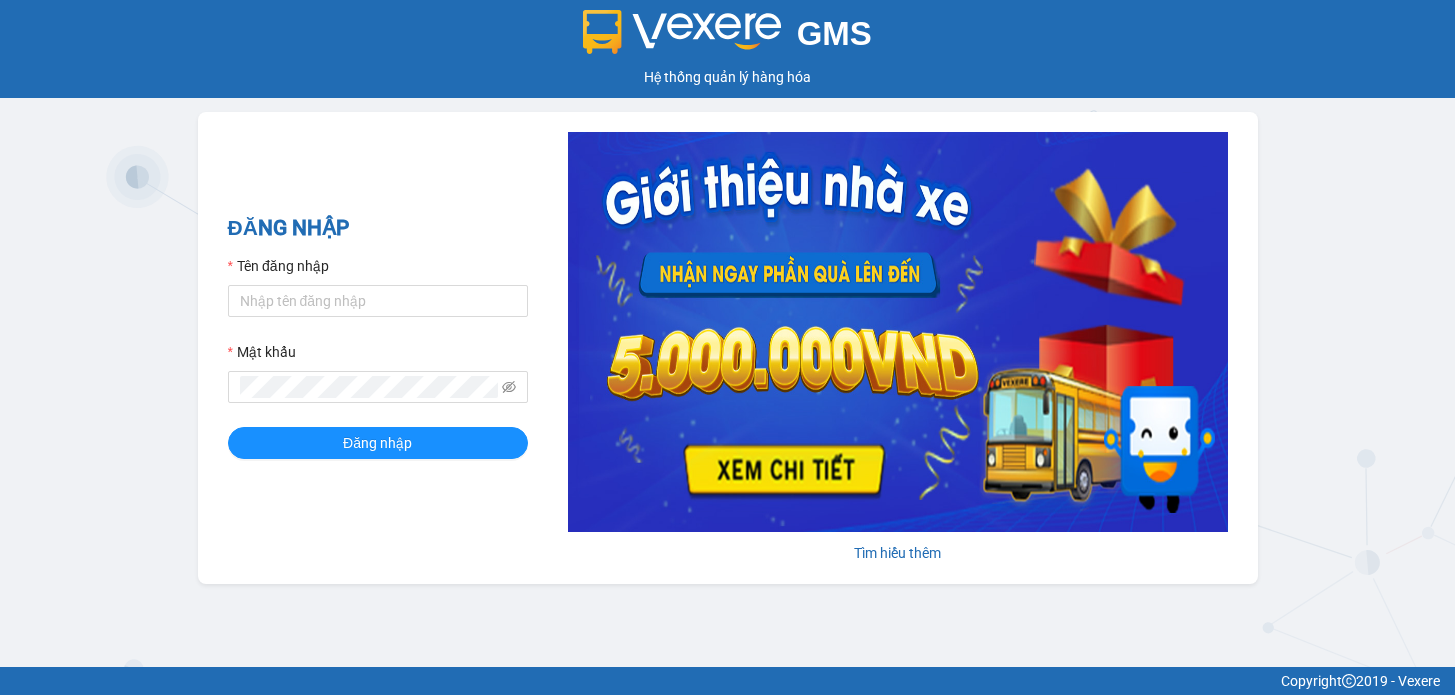 scroll, scrollTop: 0, scrollLeft: 0, axis: both 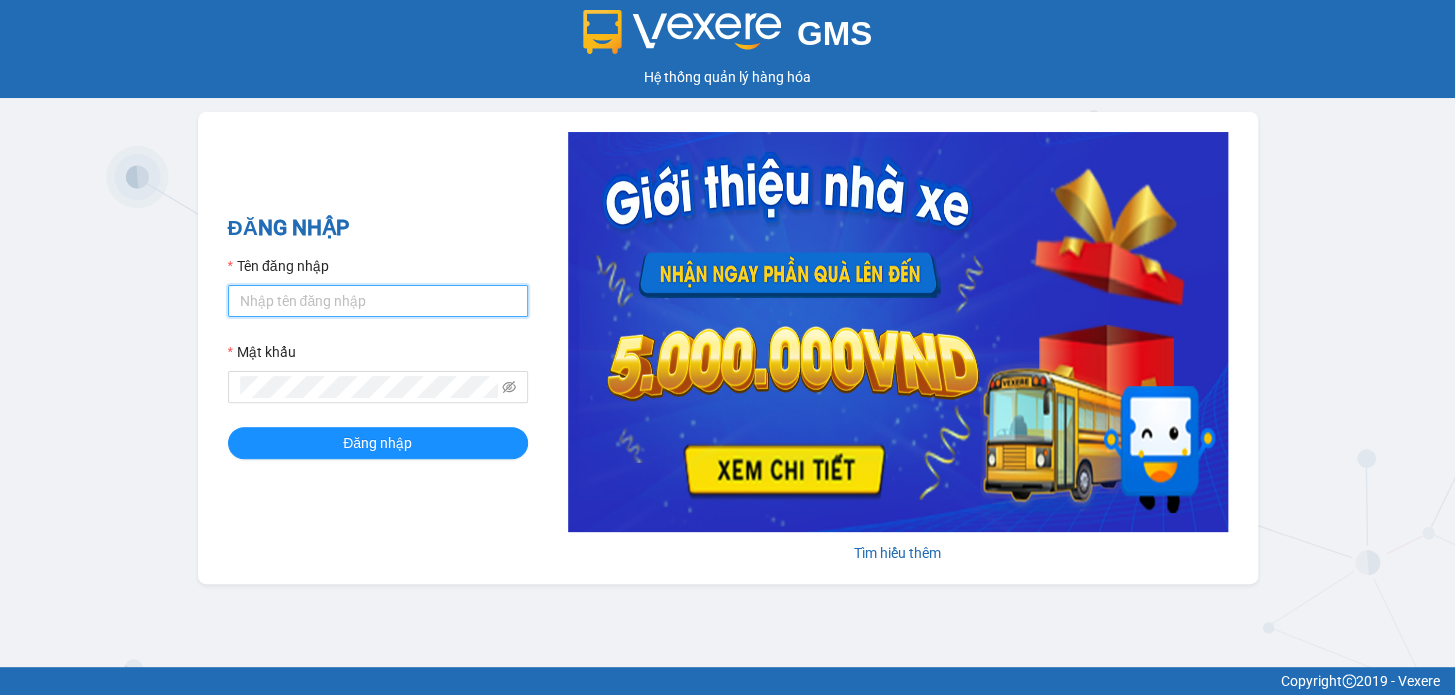 click on "Tên đăng nhập" at bounding box center (378, 301) 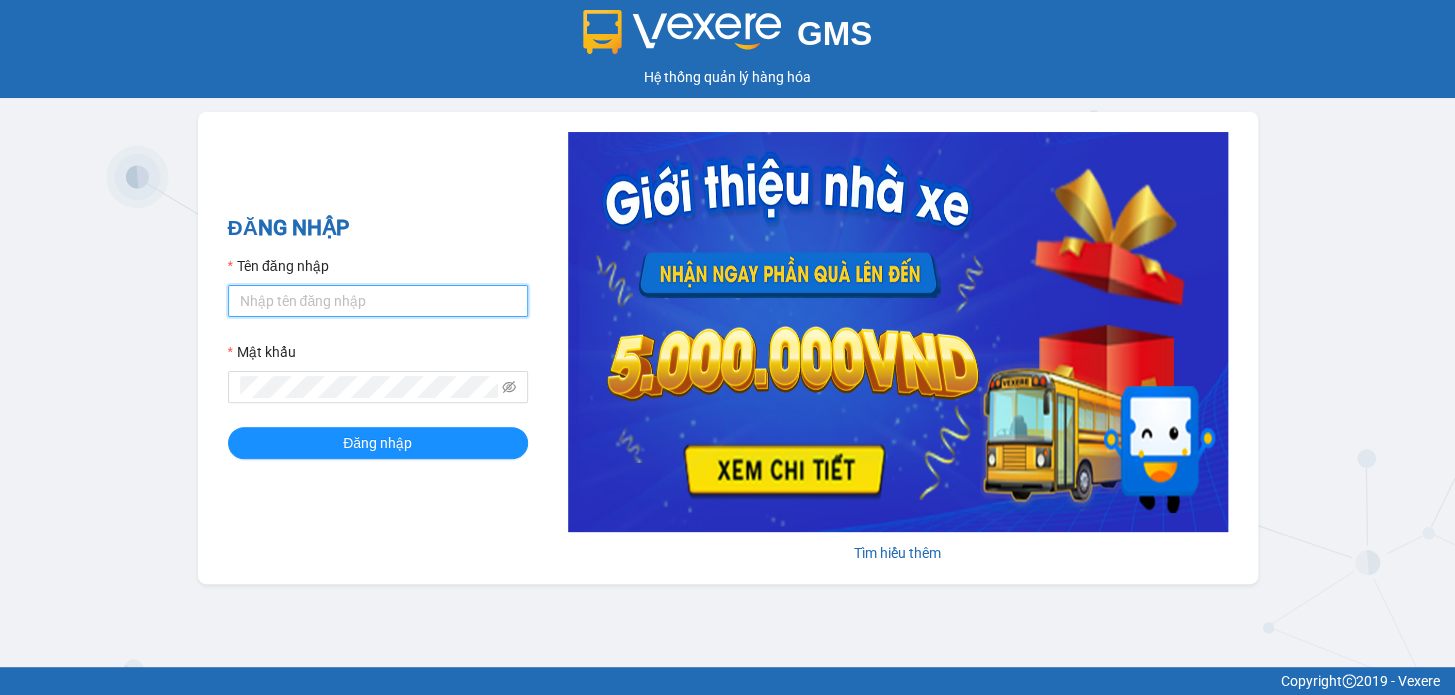 type on "nguyenthihongthuy.vtp" 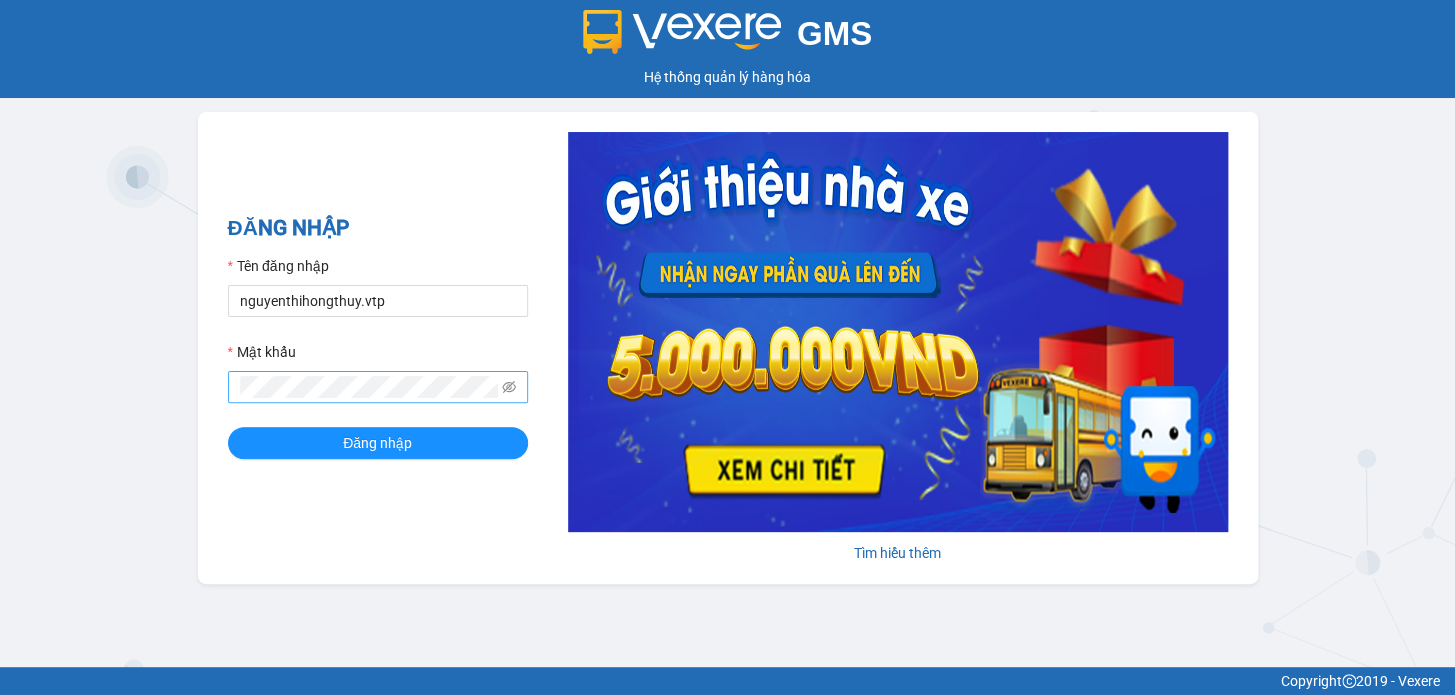 click at bounding box center [378, 387] 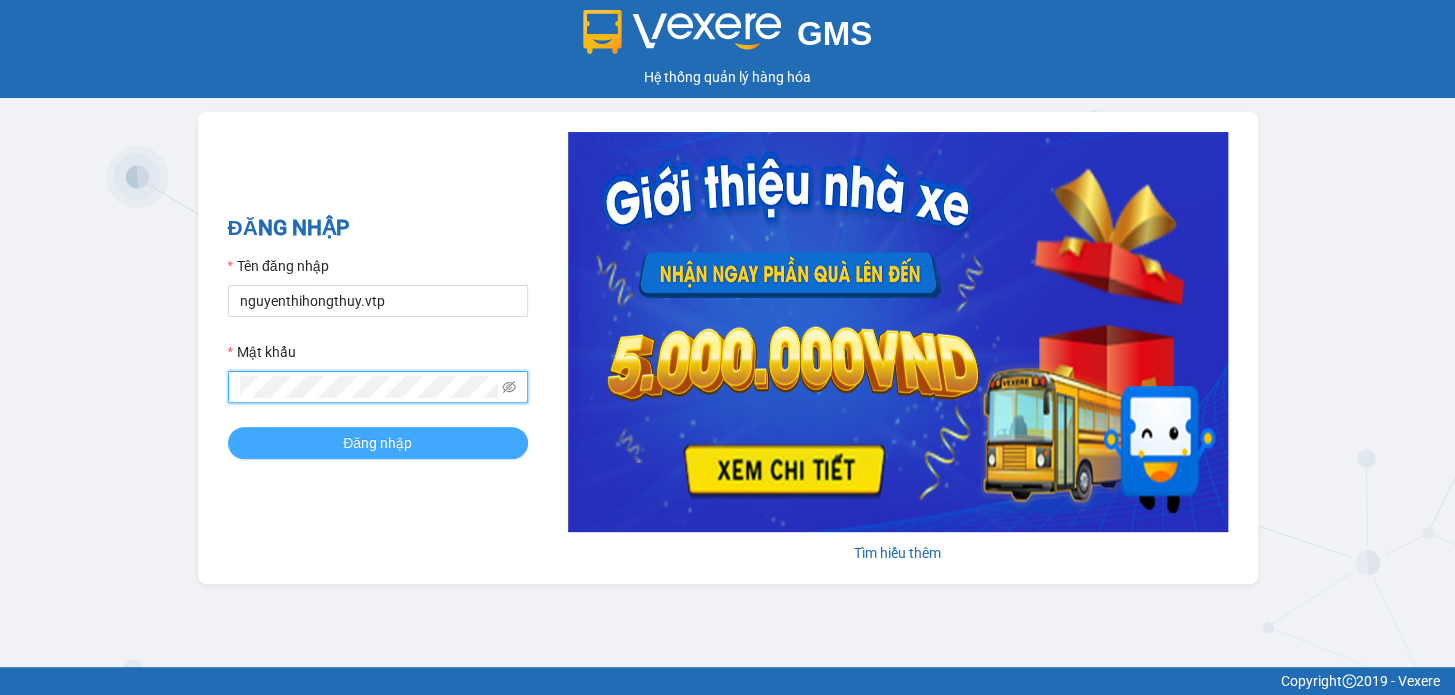 click on "Đăng nhập" at bounding box center (377, 443) 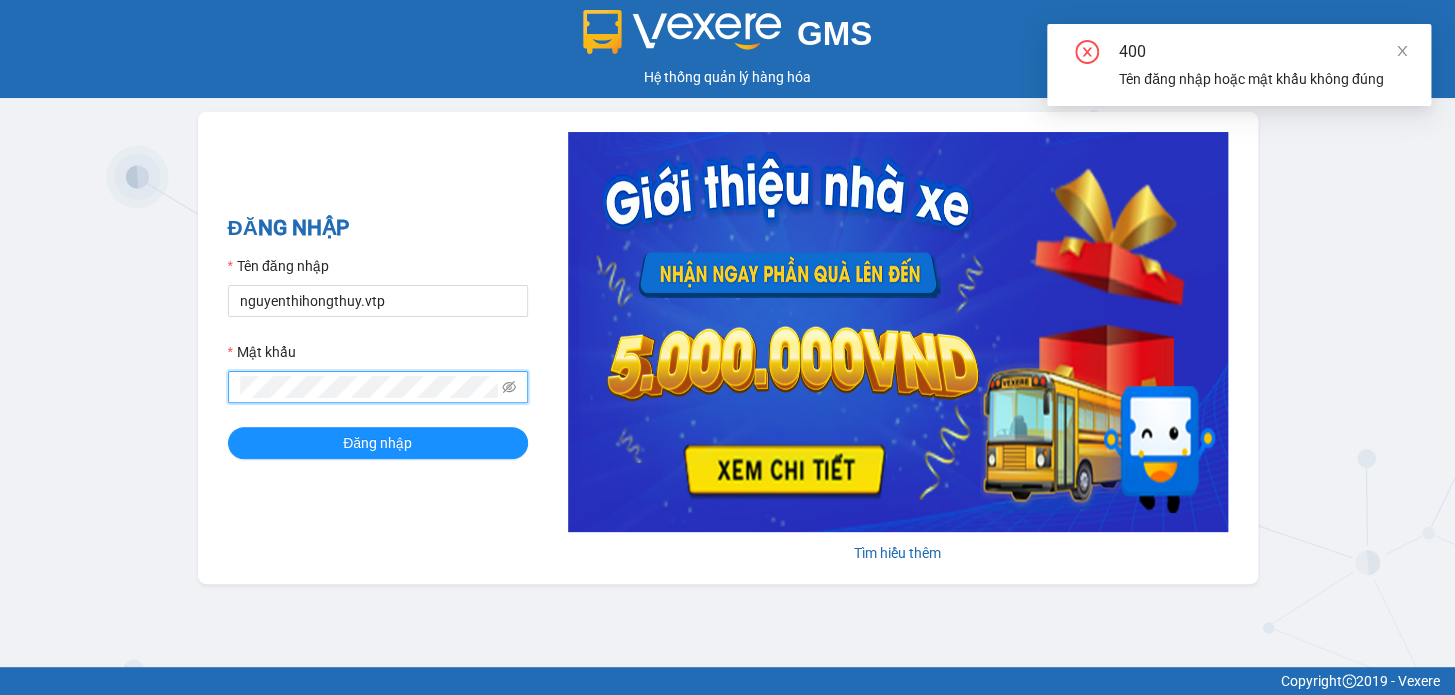click on "GMS Hệ thống quản lý hàng hóa ĐĂNG NHẬP Tên đăng nhập nguyenthihongthuy.vtp Mật khẩu Đăng nhập Tìm hiểu thêm" at bounding box center [727, 333] 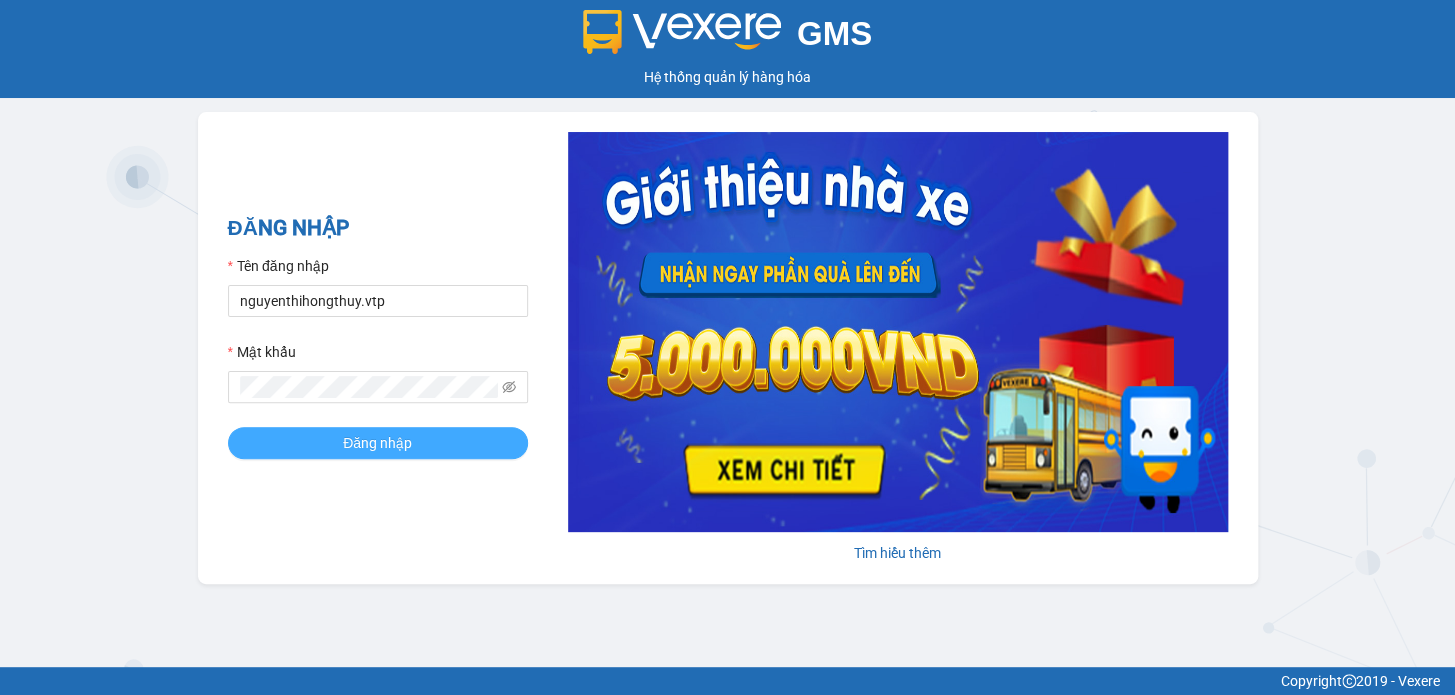 click on "Đăng nhập" at bounding box center (377, 443) 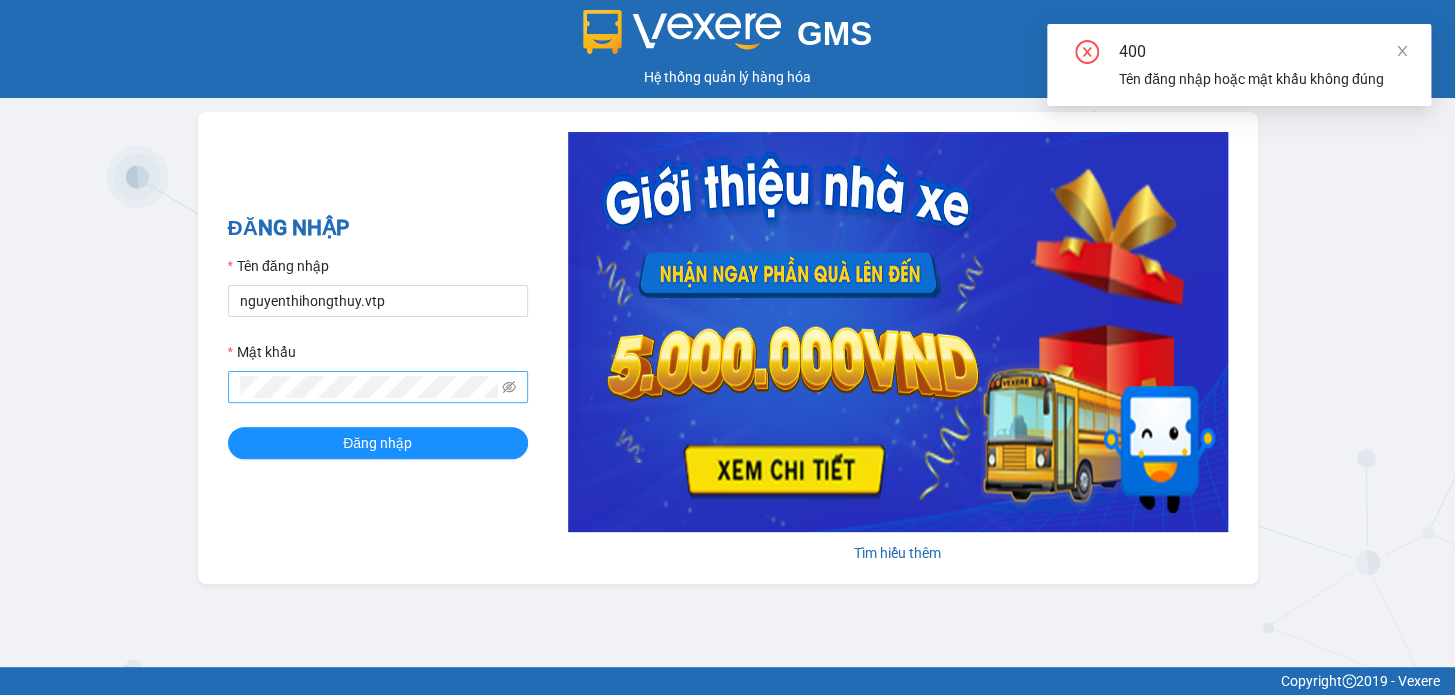 click at bounding box center (378, 387) 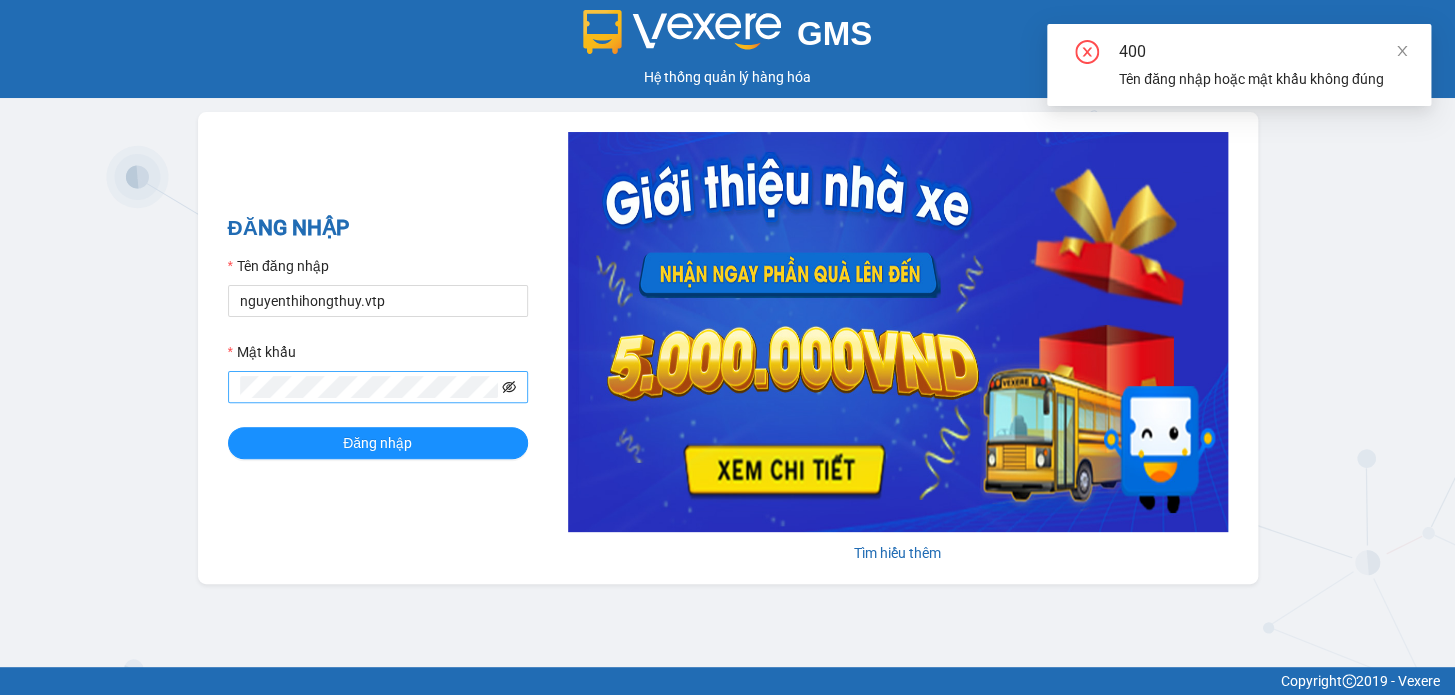 click 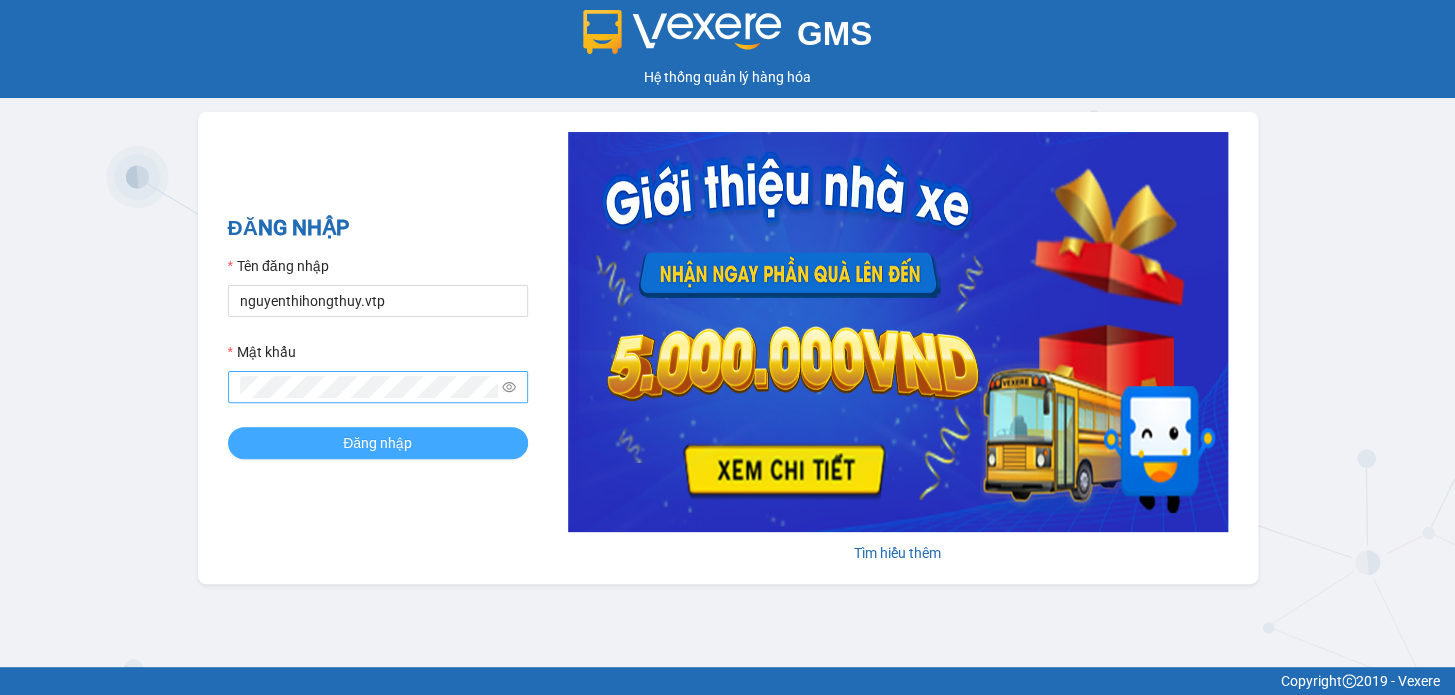 click on "Đăng nhập" at bounding box center [378, 443] 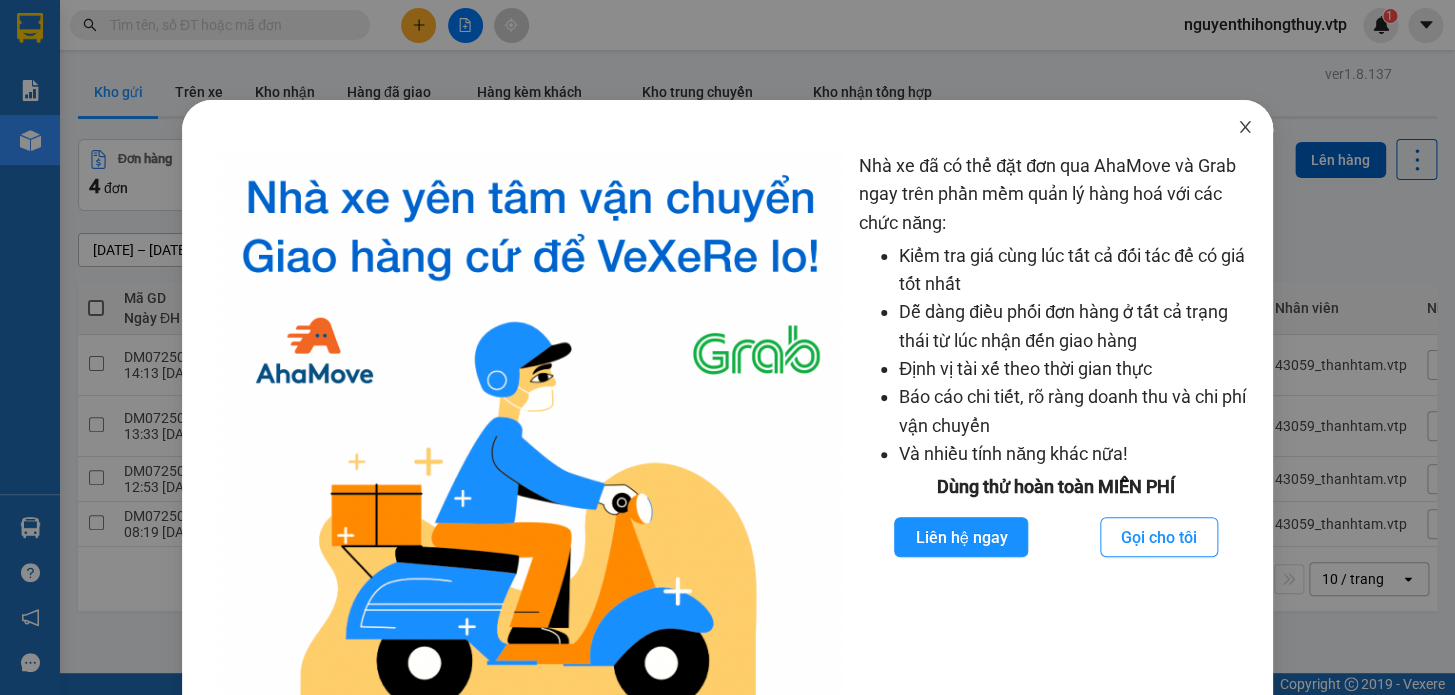 click 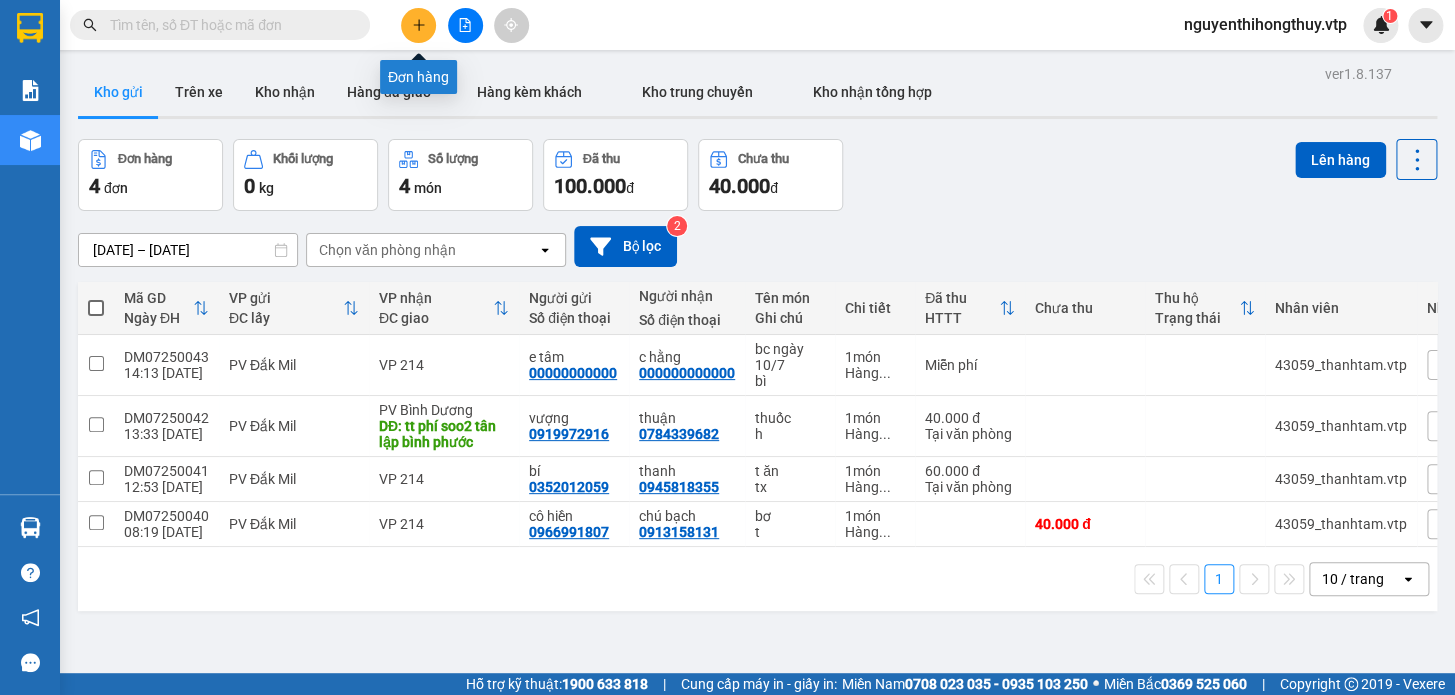 click 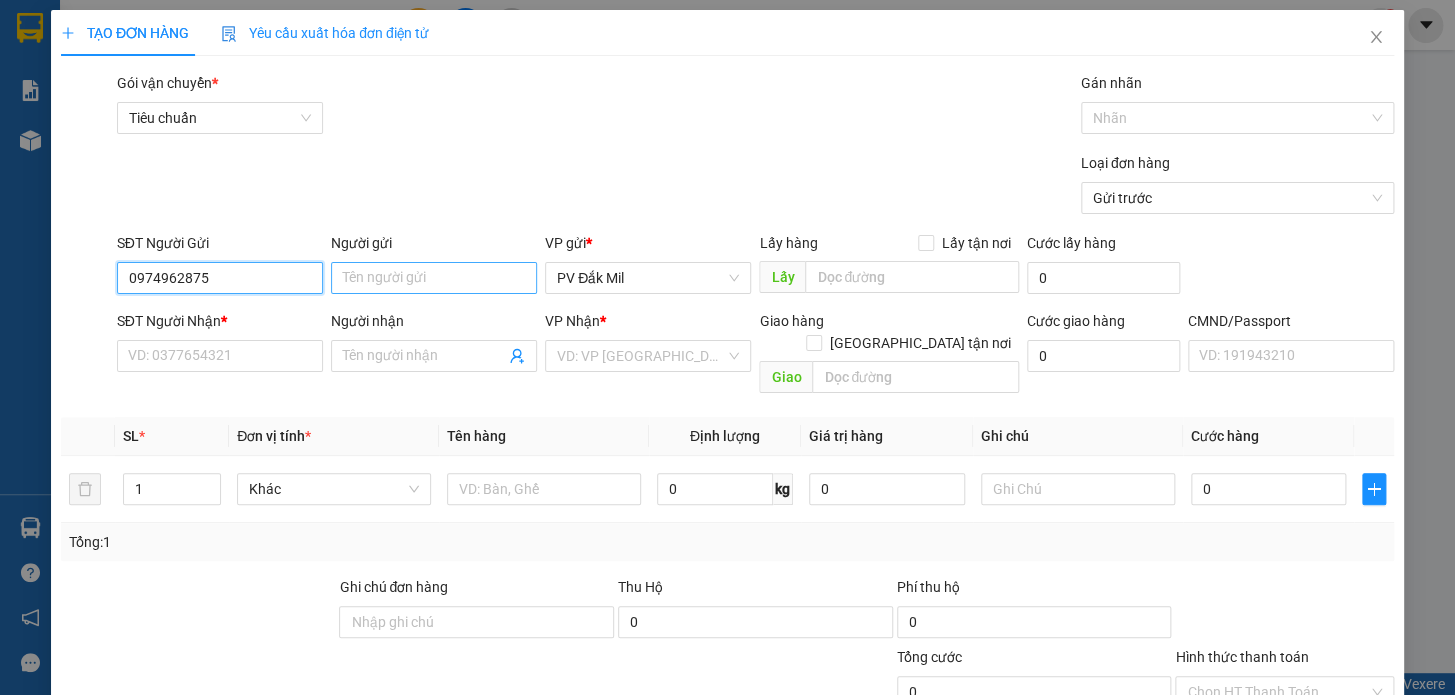 type on "0974962875" 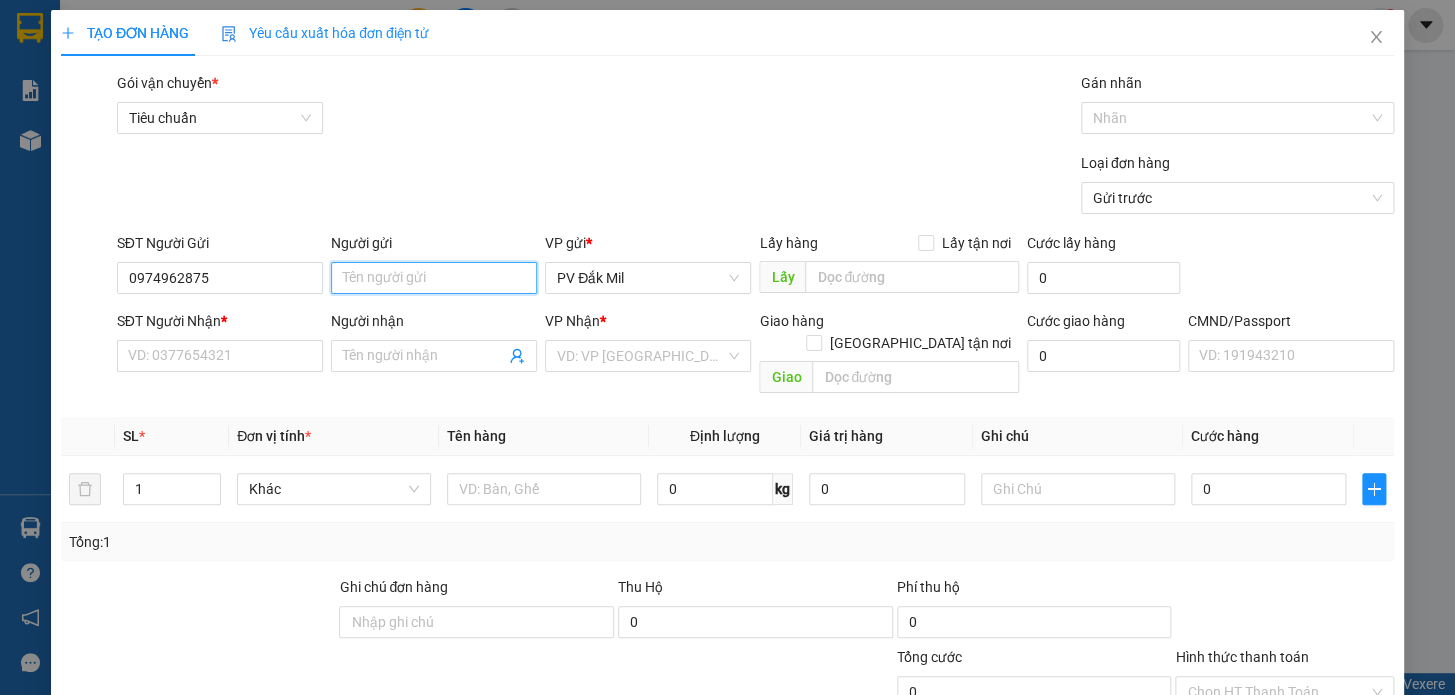 click on "Người gửi" at bounding box center (434, 278) 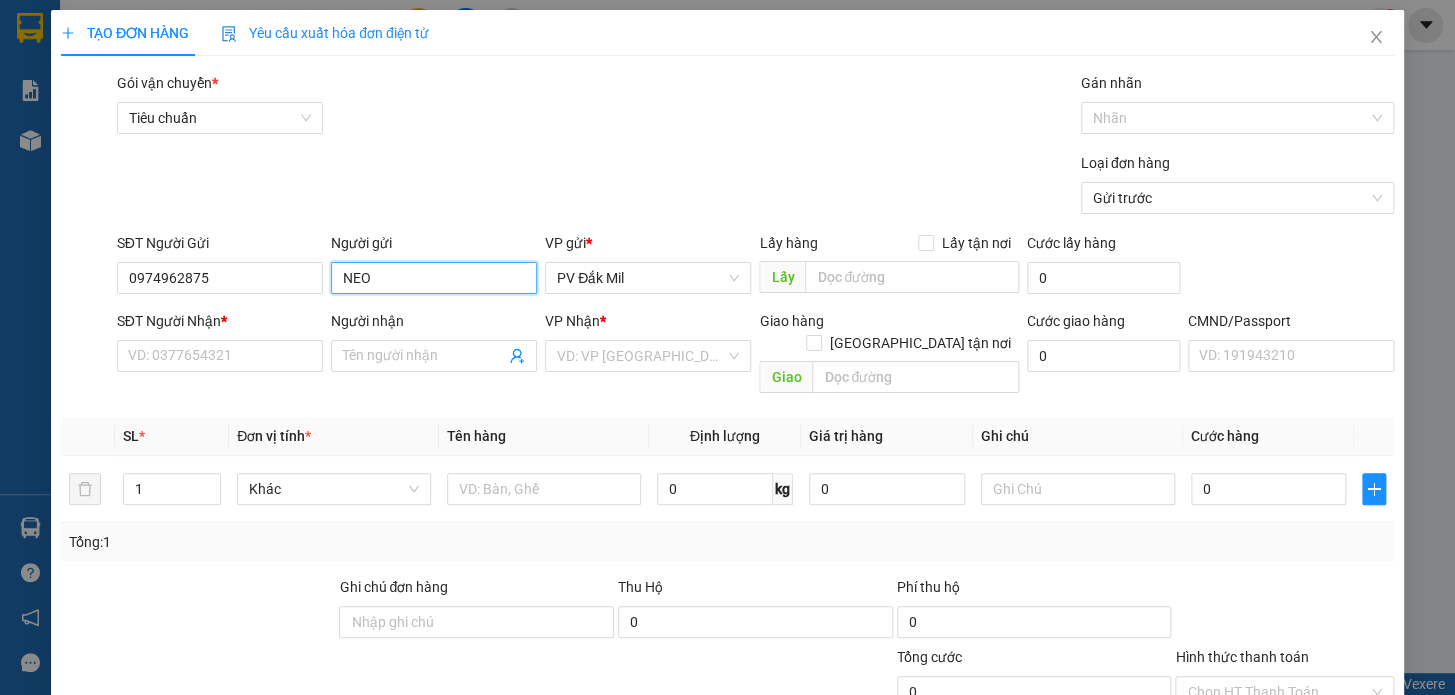 type on "NEO" 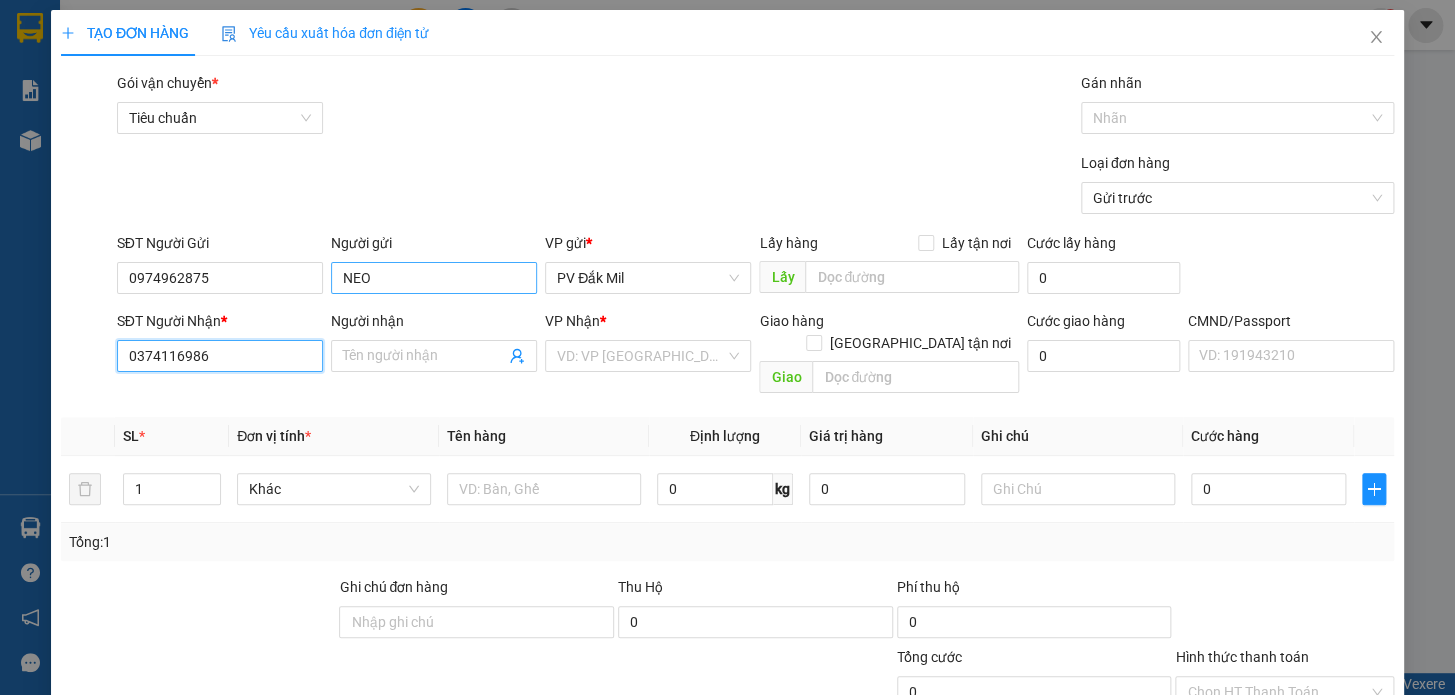 type on "0374116986" 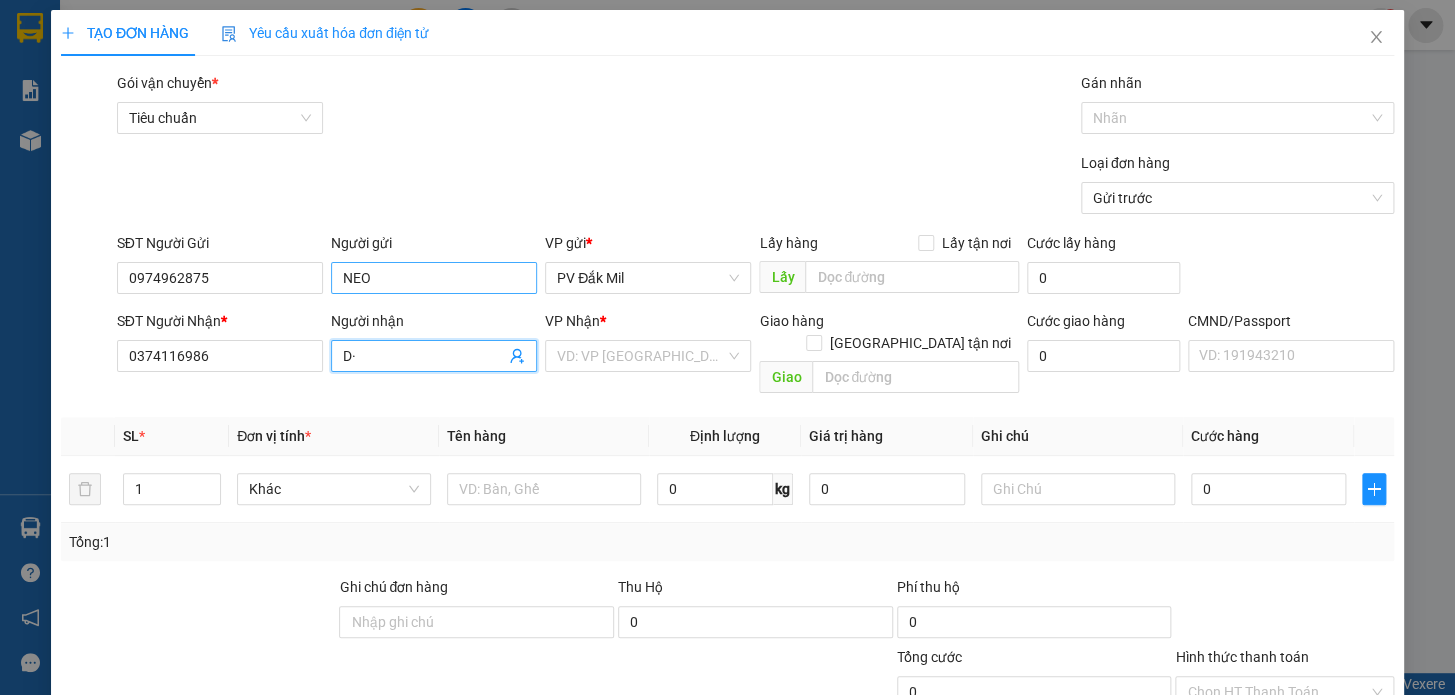 type on "D" 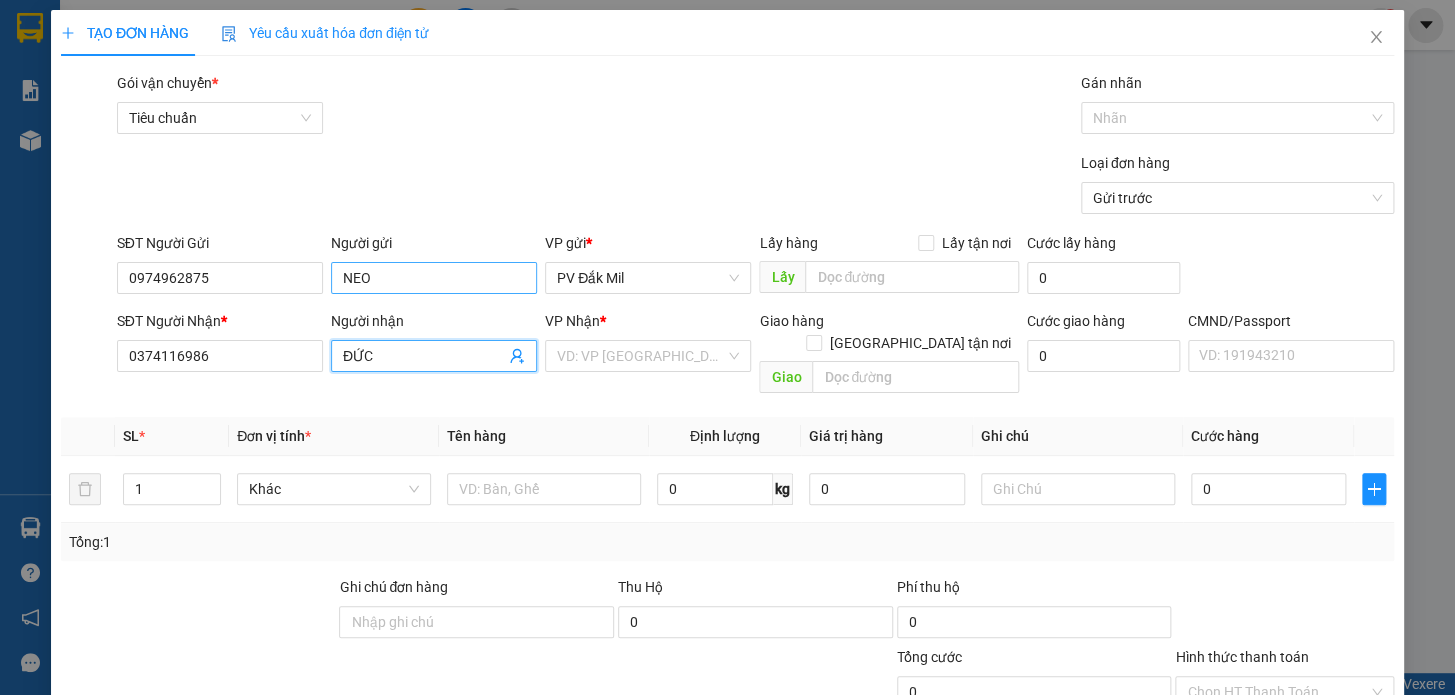 type on "ĐỨC" 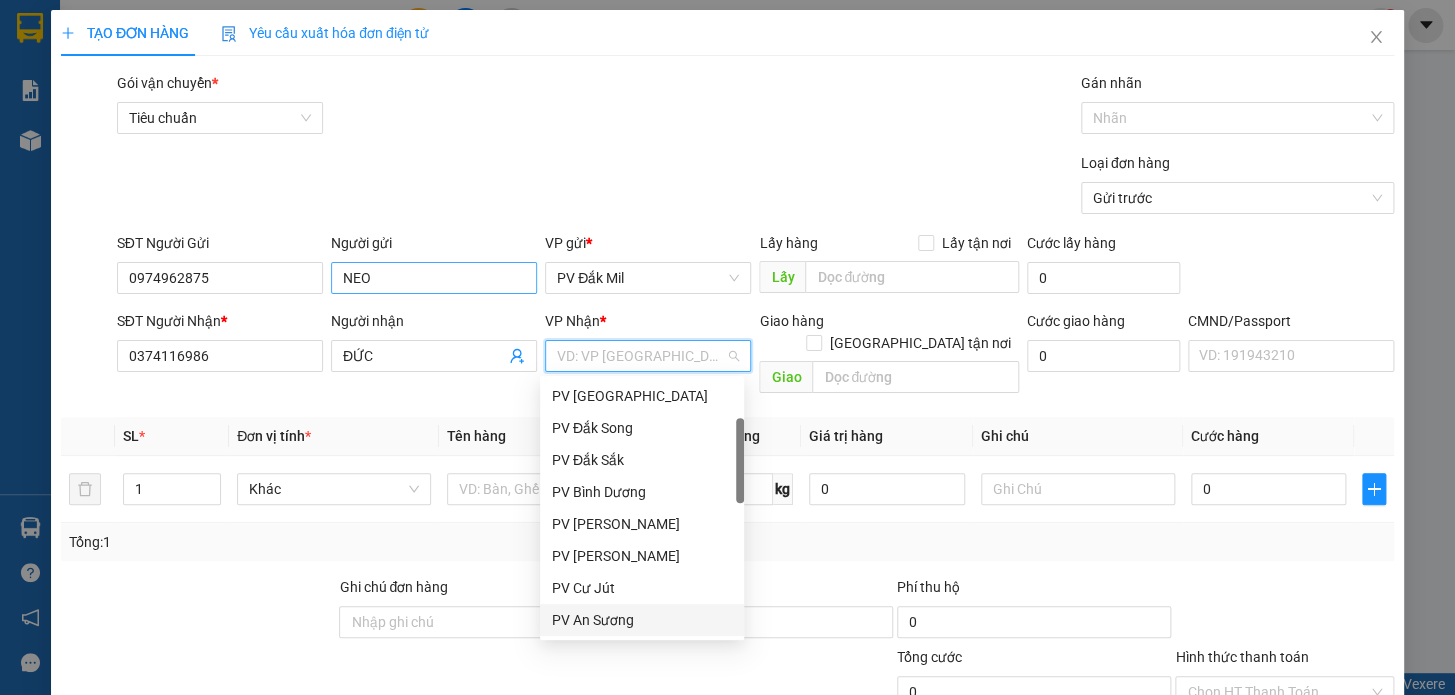 scroll, scrollTop: 160, scrollLeft: 0, axis: vertical 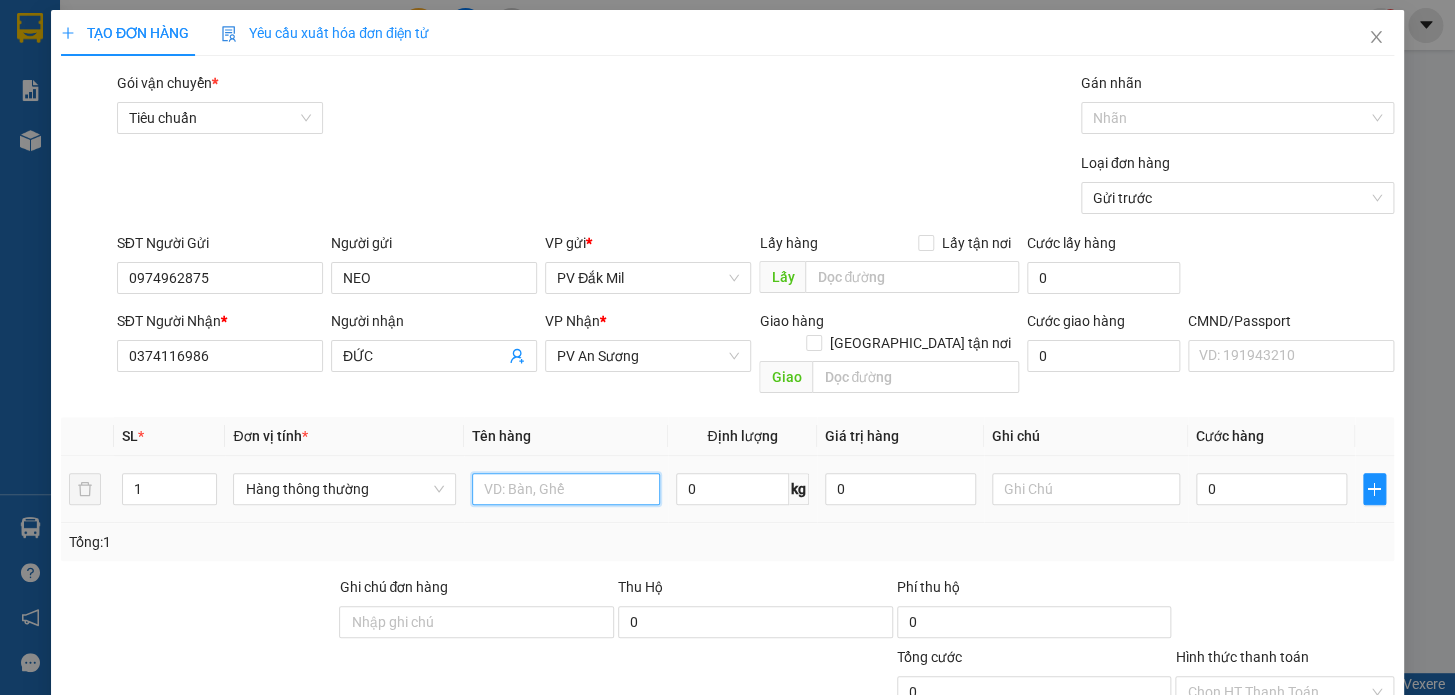 click at bounding box center [566, 489] 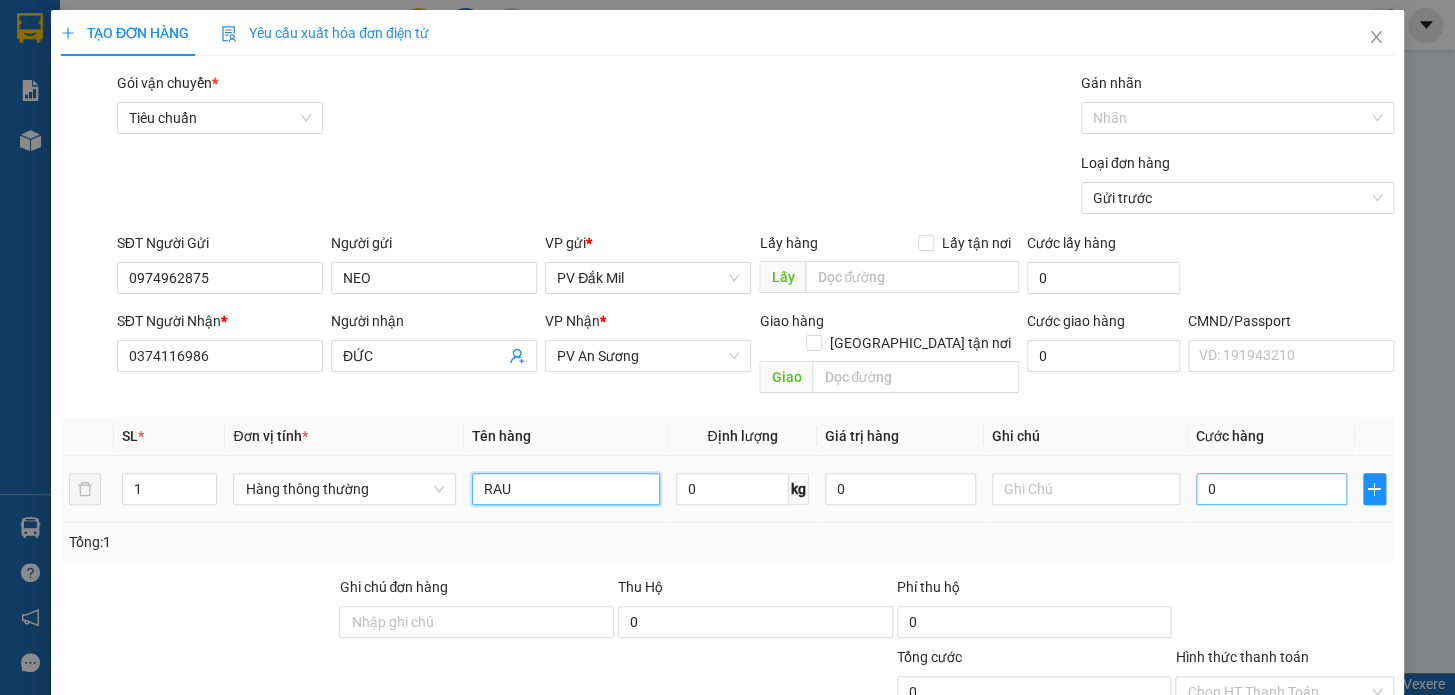 type on "RAU" 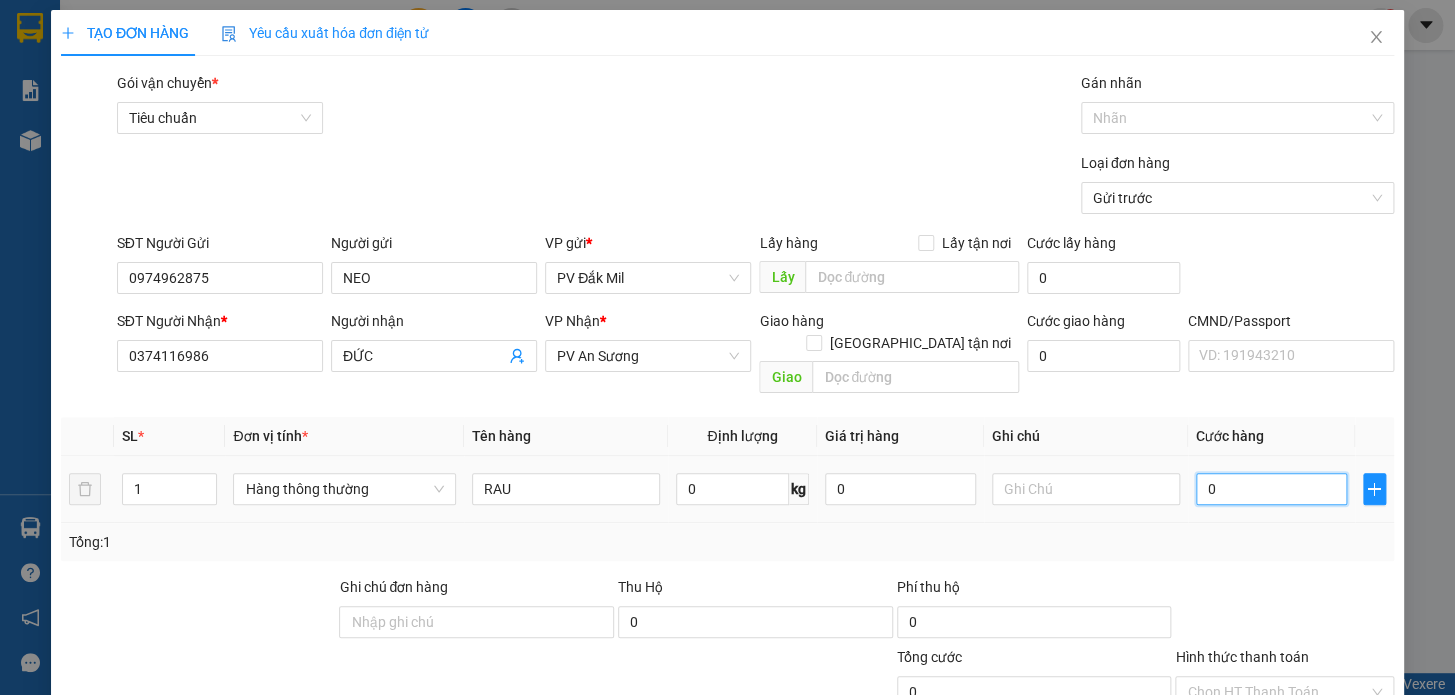 click on "0" at bounding box center [1271, 489] 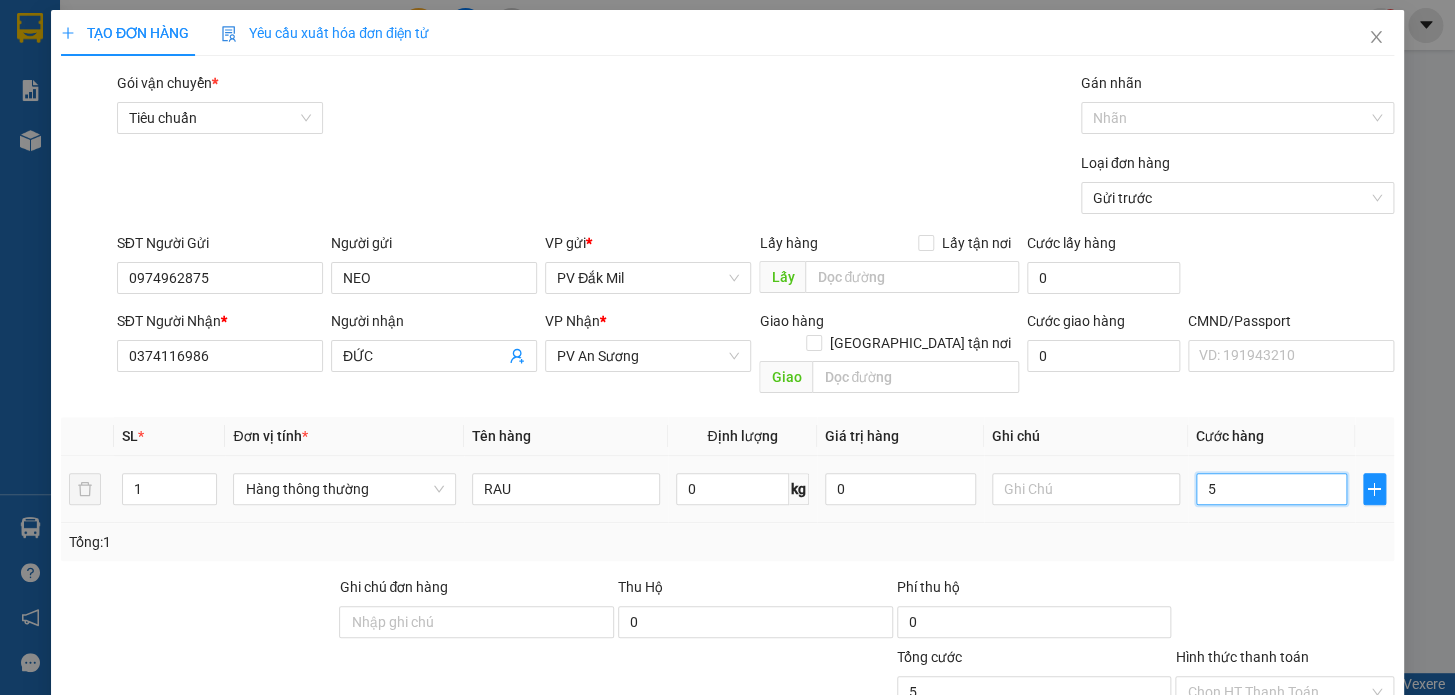 type on "50" 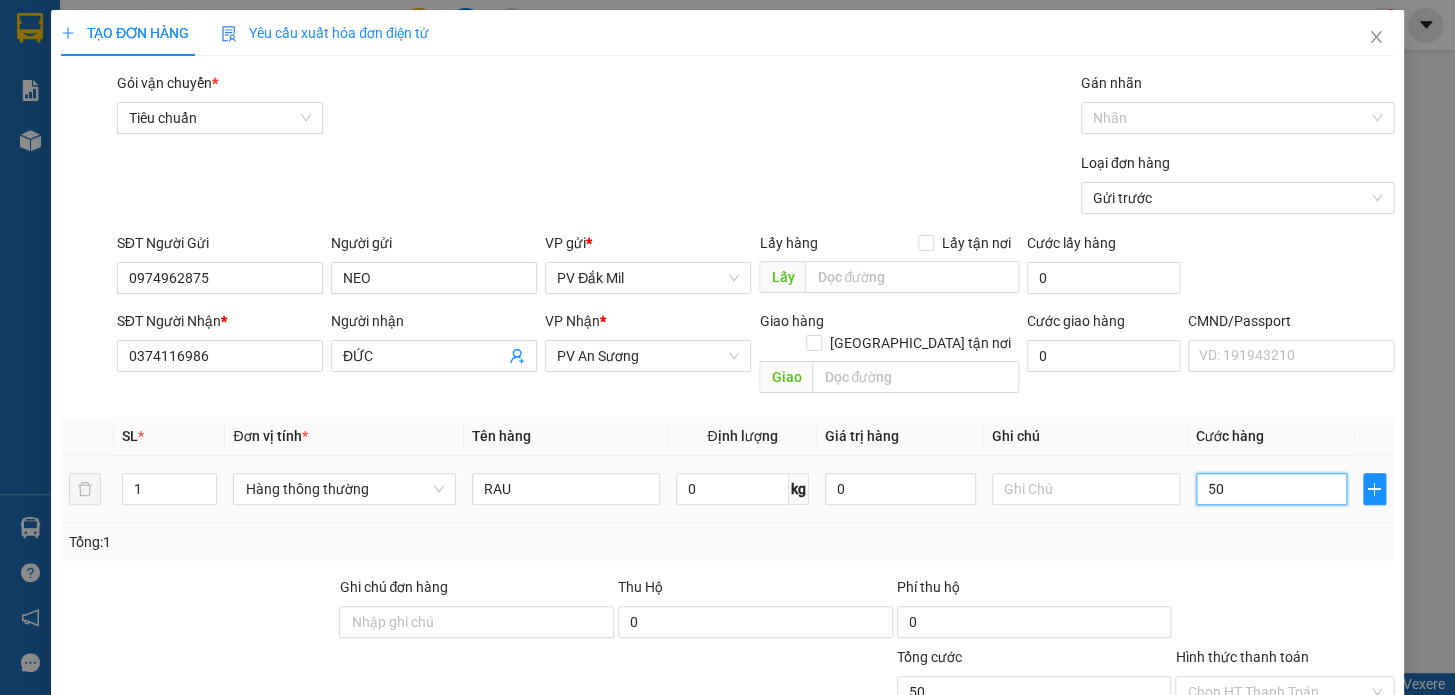 type on "500" 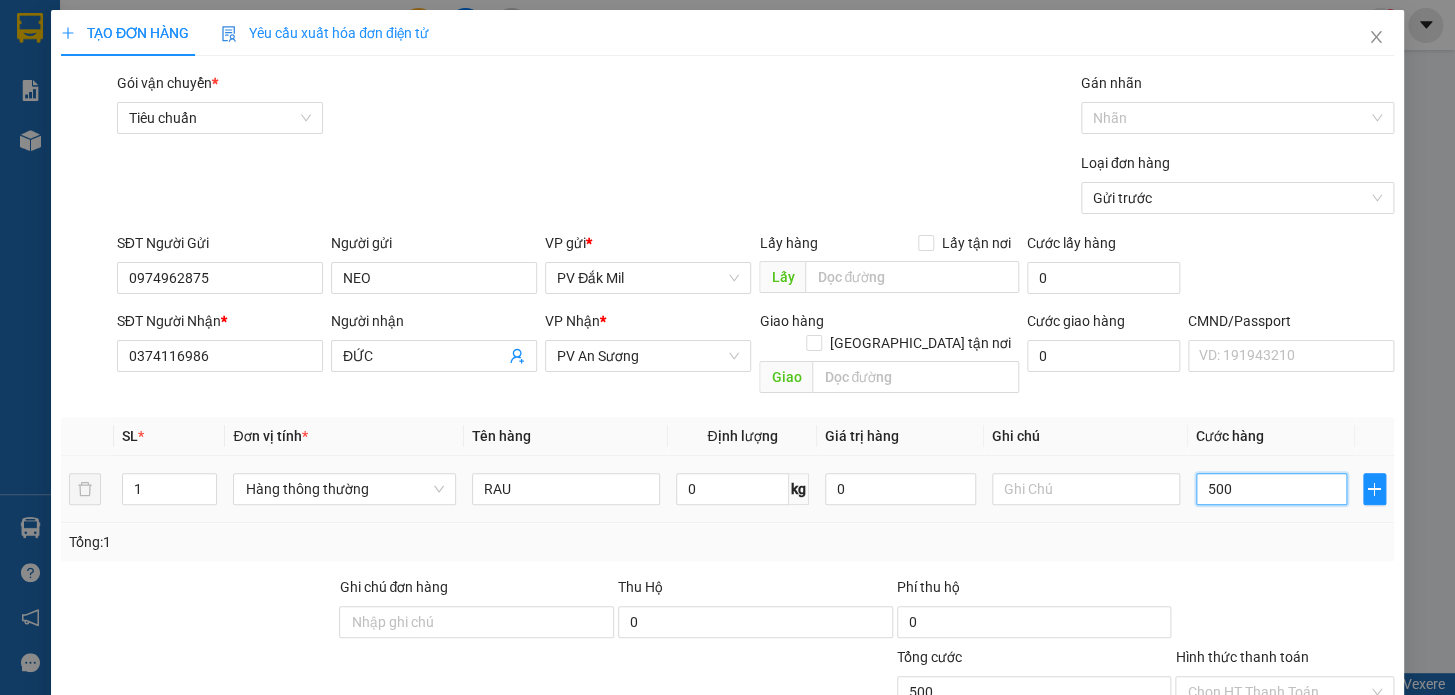 type on "5.000" 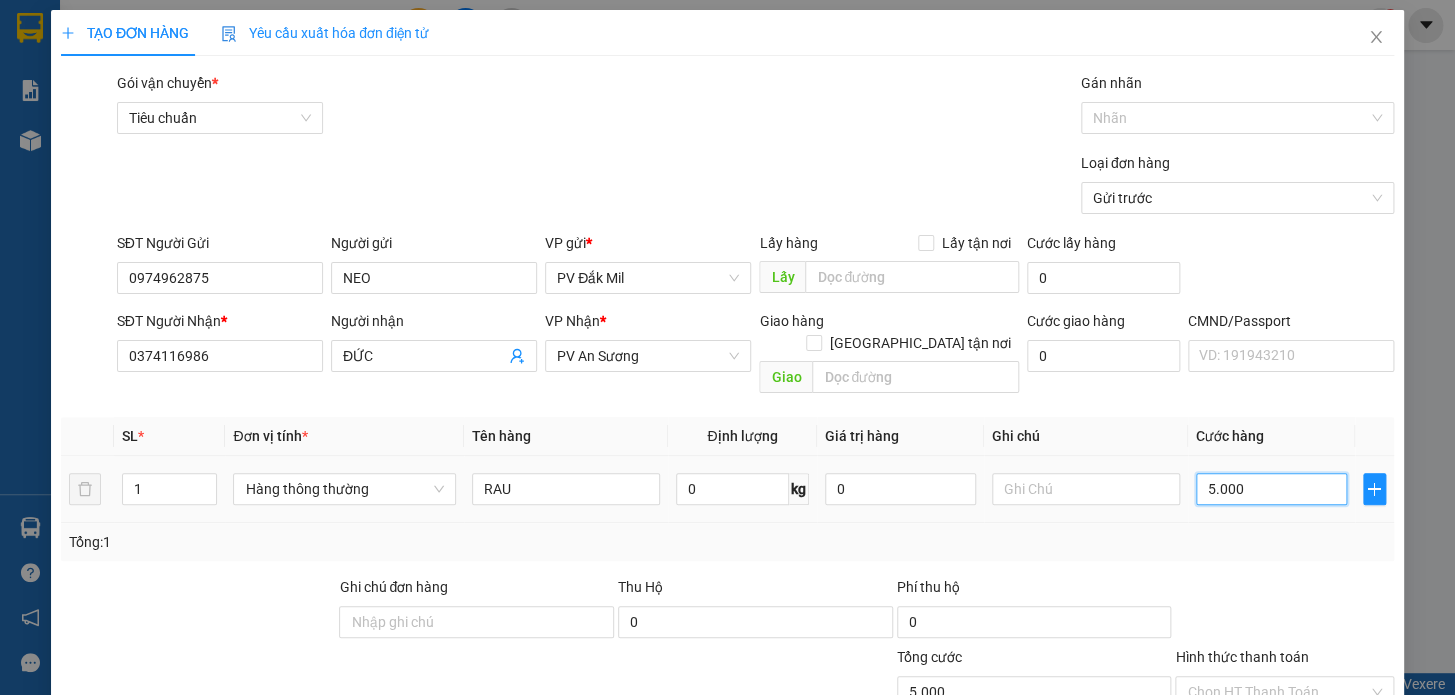 type on "50.000" 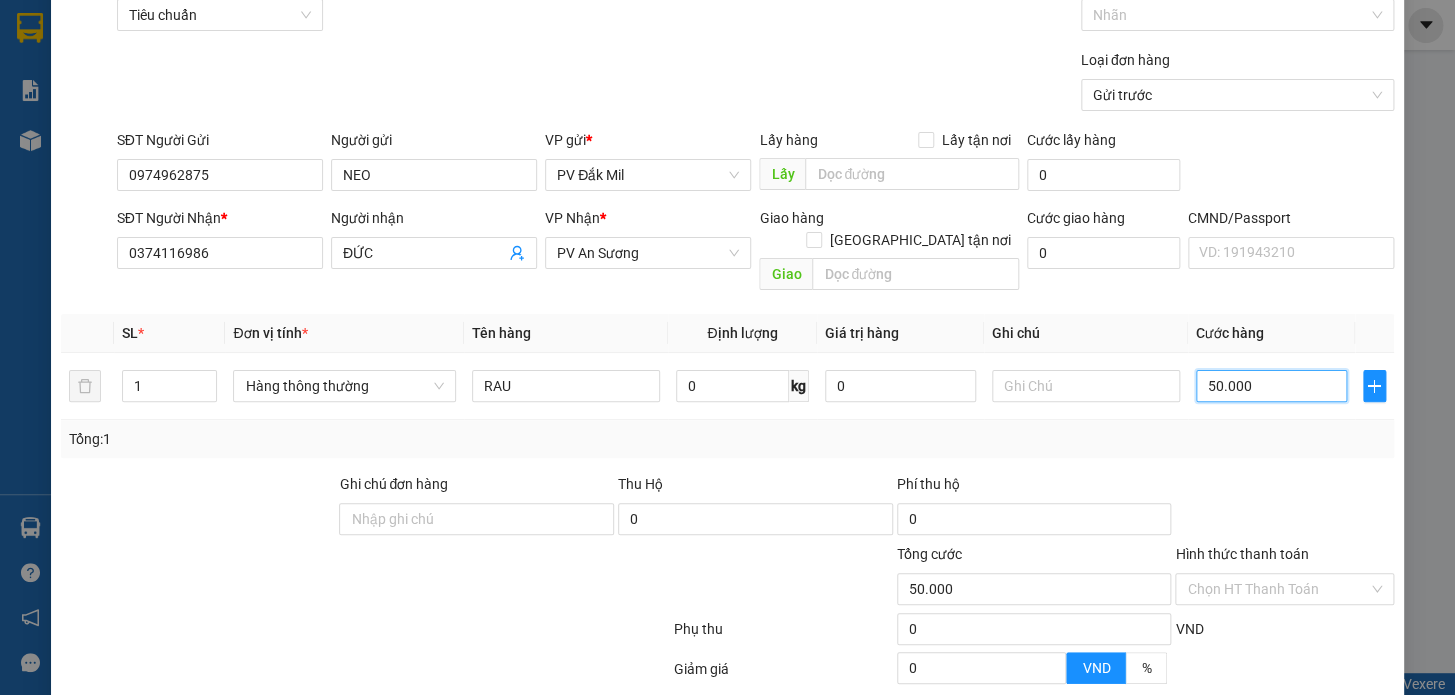 scroll, scrollTop: 265, scrollLeft: 0, axis: vertical 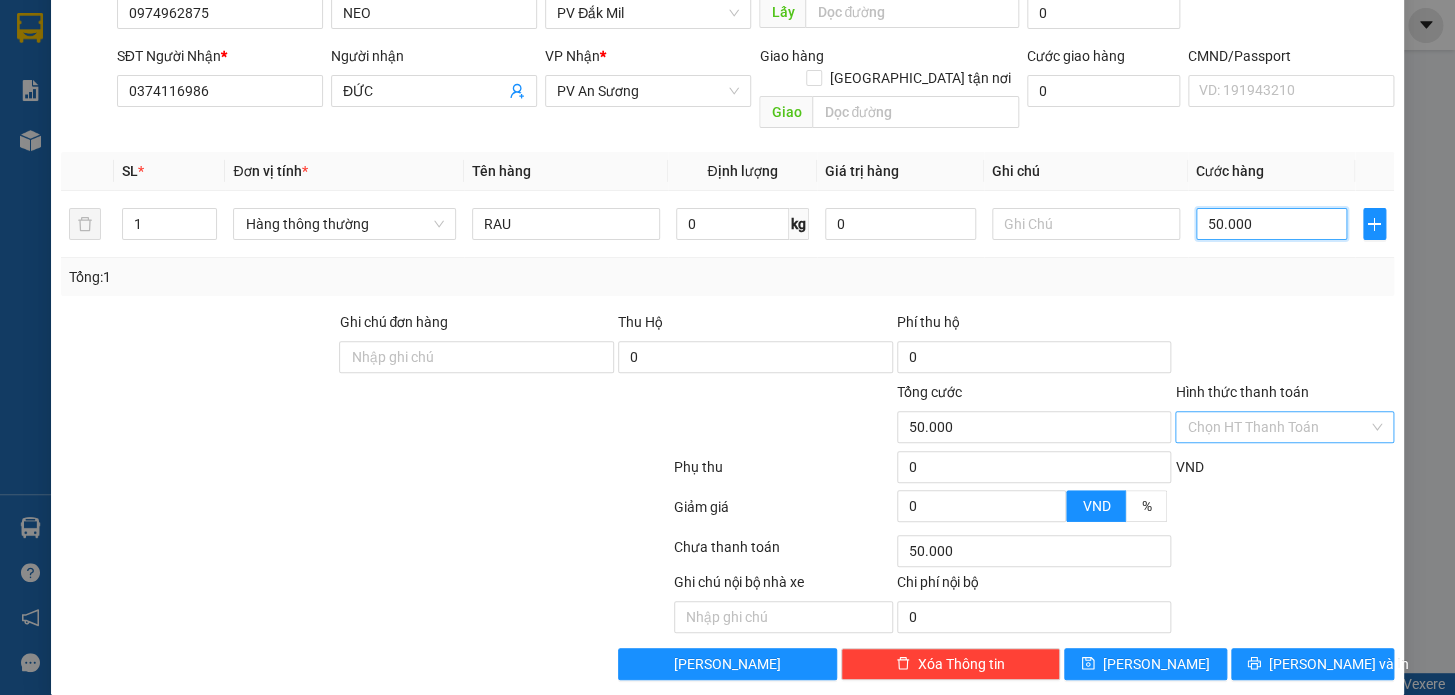 type on "50.000" 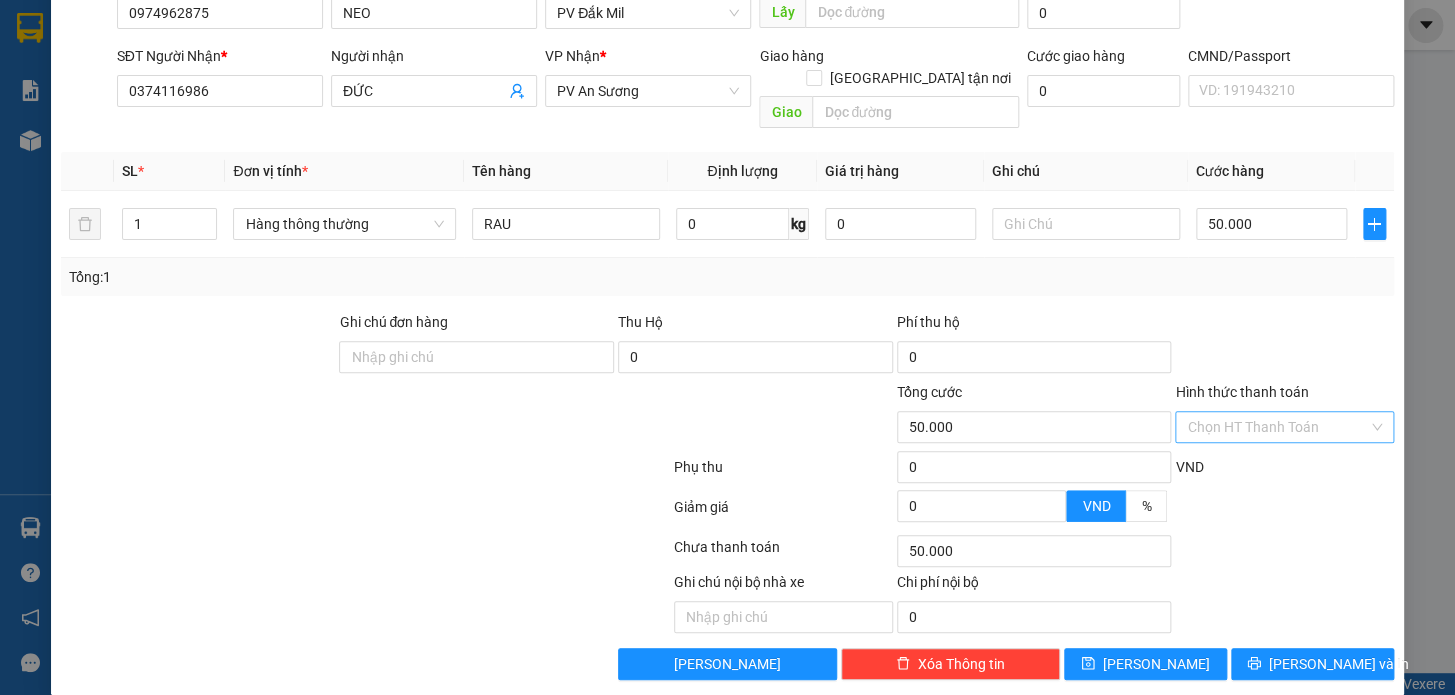 click on "Hình thức thanh toán" at bounding box center (1277, 427) 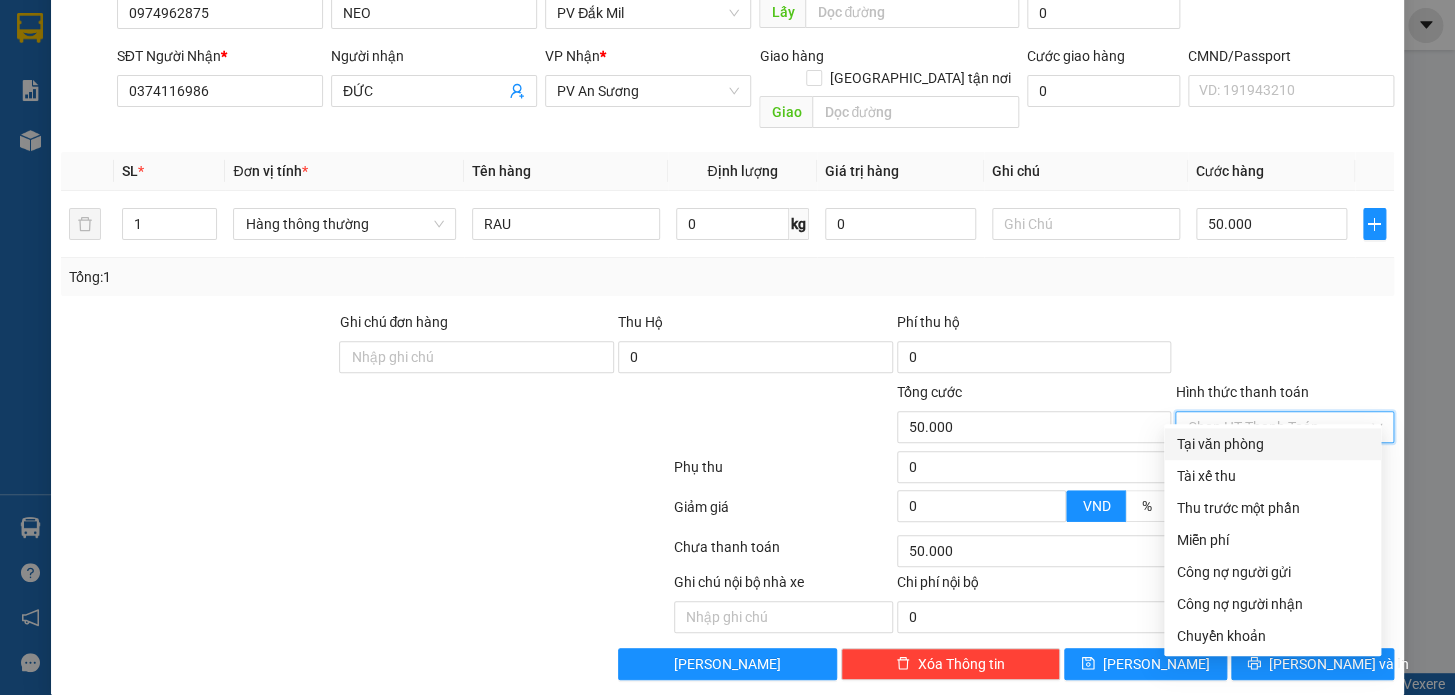 click on "Tại văn phòng" at bounding box center [1272, 444] 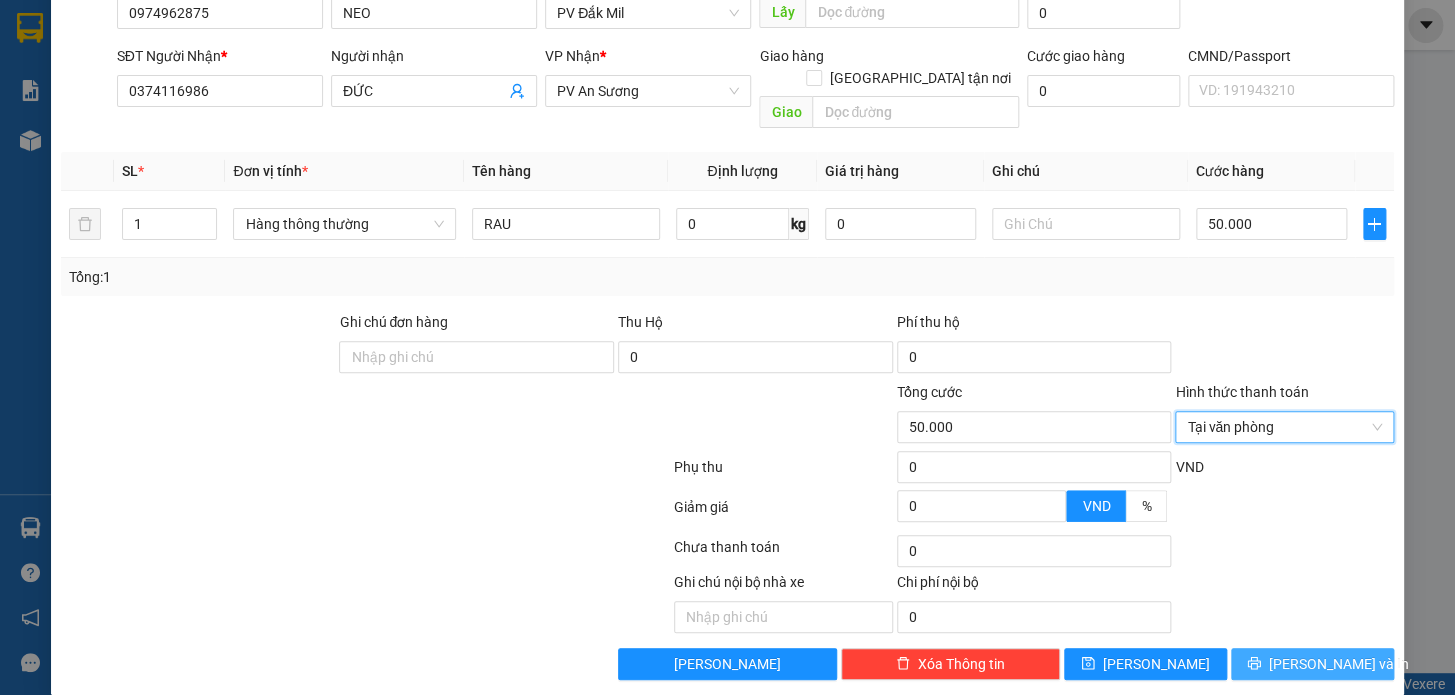 click on "[PERSON_NAME] và In" at bounding box center (1339, 664) 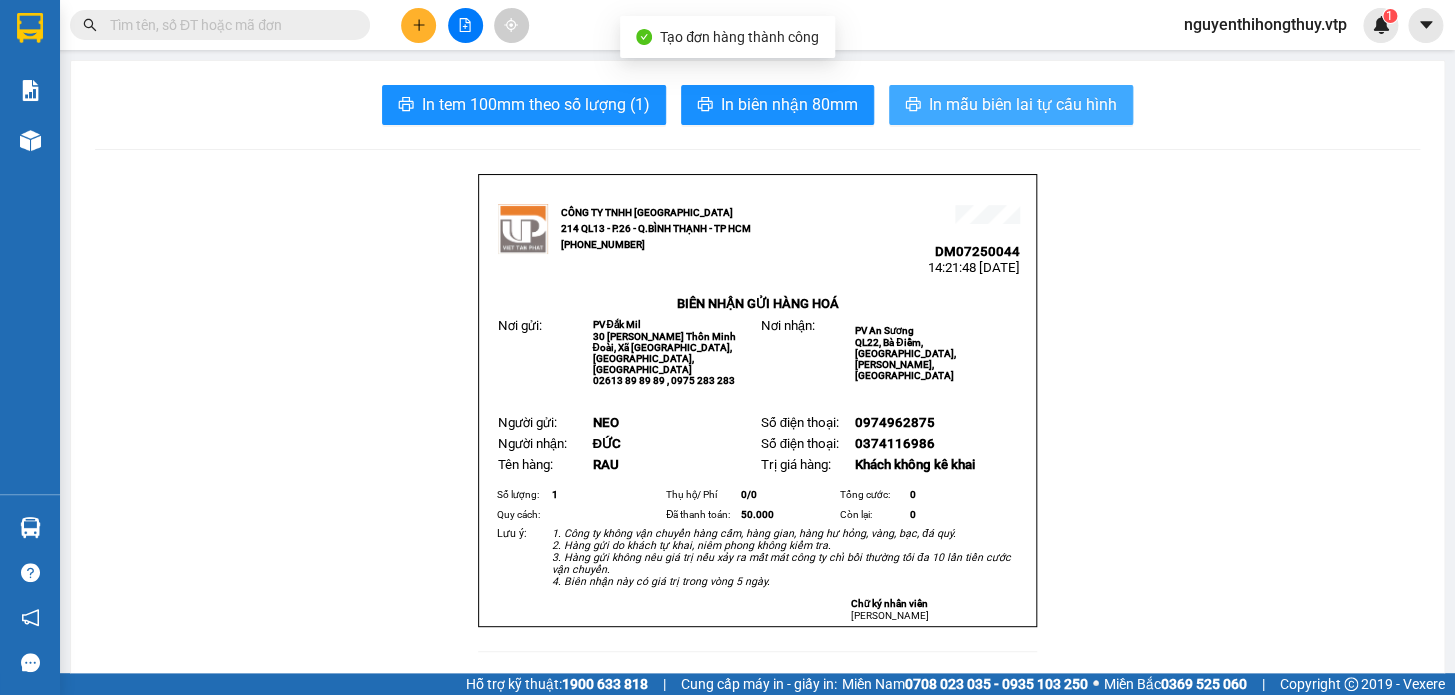 click on "In mẫu biên lai tự cấu hình" at bounding box center (1023, 104) 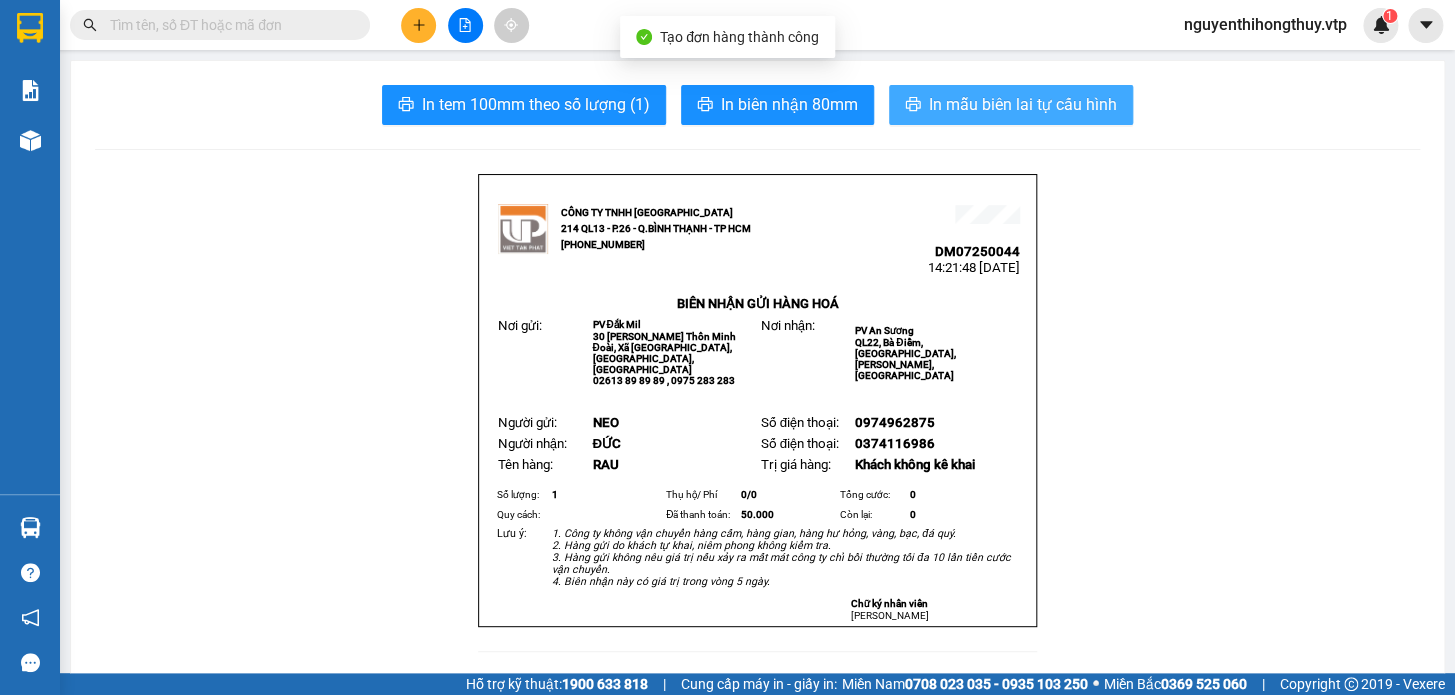 scroll, scrollTop: 0, scrollLeft: 0, axis: both 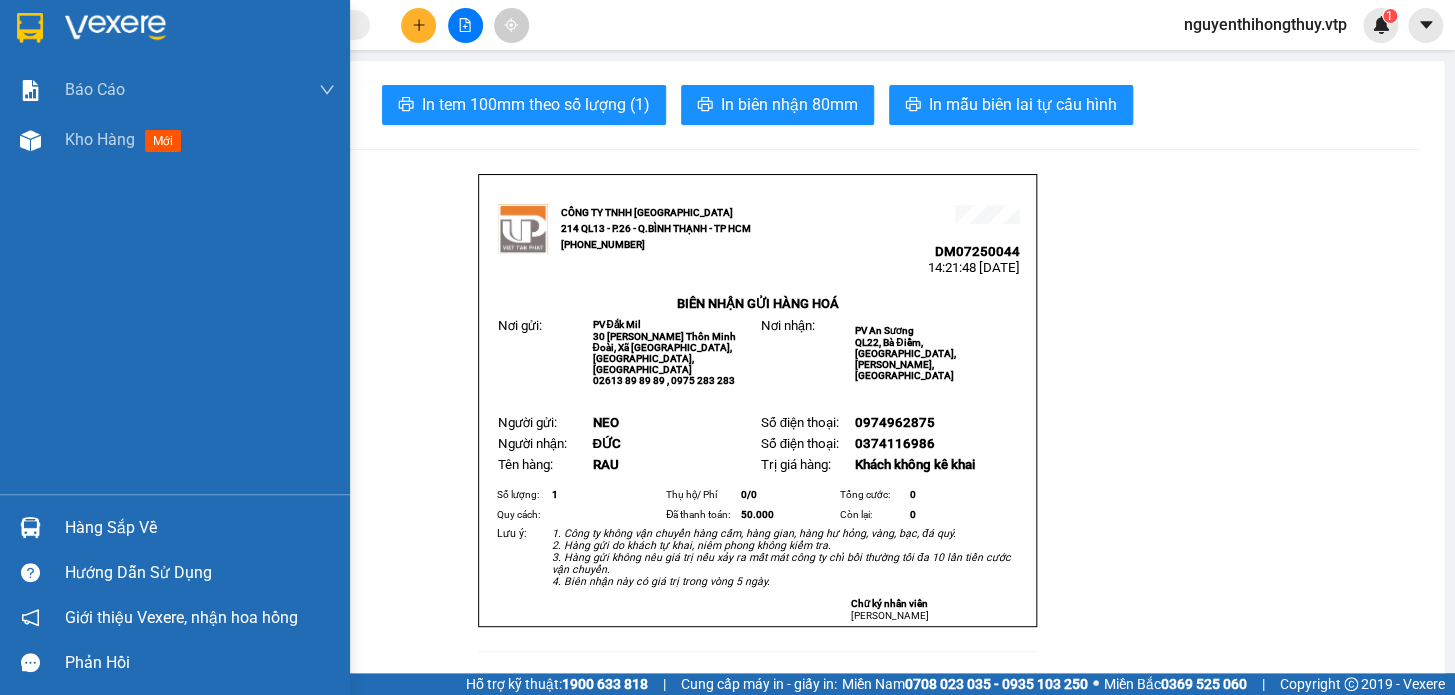 click at bounding box center (30, 28) 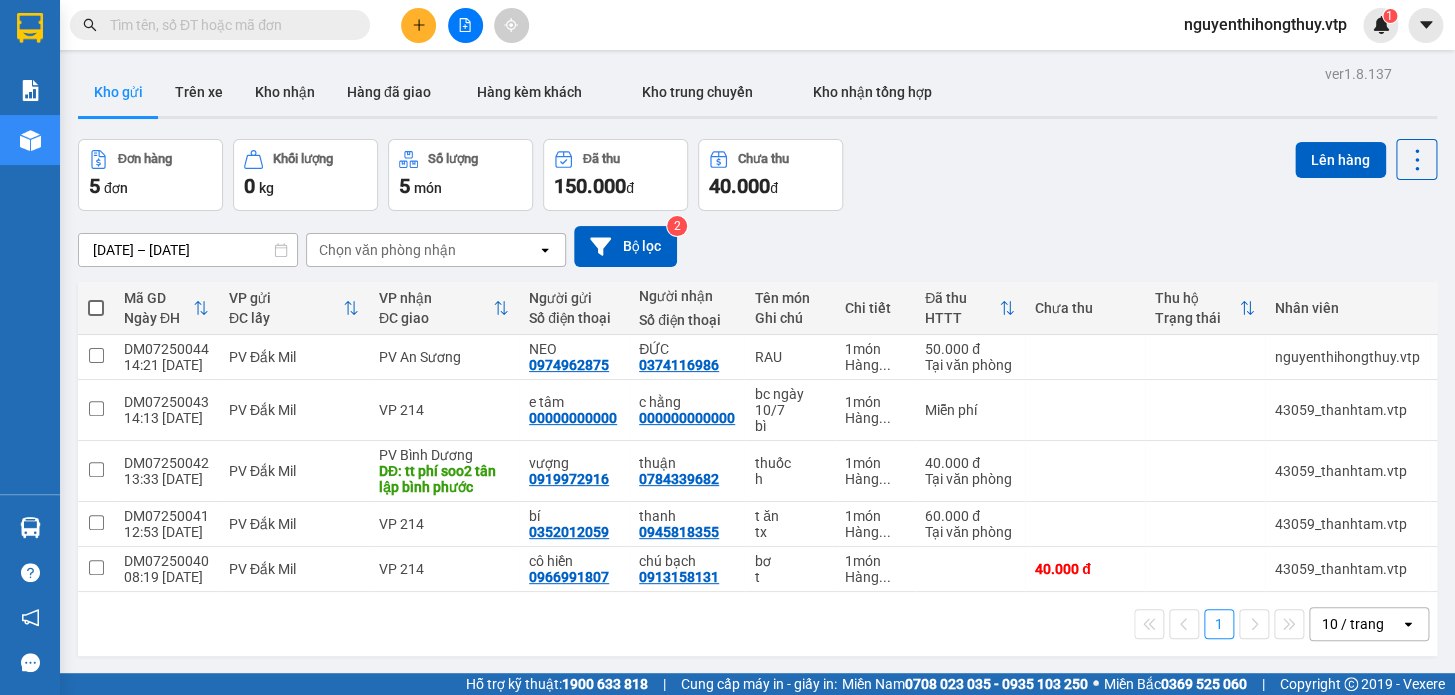 click 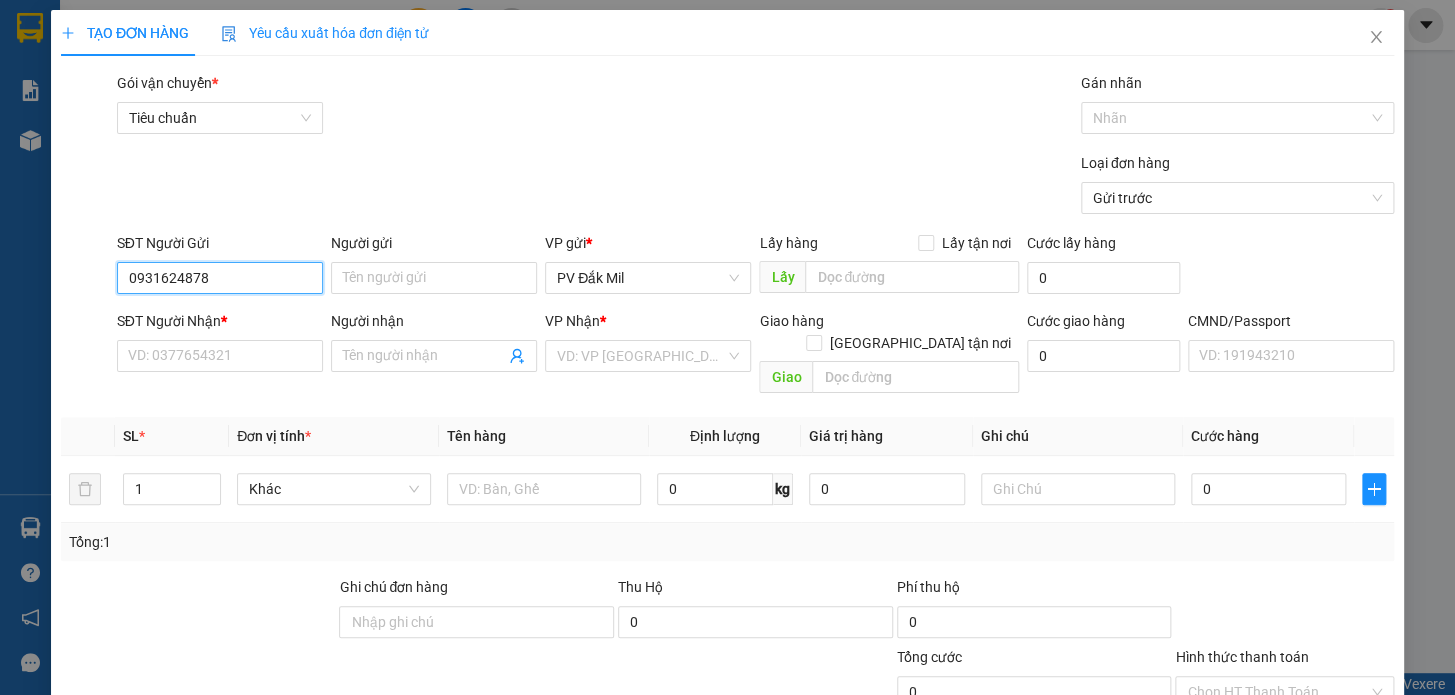 type on "0931624878" 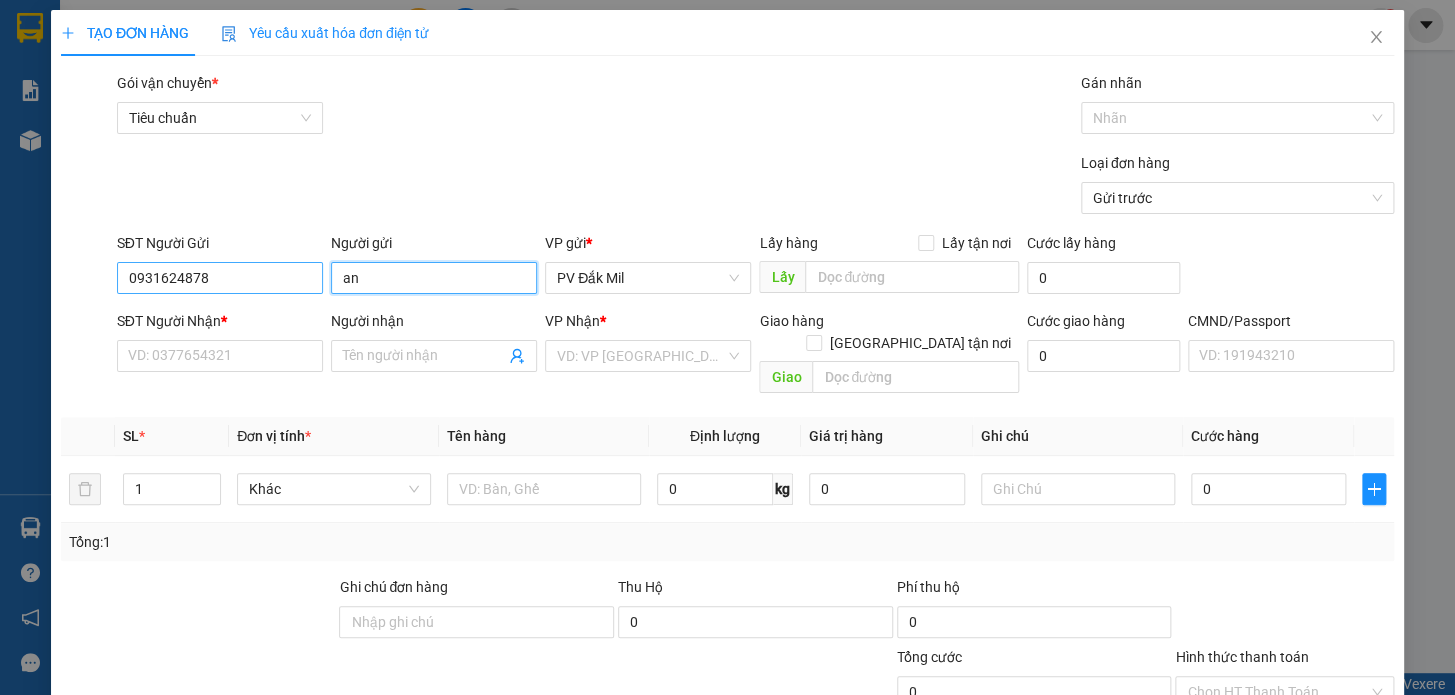 type on "a" 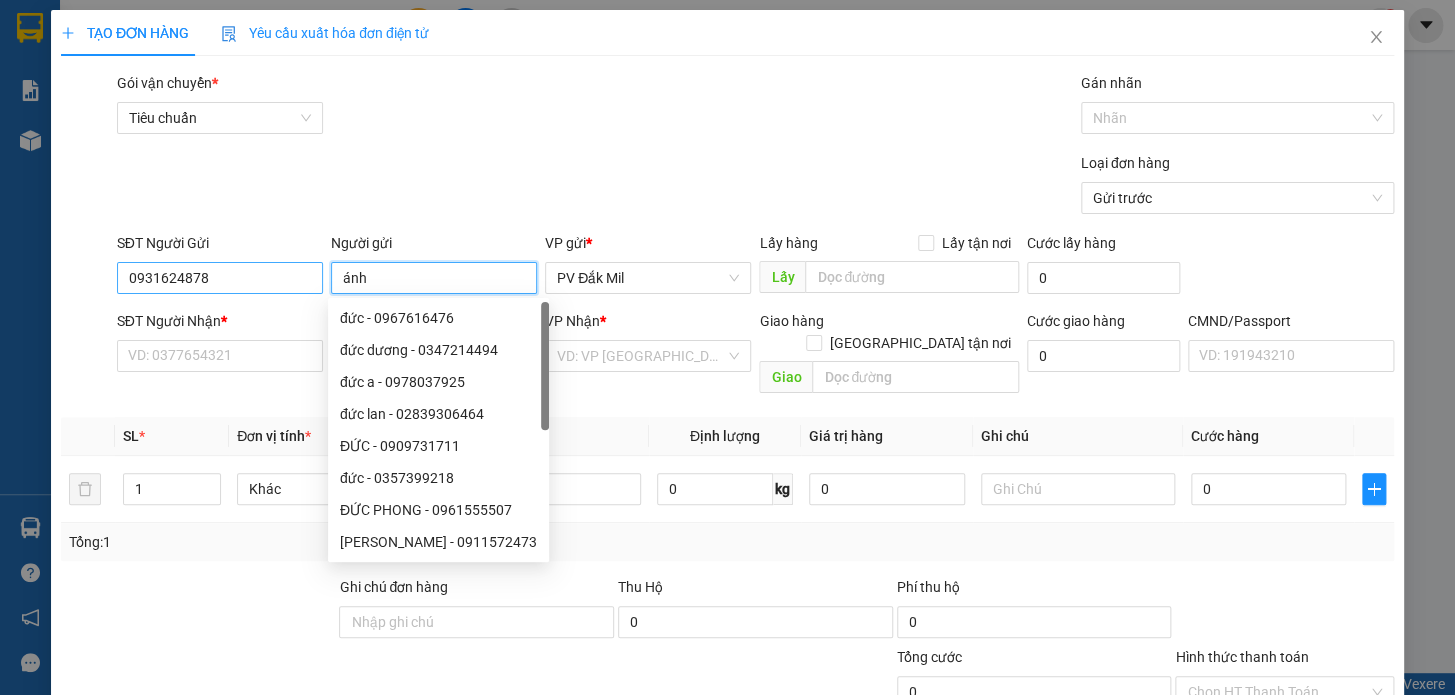 type on "ánh" 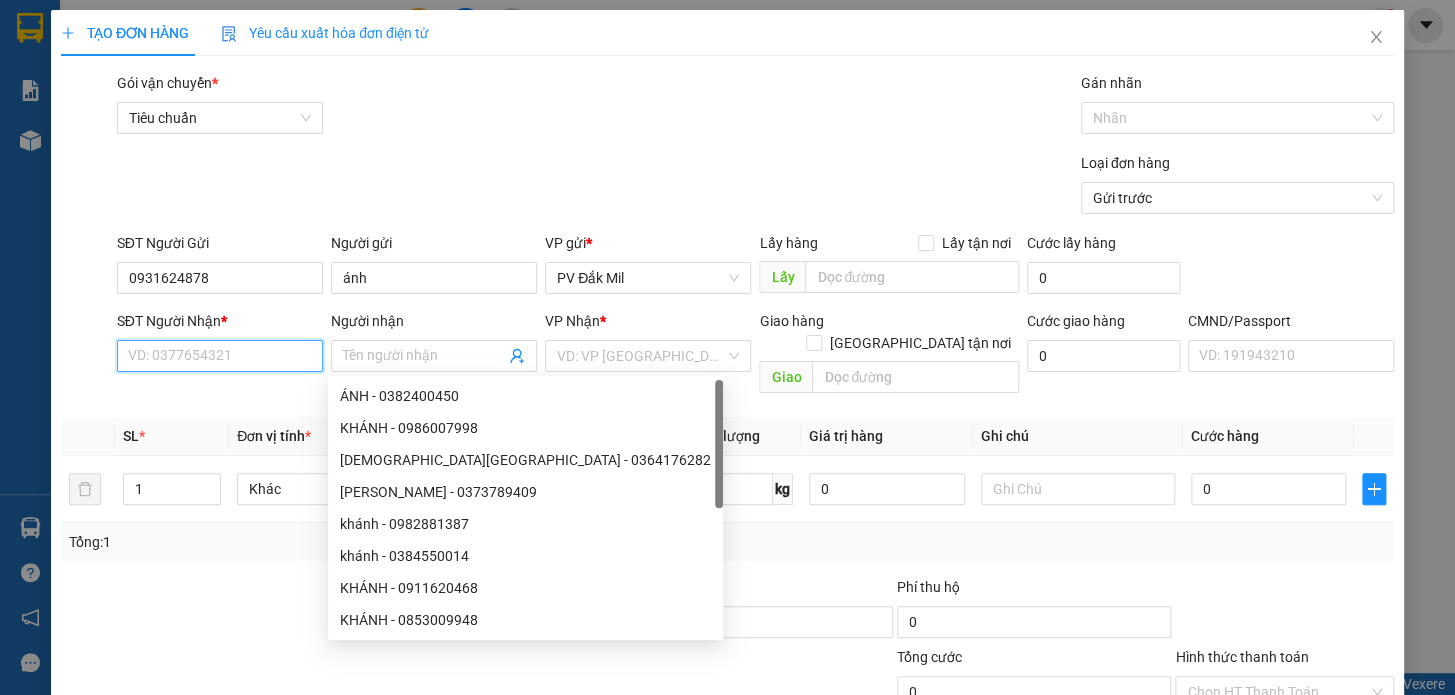 click on "SĐT Người Nhận  *" at bounding box center [220, 356] 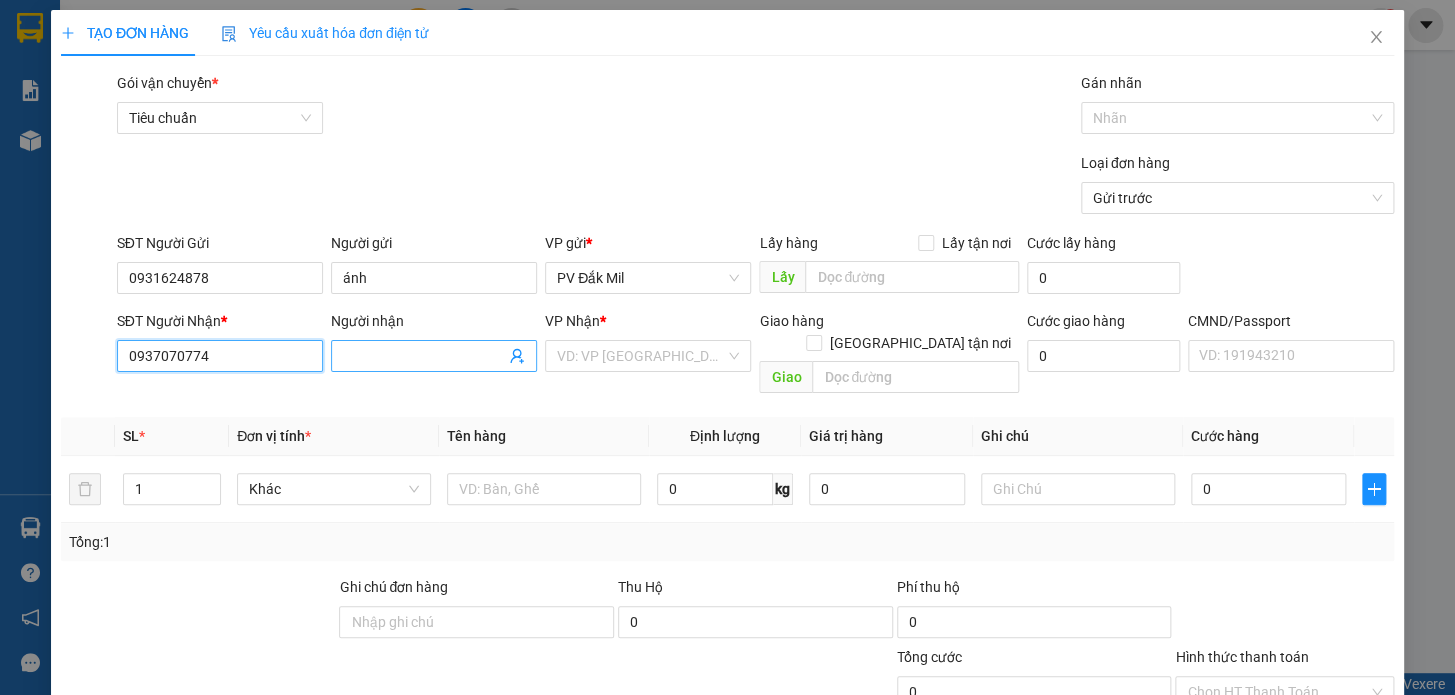type on "0937070774" 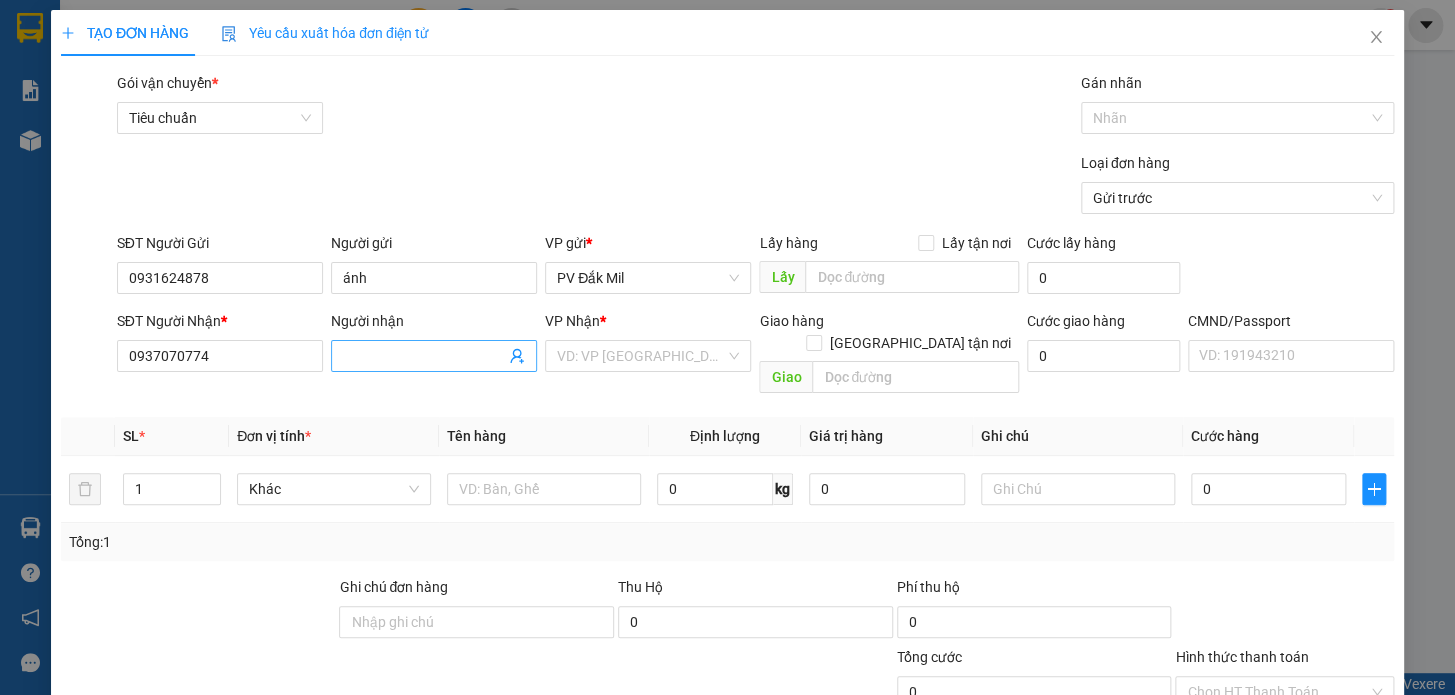 click on "Người nhận" at bounding box center (424, 356) 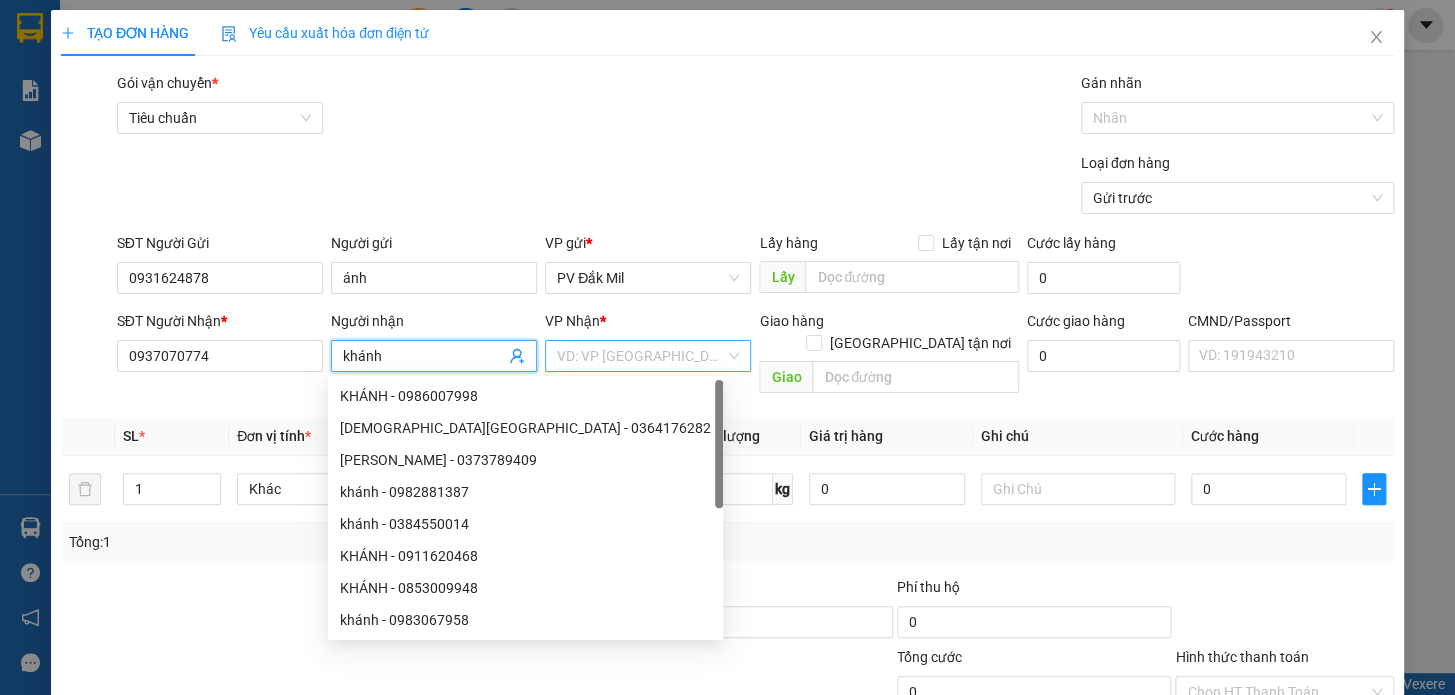type on "khánh" 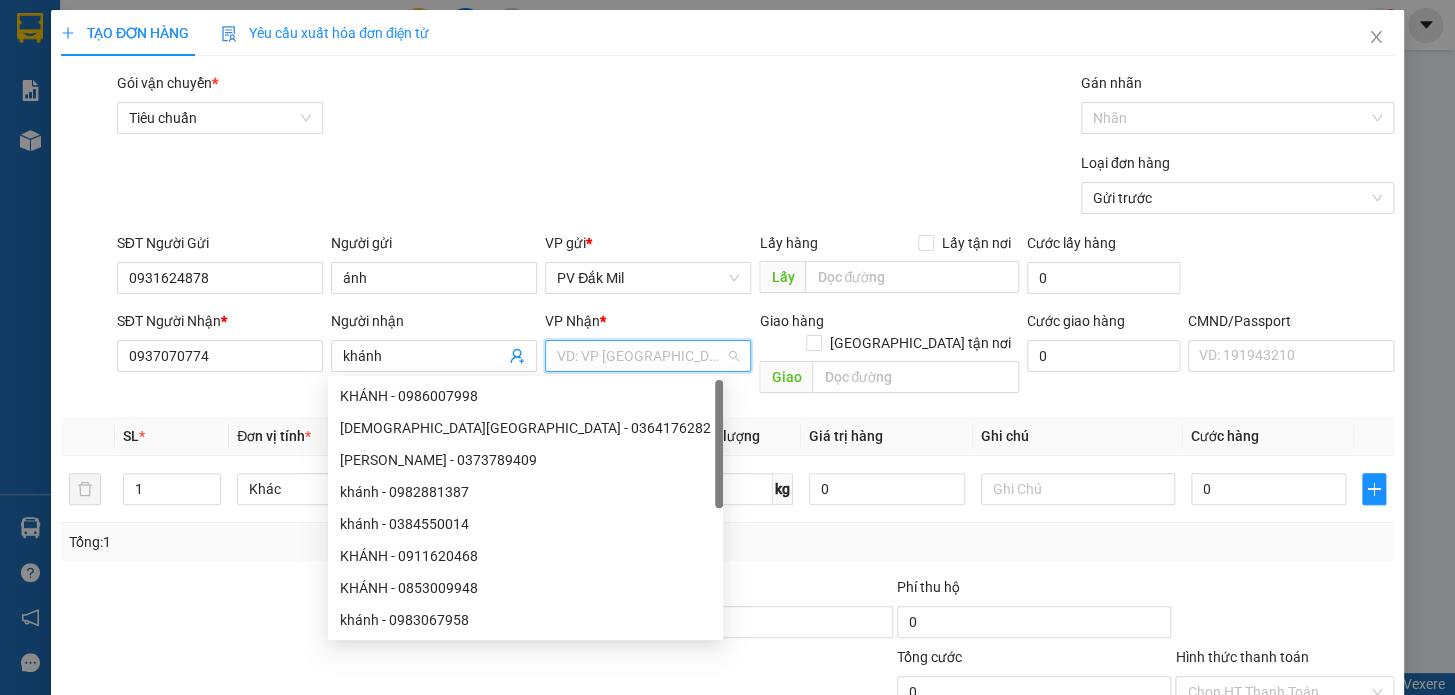 click at bounding box center (641, 356) 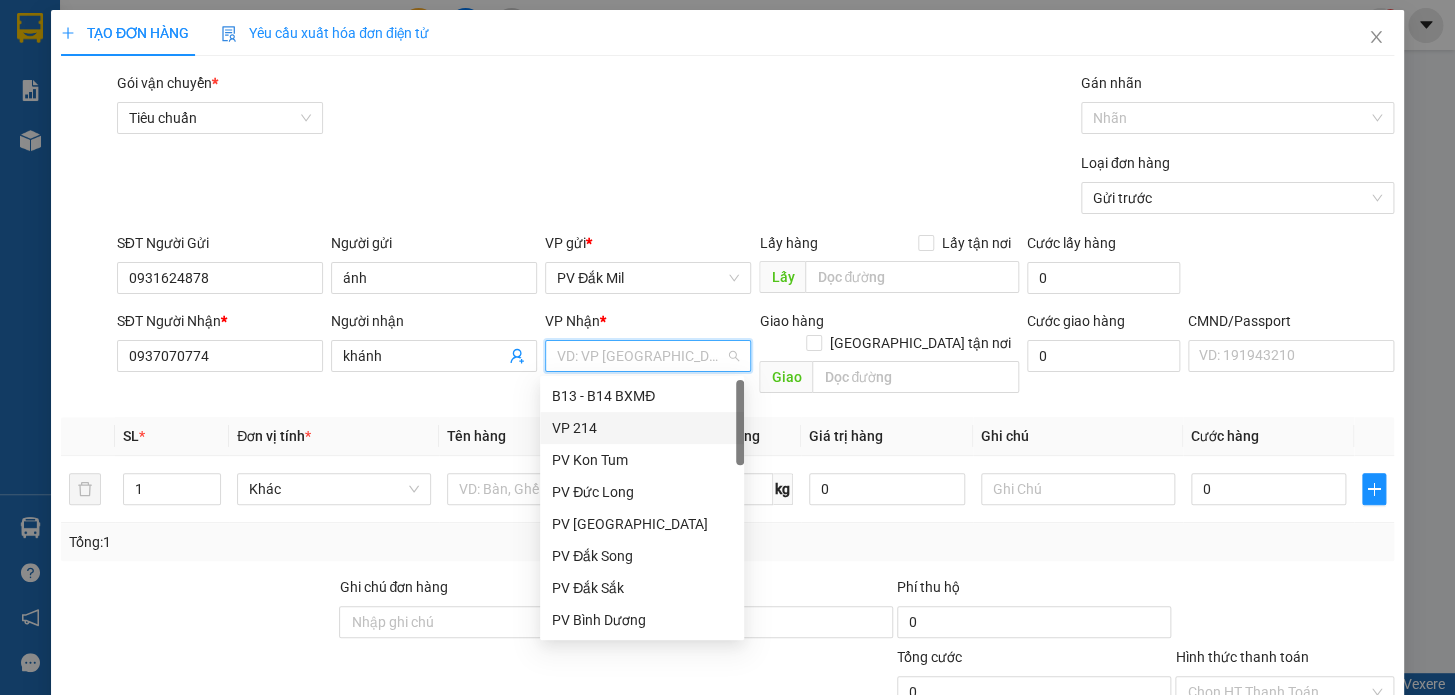 click on "VP 214" at bounding box center [642, 428] 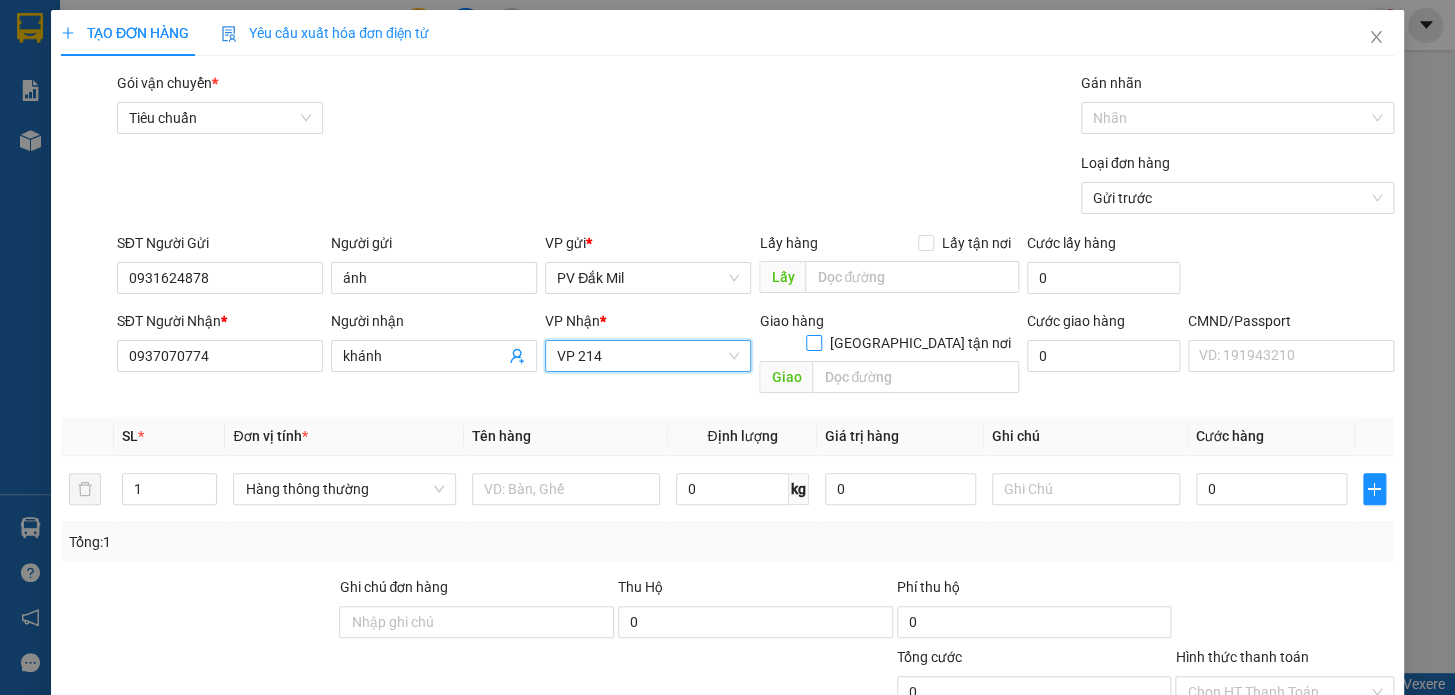 click on "[GEOGRAPHIC_DATA] tận nơi" at bounding box center [813, 342] 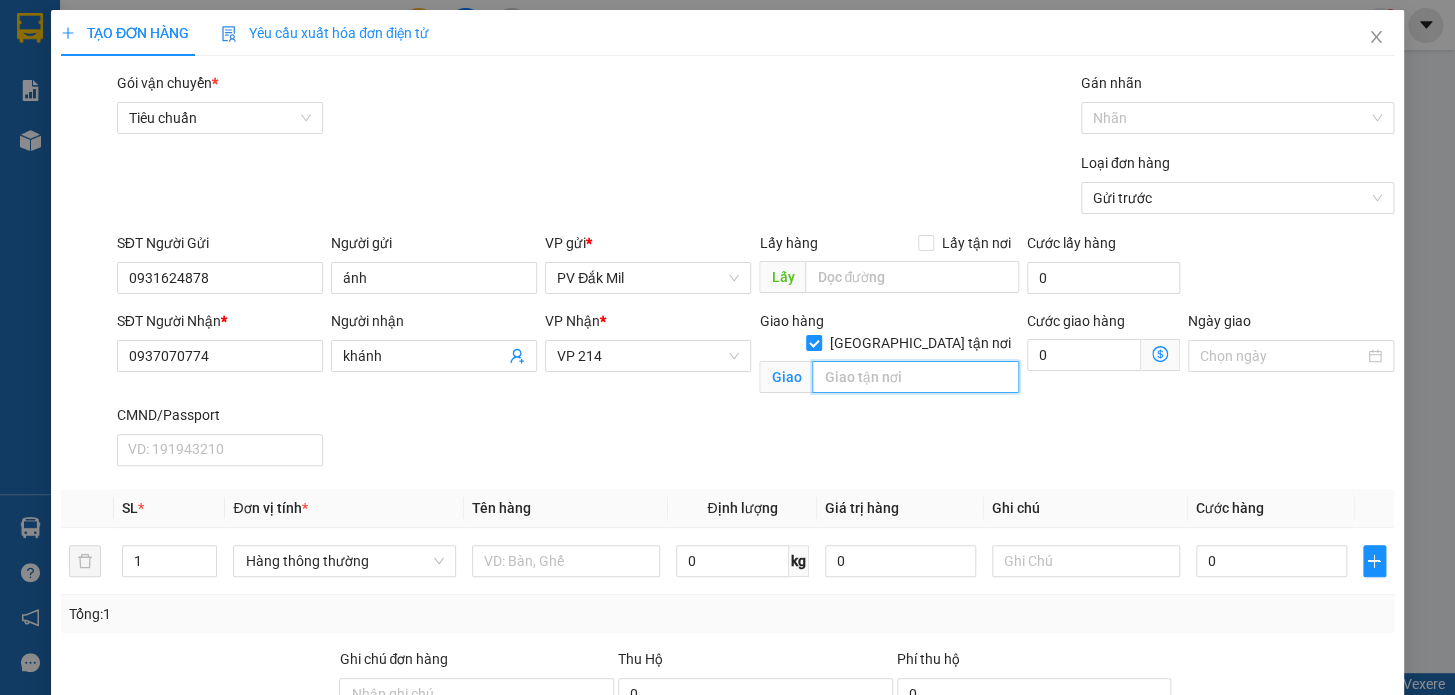 click at bounding box center [915, 377] 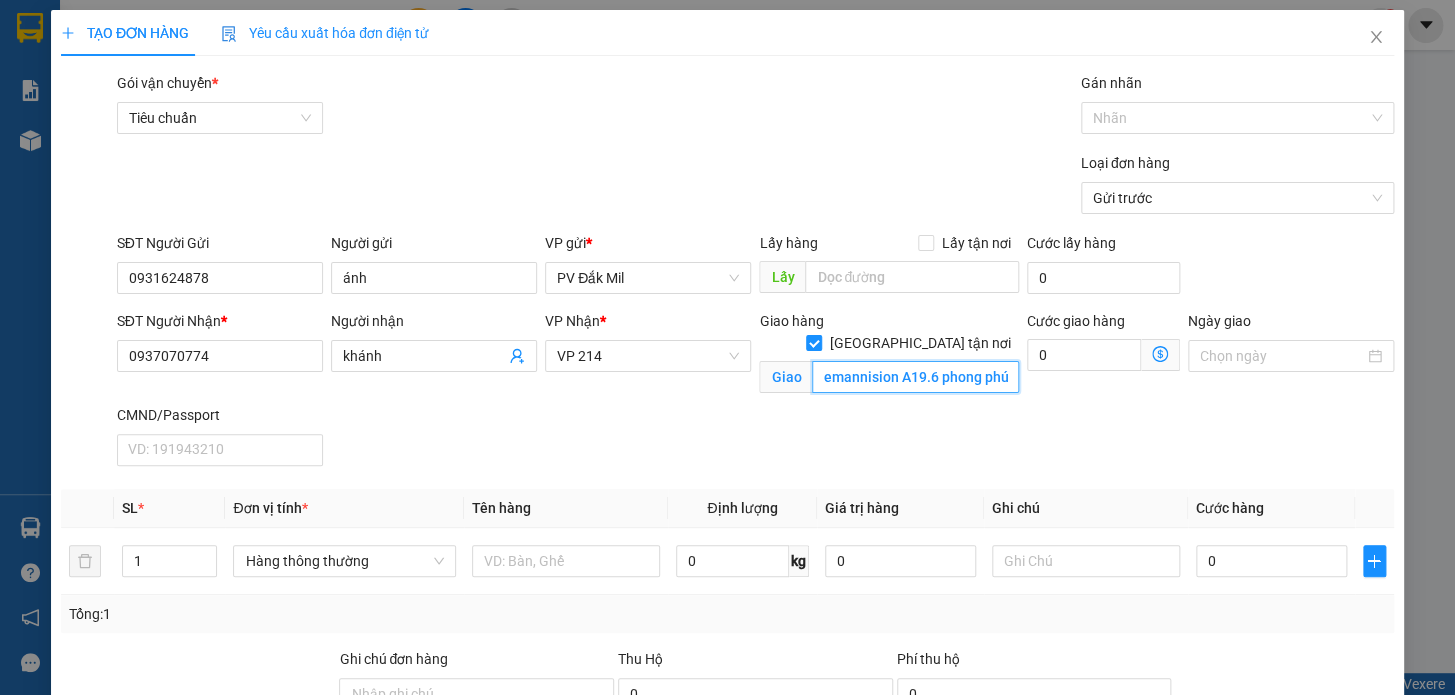 scroll, scrollTop: 0, scrollLeft: 246, axis: horizontal 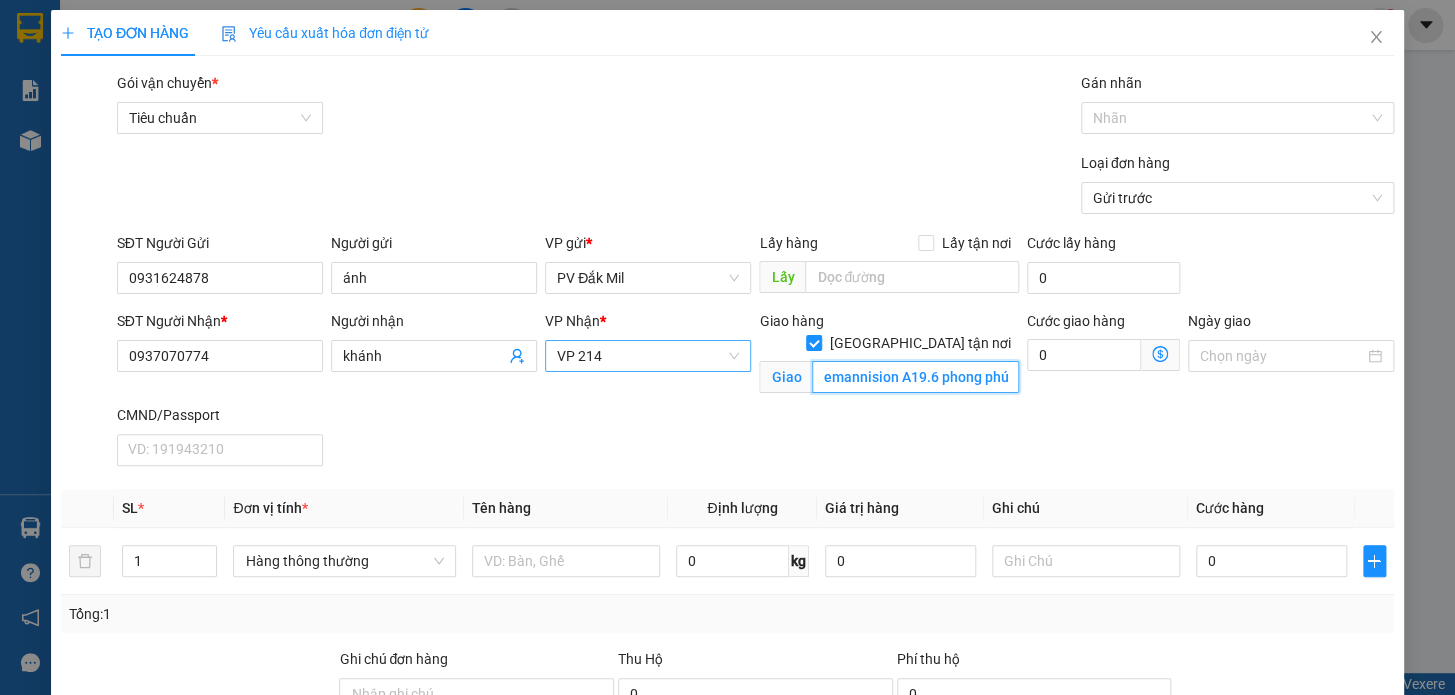 click on "VP 214" at bounding box center [648, 356] 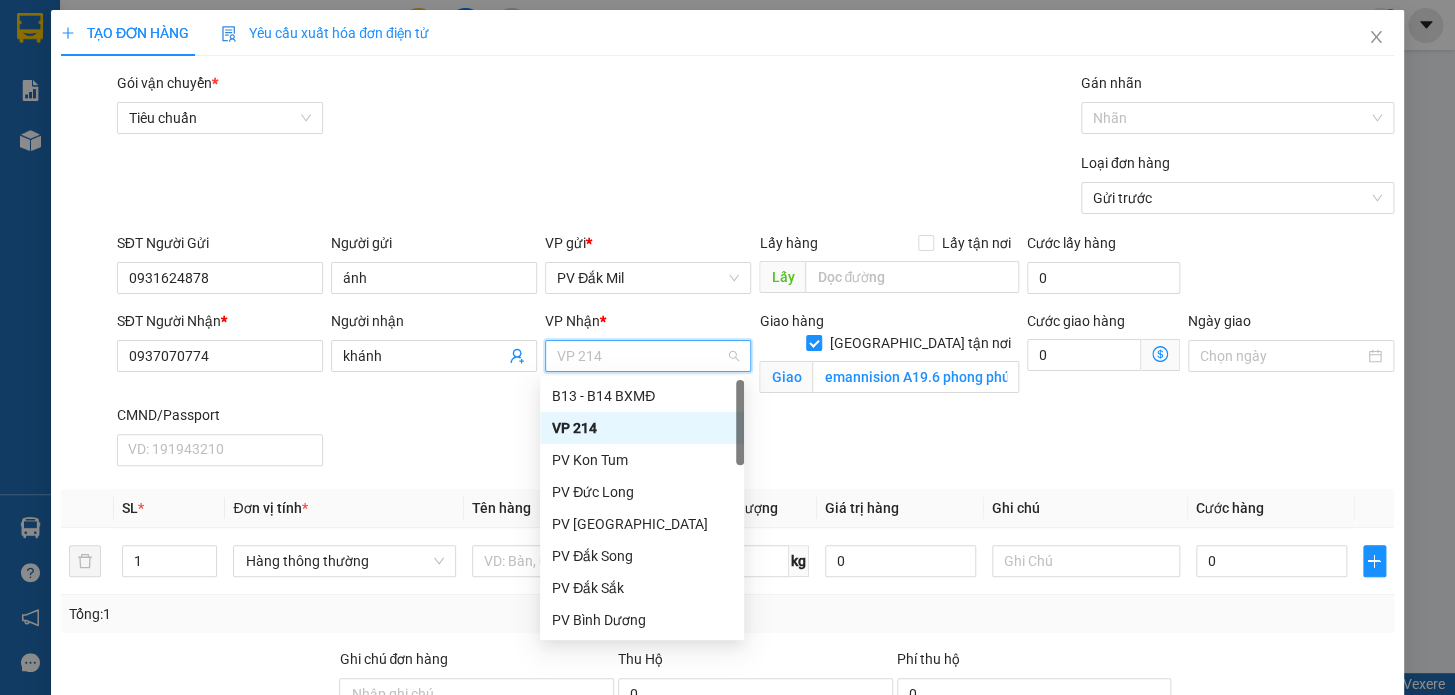scroll, scrollTop: 0, scrollLeft: 0, axis: both 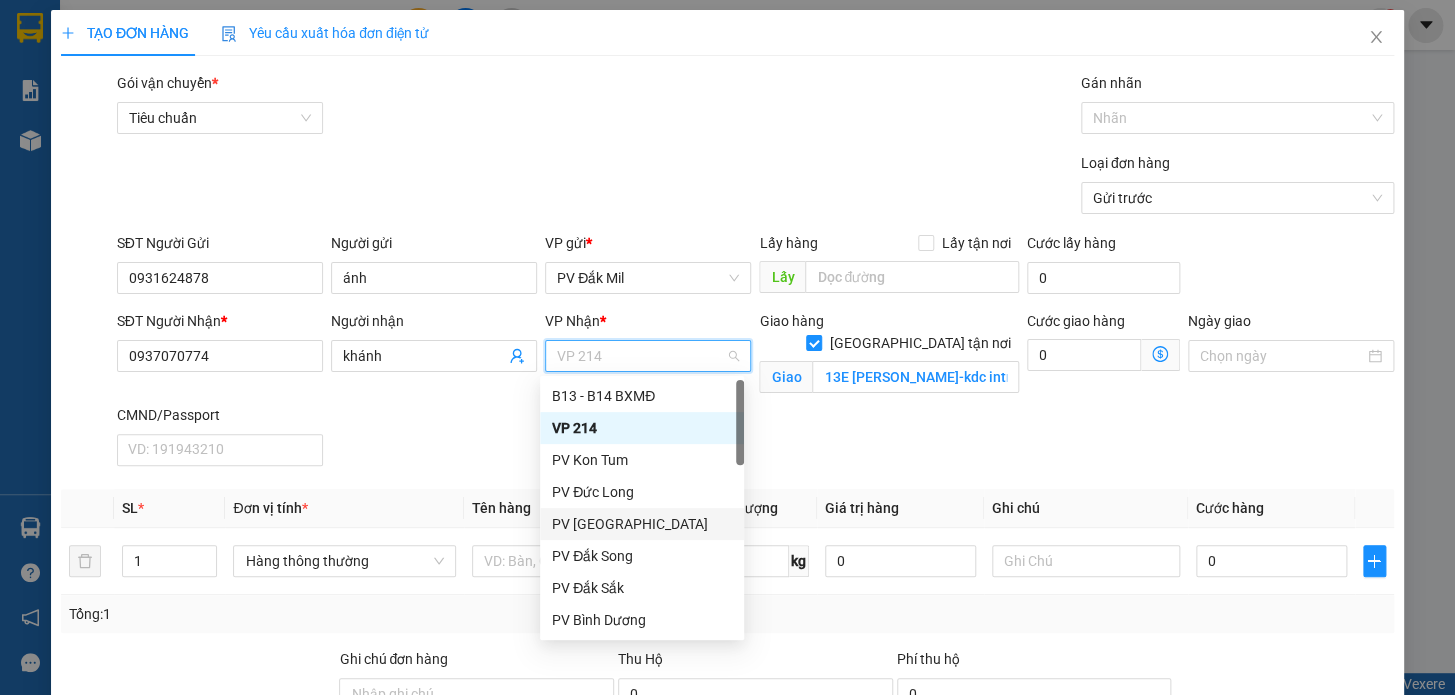 click on "PV [GEOGRAPHIC_DATA]" at bounding box center [642, 524] 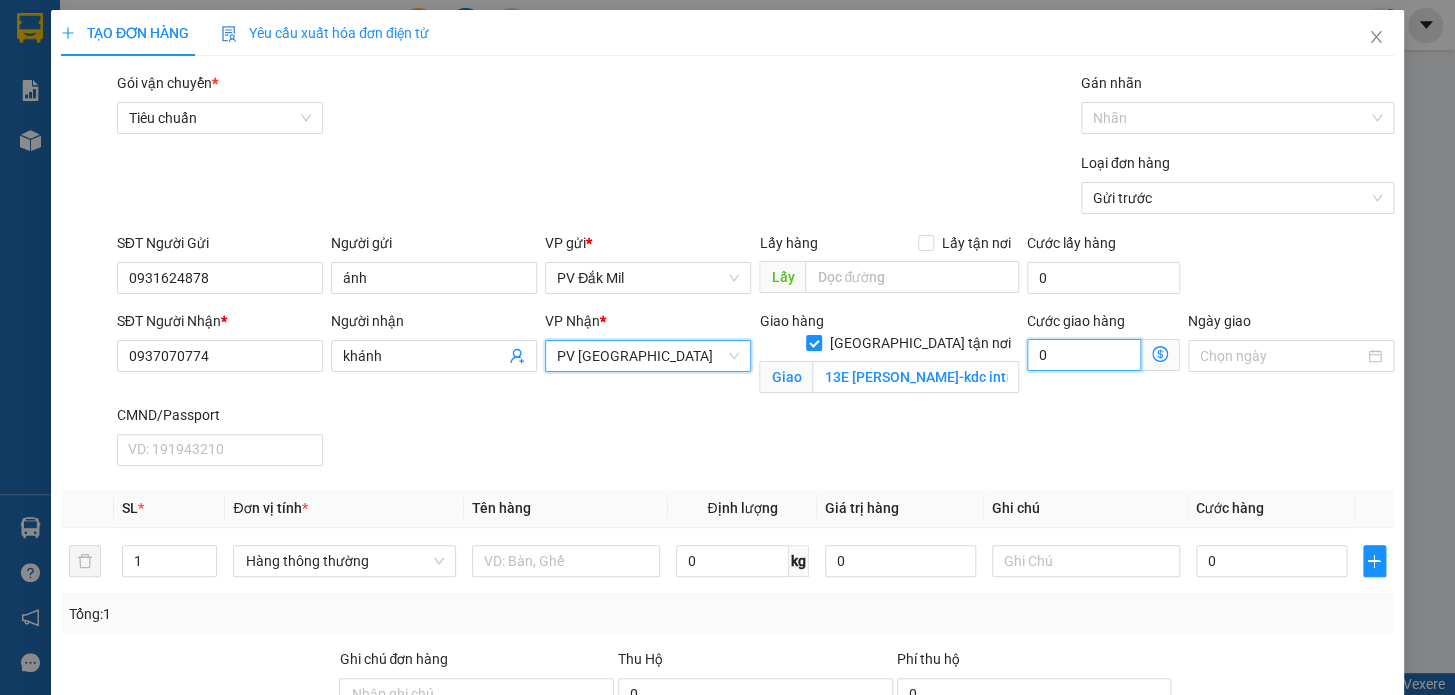 click on "0" at bounding box center (1084, 355) 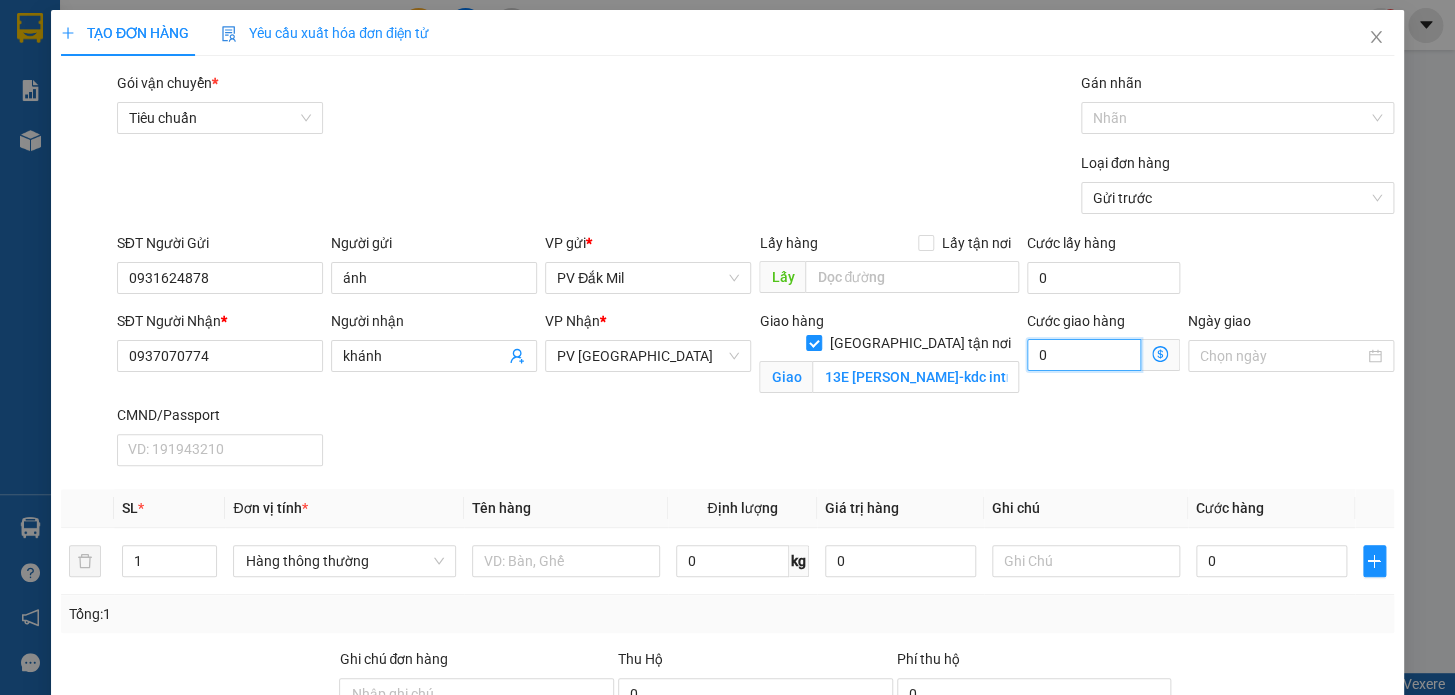 type on "1" 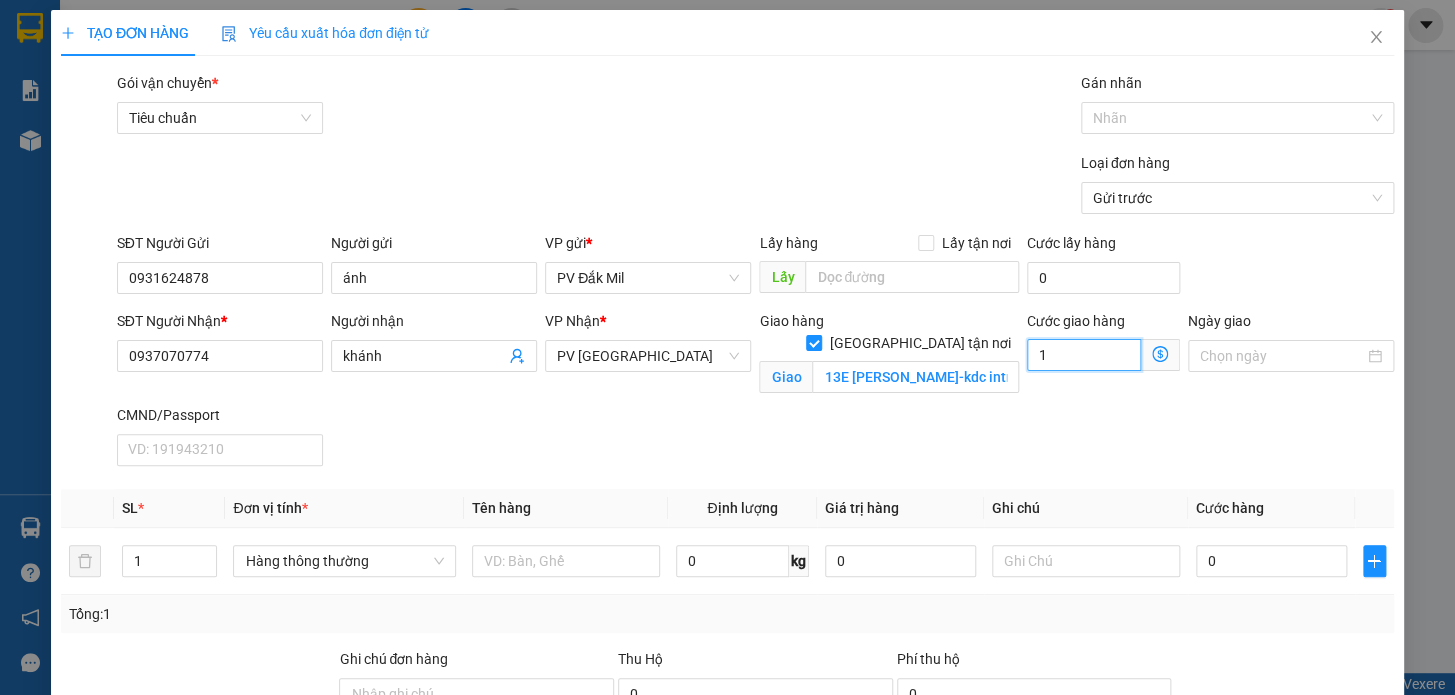 type on "10" 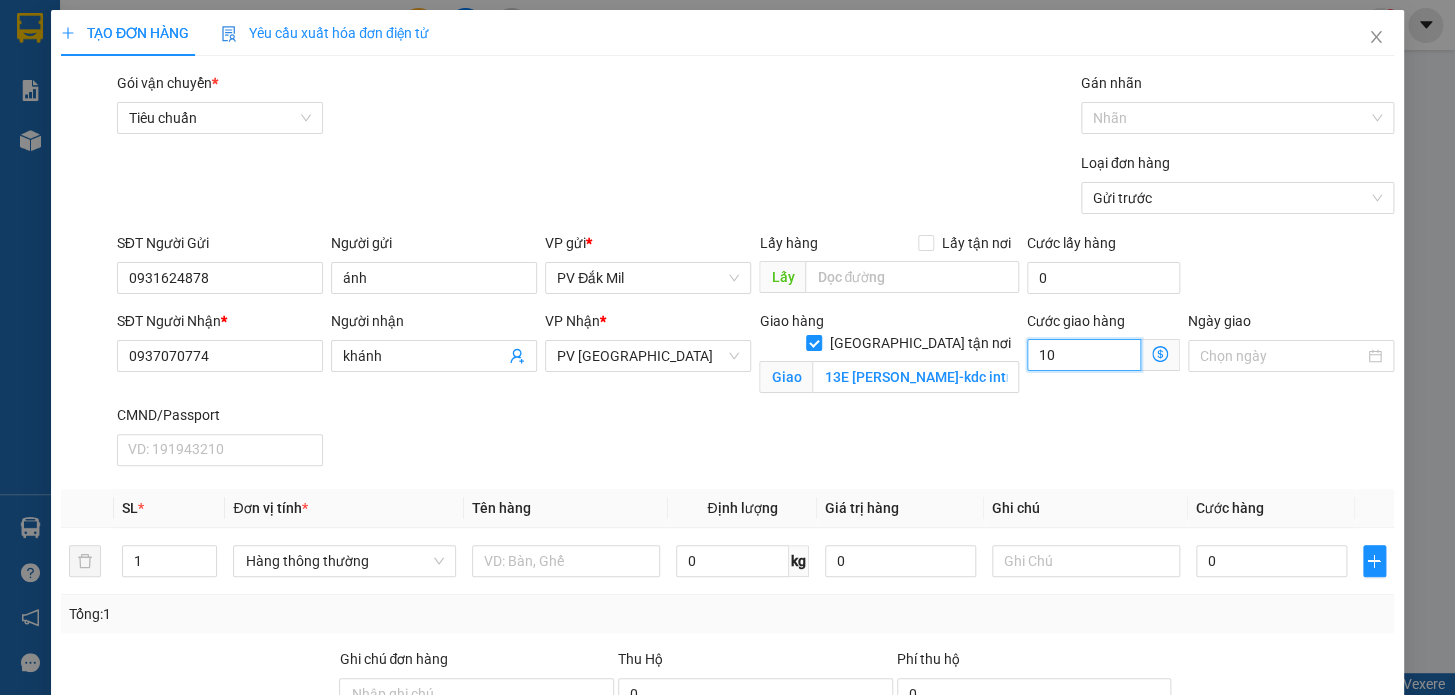 type on "100" 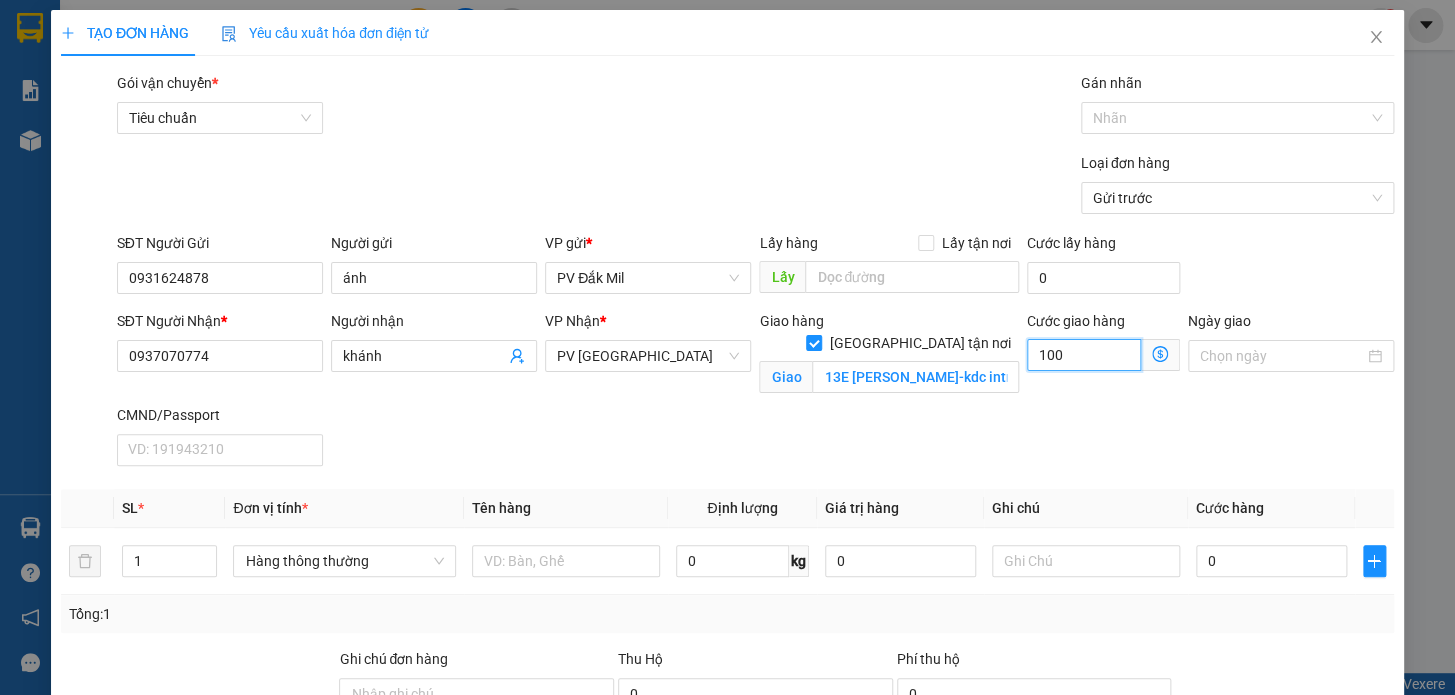 type on "1.000" 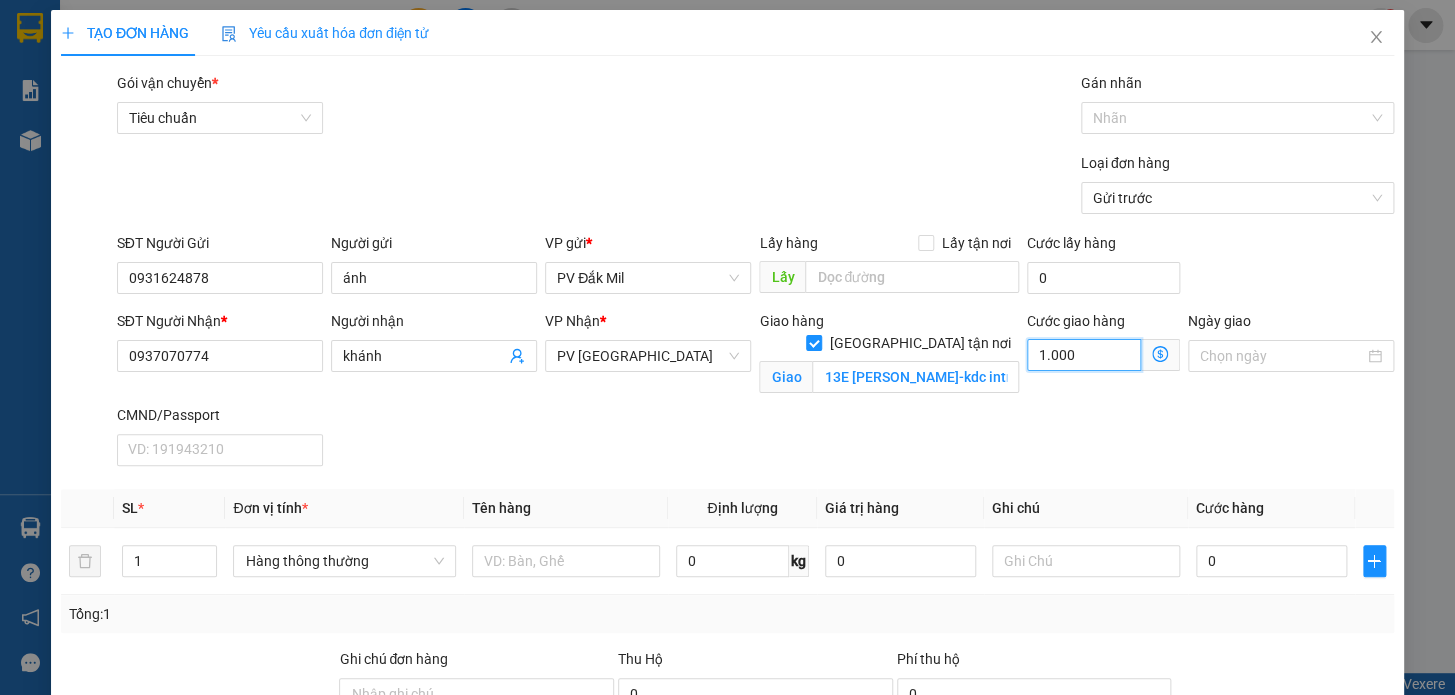 type on "10.000" 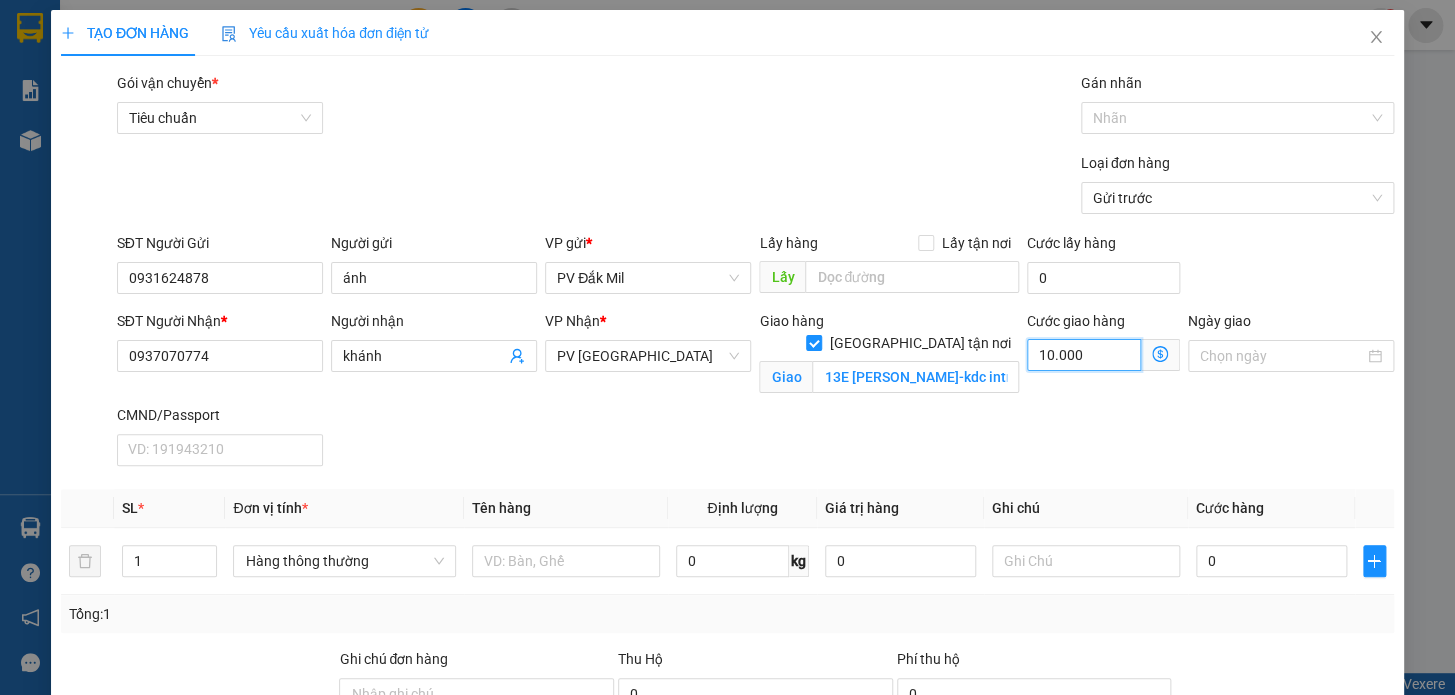 type on "100.000" 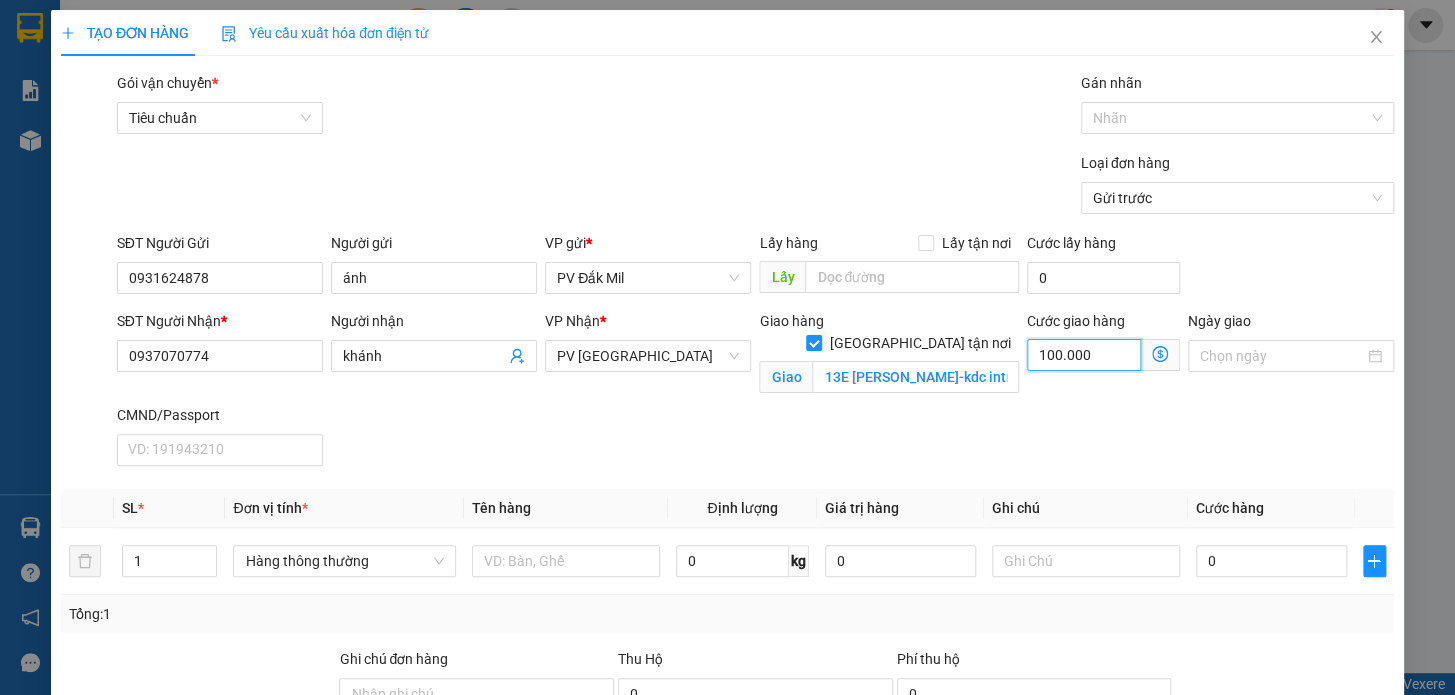 scroll, scrollTop: 181, scrollLeft: 0, axis: vertical 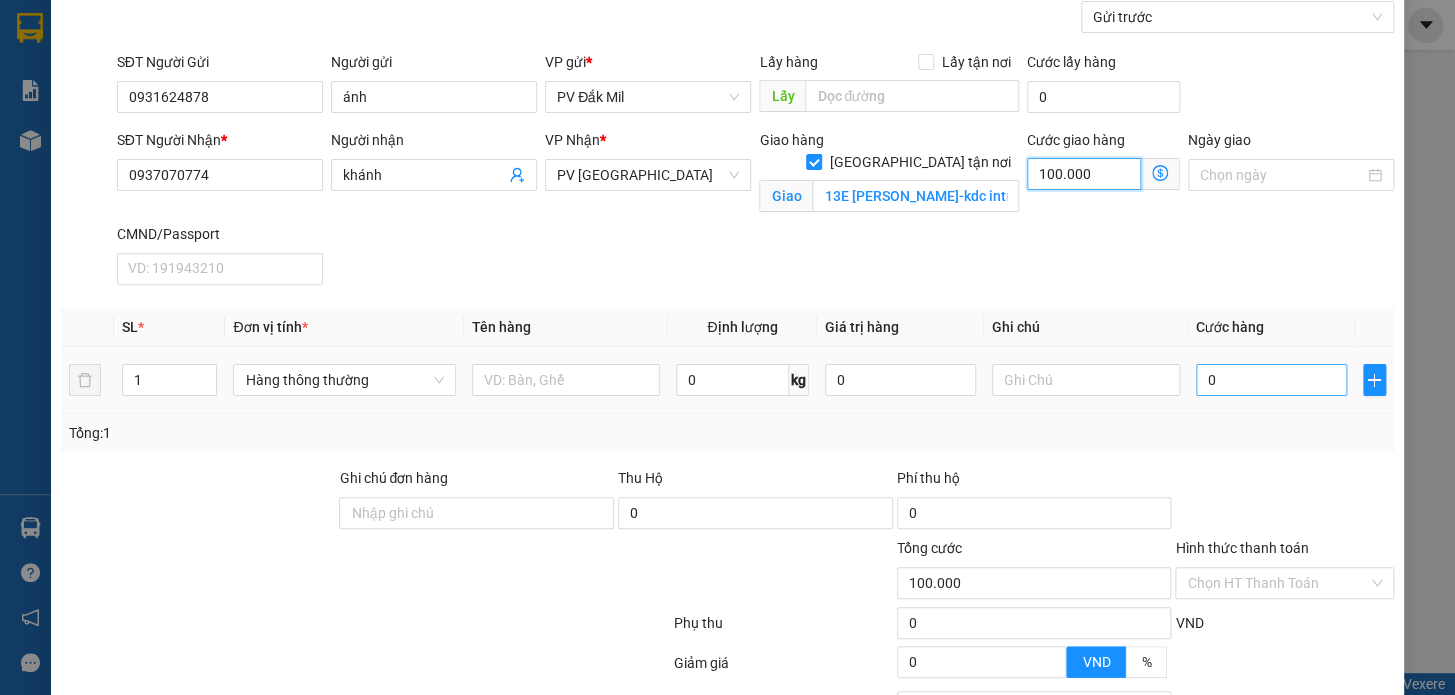 type on "100.000" 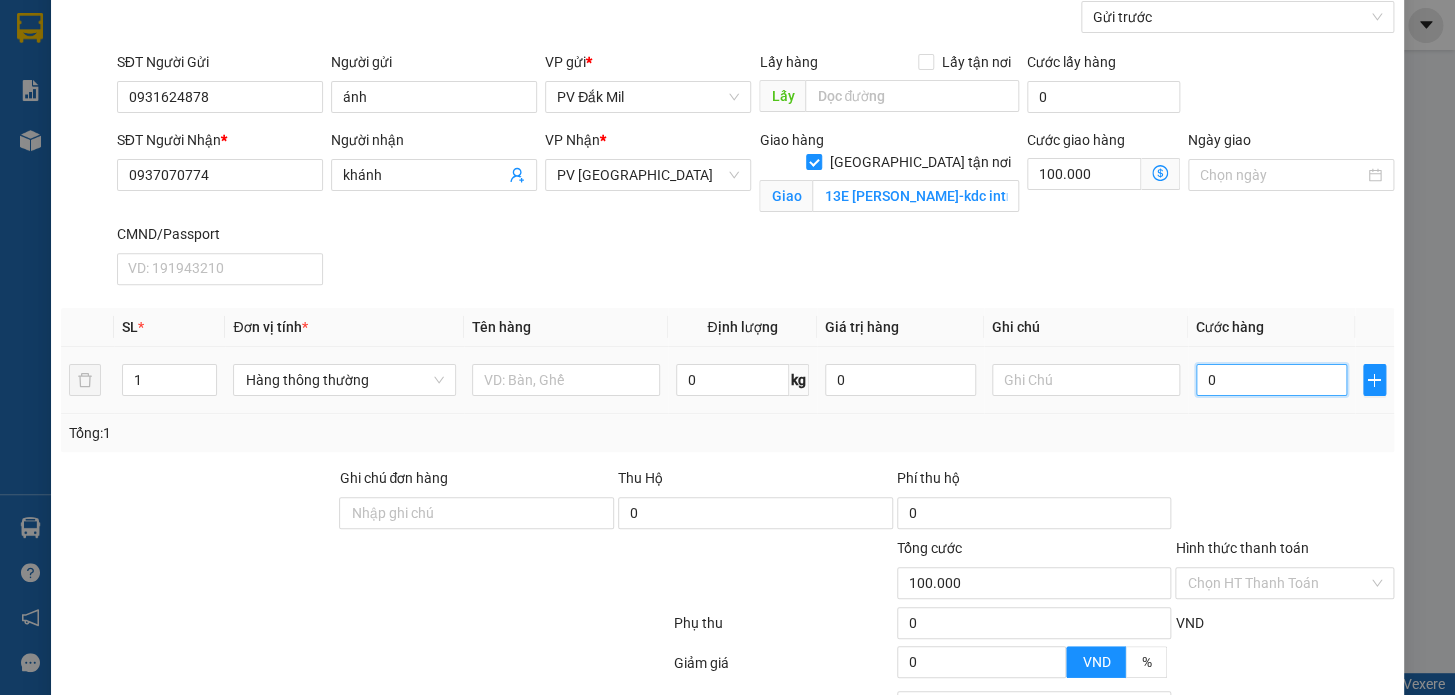 click on "0" at bounding box center (1271, 380) 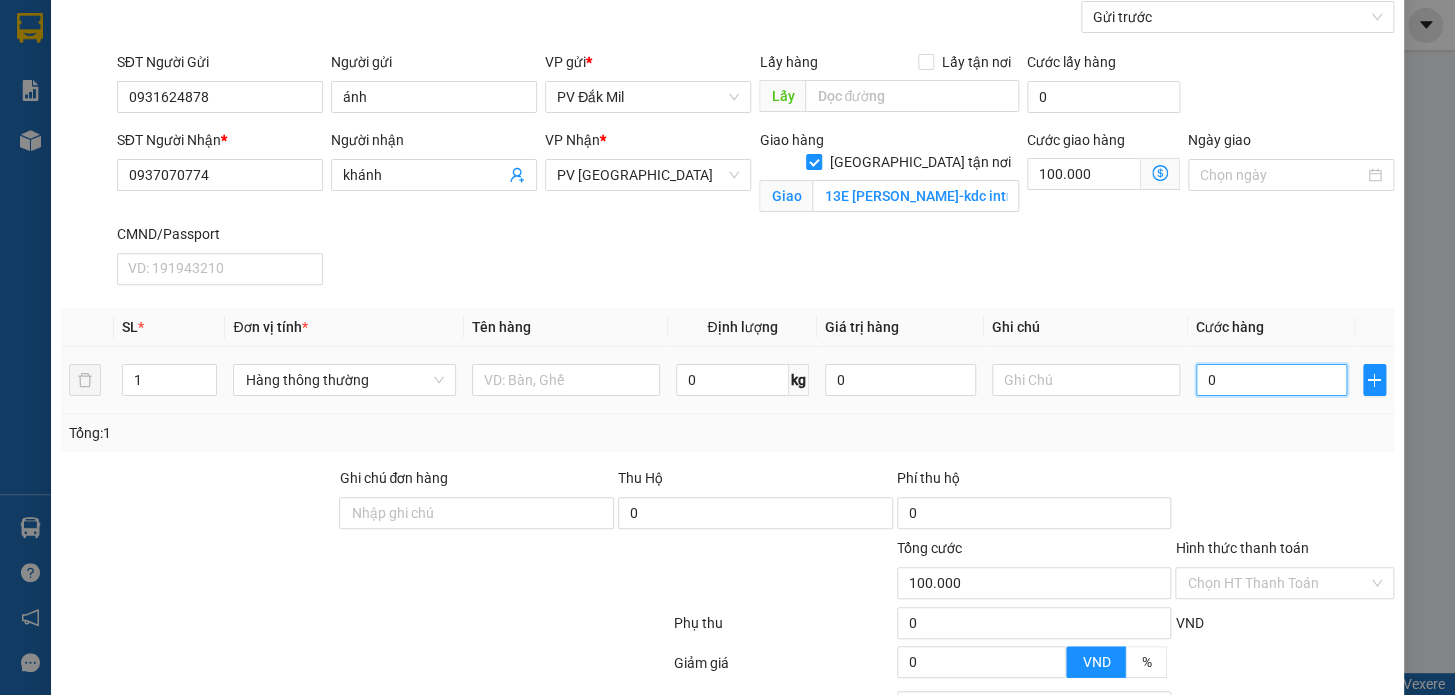 type on "4" 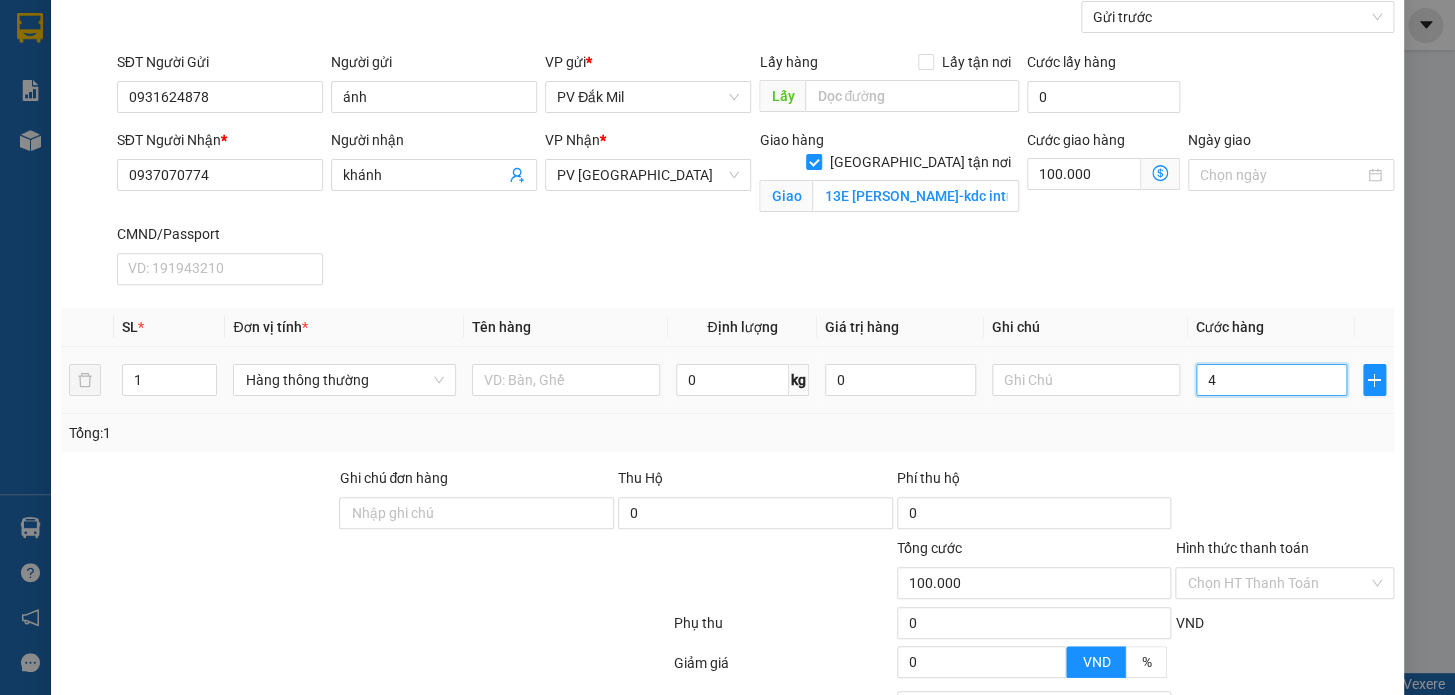 type on "100.004" 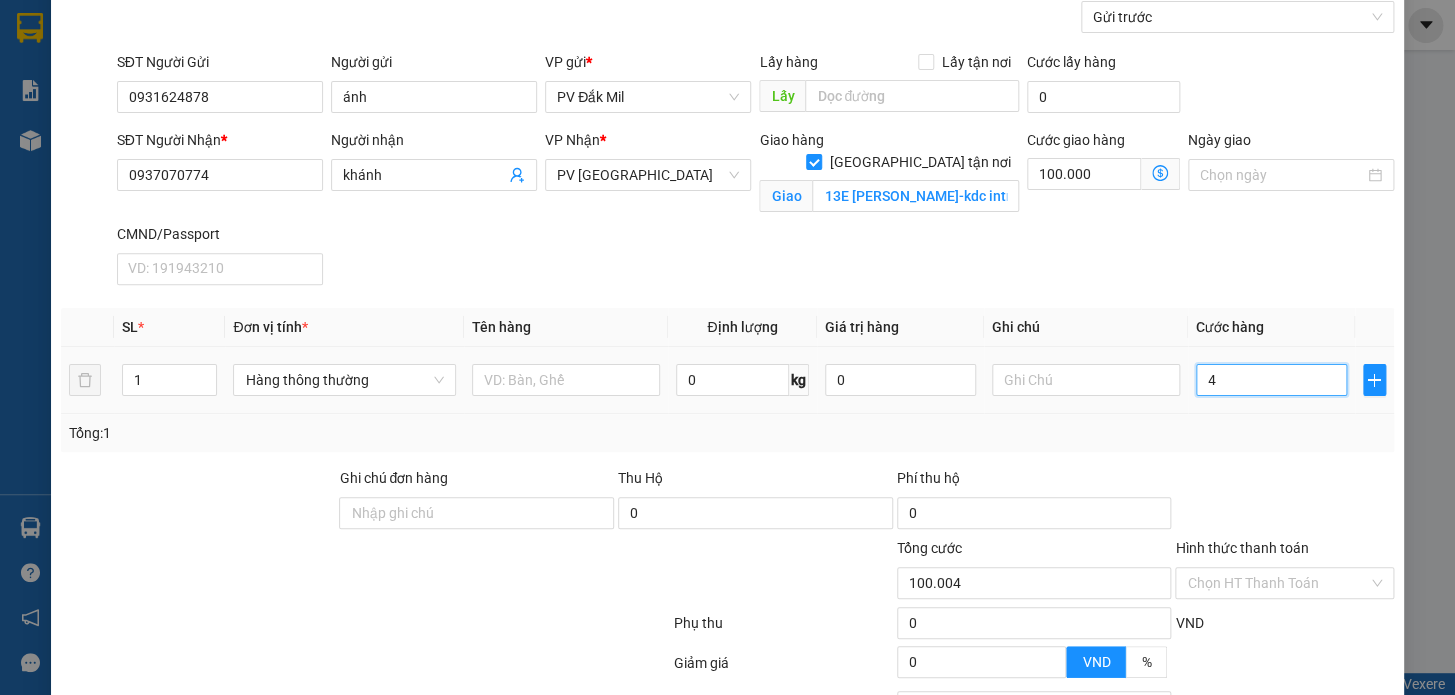type on "40" 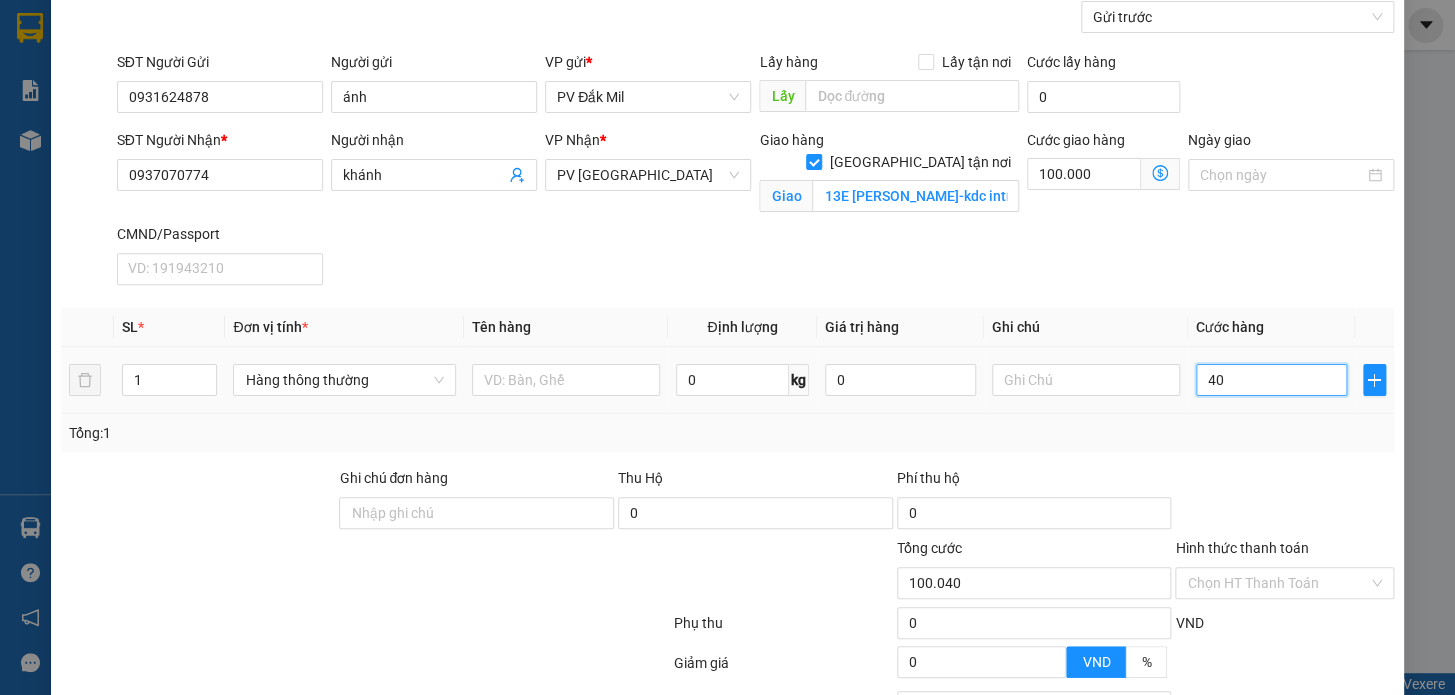 type on "400" 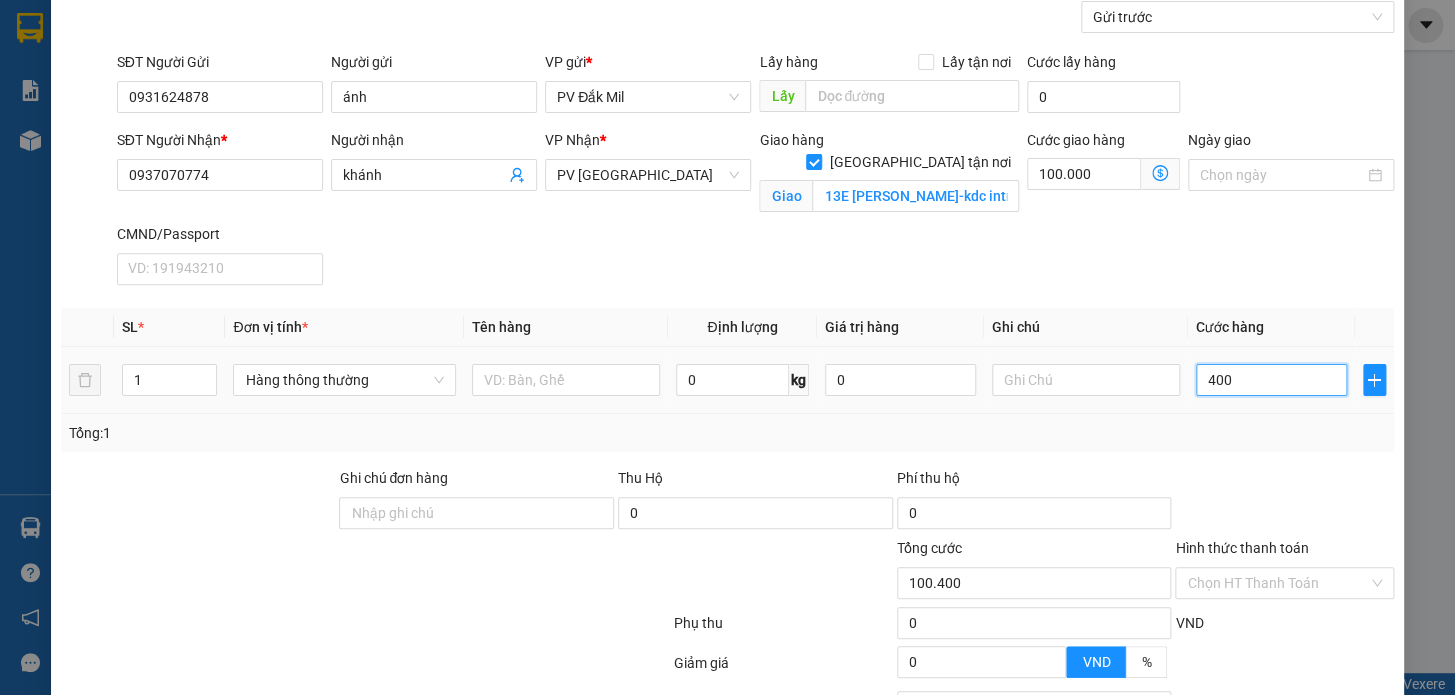 type on "4.000" 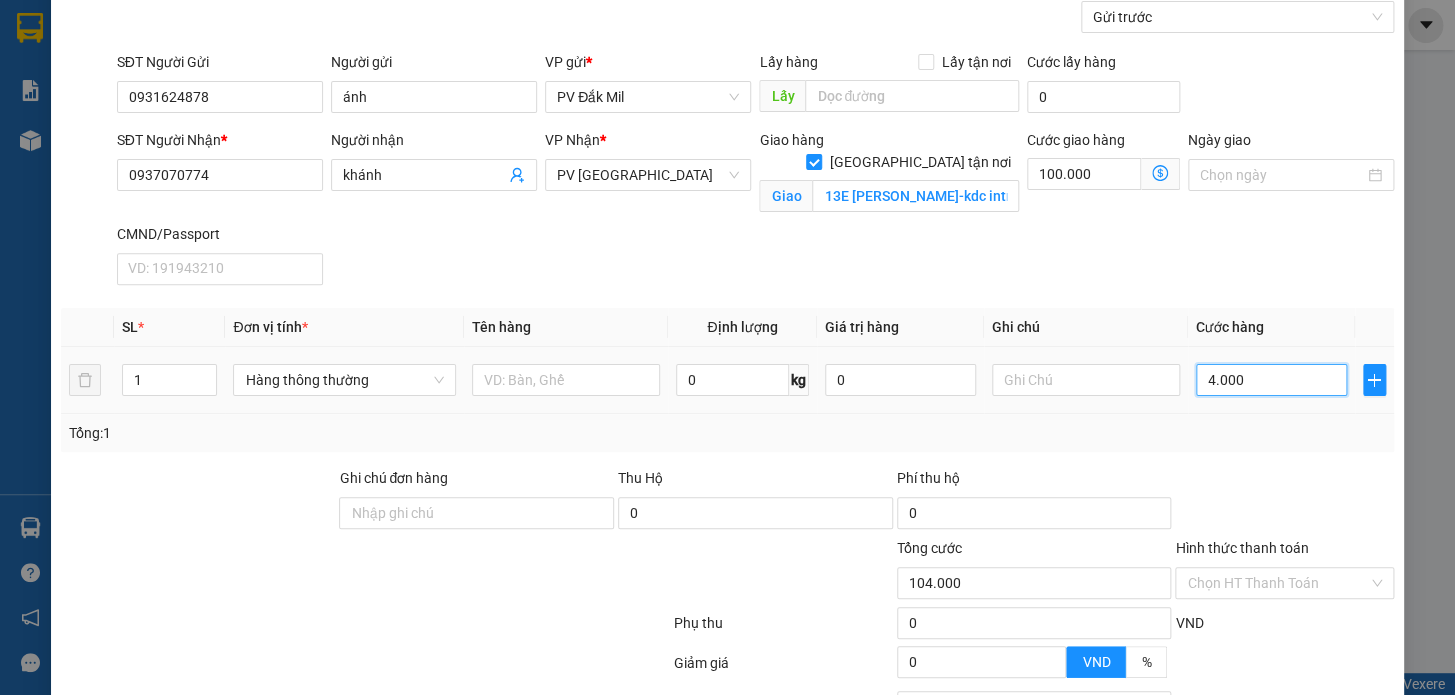 type on "40.000" 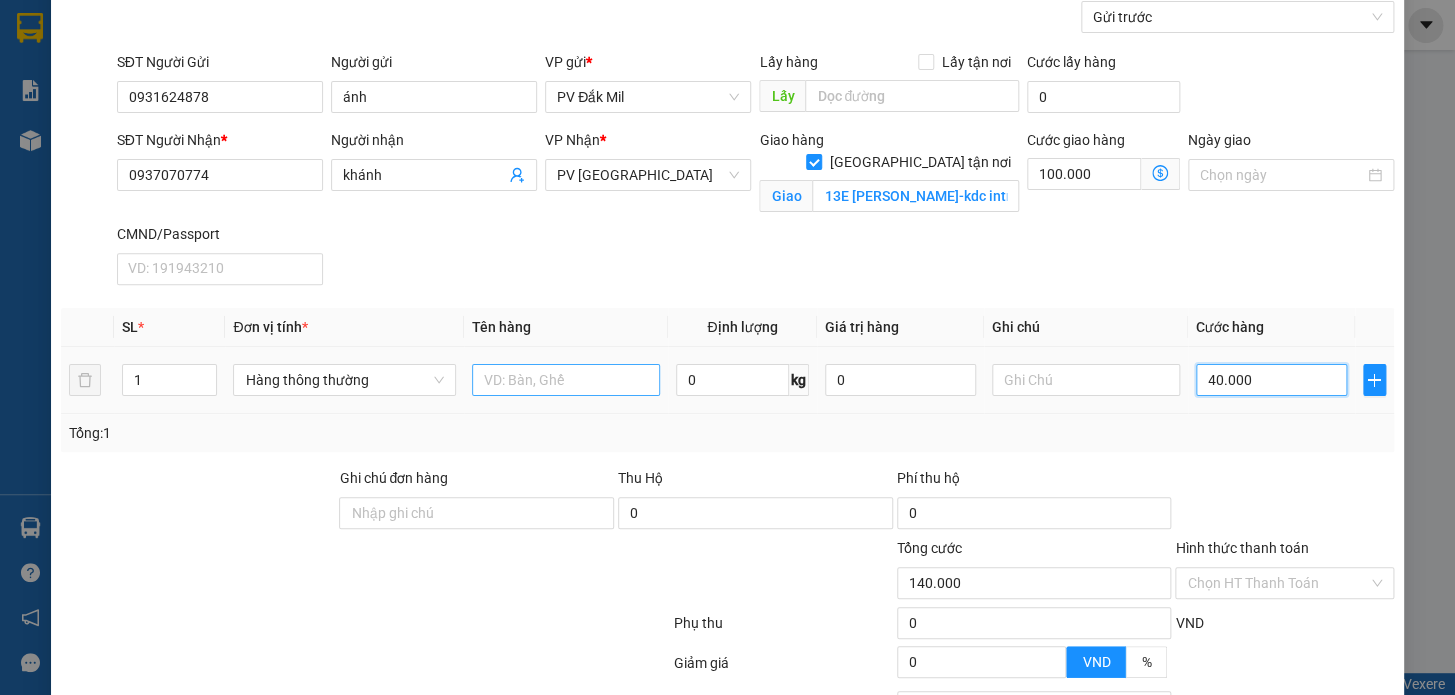 type on "40.000" 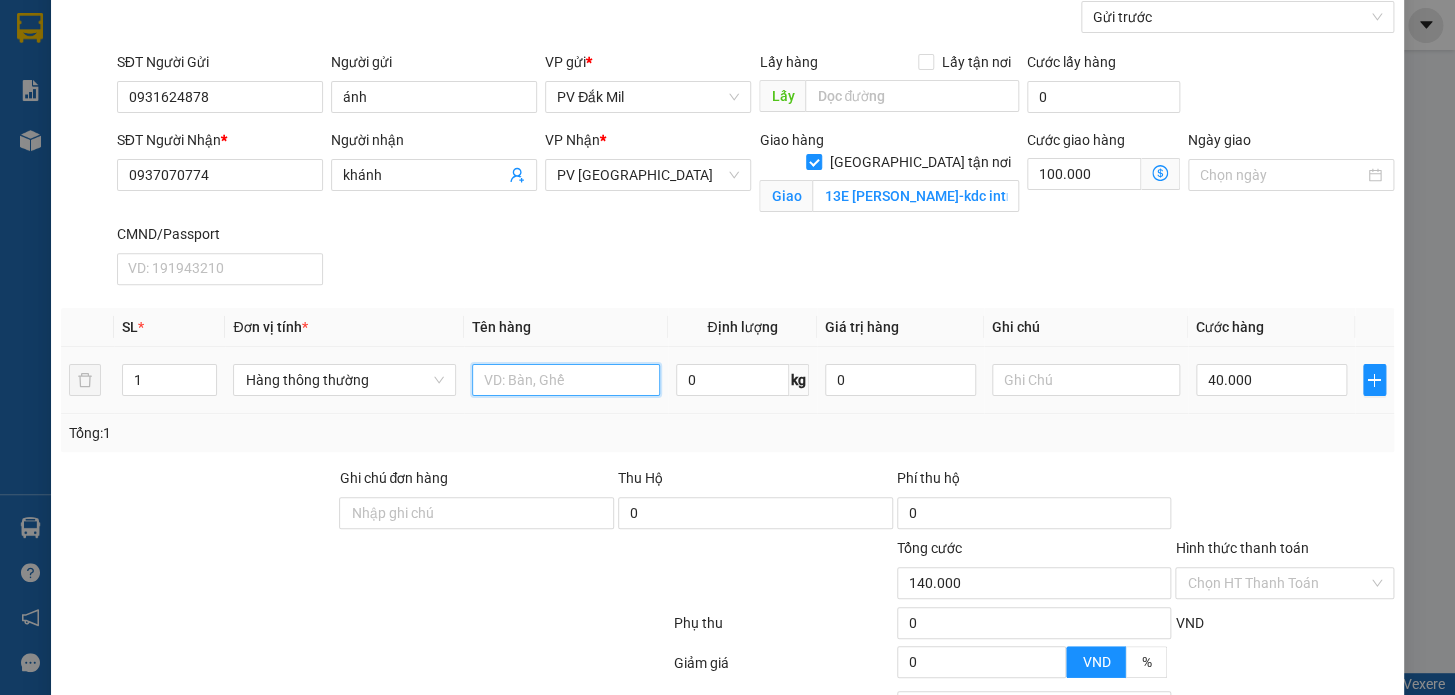 click at bounding box center [566, 380] 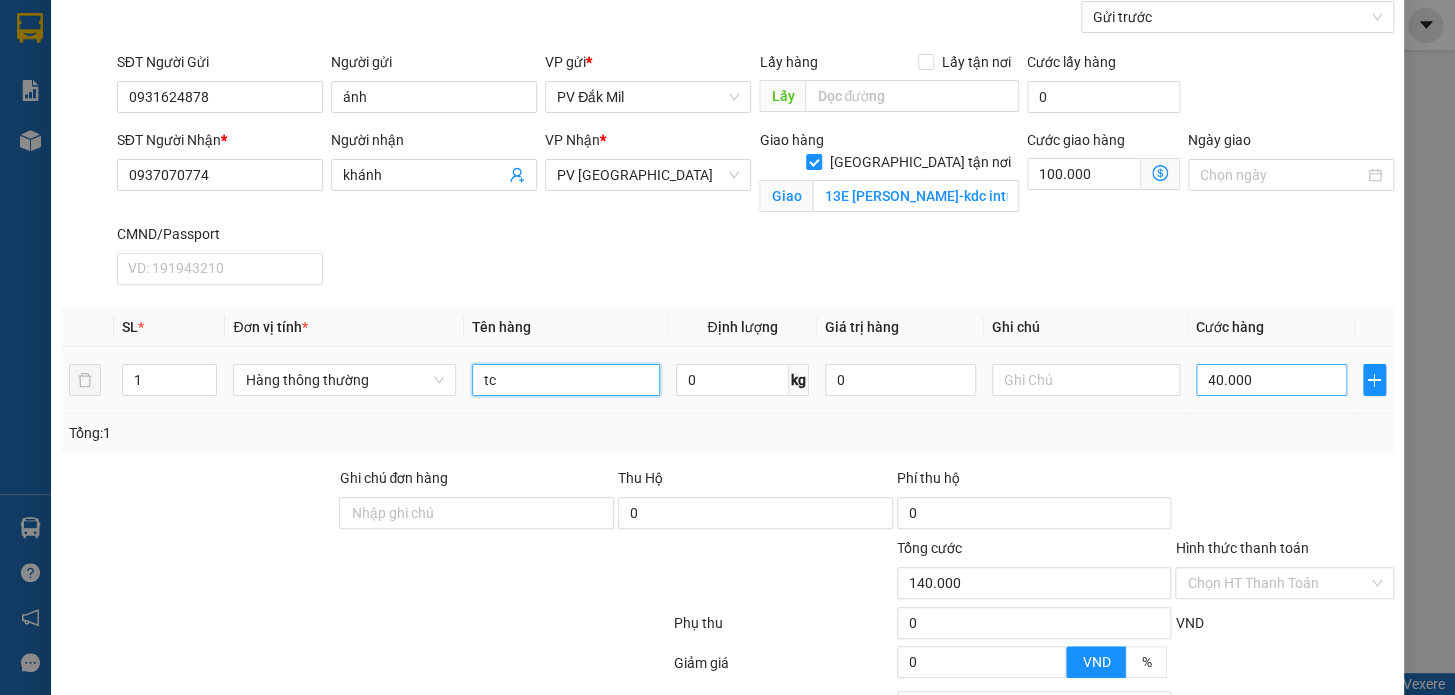 type on "tc" 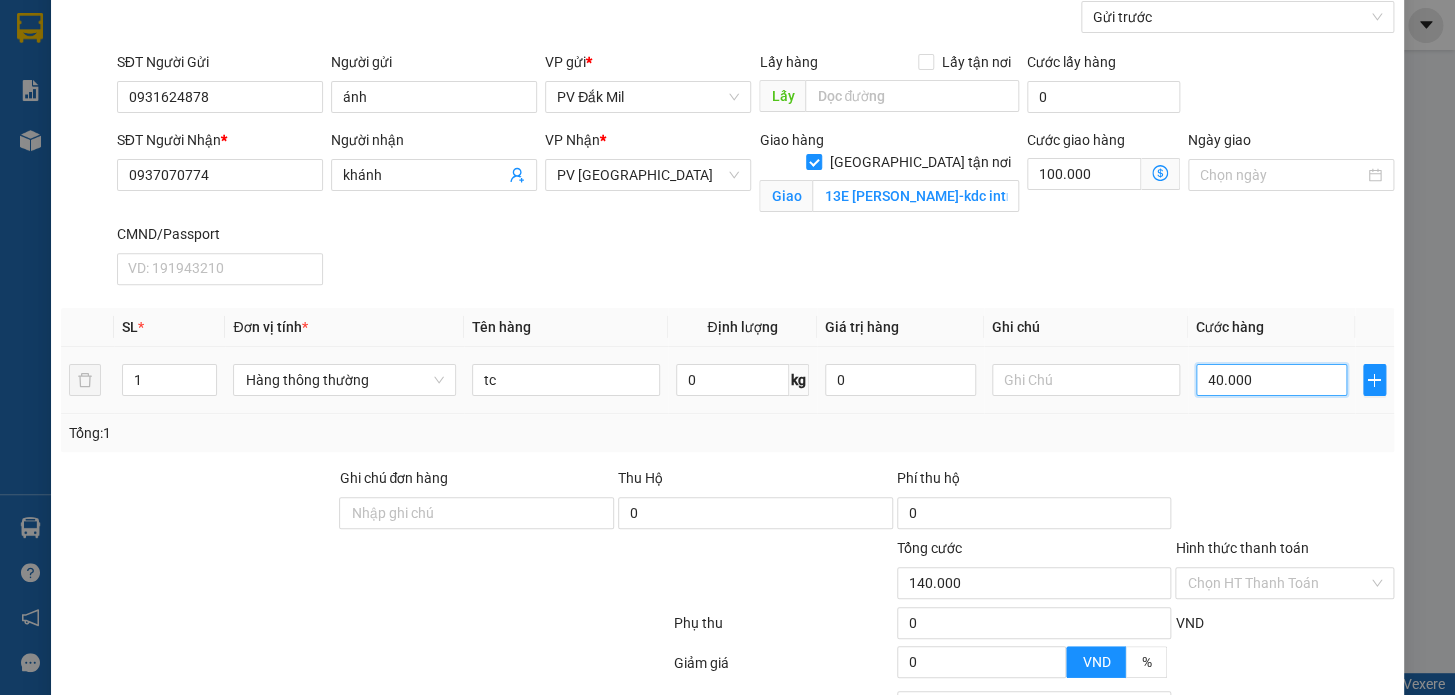 drag, startPoint x: 1200, startPoint y: 381, endPoint x: 1231, endPoint y: 380, distance: 31.016125 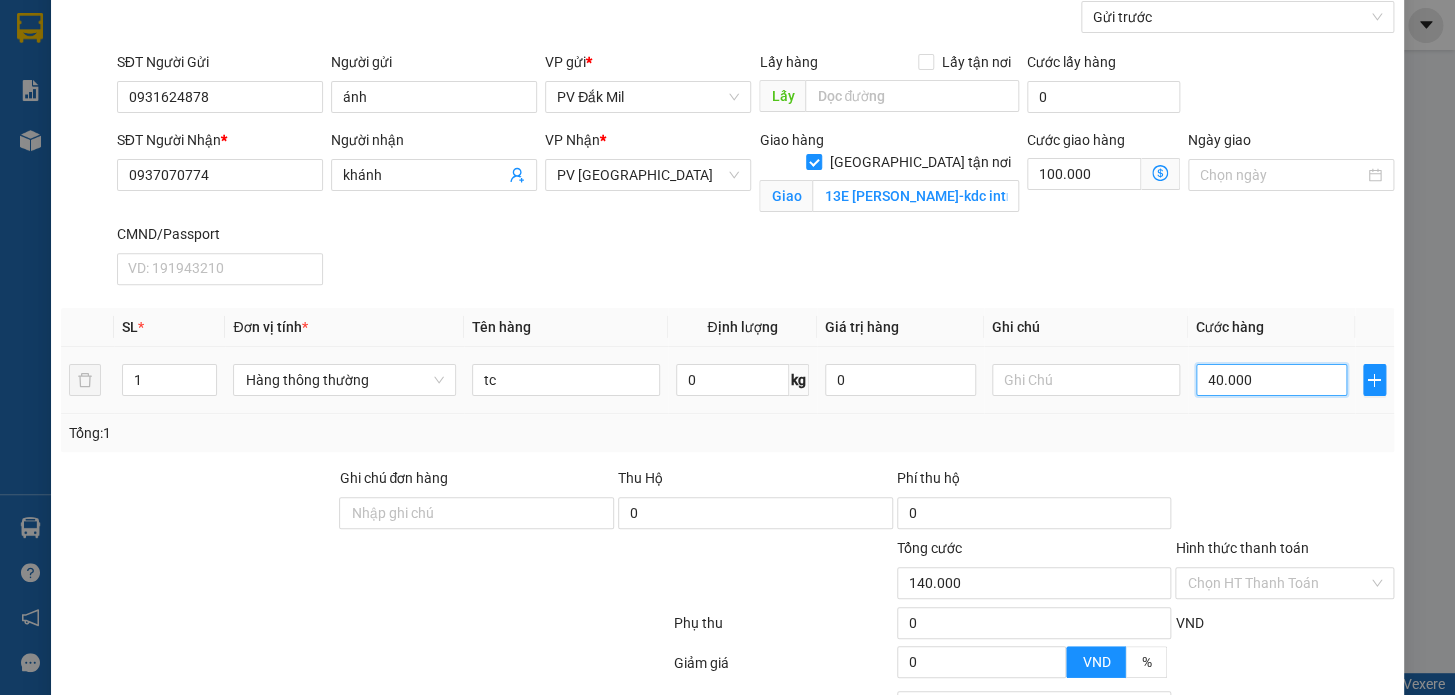 type on "5" 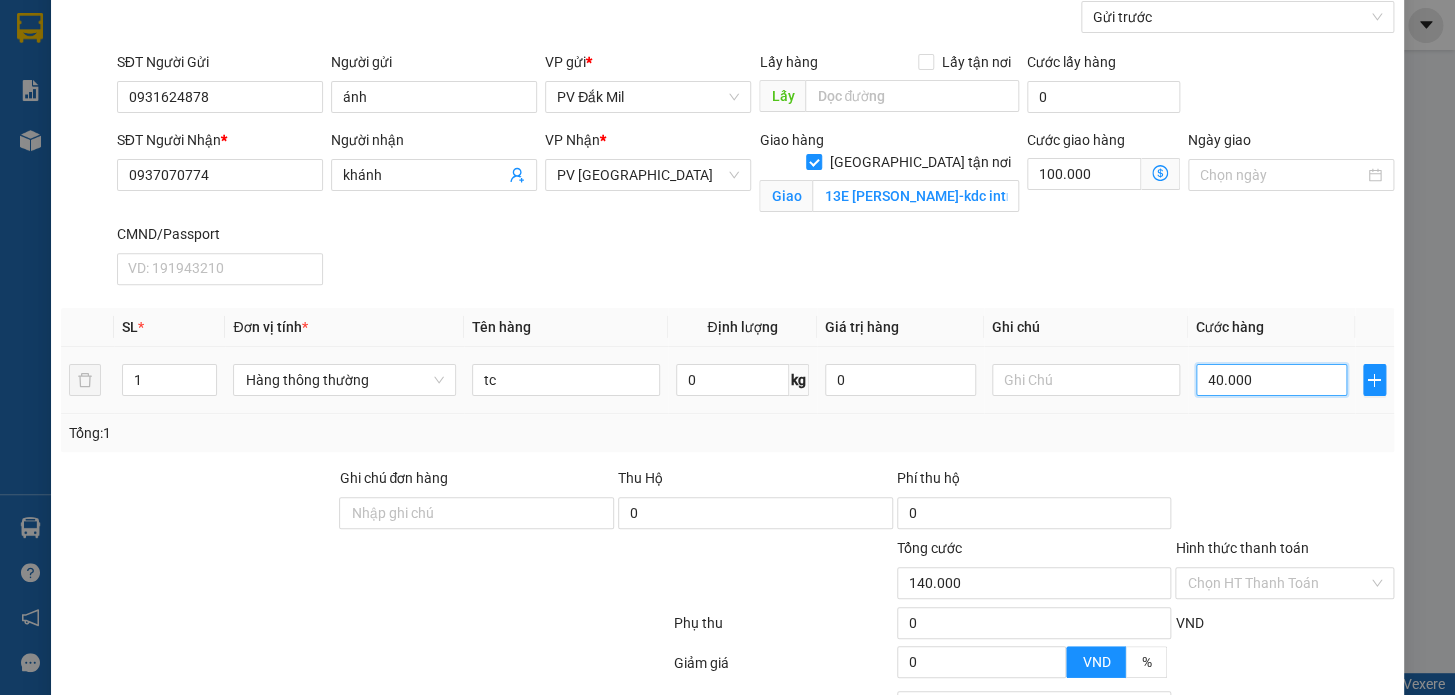 type on "100.005" 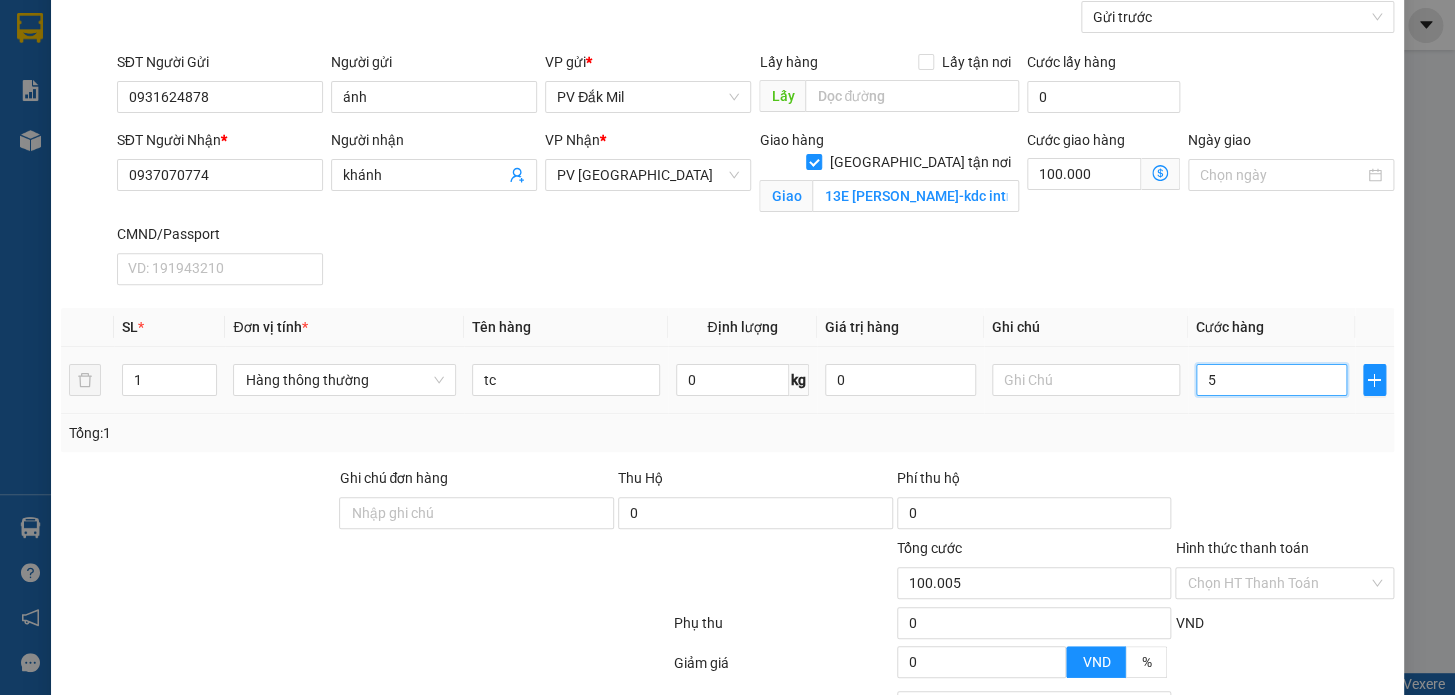 type on "50" 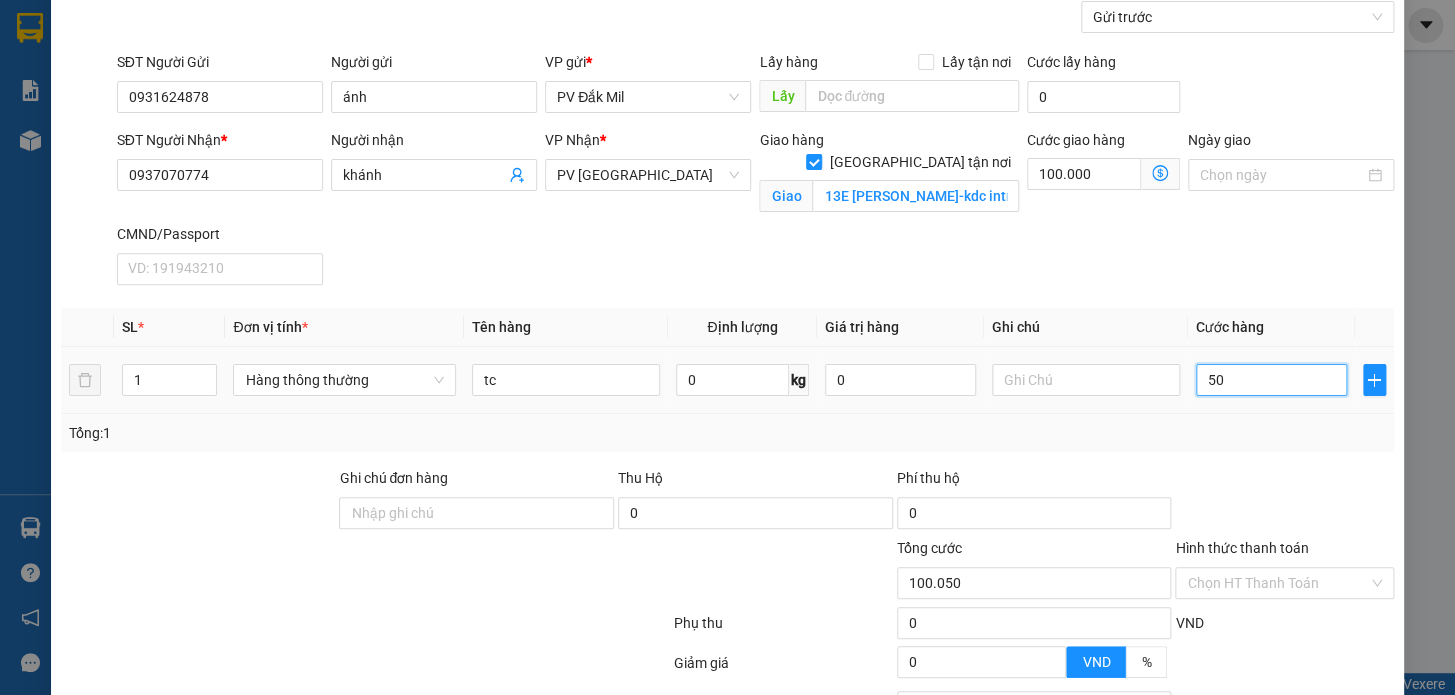 type on "500" 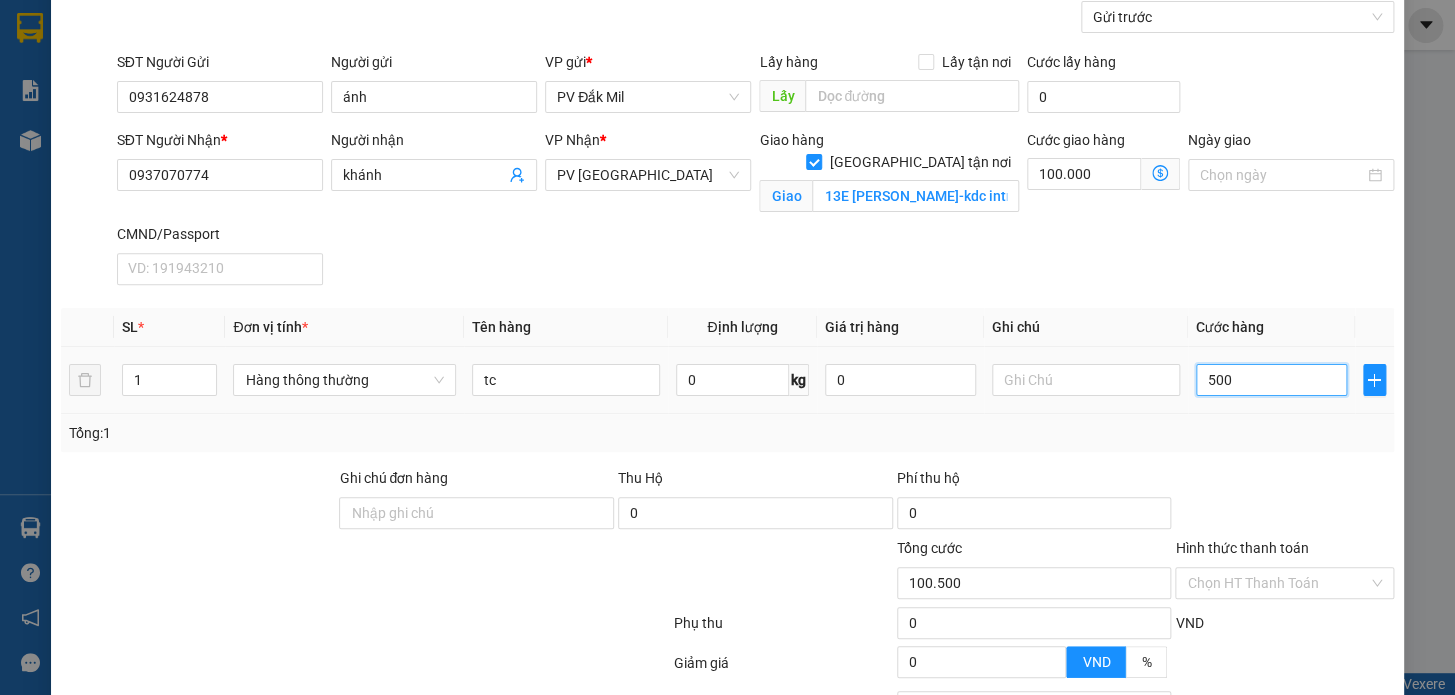 type on "100.500" 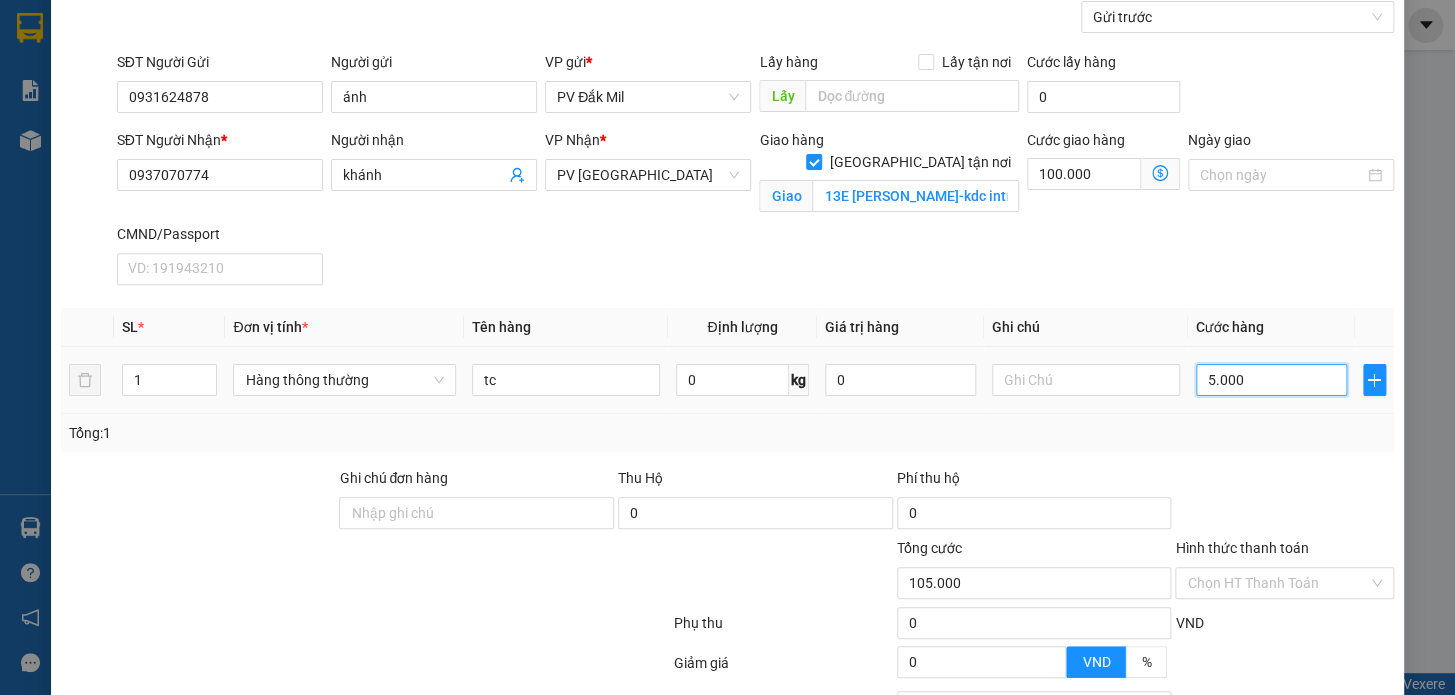 type on "50.000" 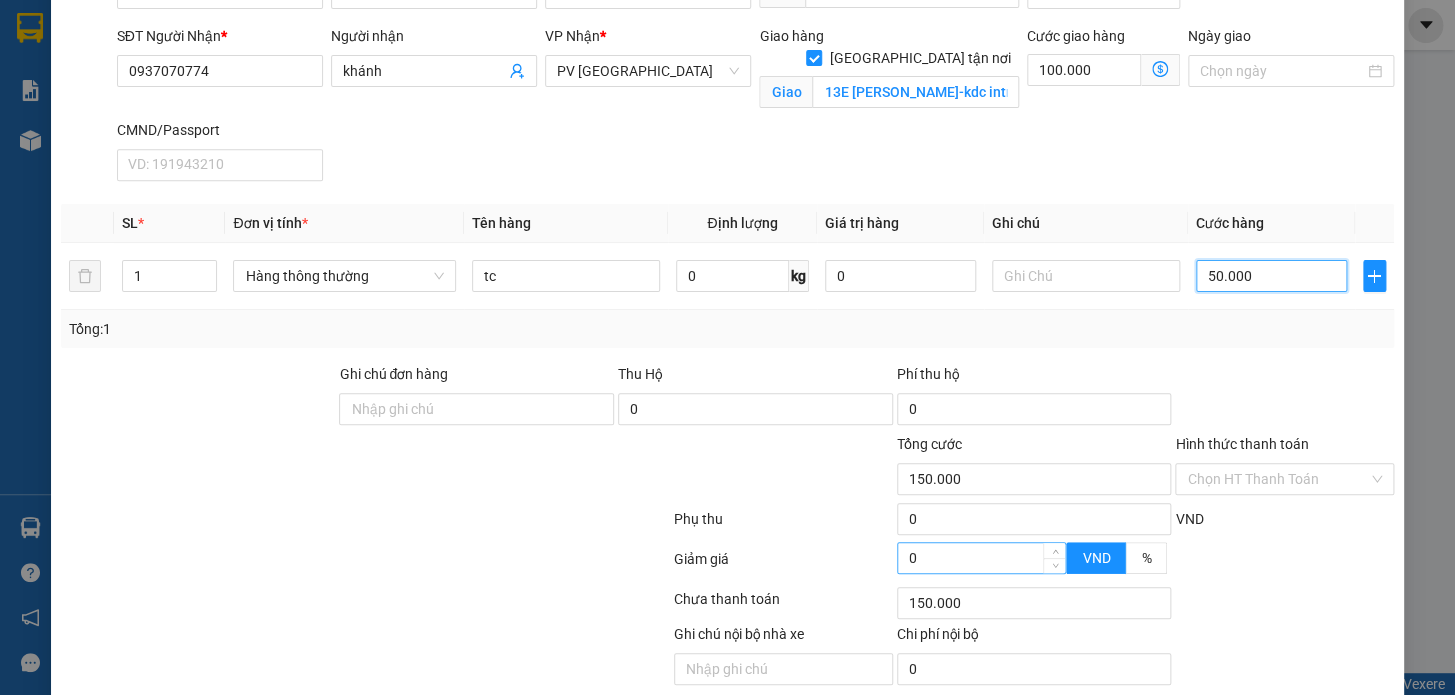 scroll, scrollTop: 176, scrollLeft: 0, axis: vertical 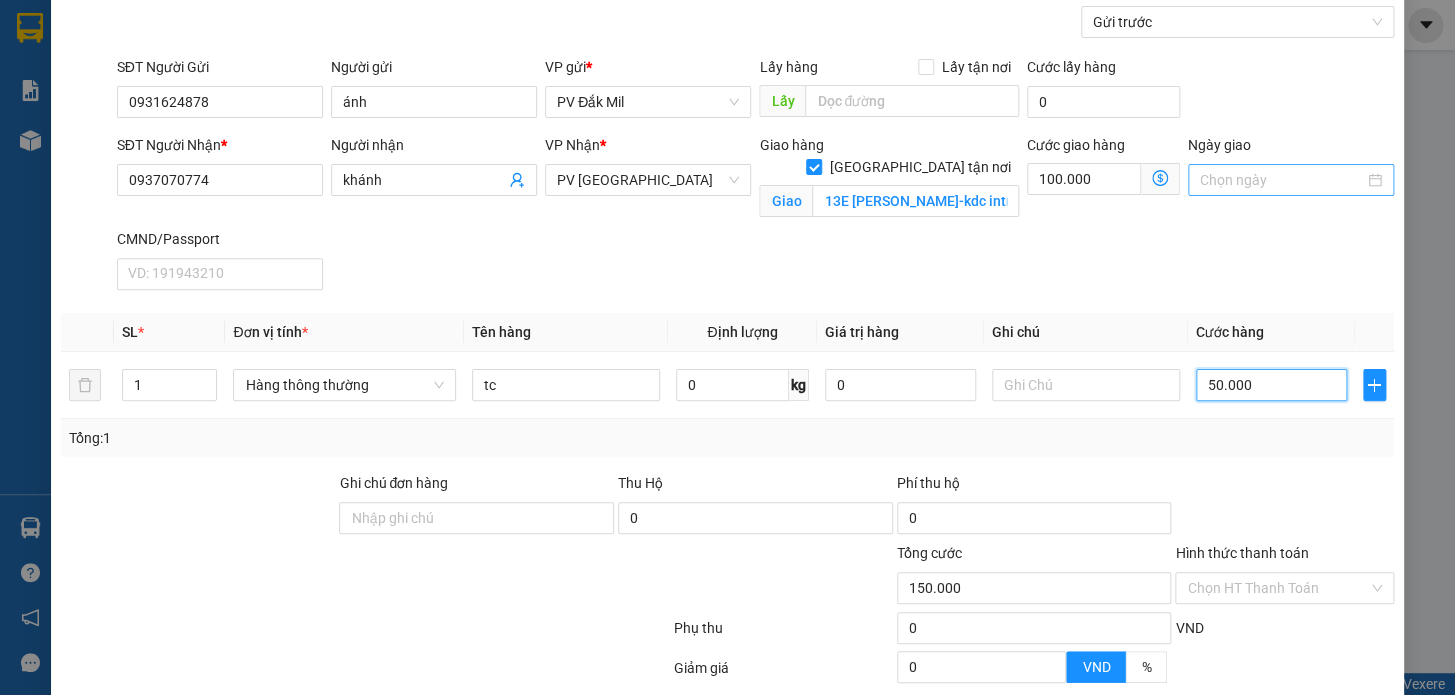type on "50.000" 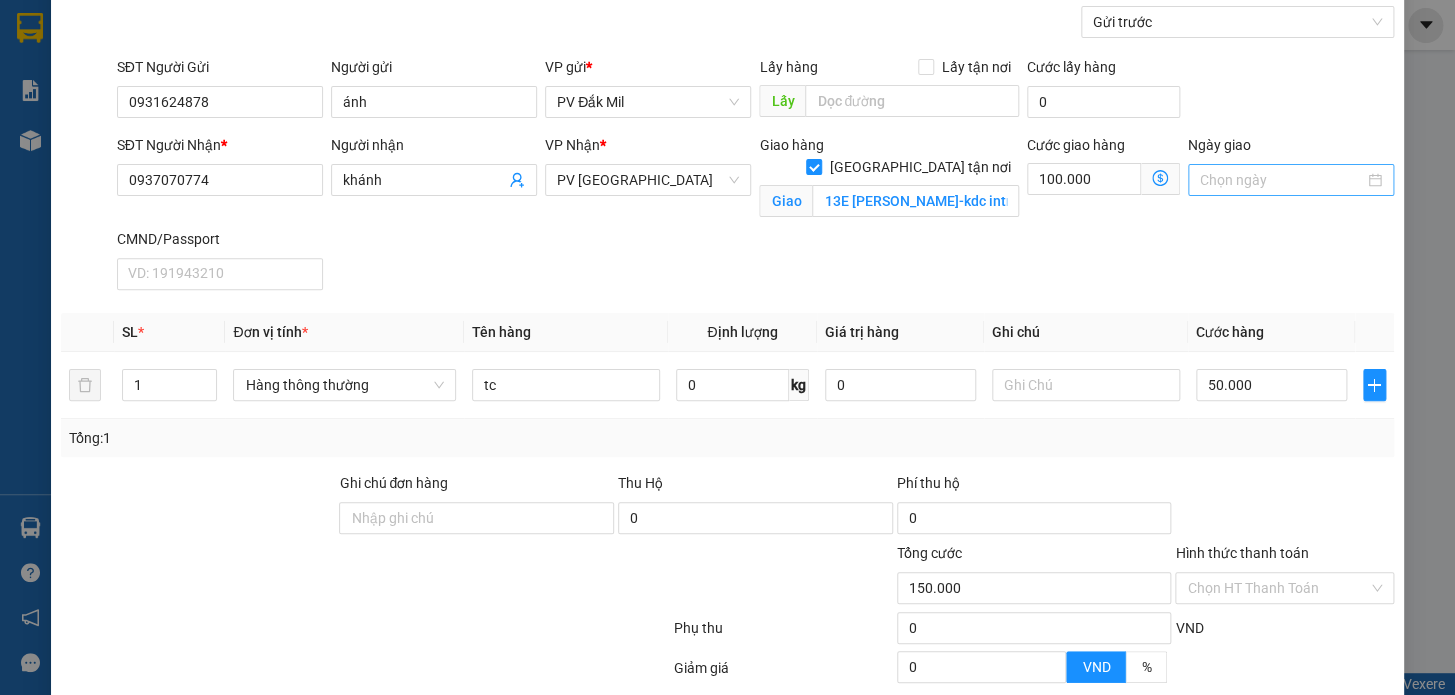 click on "Ngày giao" at bounding box center [1282, 180] 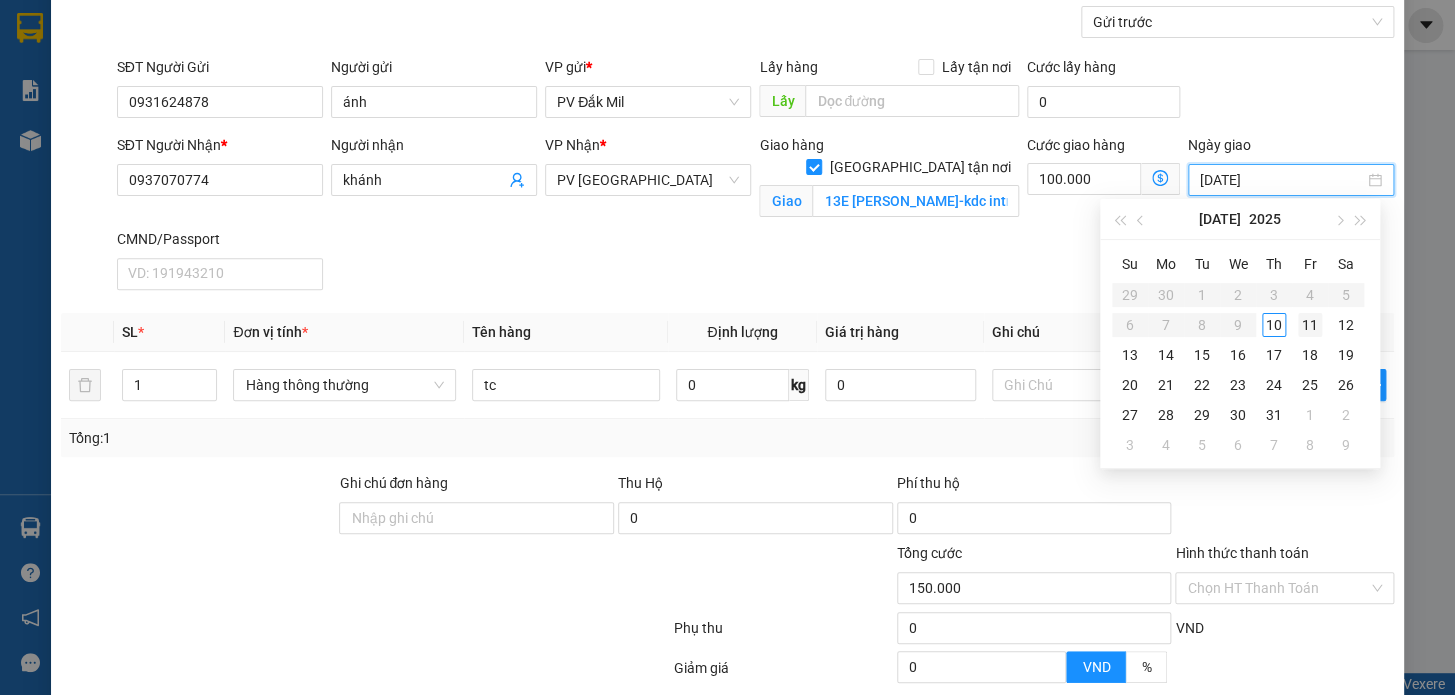 type on "[DATE]" 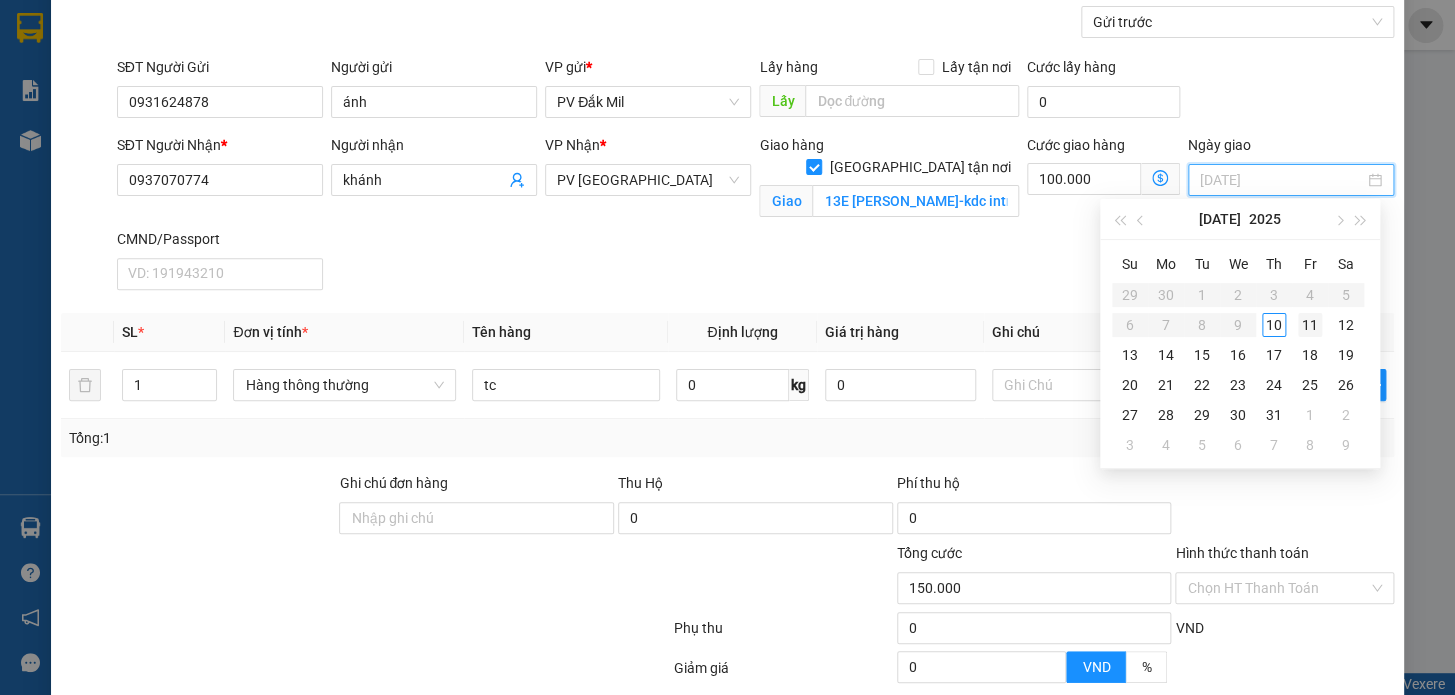 click on "11" at bounding box center [1310, 325] 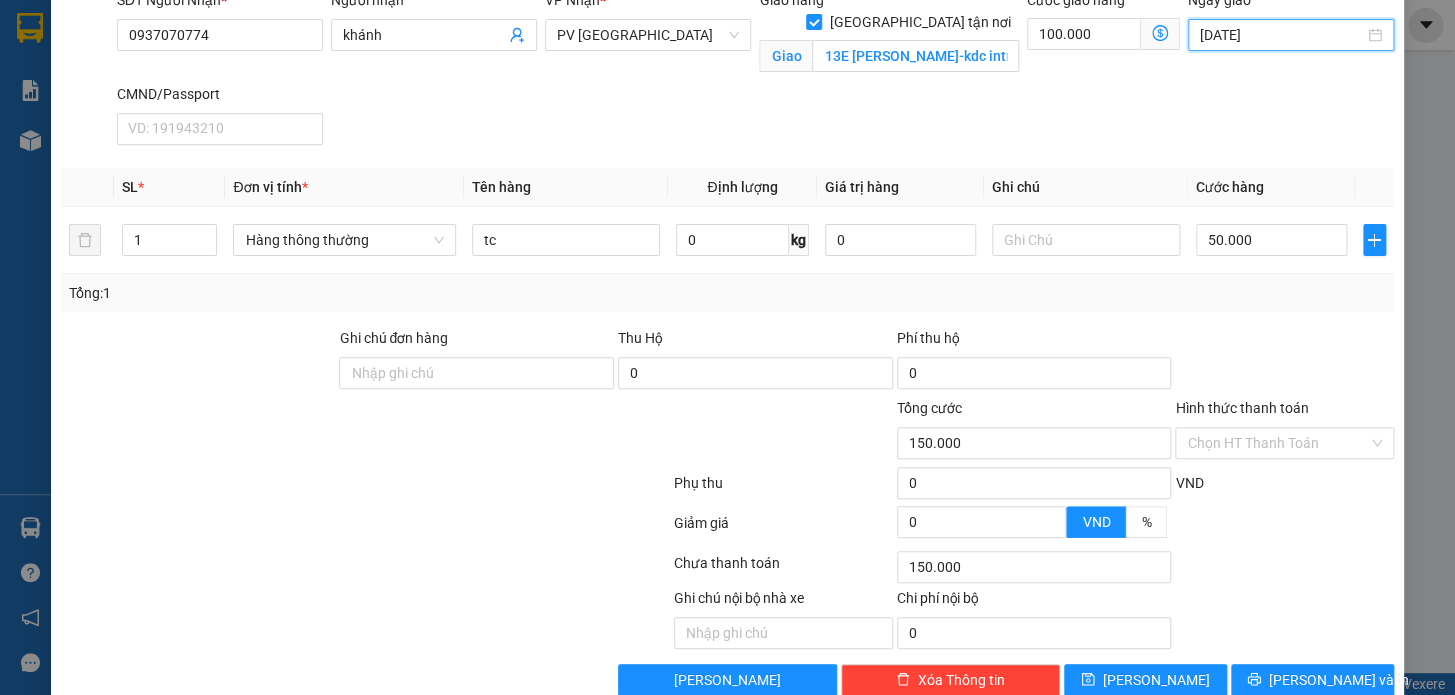 scroll, scrollTop: 358, scrollLeft: 0, axis: vertical 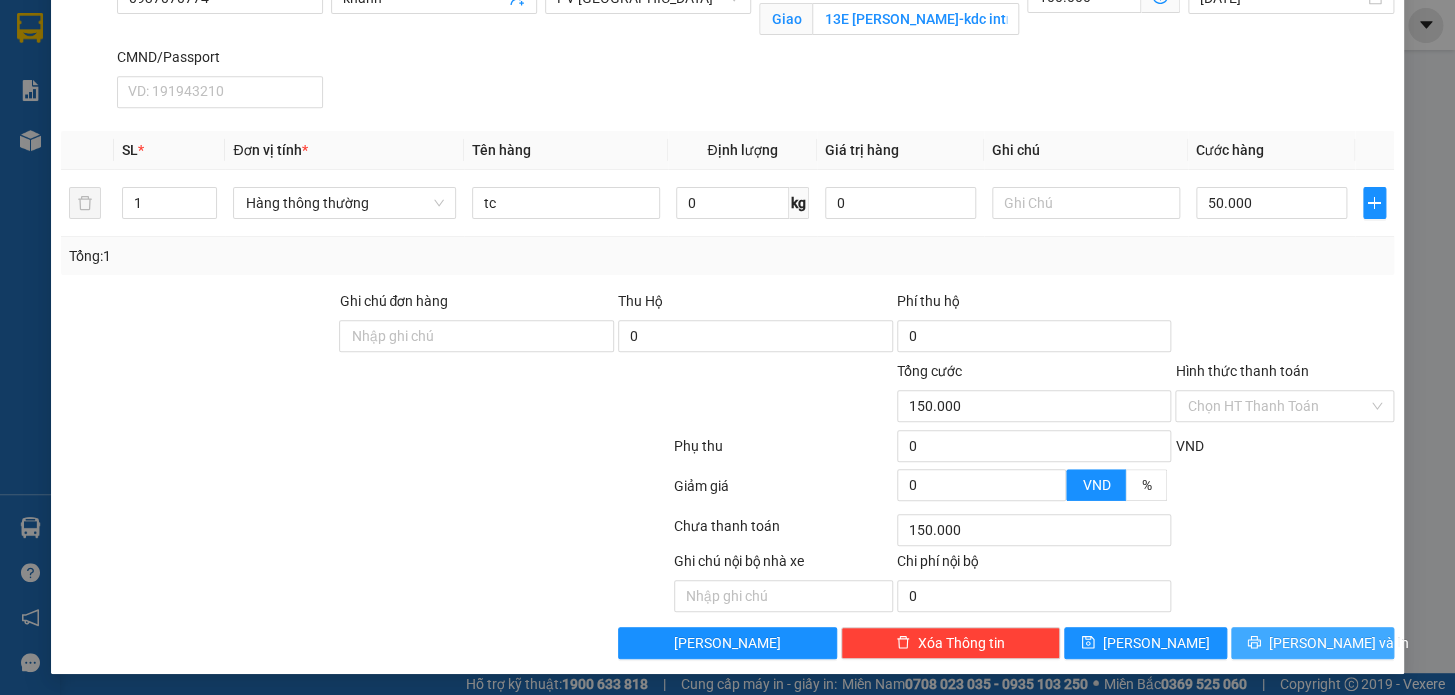 click on "[PERSON_NAME] và In" at bounding box center (1339, 643) 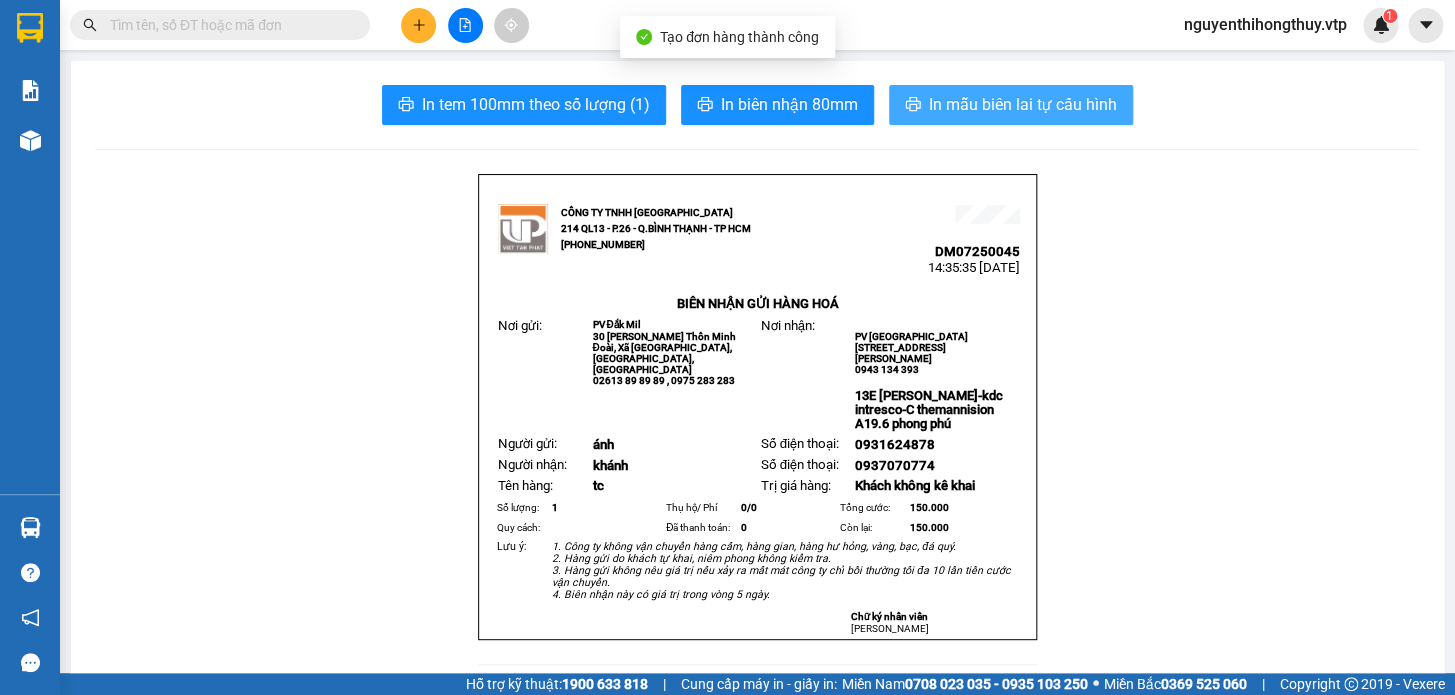 click on "In mẫu biên lai tự cấu hình" at bounding box center (1023, 104) 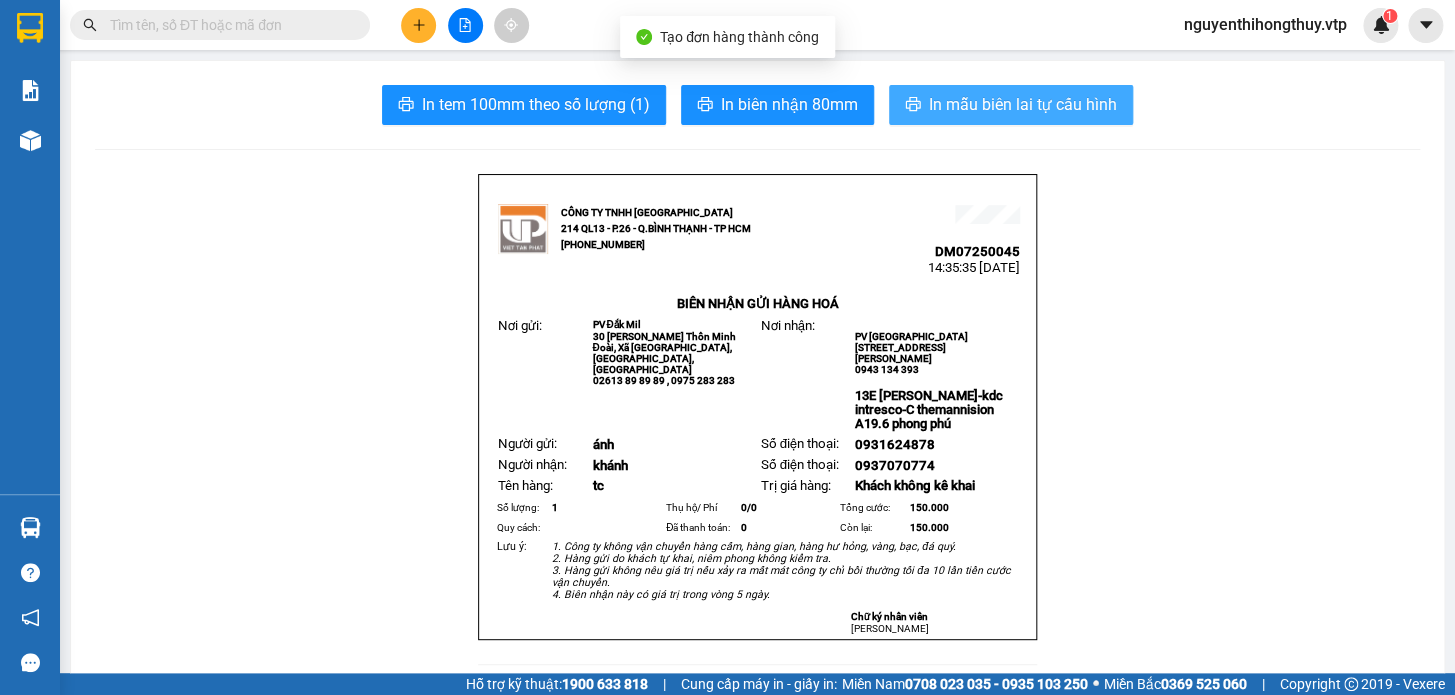 scroll, scrollTop: 0, scrollLeft: 0, axis: both 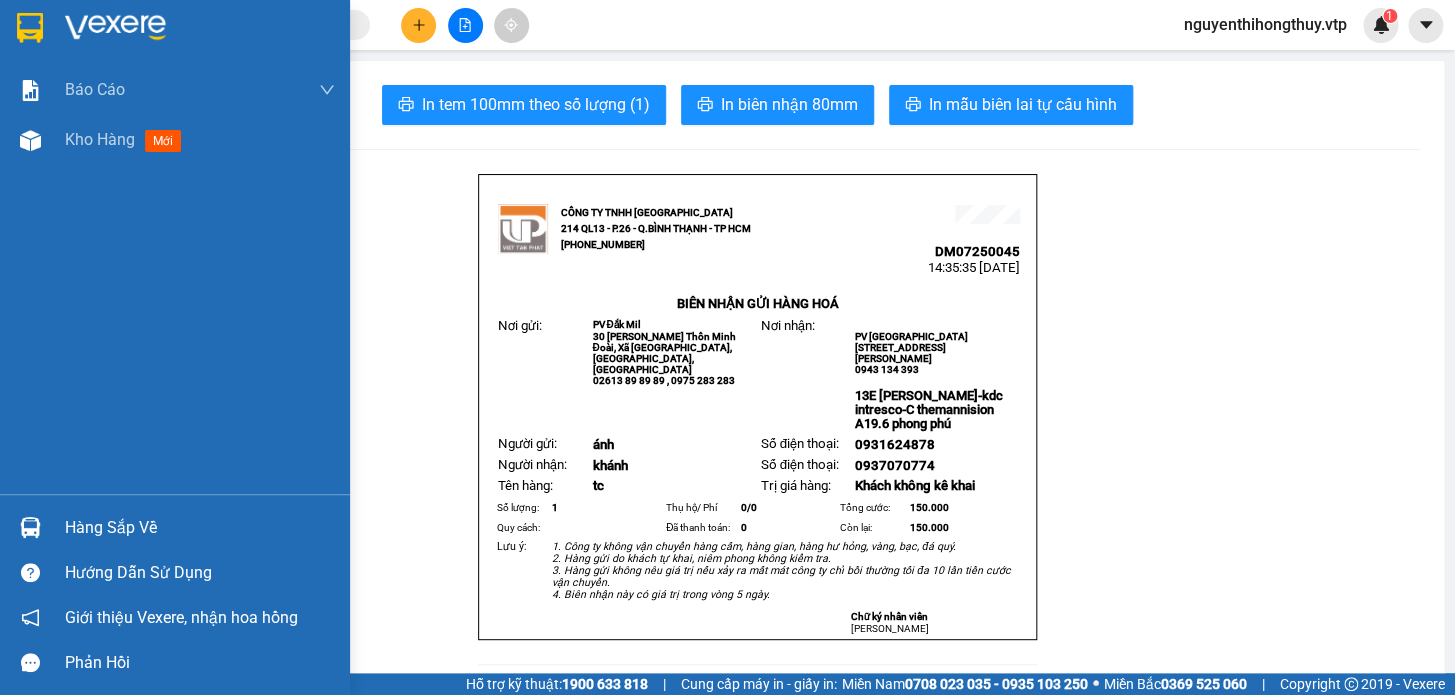 click at bounding box center [30, 28] 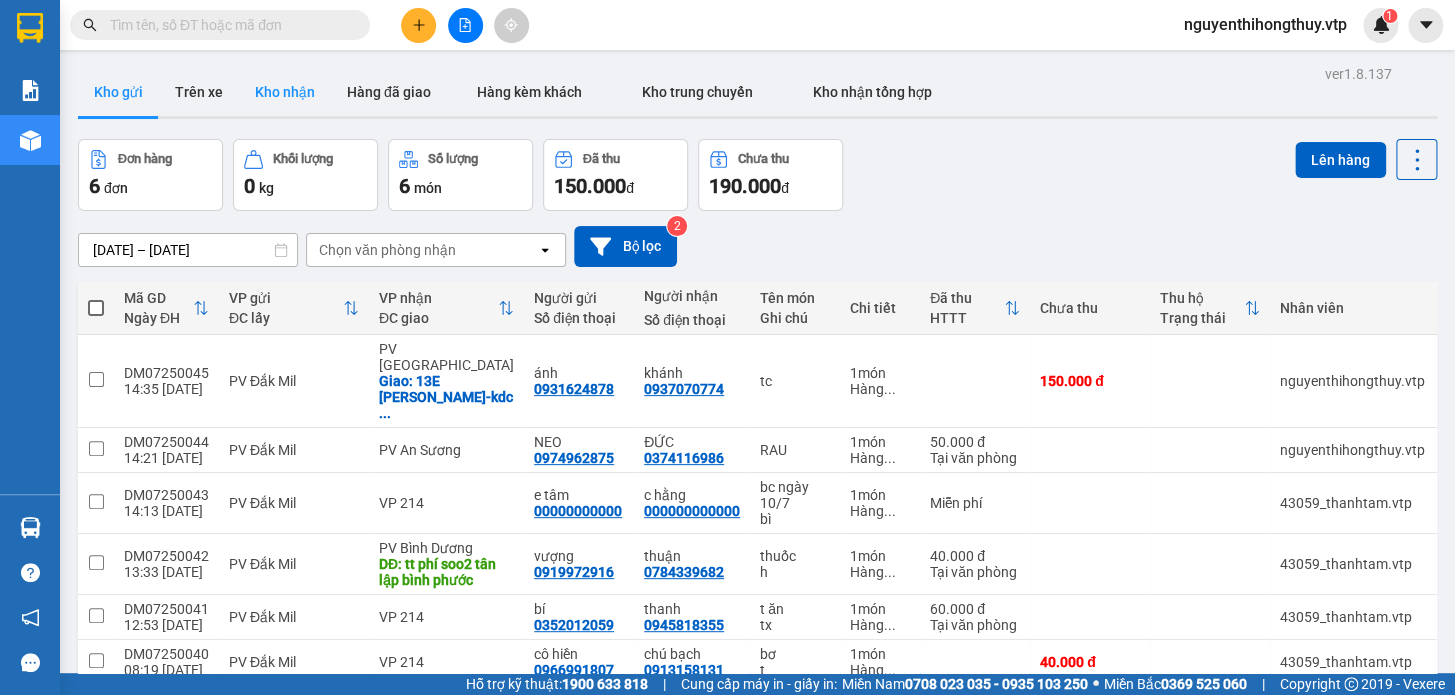 click on "Kho nhận" at bounding box center [285, 92] 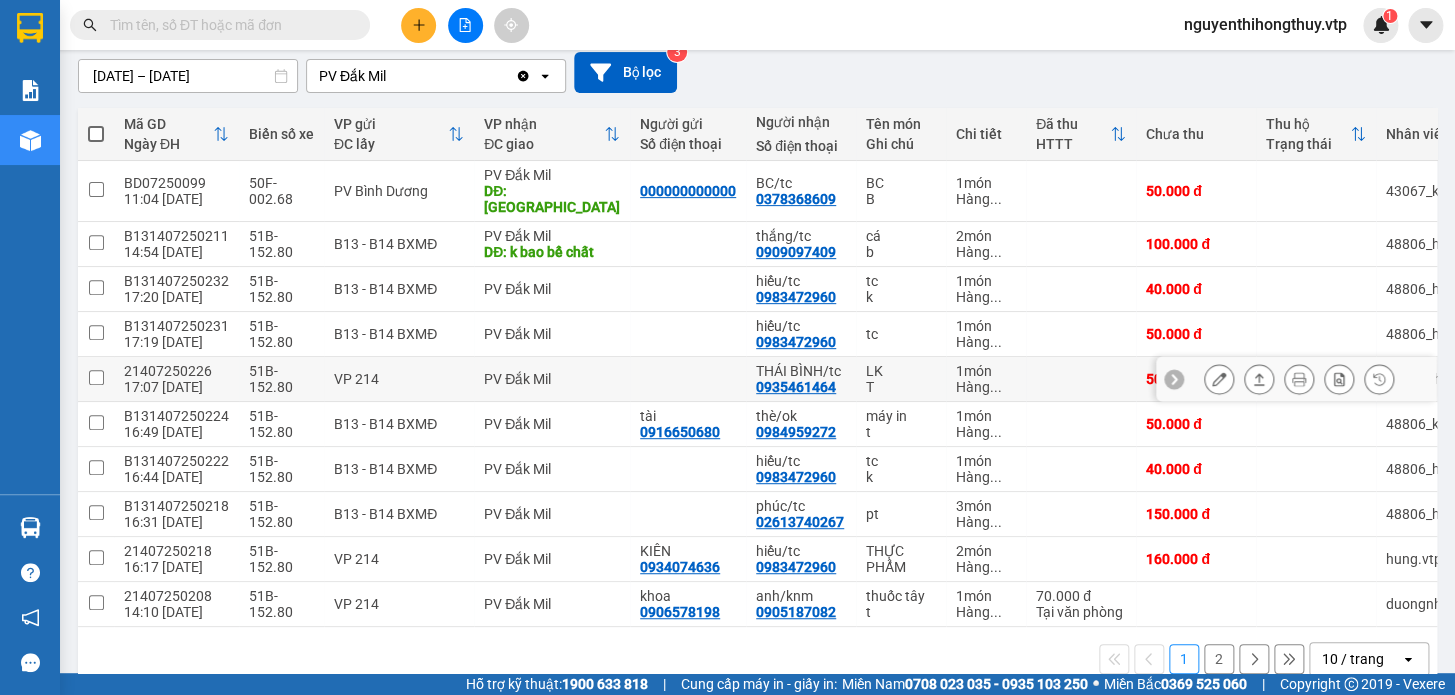 scroll, scrollTop: 199, scrollLeft: 0, axis: vertical 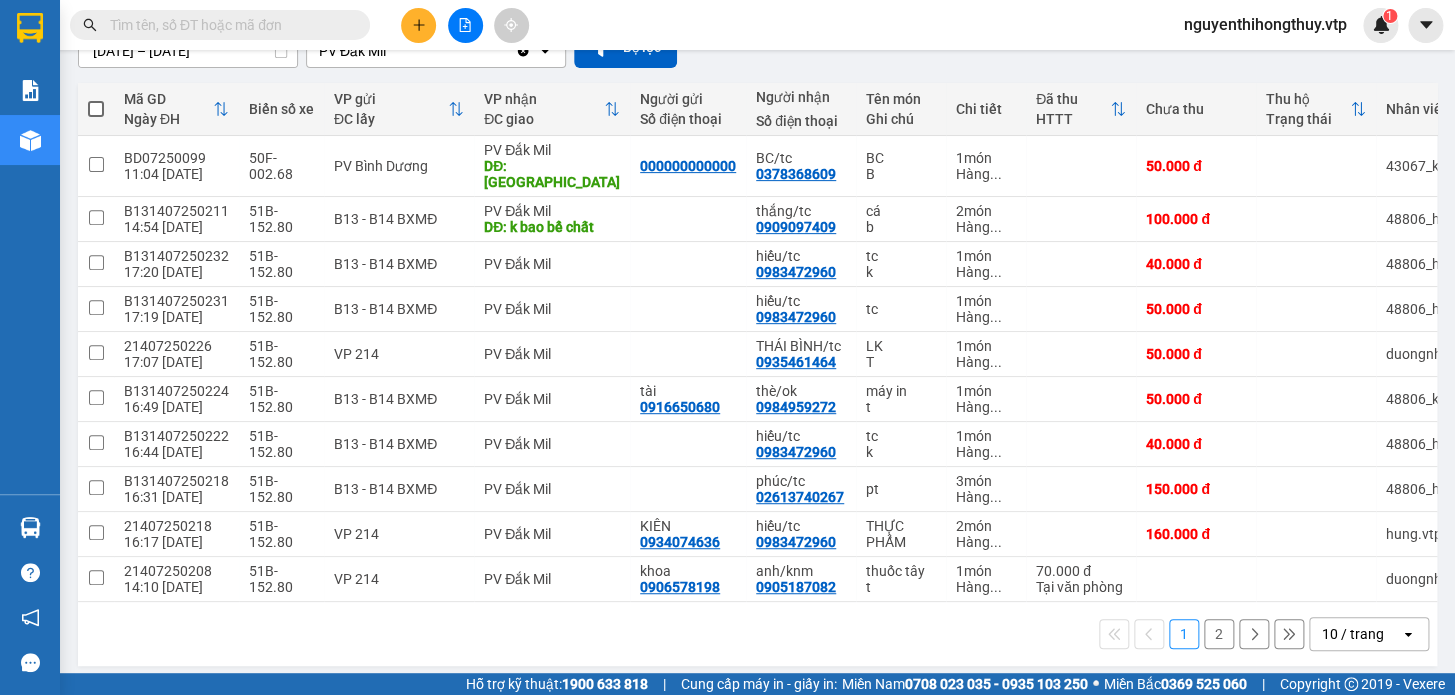 click on "10 / trang" at bounding box center (1353, 634) 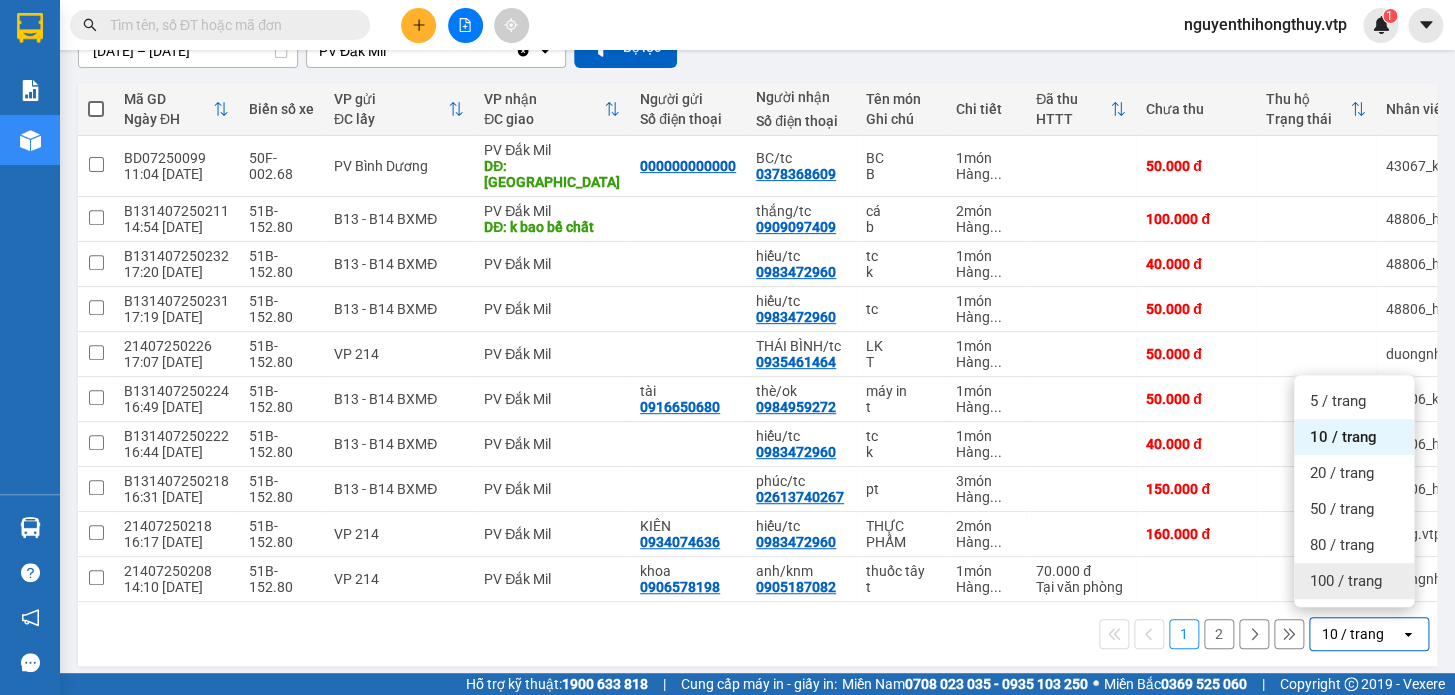 click on "100 / trang" at bounding box center (1346, 581) 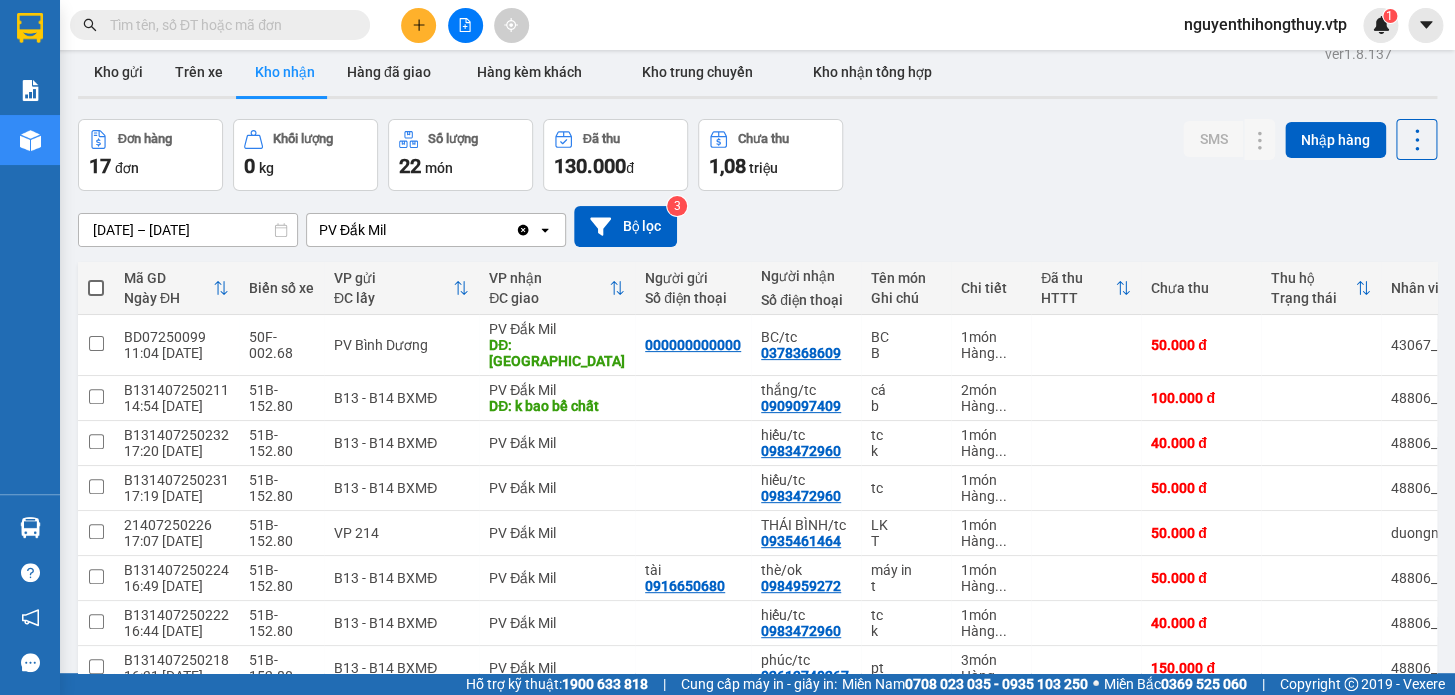scroll, scrollTop: 0, scrollLeft: 0, axis: both 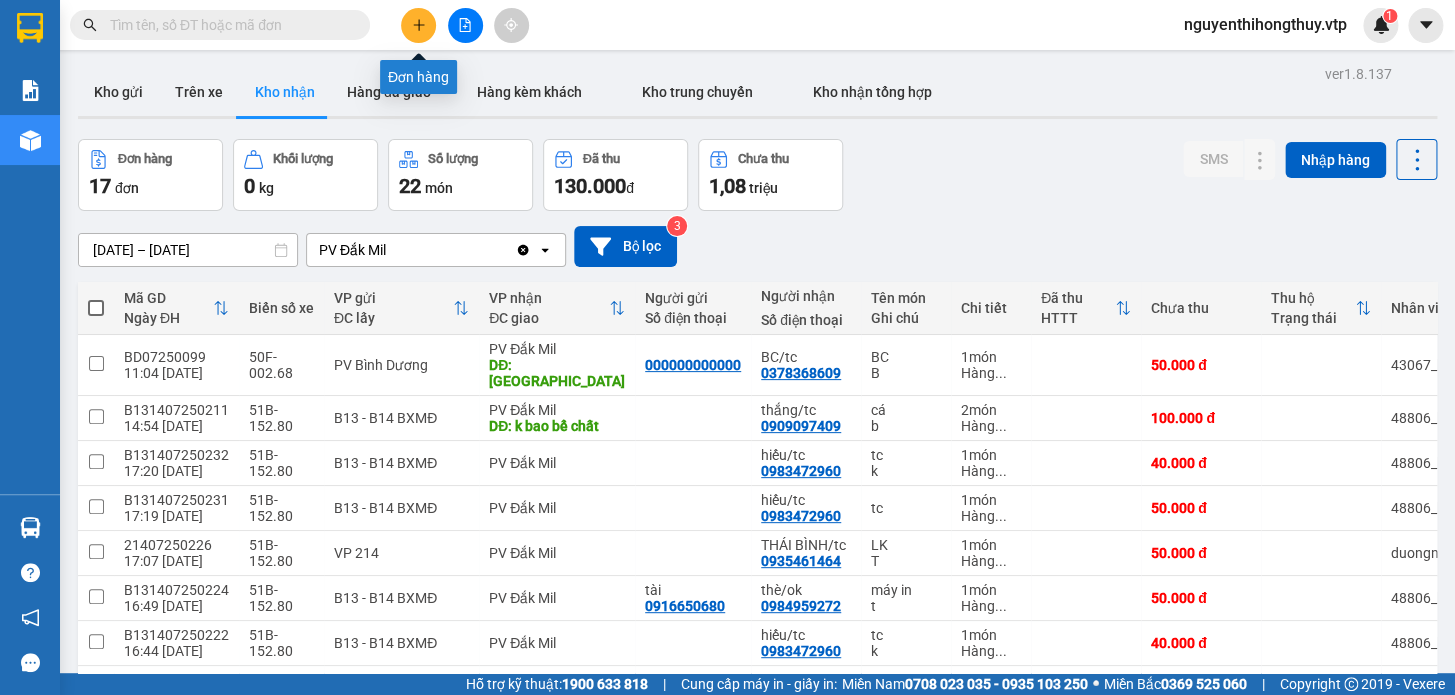 click 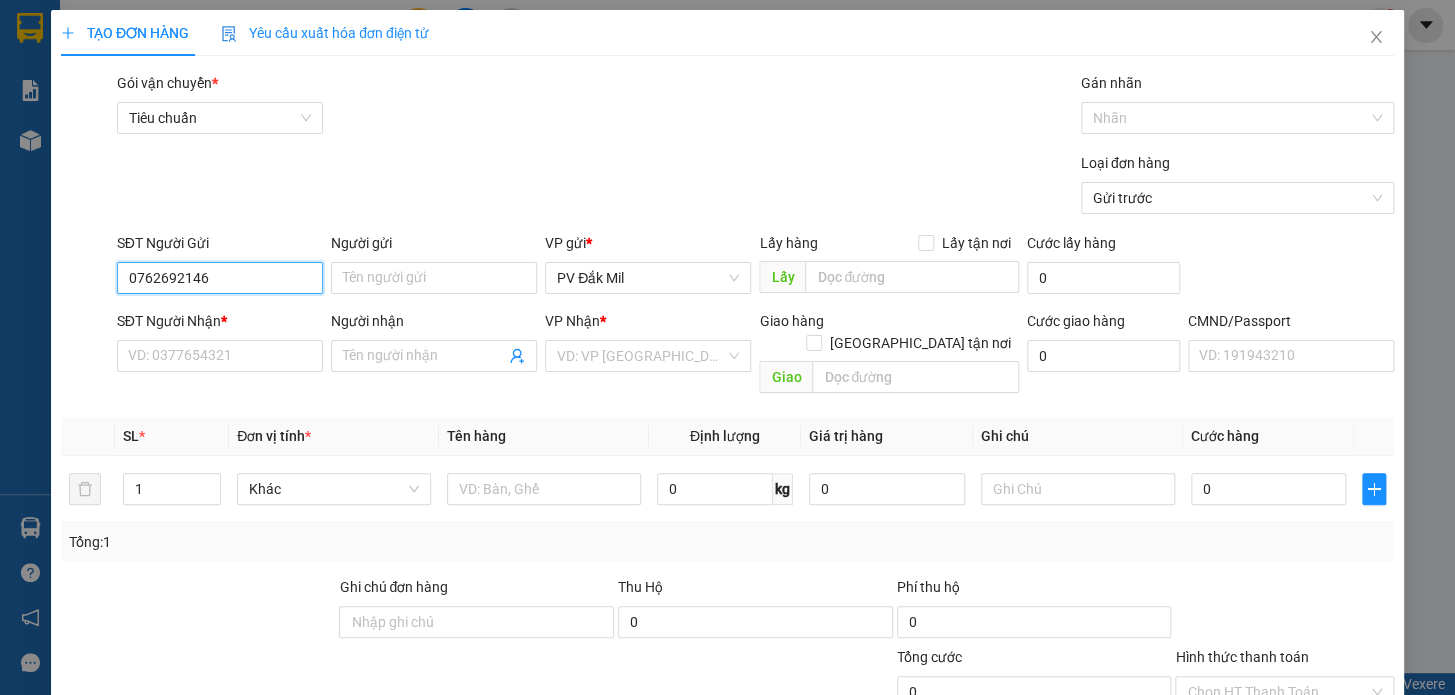 type on "0762692146" 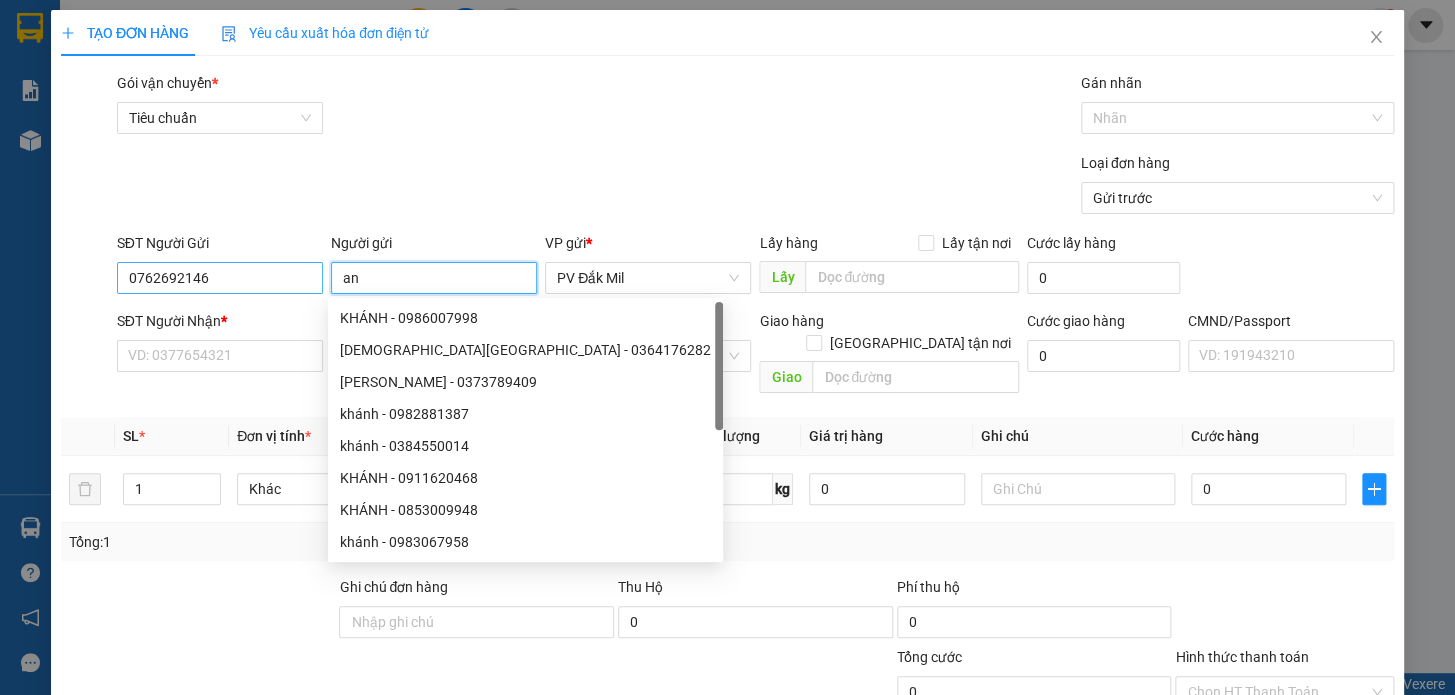 type on "an" 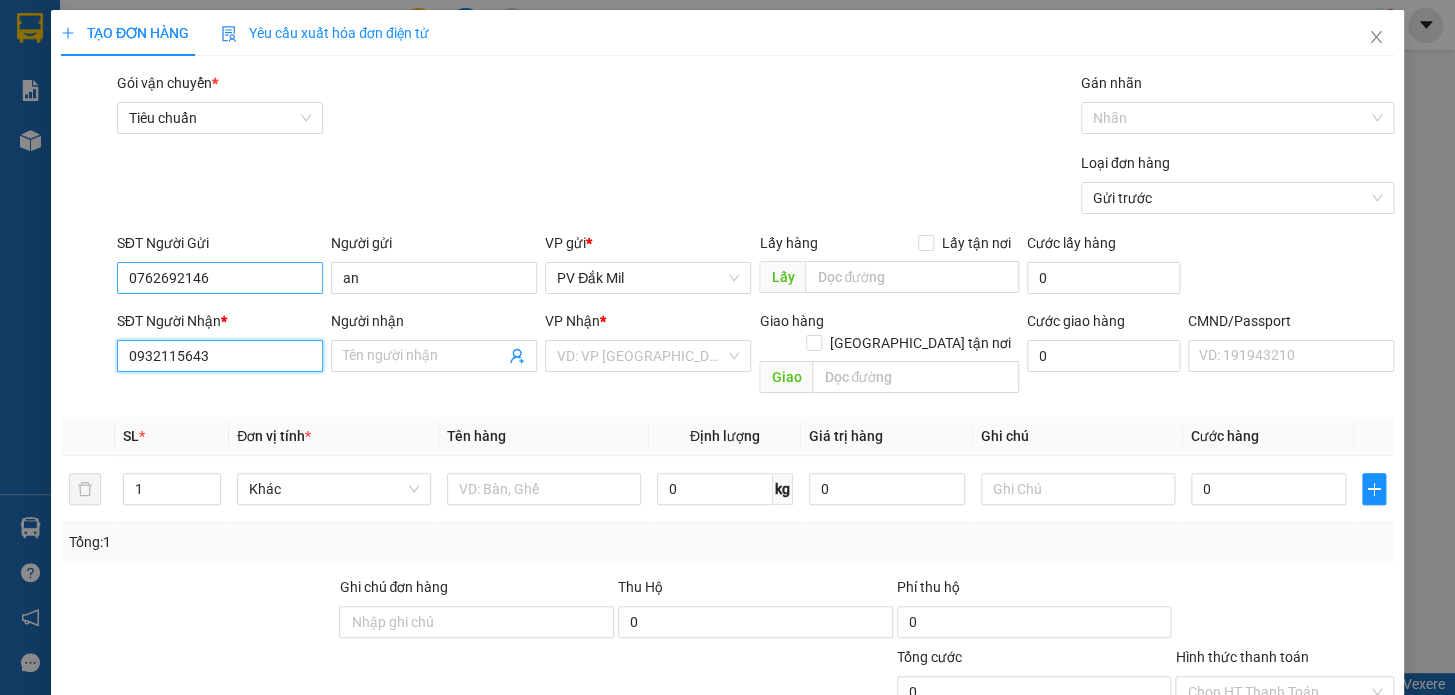 type on "0932115643" 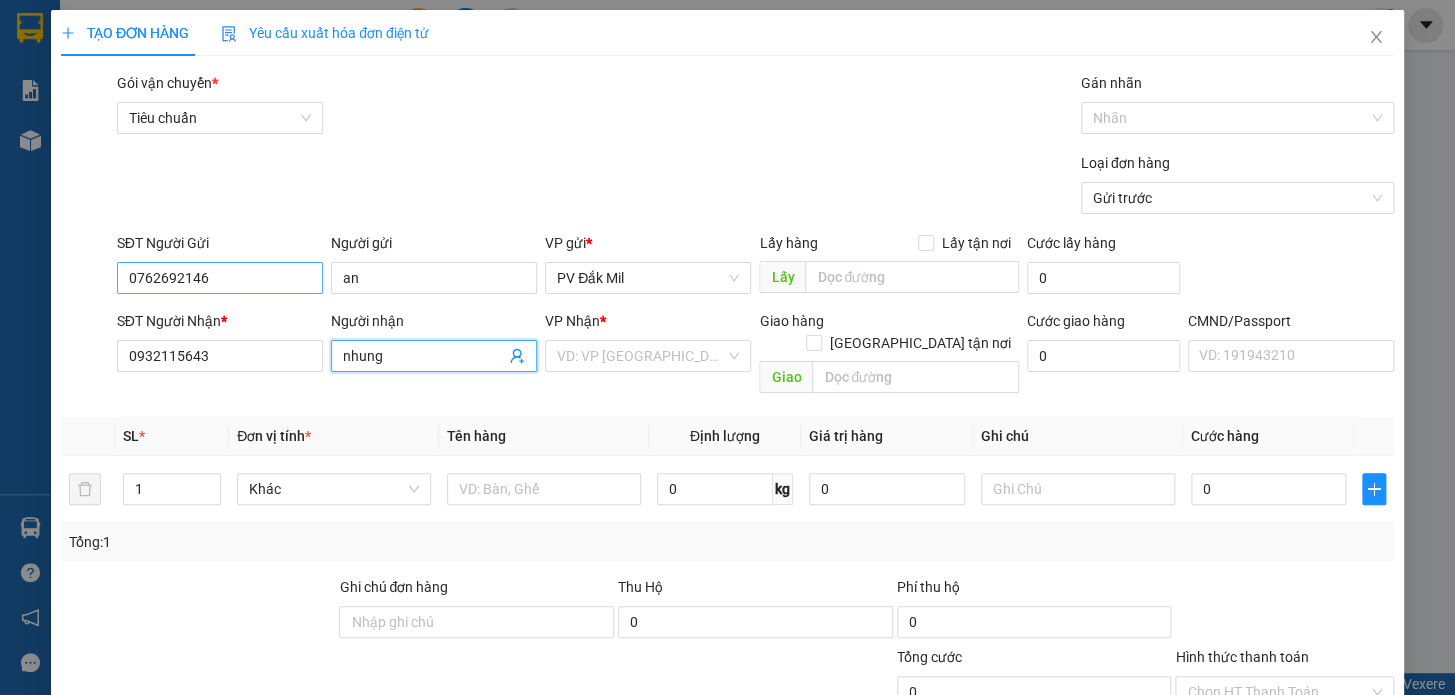 type on "nhung" 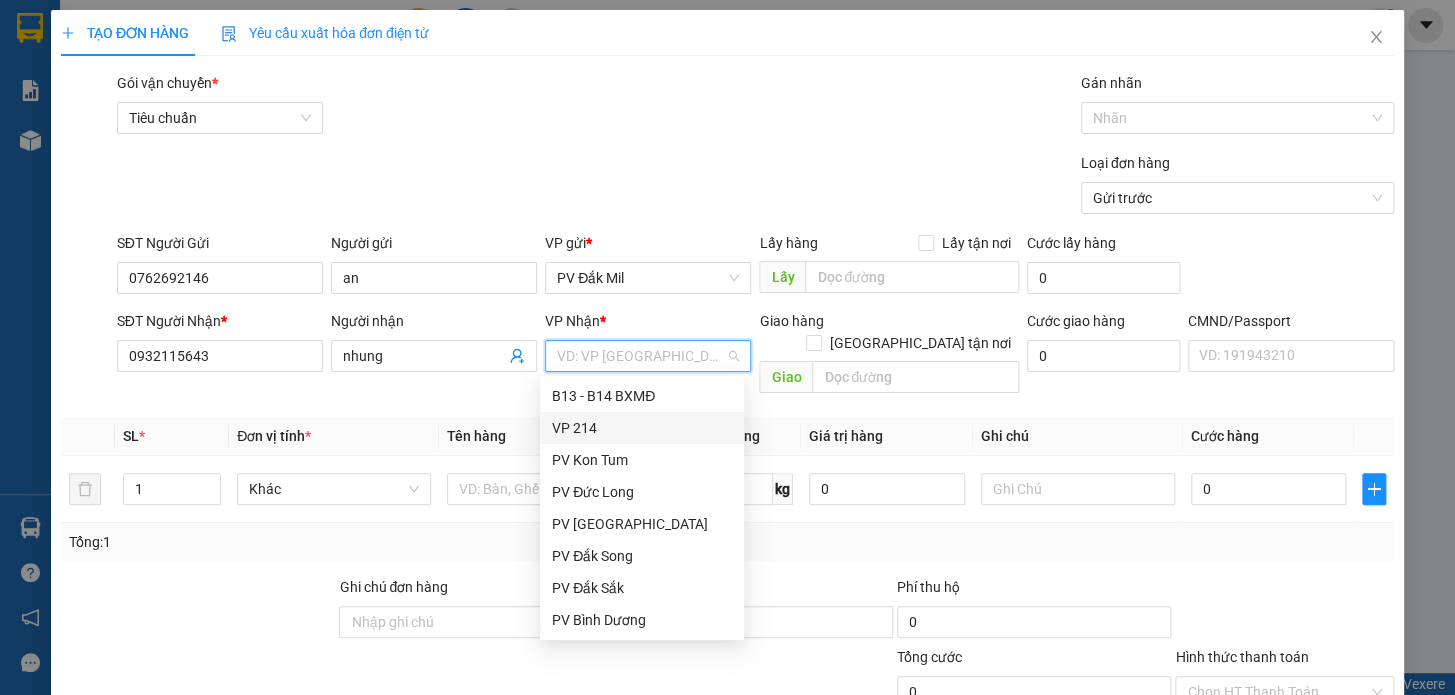 click on "VP 214" at bounding box center (642, 428) 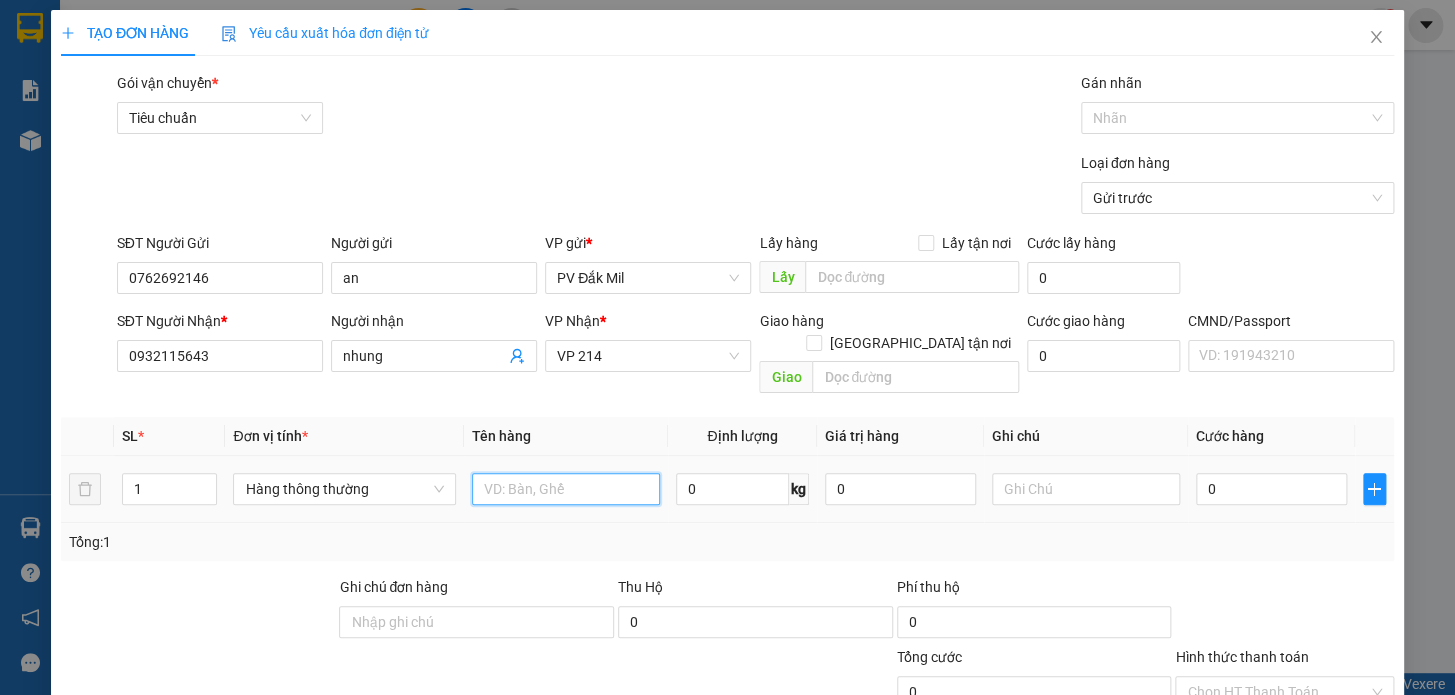 click at bounding box center (566, 489) 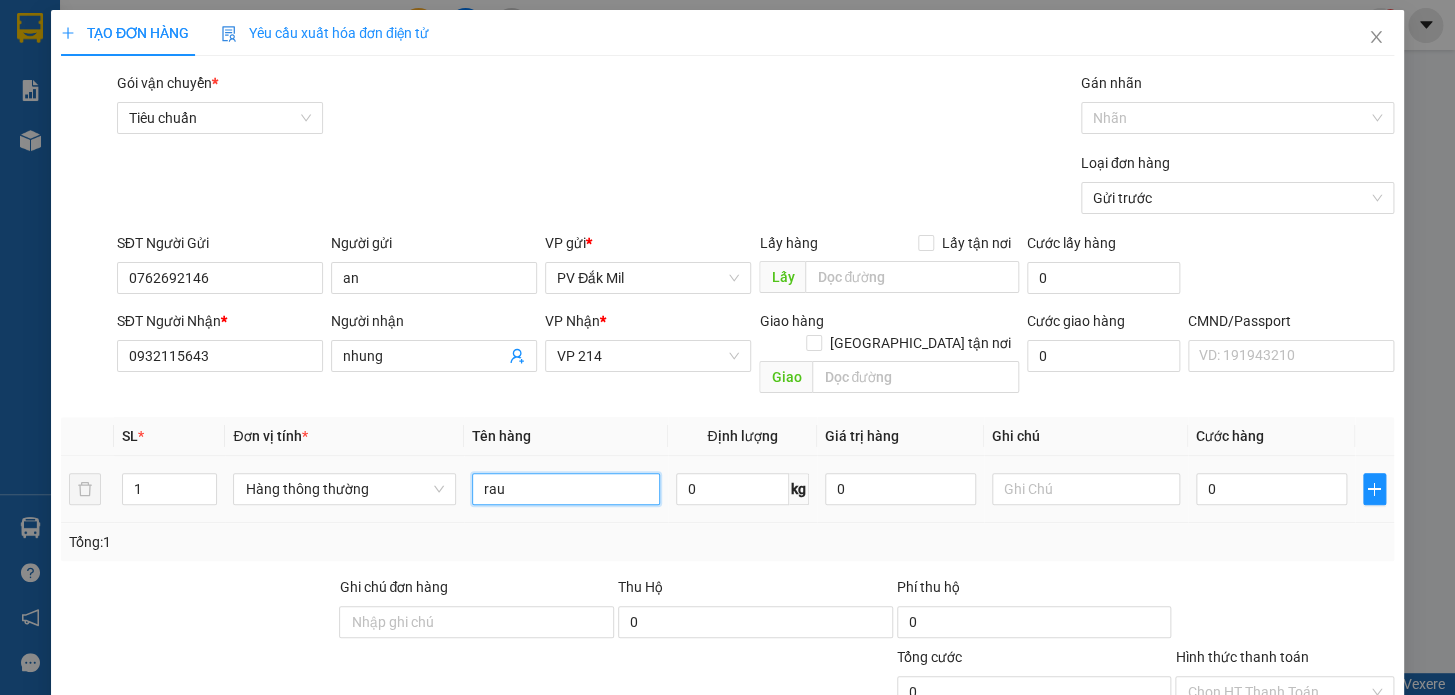 type on "rau" 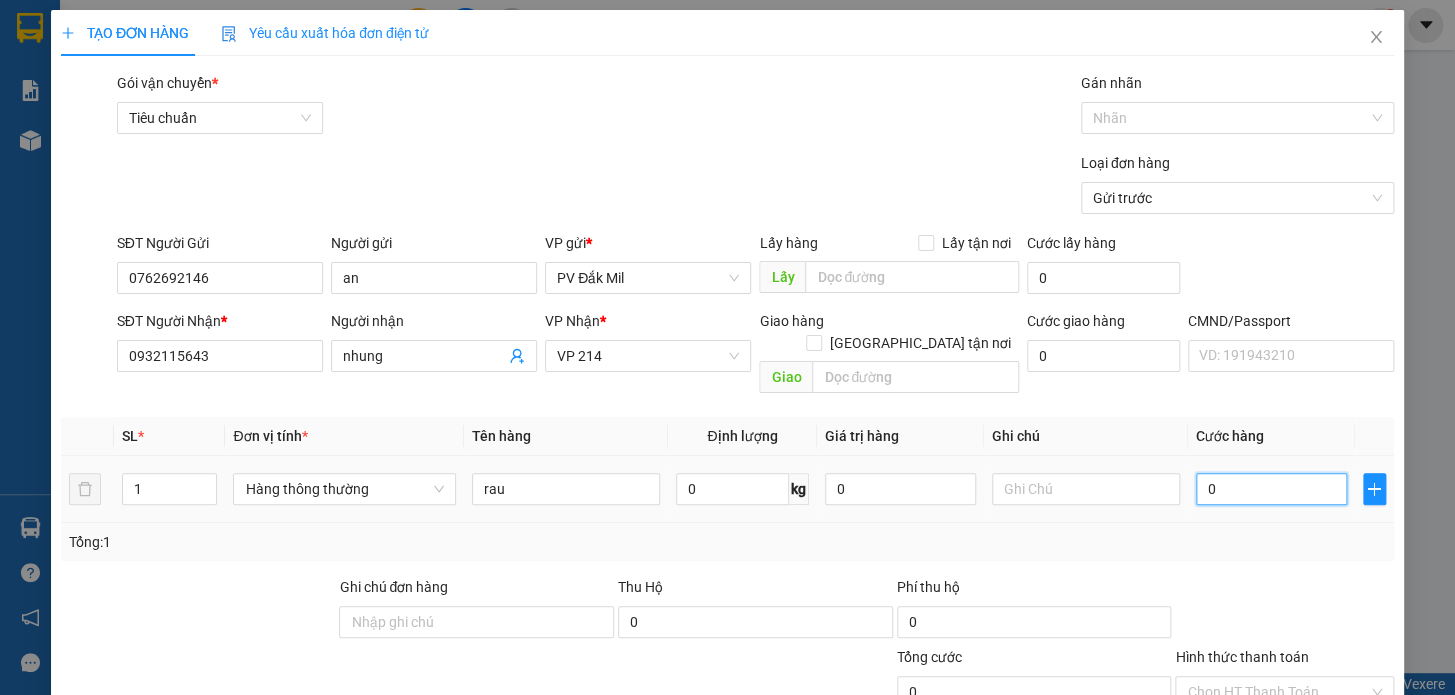 click on "0" at bounding box center [1271, 489] 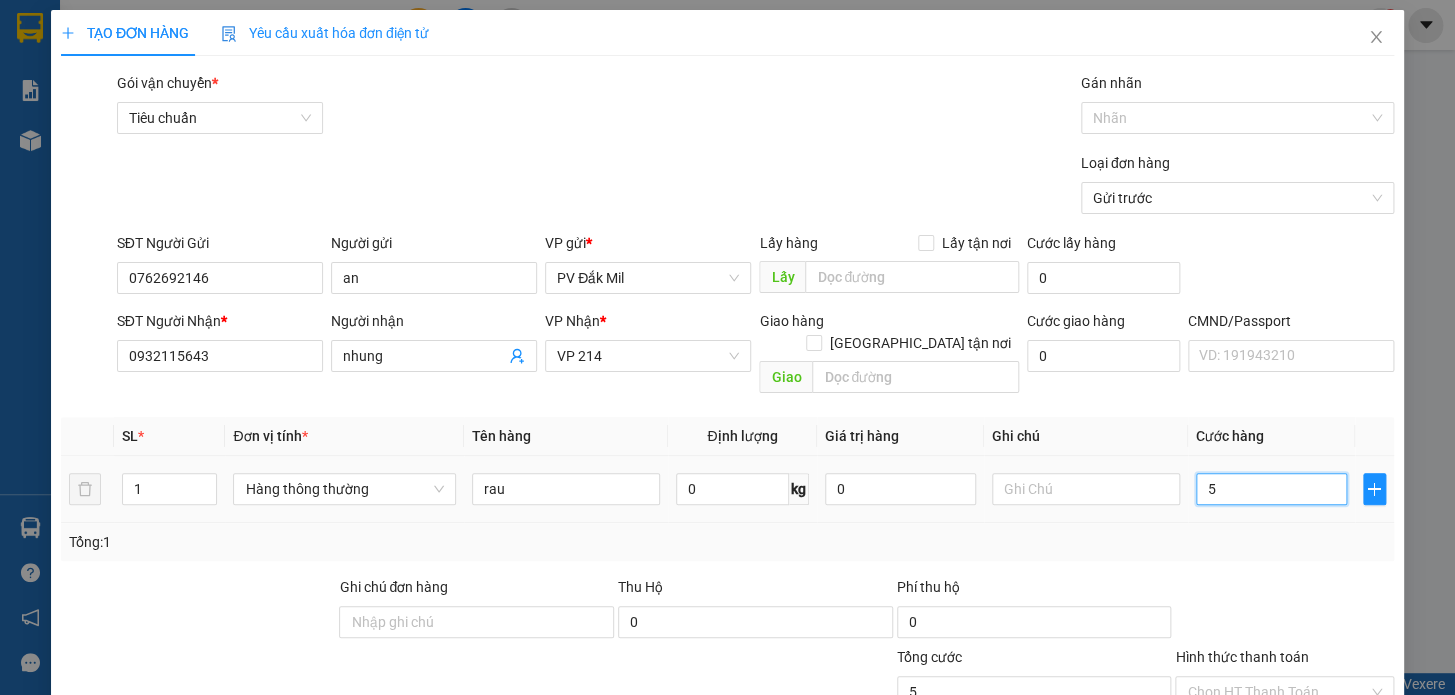 type on "50" 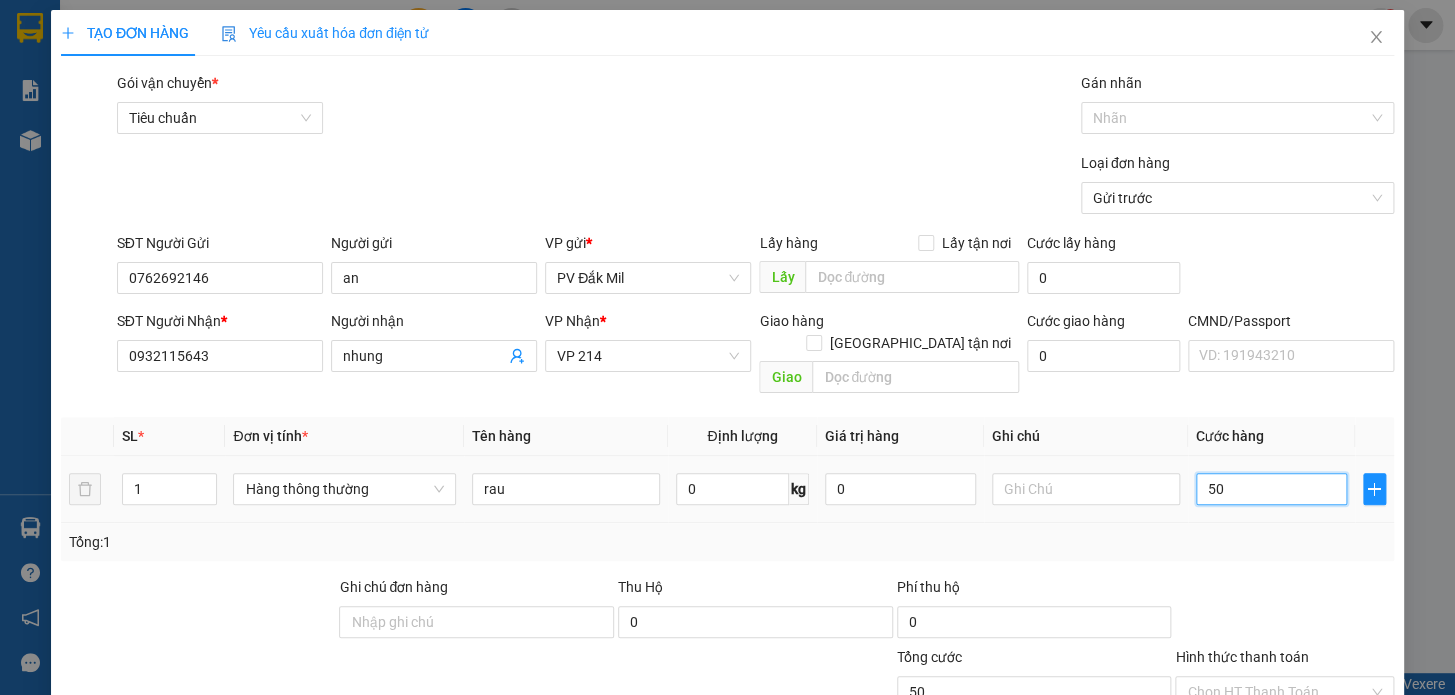 type on "500" 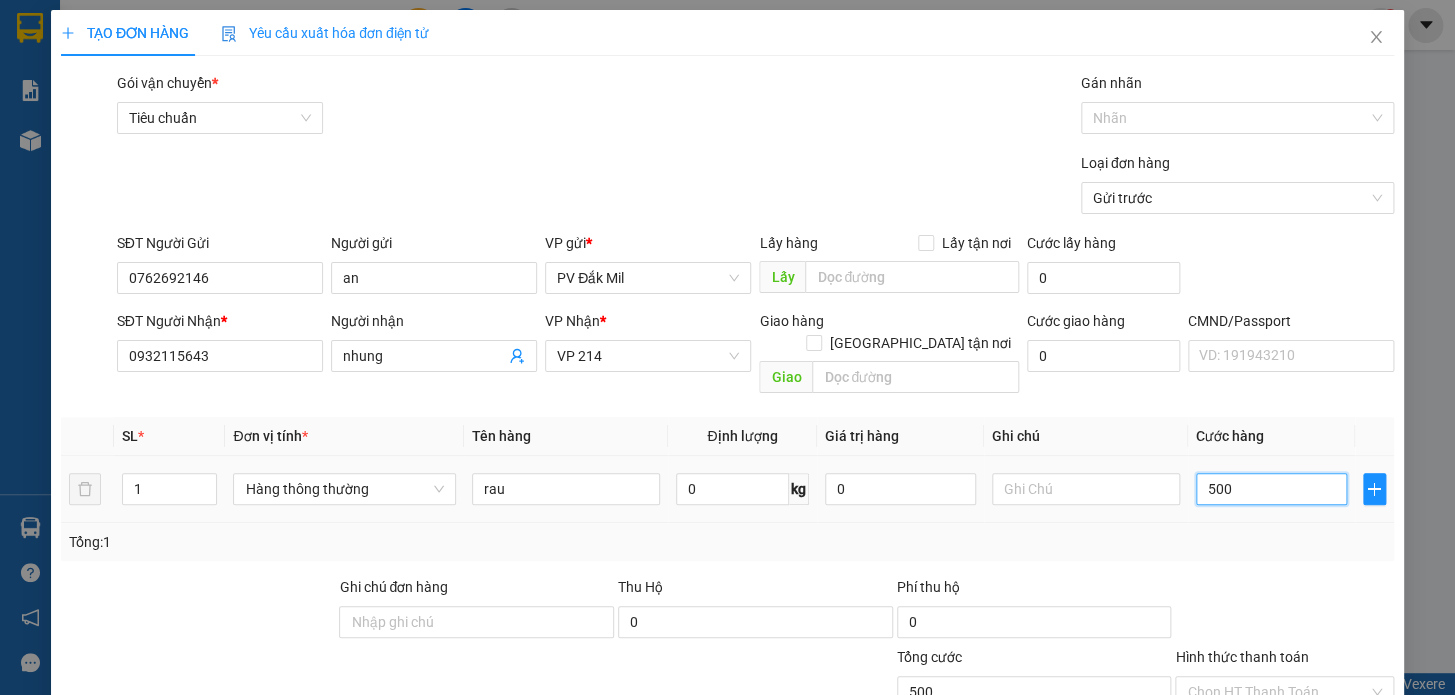 type on "5.000" 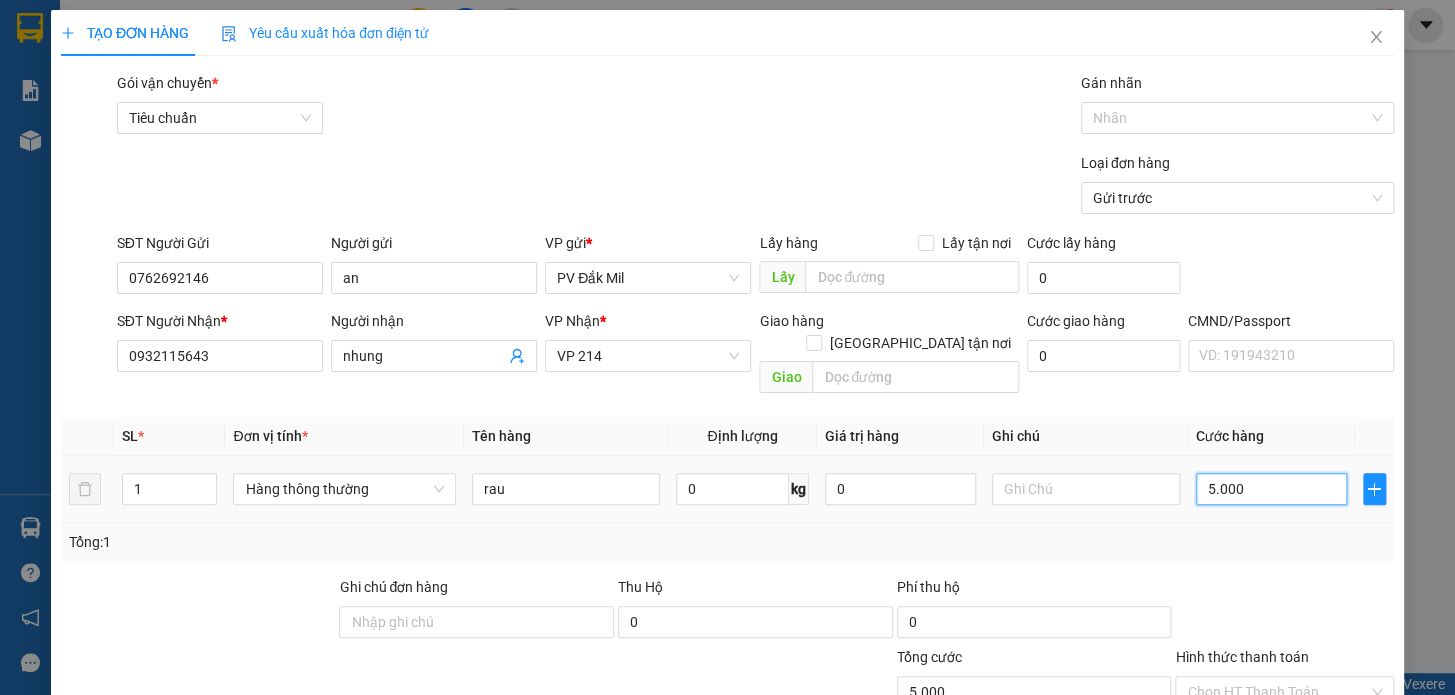 type on "50.000" 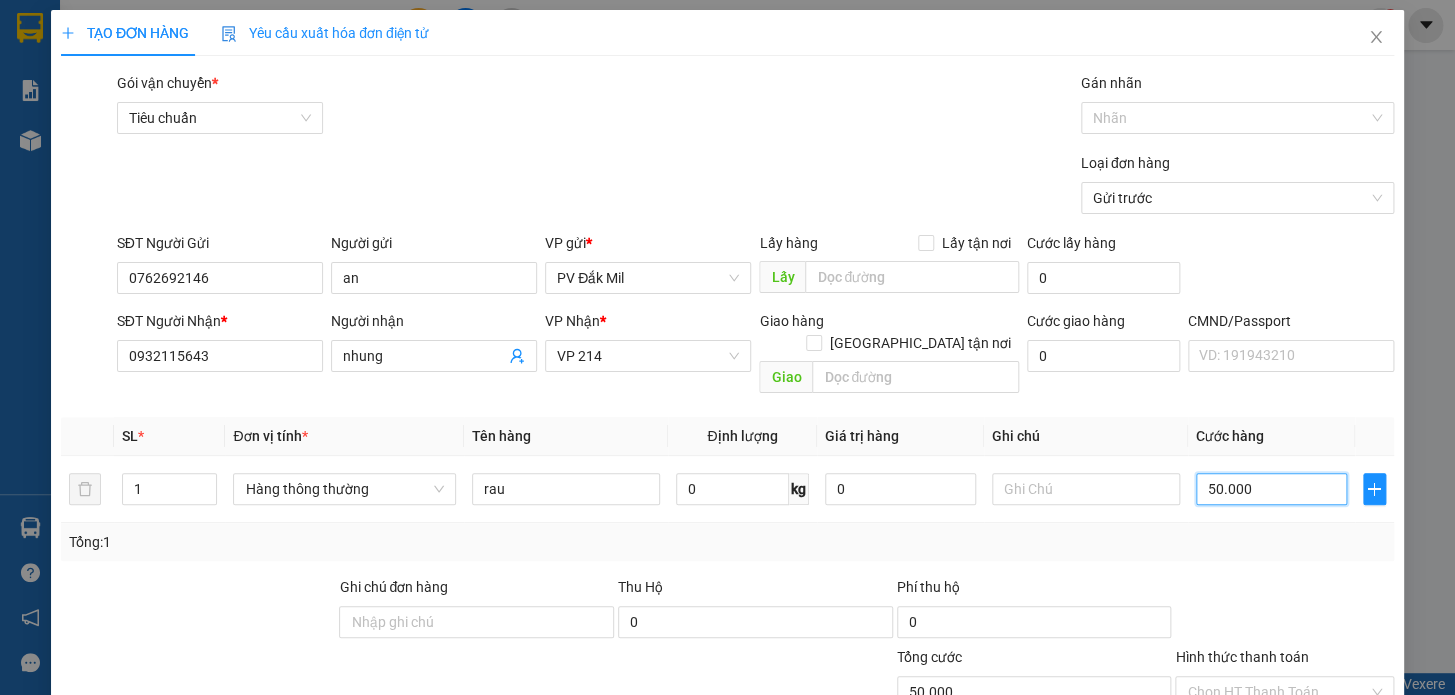 scroll, scrollTop: 181, scrollLeft: 0, axis: vertical 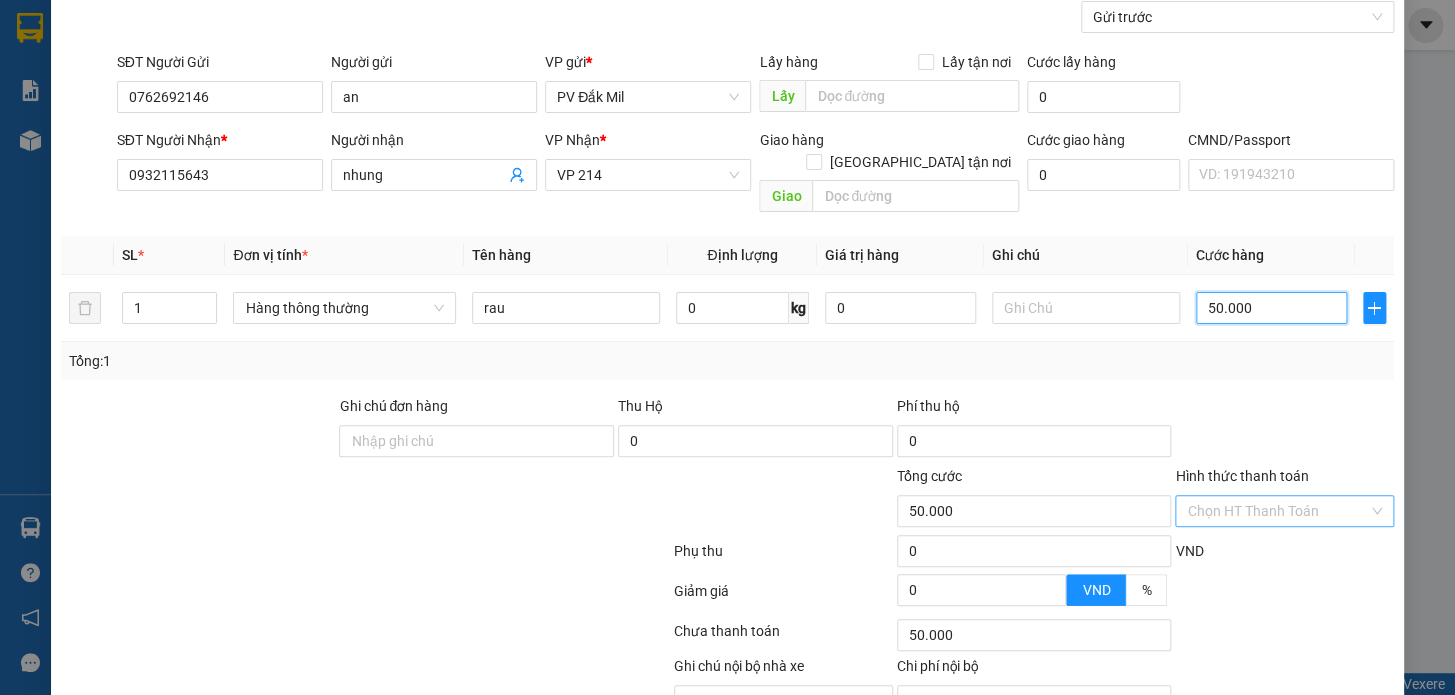 type on "50.000" 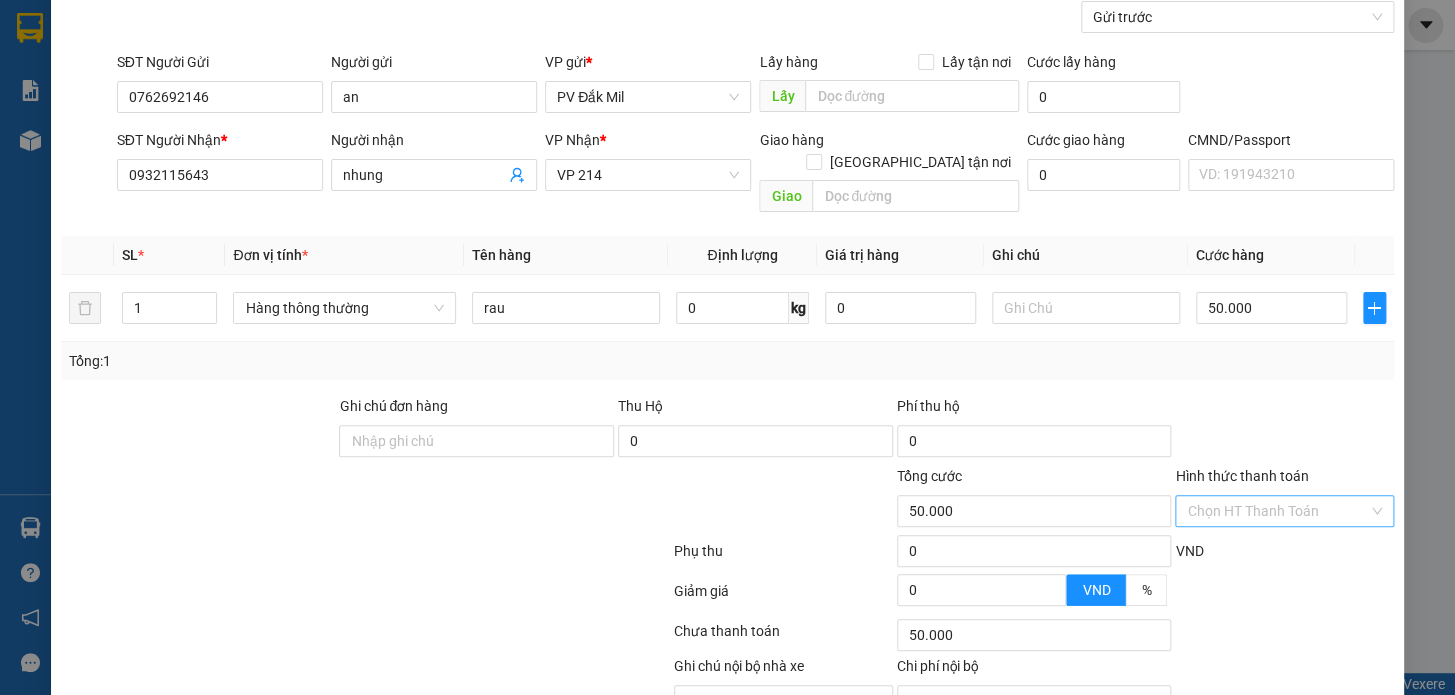 click on "Hình thức thanh toán" at bounding box center (1277, 511) 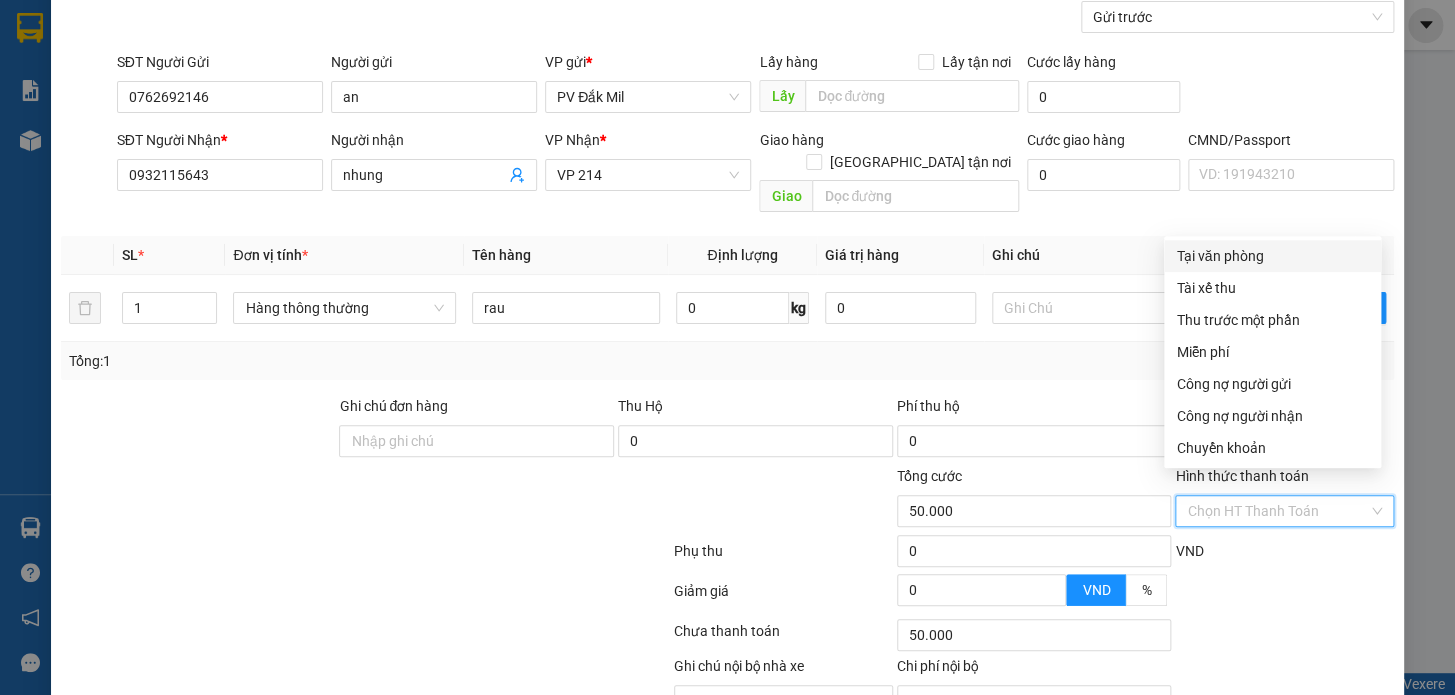 click on "Tại văn phòng" at bounding box center [1272, 256] 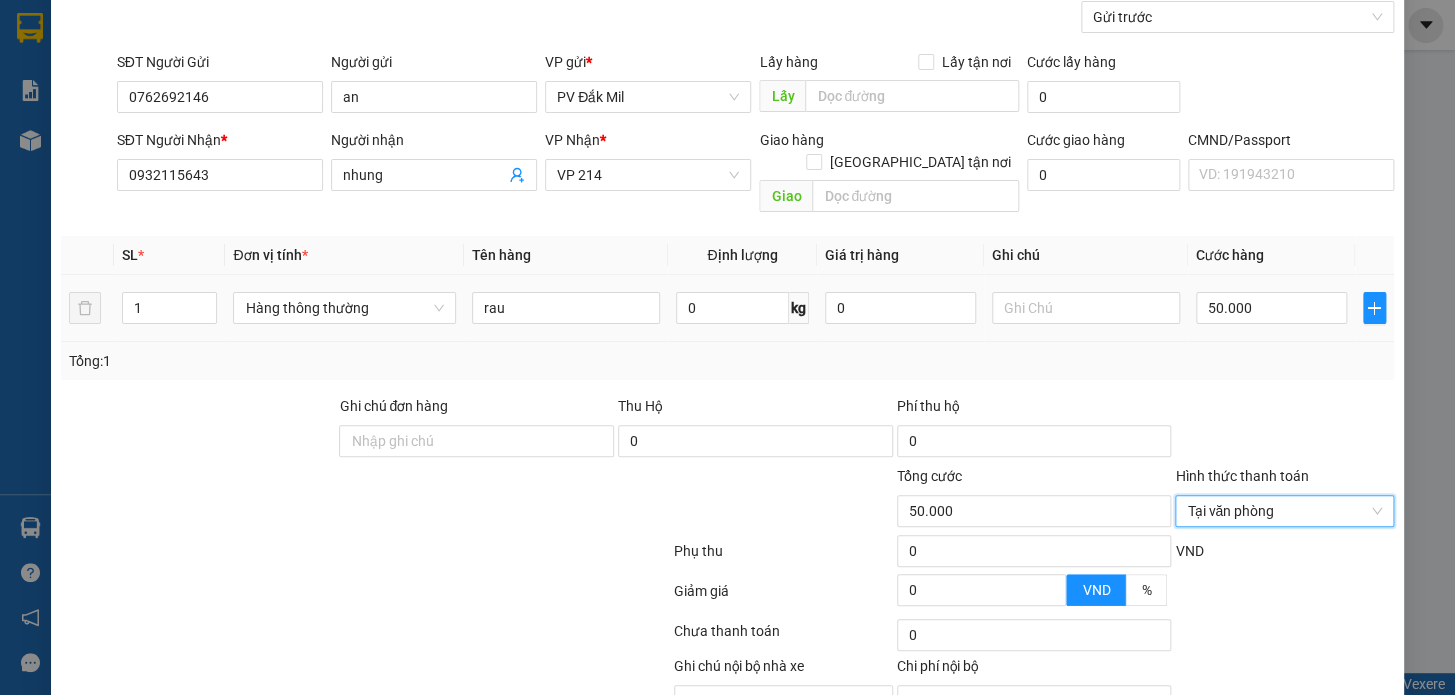 scroll, scrollTop: 265, scrollLeft: 0, axis: vertical 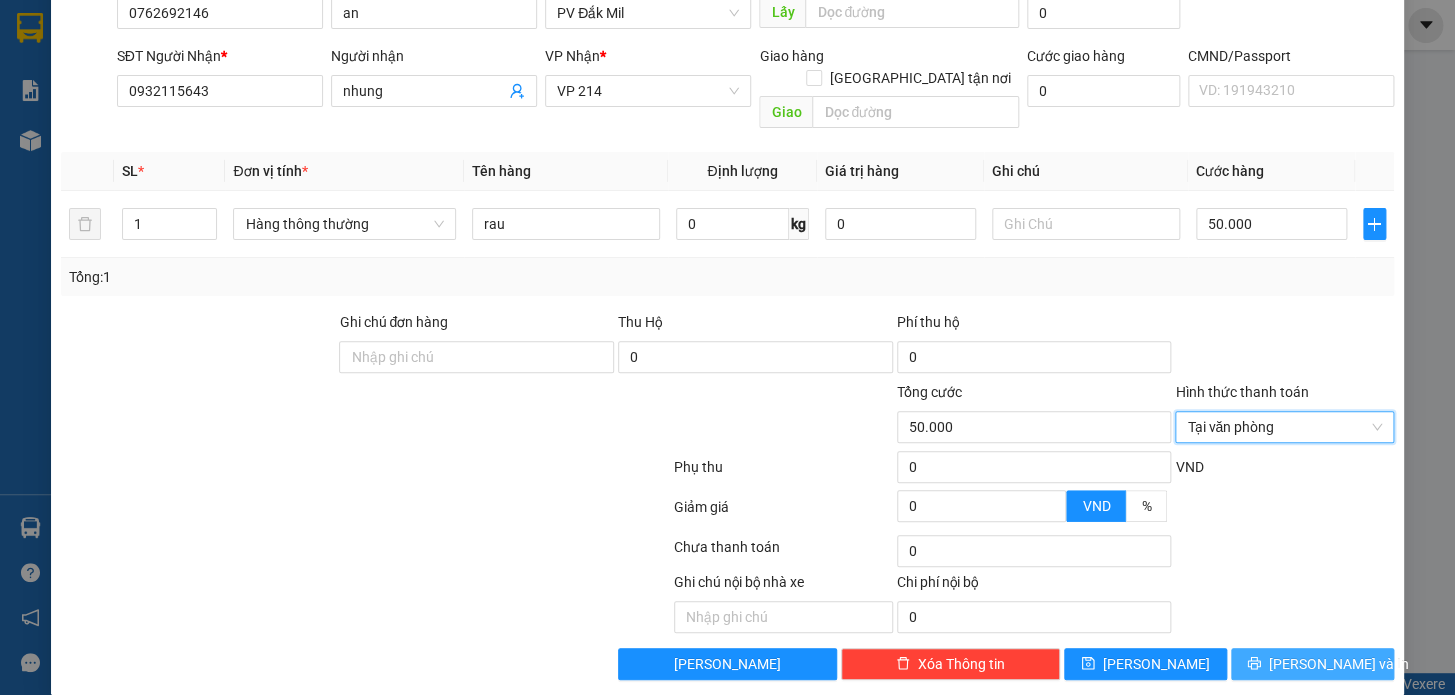 click on "[PERSON_NAME] và In" at bounding box center (1339, 664) 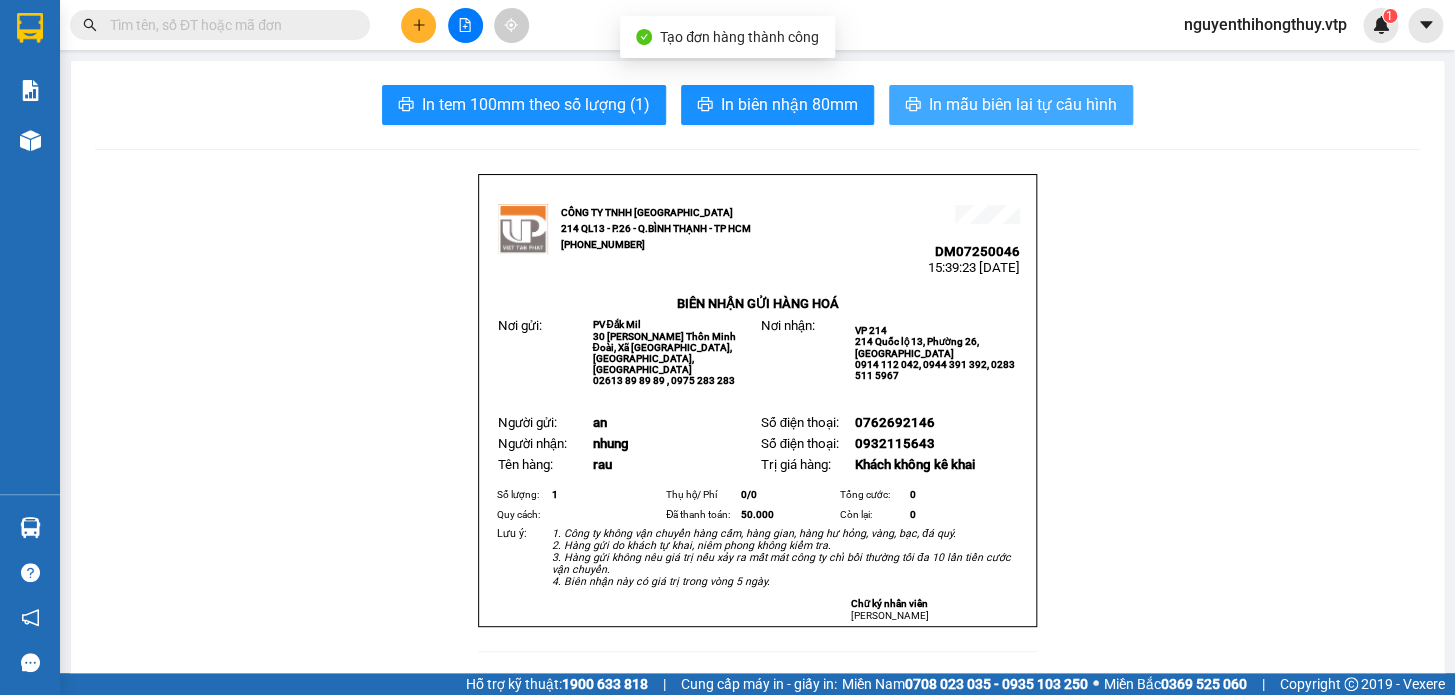 click on "In mẫu biên lai tự cấu hình" at bounding box center [1023, 104] 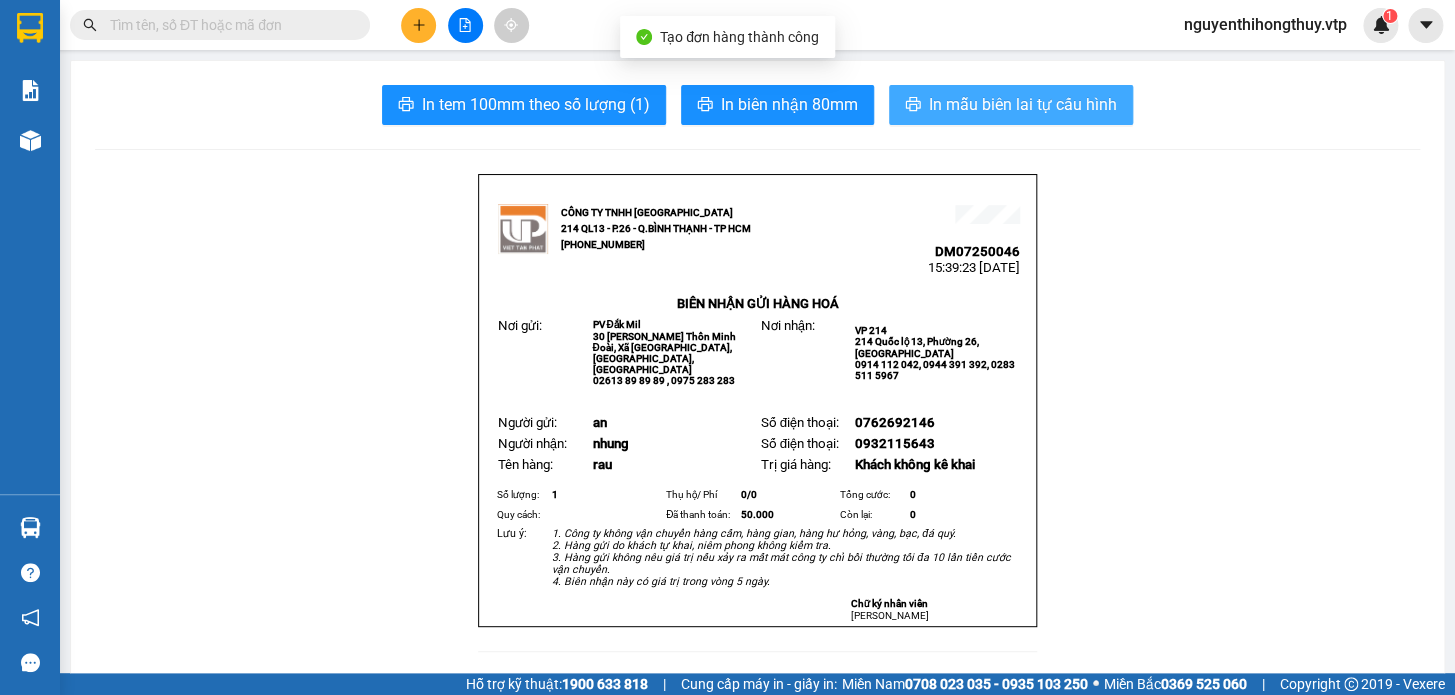 scroll, scrollTop: 0, scrollLeft: 0, axis: both 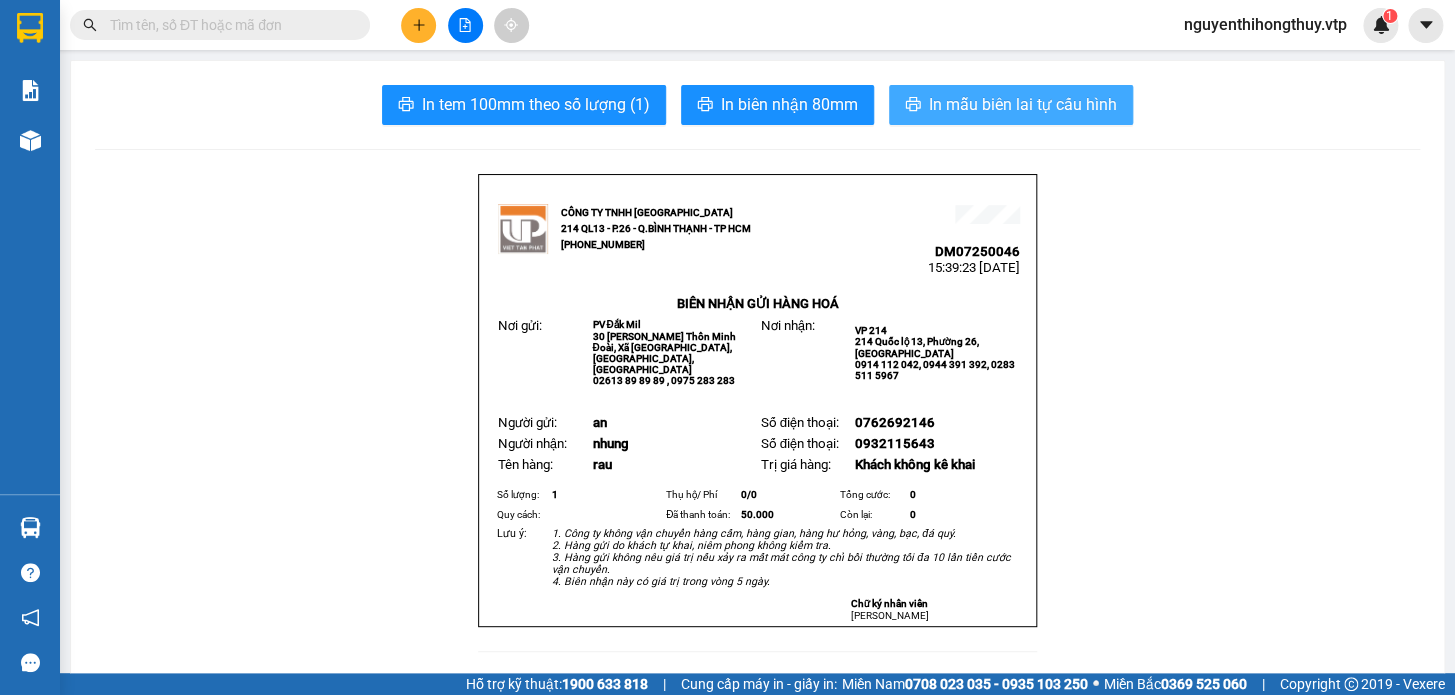 click on "In mẫu biên lai tự cấu hình" at bounding box center [1023, 104] 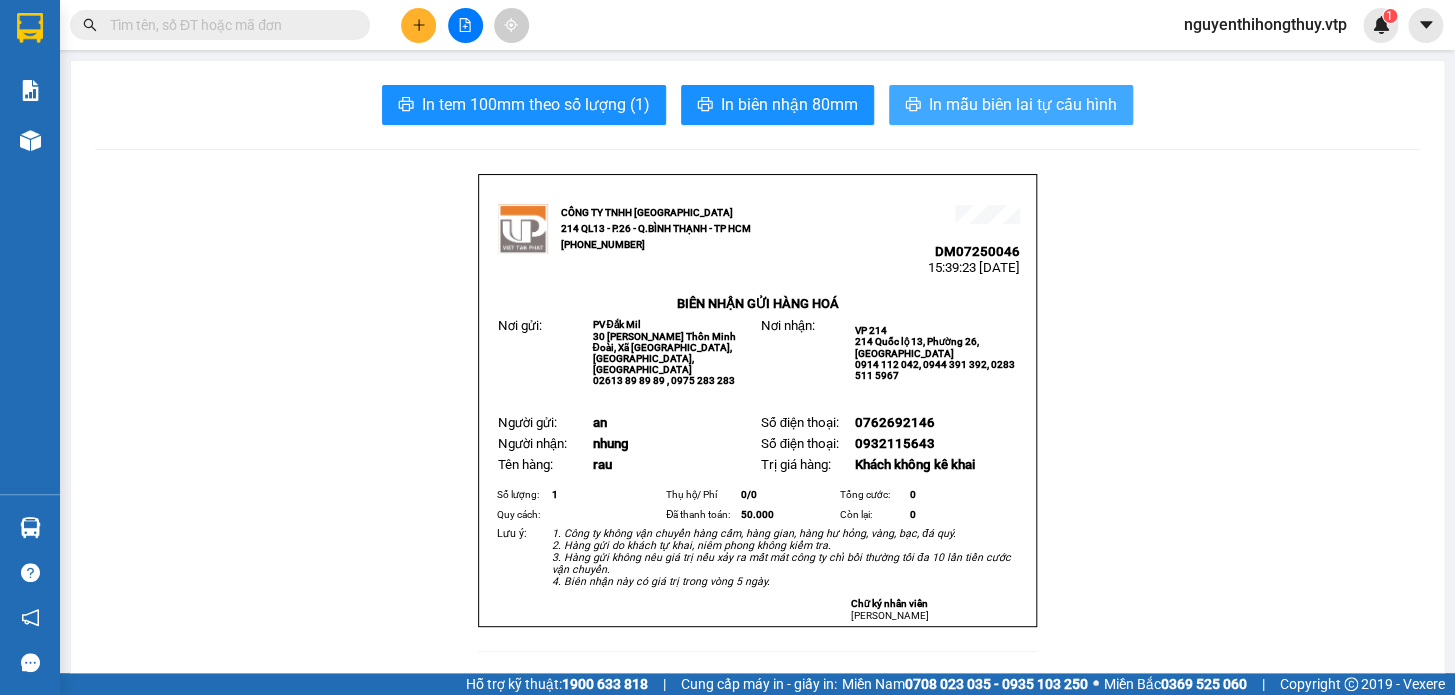 scroll, scrollTop: 0, scrollLeft: 0, axis: both 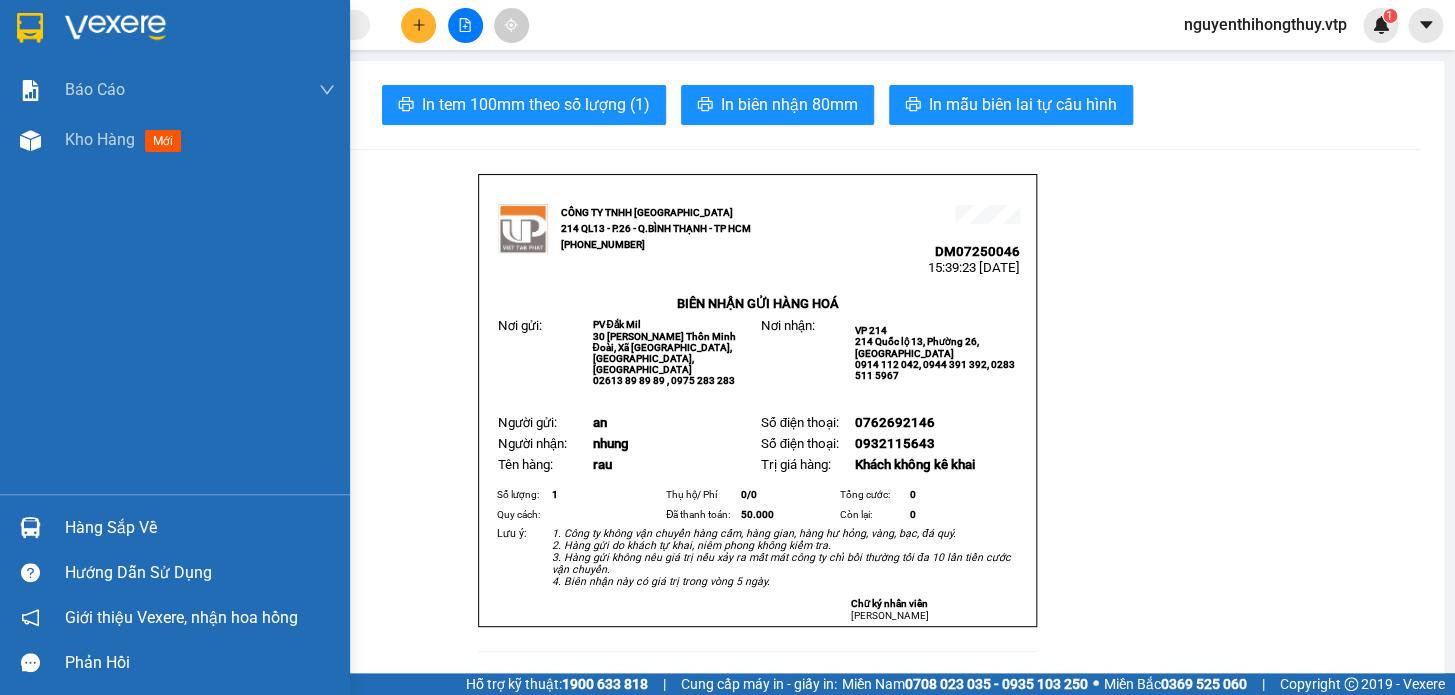 click at bounding box center (30, 28) 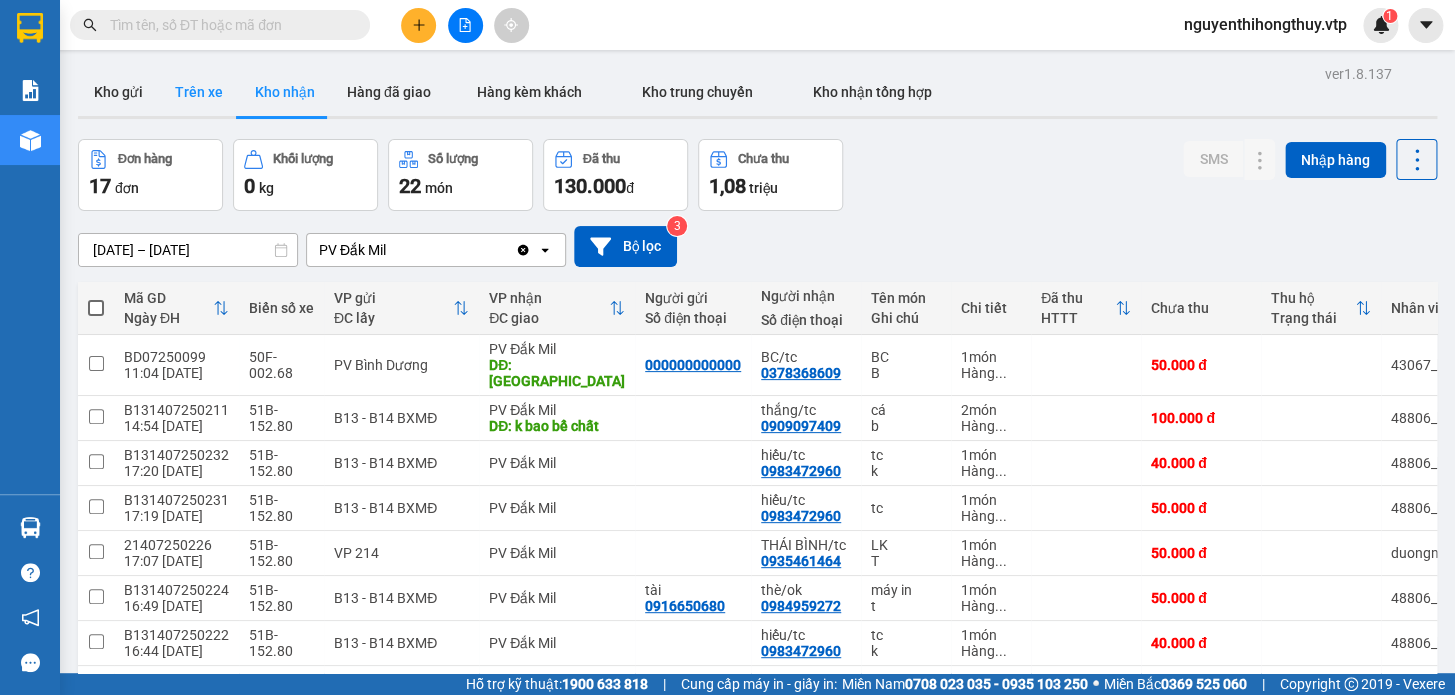 click on "Trên xe" at bounding box center [199, 92] 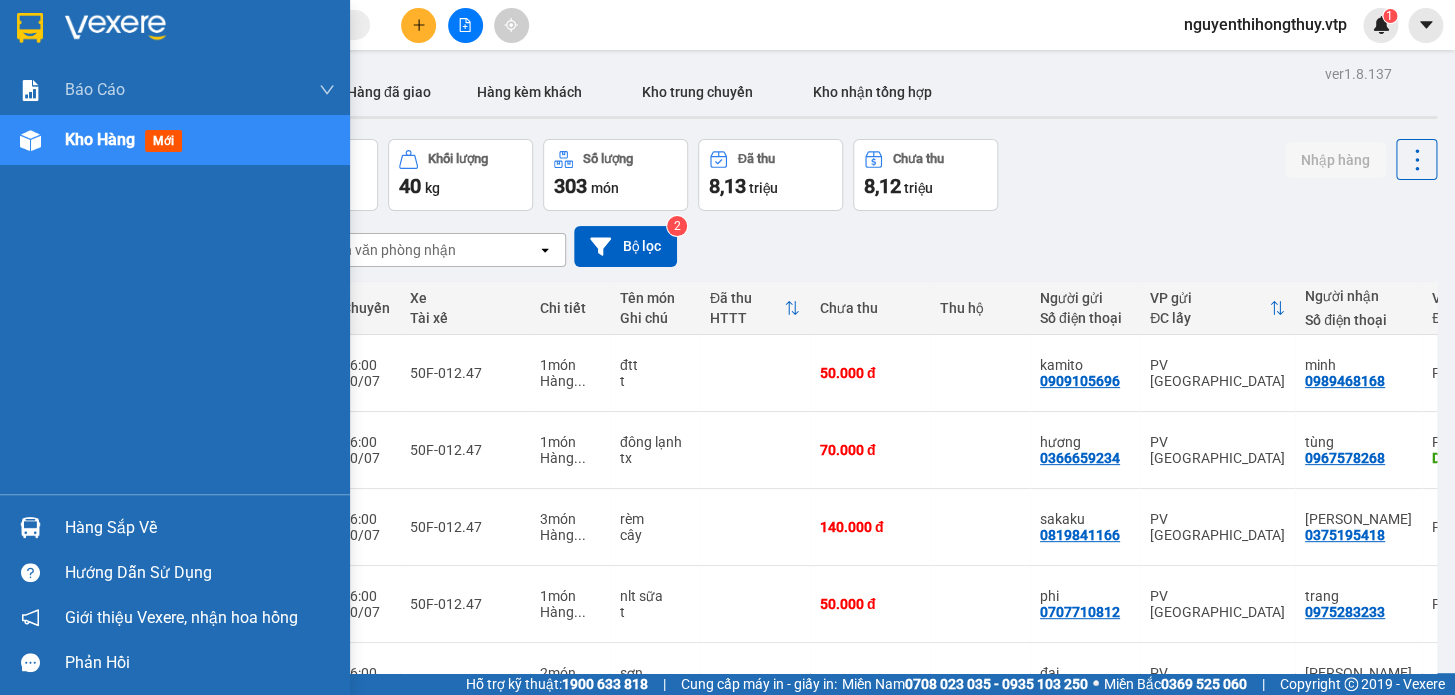 click at bounding box center (30, 527) 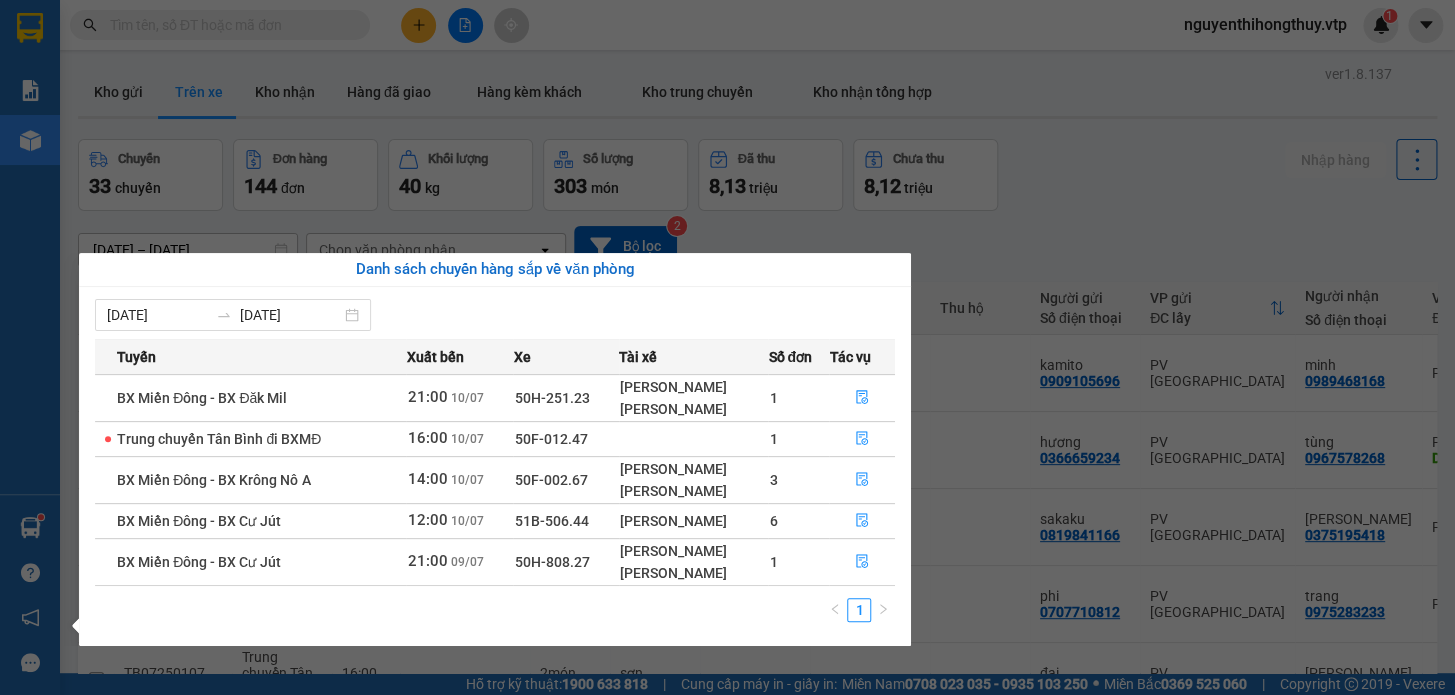 click on "Kết quả tìm kiếm ( 0 )  Bộ lọc  No Data nguyenthihongthuy.vtp 1     Báo cáo BC giao hàng (nhà xe) BC hàng tồn (all) Báo cáo dòng tiền (nhân viên) - mới Doanh số tạo đơn theo VP gửi (văn phòng) DỌC ĐƯỜNG - BC hàng giao dọc đường HÀNG KÈM KHÁCH - Báo cáo hàng kèm khách     Kho hàng mới Hàng sắp về Hướng dẫn sử dụng Giới thiệu Vexere, nhận hoa hồng Phản hồi Phần mềm hỗ trợ bạn tốt chứ? ver  1.8.137 Kho gửi Trên xe Kho nhận Hàng đã giao Hàng kèm khách Kho trung chuyển Kho nhận tổng hợp Chuyến 33 chuyến Đơn hàng 144 đơn Khối lượng 40 kg Số lượng 303 món Đã thu 8,13   triệu Chưa thu 8,12   triệu Nhập hàng [DATE] – [DATE] Press the down arrow key to interact with the calendar and select a date. Press the escape button to close the calendar. Selected date range is from [DATE] to [DATE]. Chọn văn phòng nhận open Bộ lọc 2 Mã đơn hàng Xe 1 t" at bounding box center [727, 347] 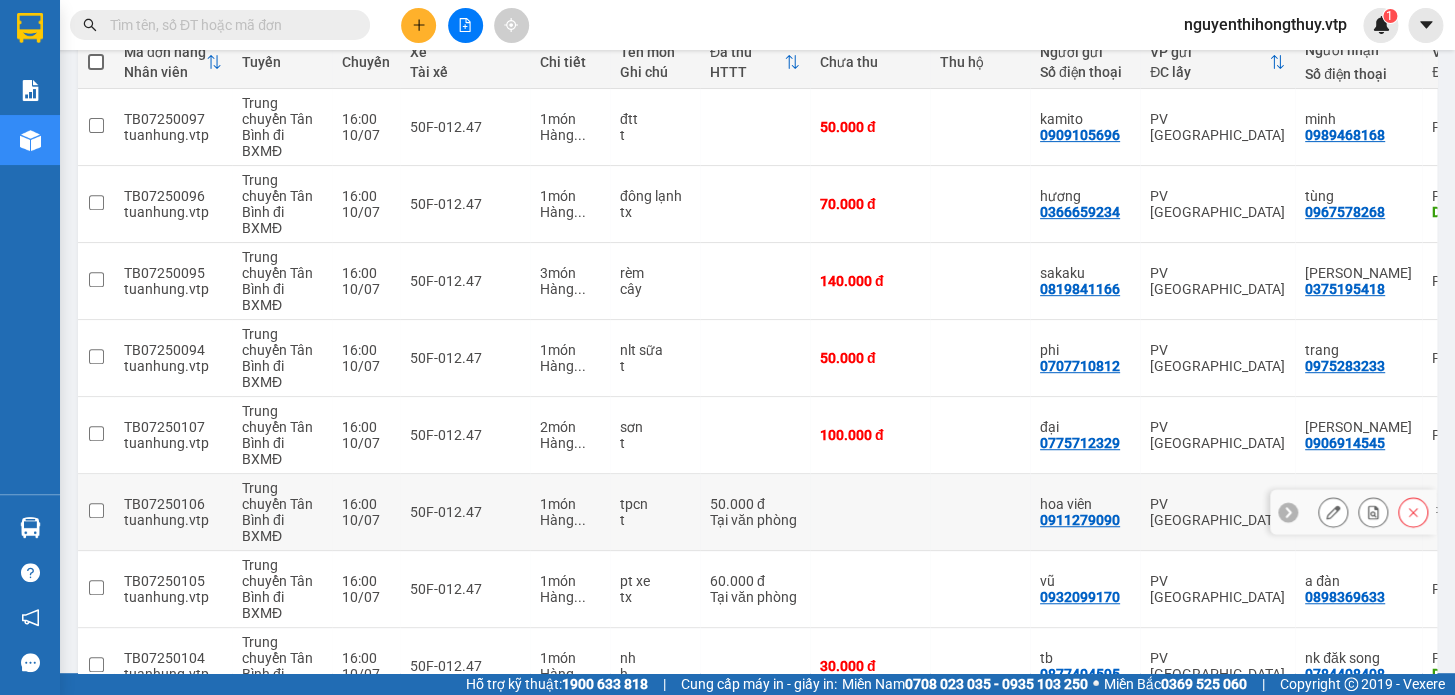 scroll, scrollTop: 0, scrollLeft: 0, axis: both 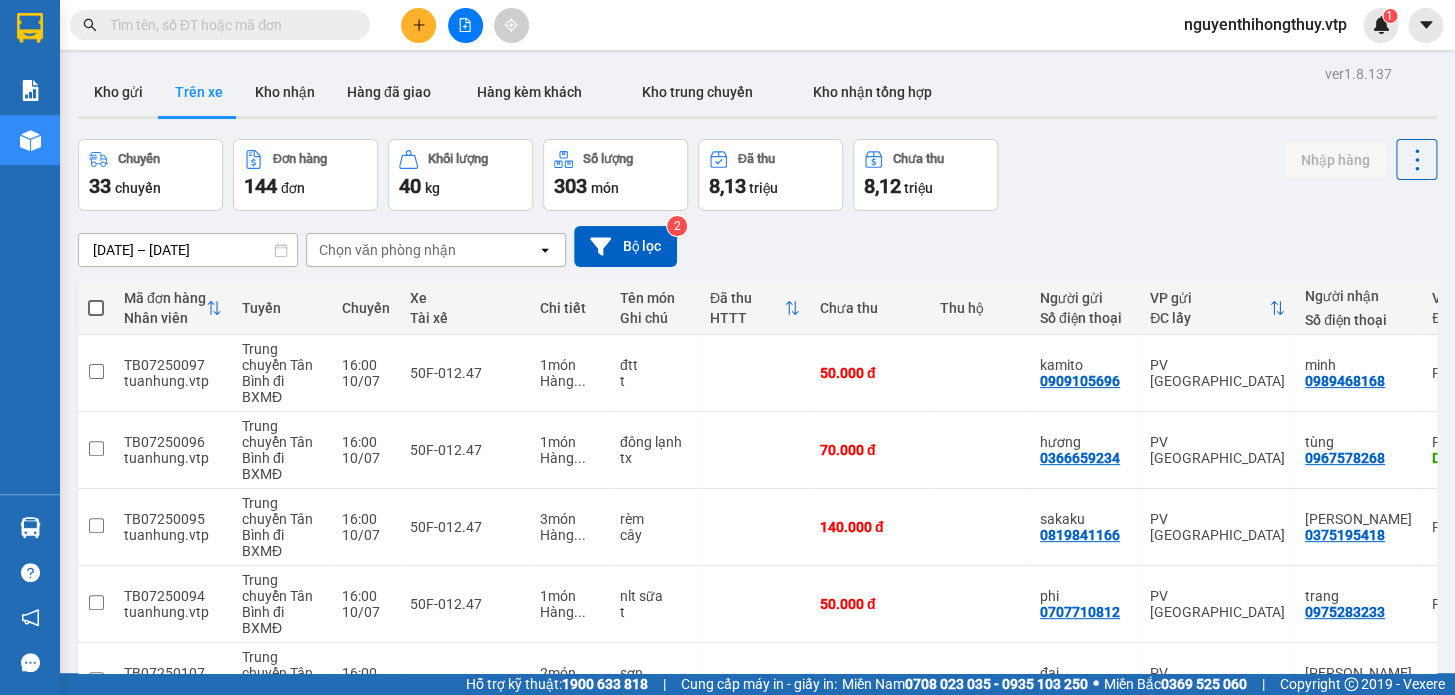 click on "Chọn văn phòng nhận" at bounding box center (422, 250) 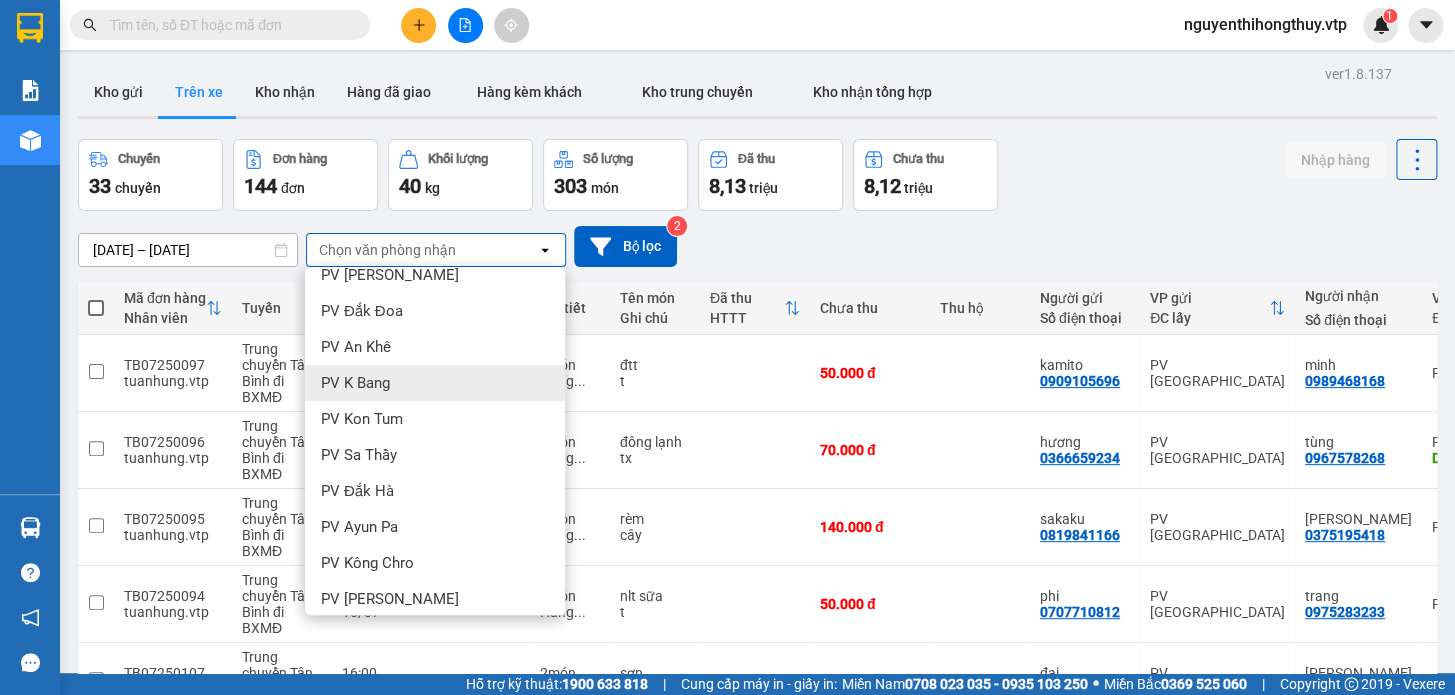 scroll, scrollTop: 272, scrollLeft: 0, axis: vertical 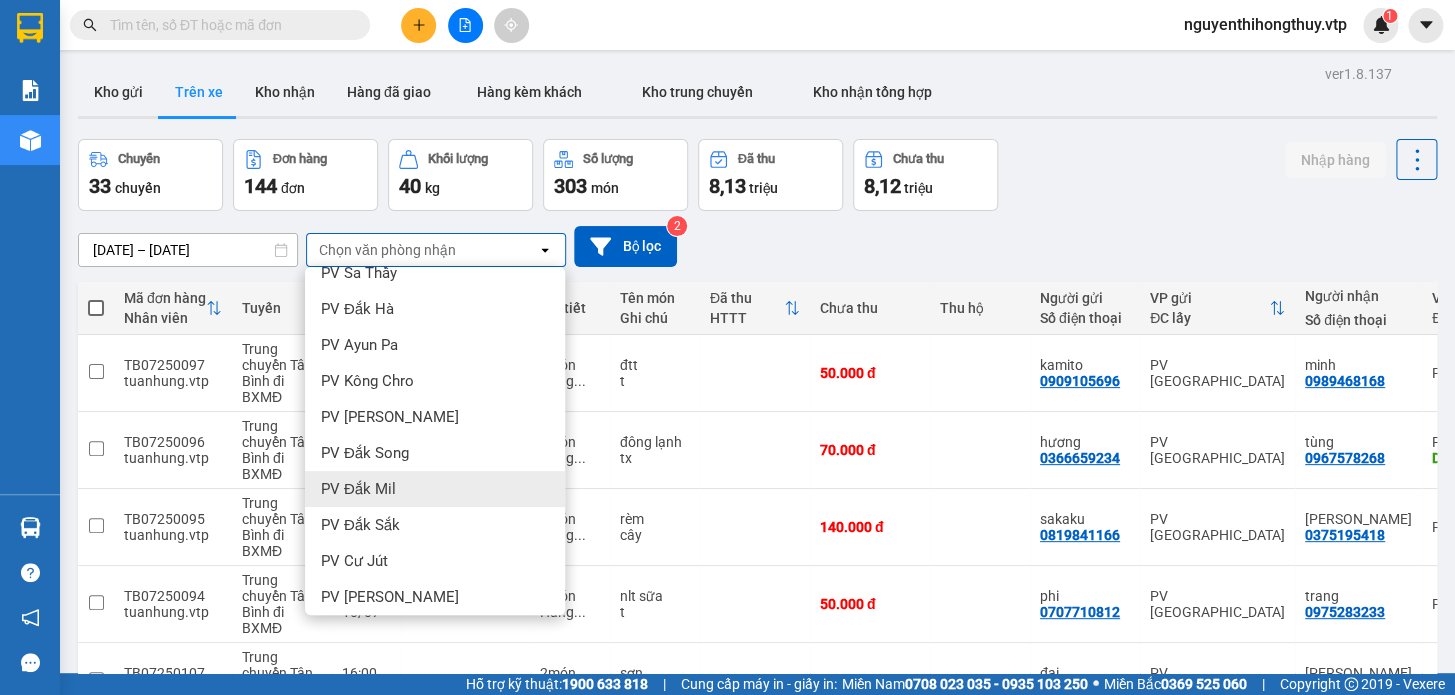 click on "PV Đắk Mil" at bounding box center [435, 489] 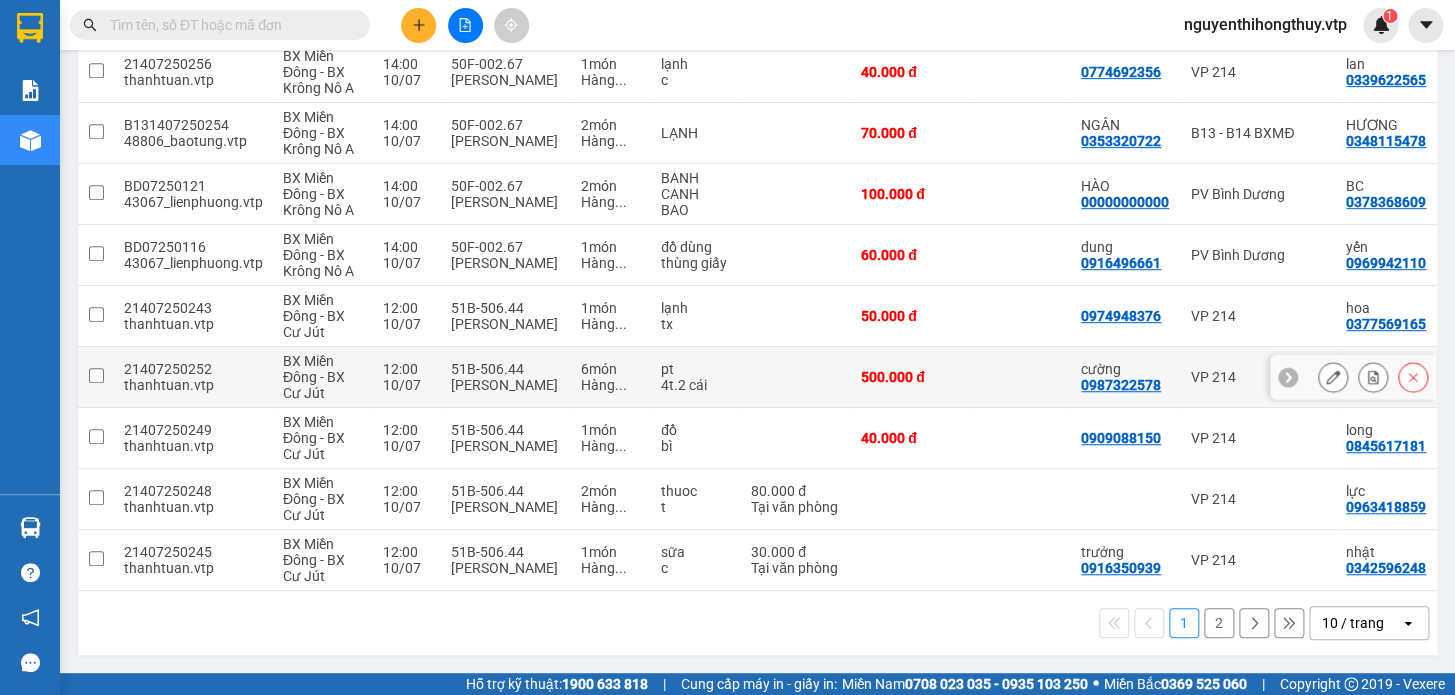 scroll, scrollTop: 375, scrollLeft: 0, axis: vertical 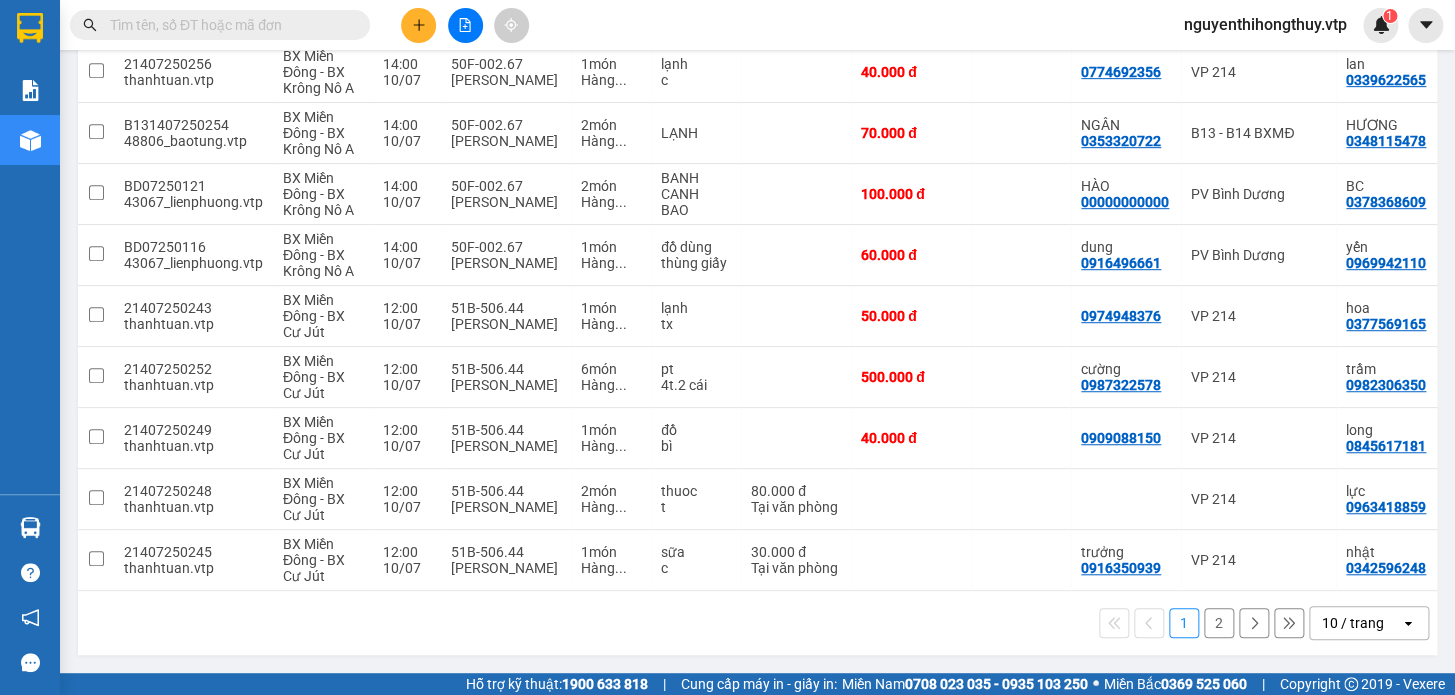click on "10 / trang" at bounding box center (1353, 623) 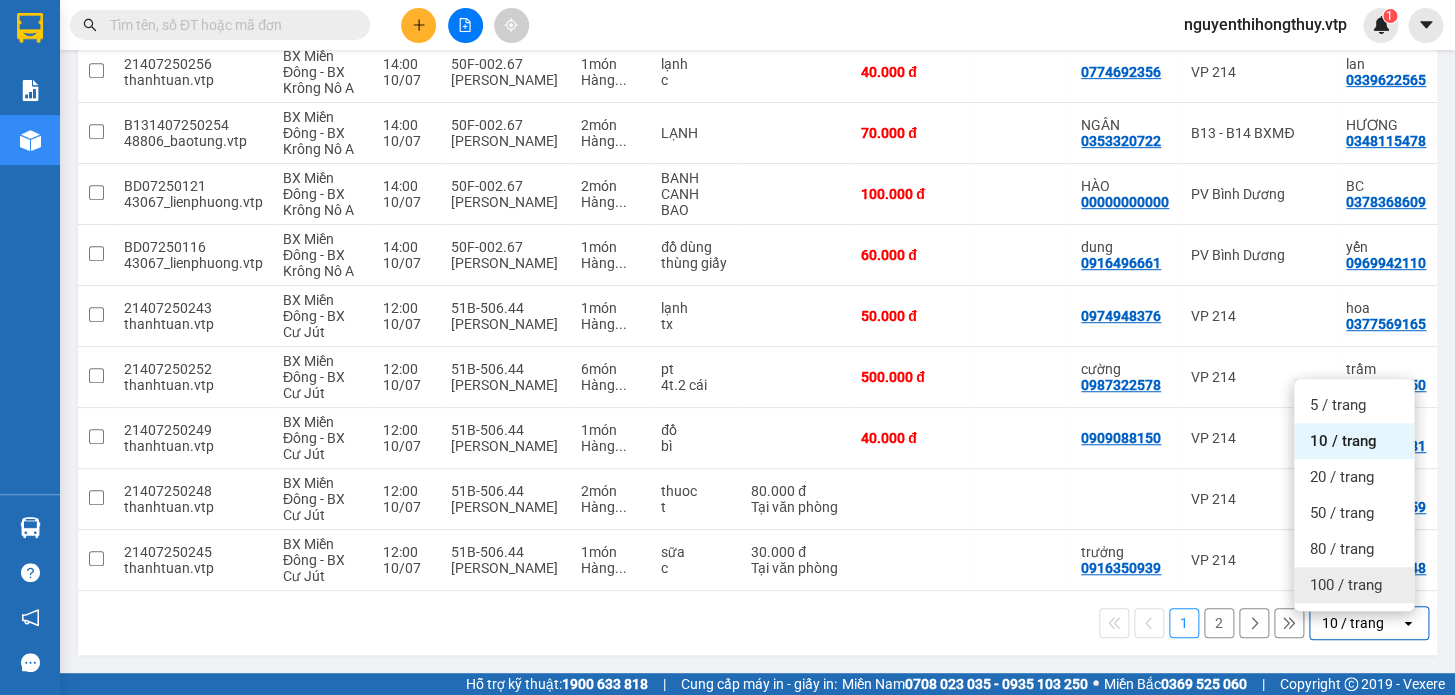 click on "100 / trang" at bounding box center [1346, 585] 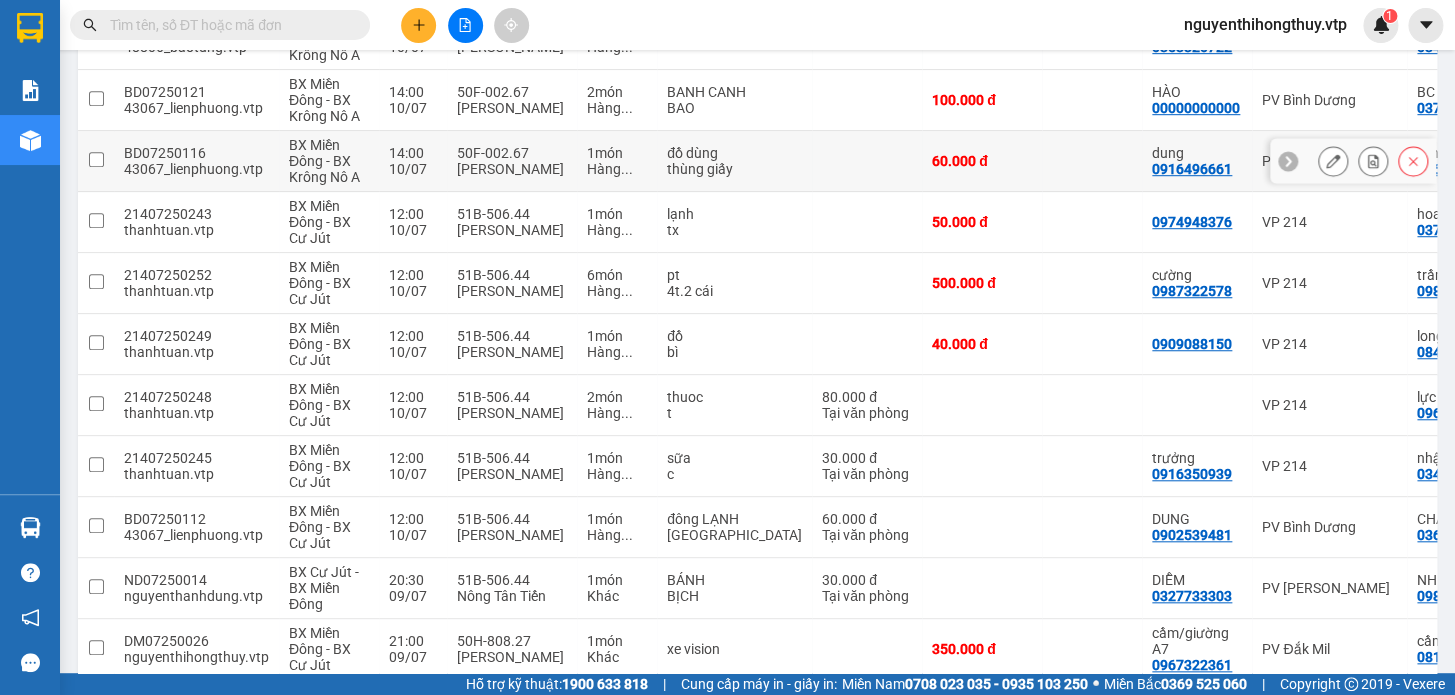 scroll, scrollTop: 558, scrollLeft: 0, axis: vertical 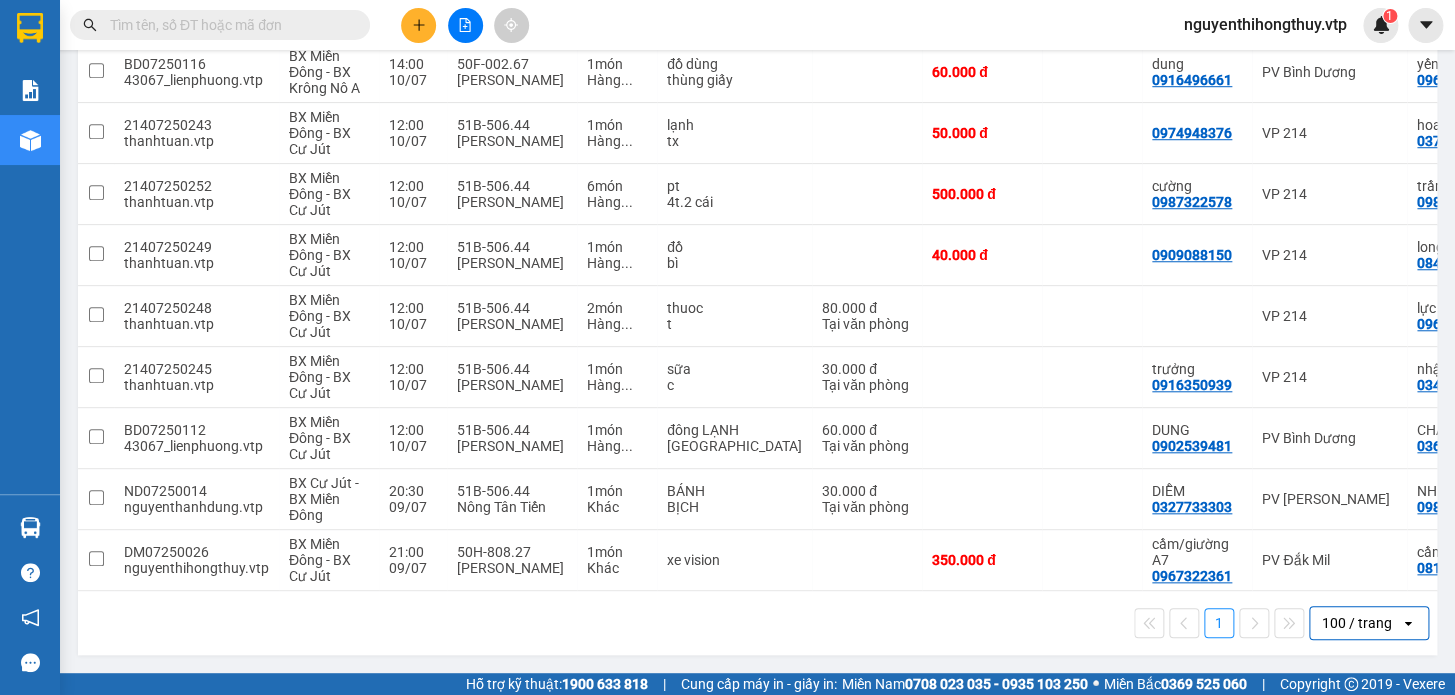 click on "1" at bounding box center (1219, 623) 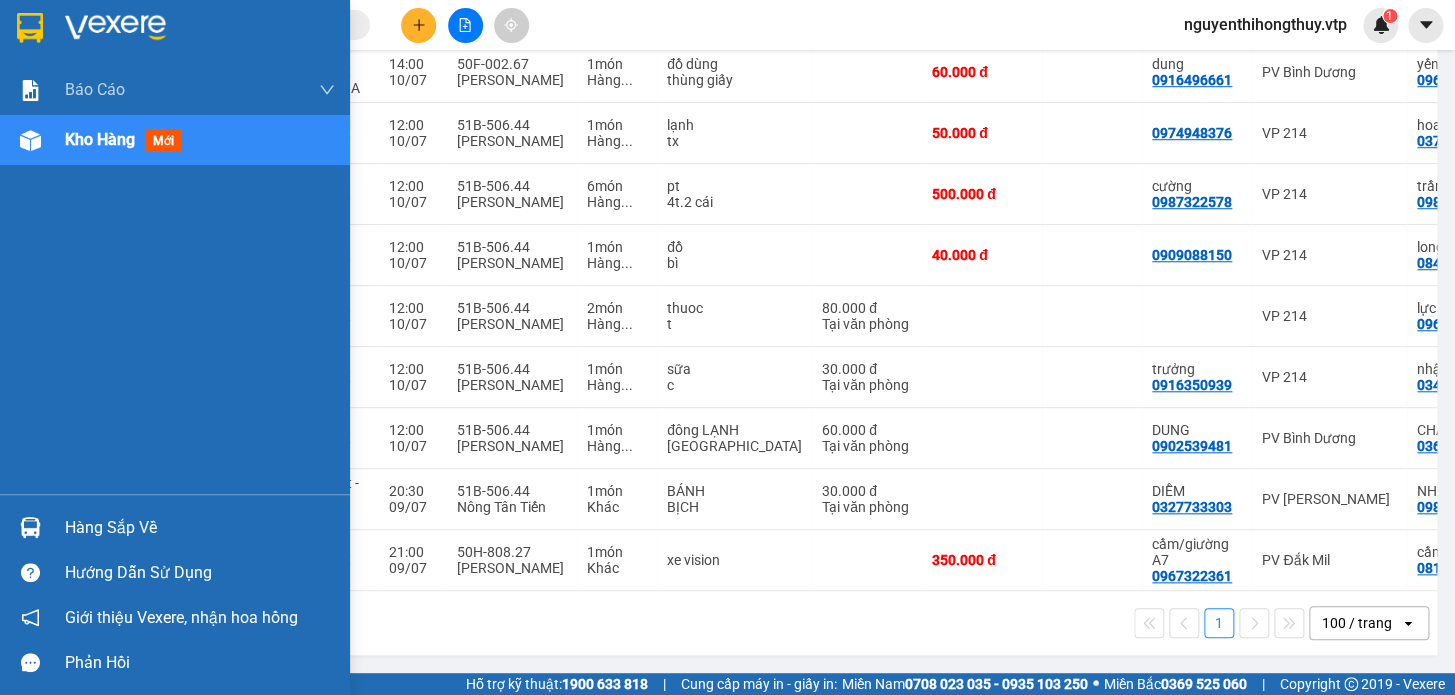click at bounding box center (30, 527) 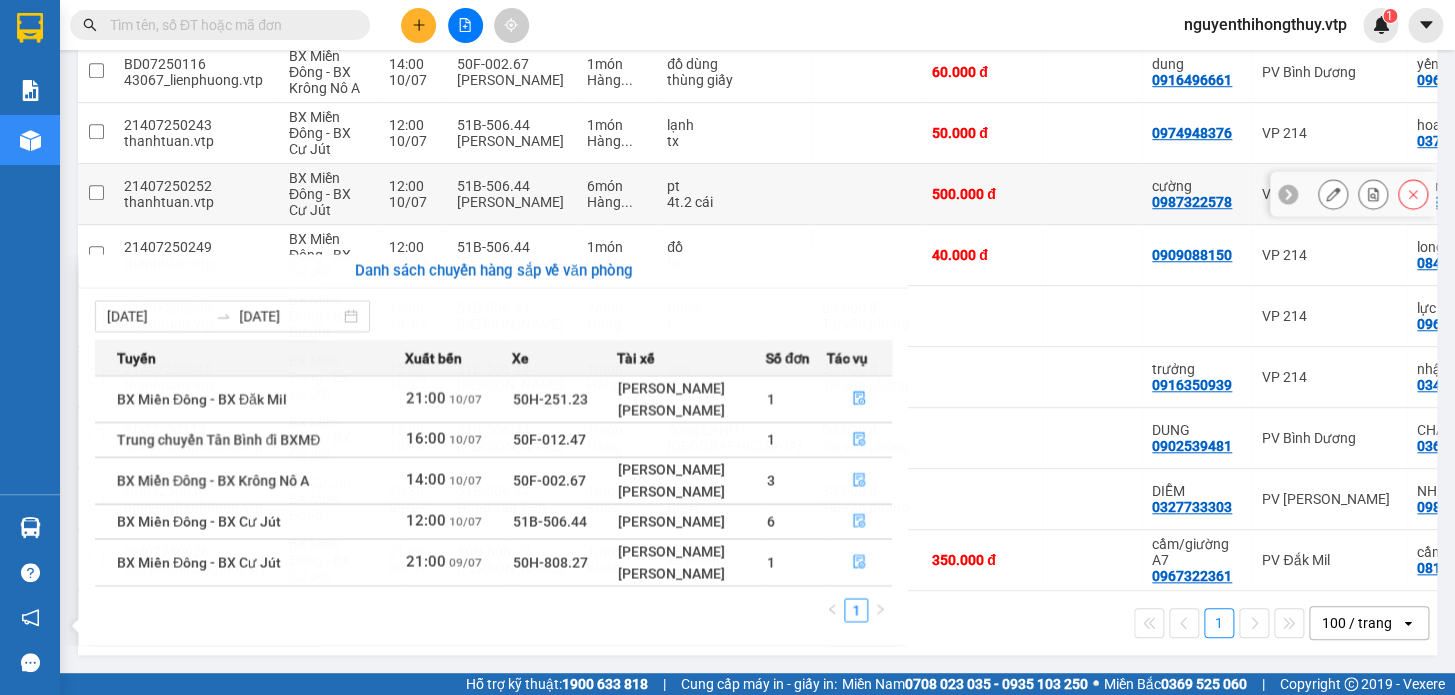 click on "Kết quả tìm kiếm ( 0 )  Bộ lọc  No Data nguyenthihongthuy.vtp 1     Báo cáo BC giao hàng (nhà xe) BC hàng tồn (all) Báo cáo dòng tiền (nhân viên) - mới Doanh số tạo đơn theo VP gửi (văn phòng) DỌC ĐƯỜNG - BC hàng giao dọc đường HÀNG KÈM KHÁCH - Báo cáo hàng kèm khách     Kho hàng mới Hàng sắp về Hướng dẫn sử dụng Giới thiệu Vexere, nhận hoa hồng Phản hồi Phần mềm hỗ trợ bạn tốt chứ? ver  1.8.137 Kho gửi Trên xe Kho nhận Hàng đã giao Hàng kèm khách Kho trung chuyển Kho nhận tổng hợp Chuyến 5 chuyến Đơn hàng 13 đơn Khối lượng 0 kg Số lượng 21 món Đã thu 200.000  đ Chưa thu 1,26   triệu Nhập hàng [DATE] – [DATE] Press the down arrow key to interact with the calendar and select a date. Press the escape button to close the calendar. Selected date range is from [DATE] to [DATE]. PV Đắk Mil Delete Clear all open Bộ lọc 3 Mã đơn hàng Tuyến" at bounding box center [727, 347] 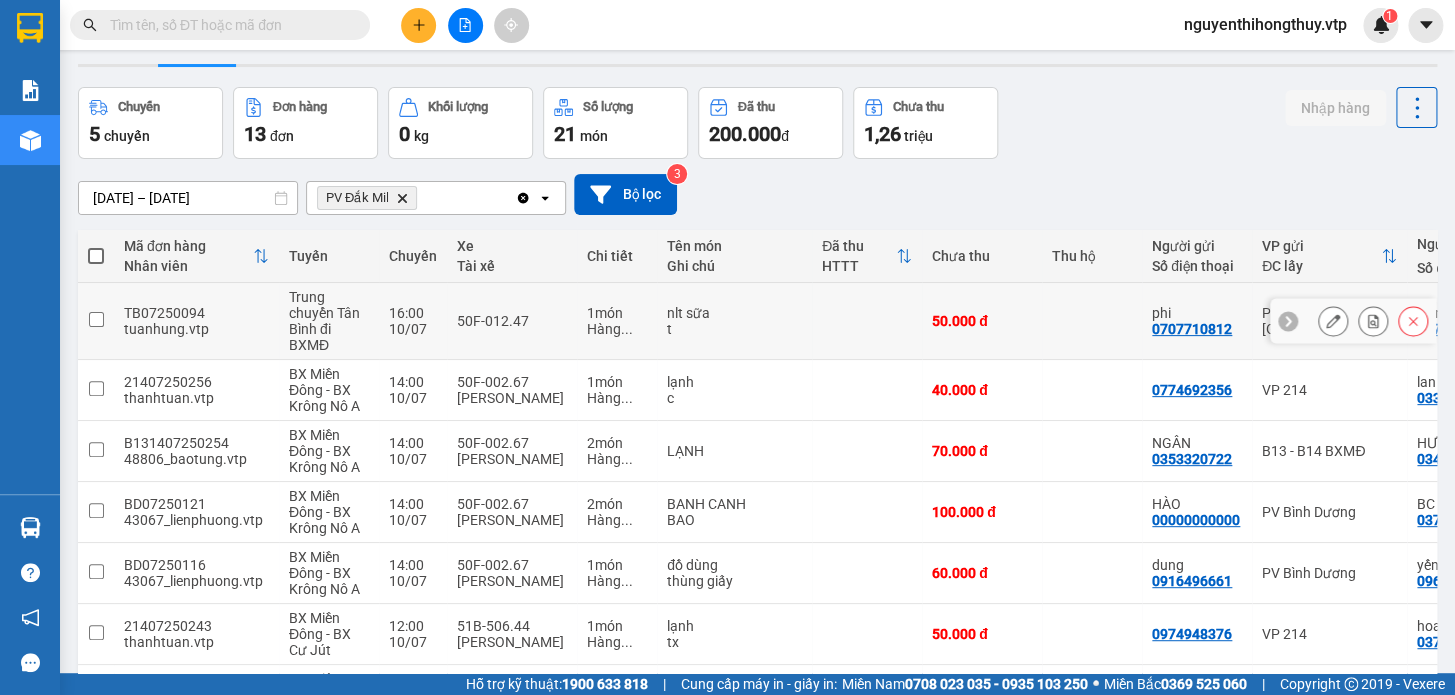 scroll, scrollTop: 0, scrollLeft: 0, axis: both 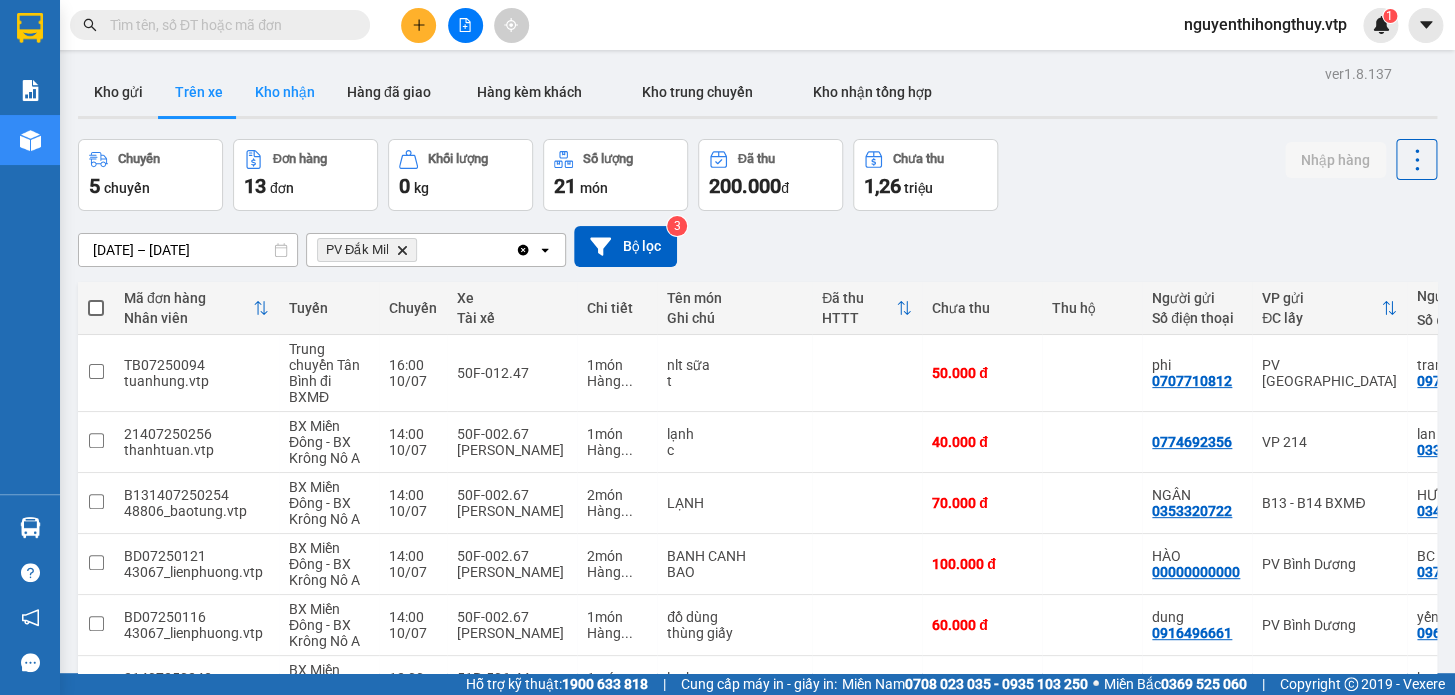 click on "Kho nhận" at bounding box center (285, 92) 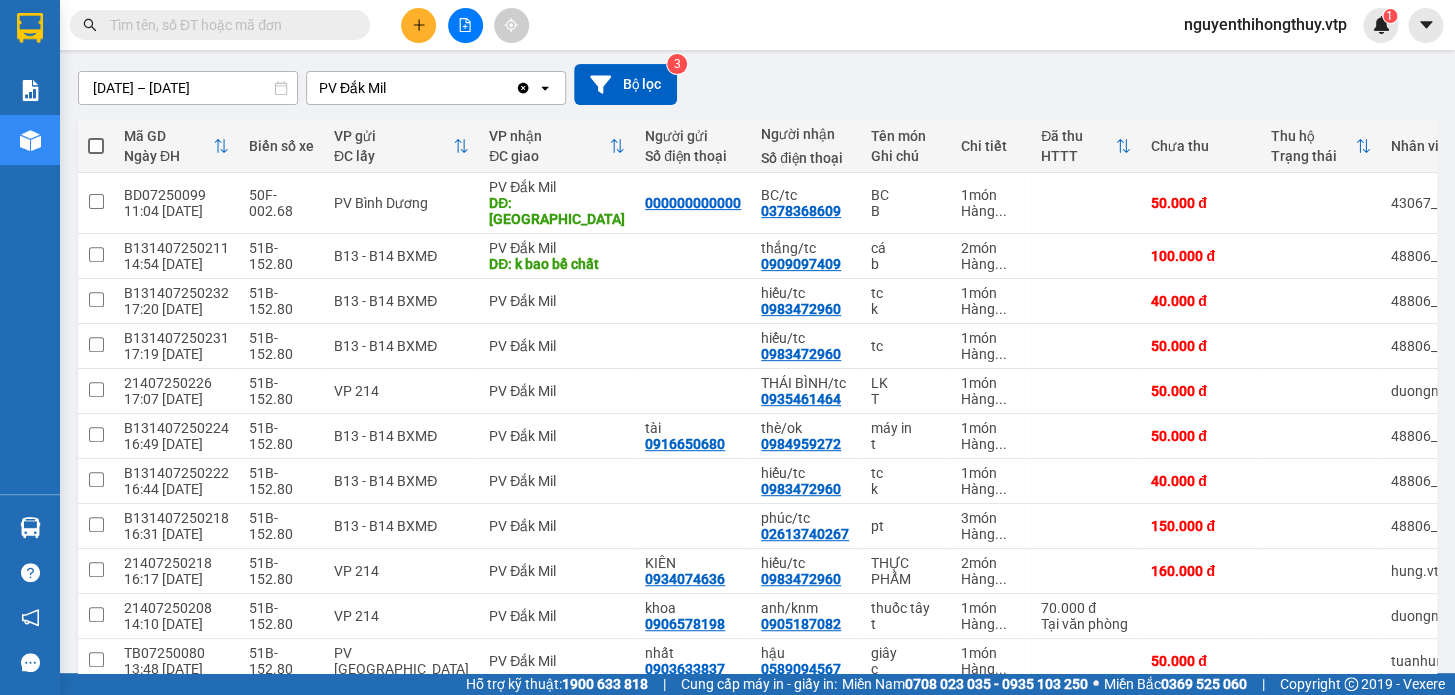 scroll, scrollTop: 150, scrollLeft: 0, axis: vertical 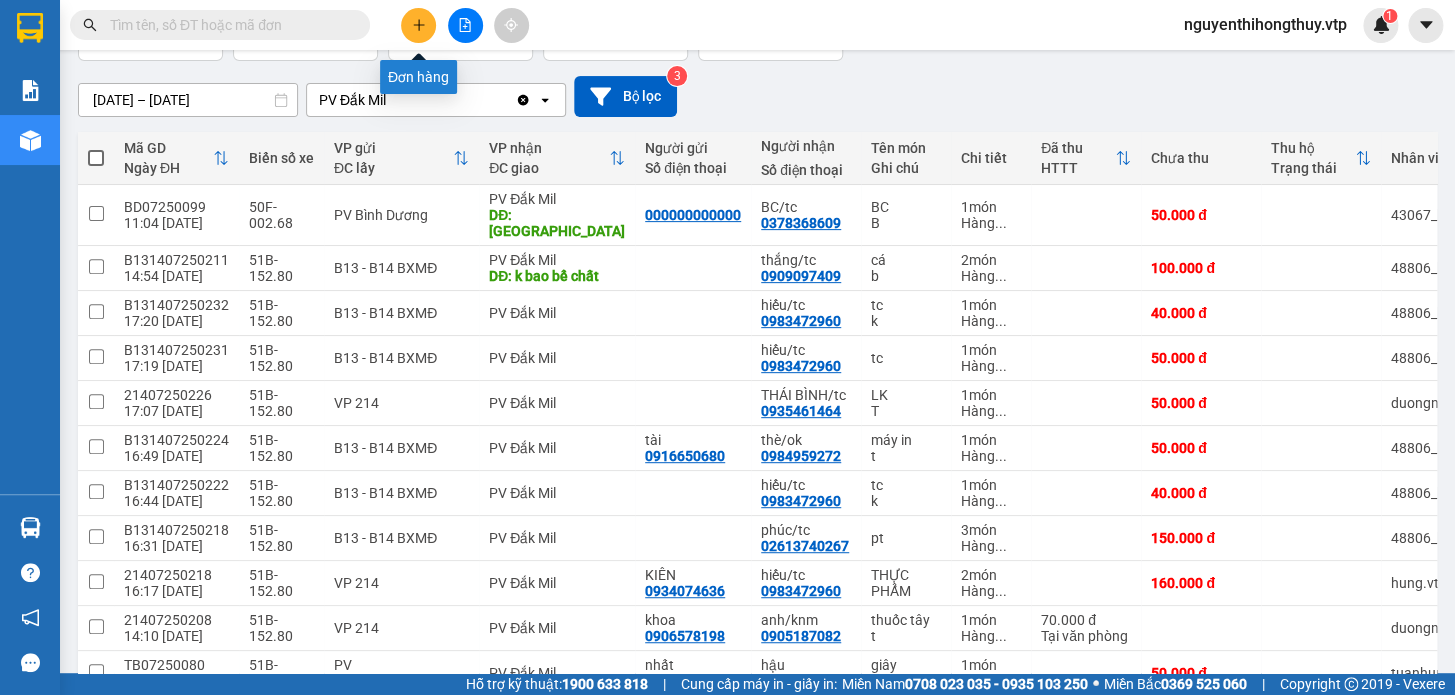 click 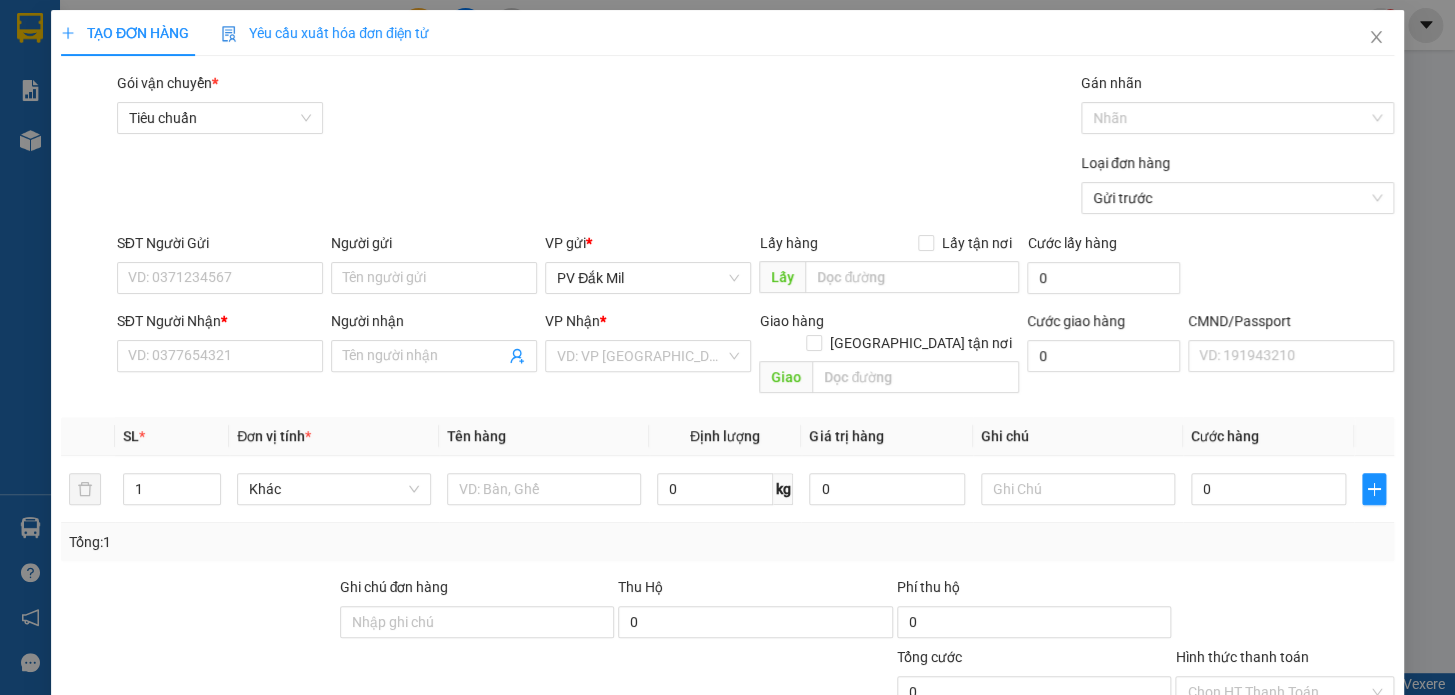 scroll, scrollTop: 0, scrollLeft: 0, axis: both 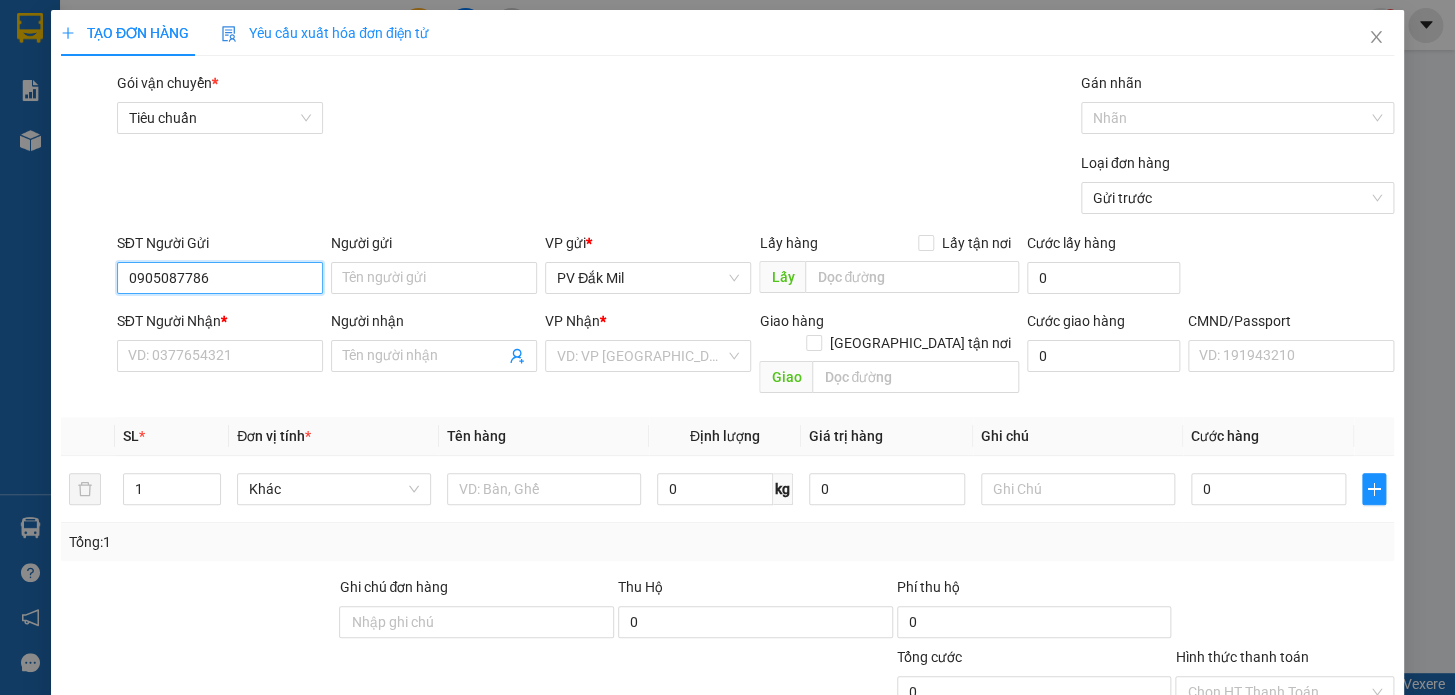 type on "0905087786" 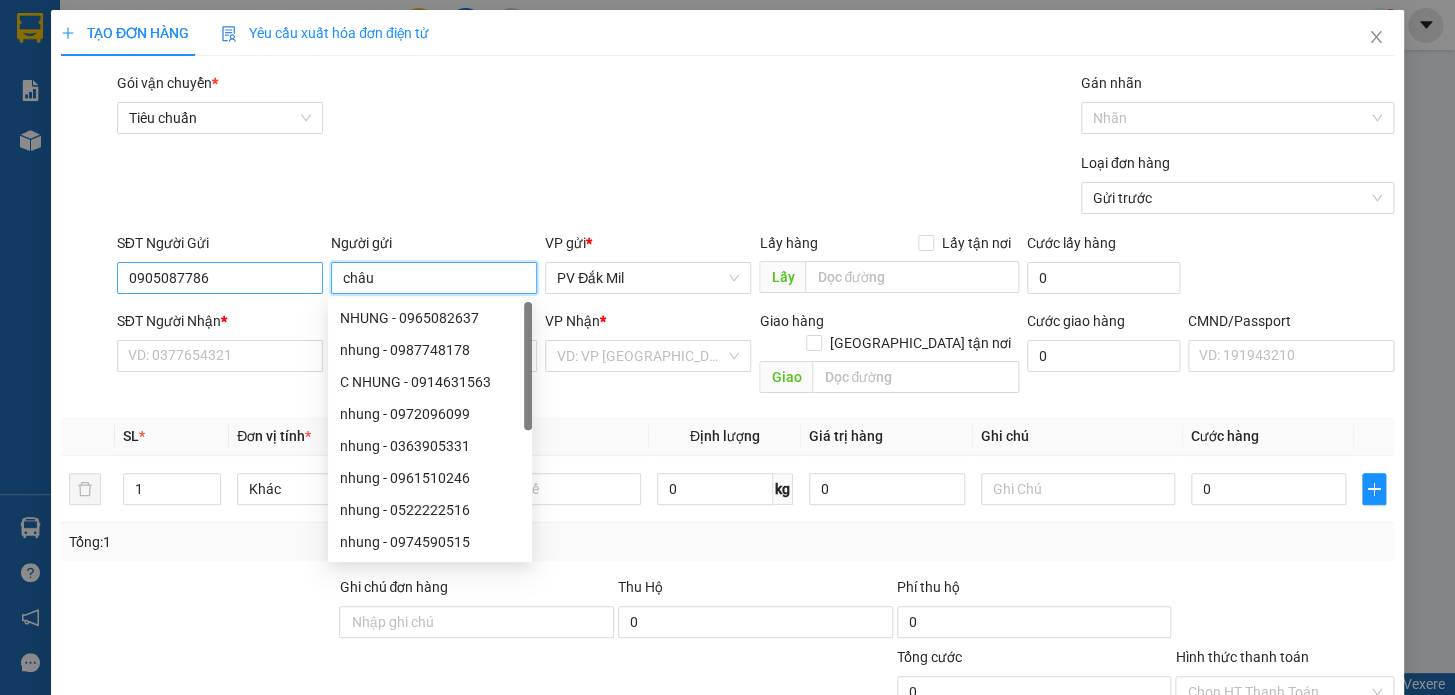 type on "châu" 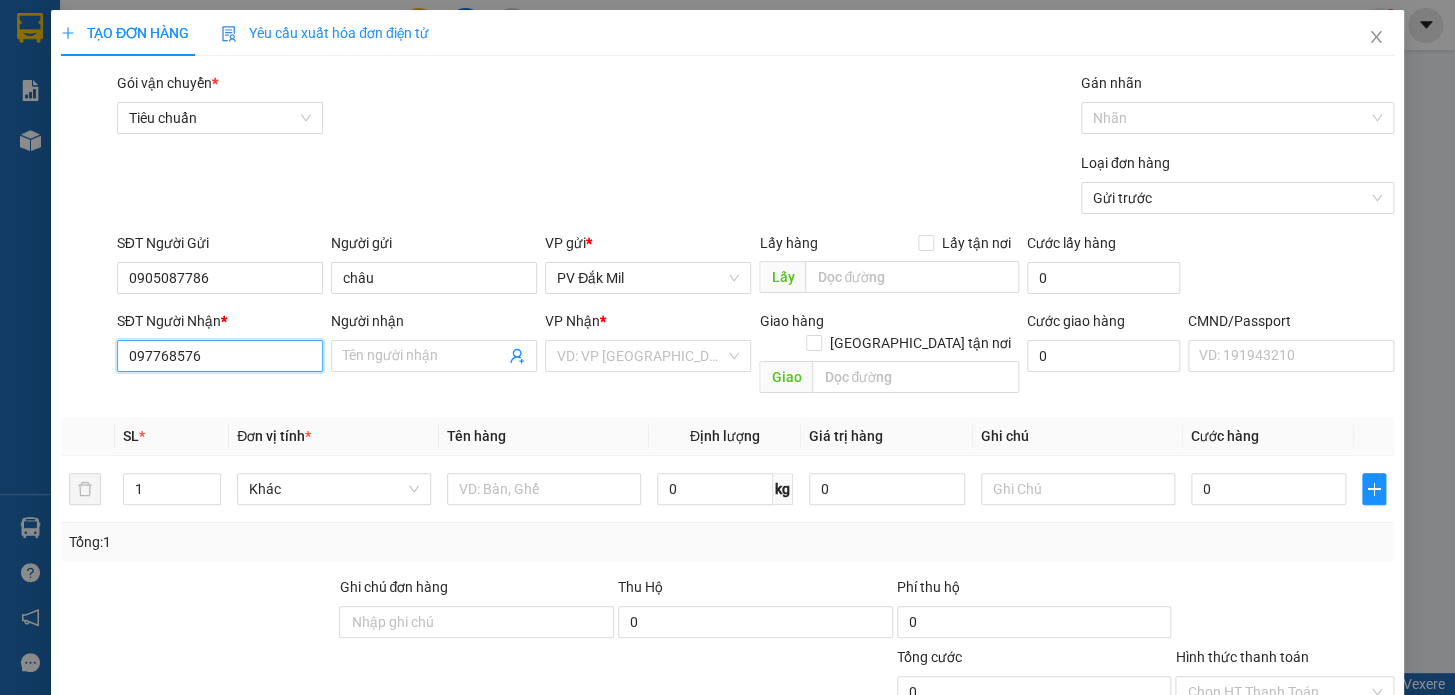 click on "097768576" at bounding box center [220, 356] 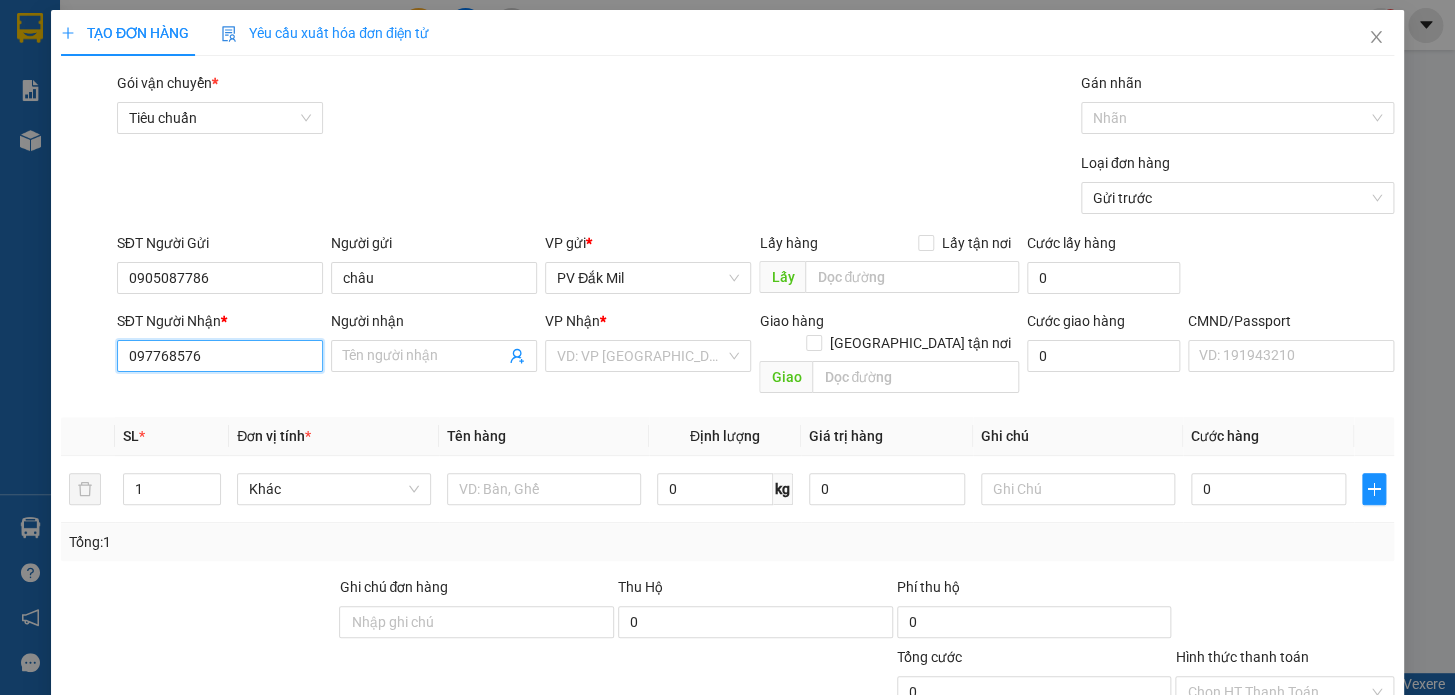 type on "0977768576" 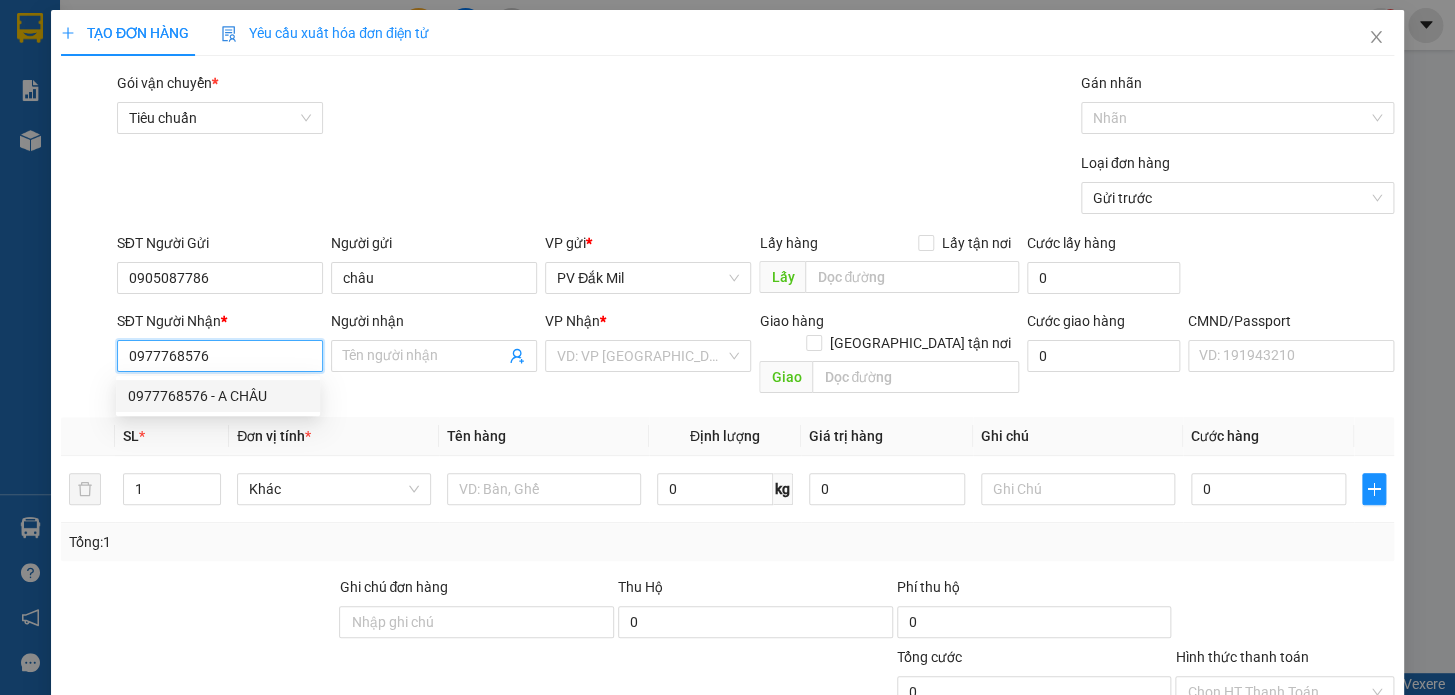click on "0977768576 - A CHÂU" at bounding box center (218, 396) 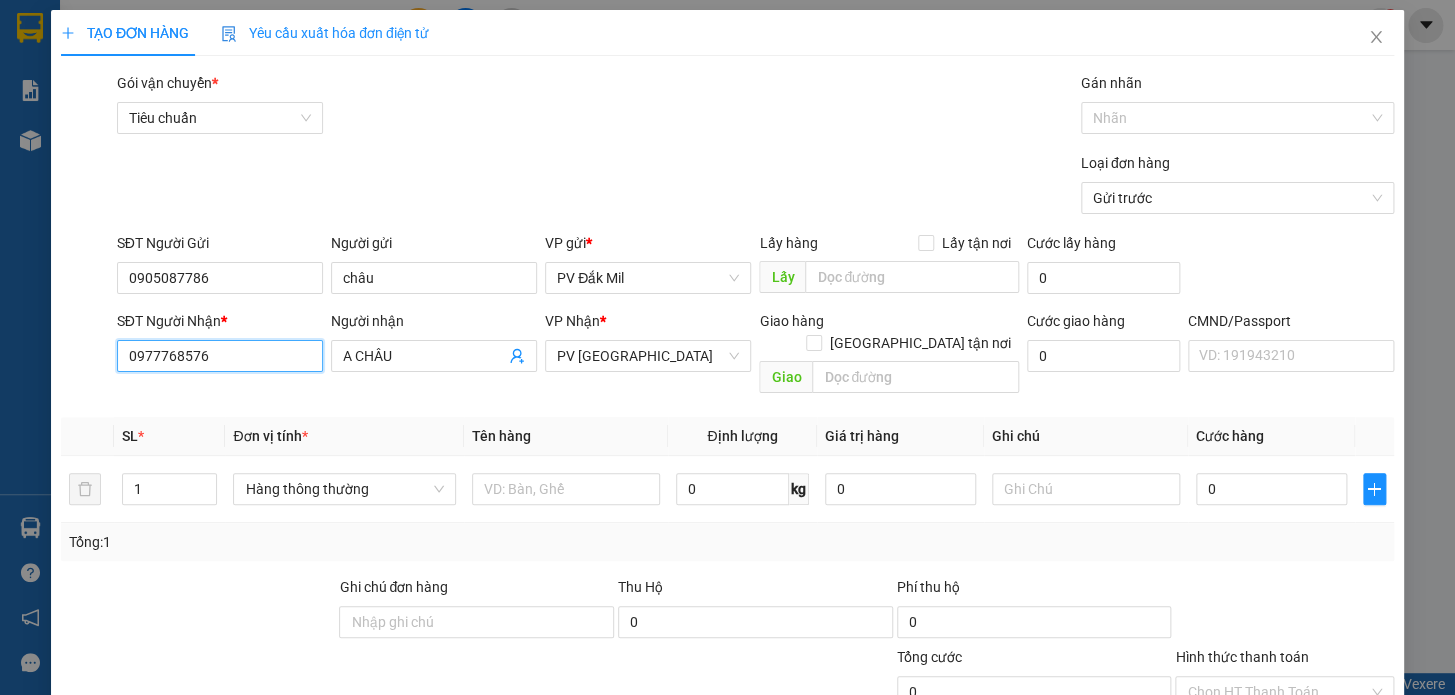 type on "0977768576" 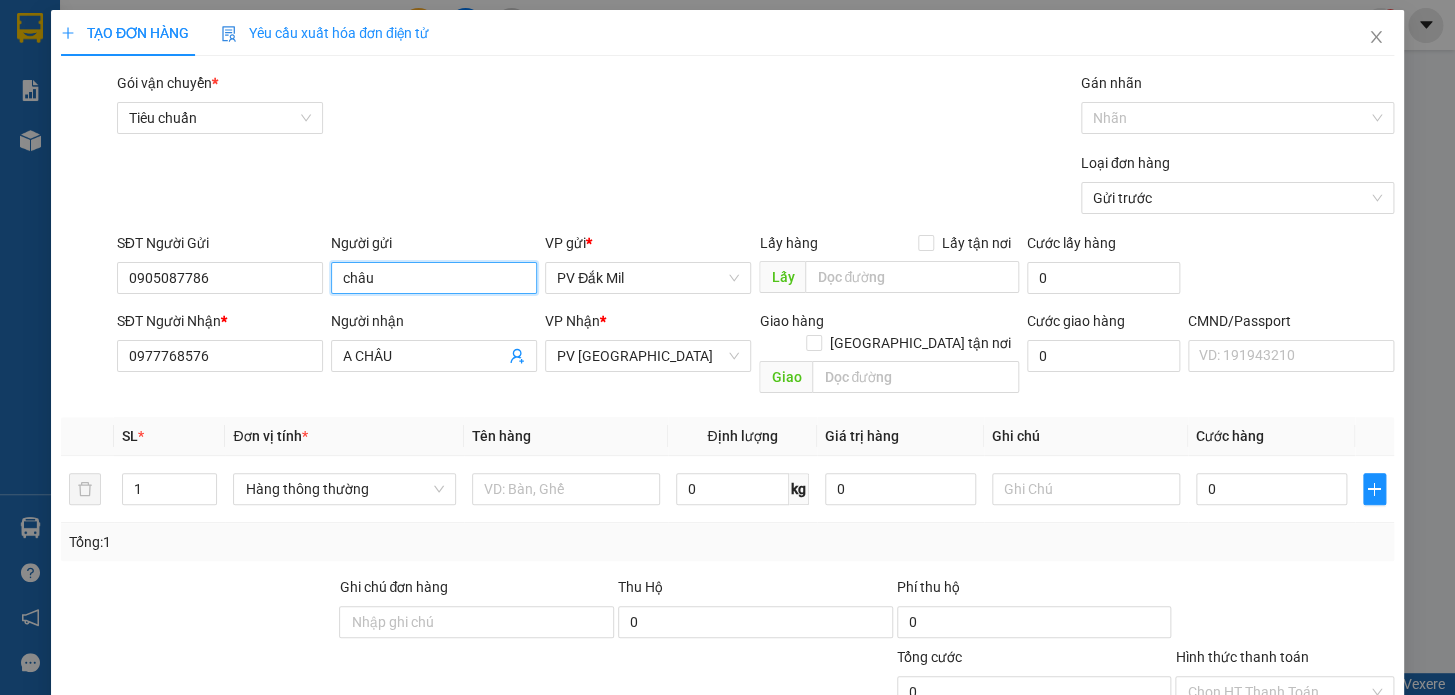 drag, startPoint x: 263, startPoint y: 300, endPoint x: 218, endPoint y: 311, distance: 46.32494 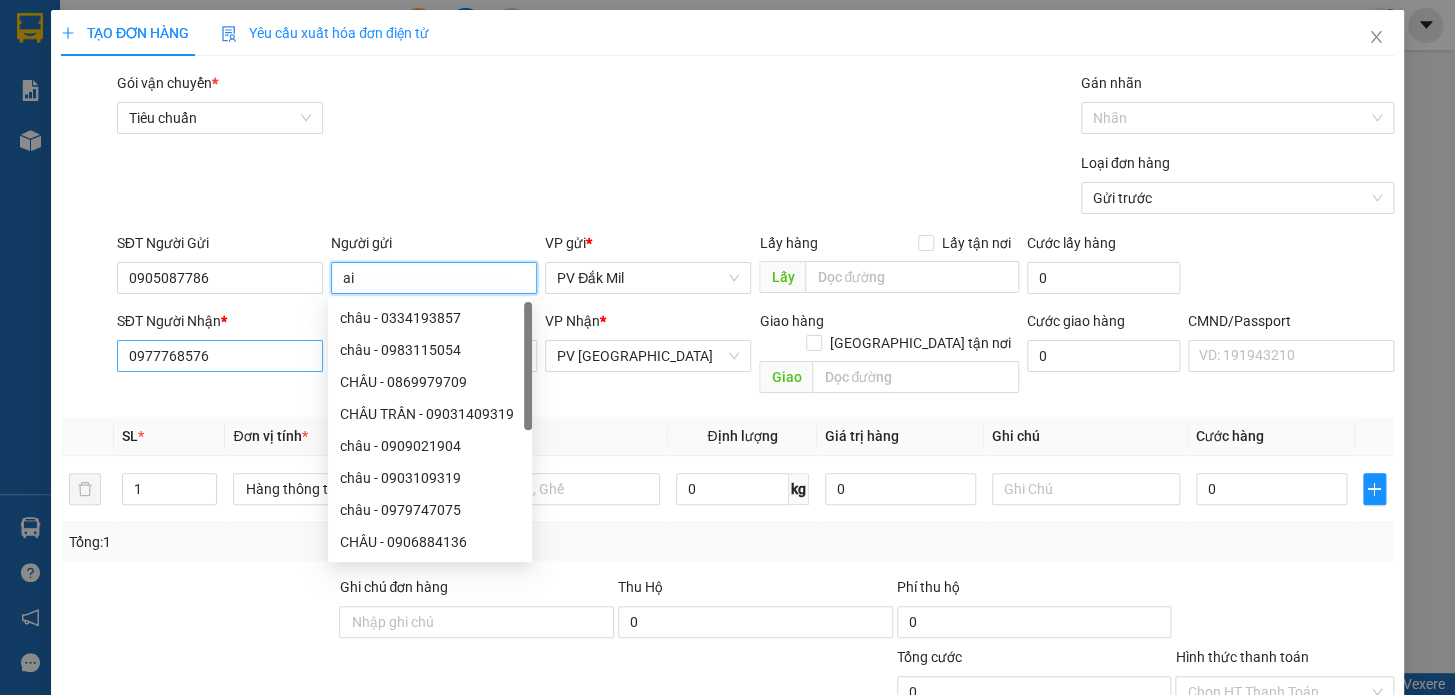 type on "a" 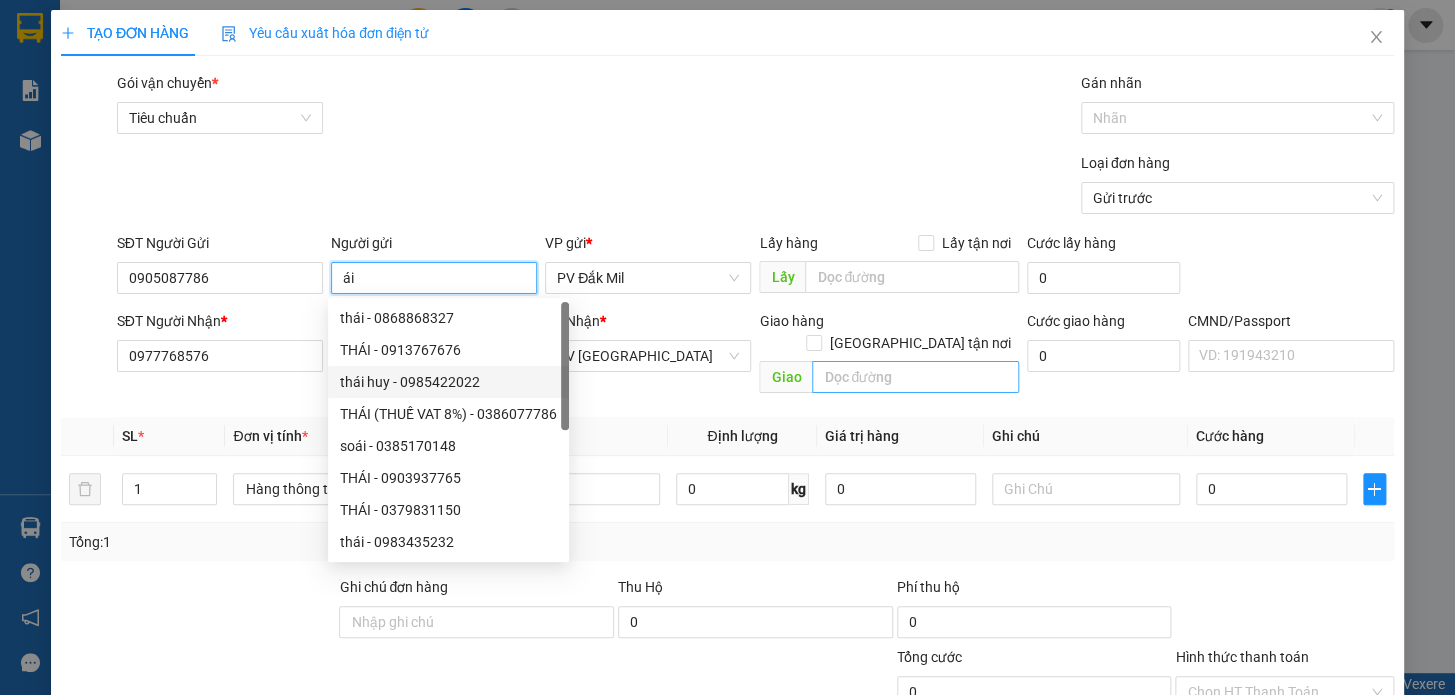 type on "ái" 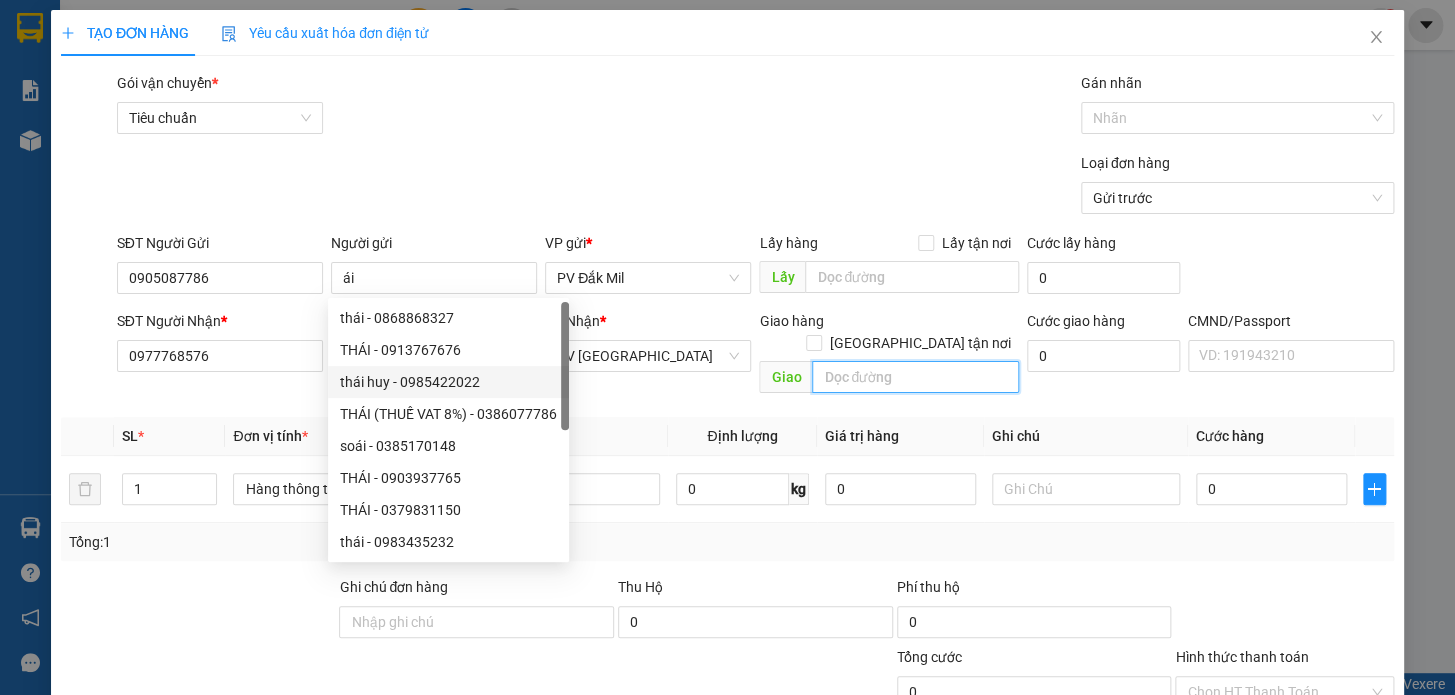 click at bounding box center [915, 377] 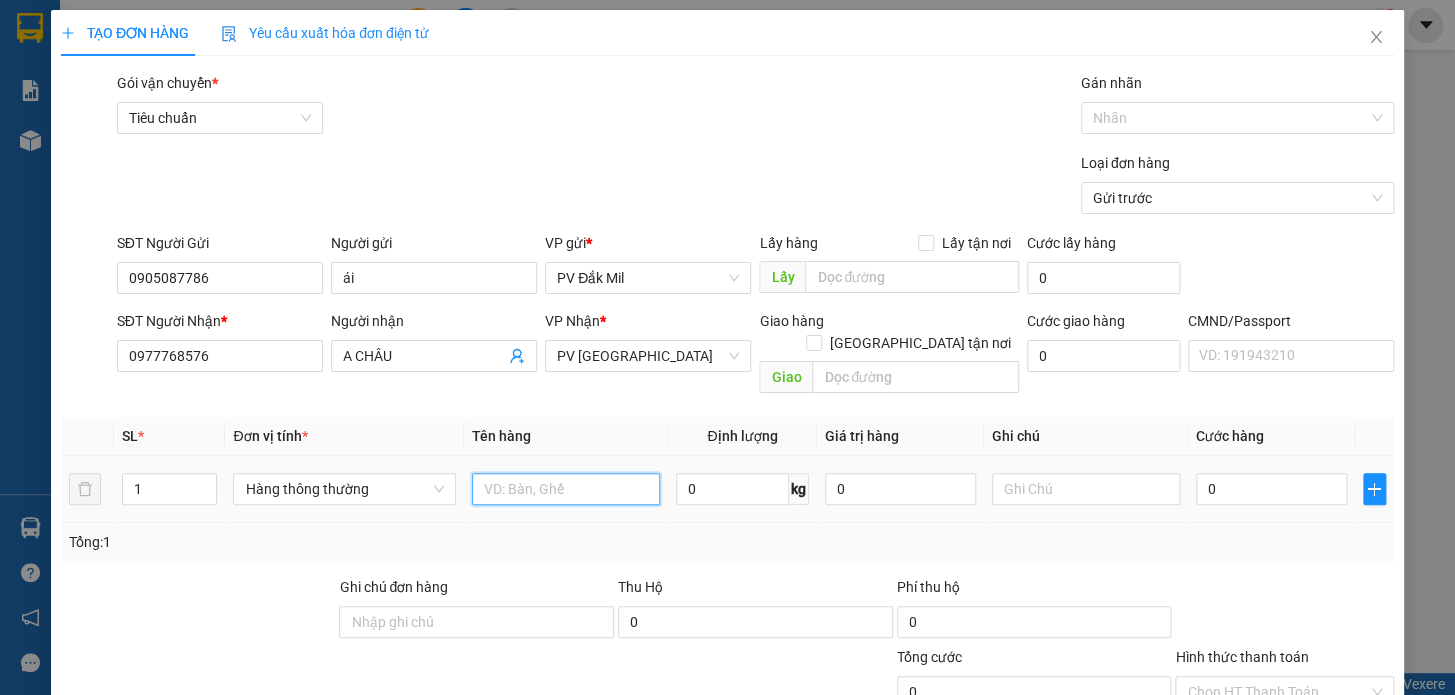 click at bounding box center (566, 489) 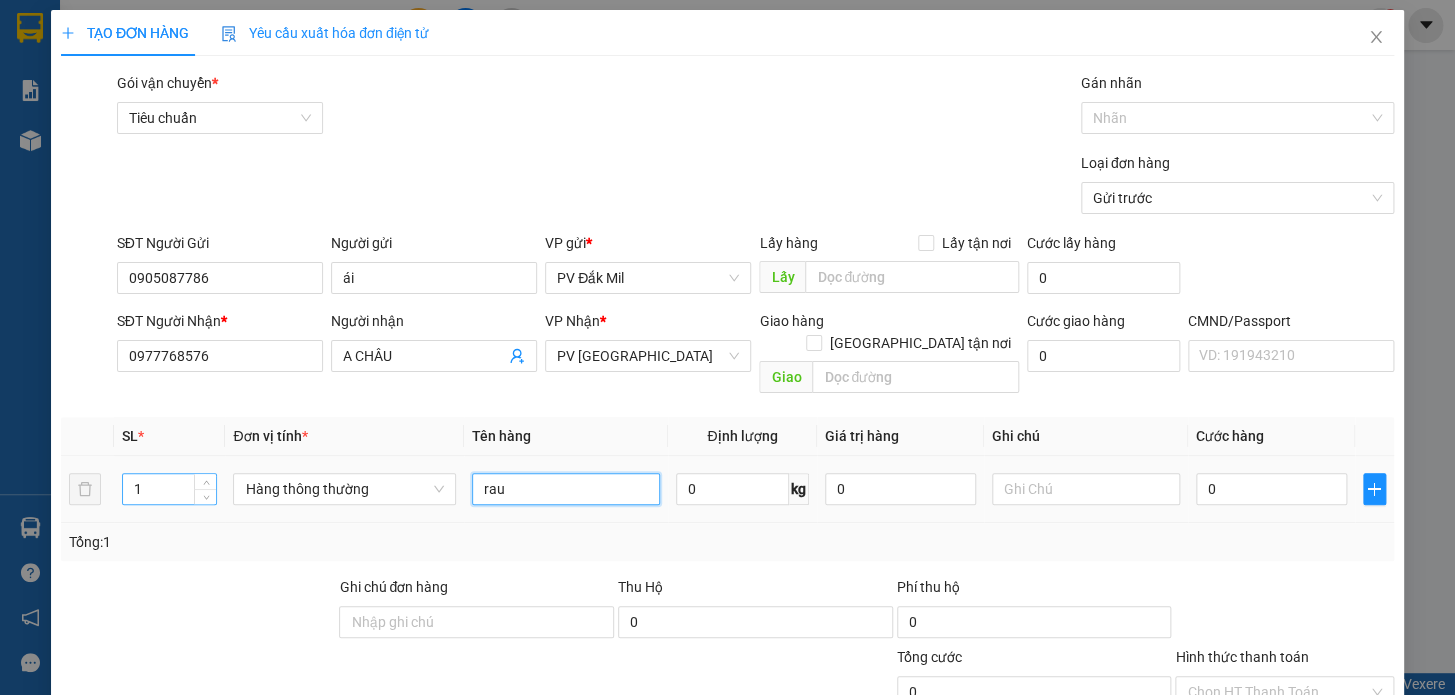 type on "rau" 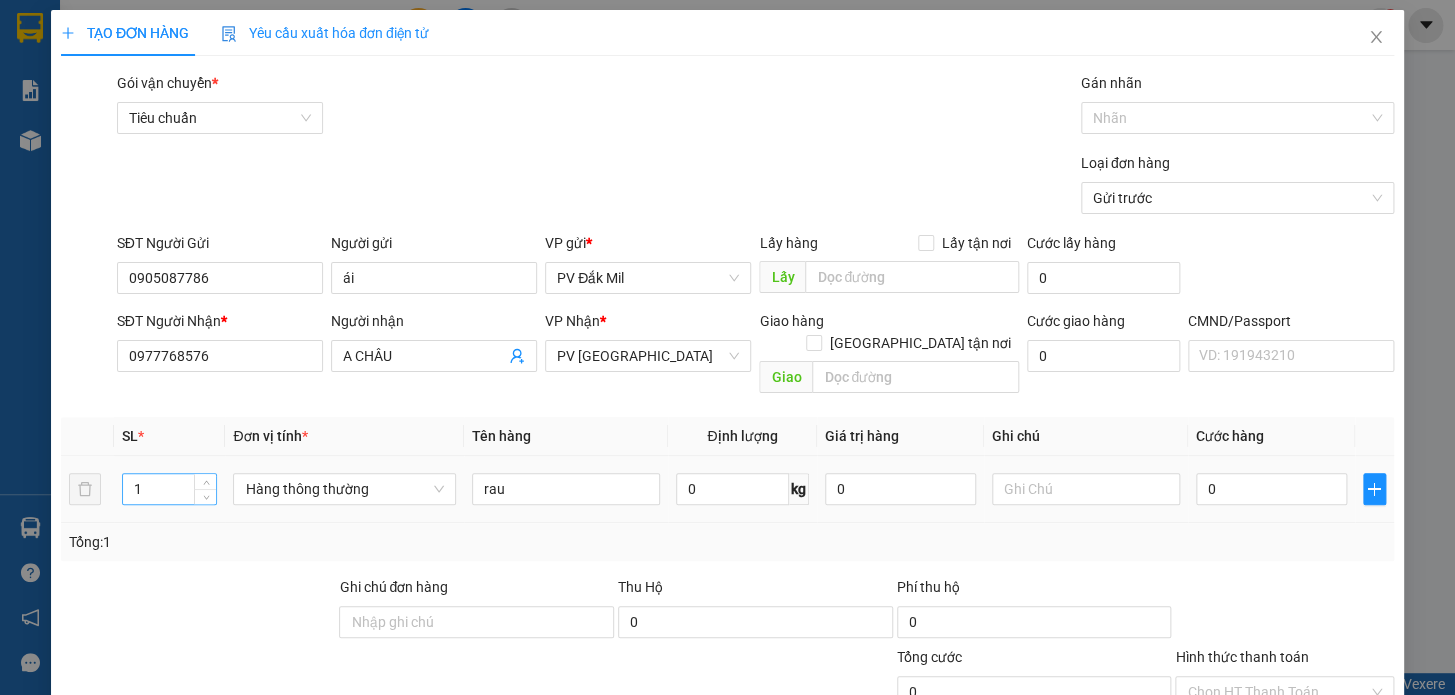 click on "1" at bounding box center [169, 489] 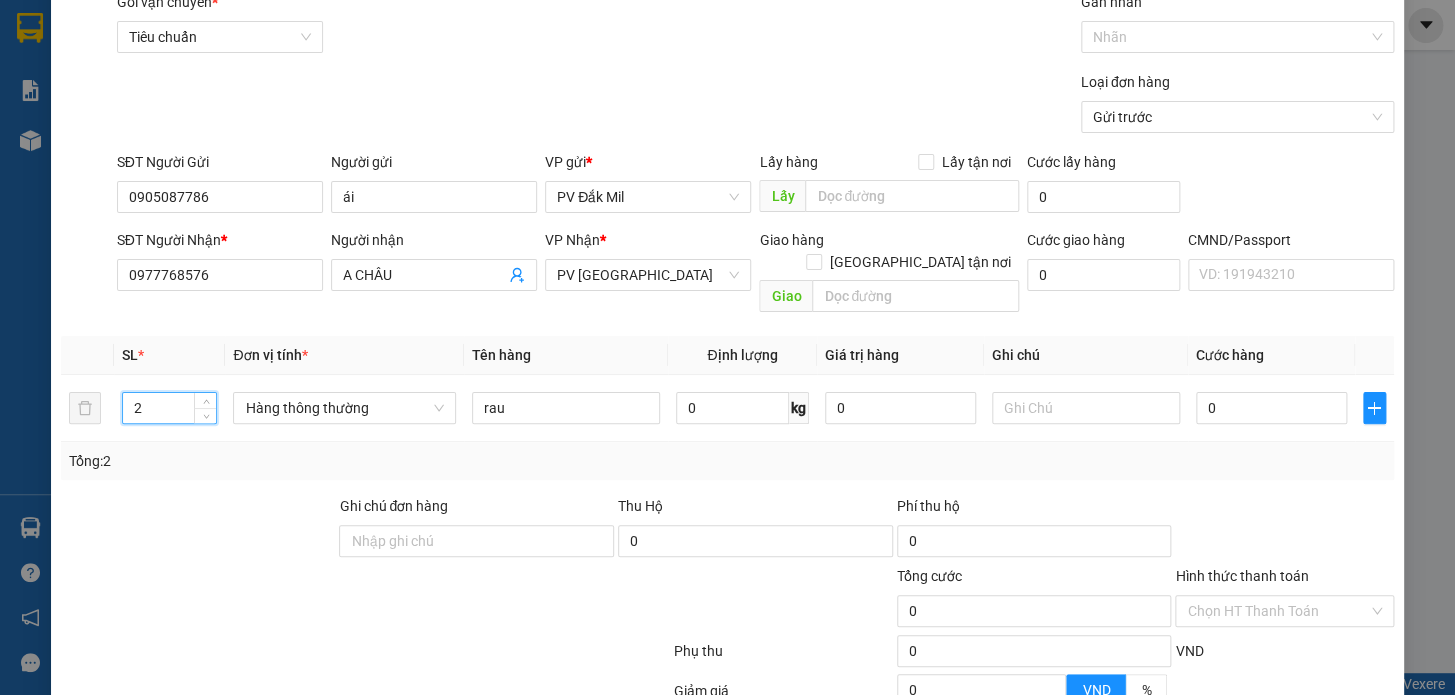 scroll, scrollTop: 181, scrollLeft: 0, axis: vertical 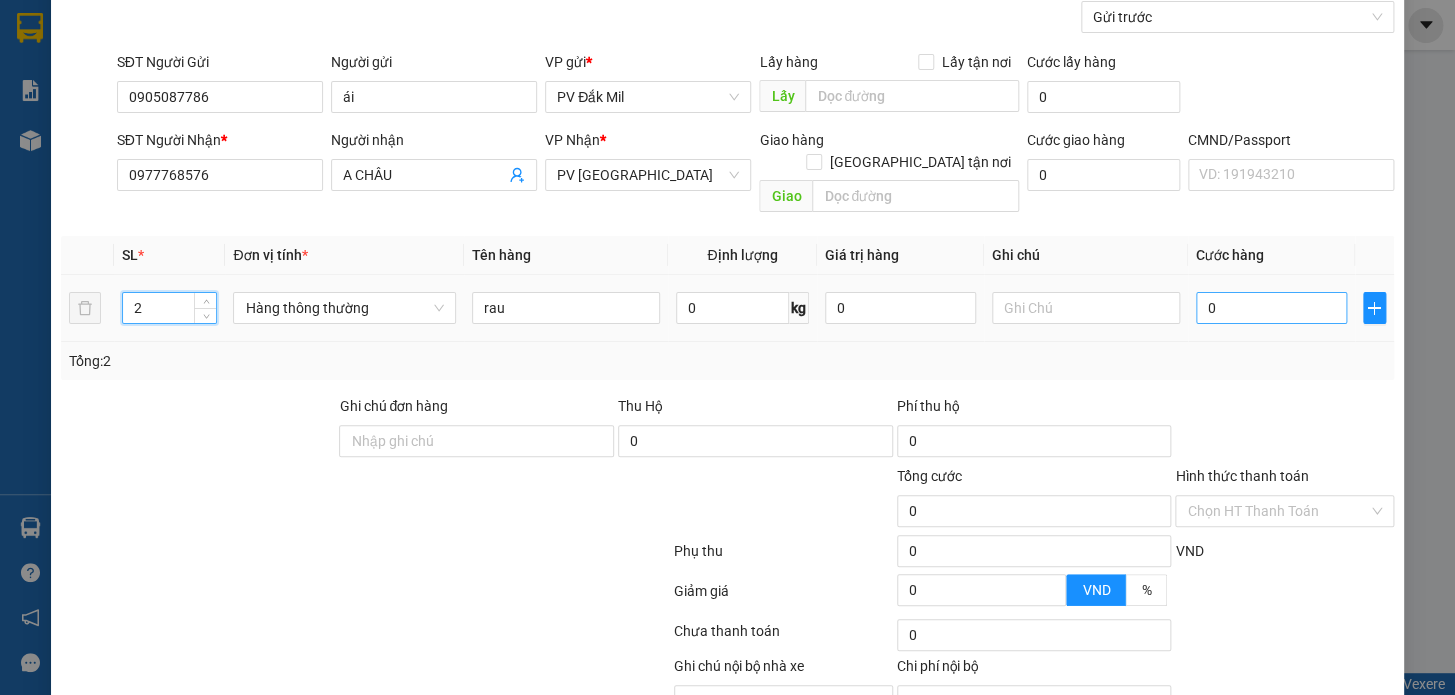 type on "2" 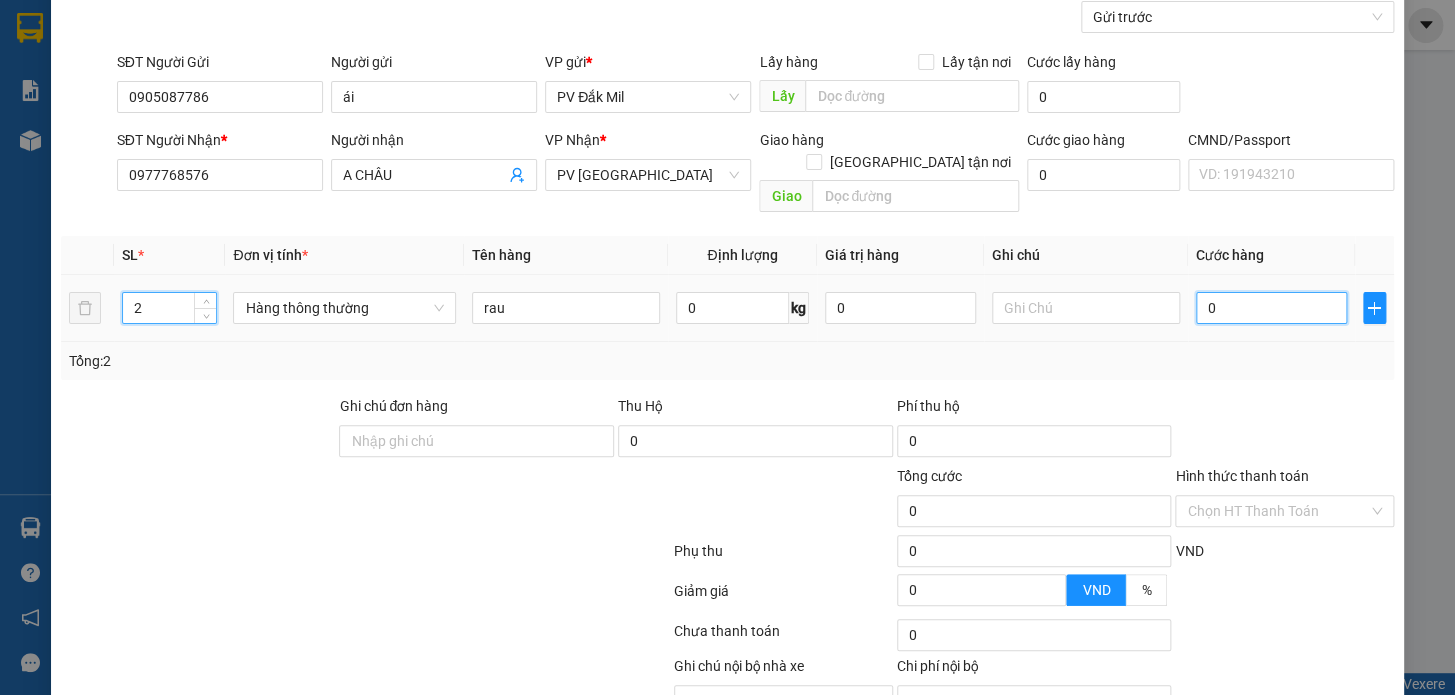 click on "0" at bounding box center (1271, 308) 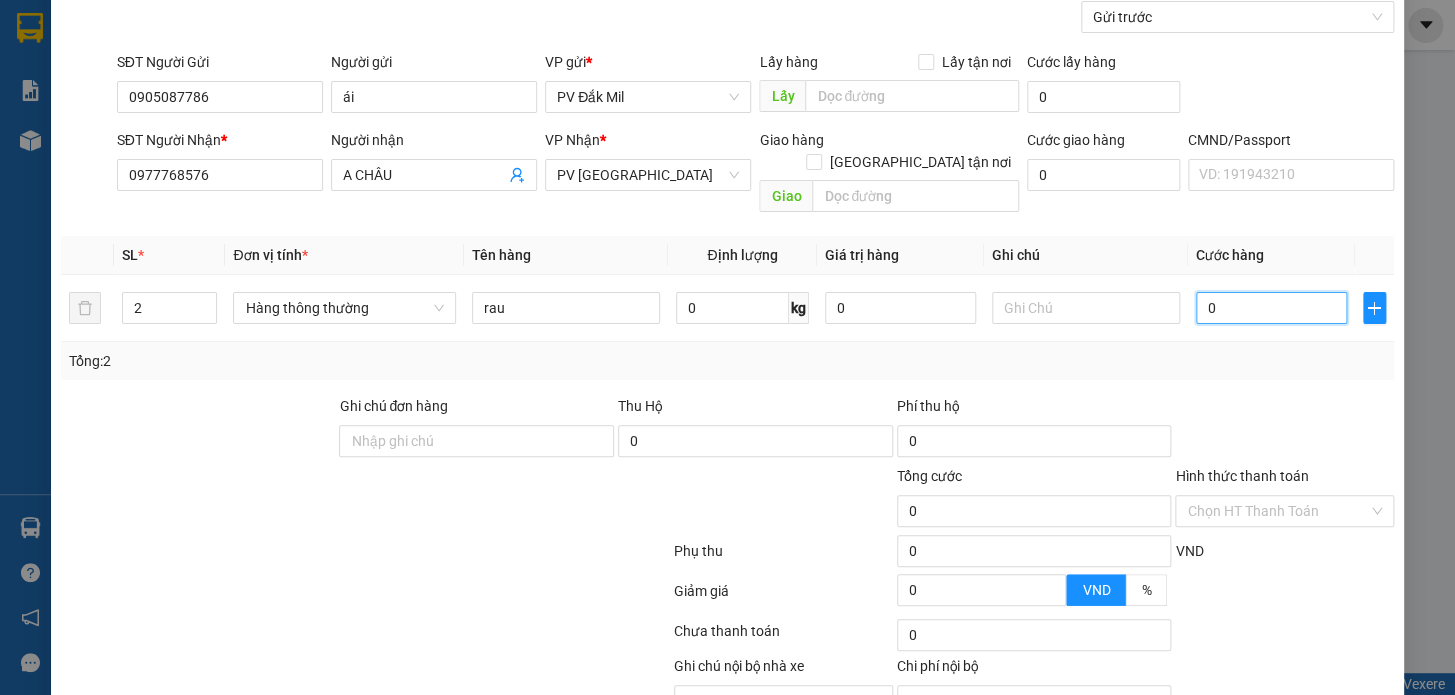 type on "1" 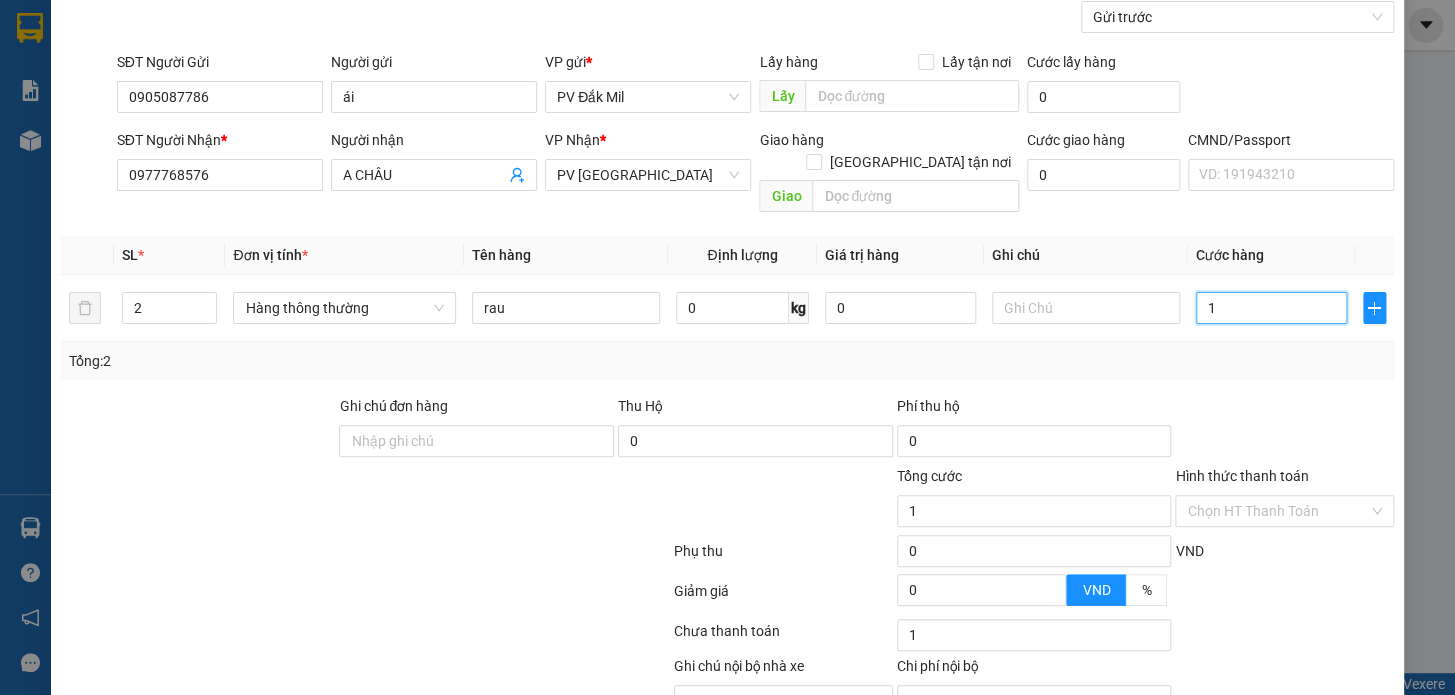type on "13" 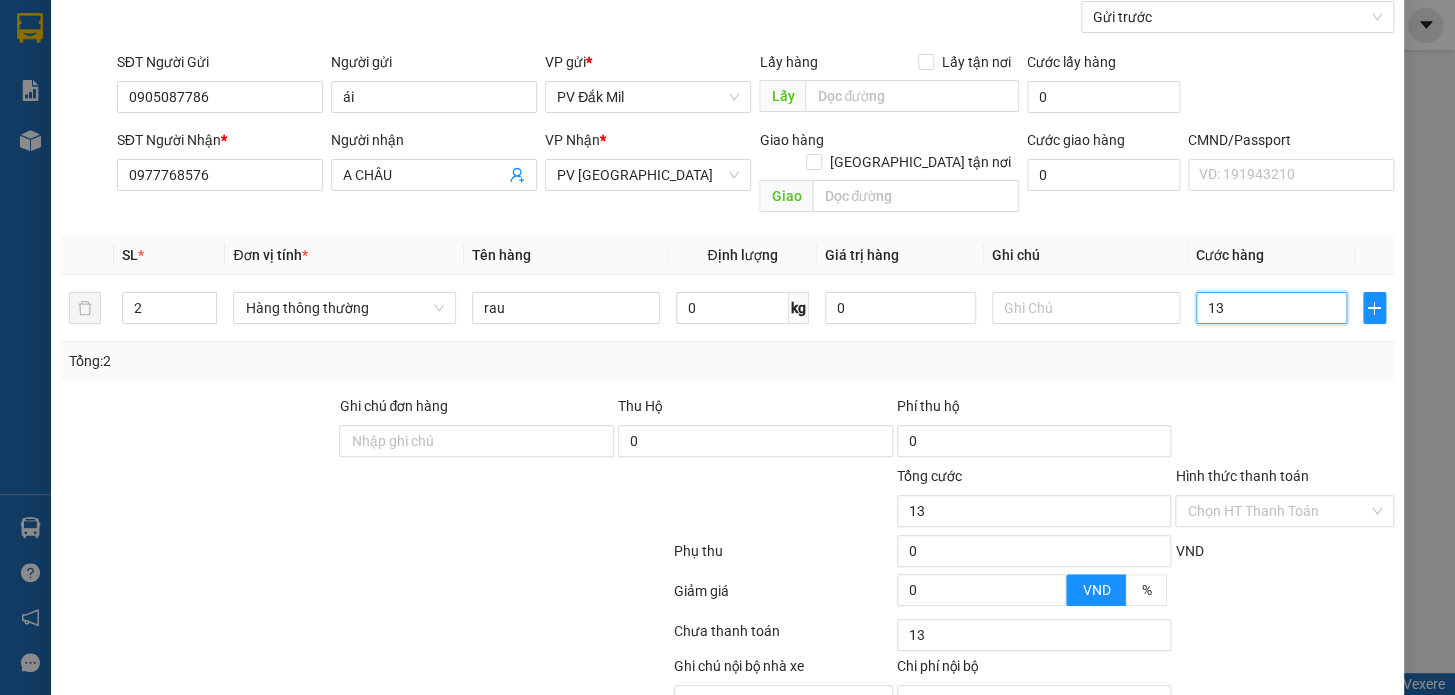 type on "130" 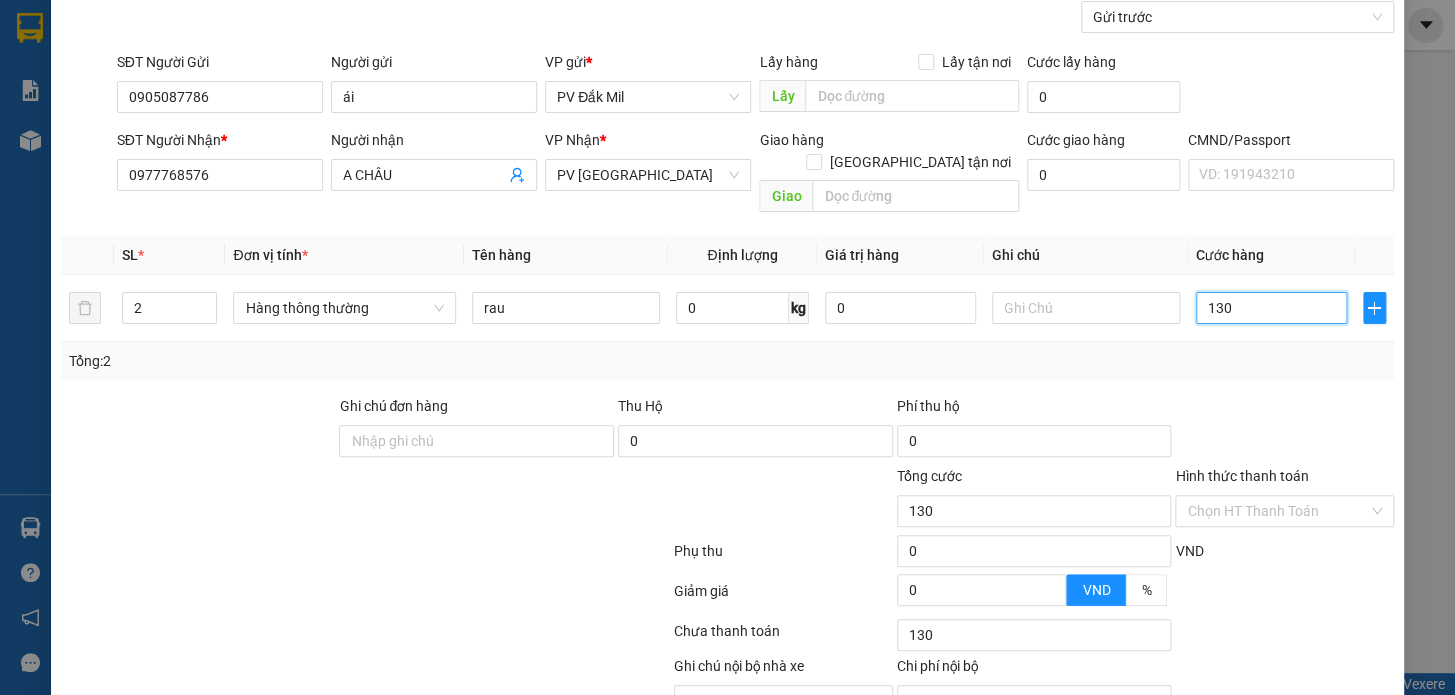 type on "1.300" 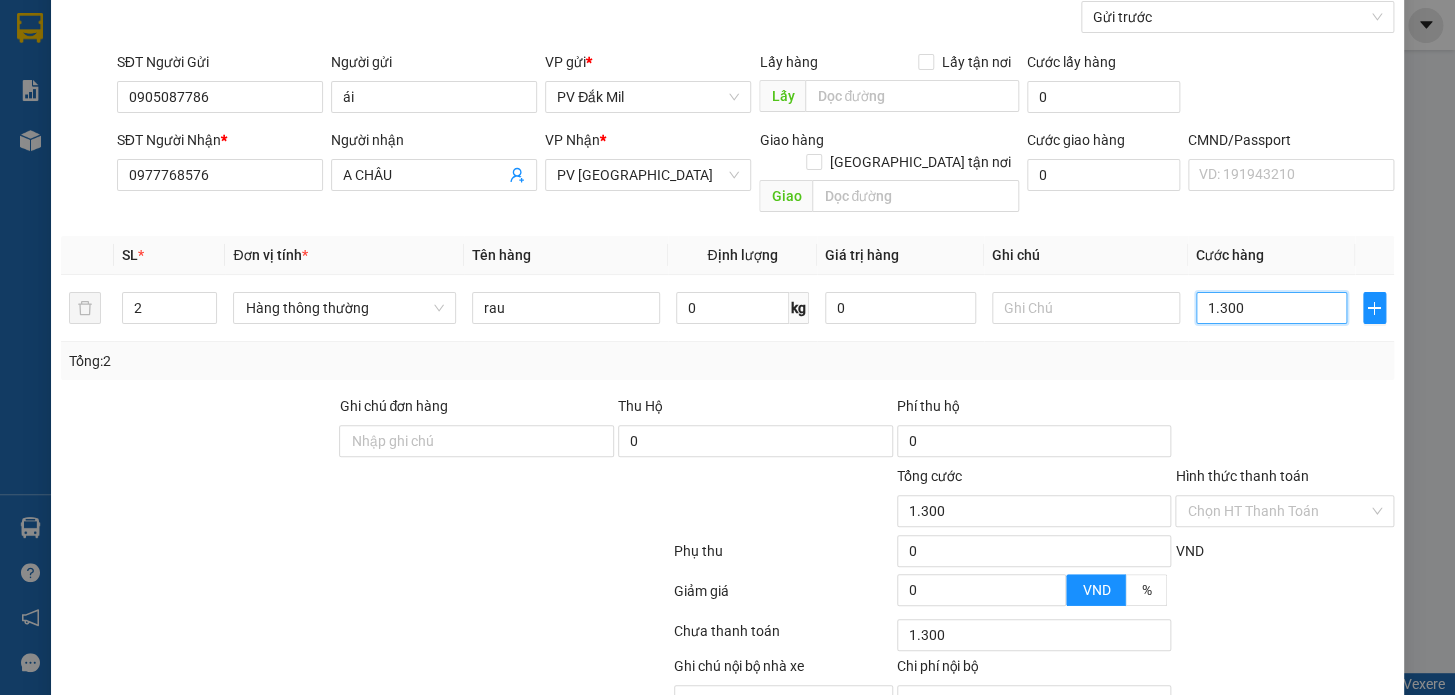 type on "13.000" 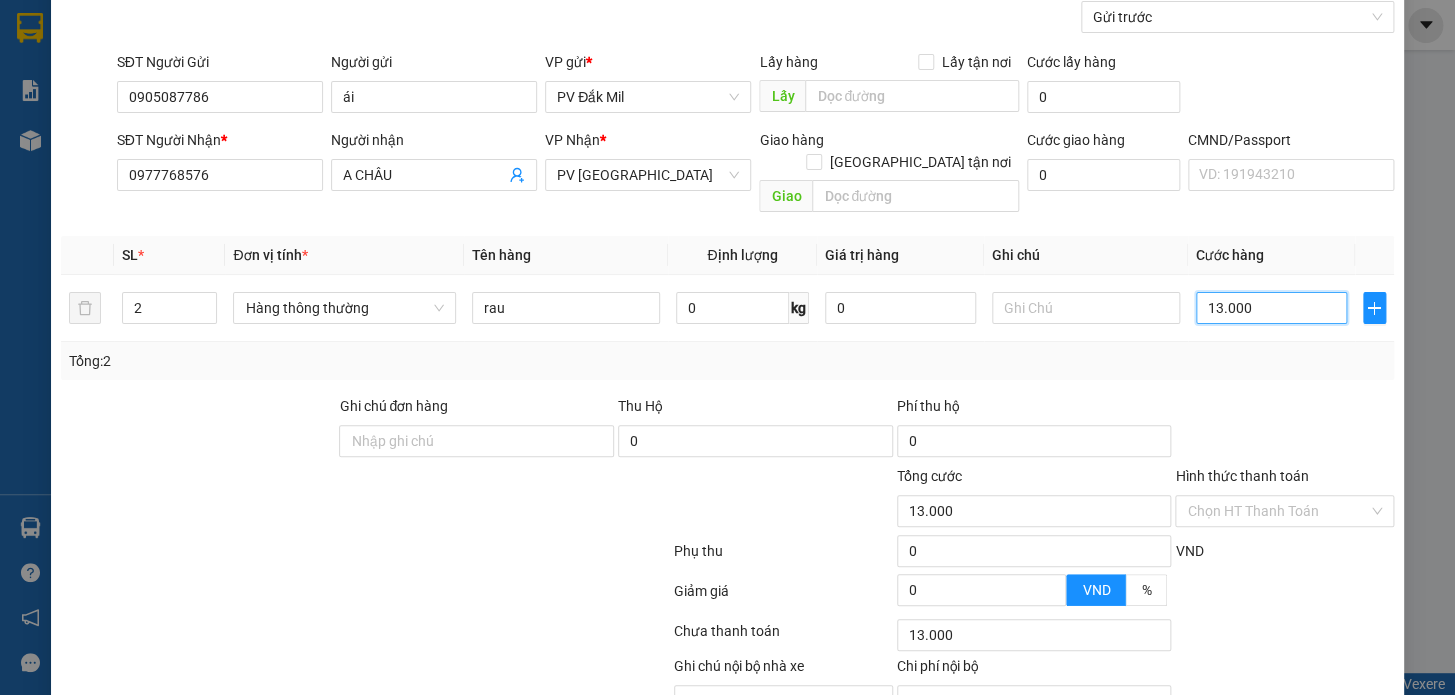 type on "130.000" 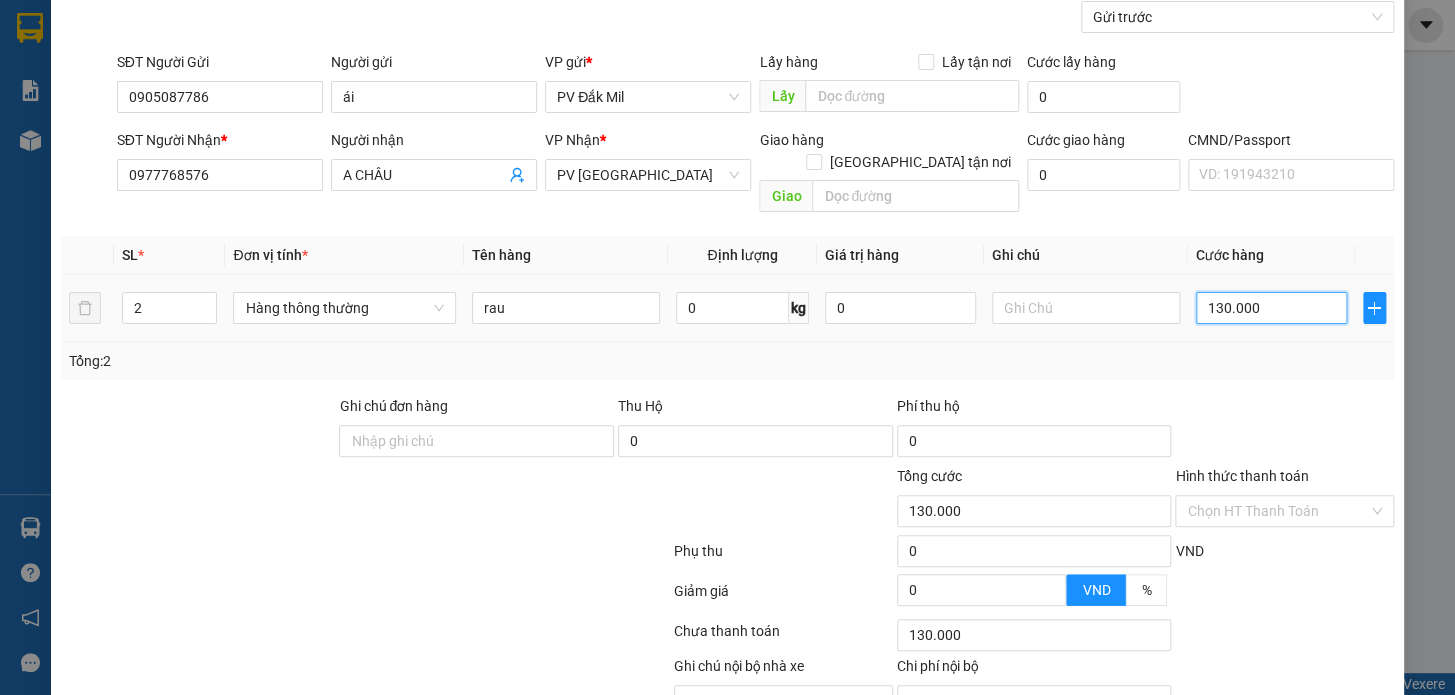 click on "130.000" at bounding box center [1271, 308] 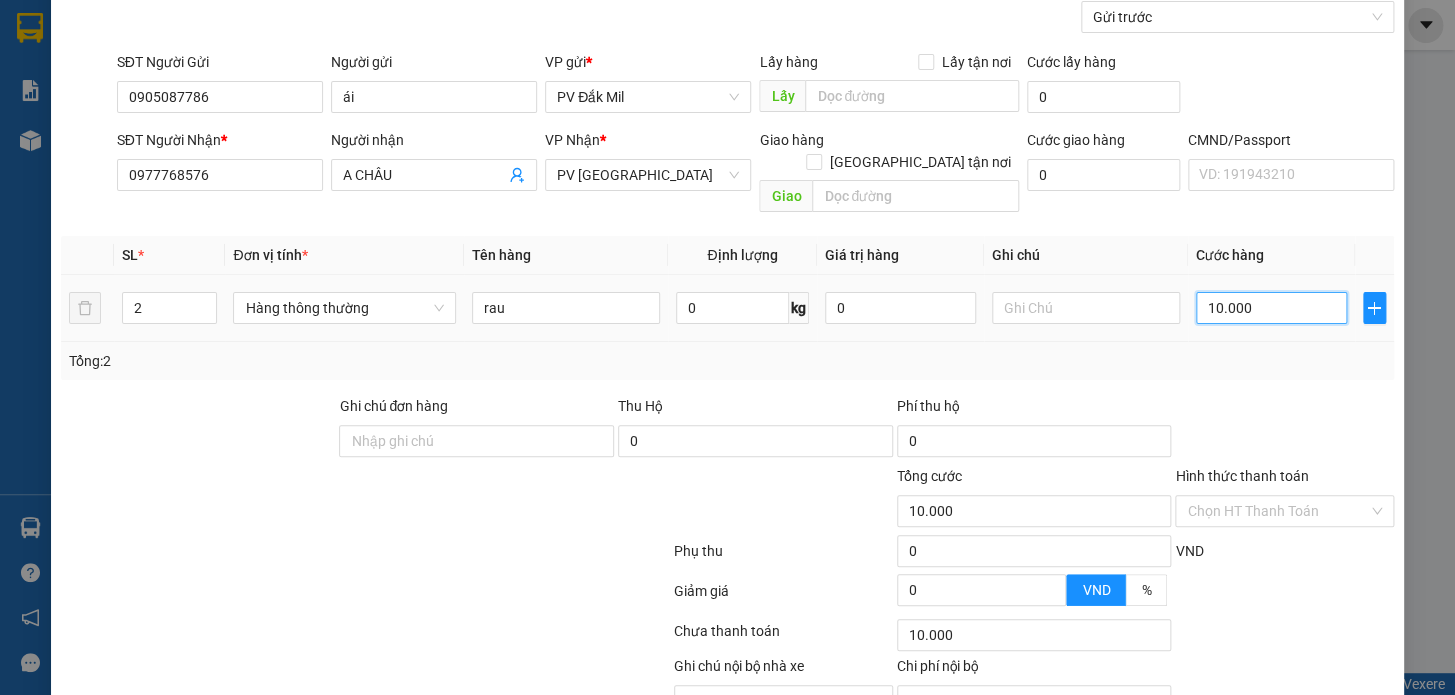 type on "120.000" 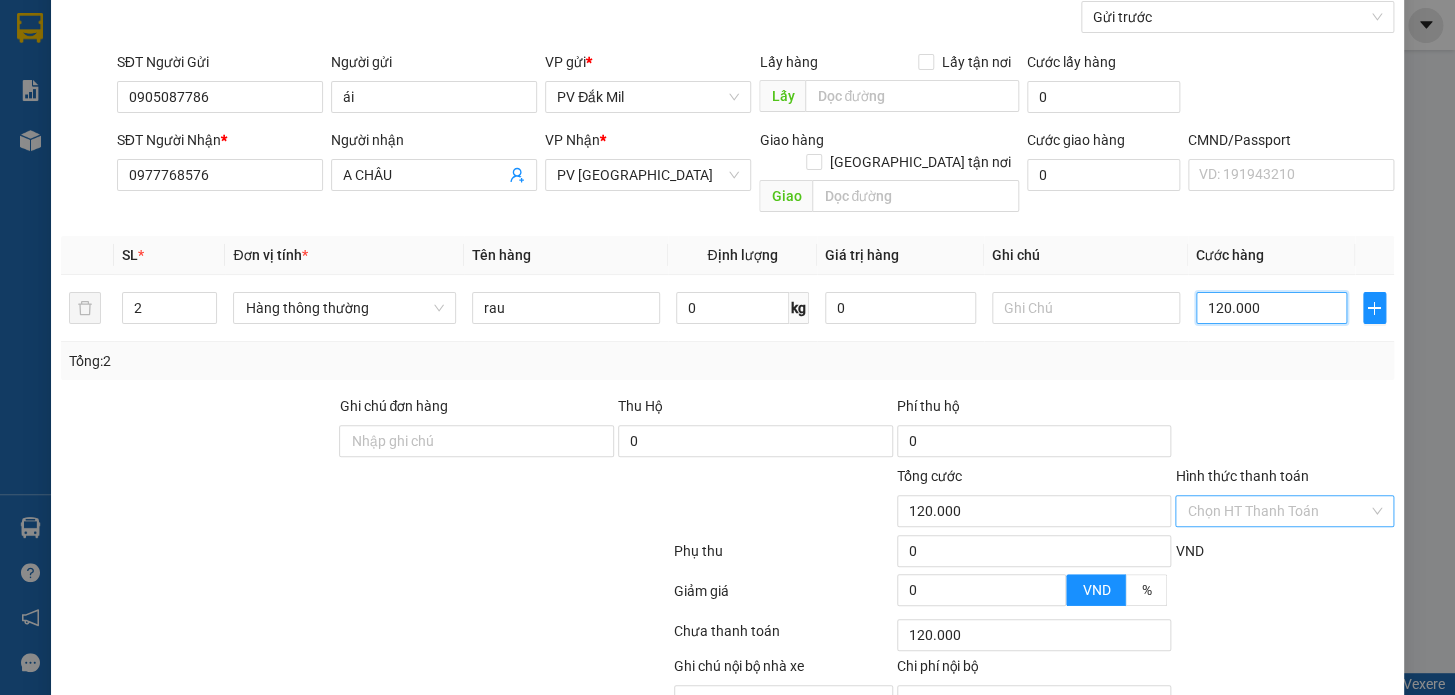 type on "120.000" 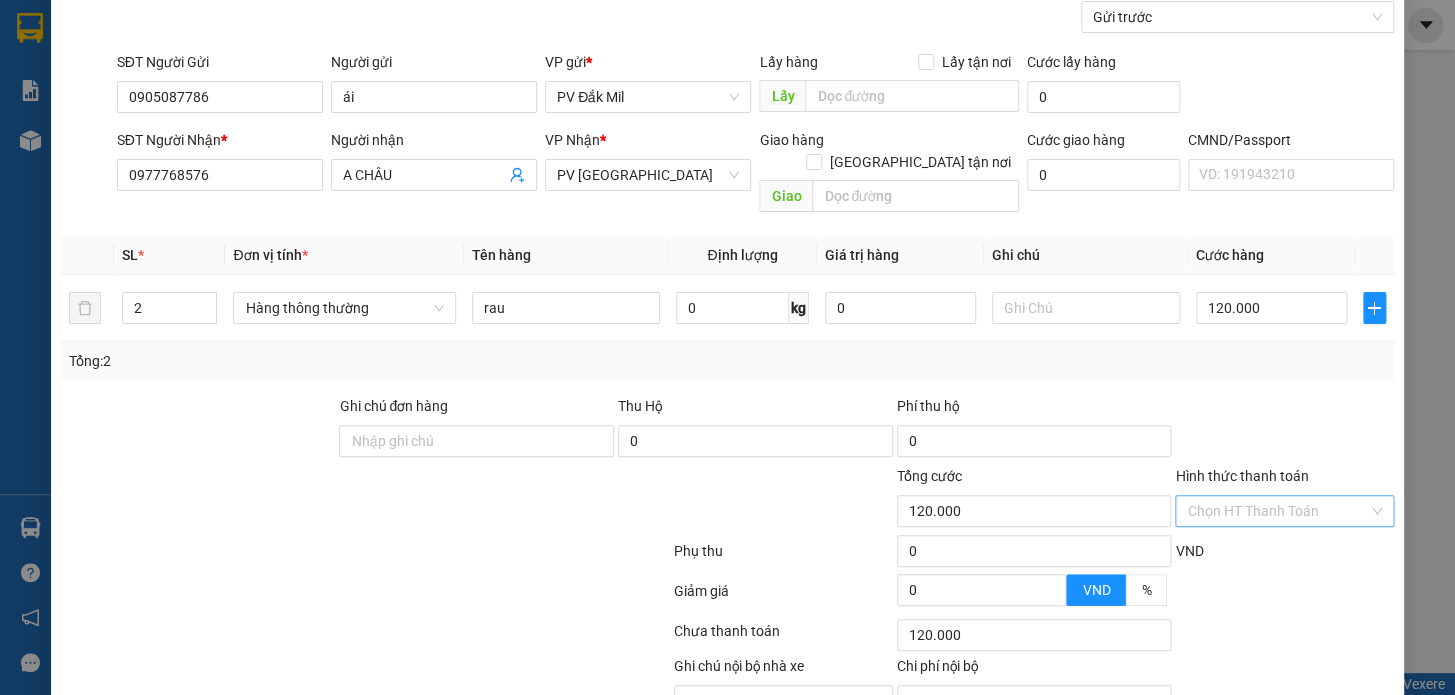 click on "Hình thức thanh toán" at bounding box center (1277, 511) 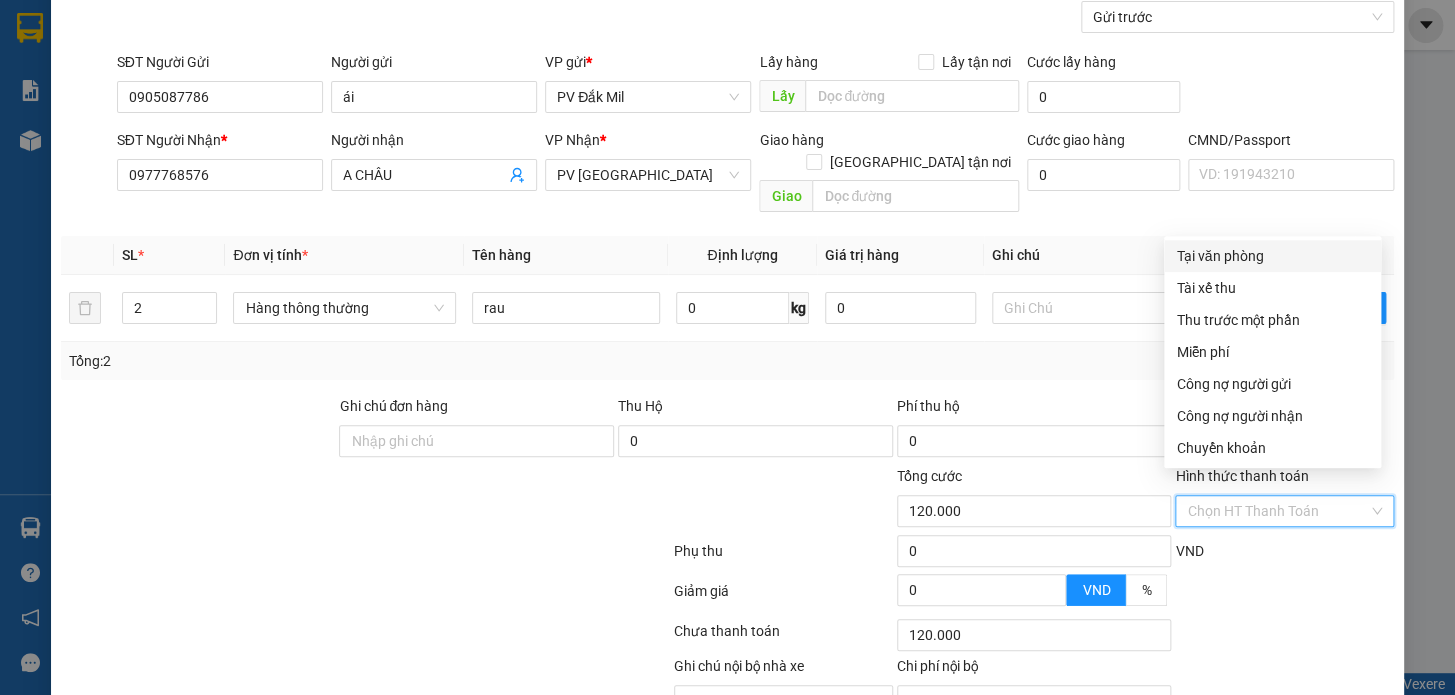 click on "Tại văn phòng" at bounding box center [1272, 256] 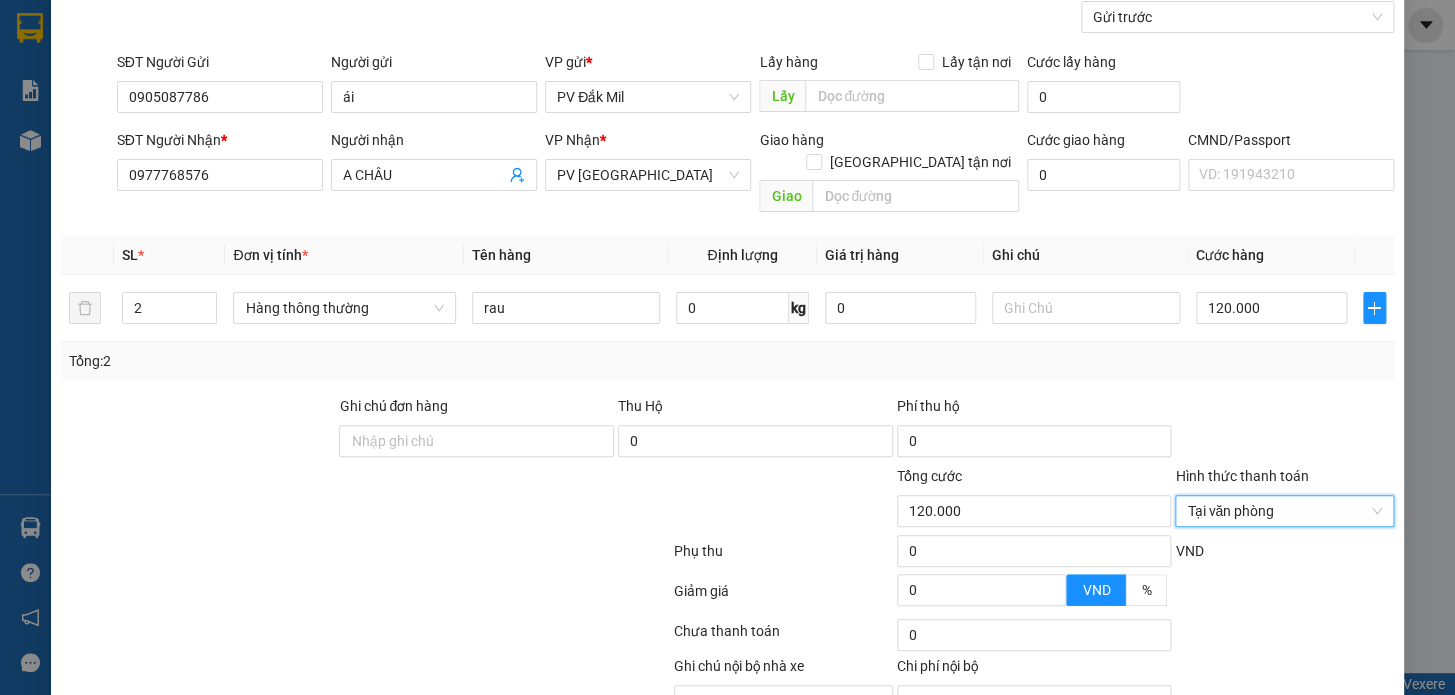 scroll, scrollTop: 265, scrollLeft: 0, axis: vertical 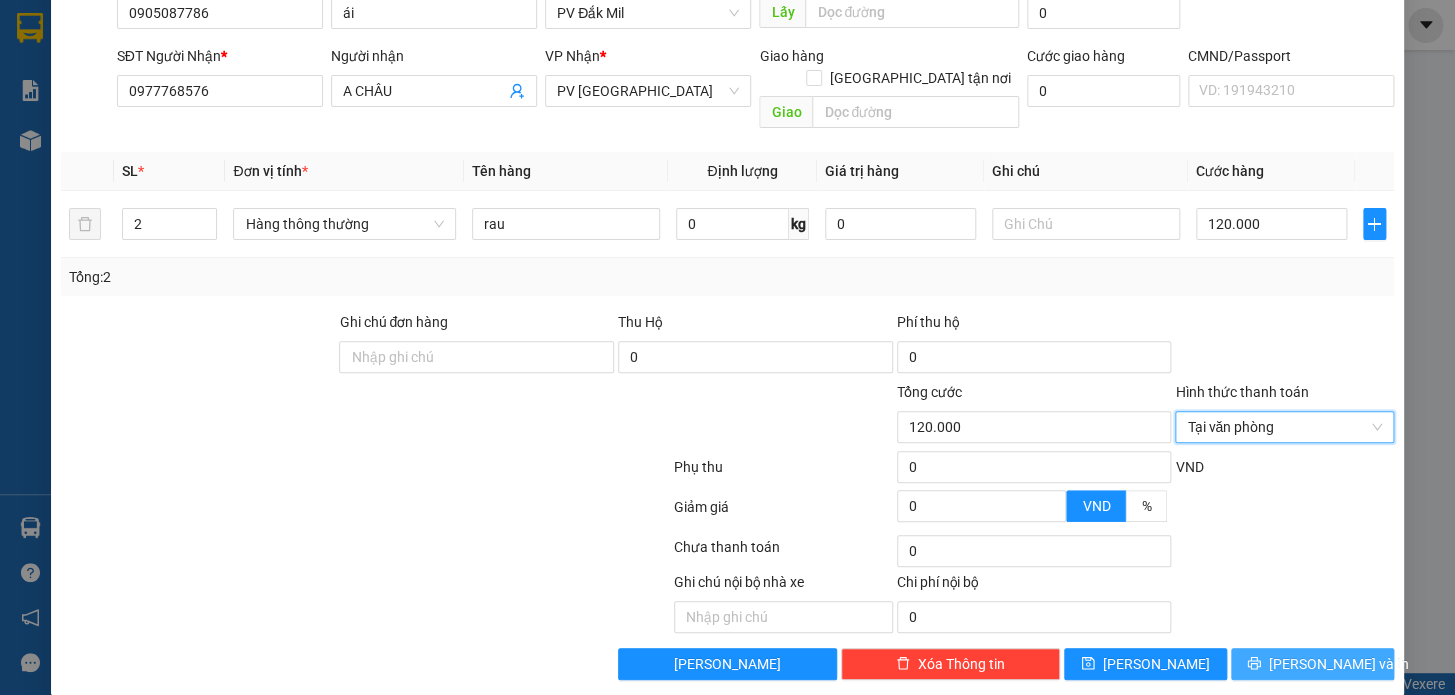 click on "[PERSON_NAME] và In" at bounding box center (1339, 664) 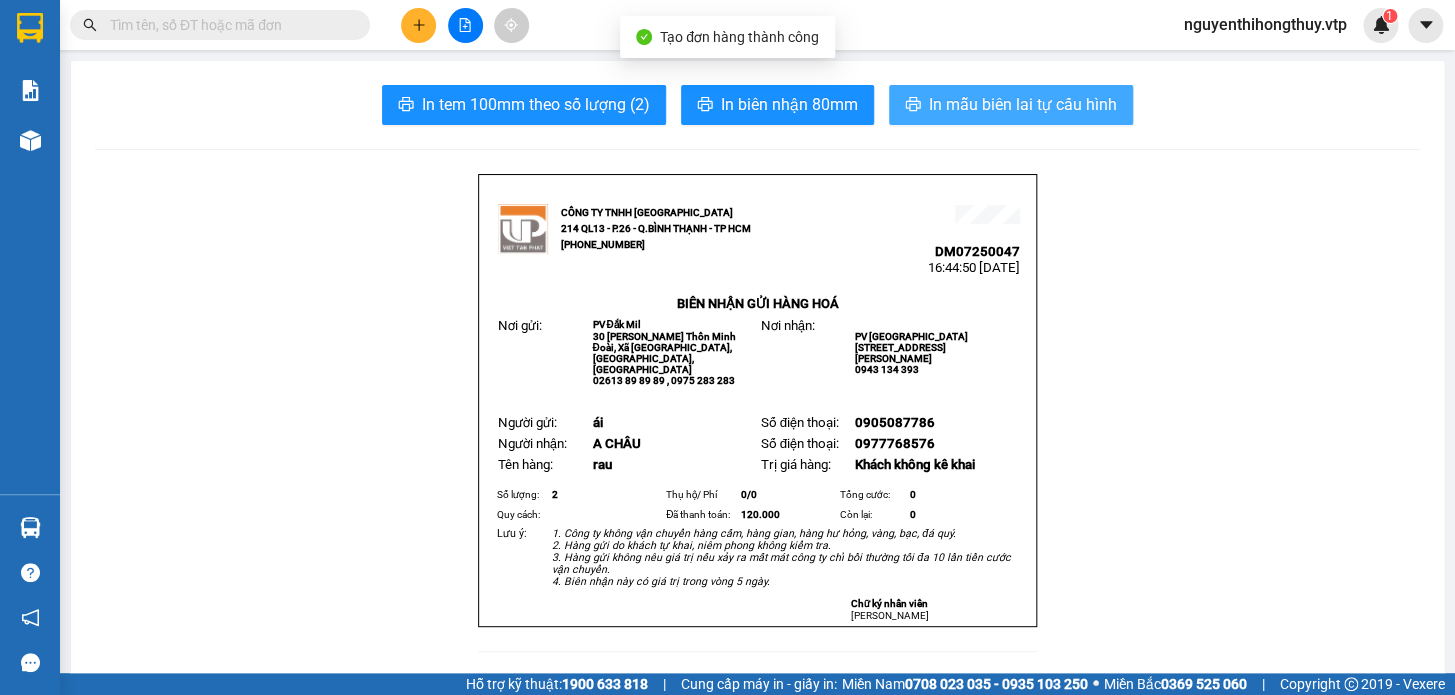 click on "In mẫu biên lai tự cấu hình" at bounding box center (1023, 104) 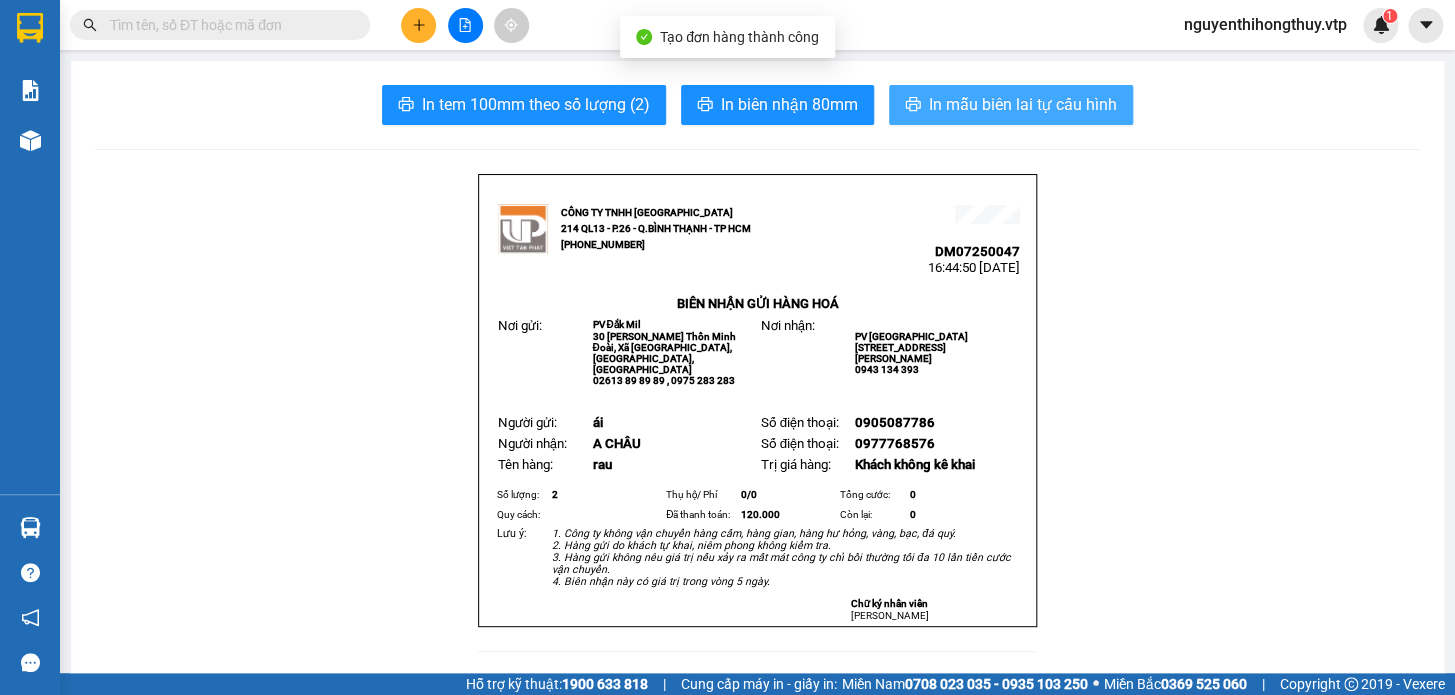scroll, scrollTop: 0, scrollLeft: 0, axis: both 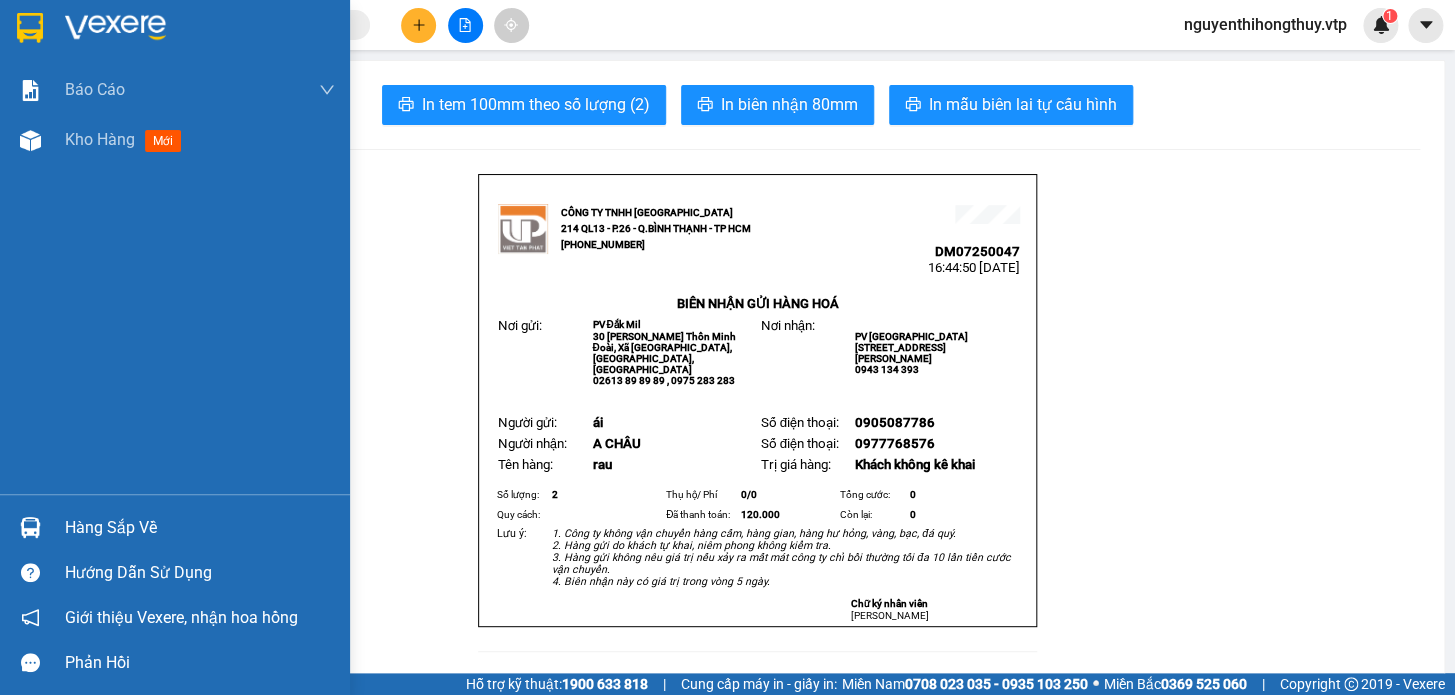 click at bounding box center [30, 28] 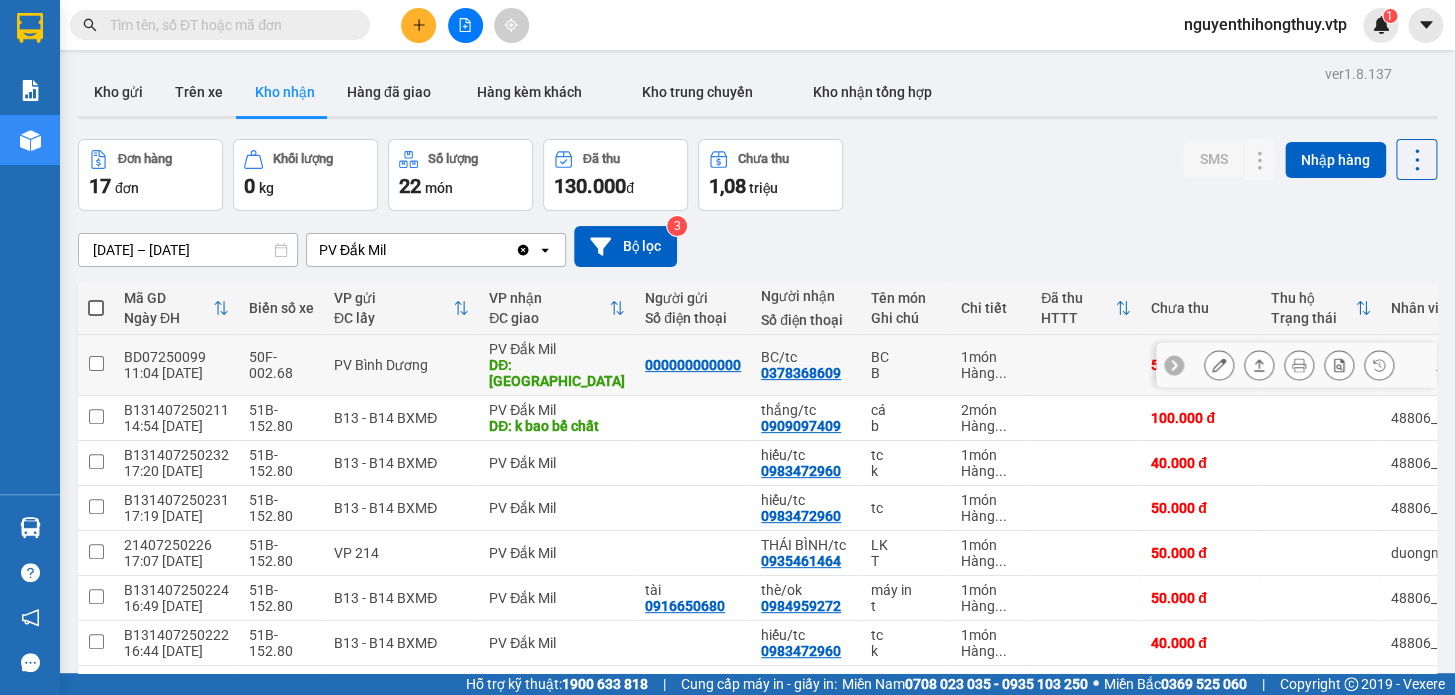 click on "BC" at bounding box center (906, 357) 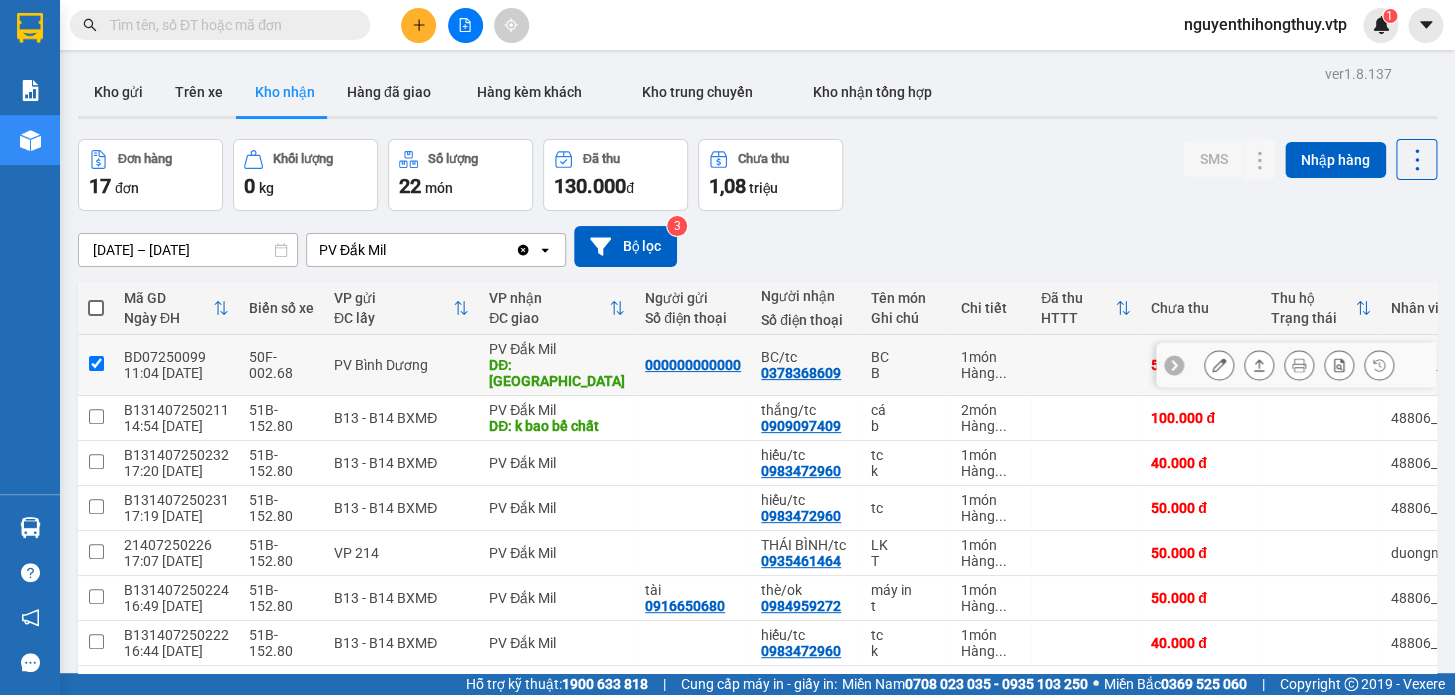 checkbox on "true" 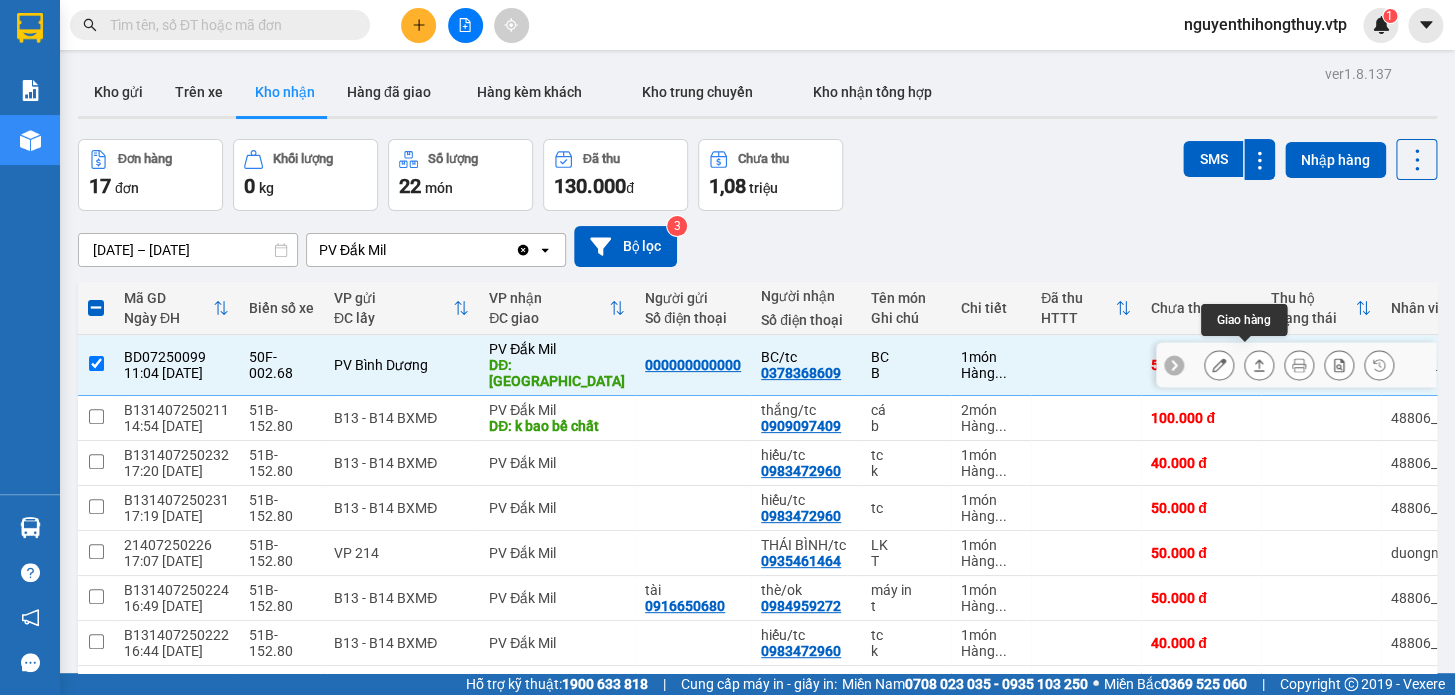 click 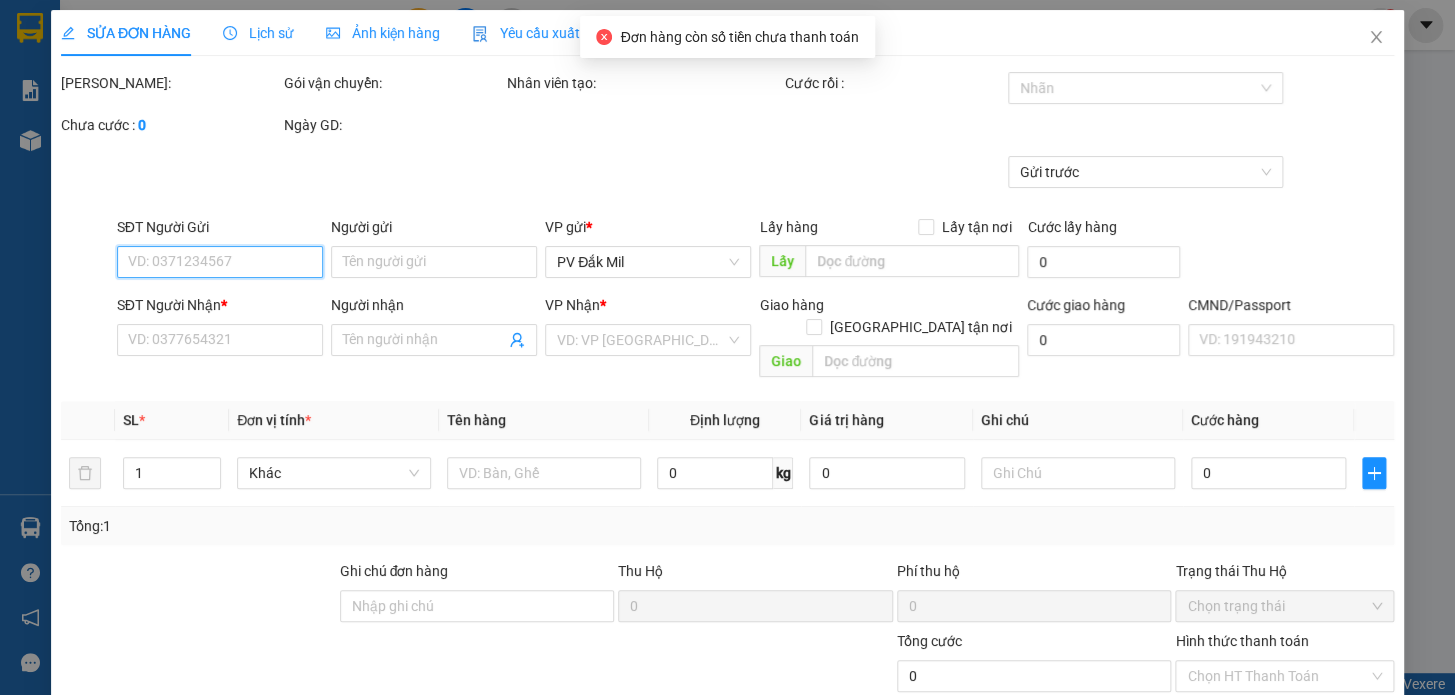 type on "2.500" 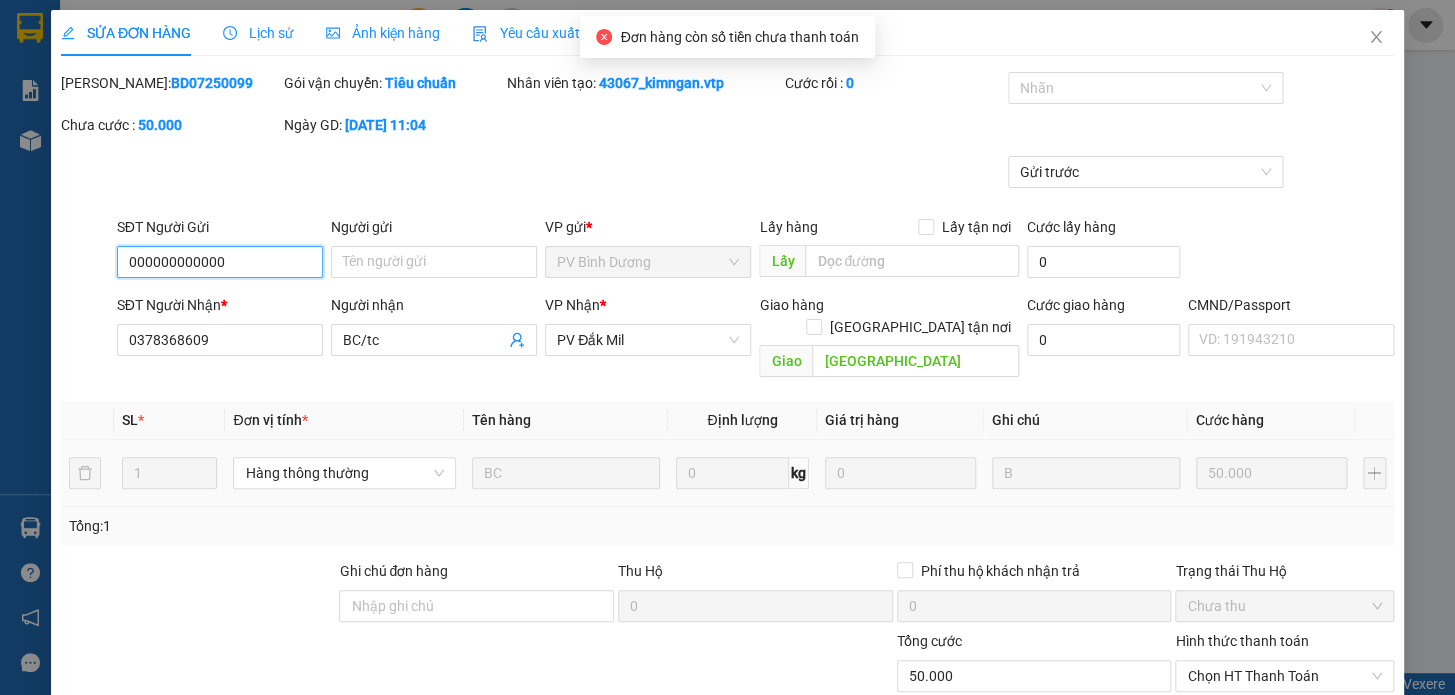 scroll, scrollTop: 250, scrollLeft: 0, axis: vertical 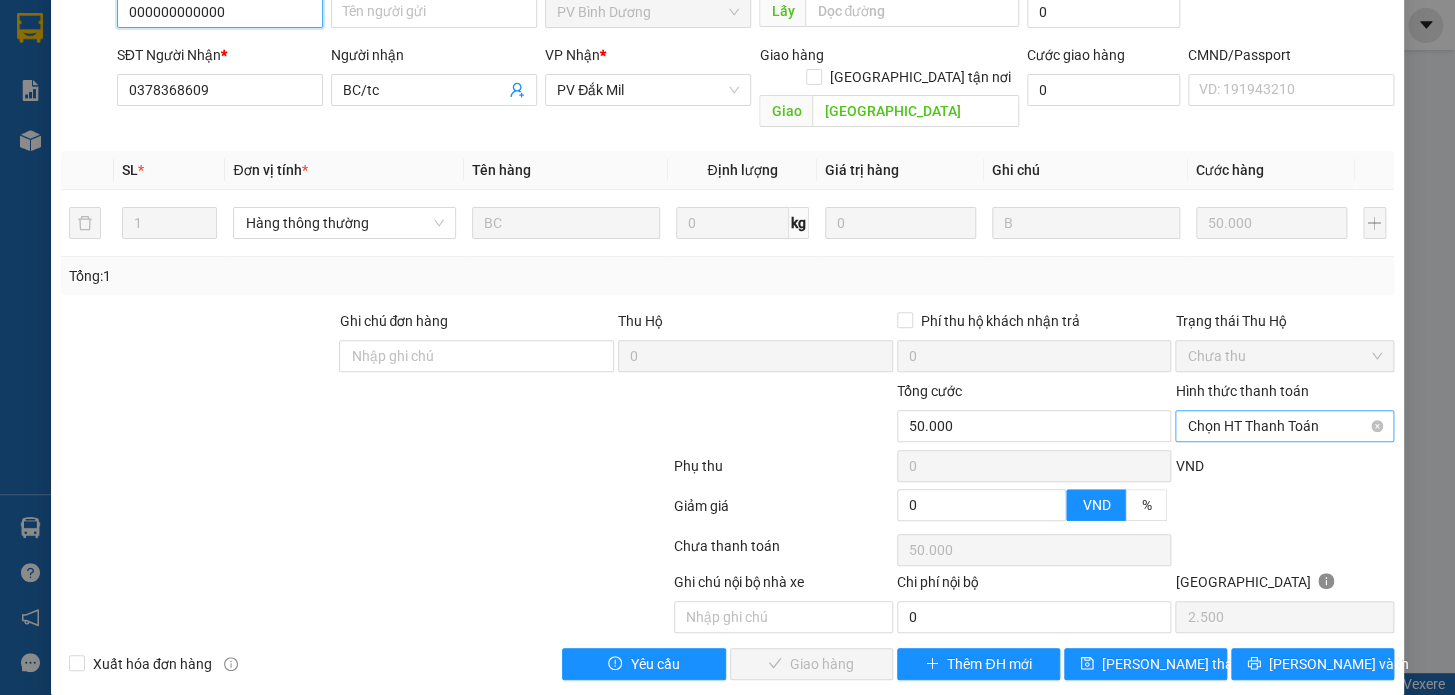click on "Chọn HT Thanh Toán" at bounding box center [1284, 426] 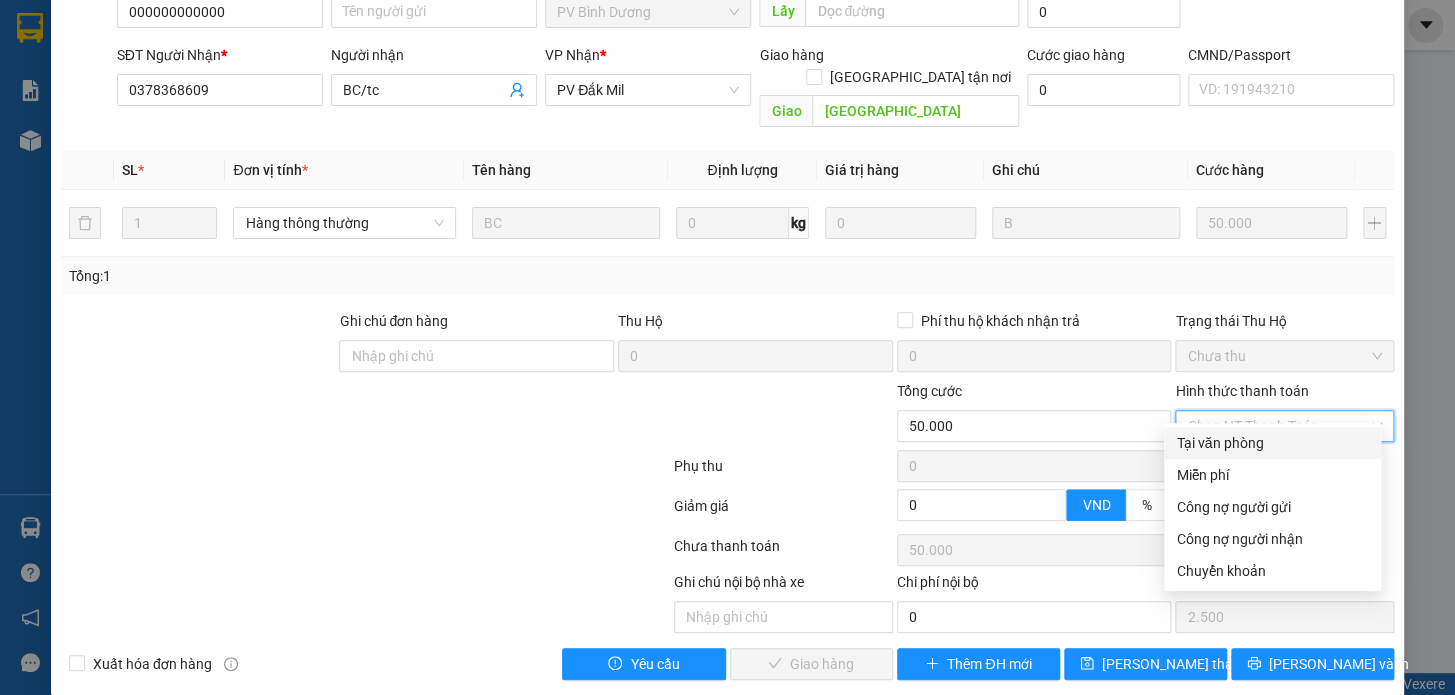 click on "Tại văn phòng" at bounding box center [1272, 443] 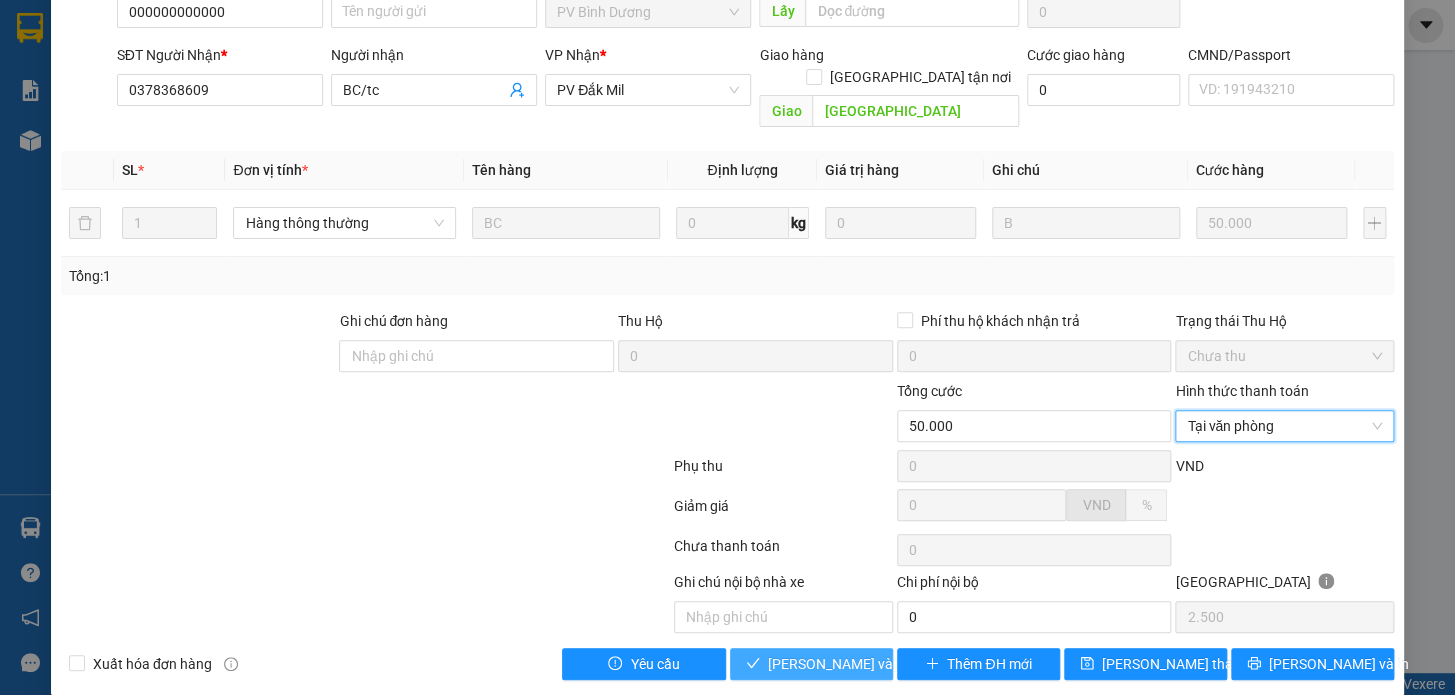 click on "[PERSON_NAME] và Giao hàng" at bounding box center (864, 664) 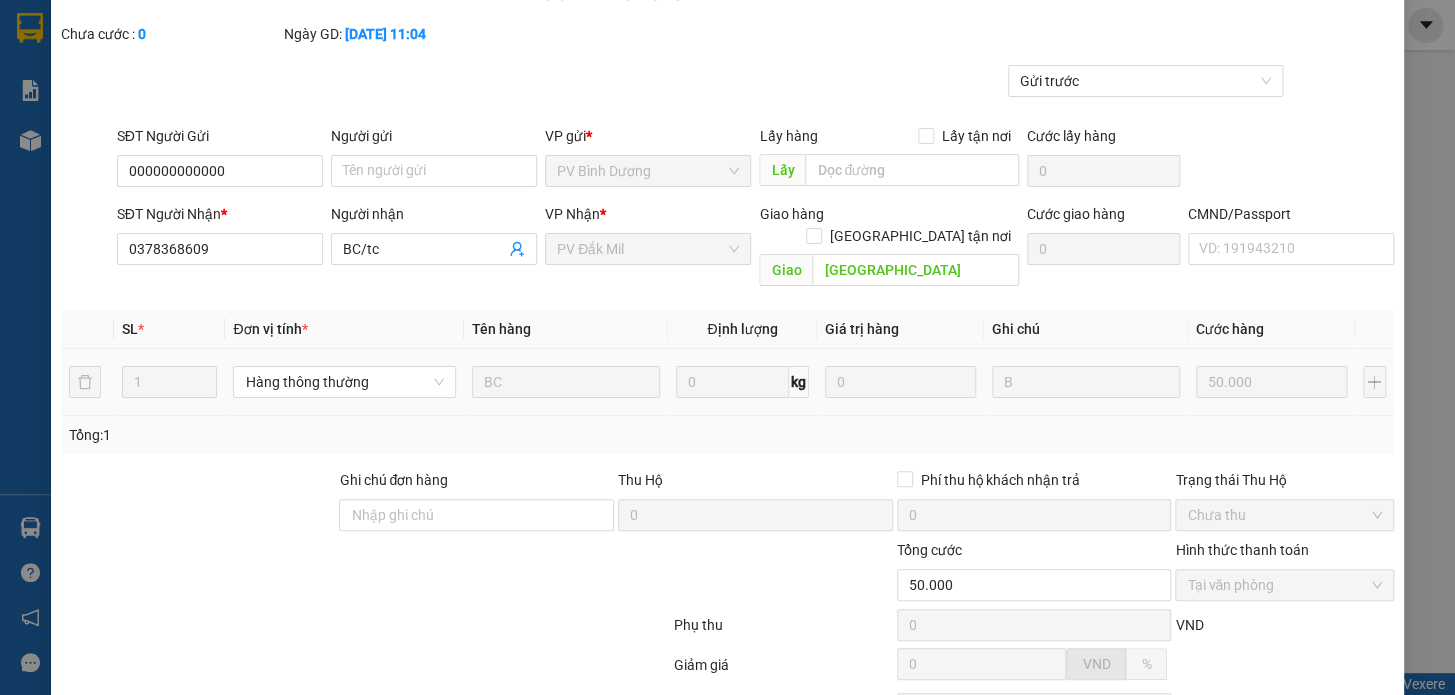 scroll, scrollTop: 0, scrollLeft: 0, axis: both 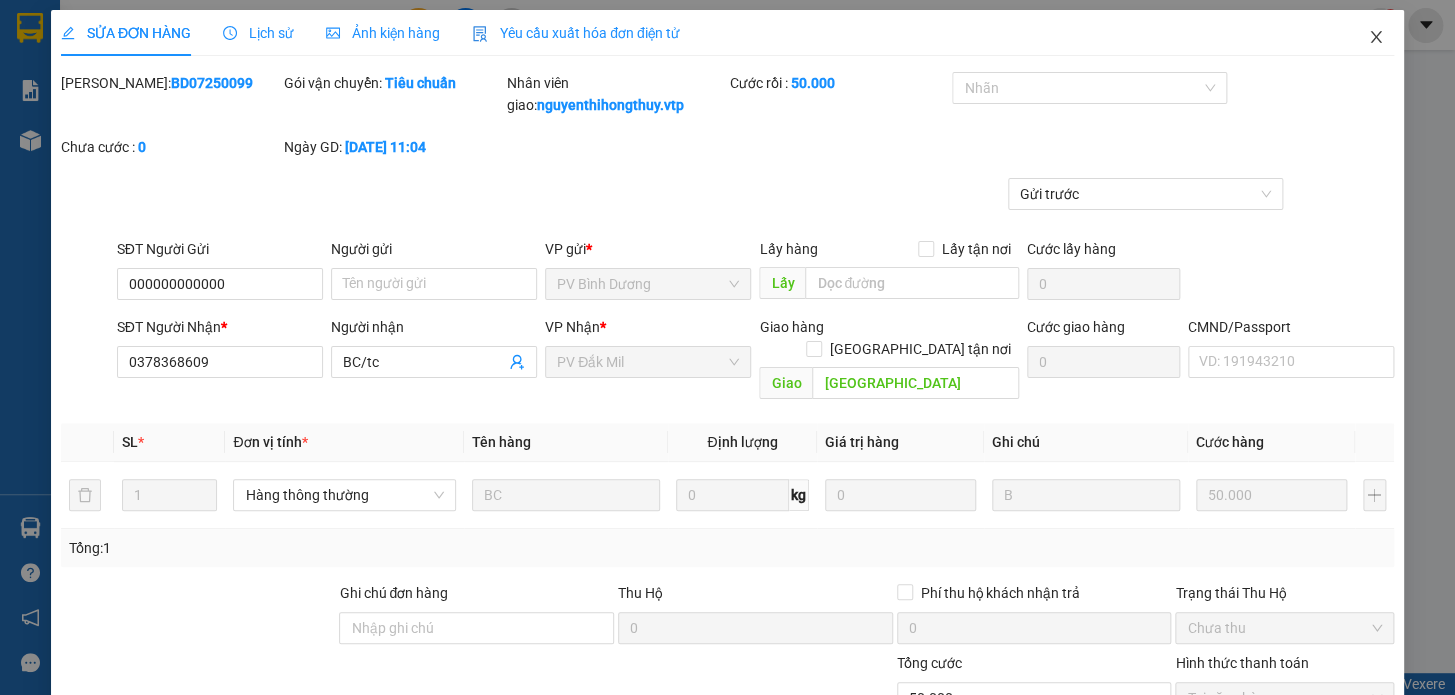 click 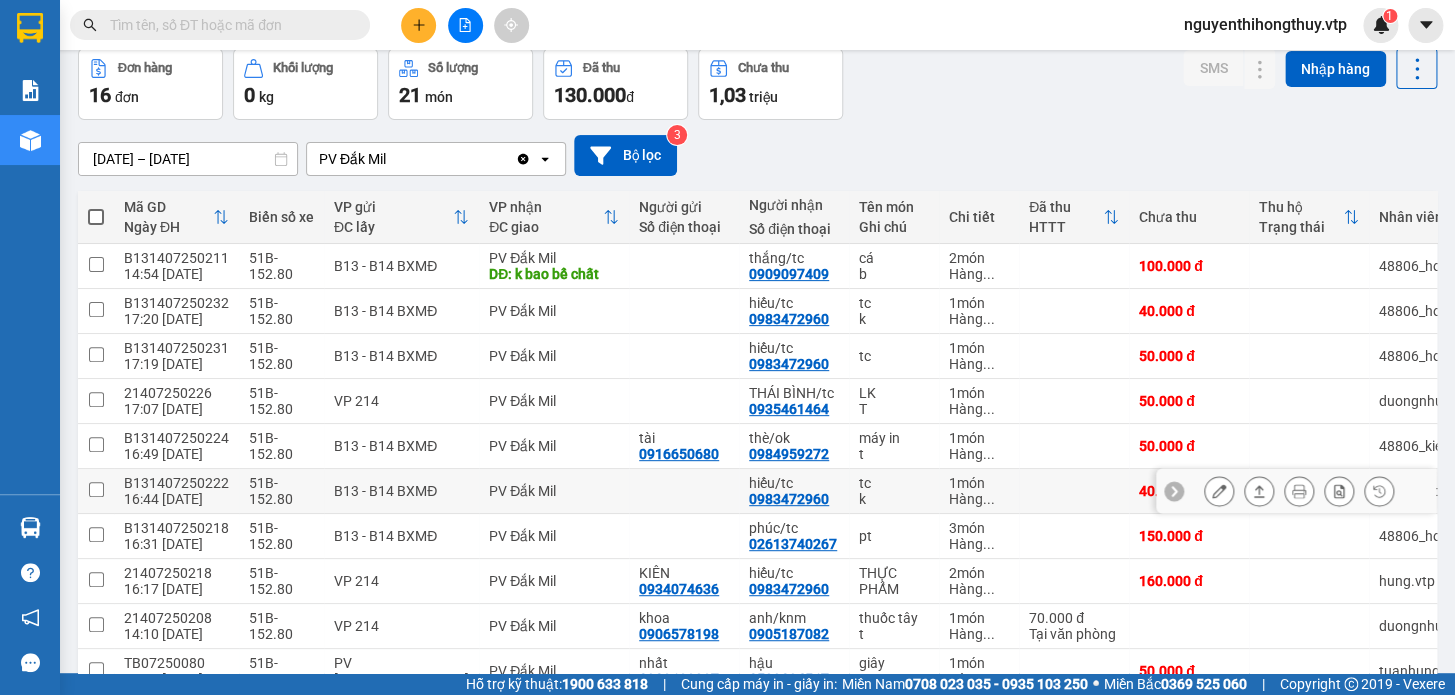 scroll, scrollTop: 90, scrollLeft: 0, axis: vertical 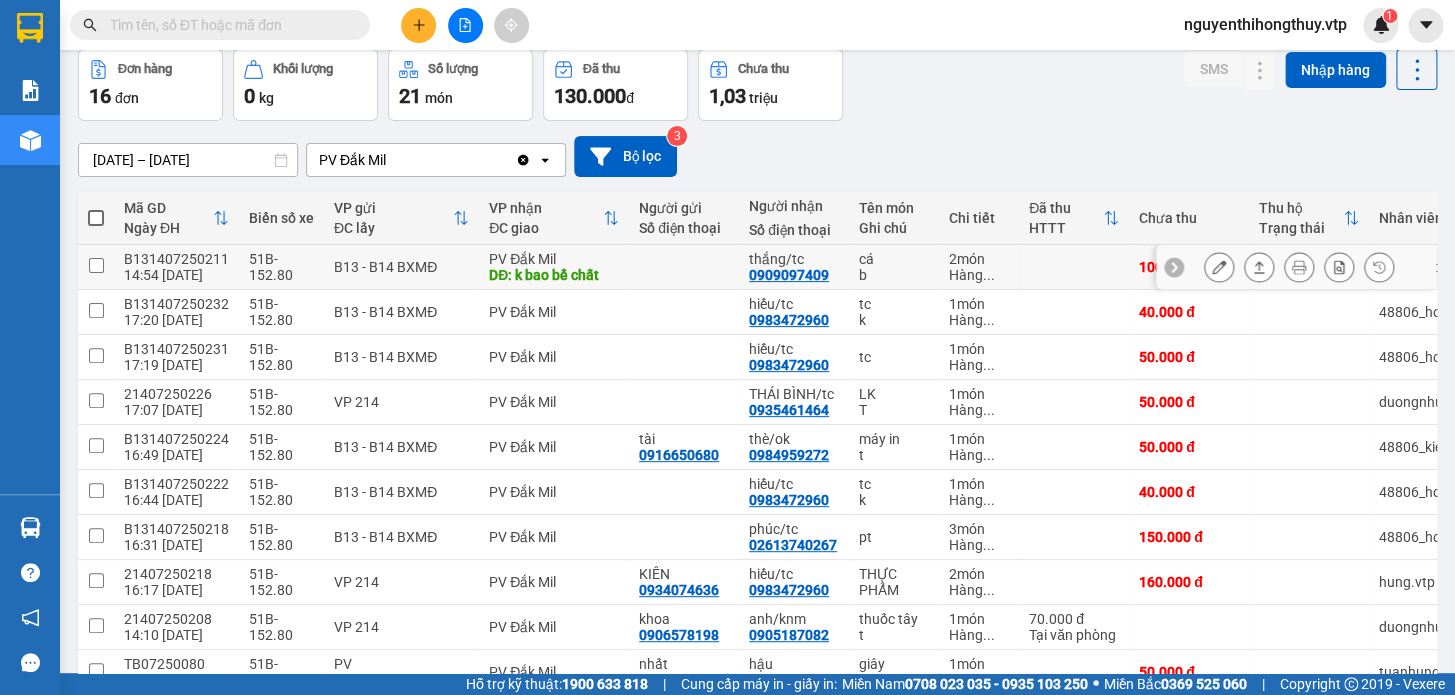 click at bounding box center (1074, 267) 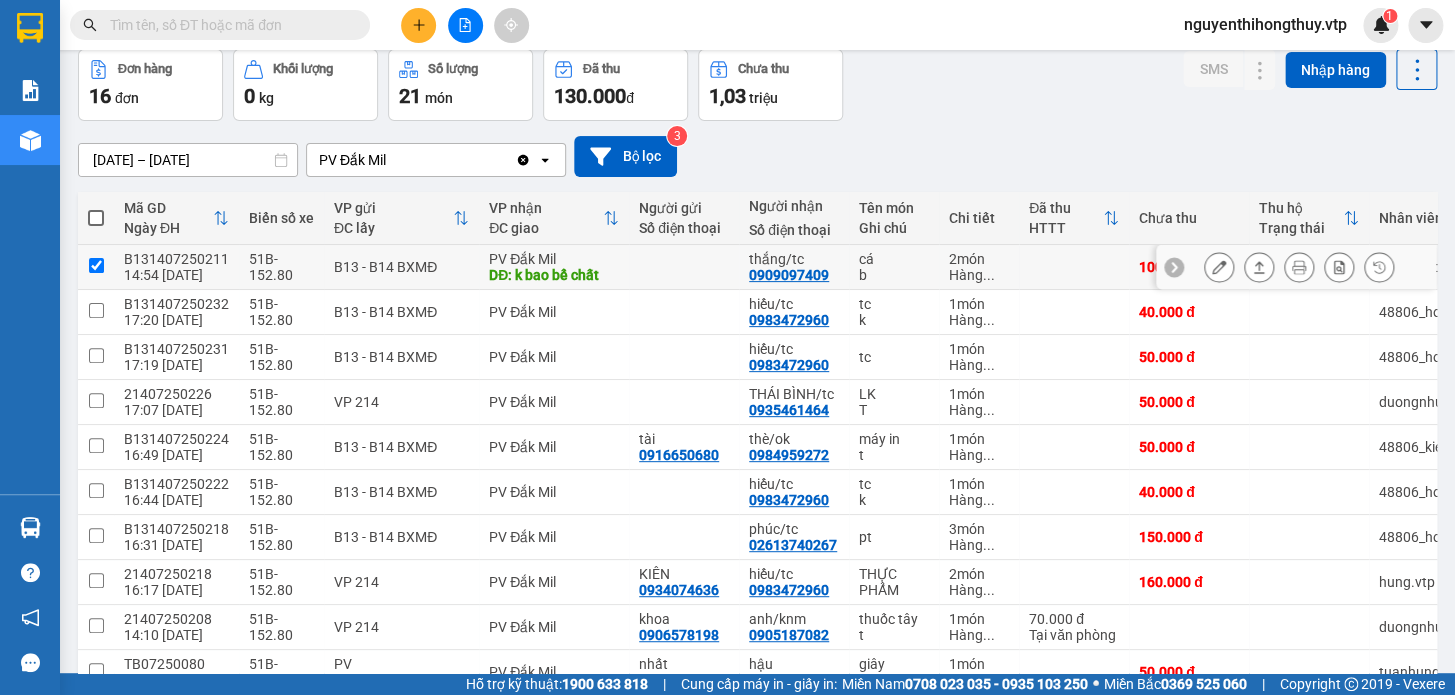 checkbox on "true" 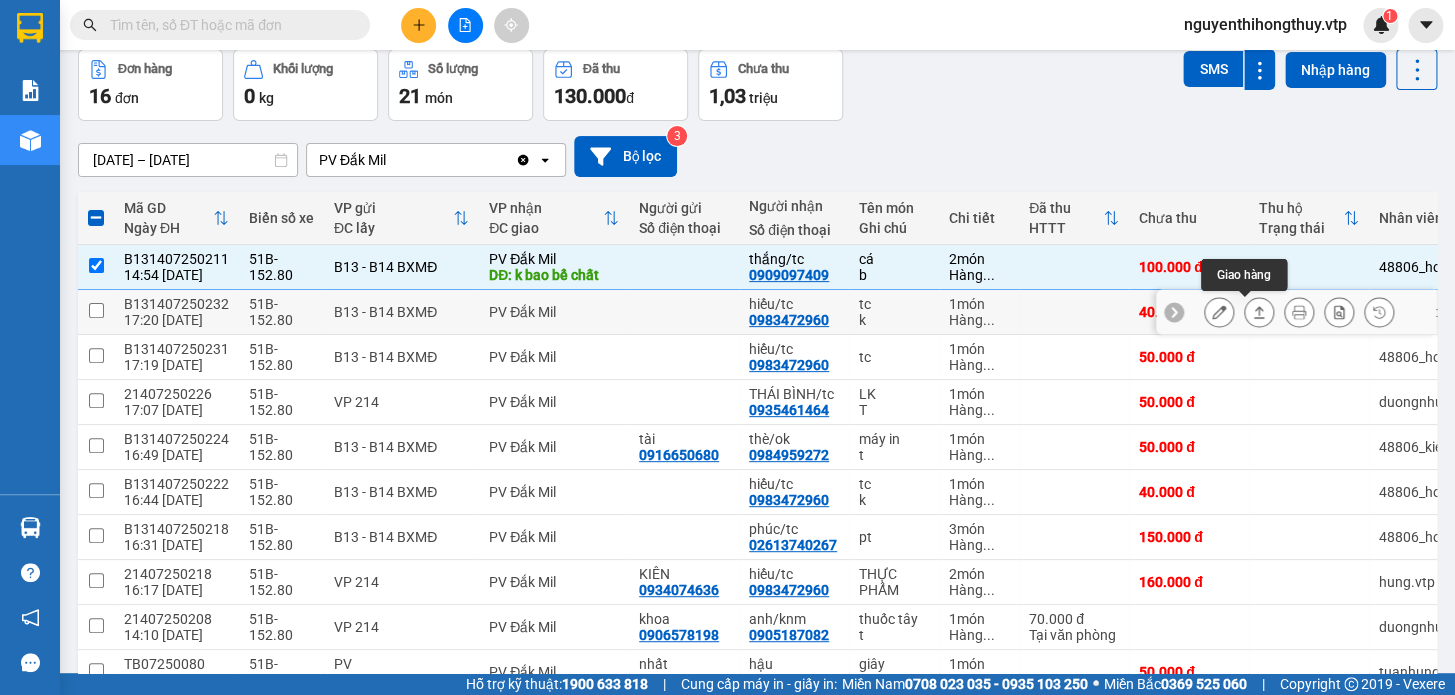 click 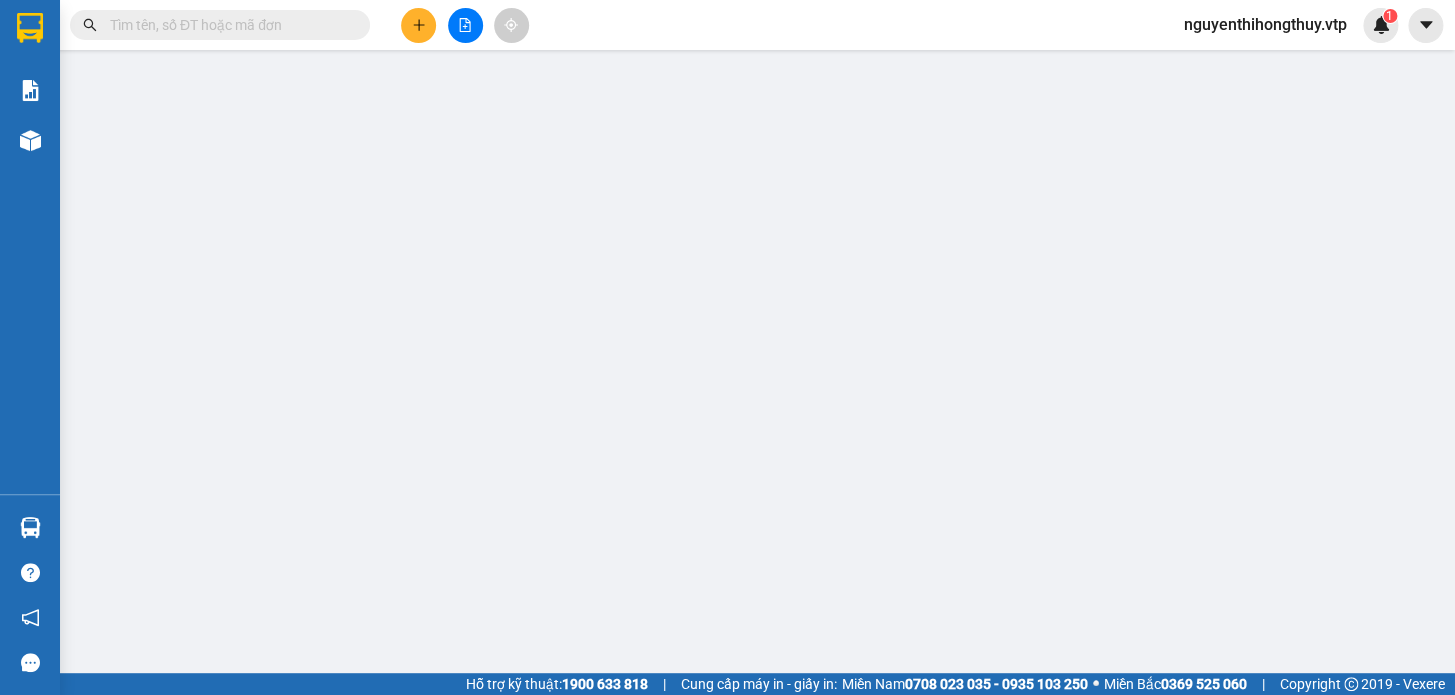 scroll, scrollTop: 0, scrollLeft: 0, axis: both 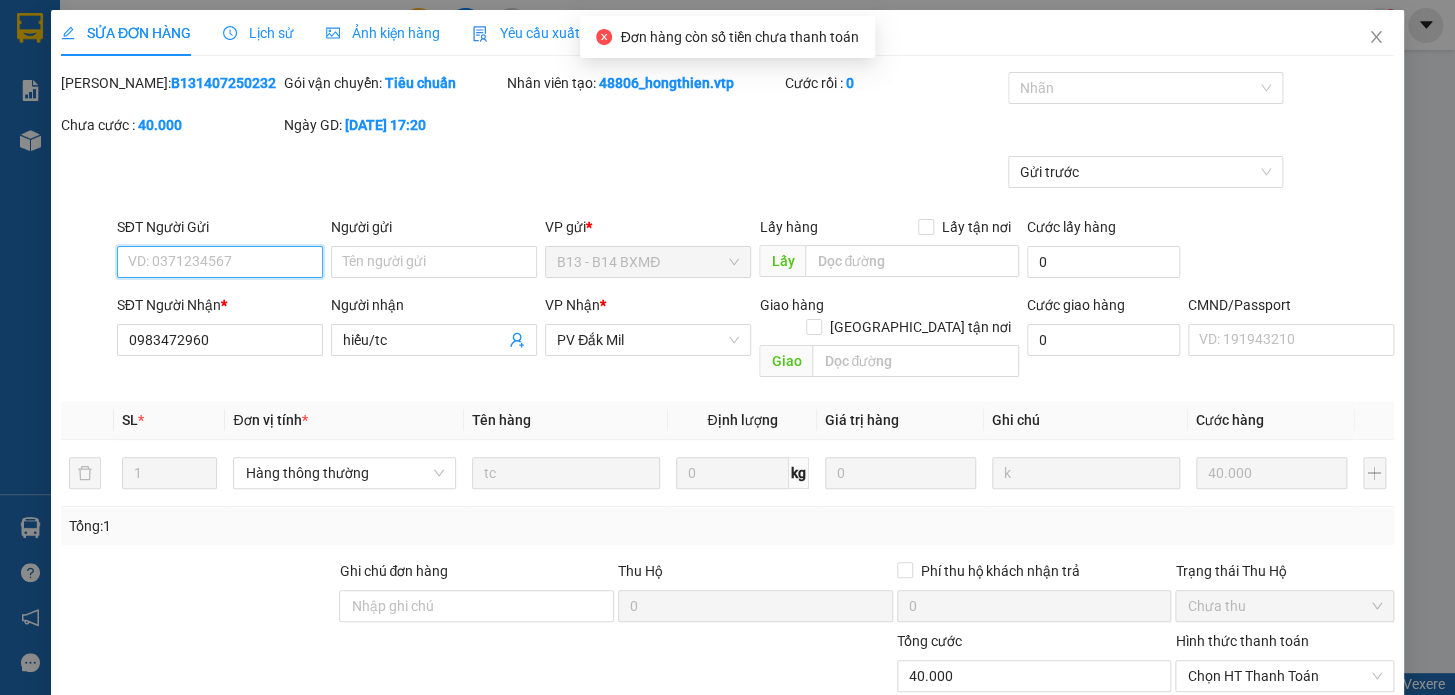 type on "2.000" 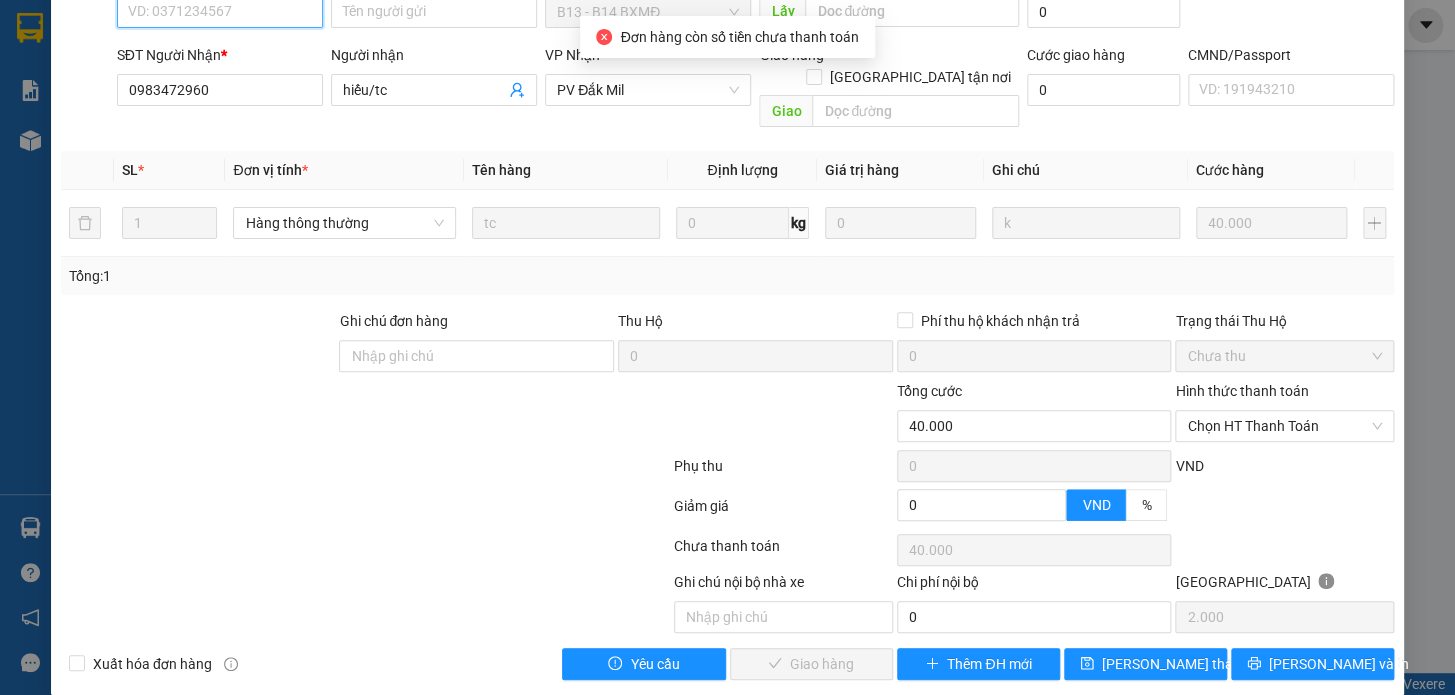 scroll, scrollTop: 0, scrollLeft: 0, axis: both 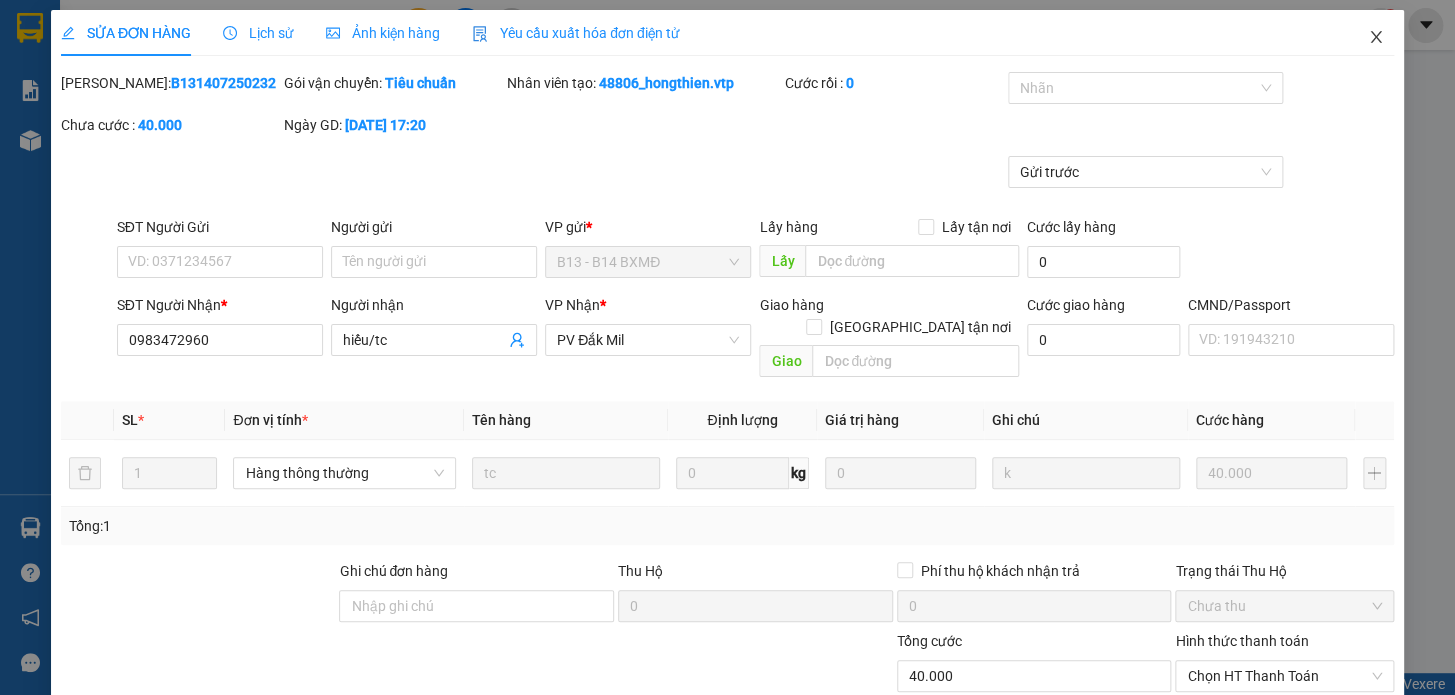 click 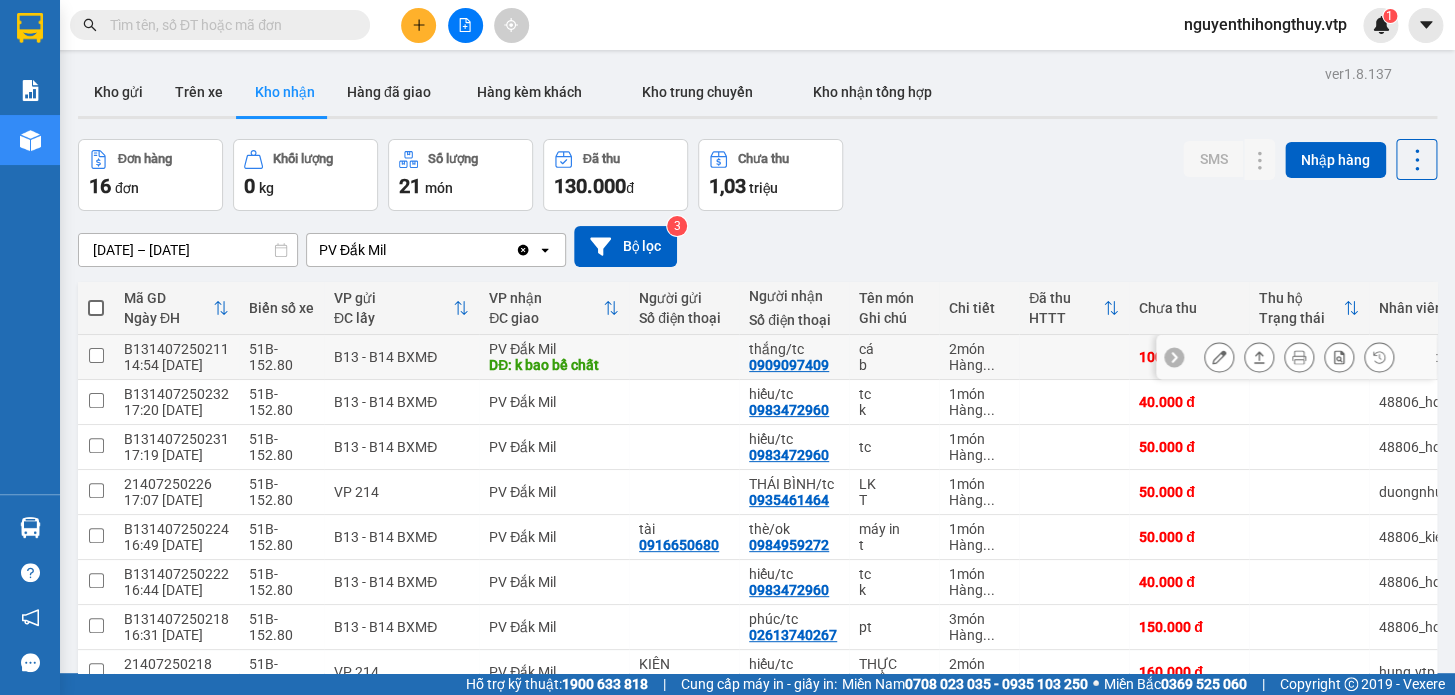 click on "2  món" at bounding box center (979, 349) 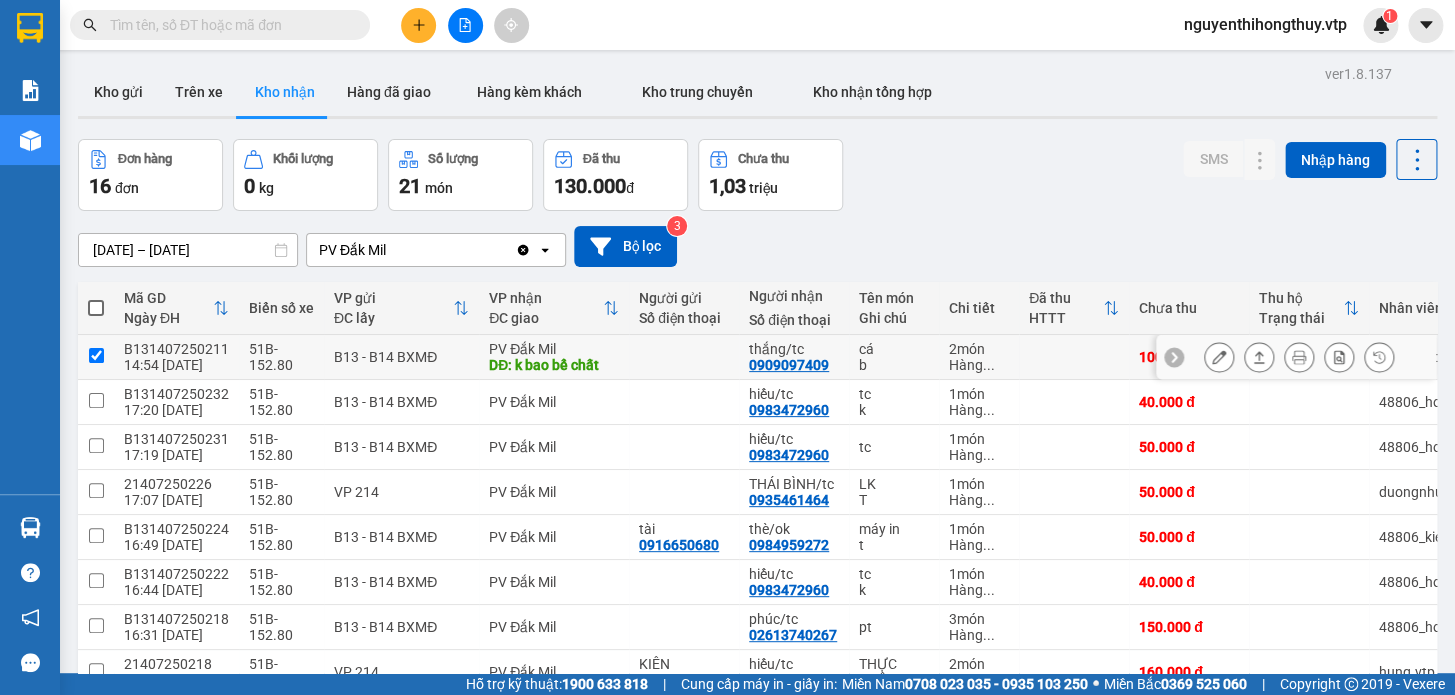 checkbox on "true" 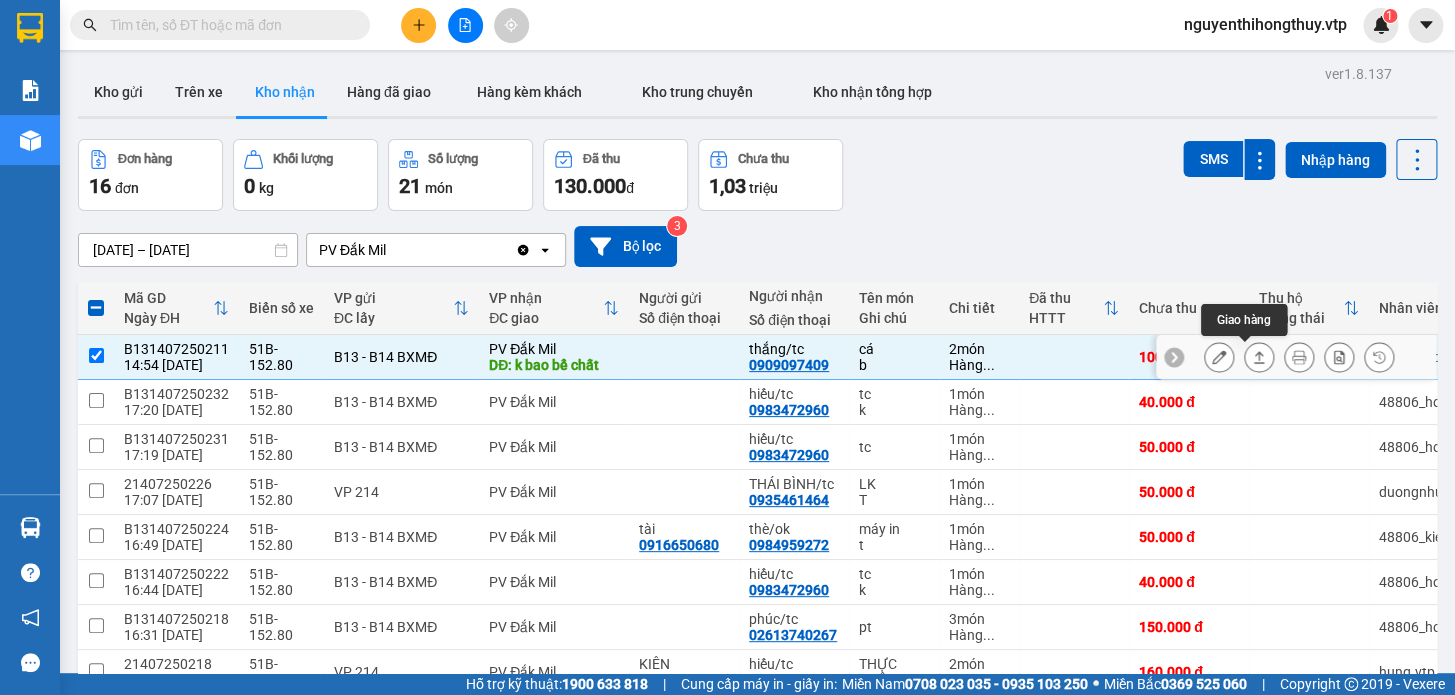 click 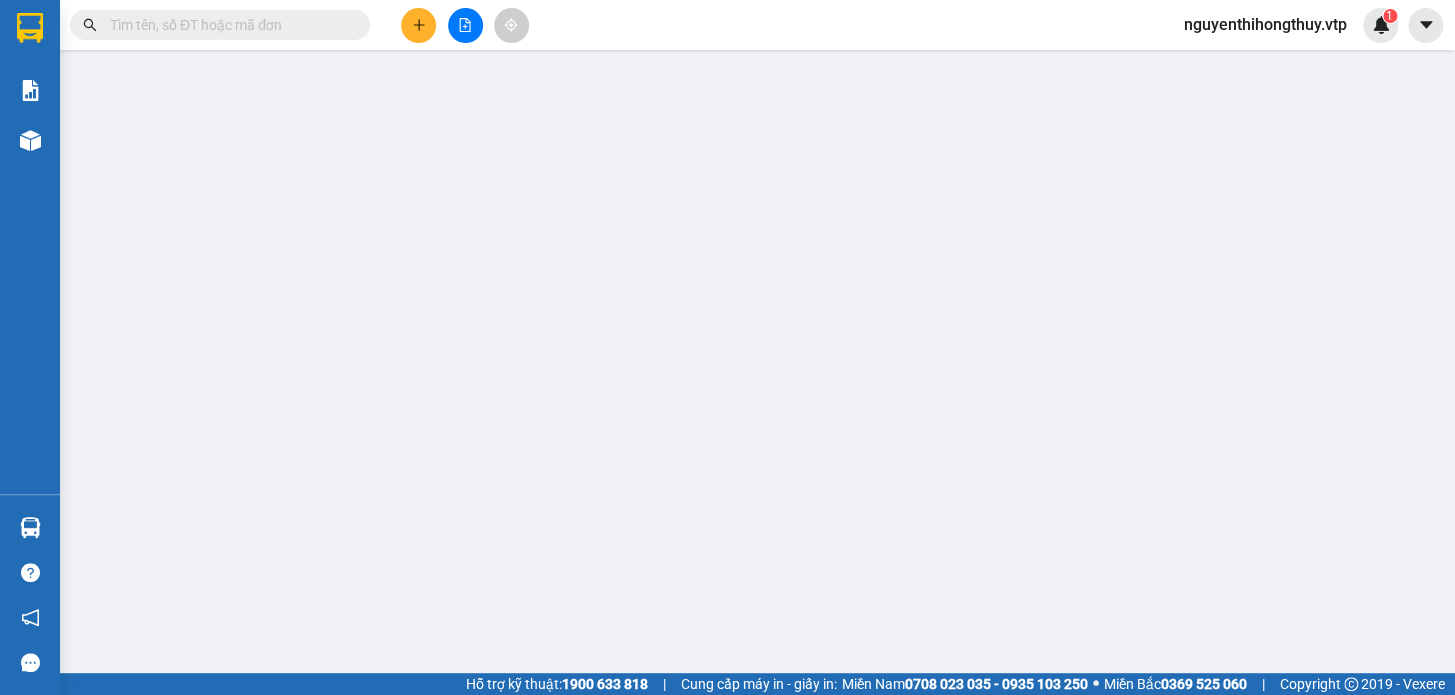 type on "0909097409" 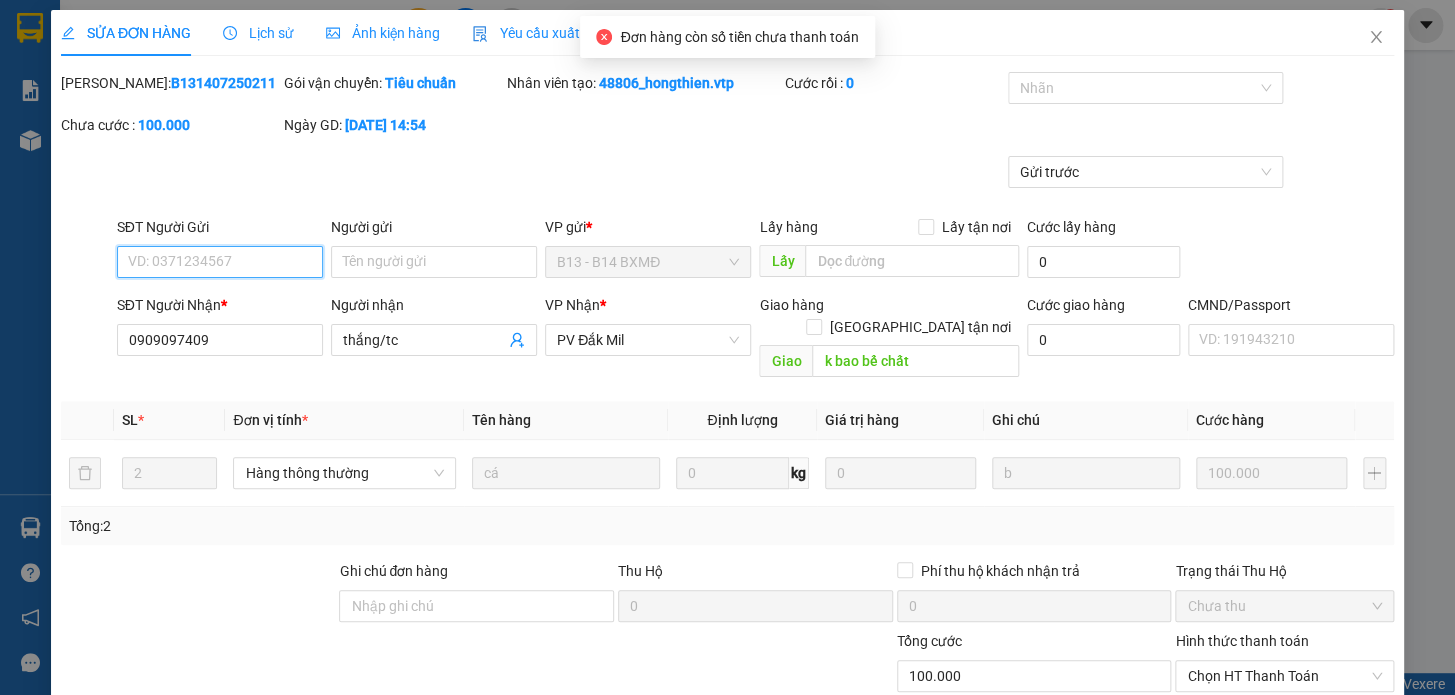 type on "5.000" 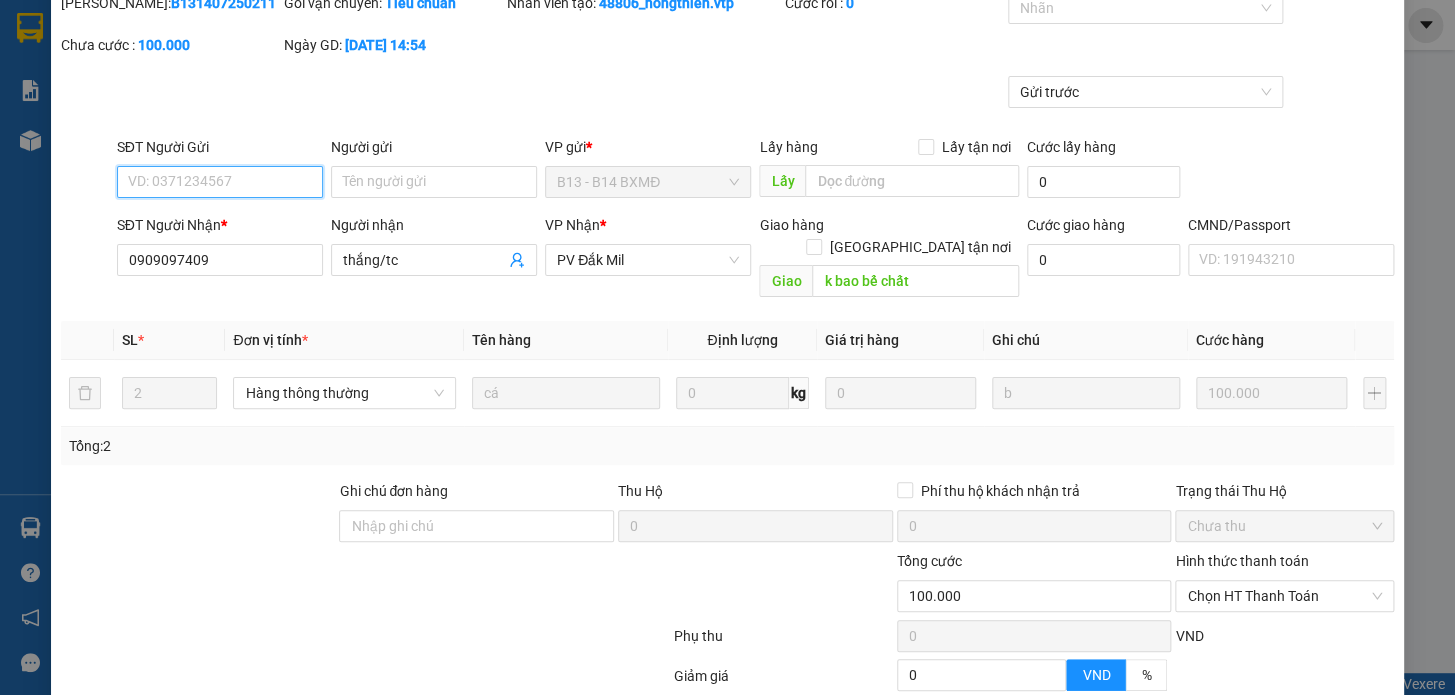 scroll, scrollTop: 0, scrollLeft: 0, axis: both 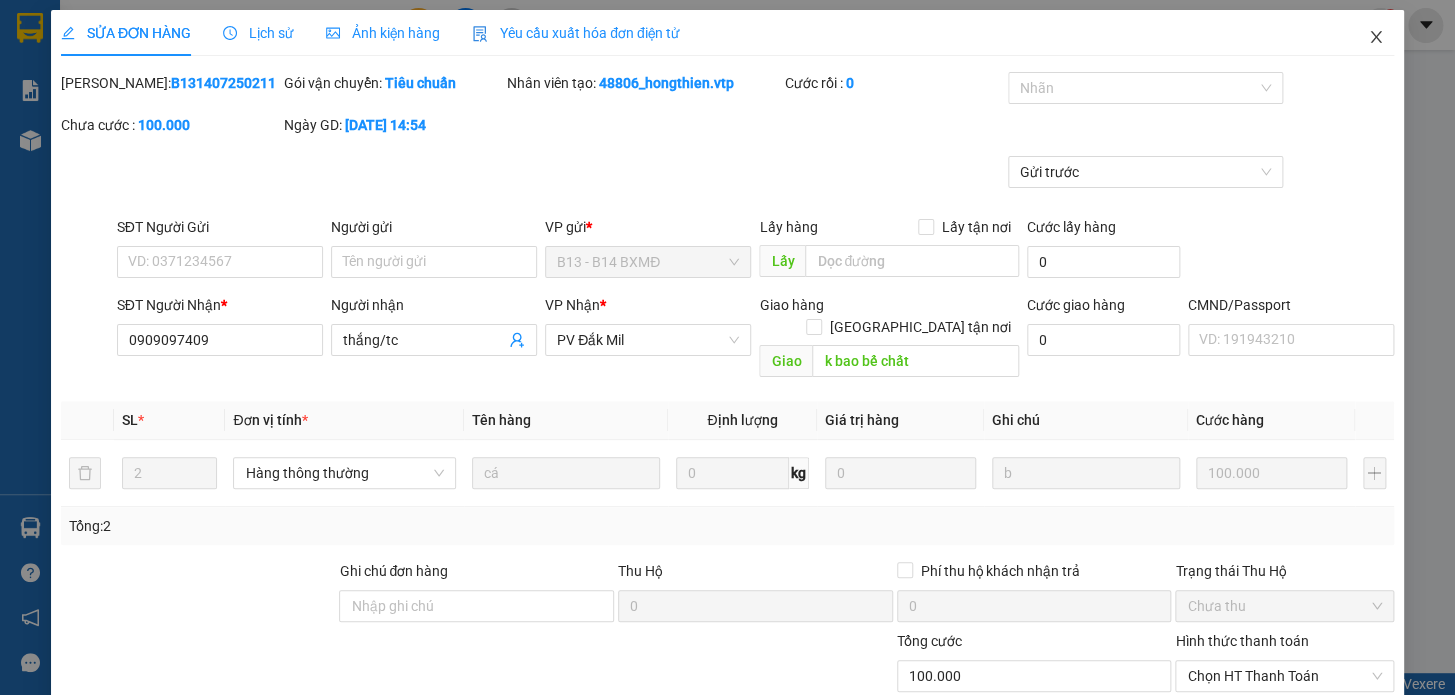 click at bounding box center (1376, 38) 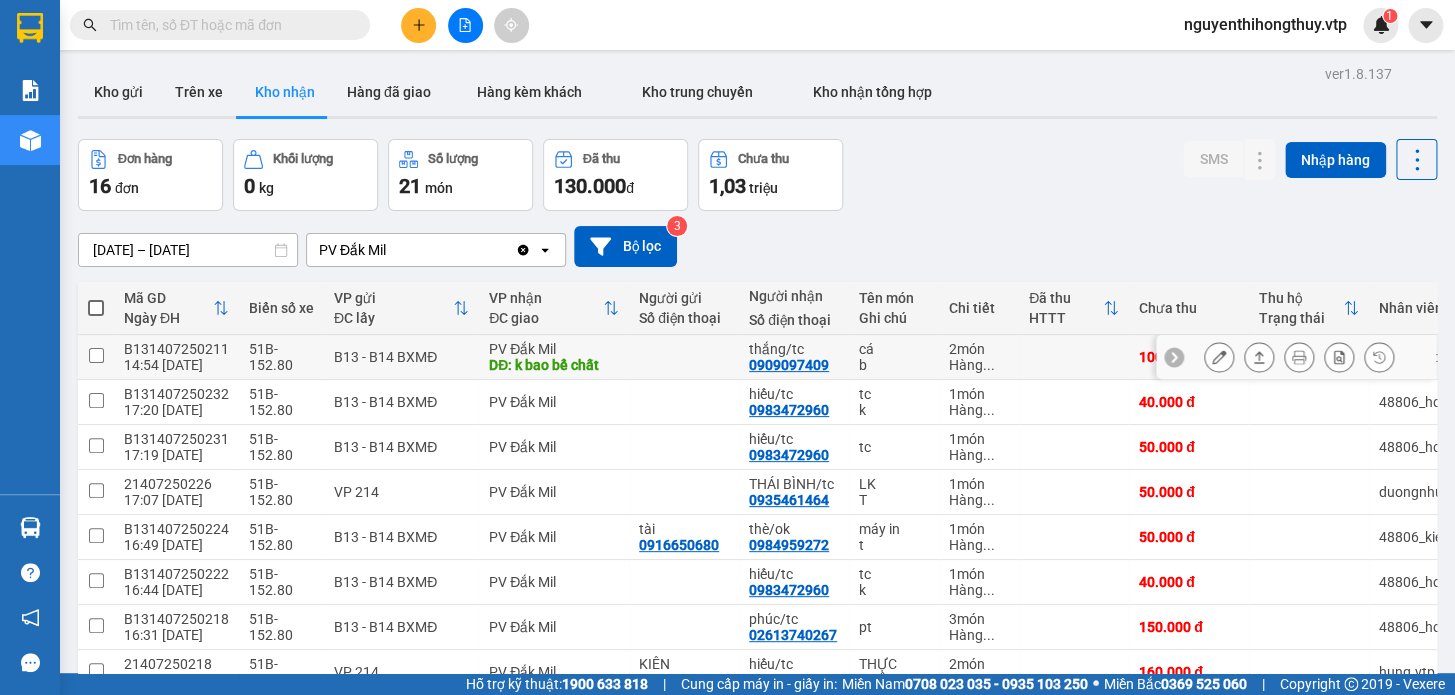 click at bounding box center [96, 355] 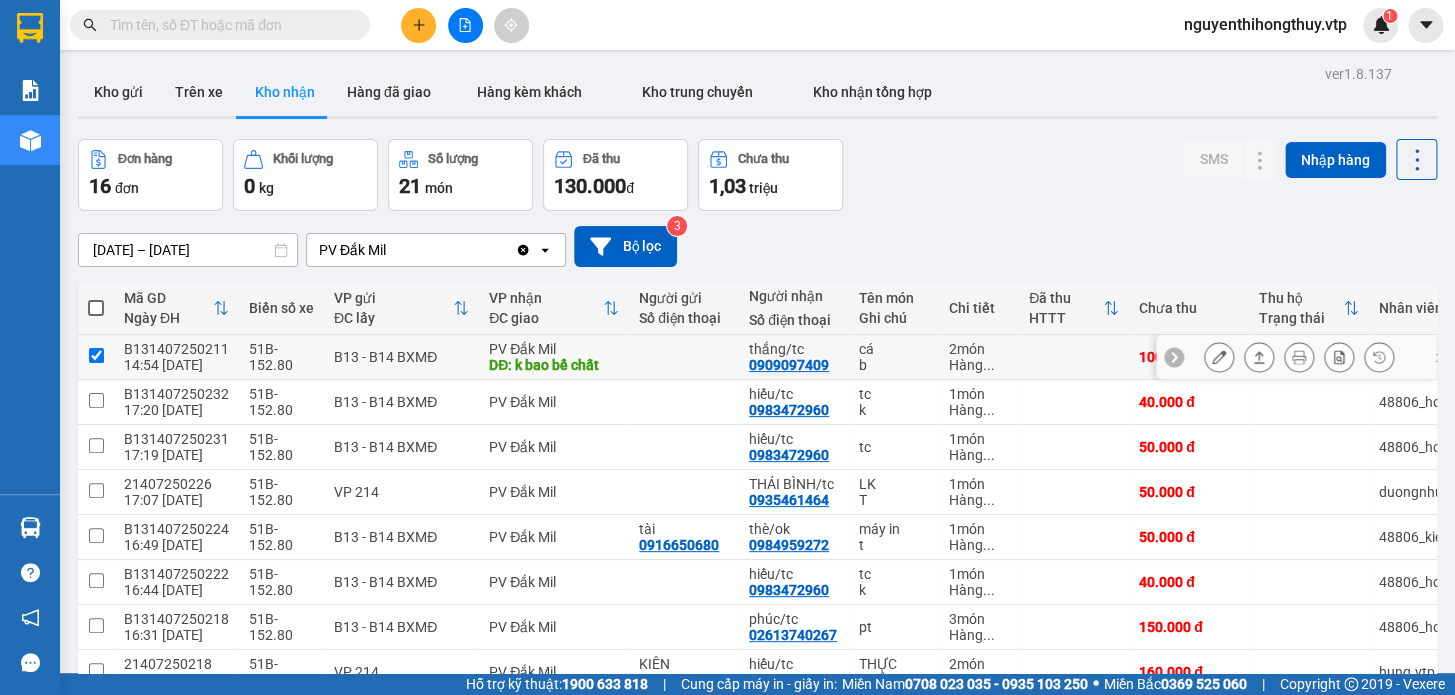 checkbox on "true" 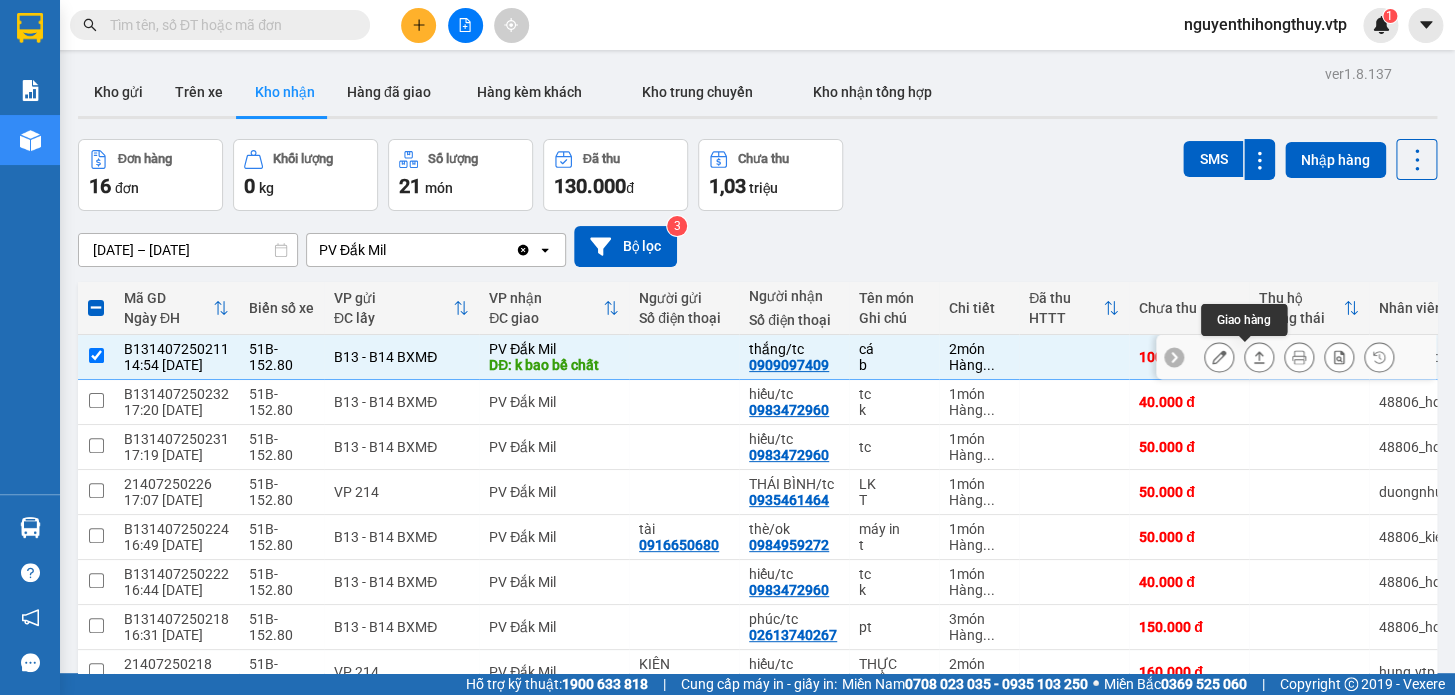 click 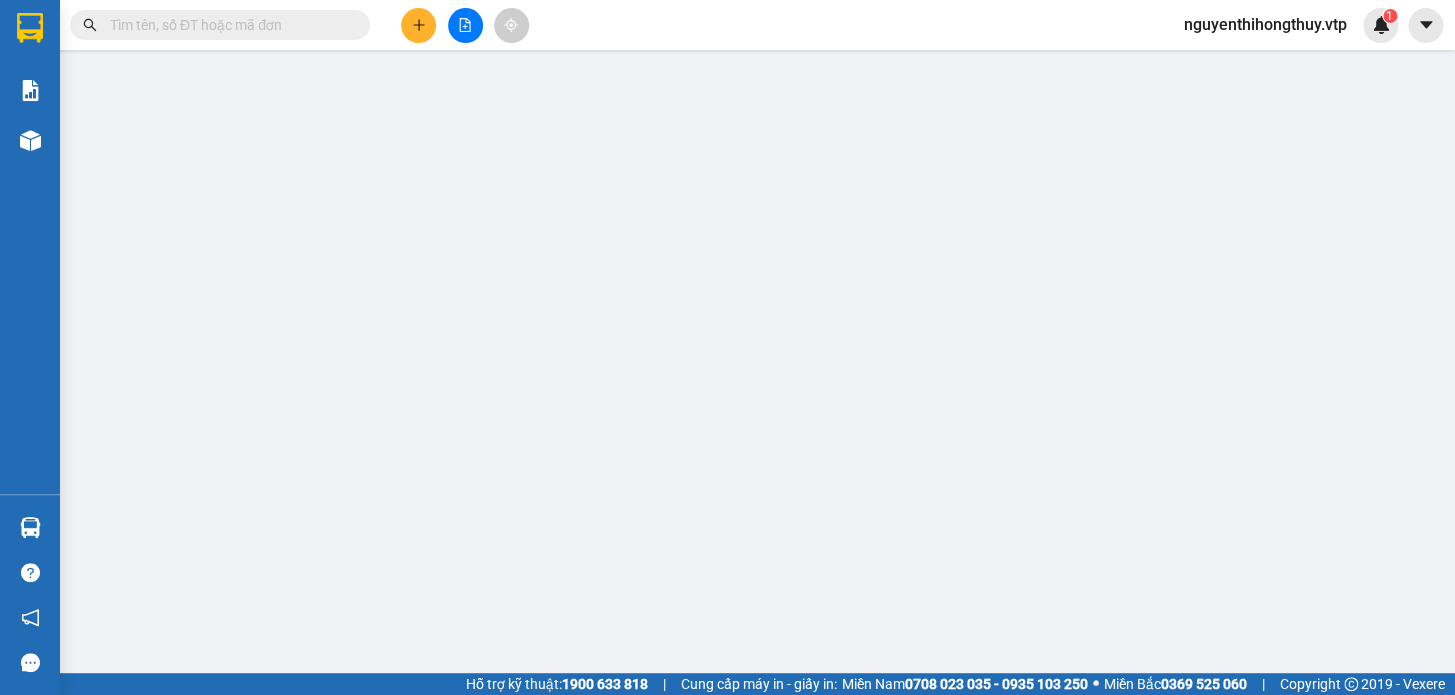type on "0909097409" 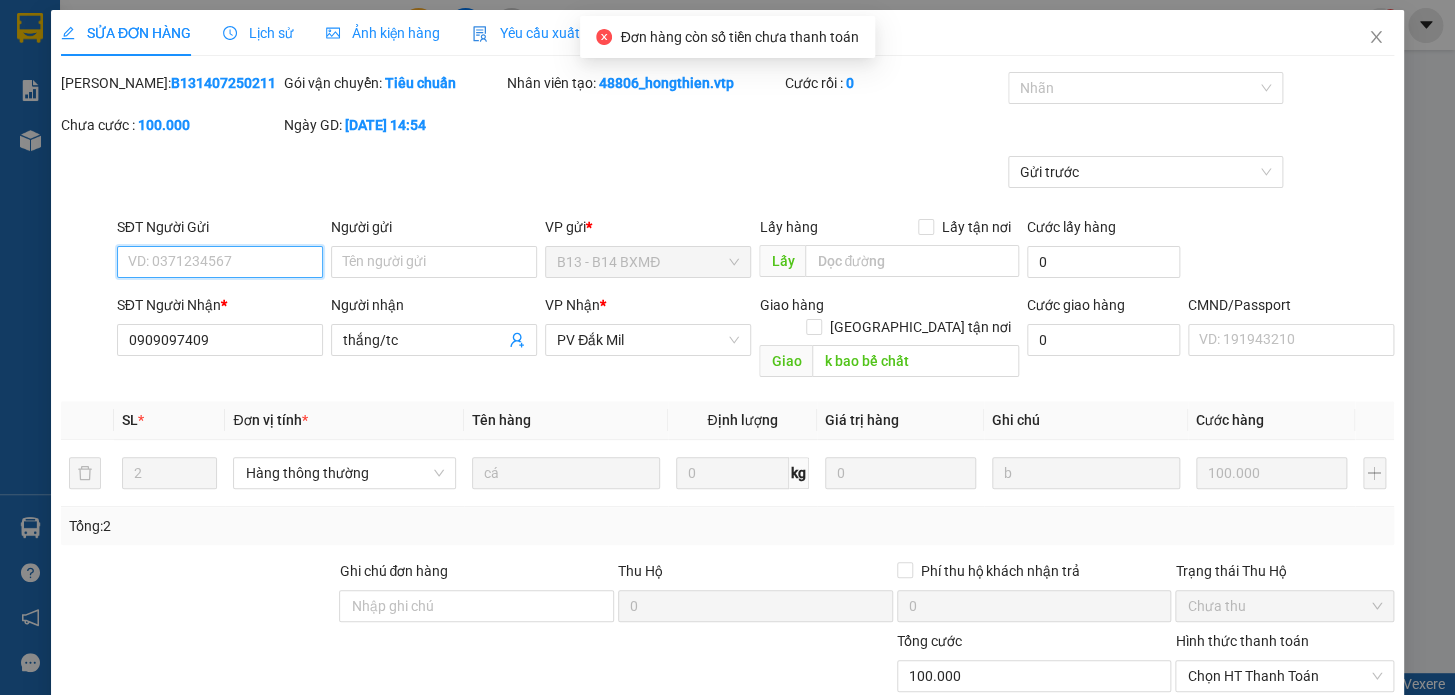 type on "5.000" 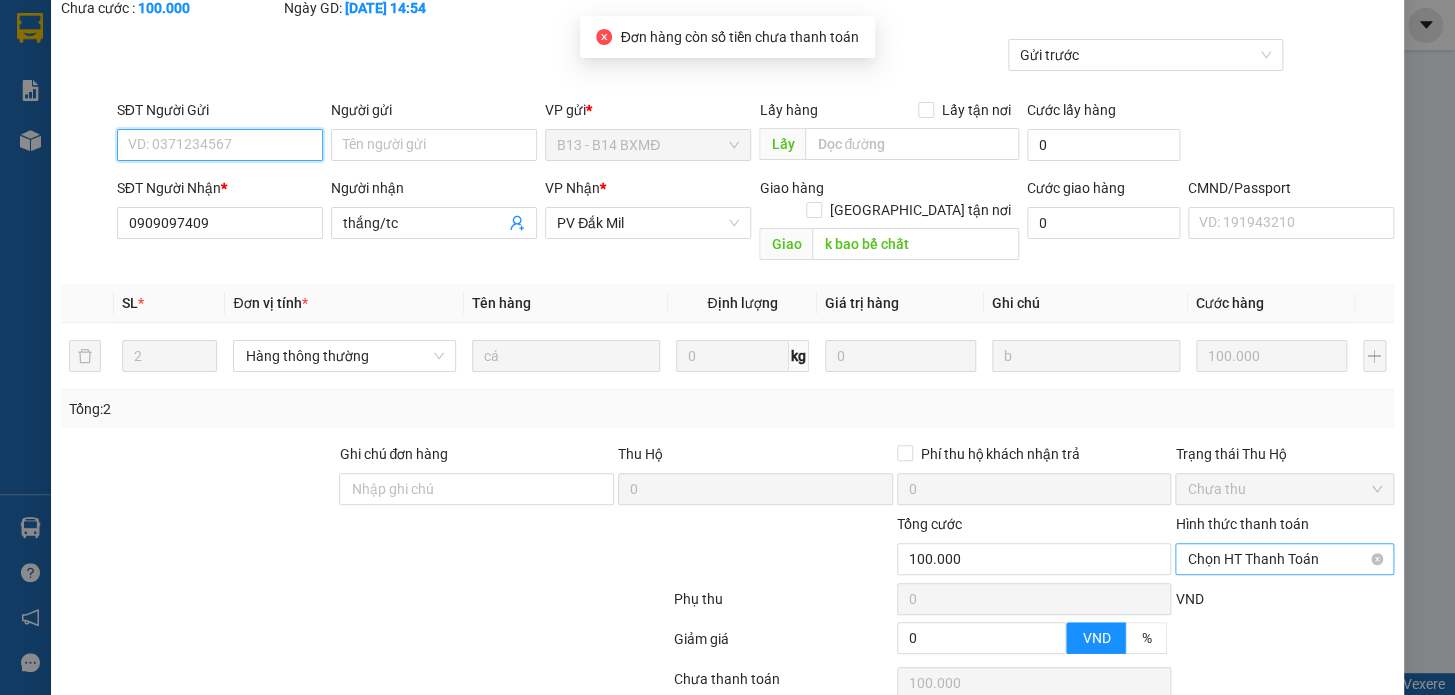 scroll, scrollTop: 250, scrollLeft: 0, axis: vertical 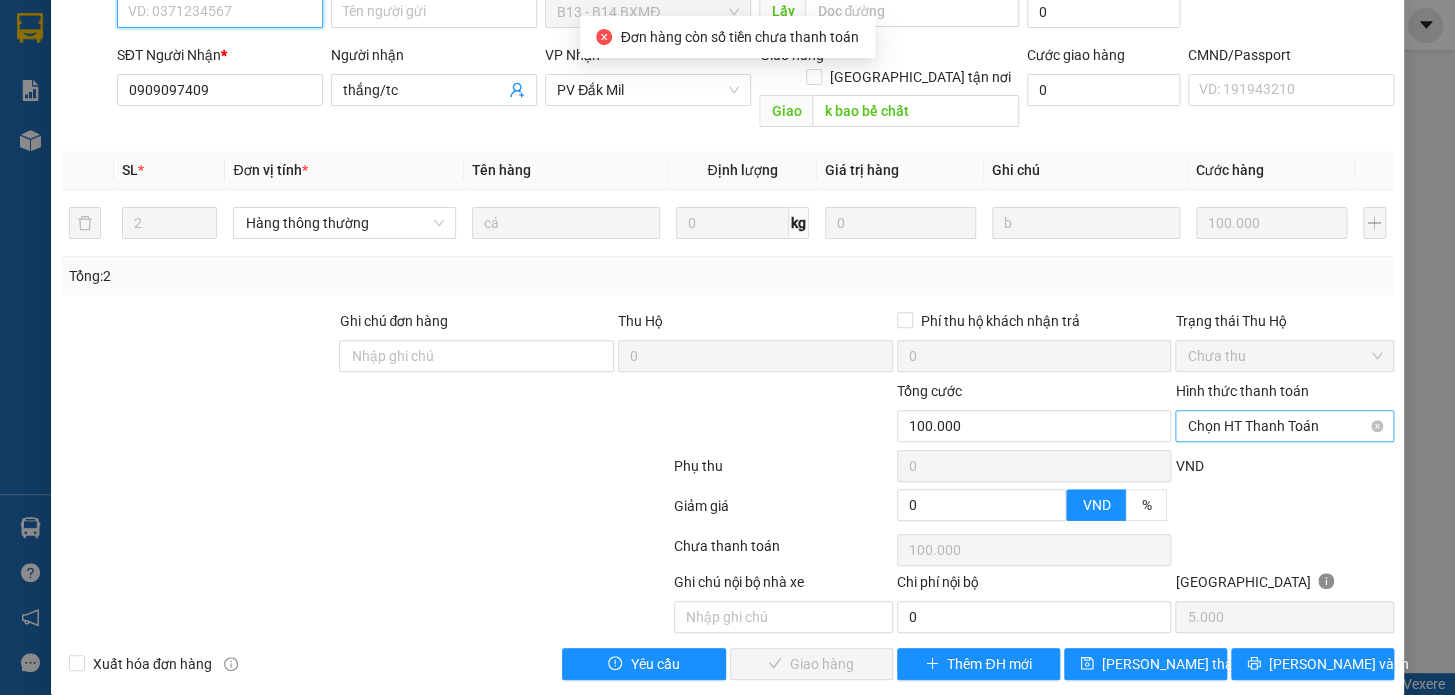 click on "Chọn HT Thanh Toán" at bounding box center (1284, 426) 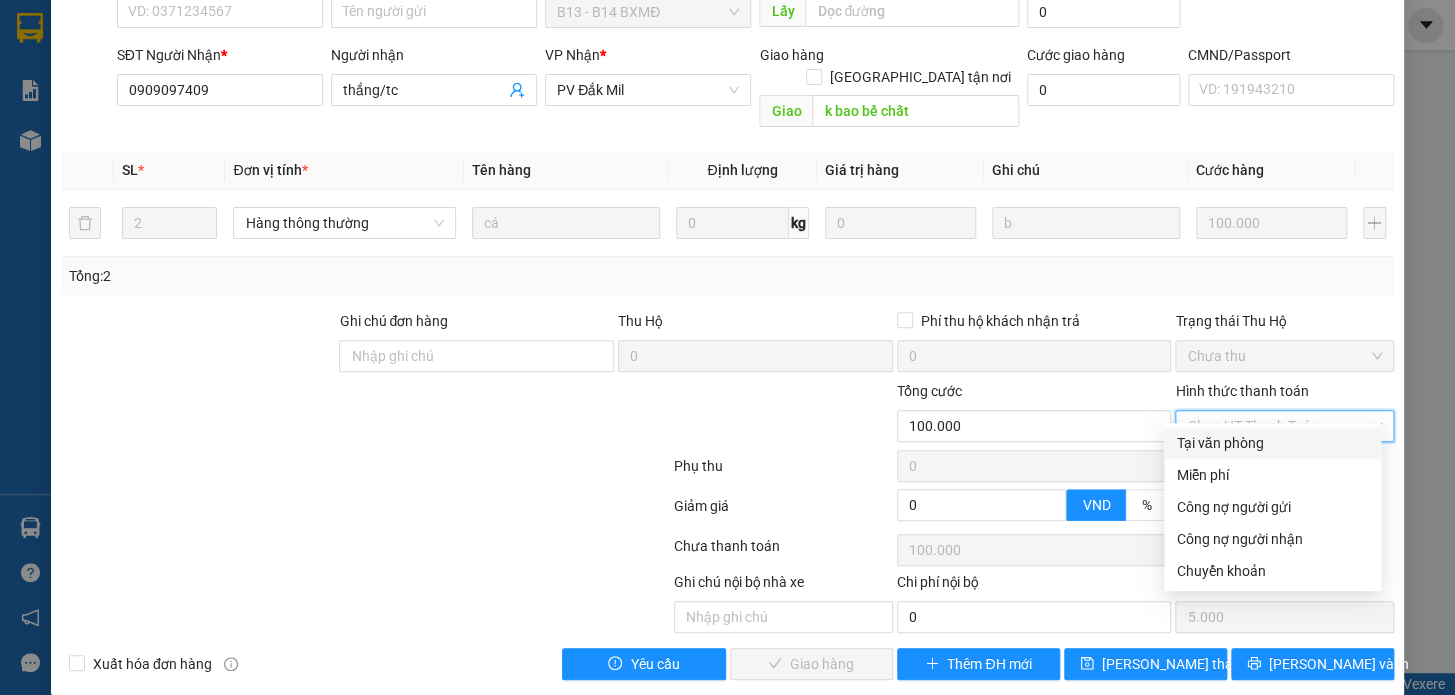 click on "Tại văn phòng" at bounding box center (1272, 443) 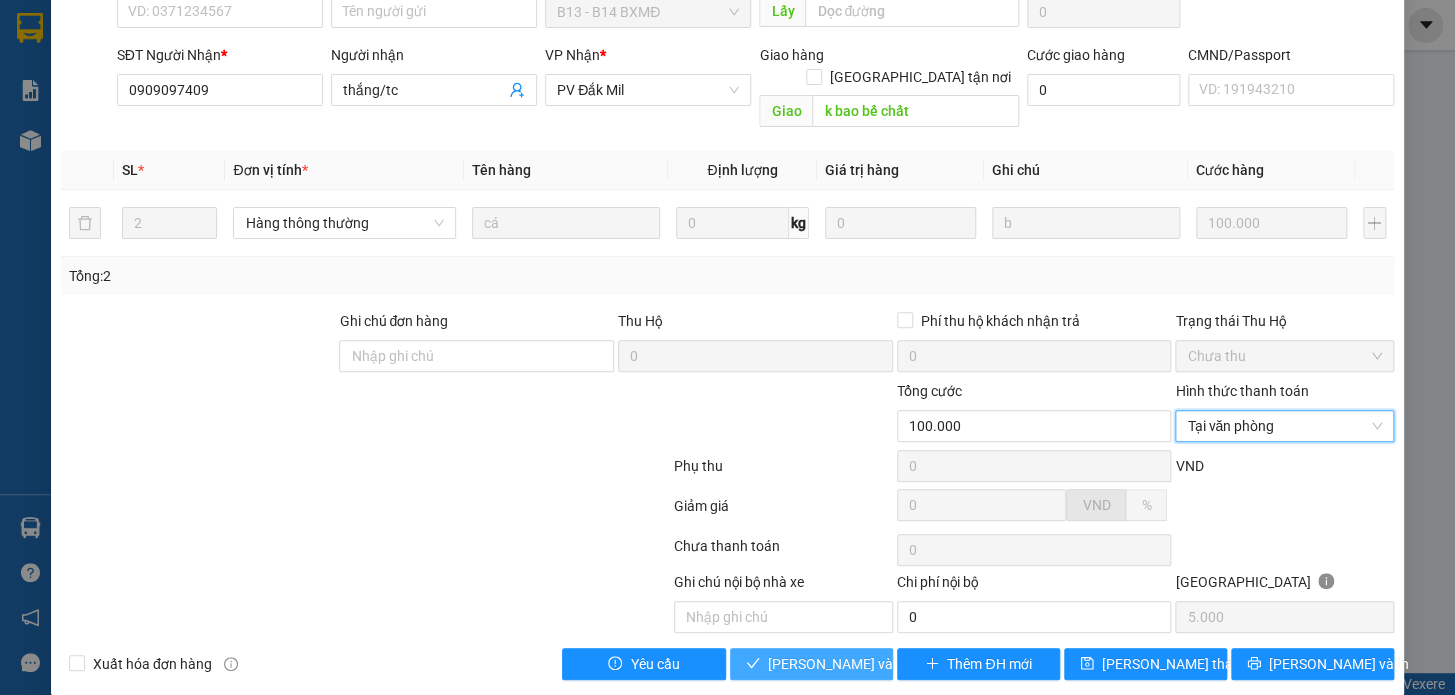 click on "[PERSON_NAME] và Giao hàng" at bounding box center [864, 664] 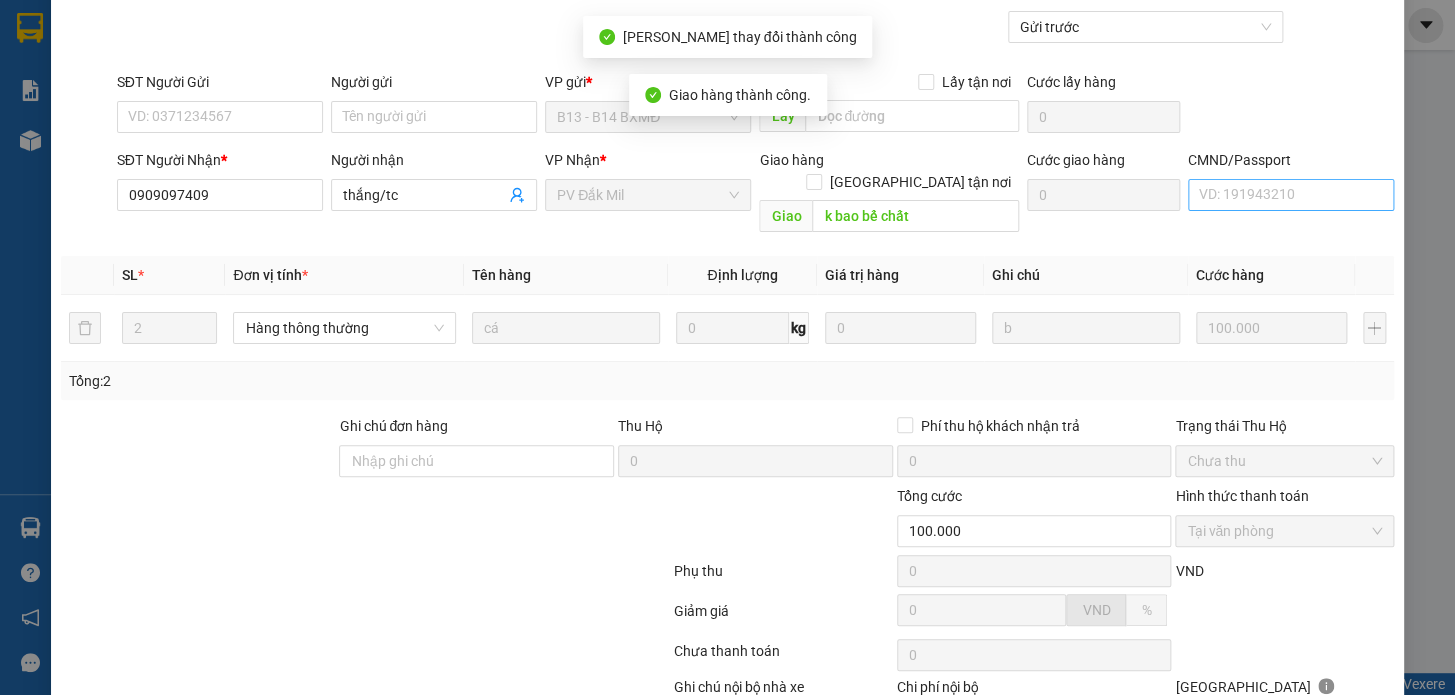 scroll, scrollTop: 0, scrollLeft: 0, axis: both 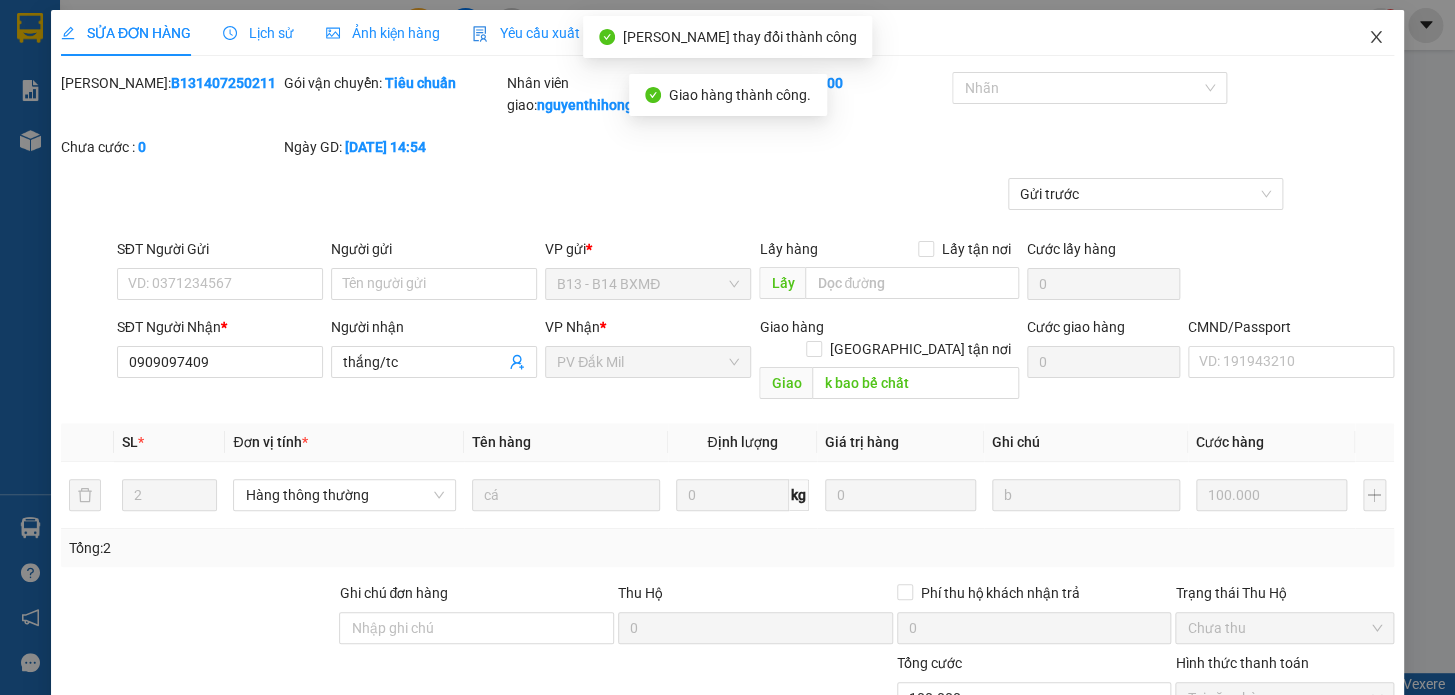 click 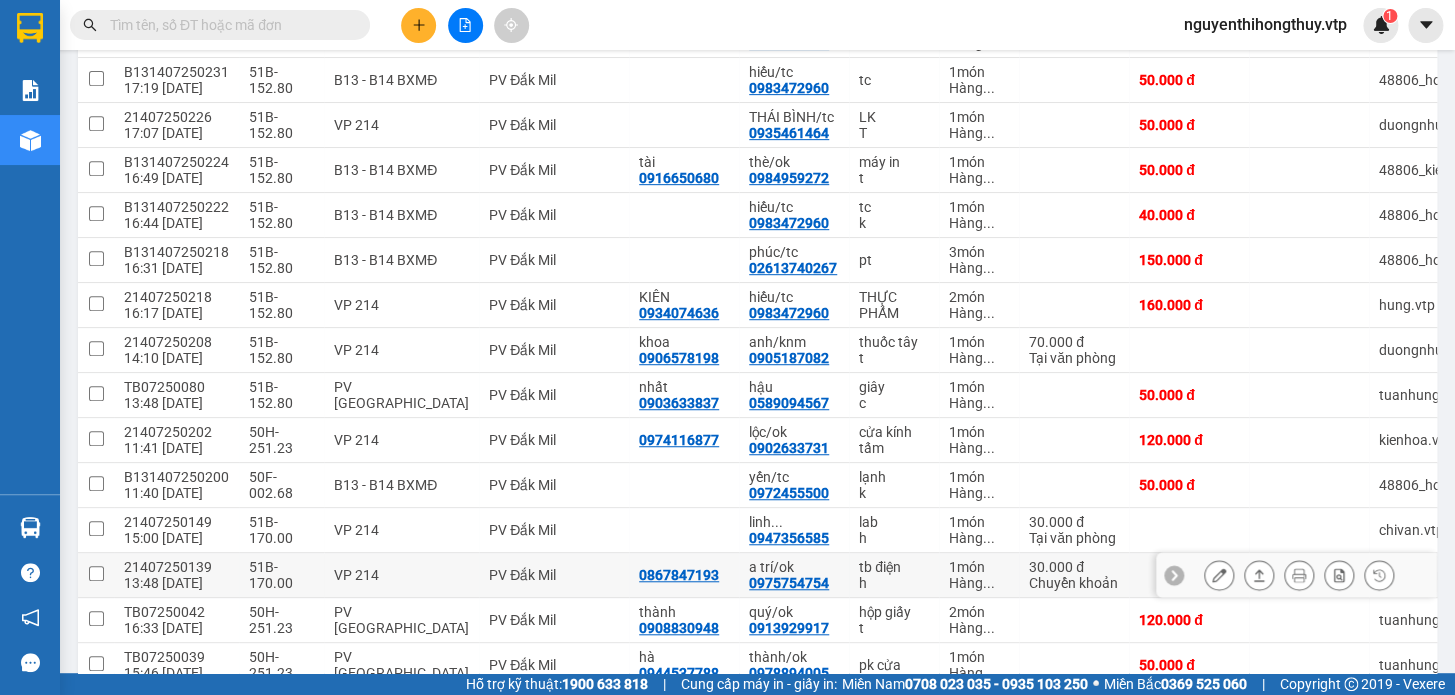 scroll, scrollTop: 423, scrollLeft: 0, axis: vertical 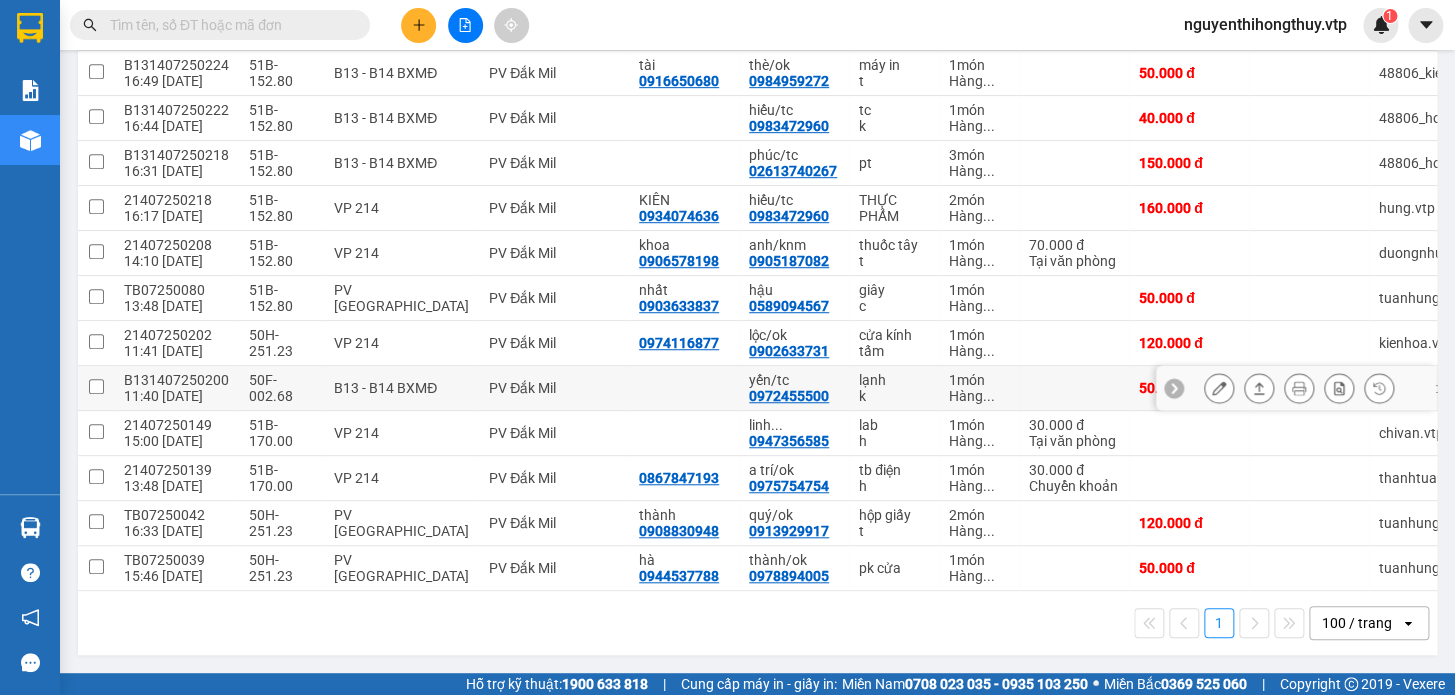 click on "0972455500" at bounding box center [789, 396] 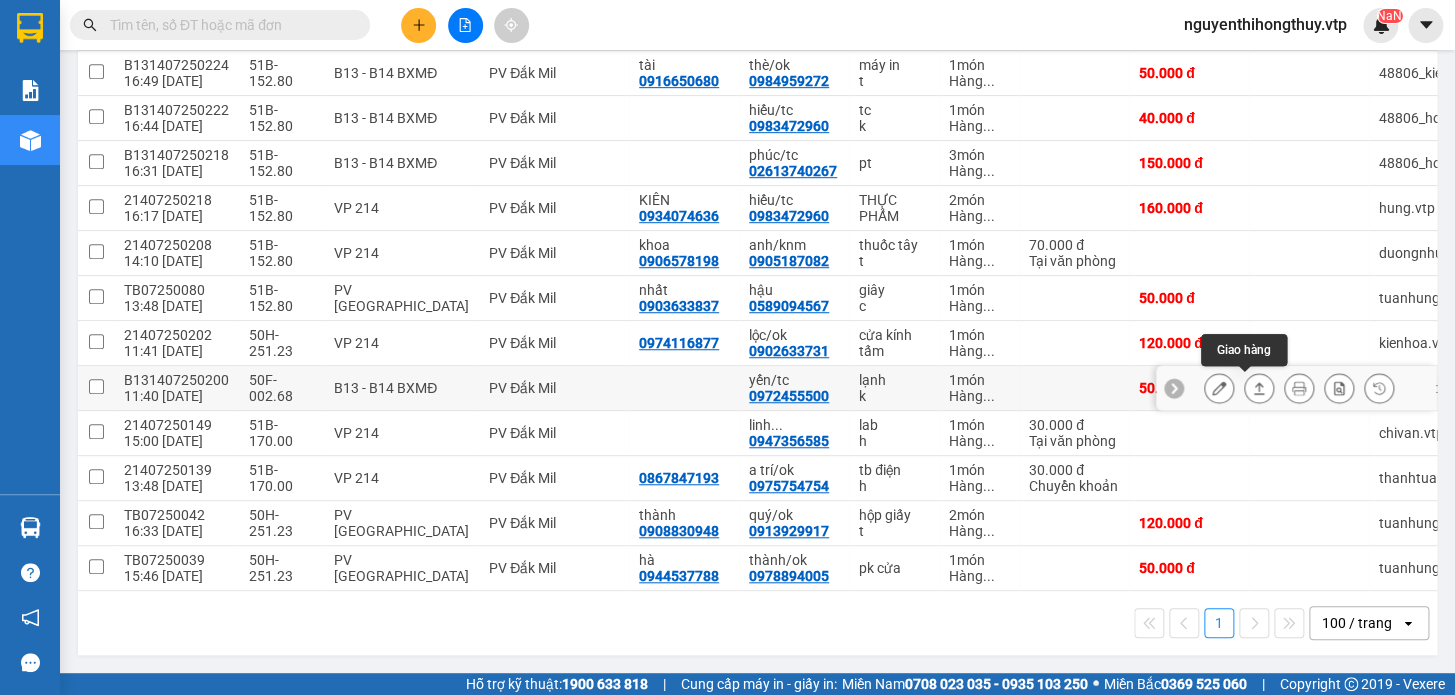 click 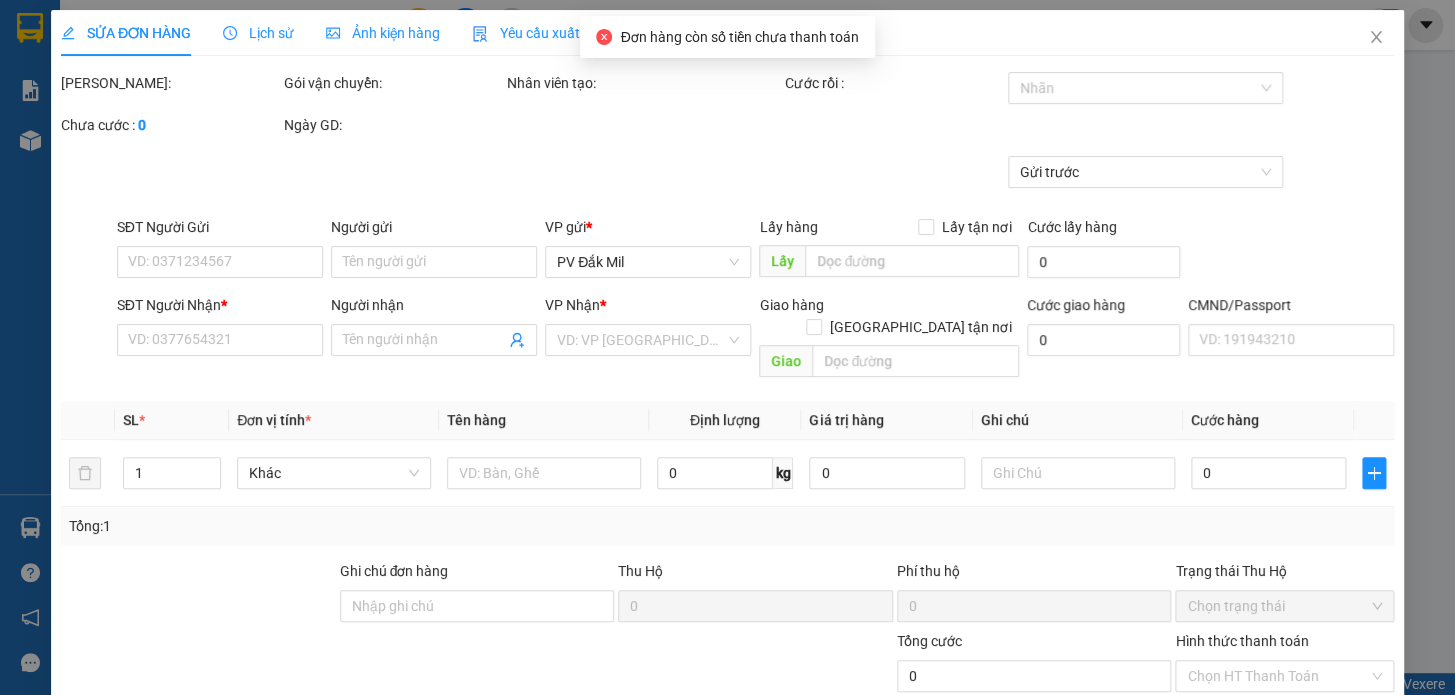type on "0972455500" 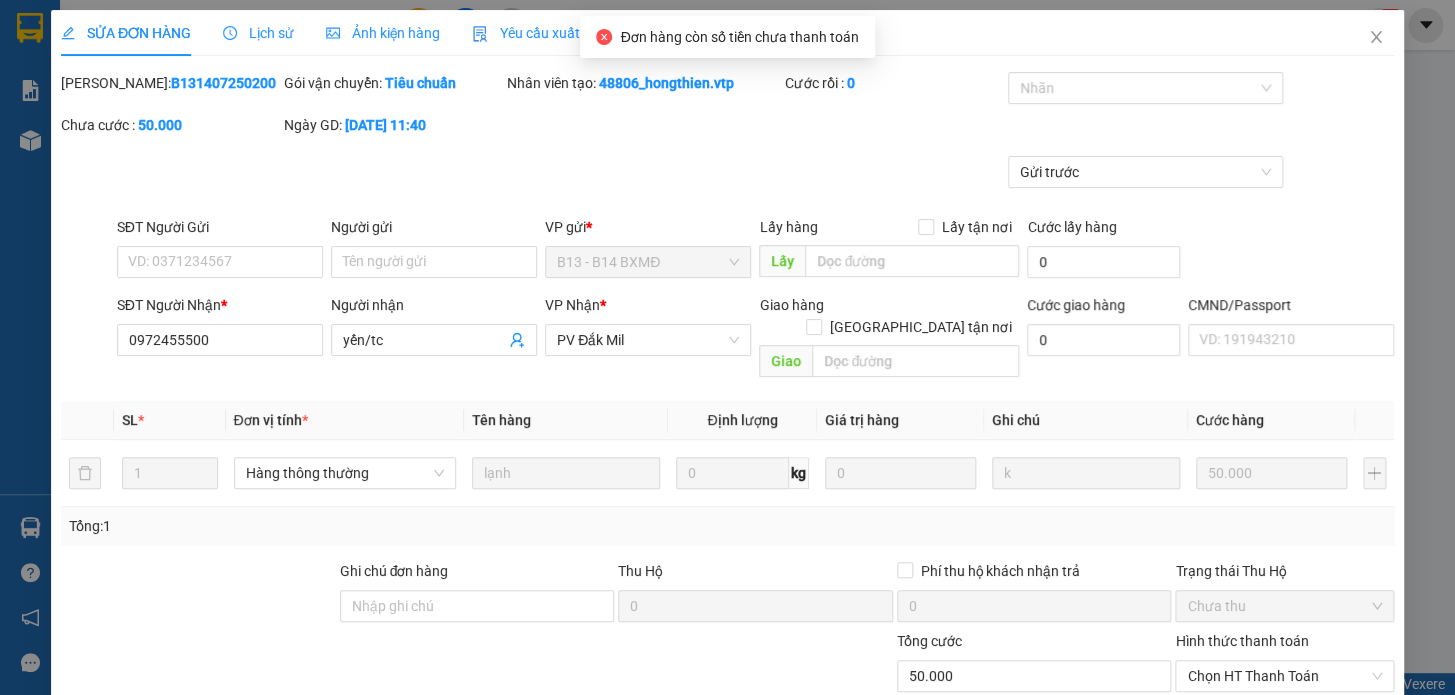 type on "2.500" 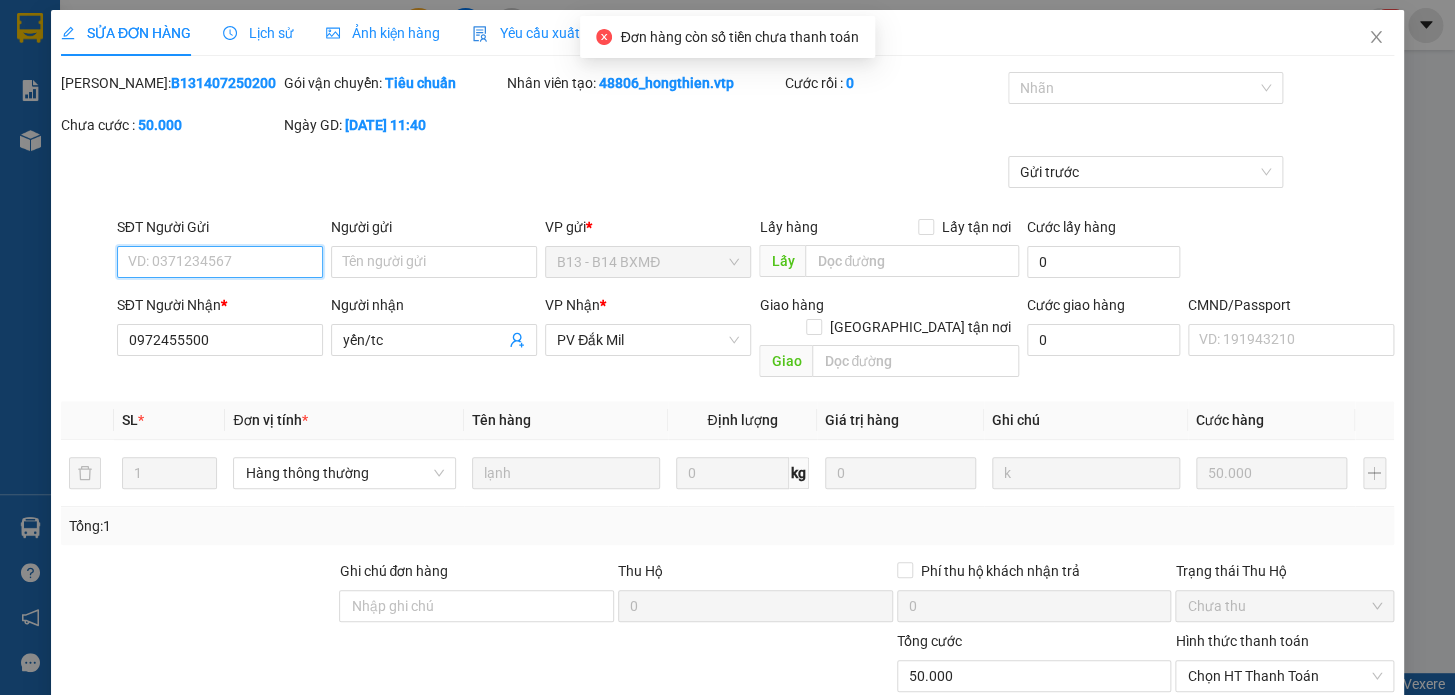 scroll, scrollTop: 250, scrollLeft: 0, axis: vertical 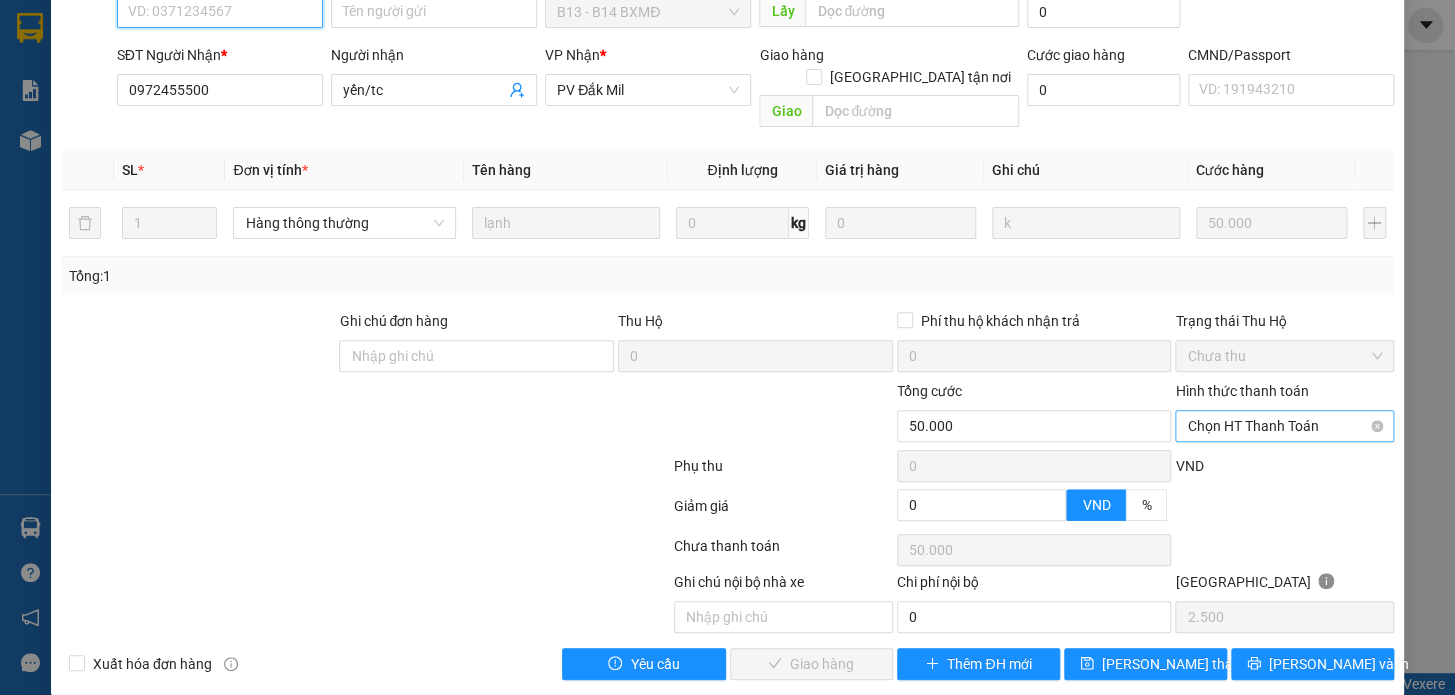drag, startPoint x: 1332, startPoint y: 401, endPoint x: 1321, endPoint y: 400, distance: 11.045361 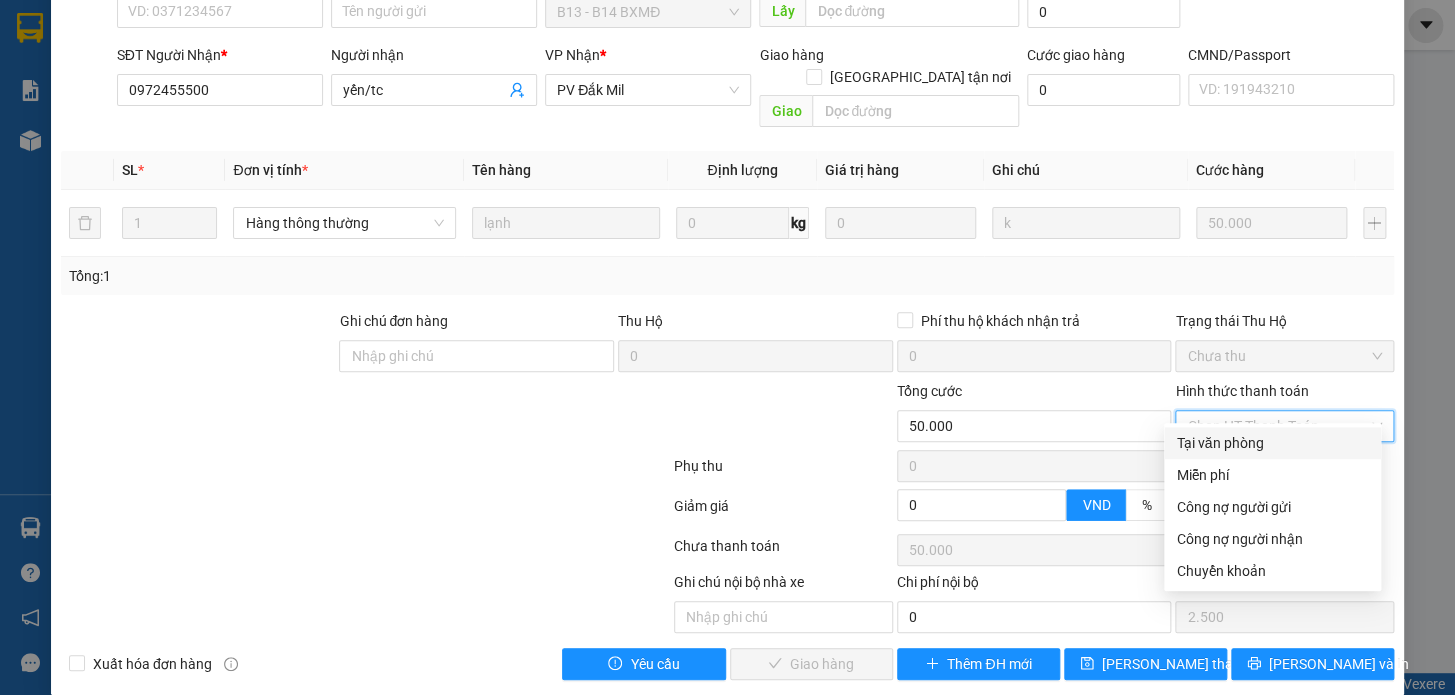 click on "Tại văn phòng" at bounding box center [1272, 443] 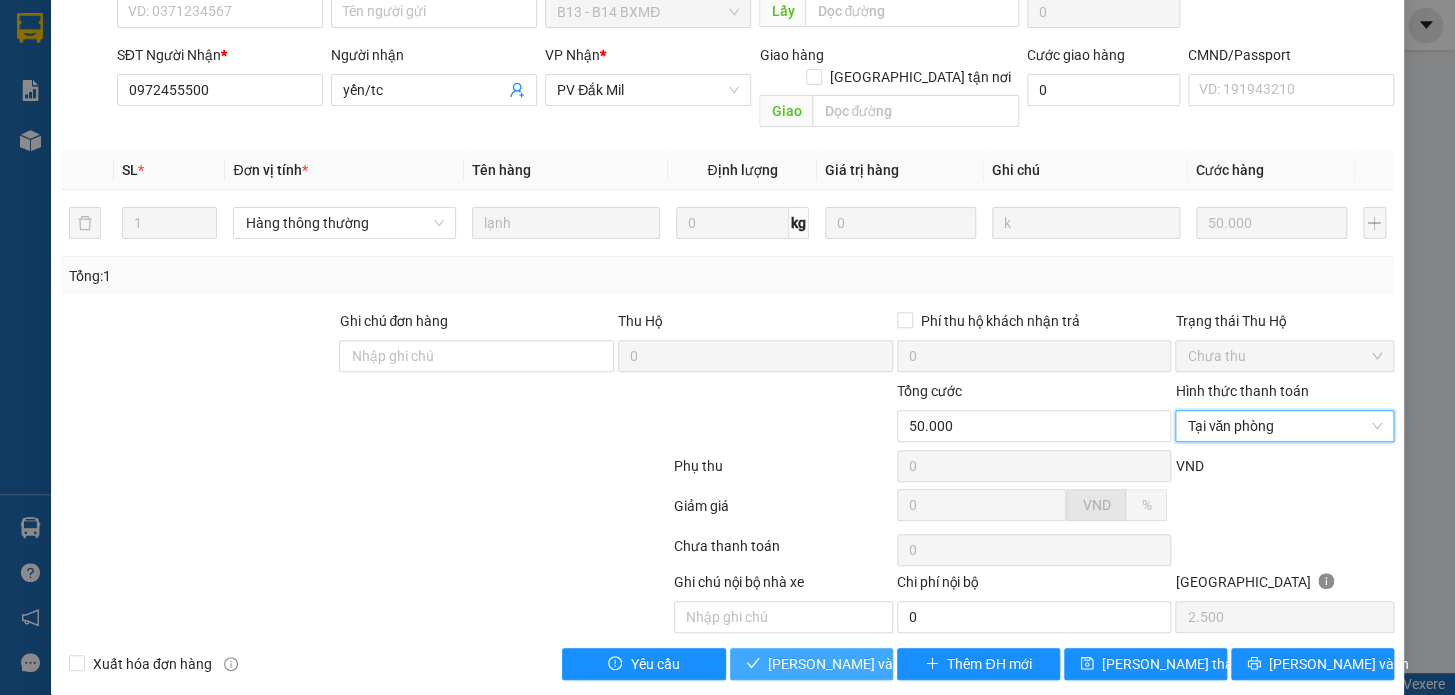 click on "[PERSON_NAME] và Giao hàng" at bounding box center (864, 664) 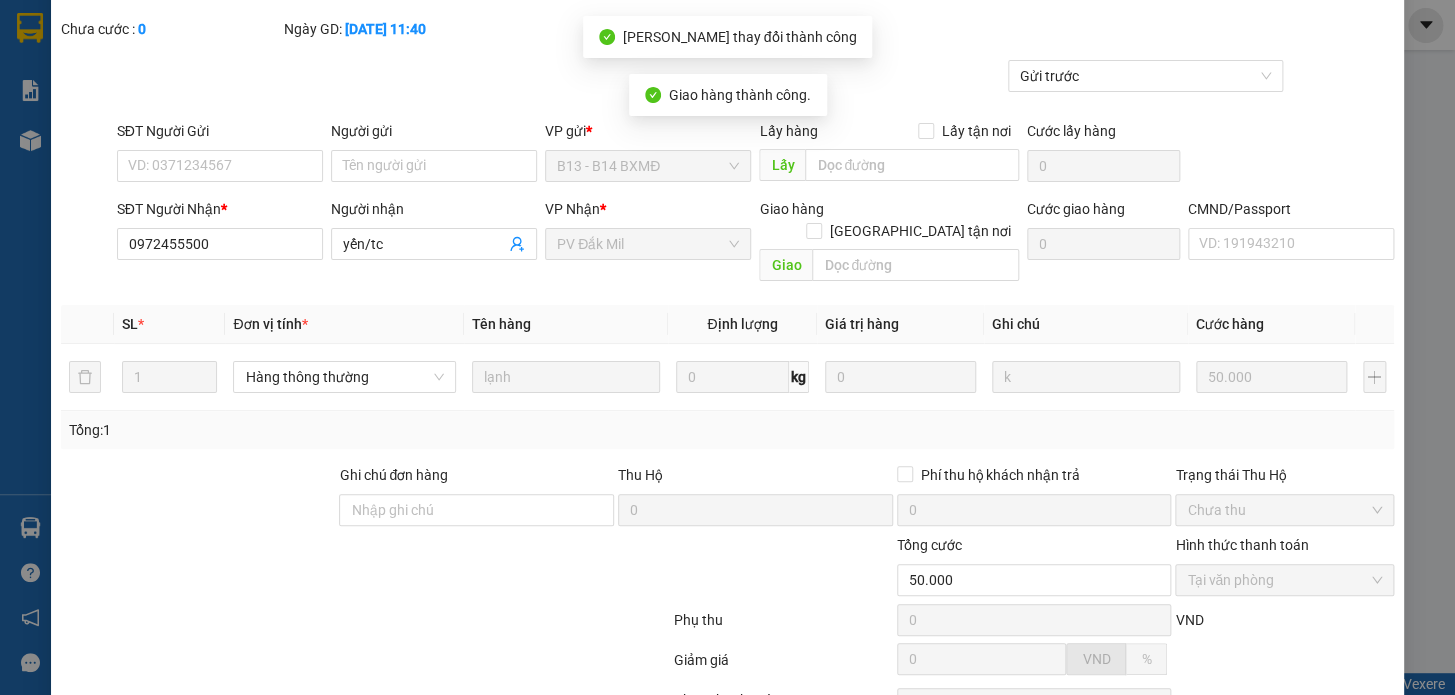 scroll, scrollTop: 0, scrollLeft: 0, axis: both 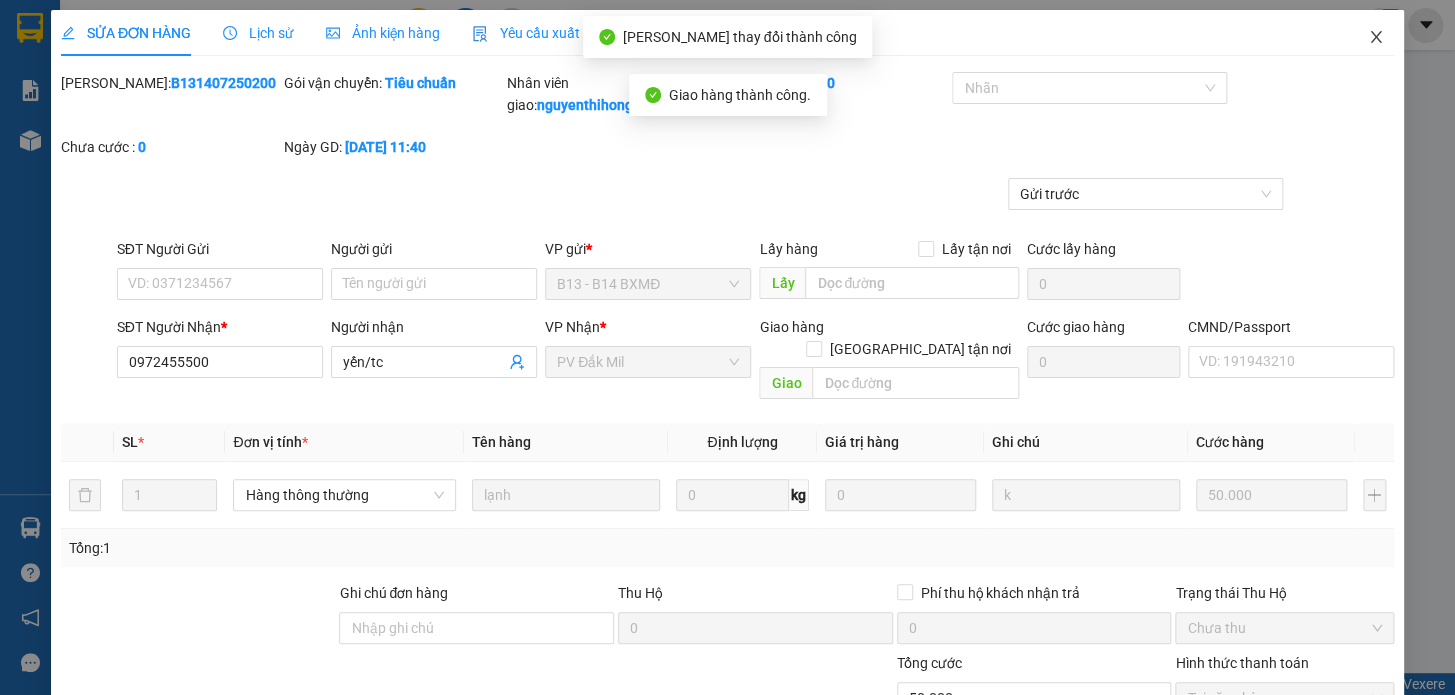 click 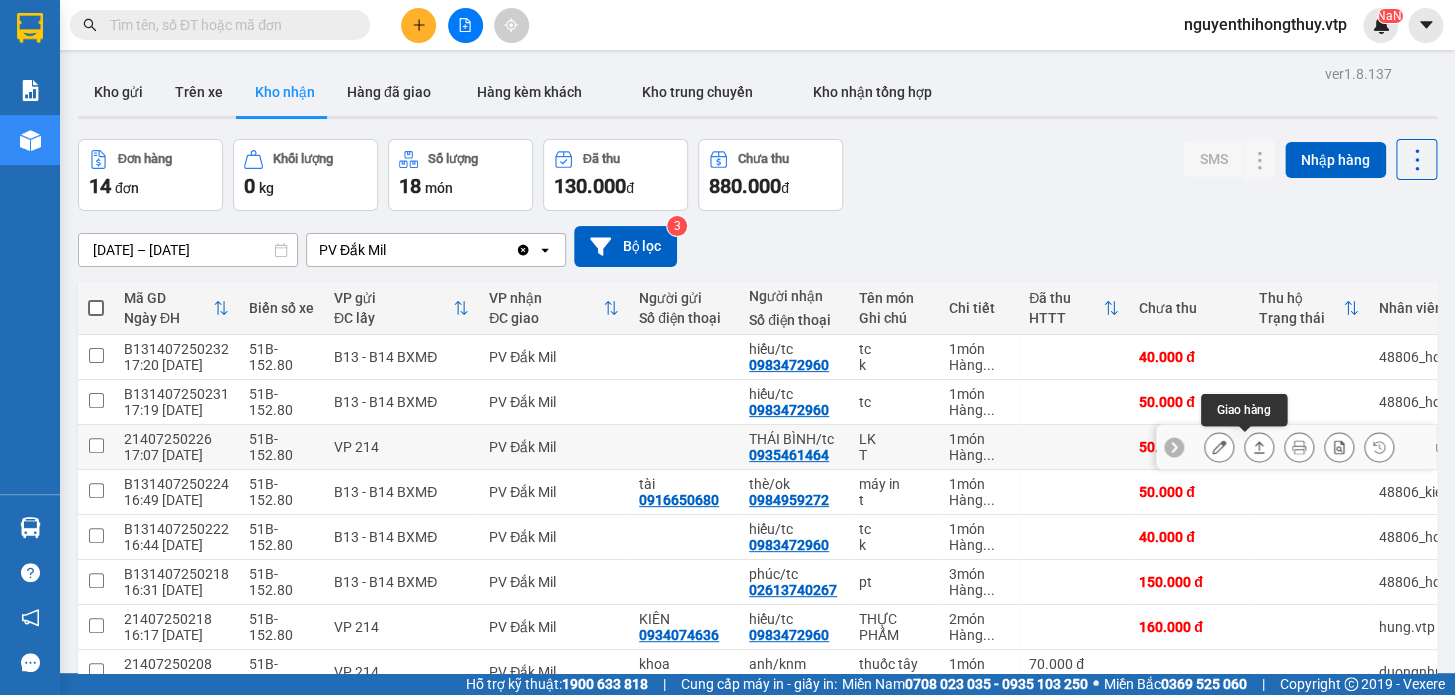 click 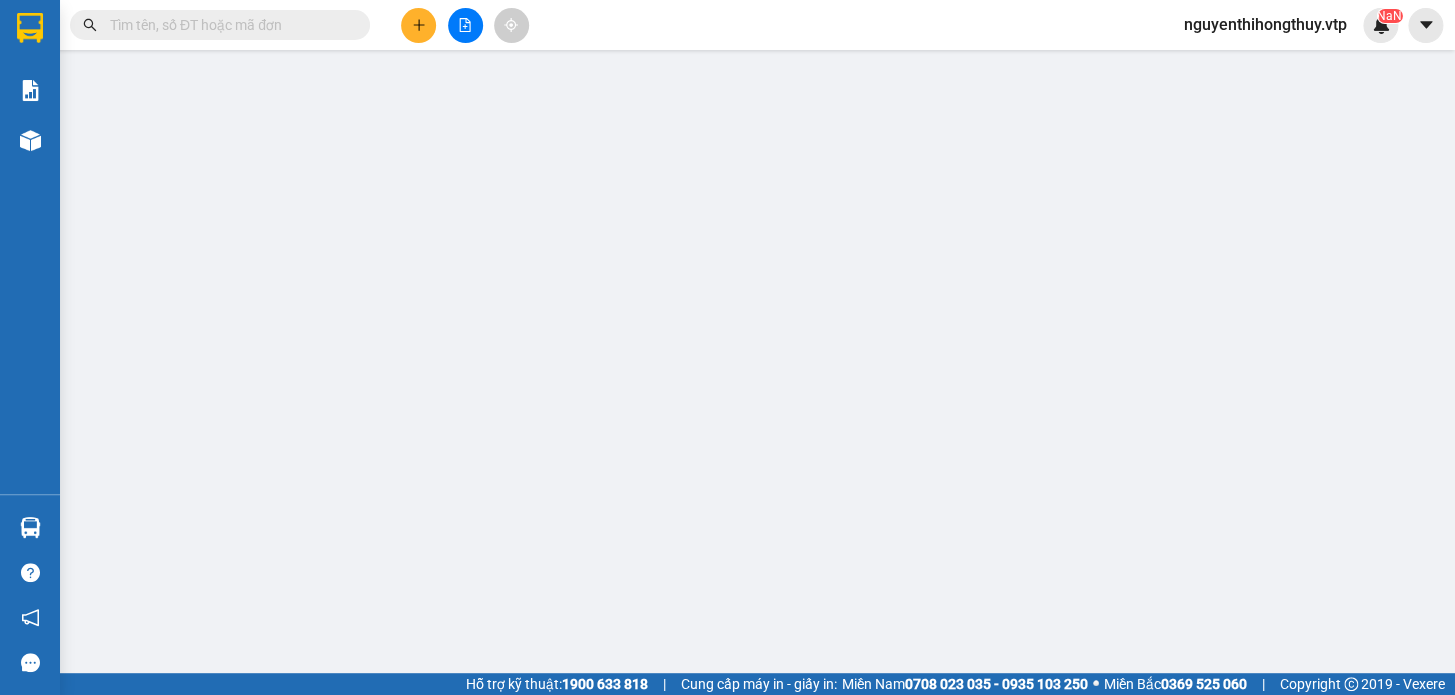 type on "0935461464" 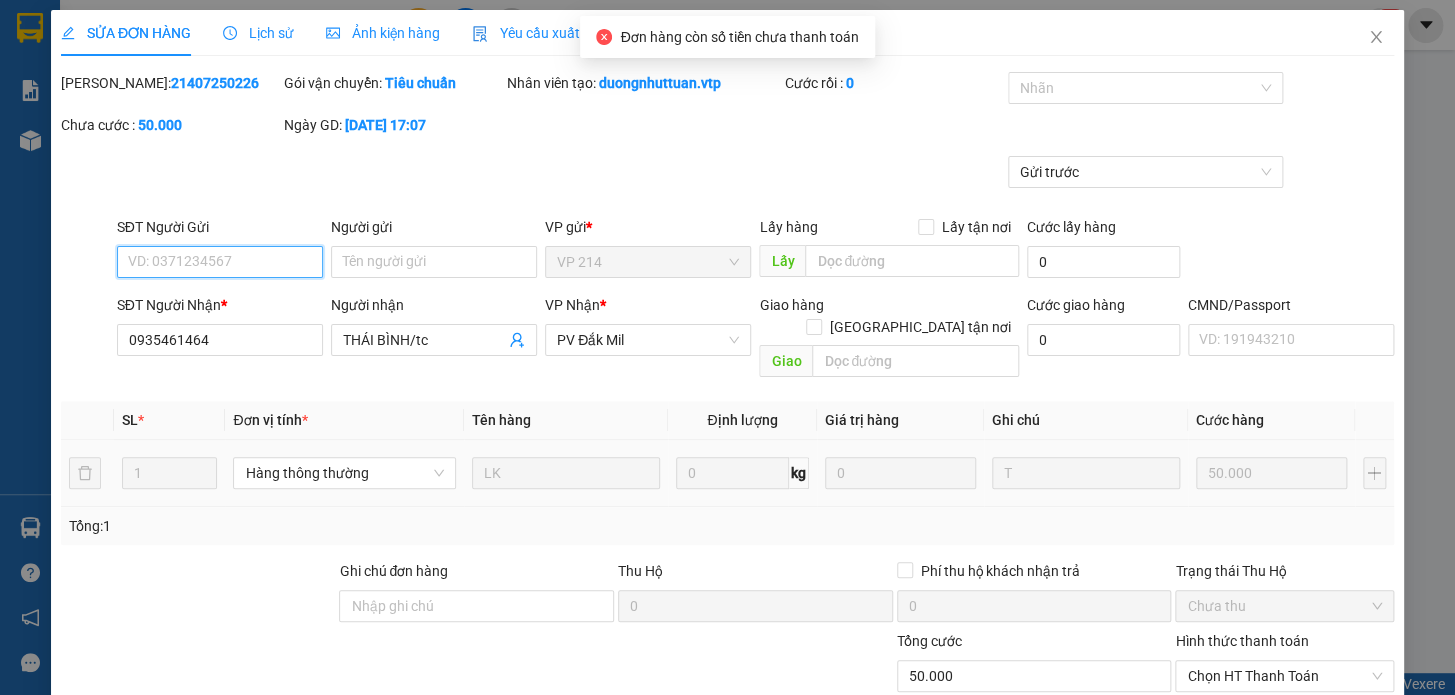 type on "2.500" 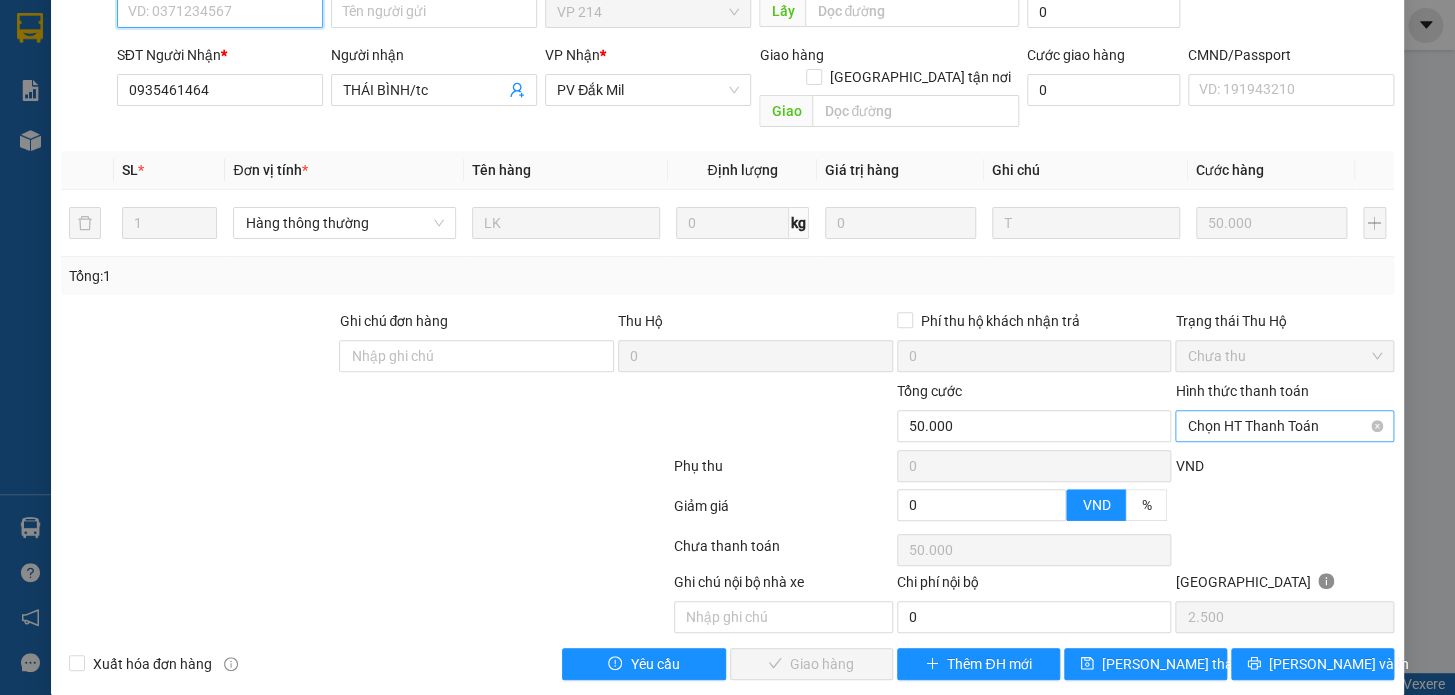 click on "Chọn HT Thanh Toán" at bounding box center [1284, 426] 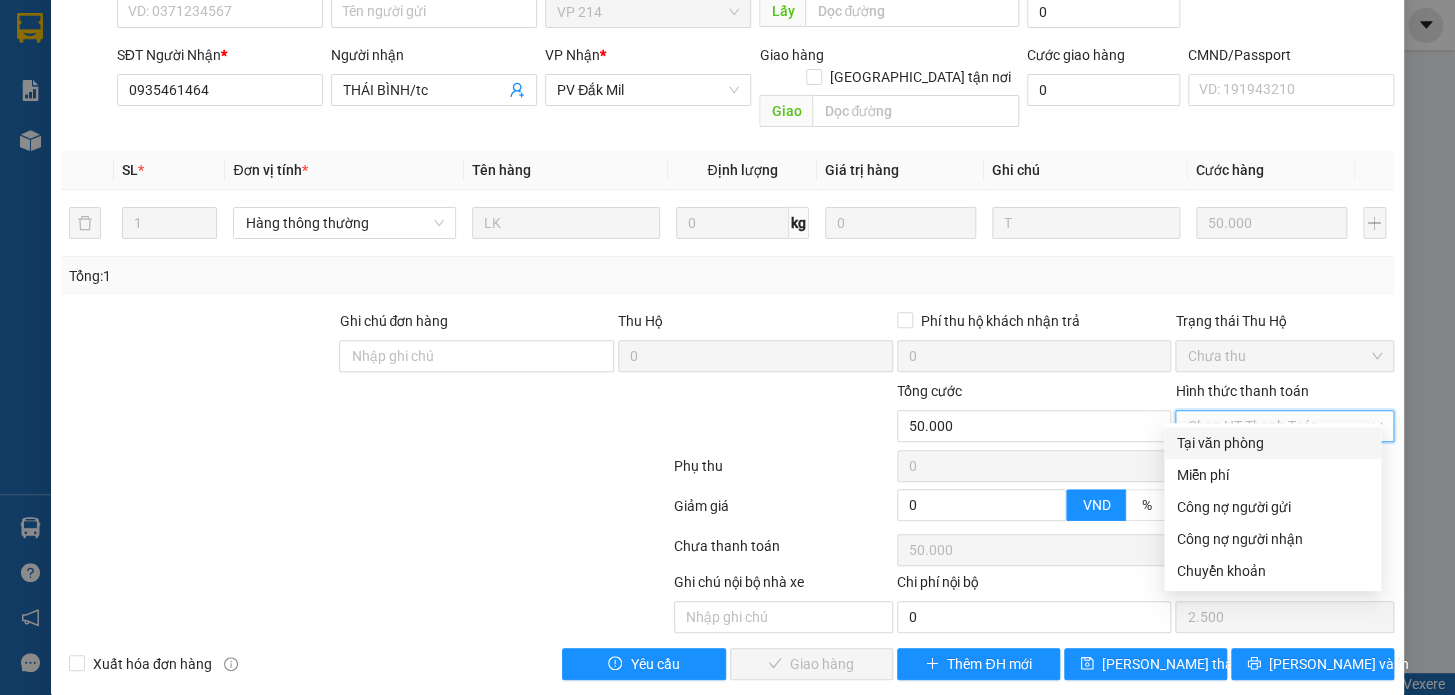 click on "Tại văn phòng" at bounding box center [1272, 443] 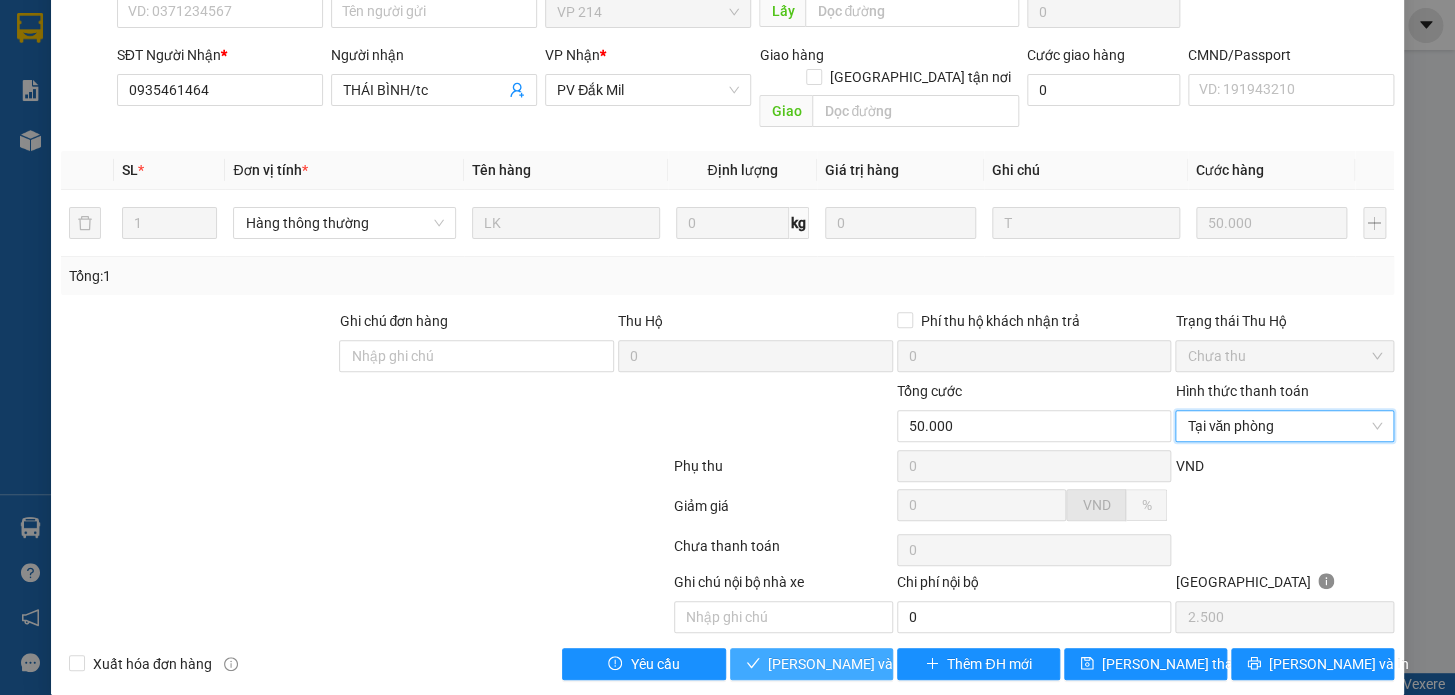 click on "[PERSON_NAME] và Giao hàng" at bounding box center (864, 664) 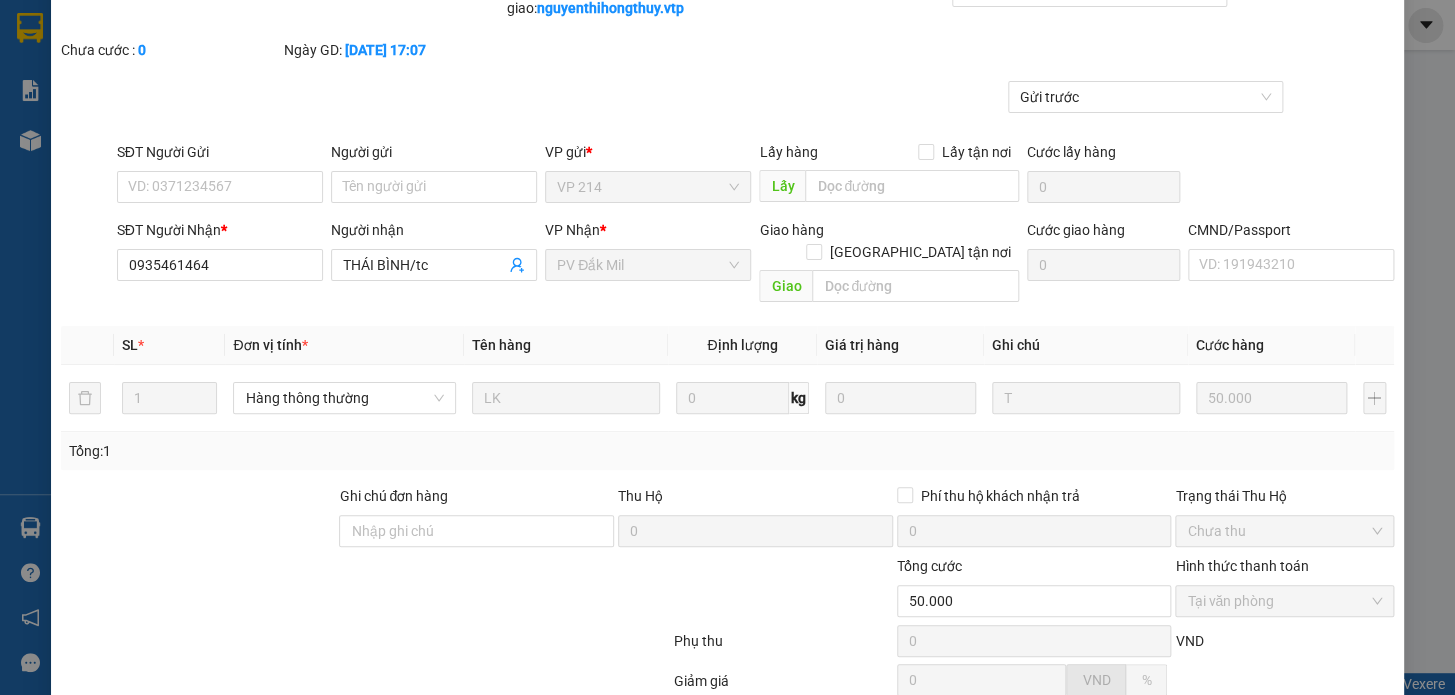 scroll, scrollTop: 0, scrollLeft: 0, axis: both 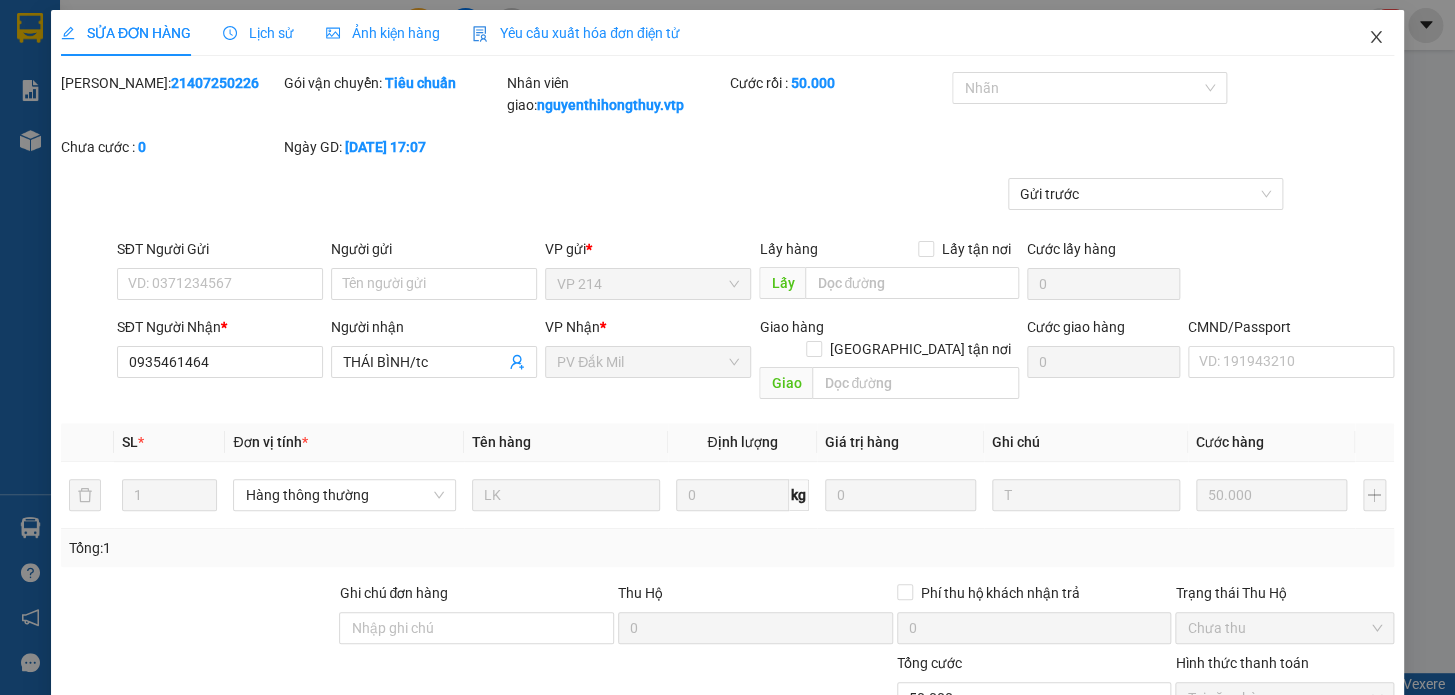 click 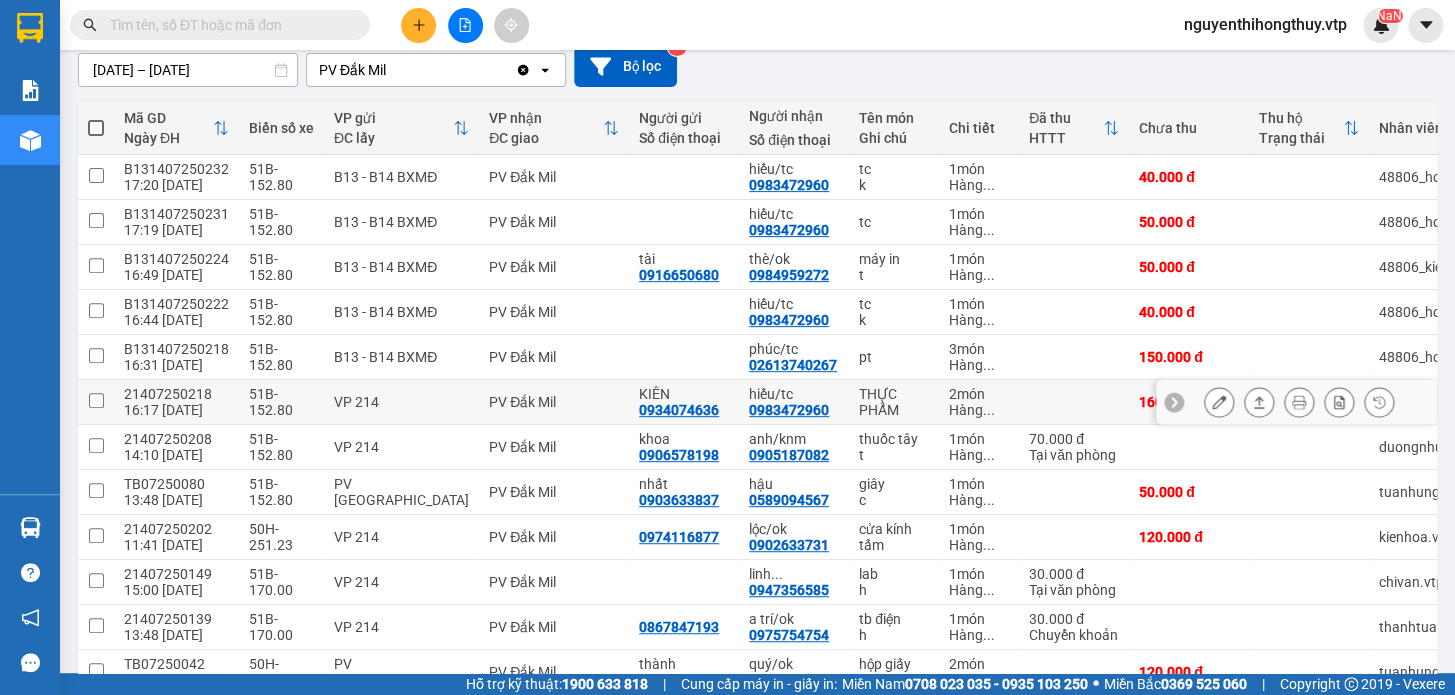 scroll, scrollTop: 181, scrollLeft: 0, axis: vertical 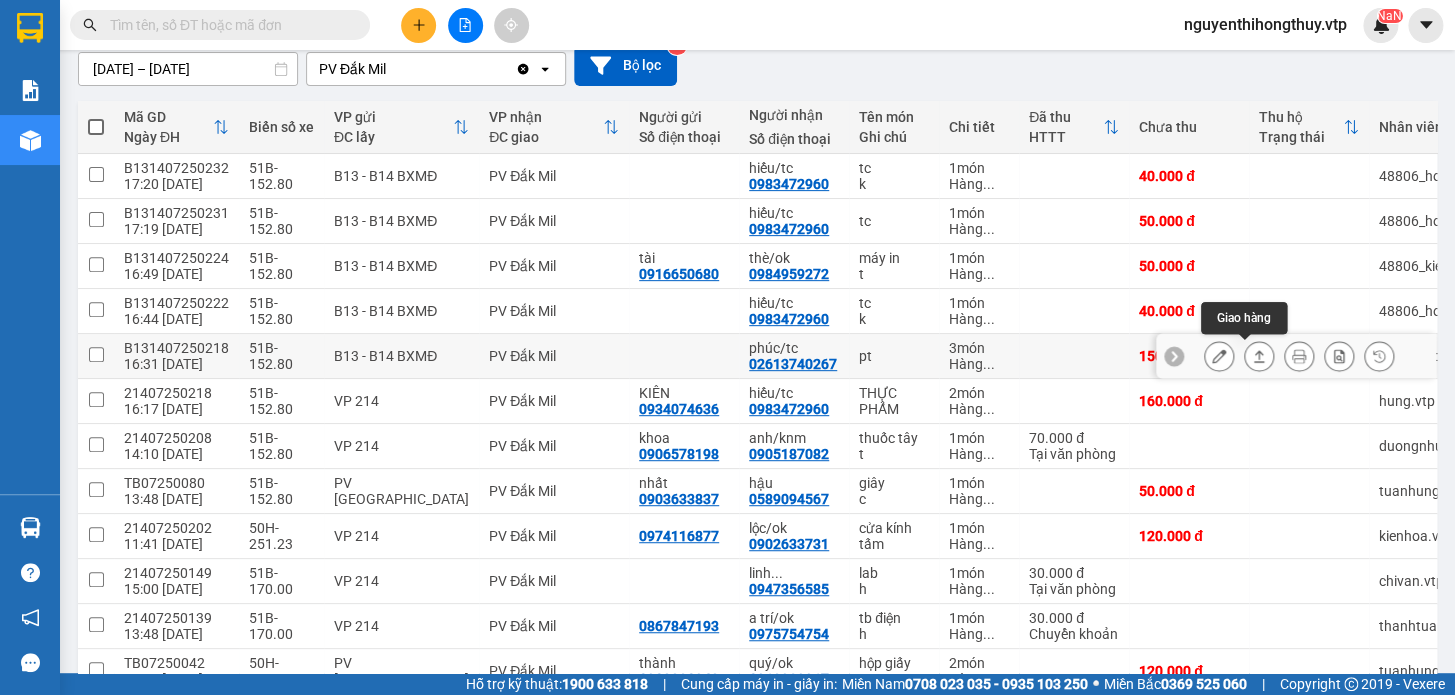 click 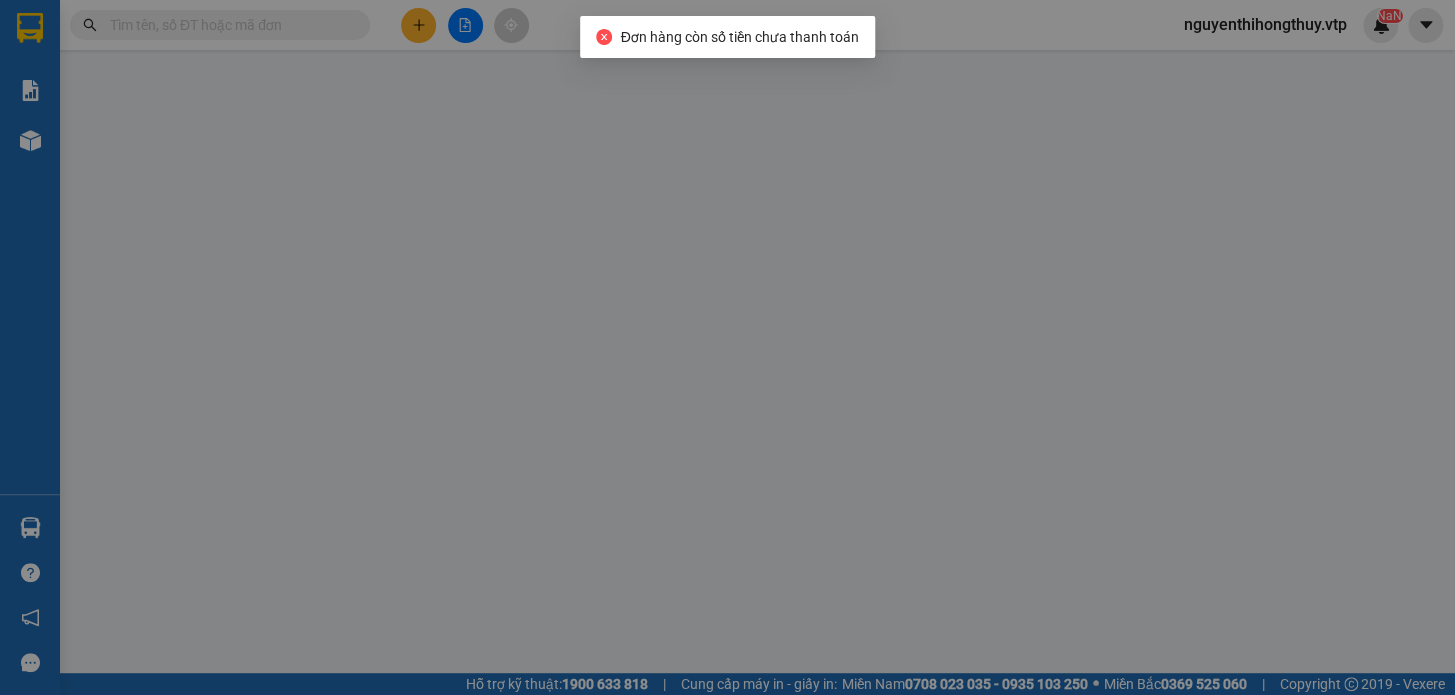 scroll, scrollTop: 0, scrollLeft: 0, axis: both 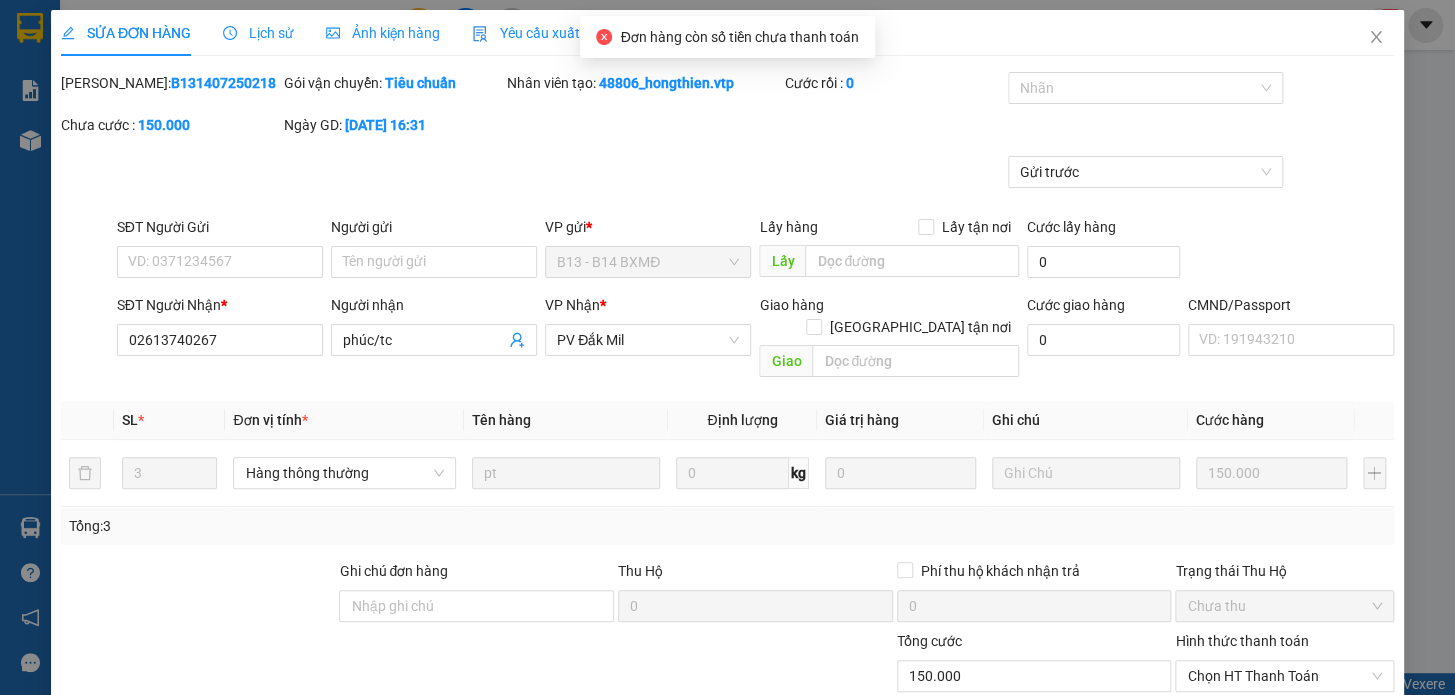 type on "7.500" 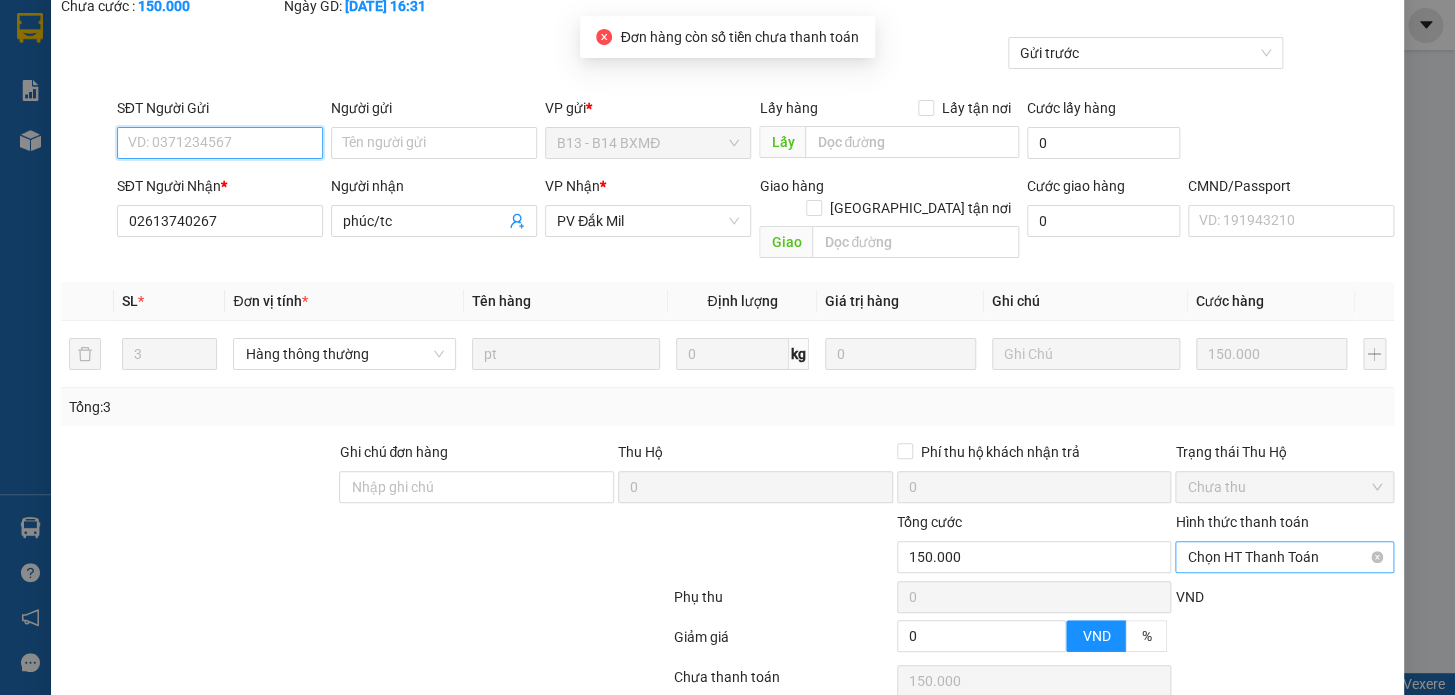 scroll, scrollTop: 250, scrollLeft: 0, axis: vertical 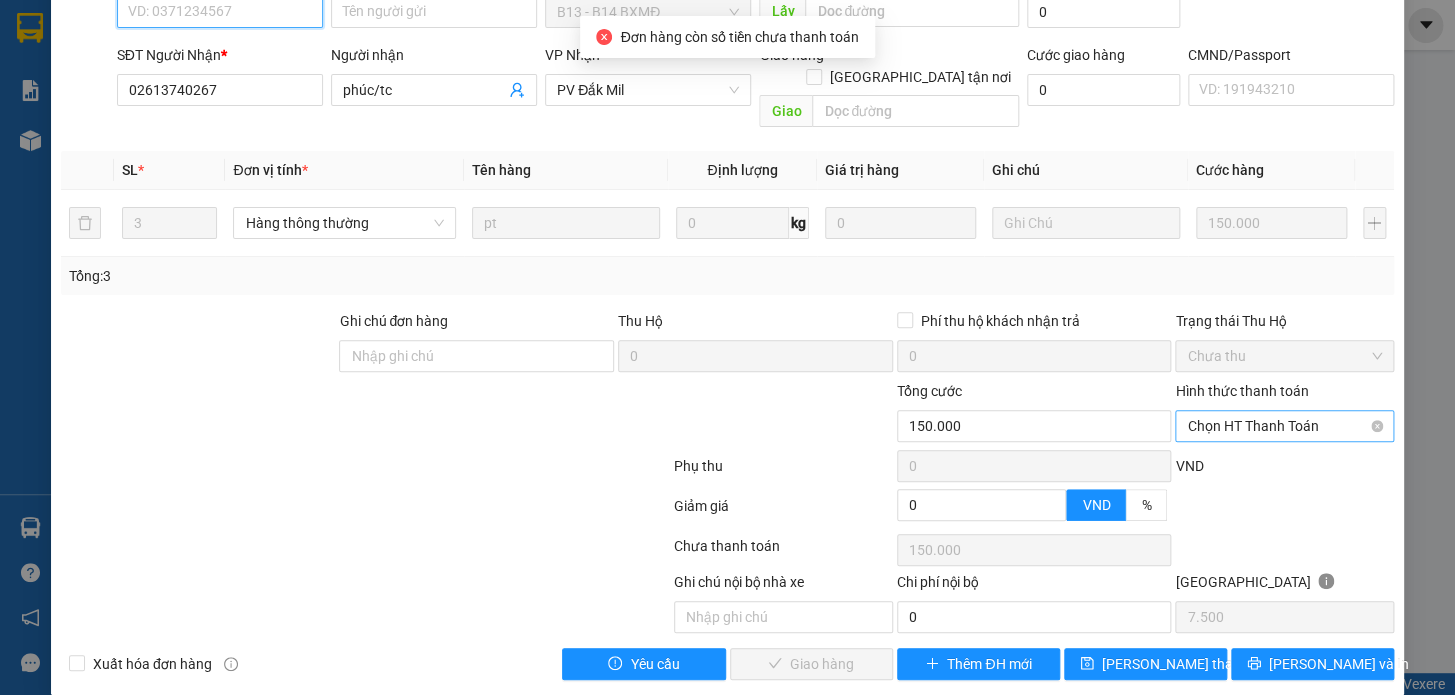 click on "Chọn HT Thanh Toán" at bounding box center [1284, 426] 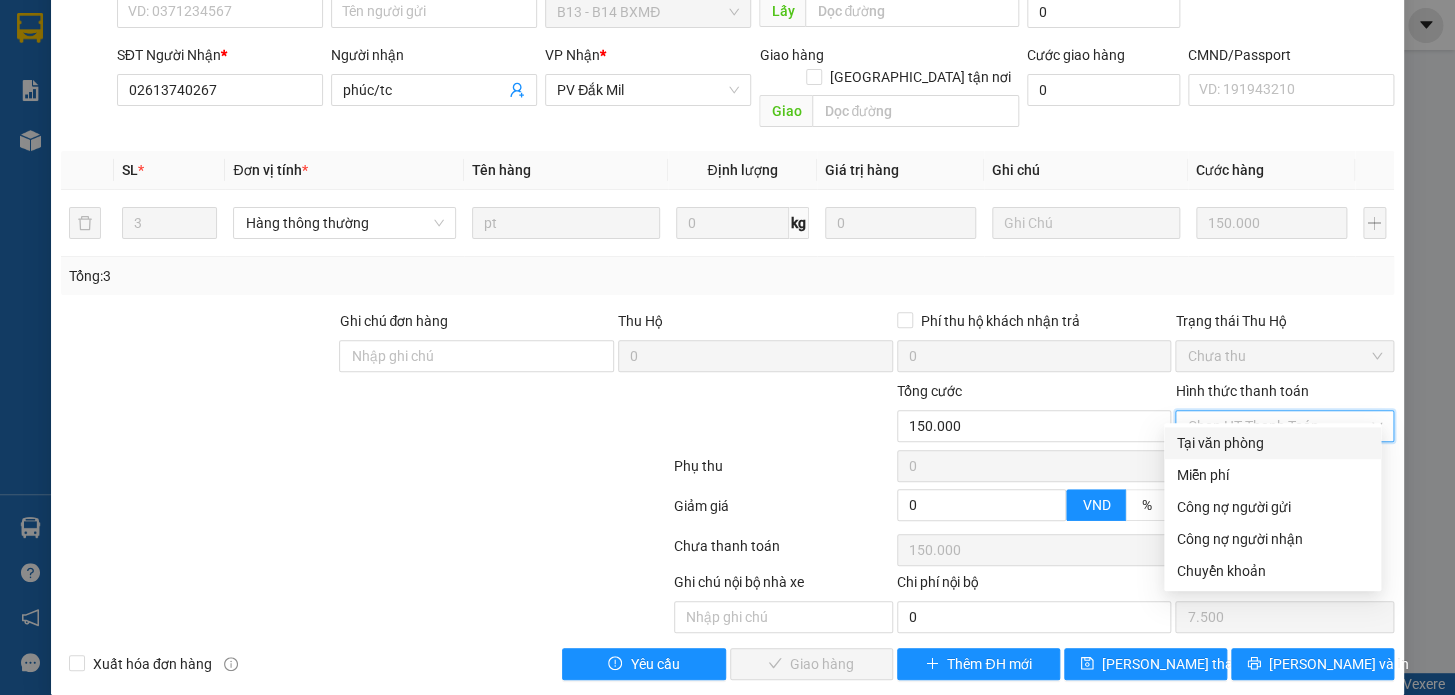 click on "Tại văn phòng" at bounding box center (1272, 443) 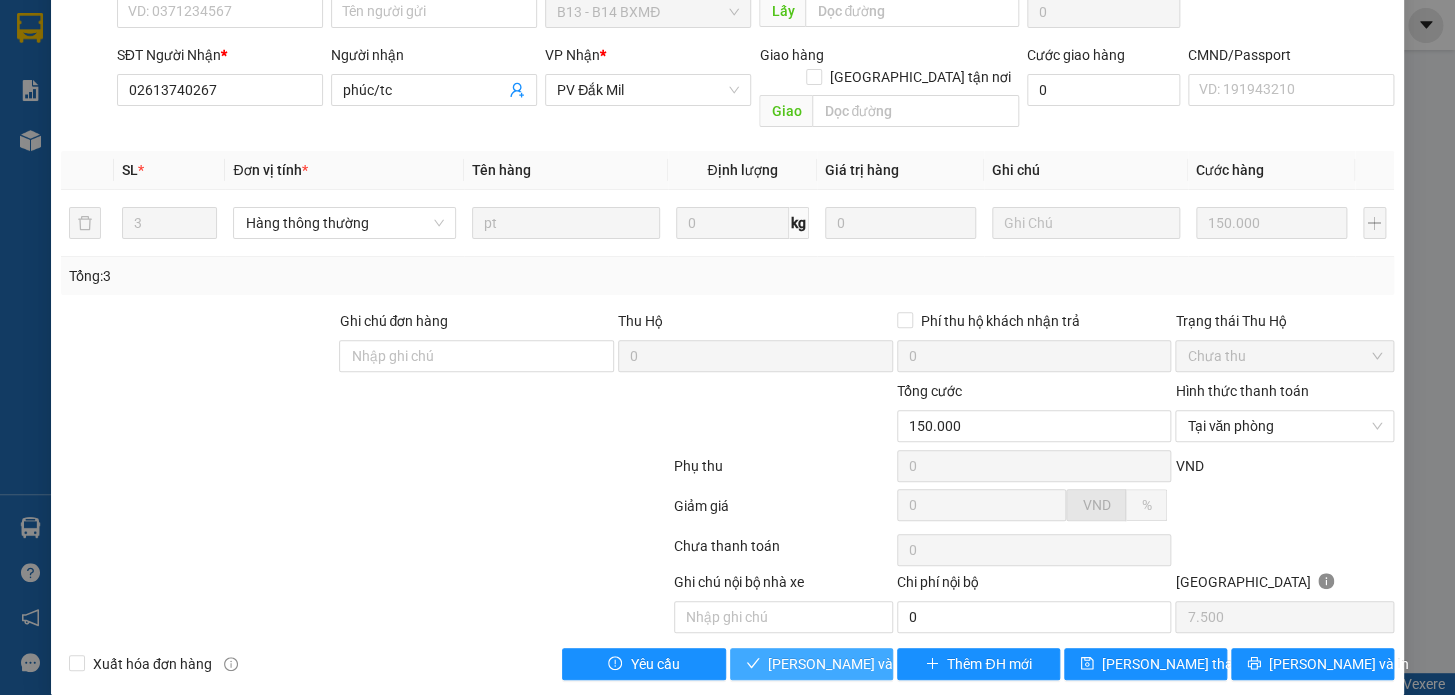 drag, startPoint x: 813, startPoint y: 635, endPoint x: 771, endPoint y: 630, distance: 42.296574 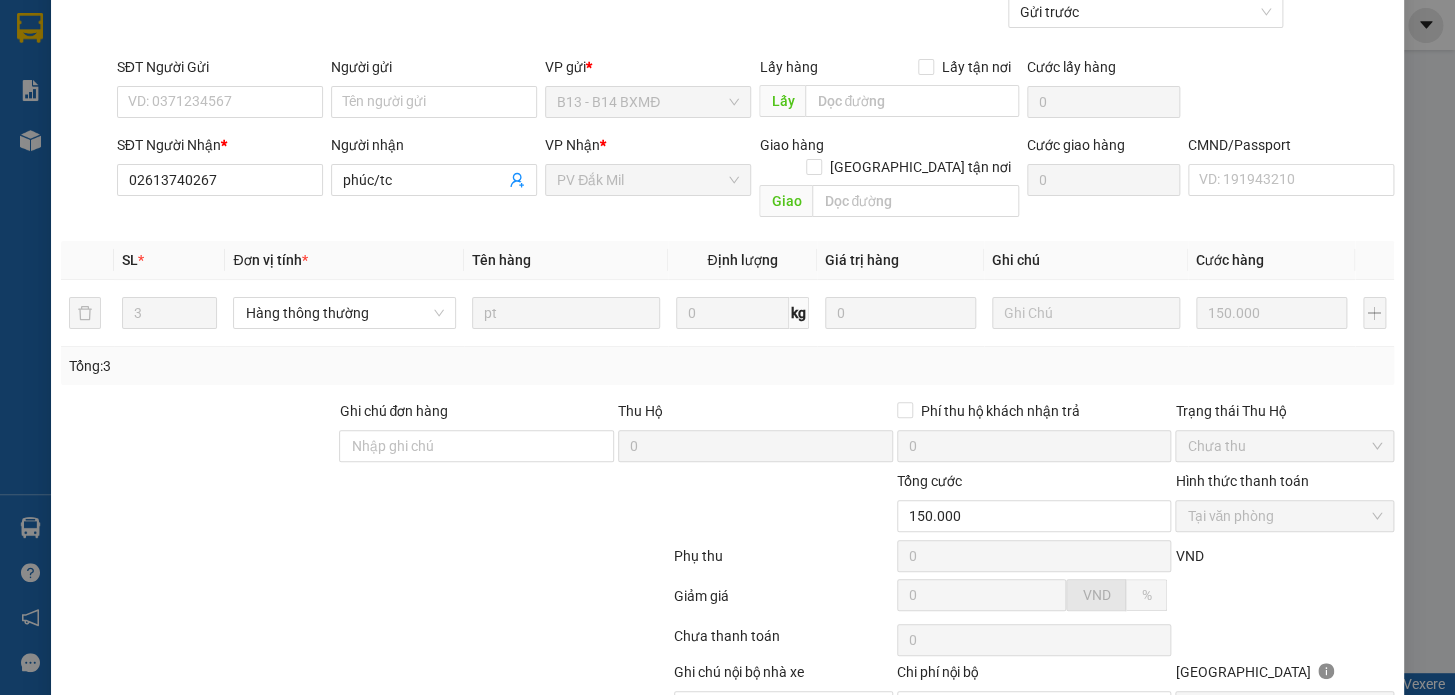 scroll, scrollTop: 0, scrollLeft: 0, axis: both 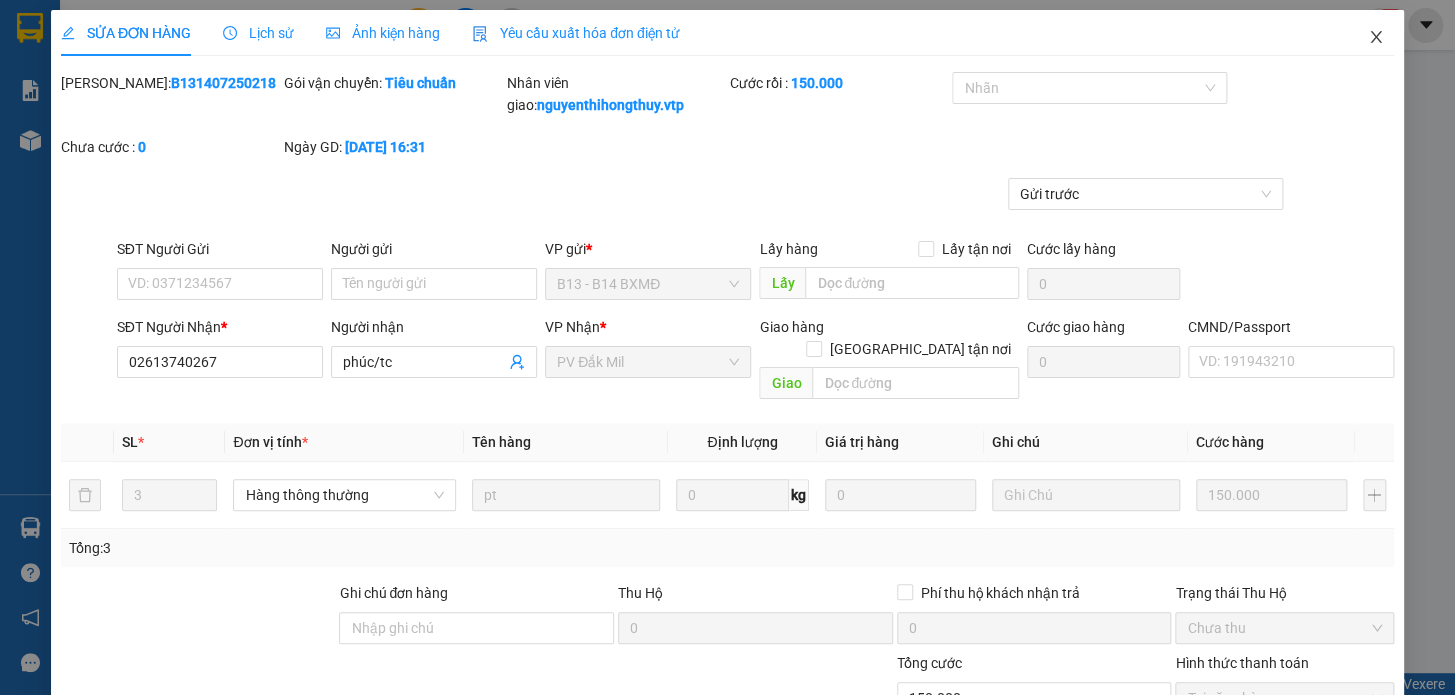 click 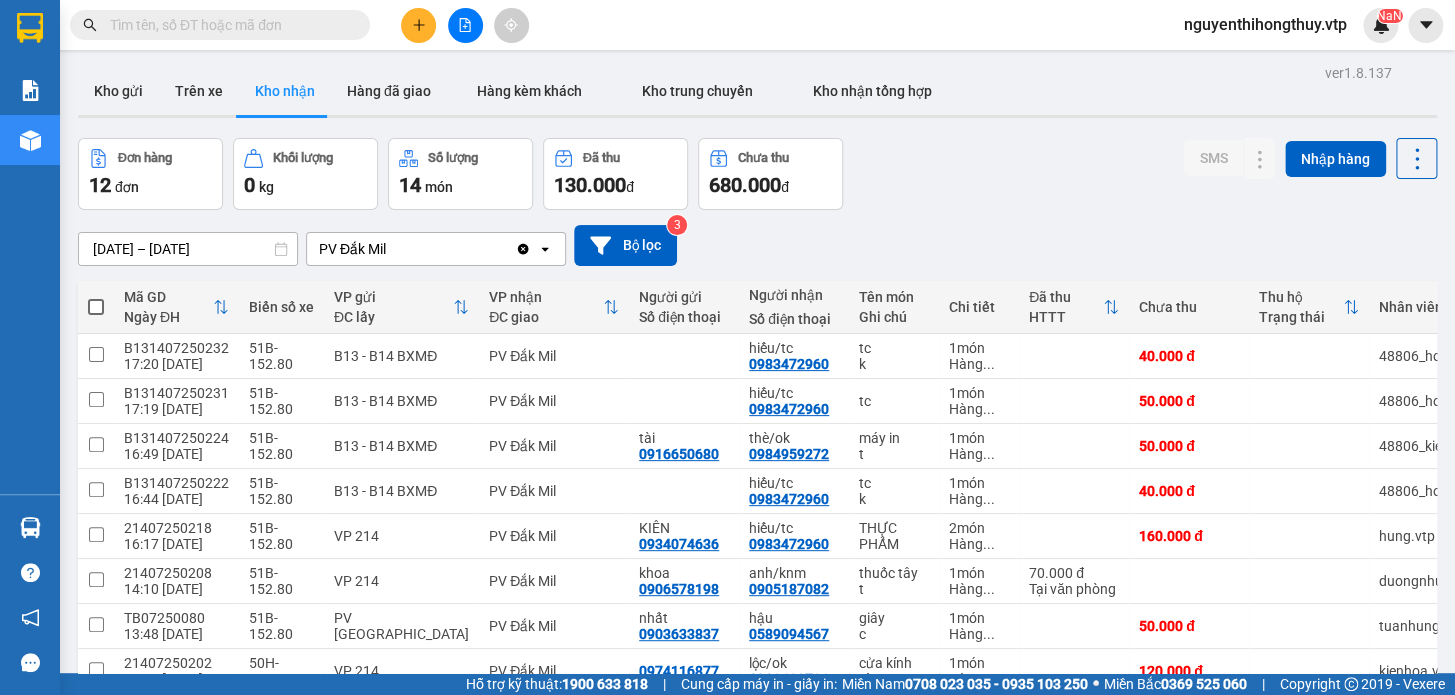 scroll, scrollTop: 0, scrollLeft: 0, axis: both 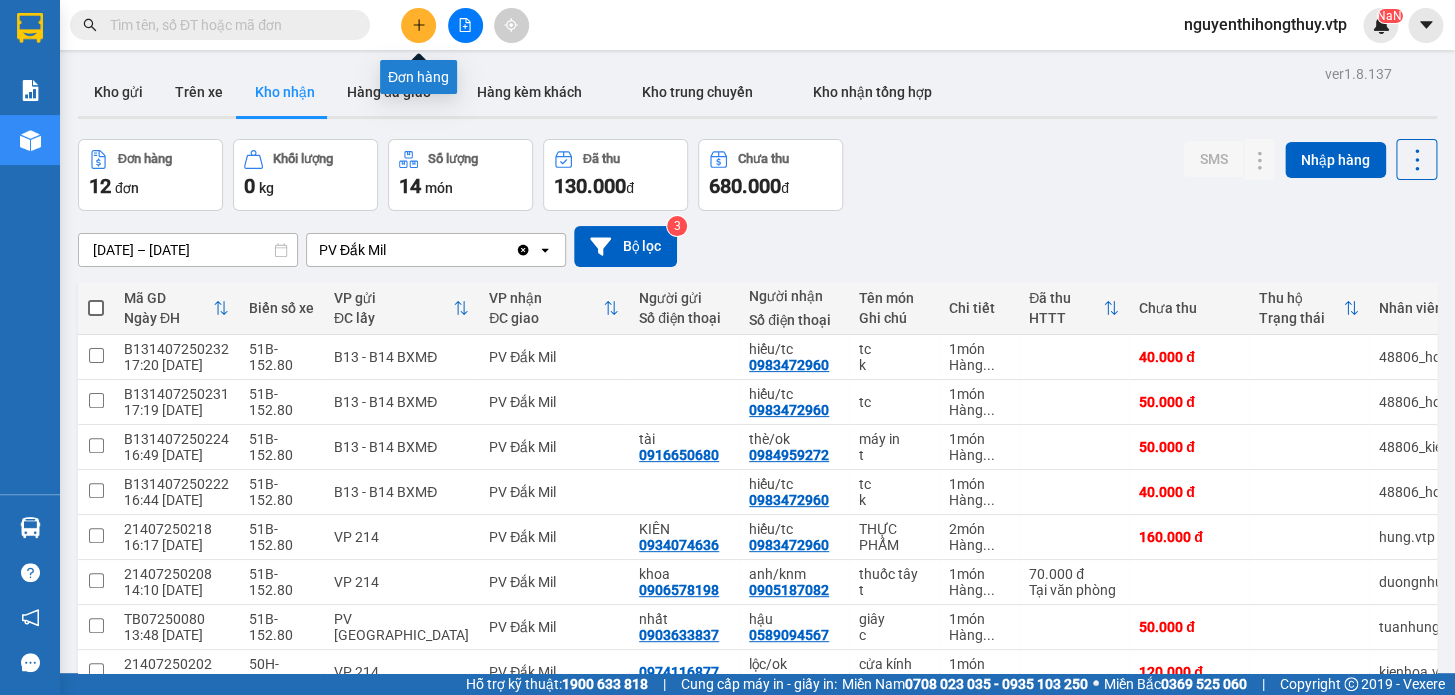 click 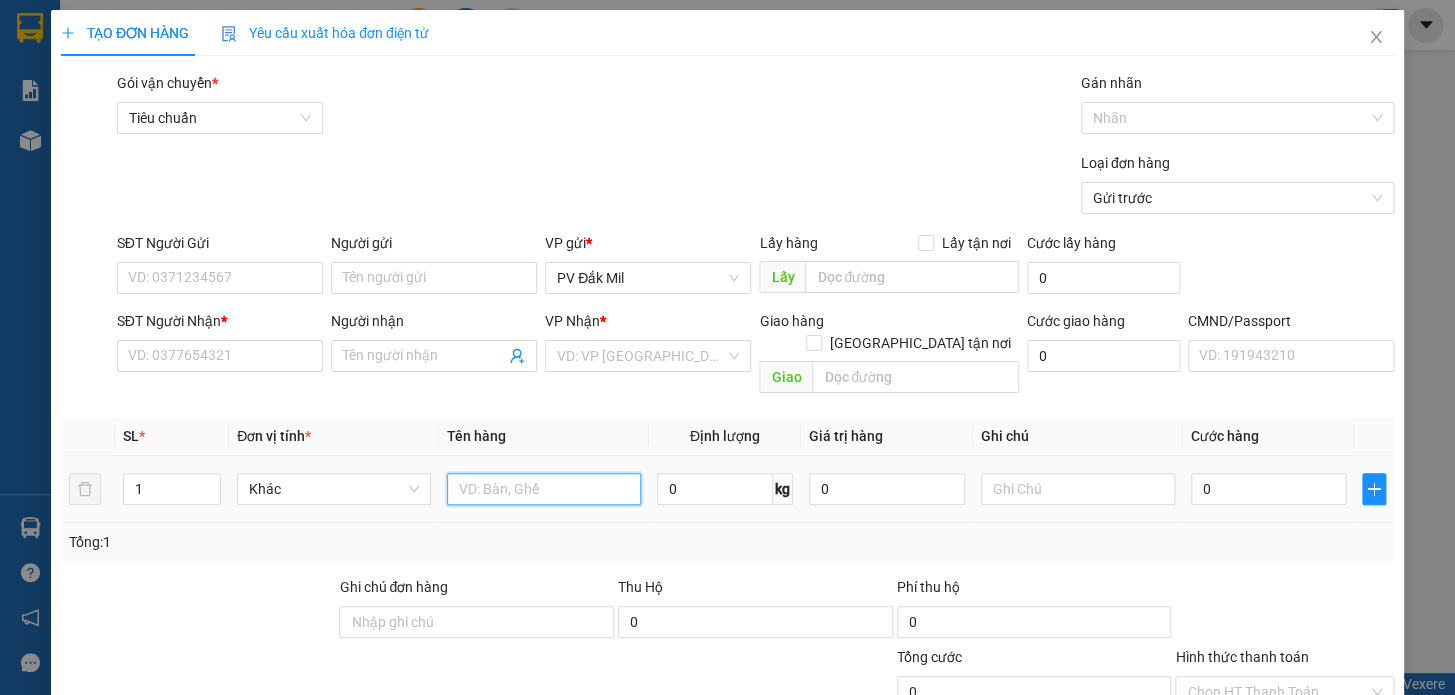 click at bounding box center (544, 489) 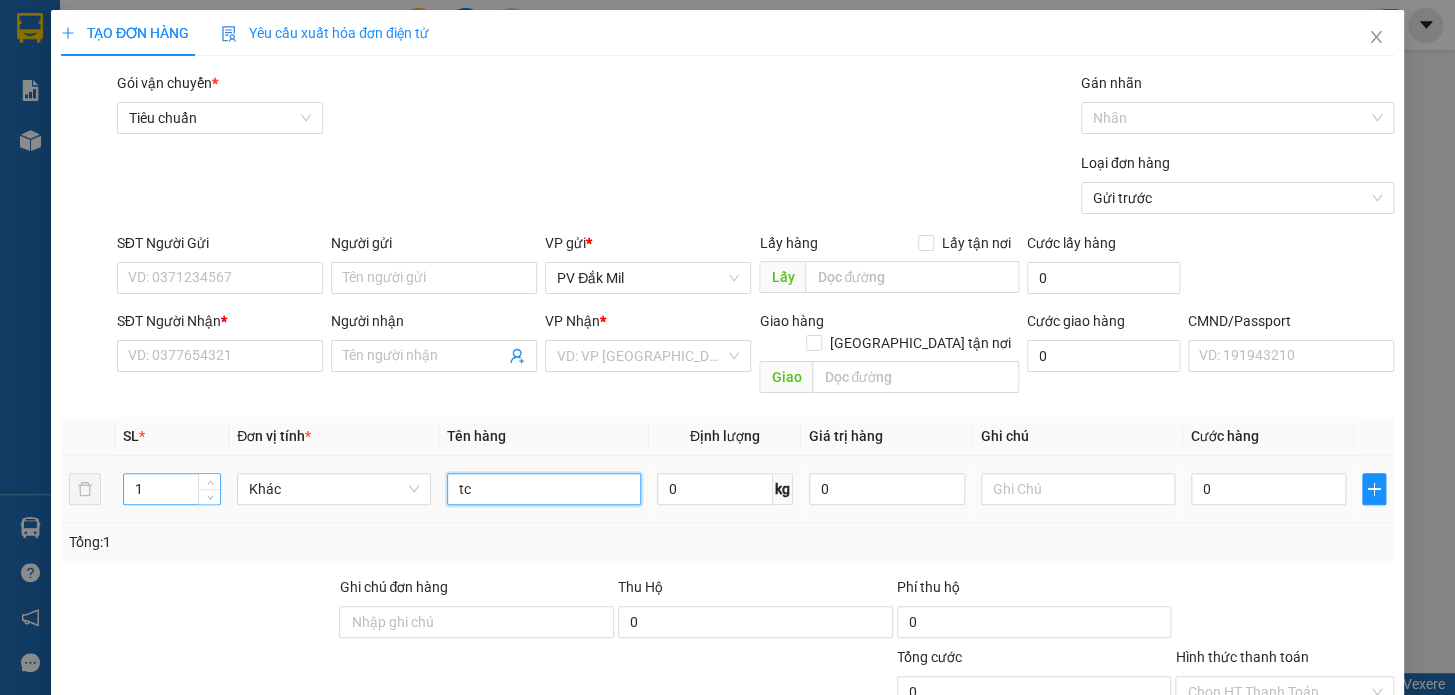 type on "tc" 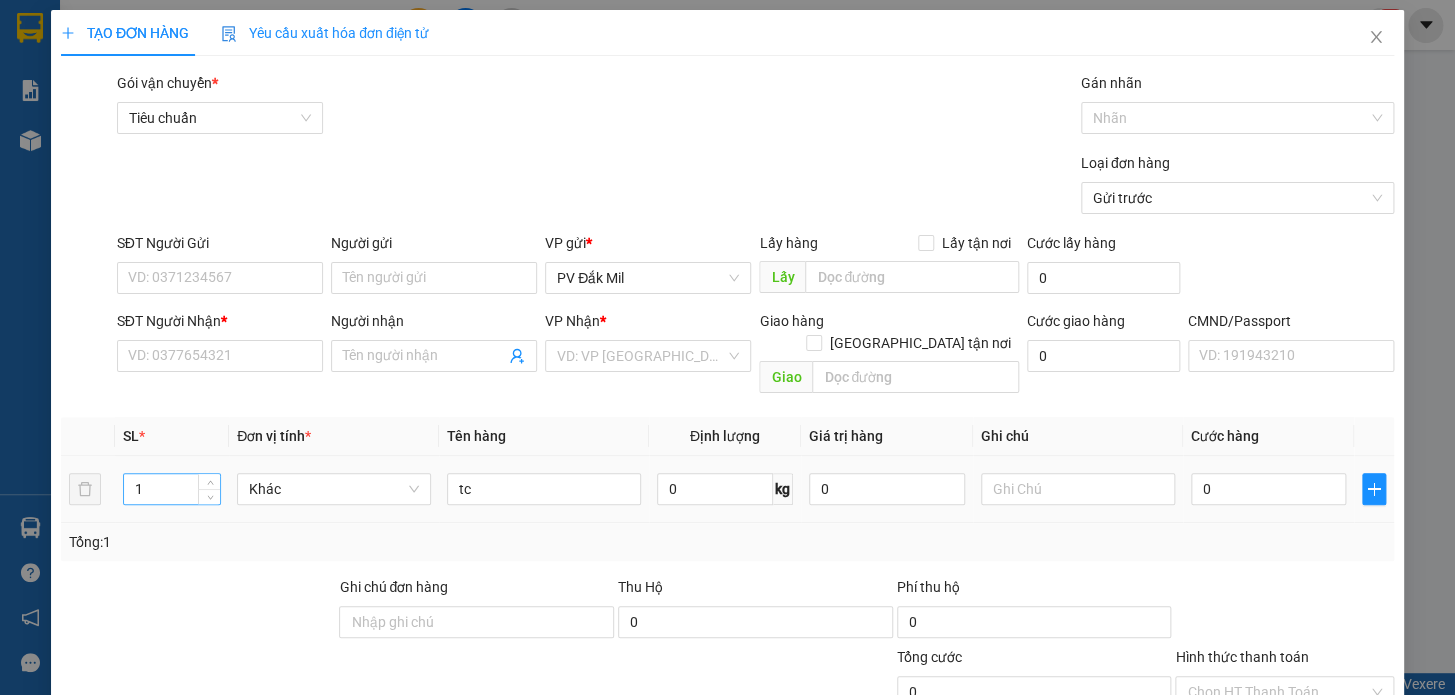 click on "1" at bounding box center (172, 489) 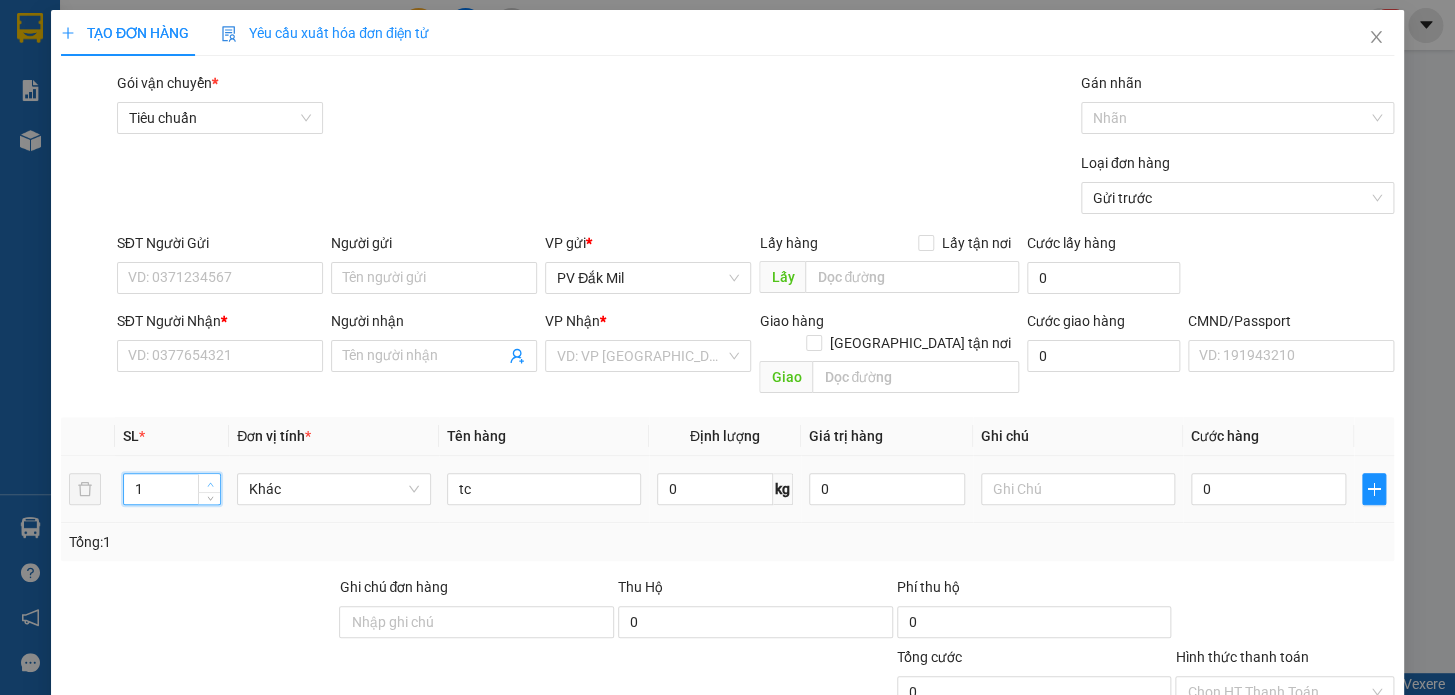 type on "2" 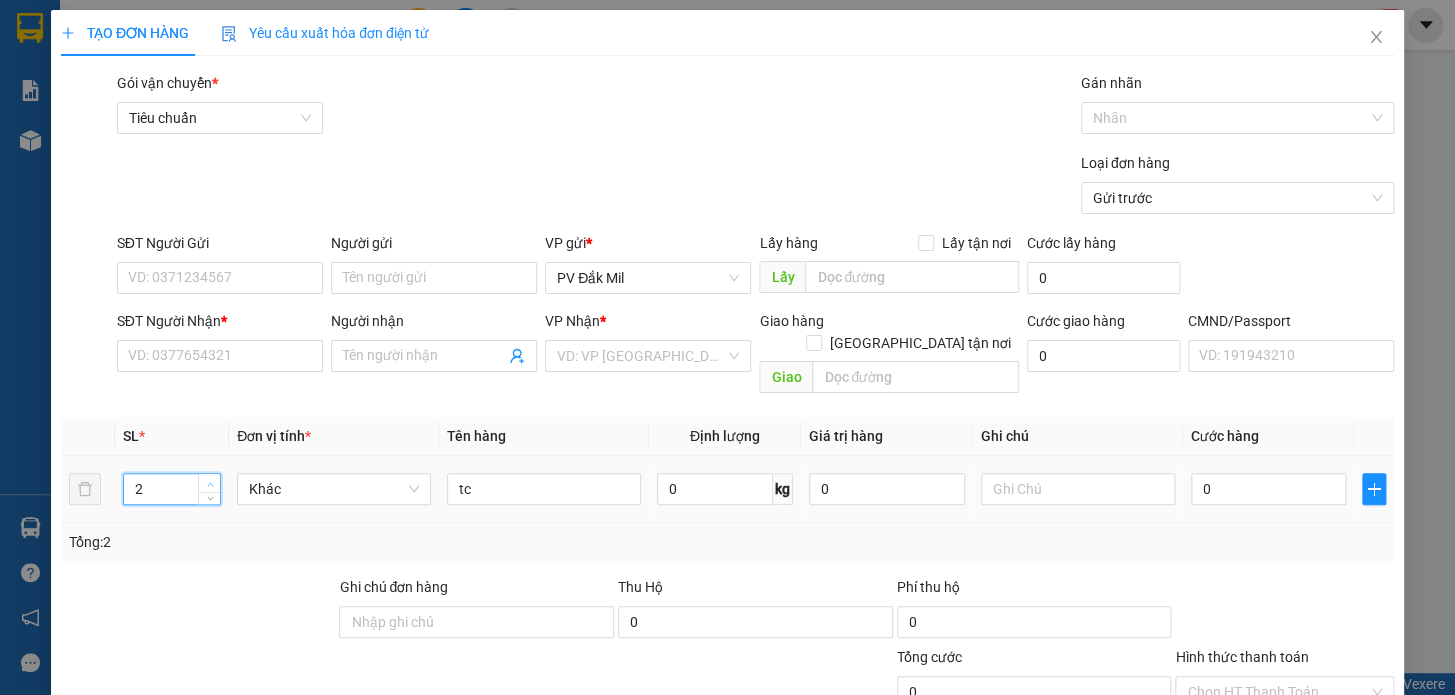 click 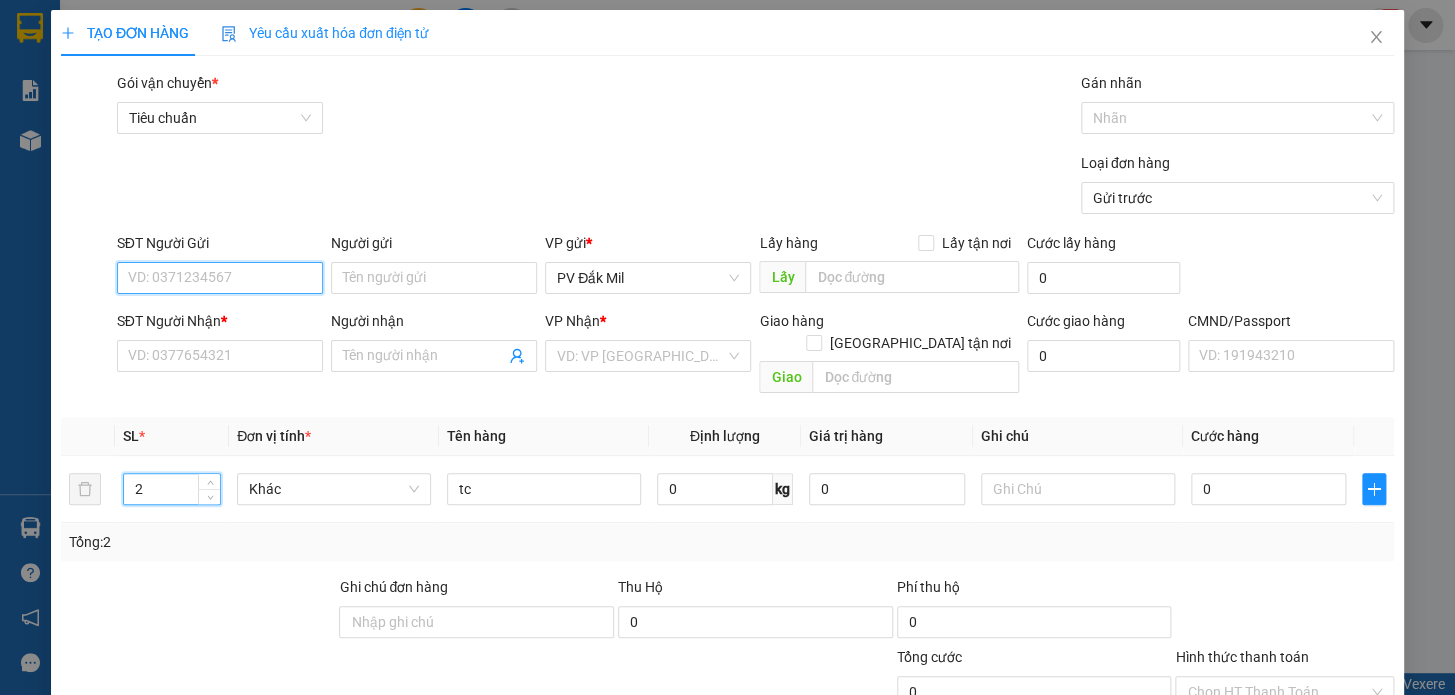 click on "SĐT Người Gửi" at bounding box center [220, 278] 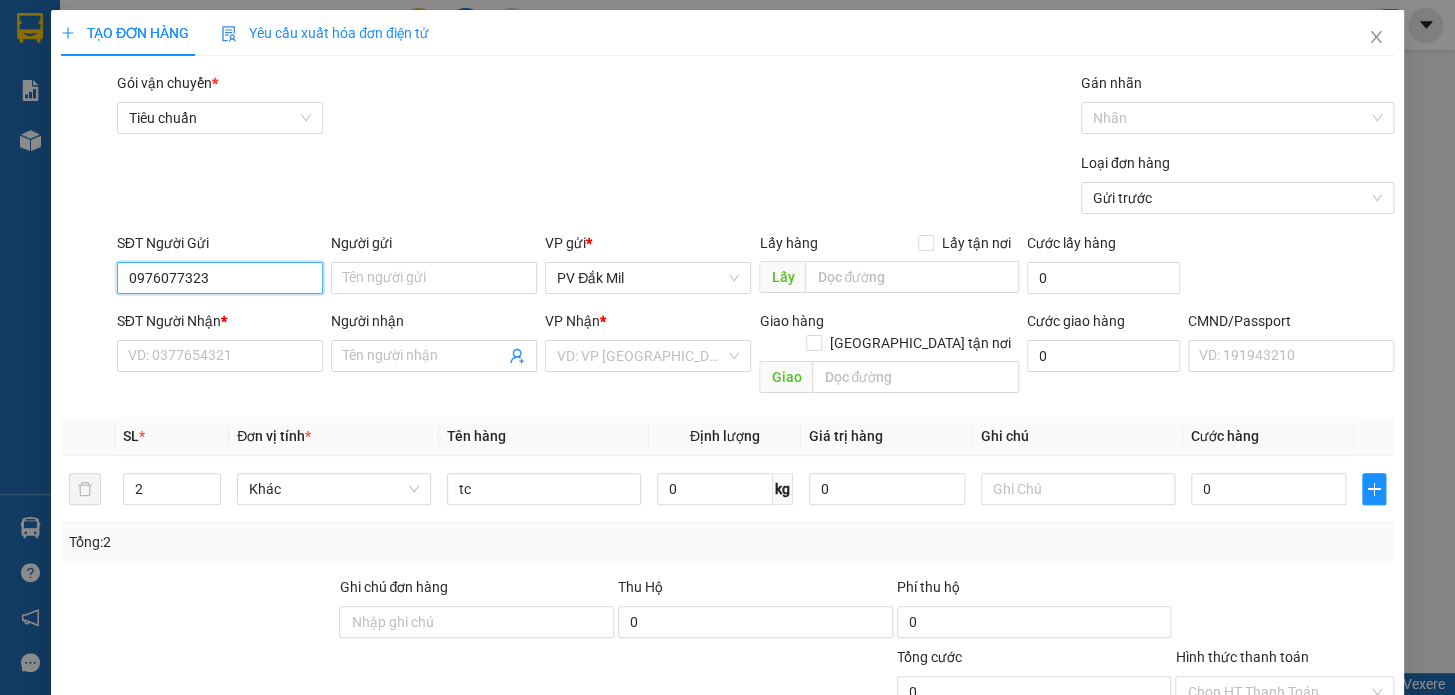 type on "0976077323" 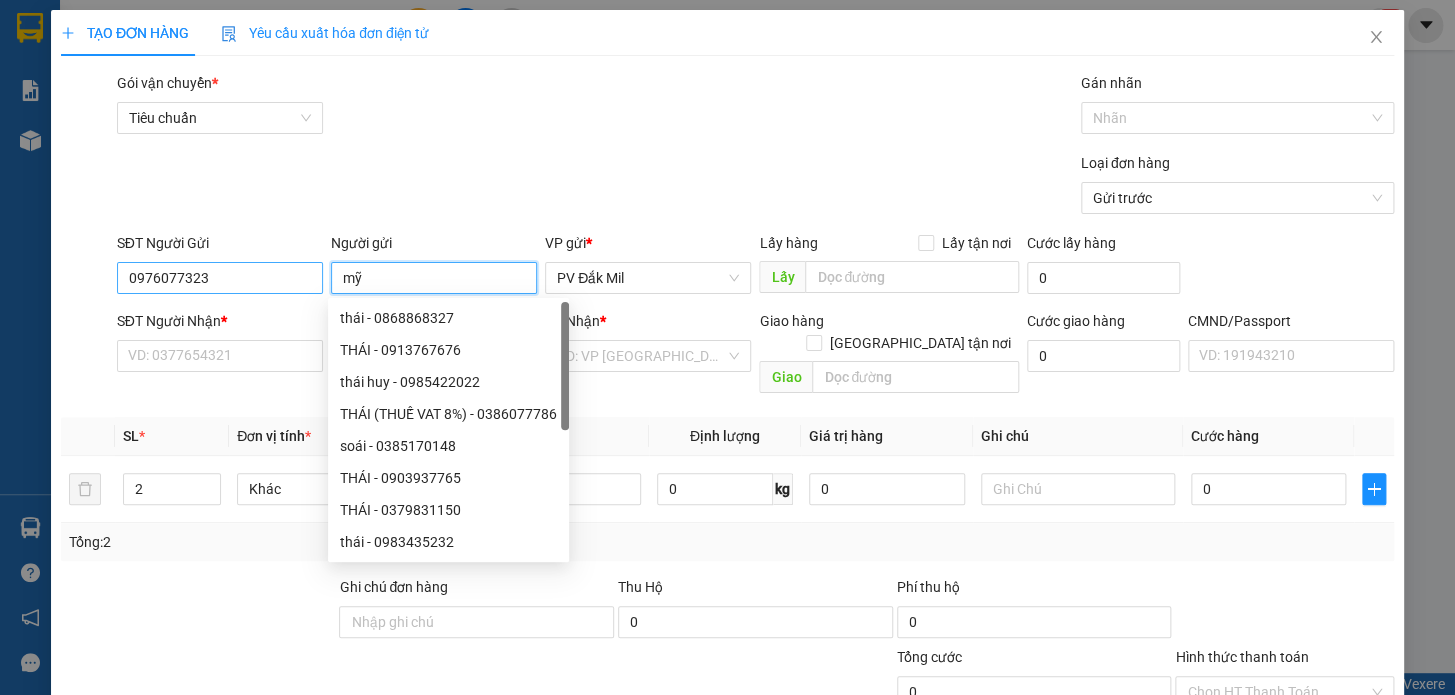 type on "mỹ" 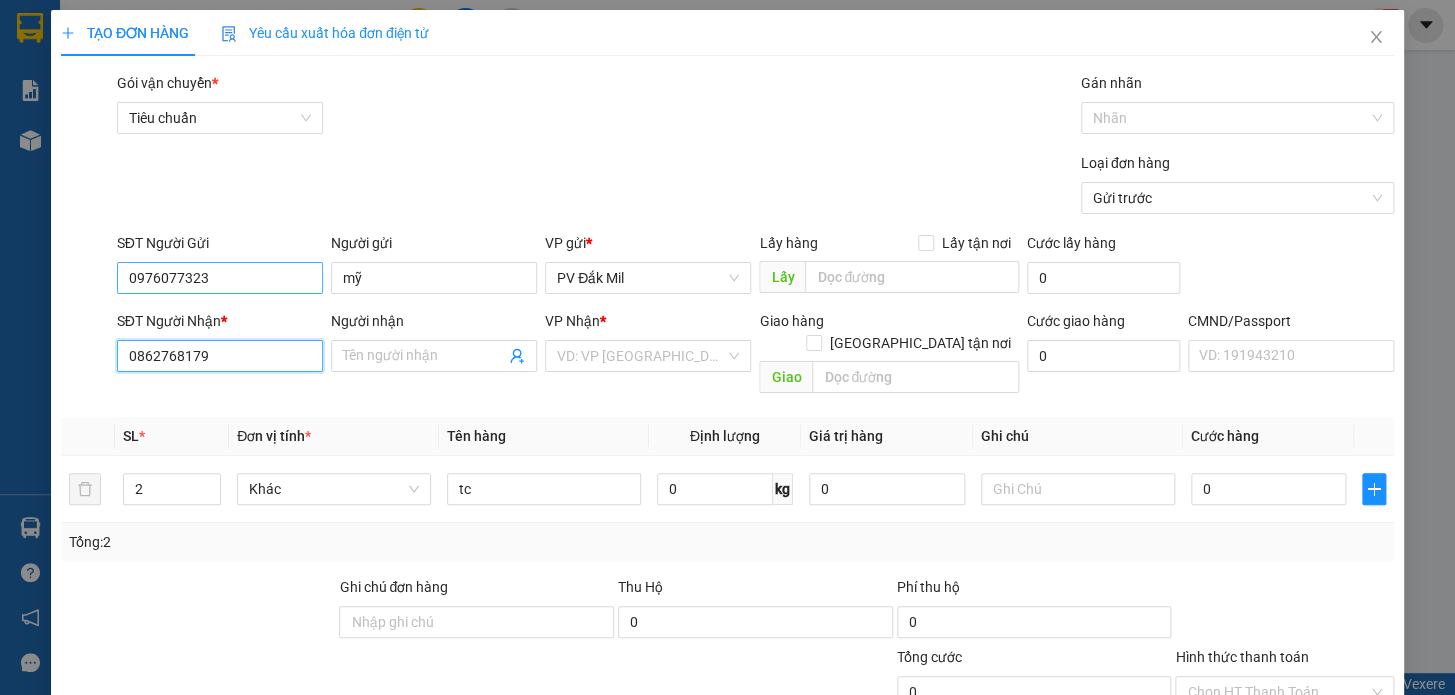 type on "0862768179" 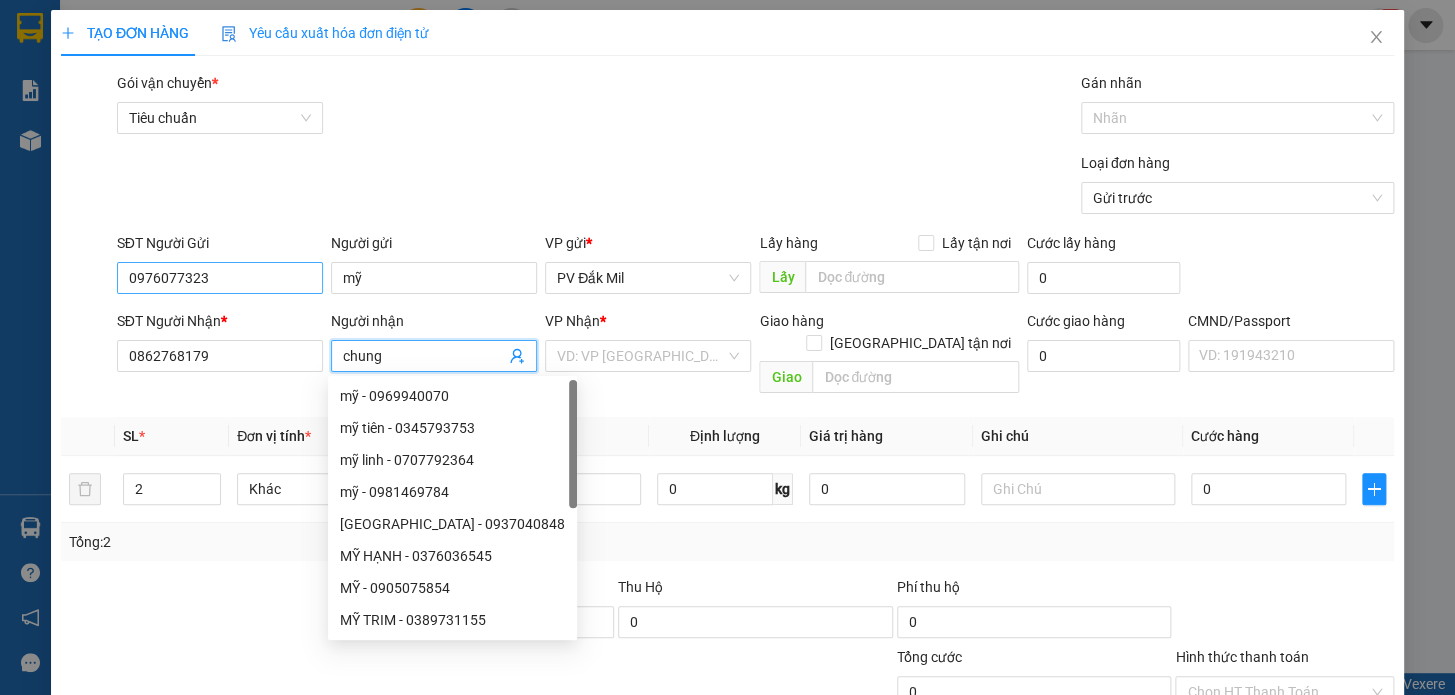 type on "chung" 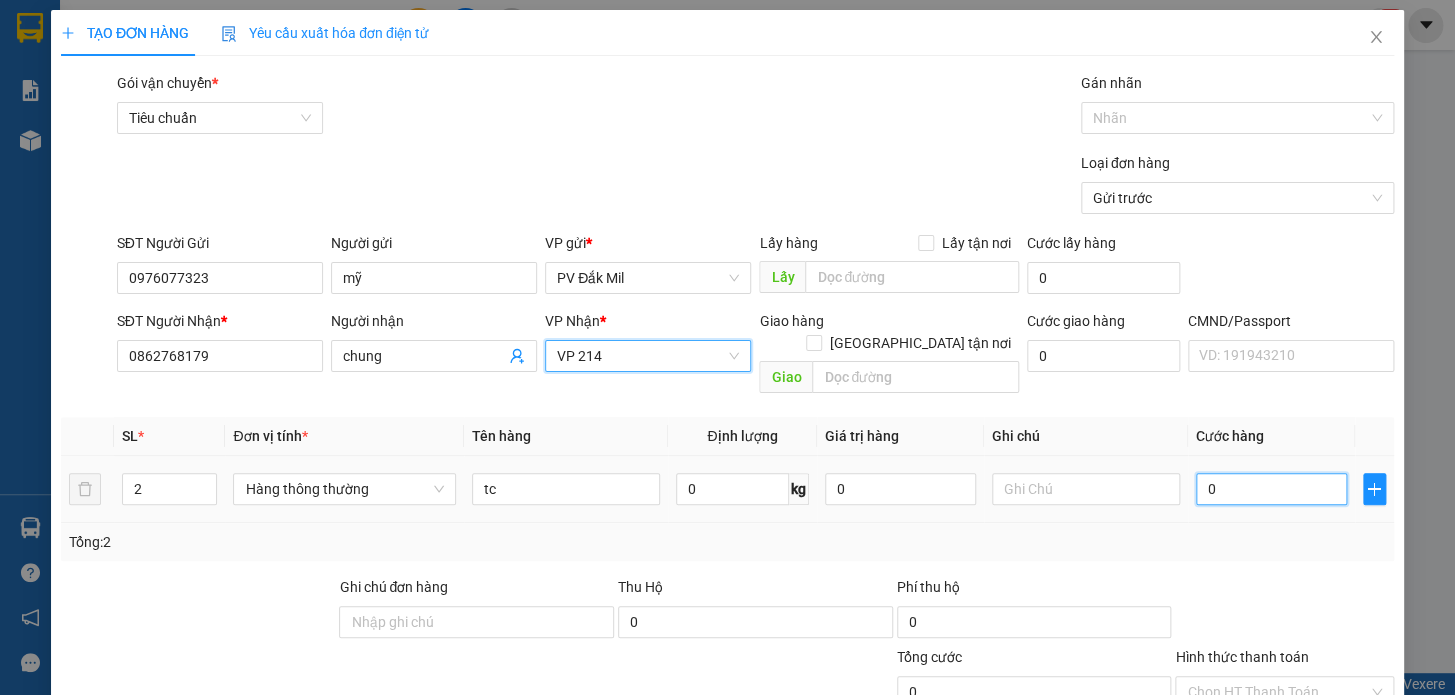 click on "0" at bounding box center (1271, 489) 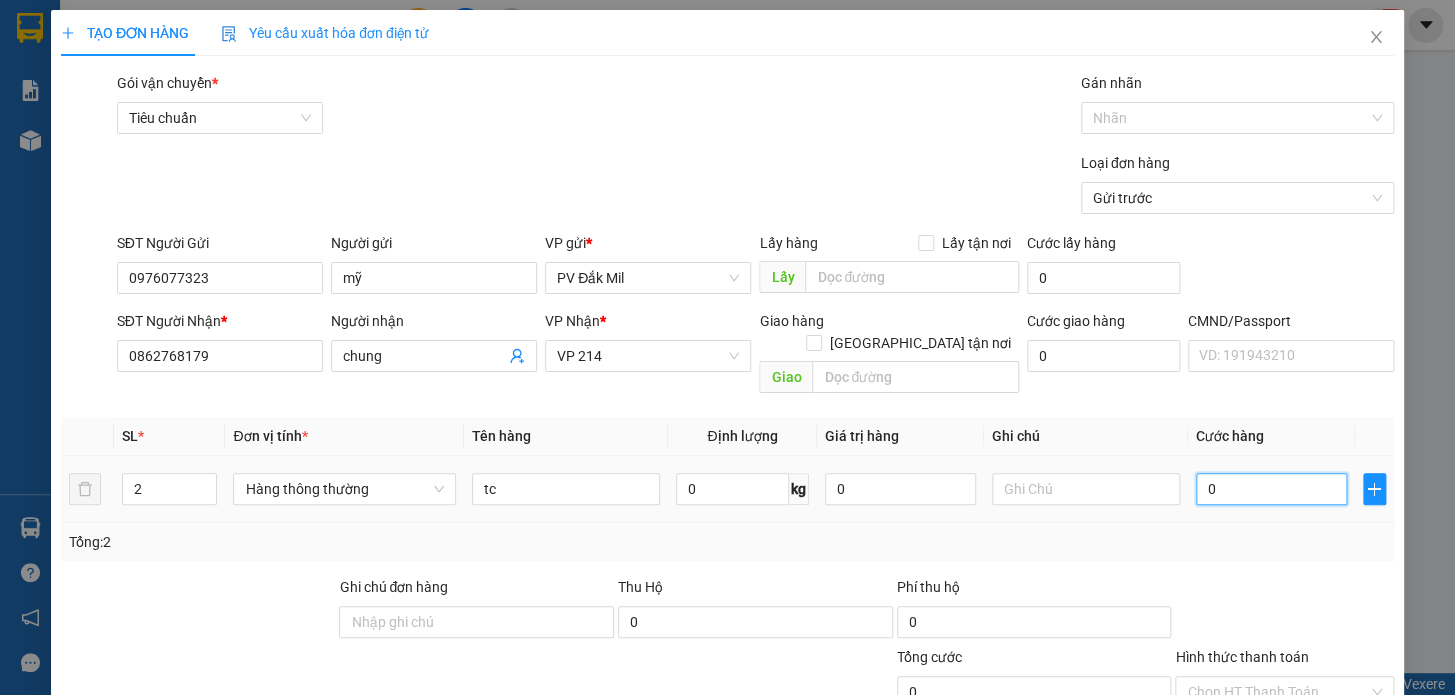 type on "1" 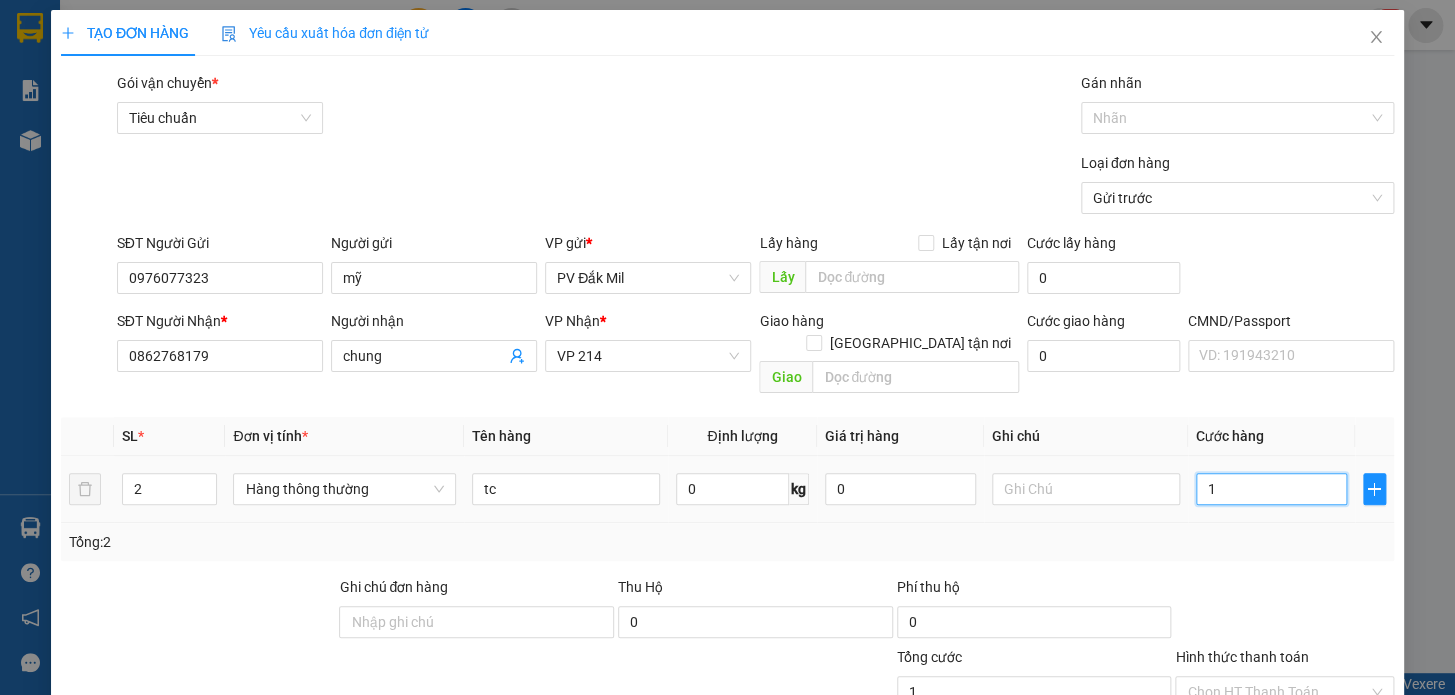 type on "10" 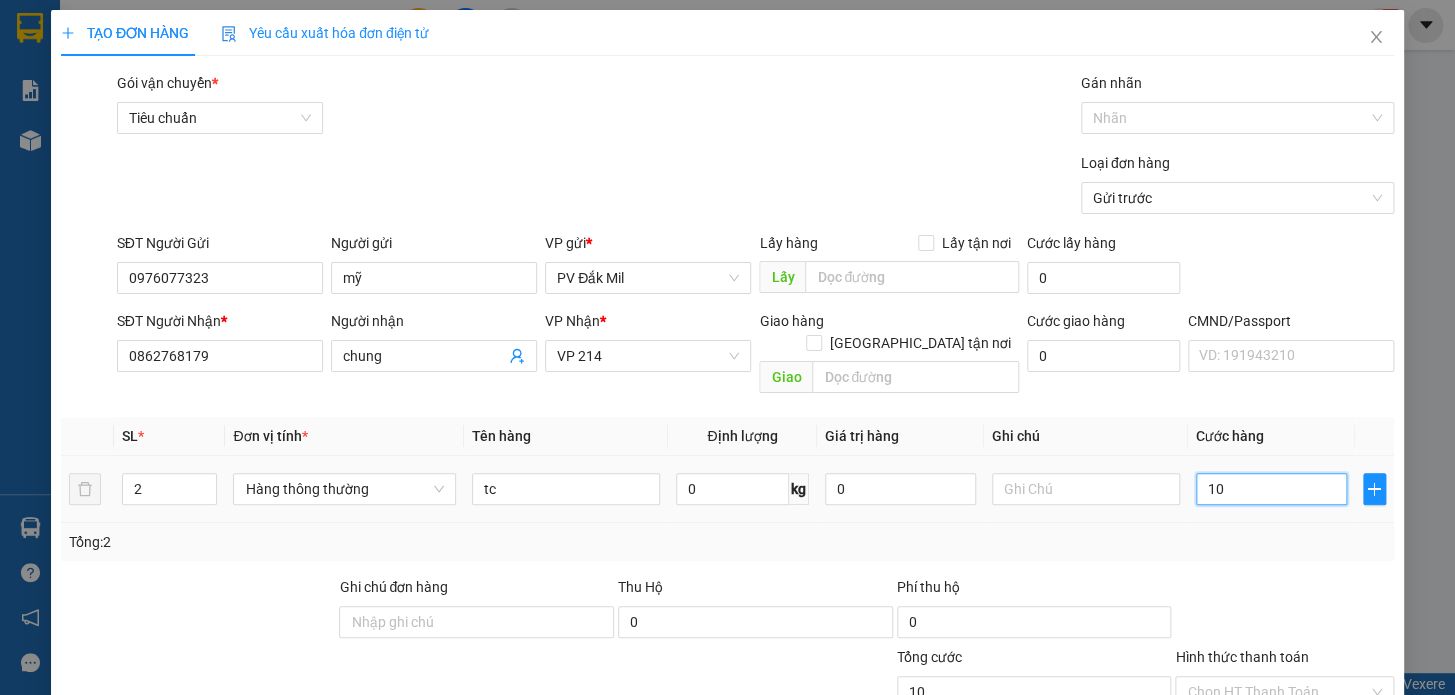 type on "100" 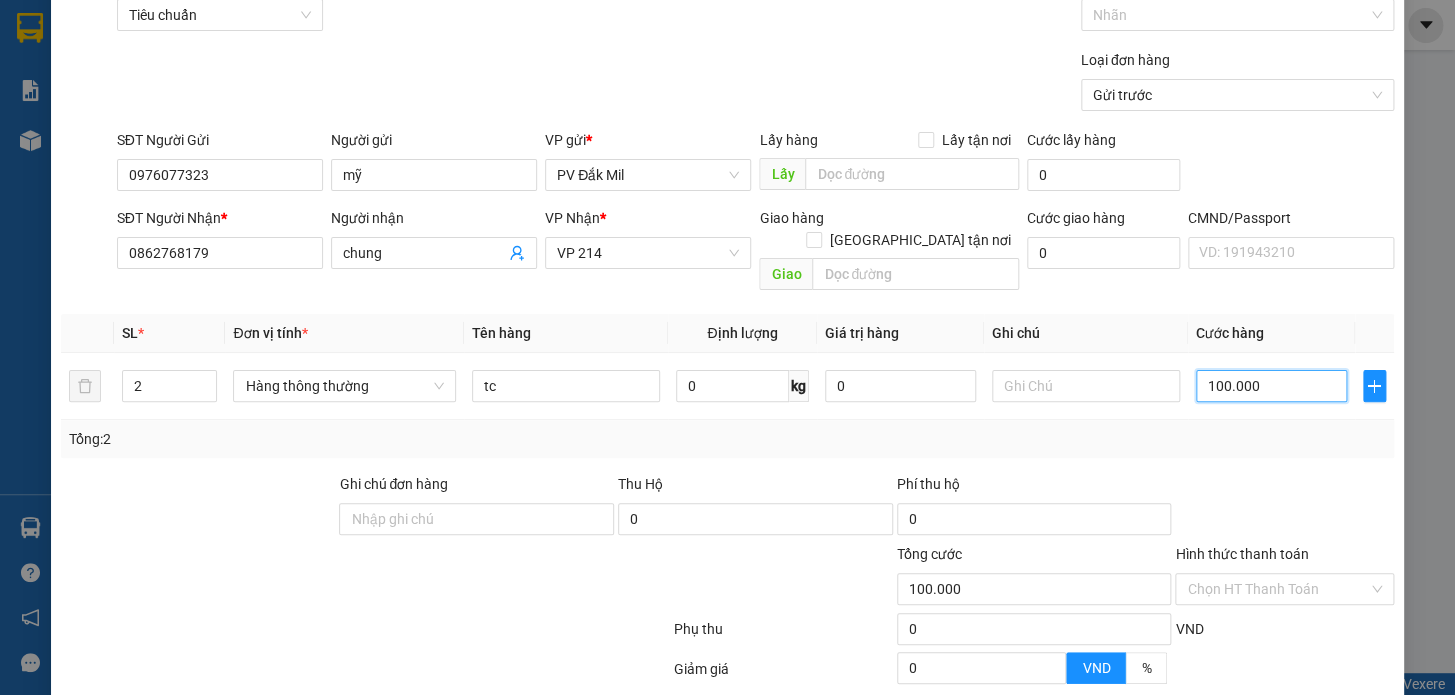 scroll, scrollTop: 265, scrollLeft: 0, axis: vertical 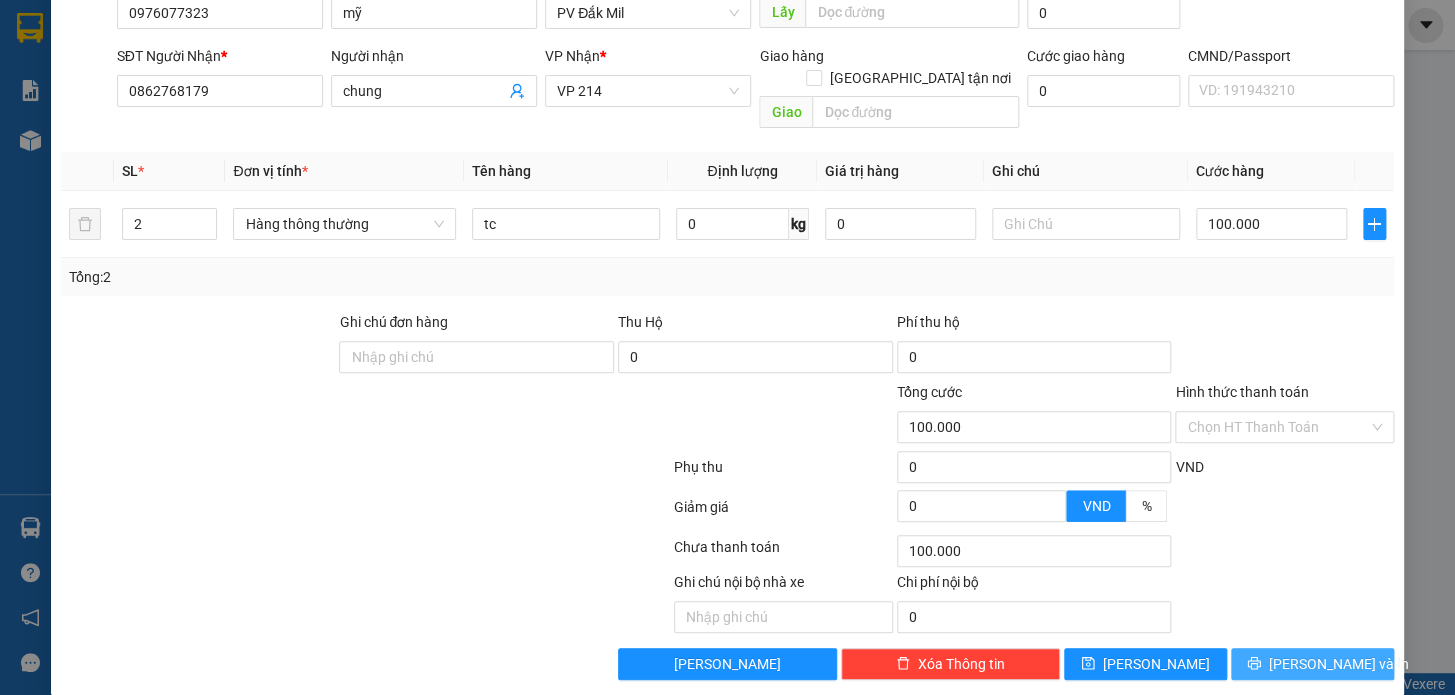click on "[PERSON_NAME] và In" at bounding box center [1339, 664] 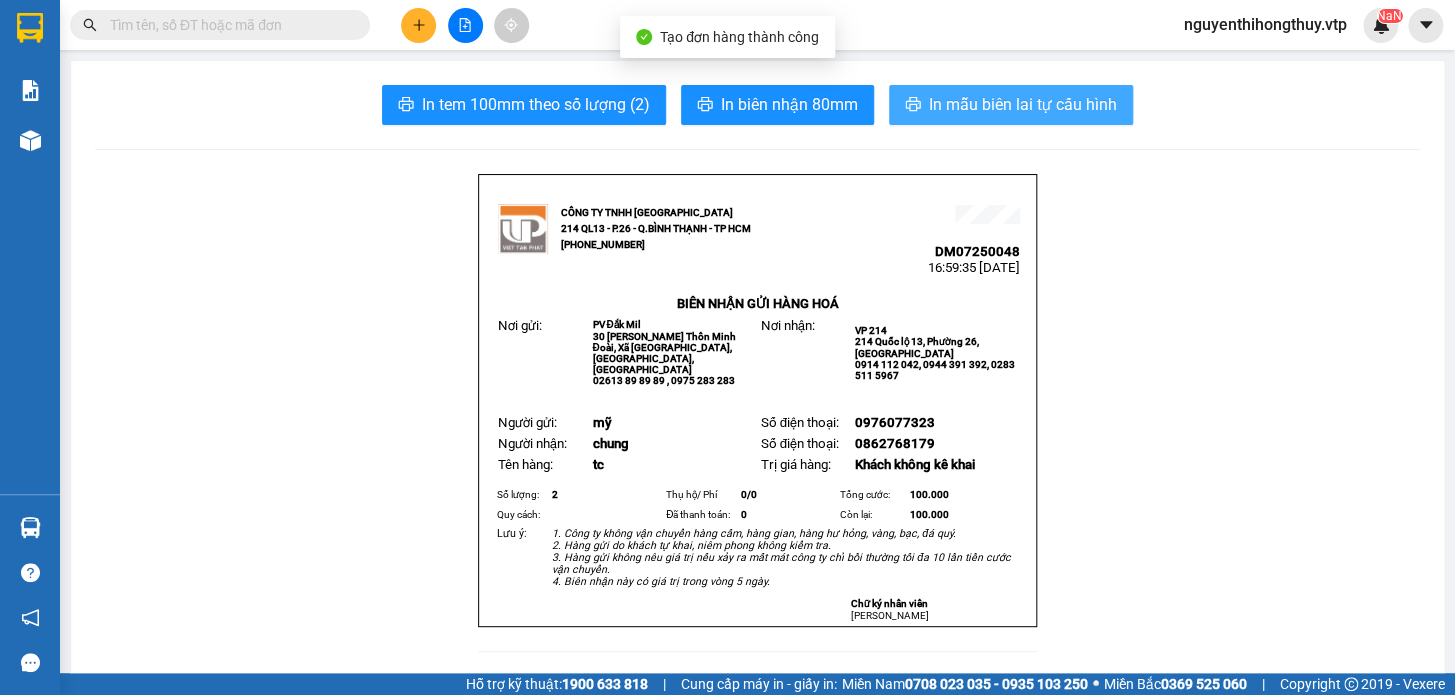click on "In mẫu biên lai tự cấu hình" at bounding box center [1023, 104] 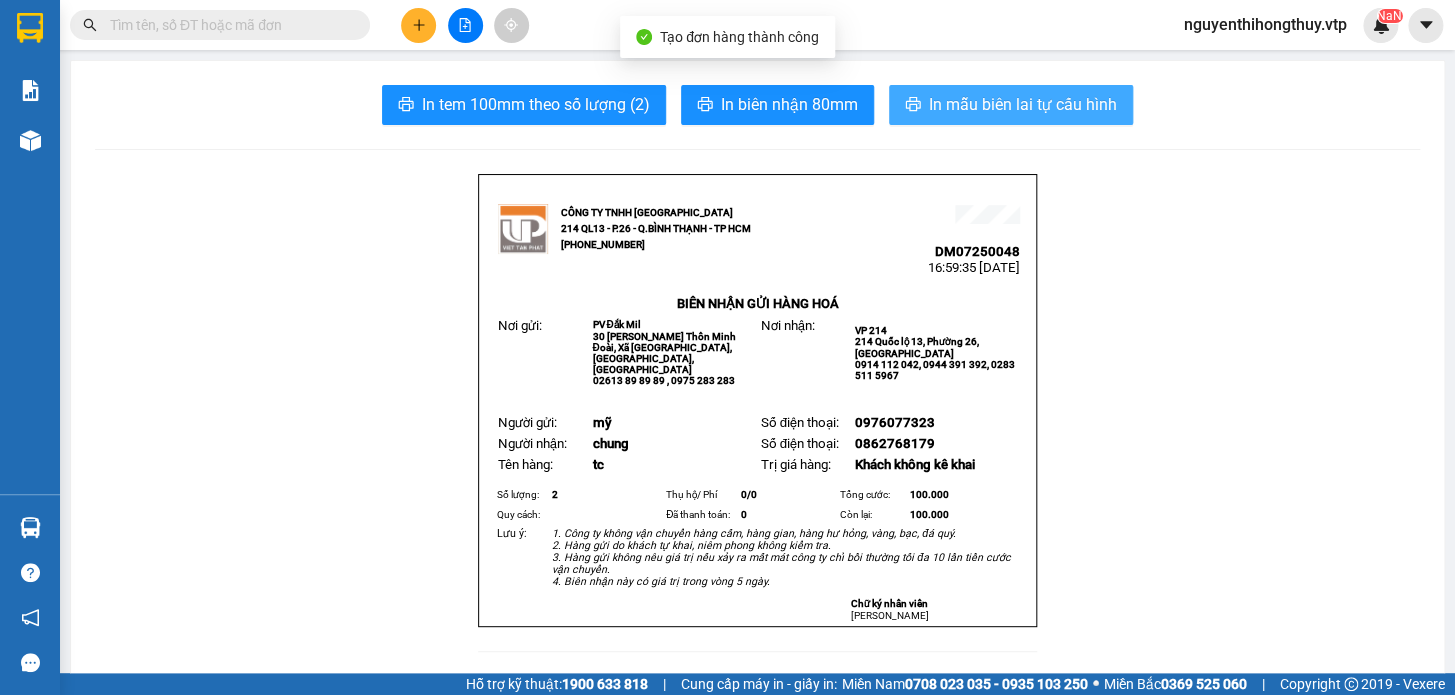 scroll, scrollTop: 0, scrollLeft: 0, axis: both 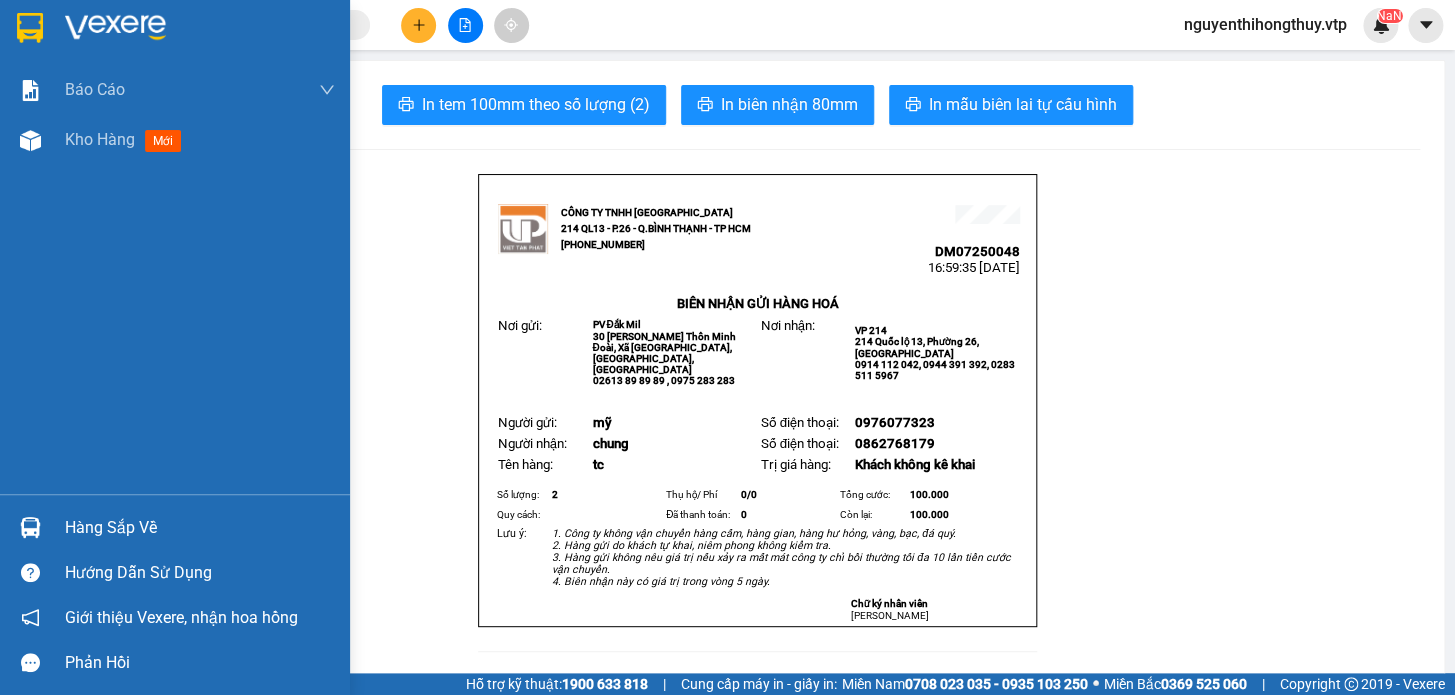 click at bounding box center [30, 28] 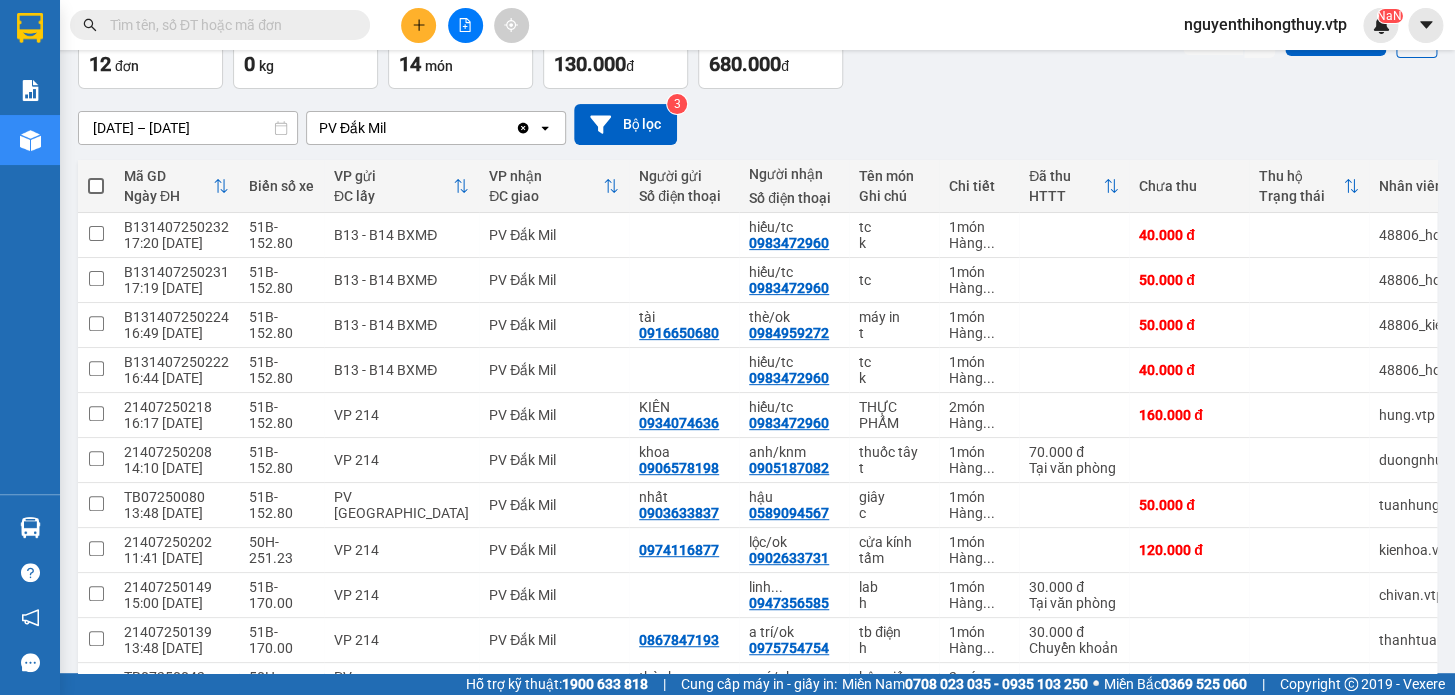 scroll, scrollTop: 90, scrollLeft: 0, axis: vertical 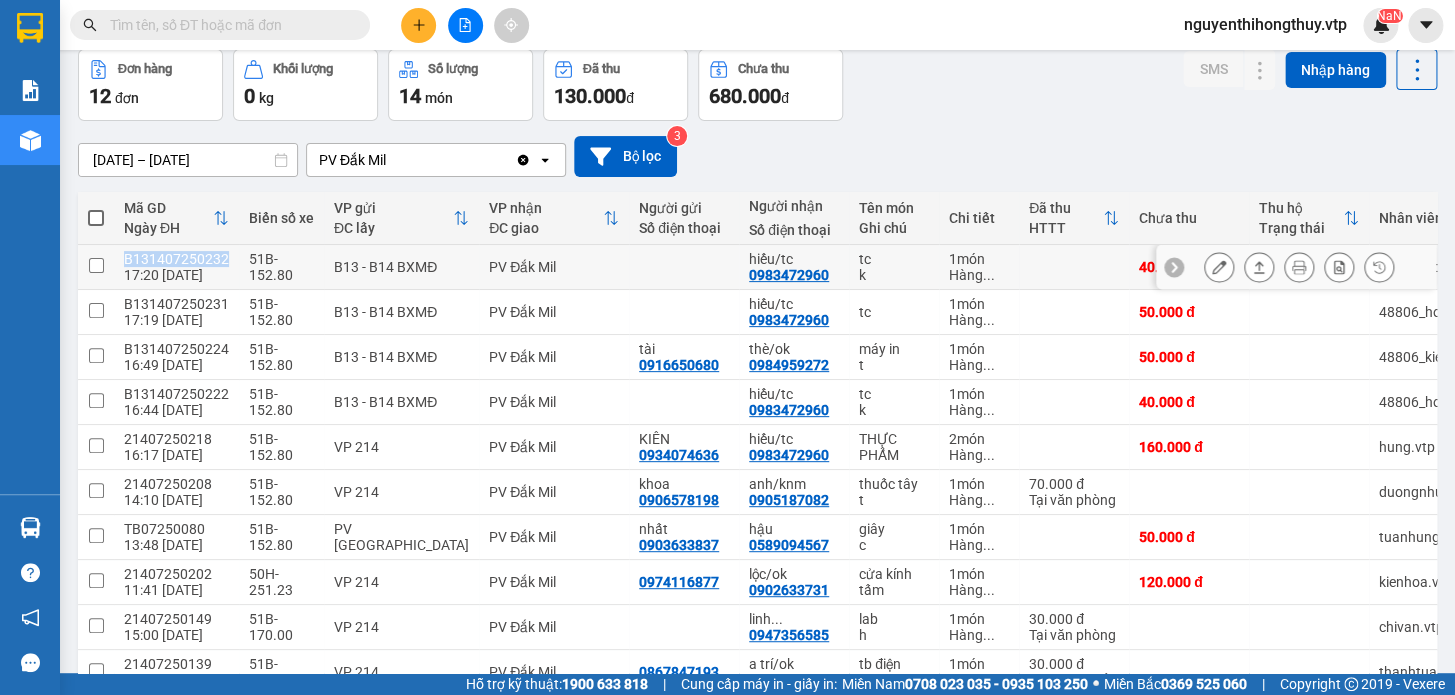 drag, startPoint x: 220, startPoint y: 257, endPoint x: 127, endPoint y: 255, distance: 93.0215 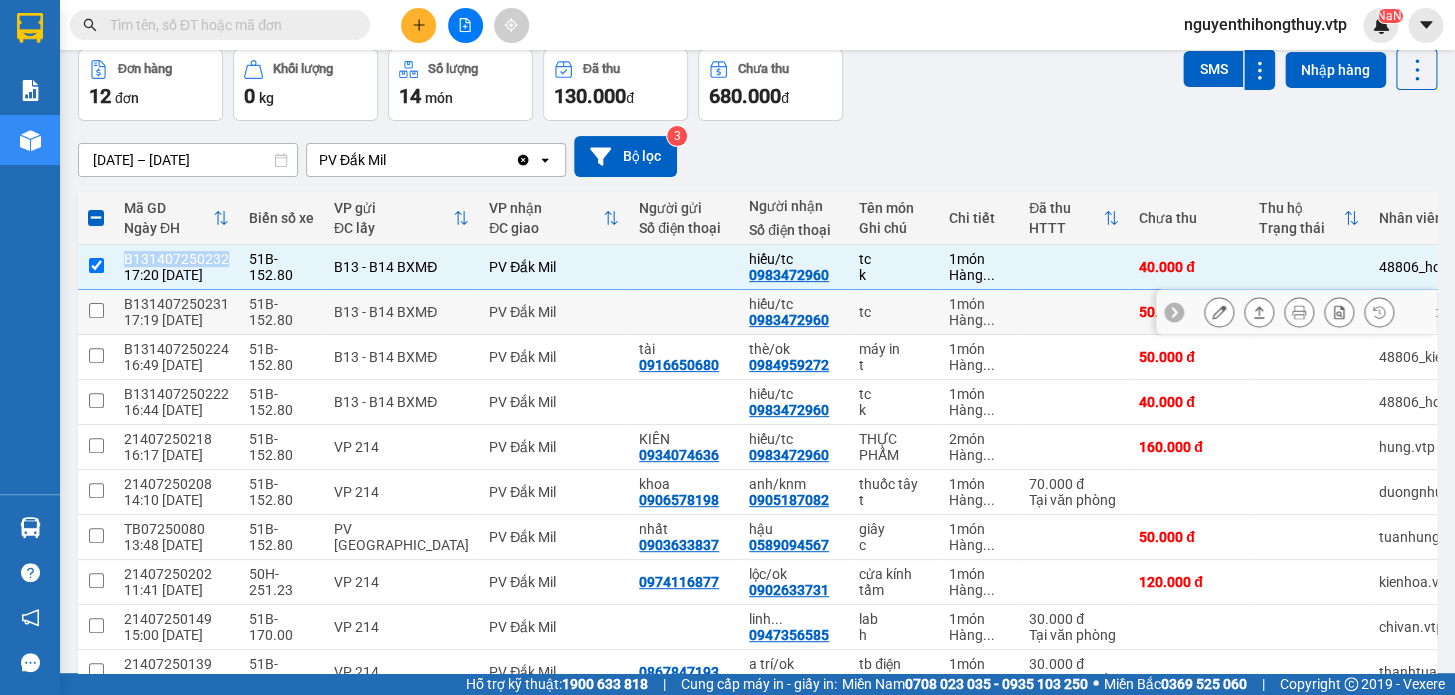 copy on "B131407250232" 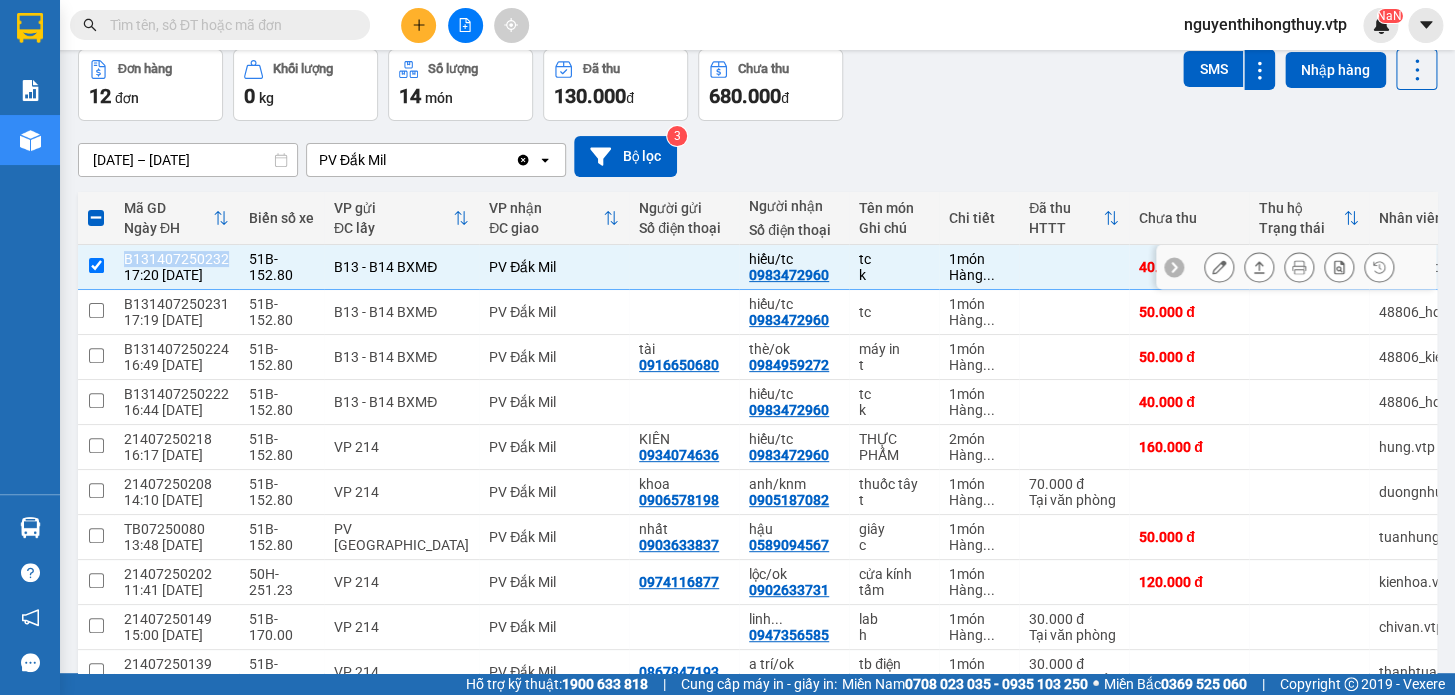 click at bounding box center (96, 265) 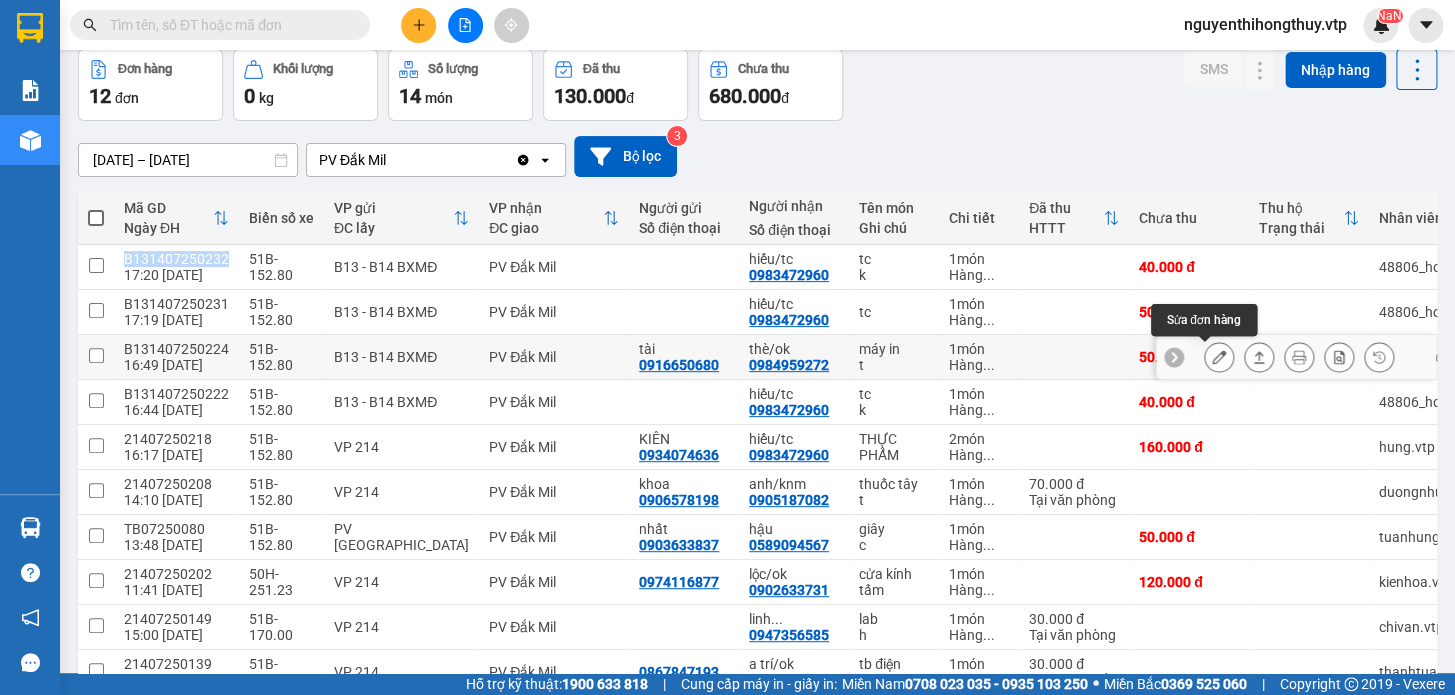 click 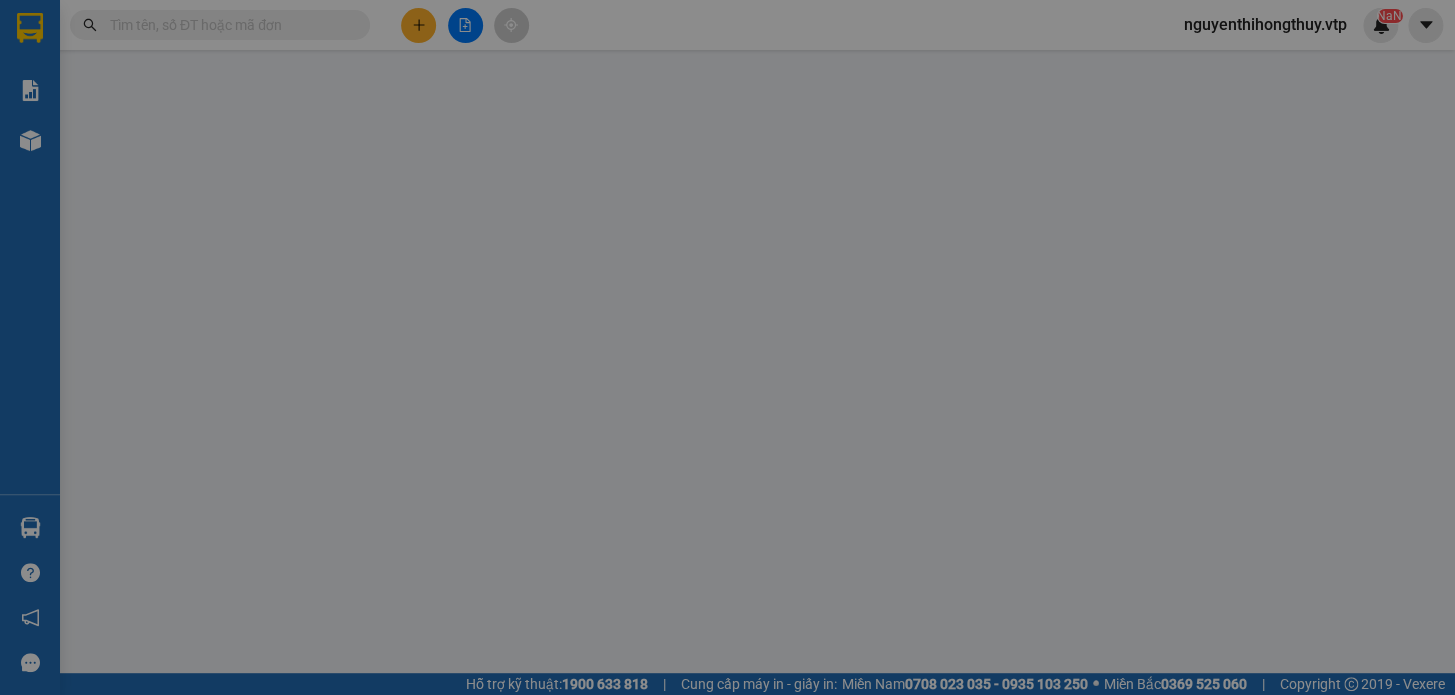 scroll, scrollTop: 0, scrollLeft: 0, axis: both 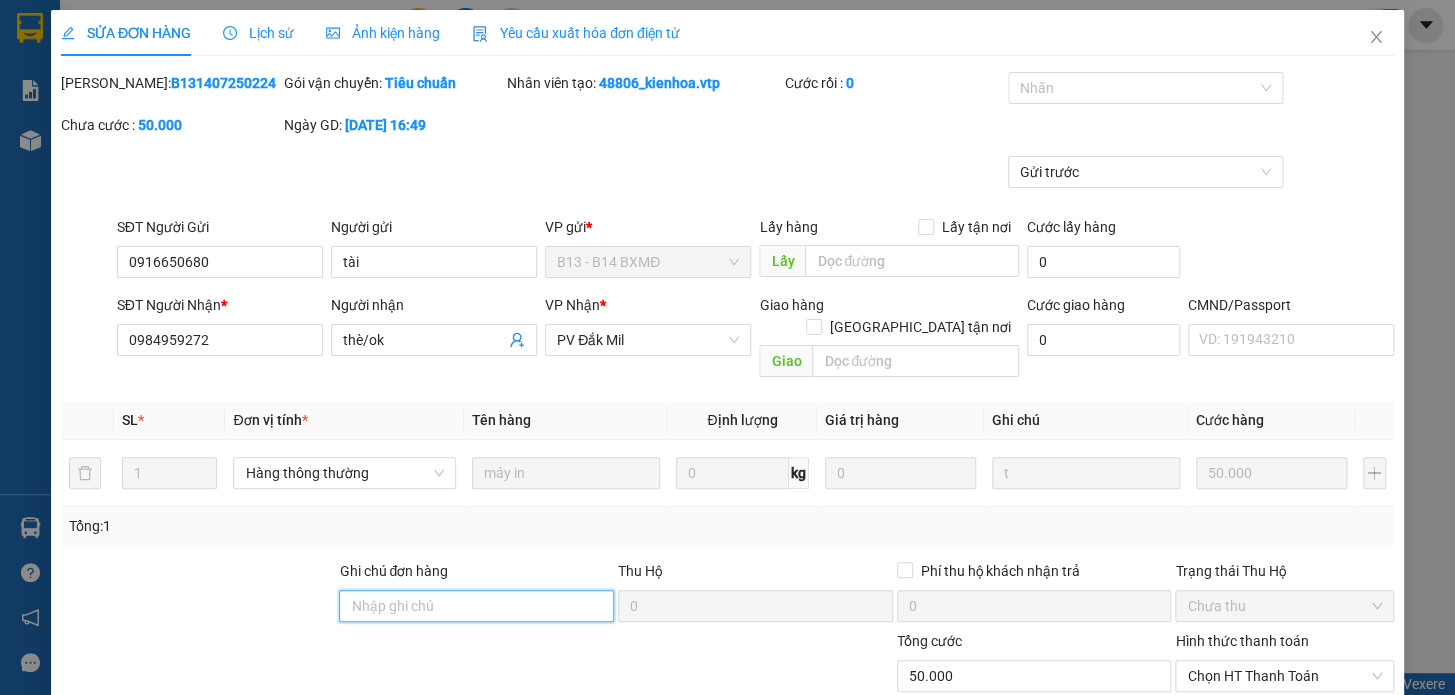 click on "Ghi chú đơn hàng" at bounding box center (476, 606) 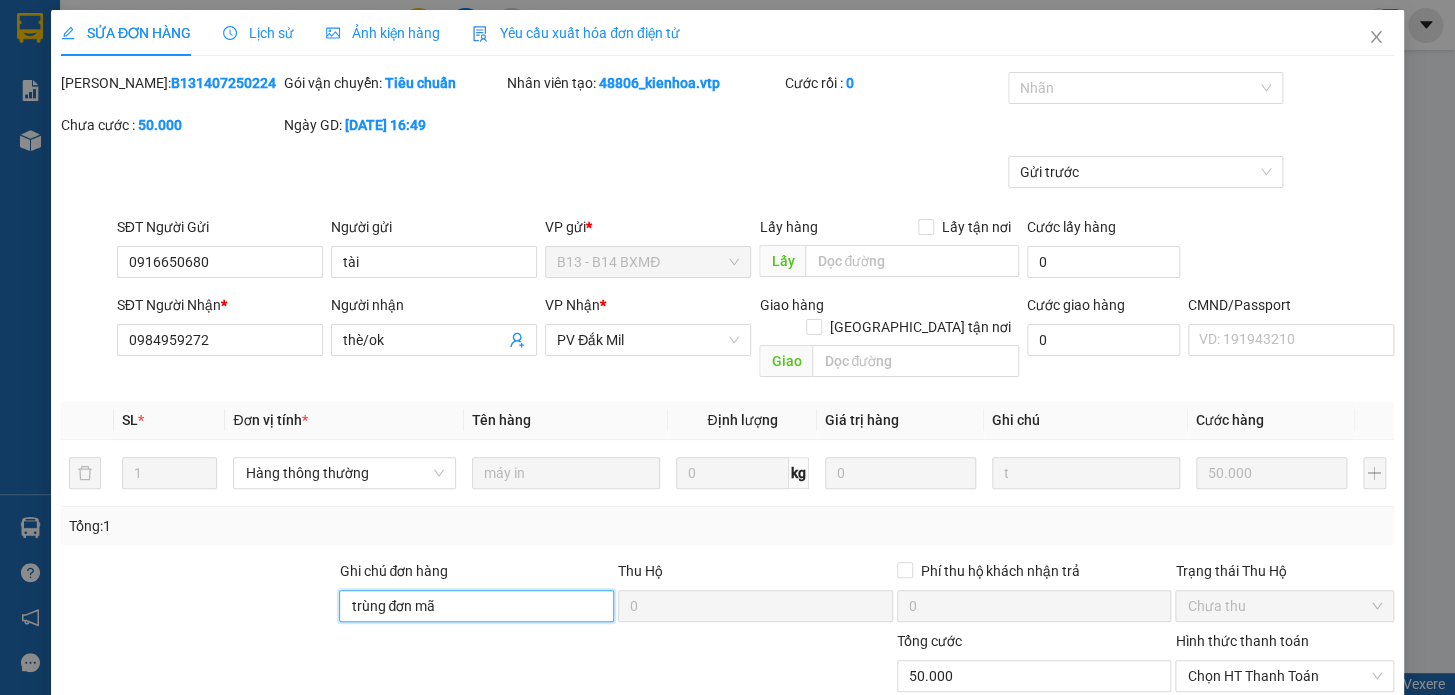 paste on "B131407250232" 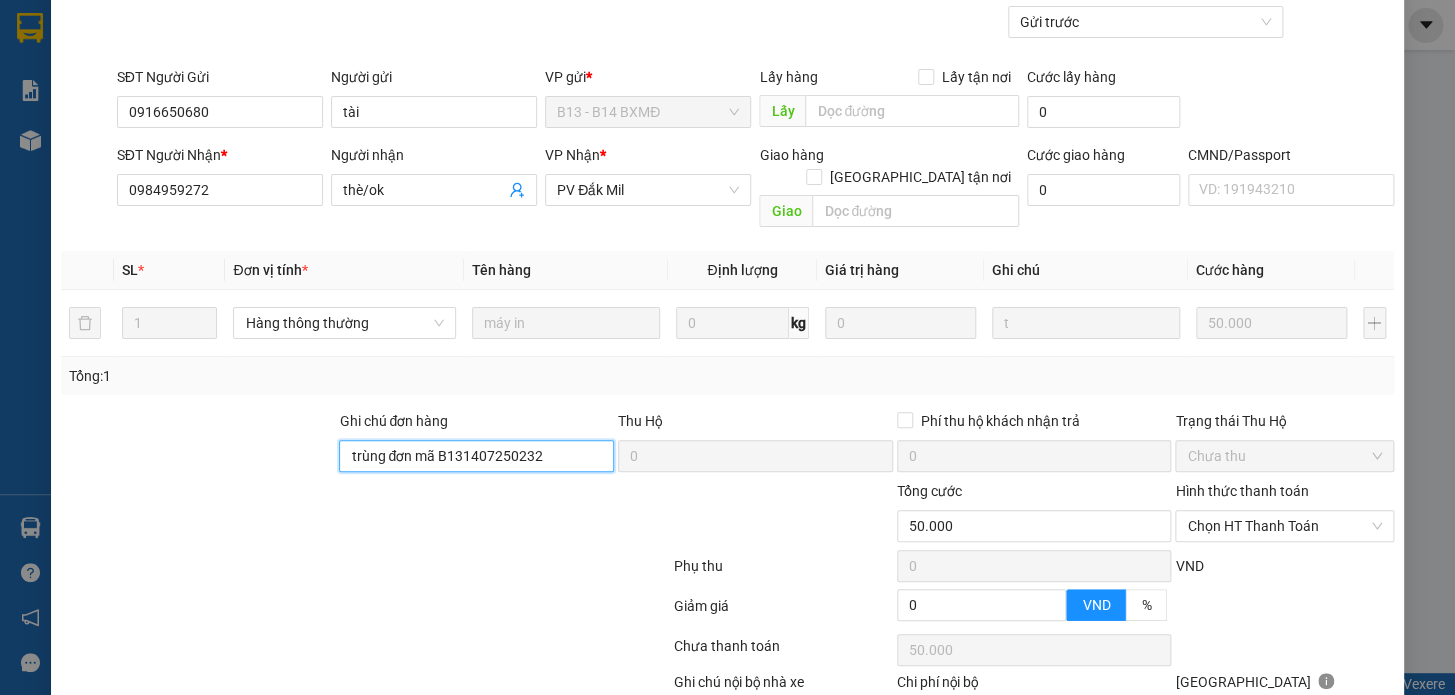 scroll, scrollTop: 0, scrollLeft: 0, axis: both 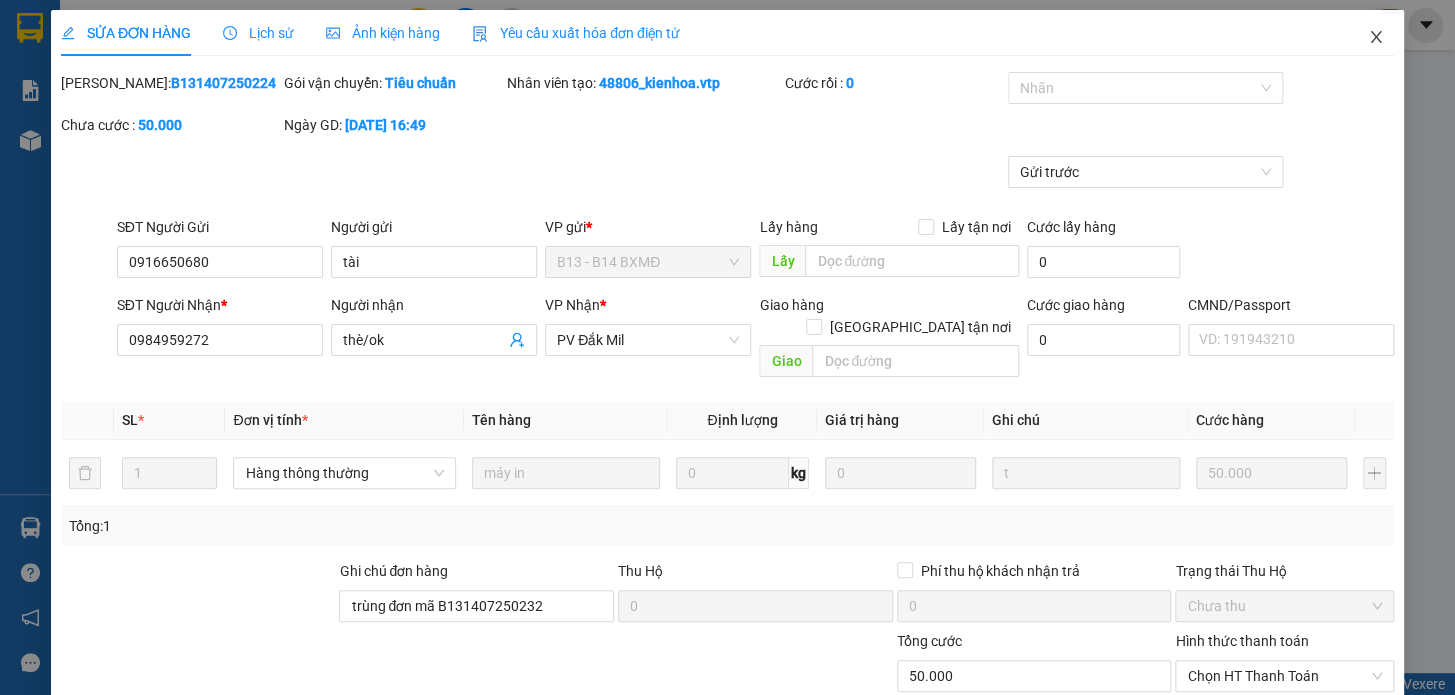 click at bounding box center [1376, 38] 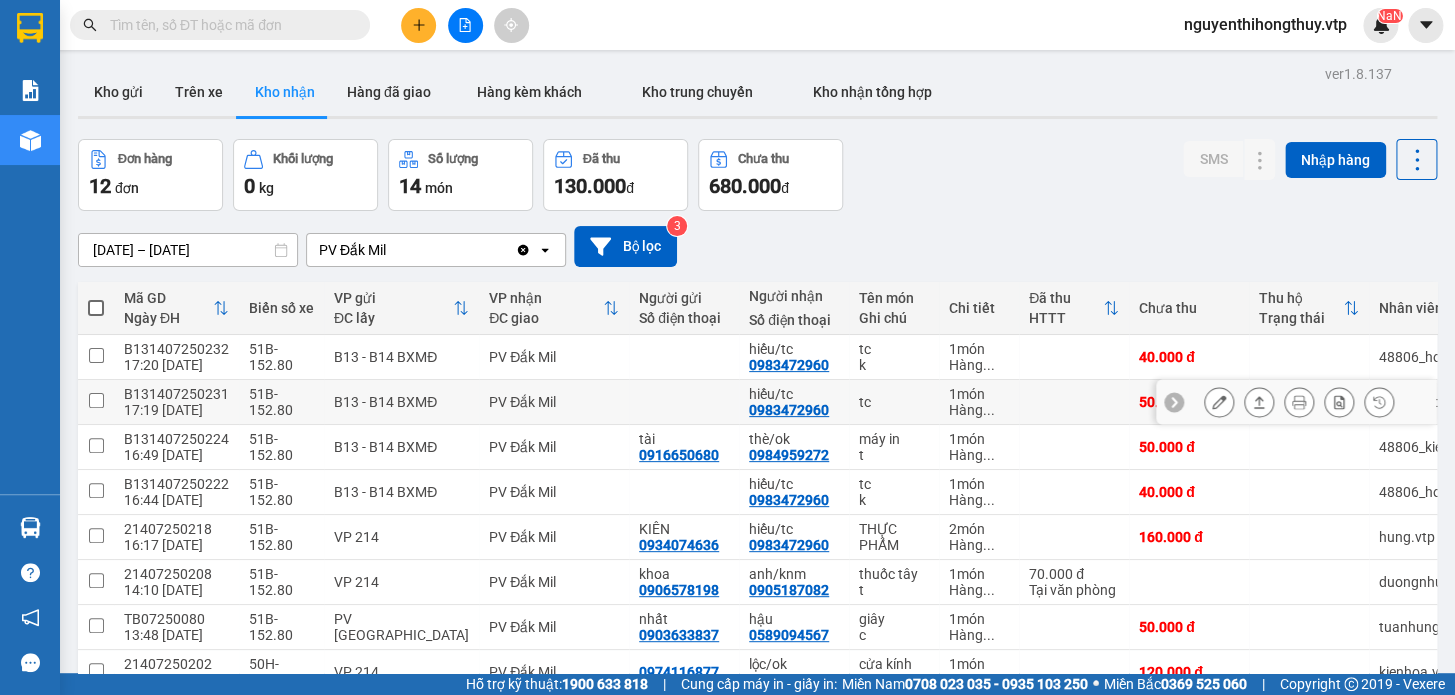 click on "hiếu/tc" at bounding box center (794, 394) 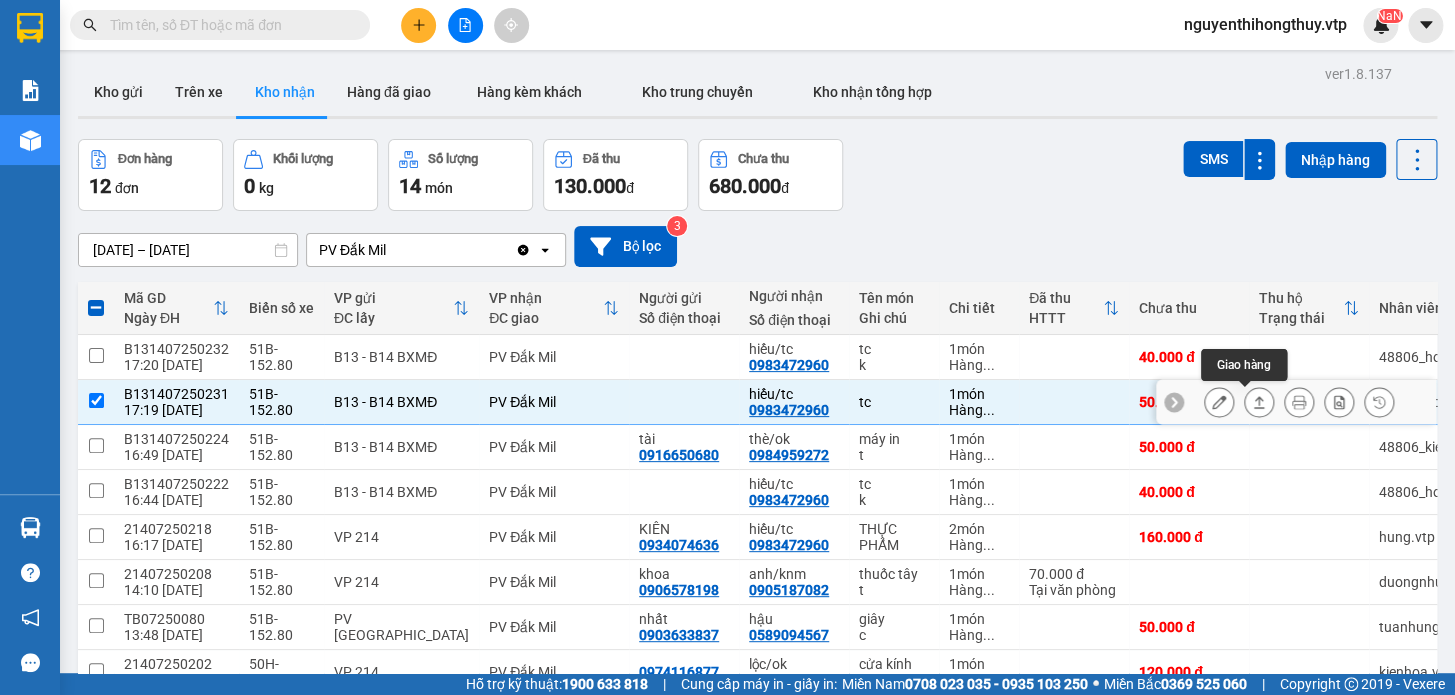 click 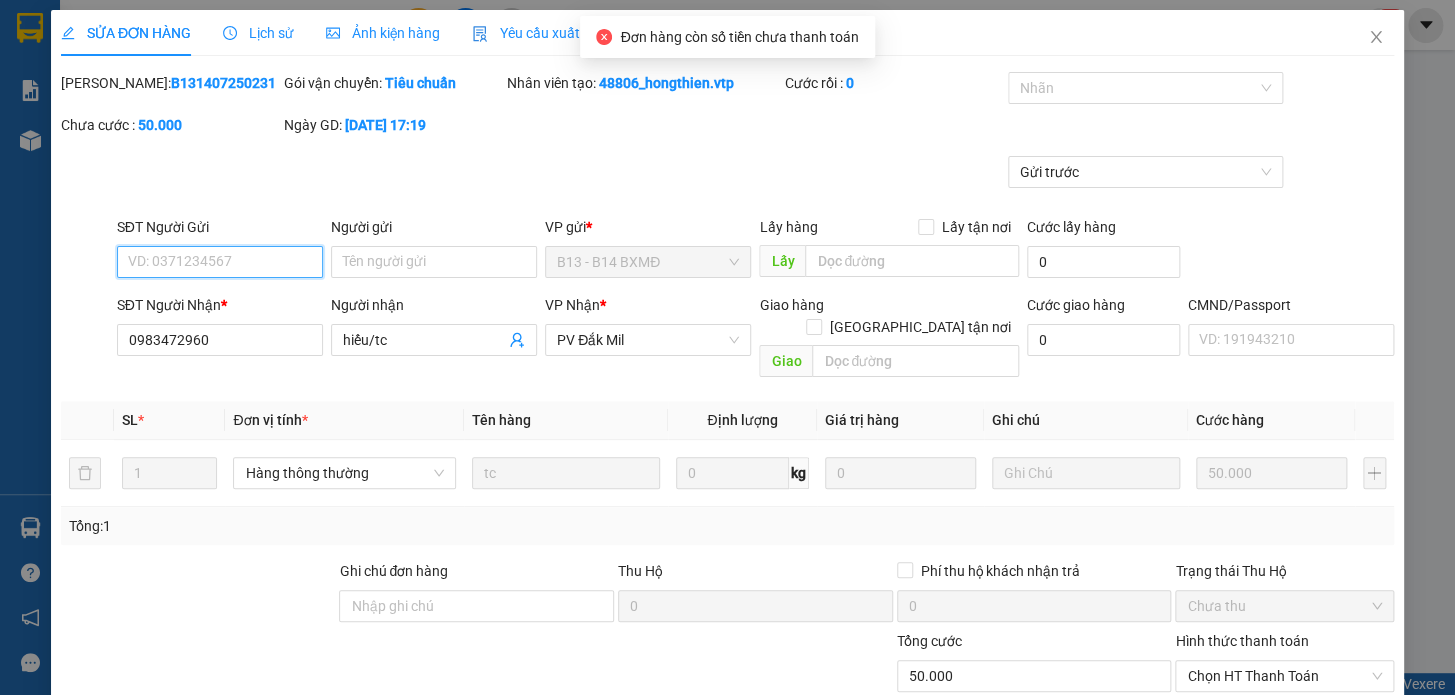 scroll, scrollTop: 250, scrollLeft: 0, axis: vertical 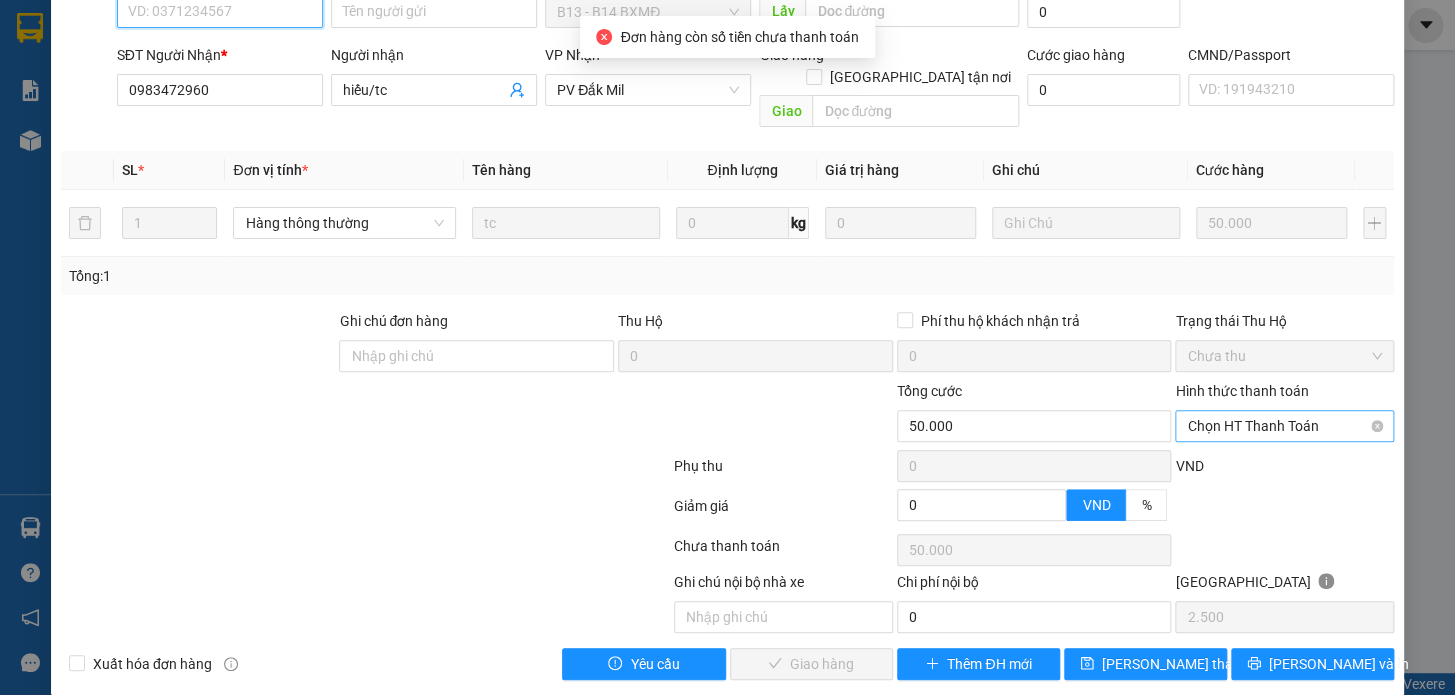 click on "Chọn HT Thanh Toán" at bounding box center (1284, 426) 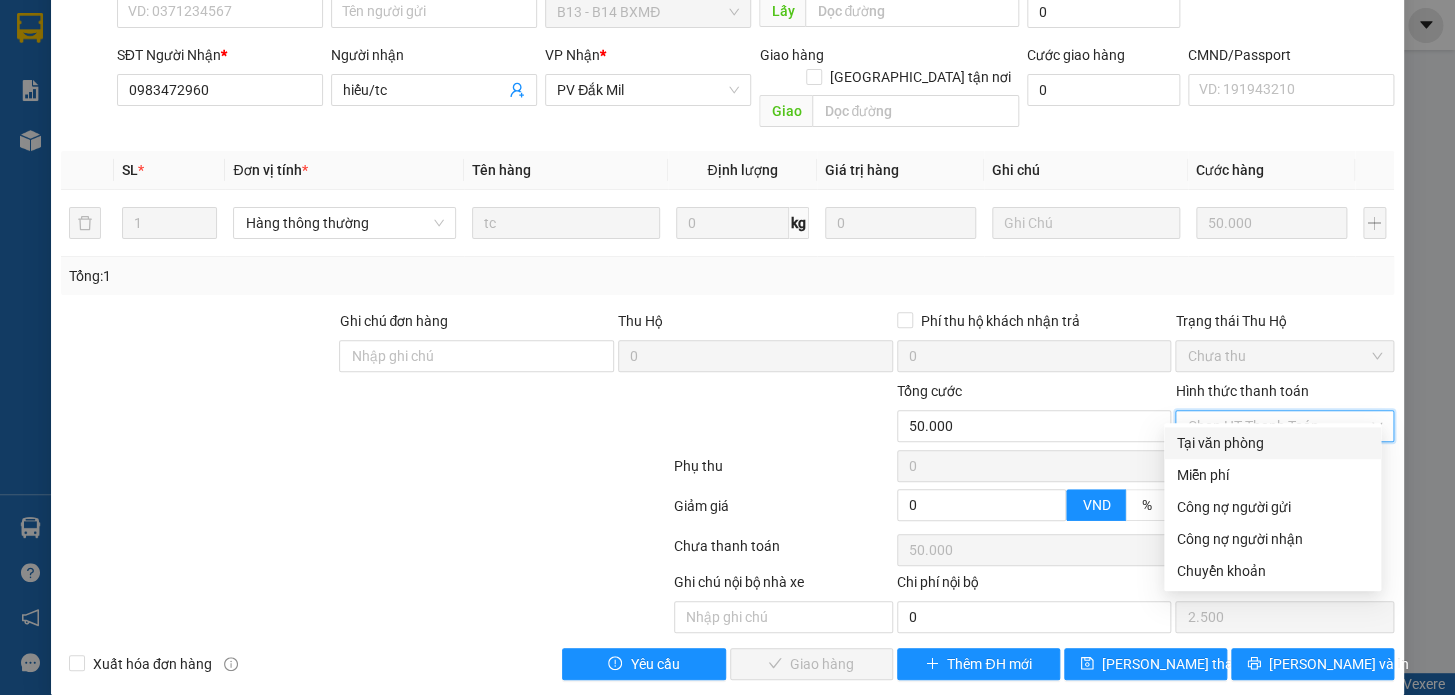 click on "Tại văn phòng" at bounding box center (1272, 443) 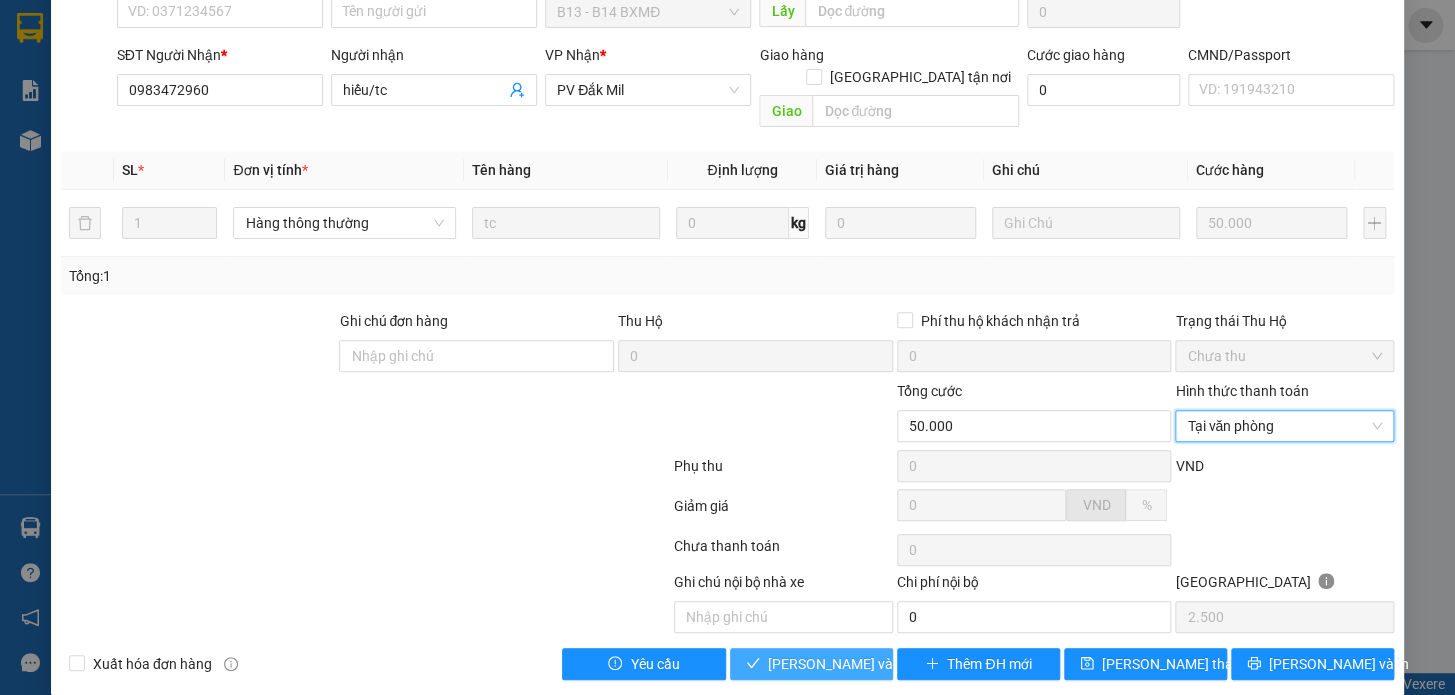 drag, startPoint x: 800, startPoint y: 644, endPoint x: 809, endPoint y: 636, distance: 12.0415945 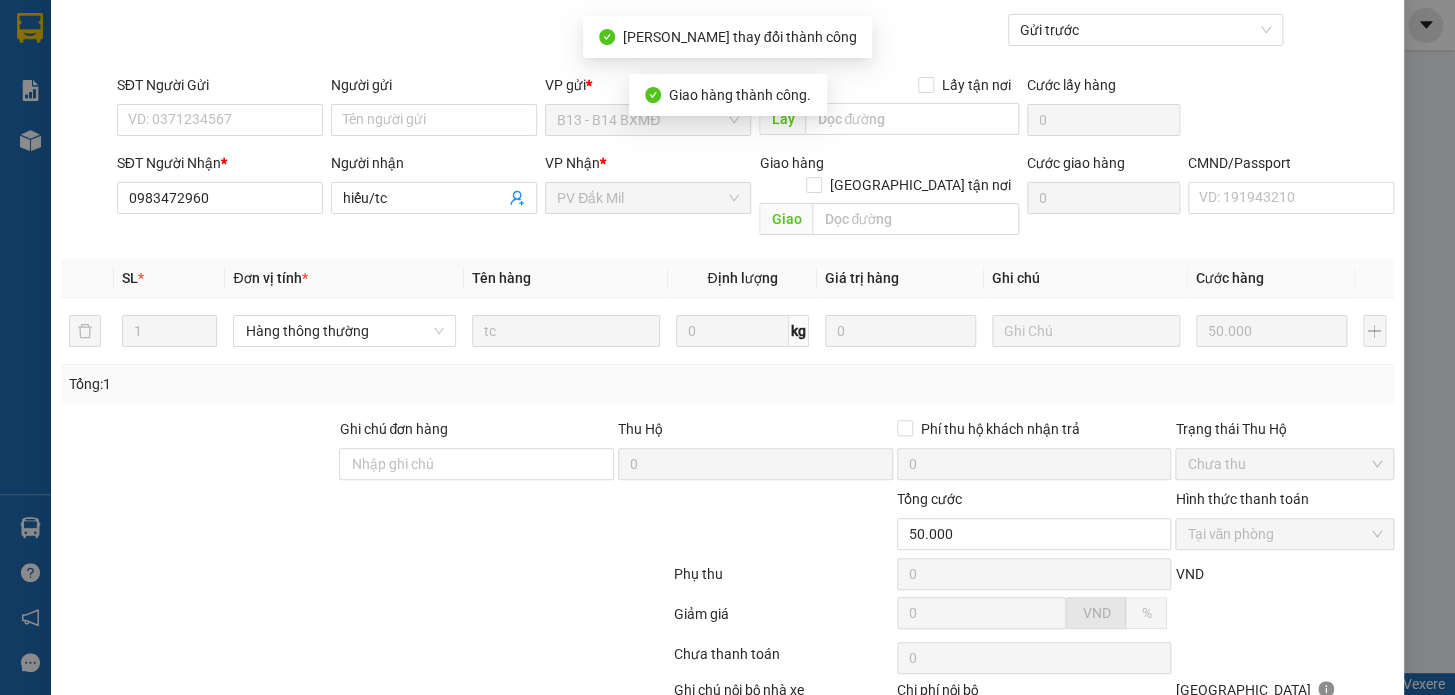 scroll, scrollTop: 0, scrollLeft: 0, axis: both 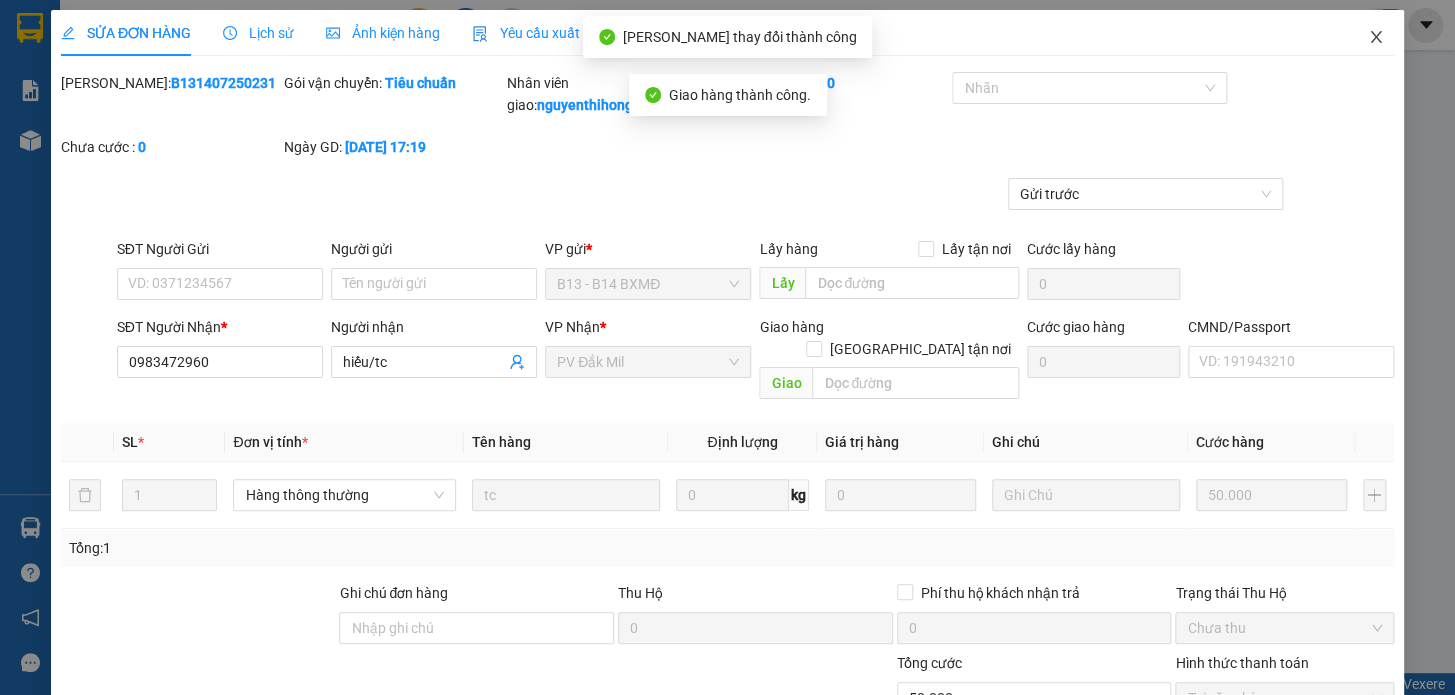 click 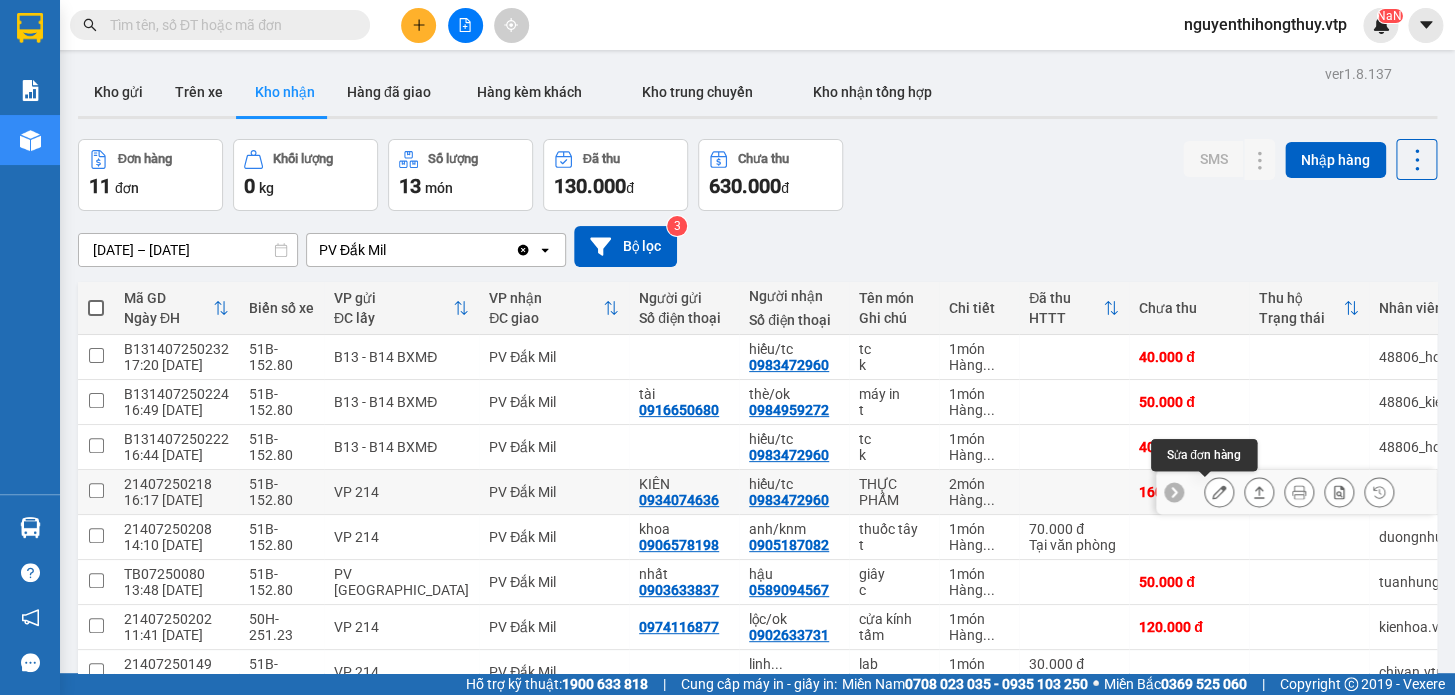 click 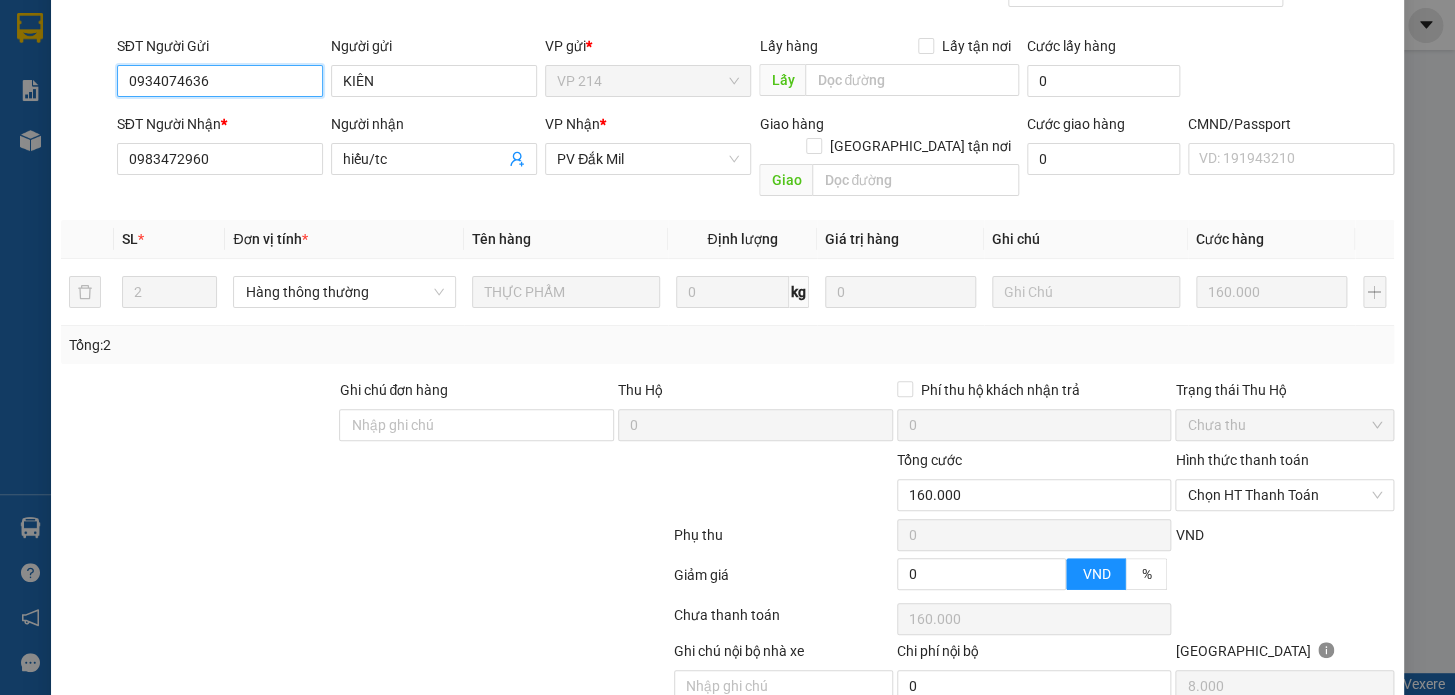 scroll, scrollTop: 250, scrollLeft: 0, axis: vertical 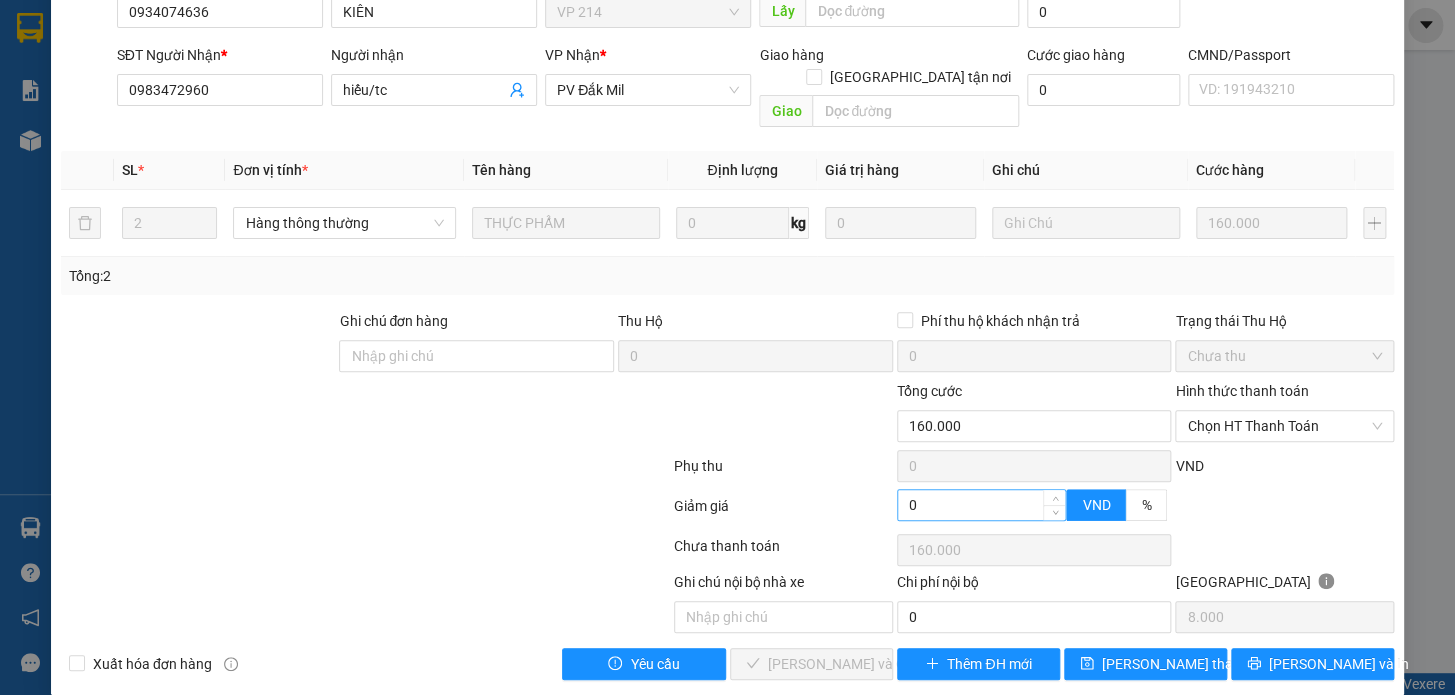 click on "0" at bounding box center [982, 505] 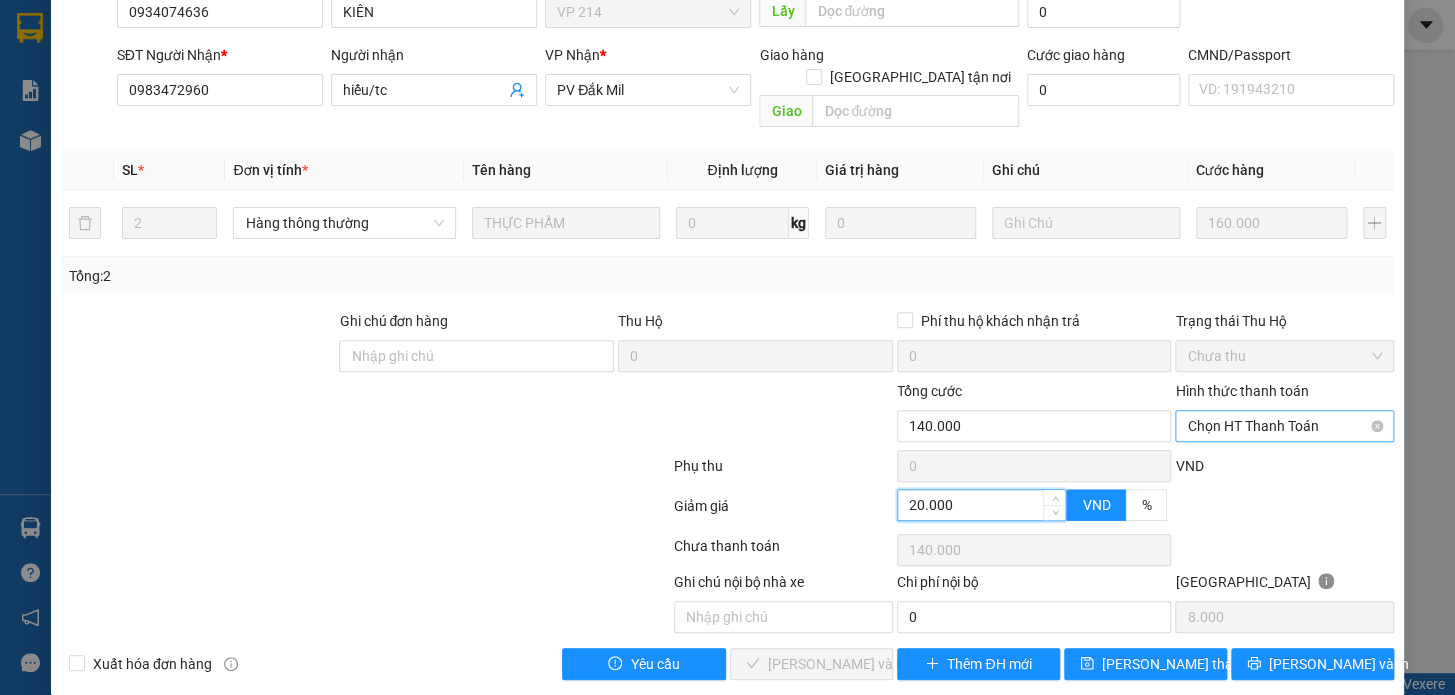click on "Chọn HT Thanh Toán" at bounding box center [1284, 426] 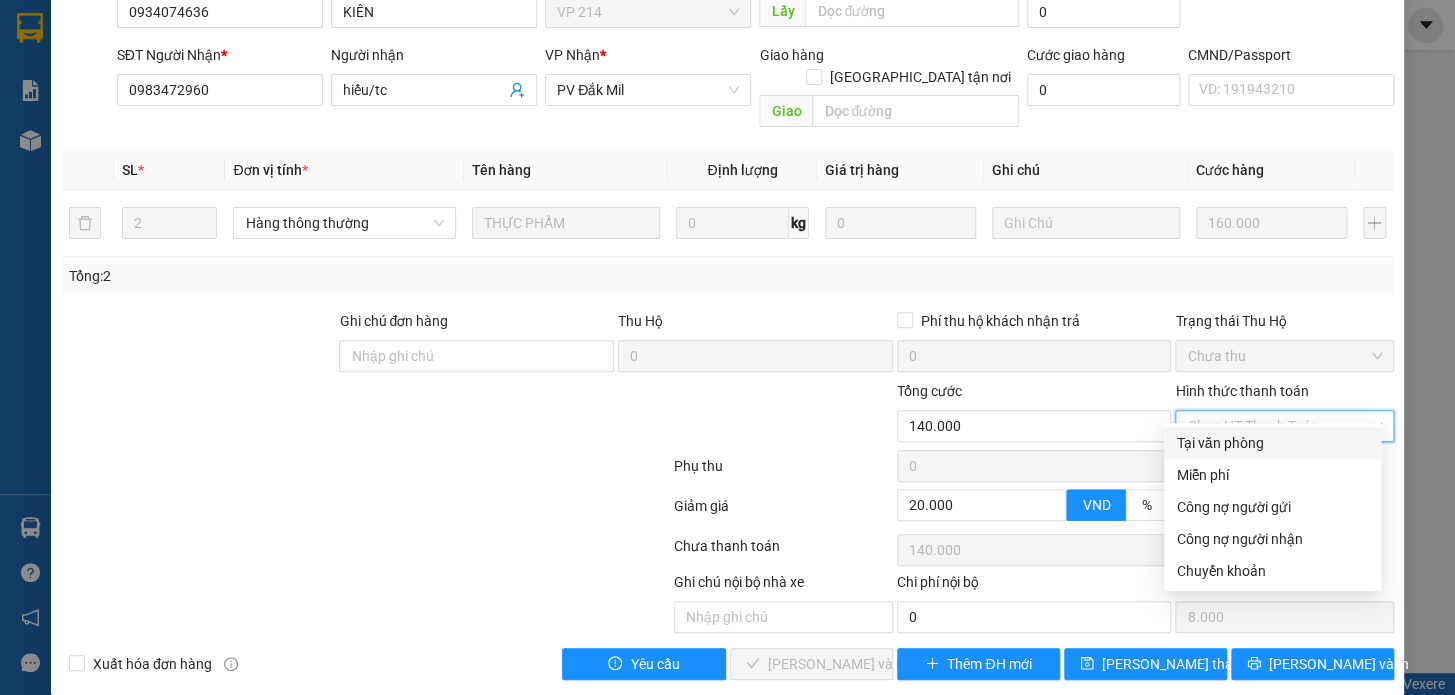 click on "Tại văn phòng" at bounding box center [1272, 443] 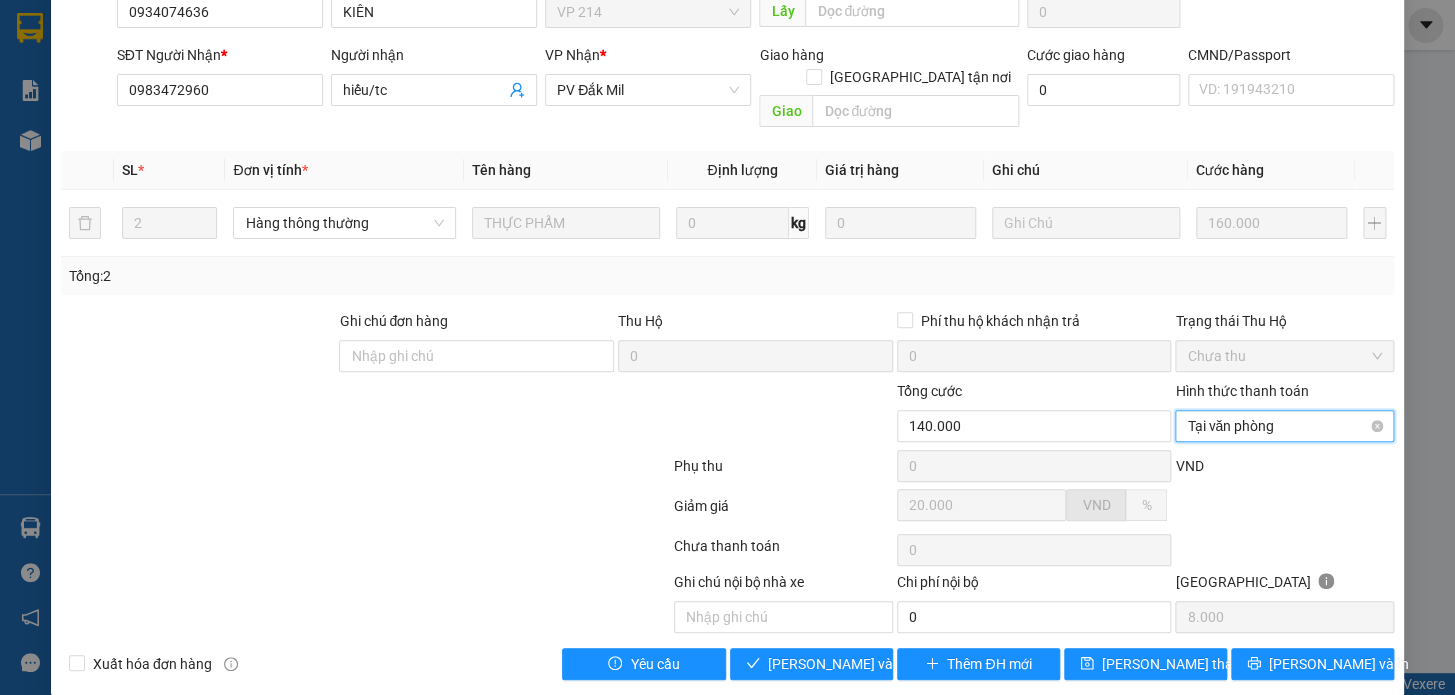 click on "Tại văn phòng" at bounding box center (1284, 426) 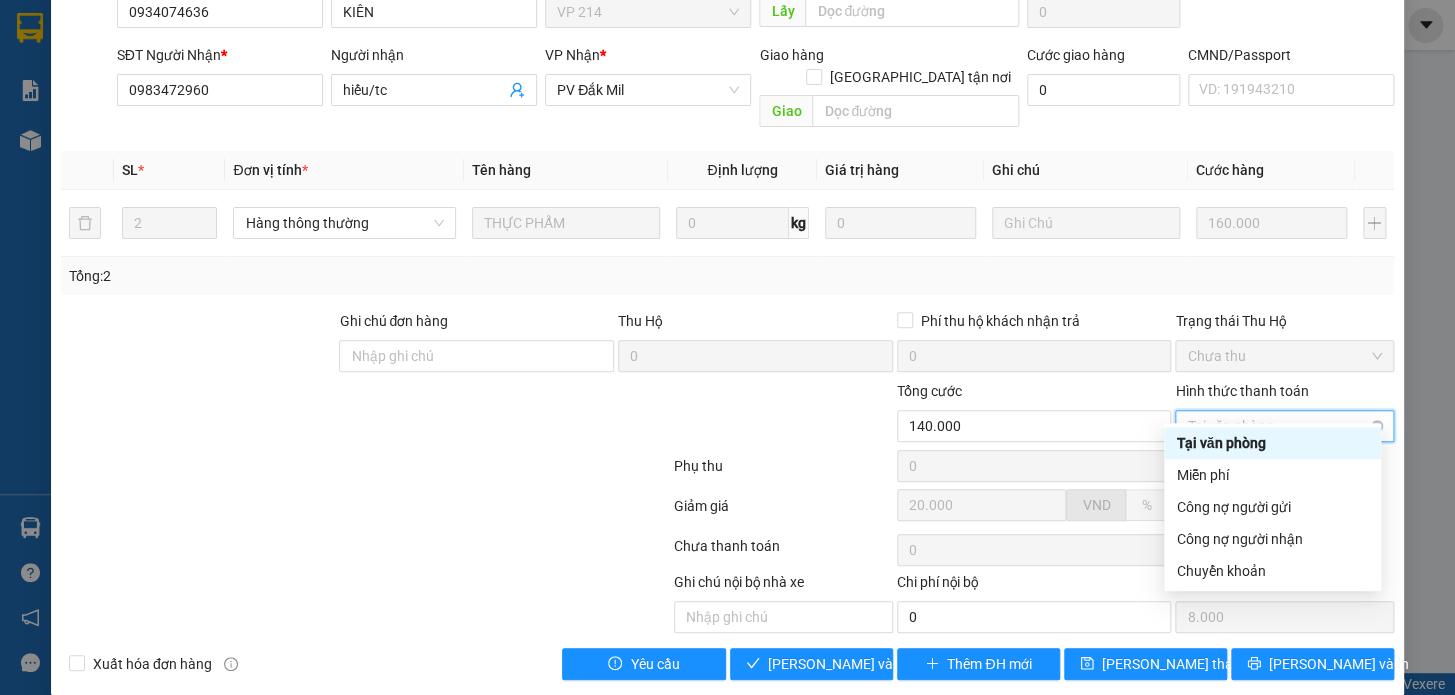 click on "Tại văn phòng" at bounding box center (1284, 426) 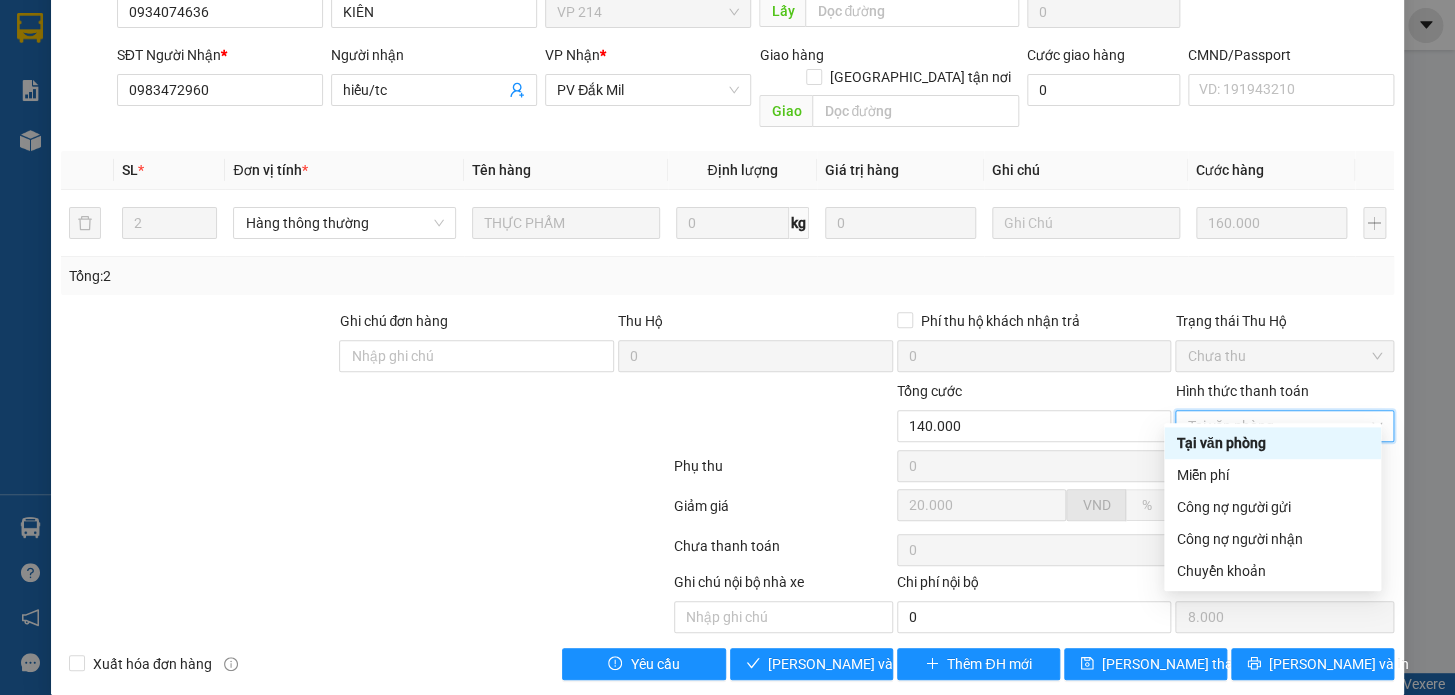 click on "Tại văn phòng" at bounding box center [1272, 443] 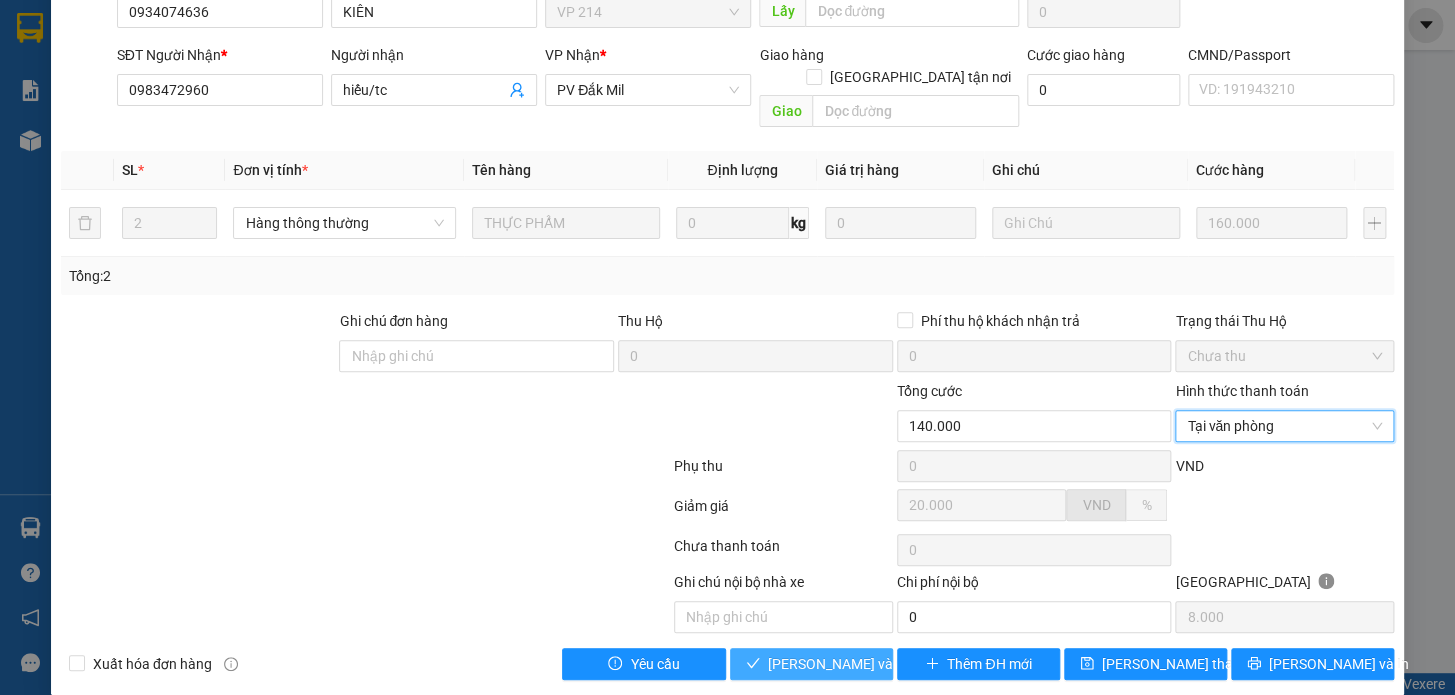 click on "[PERSON_NAME] và Giao hàng" at bounding box center (864, 664) 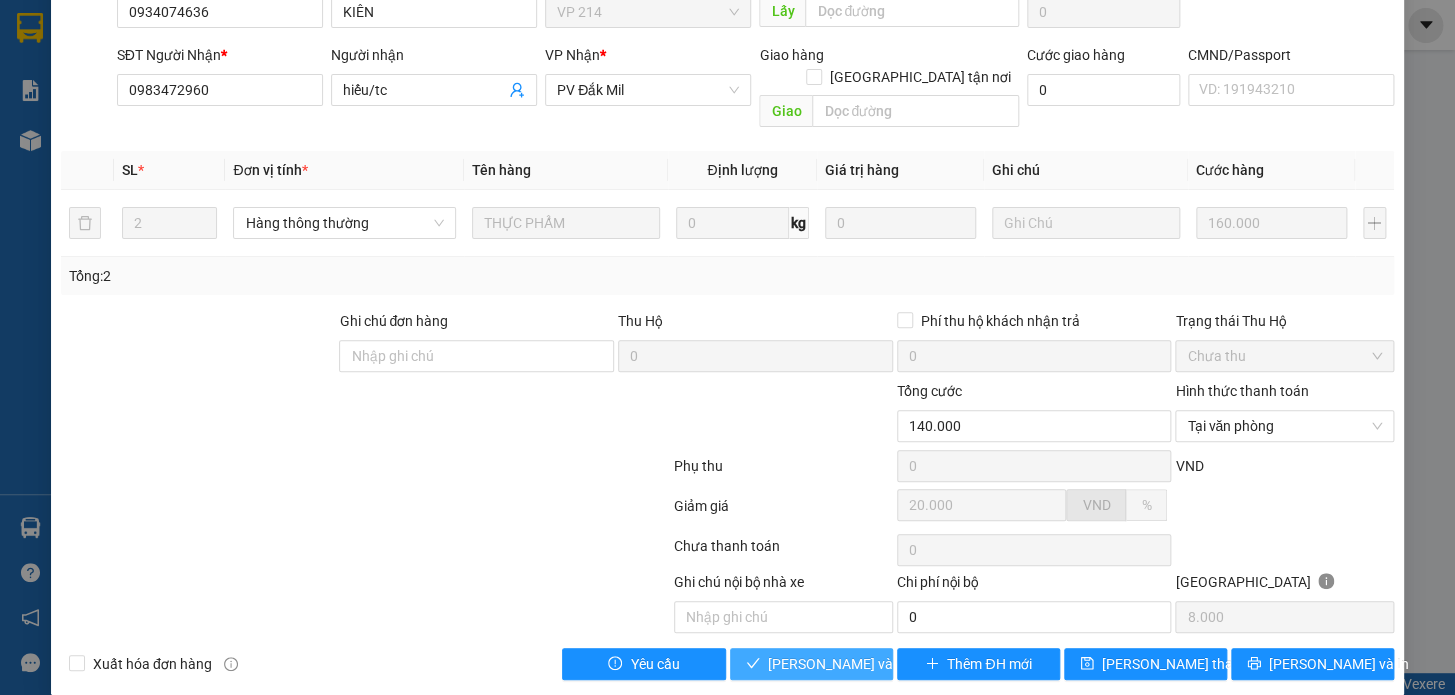 scroll, scrollTop: 0, scrollLeft: 0, axis: both 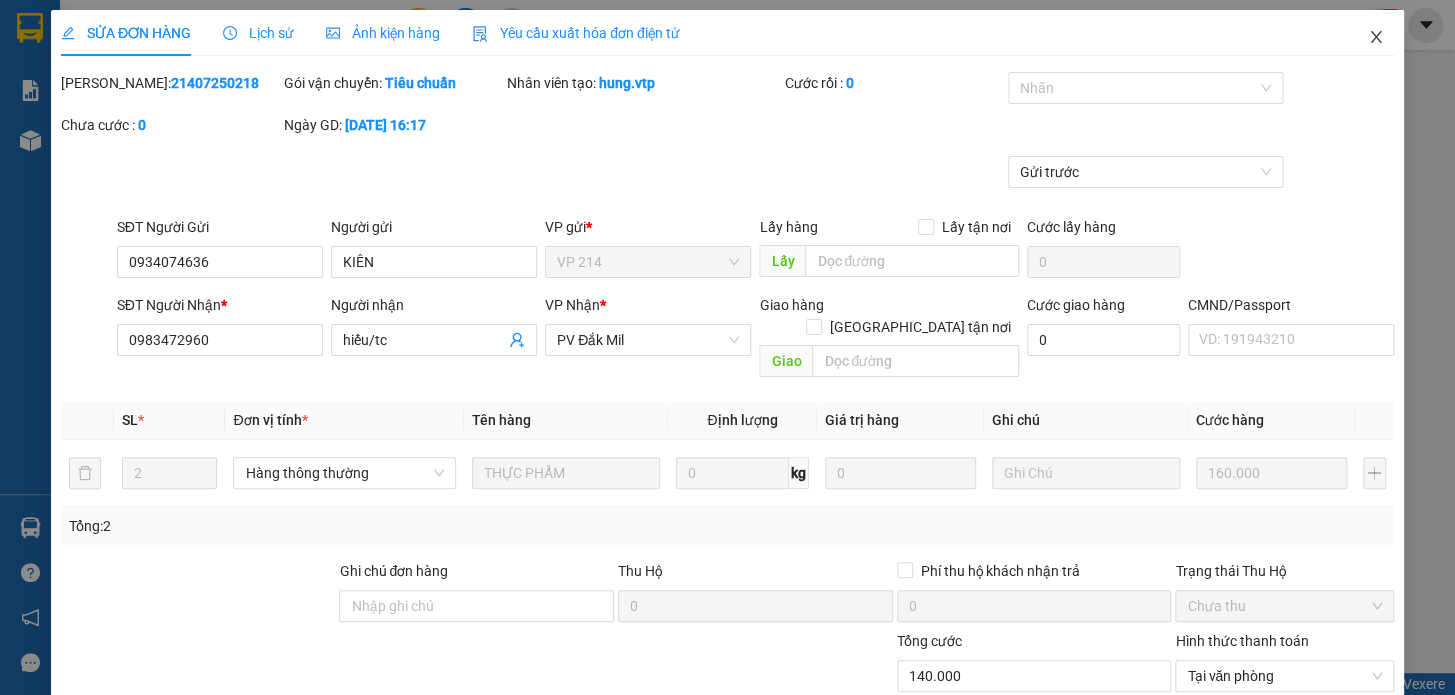 click at bounding box center [1376, 38] 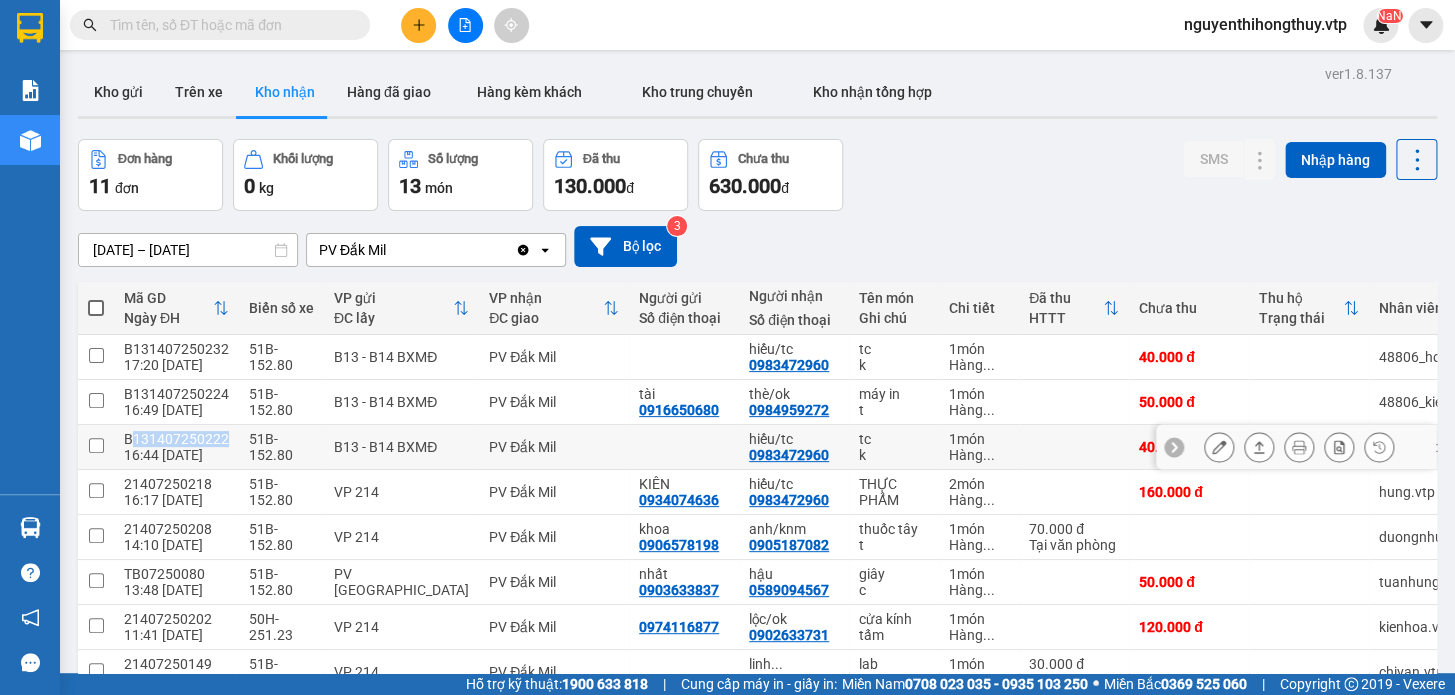 click on "B131407250222" at bounding box center (176, 439) 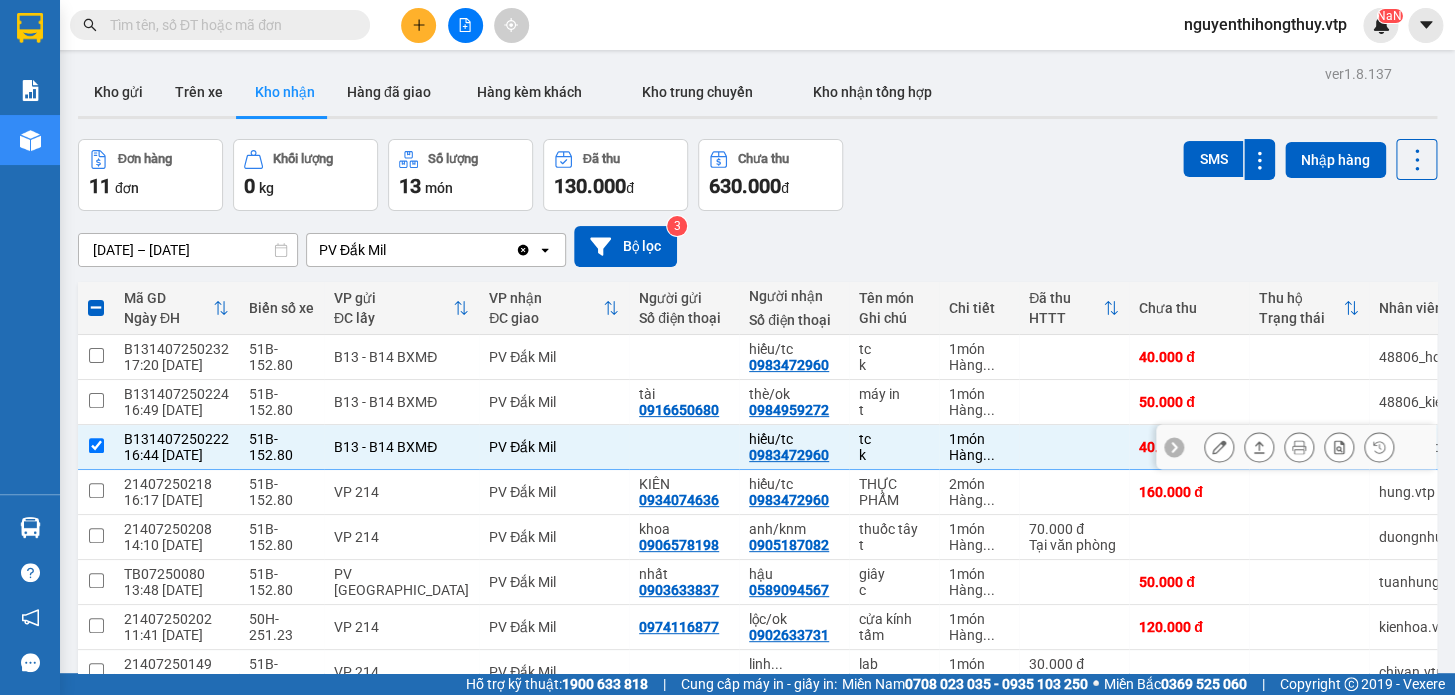 click on "B131407250222" at bounding box center [176, 439] 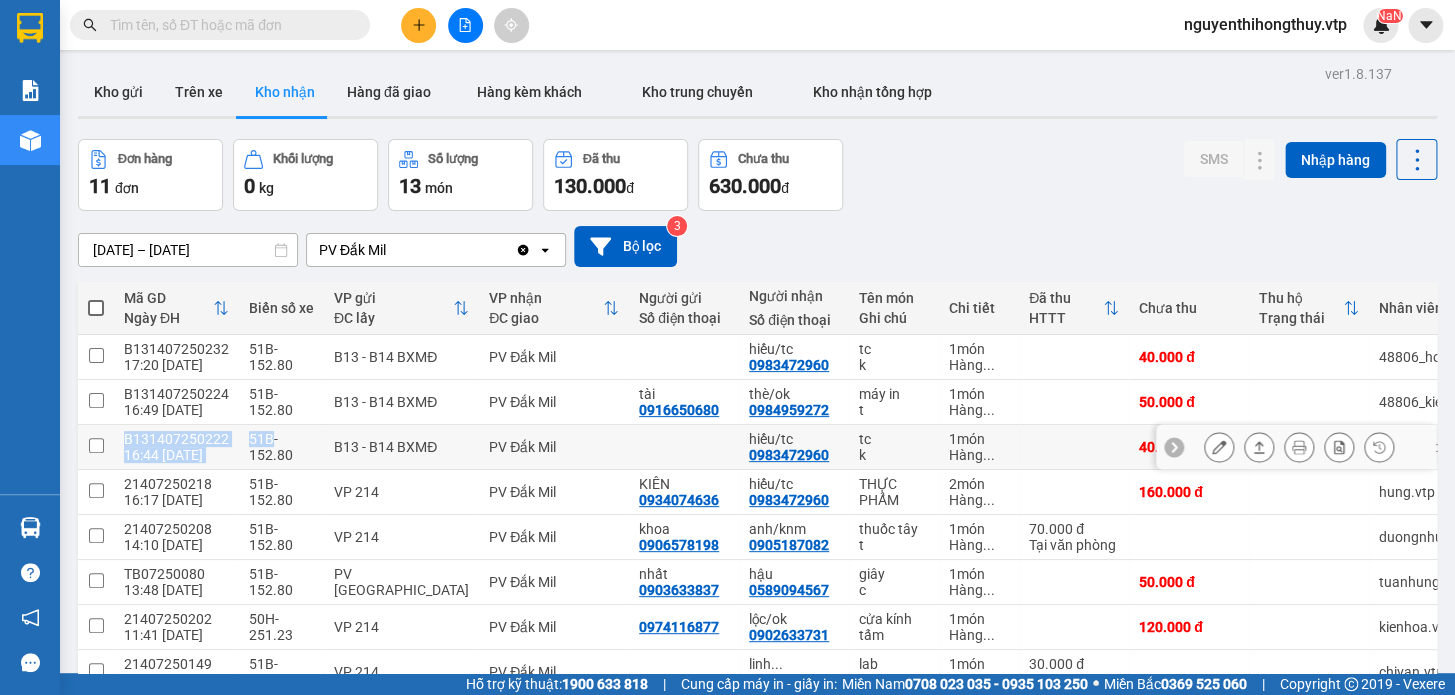 drag, startPoint x: 123, startPoint y: 438, endPoint x: 232, endPoint y: 438, distance: 109 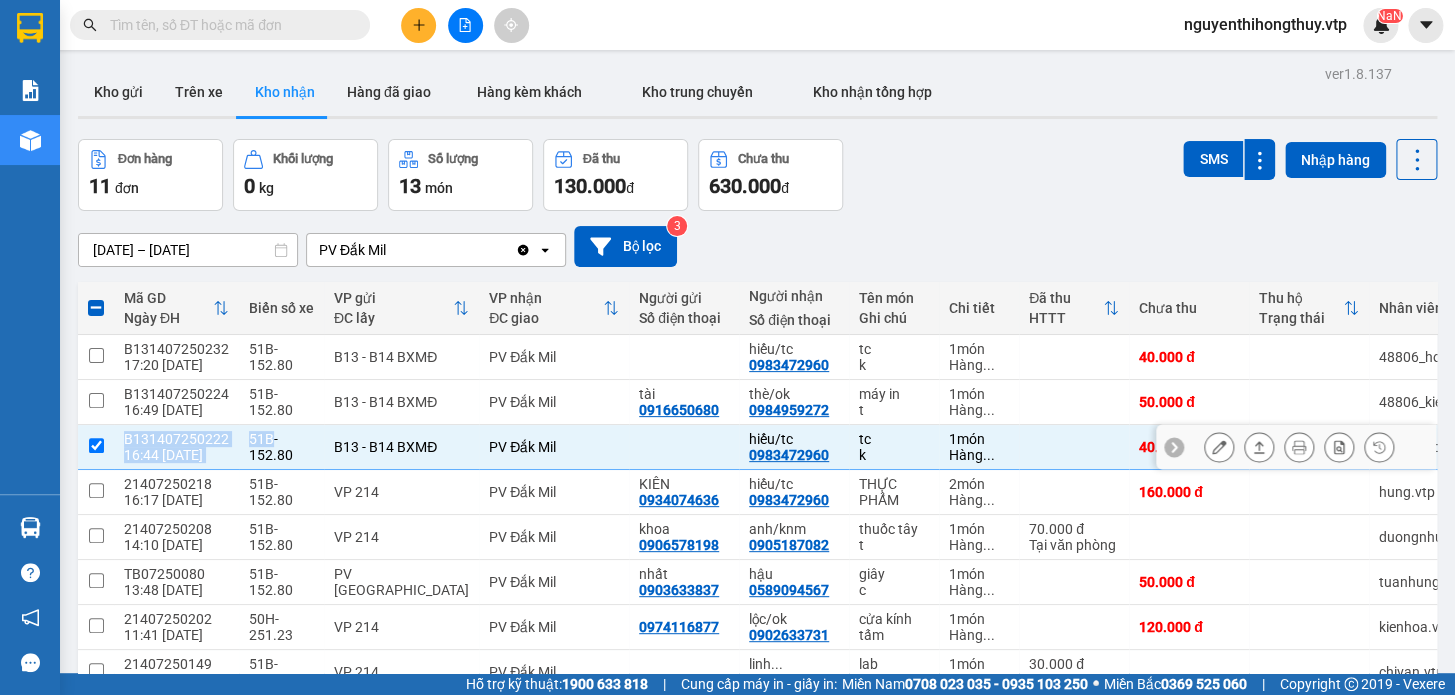 click on "B131407250222 16:44 [DATE]" at bounding box center [176, 447] 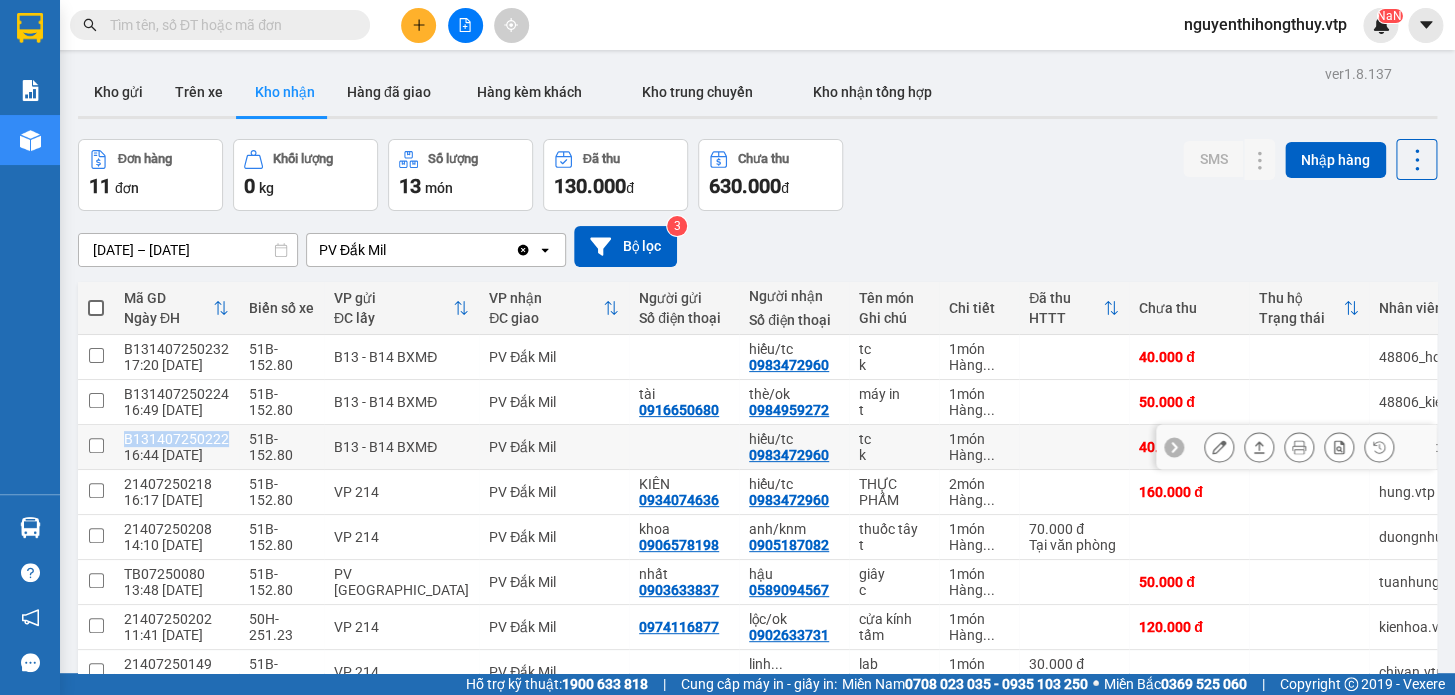 drag, startPoint x: 124, startPoint y: 440, endPoint x: 222, endPoint y: 445, distance: 98.12747 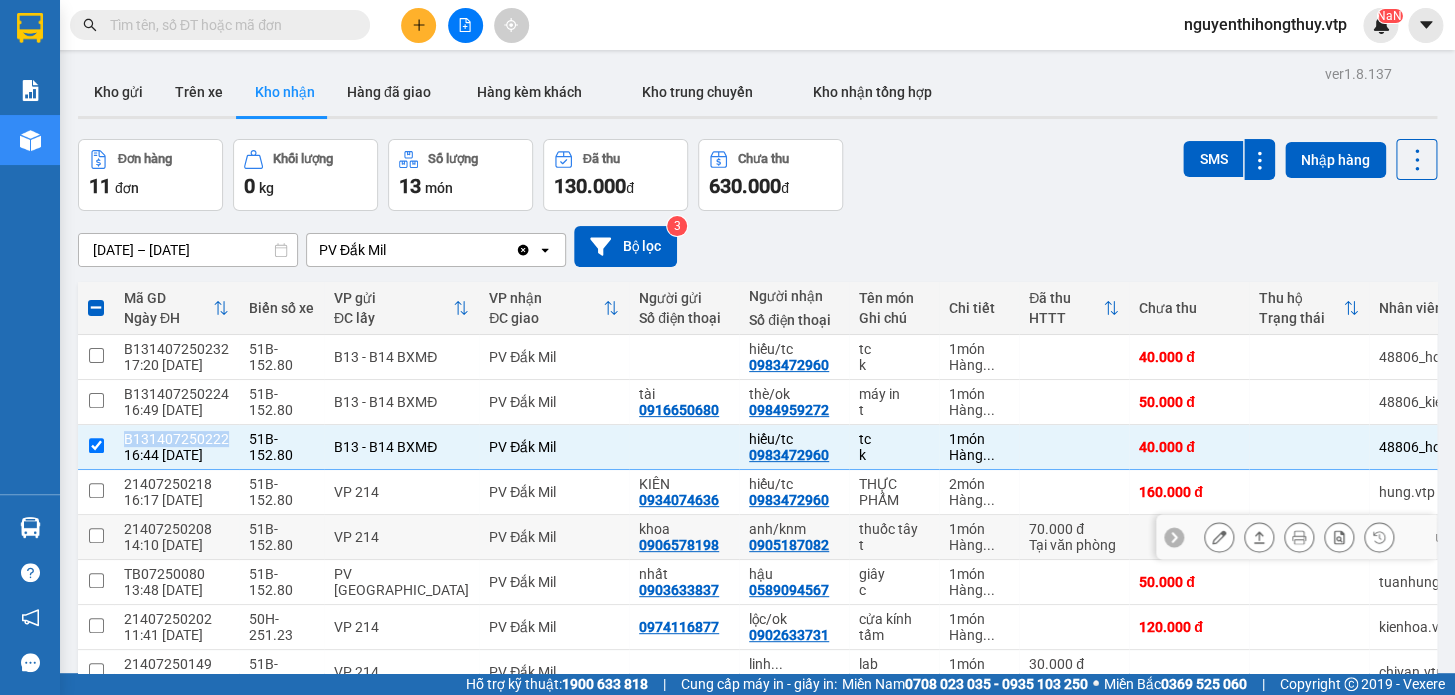 copy on "B131407250222" 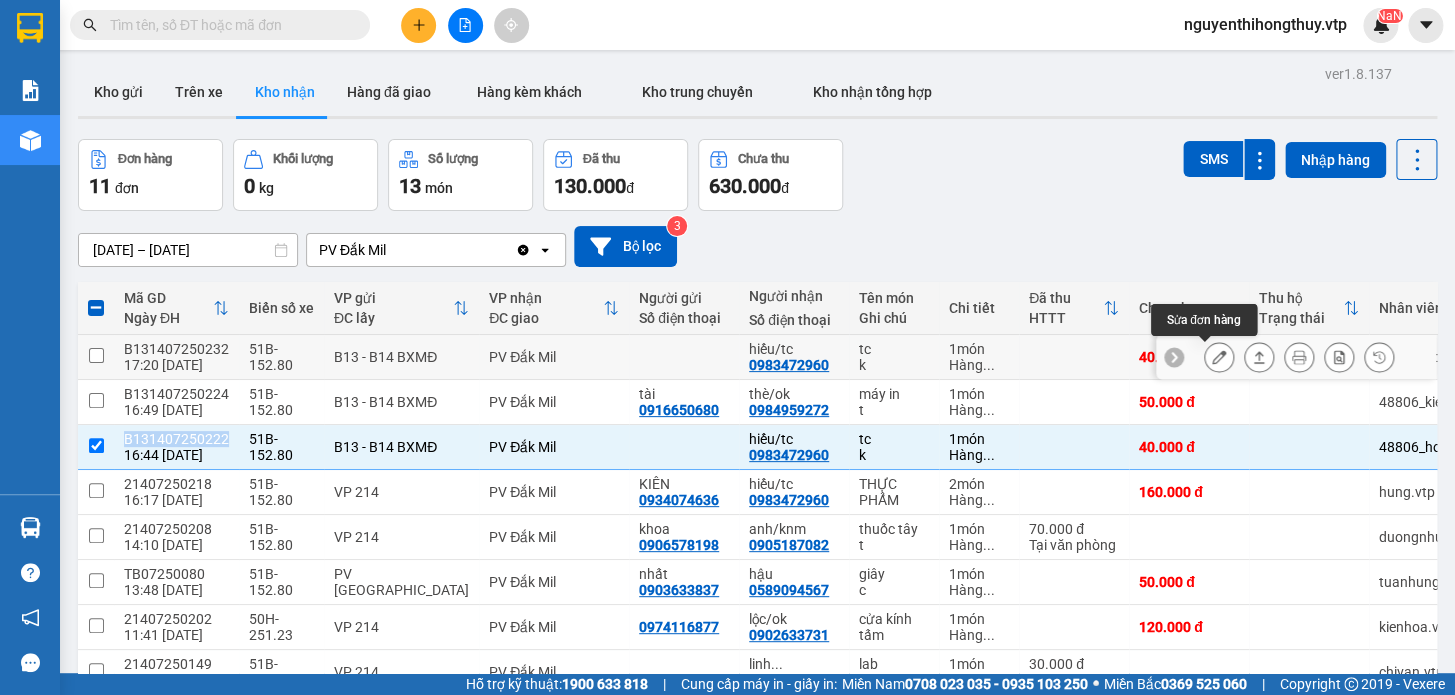 click 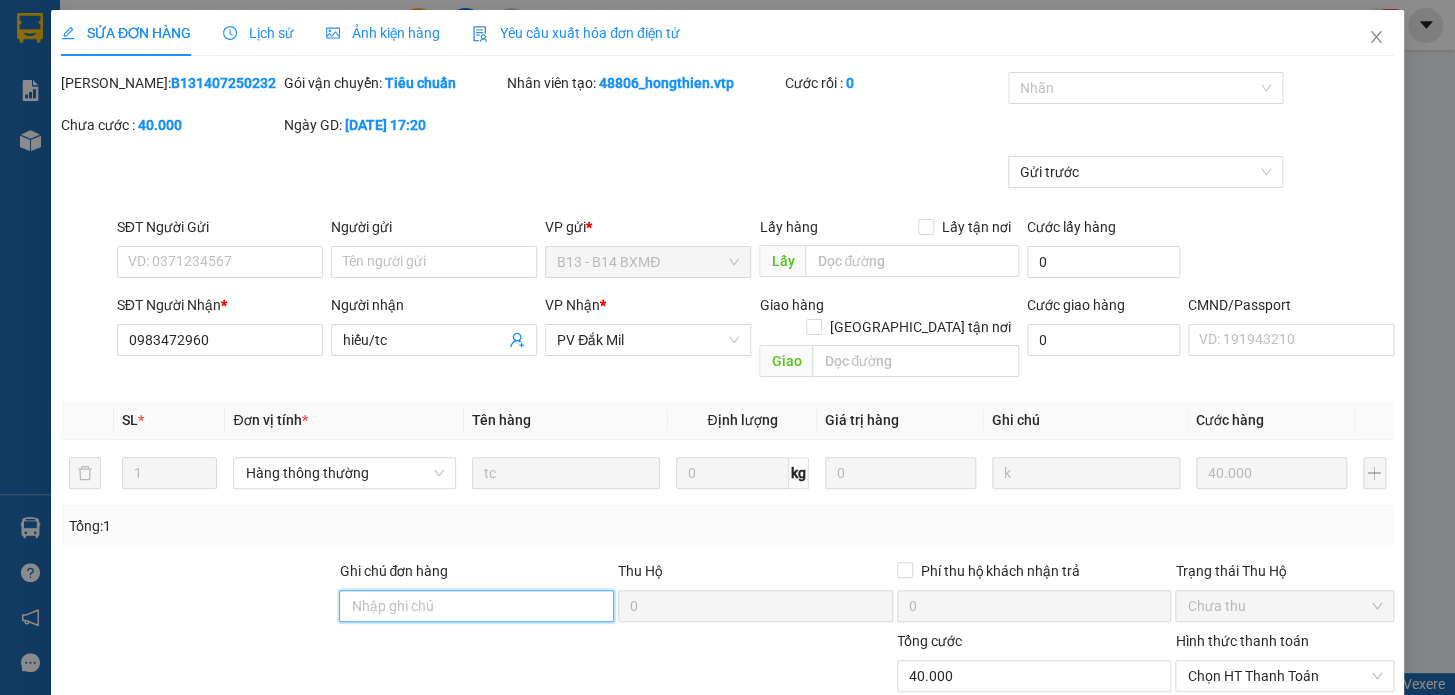click on "Ghi chú đơn hàng" at bounding box center [476, 606] 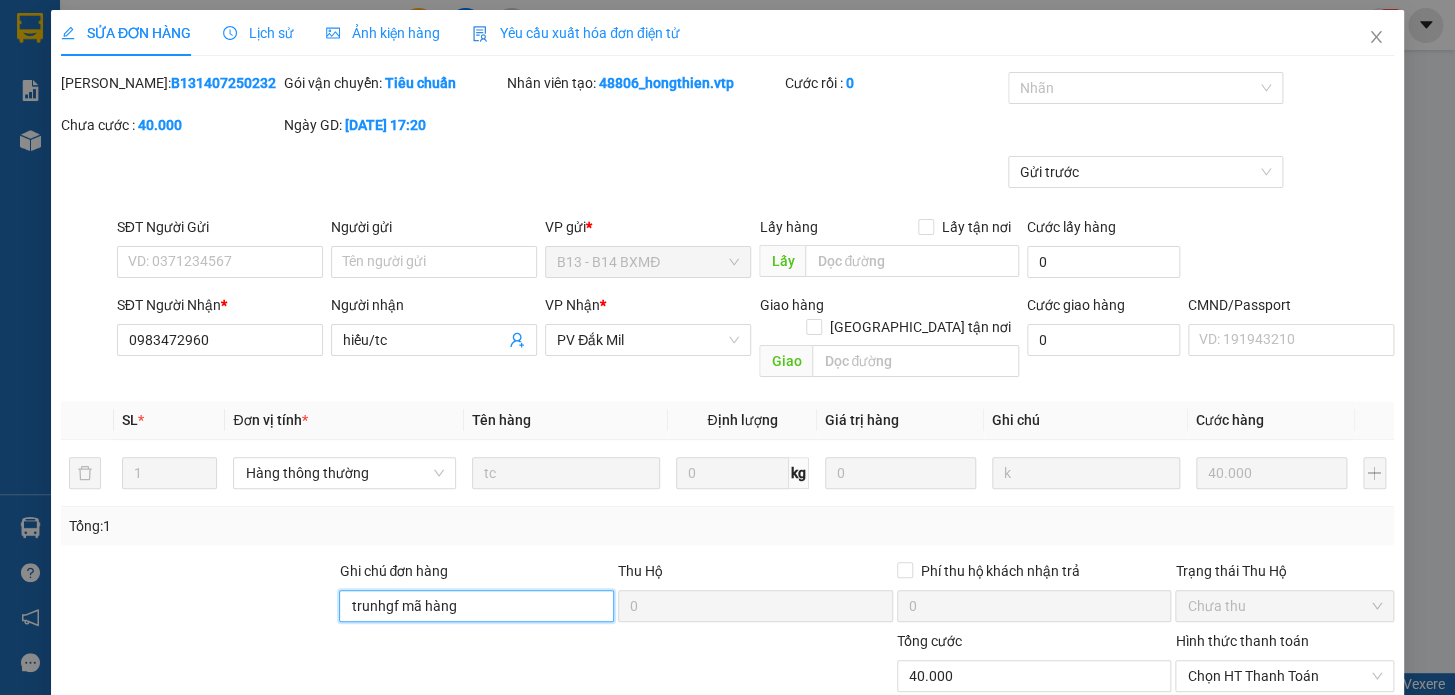 paste on "B131407250222" 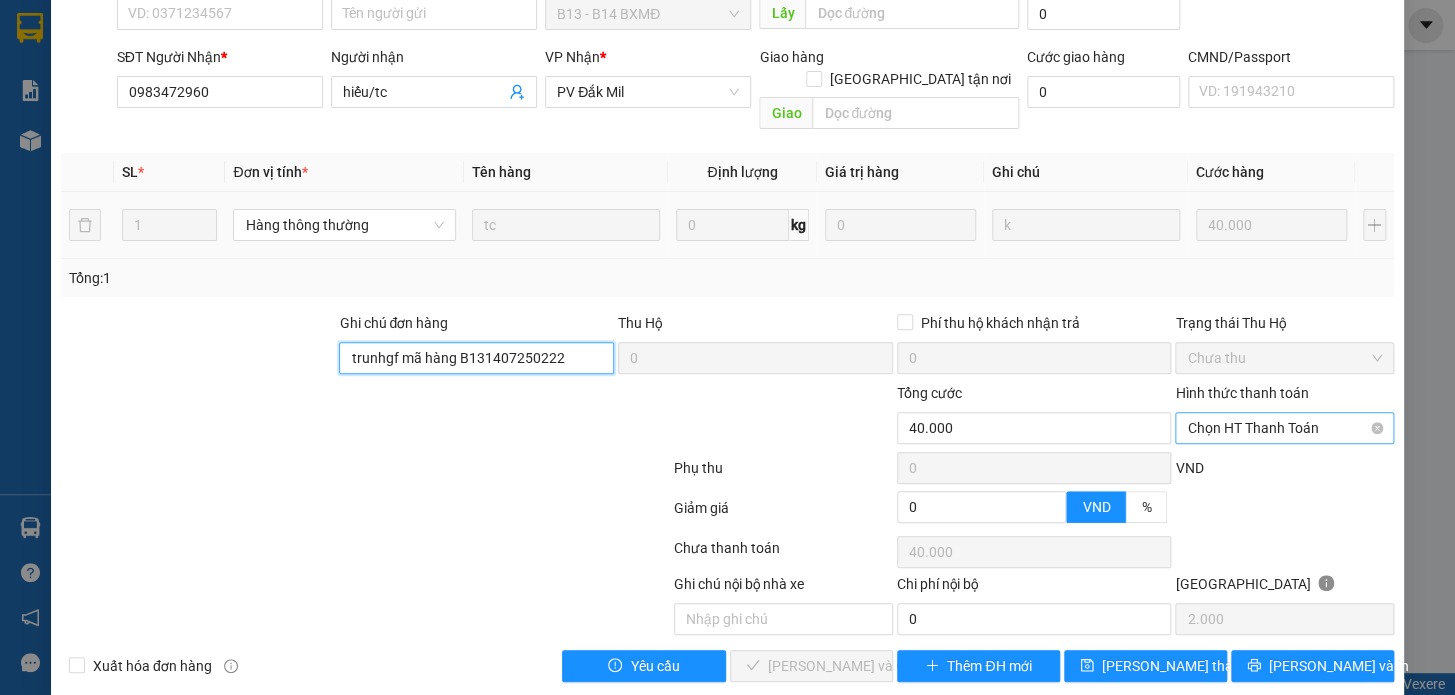scroll, scrollTop: 250, scrollLeft: 0, axis: vertical 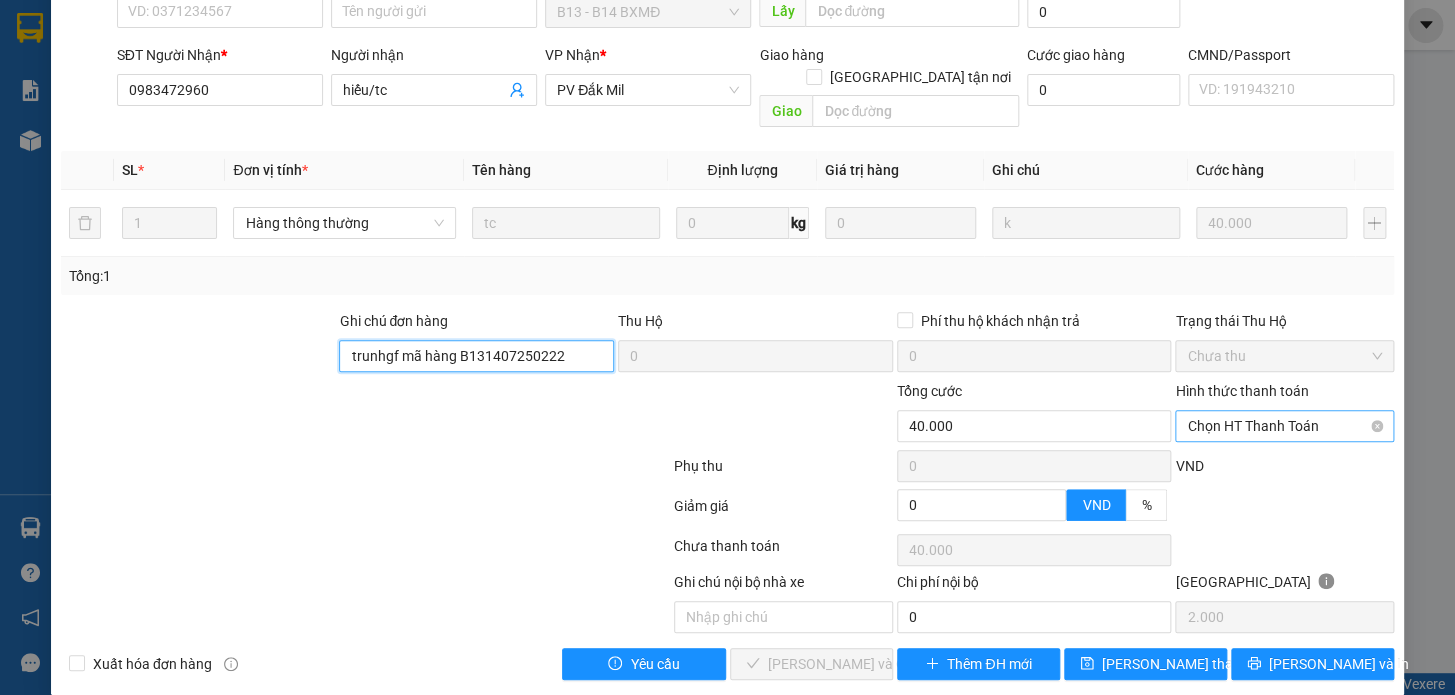 click on "Chọn HT Thanh Toán" at bounding box center (1284, 426) 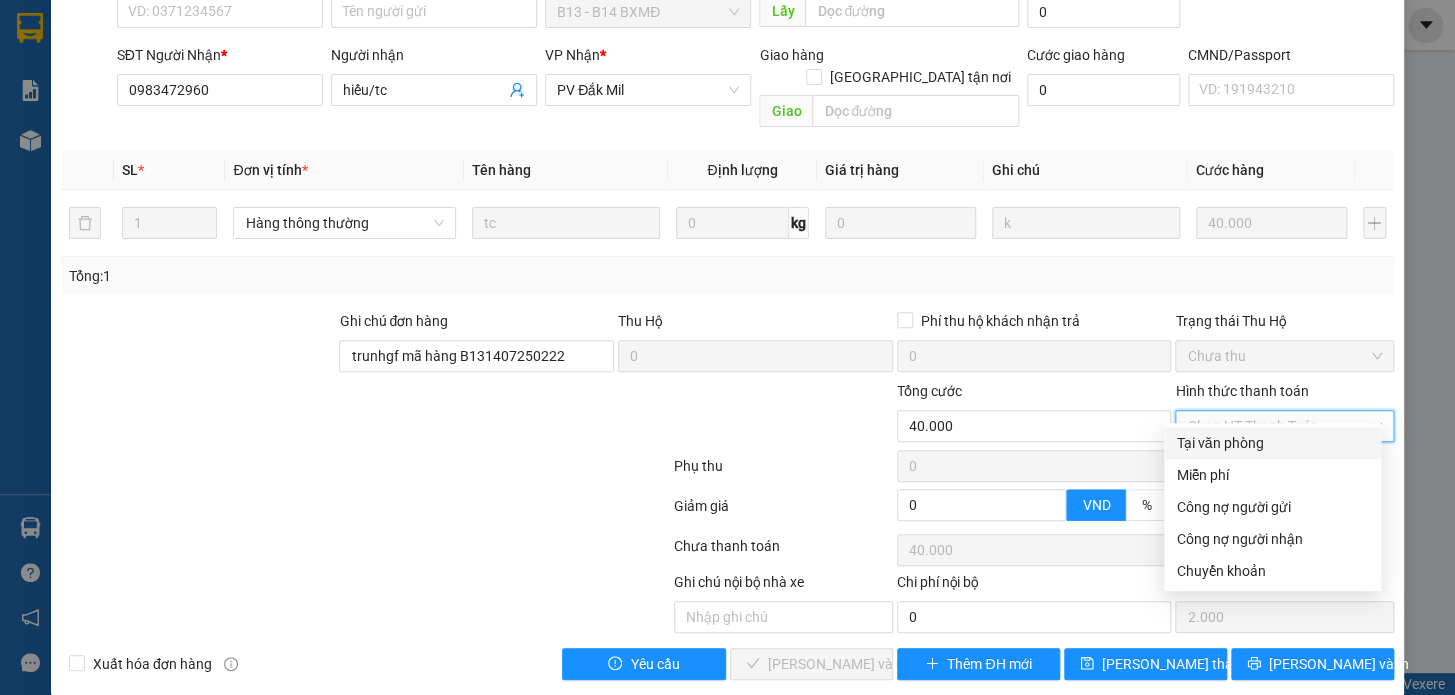 click on "Tại văn phòng" at bounding box center (1272, 443) 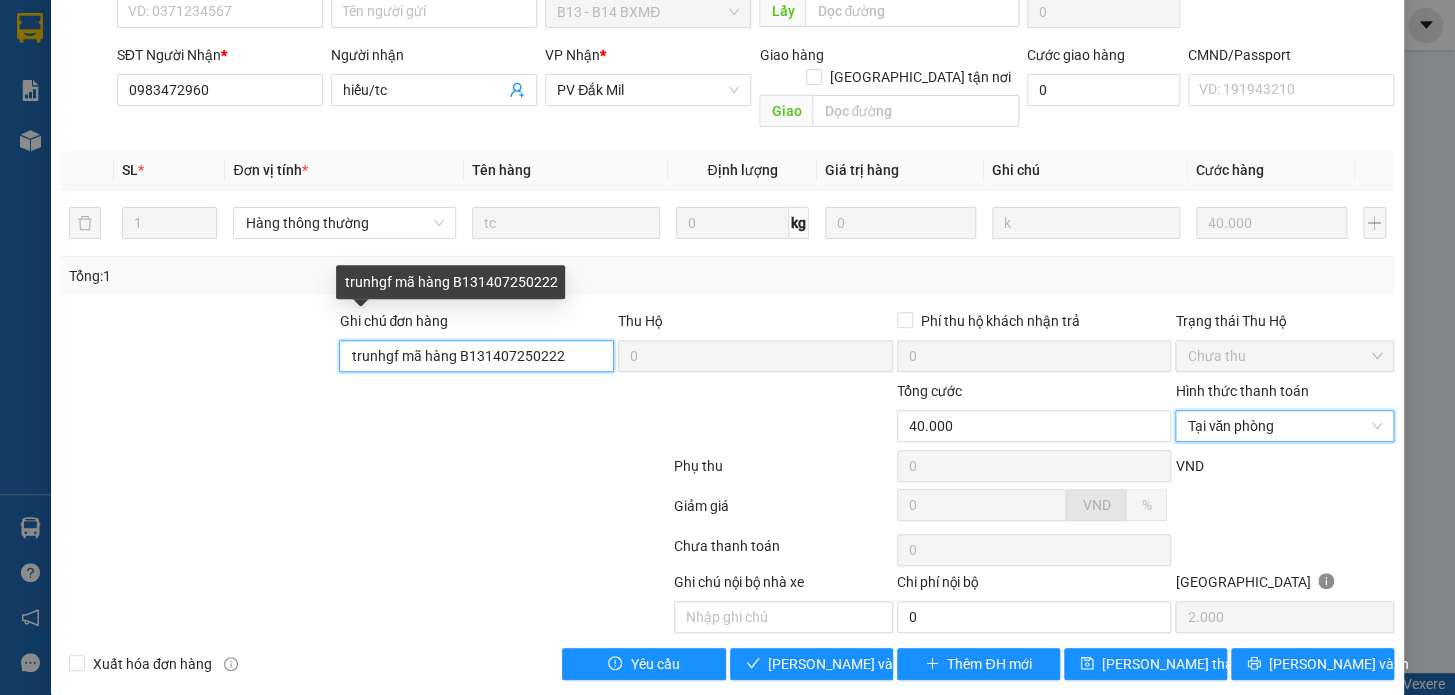 click on "trunhgf mã hàng B131407250222" at bounding box center (476, 356) 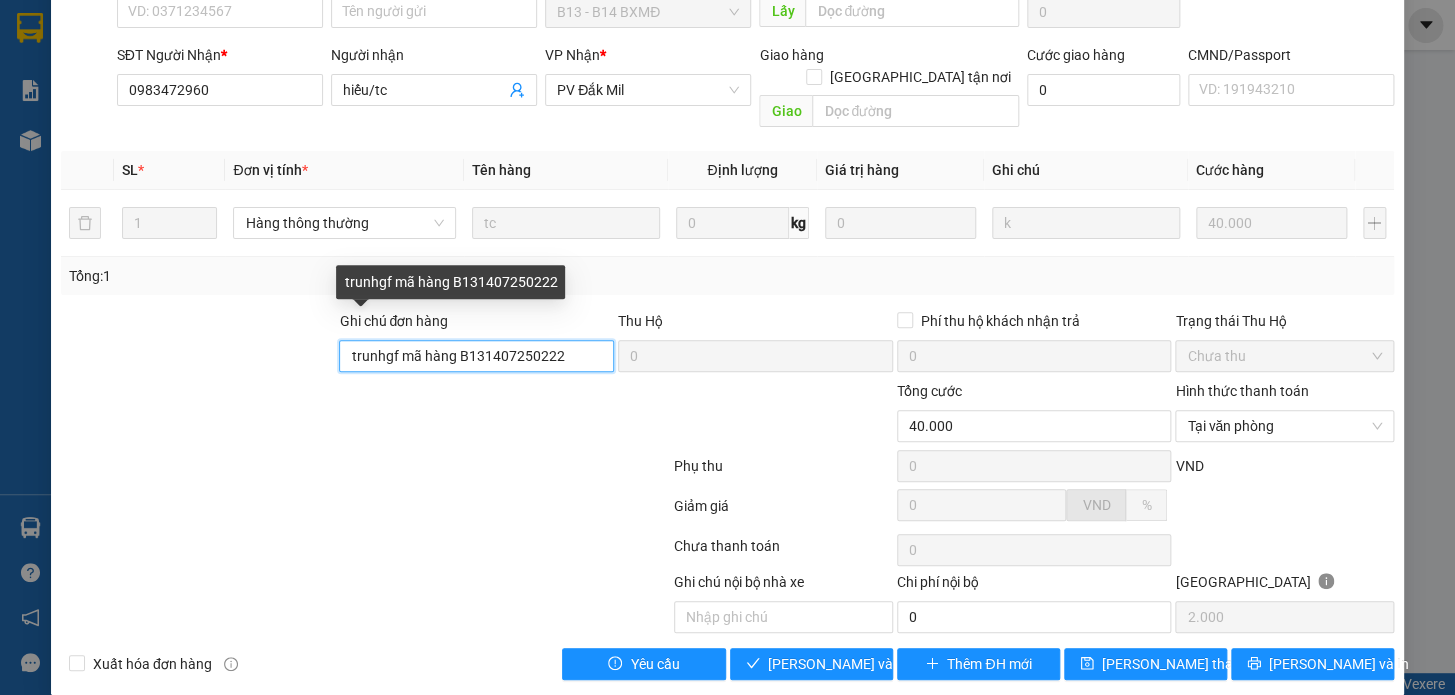 click on "trunhgf mã hàng B131407250222" at bounding box center [476, 356] 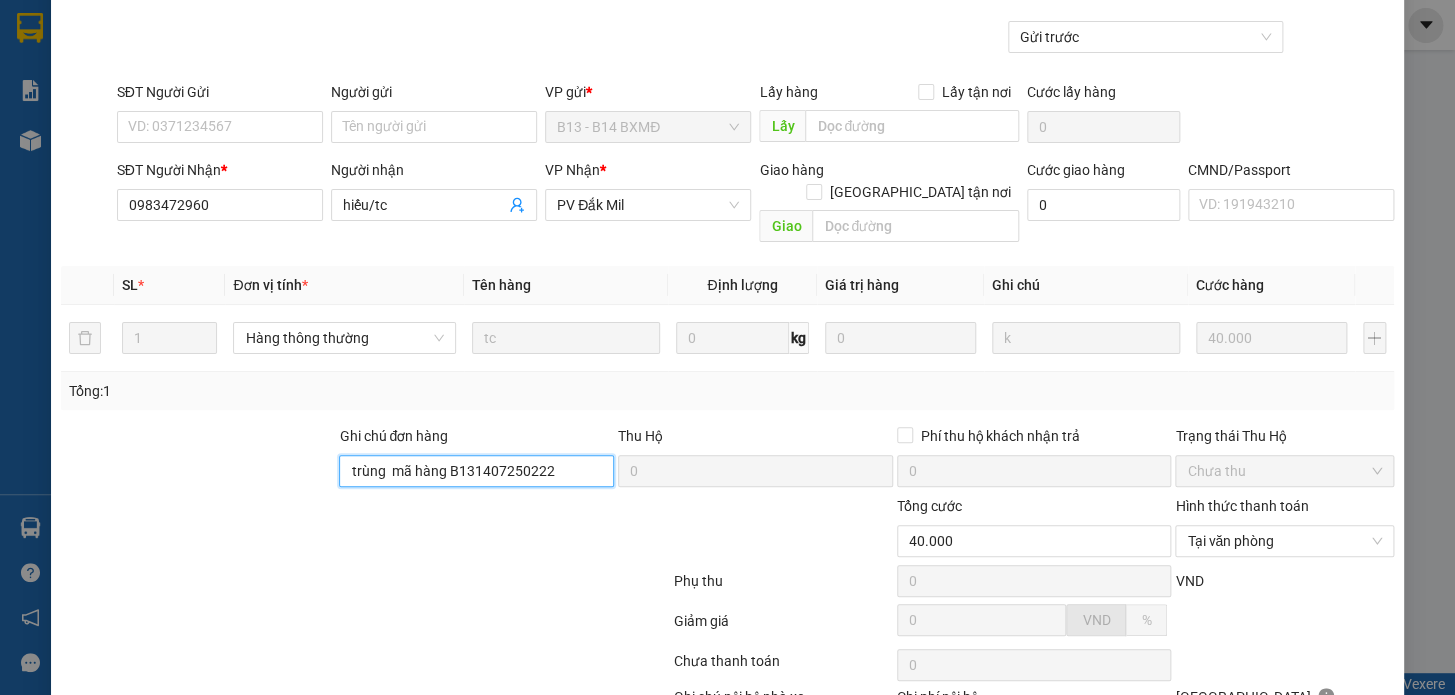 scroll, scrollTop: 250, scrollLeft: 0, axis: vertical 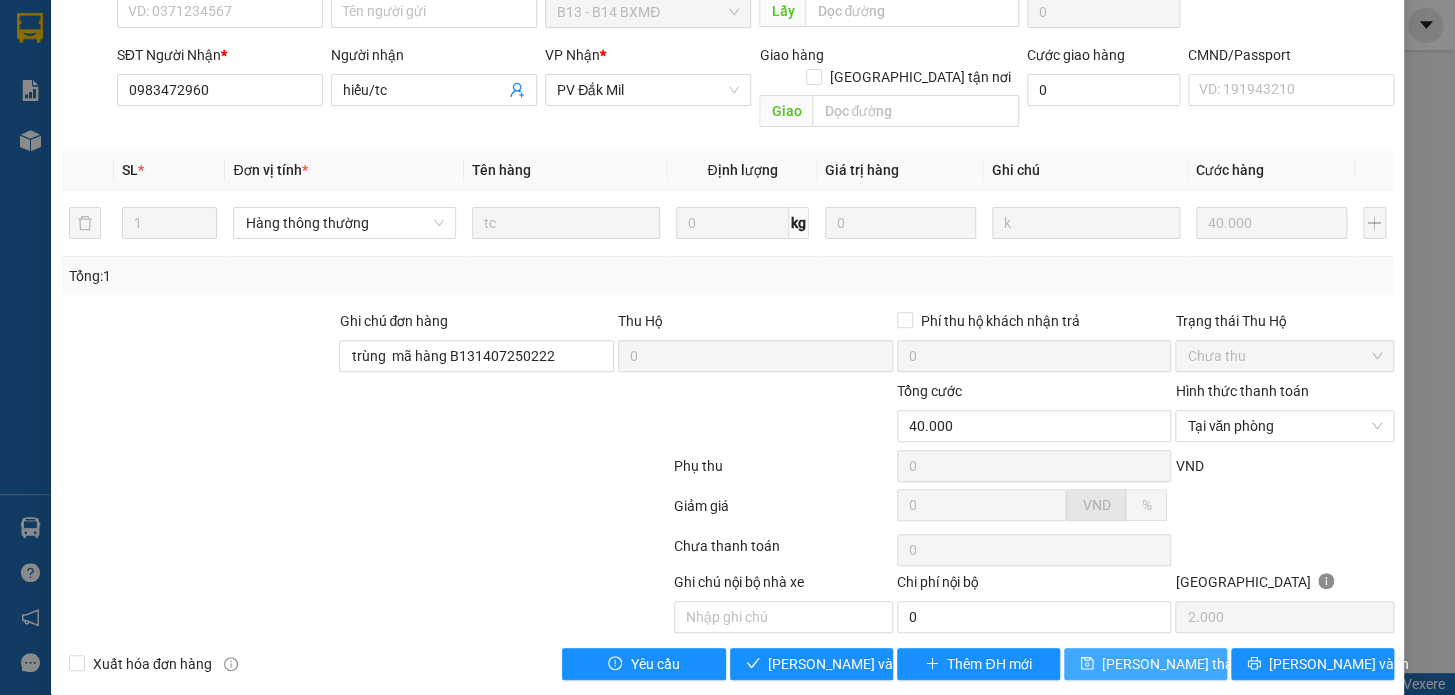click on "[PERSON_NAME] thay đổi" at bounding box center [1182, 664] 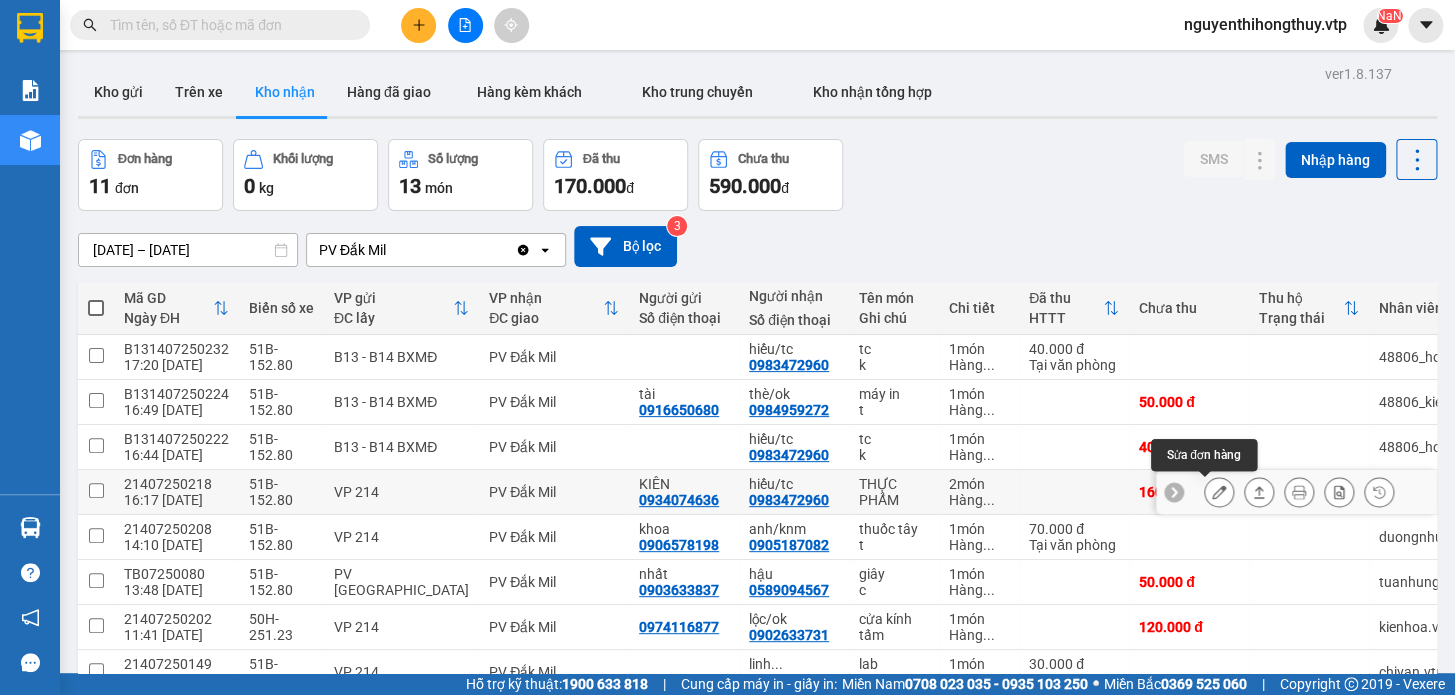 click 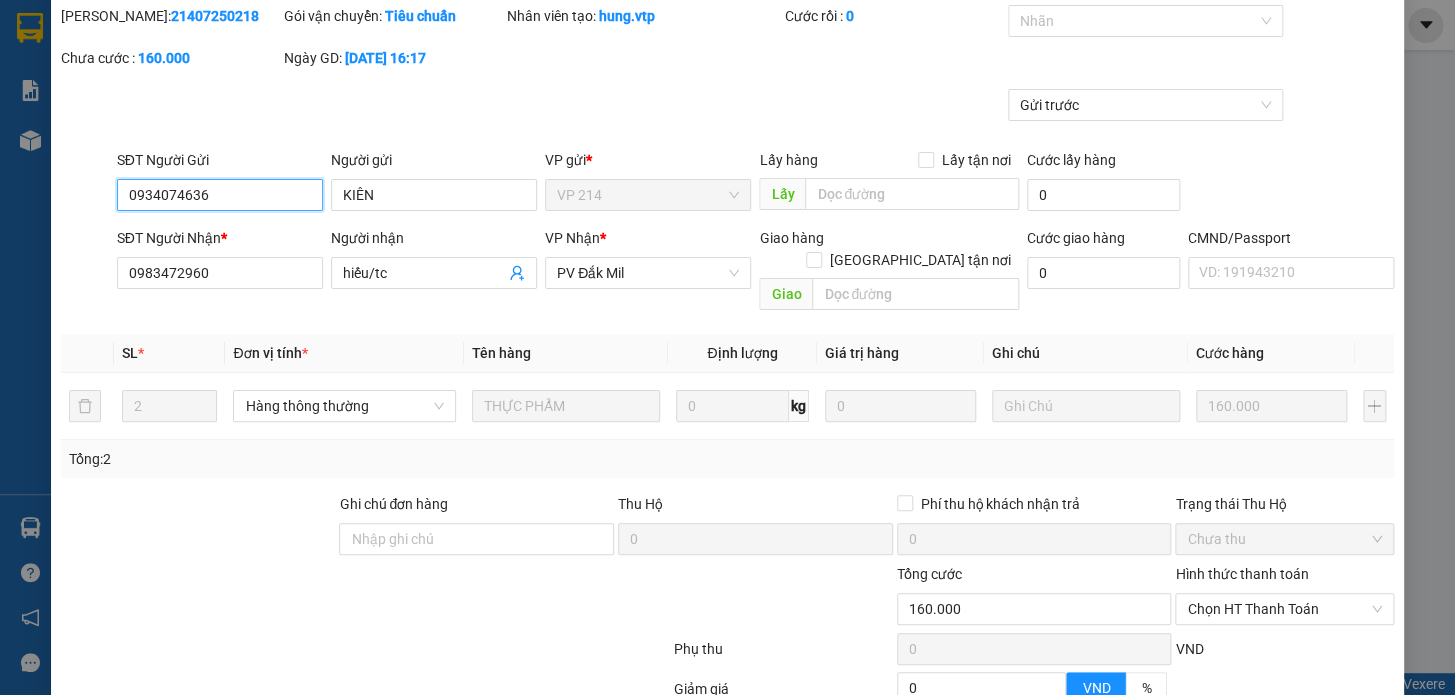 scroll, scrollTop: 0, scrollLeft: 0, axis: both 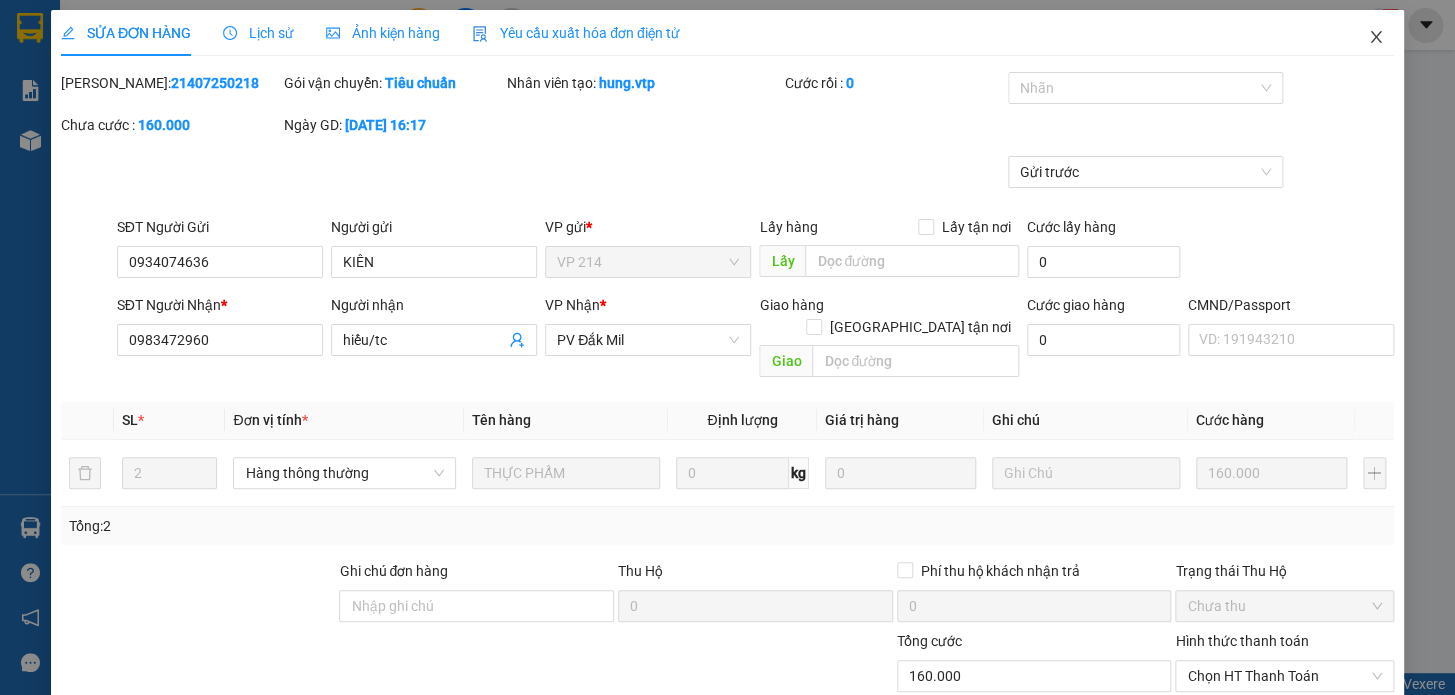 click 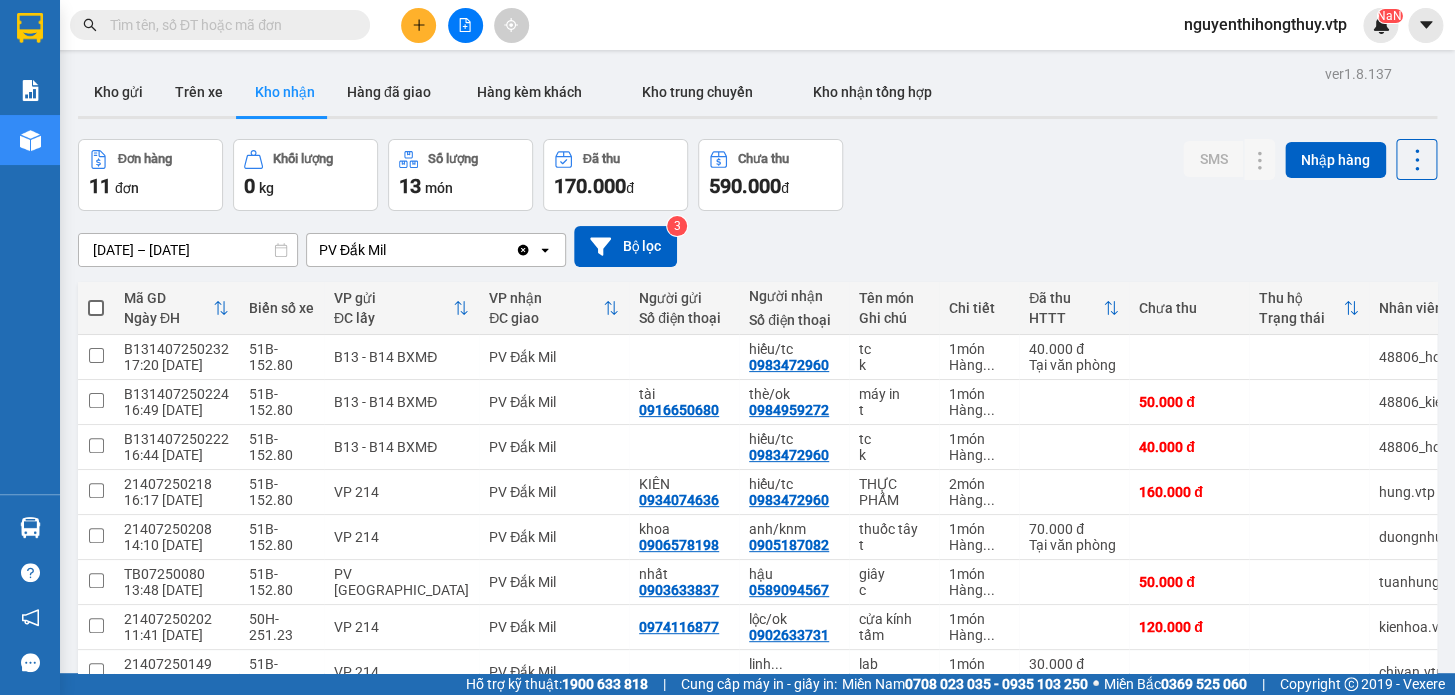 click at bounding box center [418, 25] 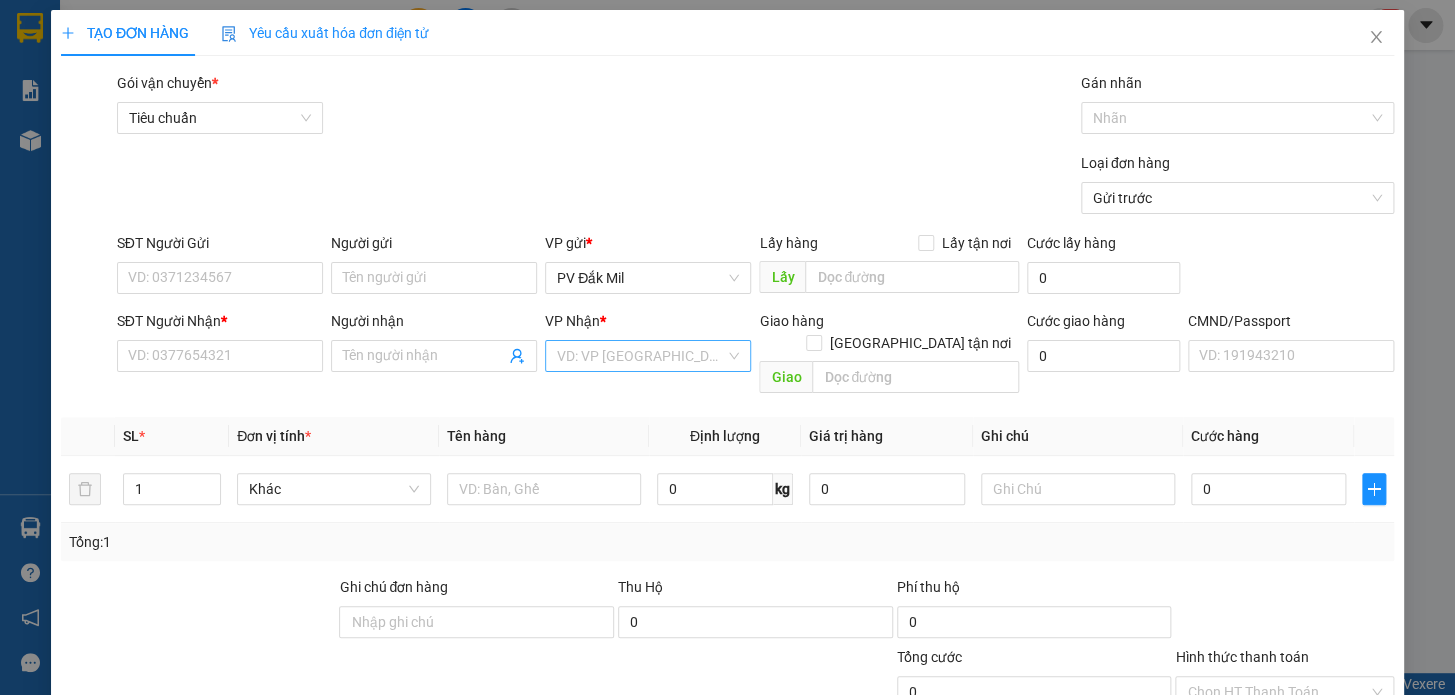 click at bounding box center (641, 356) 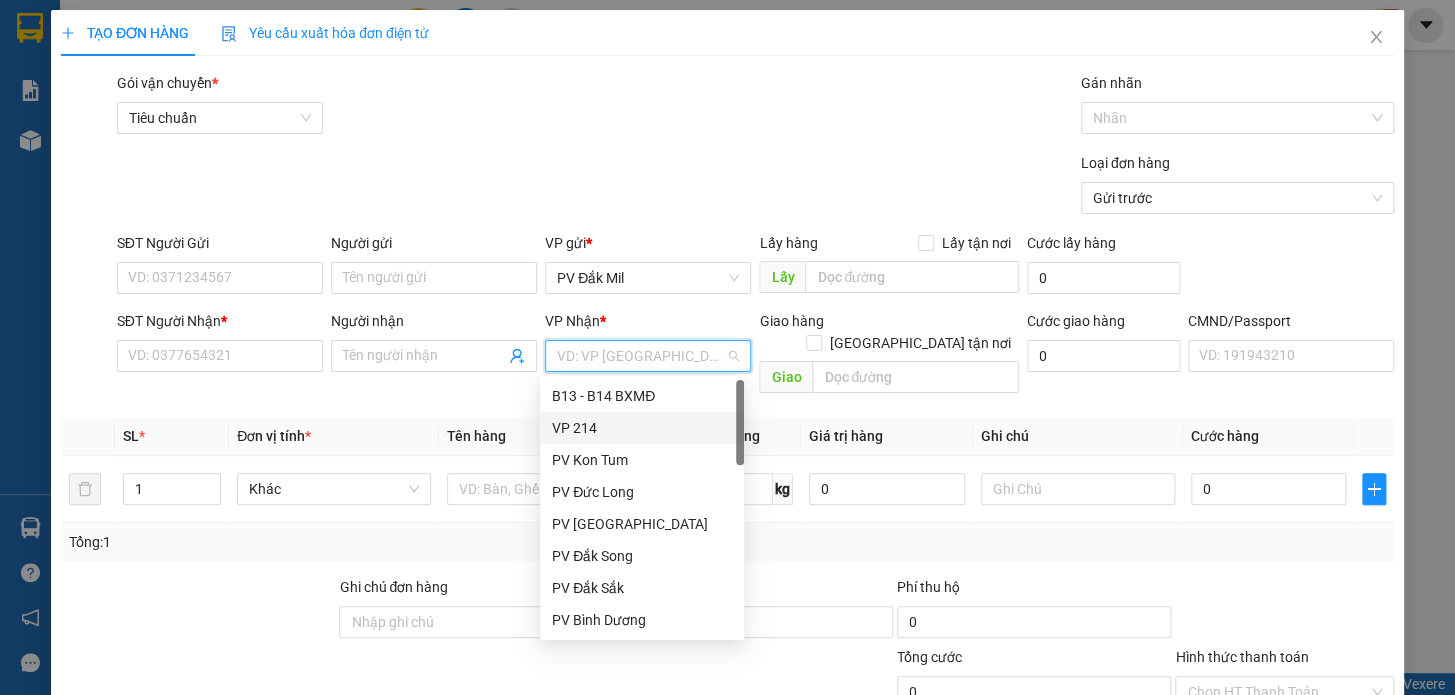 drag, startPoint x: 604, startPoint y: 427, endPoint x: 613, endPoint y: 411, distance: 18.35756 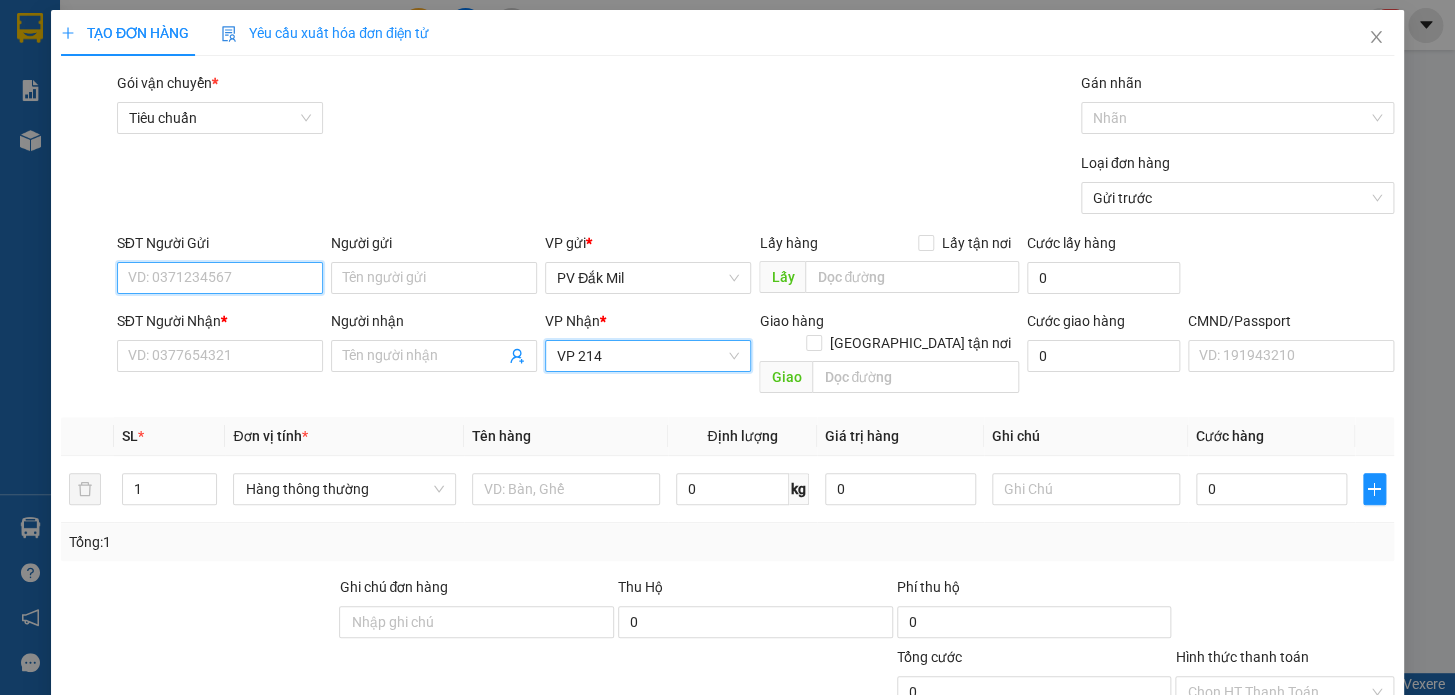 drag, startPoint x: 156, startPoint y: 284, endPoint x: 146, endPoint y: 277, distance: 12.206555 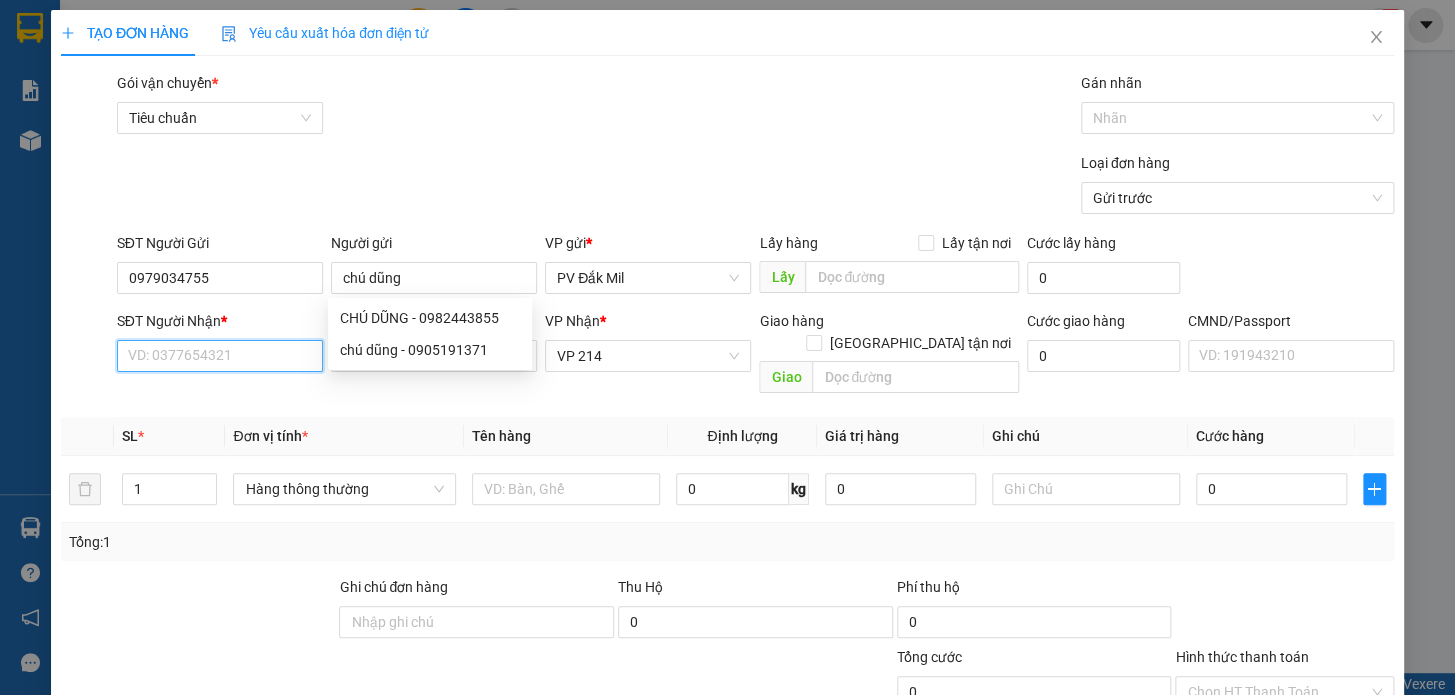 click on "SĐT Người Nhận  *" at bounding box center [220, 356] 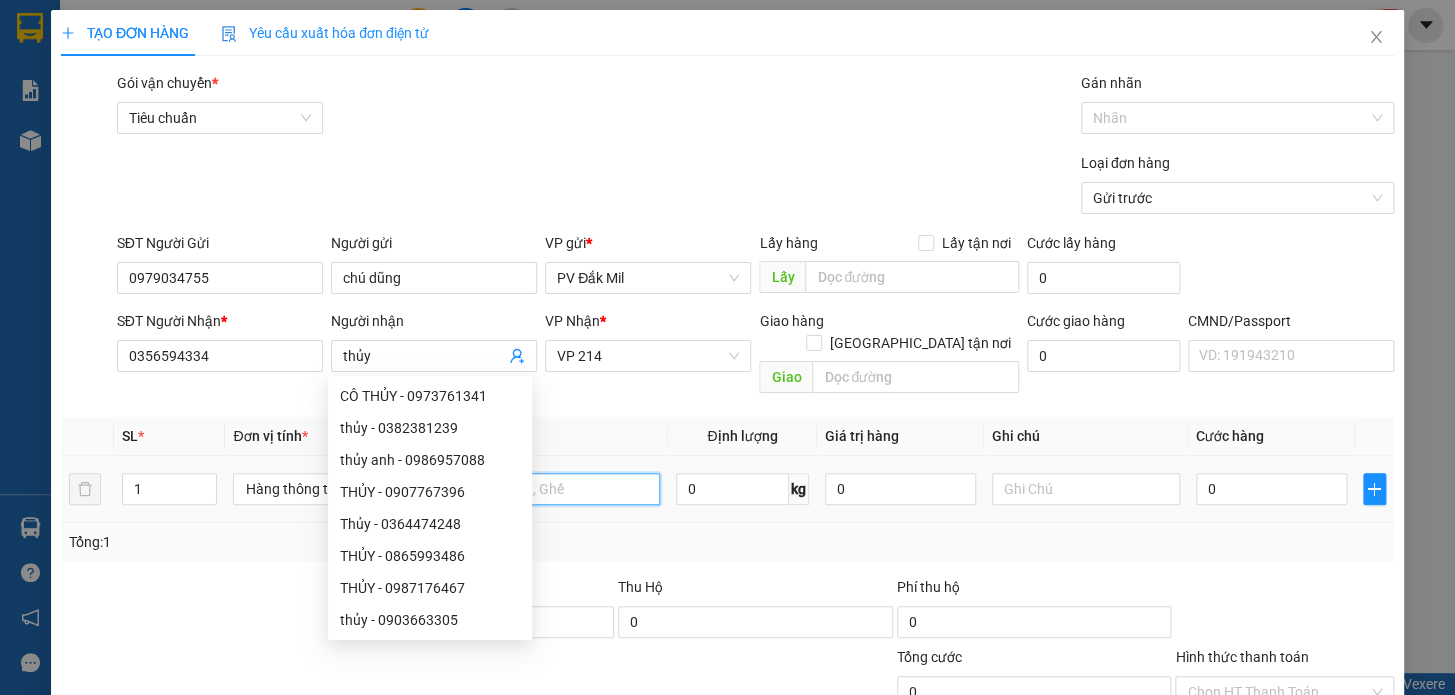 click at bounding box center (566, 489) 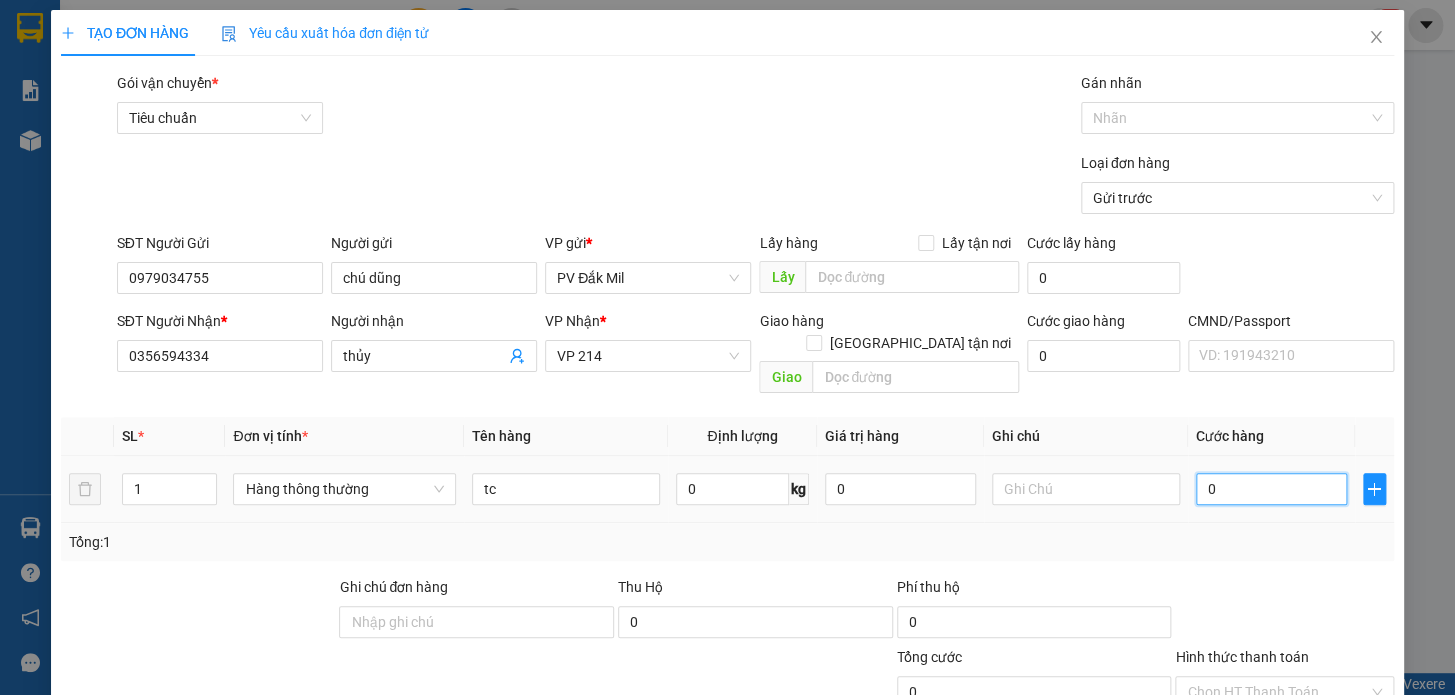 click on "0" at bounding box center [1271, 489] 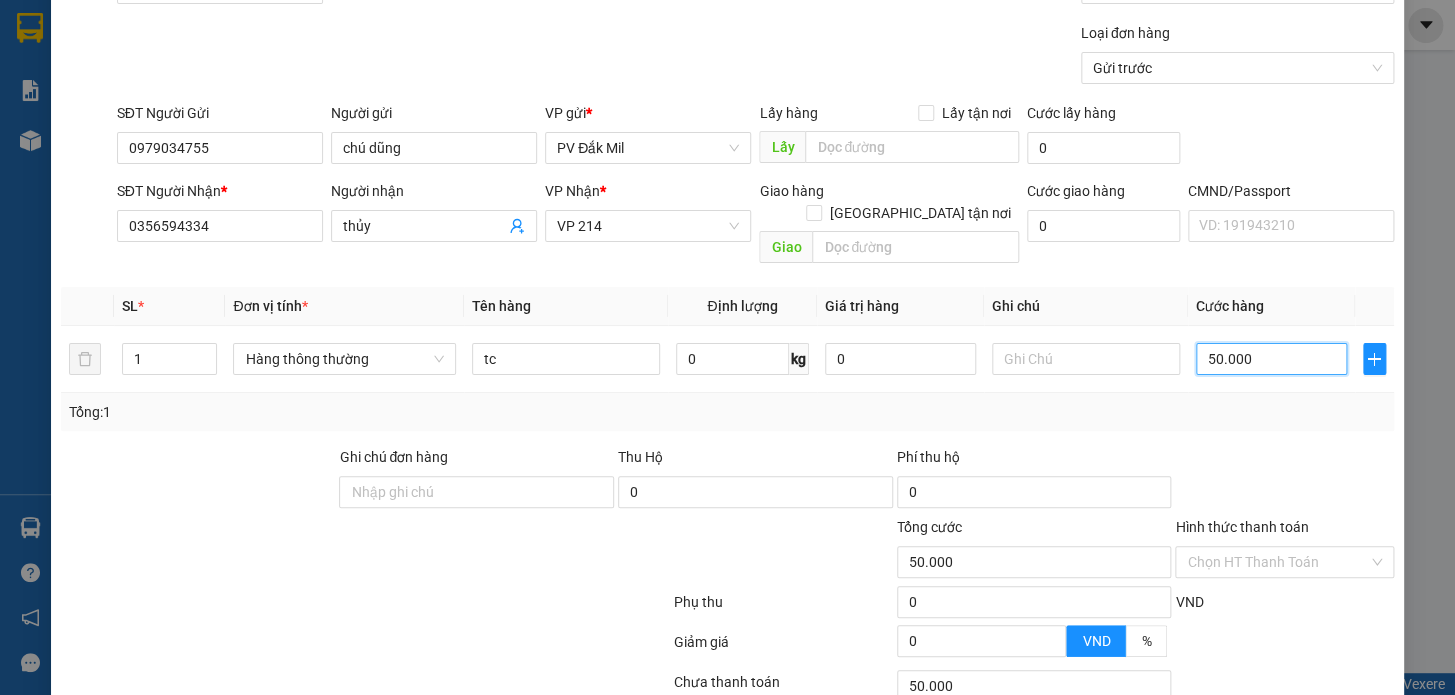 scroll, scrollTop: 265, scrollLeft: 0, axis: vertical 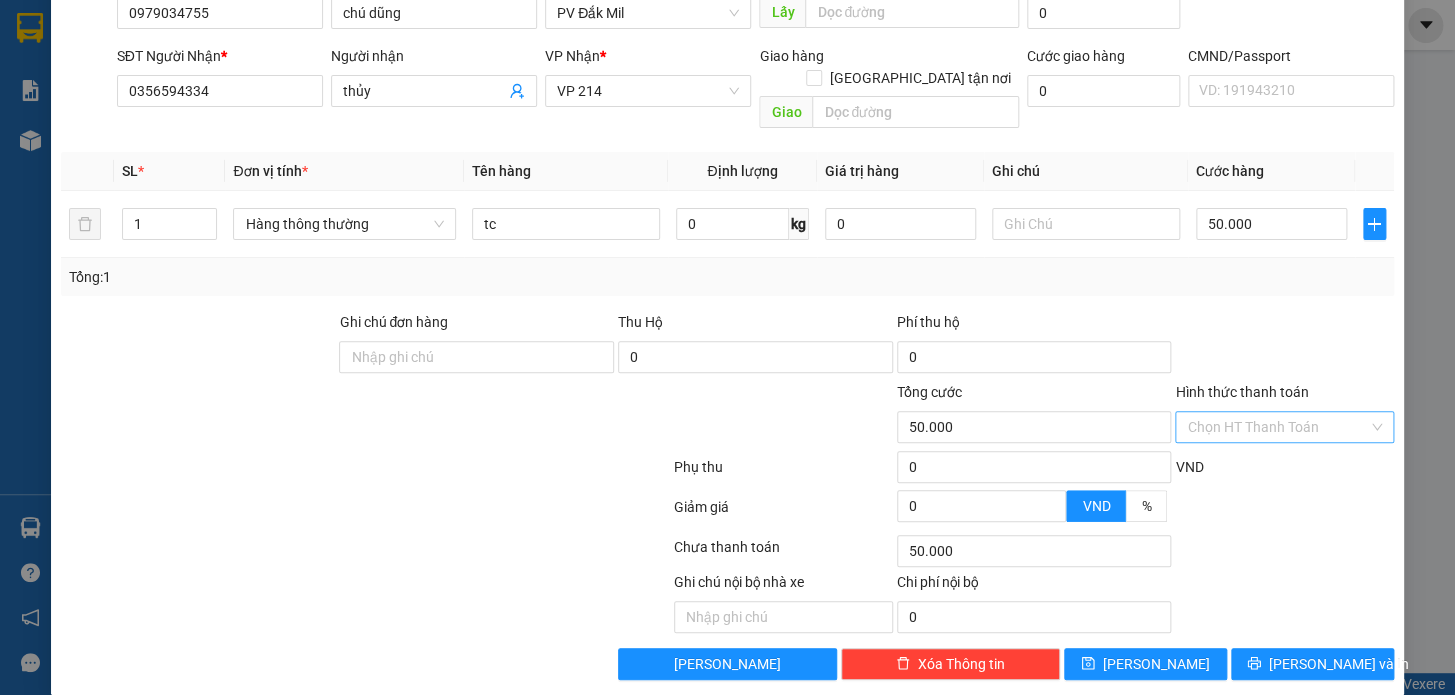 click on "Hình thức thanh toán" at bounding box center [1277, 427] 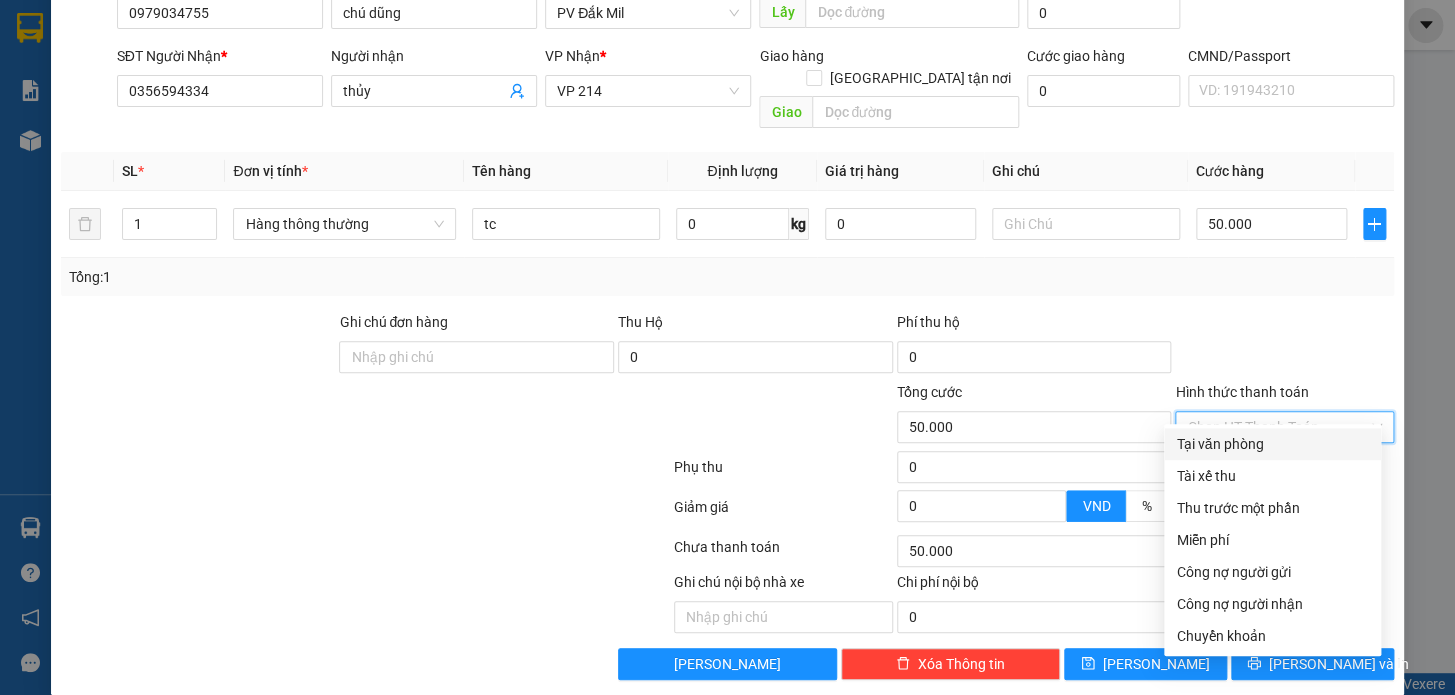 click on "Tại văn phòng" at bounding box center (1272, 444) 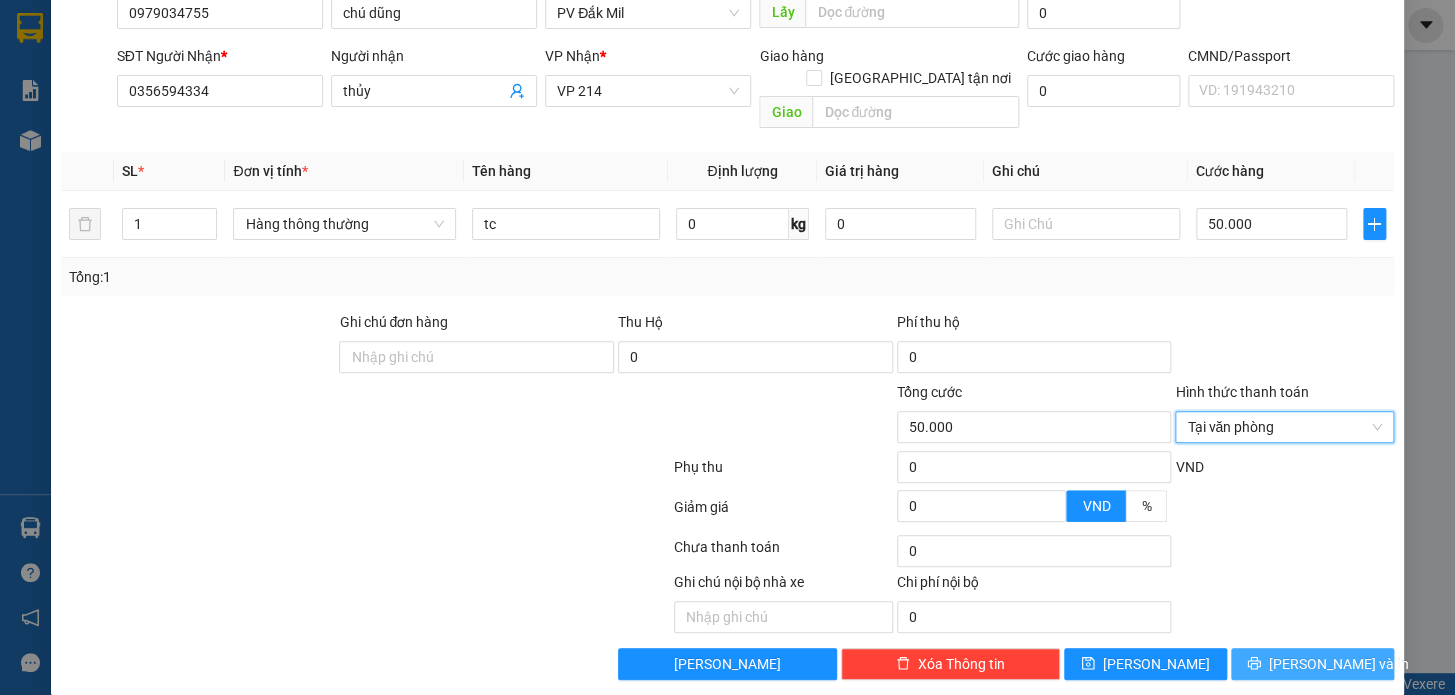 click on "[PERSON_NAME] và In" at bounding box center [1339, 664] 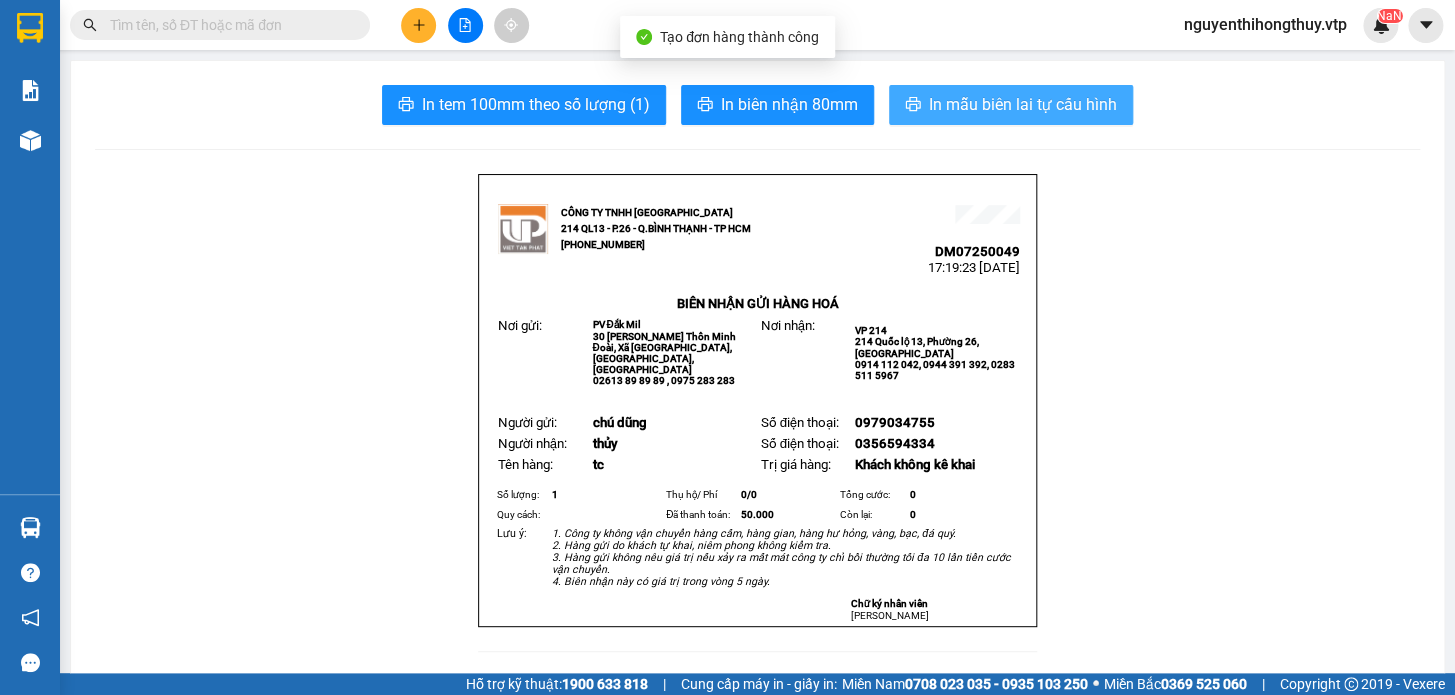 click on "In mẫu biên lai tự cấu hình" at bounding box center (1023, 104) 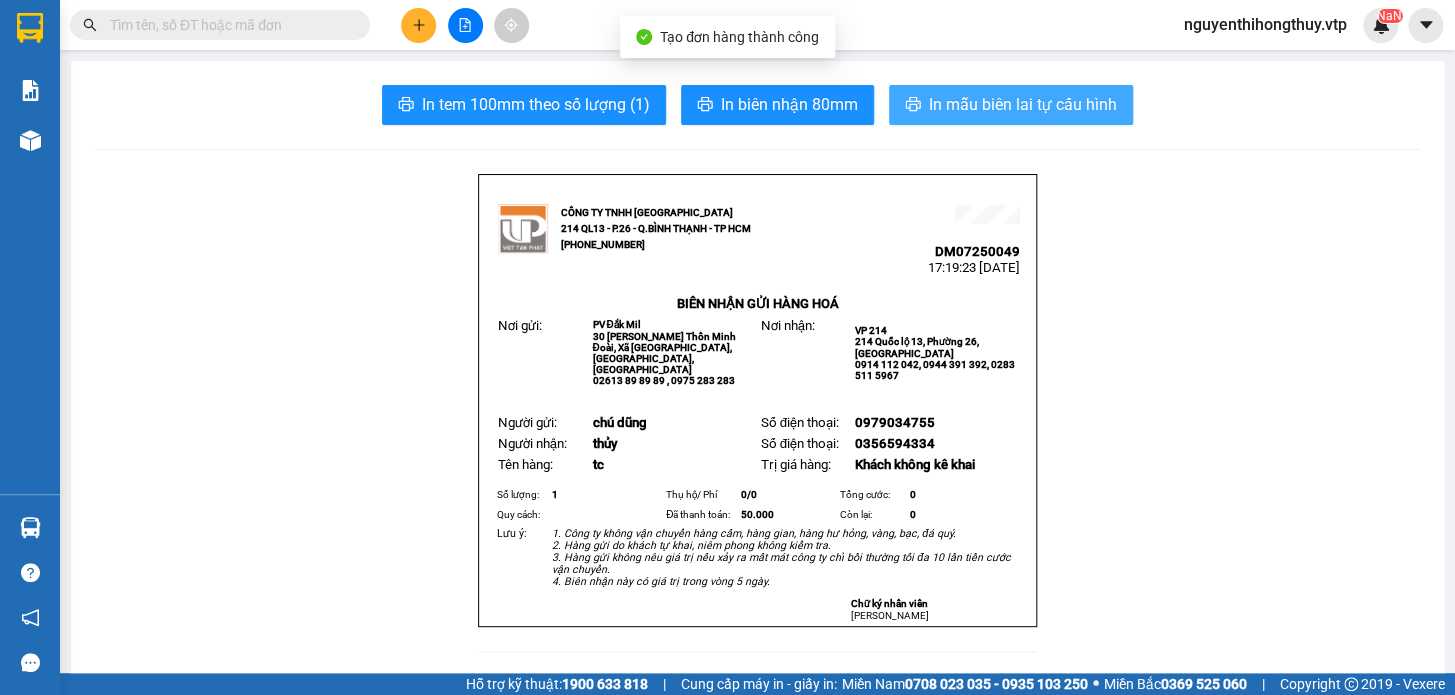 scroll, scrollTop: 0, scrollLeft: 0, axis: both 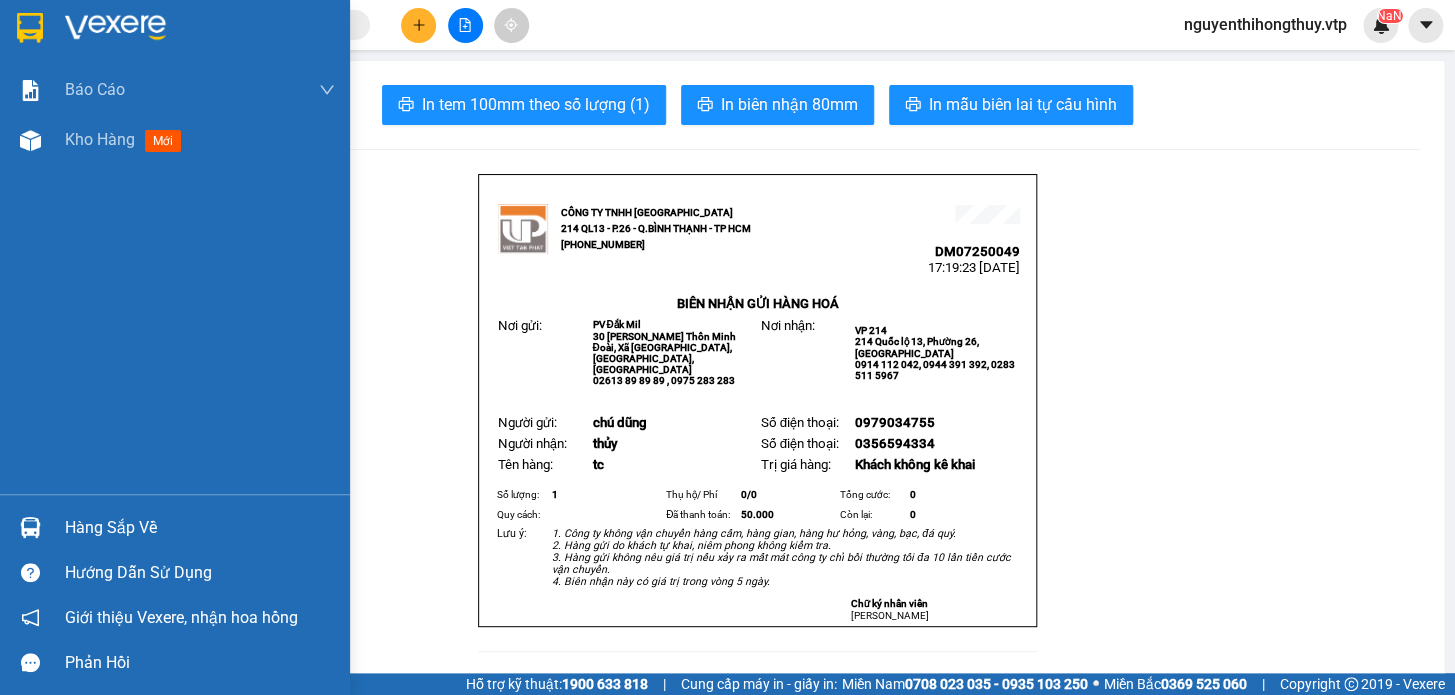 click at bounding box center [30, 28] 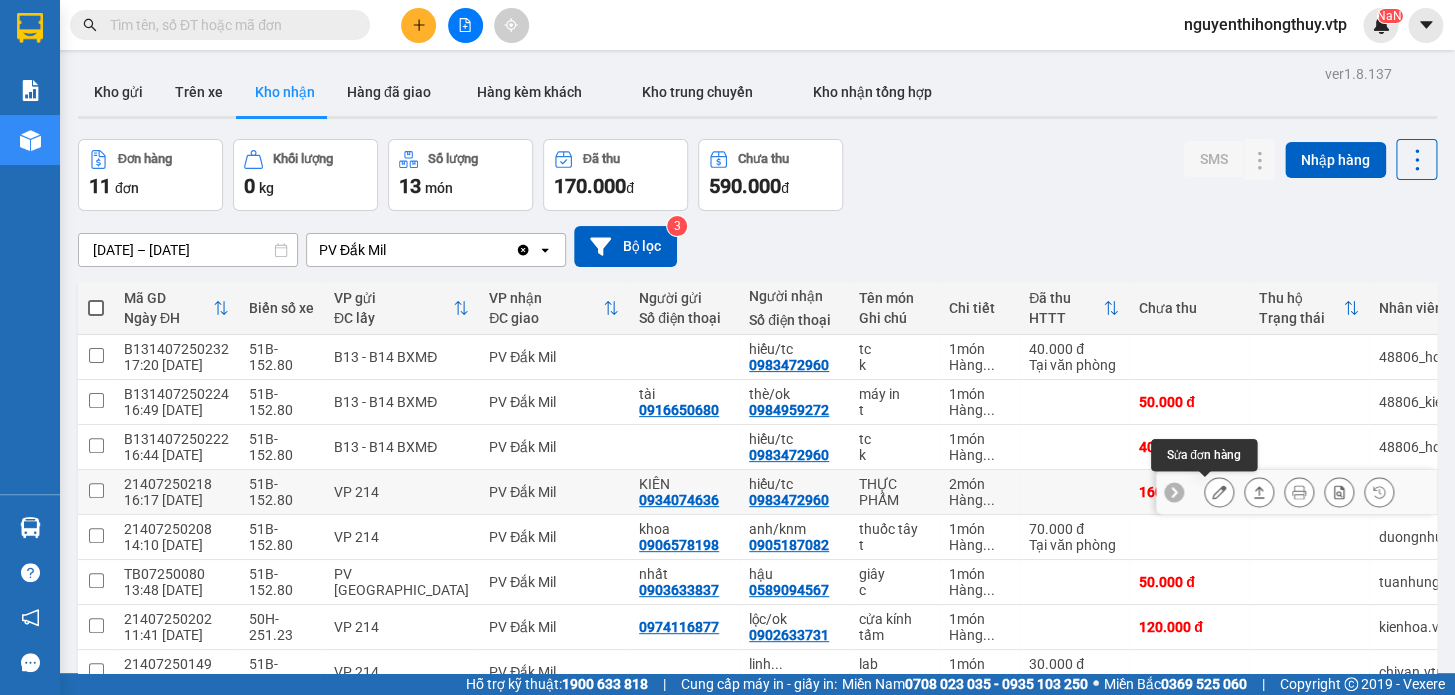 click 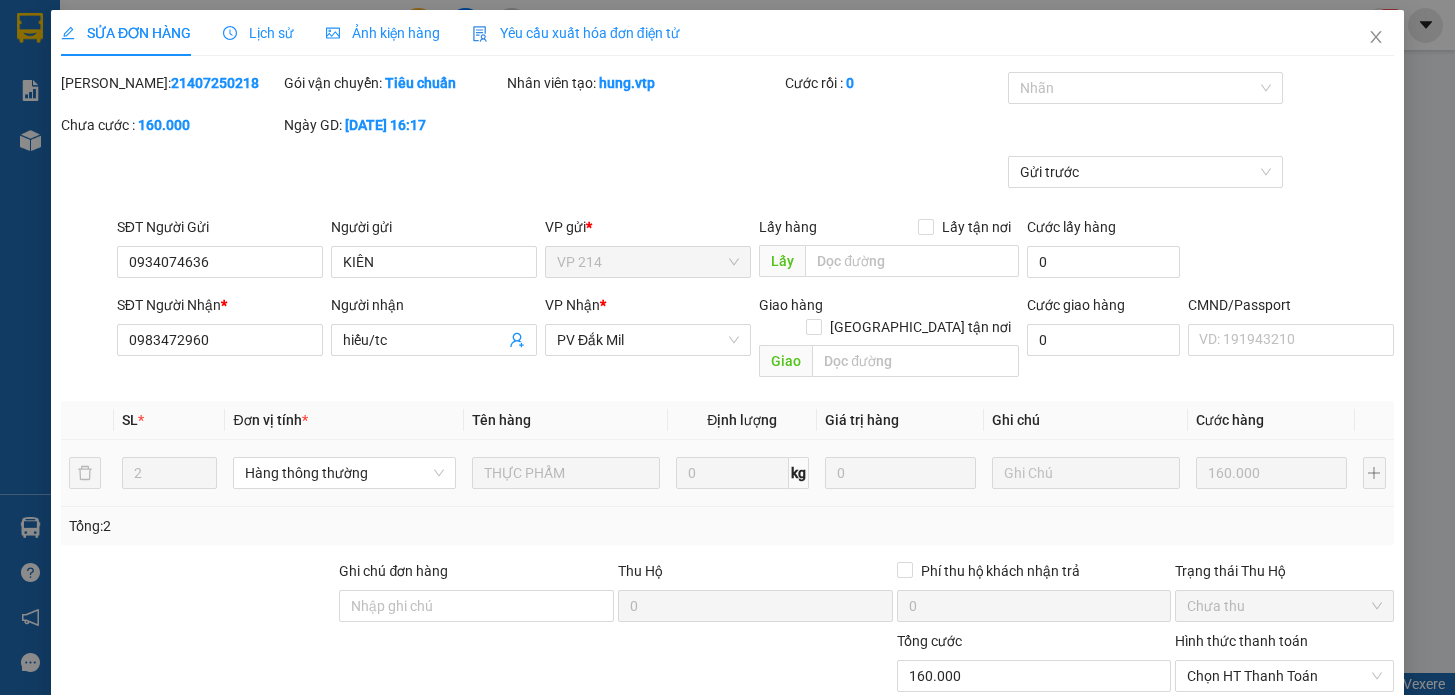 scroll, scrollTop: 0, scrollLeft: 0, axis: both 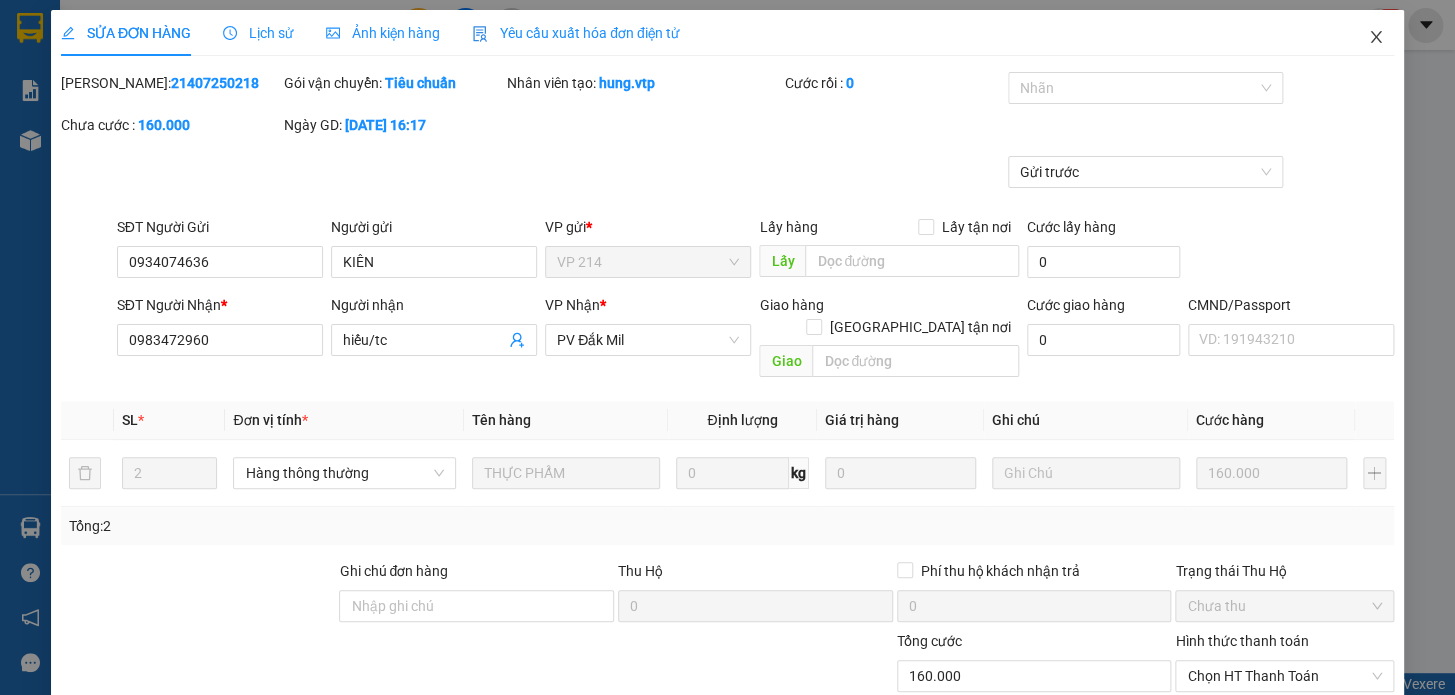 click 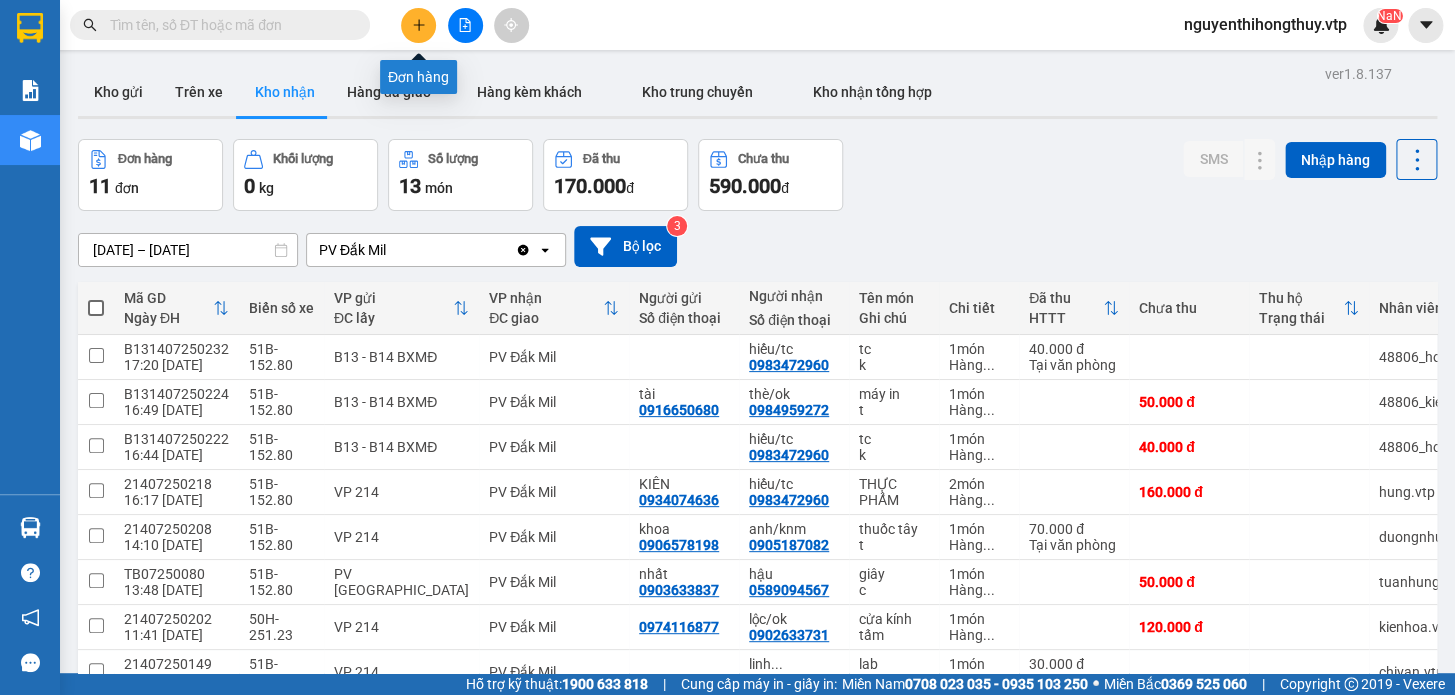 click 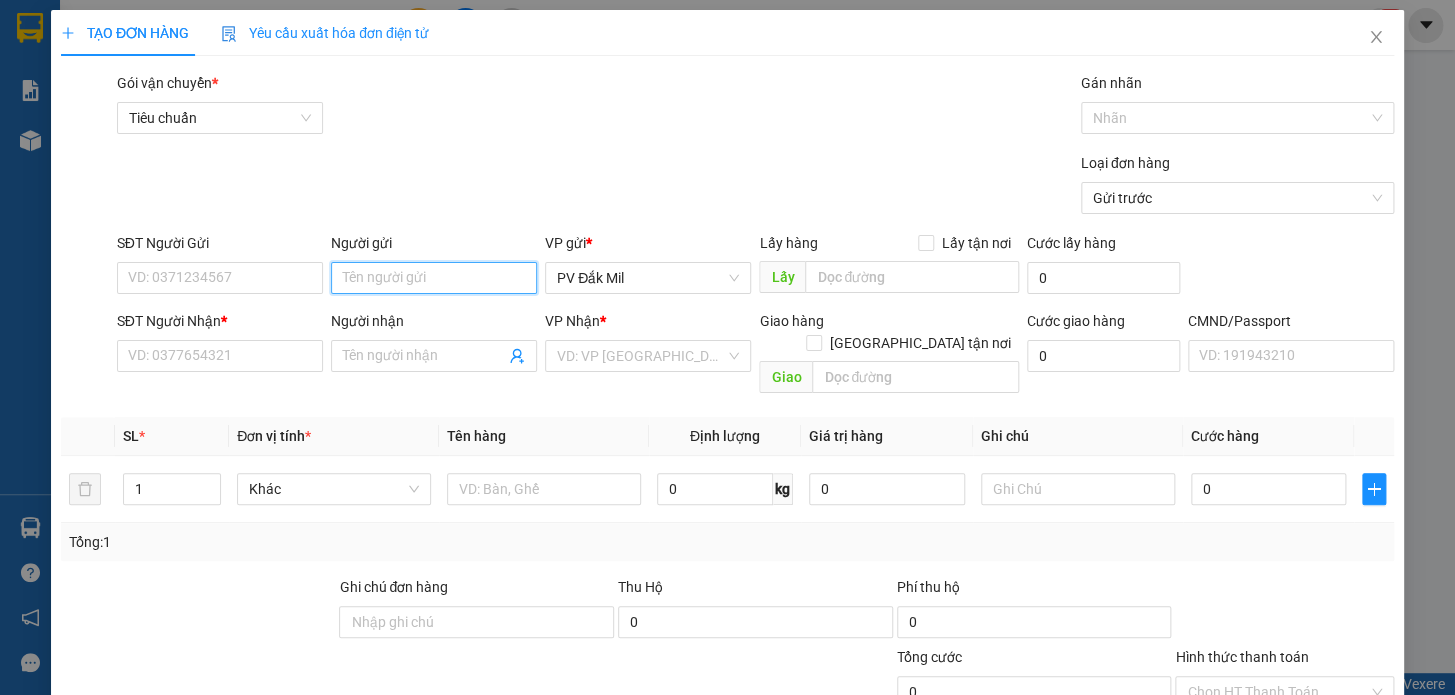 drag, startPoint x: 414, startPoint y: 281, endPoint x: 393, endPoint y: 275, distance: 21.84033 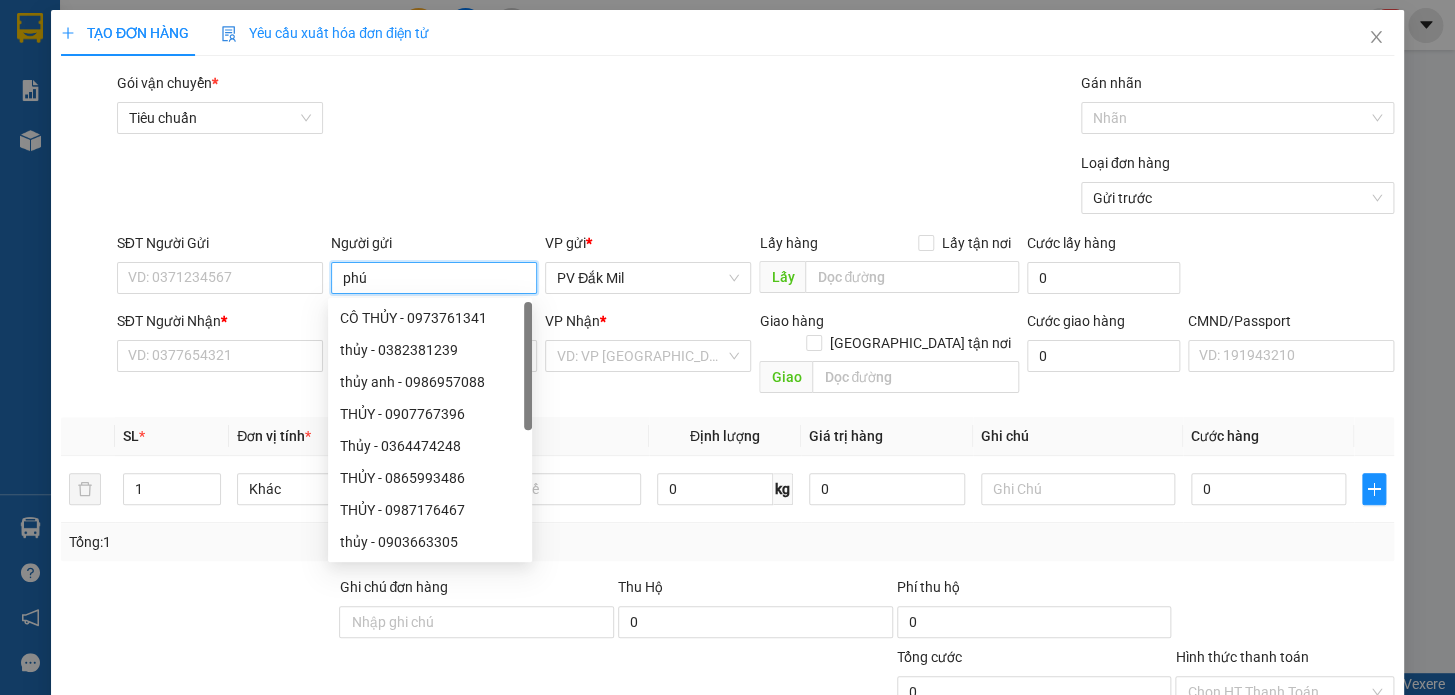 type on "phúc" 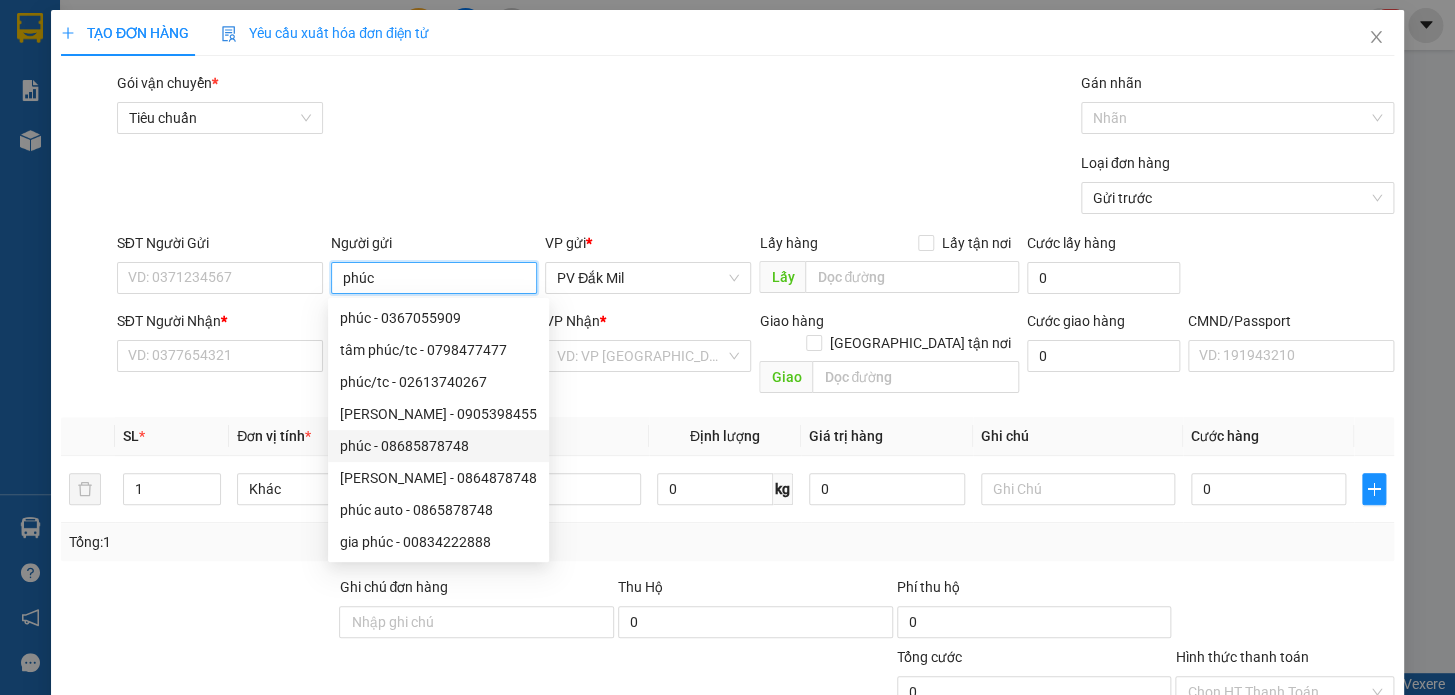 drag, startPoint x: 381, startPoint y: 445, endPoint x: 404, endPoint y: 444, distance: 23.021729 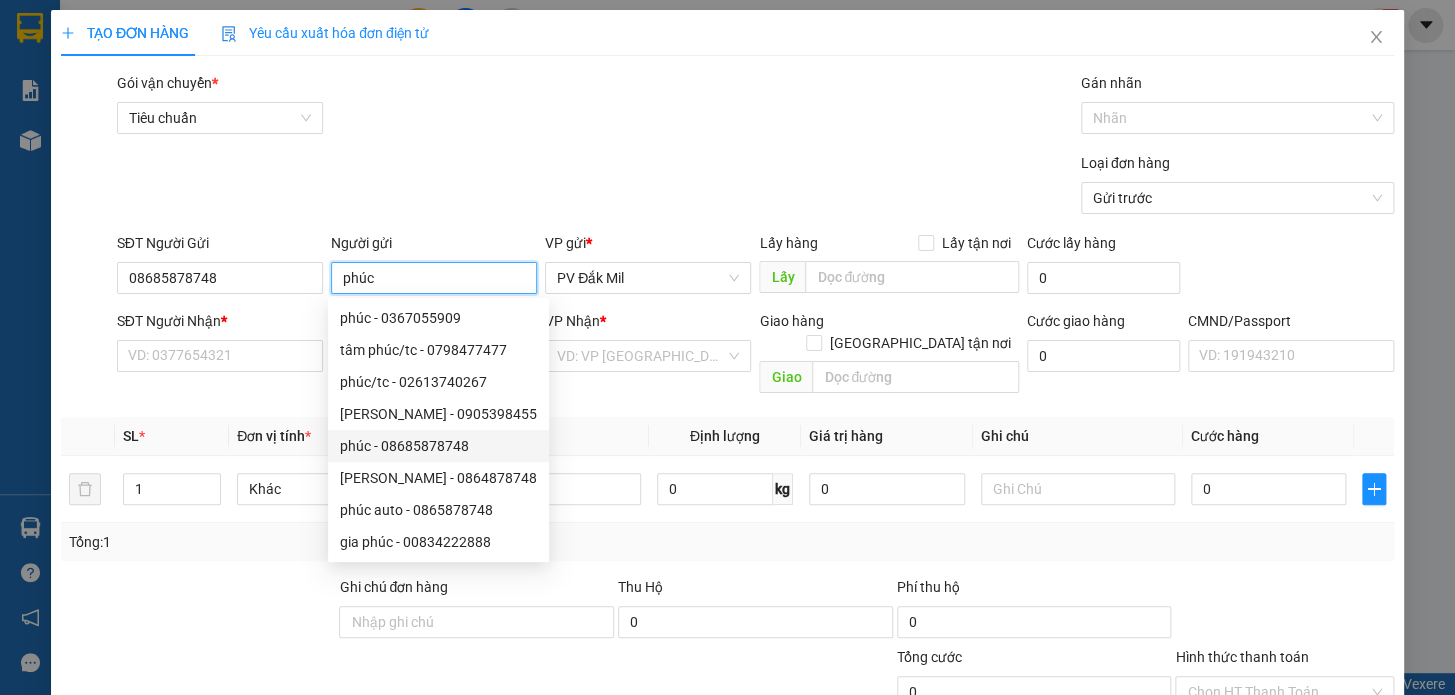 click on "phúc - 08685878748" at bounding box center [438, 446] 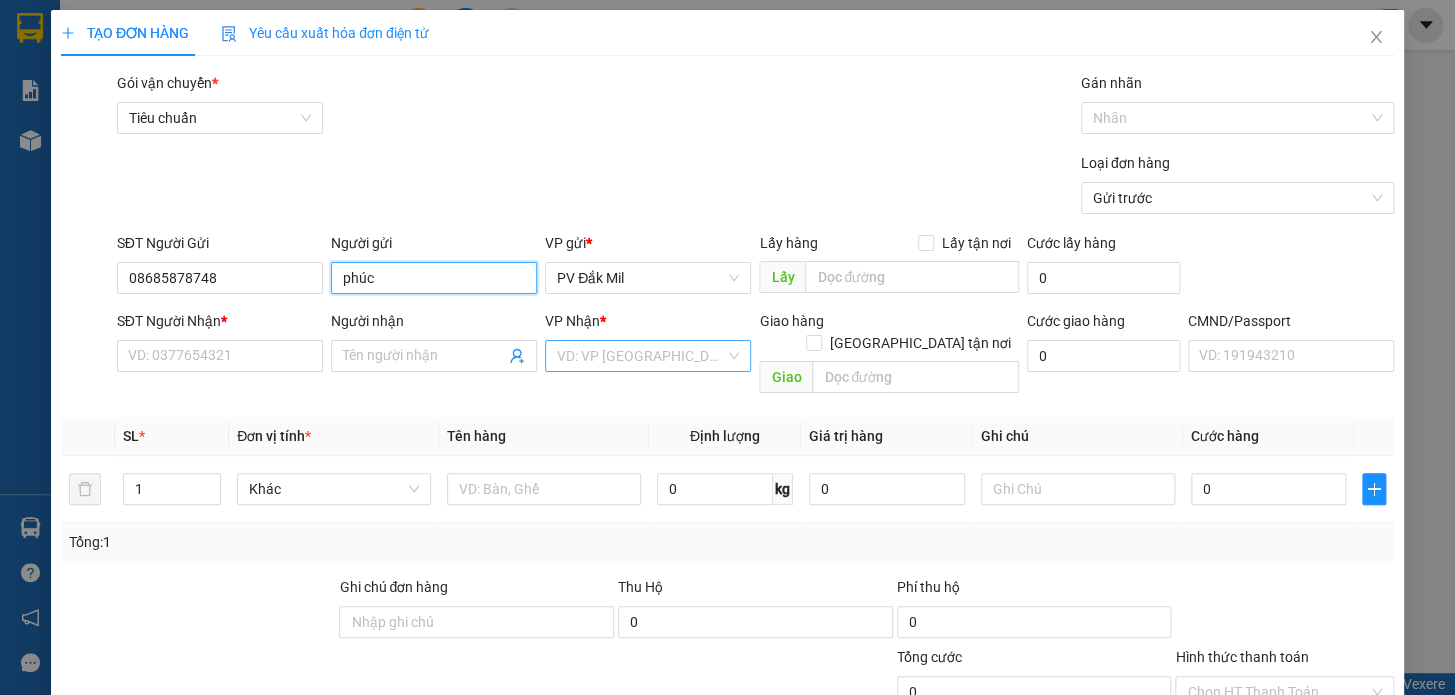 type on "phúc" 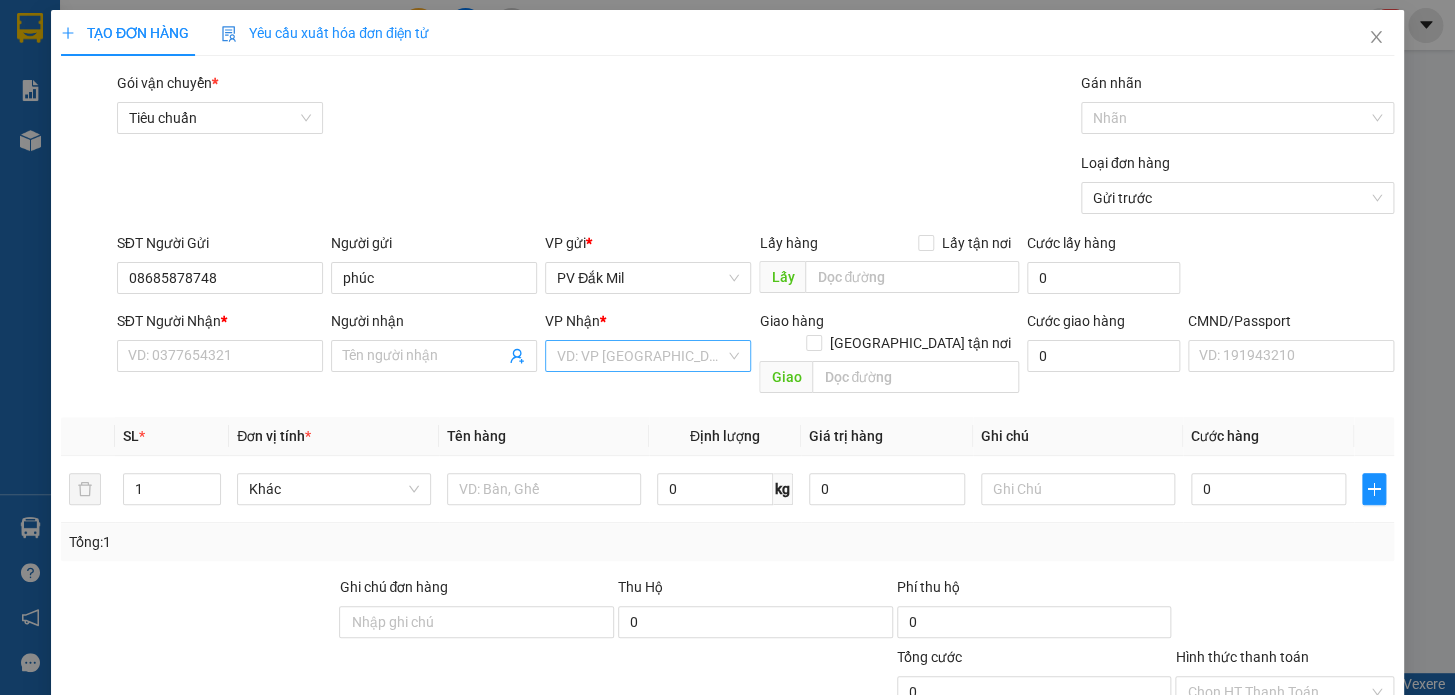 click at bounding box center (641, 356) 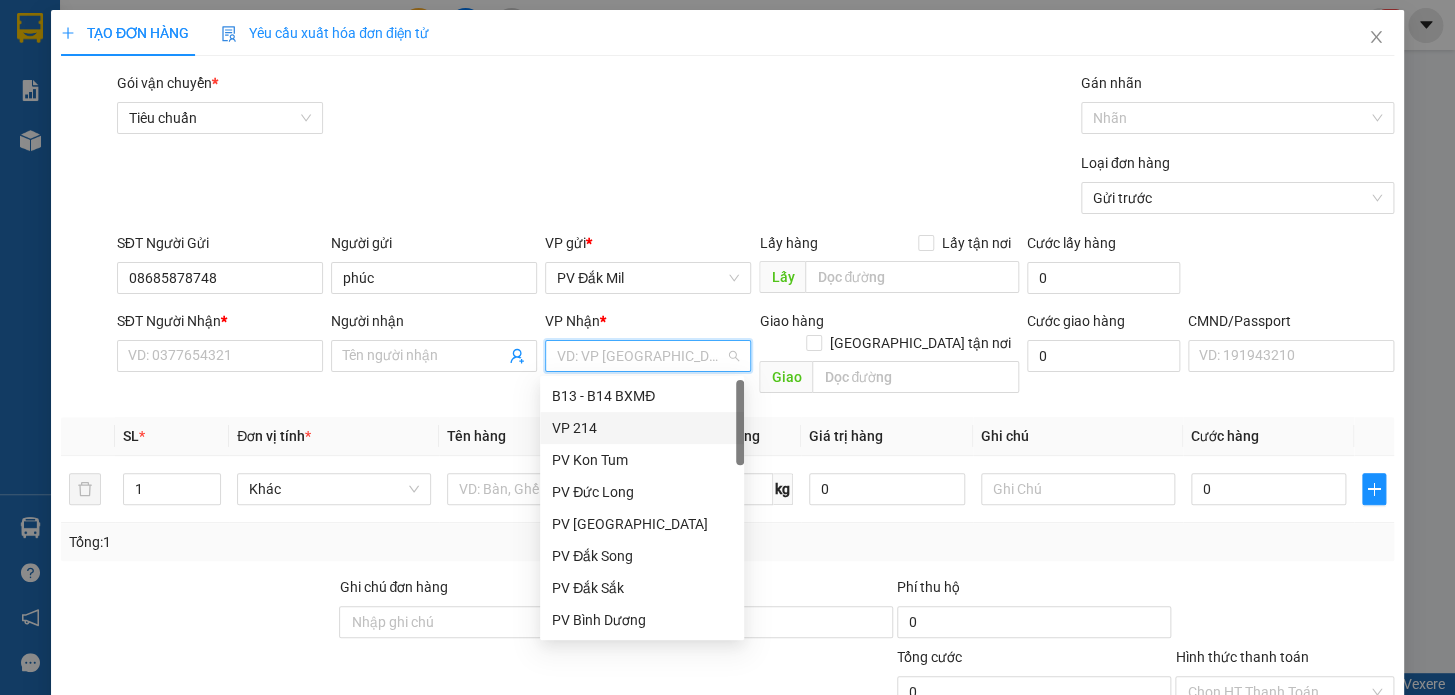 drag, startPoint x: 604, startPoint y: 424, endPoint x: 540, endPoint y: 415, distance: 64.629715 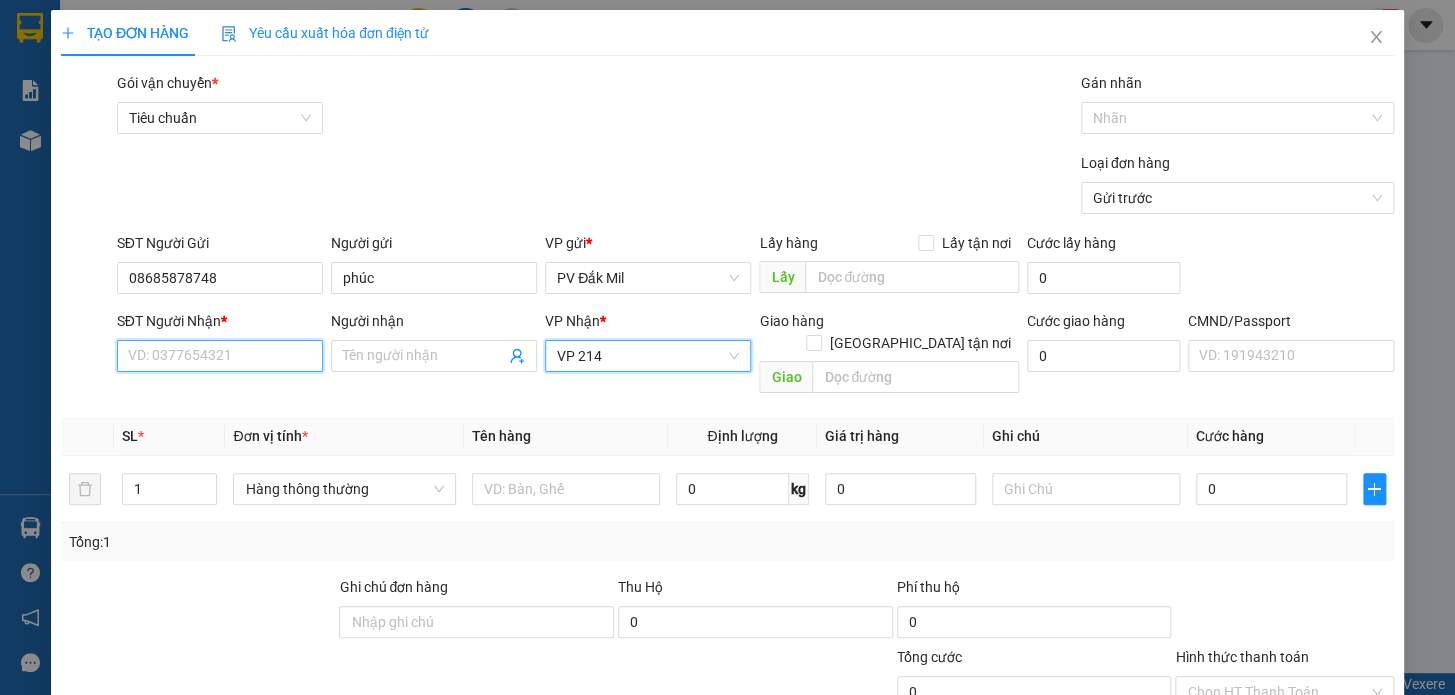 click on "SĐT Người Nhận  *" at bounding box center [220, 356] 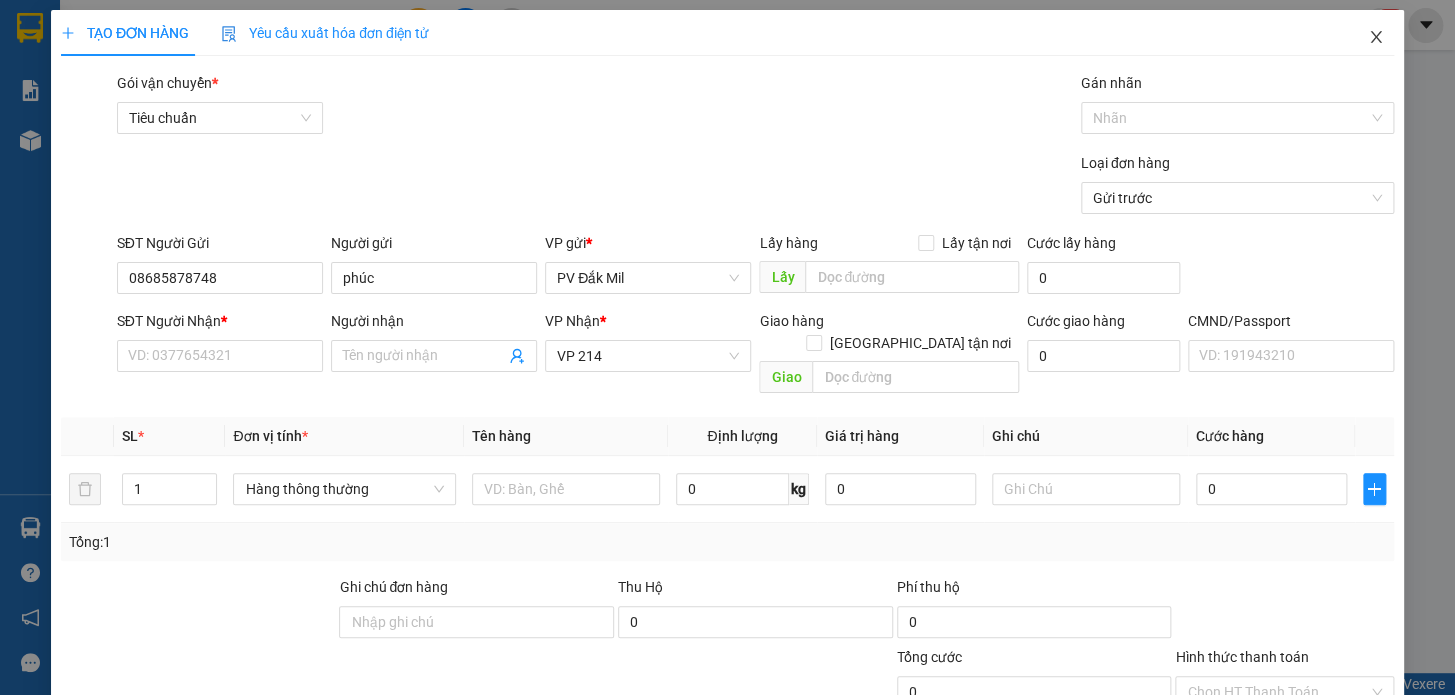 click at bounding box center [1376, 38] 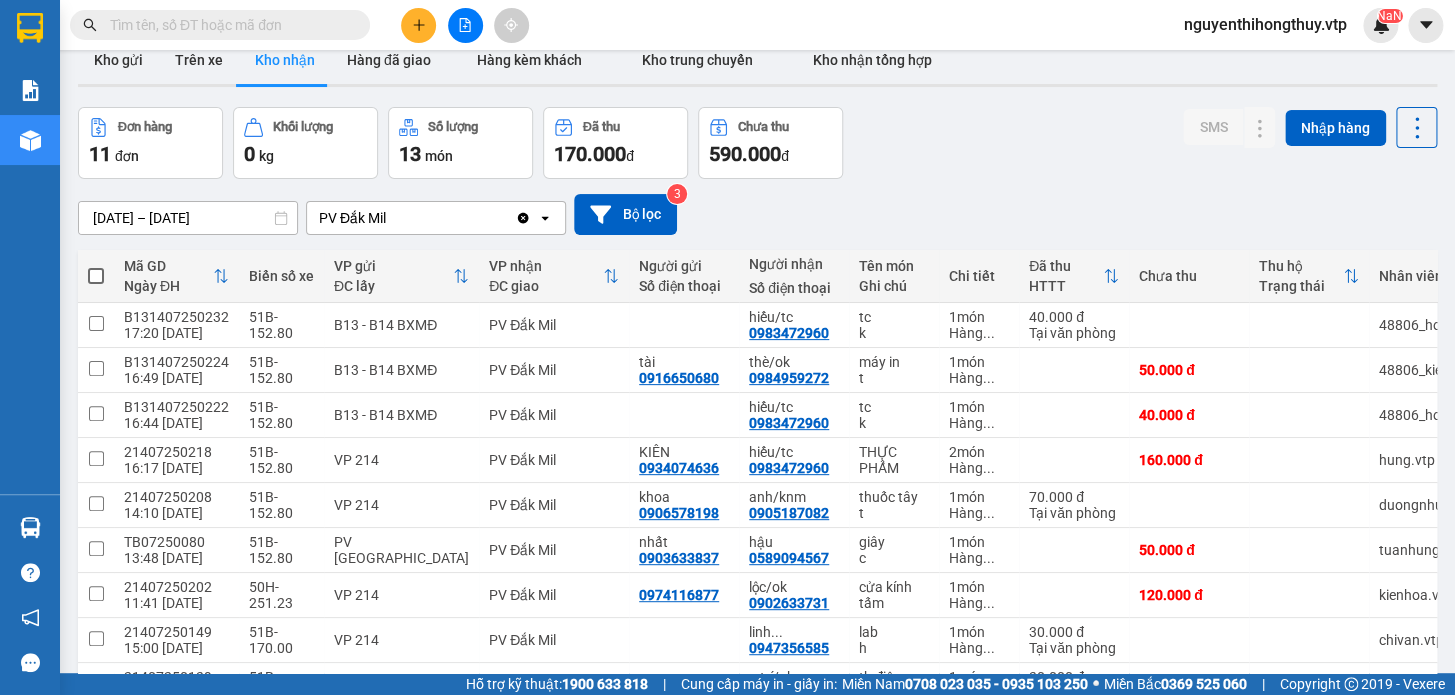 scroll, scrollTop: 90, scrollLeft: 0, axis: vertical 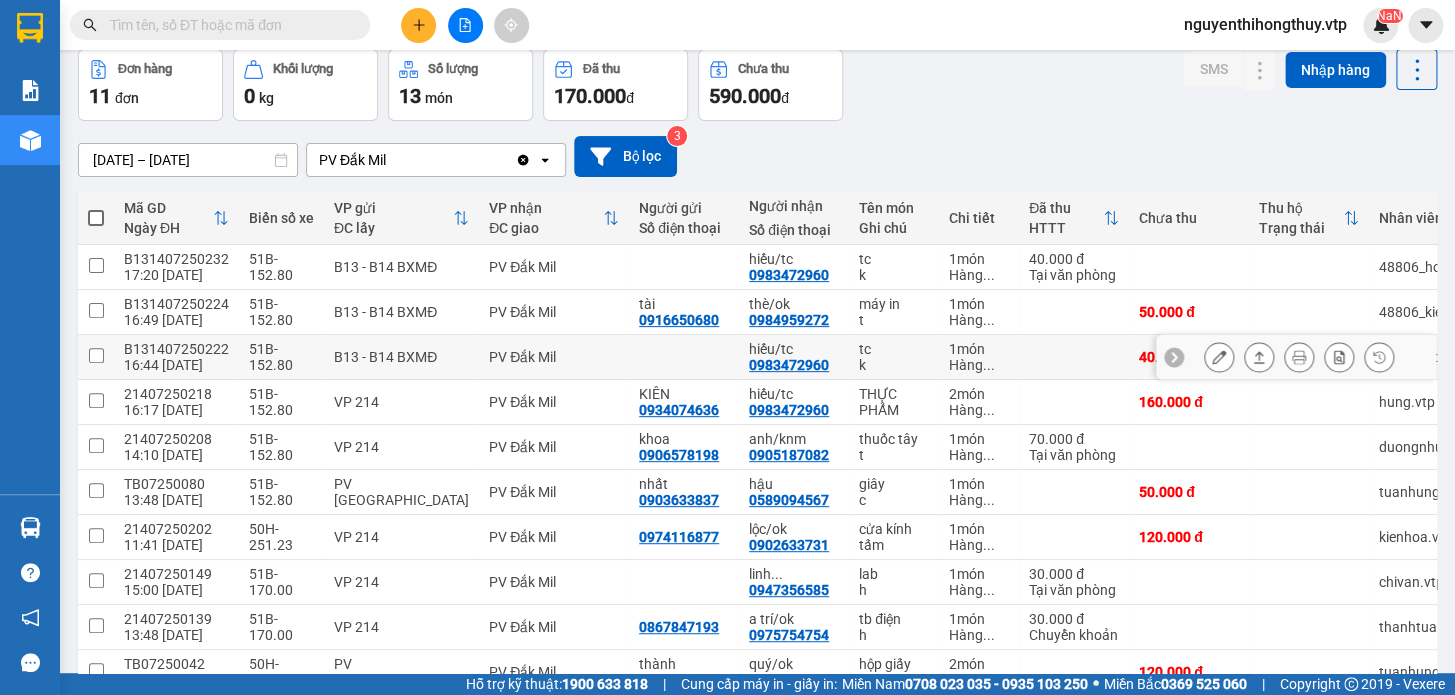 click 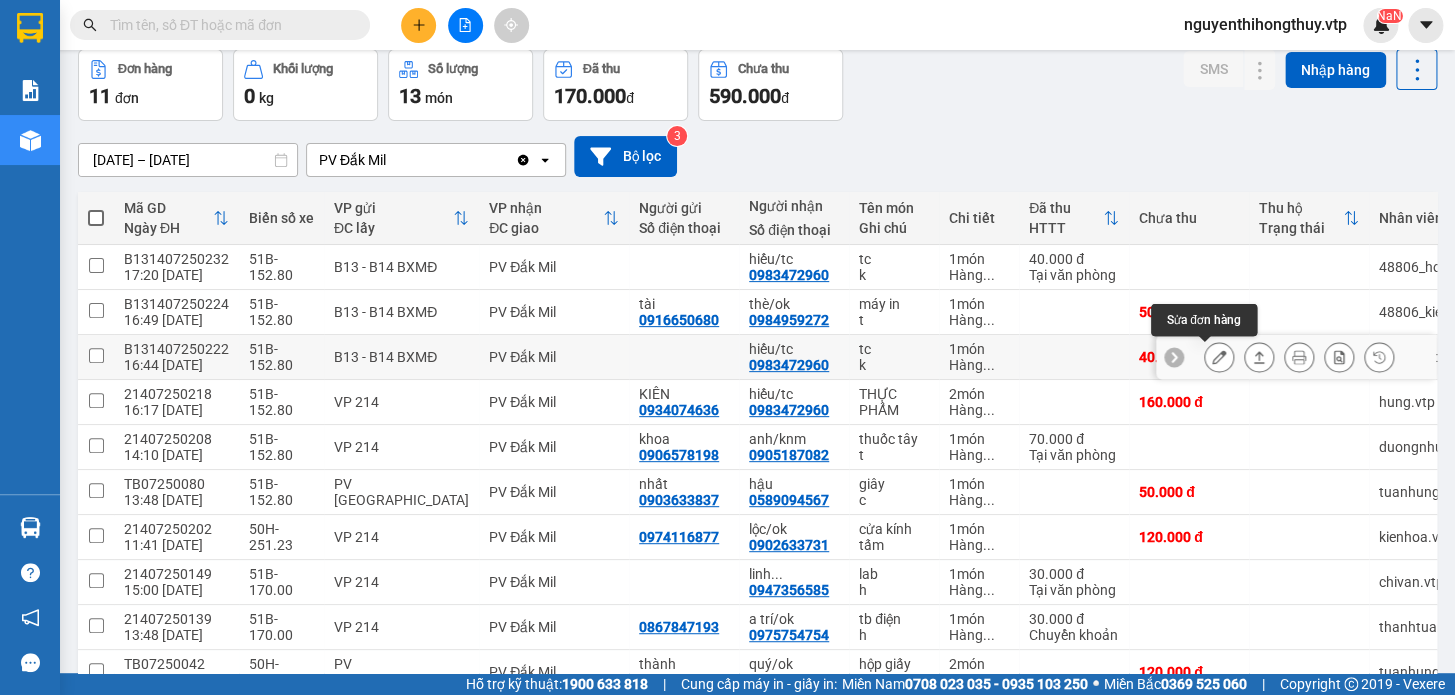 scroll, scrollTop: 0, scrollLeft: 0, axis: both 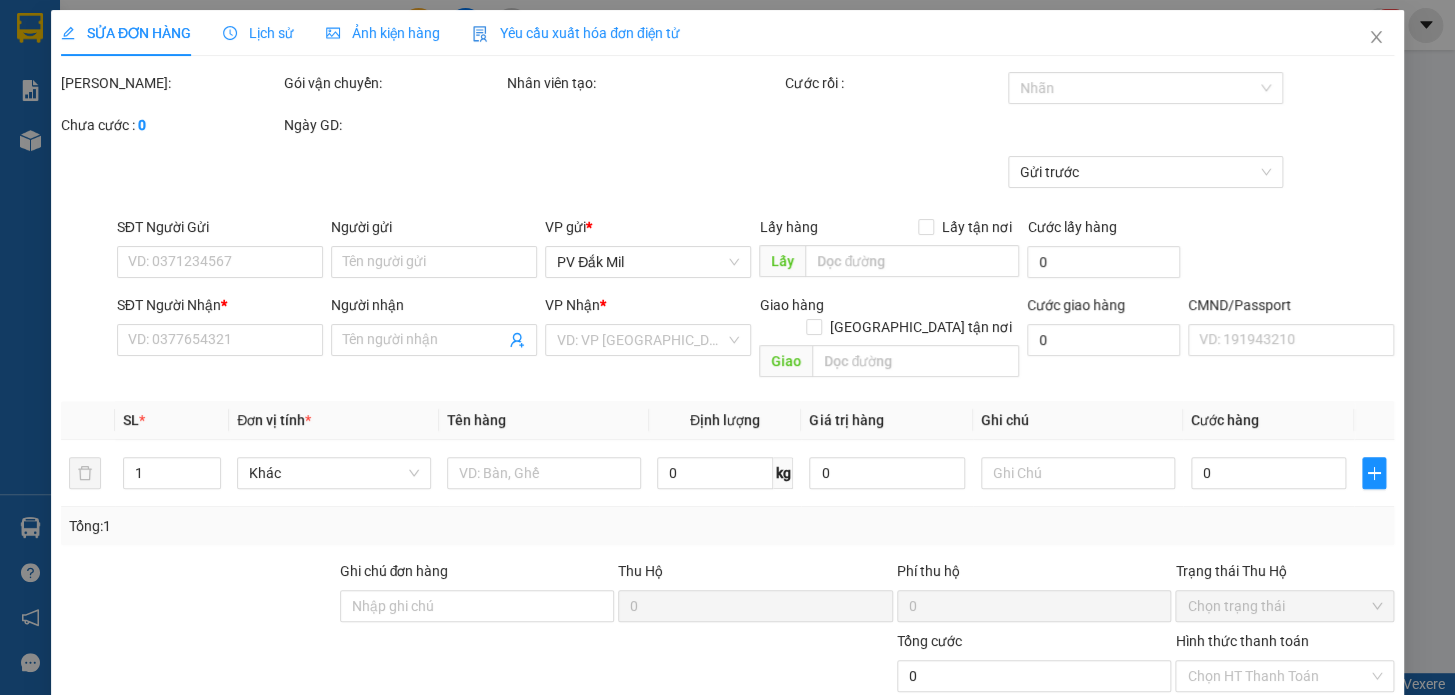 type on "0983472960" 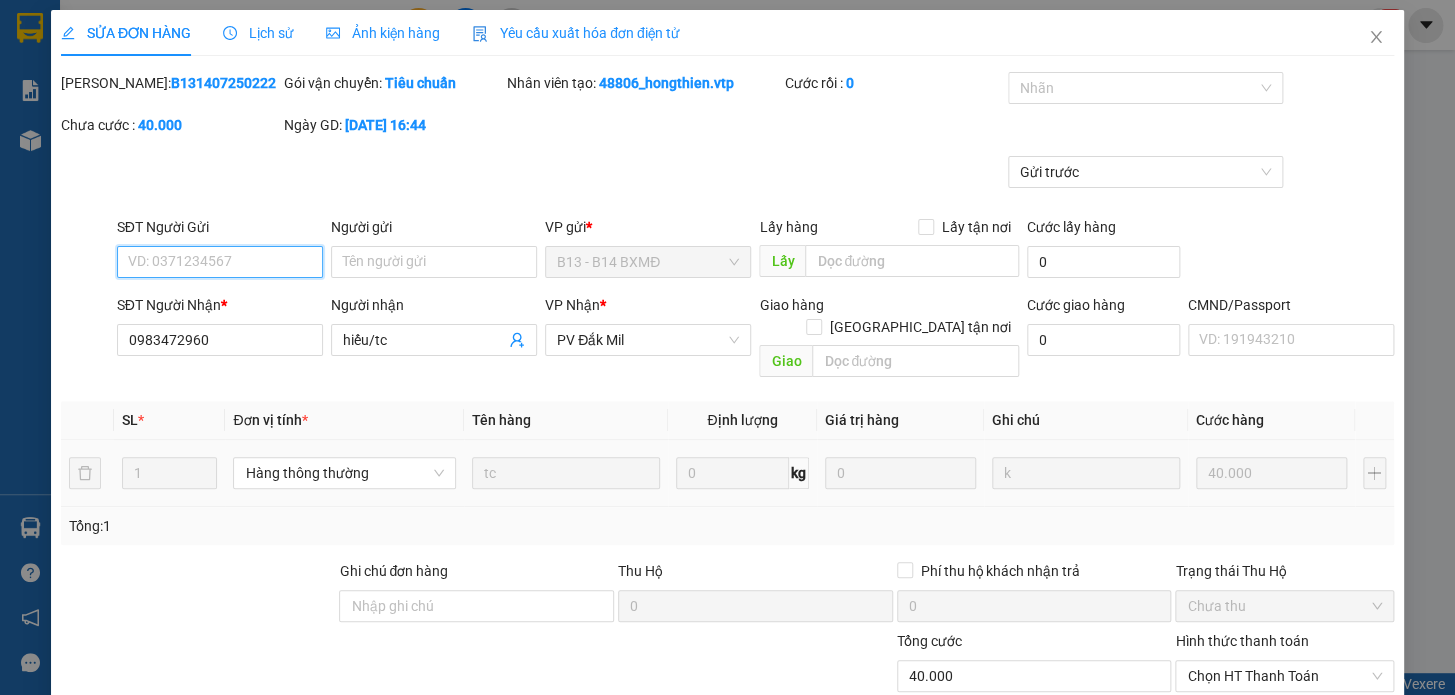 type on "2.000" 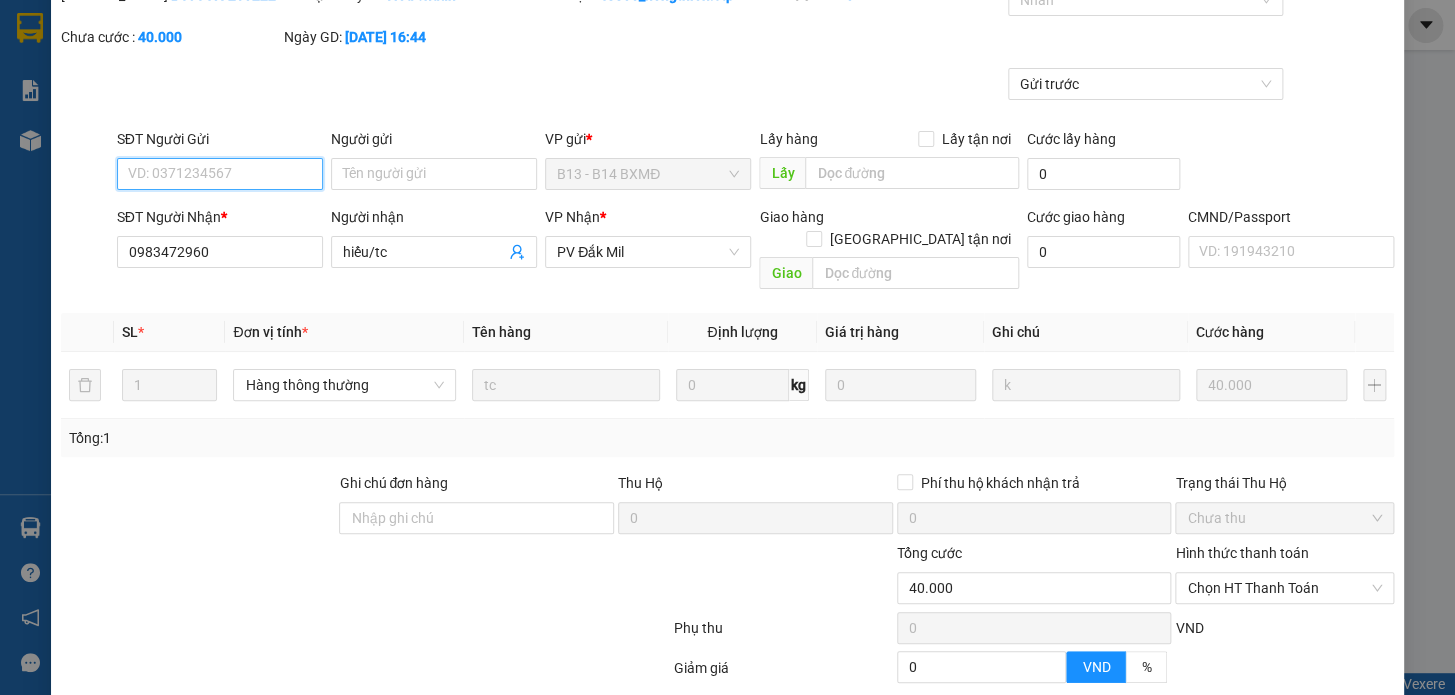 scroll, scrollTop: 0, scrollLeft: 0, axis: both 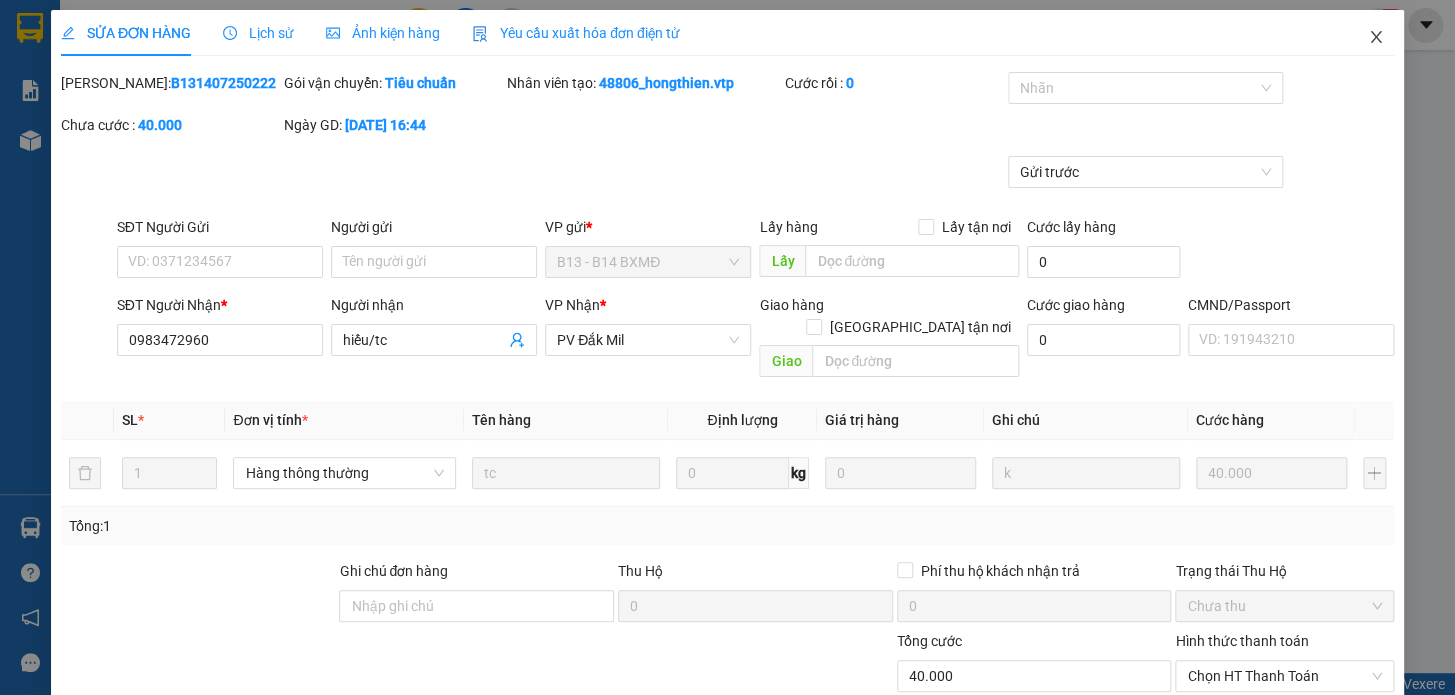 click 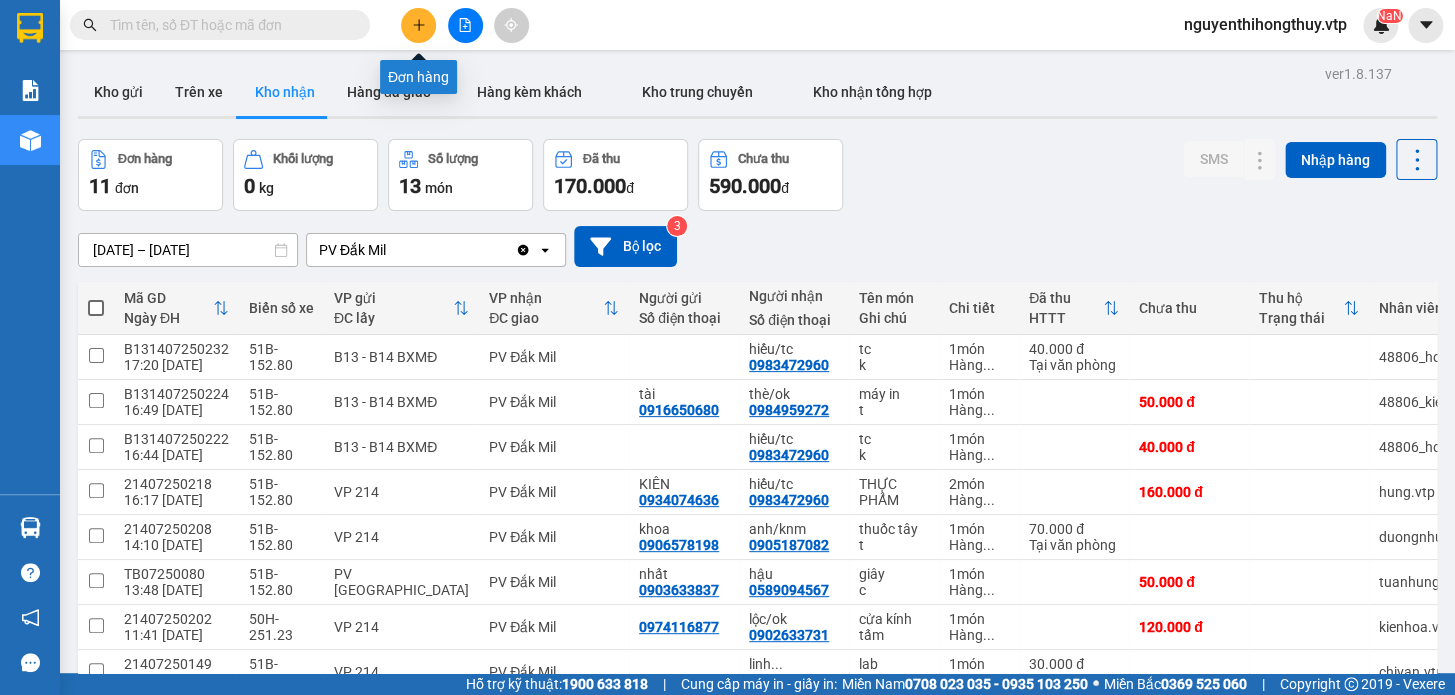 click 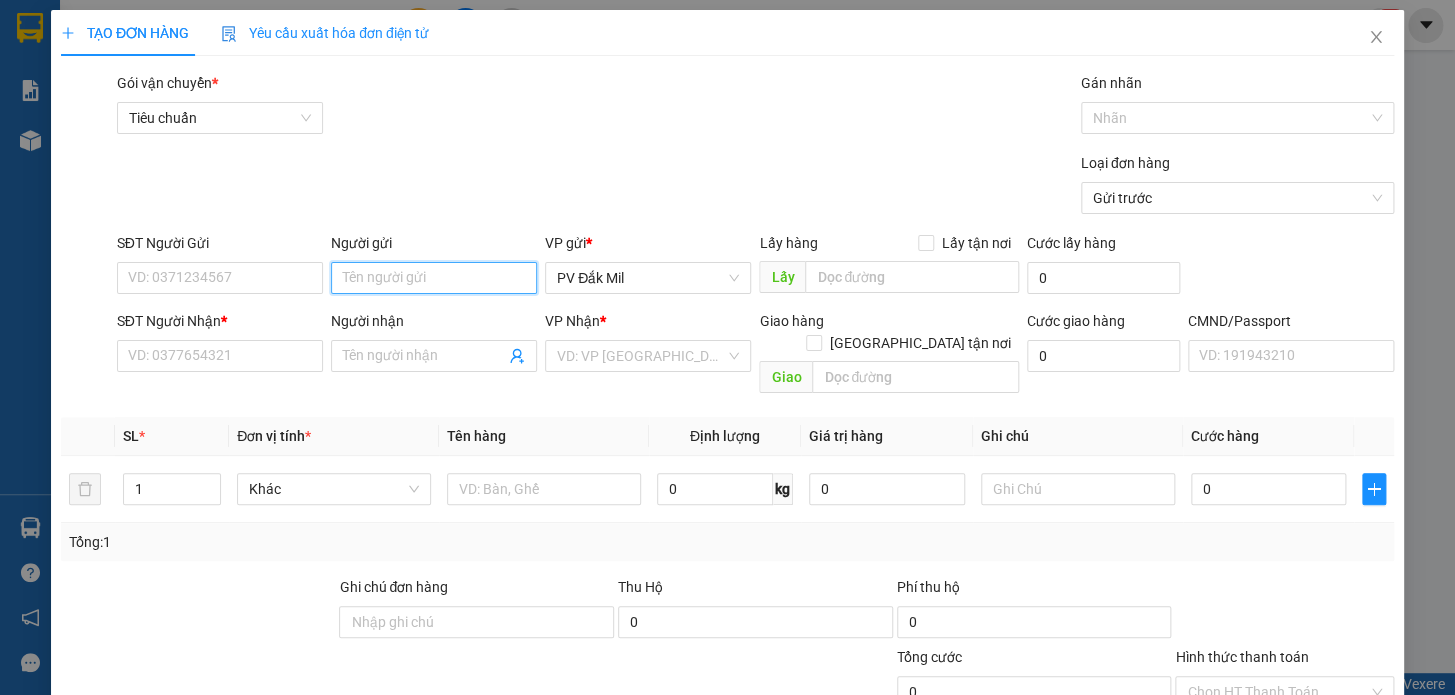 click on "Người gửi" at bounding box center [434, 278] 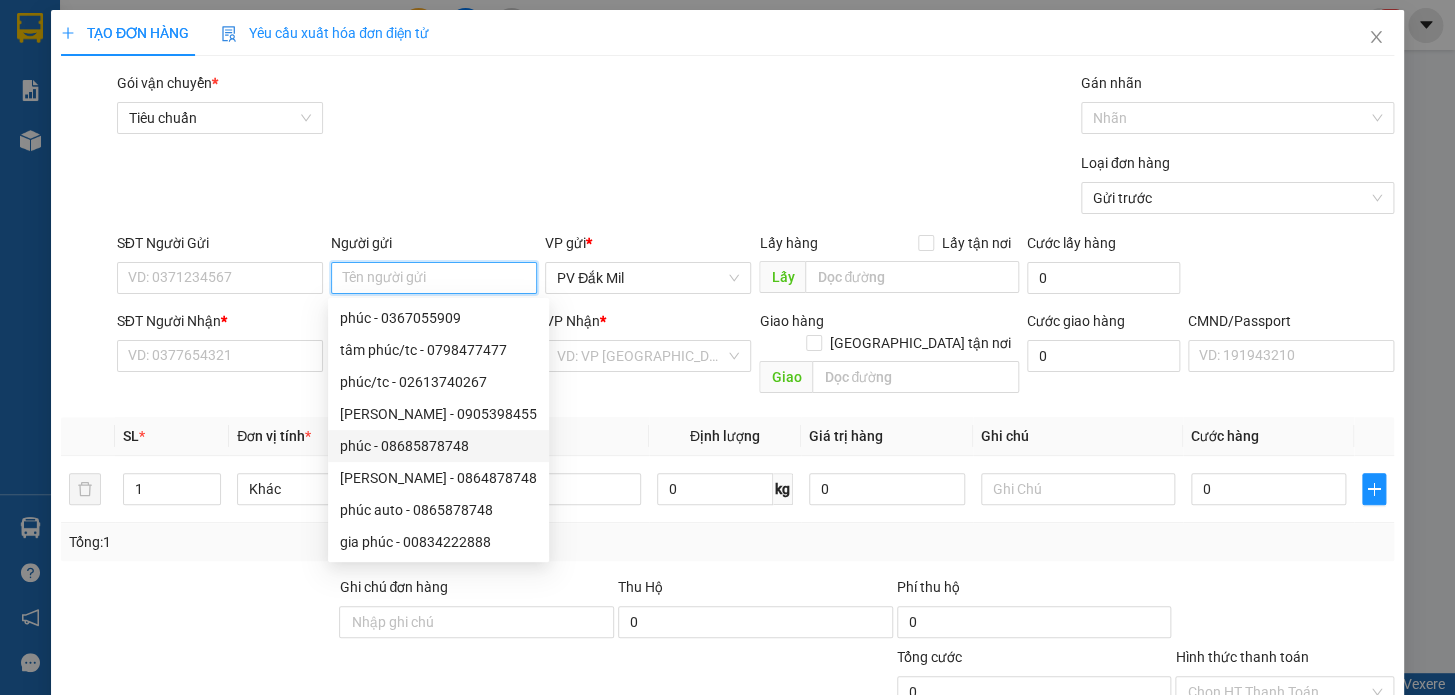 click on "phúc - 08685878748" at bounding box center [438, 446] 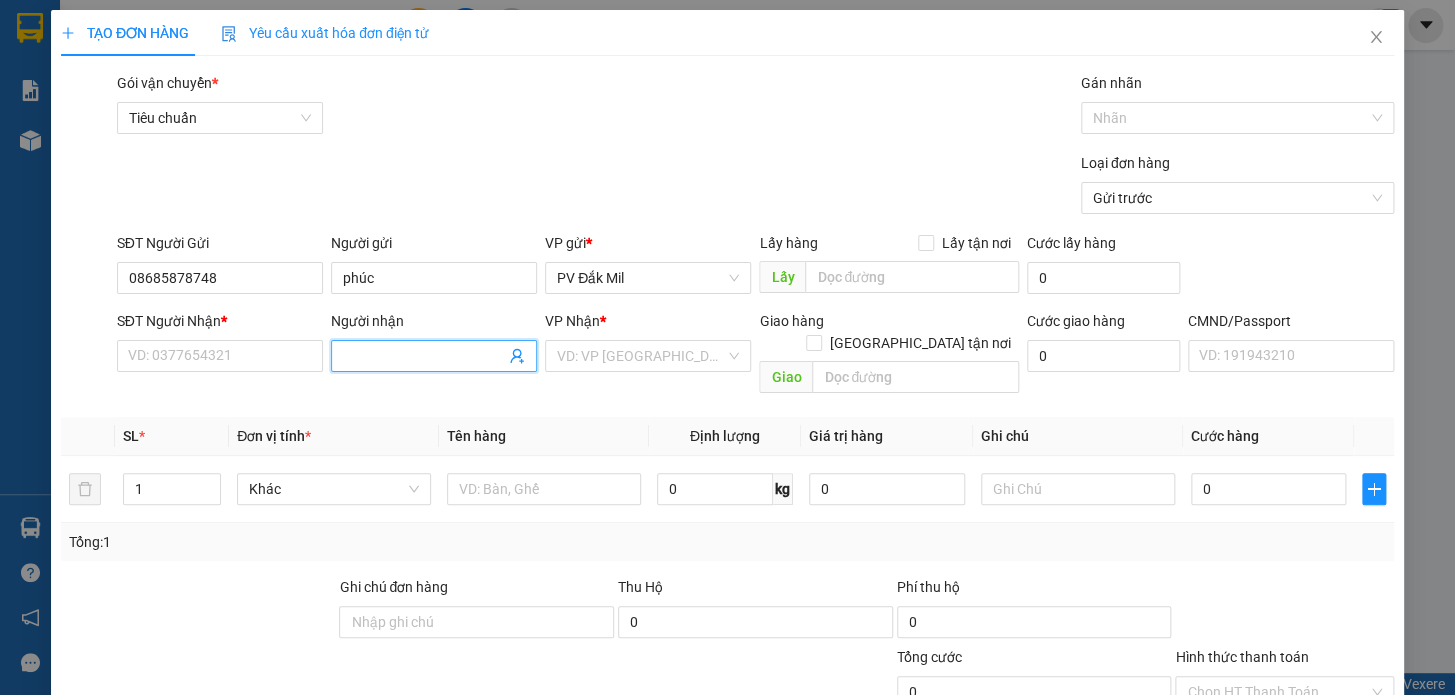 click on "Người nhận" at bounding box center [424, 356] 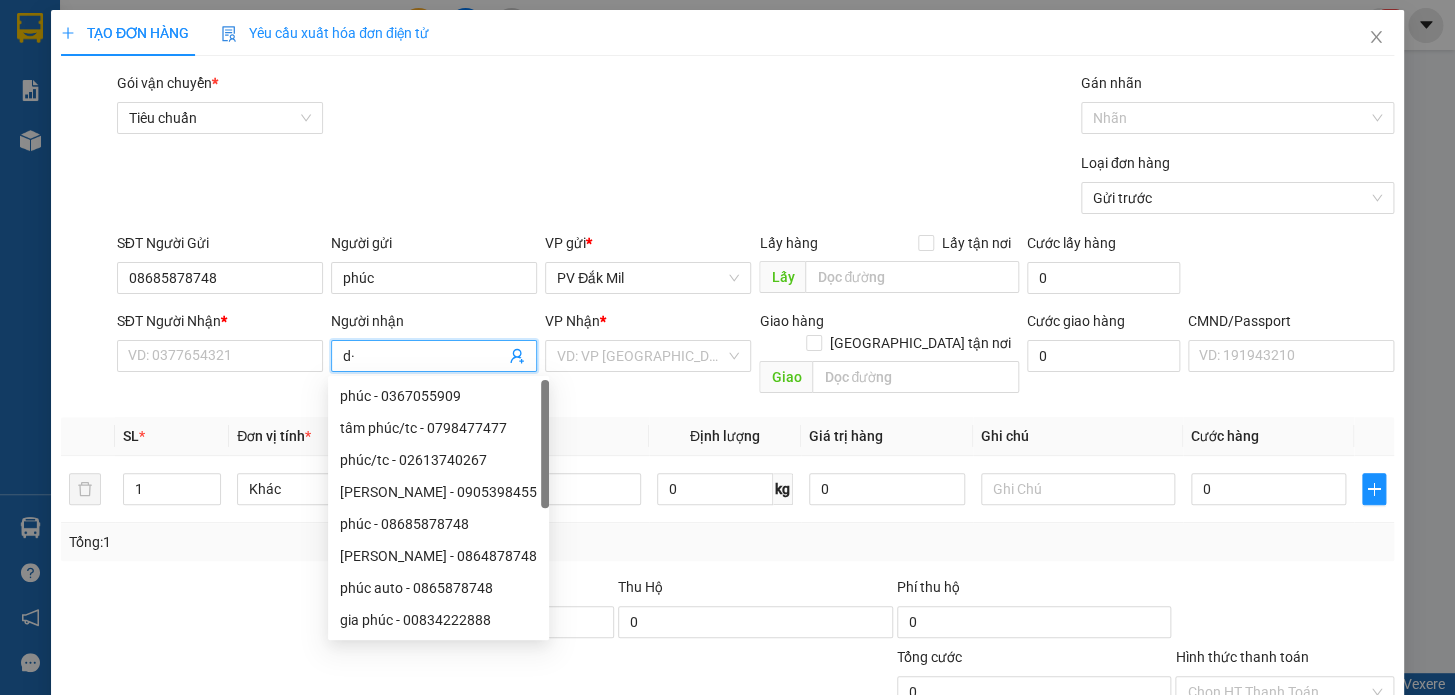 type on "d" 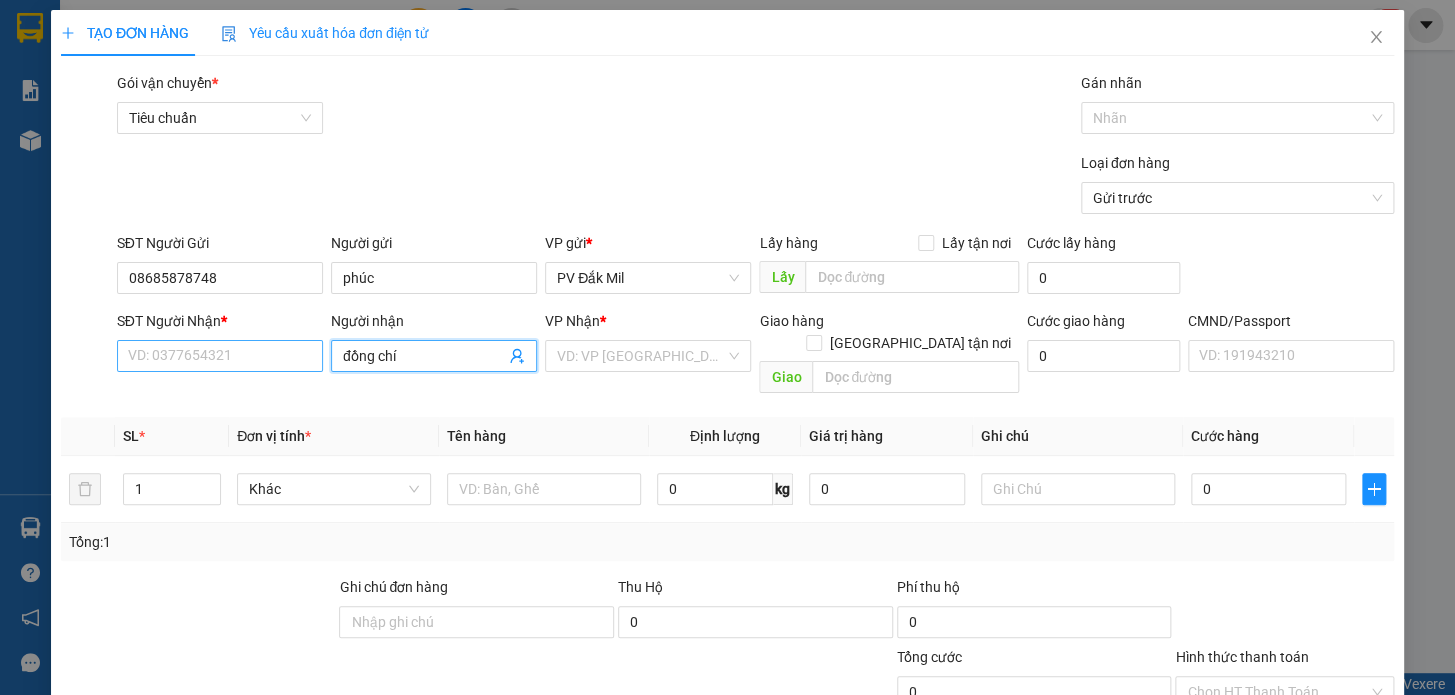 type on "đồng chí" 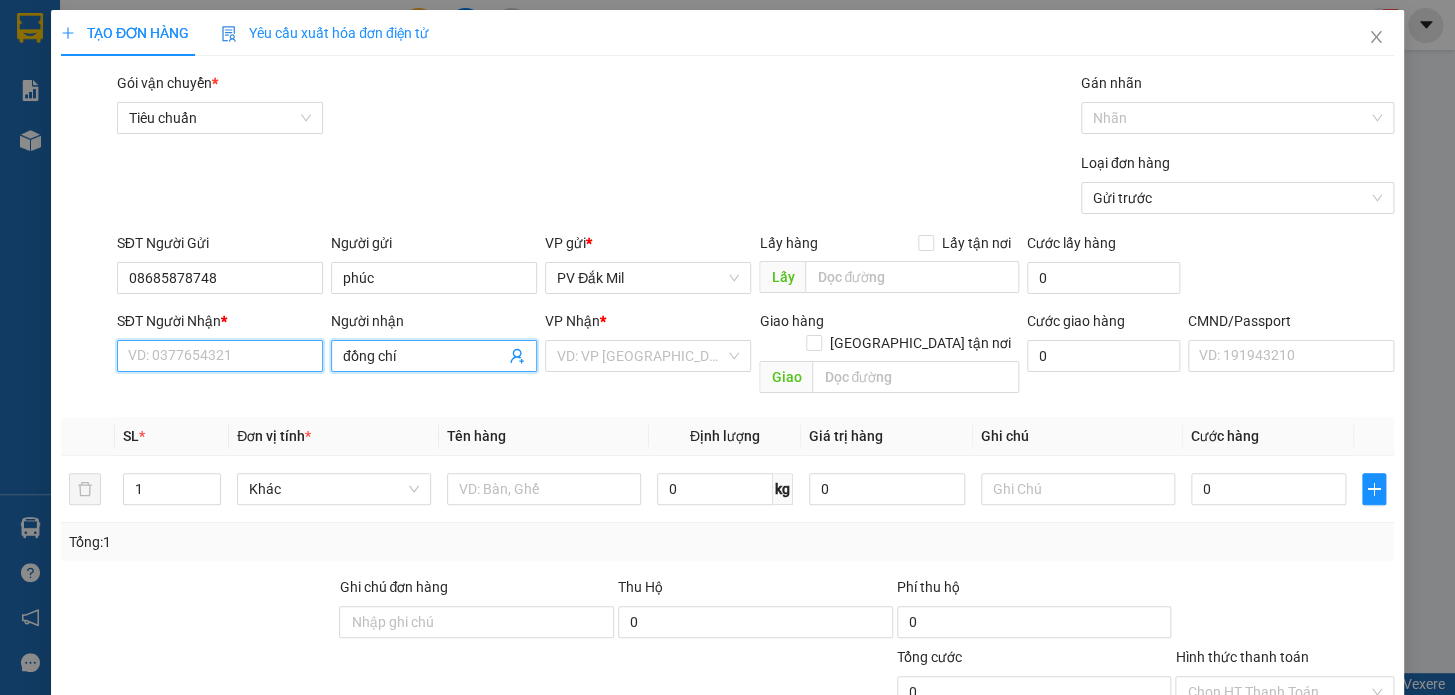 click on "SĐT Người Nhận  *" at bounding box center [220, 356] 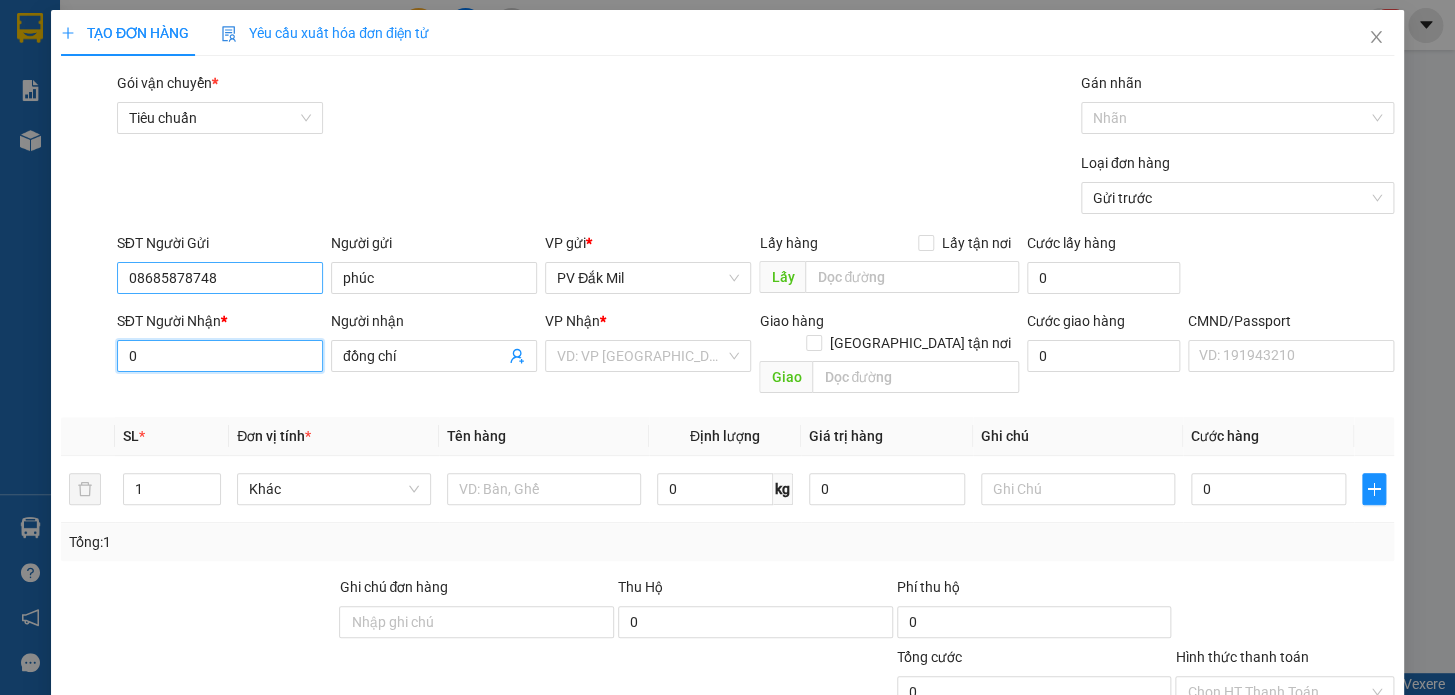 type on "0" 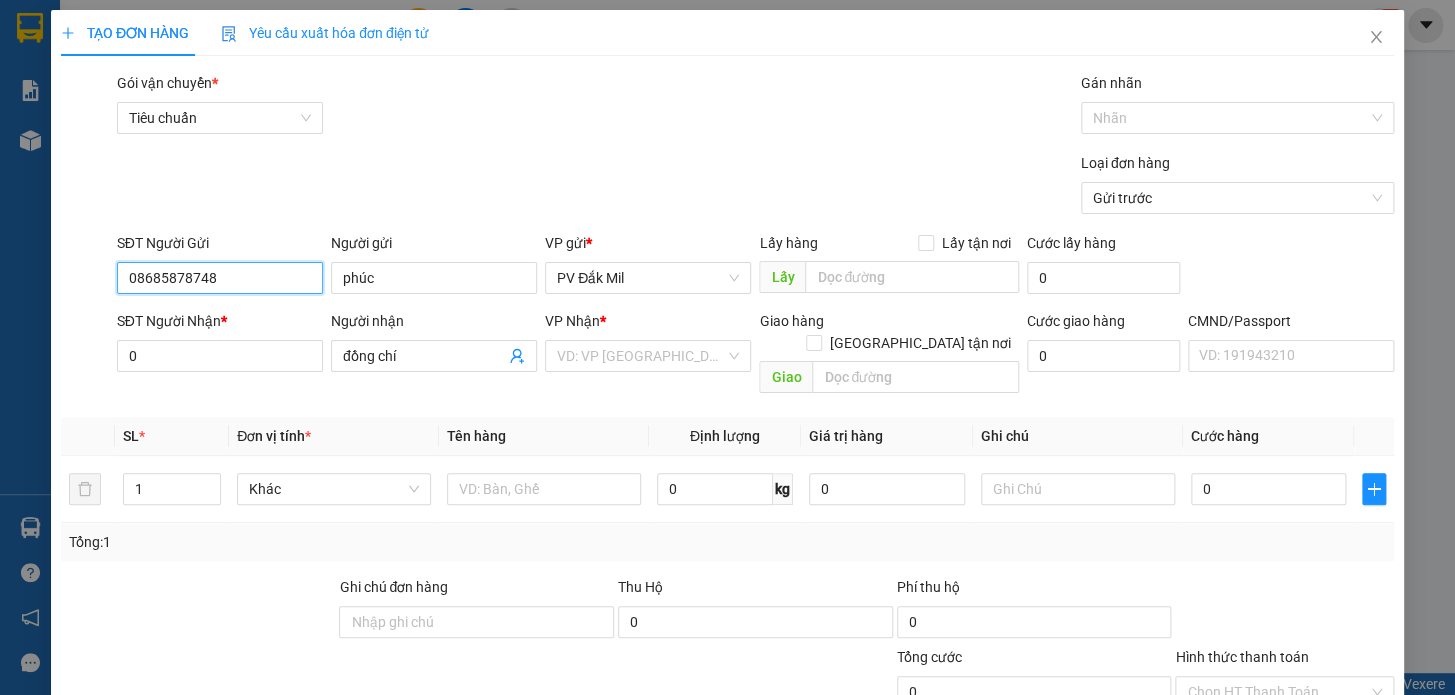 drag, startPoint x: 228, startPoint y: 280, endPoint x: 41, endPoint y: 305, distance: 188.66373 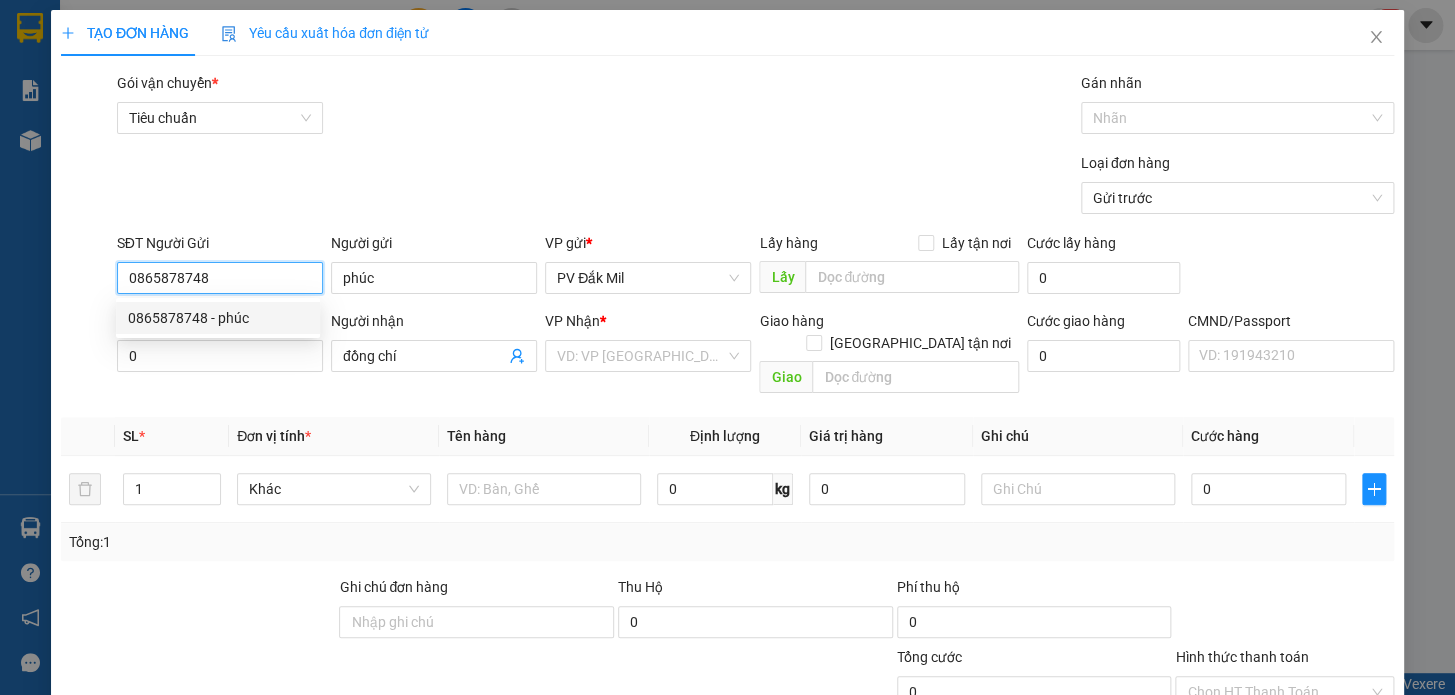 click on "0865878748 - phúc" at bounding box center [218, 318] 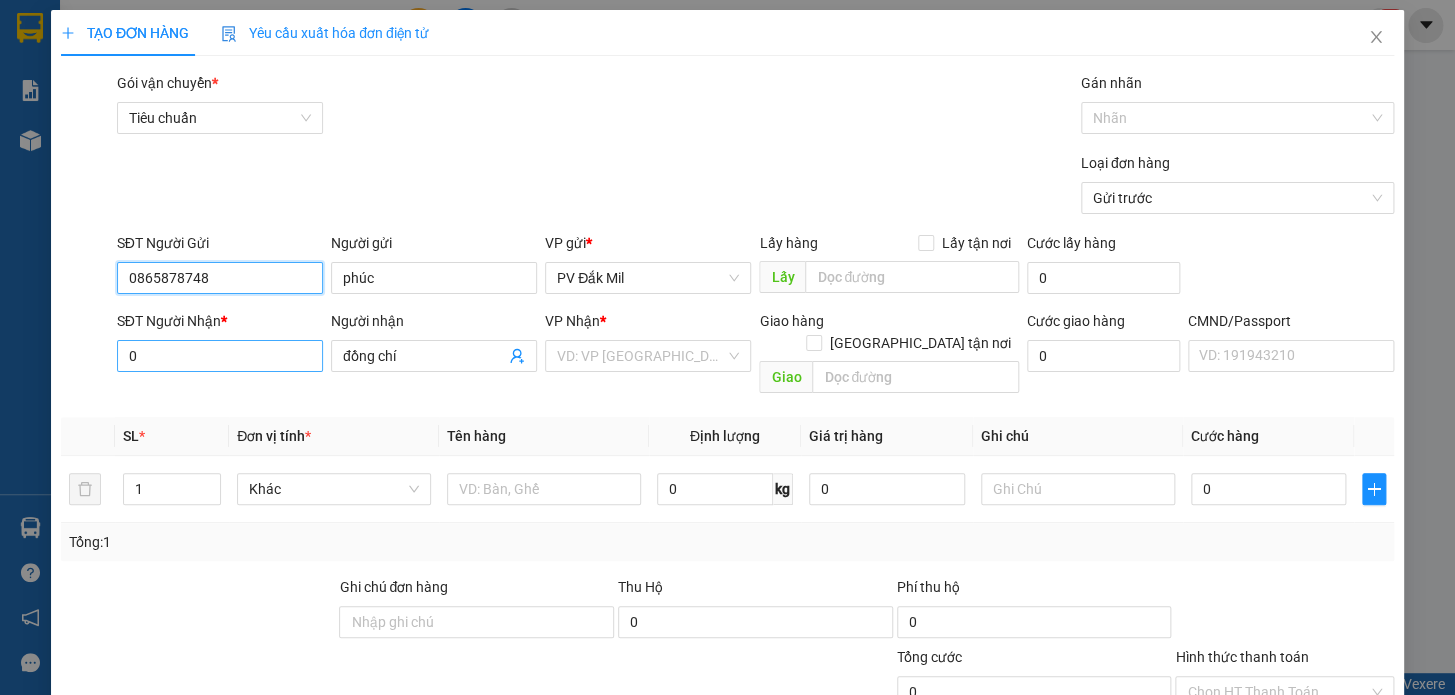 type on "0865878748" 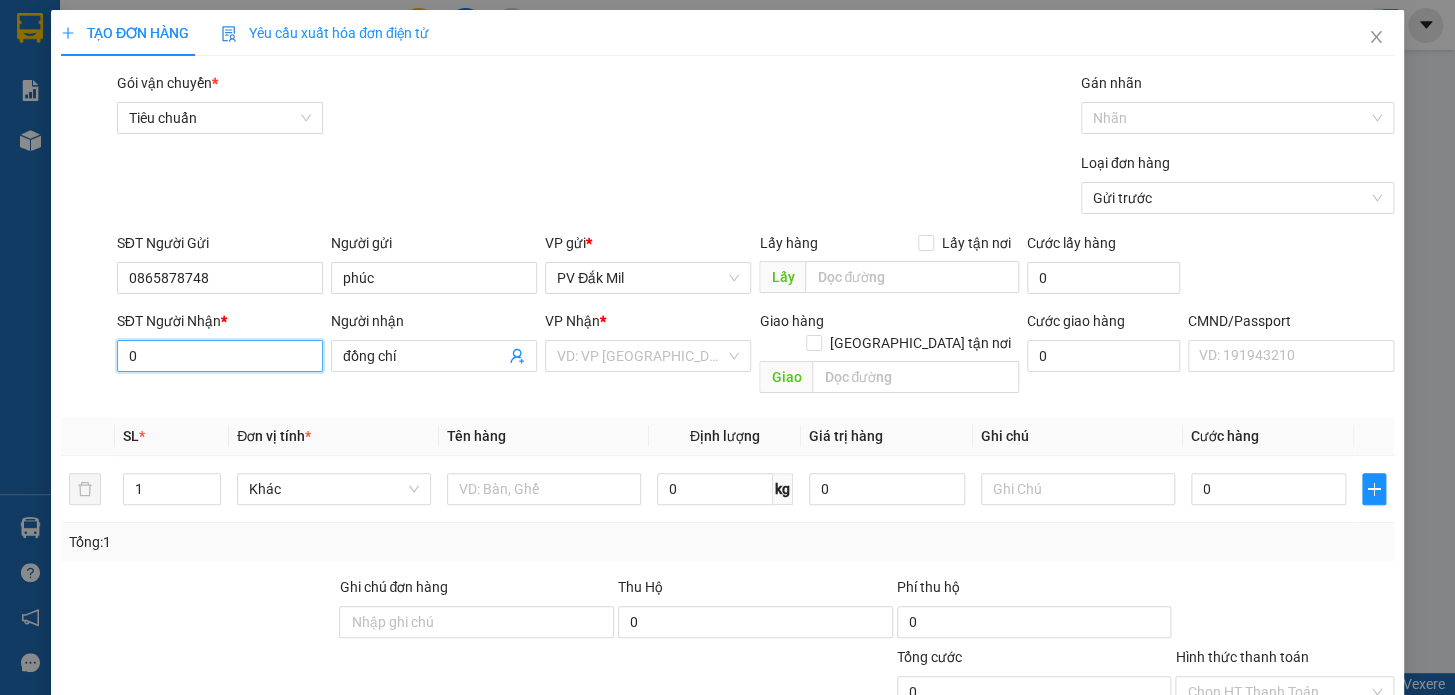 click on "0" at bounding box center (220, 356) 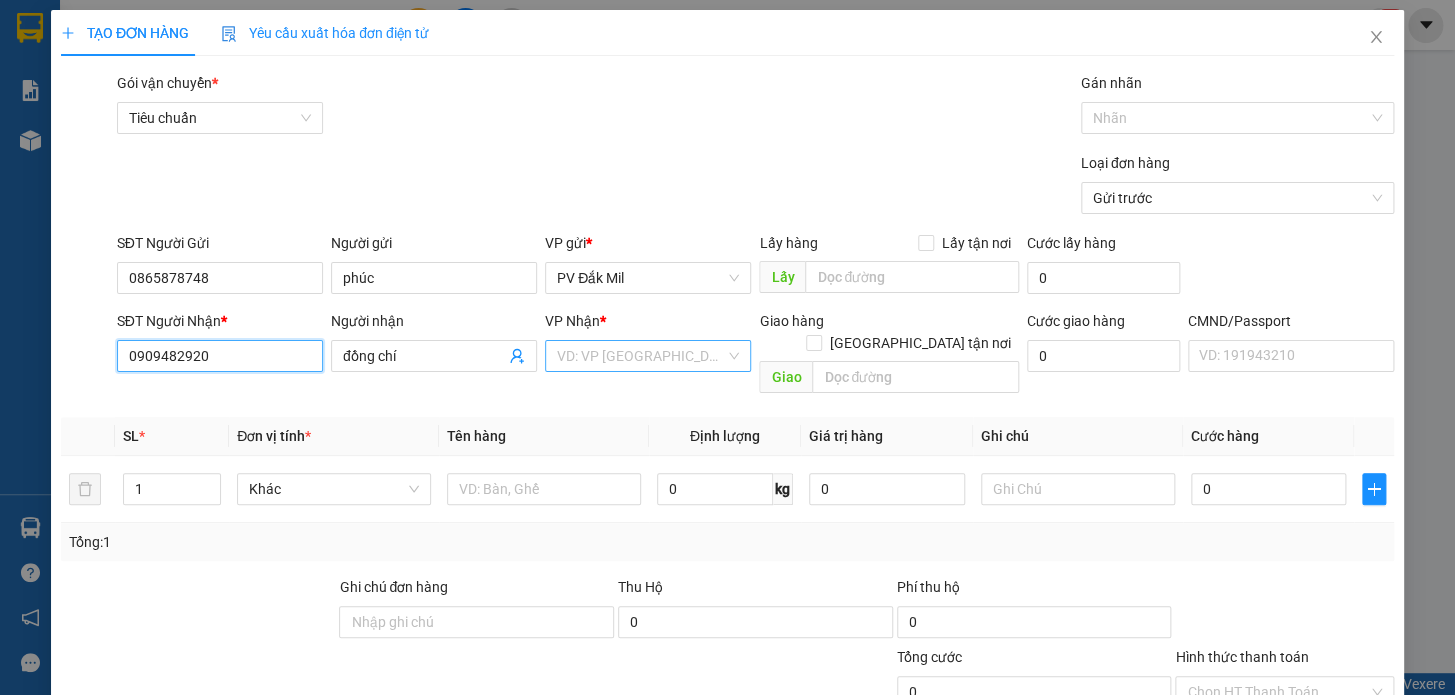 type on "0909482920" 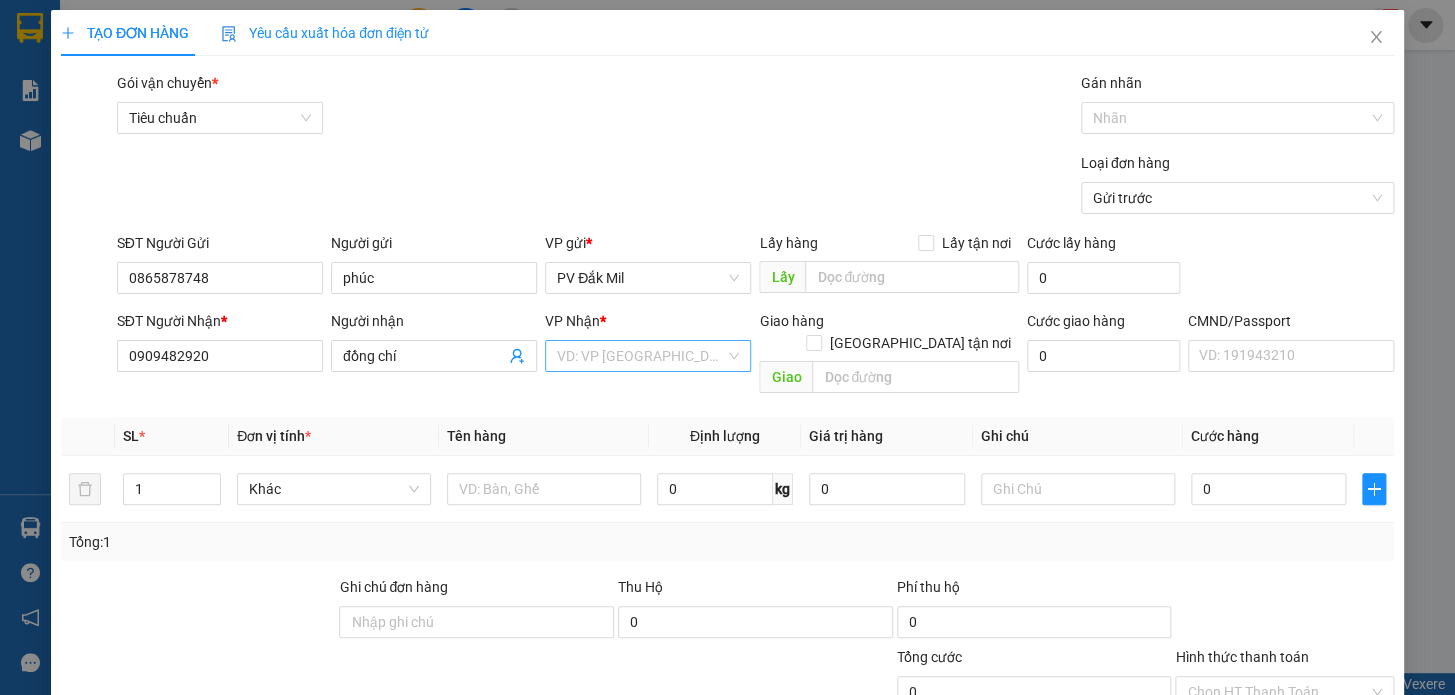 click at bounding box center [641, 356] 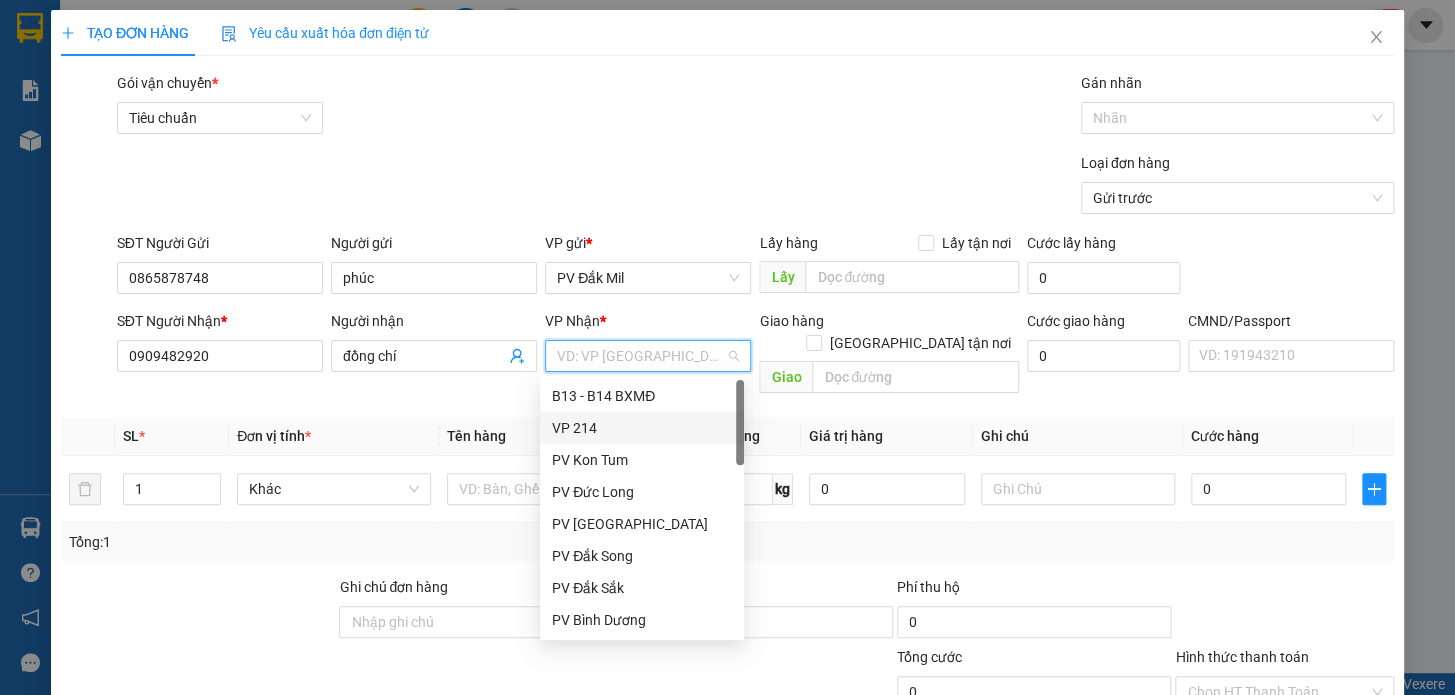 click on "VP 214" at bounding box center [642, 428] 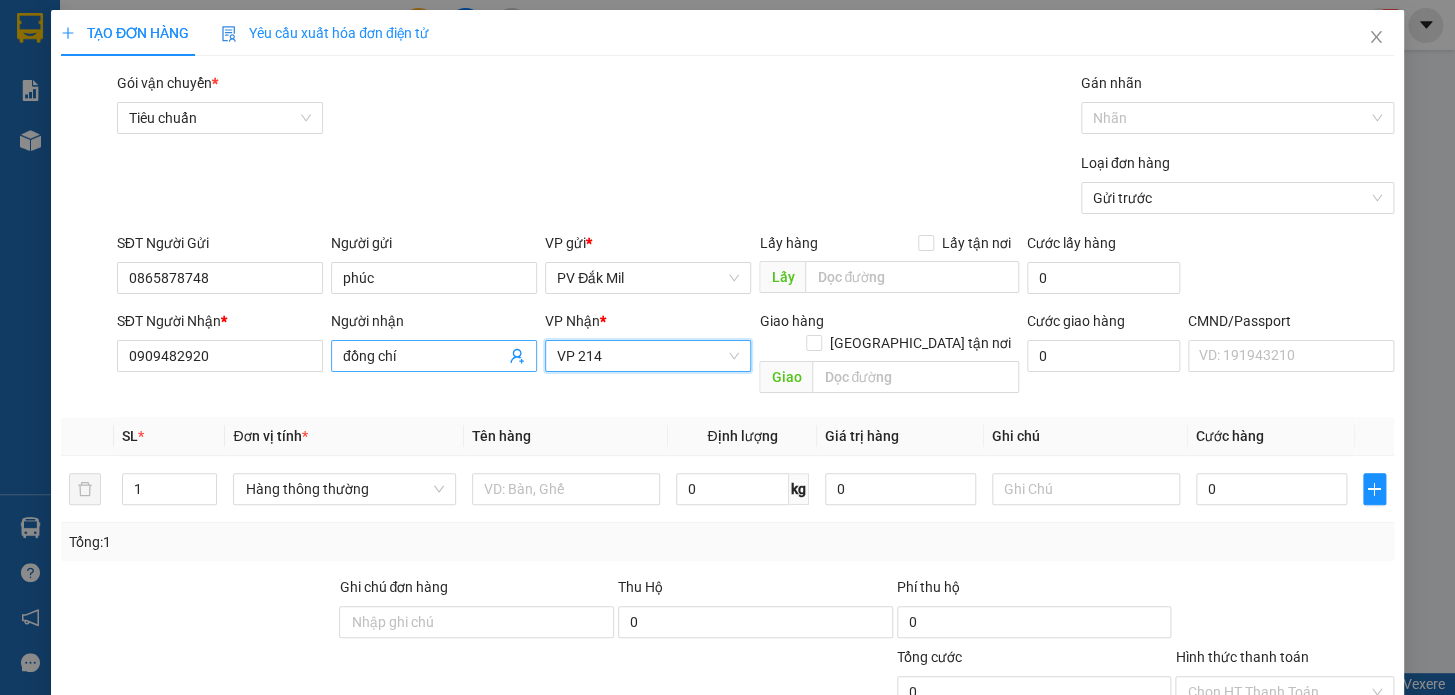 click on "đồng chí" at bounding box center [424, 356] 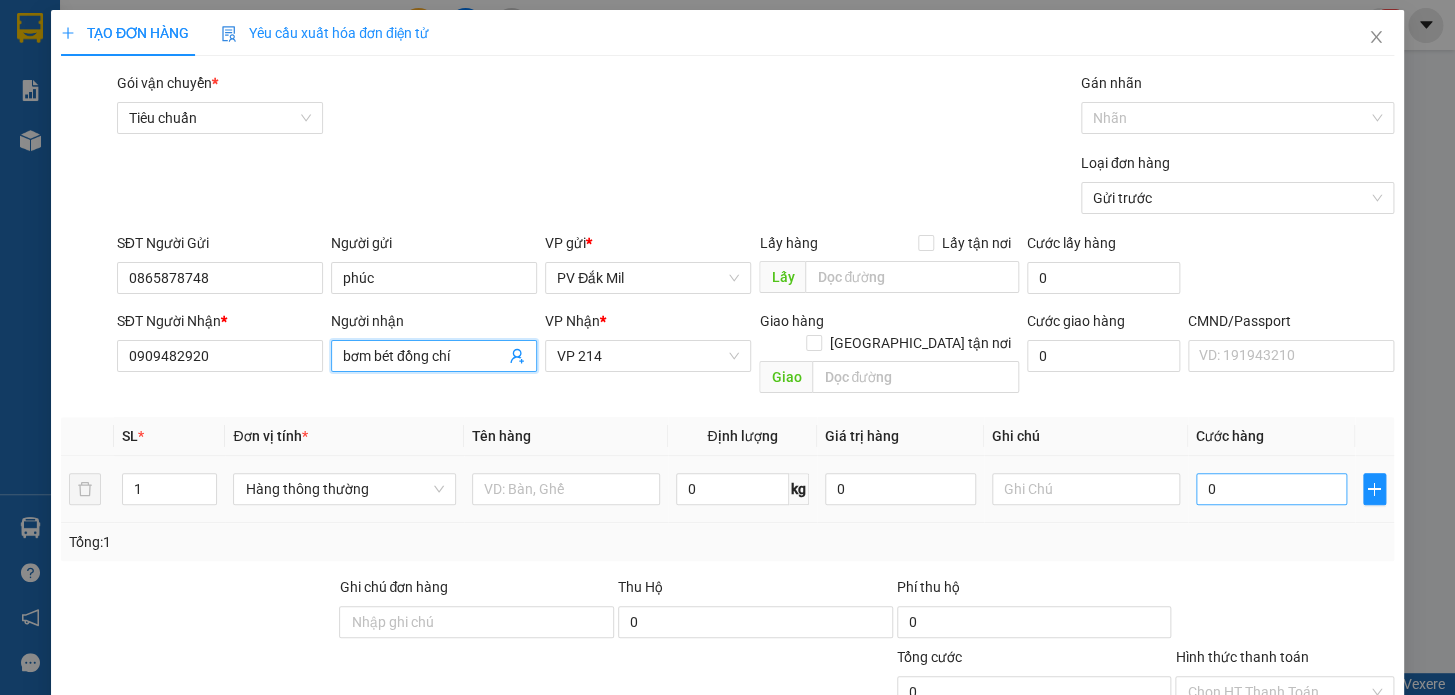 type on "bơm bét đồng chí" 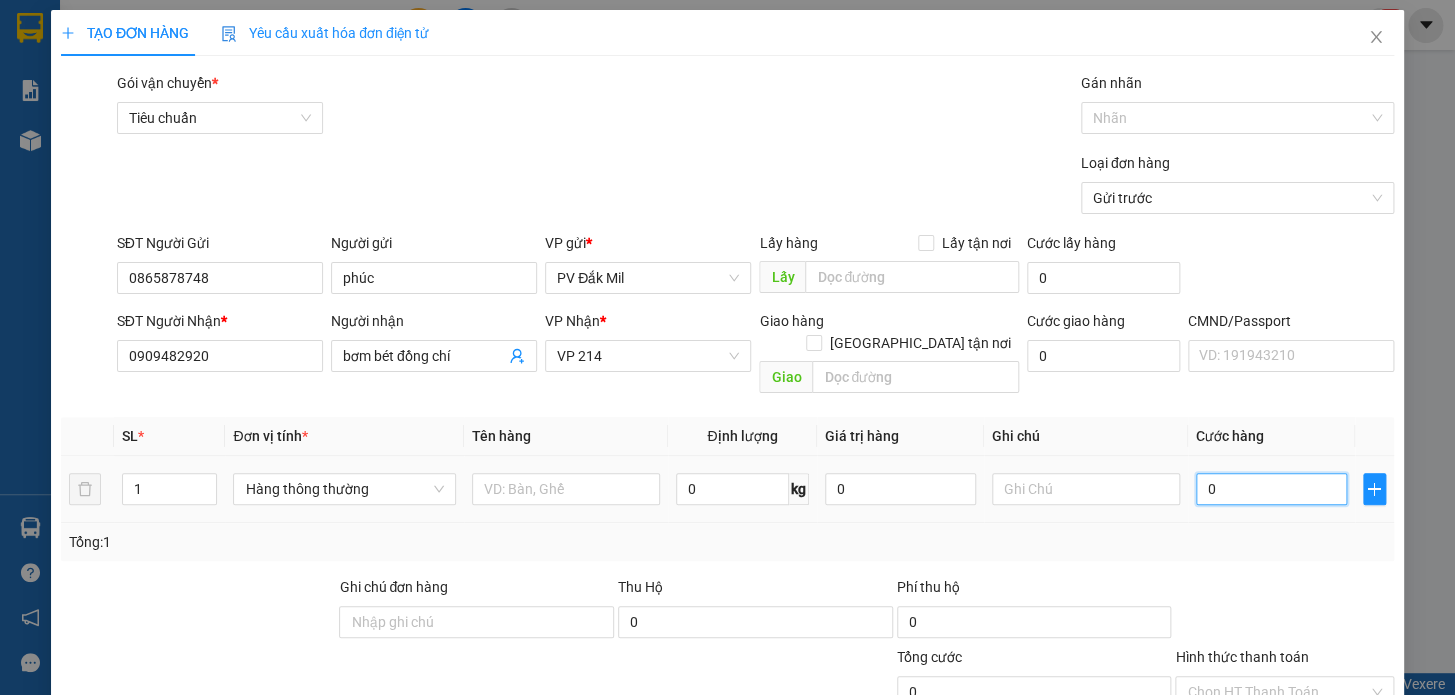 click on "0" at bounding box center [1271, 489] 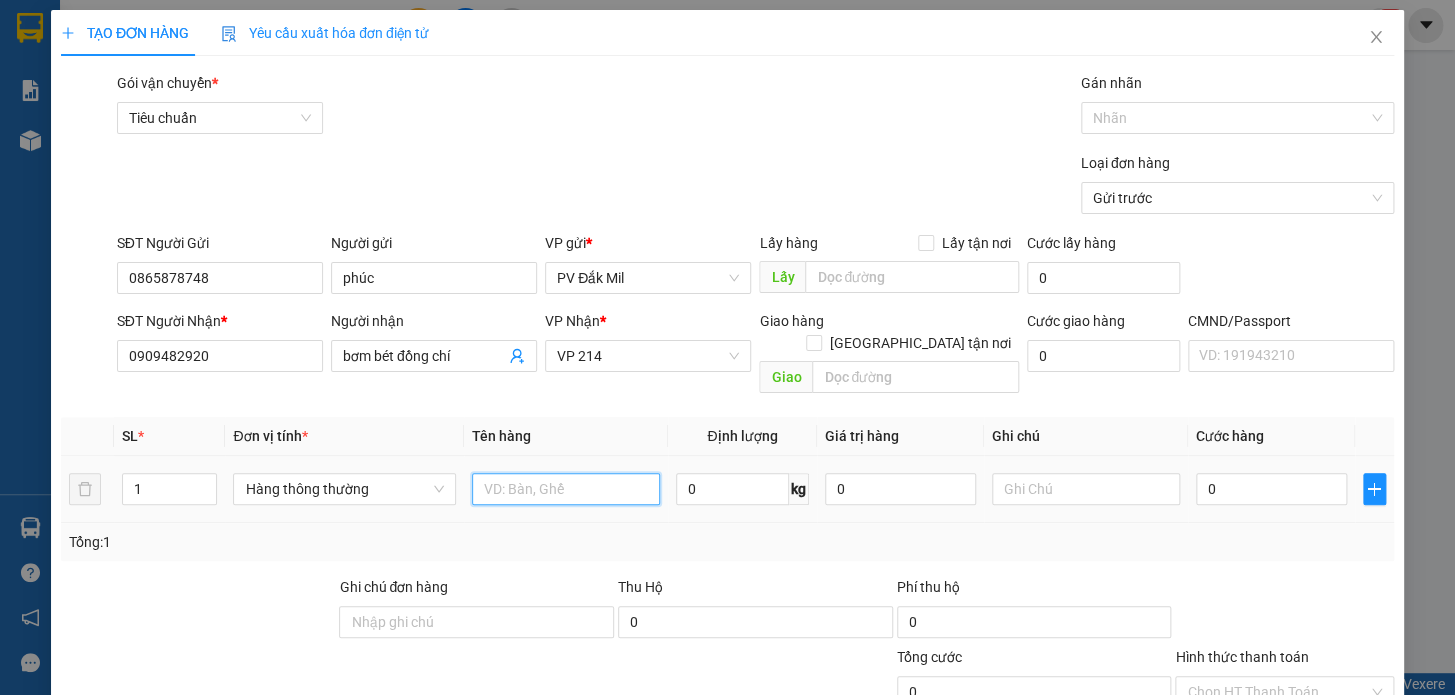 click at bounding box center [566, 489] 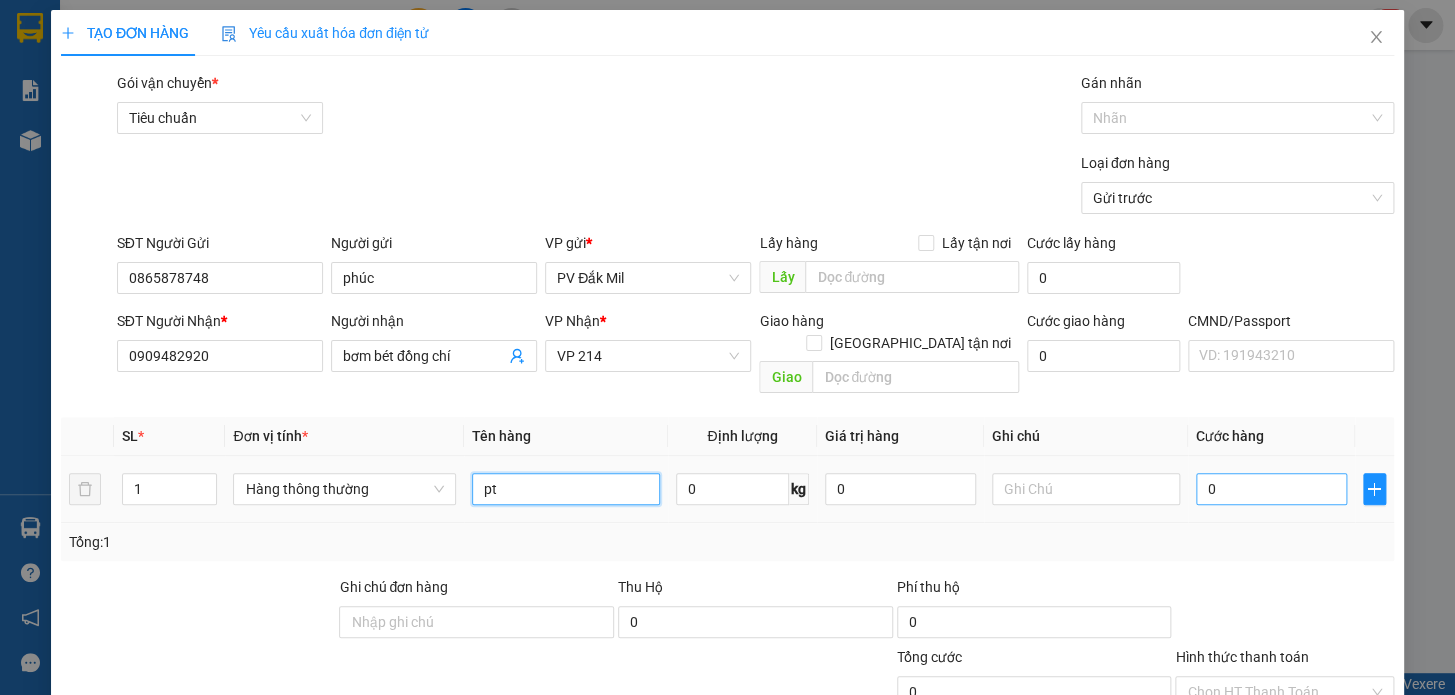 type on "pt" 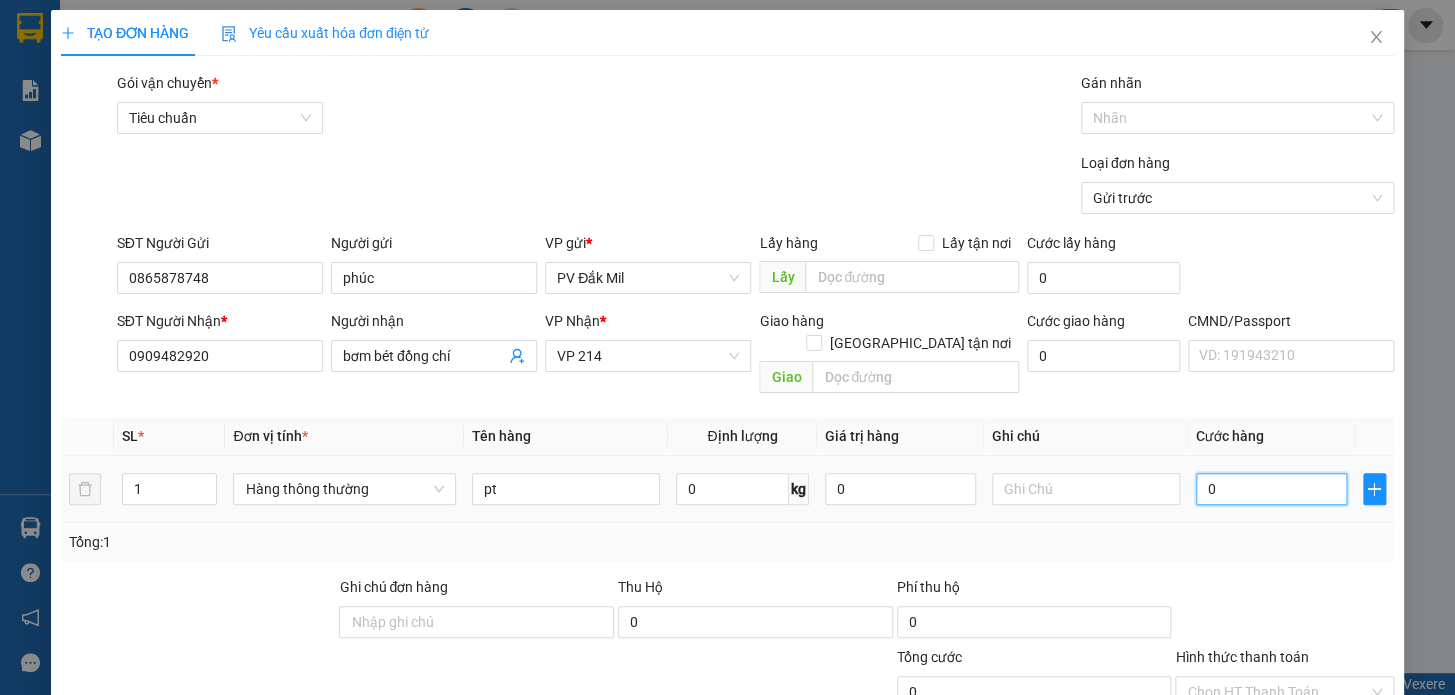 click on "0" at bounding box center (1271, 489) 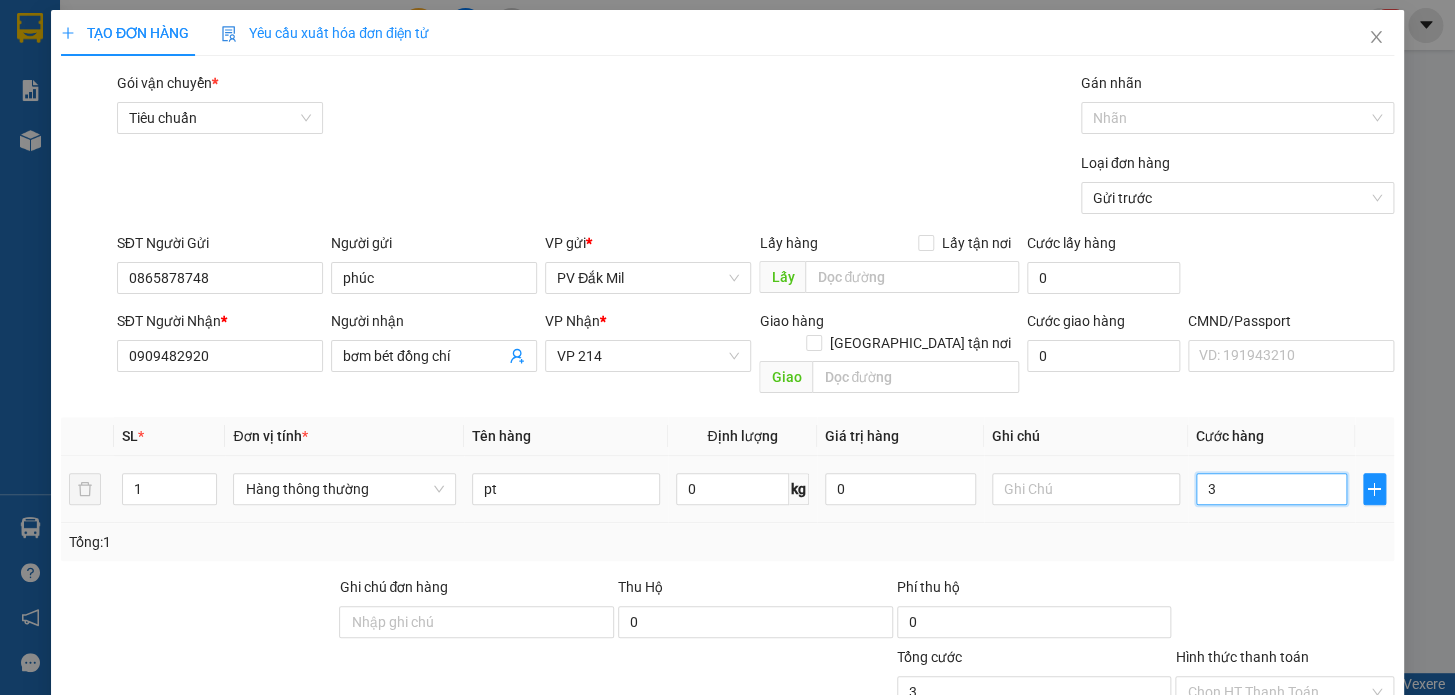 type on "30" 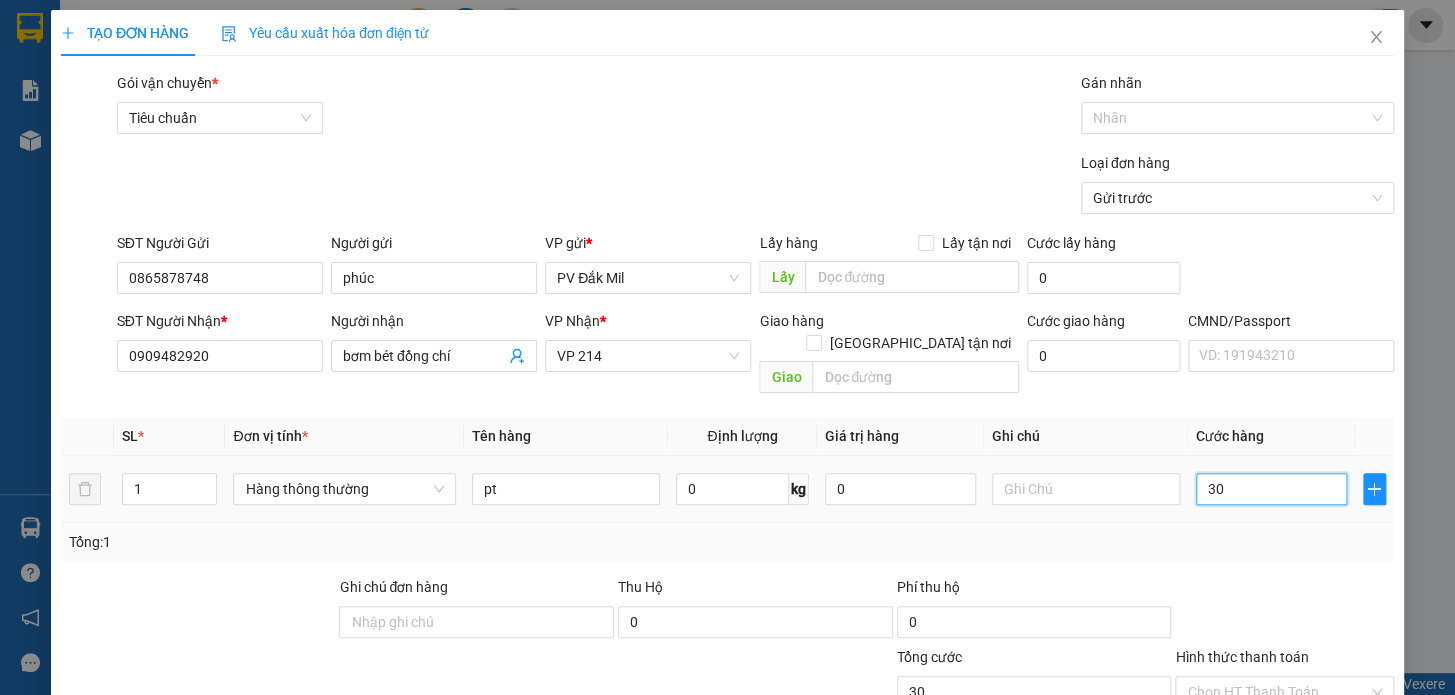 type on "300" 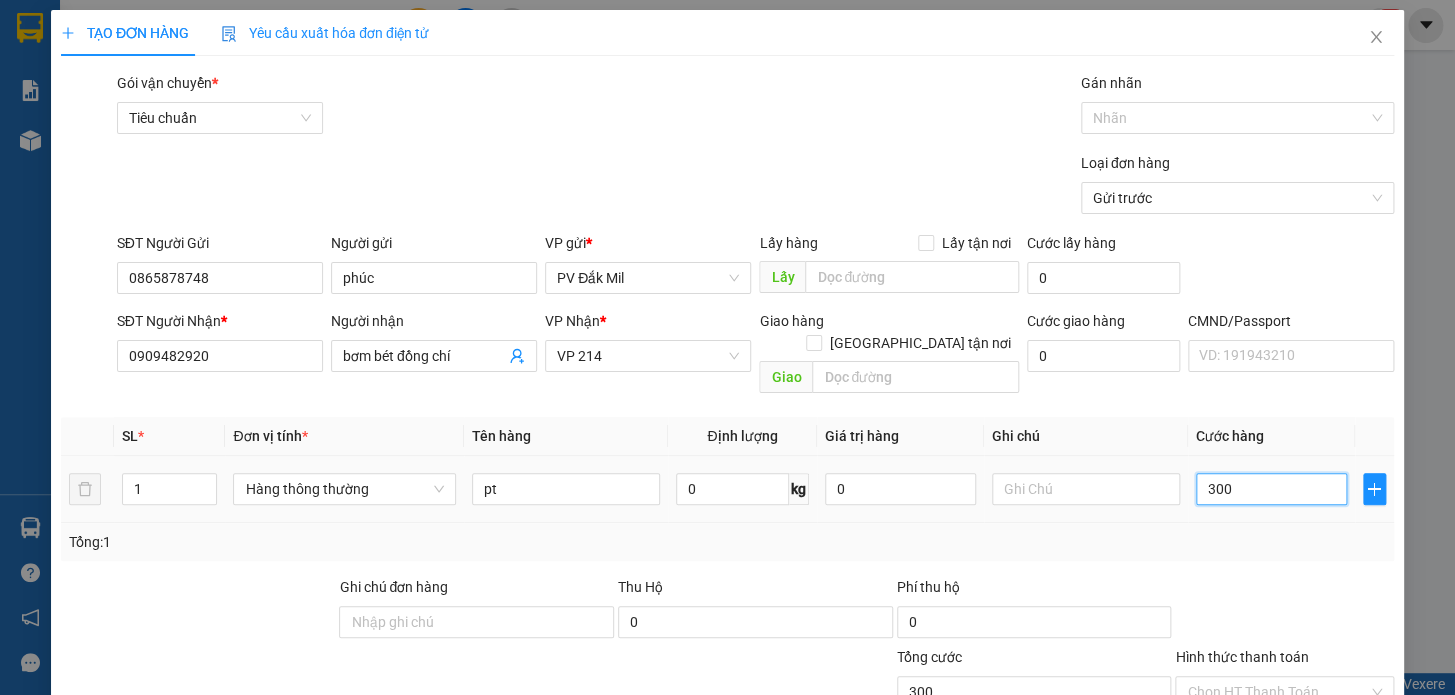 type on "3.000" 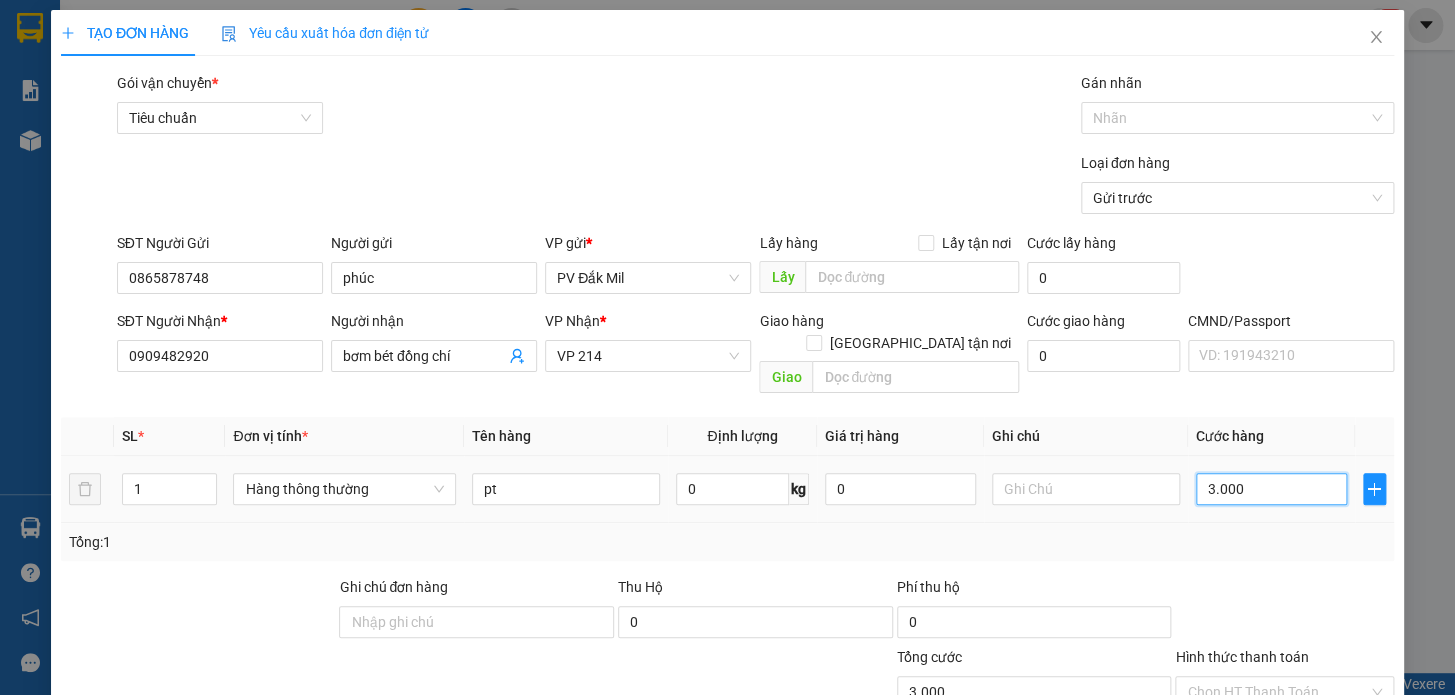 type on "30.000" 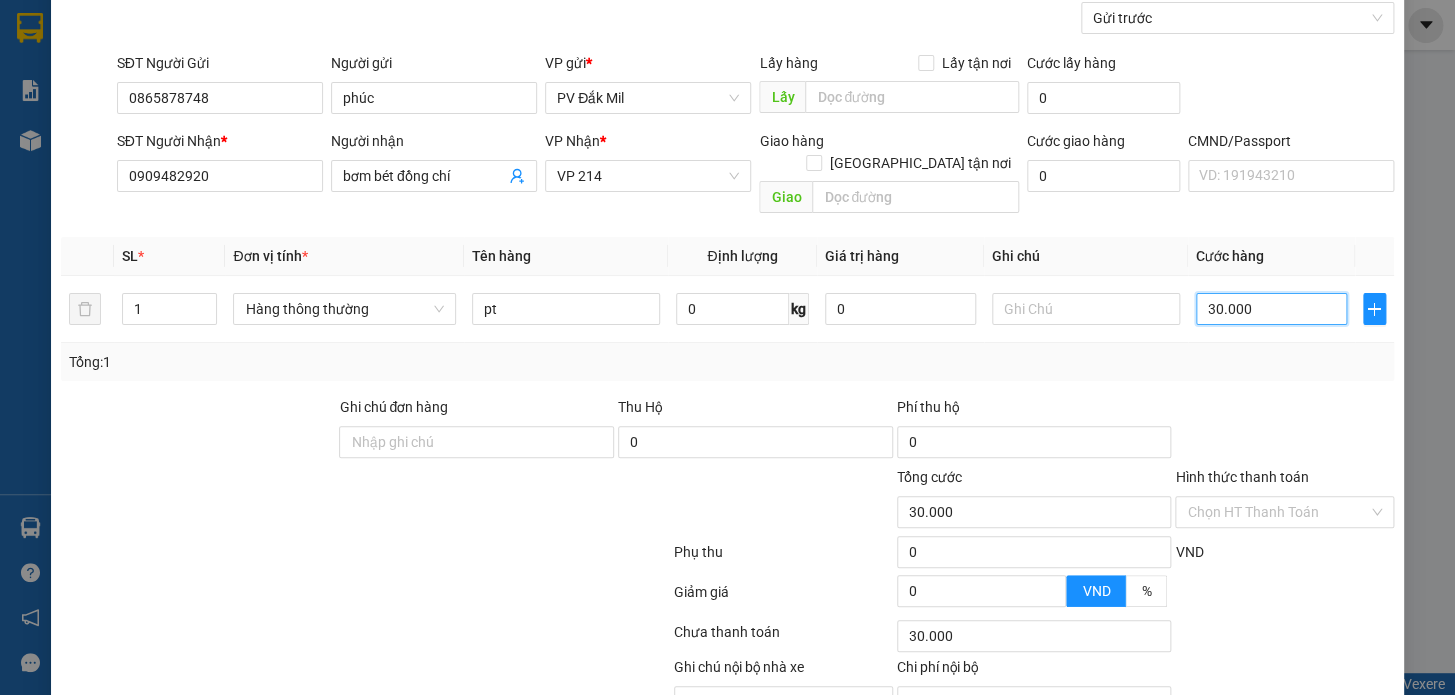 scroll, scrollTop: 181, scrollLeft: 0, axis: vertical 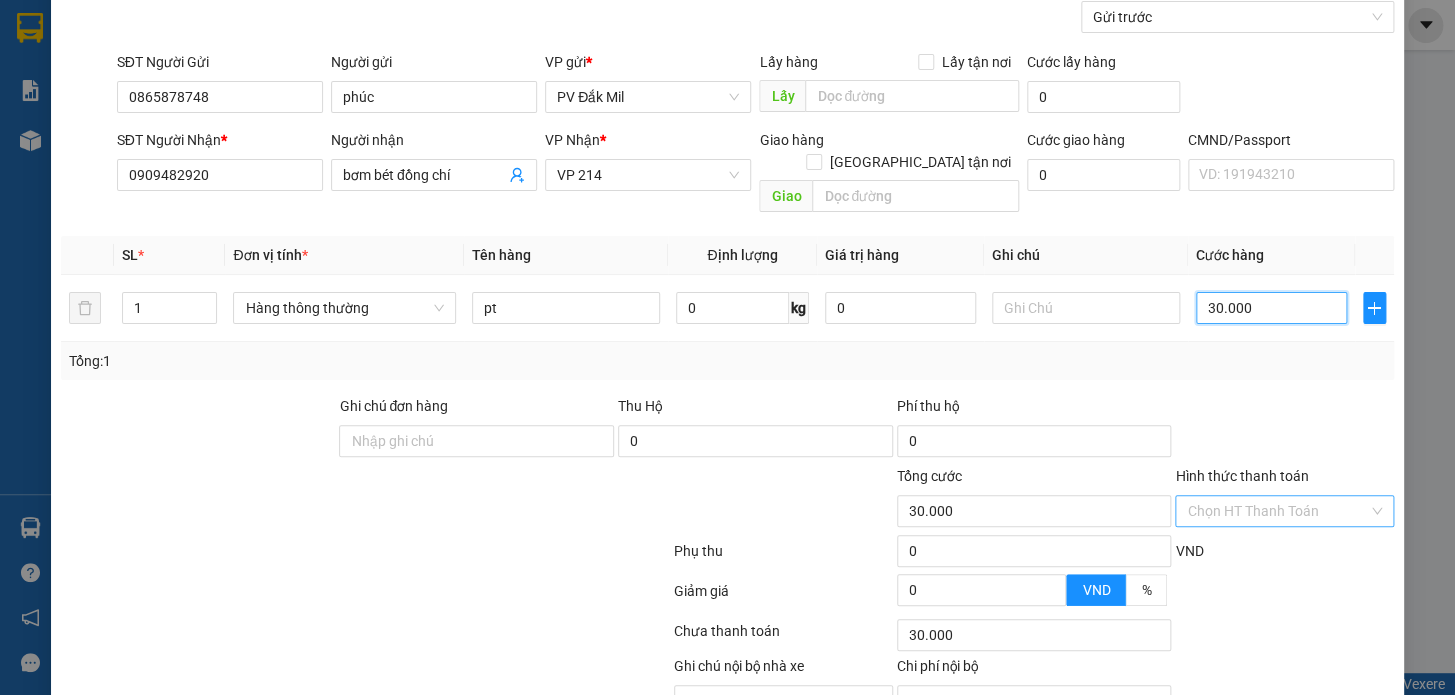 type on "30.000" 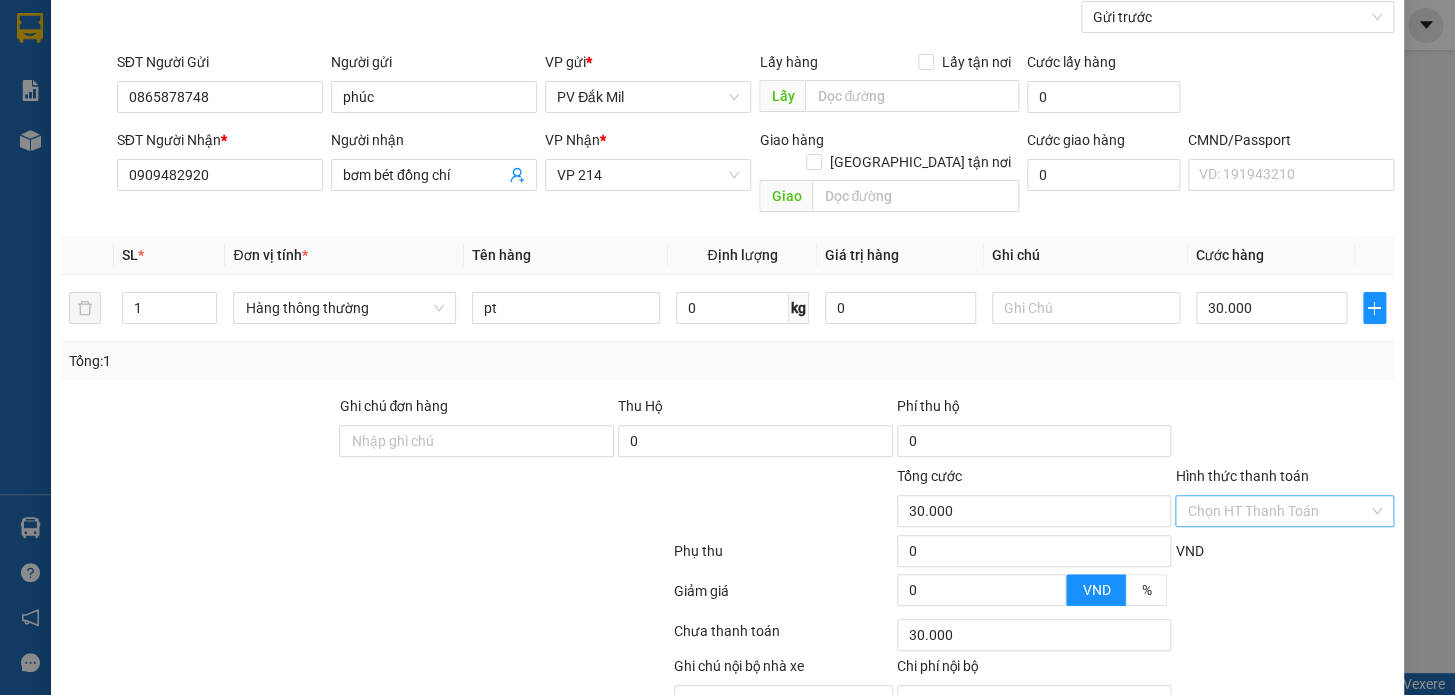 click on "Hình thức thanh toán" at bounding box center (1277, 511) 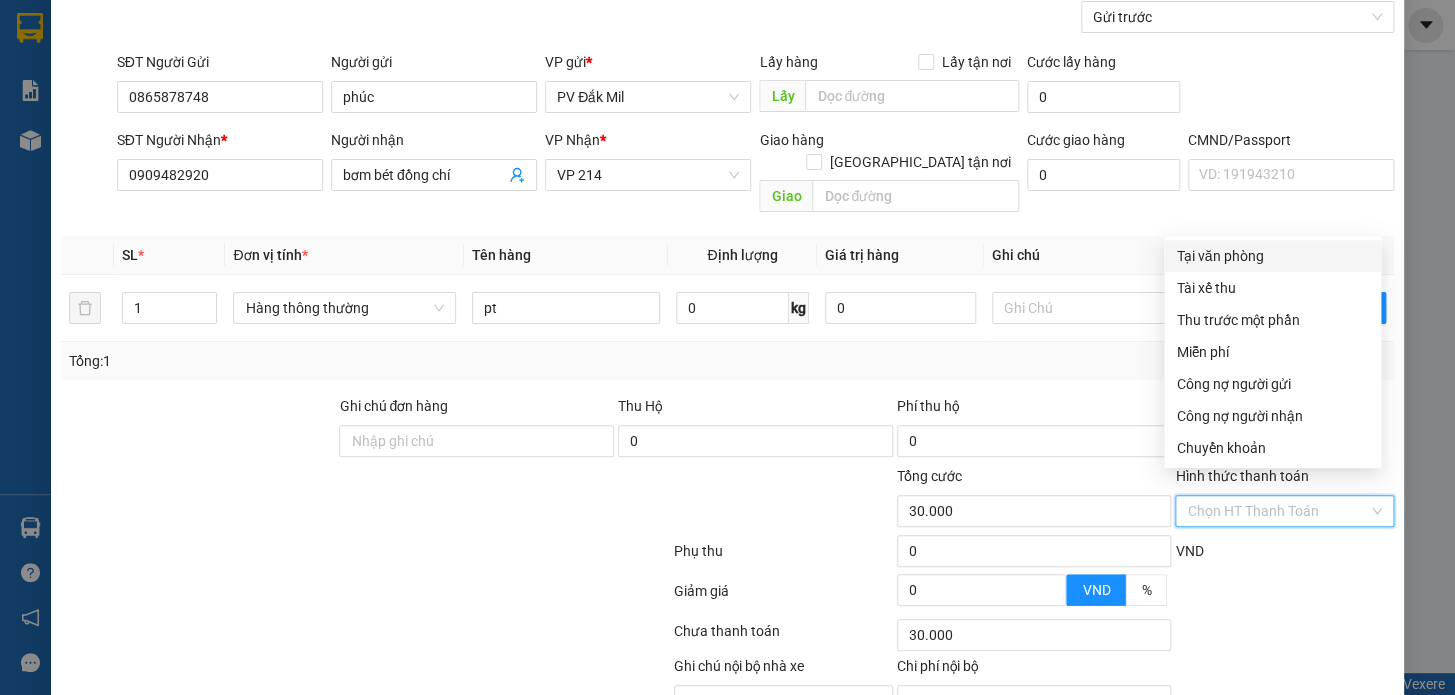 click on "Tại văn phòng" at bounding box center [1272, 256] 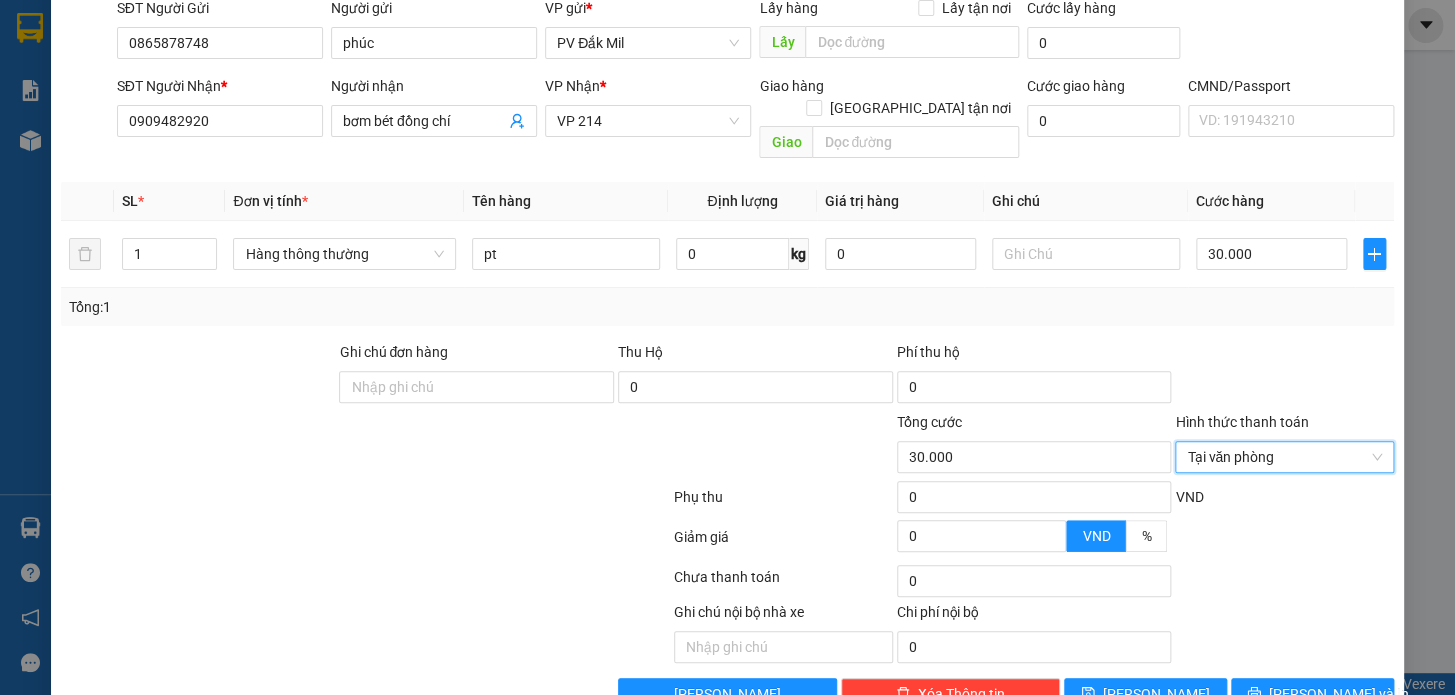scroll, scrollTop: 265, scrollLeft: 0, axis: vertical 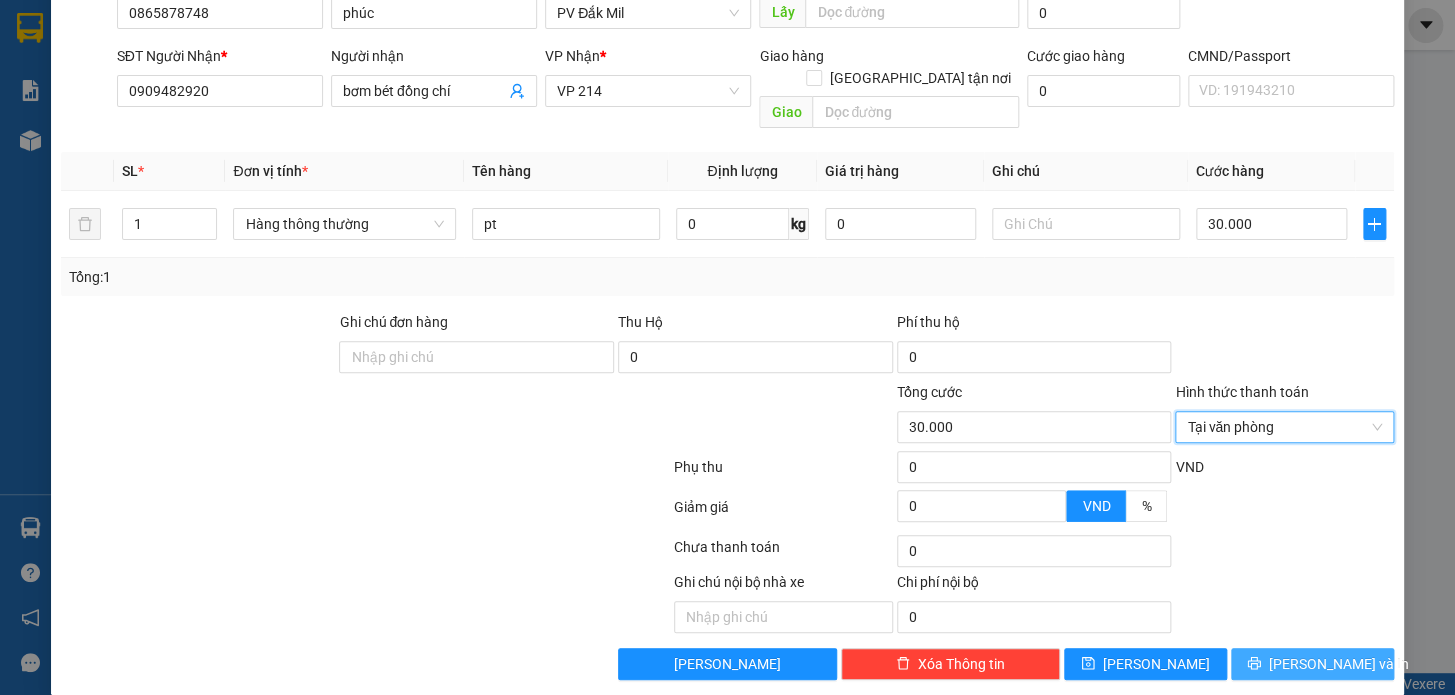 click on "[PERSON_NAME] và In" at bounding box center [1312, 664] 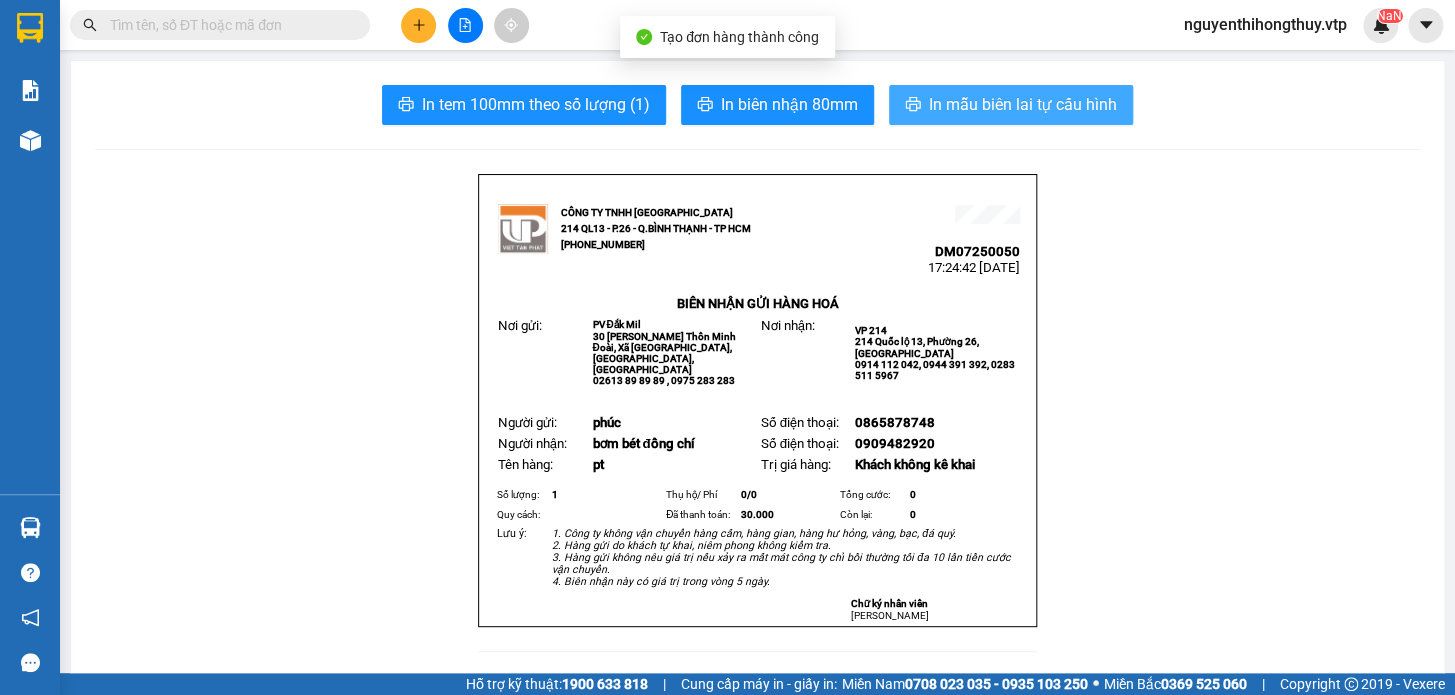 click on "In mẫu biên lai tự cấu hình" at bounding box center [1023, 104] 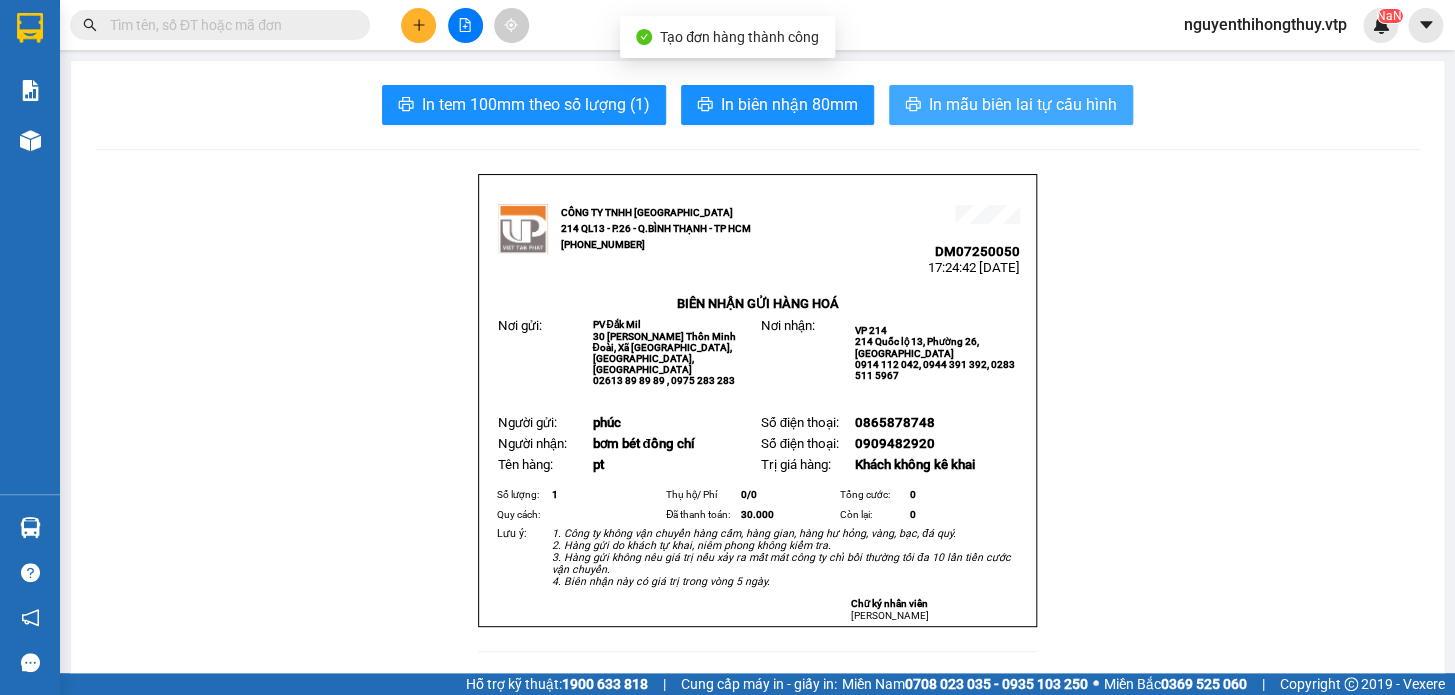 scroll, scrollTop: 0, scrollLeft: 0, axis: both 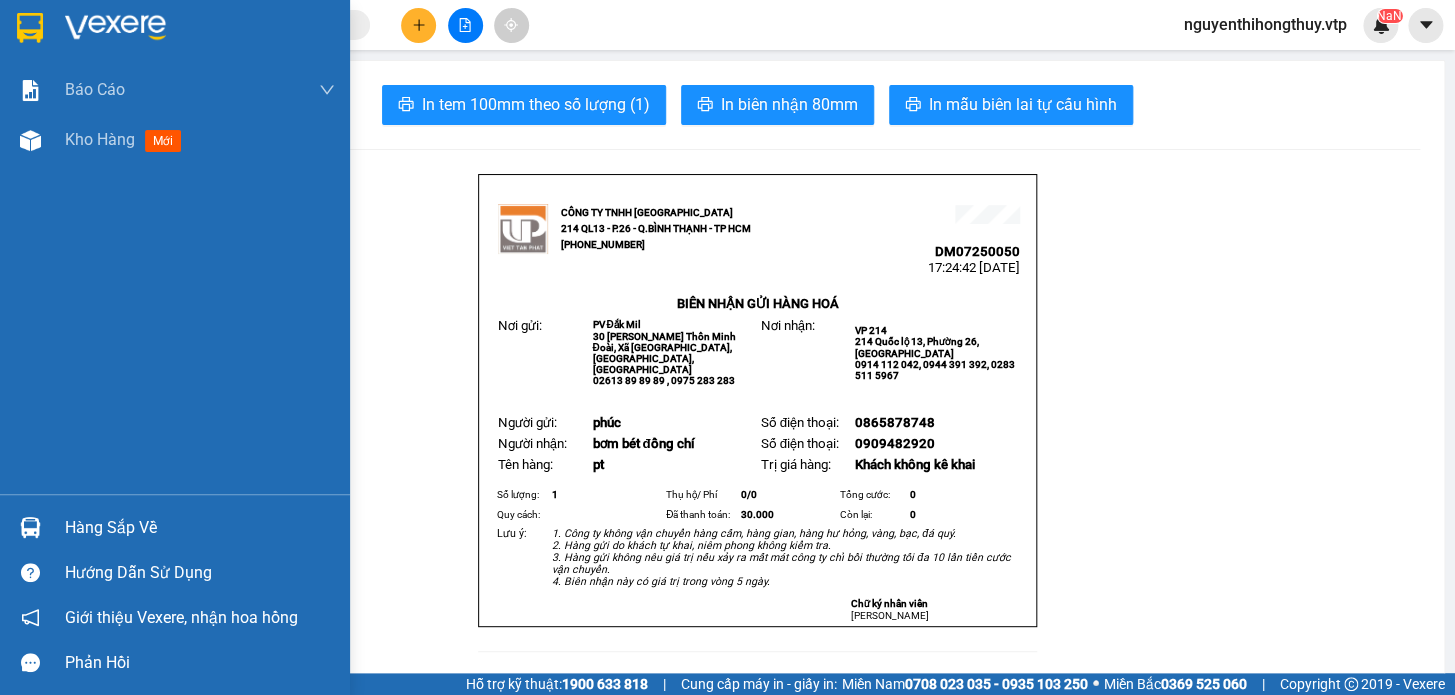 click at bounding box center (30, 28) 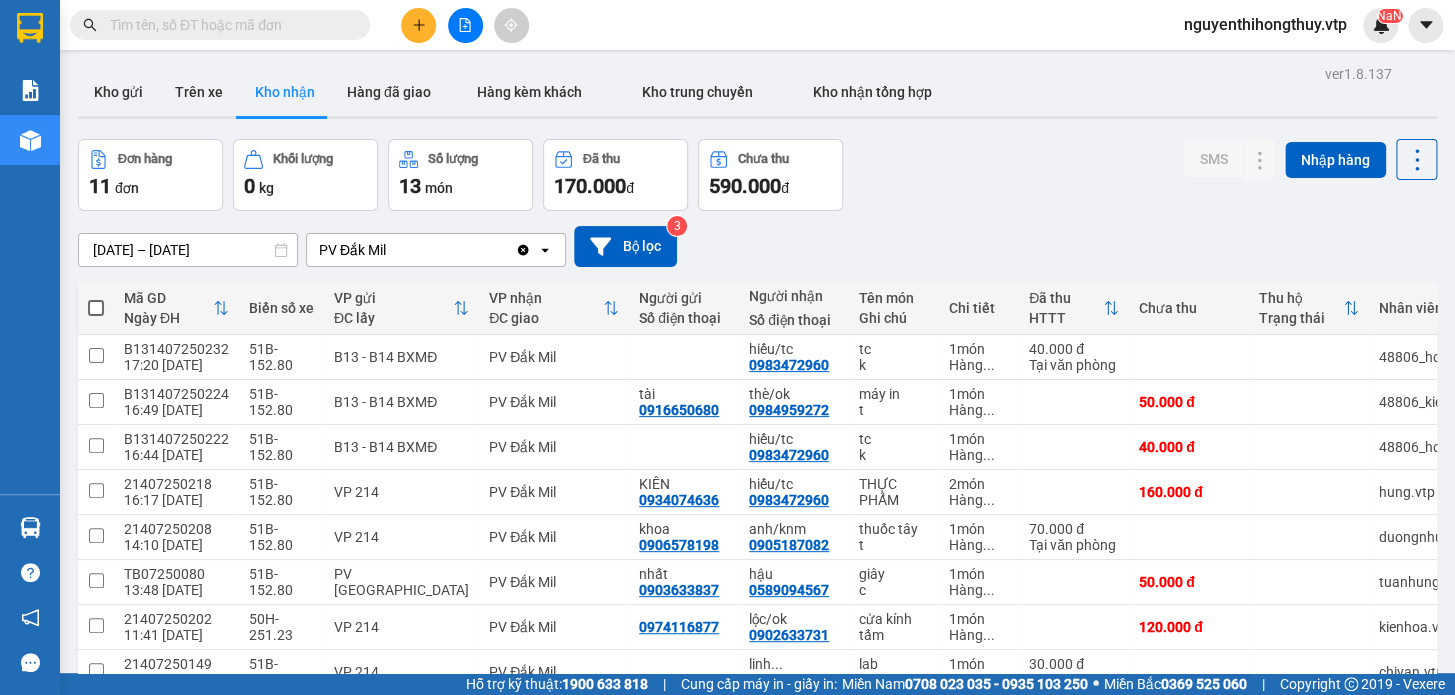 click at bounding box center [228, 25] 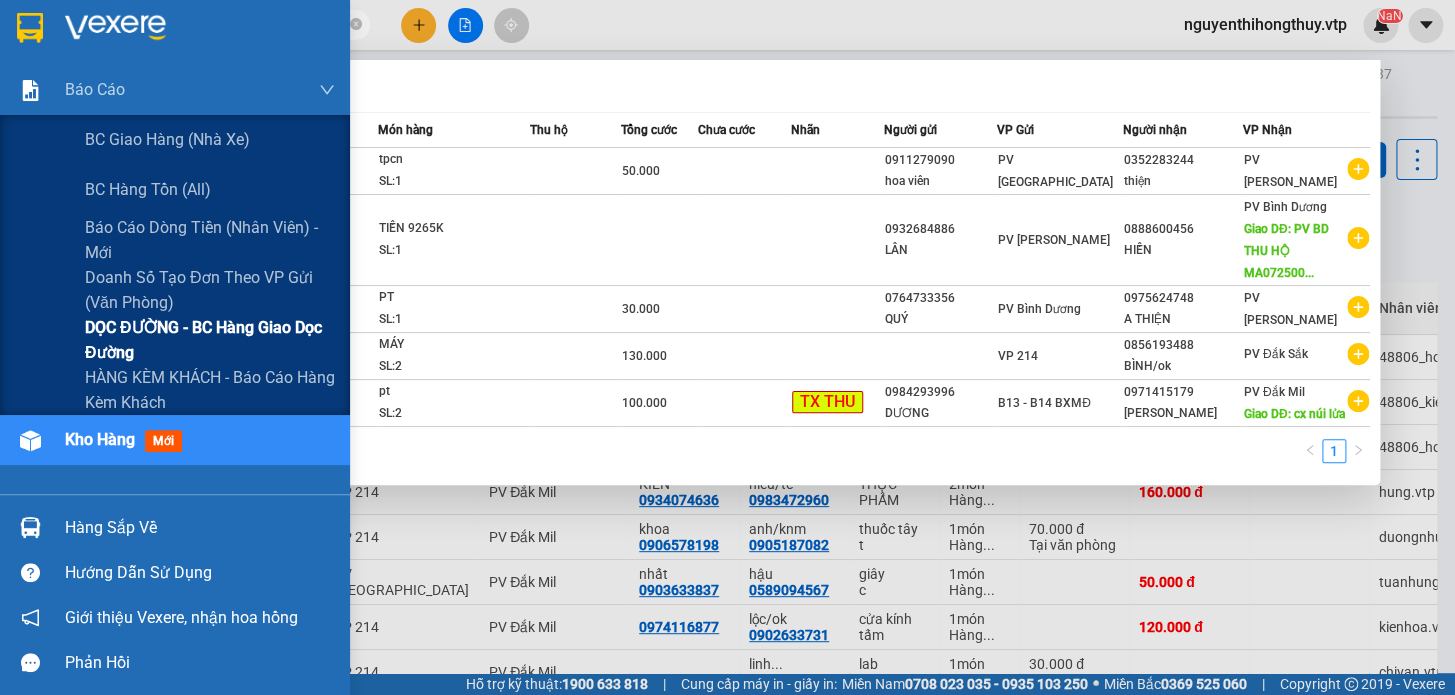 drag, startPoint x: 178, startPoint y: 20, endPoint x: 13, endPoint y: 329, distance: 350.29416 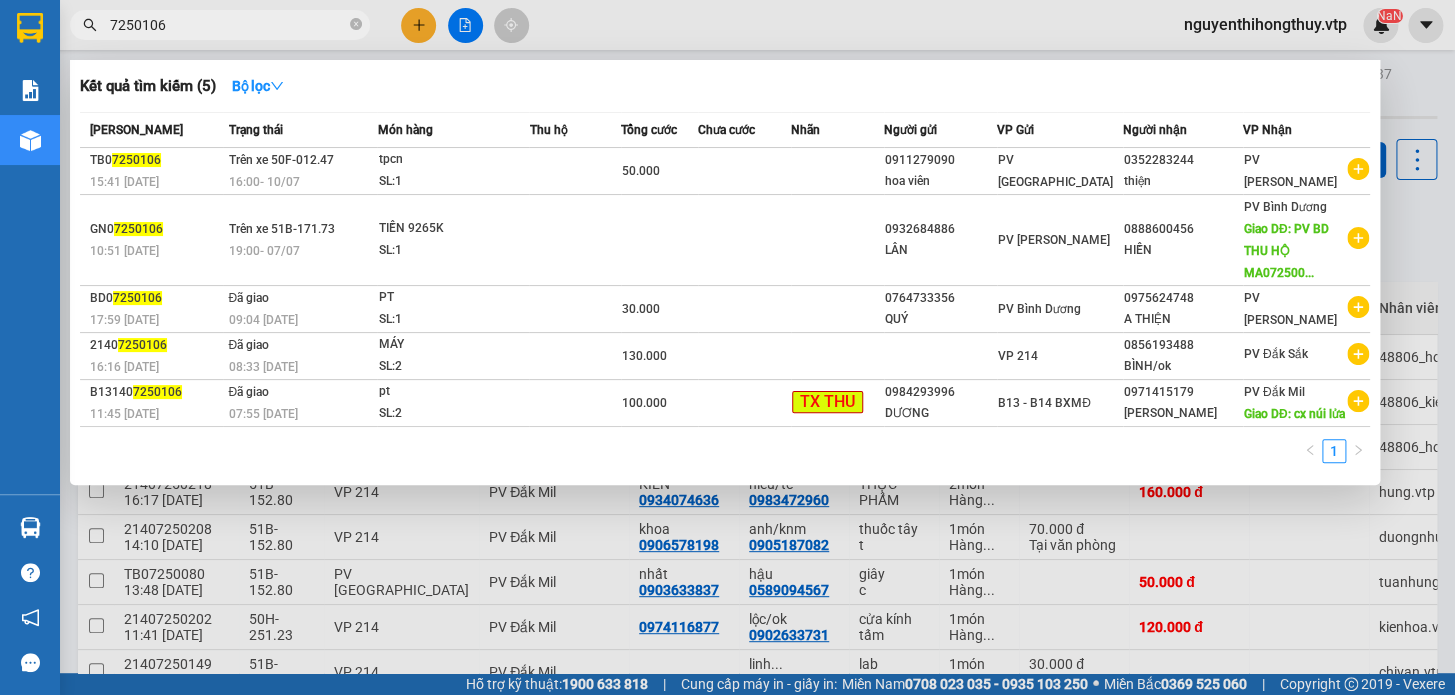 type on "7250106" 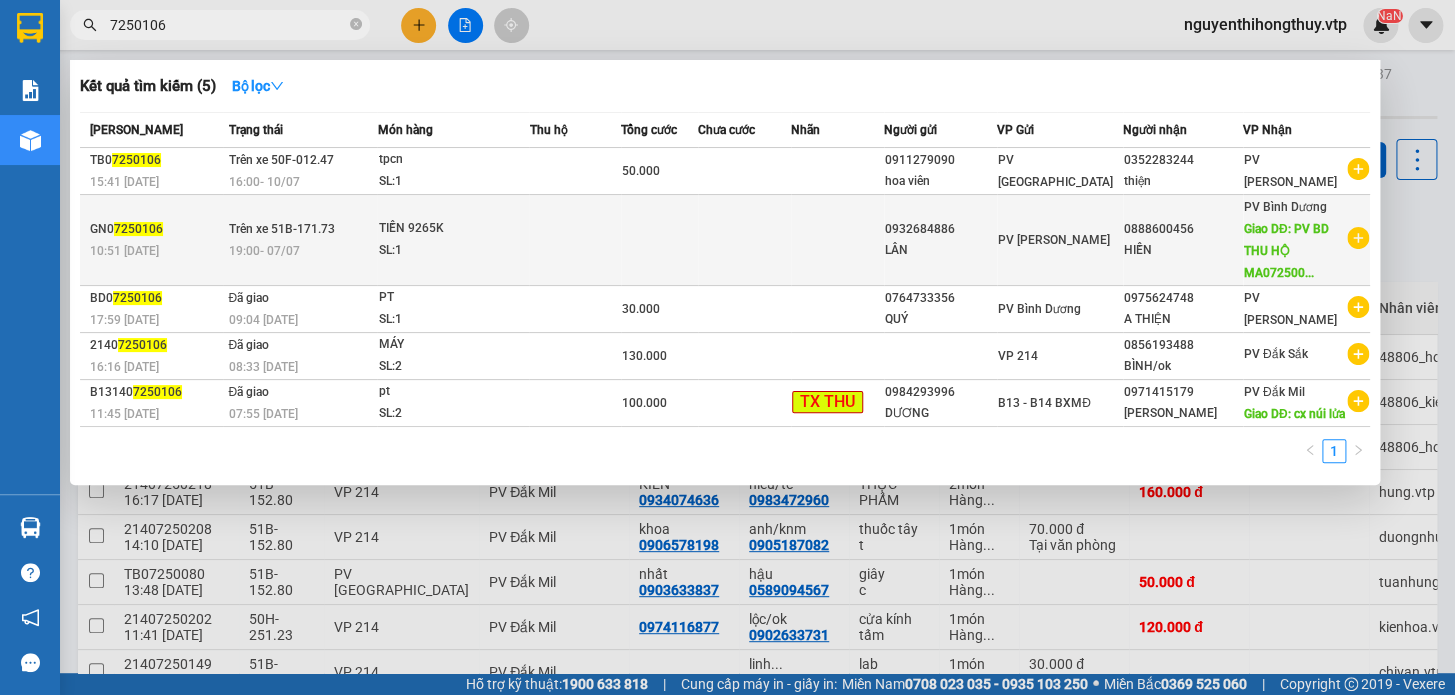 click at bounding box center [574, 240] 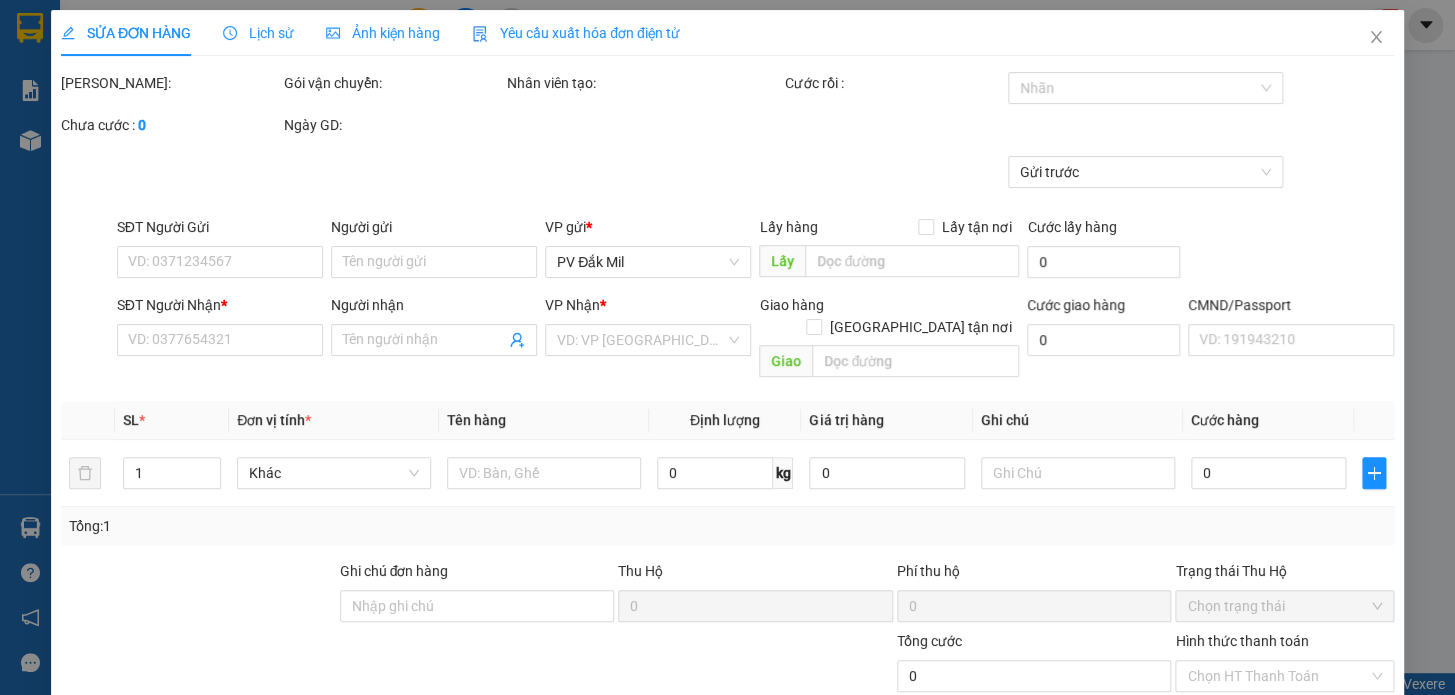 type on "0932684886" 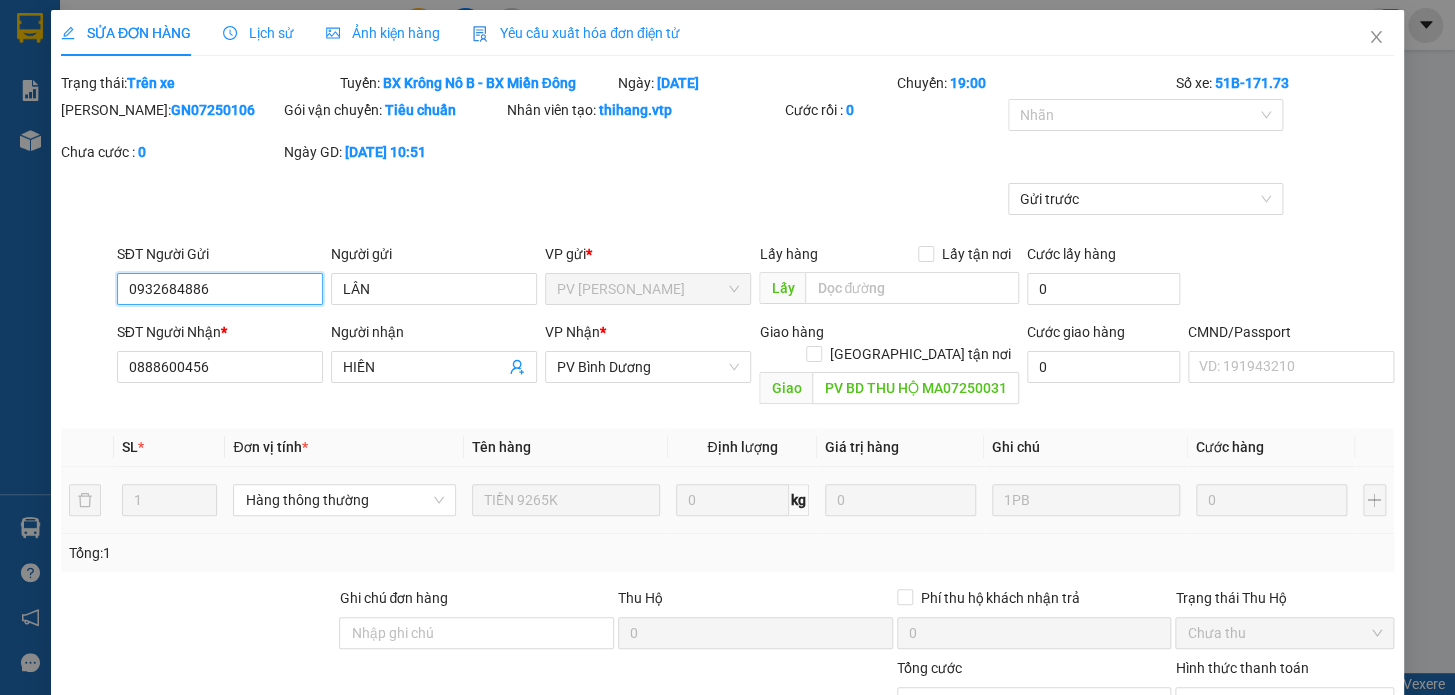 scroll, scrollTop: 0, scrollLeft: 0, axis: both 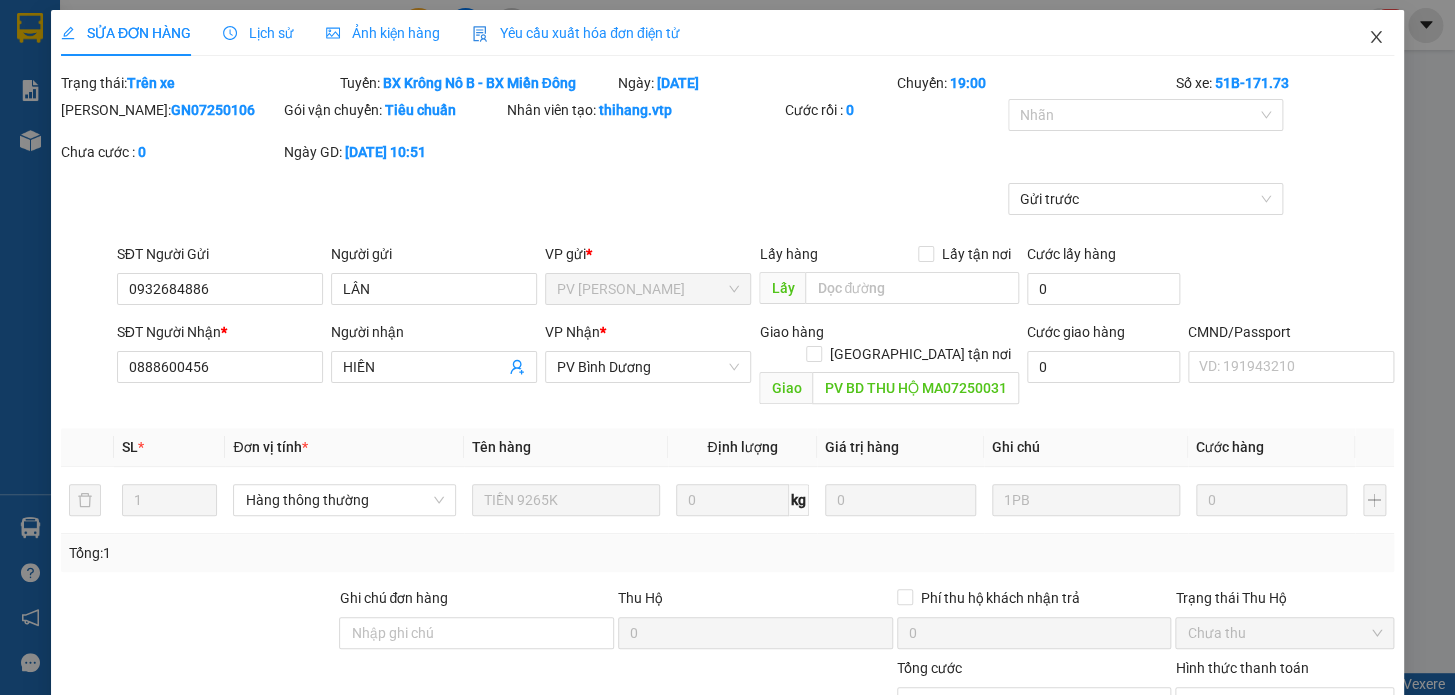 click 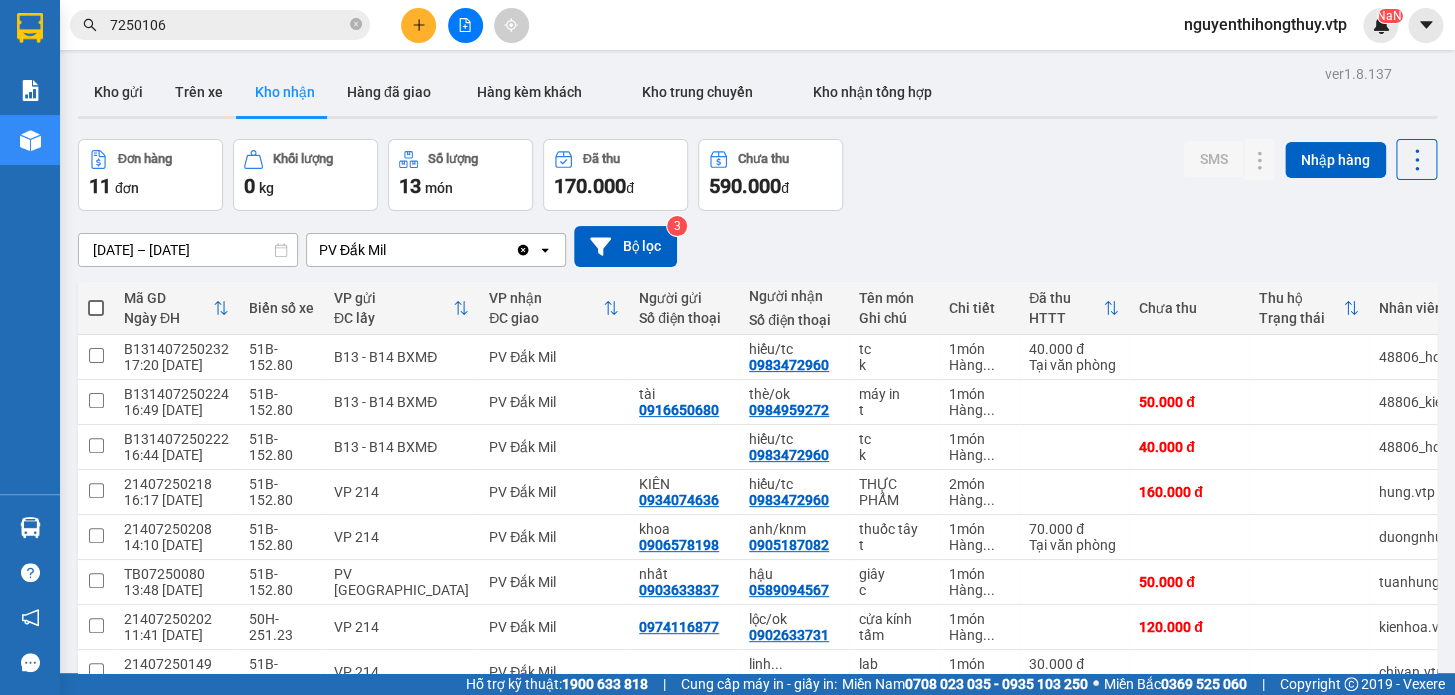 click on "7250106" at bounding box center (228, 25) 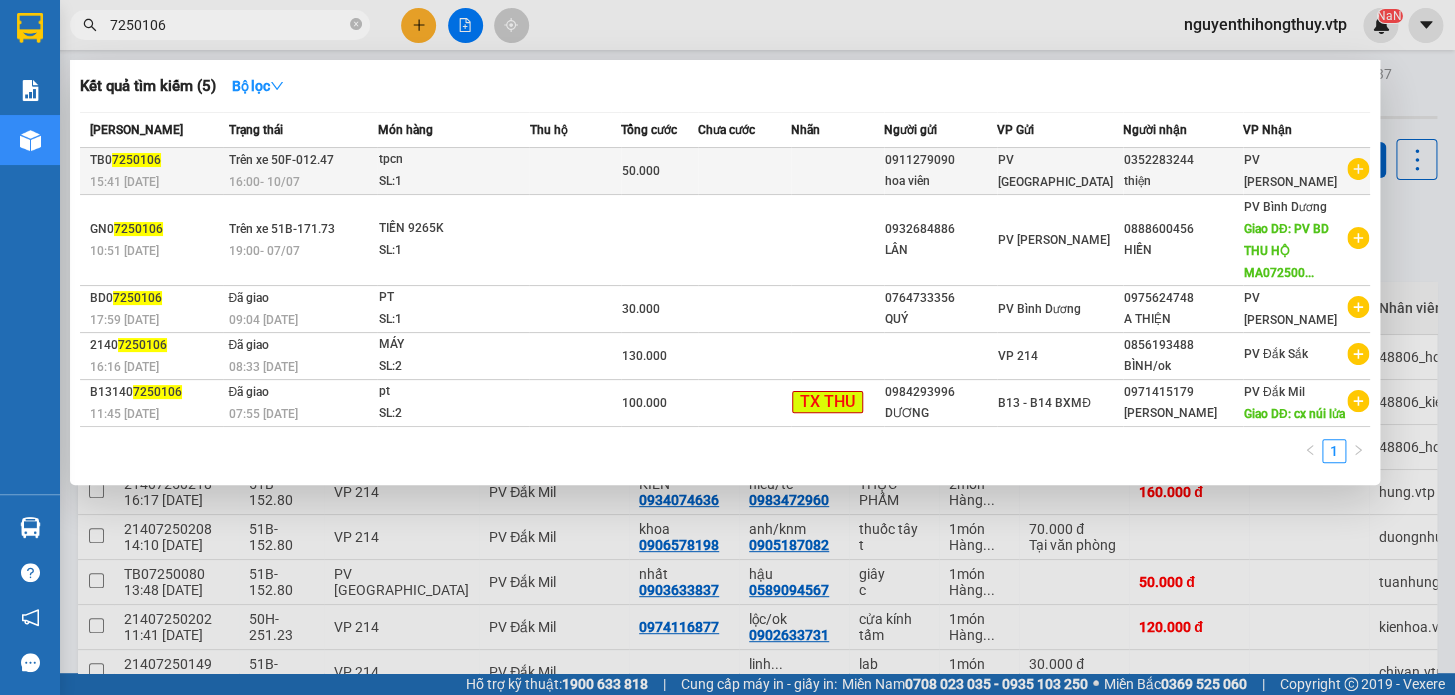 click on "SL:  1" at bounding box center [453, 182] 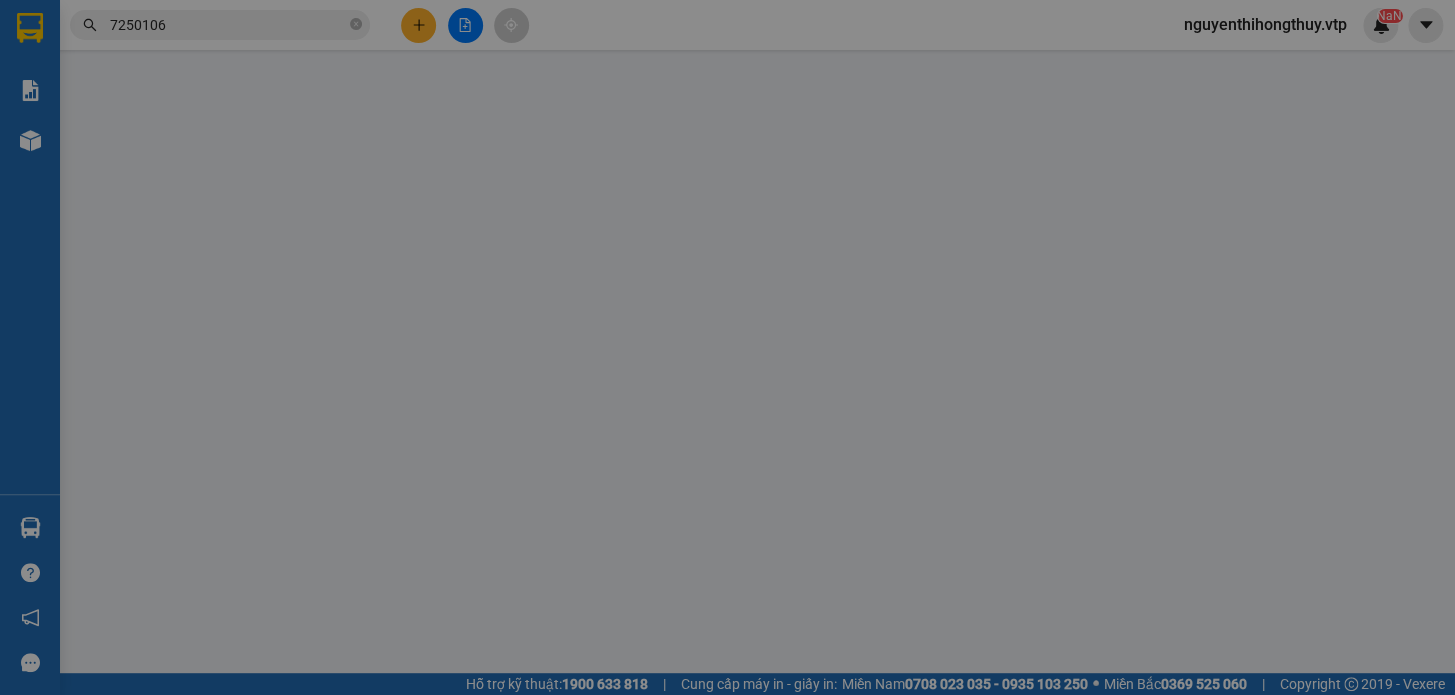 type on "0911279090" 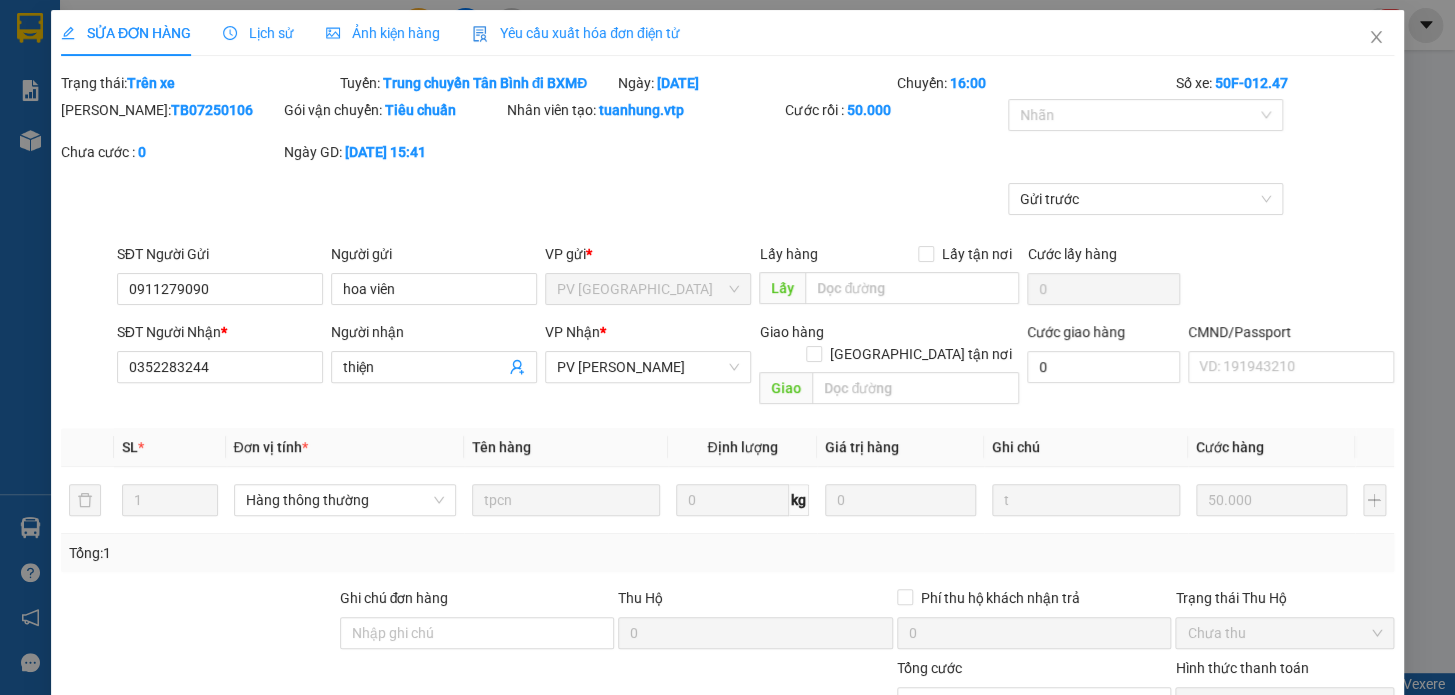 type on "2.500" 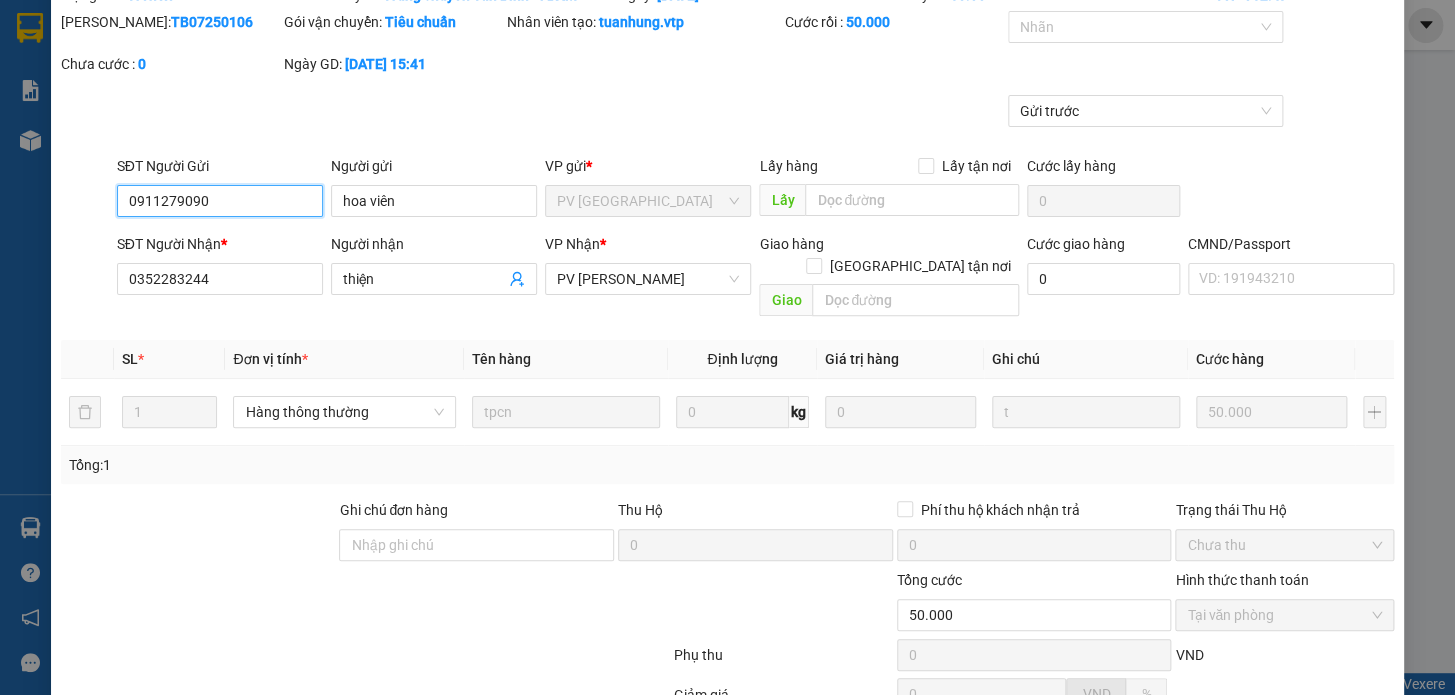 scroll, scrollTop: 0, scrollLeft: 0, axis: both 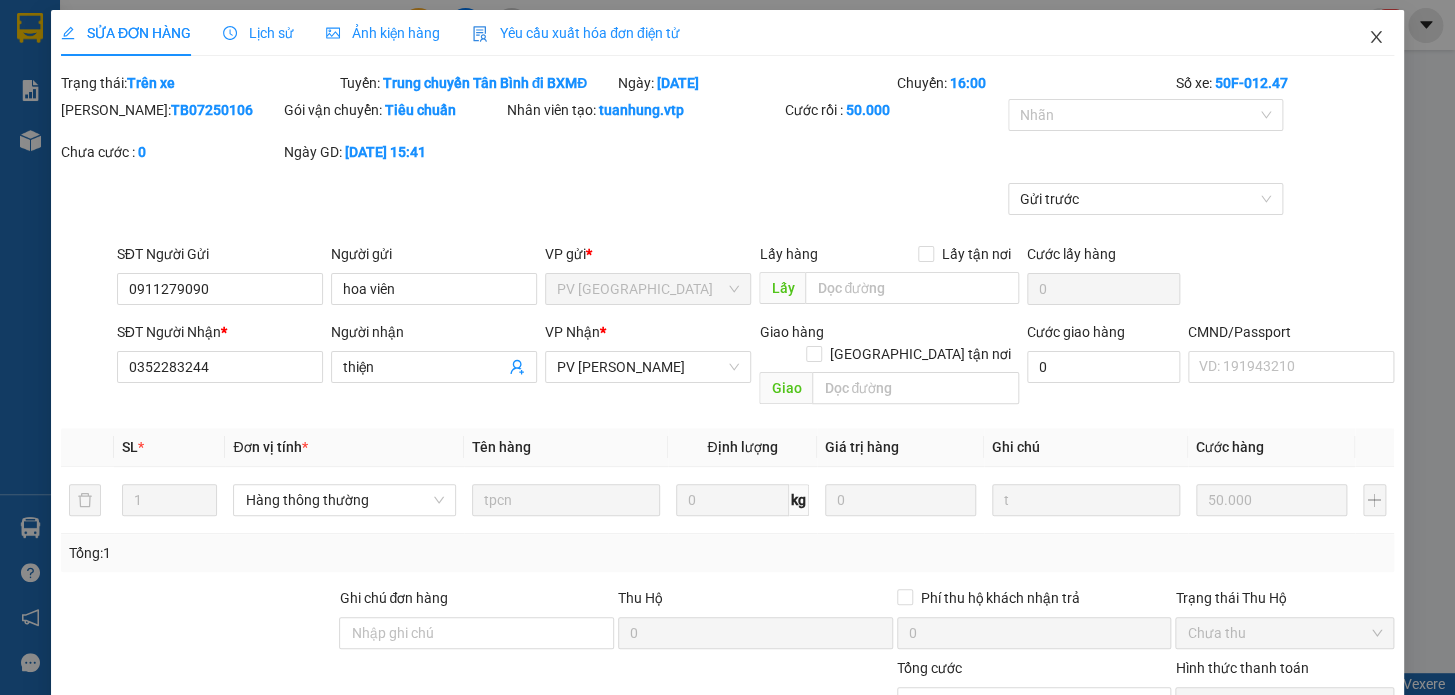 click 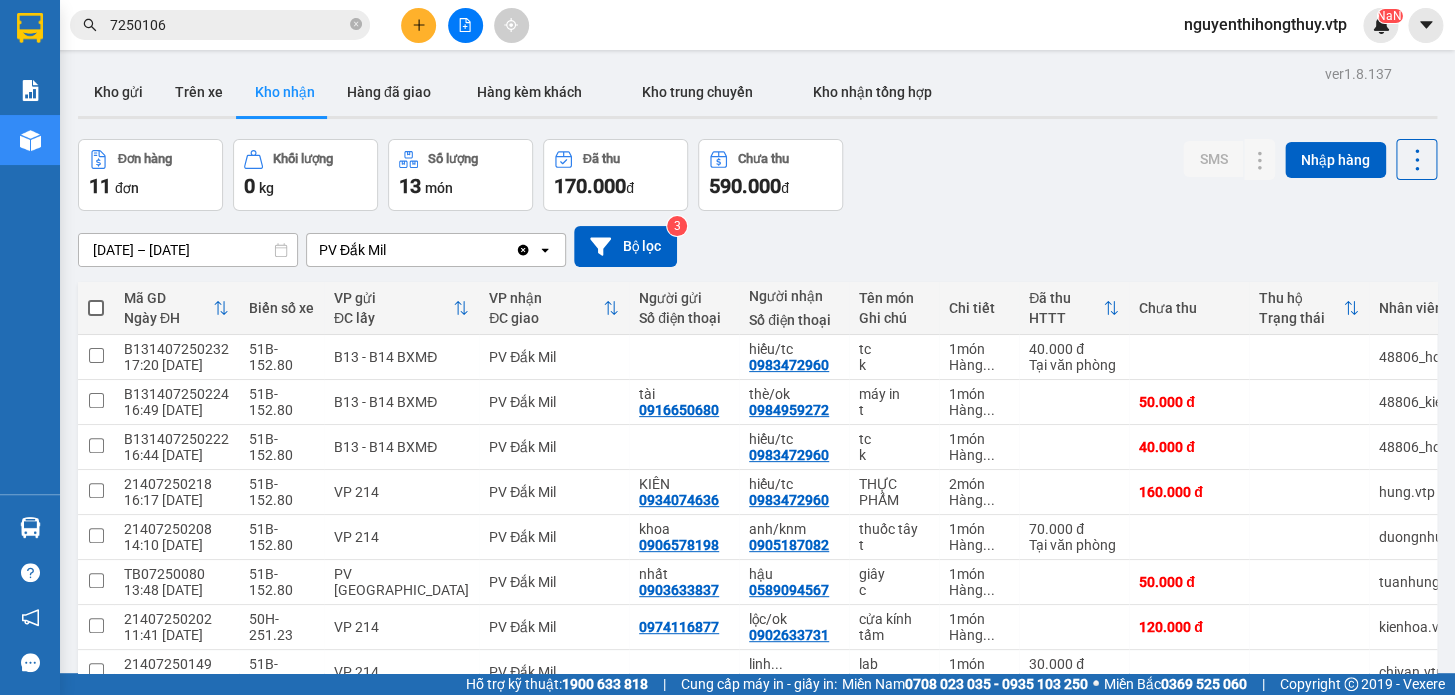 click on "7250106" at bounding box center [228, 25] 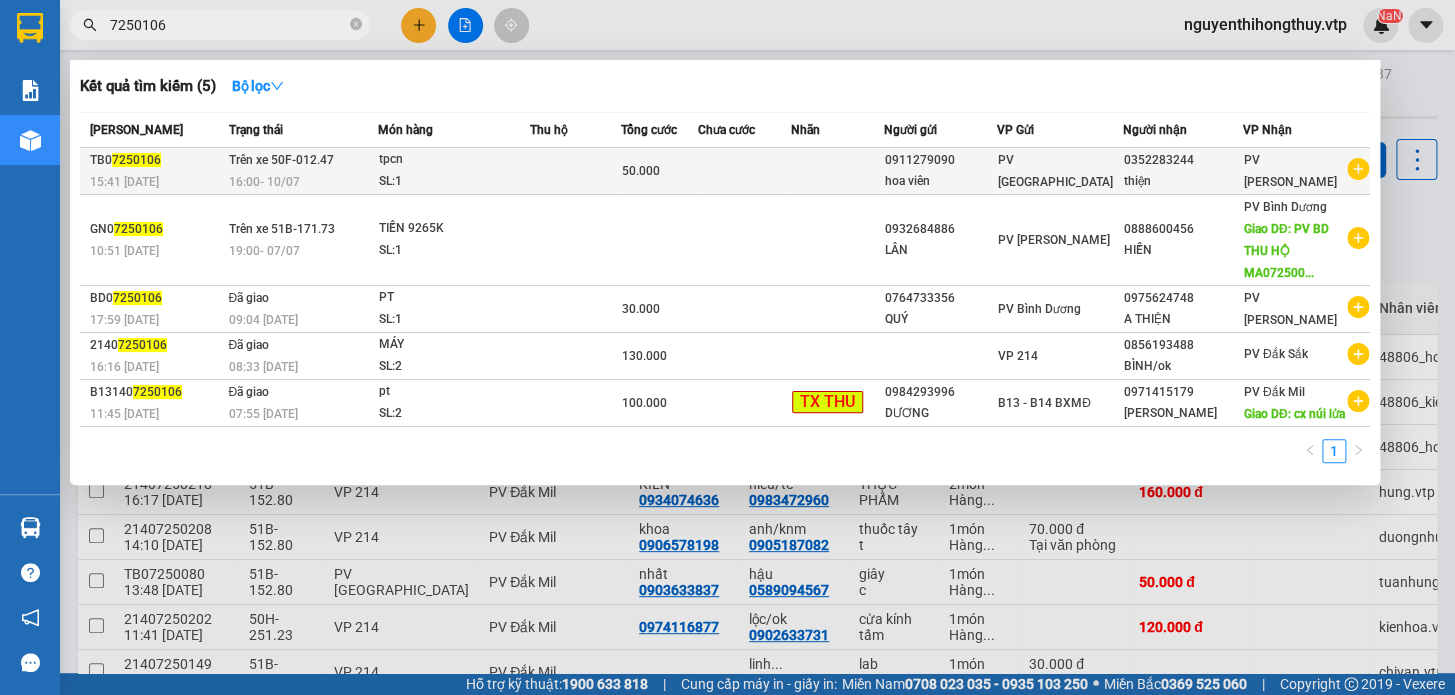click on "SL:  1" at bounding box center (453, 182) 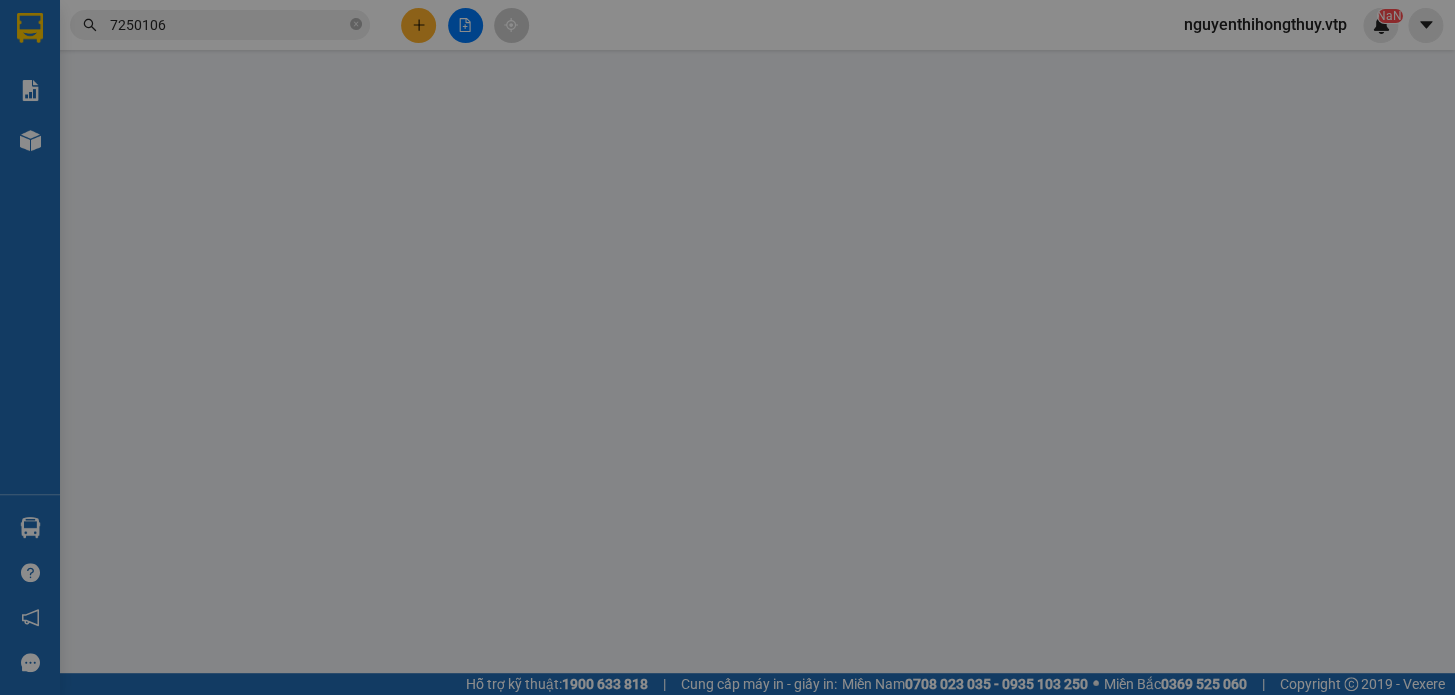 type on "0911279090" 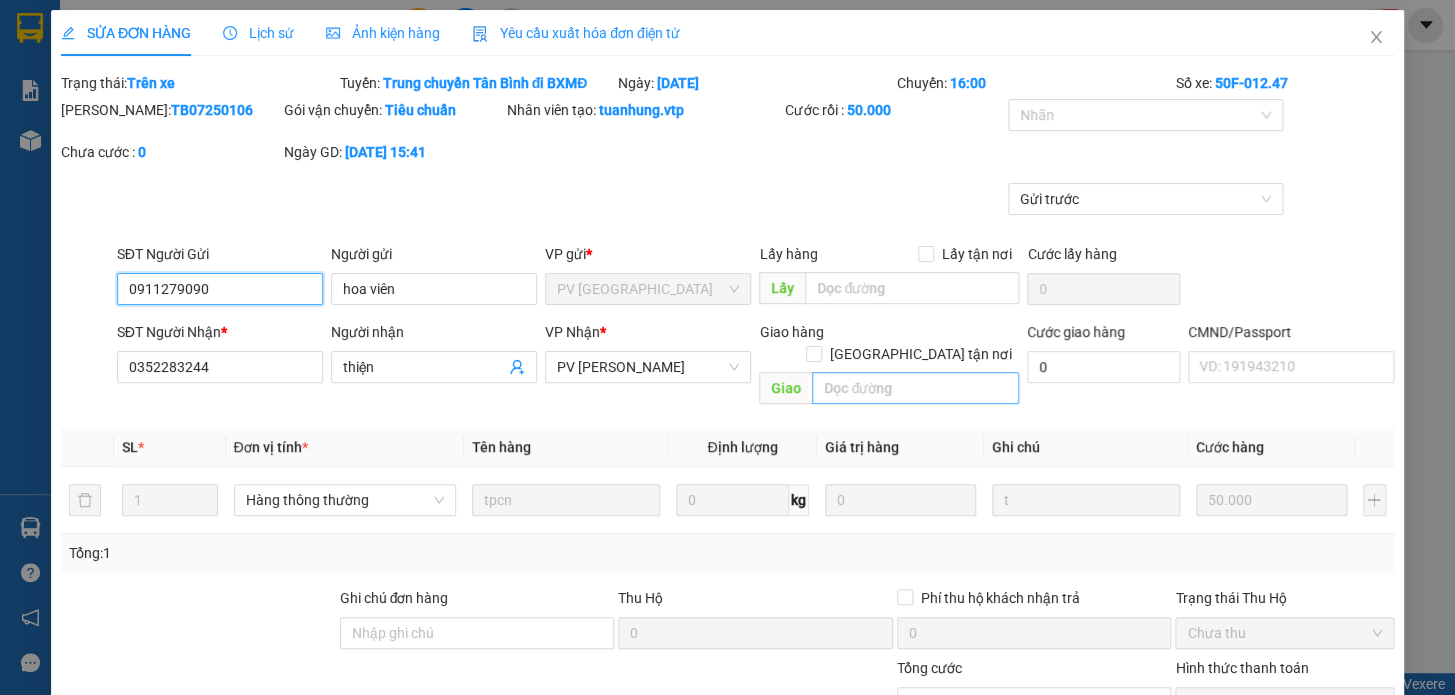 type on "2.500" 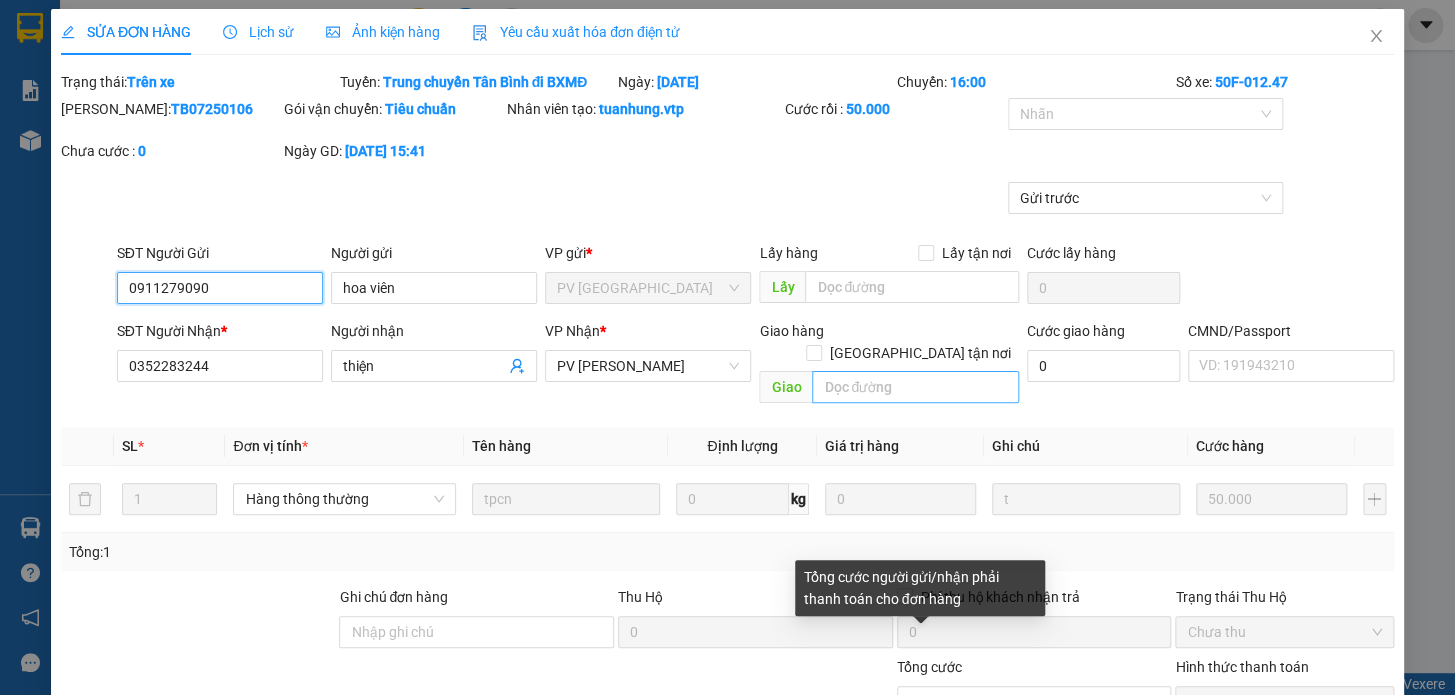 scroll, scrollTop: 0, scrollLeft: 0, axis: both 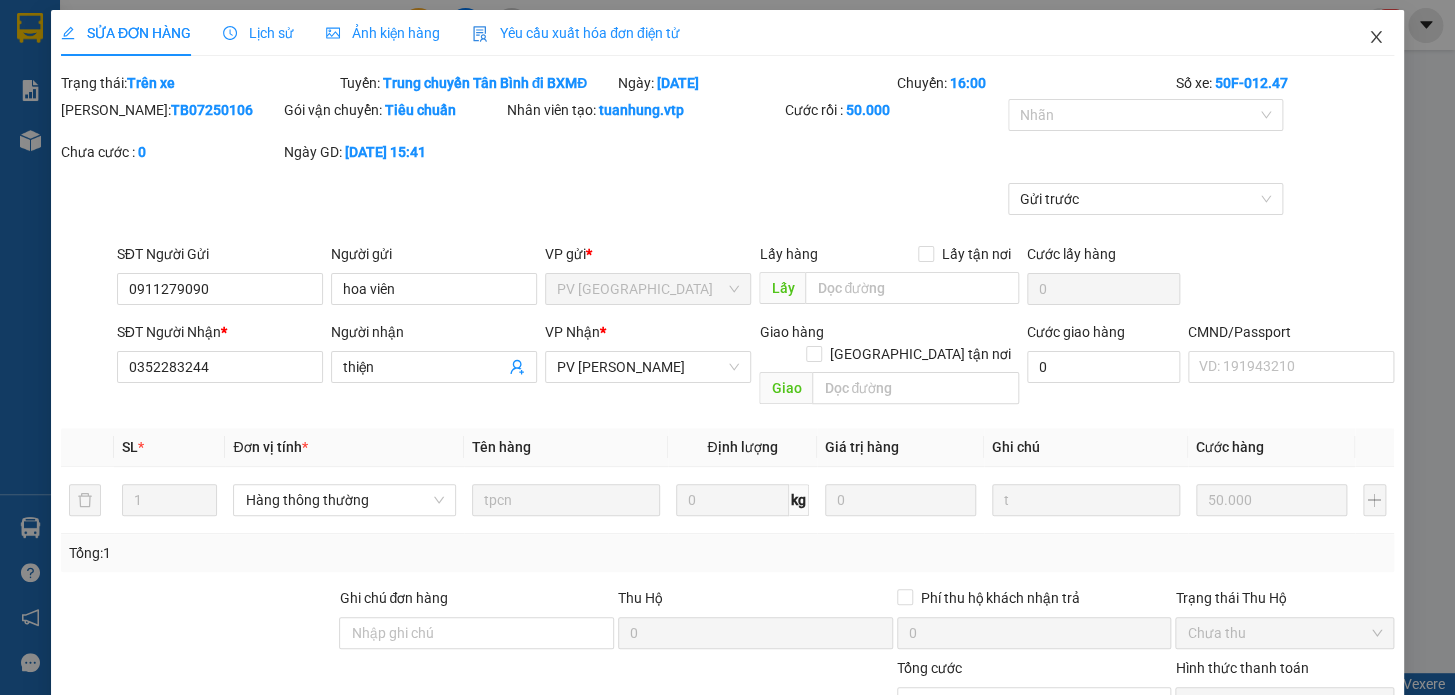 click 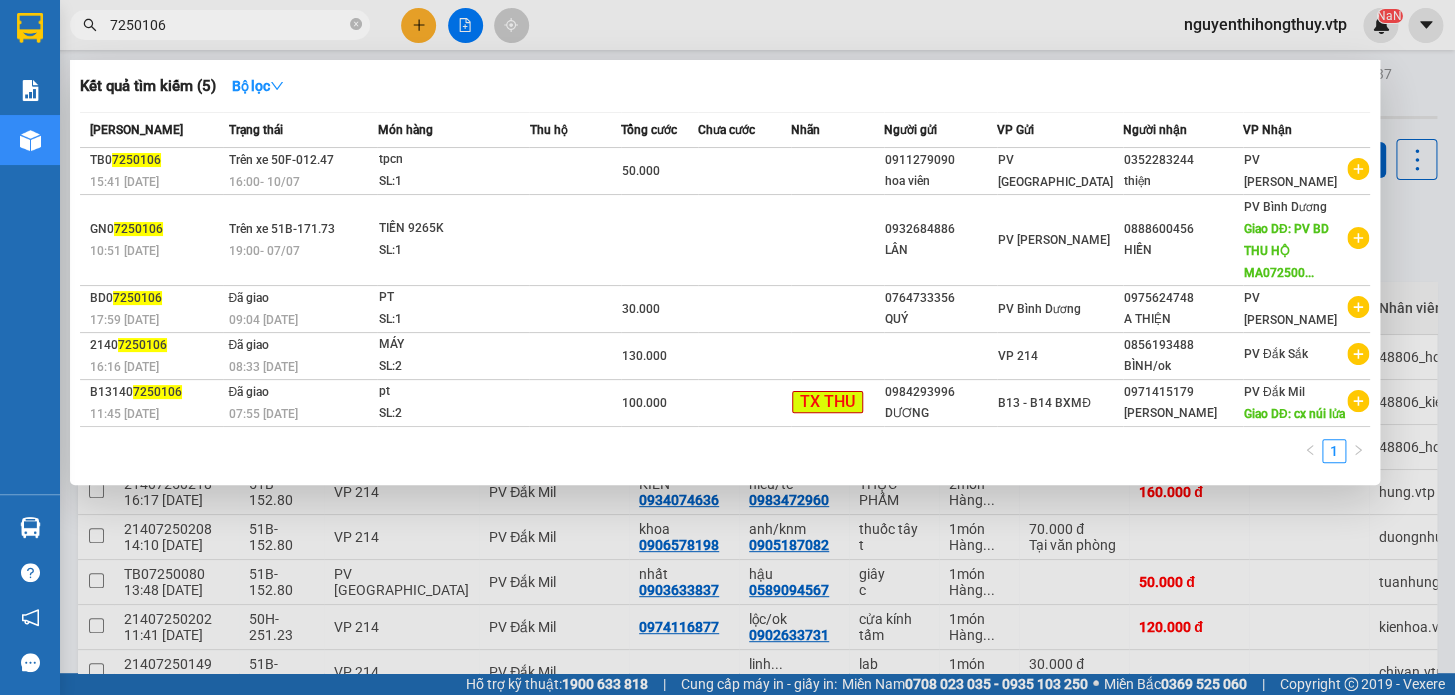 click on "7250106" at bounding box center [228, 25] 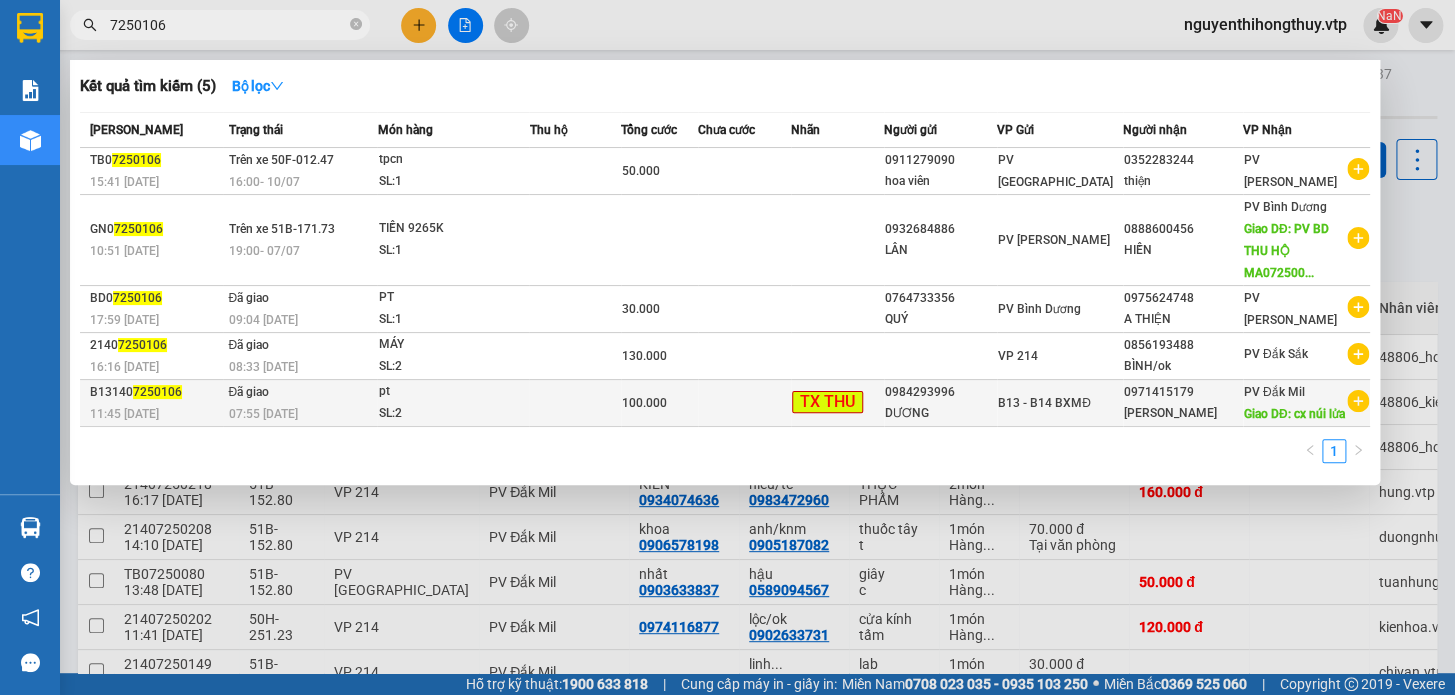 click on "100.000" at bounding box center (659, 403) 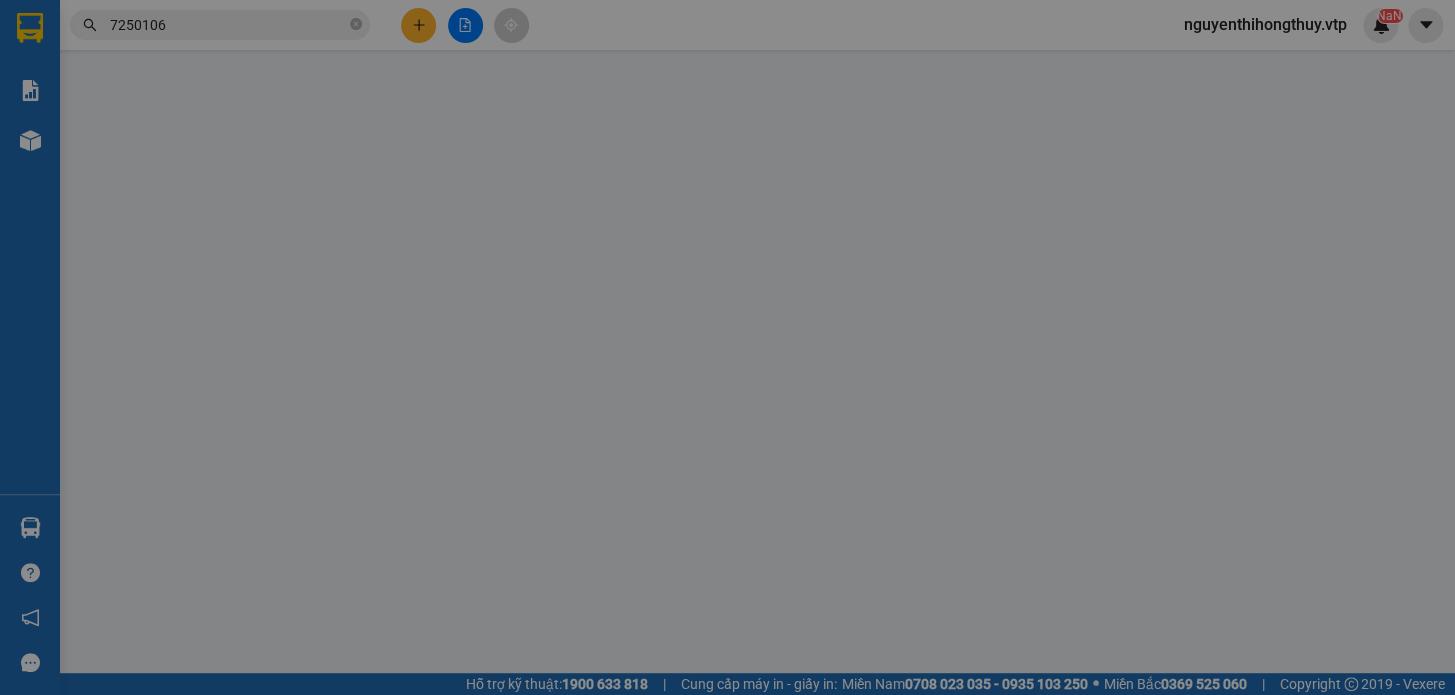 type on "5.000" 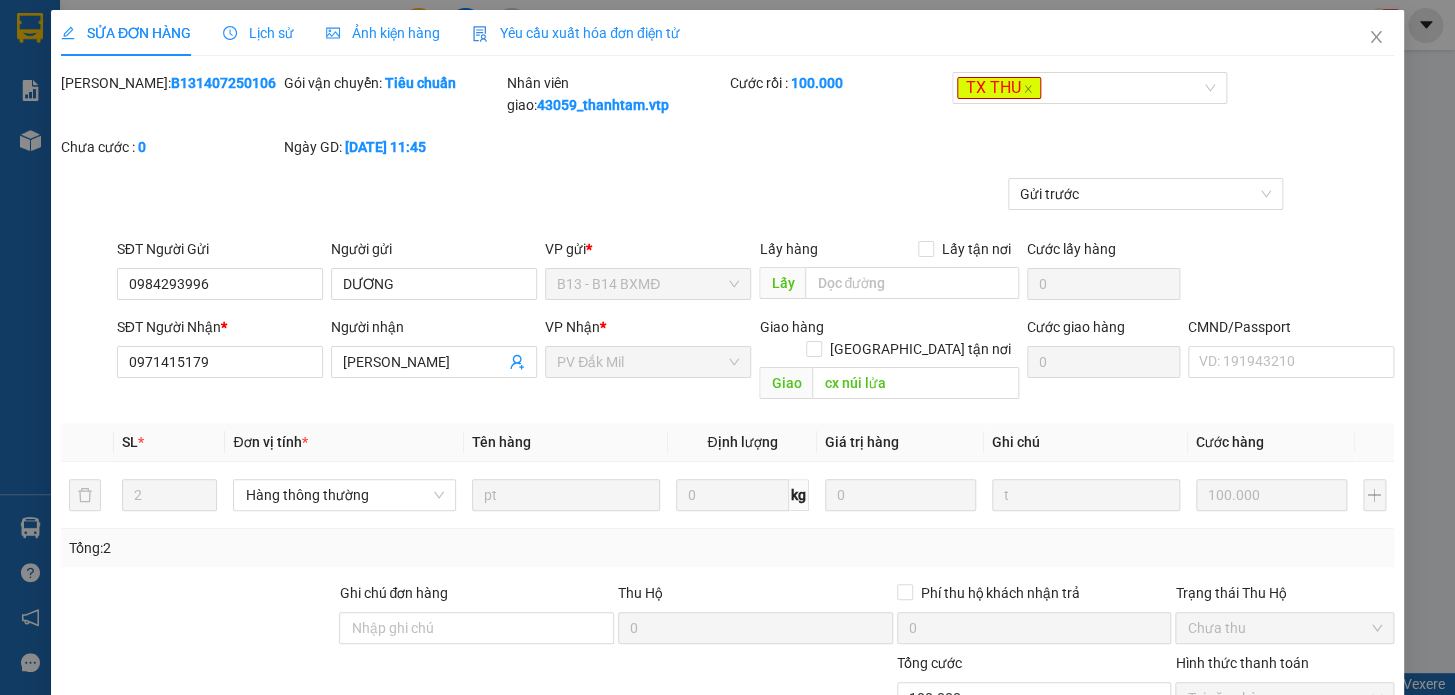 type on "0984293996" 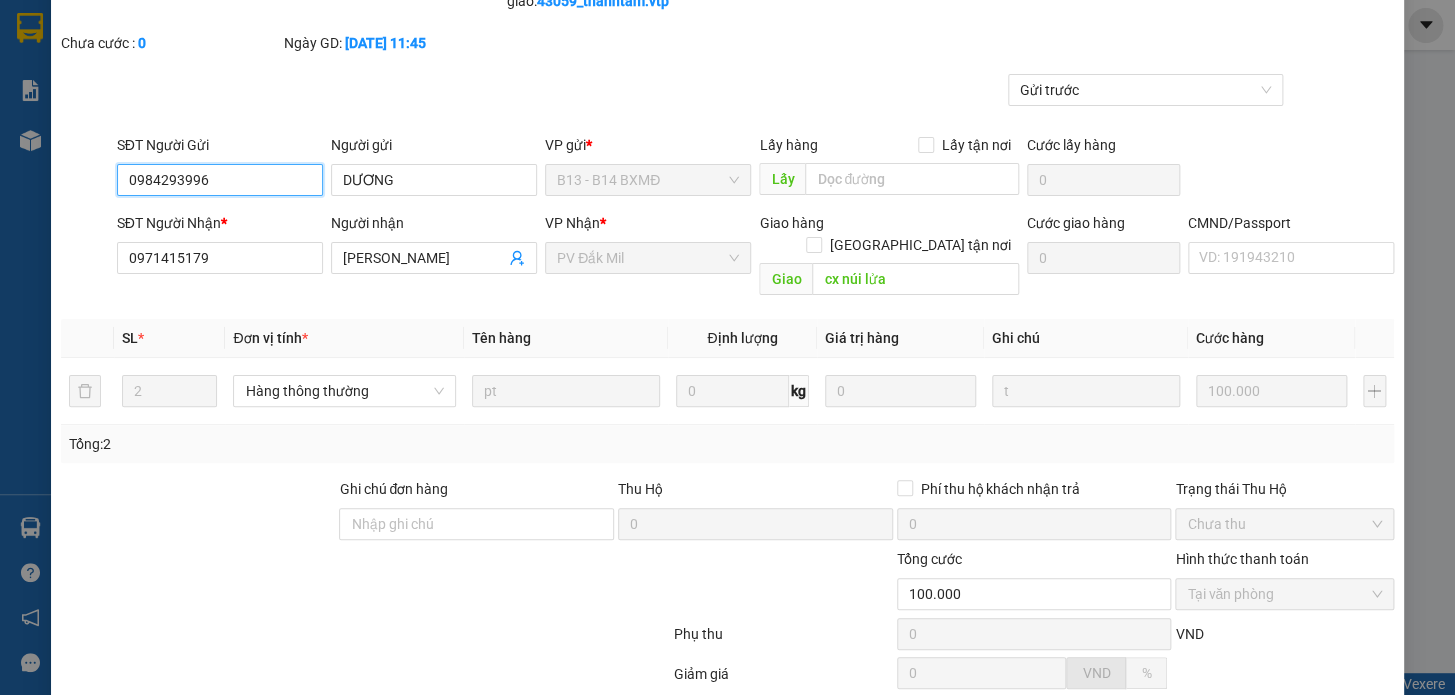 scroll, scrollTop: 272, scrollLeft: 0, axis: vertical 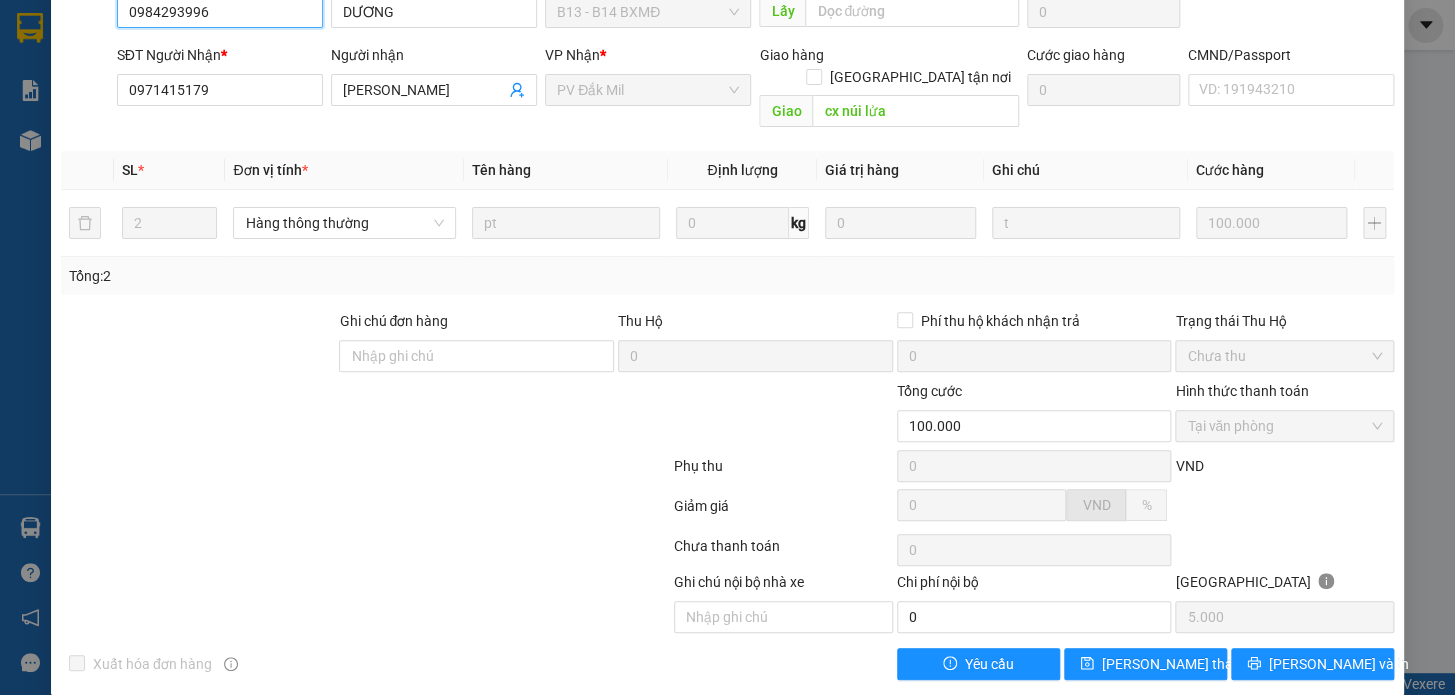 click on "Tại văn phòng" at bounding box center (1284, 426) 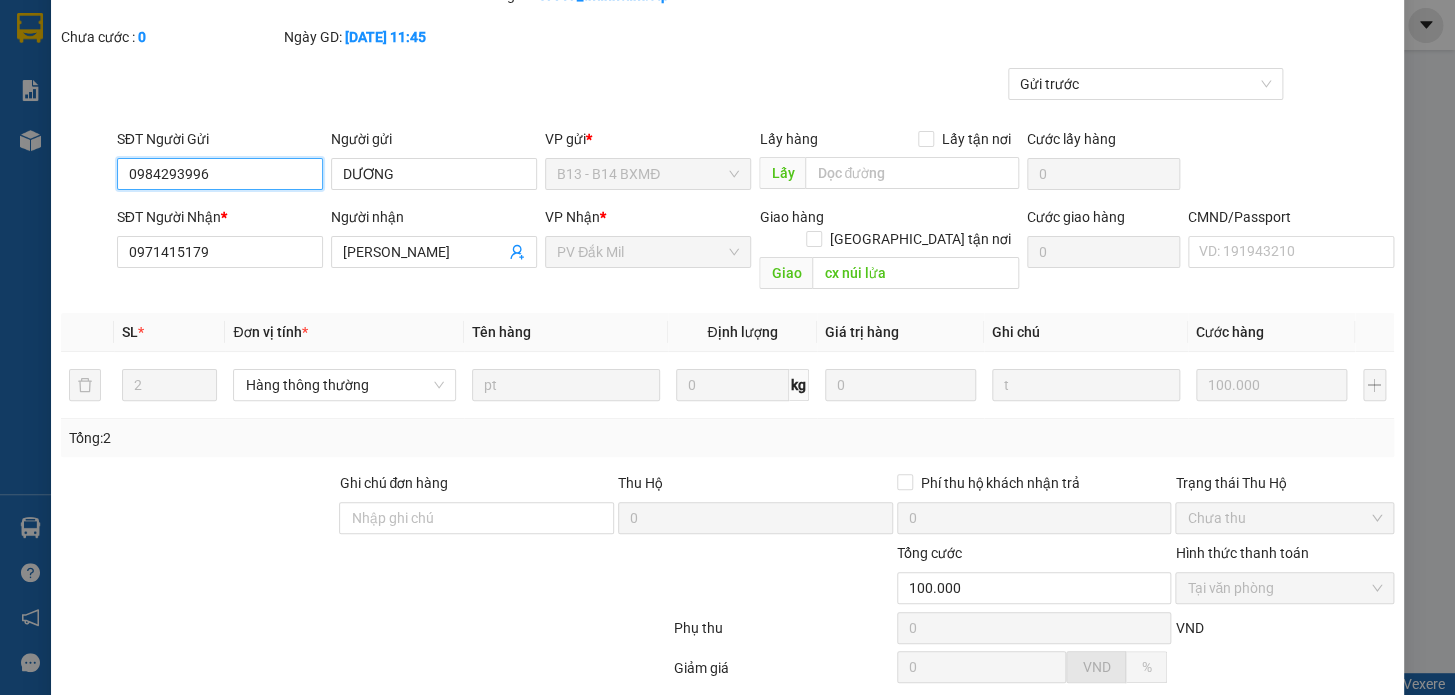 scroll, scrollTop: 0, scrollLeft: 0, axis: both 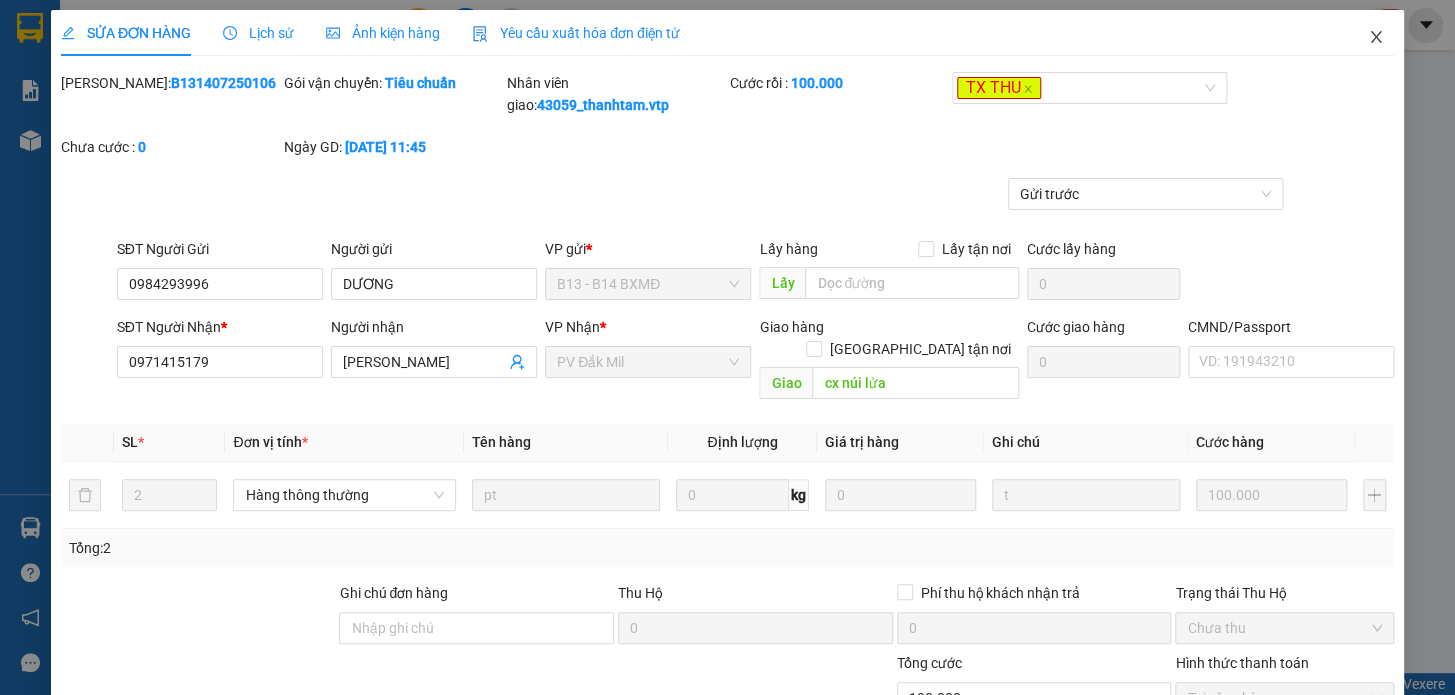 click 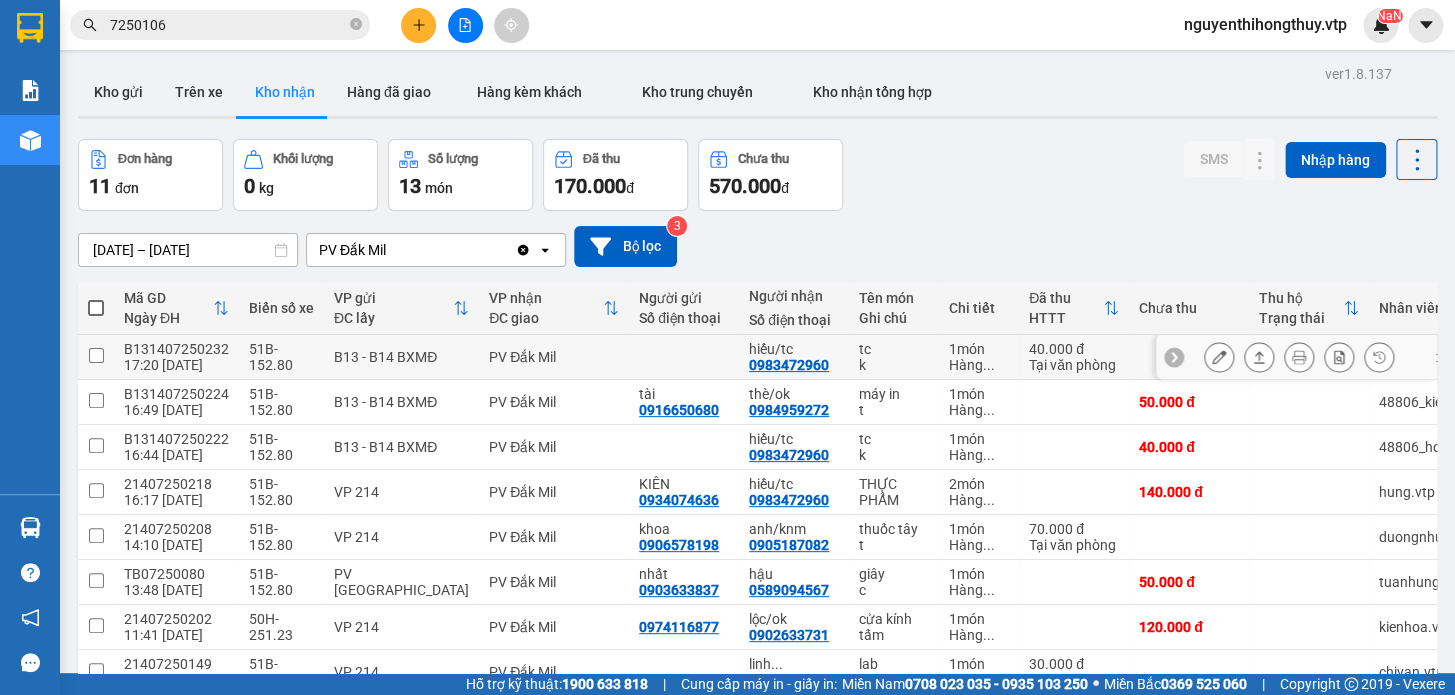 drag, startPoint x: 873, startPoint y: 358, endPoint x: 884, endPoint y: 360, distance: 11.18034 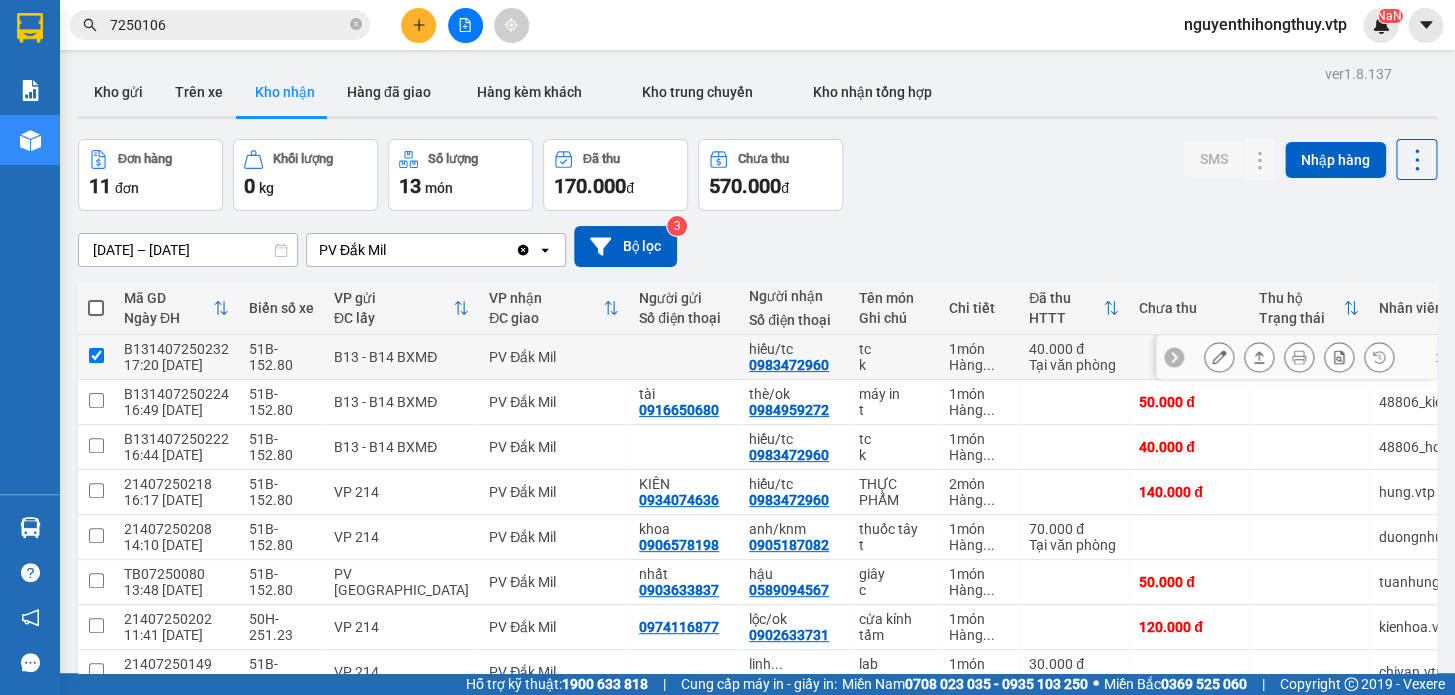 checkbox on "true" 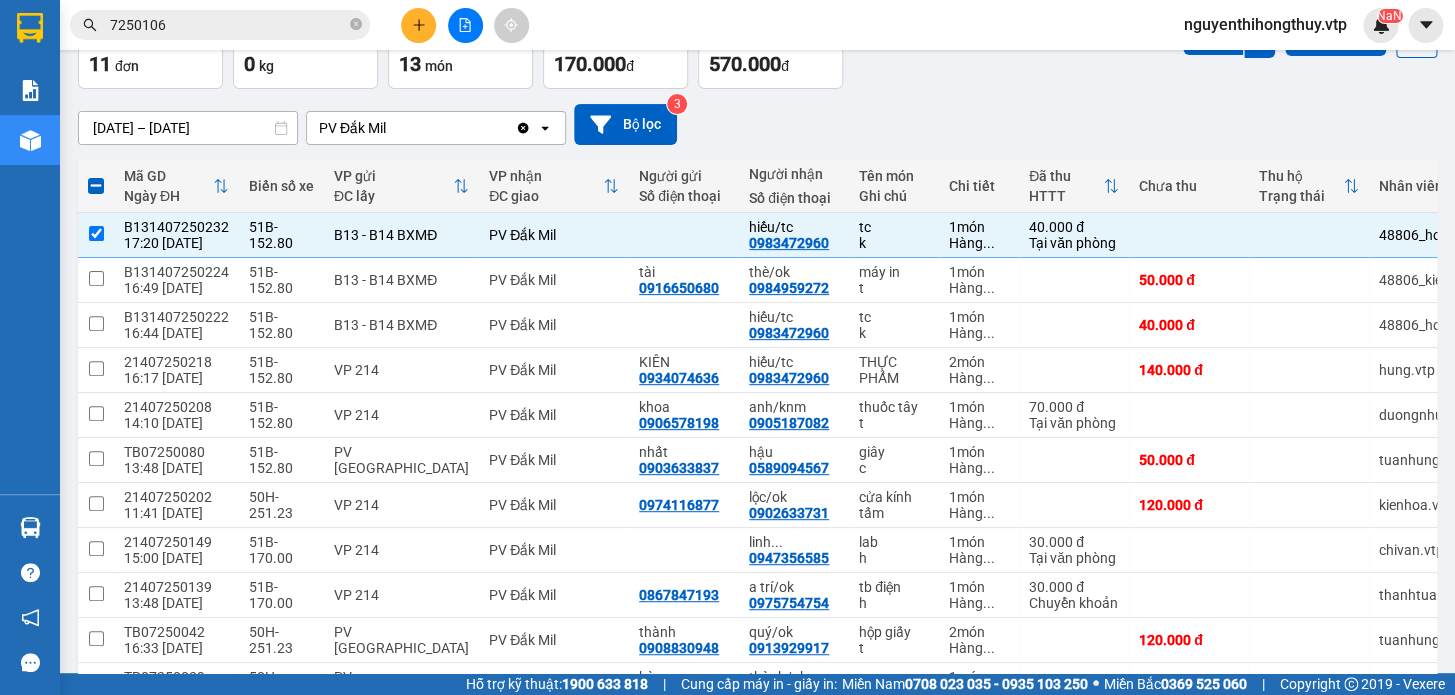 scroll, scrollTop: 90, scrollLeft: 0, axis: vertical 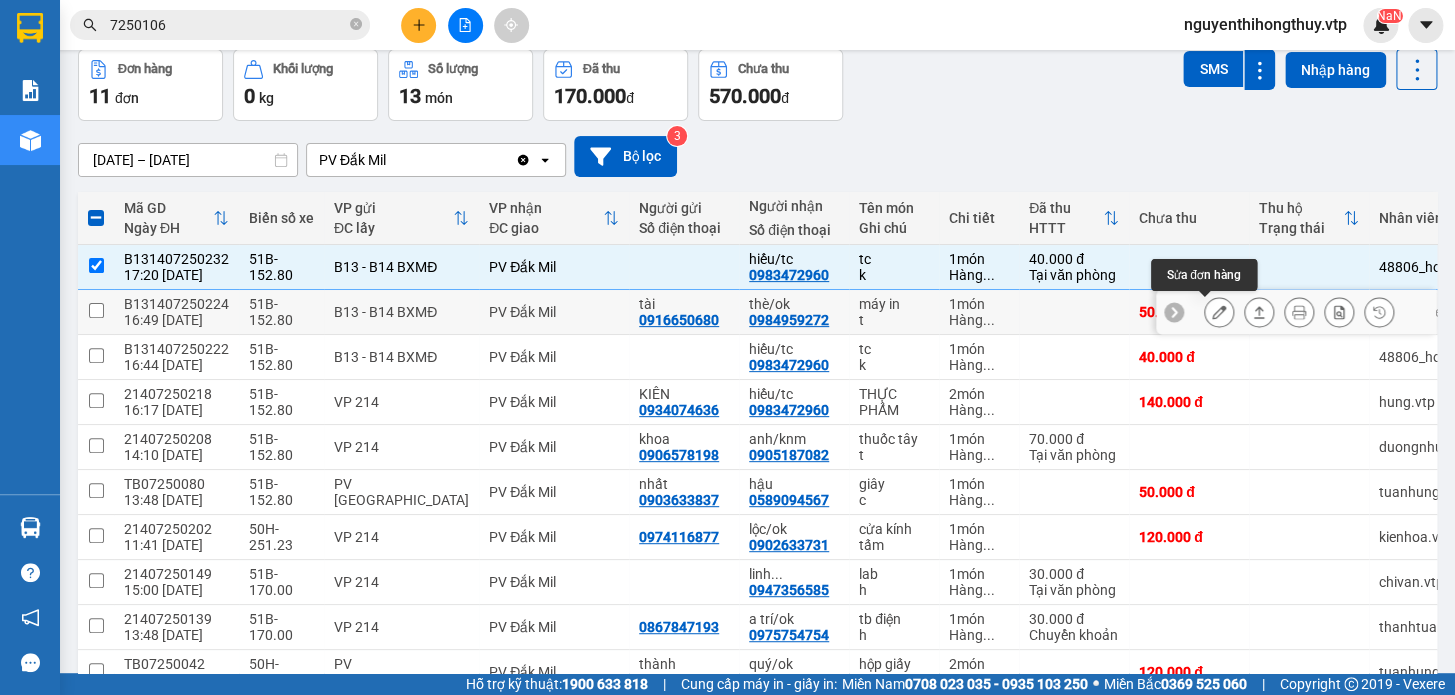 click 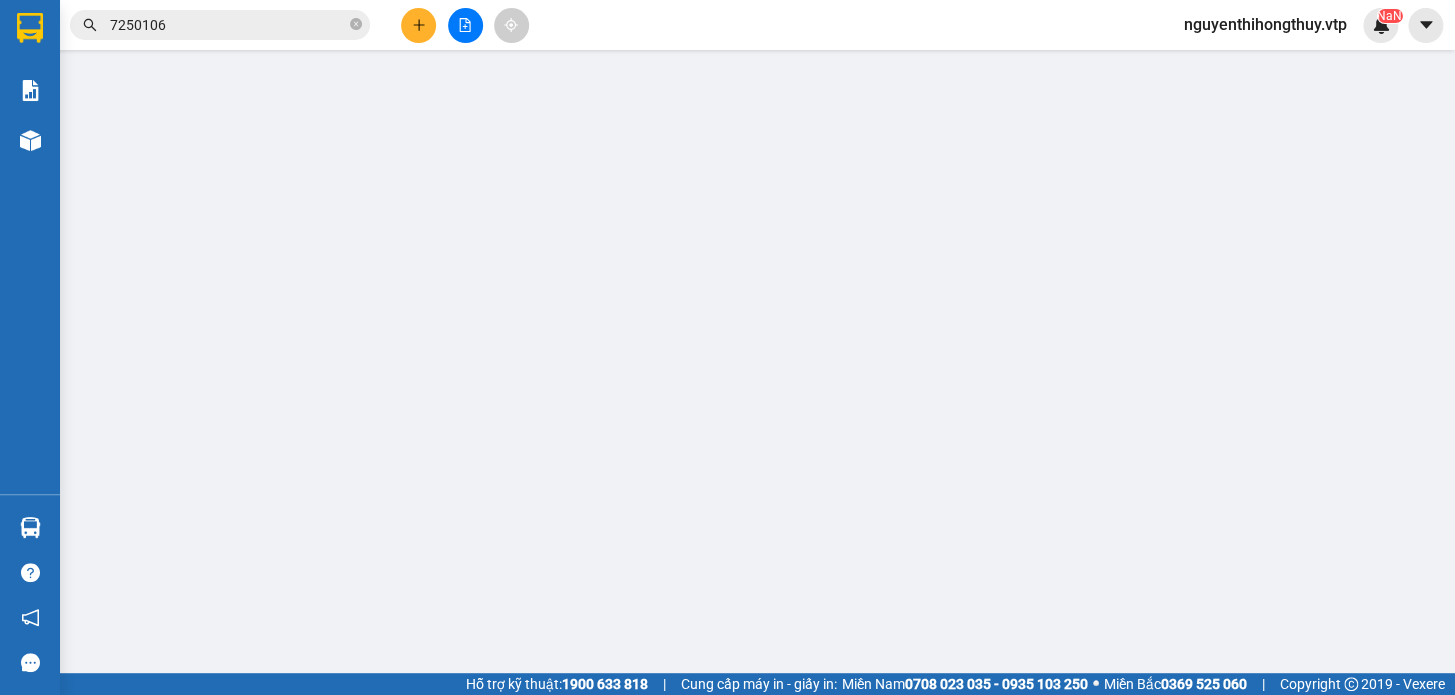 type on "0916650680" 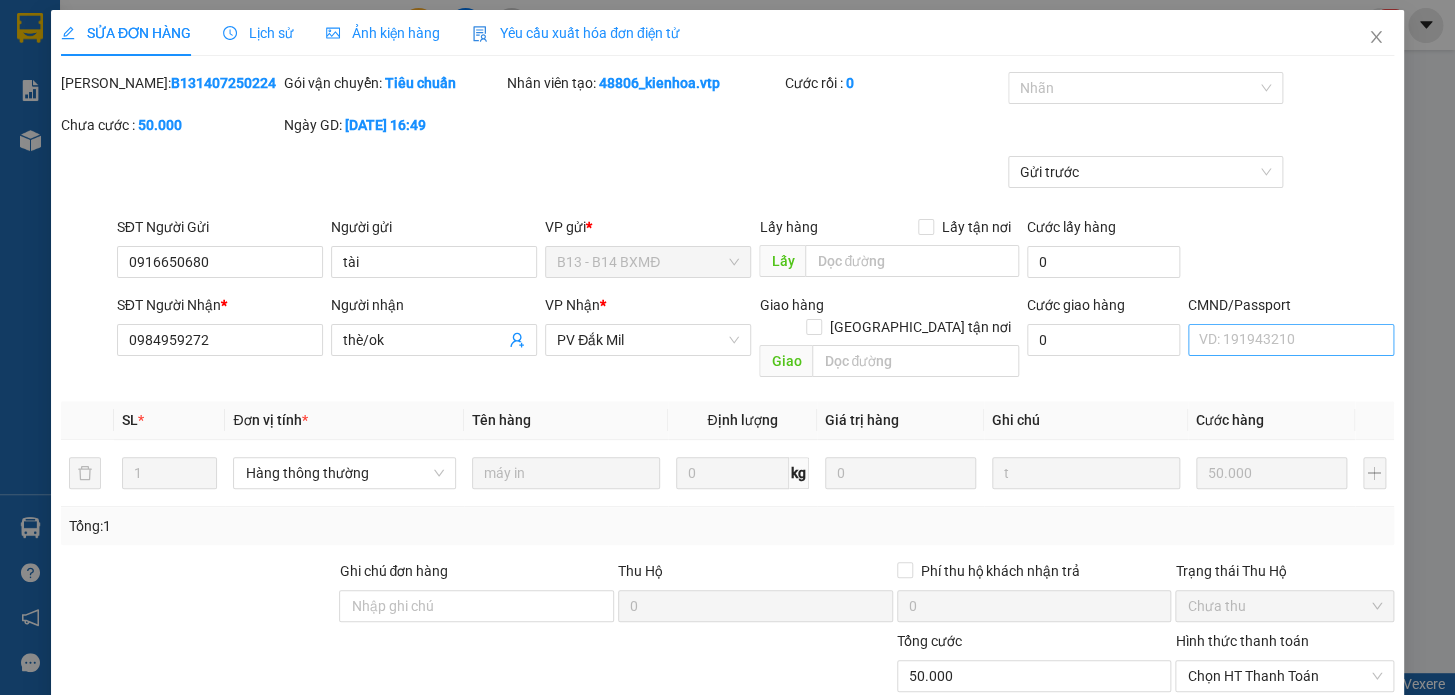 scroll, scrollTop: 0, scrollLeft: 0, axis: both 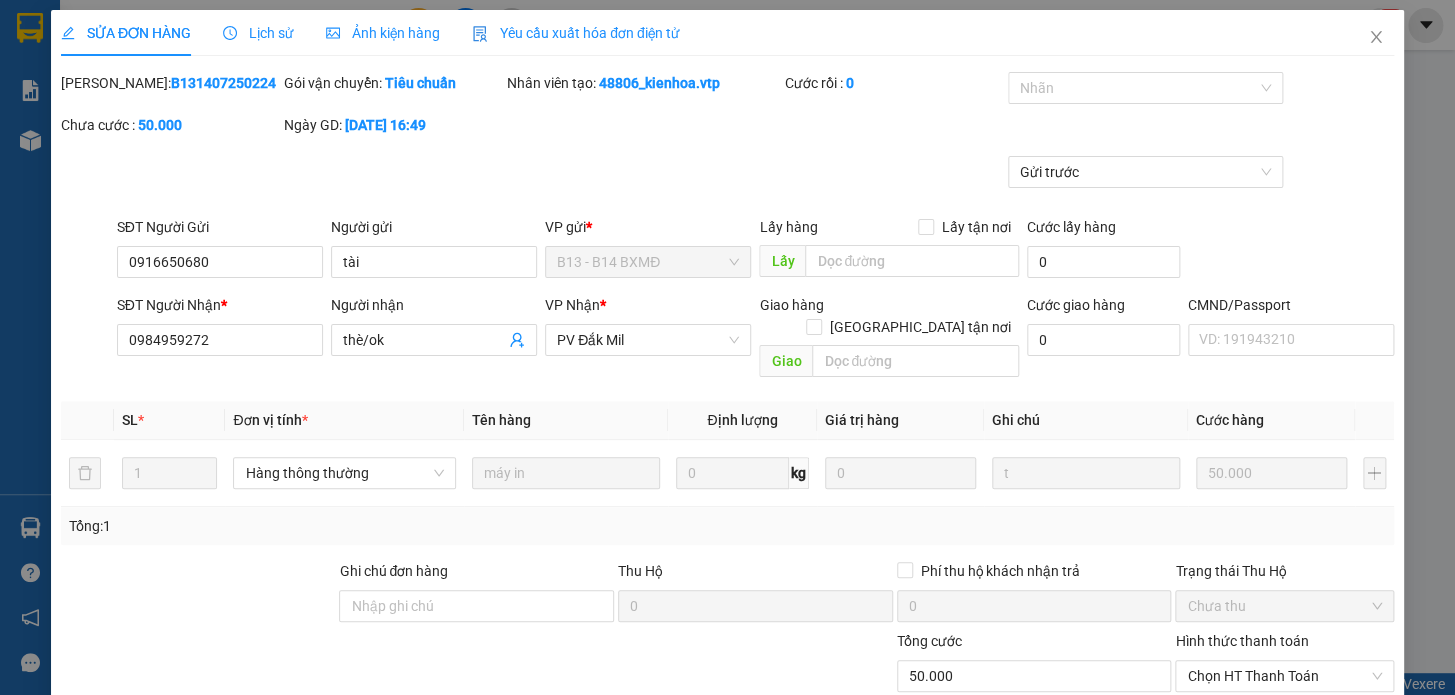 type on "2.500" 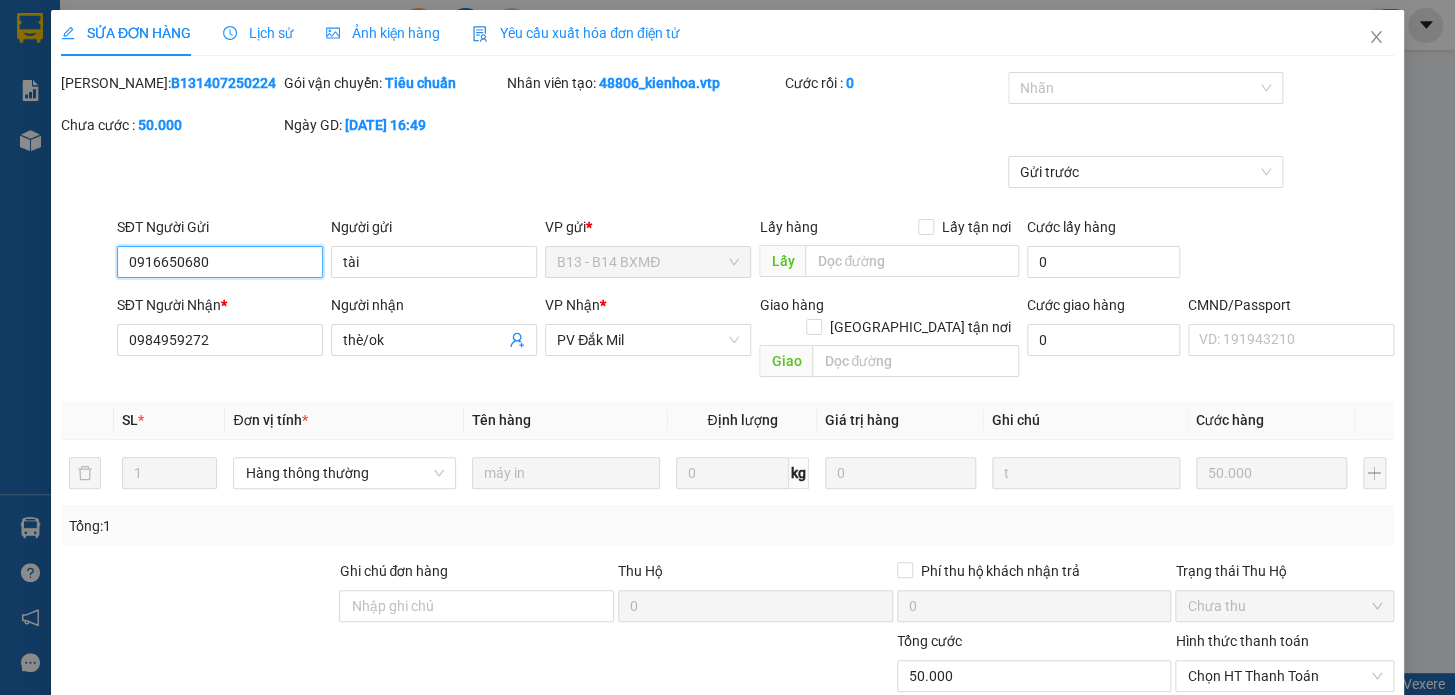 scroll, scrollTop: 250, scrollLeft: 0, axis: vertical 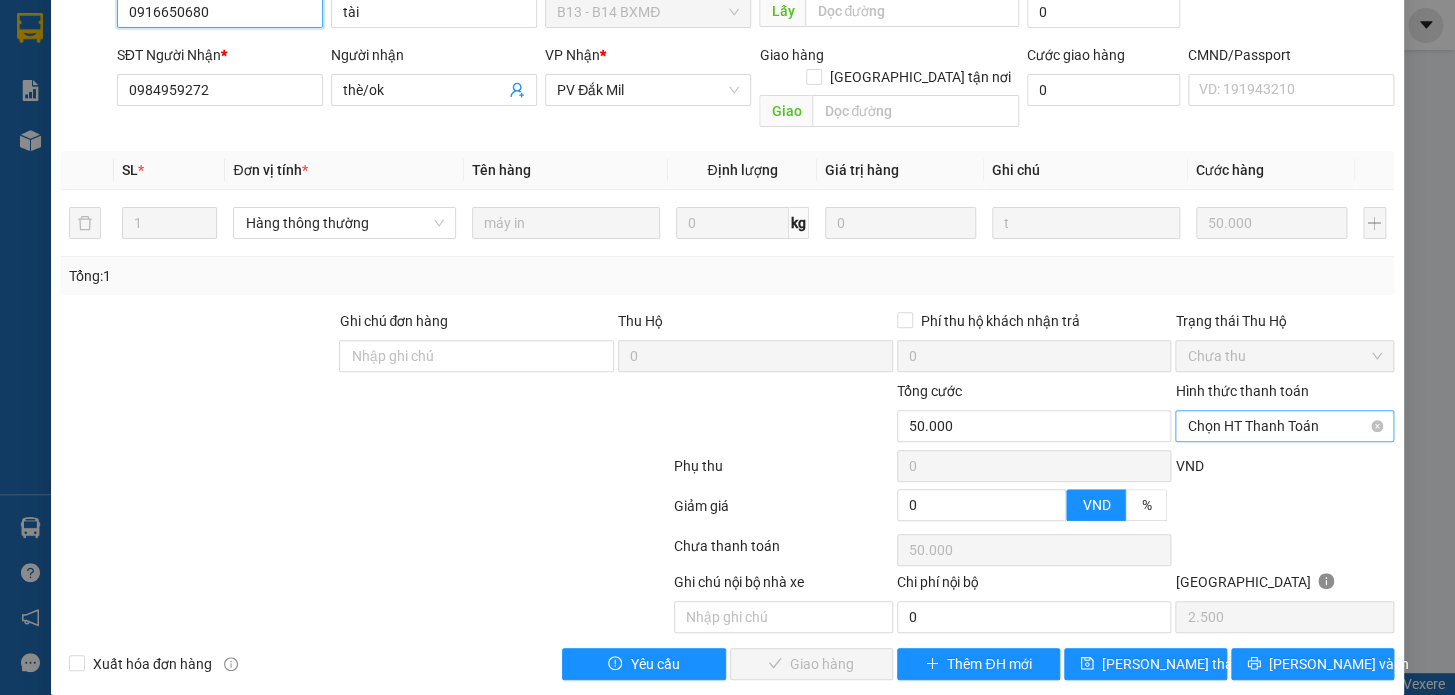 click on "Chọn HT Thanh Toán" at bounding box center [1284, 426] 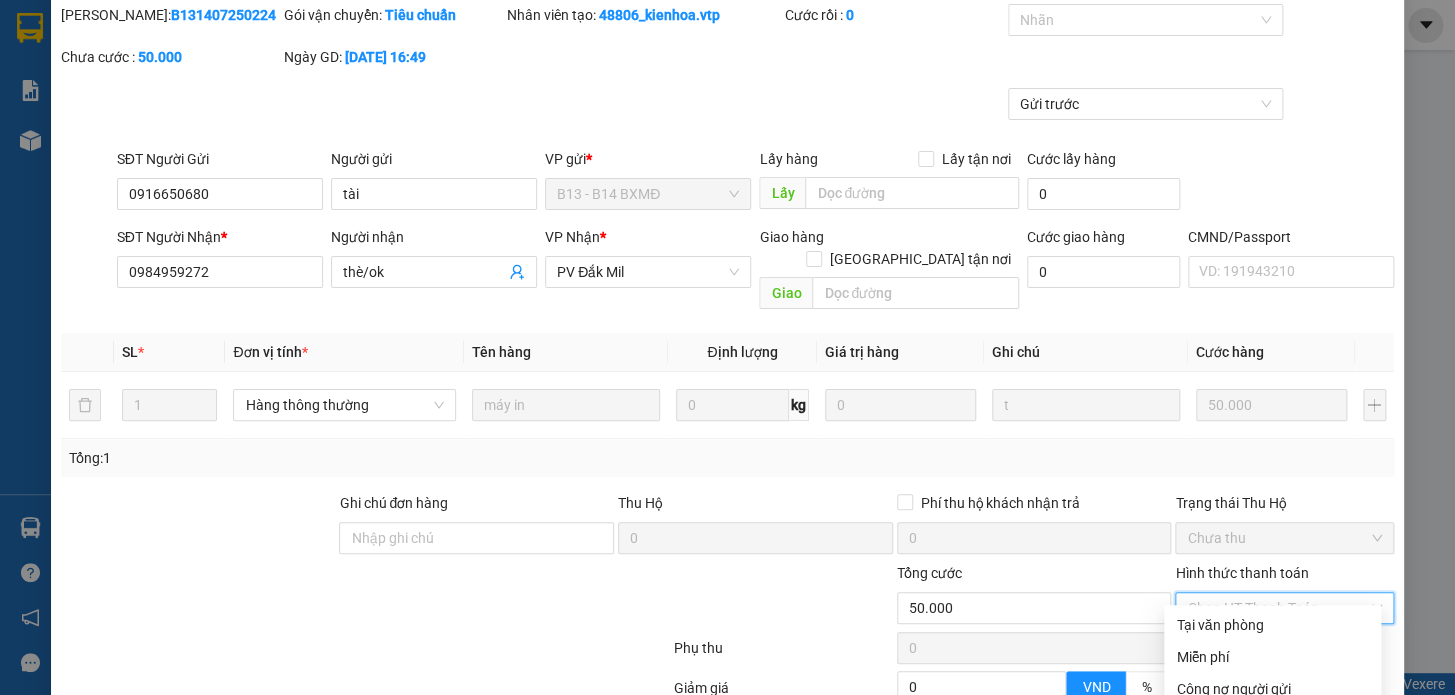 scroll, scrollTop: 250, scrollLeft: 0, axis: vertical 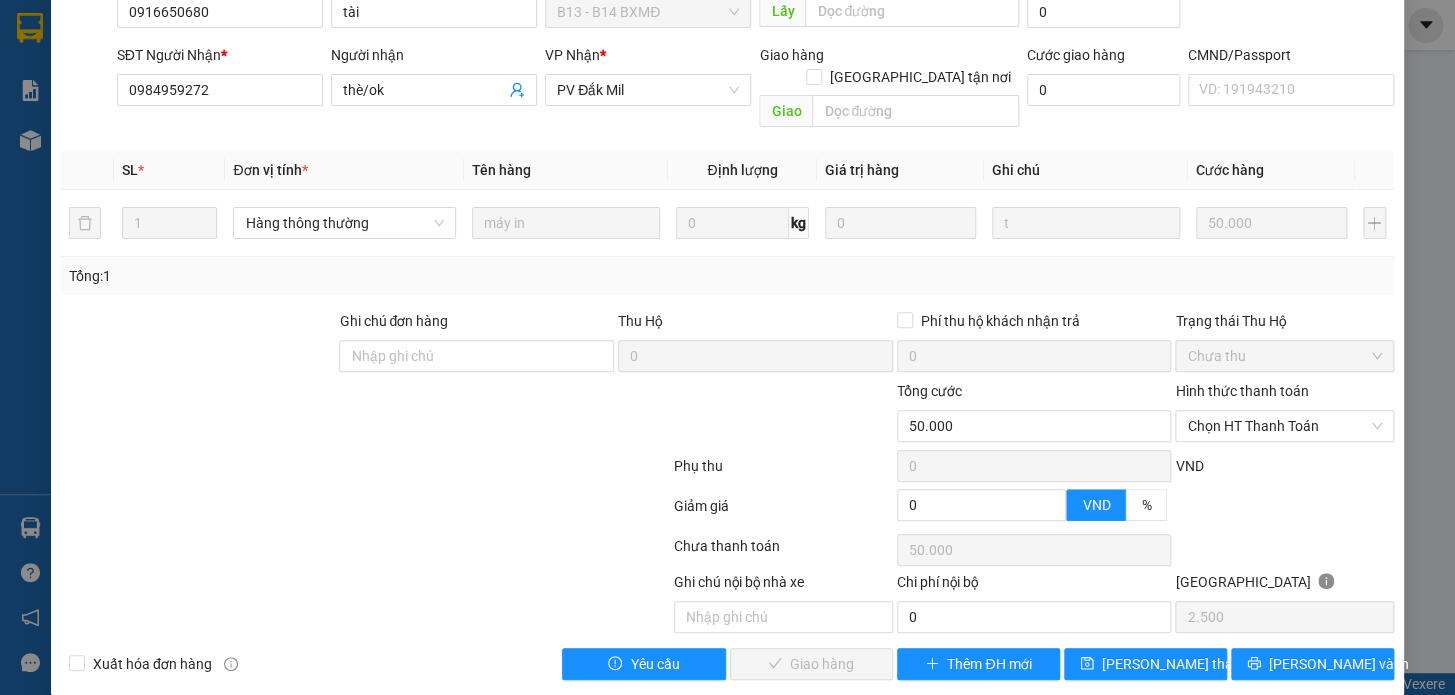 click at bounding box center [783, 415] 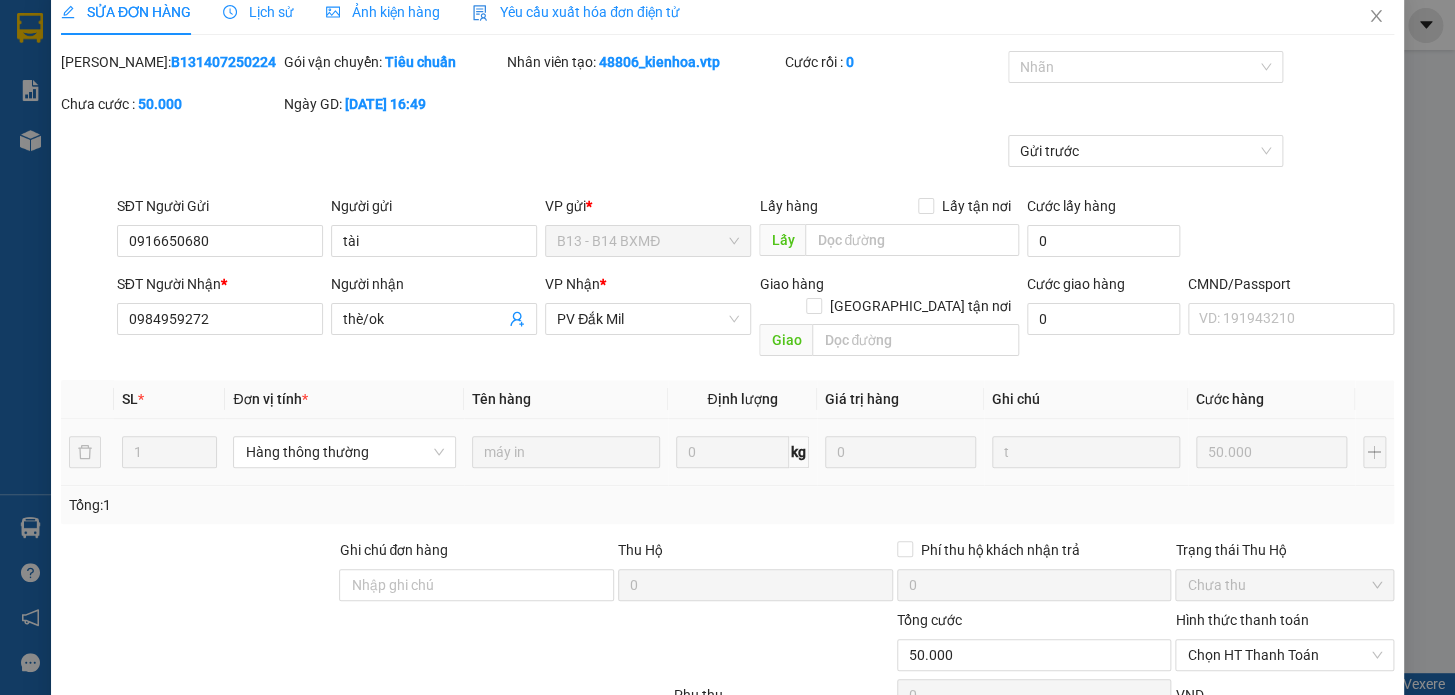 scroll, scrollTop: 0, scrollLeft: 0, axis: both 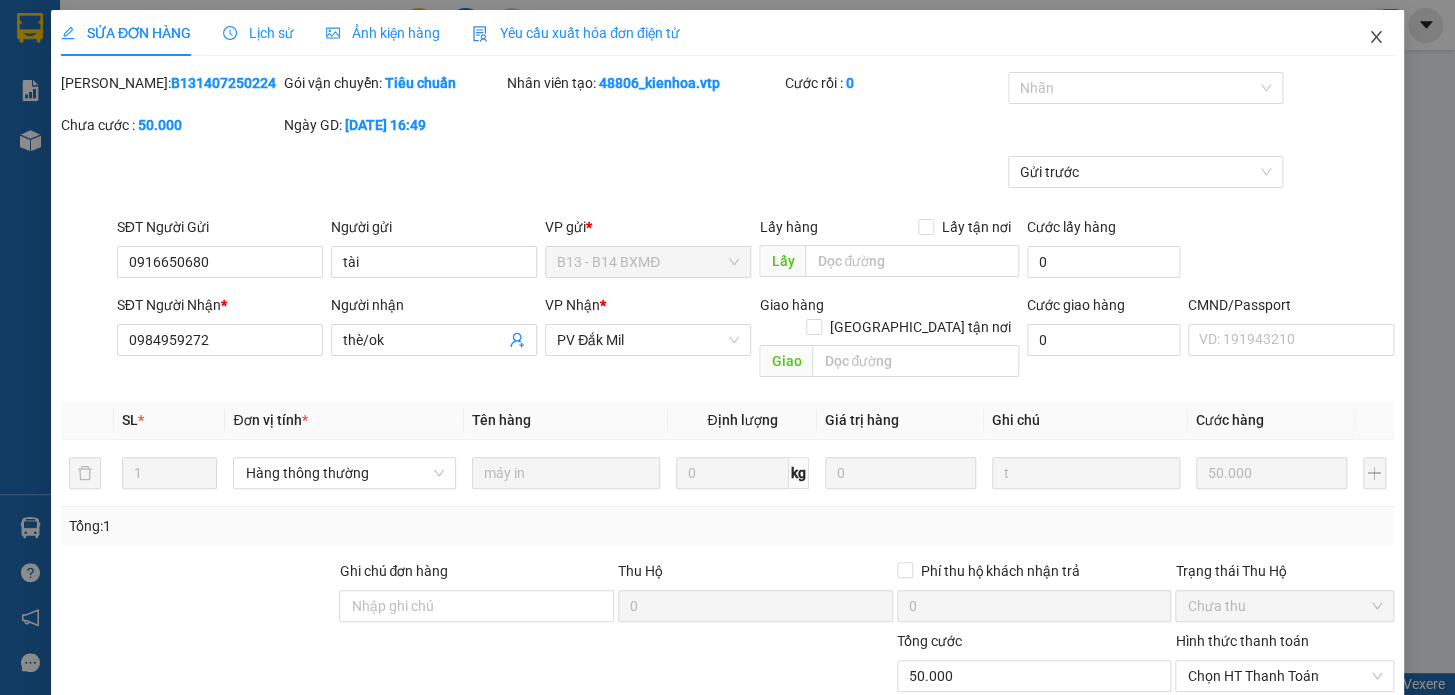 click 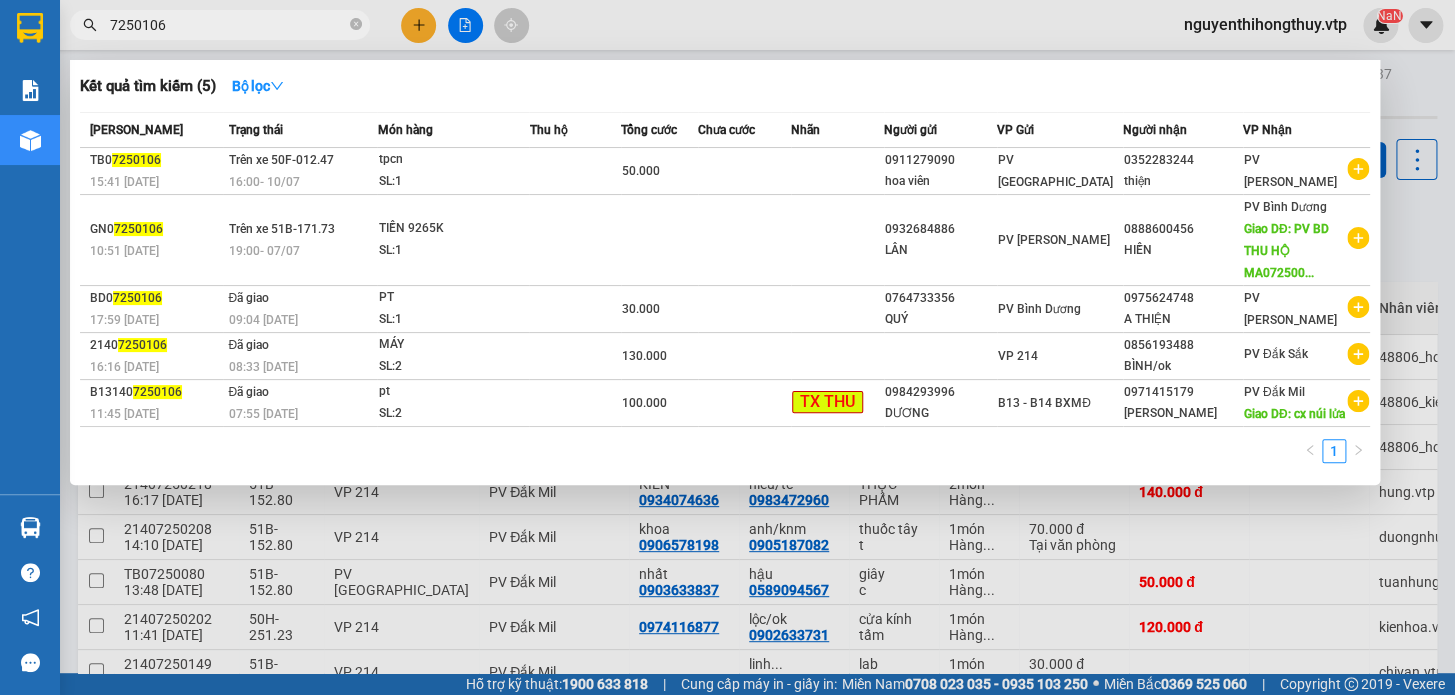 click 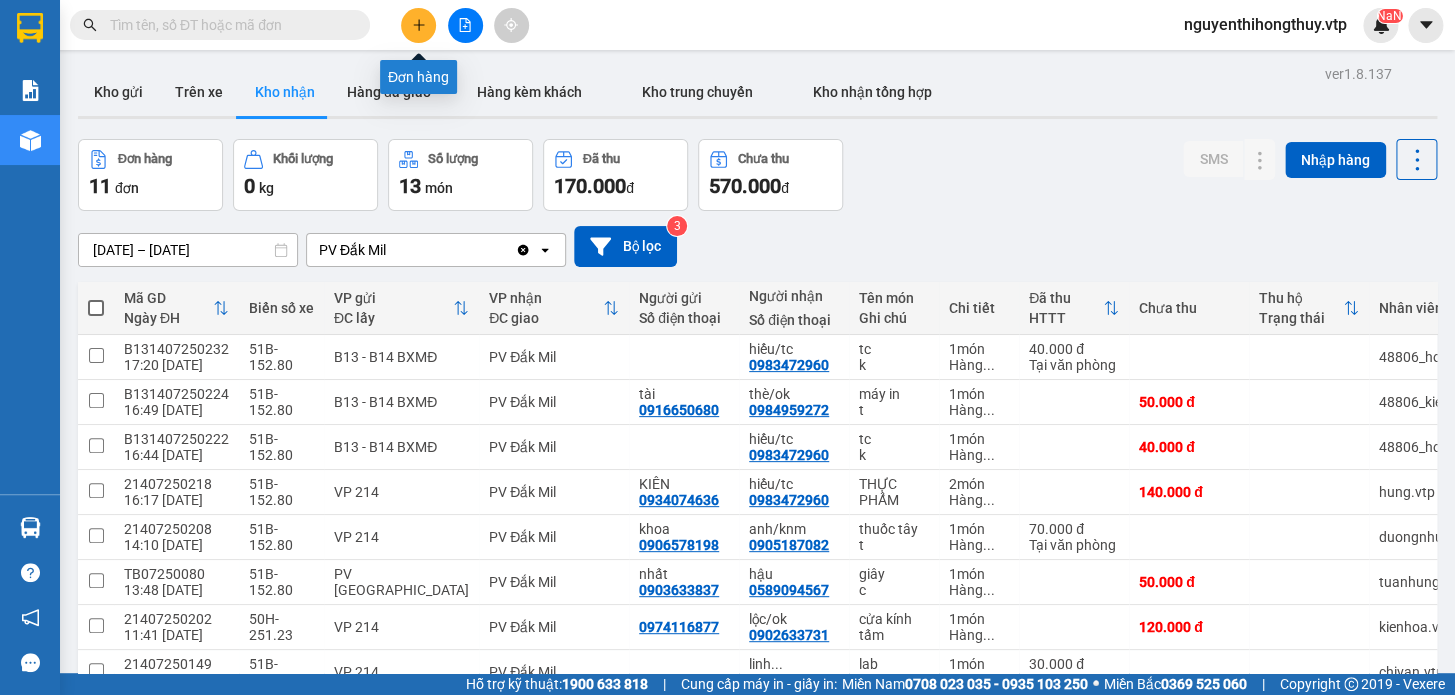 click 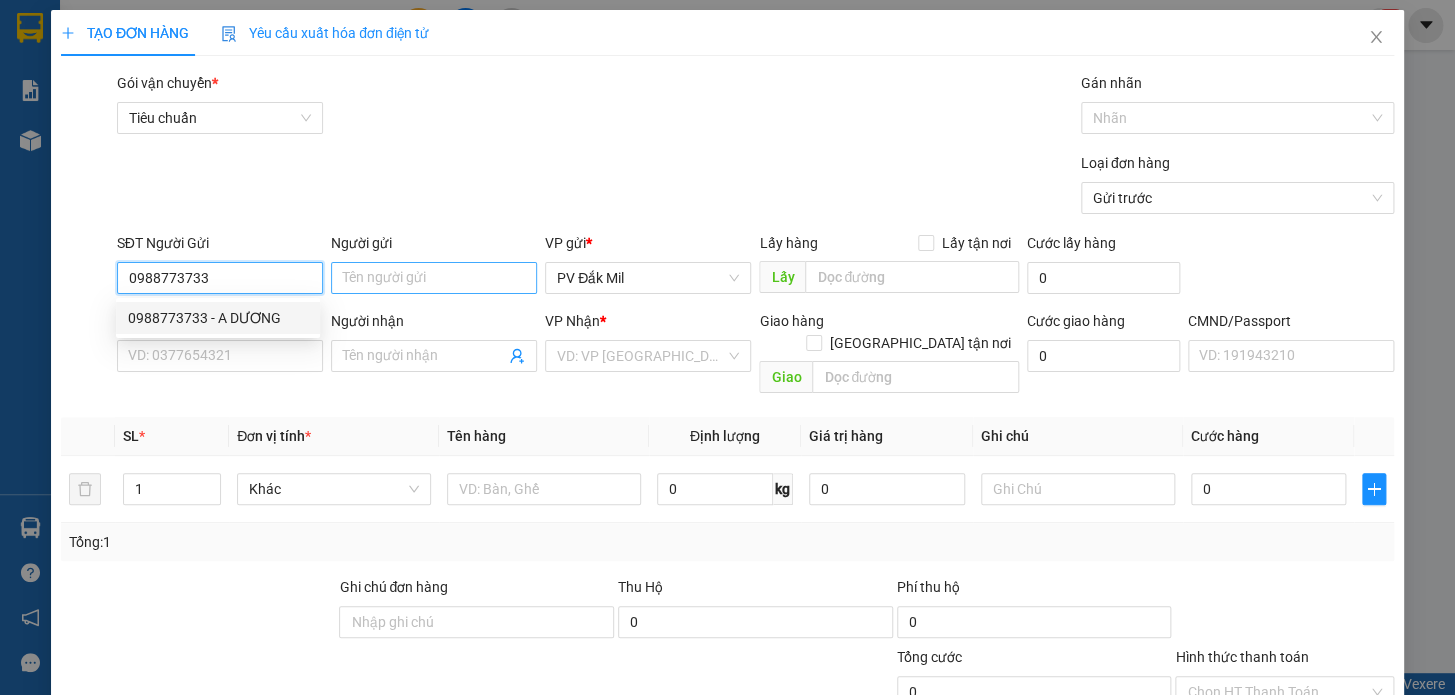 type on "0988773733" 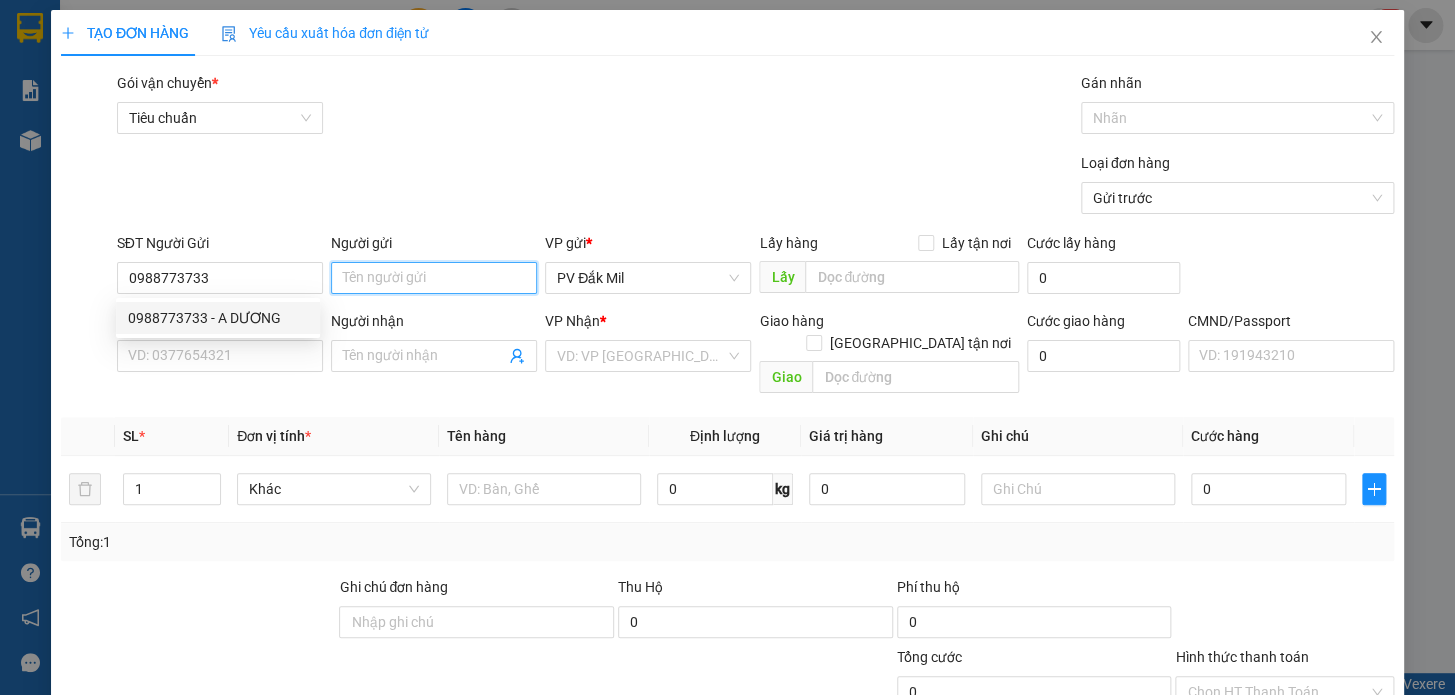 click on "Người gửi" at bounding box center (434, 278) 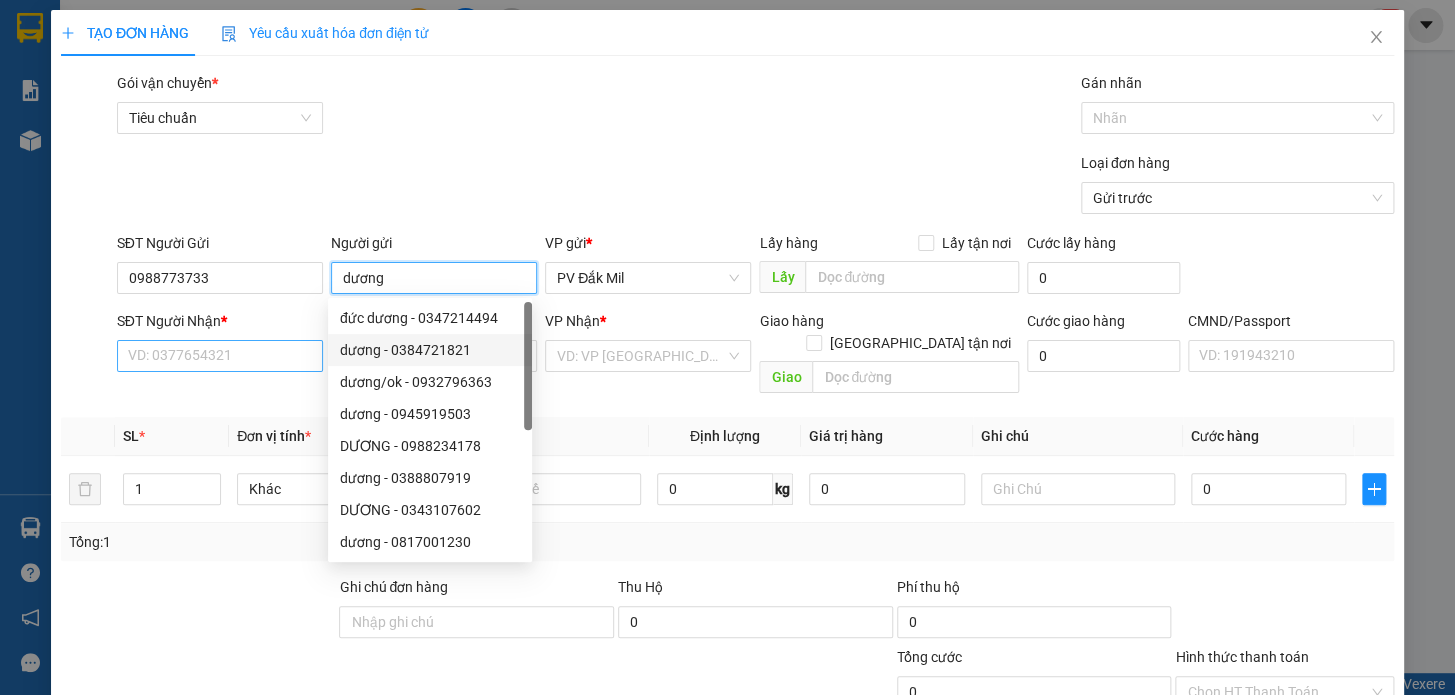 type on "dương" 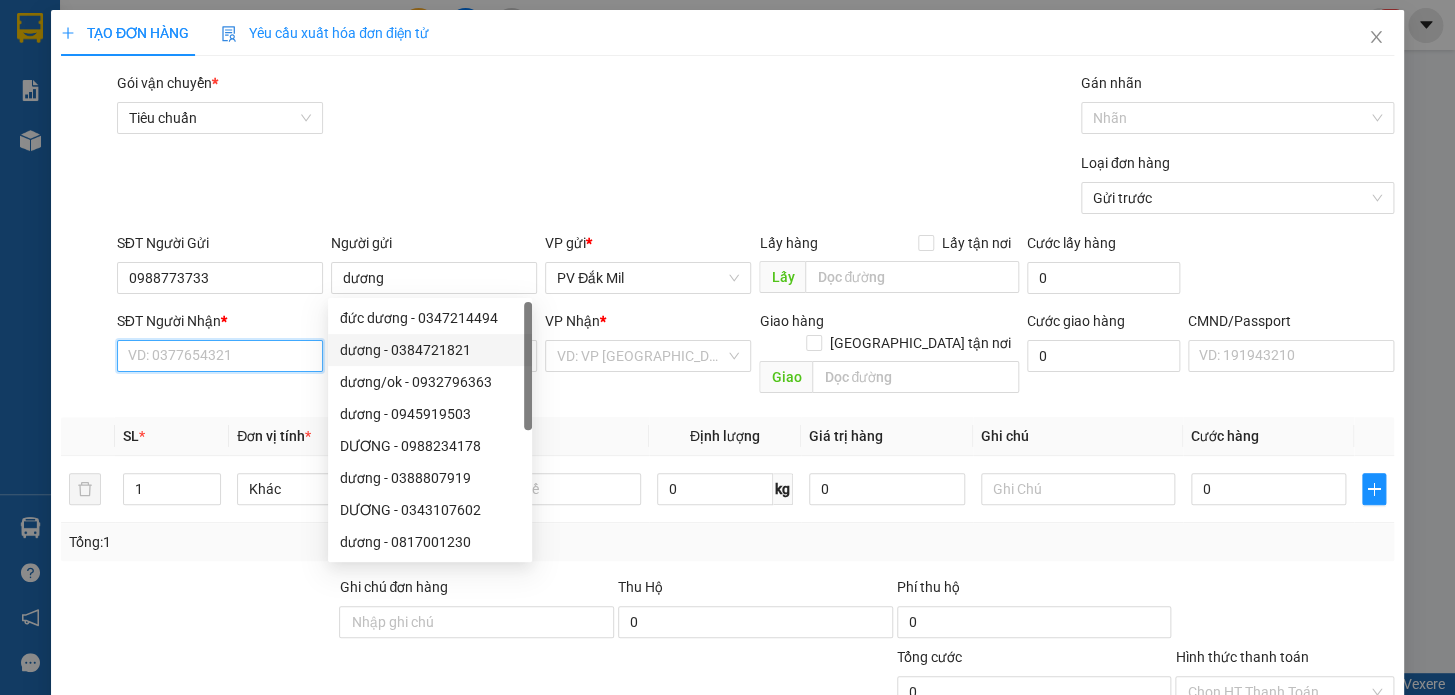 click on "SĐT Người Nhận  *" at bounding box center (220, 356) 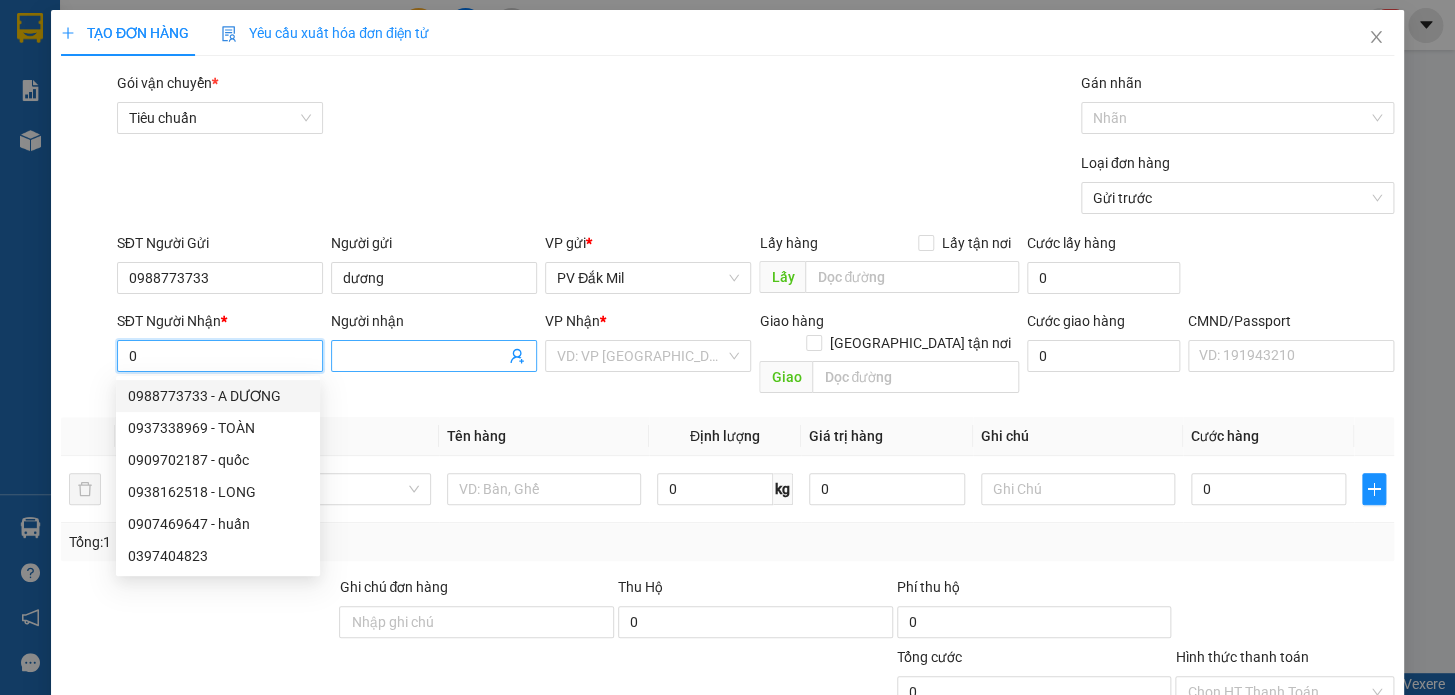 type on "0" 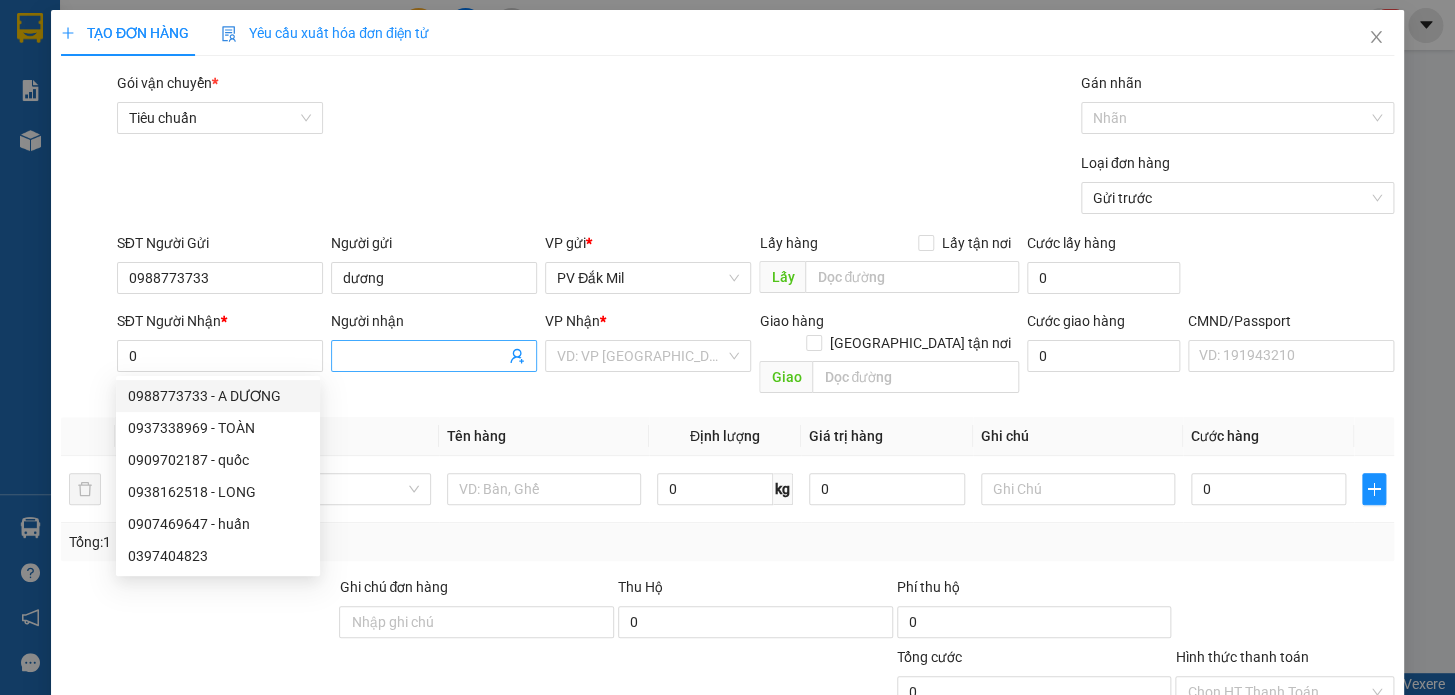 click on "Người nhận" at bounding box center (424, 356) 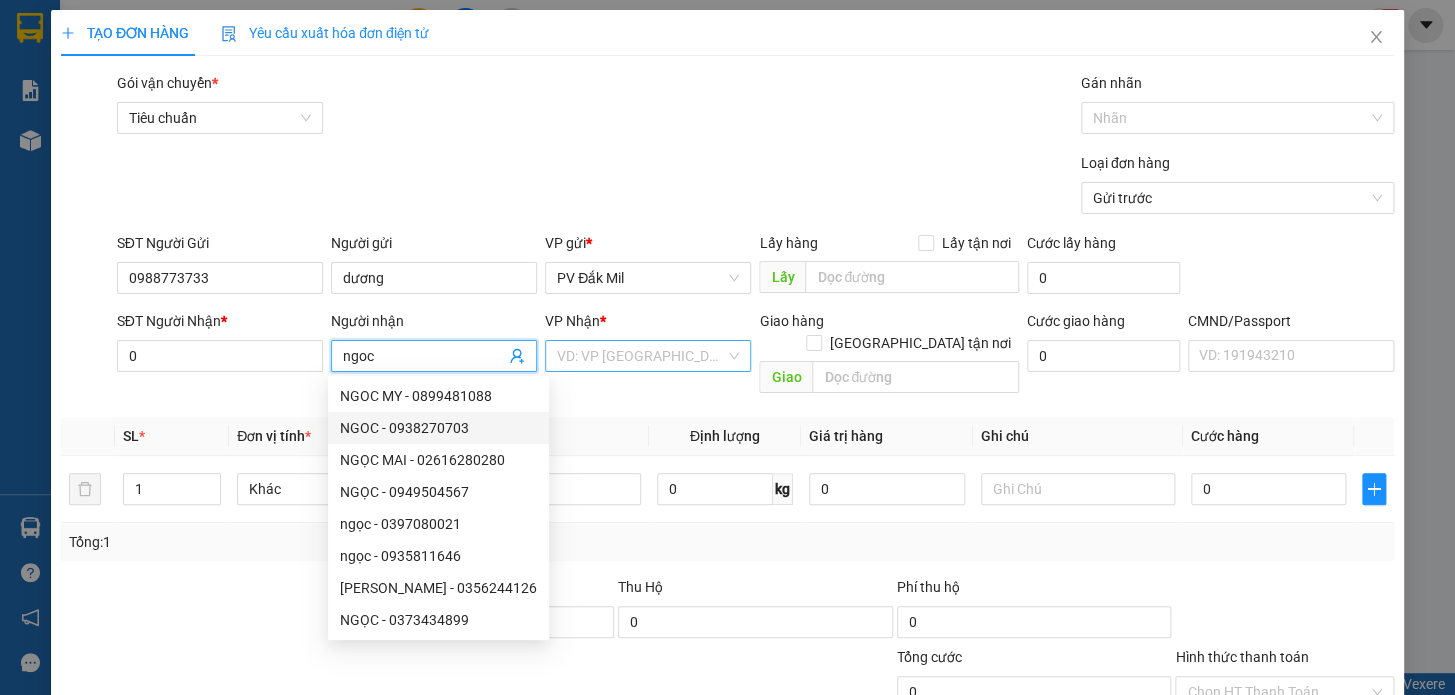 type on "ngoc" 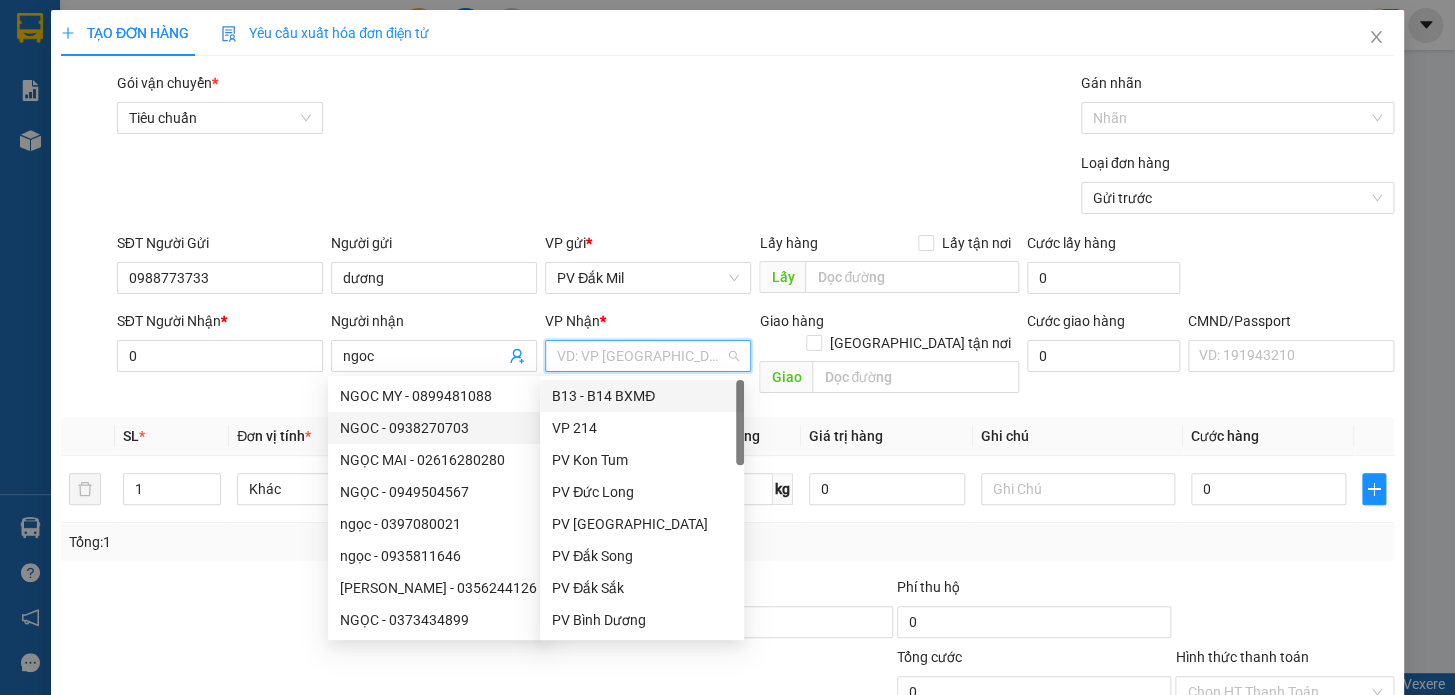 click at bounding box center [641, 356] 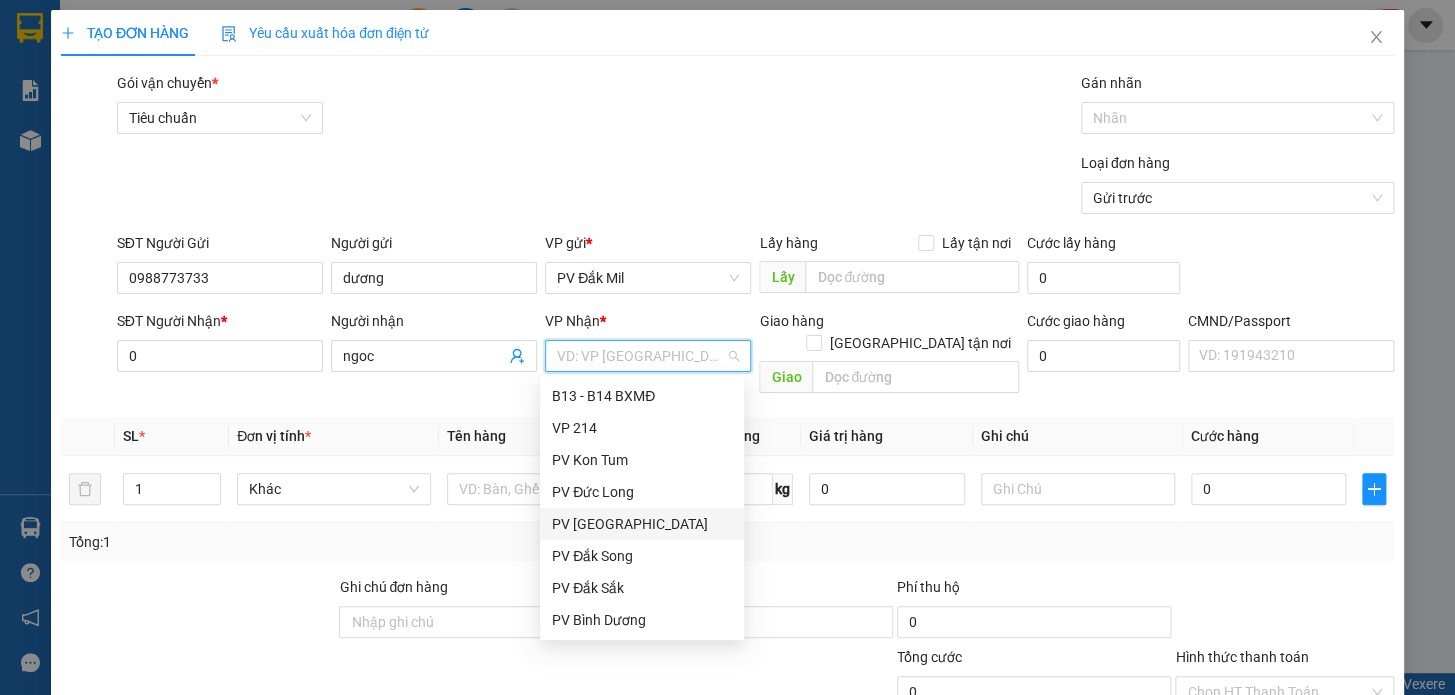 click on "PV [GEOGRAPHIC_DATA]" at bounding box center [642, 524] 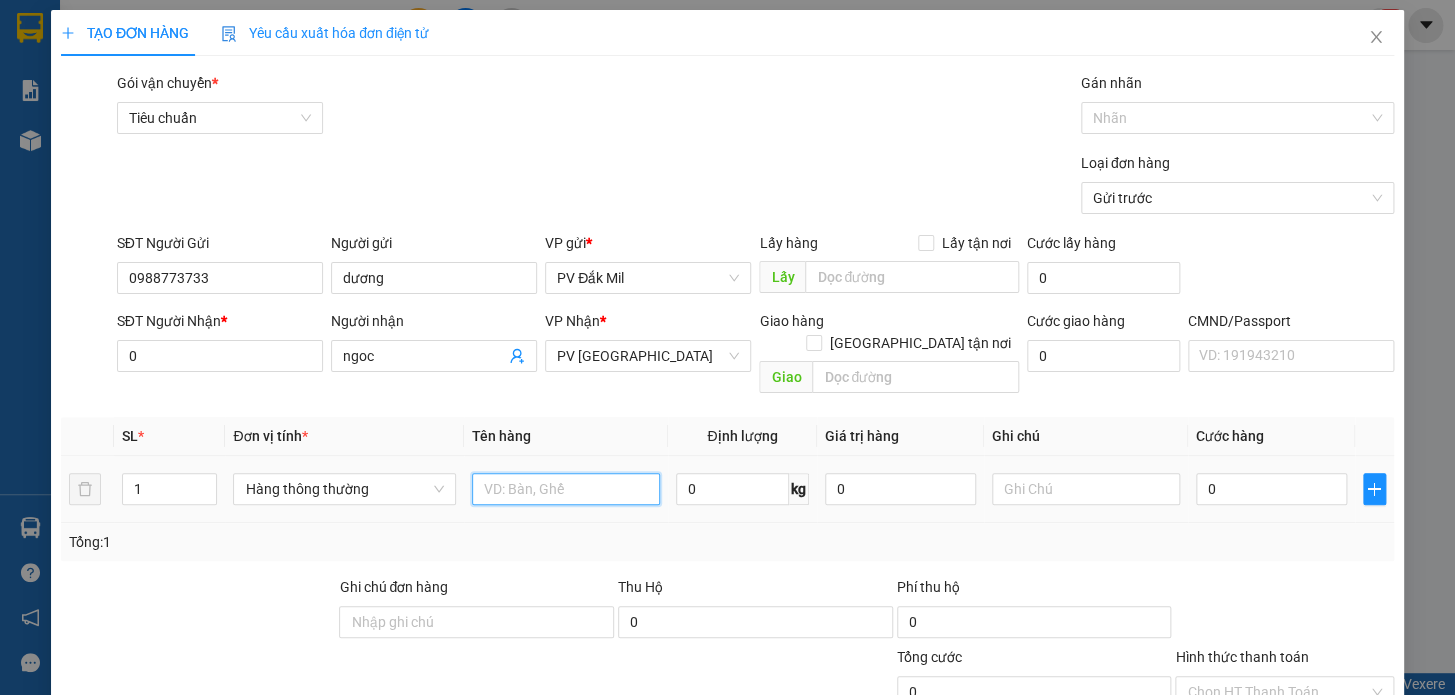 click at bounding box center [566, 489] 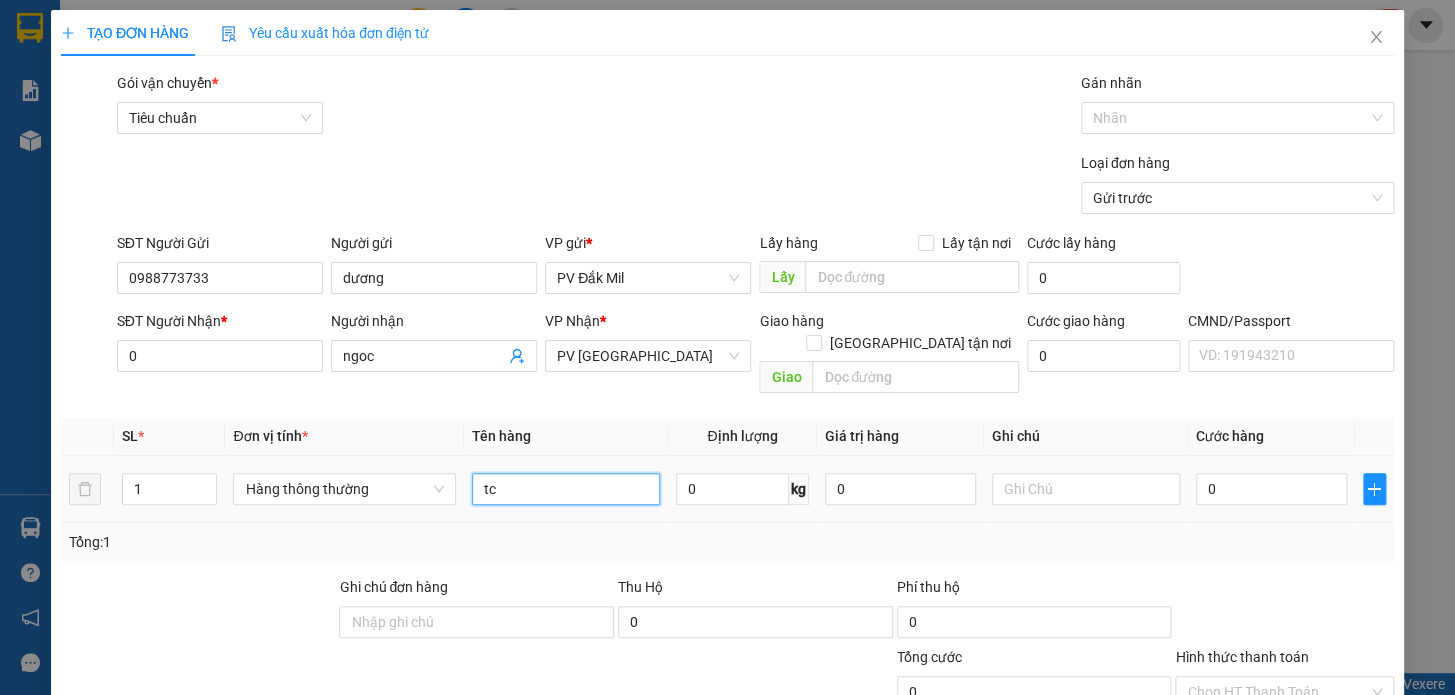 type on "t" 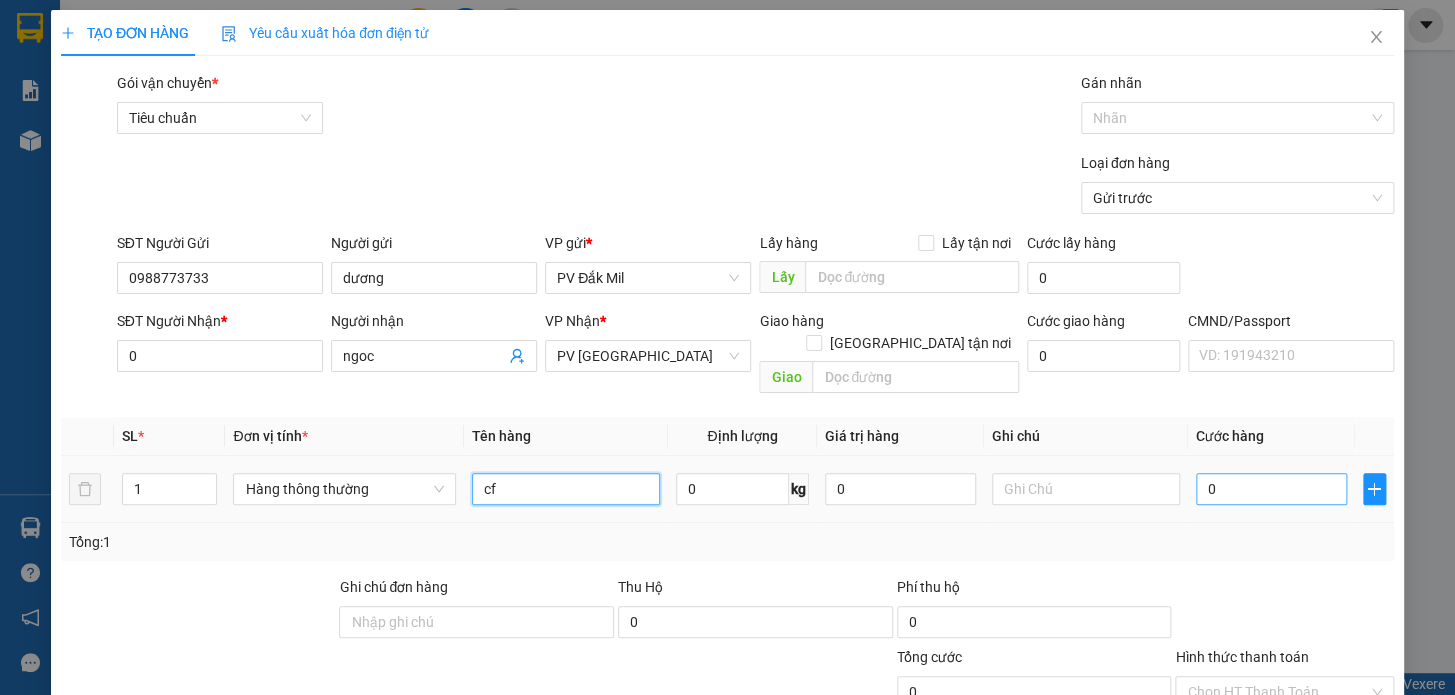 type on "cf" 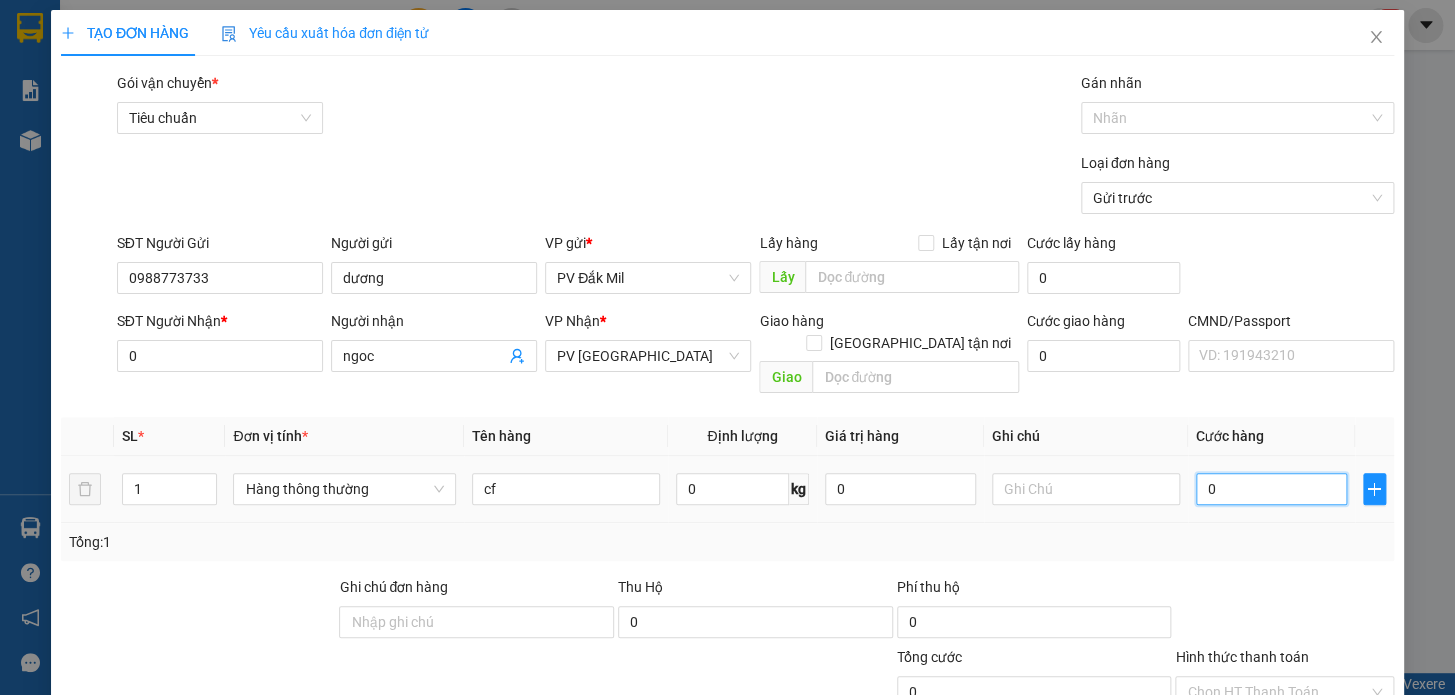 click on "0" at bounding box center [1271, 489] 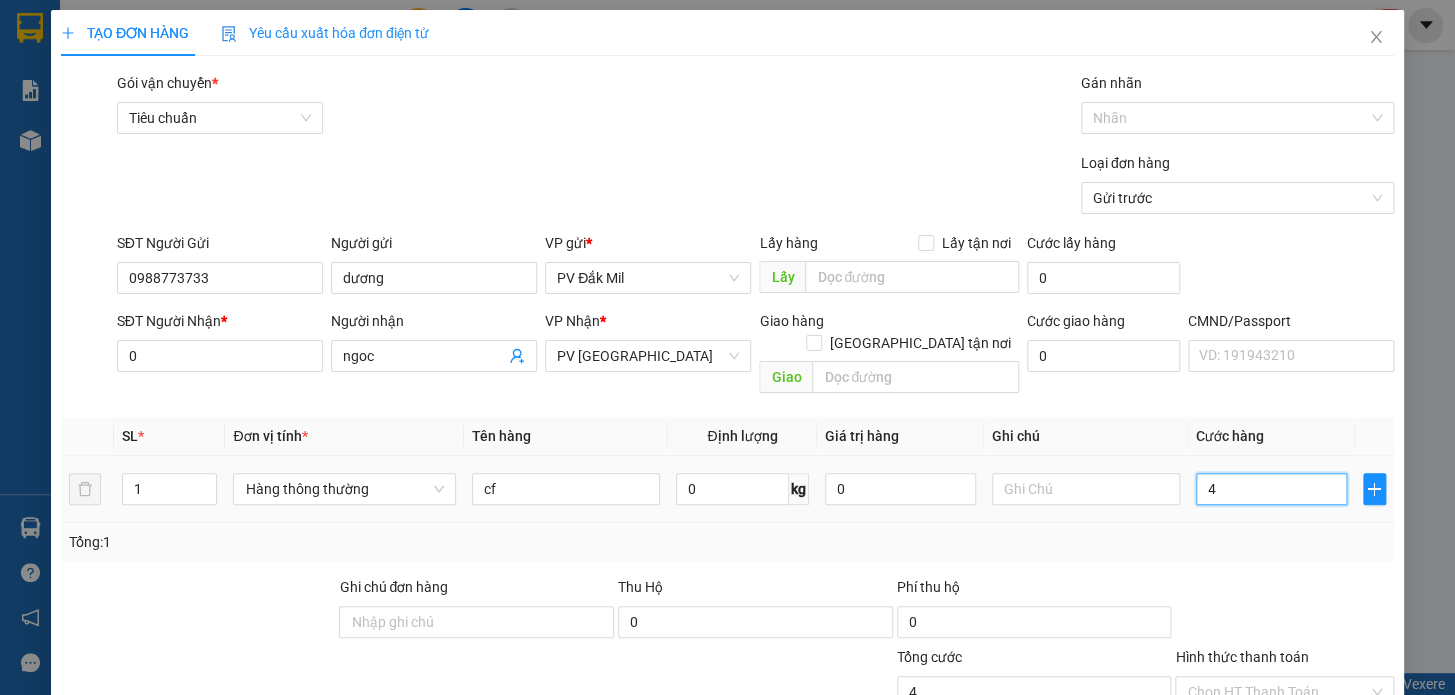 type on "40" 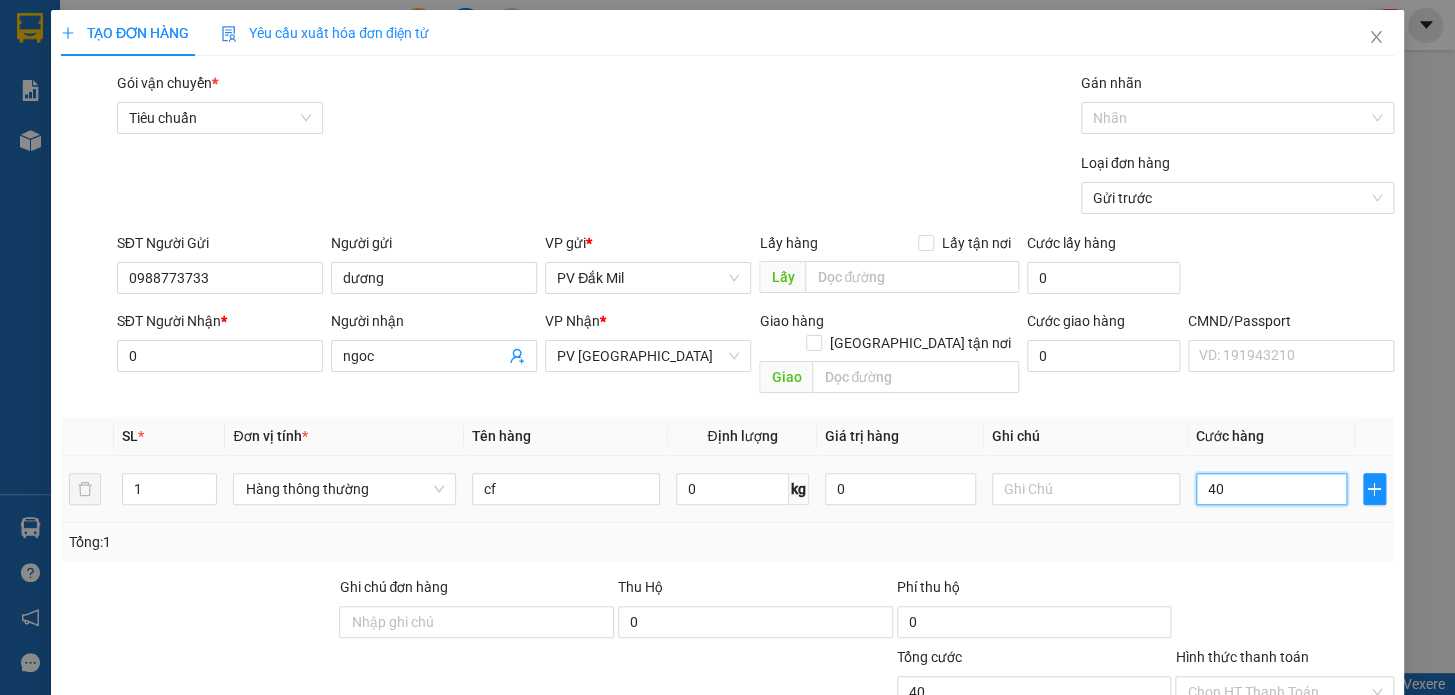 type on "400" 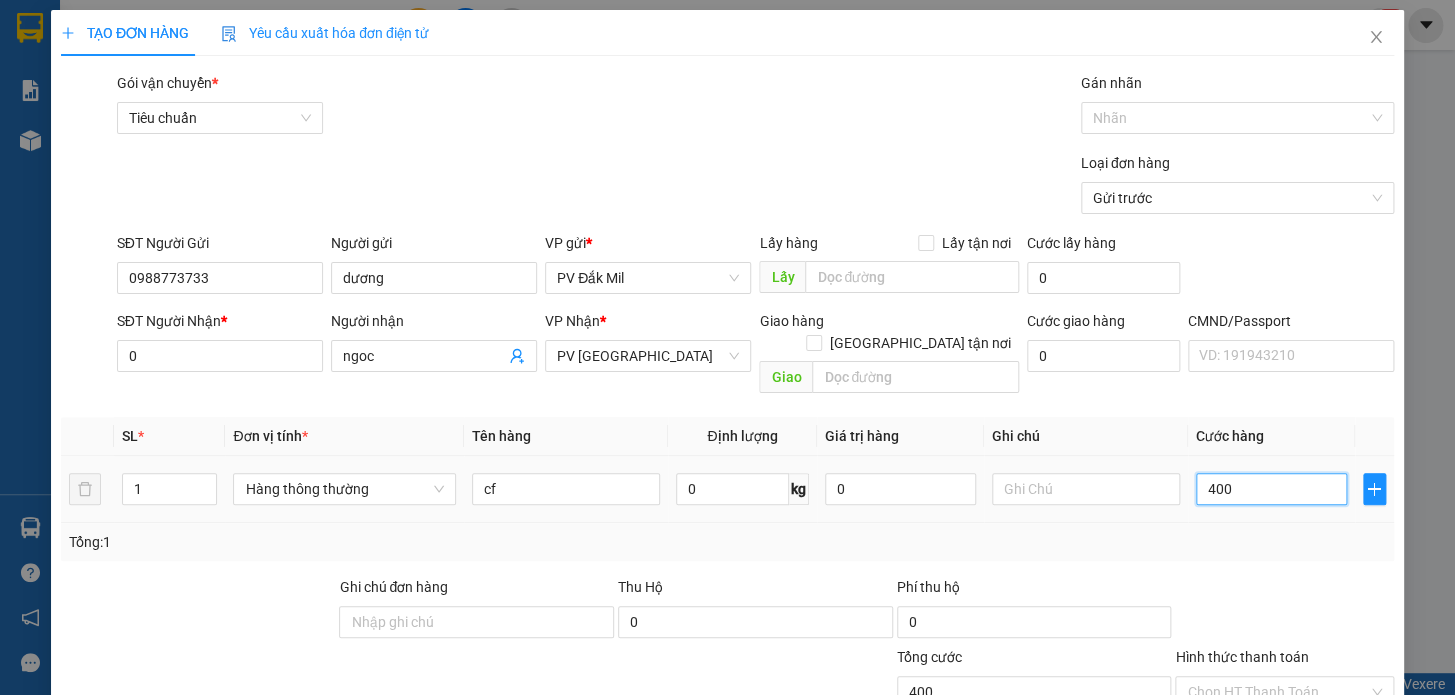 type on "4.000" 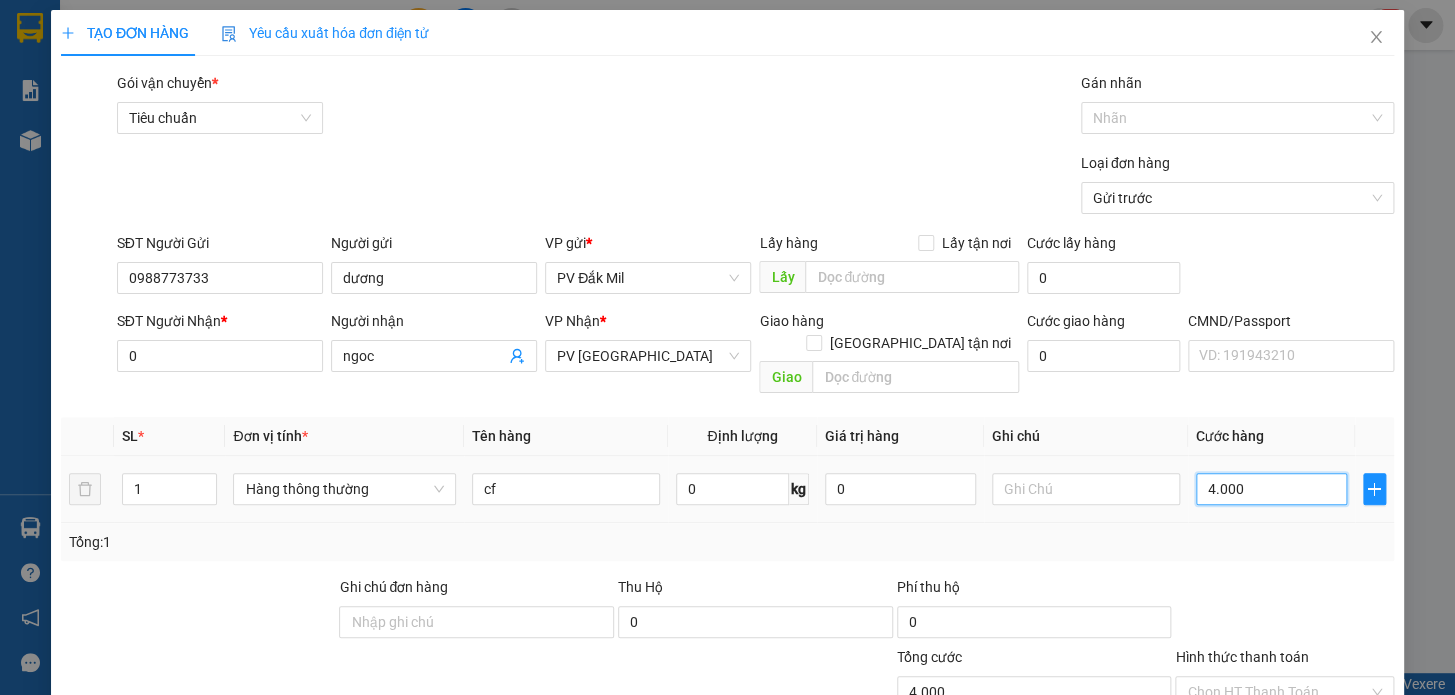 type on "40.000" 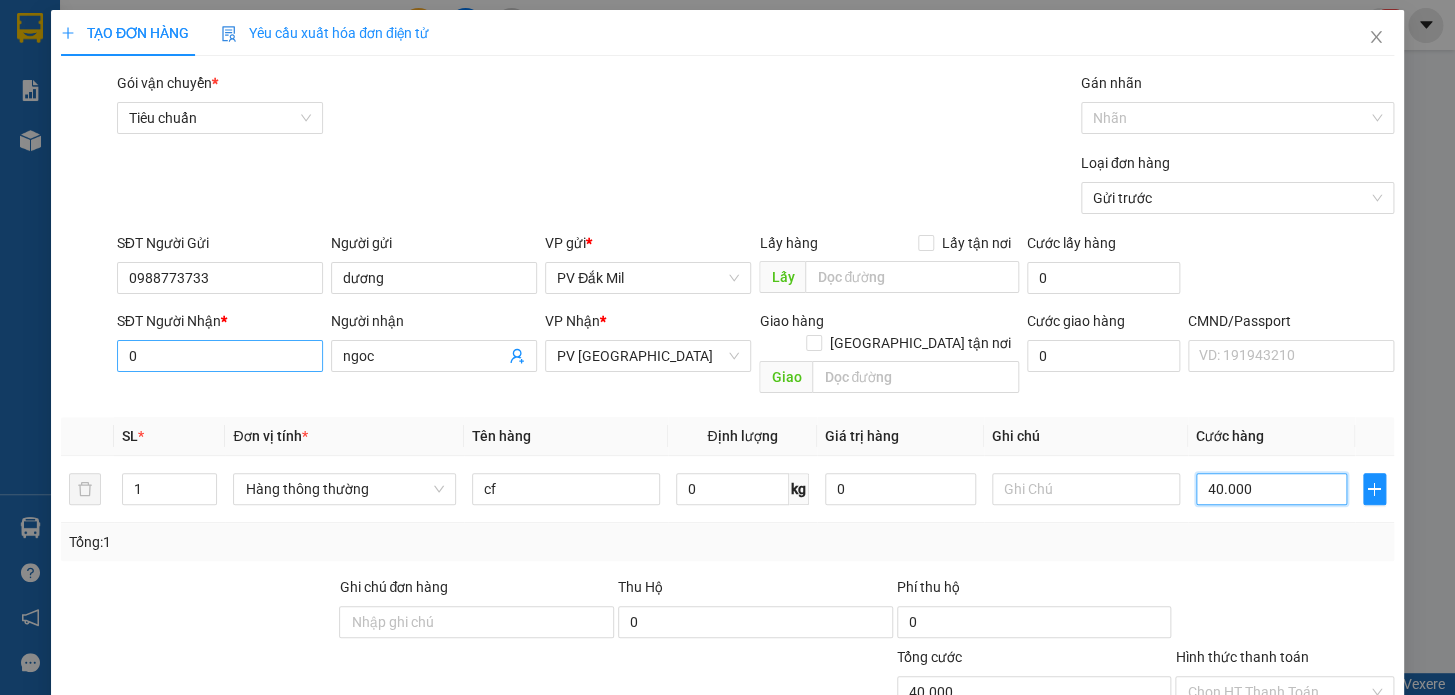 type on "40.000" 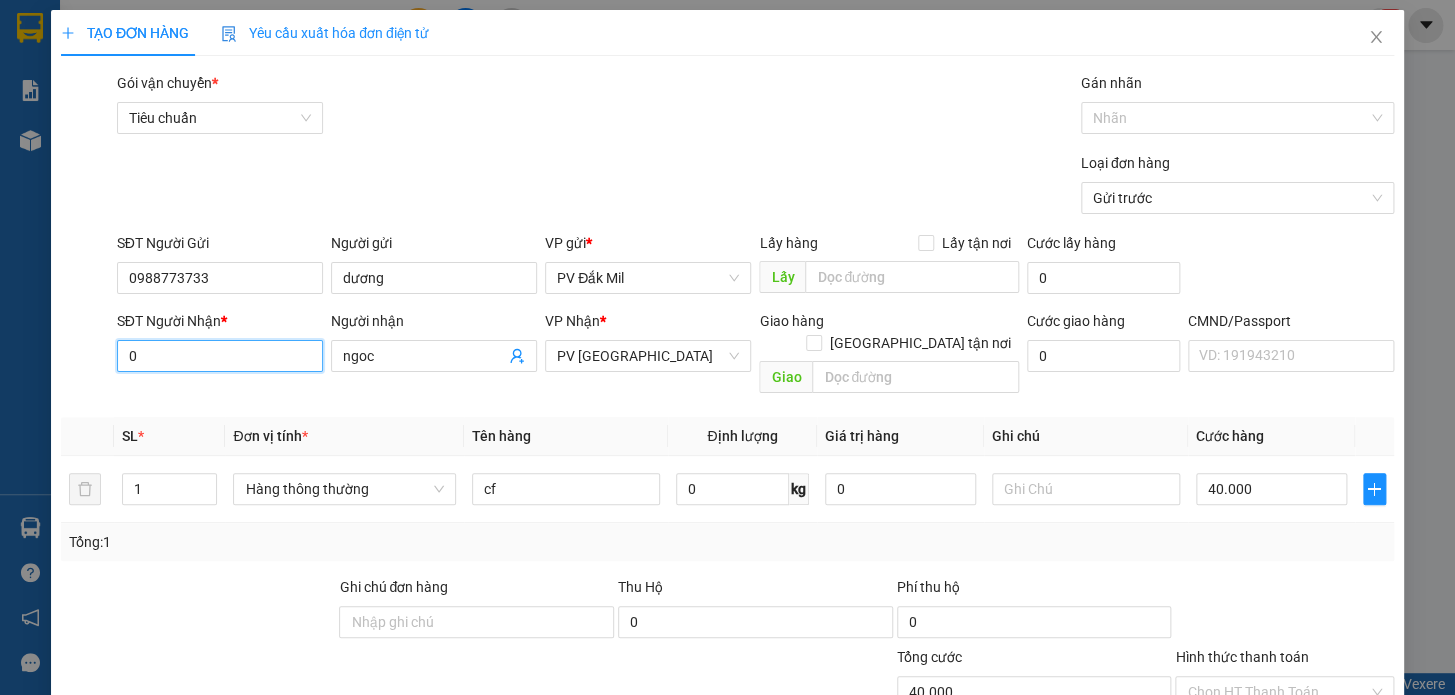 click on "0" at bounding box center [220, 356] 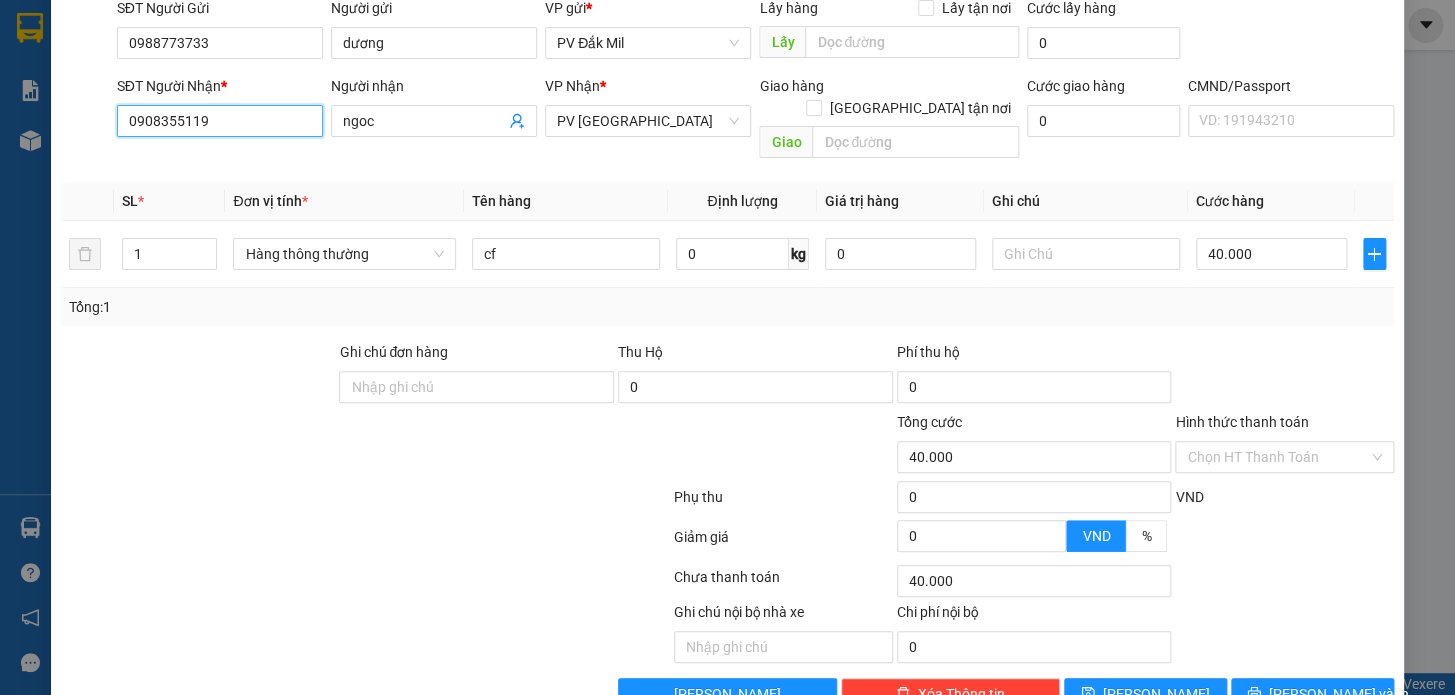 scroll, scrollTop: 265, scrollLeft: 0, axis: vertical 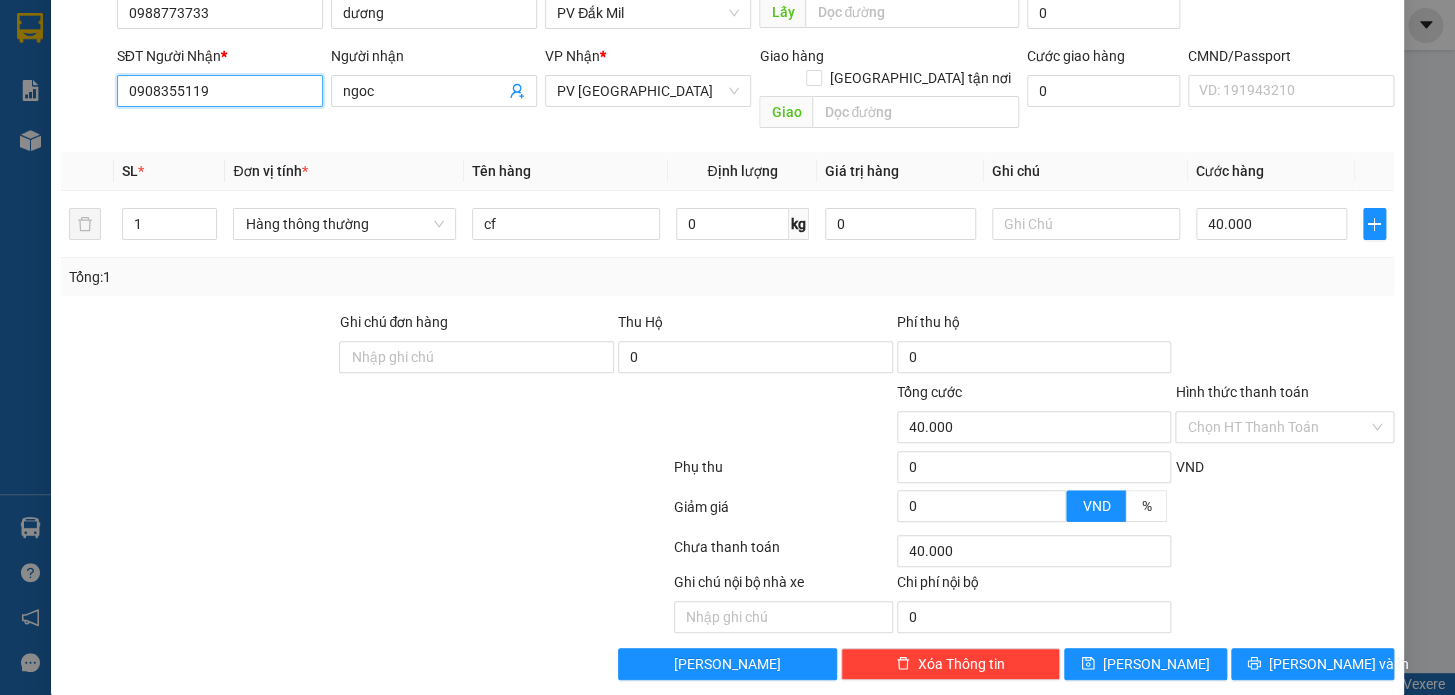 type on "0908355119" 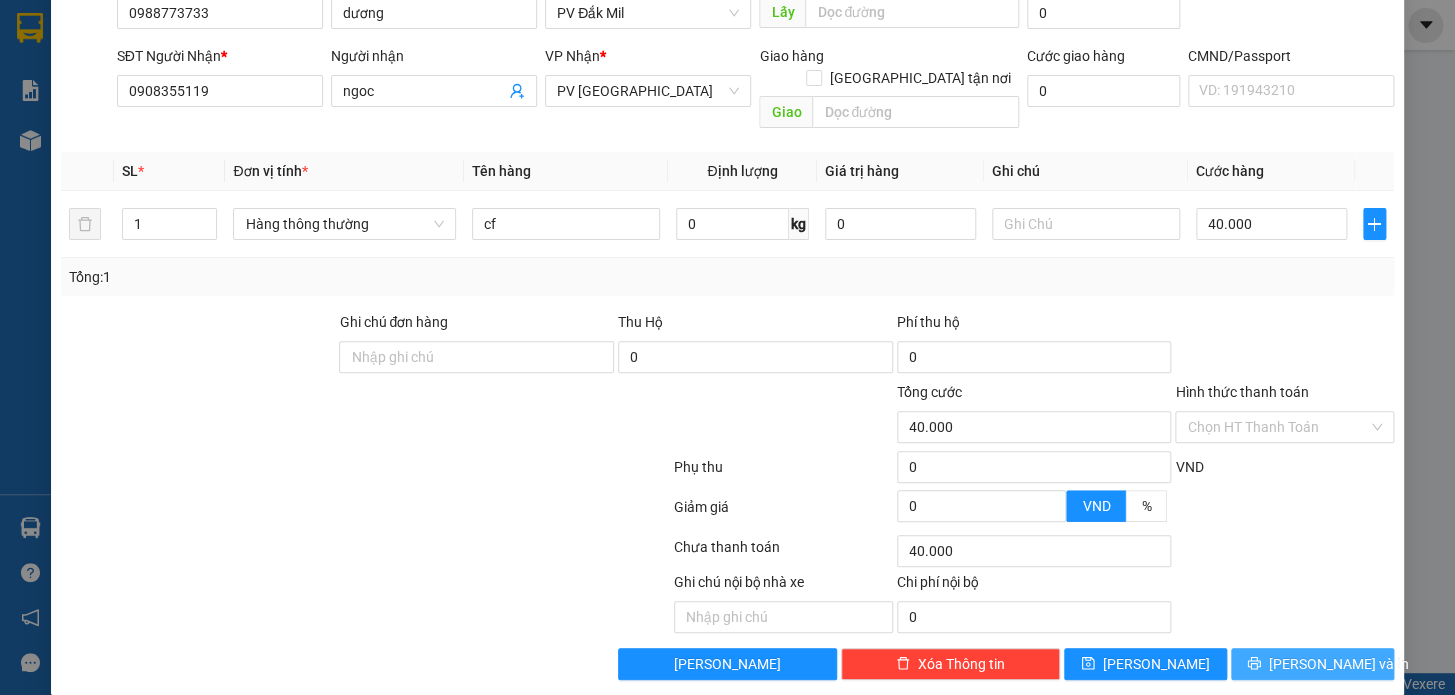 click 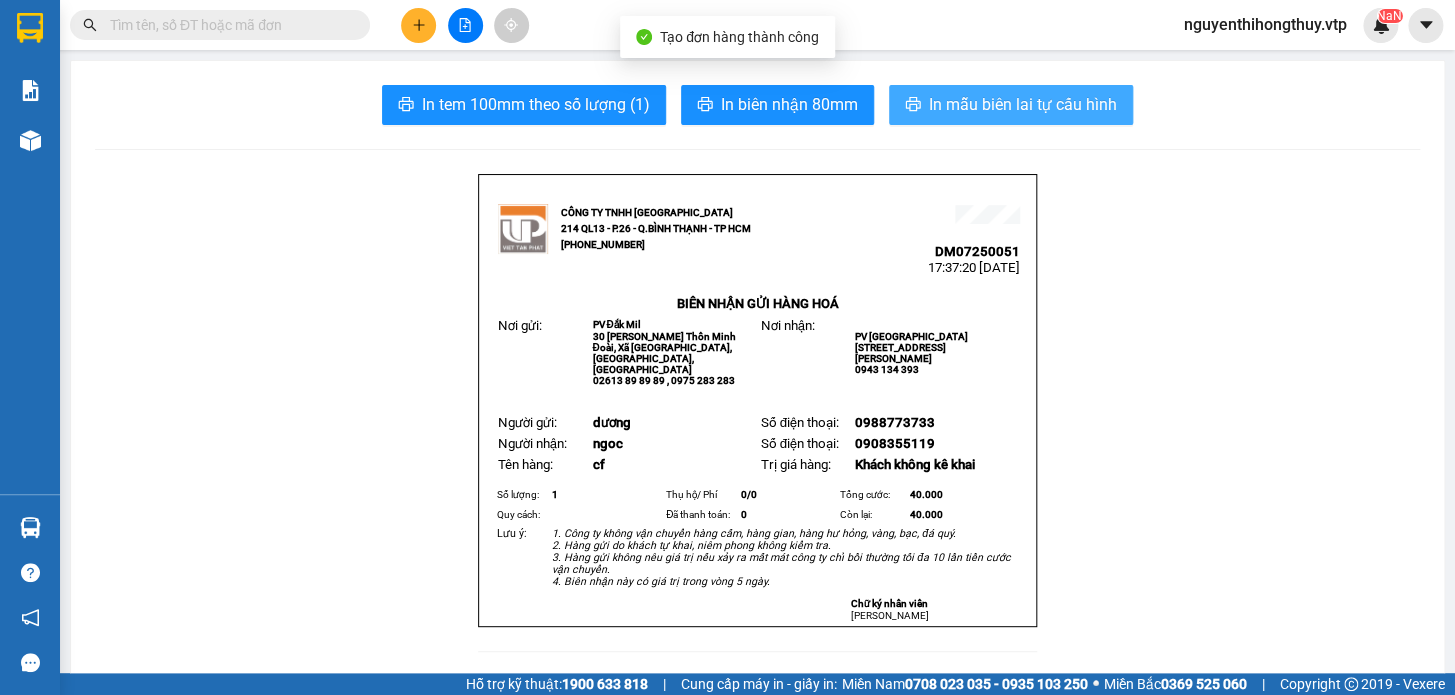 drag, startPoint x: 1046, startPoint y: 113, endPoint x: 1030, endPoint y: 107, distance: 17.088007 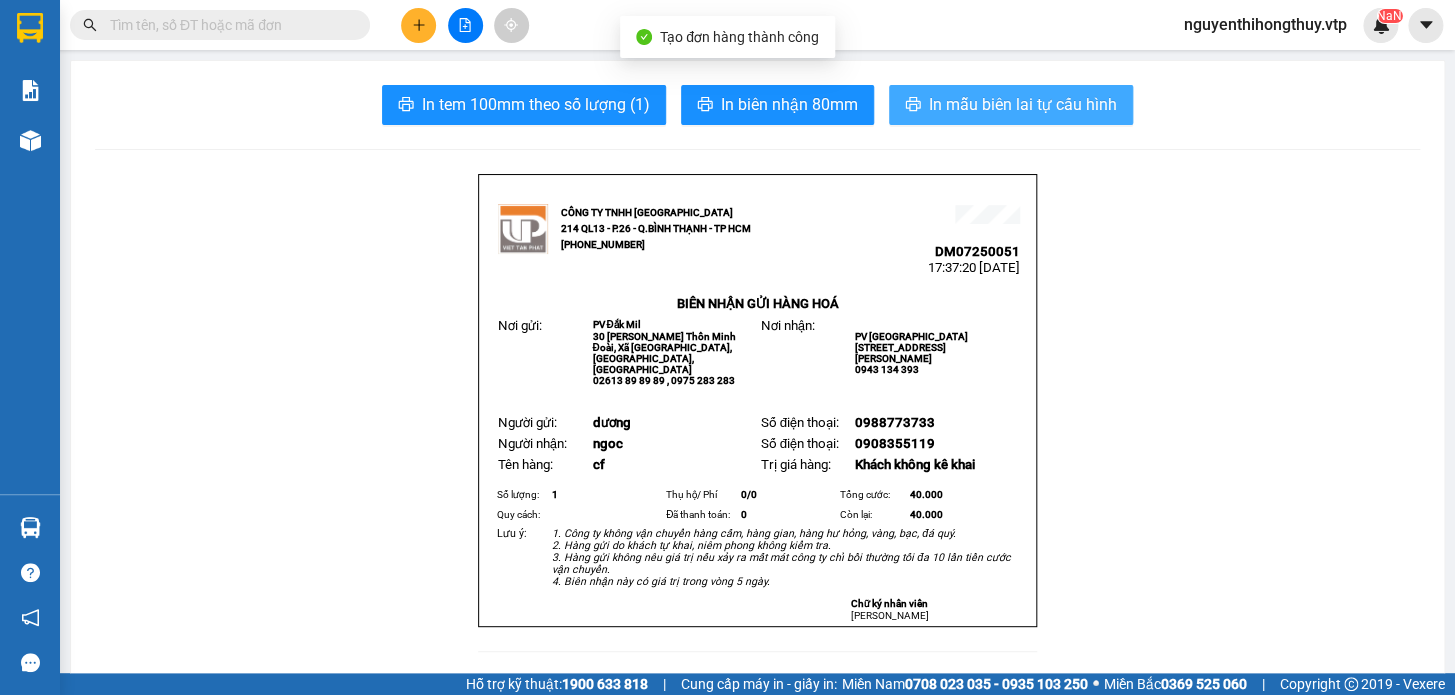 scroll, scrollTop: 0, scrollLeft: 0, axis: both 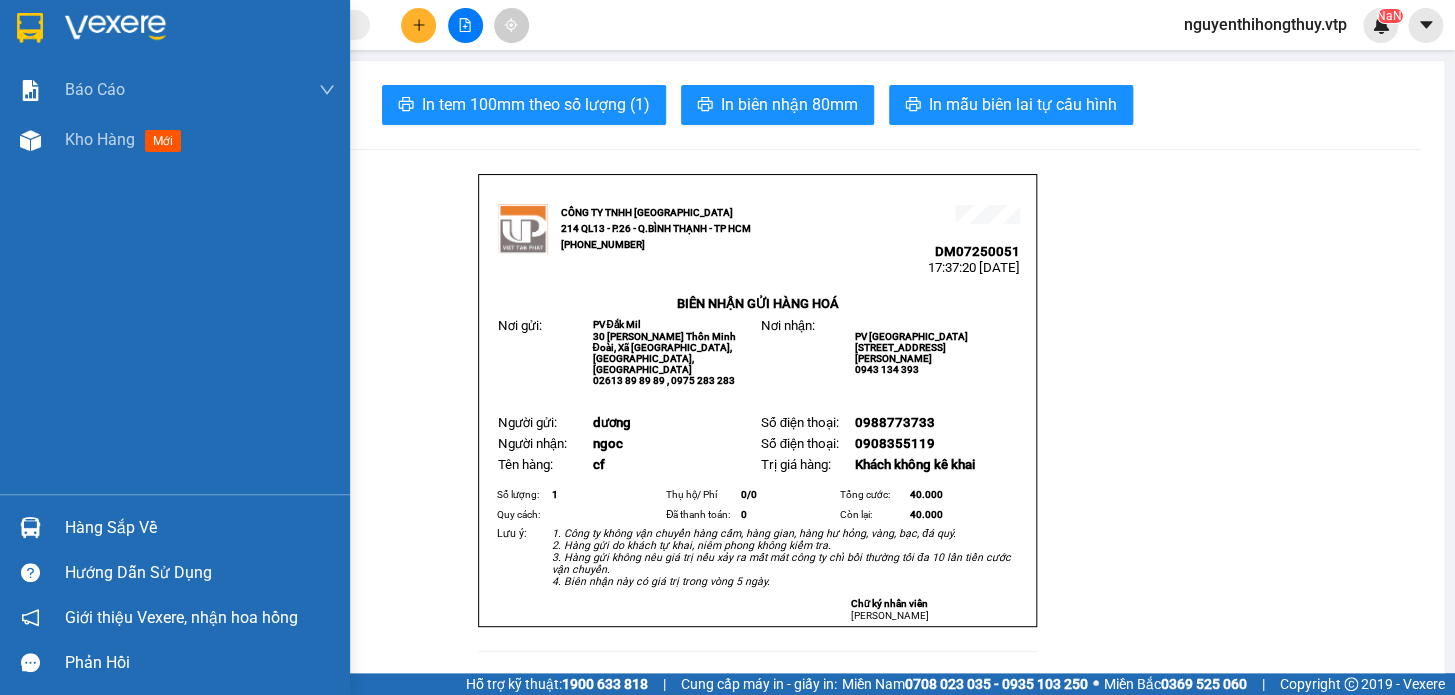 click at bounding box center [30, 28] 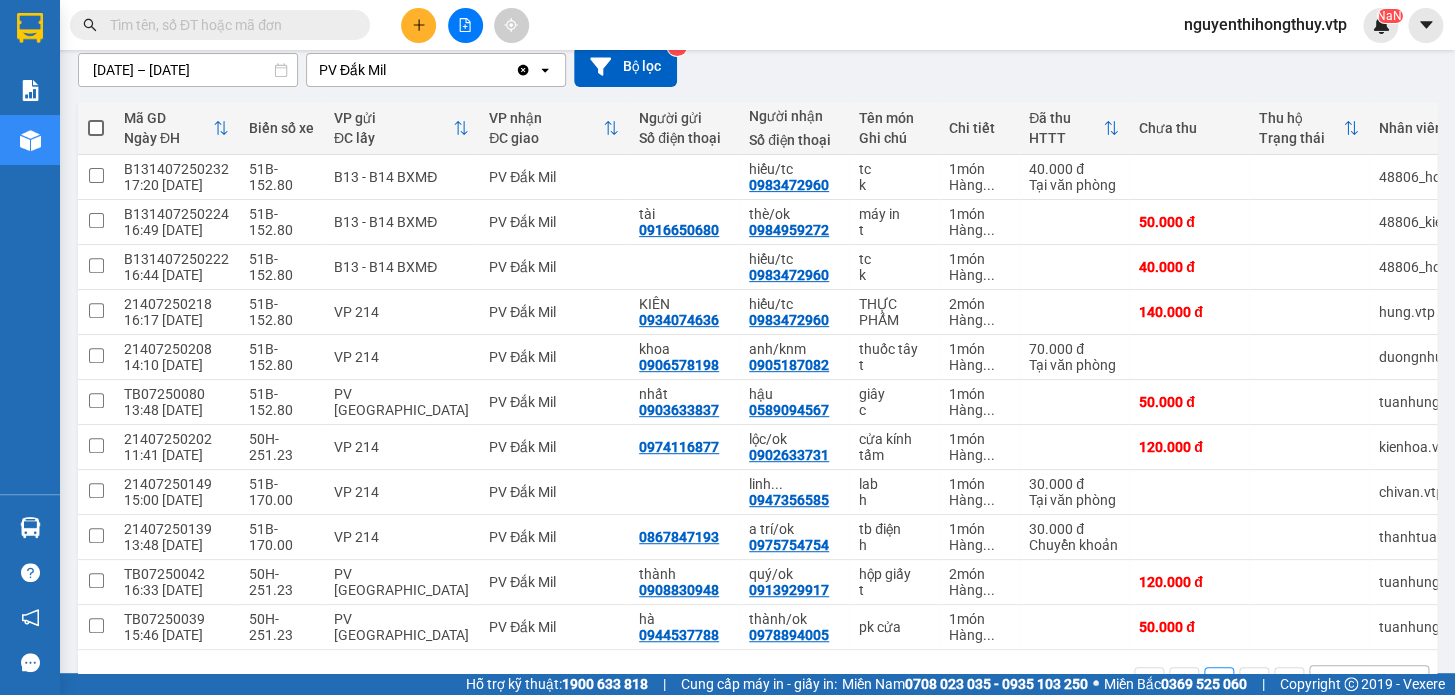 scroll, scrollTop: 181, scrollLeft: 0, axis: vertical 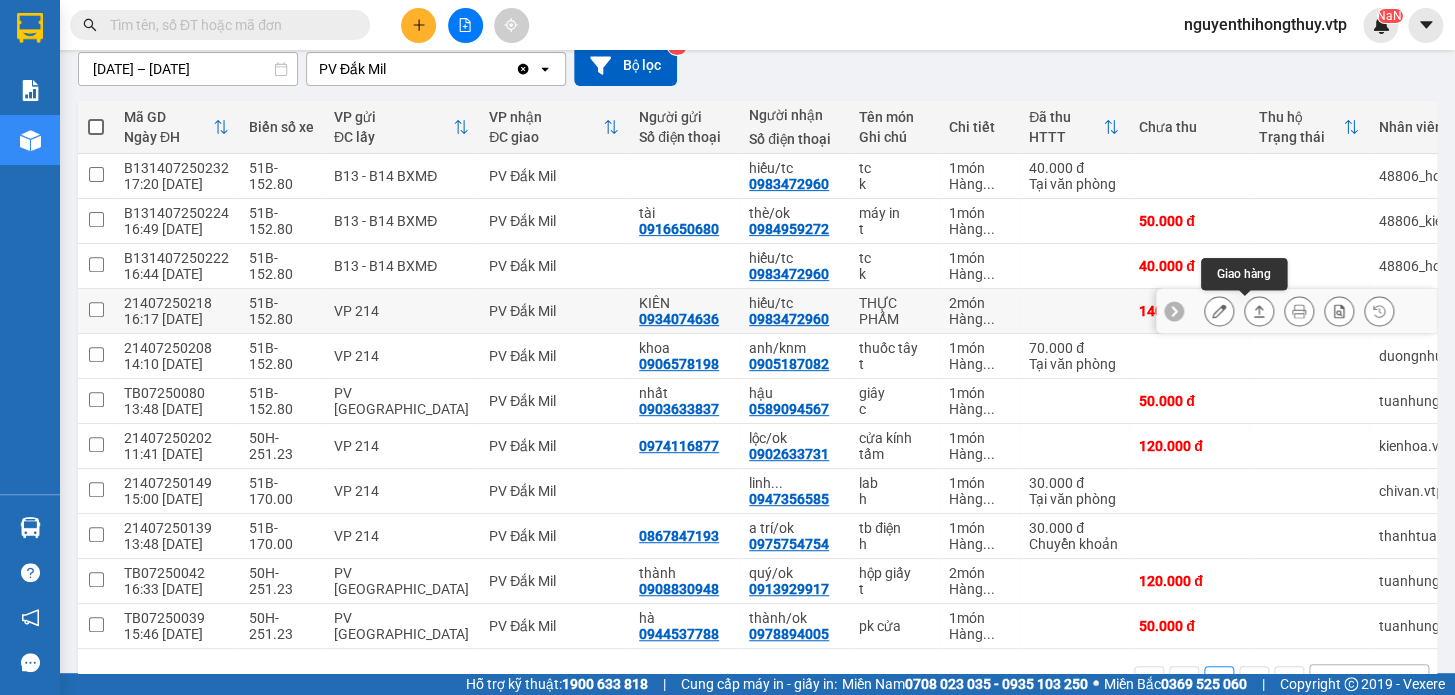 click 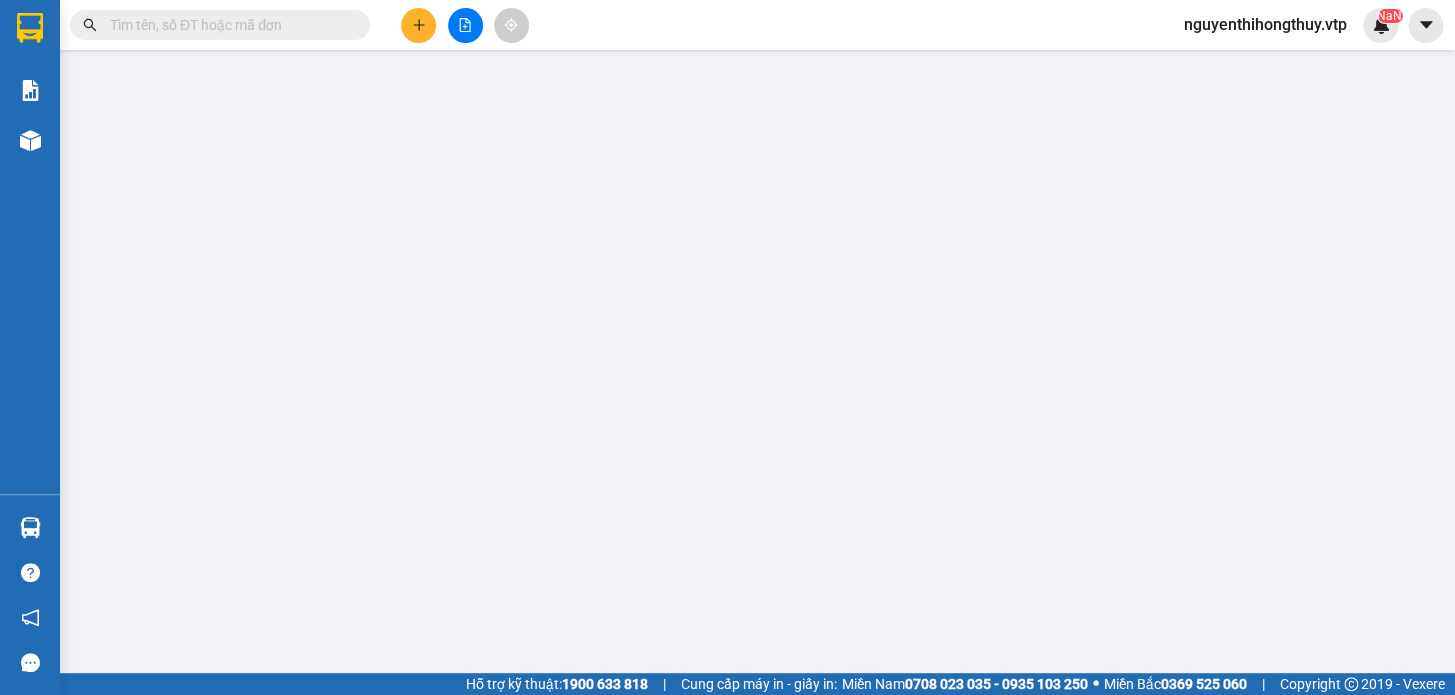 scroll, scrollTop: 0, scrollLeft: 0, axis: both 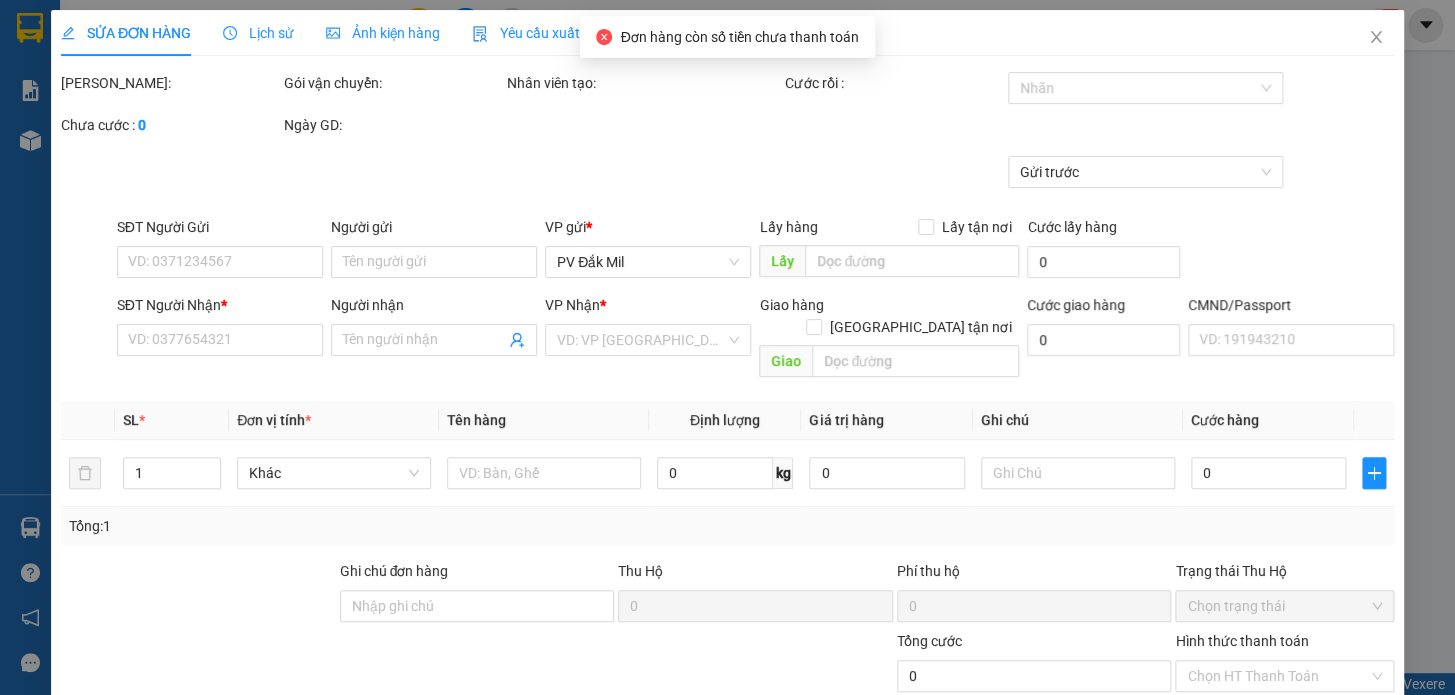 type on "7.000" 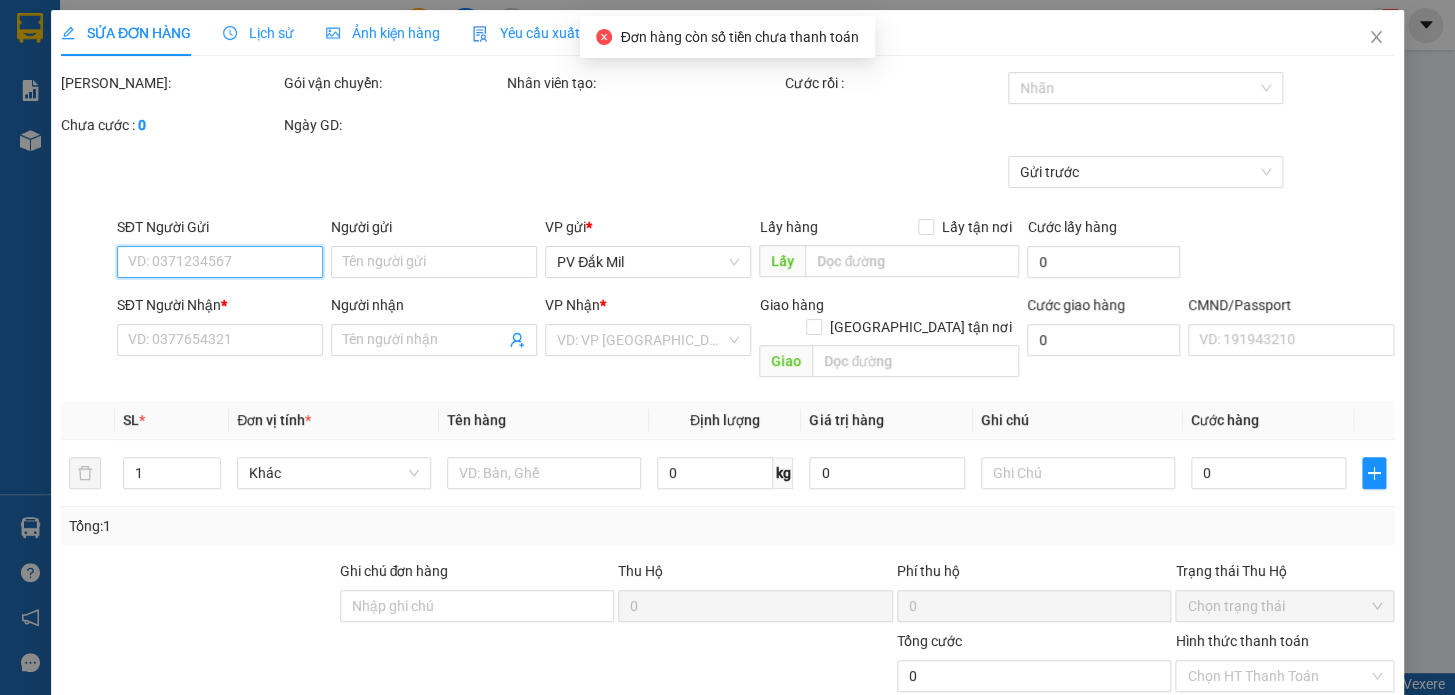 type on "0934074636" 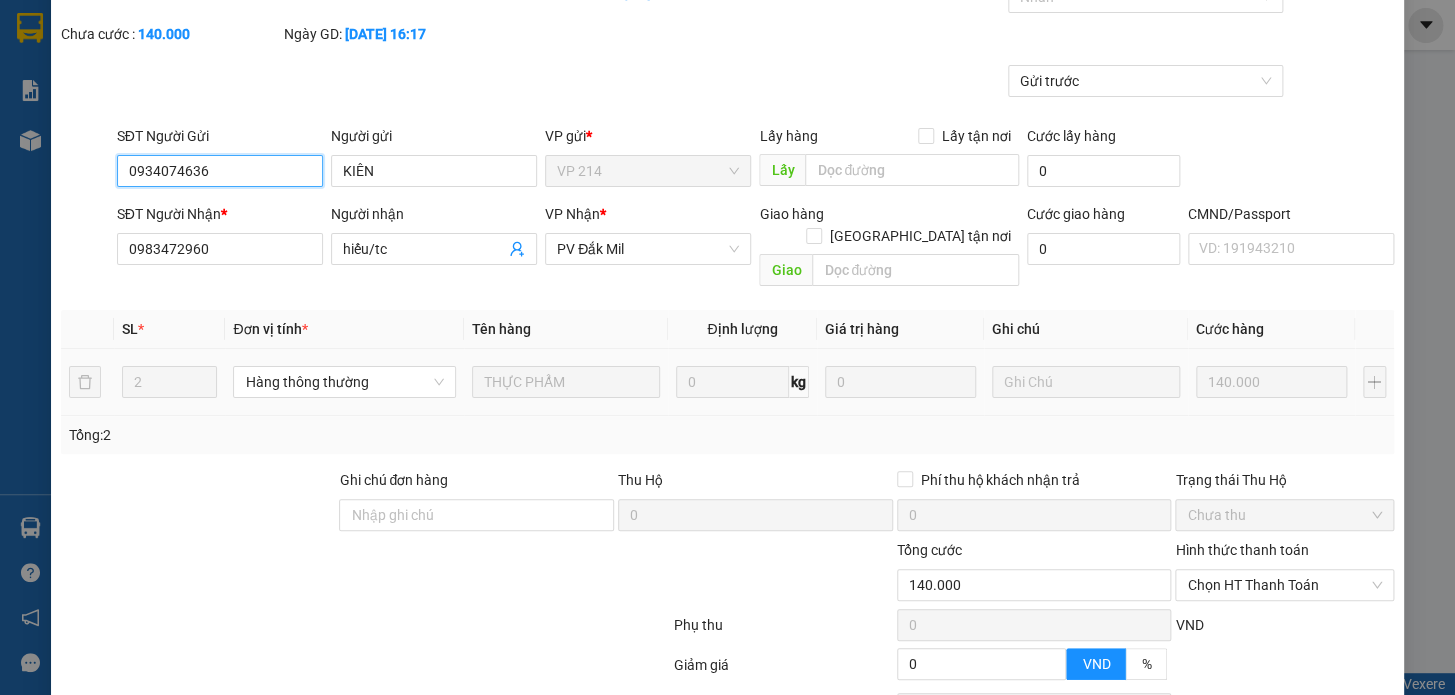 scroll, scrollTop: 250, scrollLeft: 0, axis: vertical 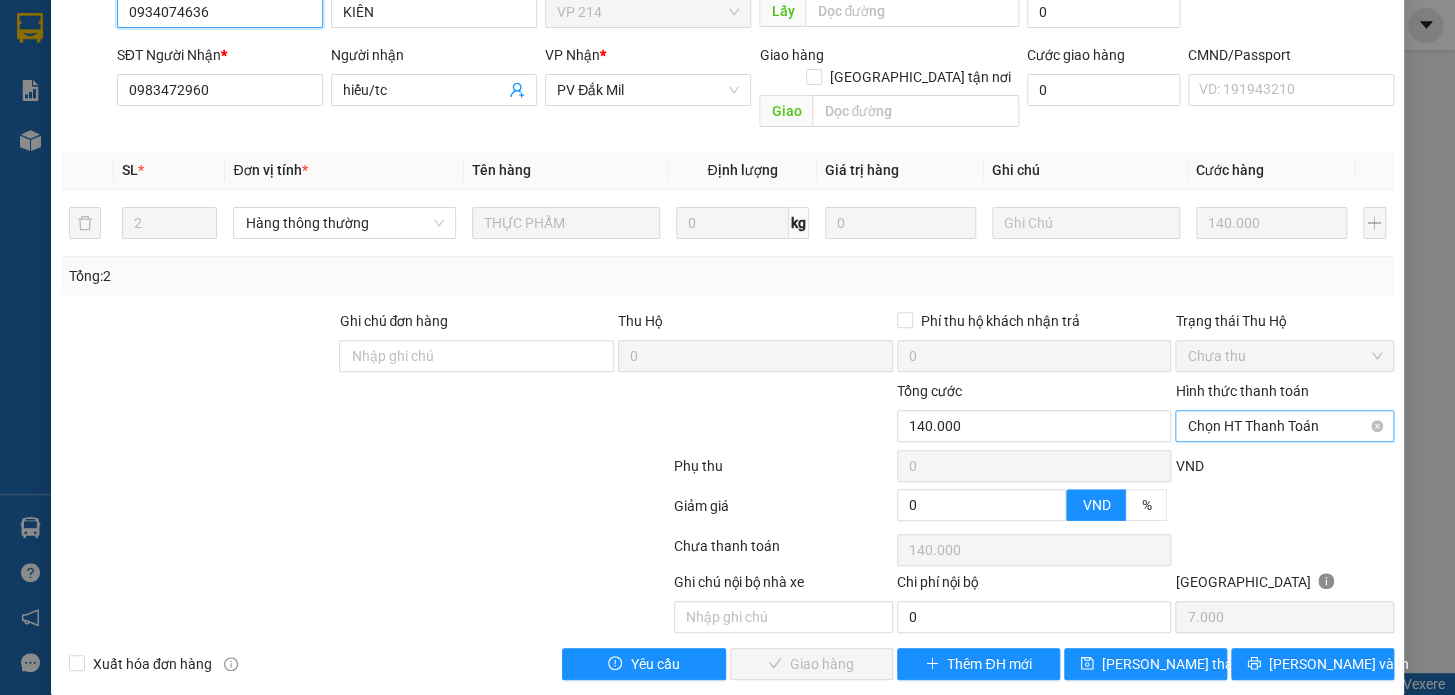 click on "Chọn HT Thanh Toán" at bounding box center (1284, 426) 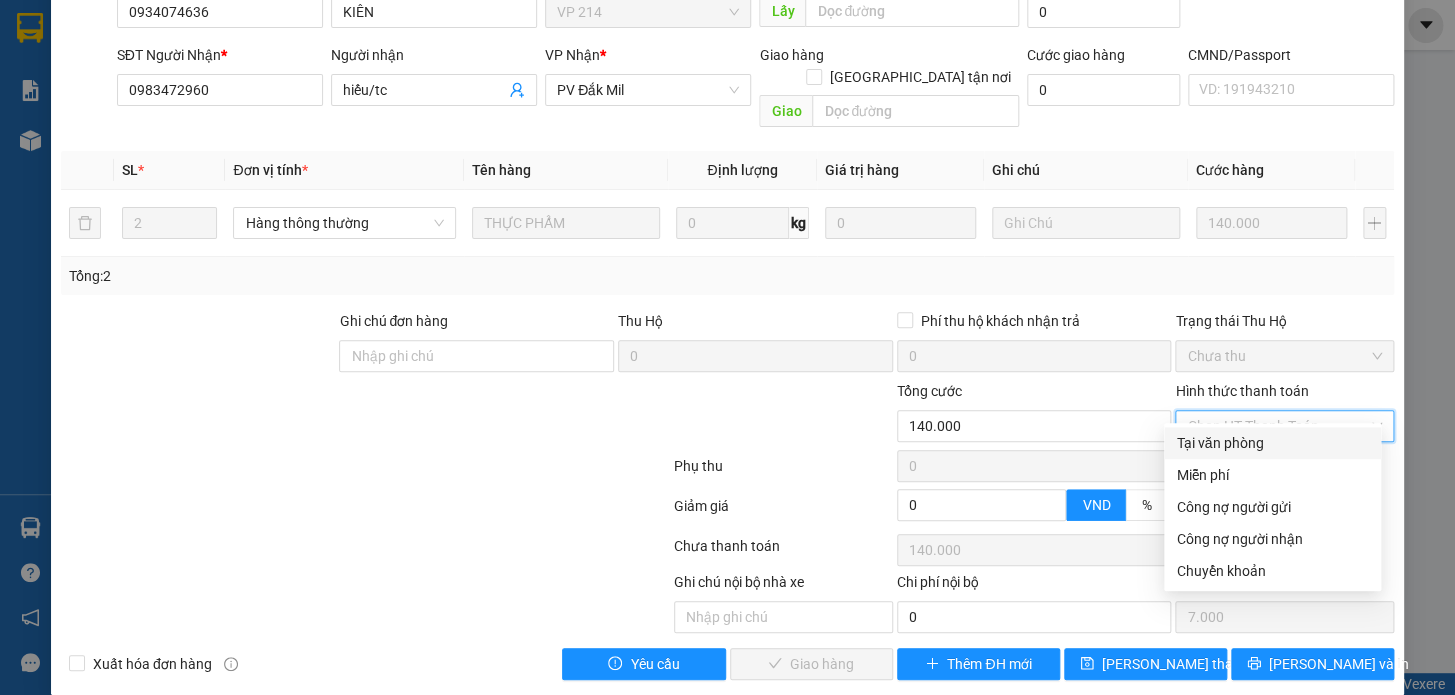 click on "Tại văn phòng" at bounding box center [1272, 443] 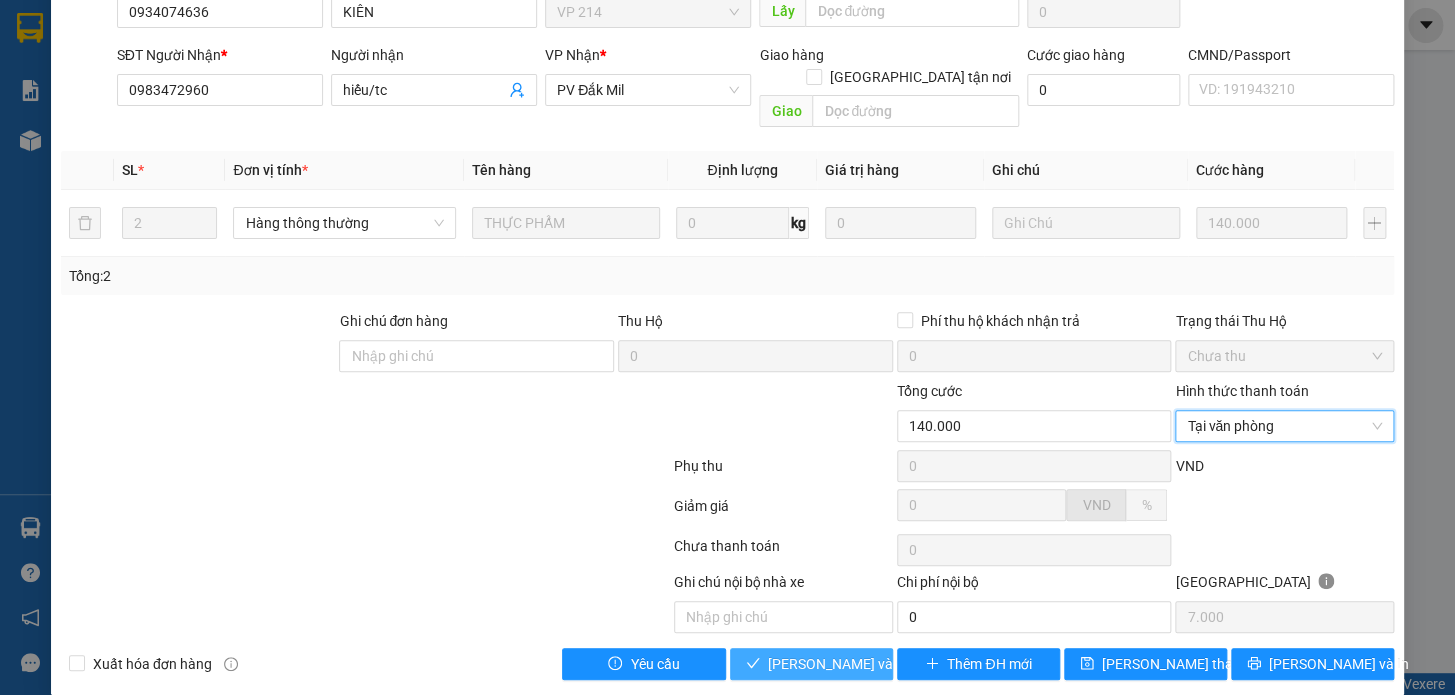 click on "[PERSON_NAME] và Giao hàng" at bounding box center [864, 664] 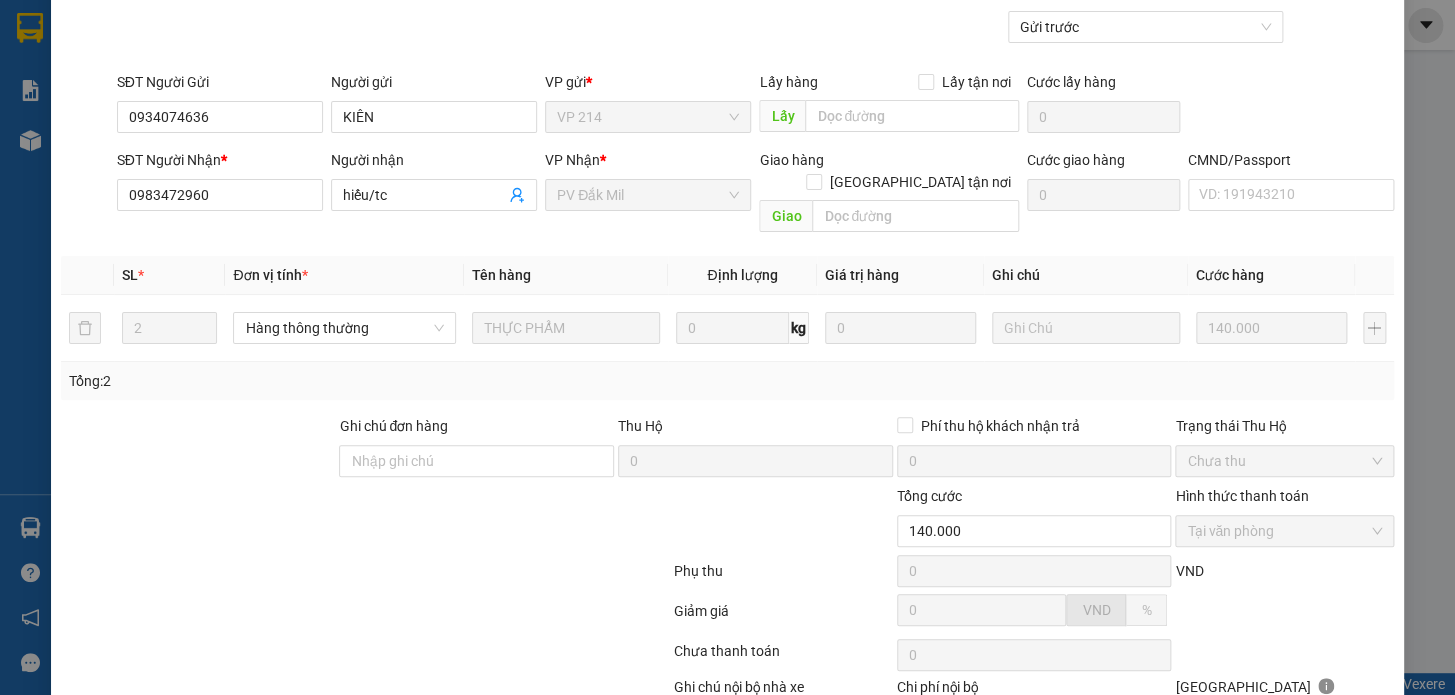 scroll, scrollTop: 0, scrollLeft: 0, axis: both 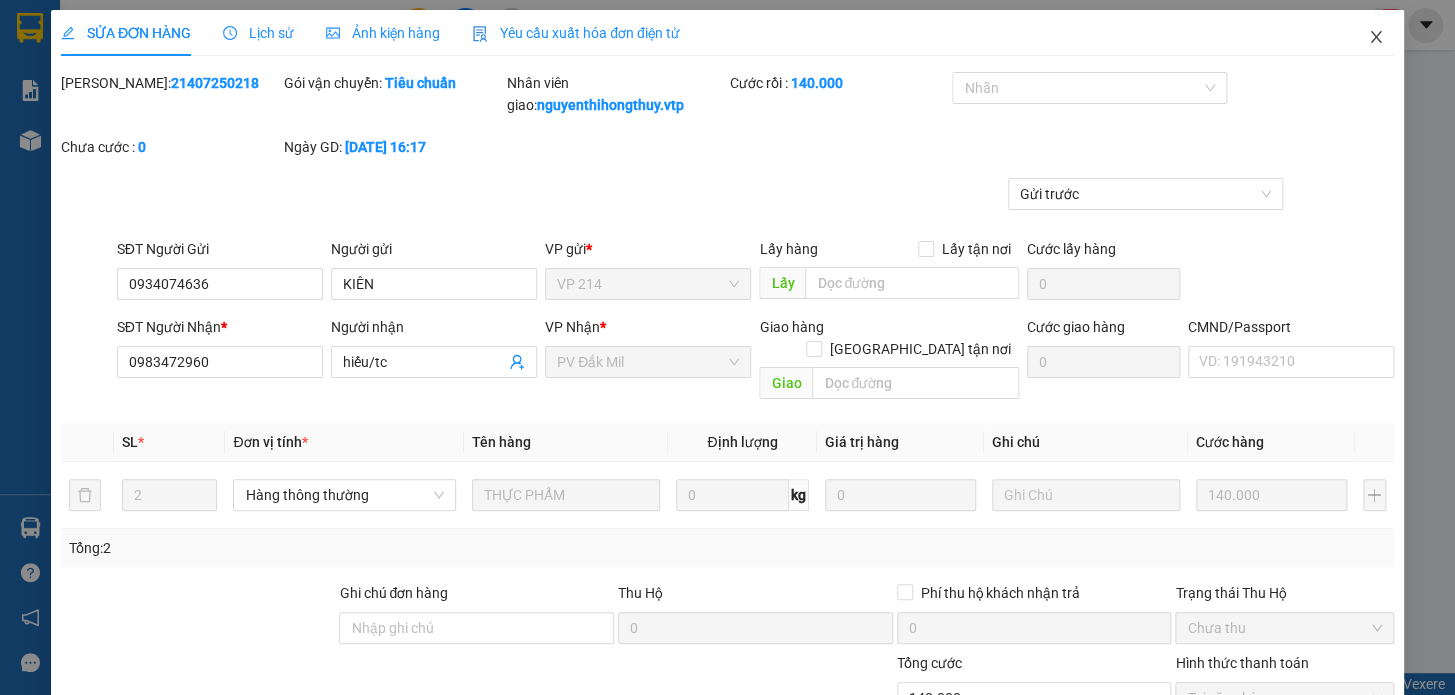click 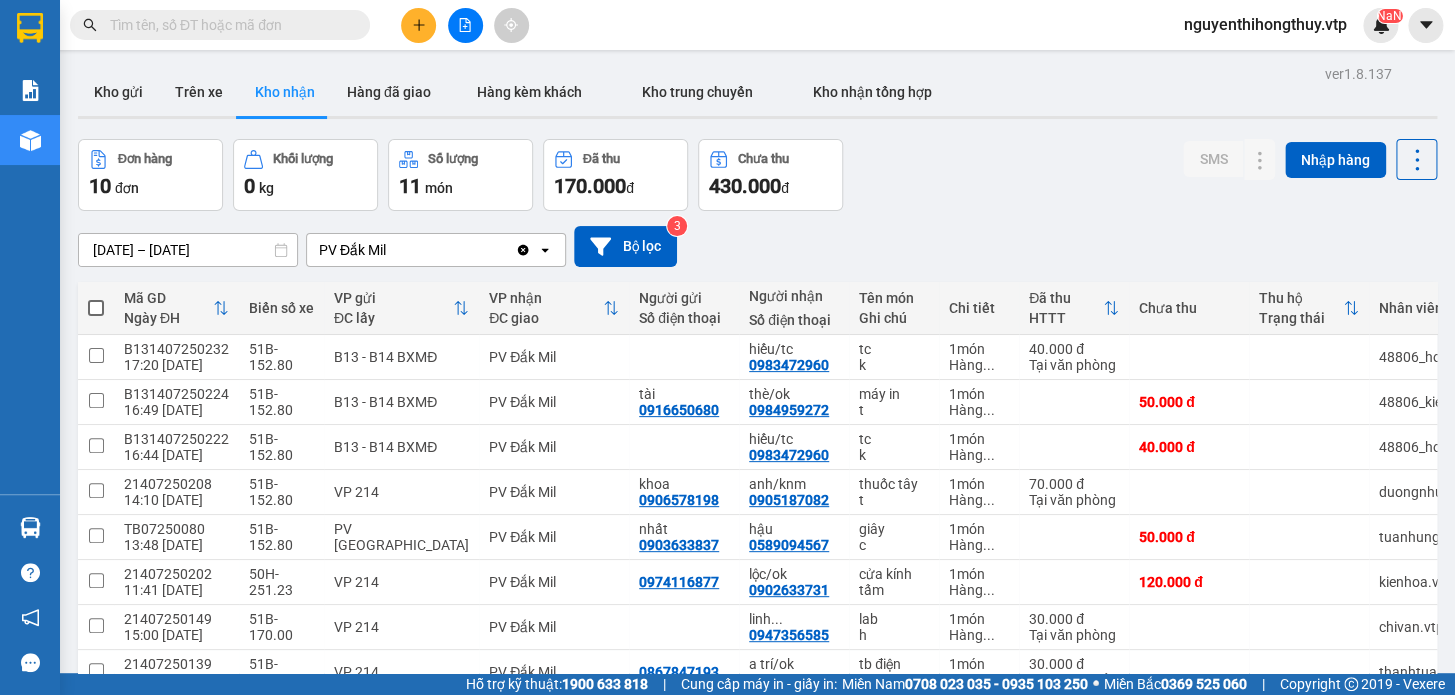 click at bounding box center (228, 25) 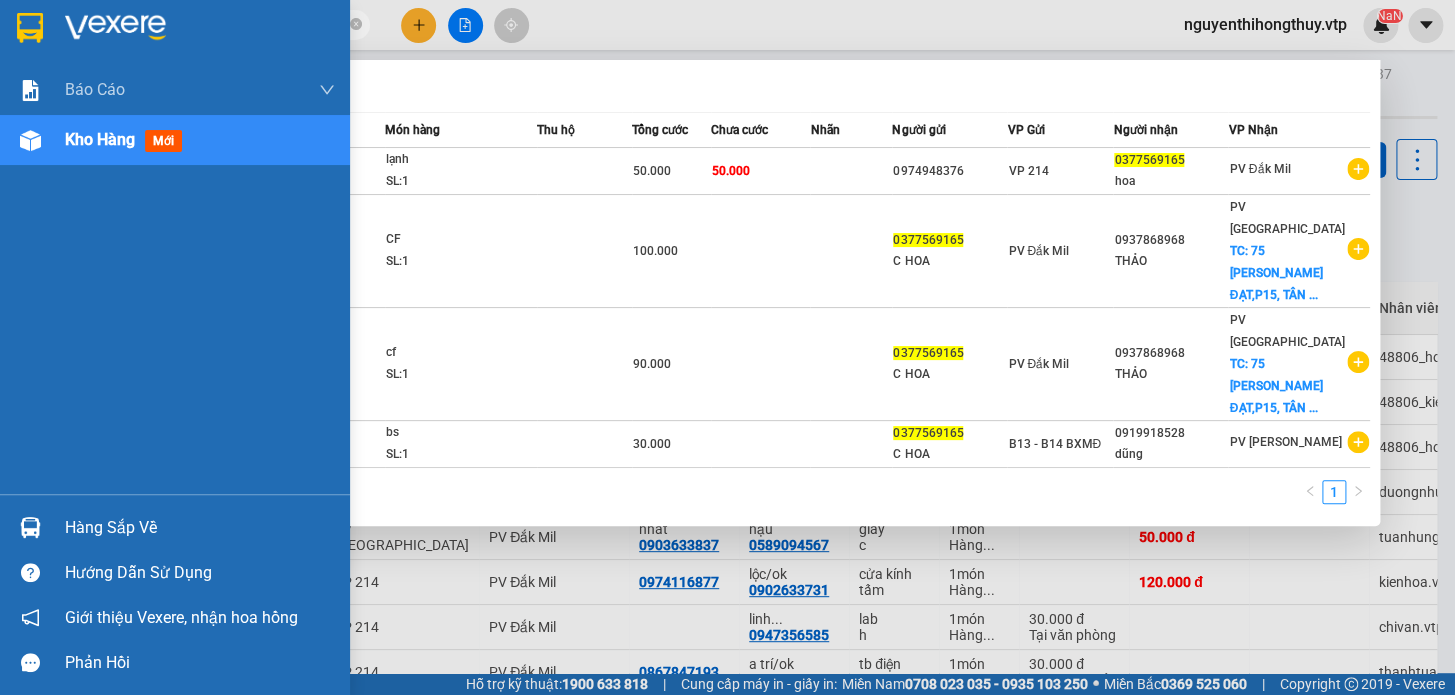 type on "0377569165" 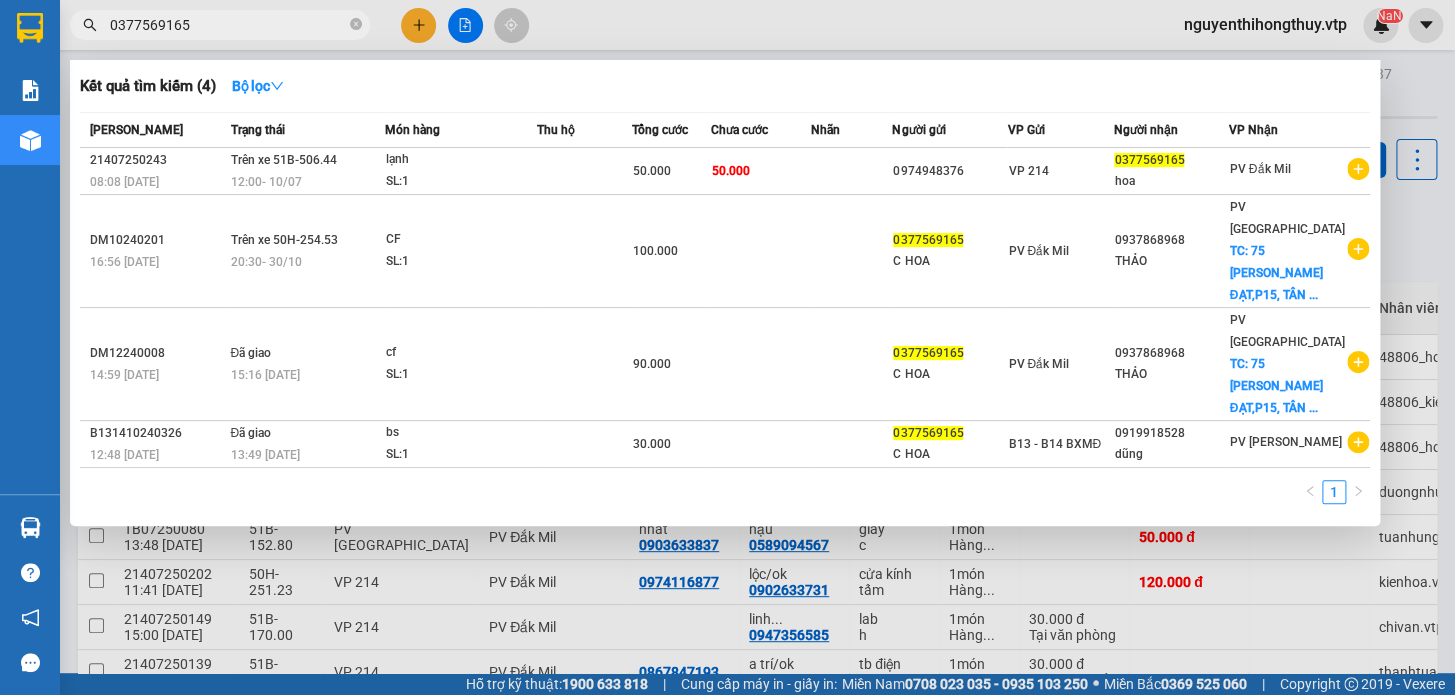 click at bounding box center [727, 347] 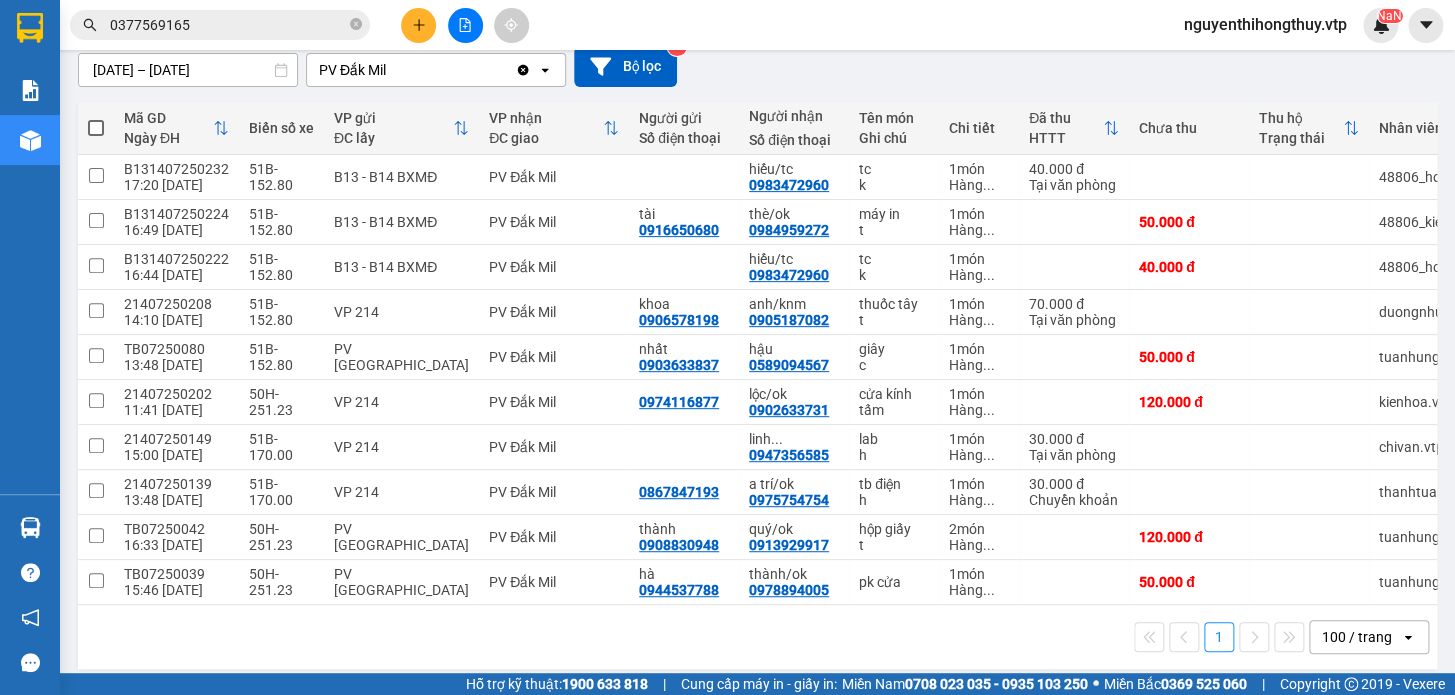 scroll, scrollTop: 181, scrollLeft: 0, axis: vertical 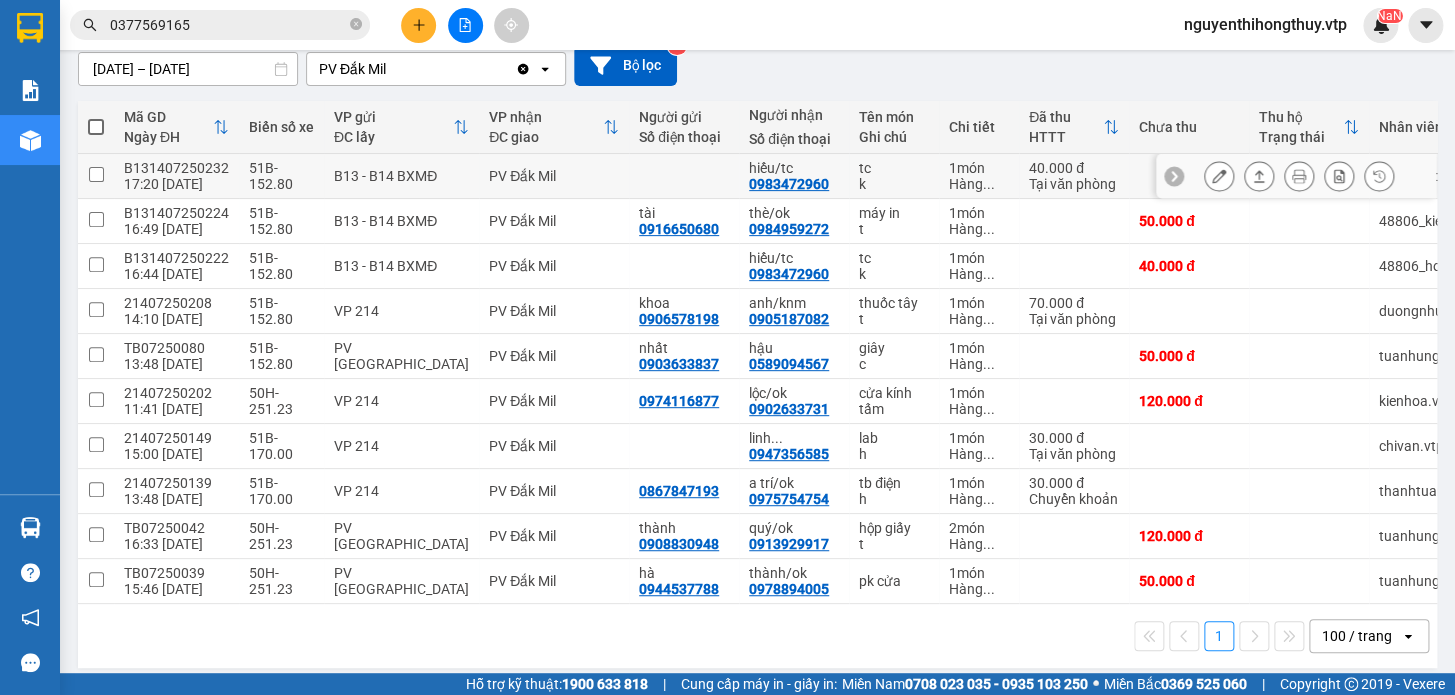 drag, startPoint x: 782, startPoint y: 182, endPoint x: 782, endPoint y: 206, distance: 24 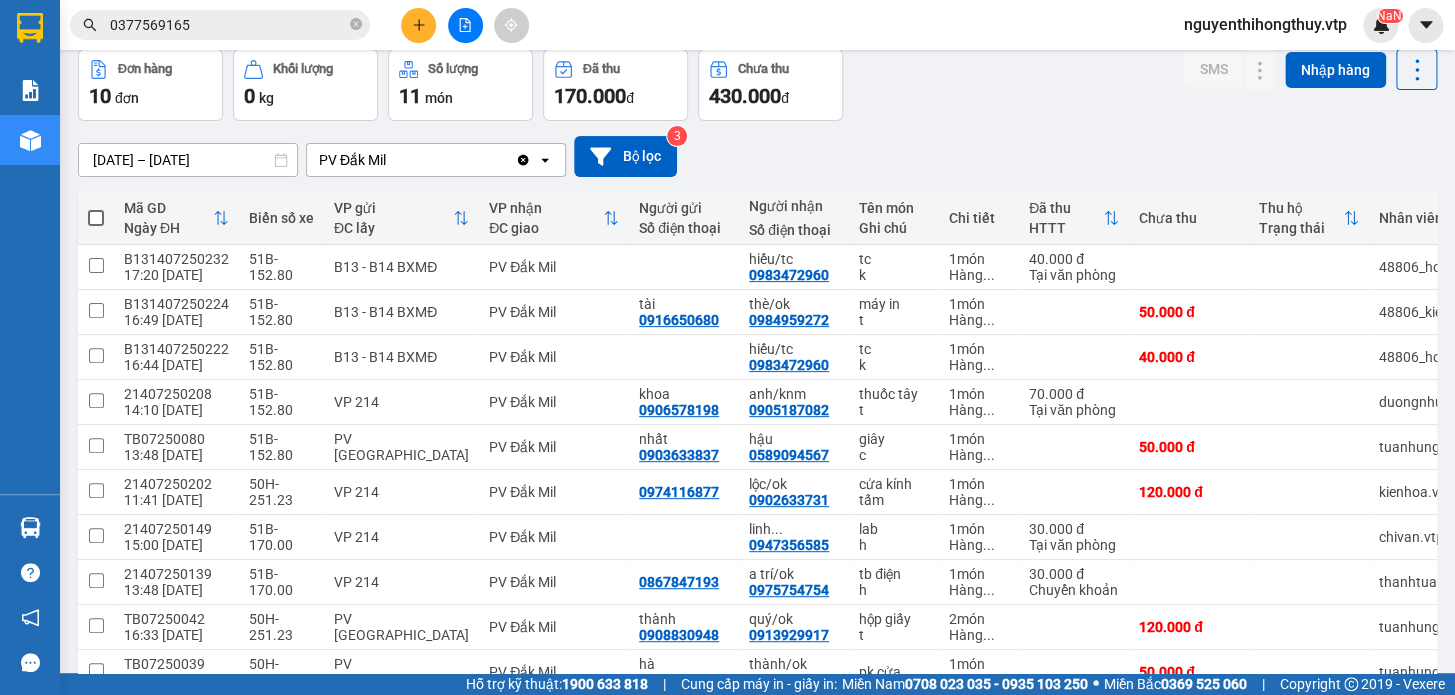 scroll, scrollTop: 181, scrollLeft: 0, axis: vertical 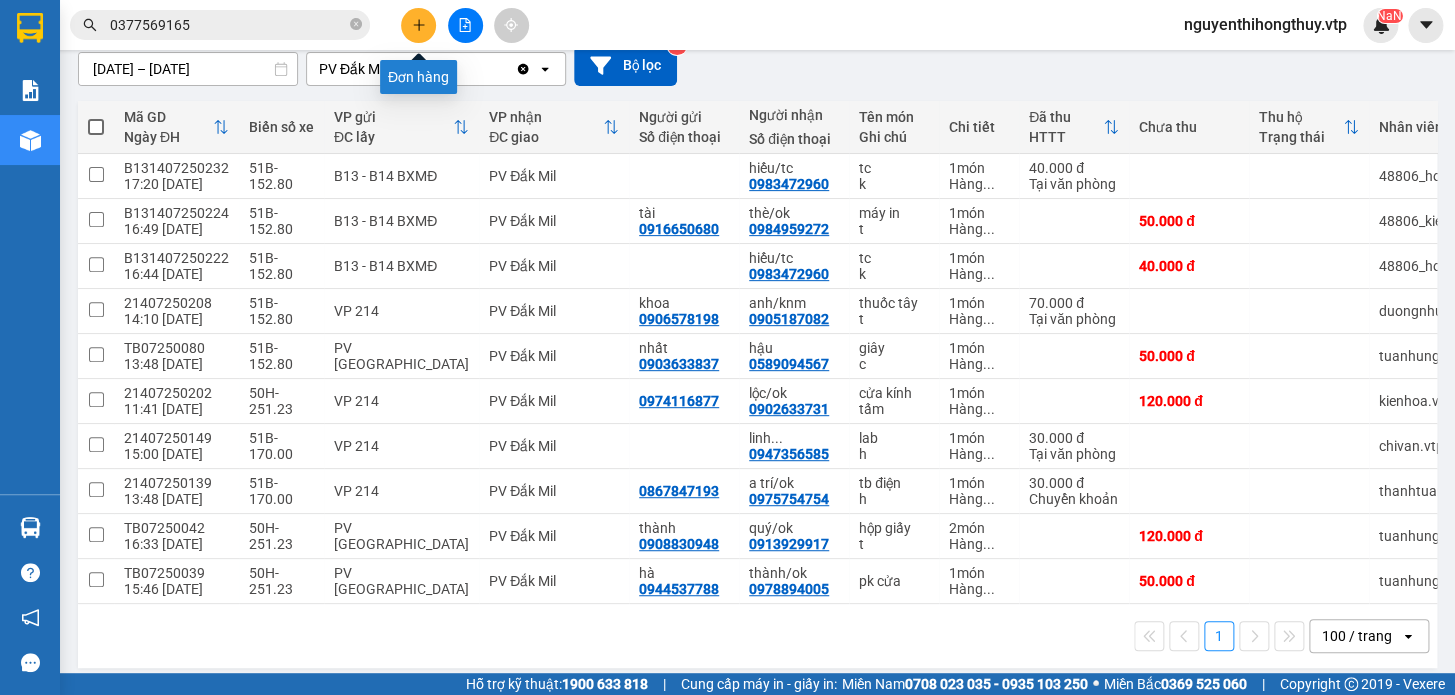click at bounding box center [418, 25] 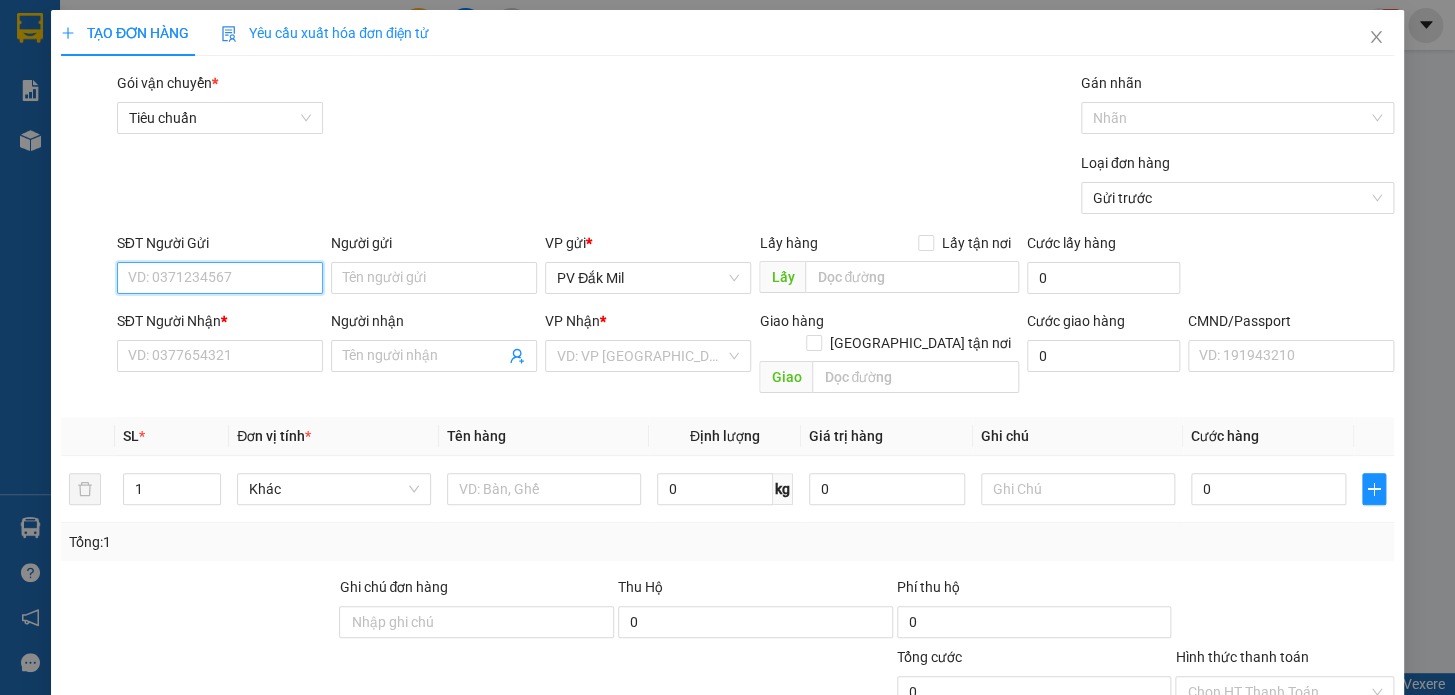 click on "SĐT Người Gửi" at bounding box center [220, 278] 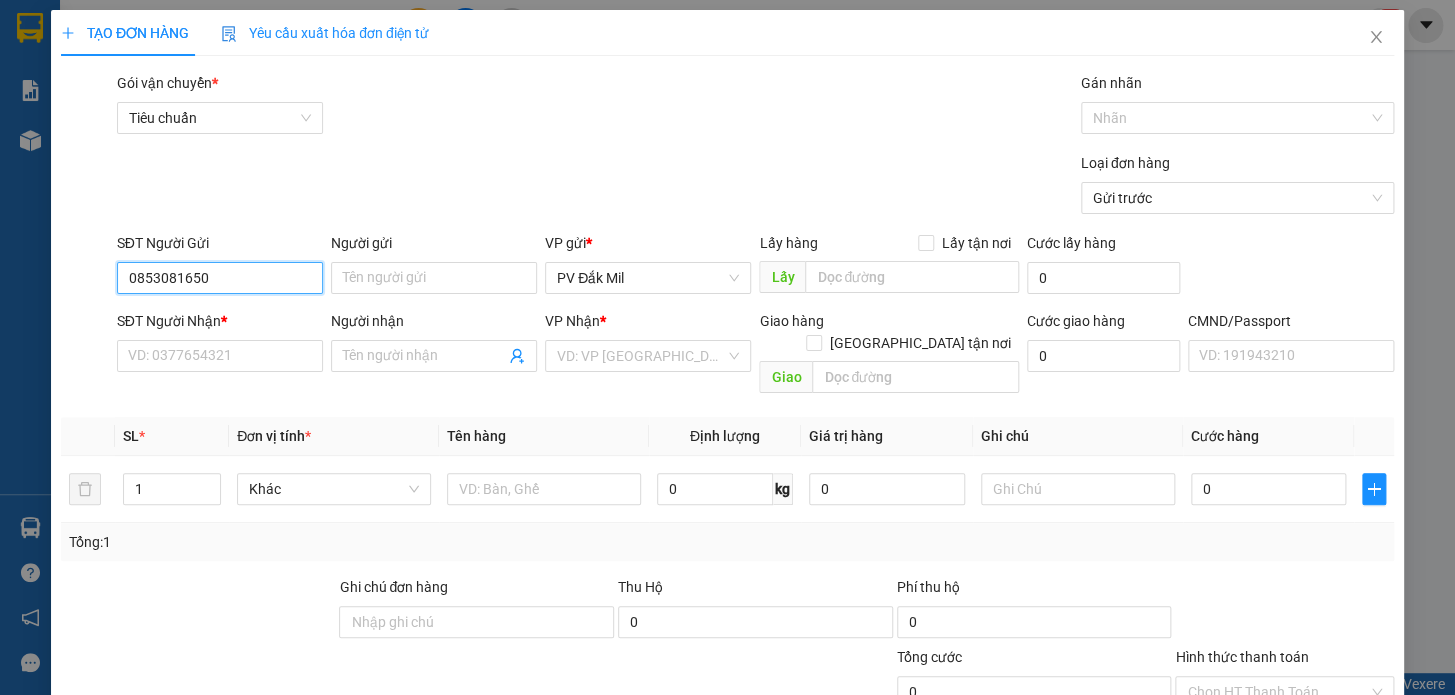 type on "0853081650" 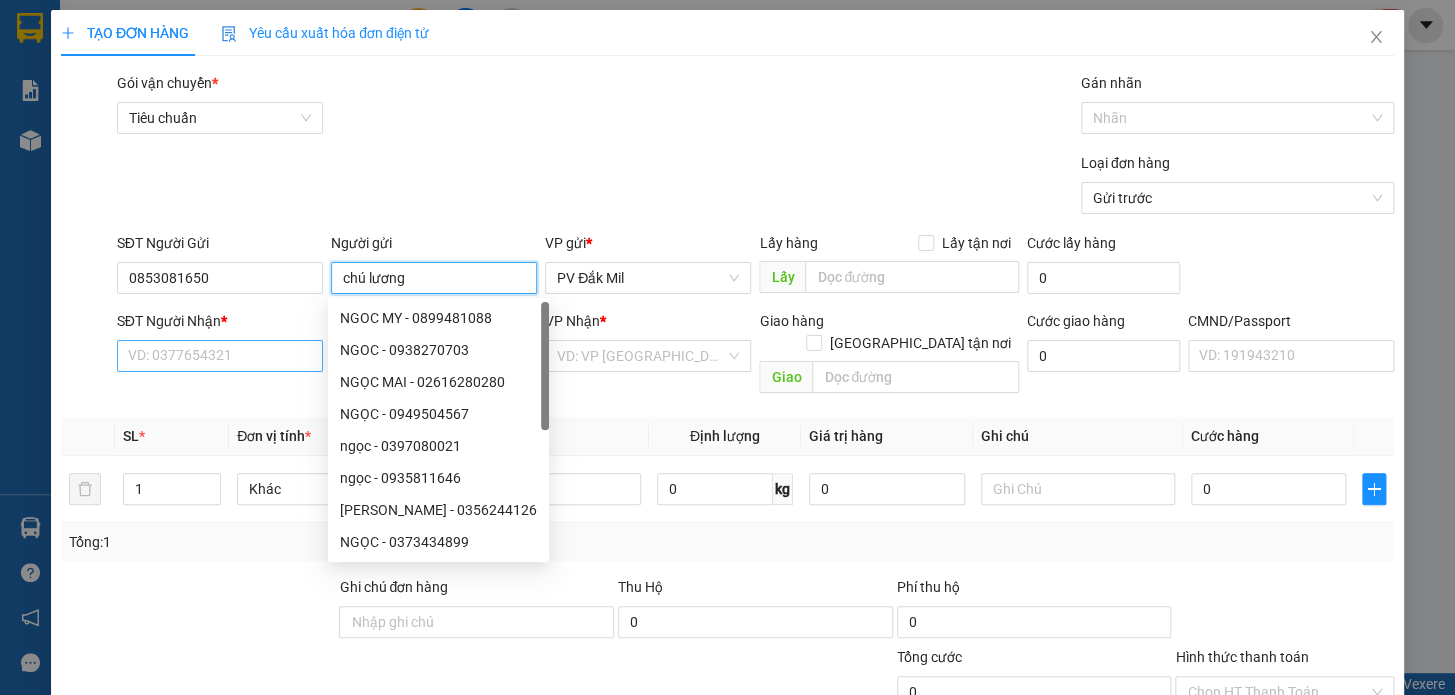 type on "chú lương" 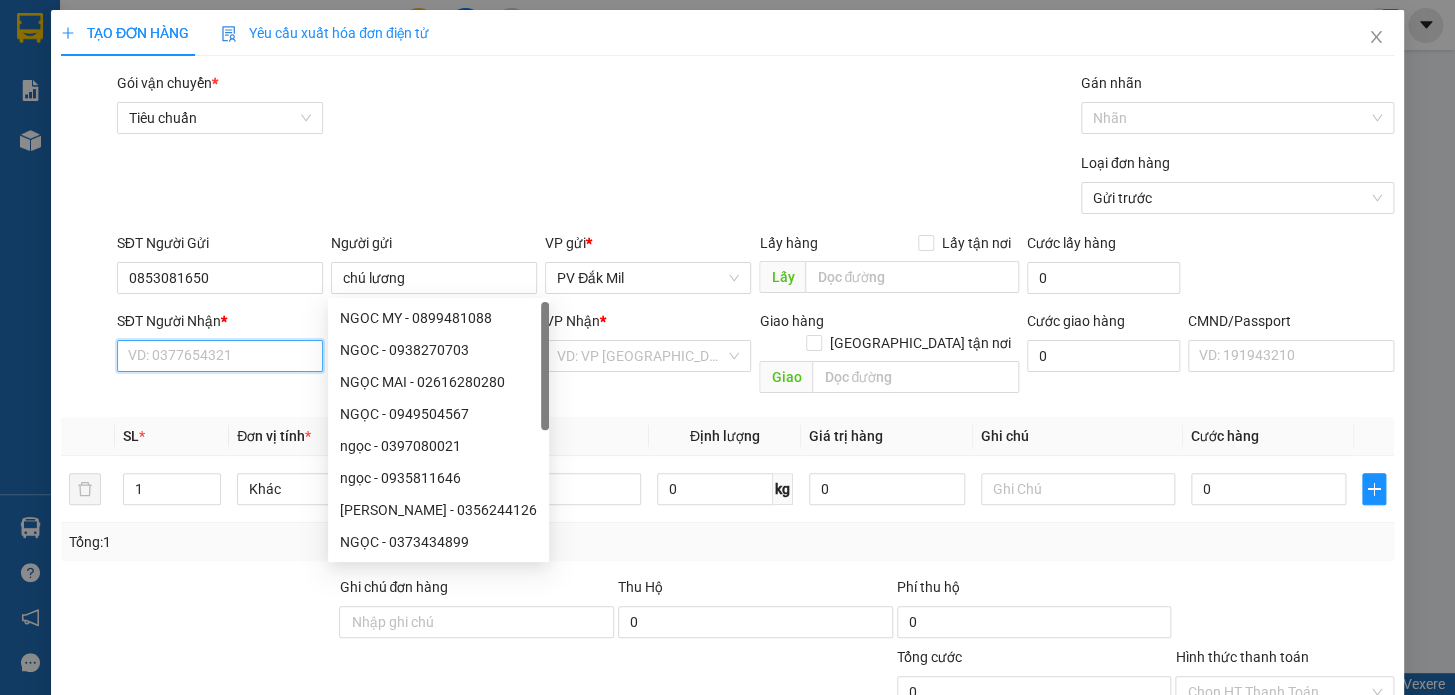 click on "SĐT Người Nhận  *" at bounding box center [220, 356] 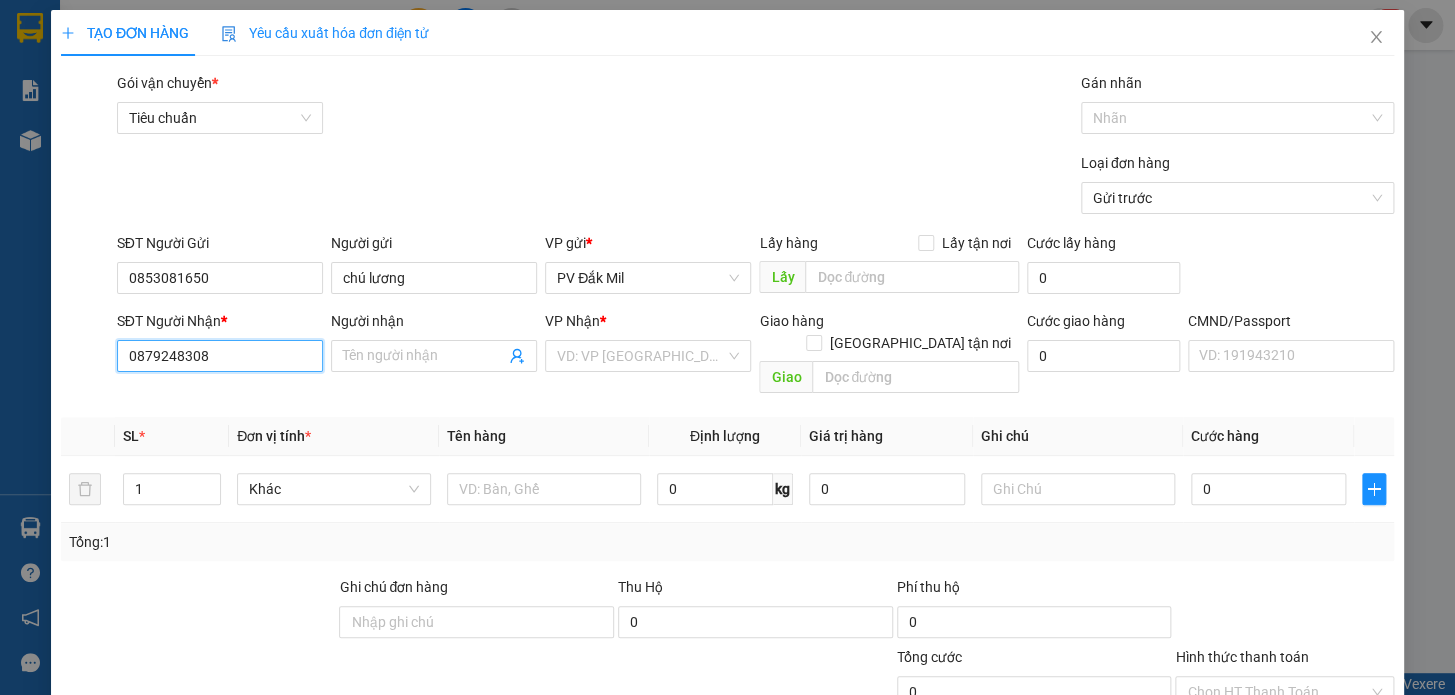 type on "0879248308" 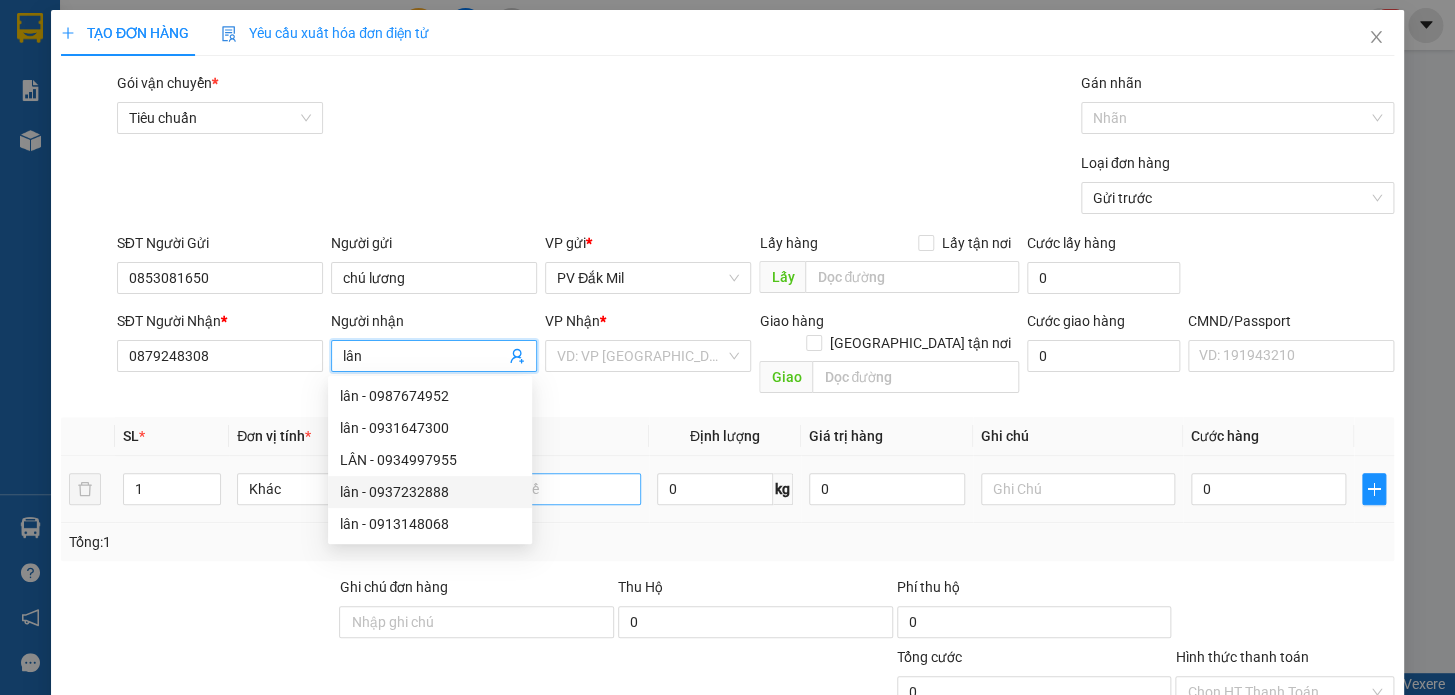 type on "lân" 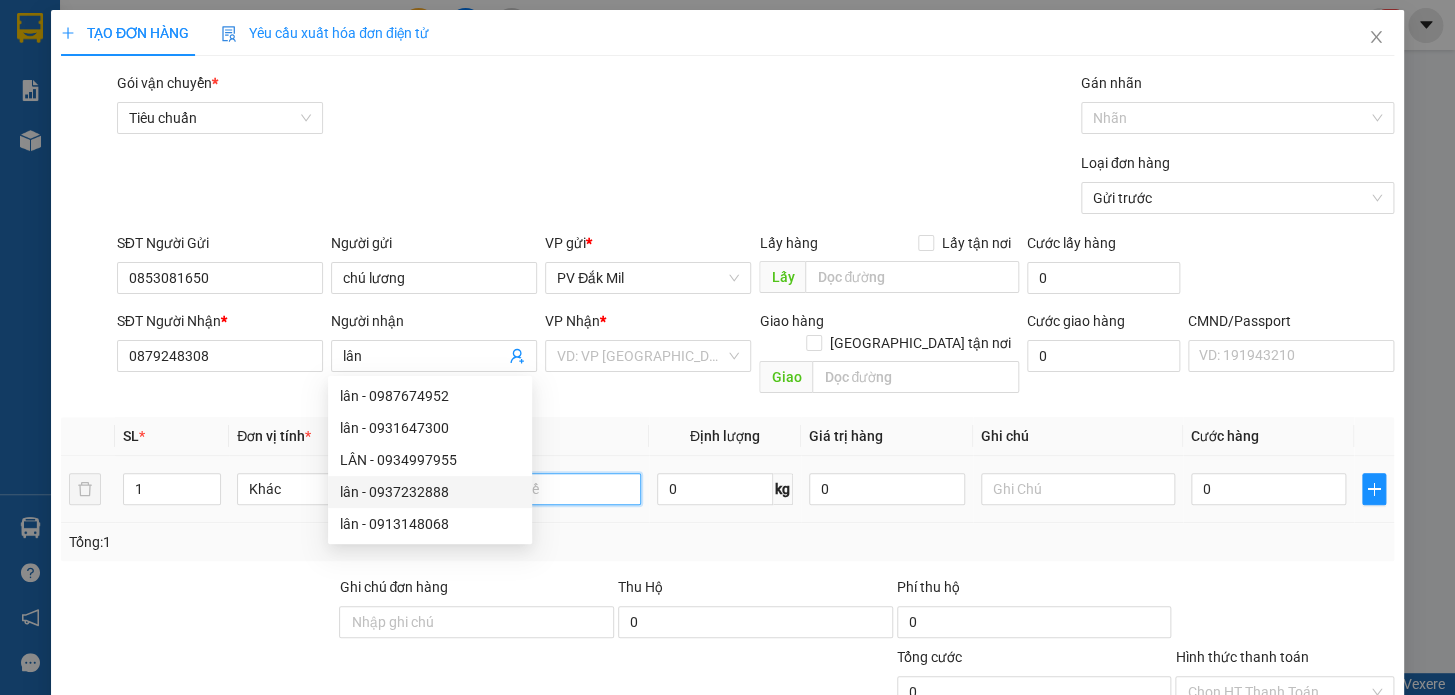 click at bounding box center [544, 489] 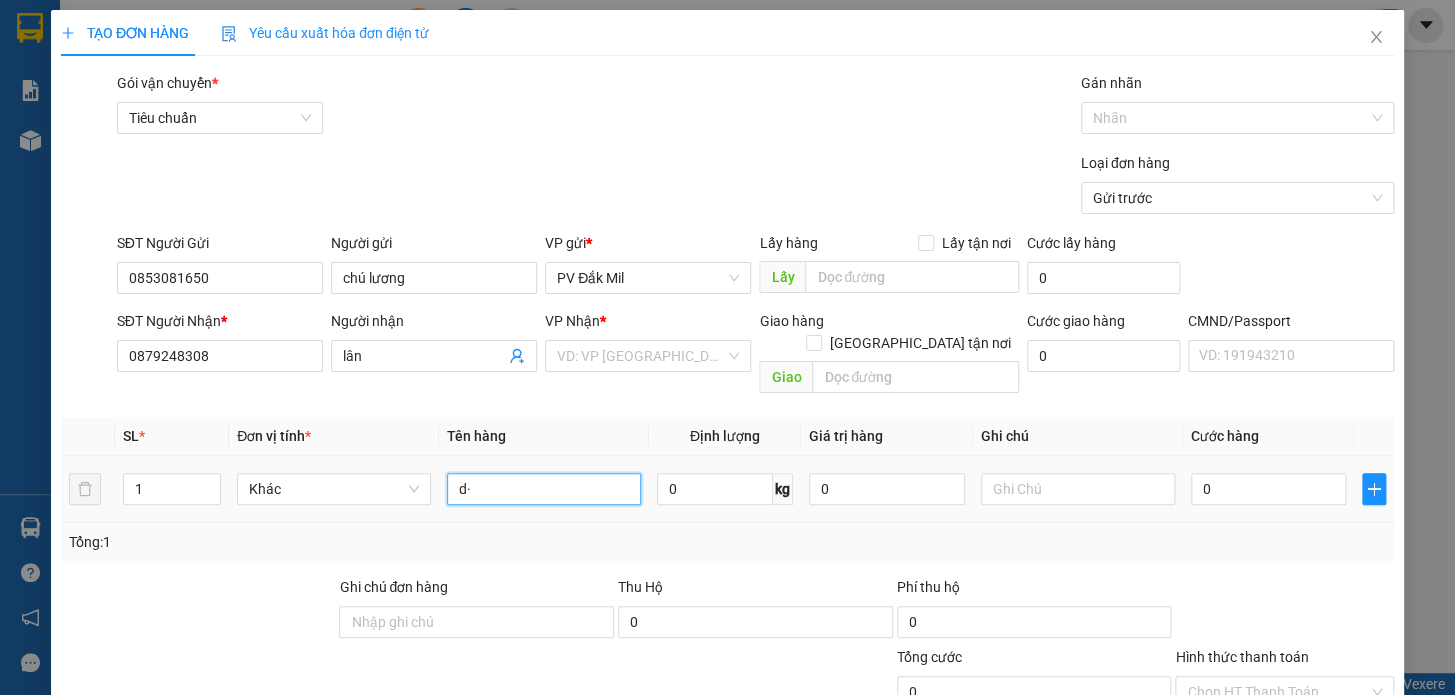 type on "d" 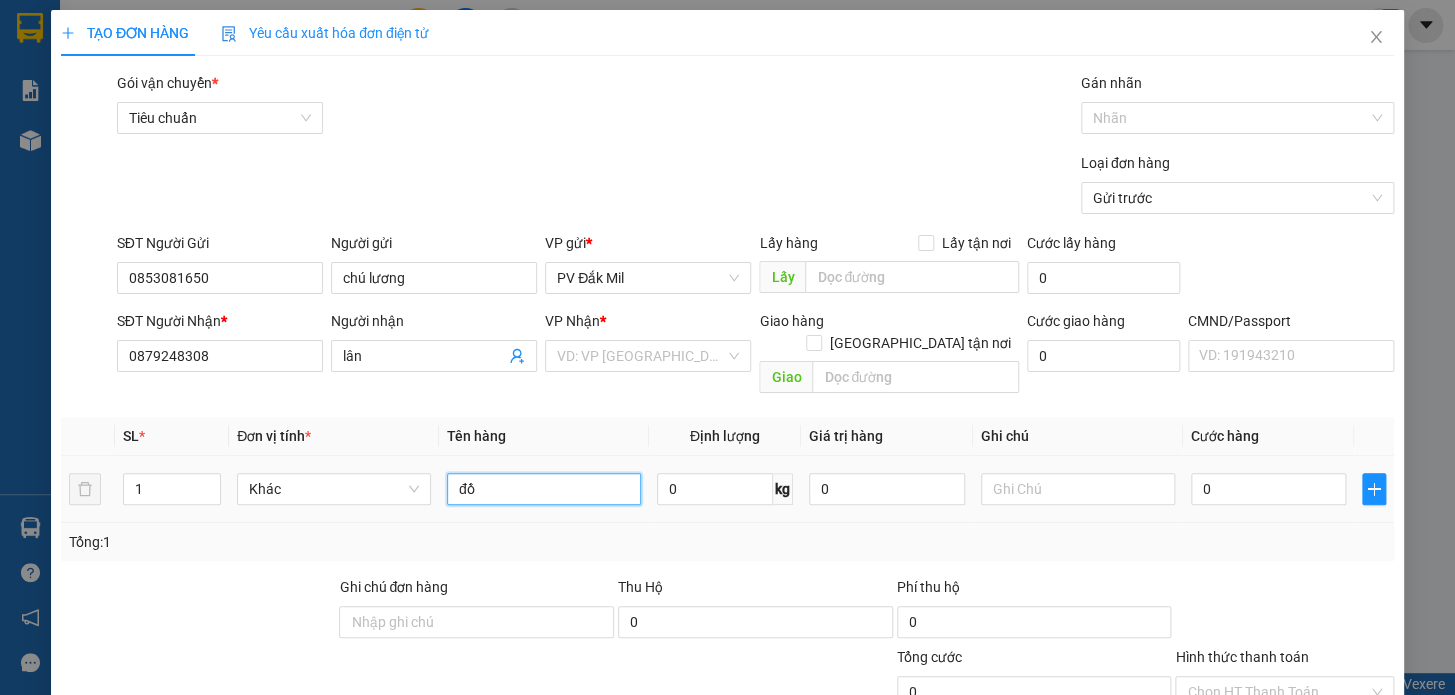 type on "đ" 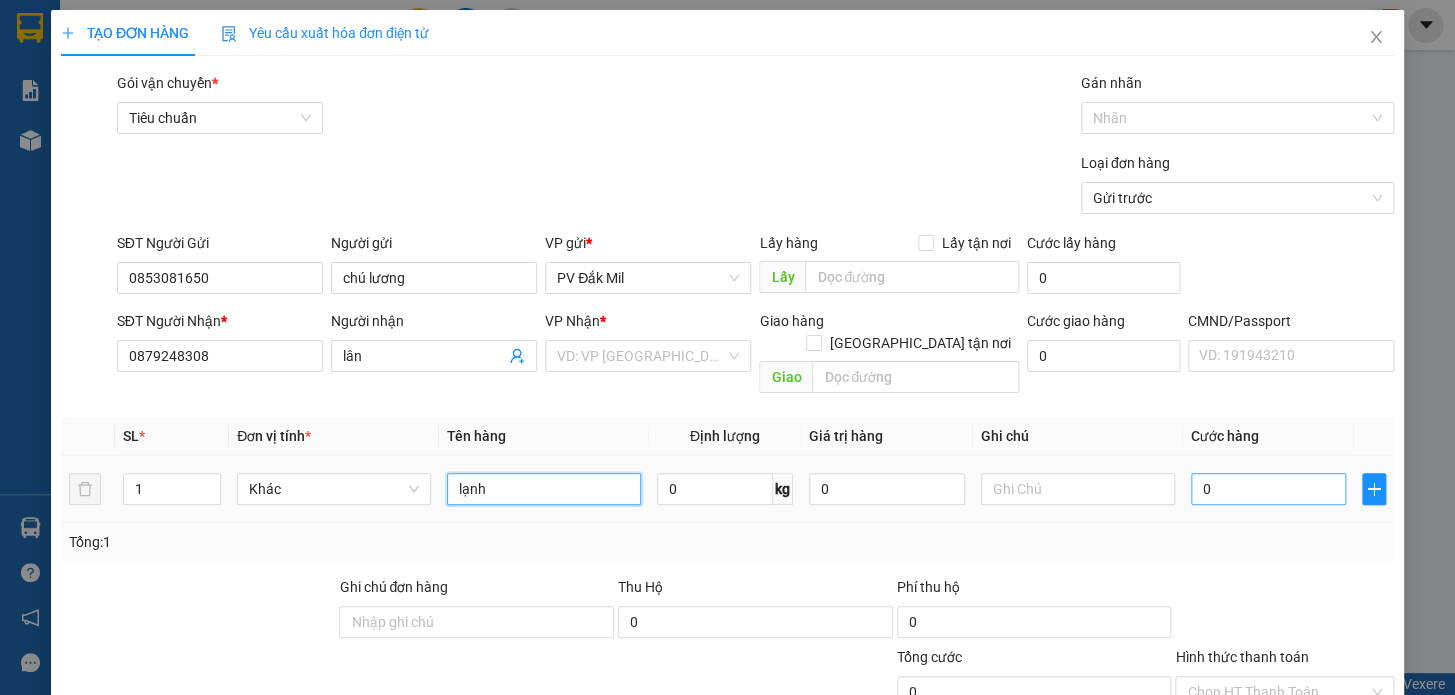 type on "lạnh" 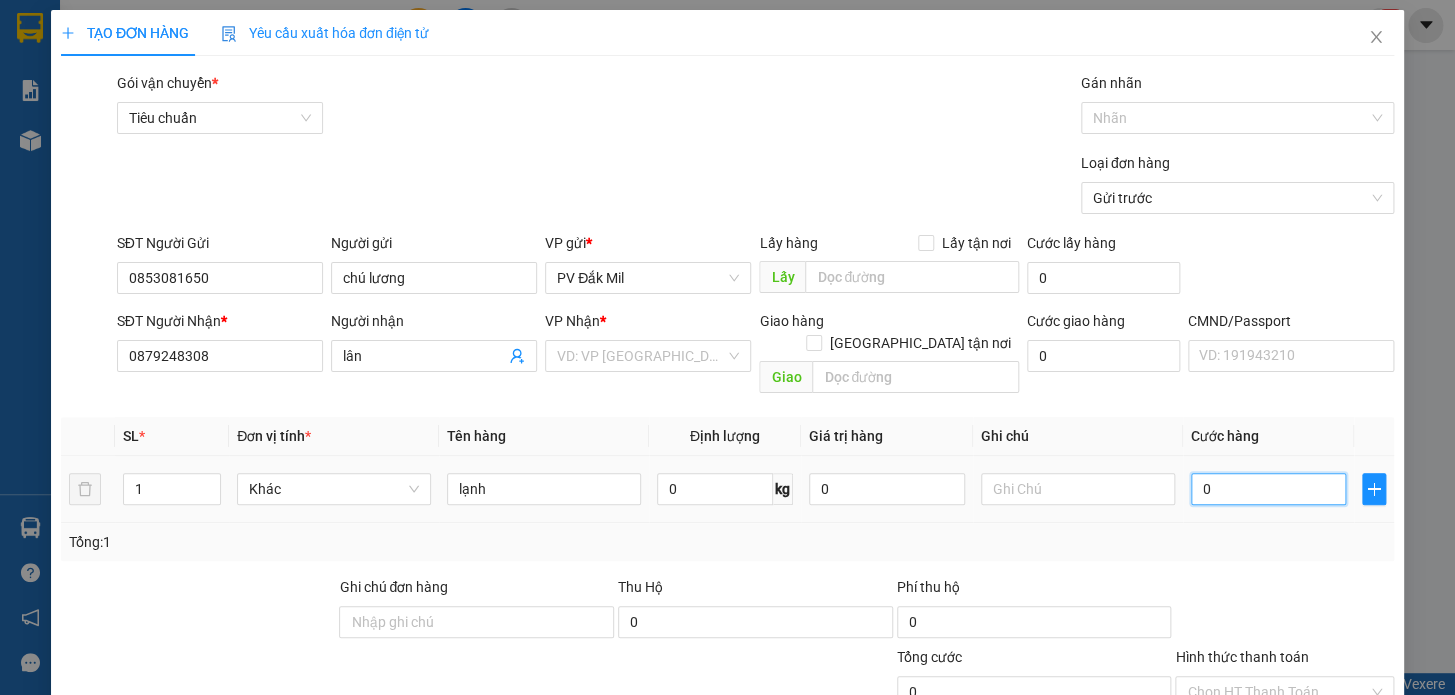 drag, startPoint x: 1207, startPoint y: 466, endPoint x: 1209, endPoint y: 437, distance: 29.068884 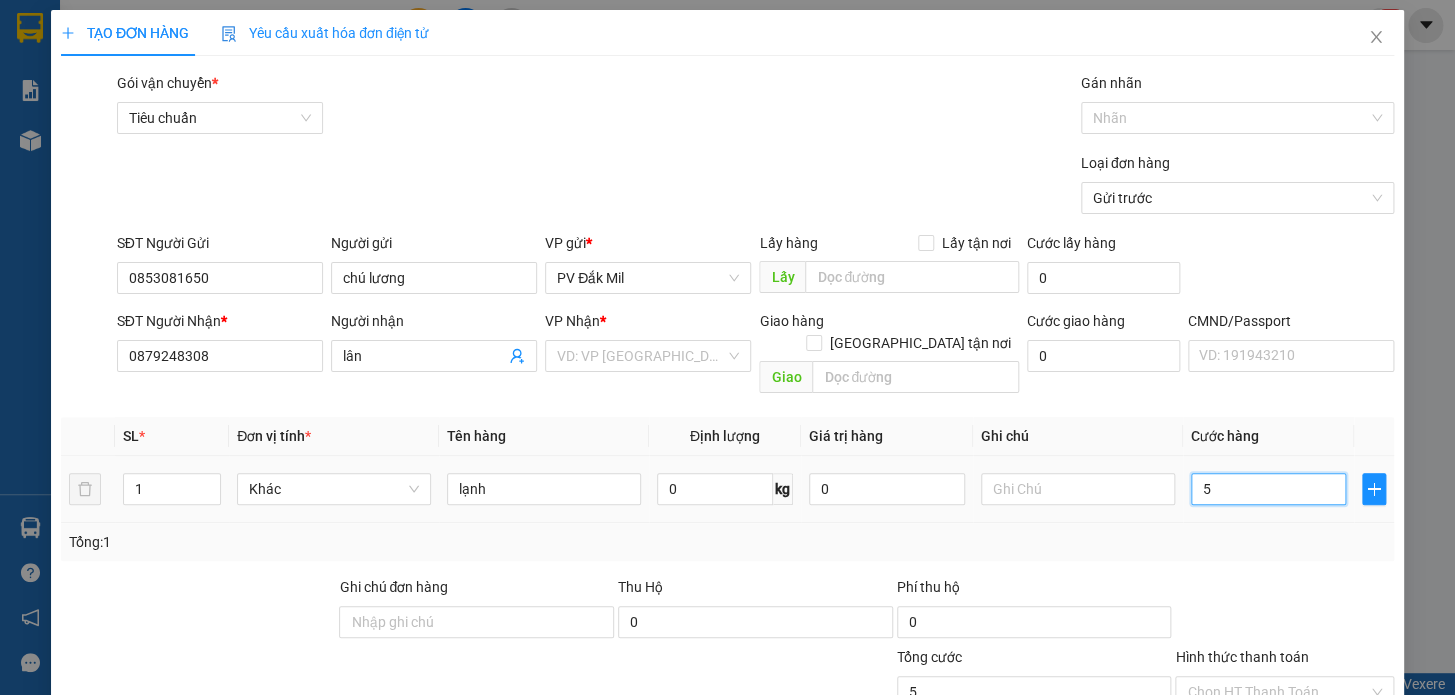 type on "50" 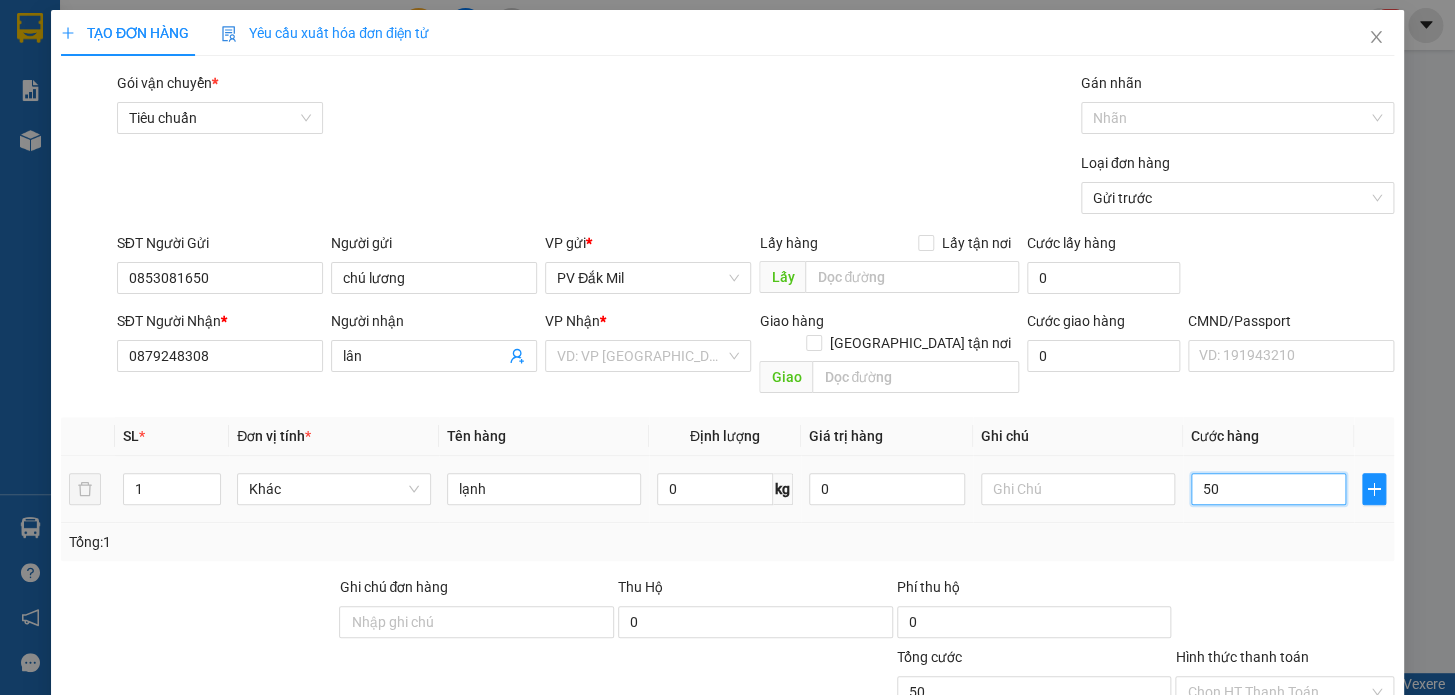 type on "500" 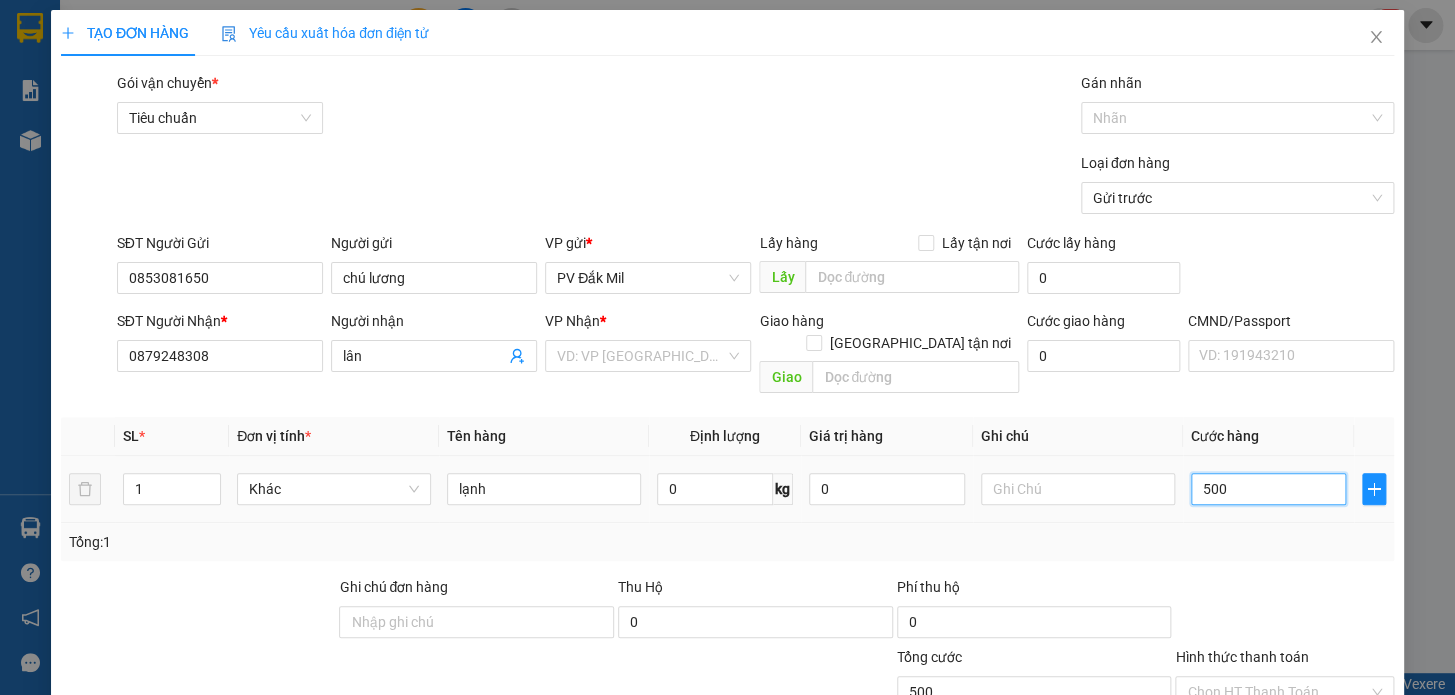 type on "5.000" 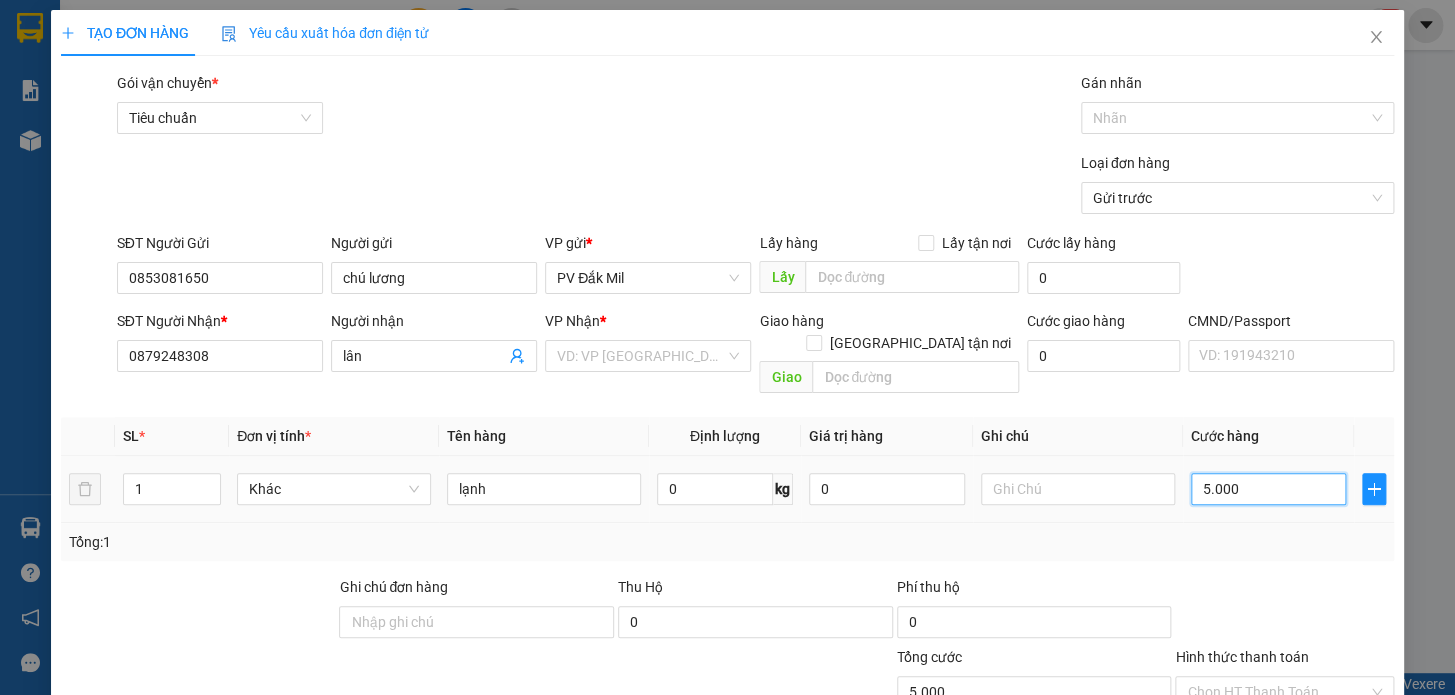 type on "50.000" 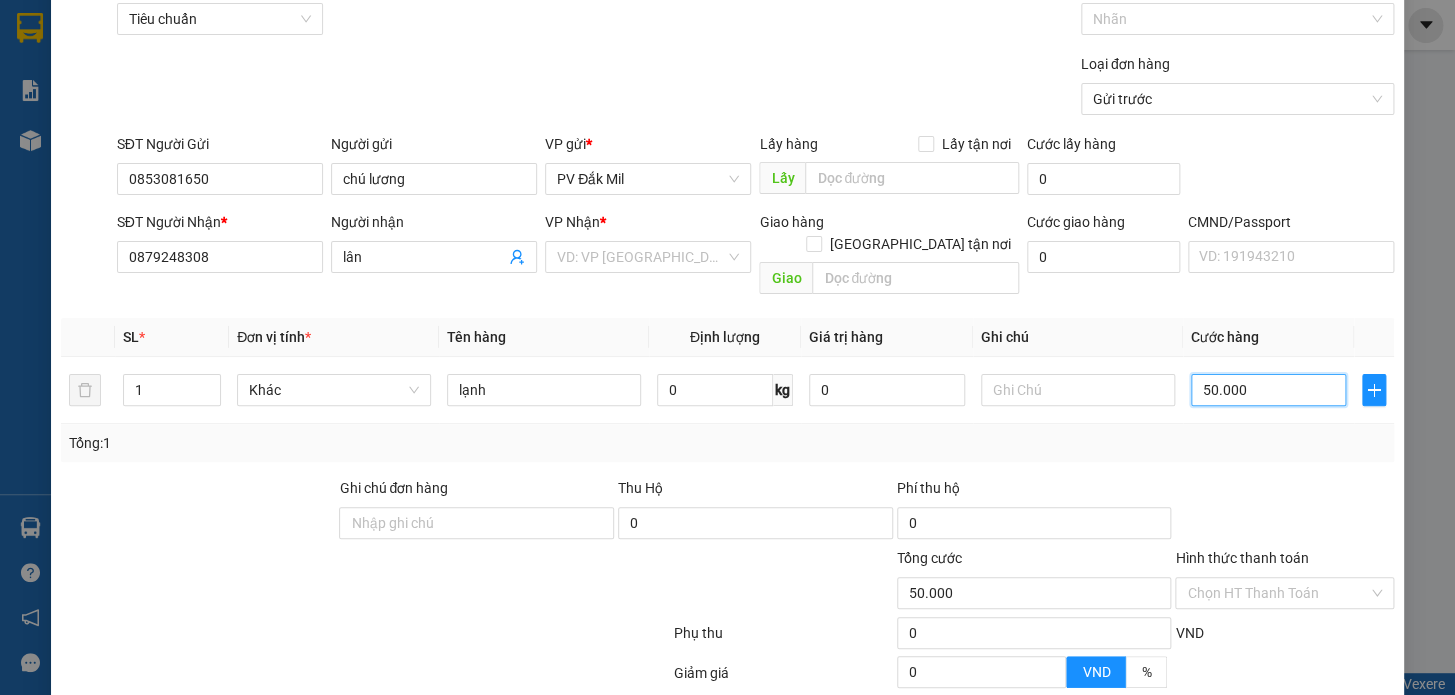 scroll, scrollTop: 265, scrollLeft: 0, axis: vertical 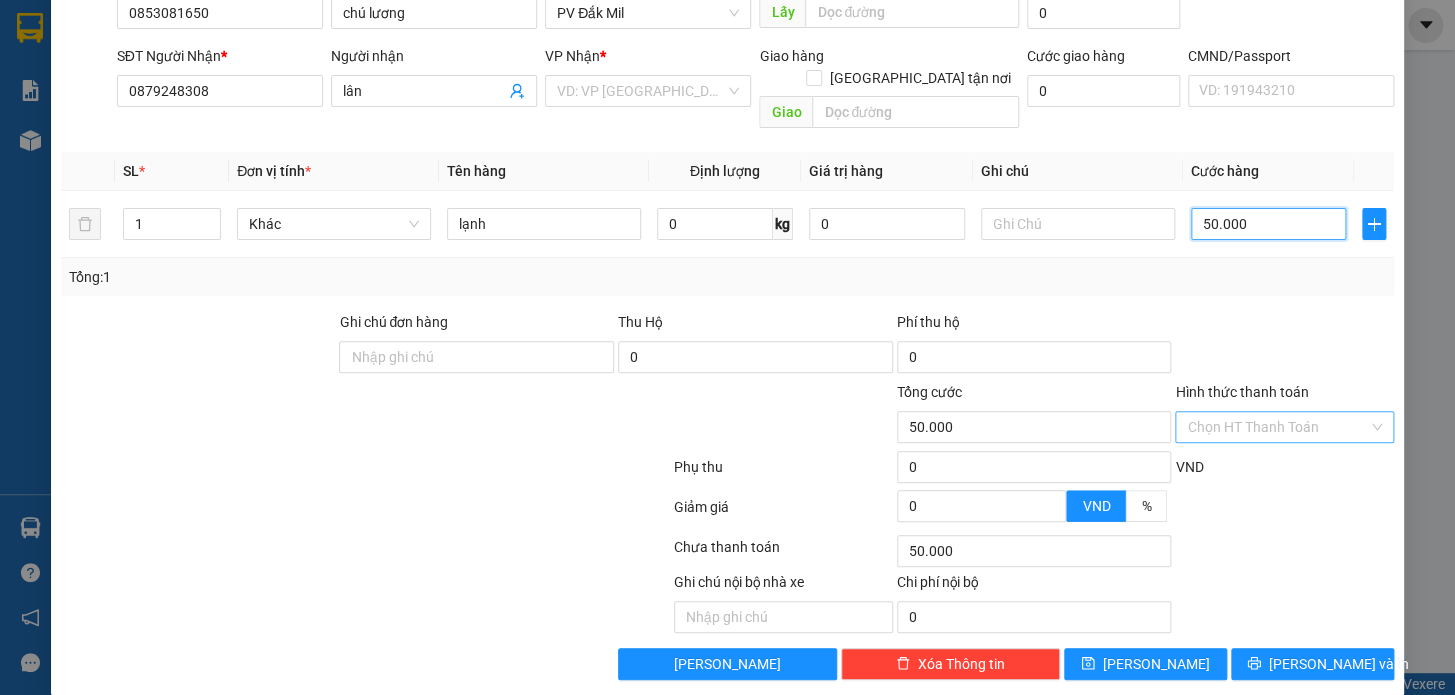 type on "50.000" 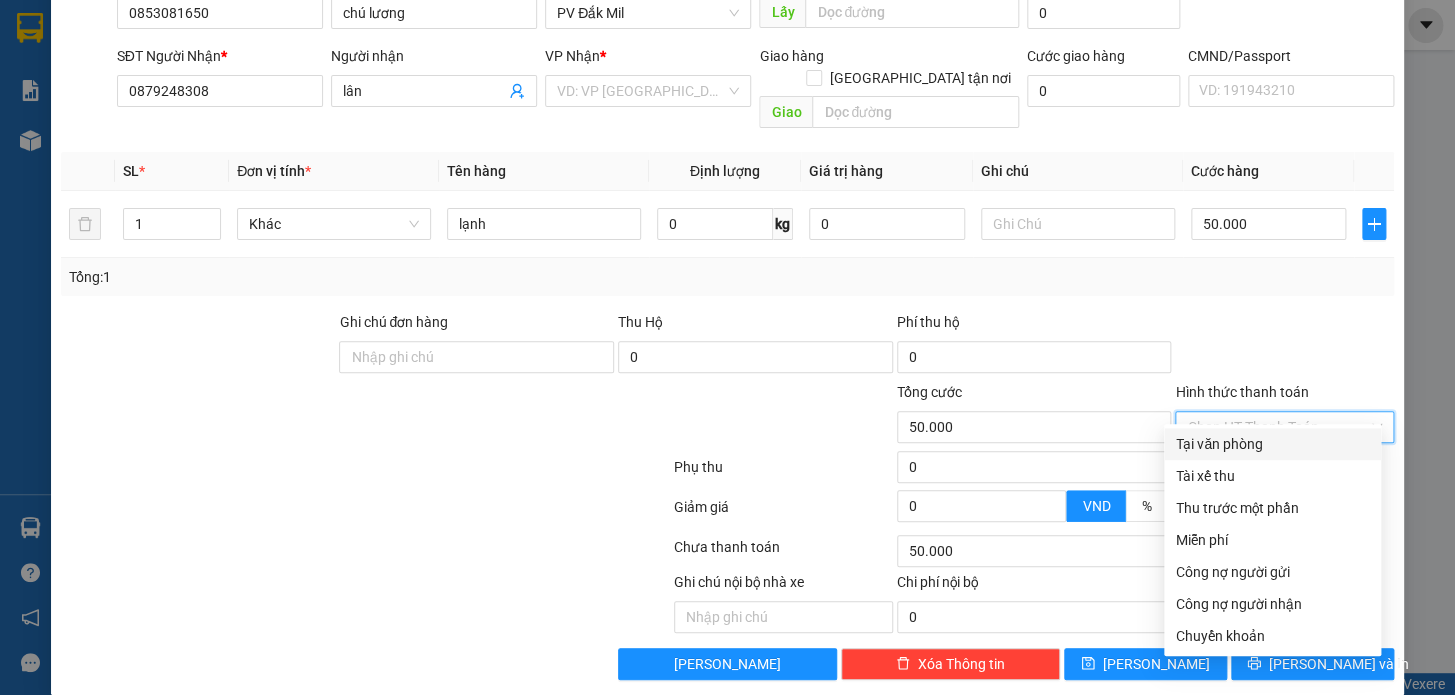 click on "Hình thức thanh toán" at bounding box center [1277, 427] 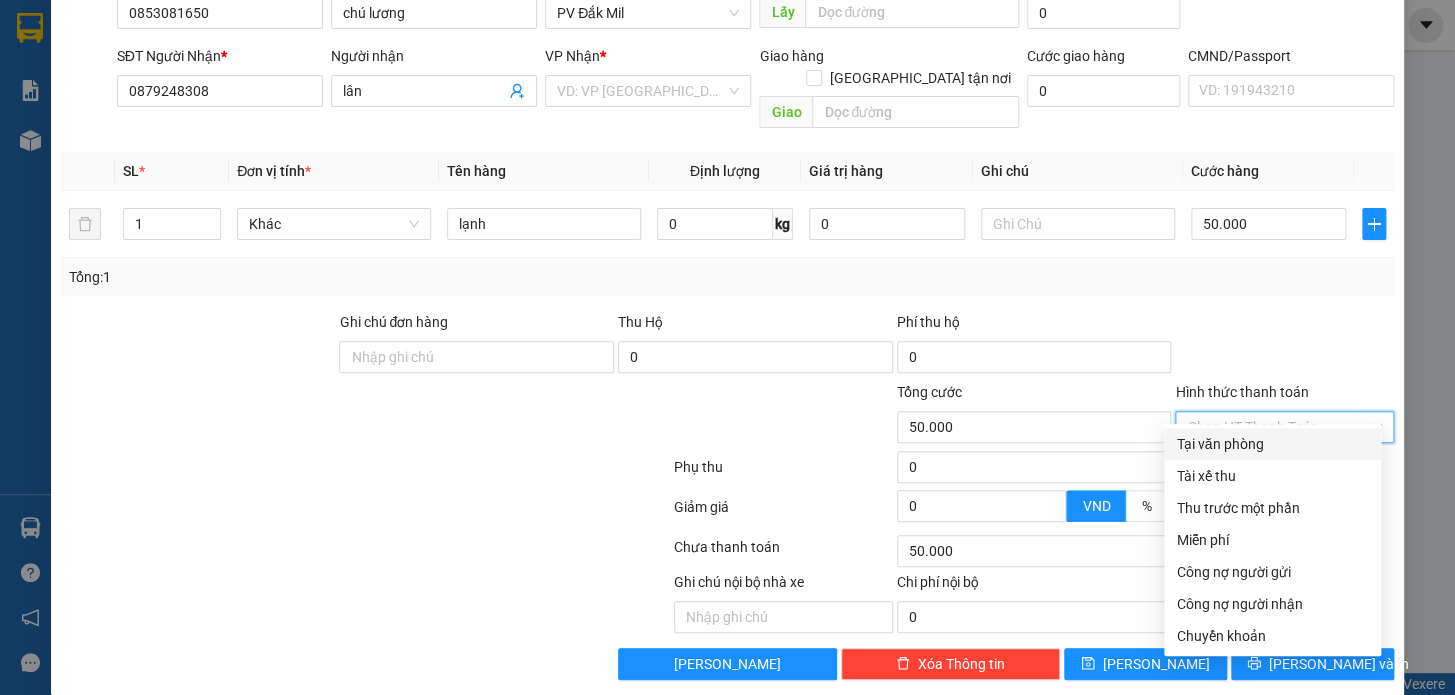 click on "Tại văn phòng" at bounding box center (1272, 444) 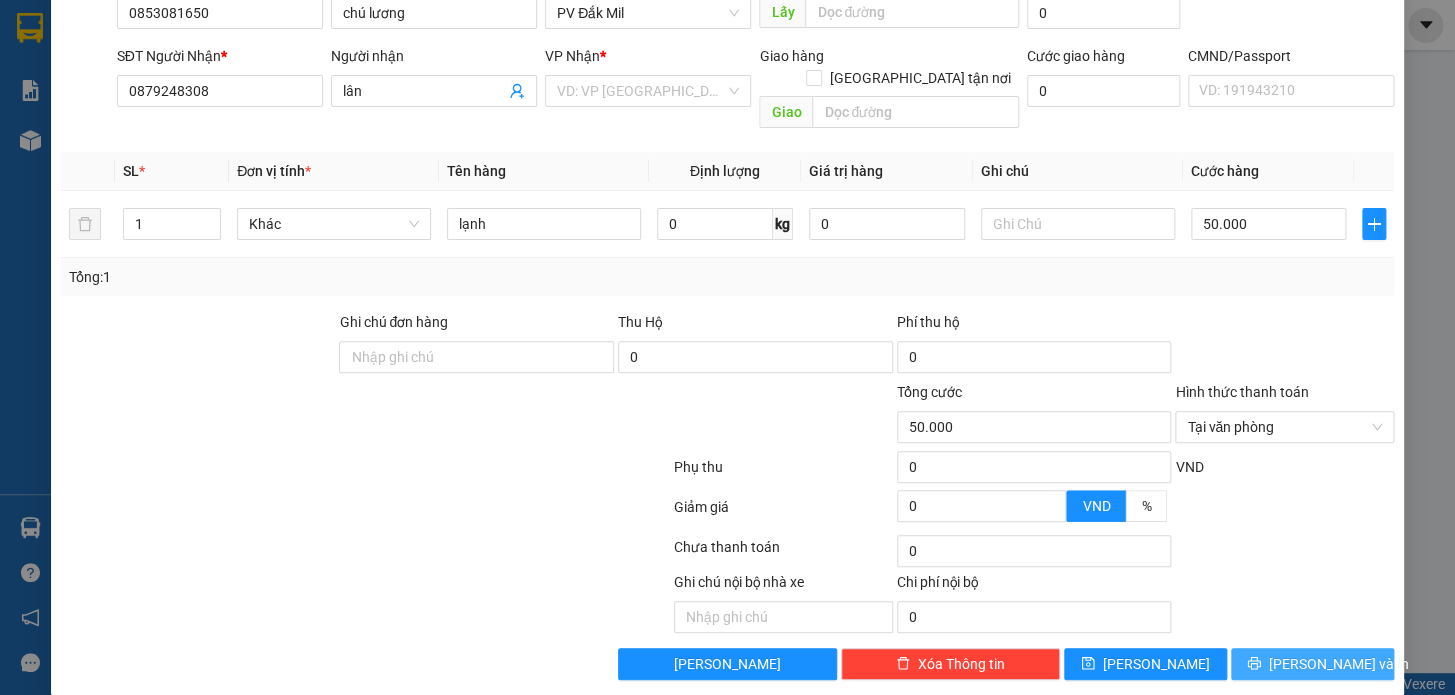 click on "[PERSON_NAME] và In" at bounding box center (1339, 664) 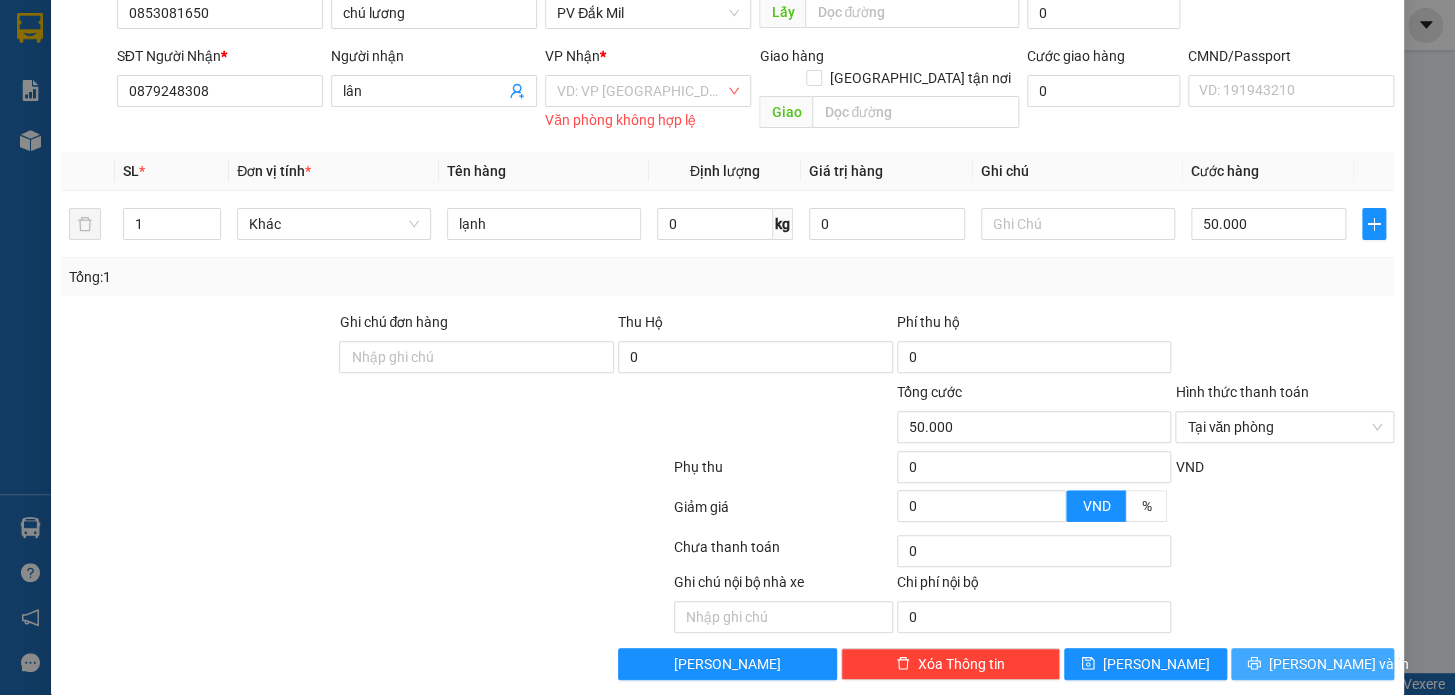 click on "[PERSON_NAME] và In" at bounding box center [1339, 664] 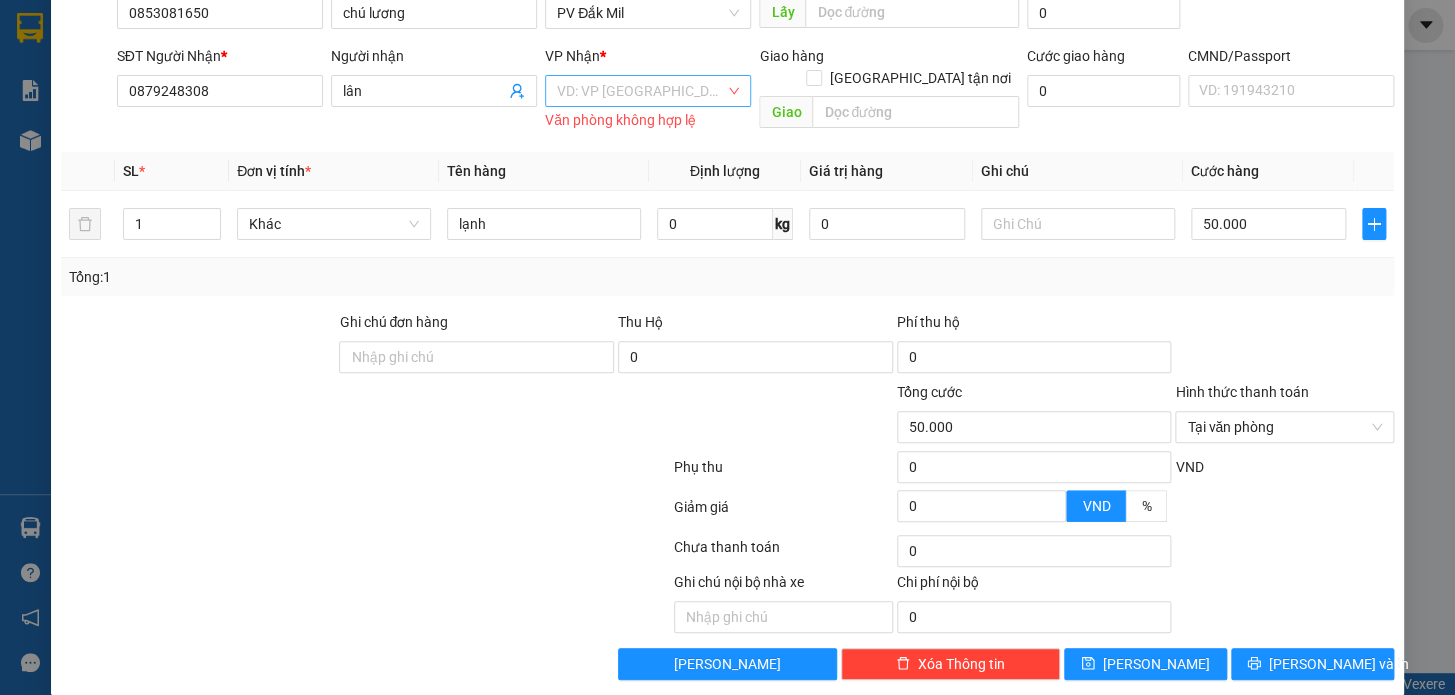 click at bounding box center (641, 91) 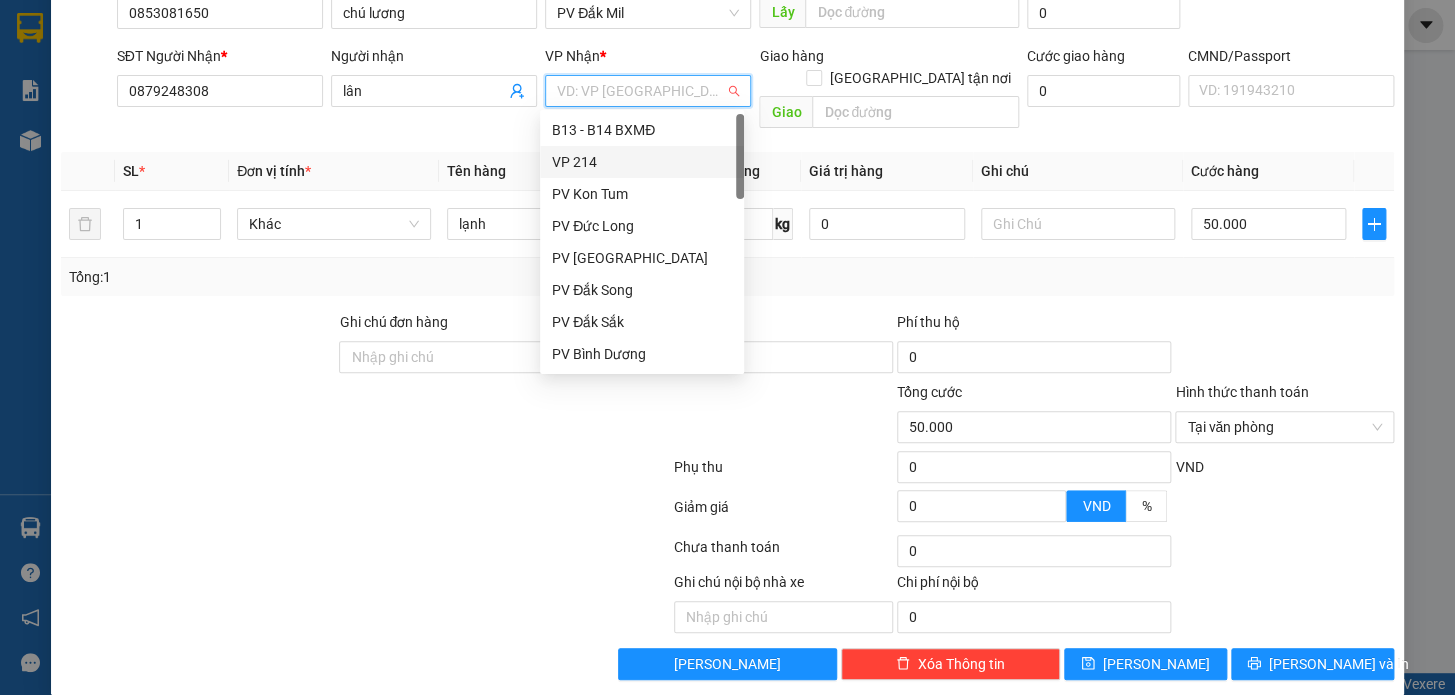 click on "VP 214" at bounding box center (642, 162) 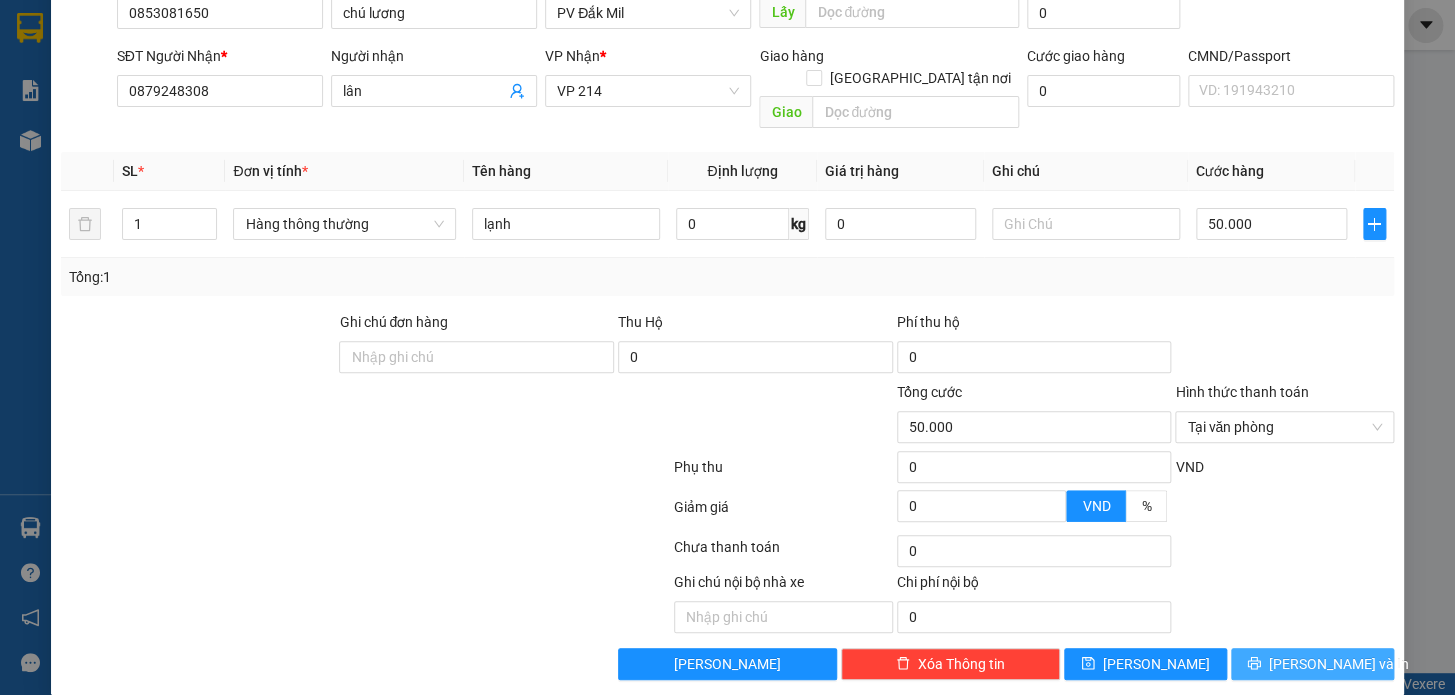 click on "[PERSON_NAME] và In" at bounding box center [1339, 664] 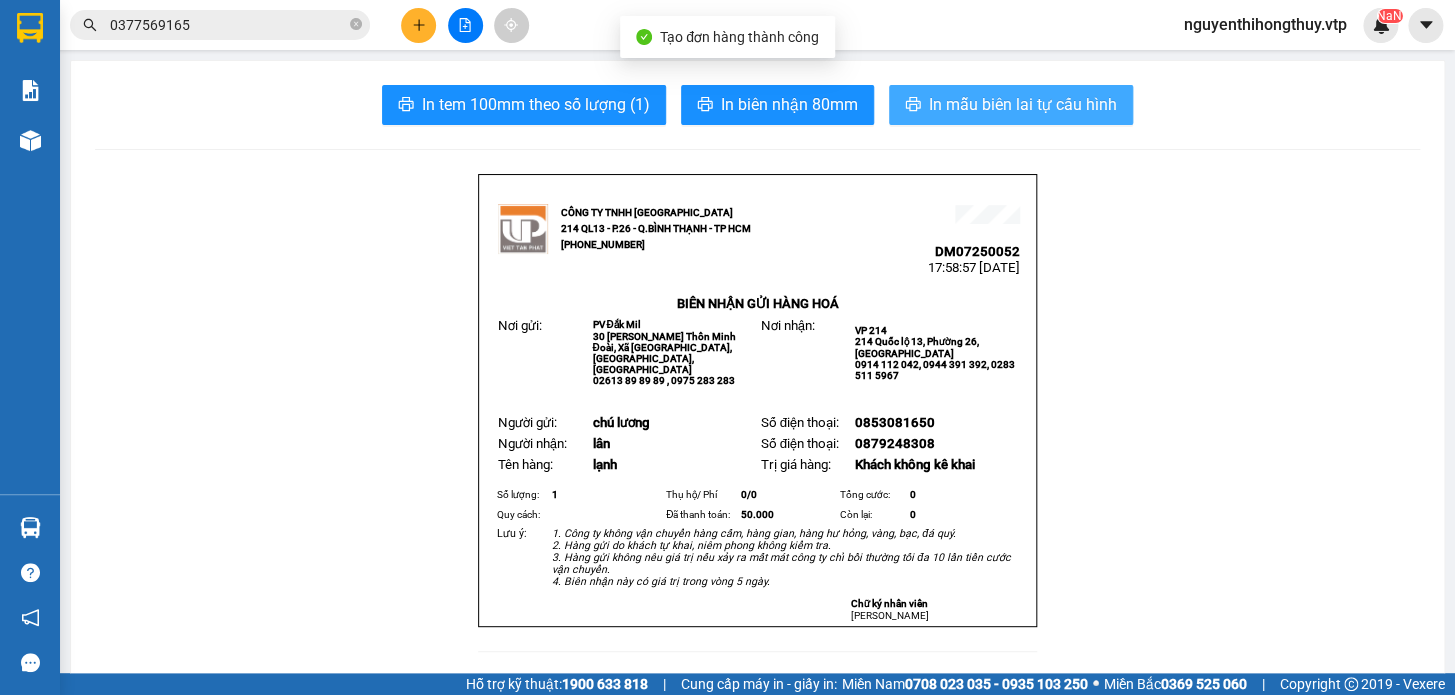 click on "In mẫu biên lai tự cấu hình" at bounding box center [1023, 104] 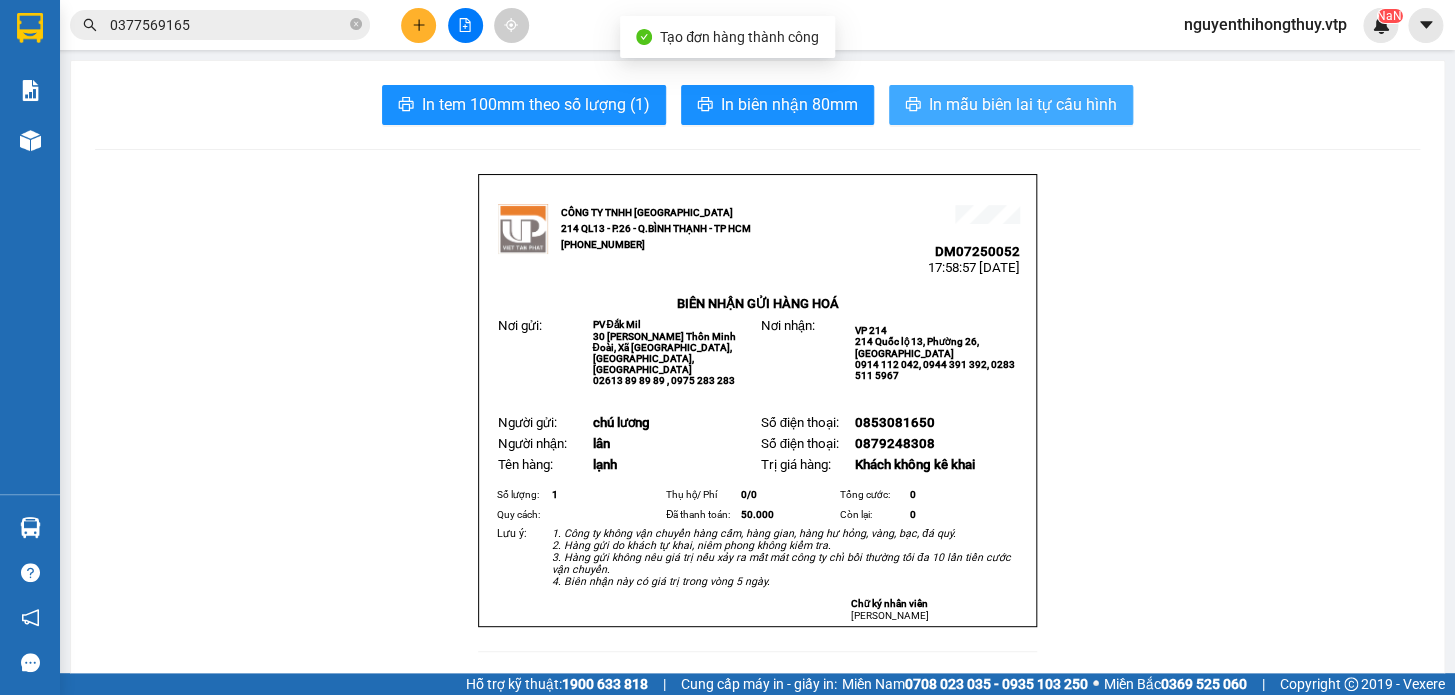 scroll, scrollTop: 0, scrollLeft: 0, axis: both 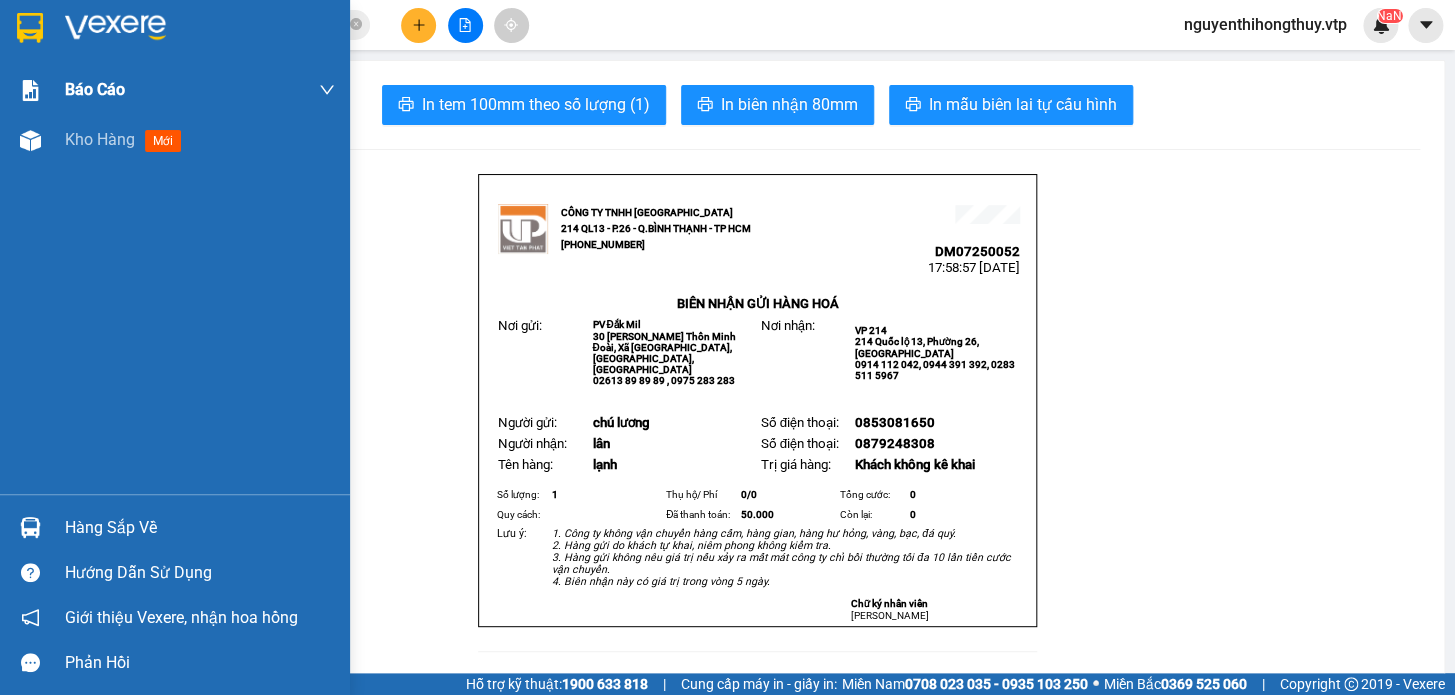 click at bounding box center [30, 28] 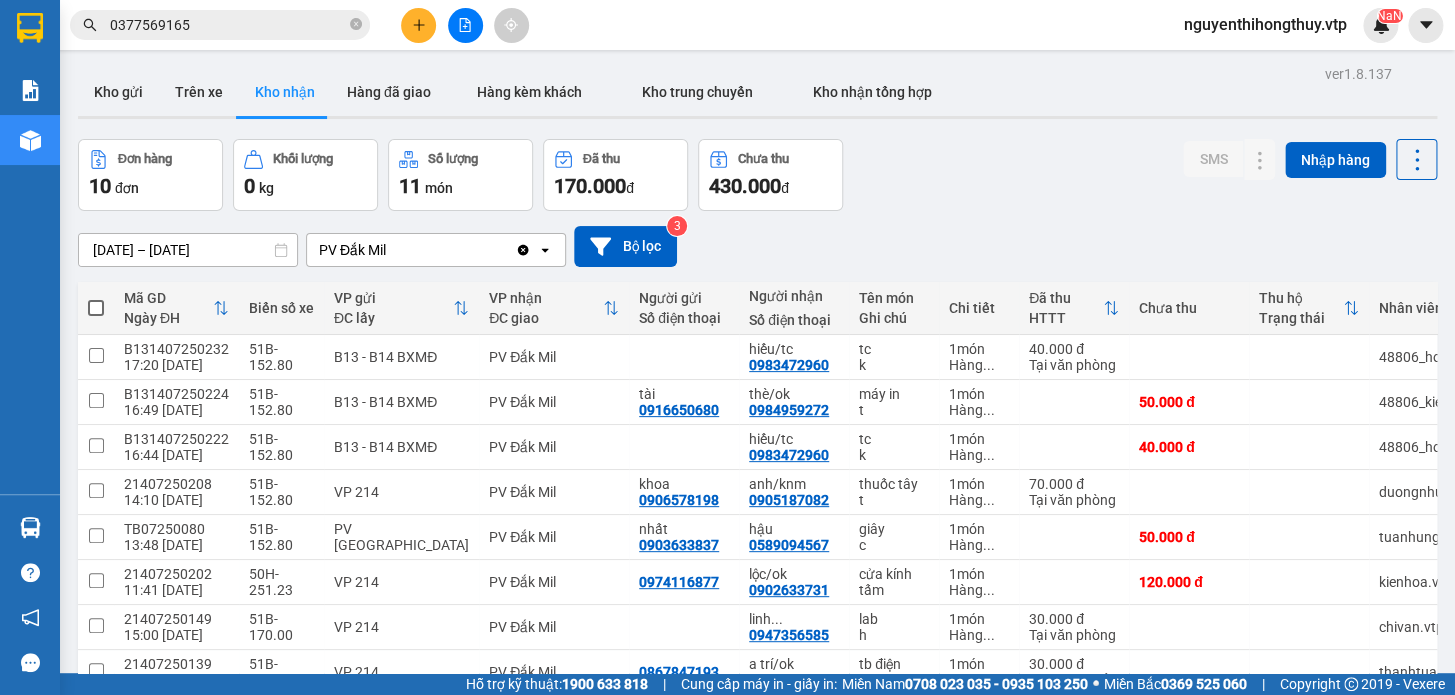 click on "0377569165" at bounding box center (228, 25) 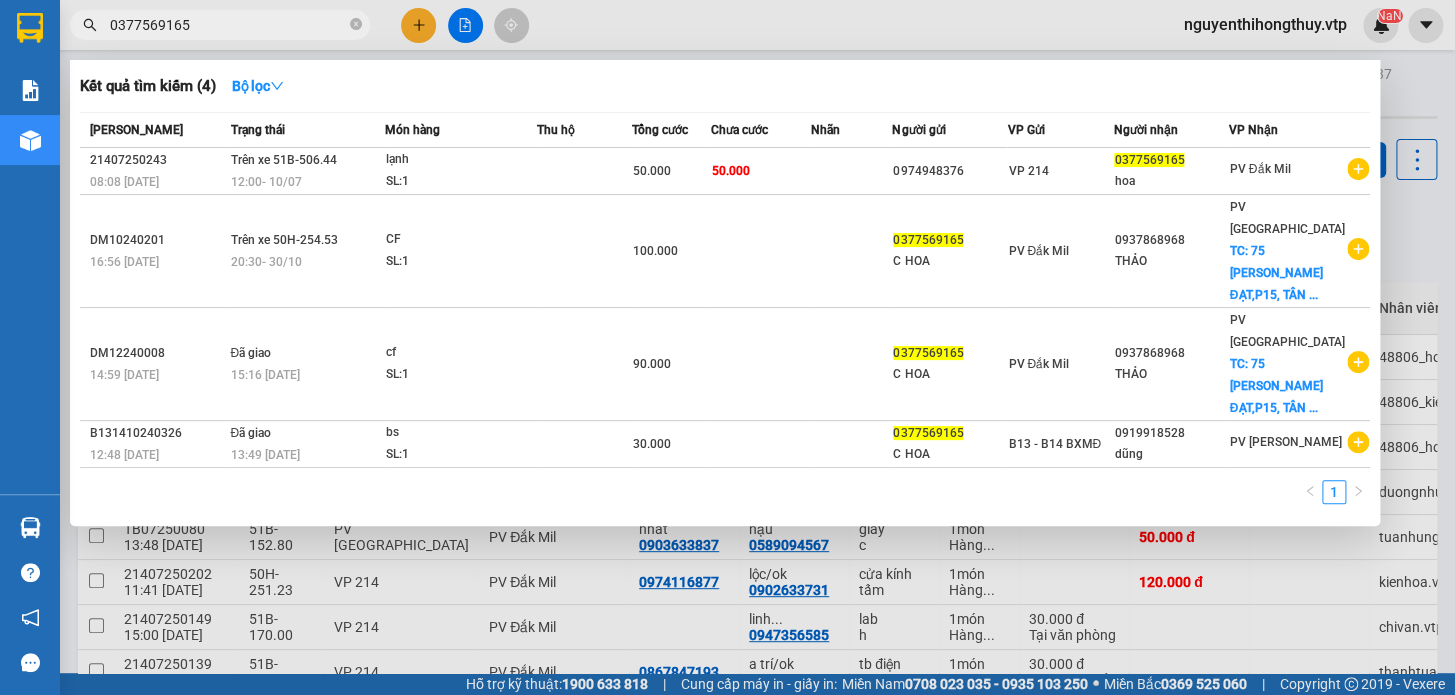 click on "0377569165" at bounding box center [228, 25] 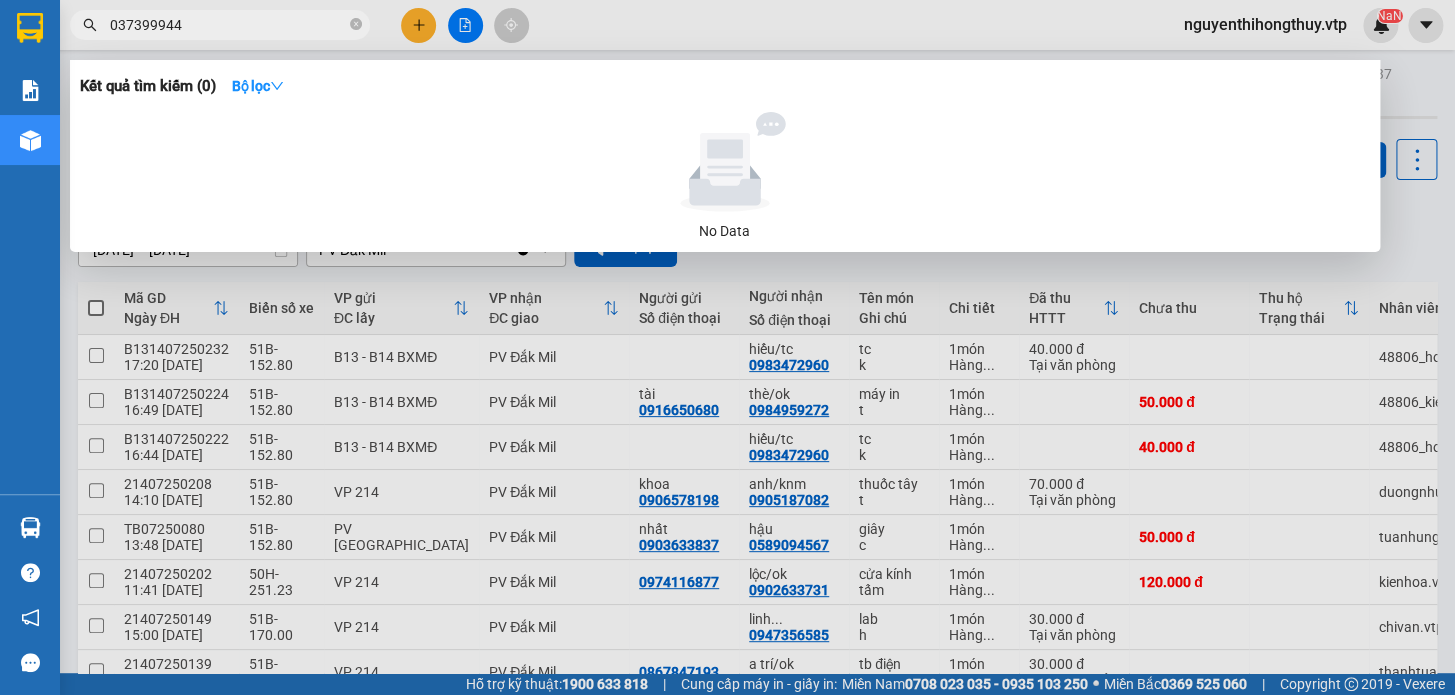 type on "0373999443" 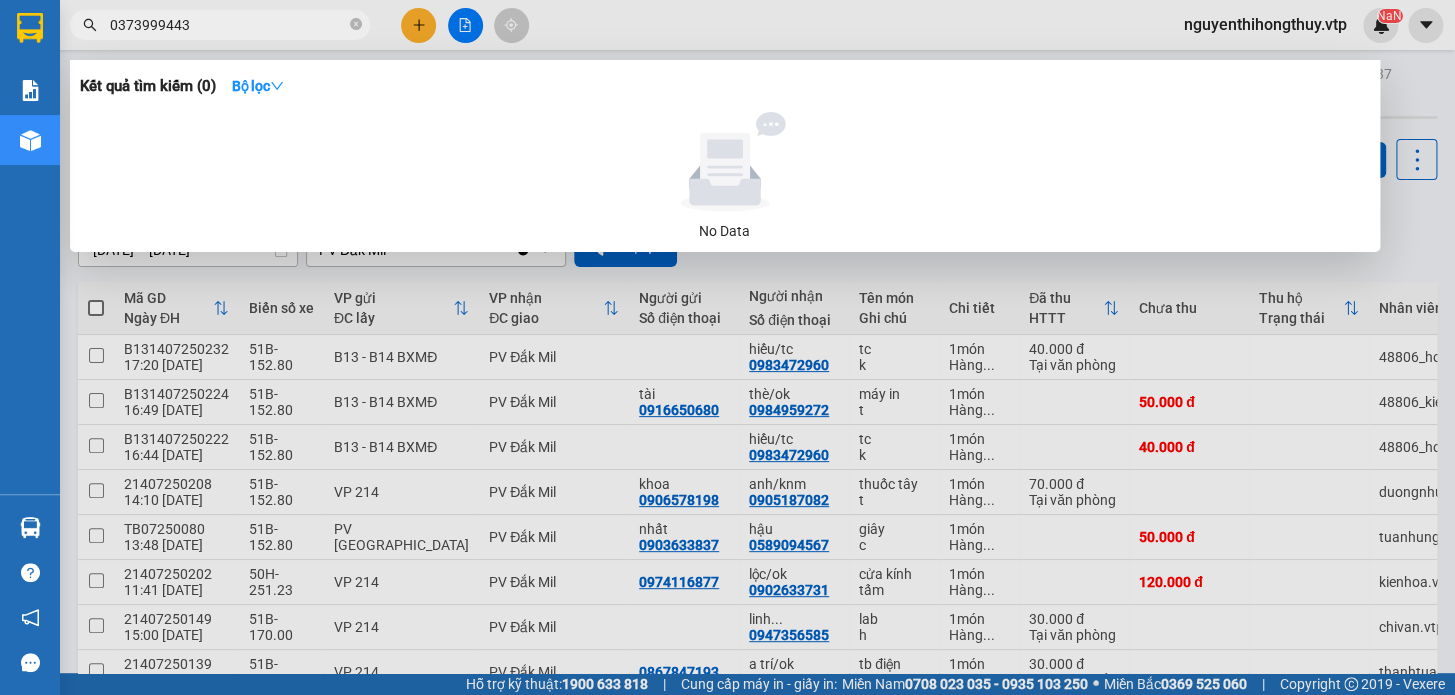 click on "0373999443" at bounding box center [228, 25] 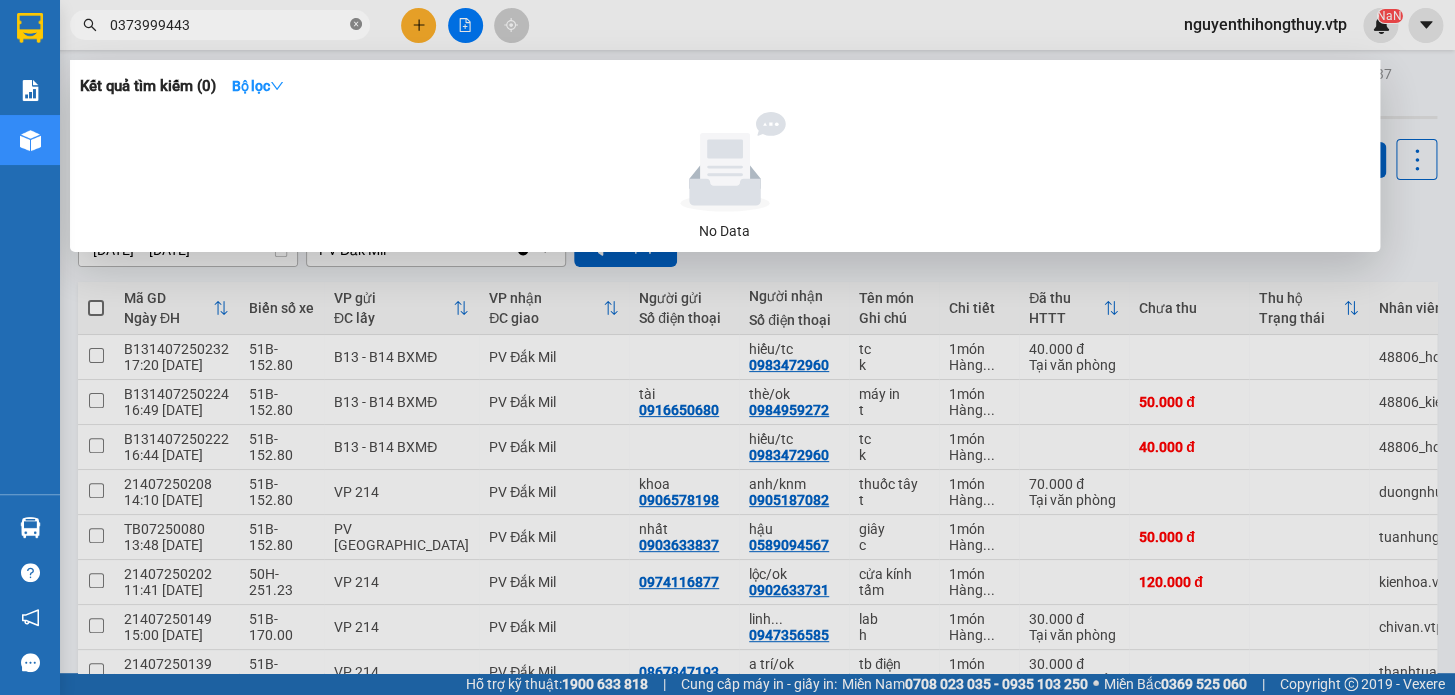 click 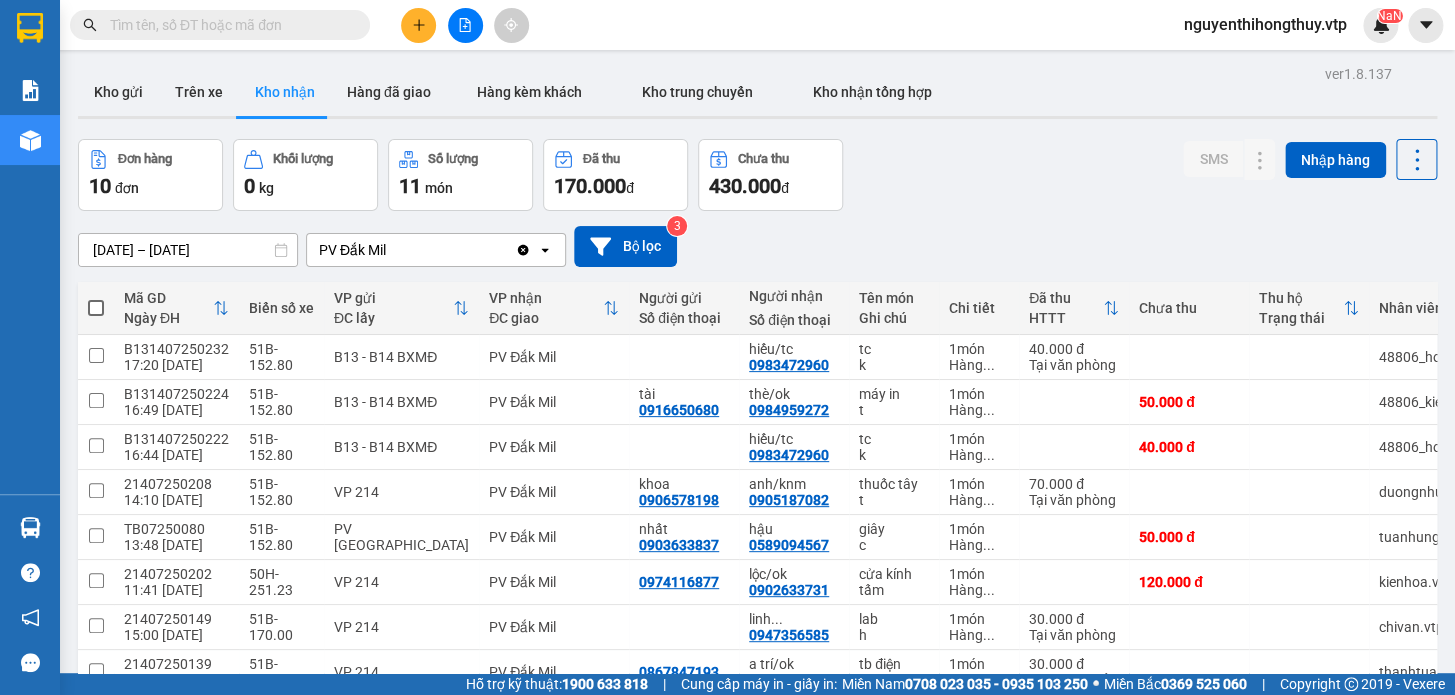 type 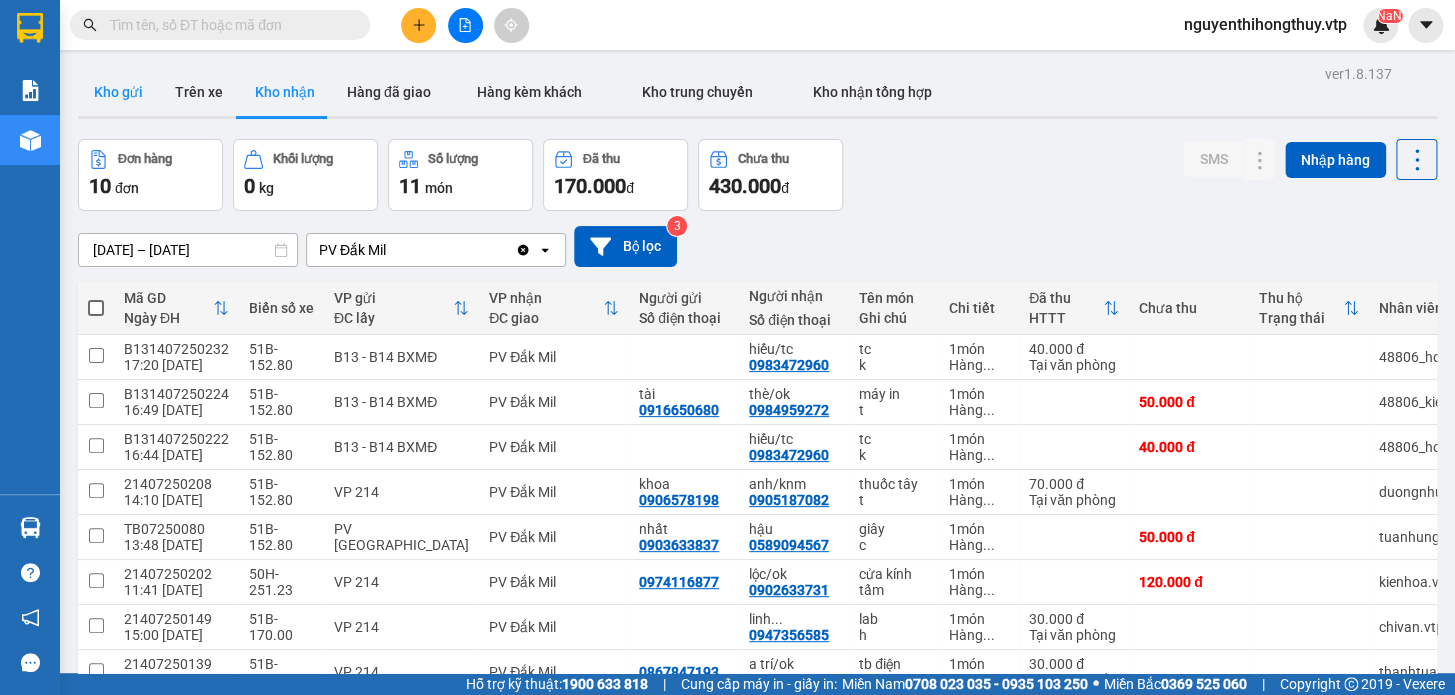 click on "Kho gửi" at bounding box center [118, 92] 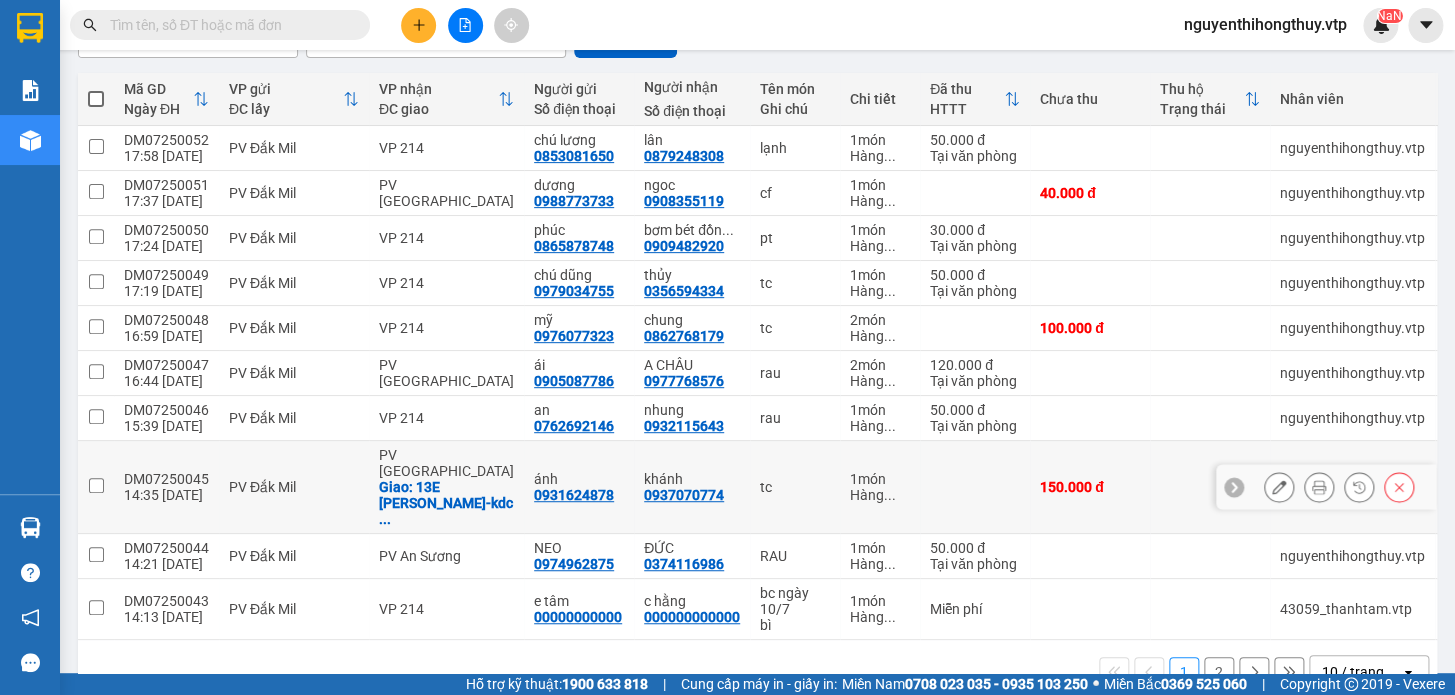 scroll, scrollTop: 230, scrollLeft: 0, axis: vertical 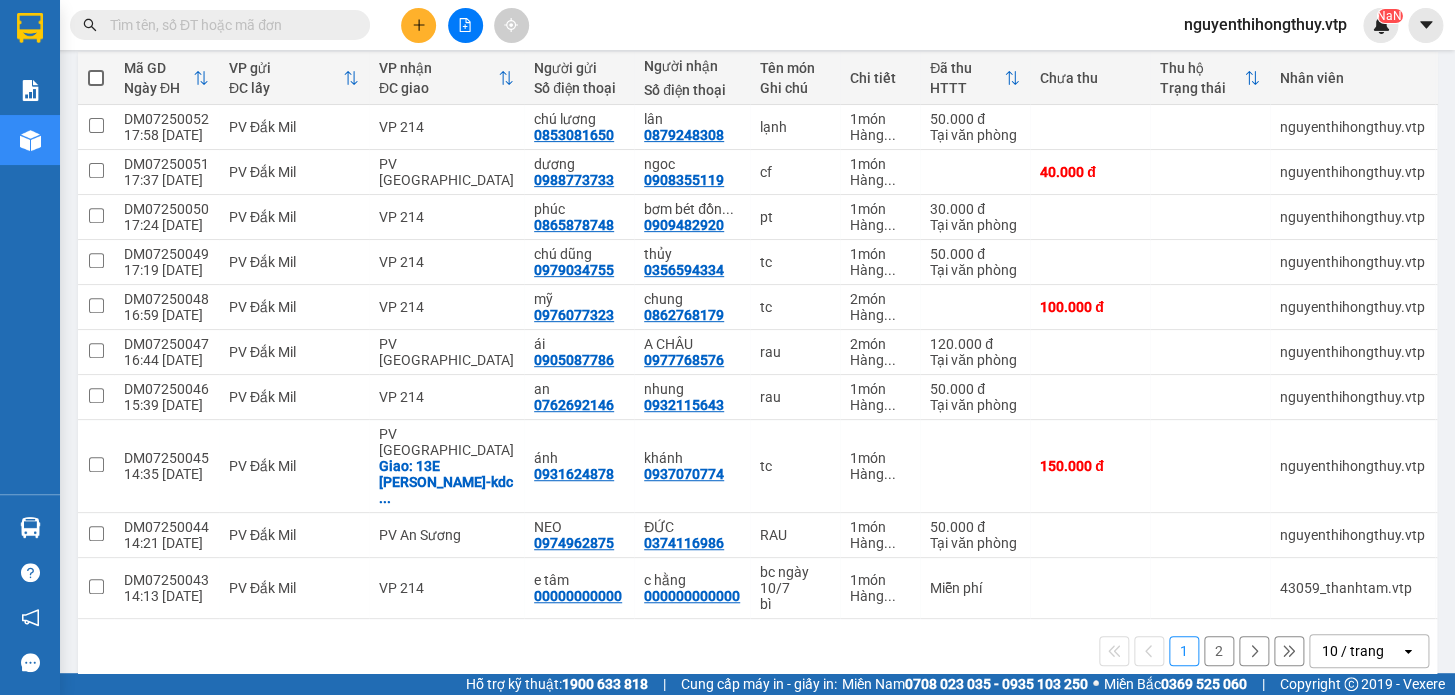click on "10 / trang" at bounding box center [1353, 651] 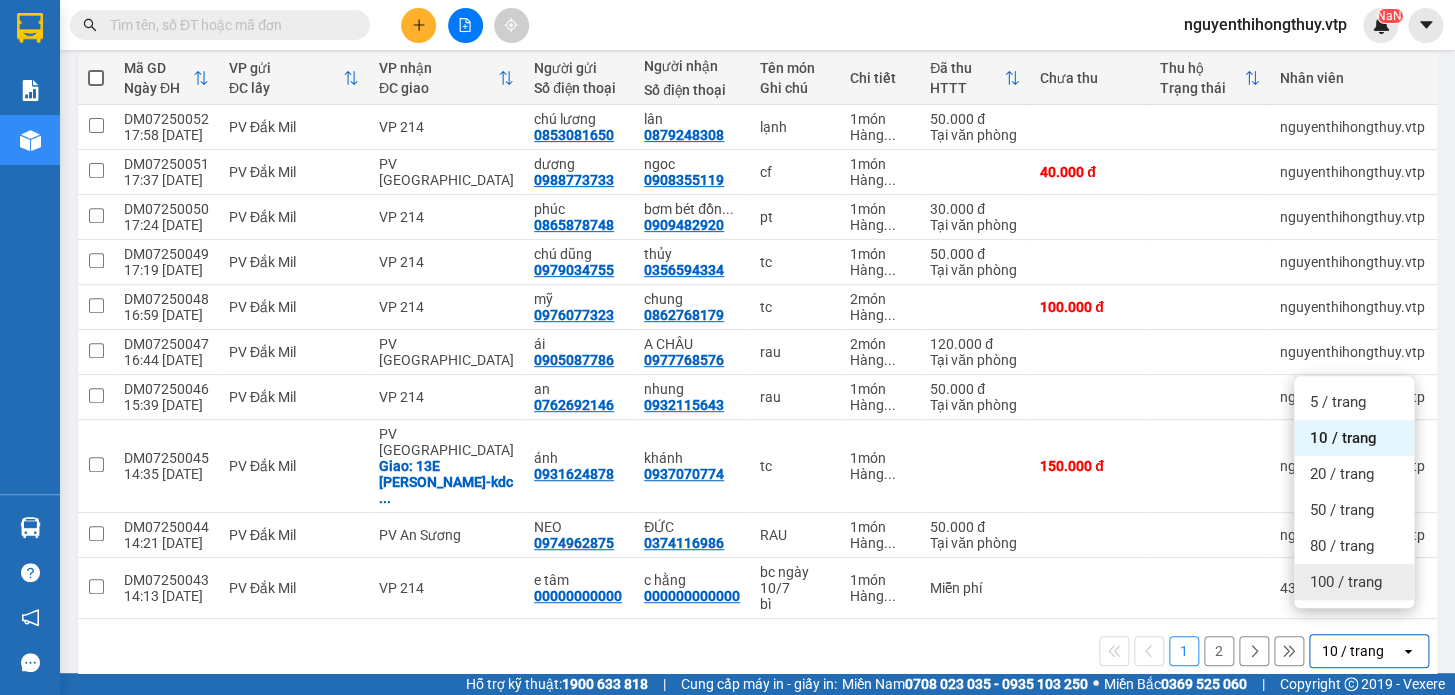 click on "100 / trang" at bounding box center (1346, 582) 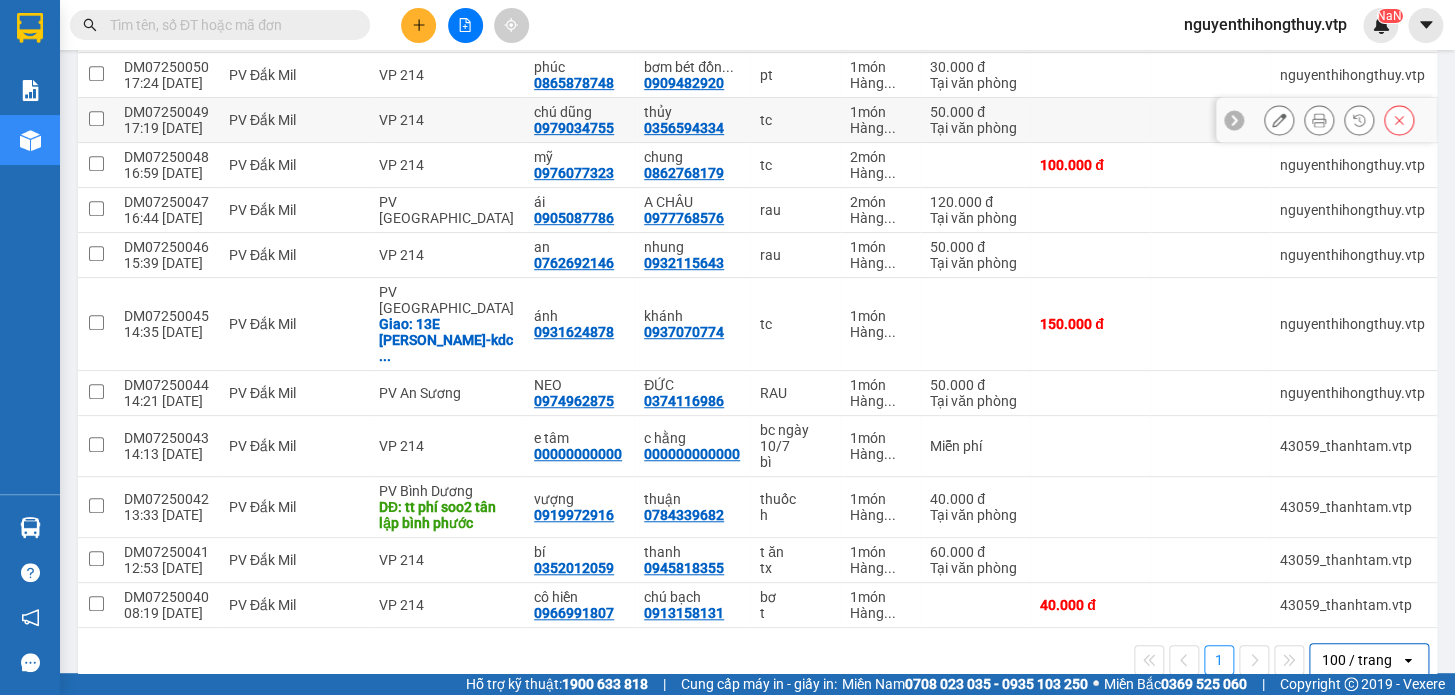 scroll, scrollTop: 381, scrollLeft: 0, axis: vertical 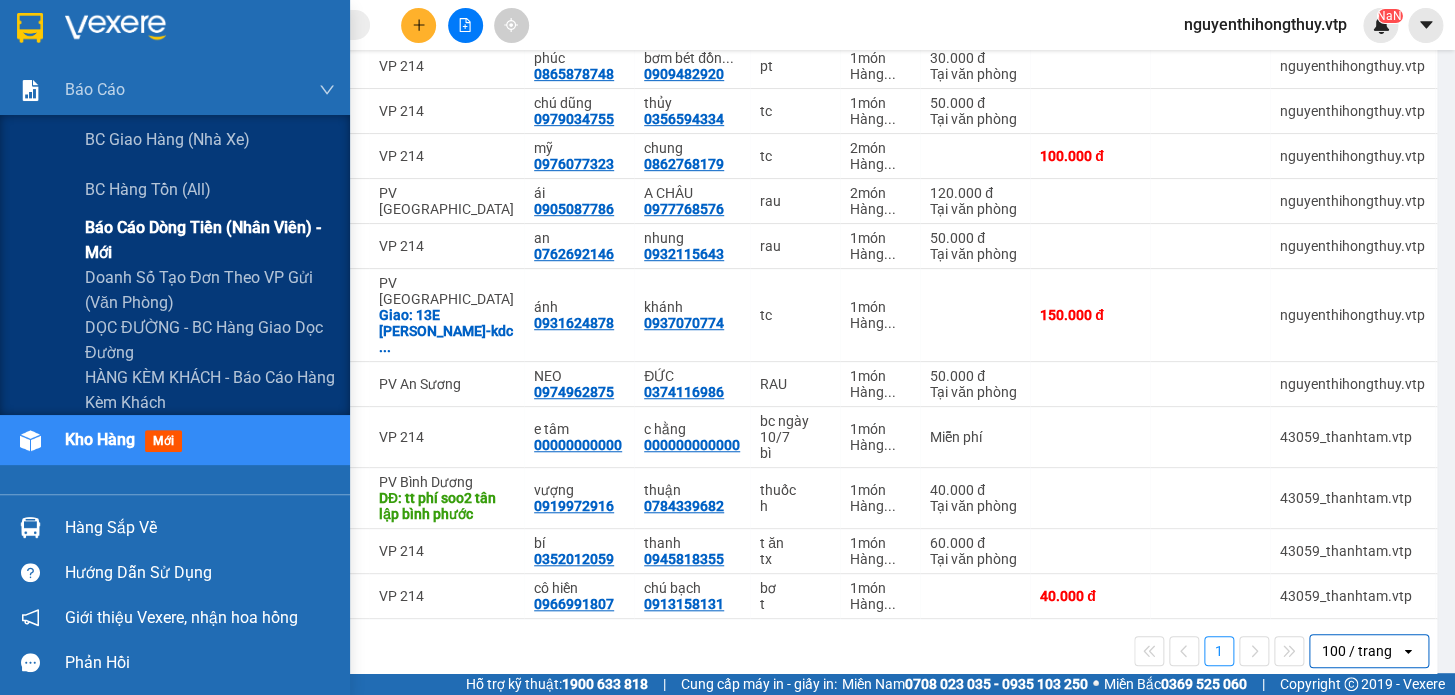 click on "Báo cáo dòng tiền (nhân viên) - mới" at bounding box center [210, 240] 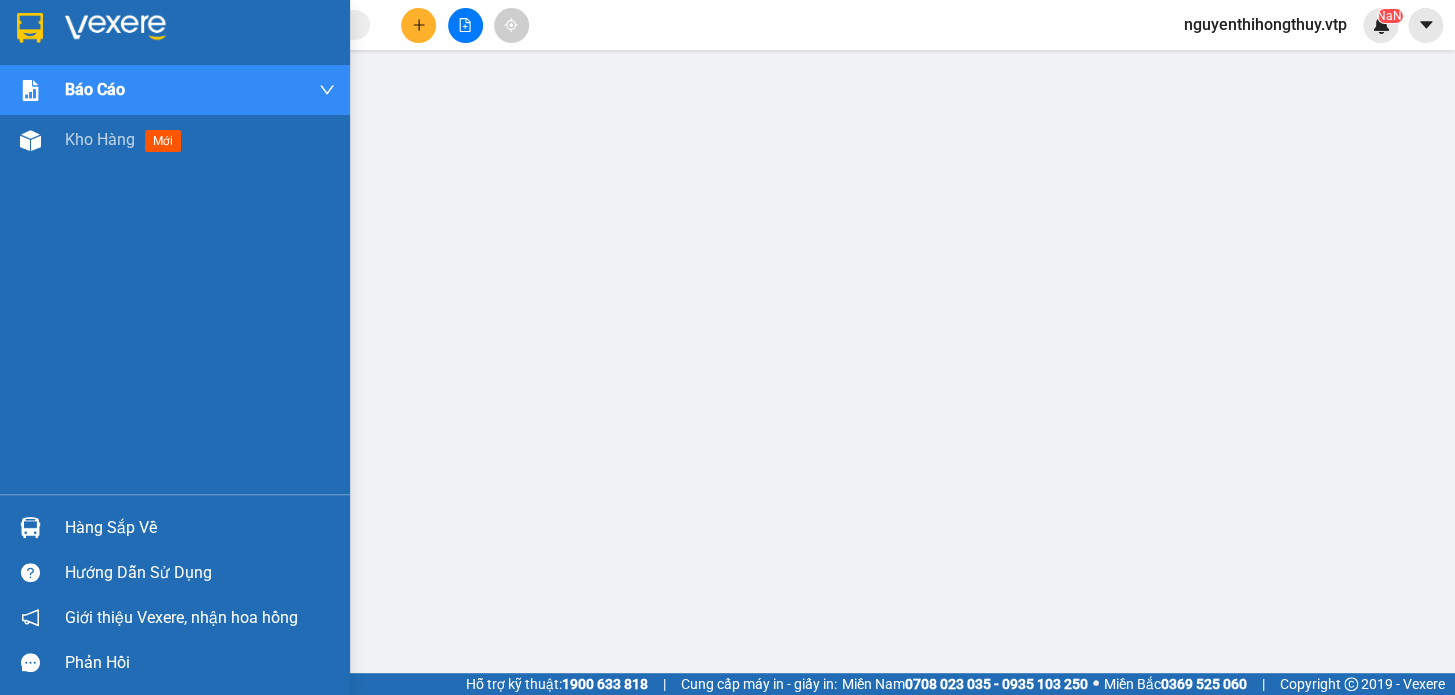 click on "Hàng sắp về" at bounding box center [200, 528] 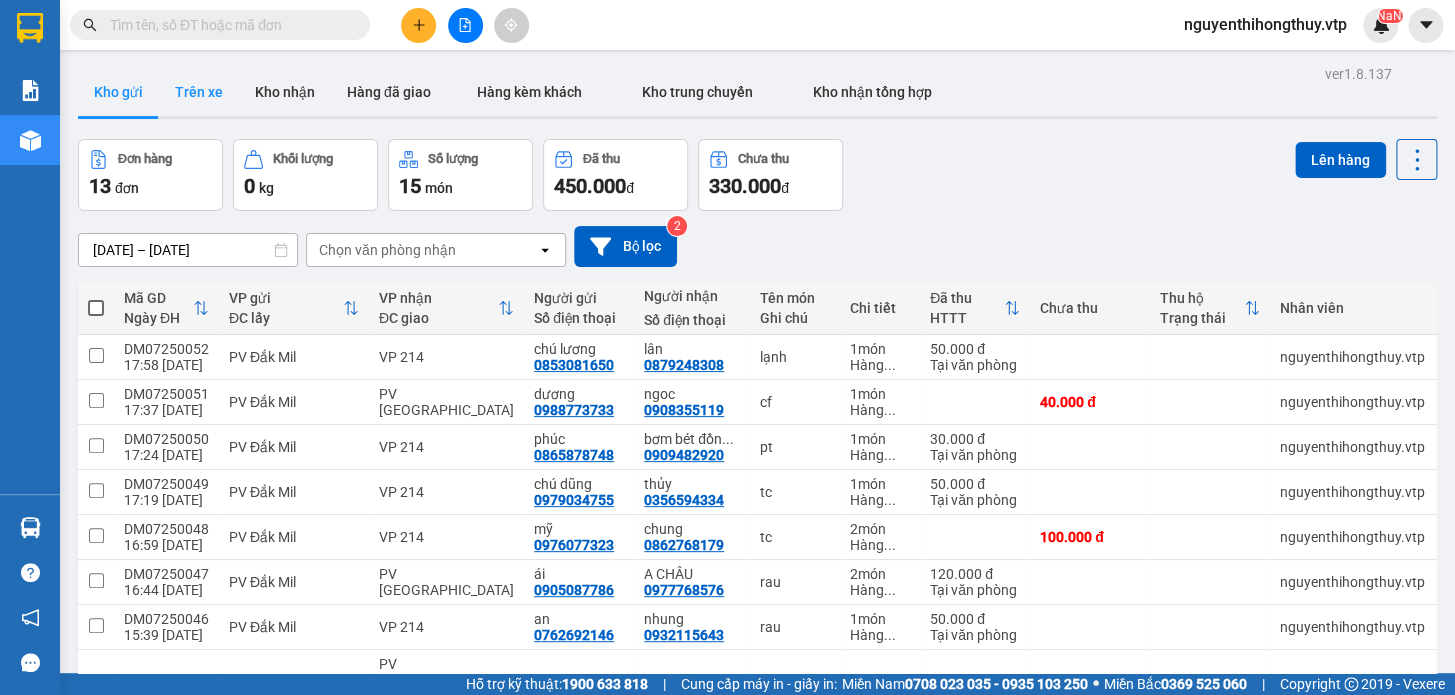 click on "Trên xe" at bounding box center (199, 92) 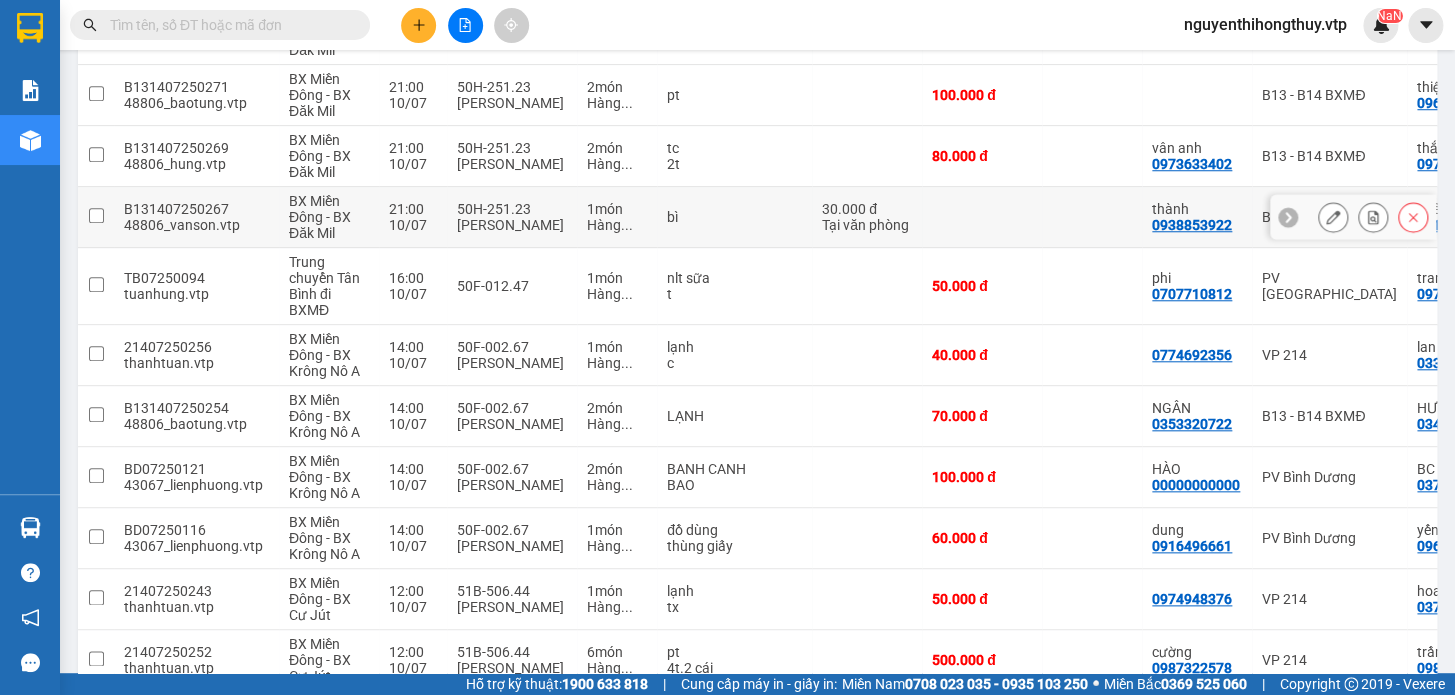 scroll, scrollTop: 636, scrollLeft: 0, axis: vertical 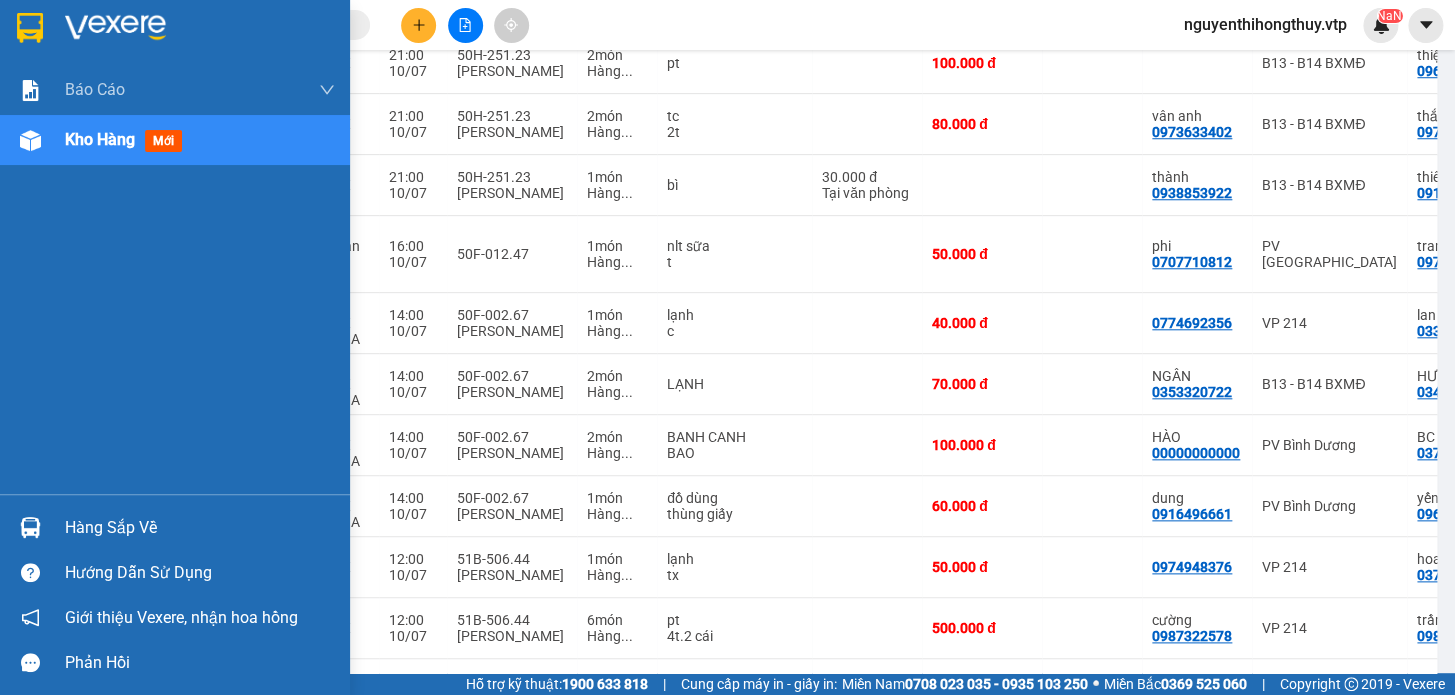 click at bounding box center (30, 527) 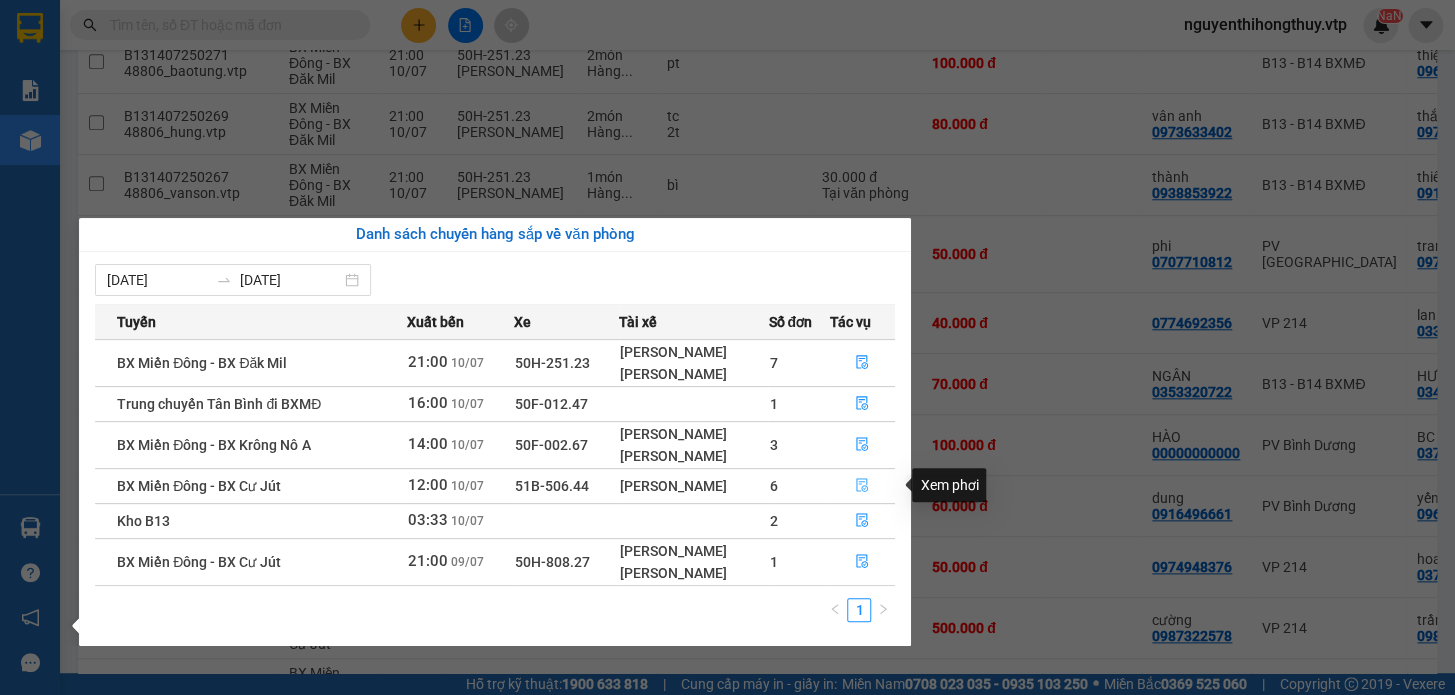 click 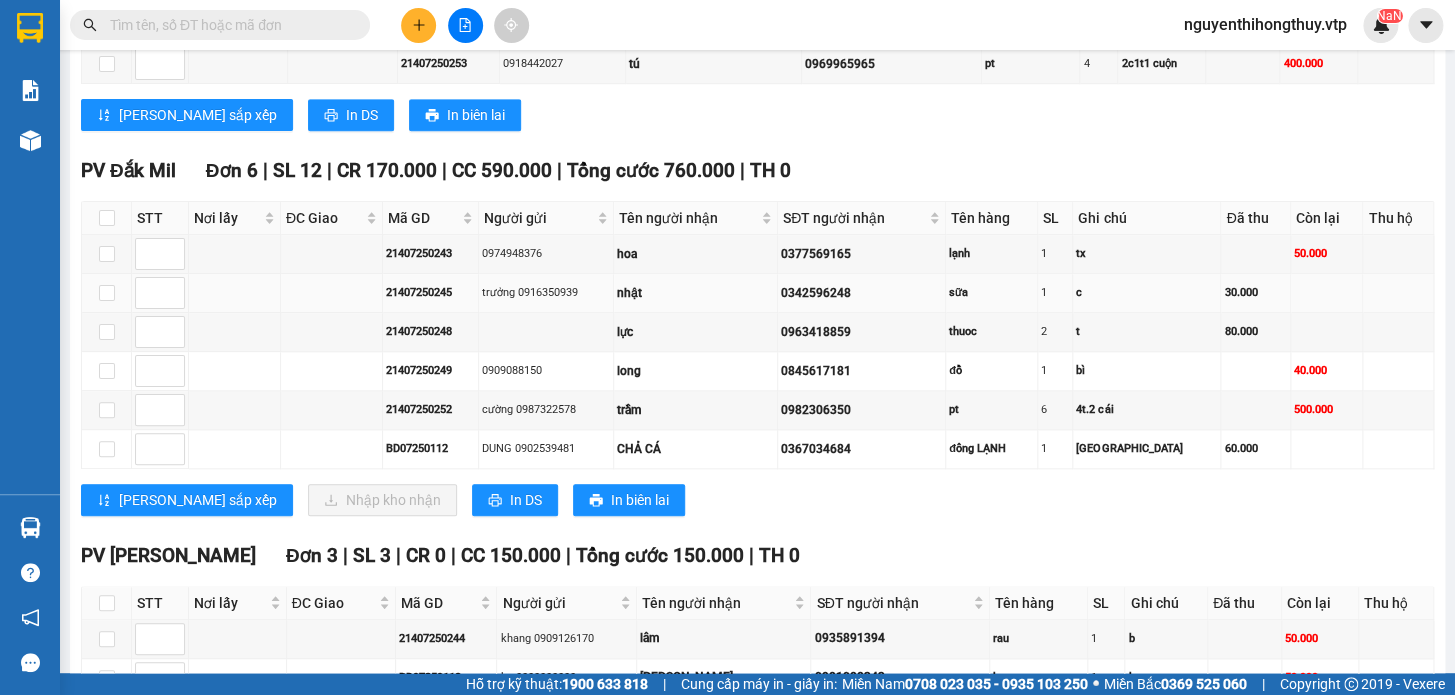 scroll, scrollTop: 727, scrollLeft: 0, axis: vertical 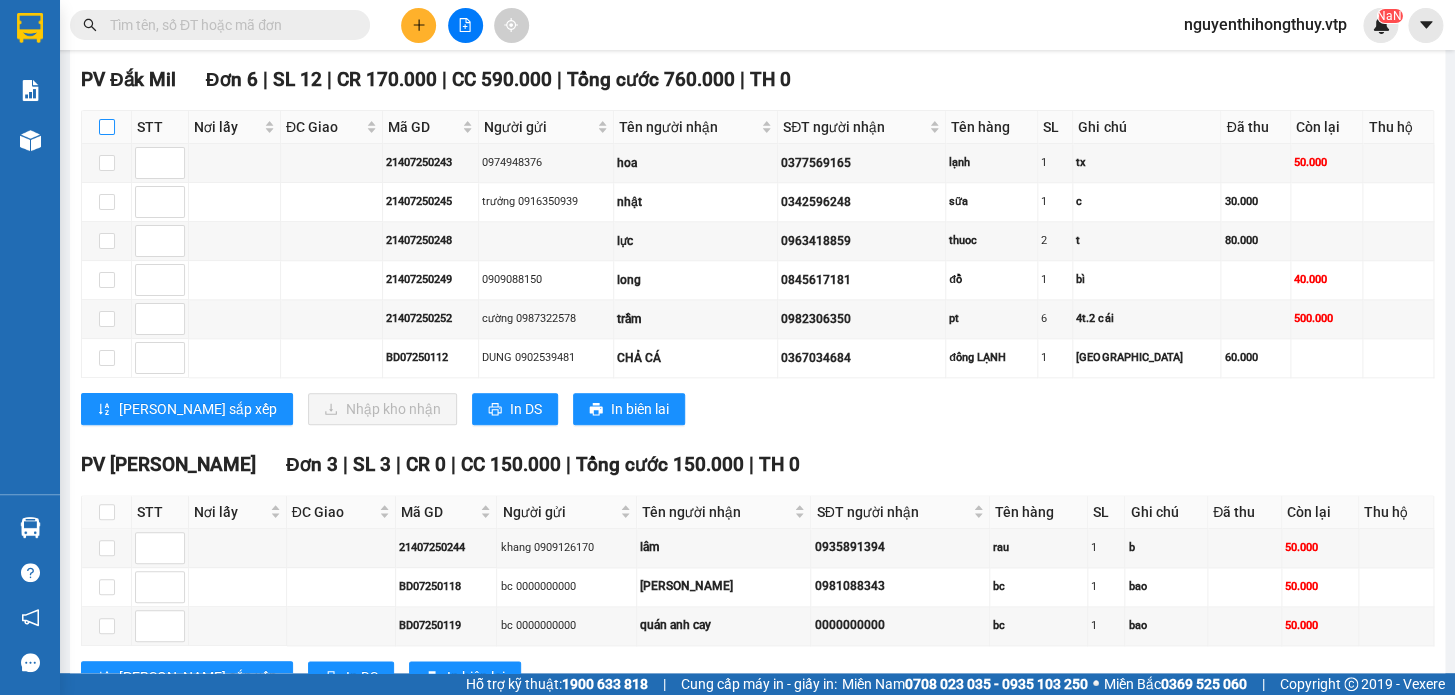 click at bounding box center (107, 127) 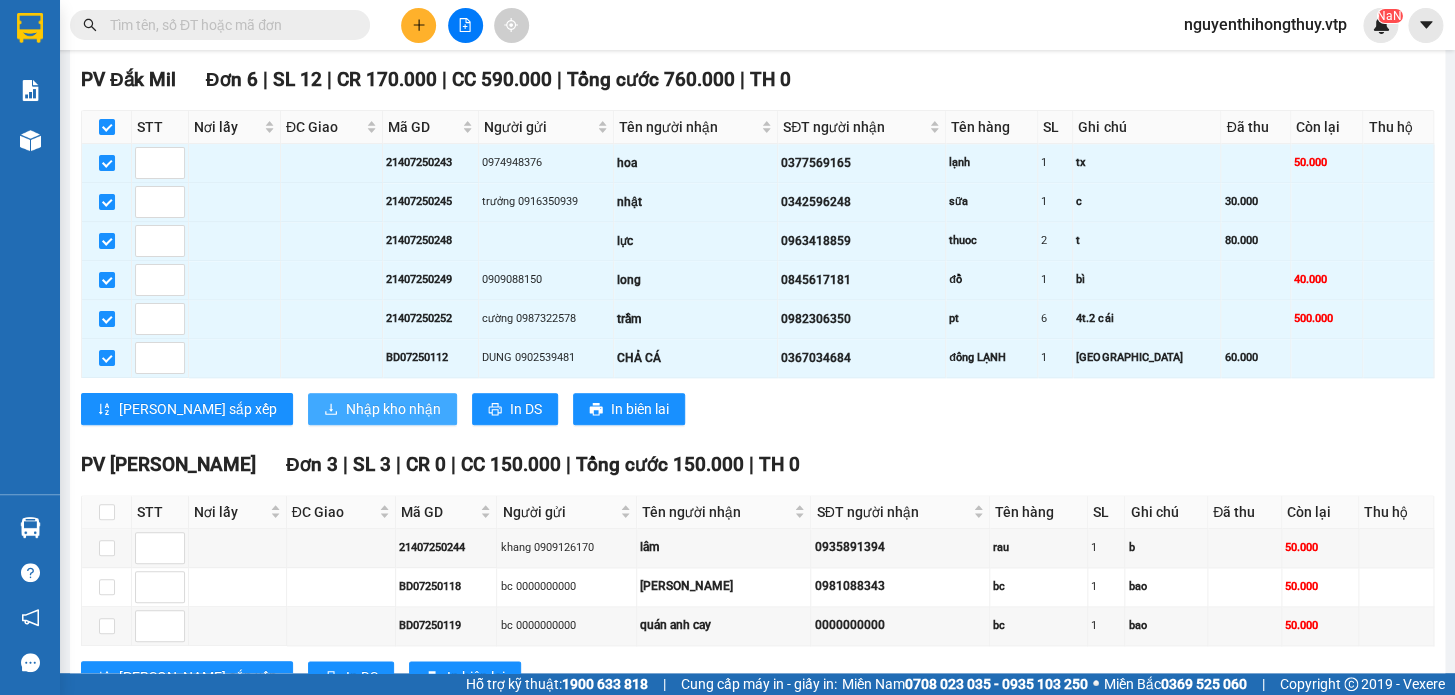 click on "Nhập kho nhận" at bounding box center [393, 409] 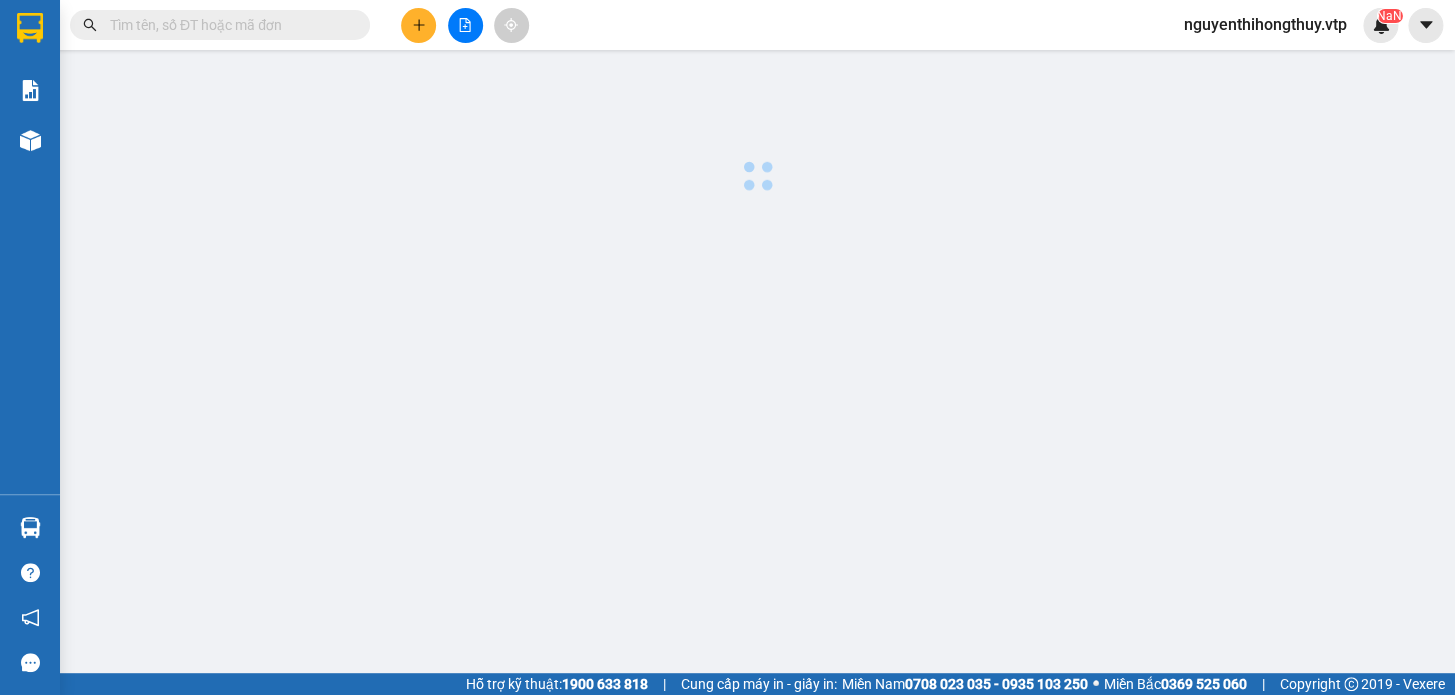 scroll, scrollTop: 0, scrollLeft: 0, axis: both 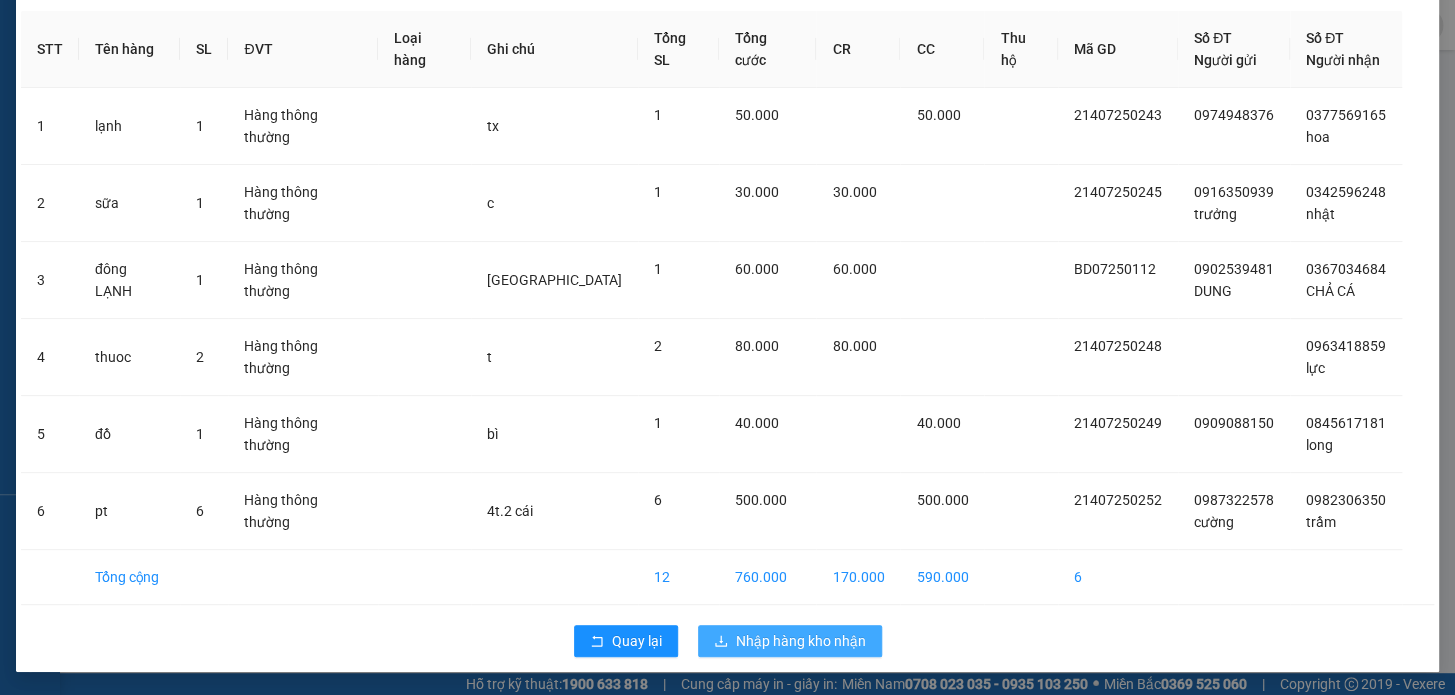click on "Nhập hàng kho nhận" at bounding box center [801, 641] 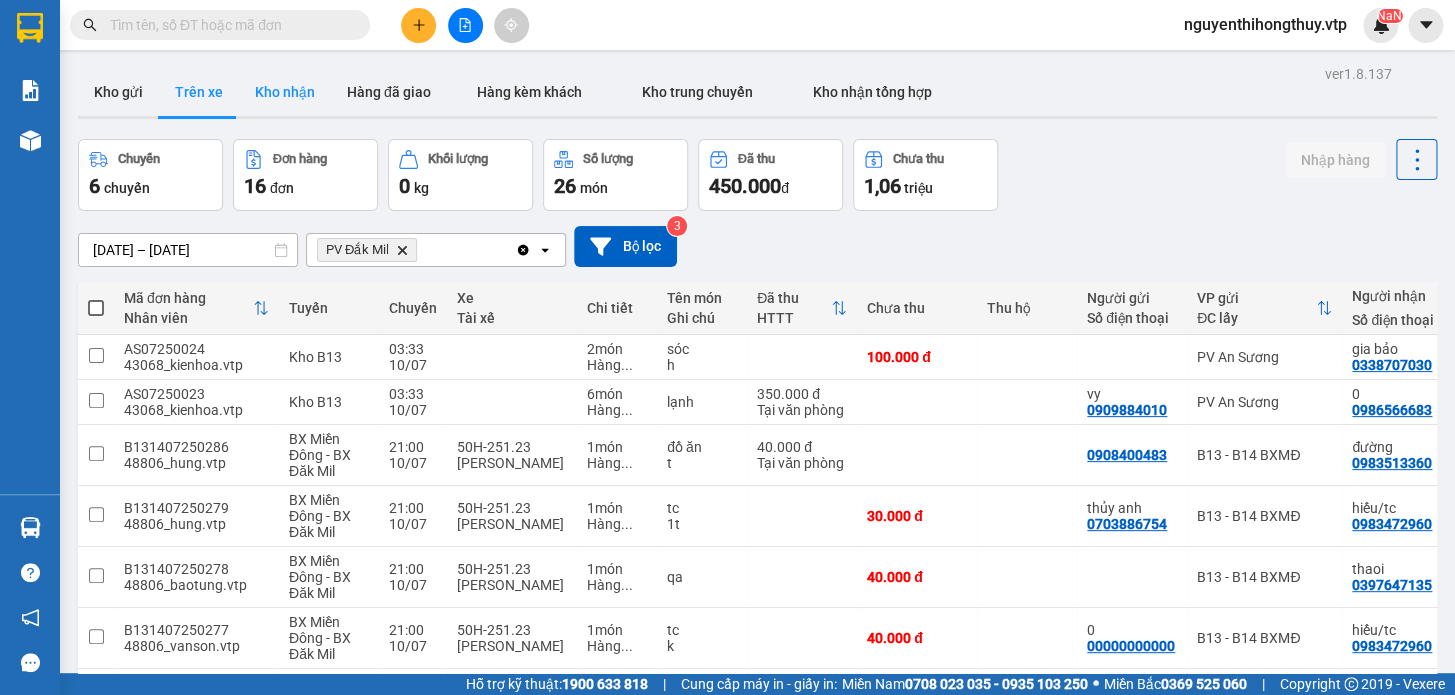 drag, startPoint x: 290, startPoint y: 95, endPoint x: 280, endPoint y: 94, distance: 10.049875 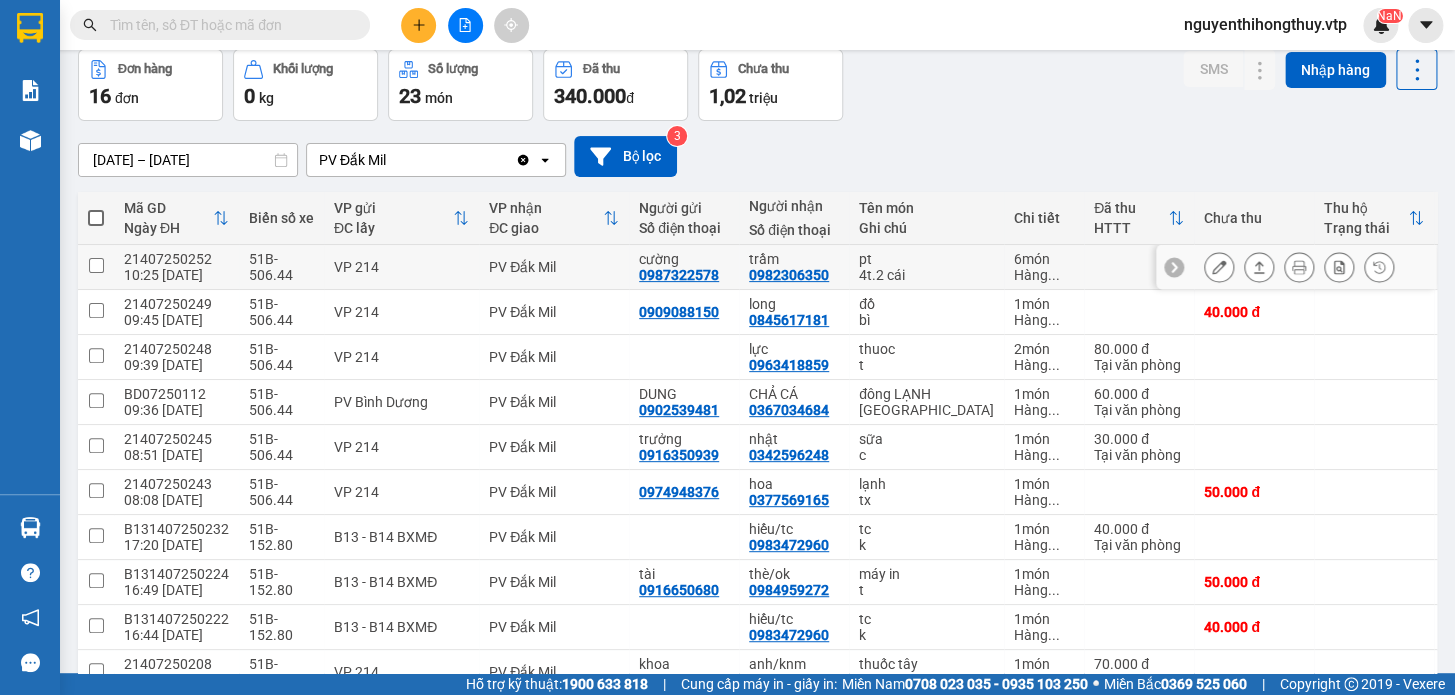 scroll, scrollTop: 181, scrollLeft: 0, axis: vertical 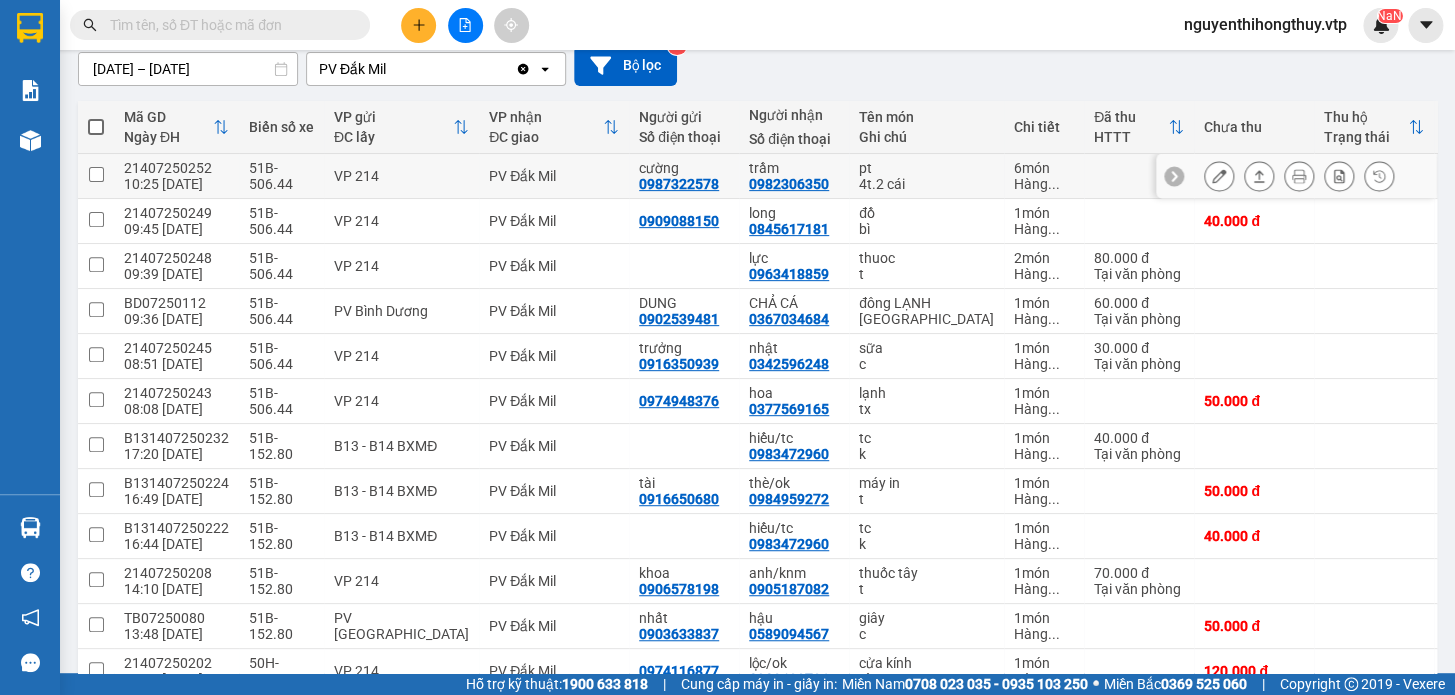 click 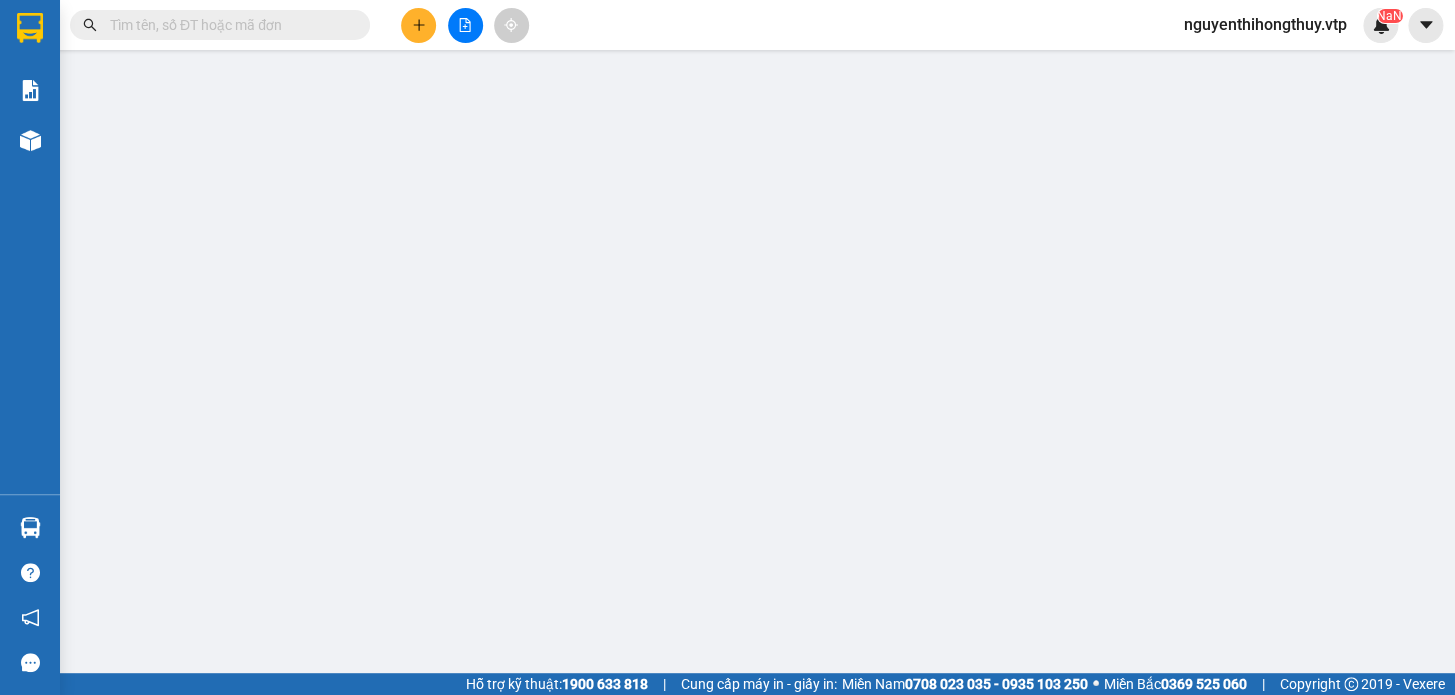 scroll, scrollTop: 0, scrollLeft: 0, axis: both 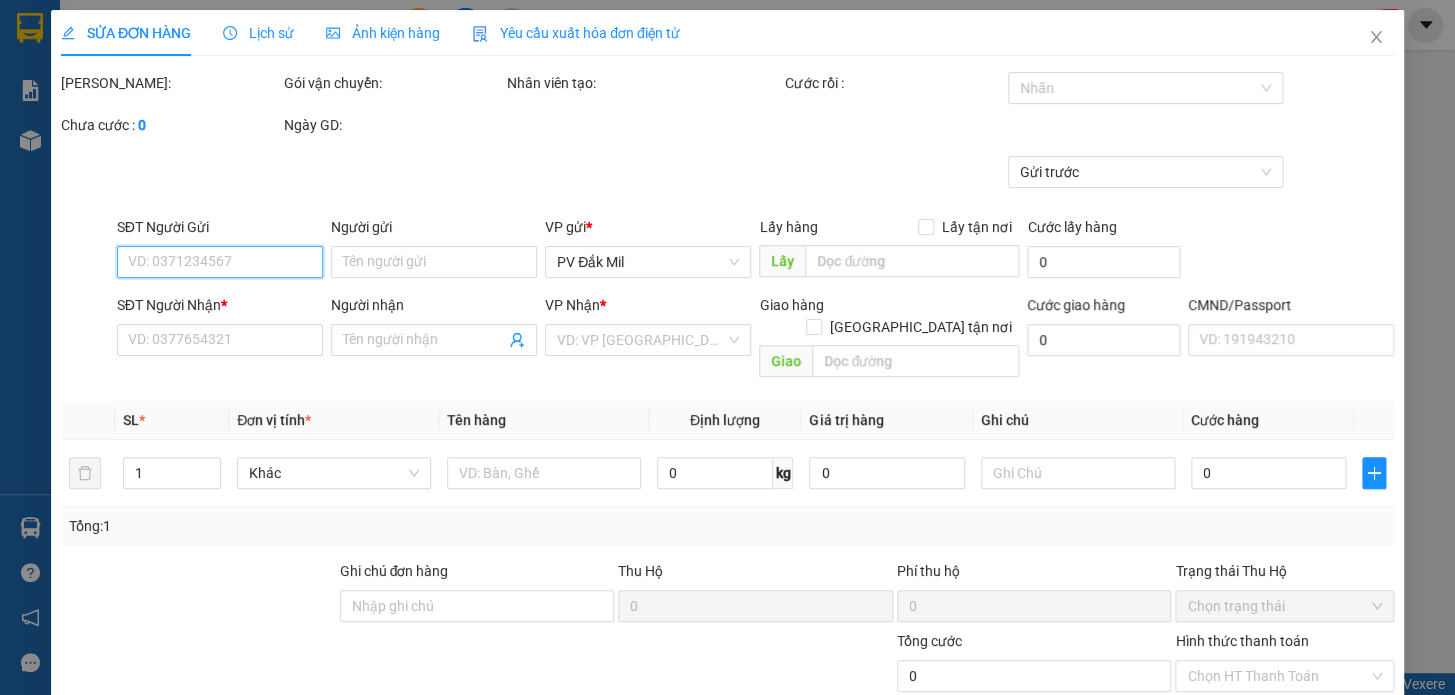 type on "0987322578" 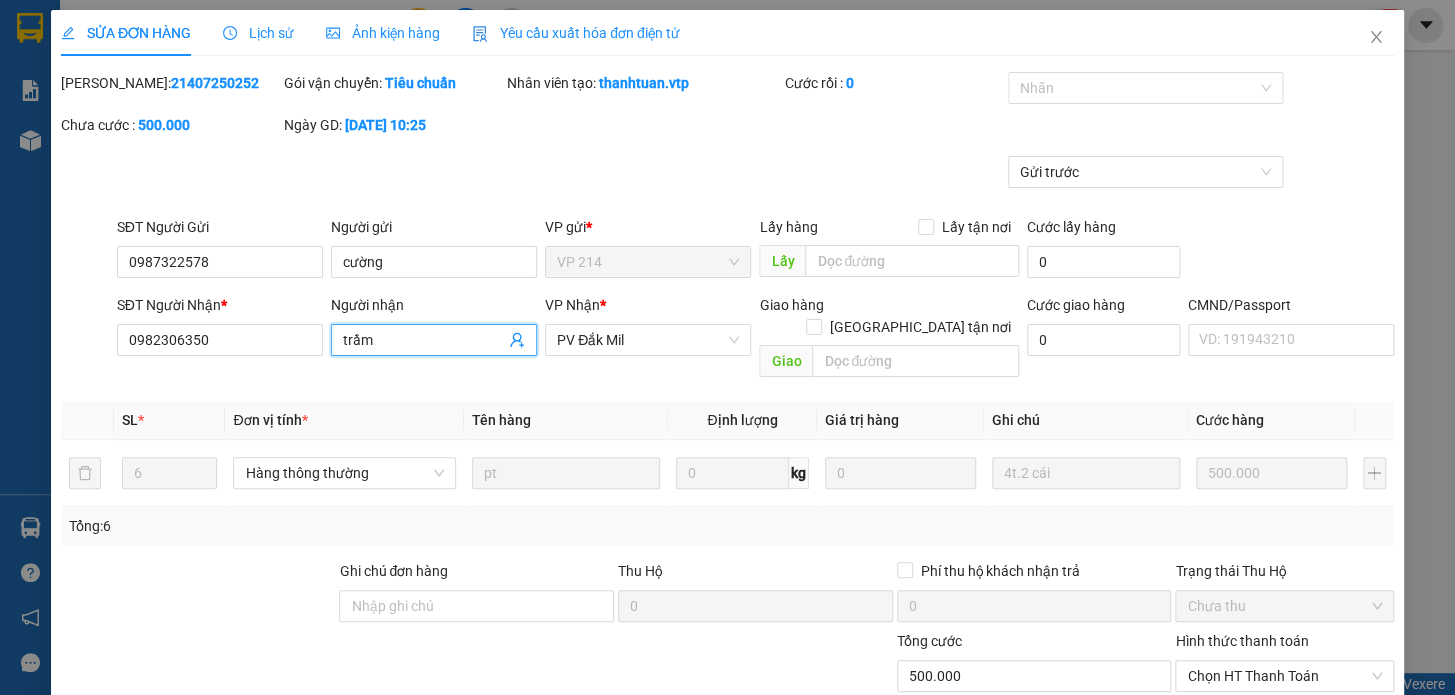 click on "trầm" at bounding box center [424, 340] 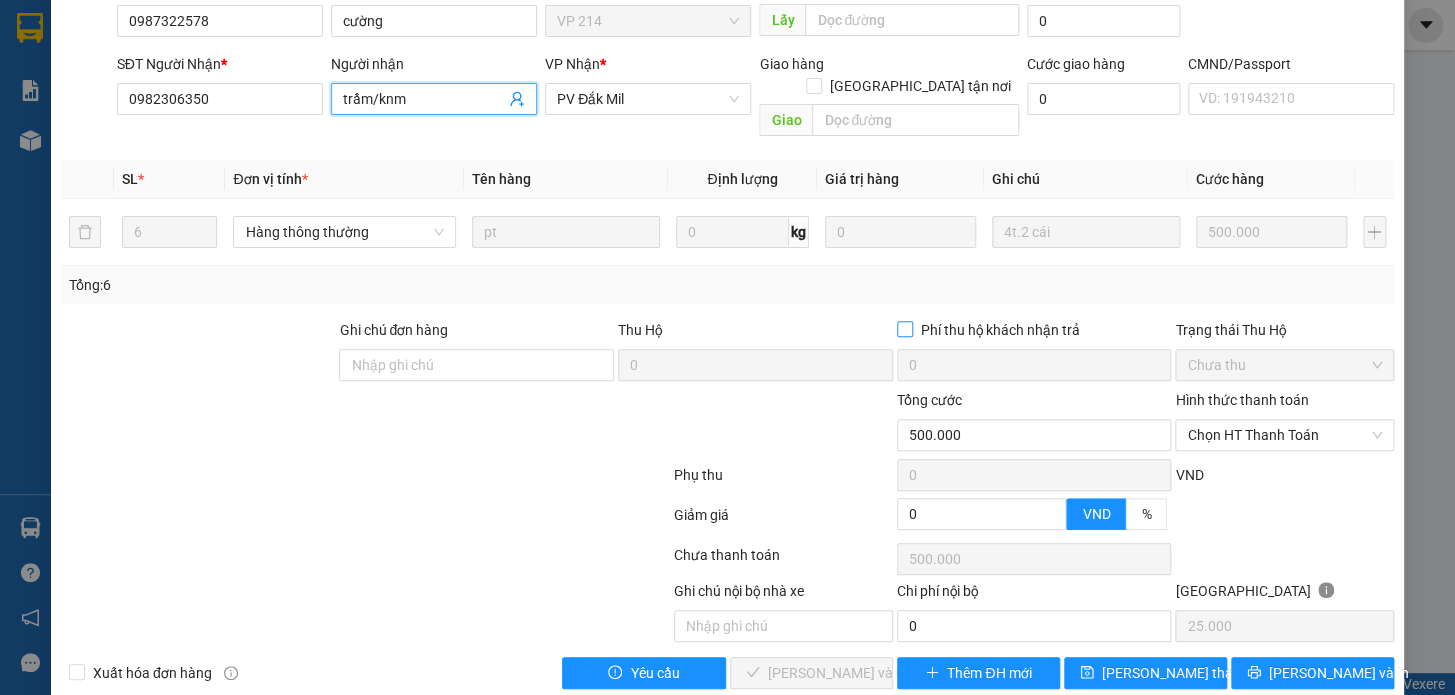 scroll, scrollTop: 250, scrollLeft: 0, axis: vertical 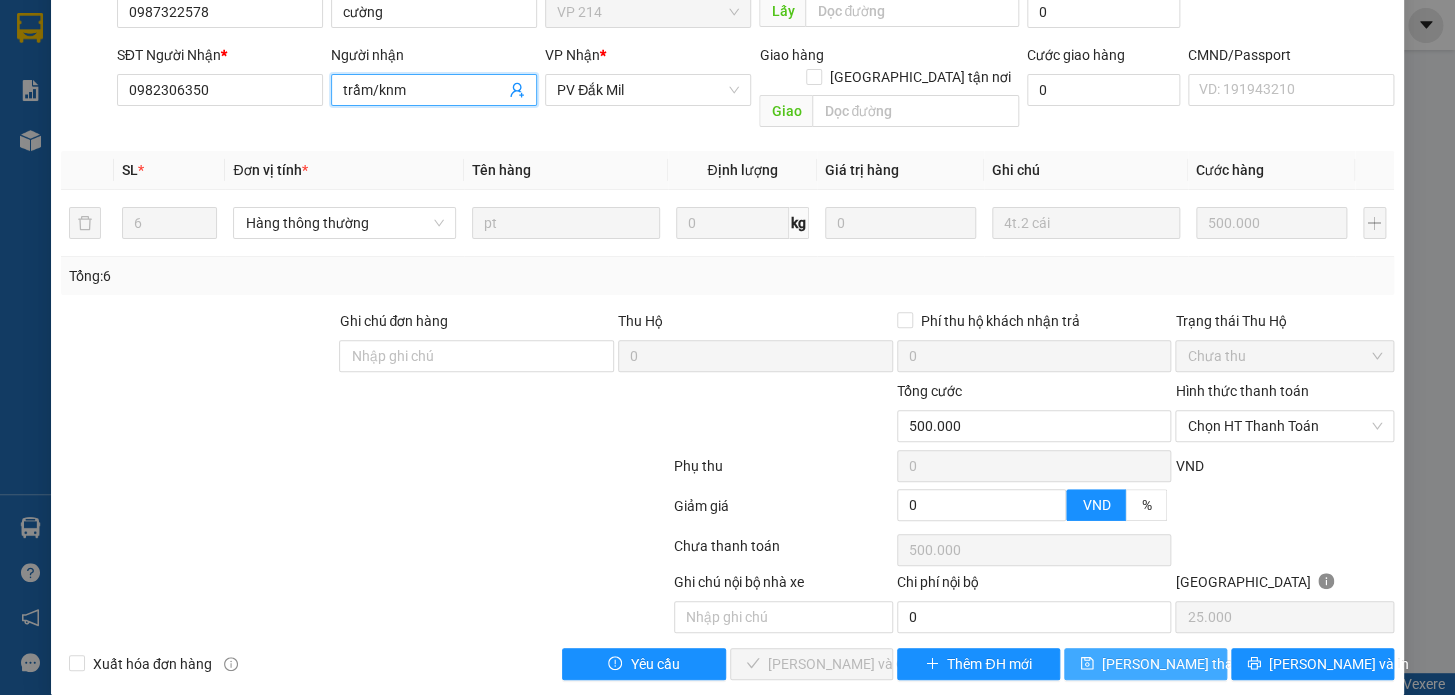 type on "trầm/knm" 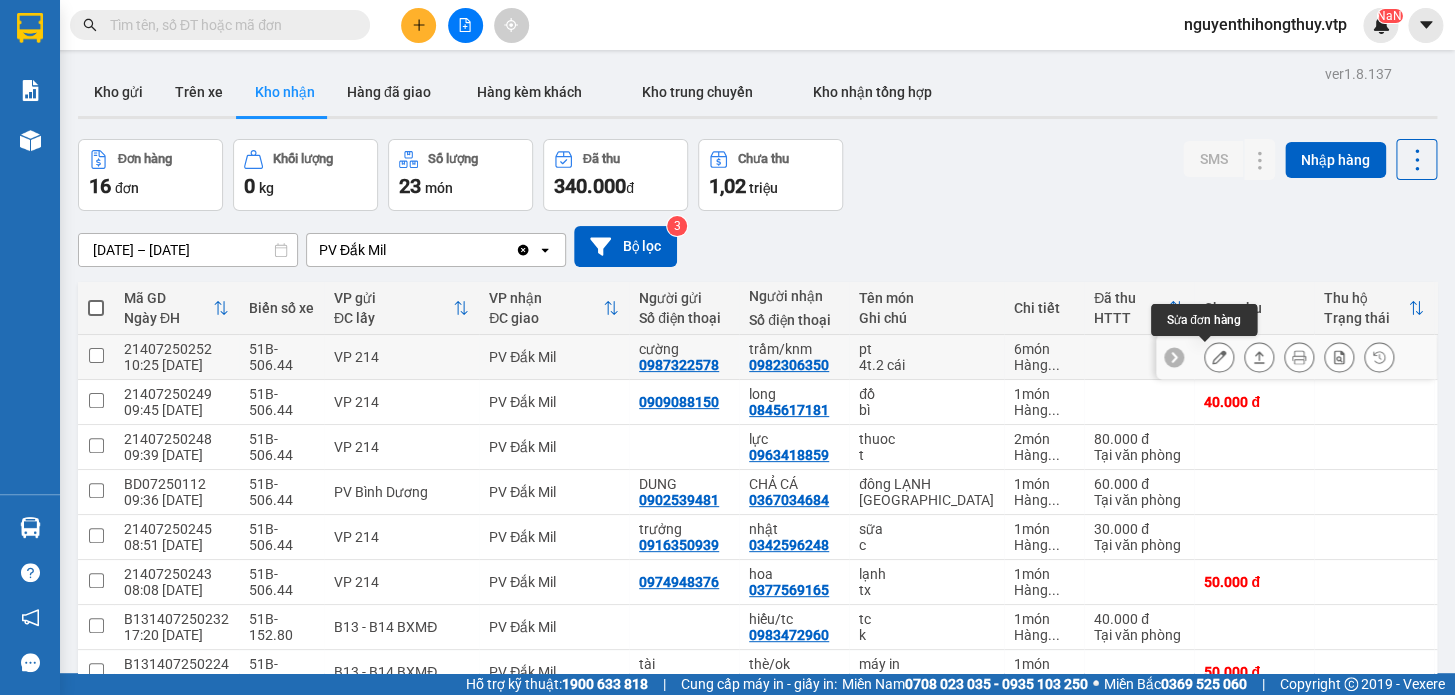 click 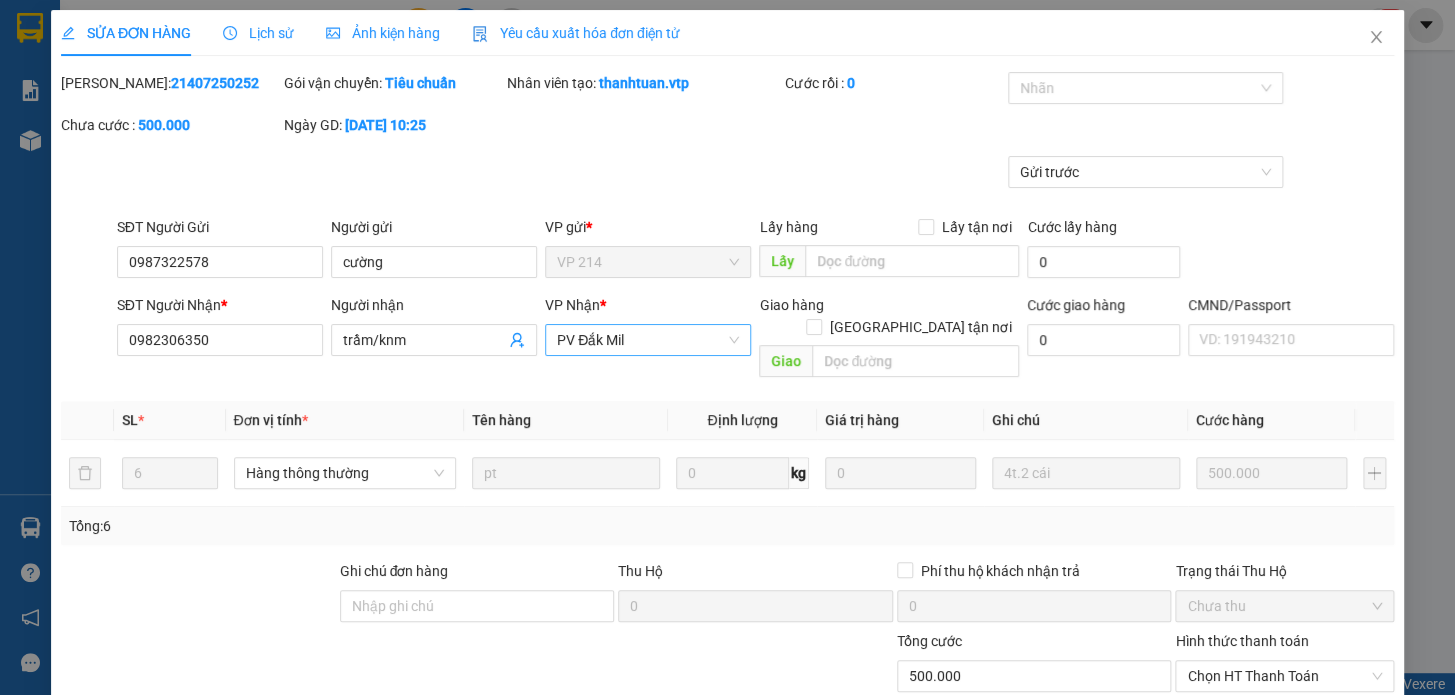 type on "25.000" 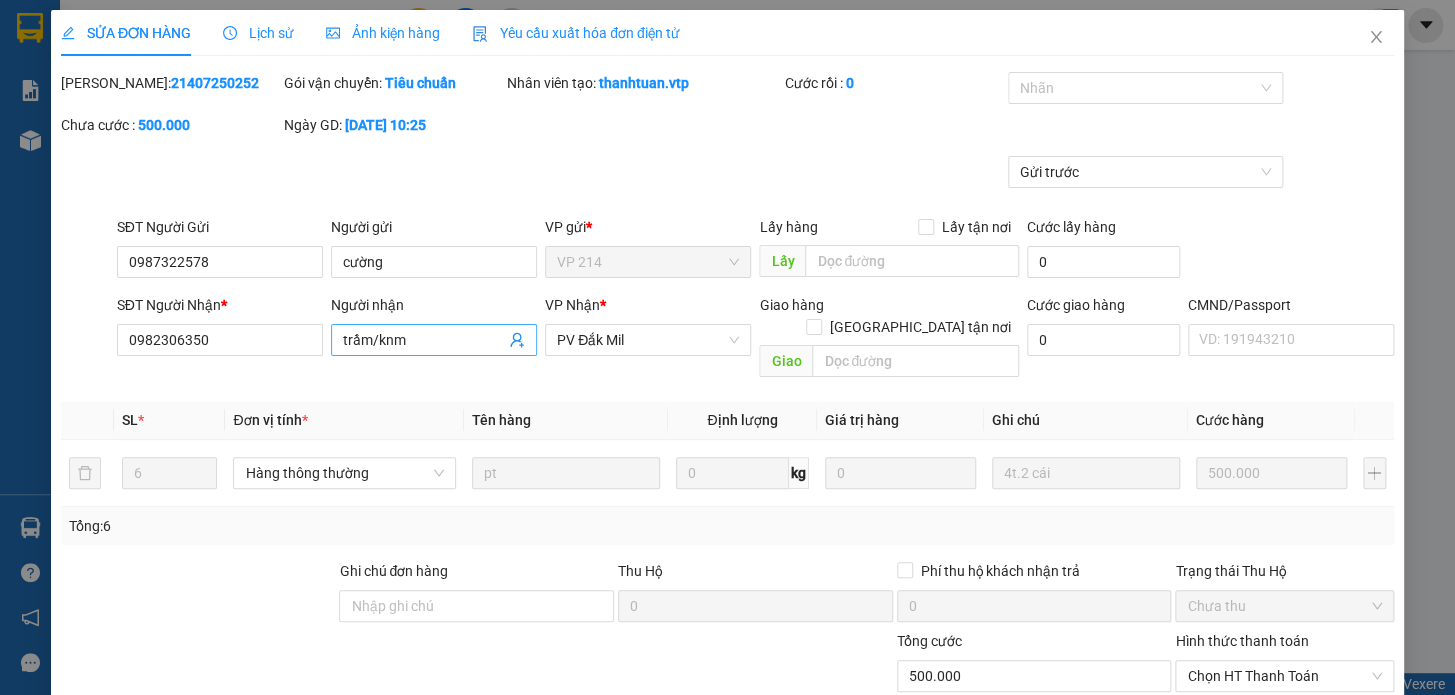 click on "trầm/knm" at bounding box center [424, 340] 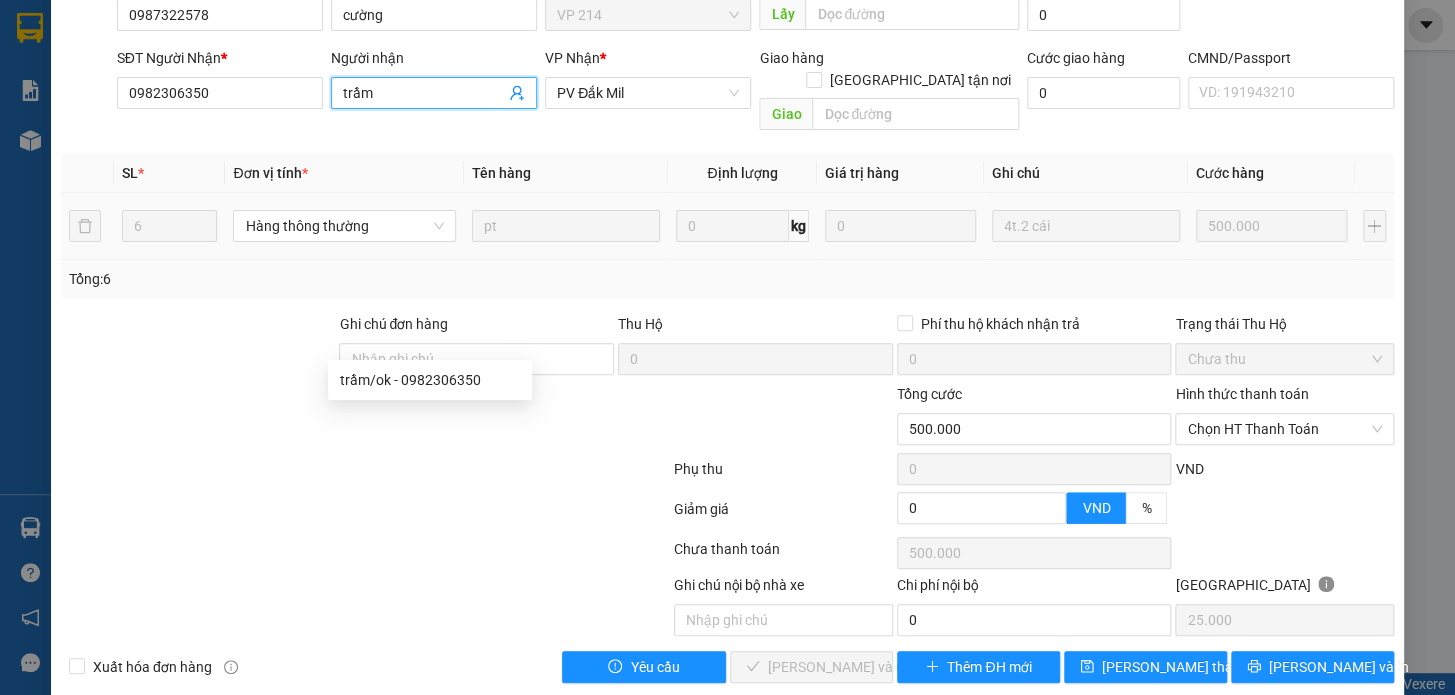 scroll, scrollTop: 250, scrollLeft: 0, axis: vertical 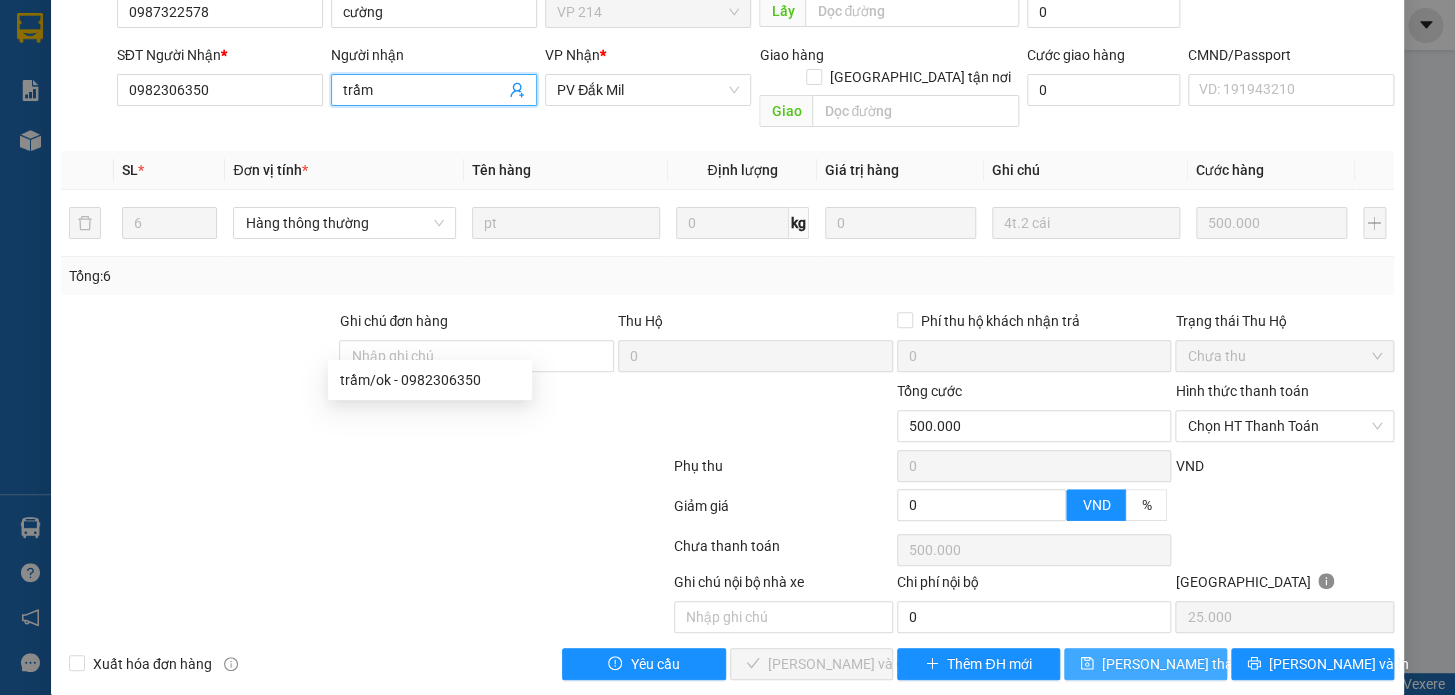 type on "trầm" 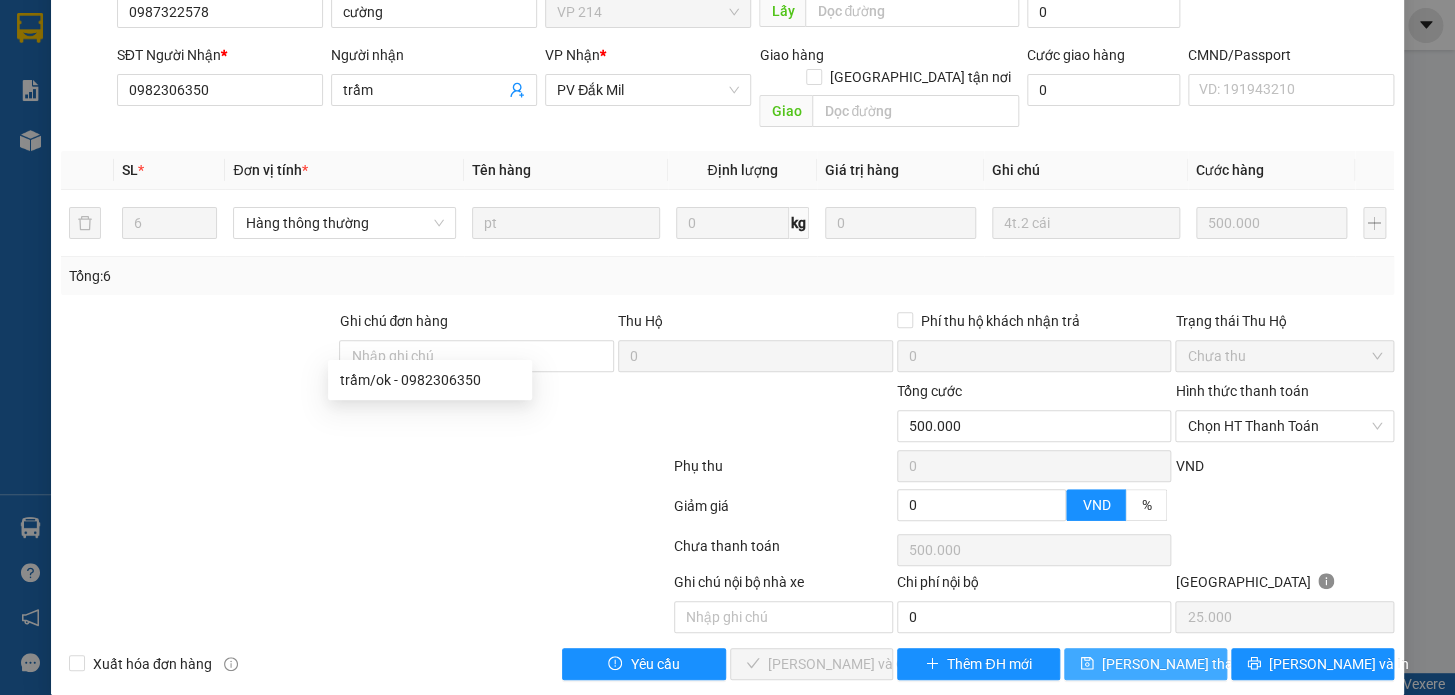 click on "[PERSON_NAME] thay đổi" at bounding box center (1182, 664) 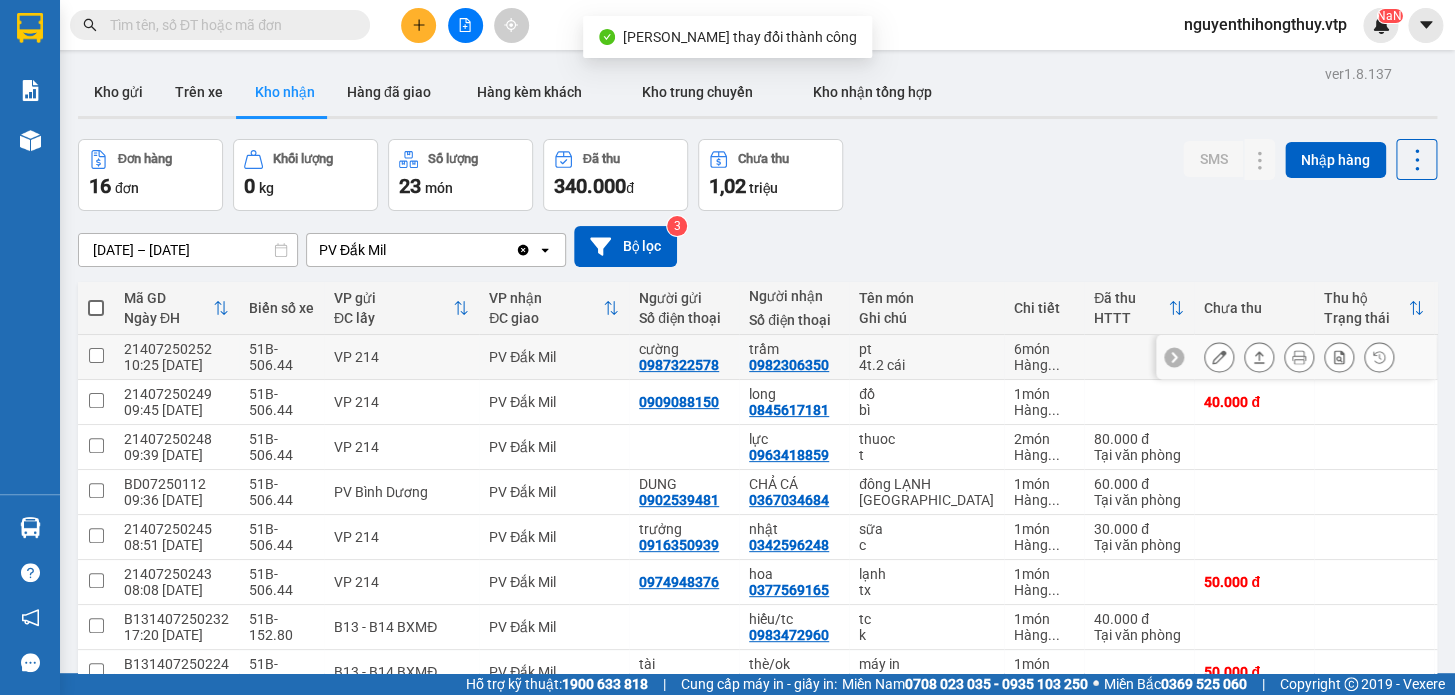 click 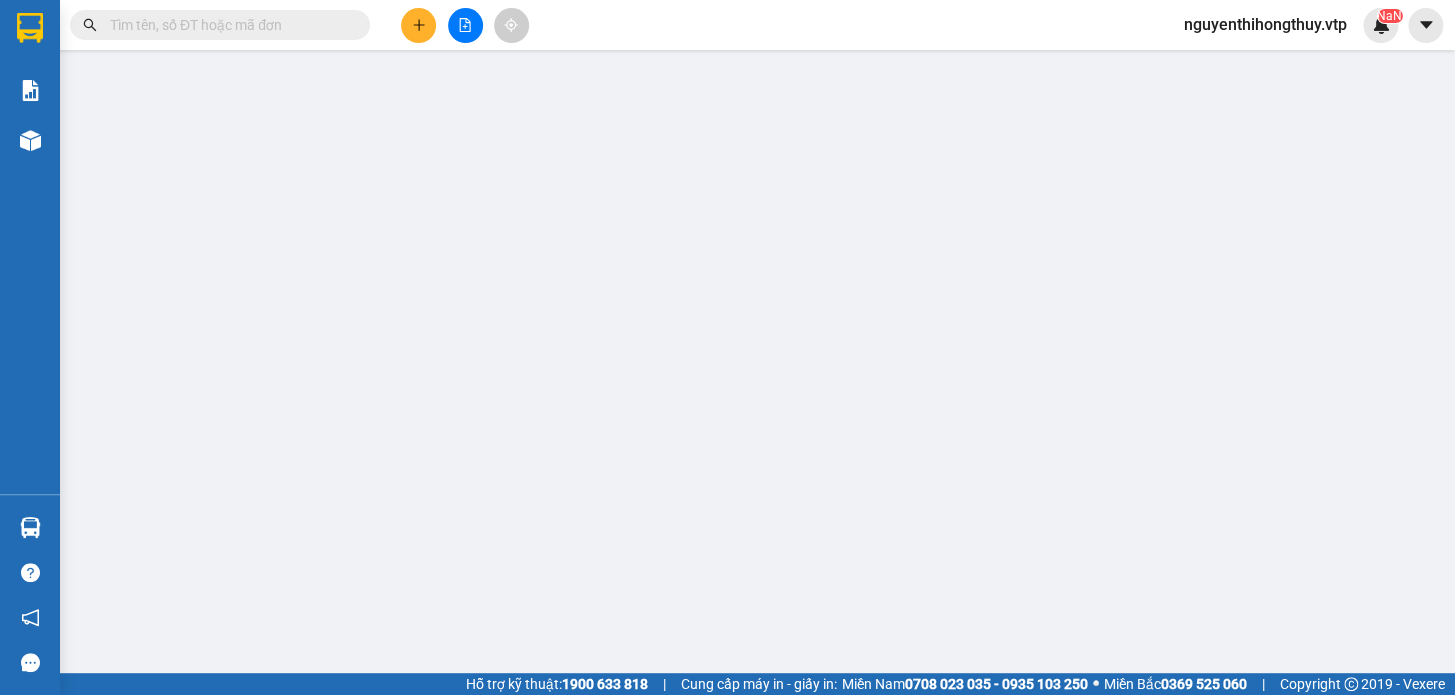 type on "0987322578" 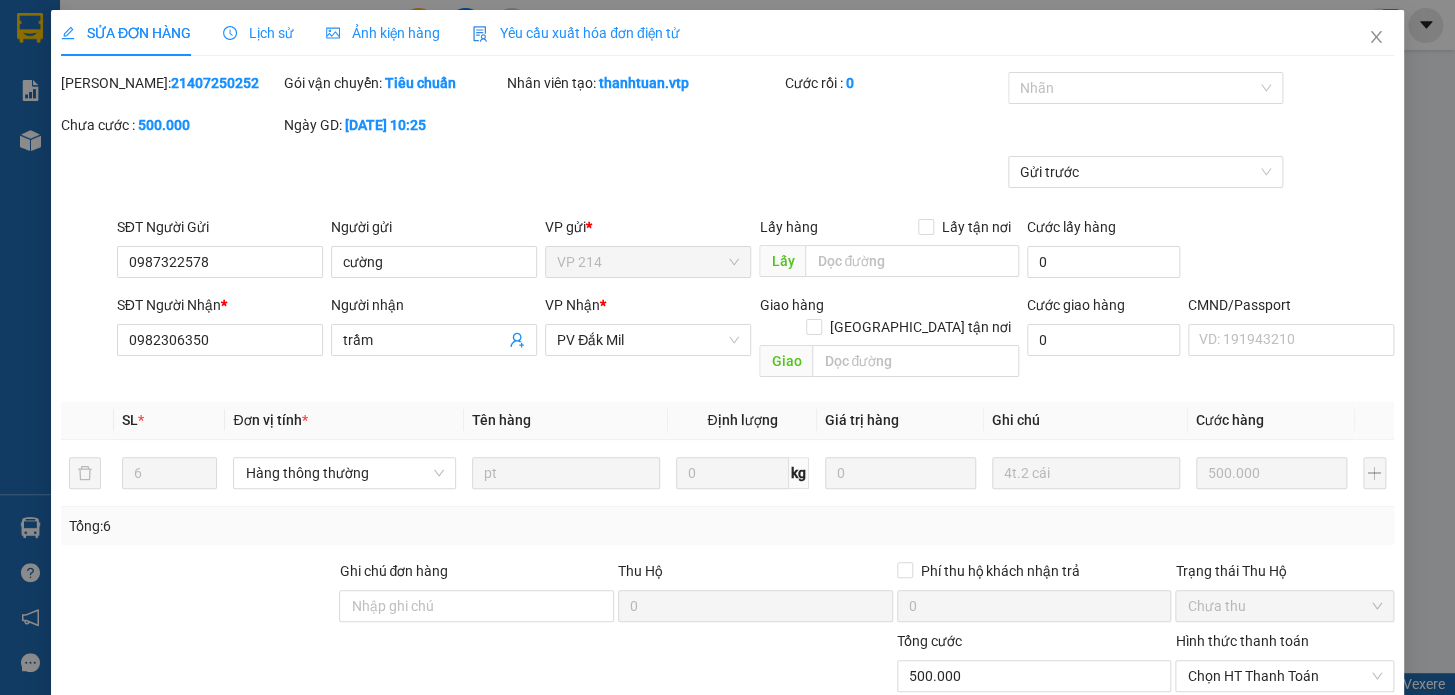 type on "25.000" 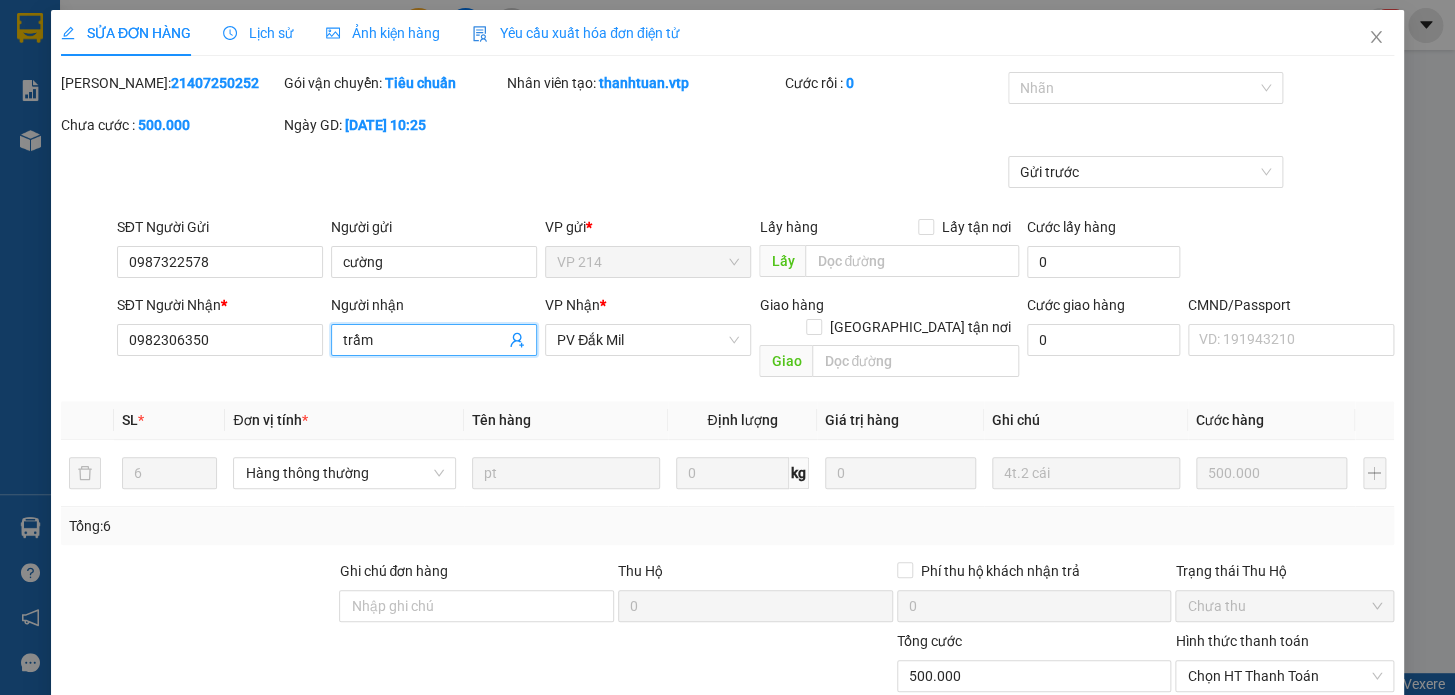 click on "trầm" at bounding box center [424, 340] 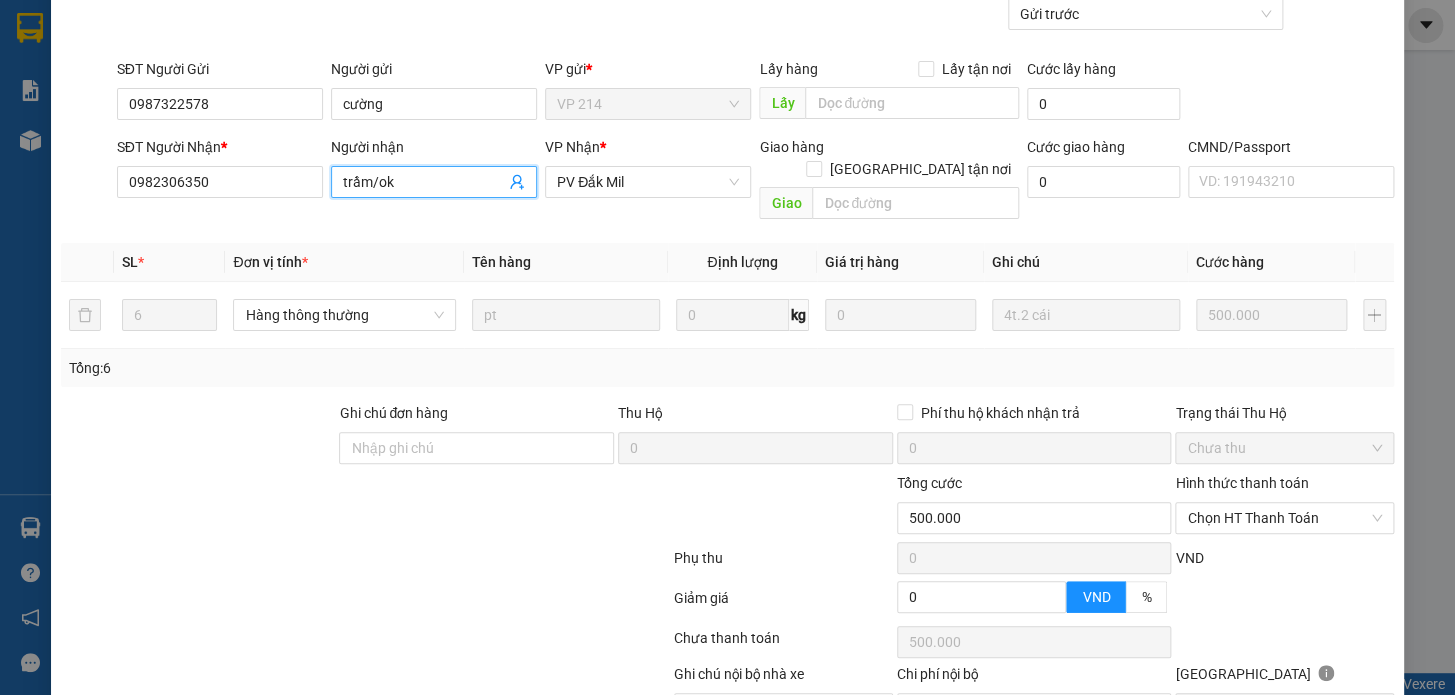 scroll, scrollTop: 250, scrollLeft: 0, axis: vertical 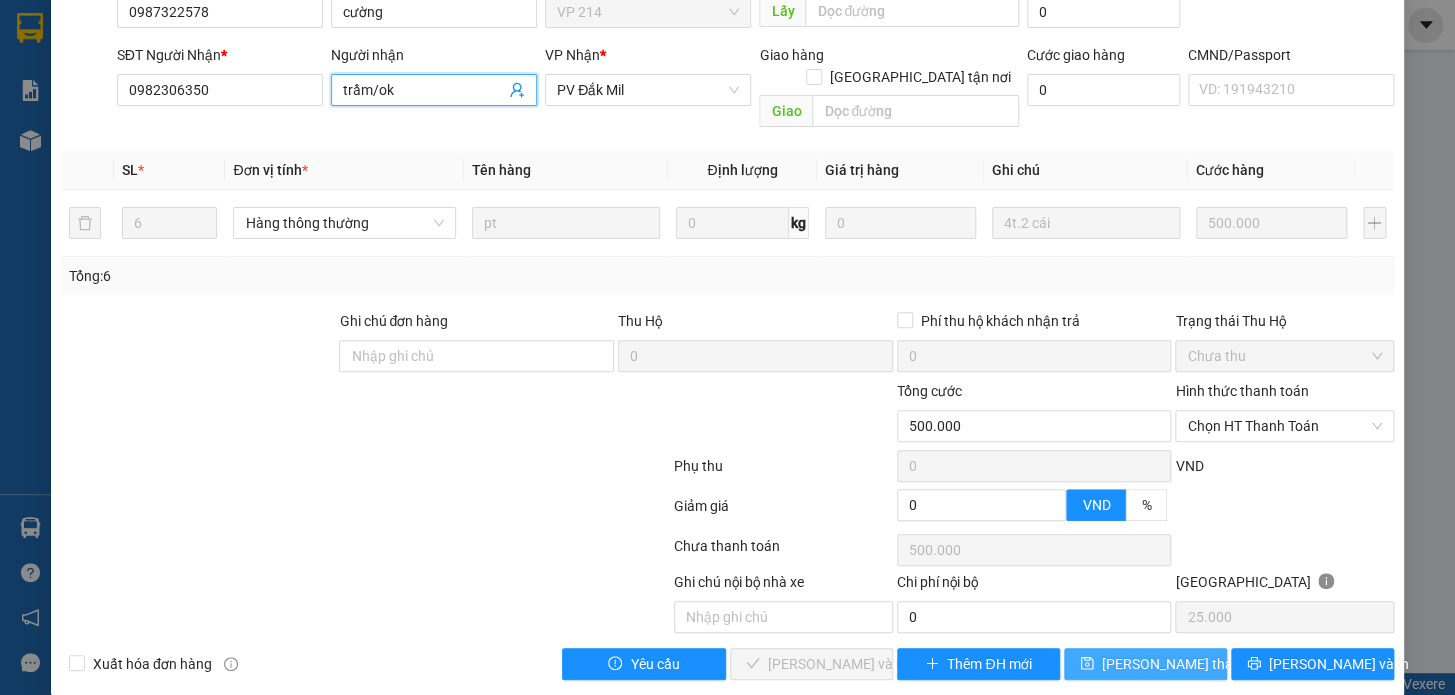 type on "trầm/ok" 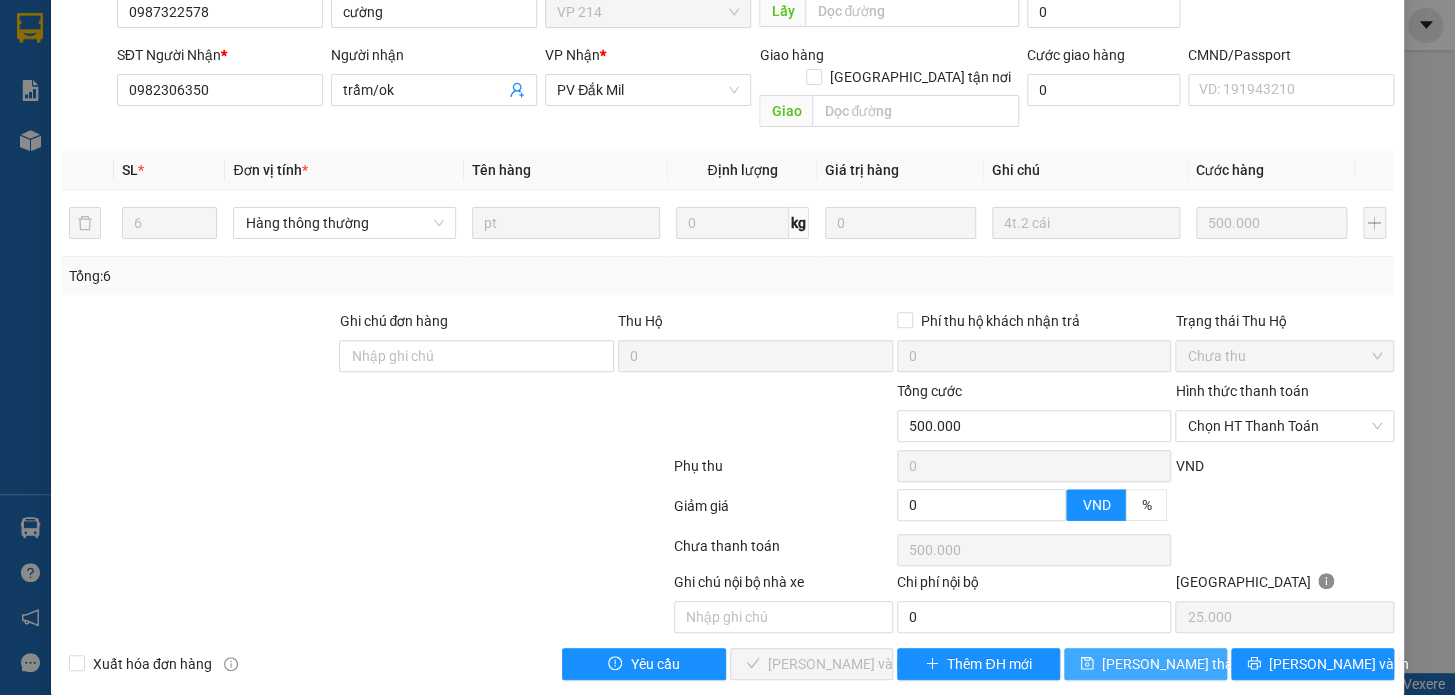 drag, startPoint x: 1121, startPoint y: 640, endPoint x: 1080, endPoint y: 627, distance: 43.011627 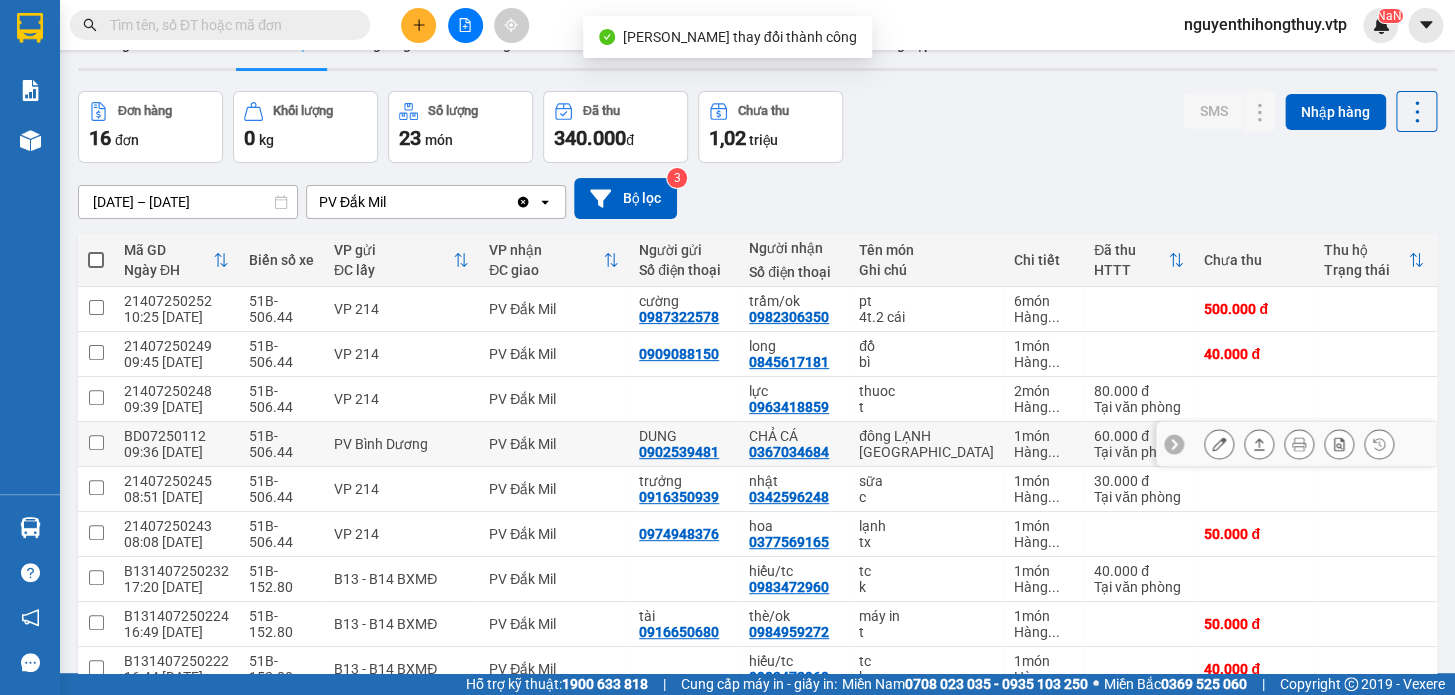 scroll, scrollTop: 90, scrollLeft: 0, axis: vertical 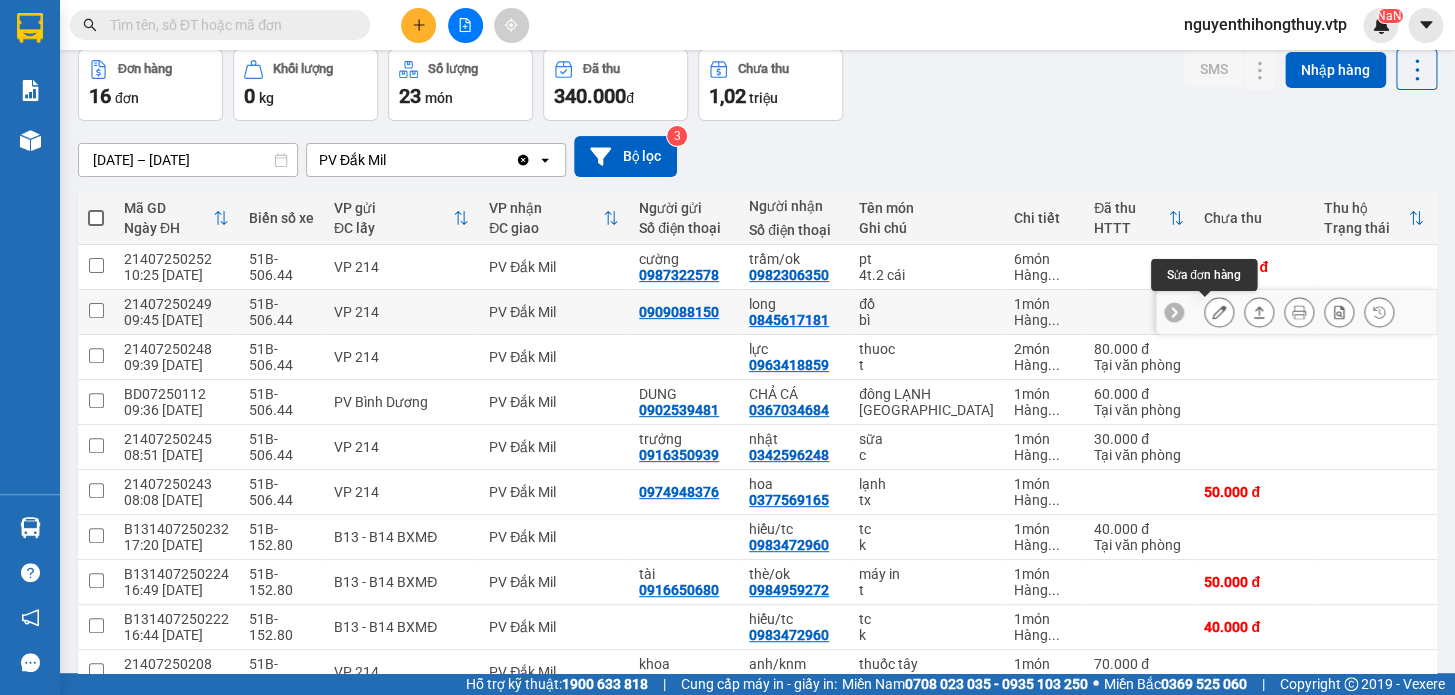 click 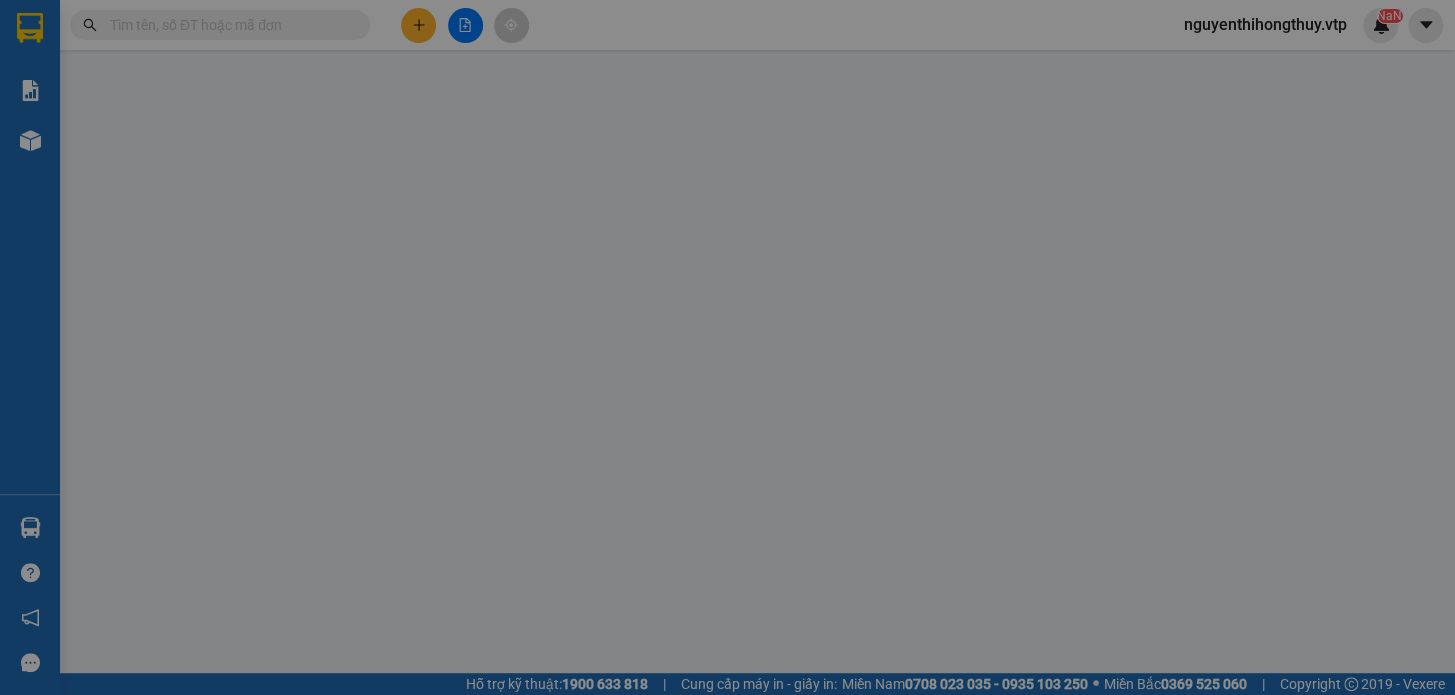scroll, scrollTop: 0, scrollLeft: 0, axis: both 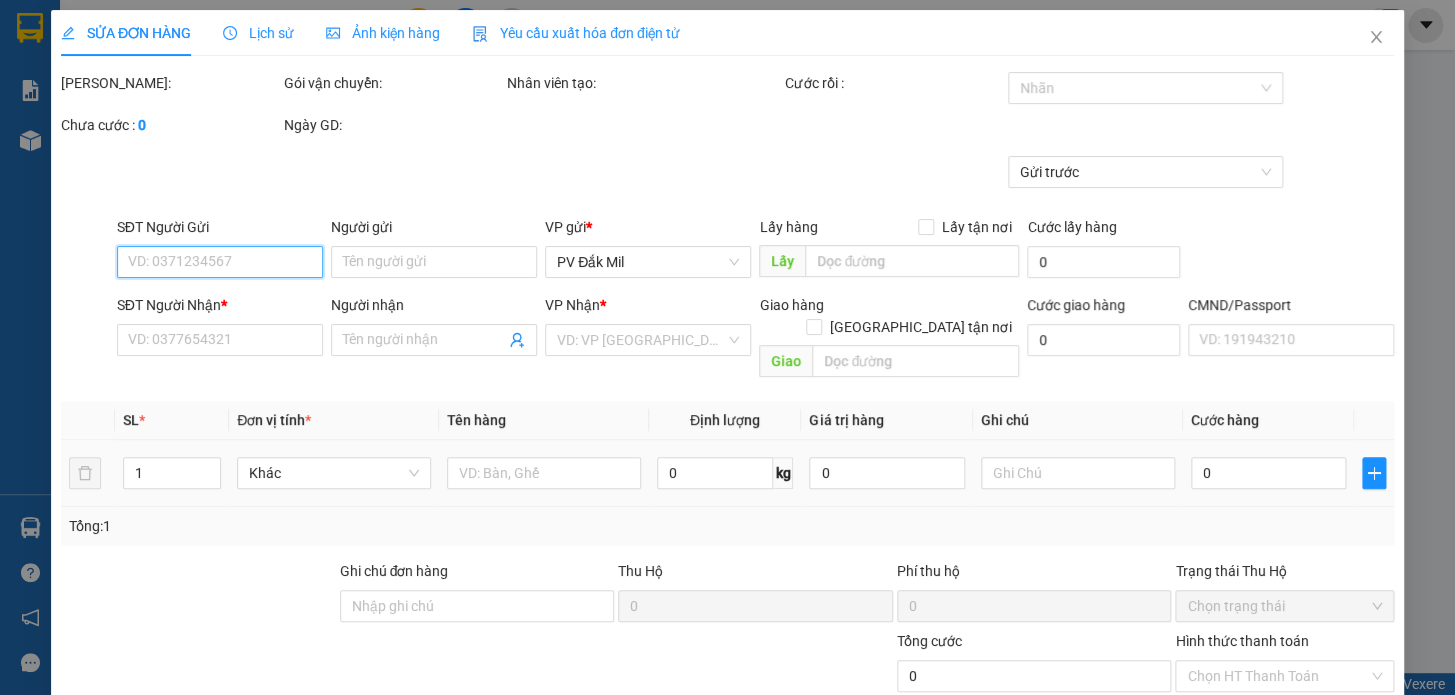 type on "0909088150" 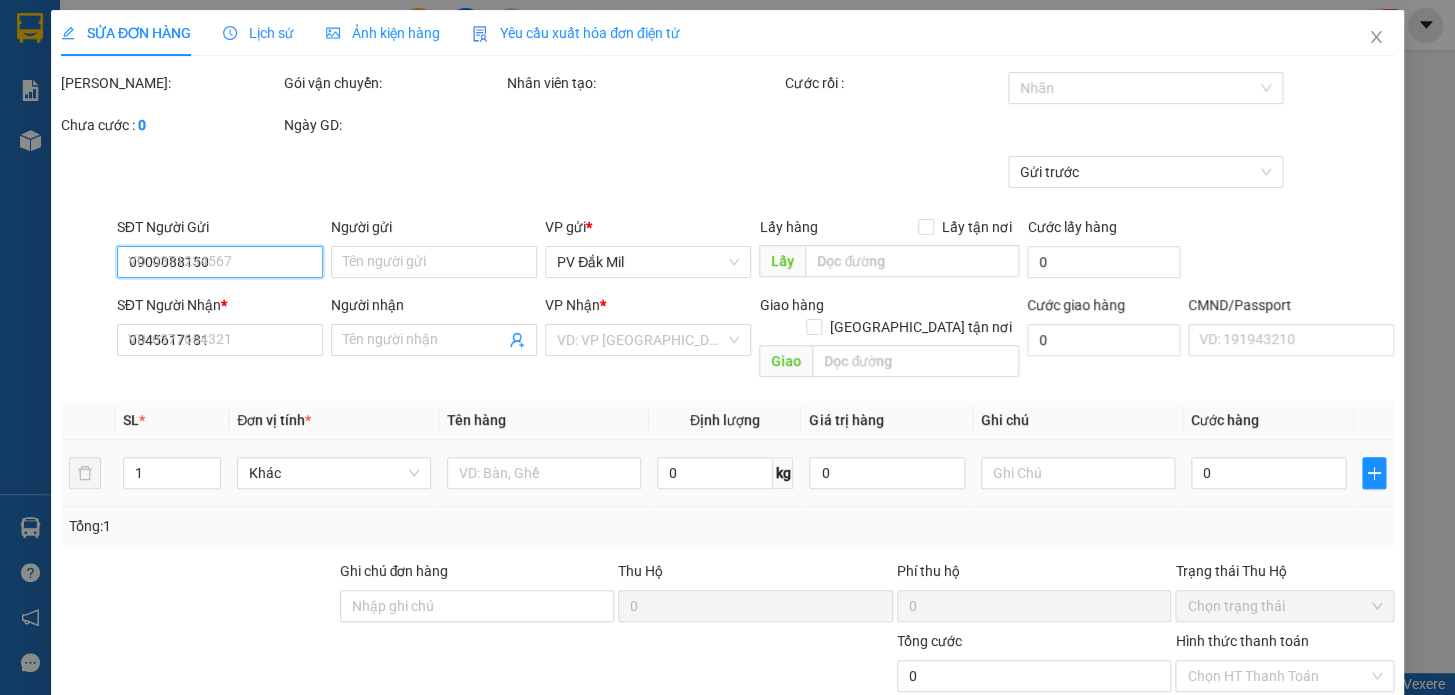 type on "long" 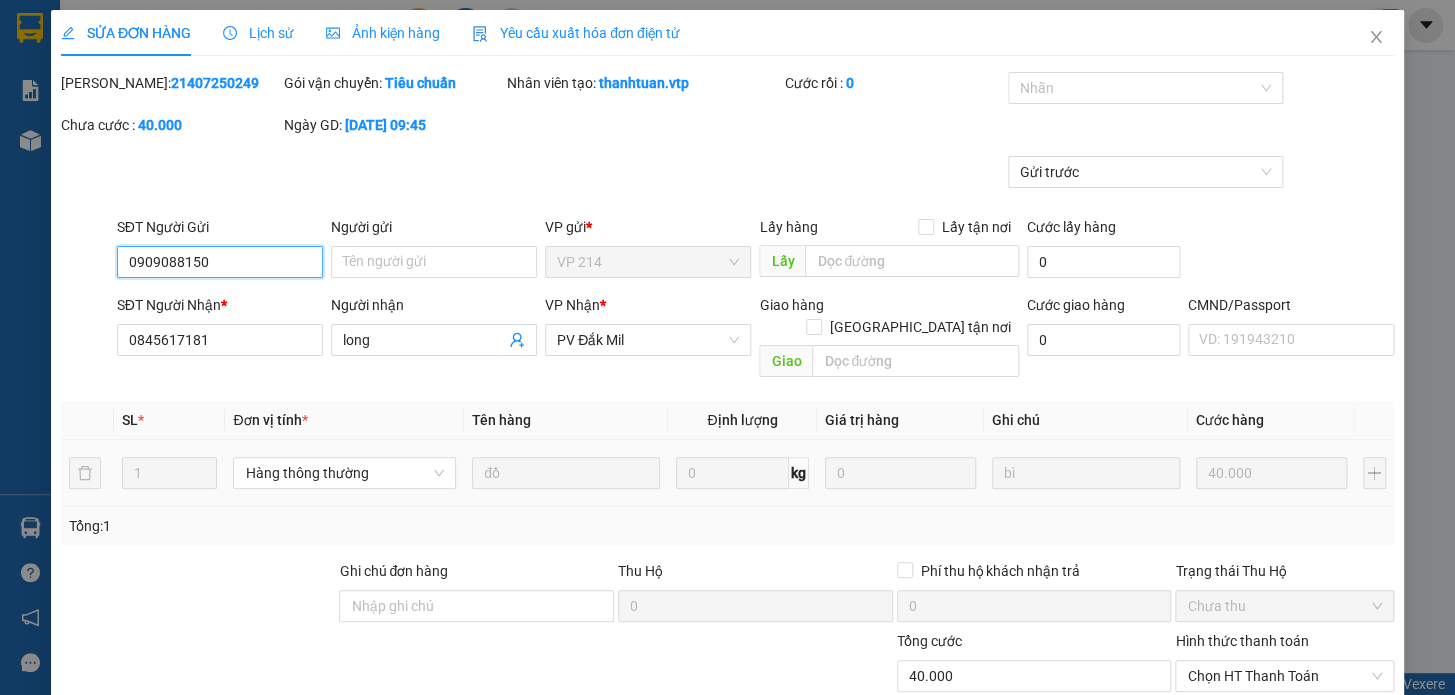 type on "2.000" 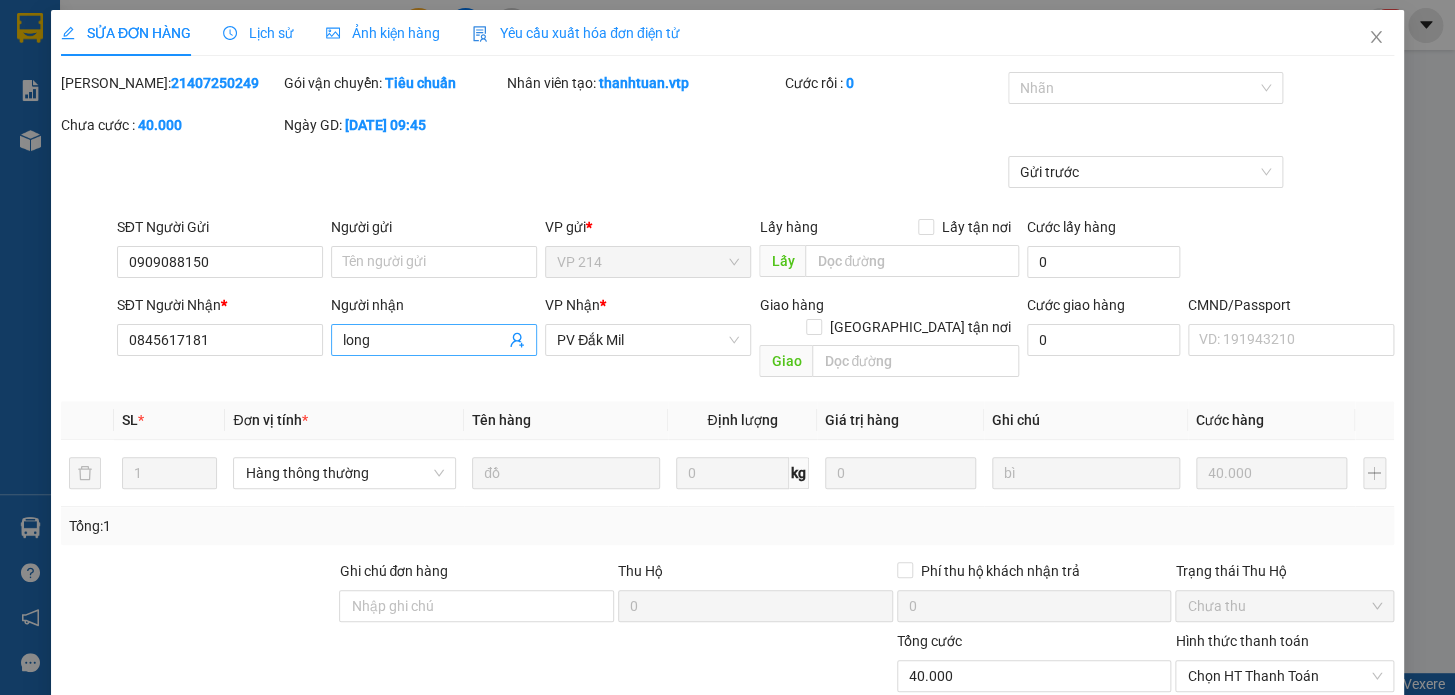 click on "long" at bounding box center [424, 340] 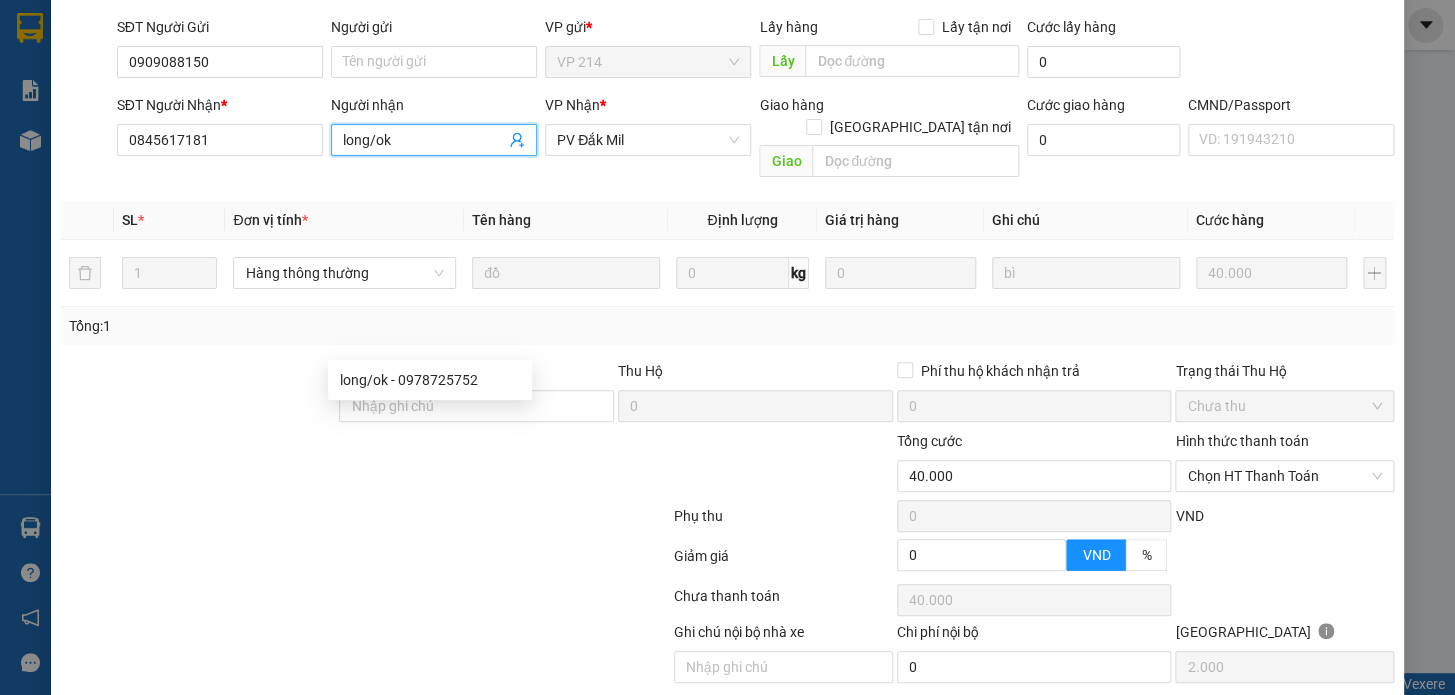 scroll, scrollTop: 250, scrollLeft: 0, axis: vertical 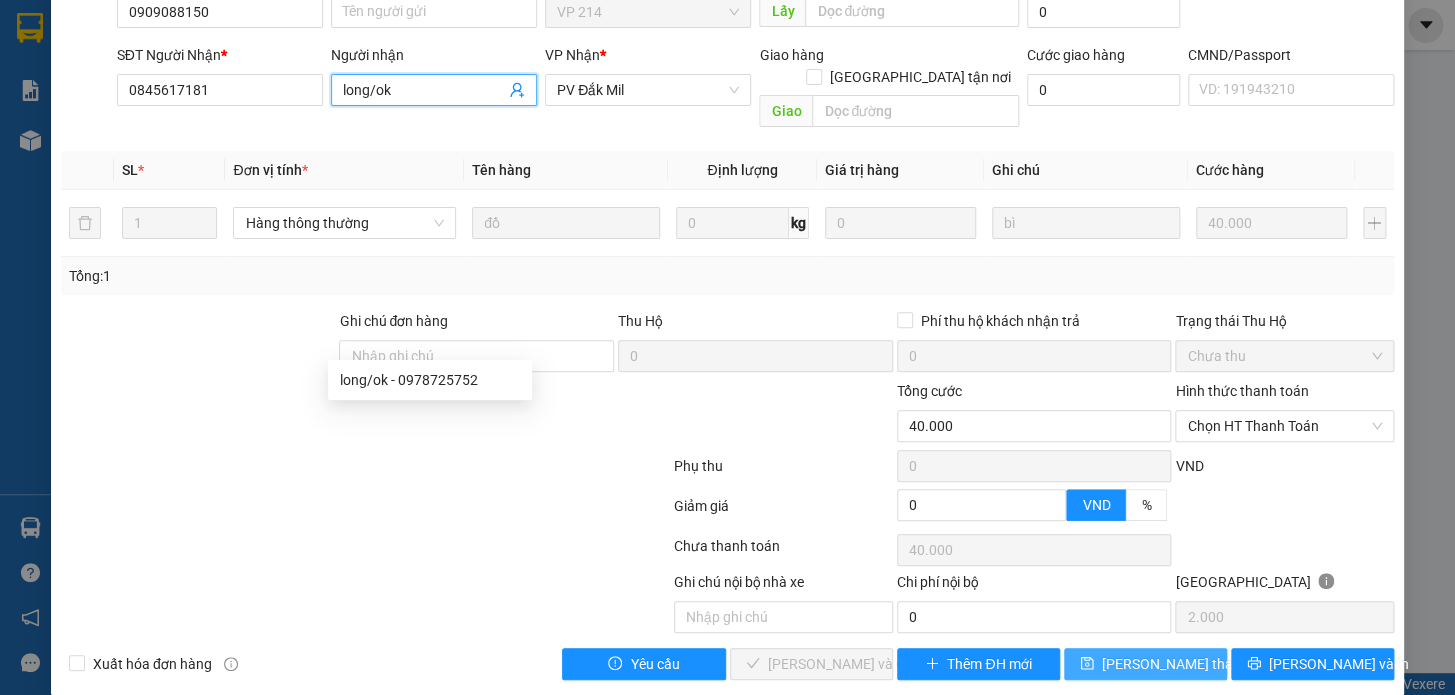 type on "long/ok" 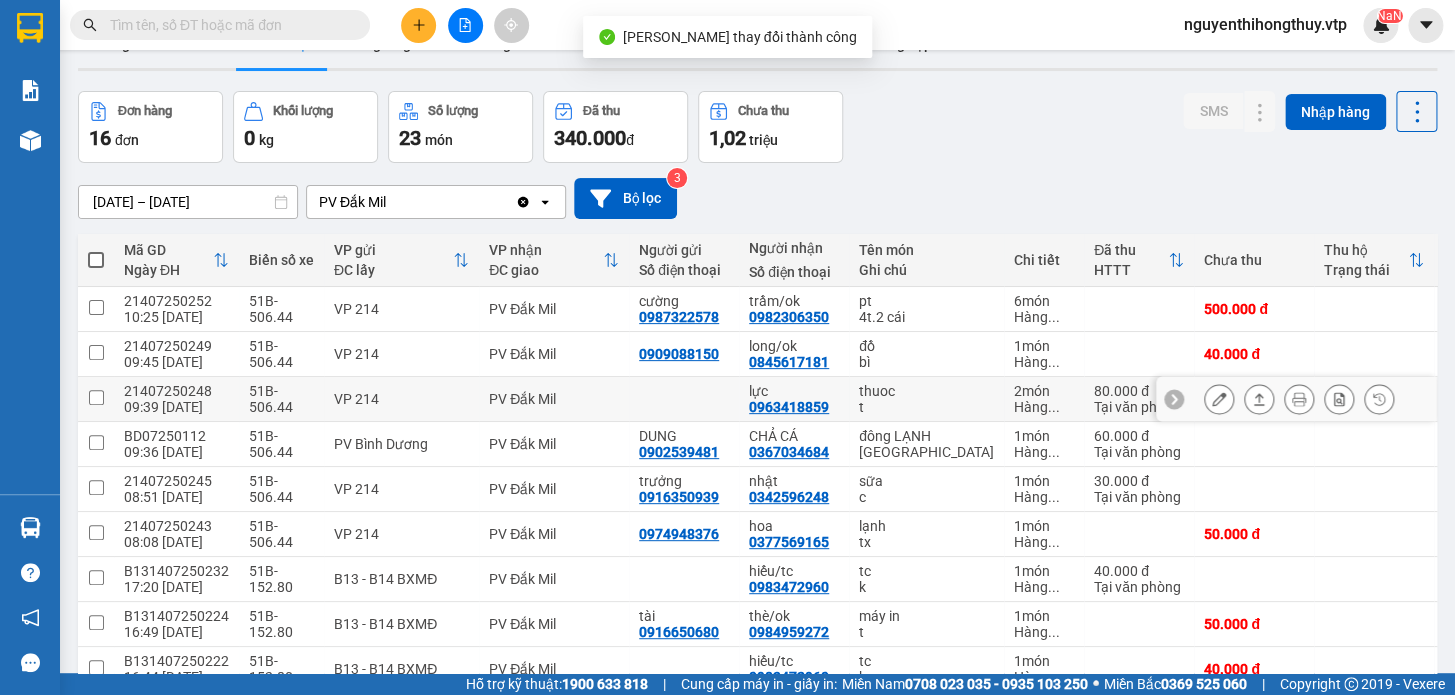 scroll, scrollTop: 90, scrollLeft: 0, axis: vertical 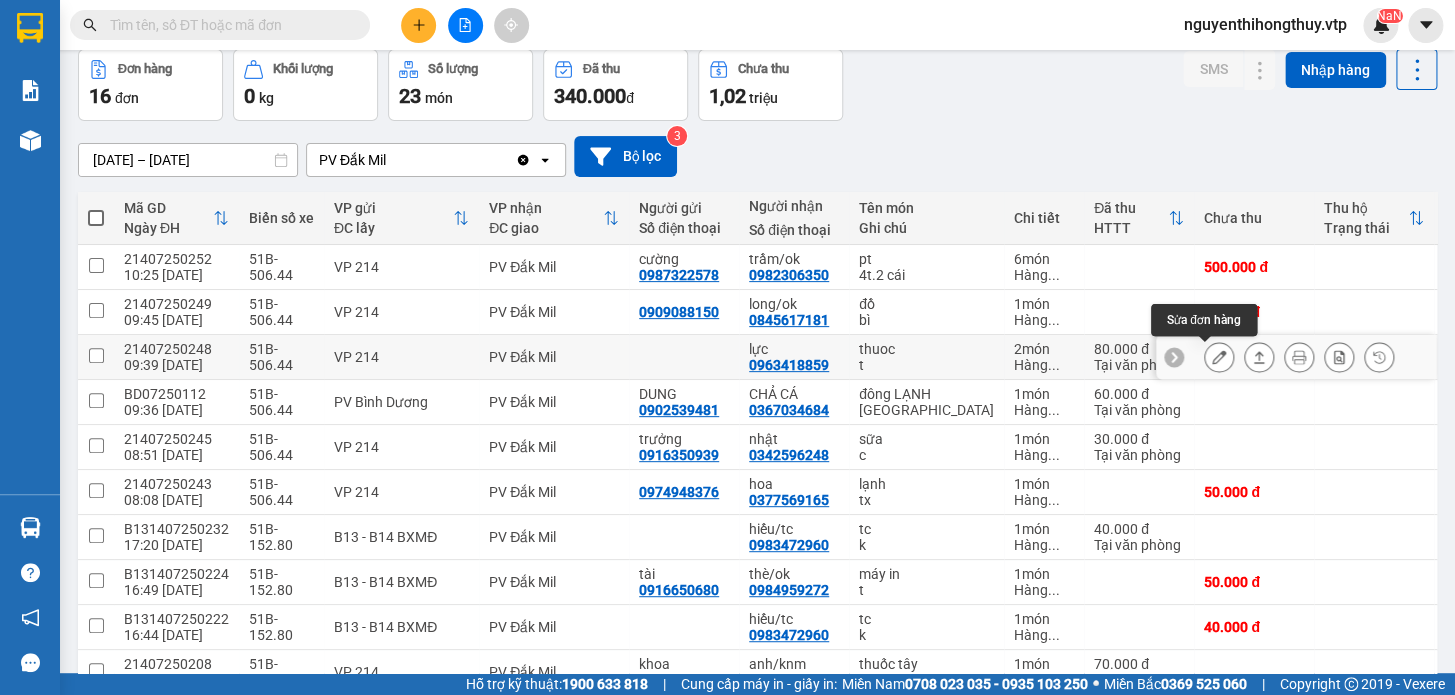 click 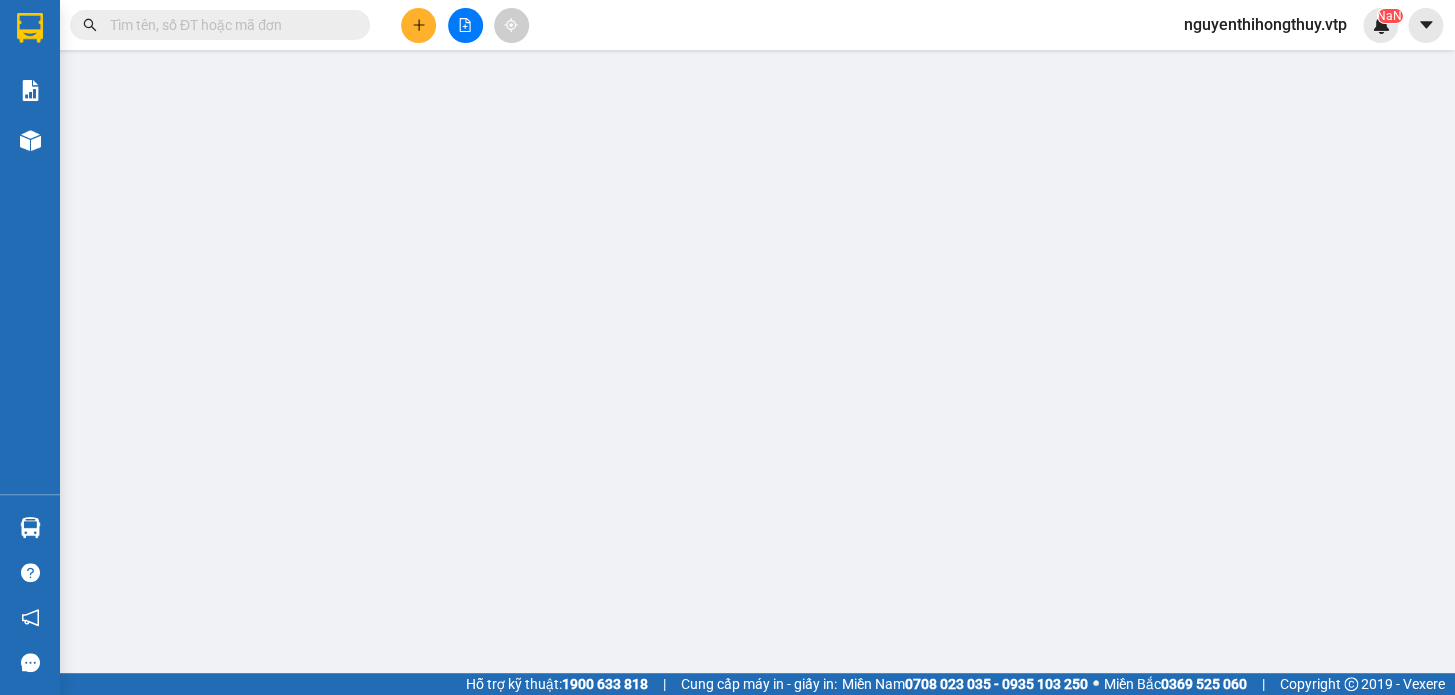 scroll, scrollTop: 0, scrollLeft: 0, axis: both 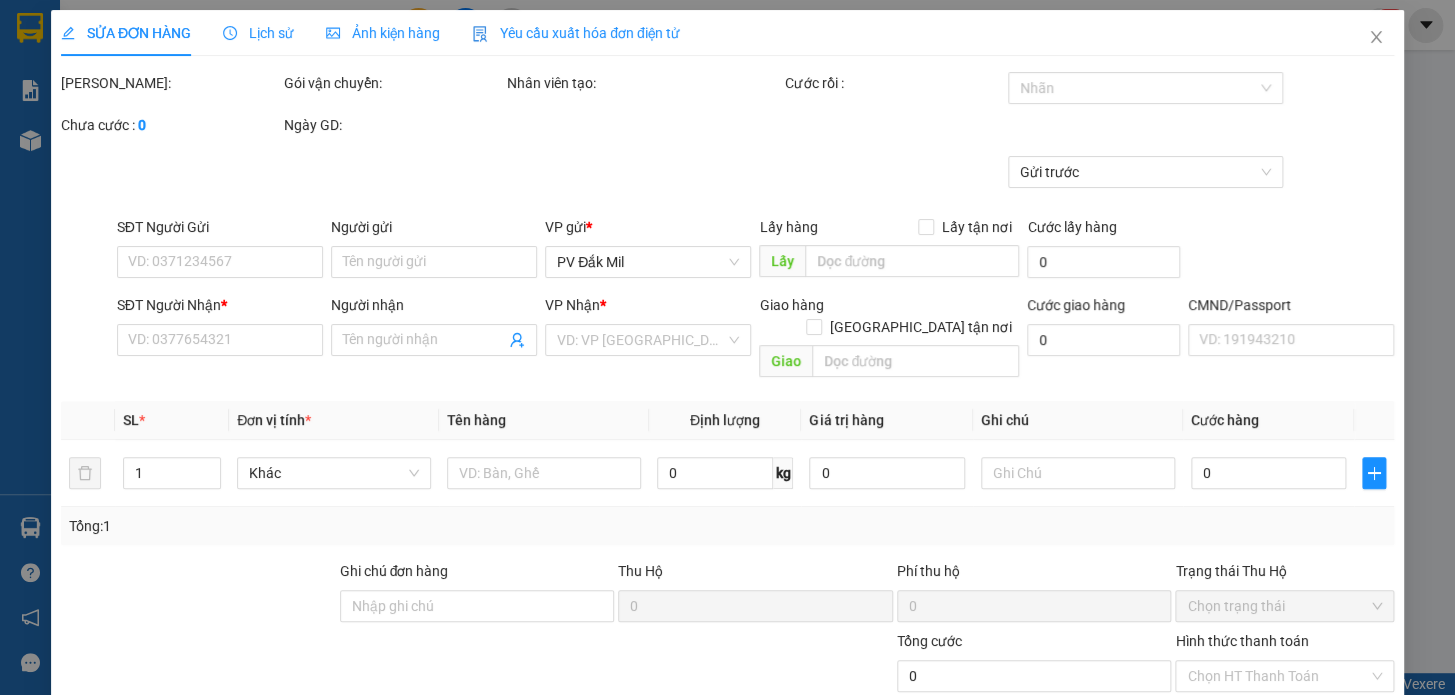 type on "4.000" 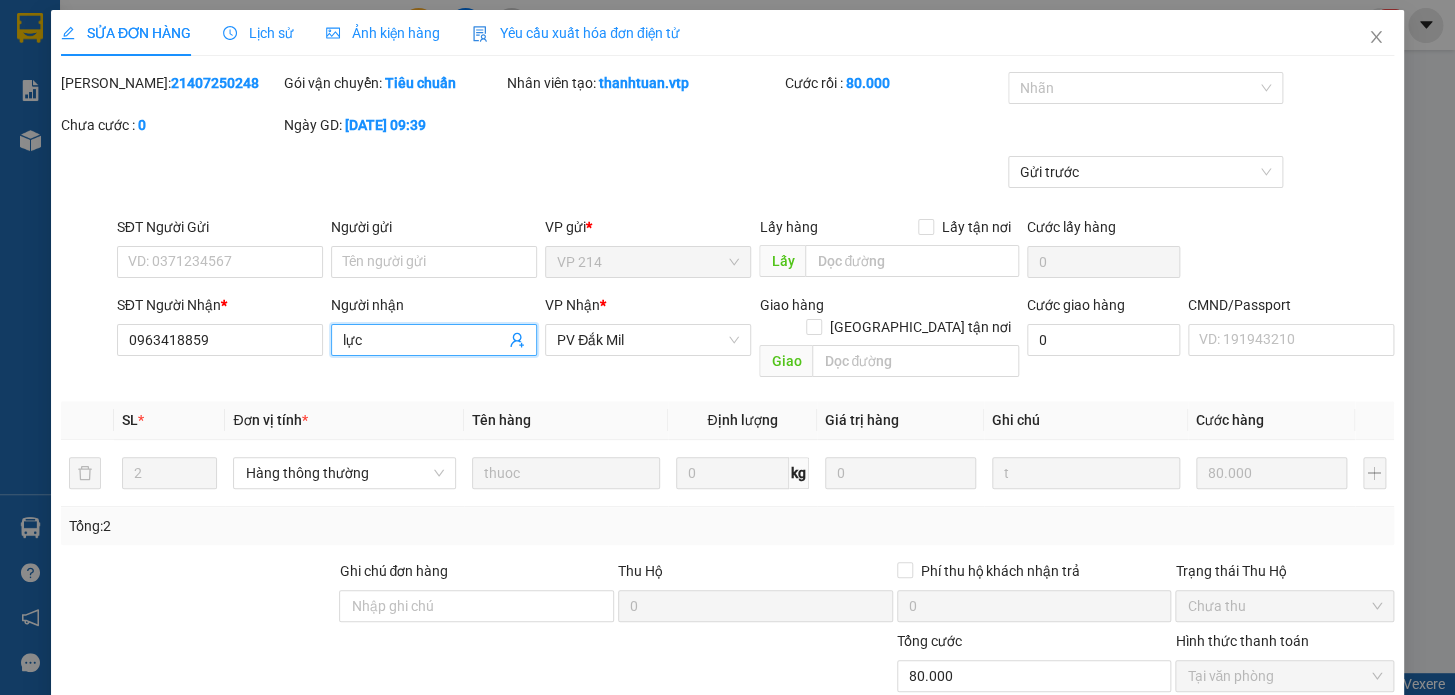 click on "lực" at bounding box center [424, 340] 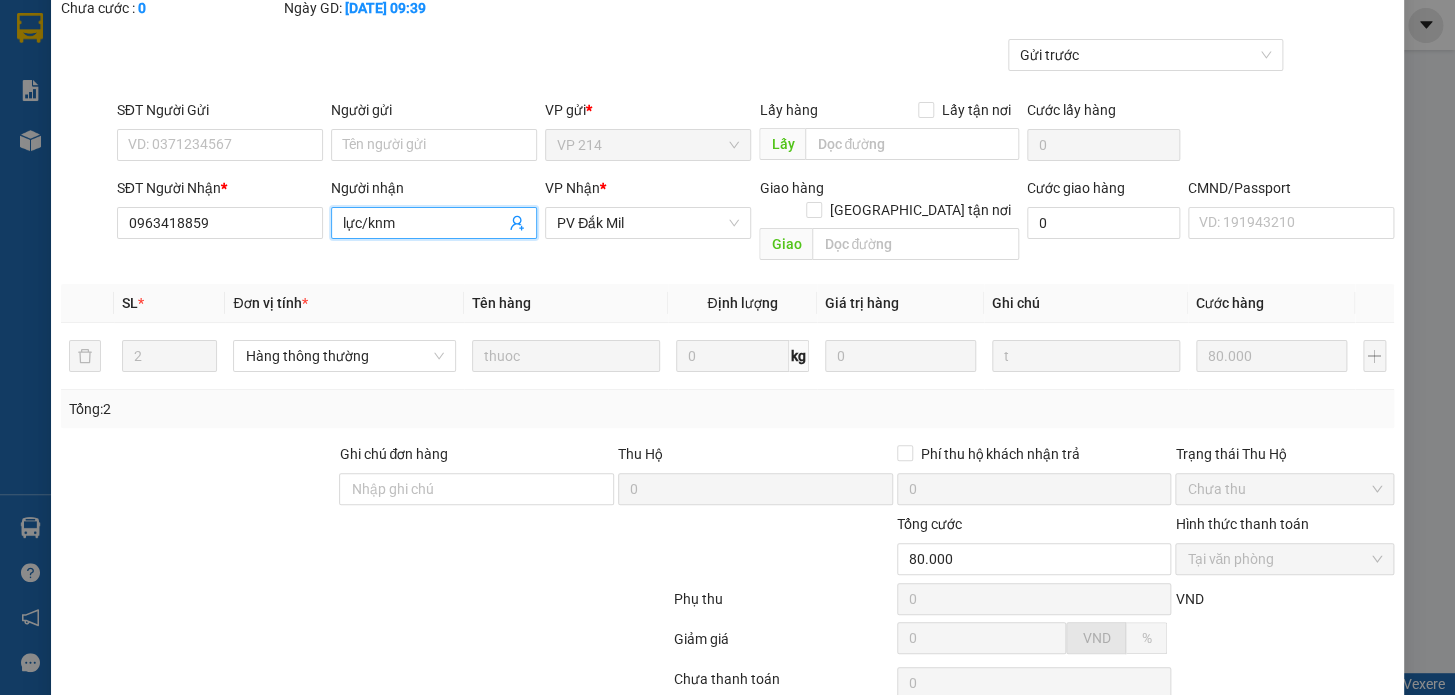 scroll, scrollTop: 250, scrollLeft: 0, axis: vertical 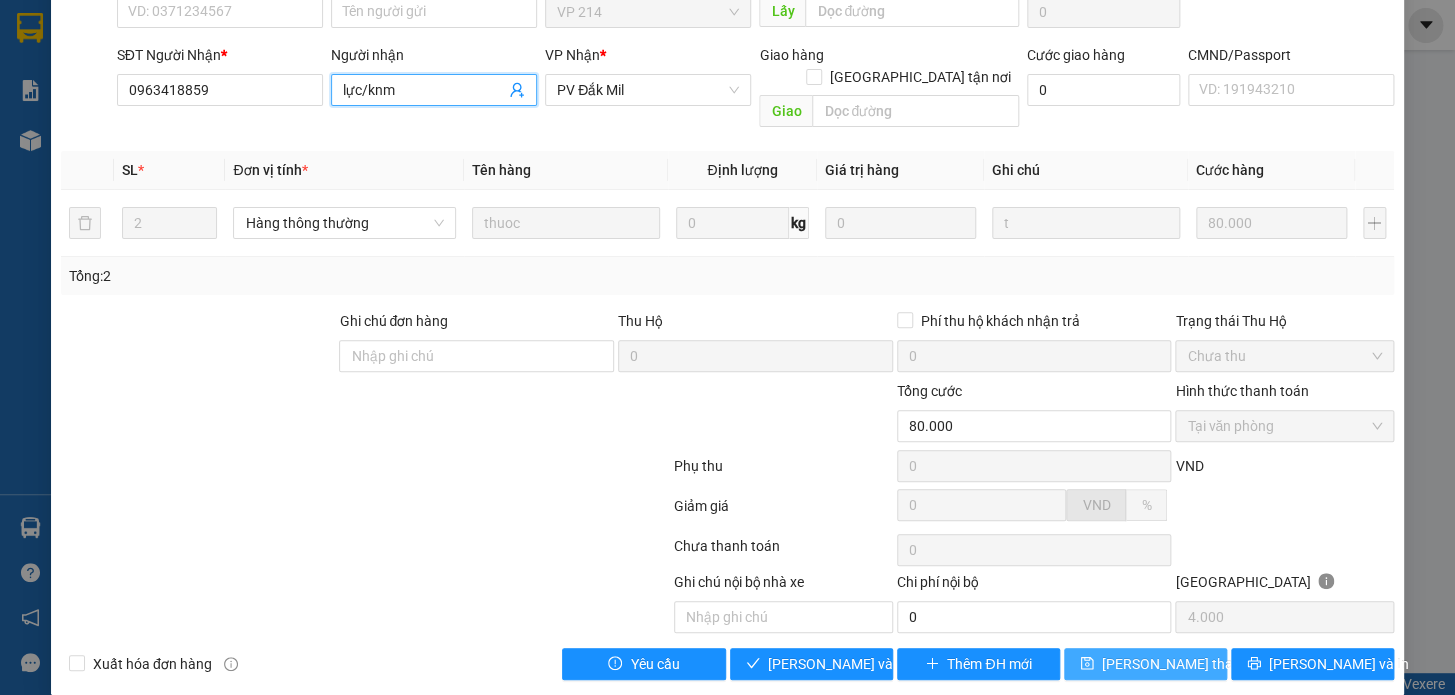 type on "lực/knm" 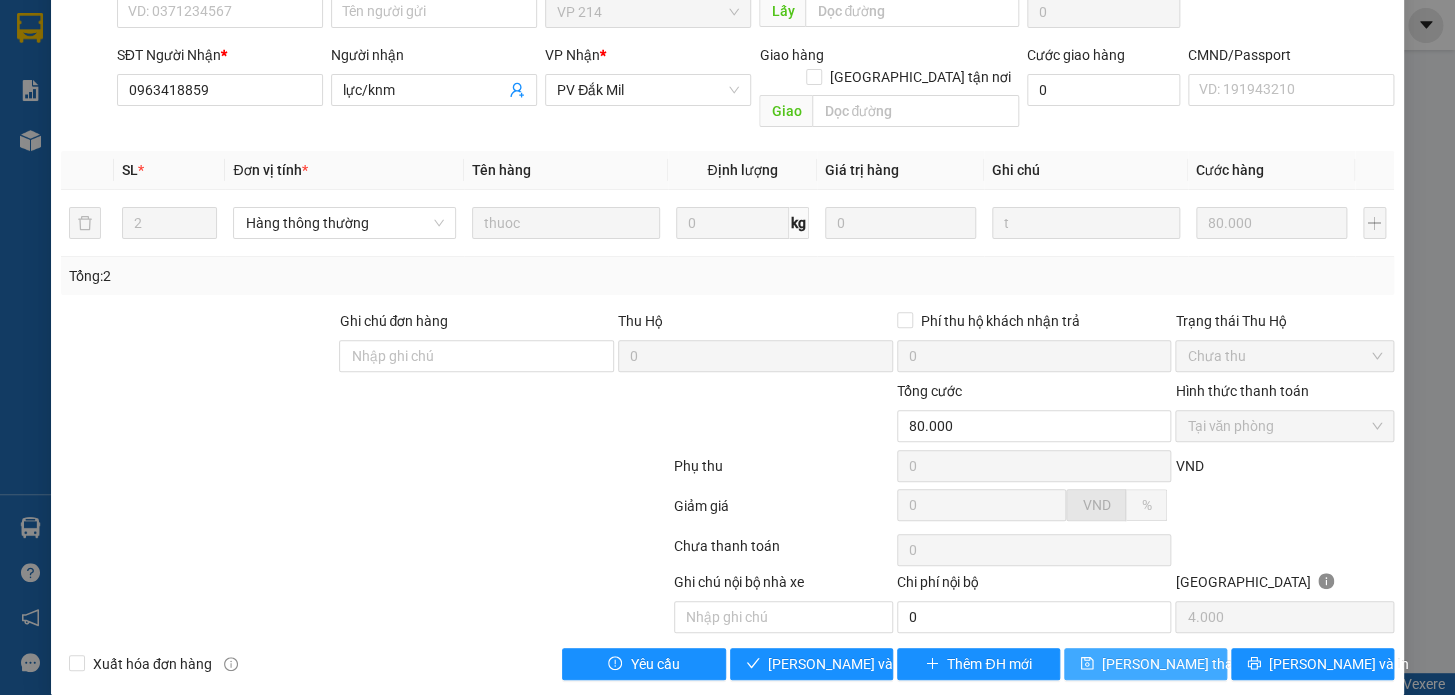 click on "[PERSON_NAME] thay đổi" at bounding box center [1182, 664] 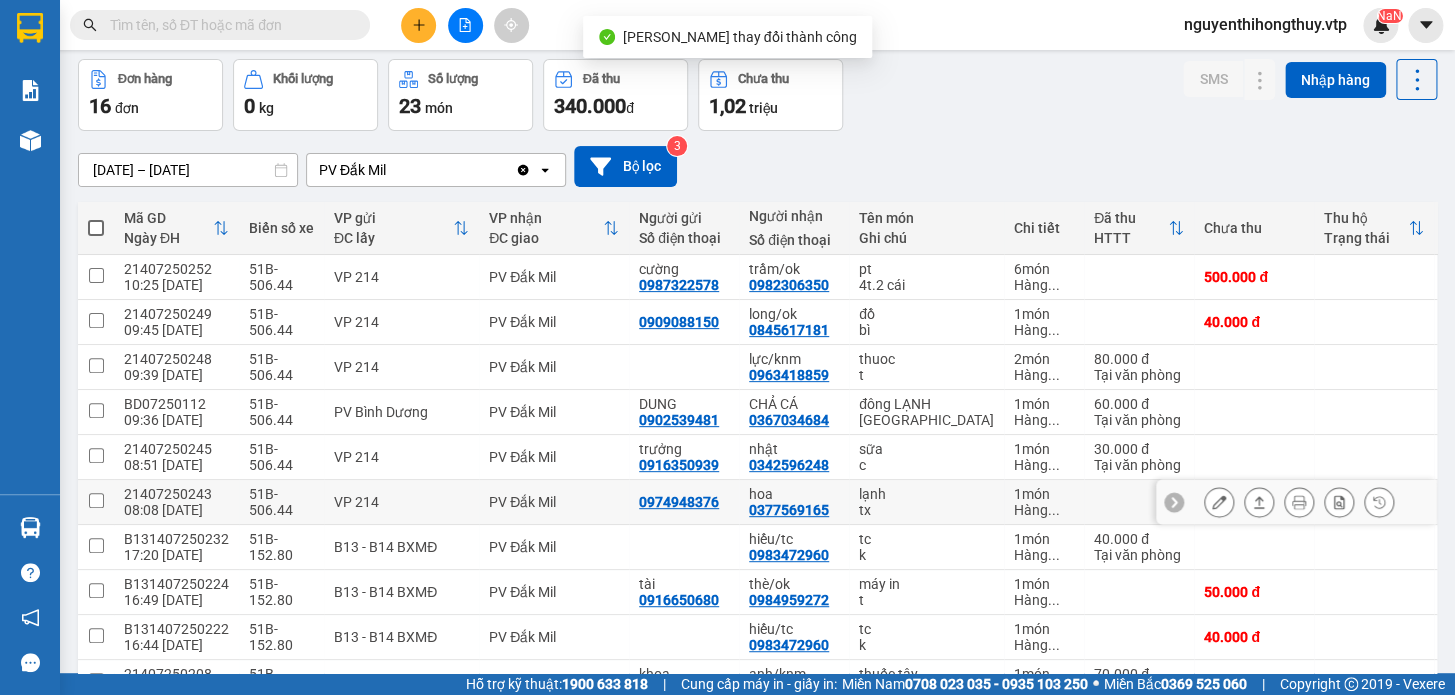 scroll, scrollTop: 181, scrollLeft: 0, axis: vertical 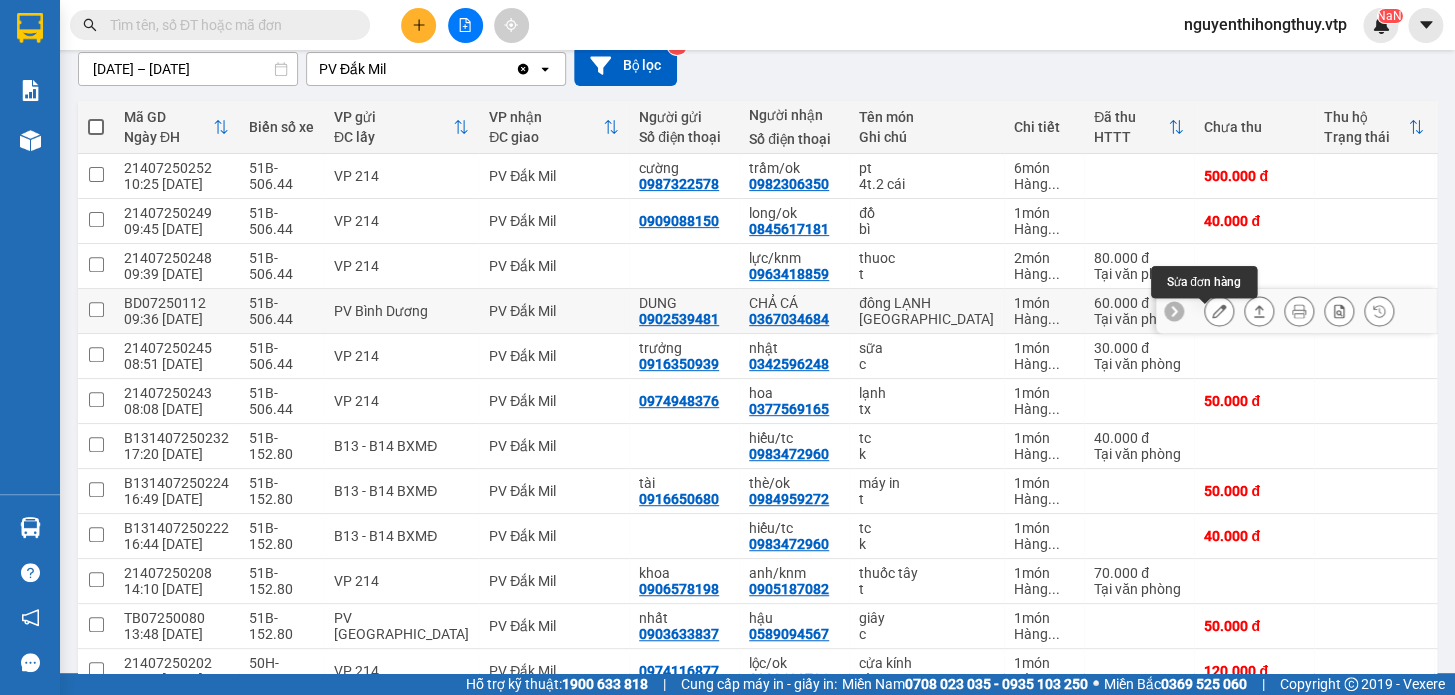 click 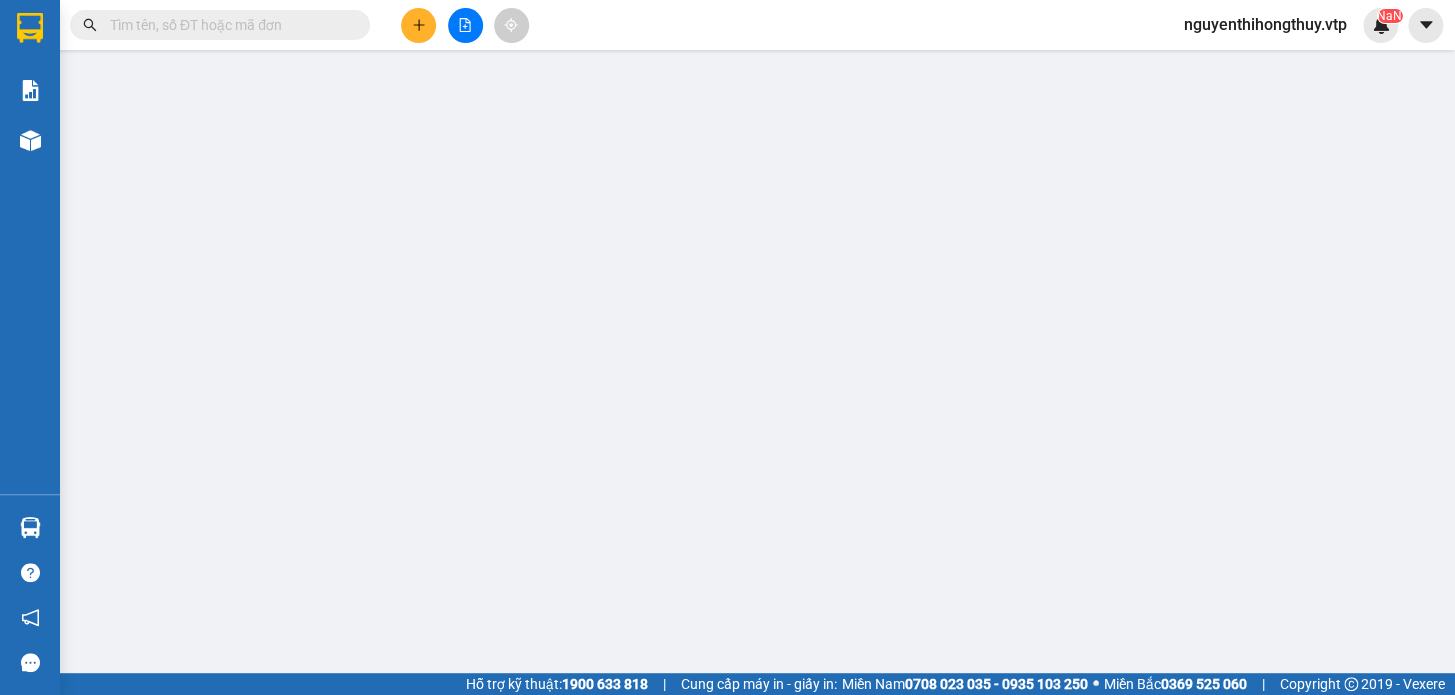 scroll, scrollTop: 0, scrollLeft: 0, axis: both 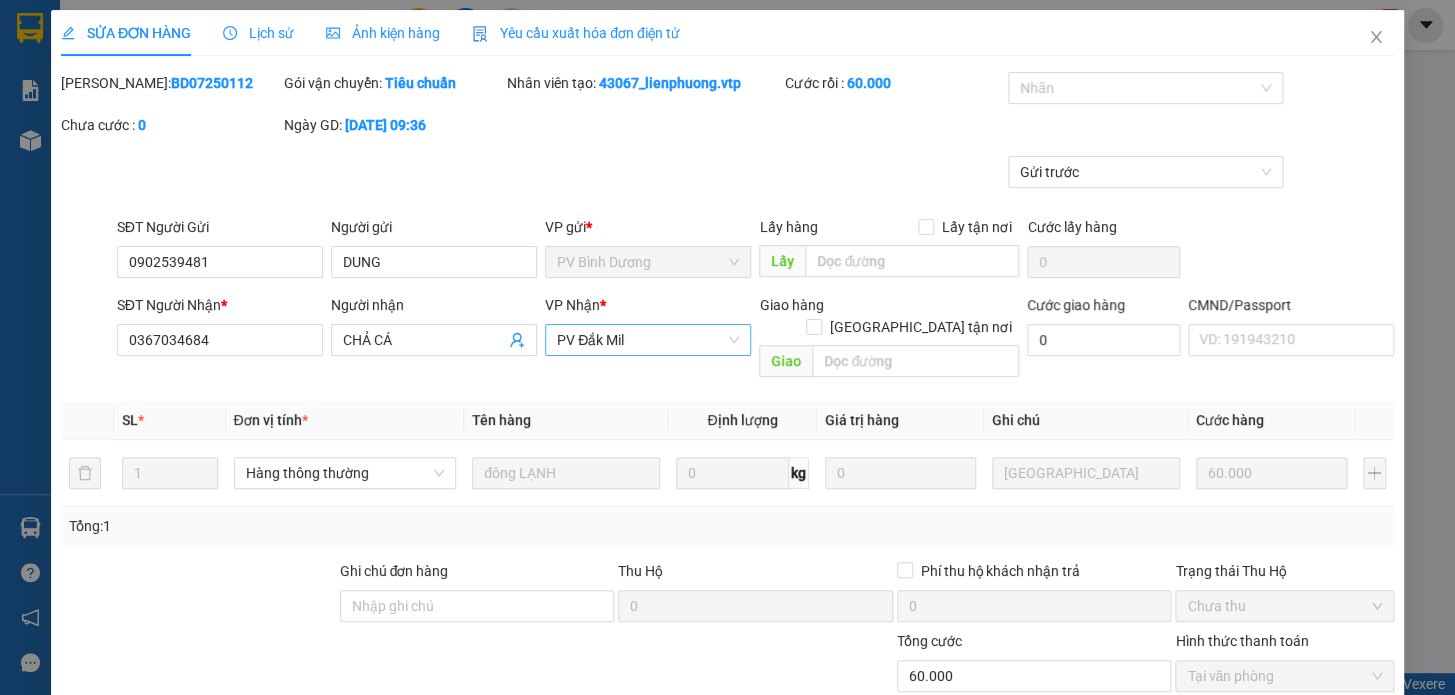 type on "3.000" 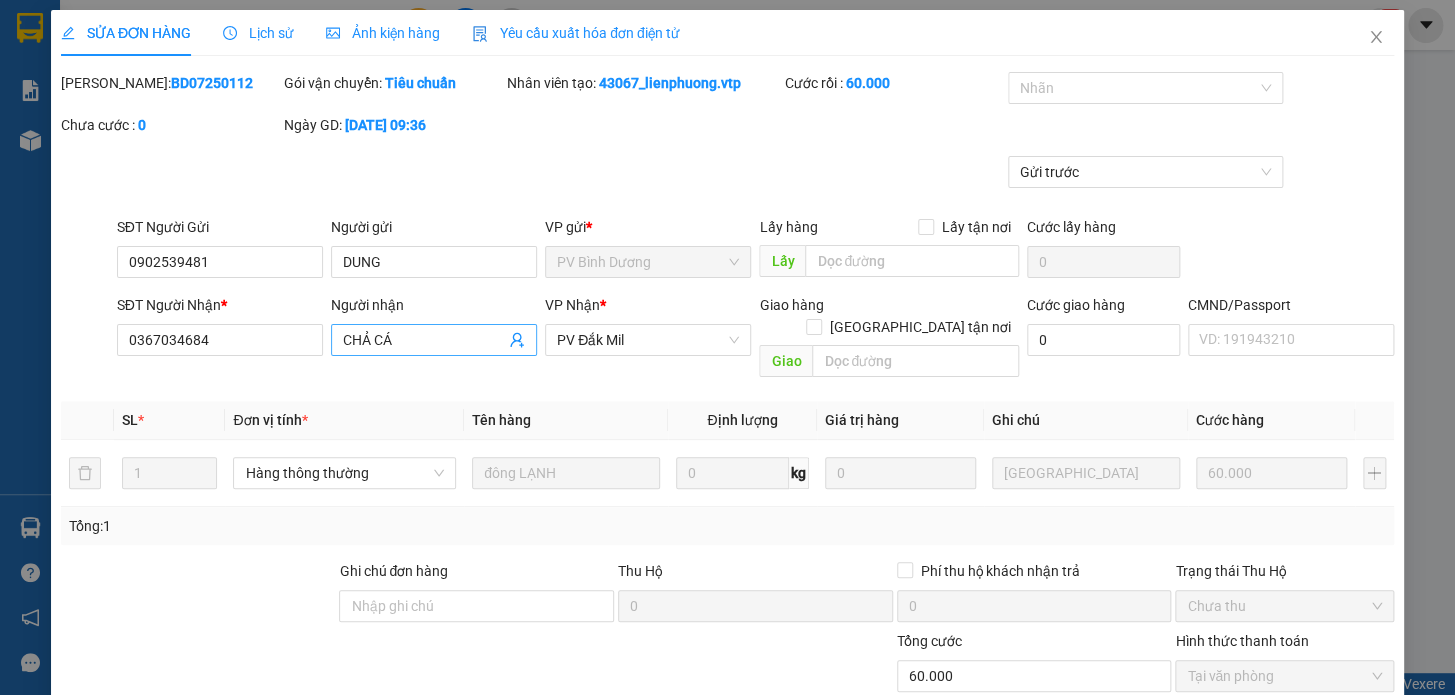 click on "CHẢ CÁ" at bounding box center (424, 340) 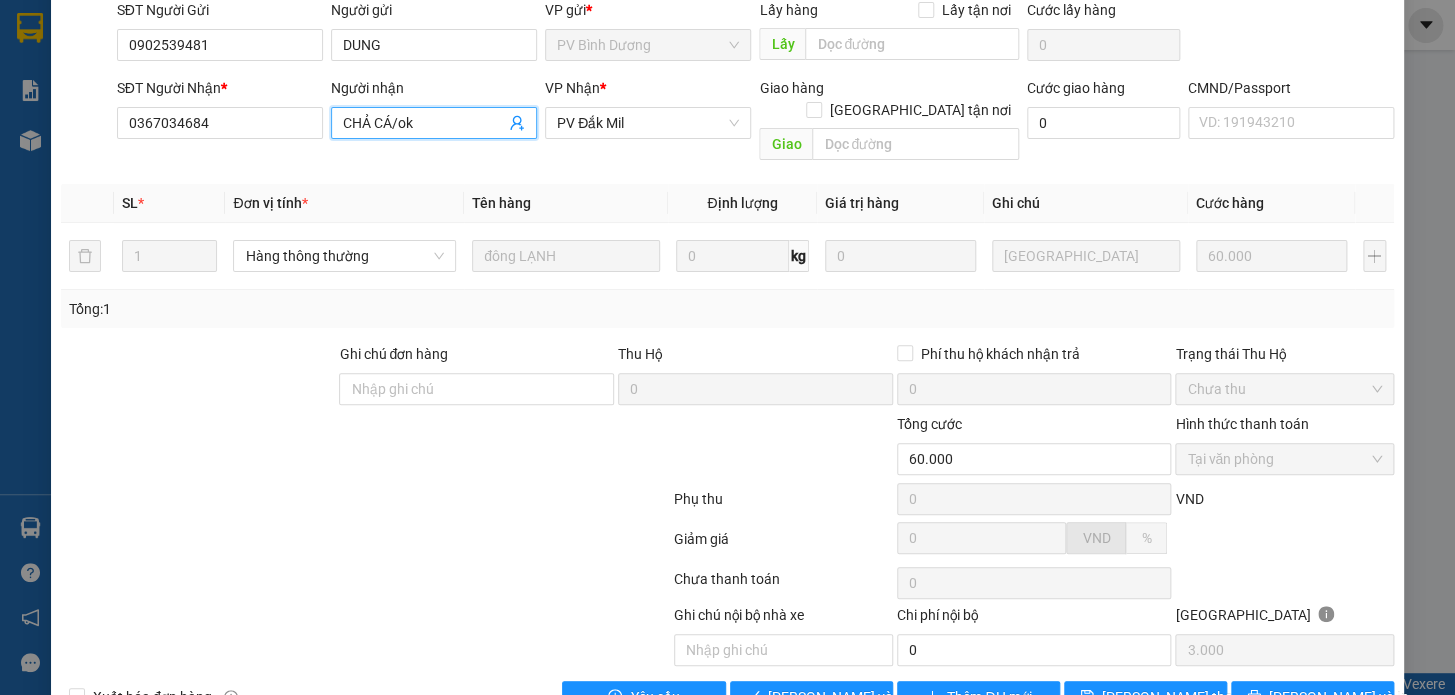 scroll, scrollTop: 250, scrollLeft: 0, axis: vertical 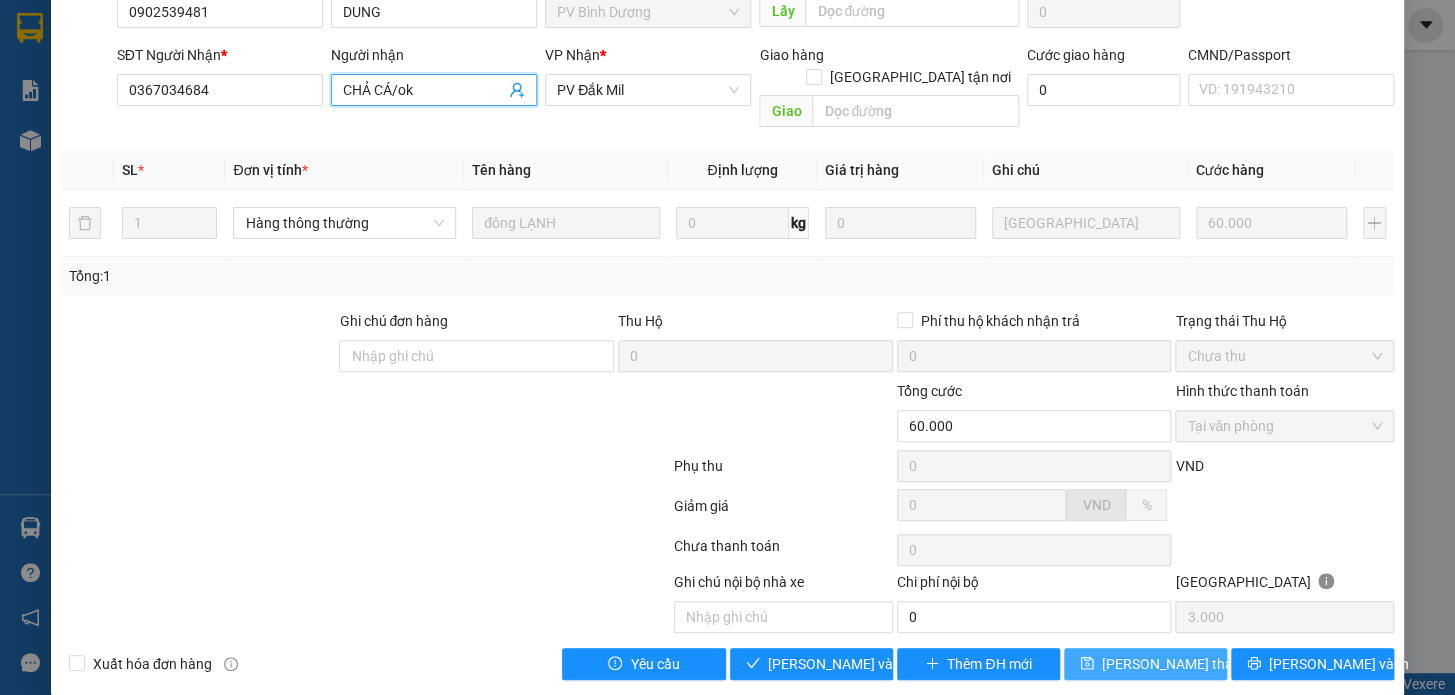 type on "CHẢ CÁ/ok" 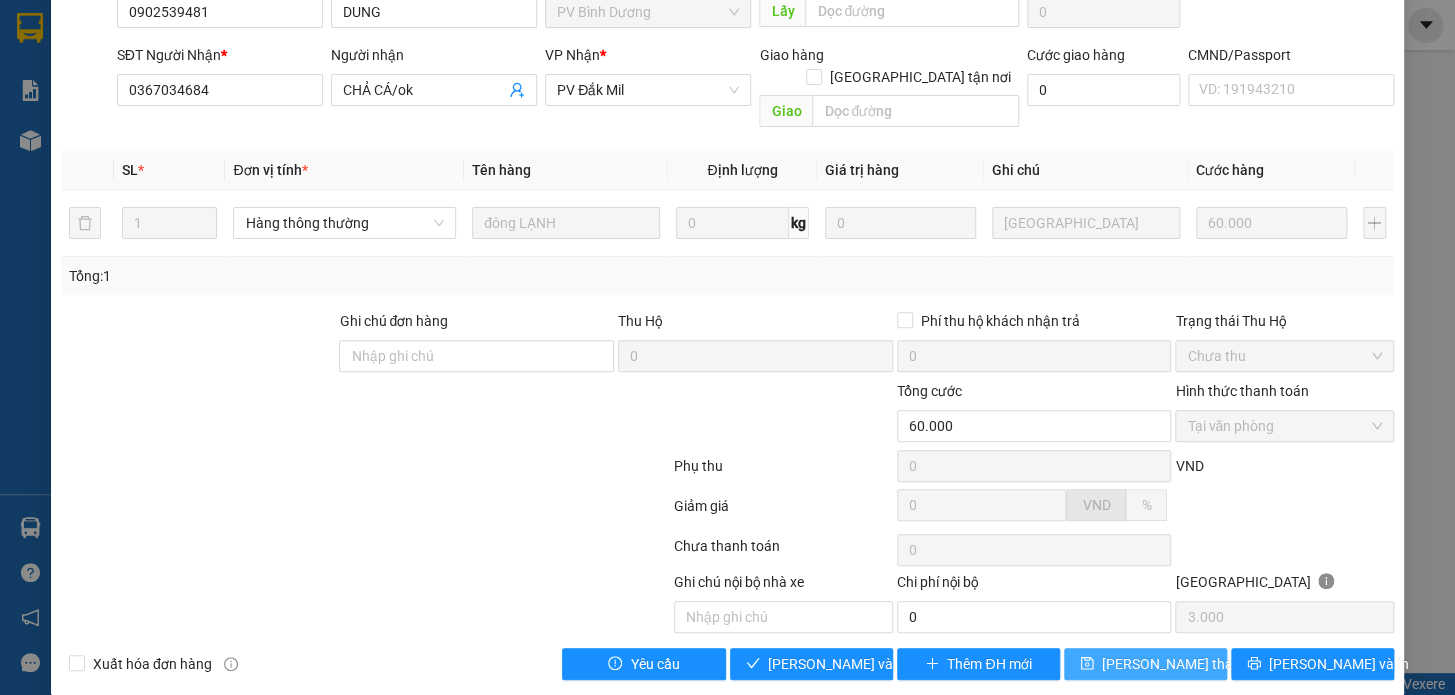 click on "[PERSON_NAME] thay đổi" at bounding box center (1182, 664) 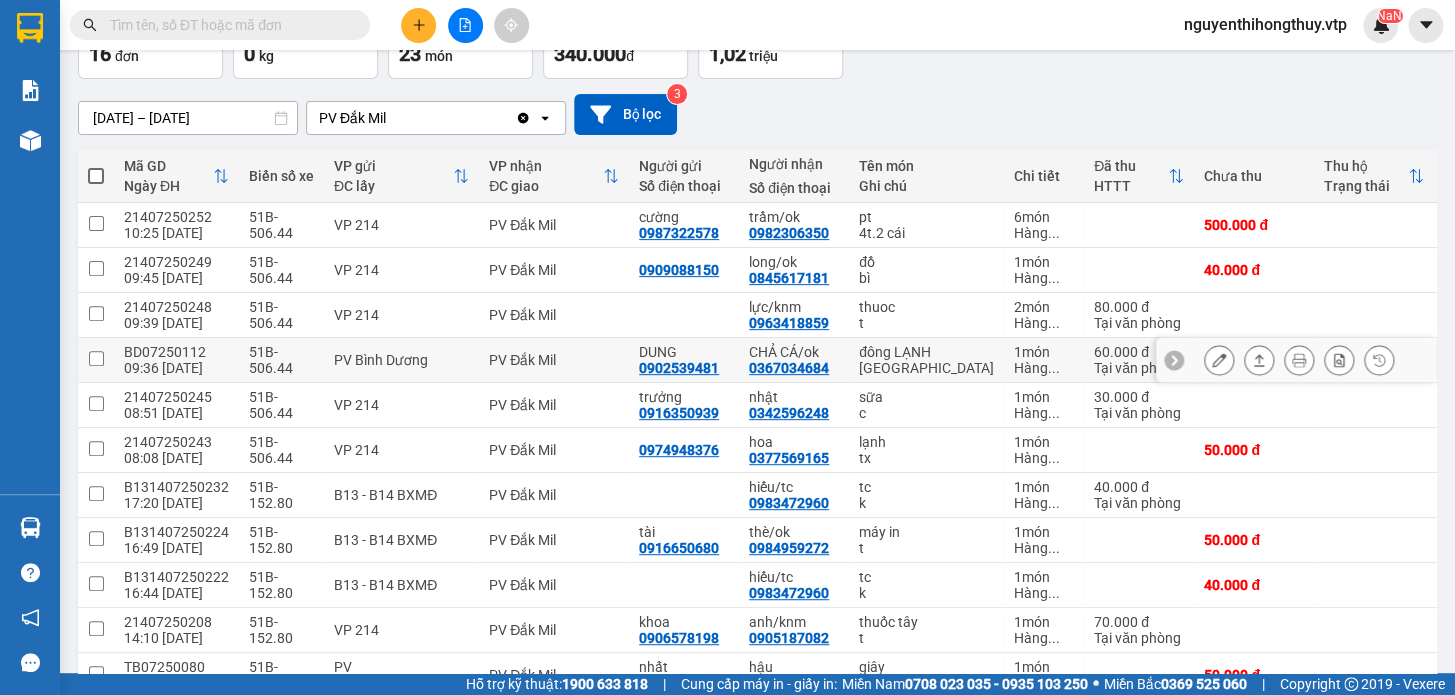 scroll, scrollTop: 181, scrollLeft: 0, axis: vertical 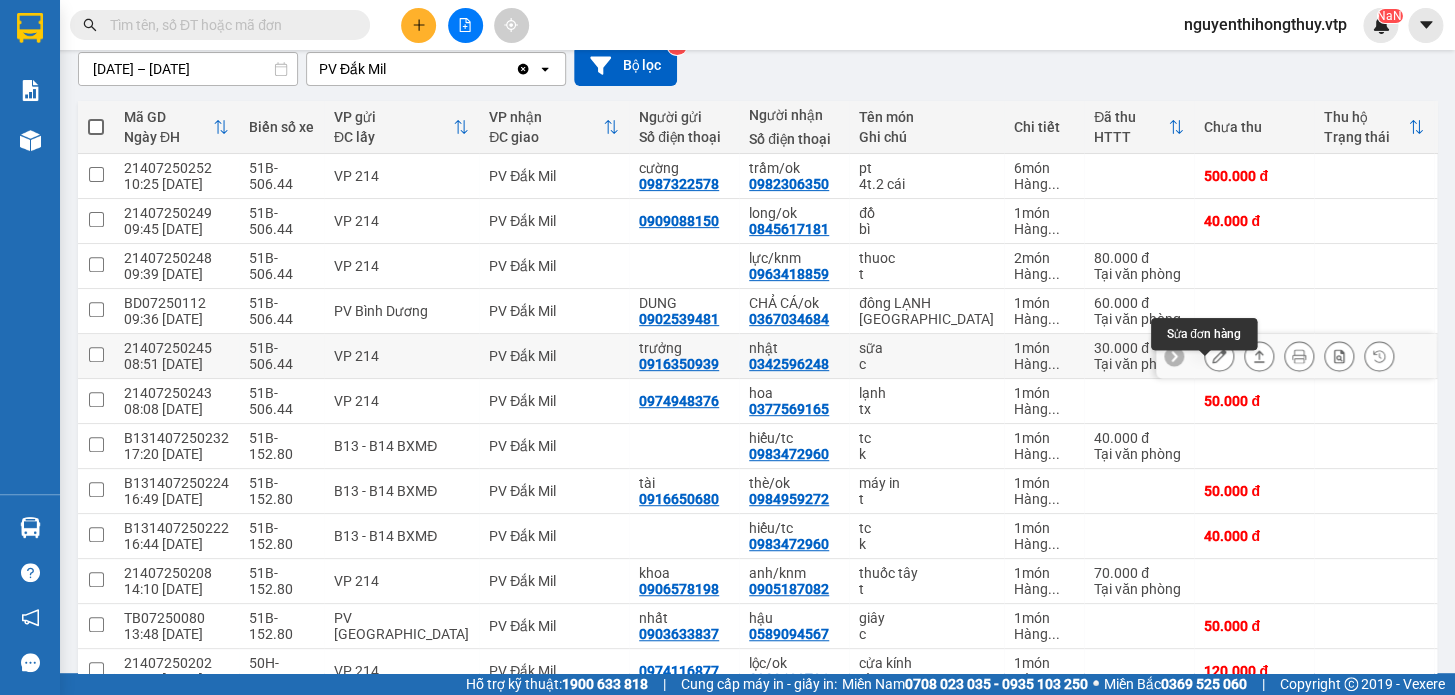 click 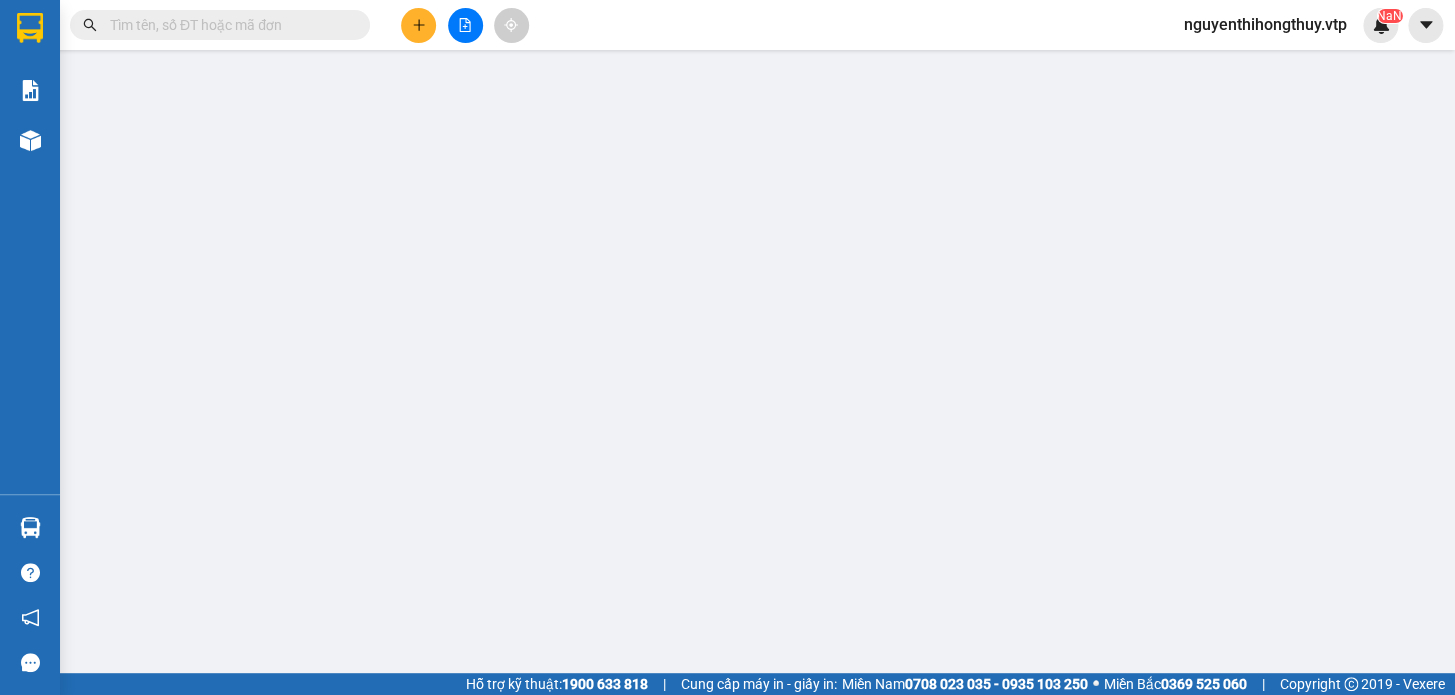scroll, scrollTop: 0, scrollLeft: 0, axis: both 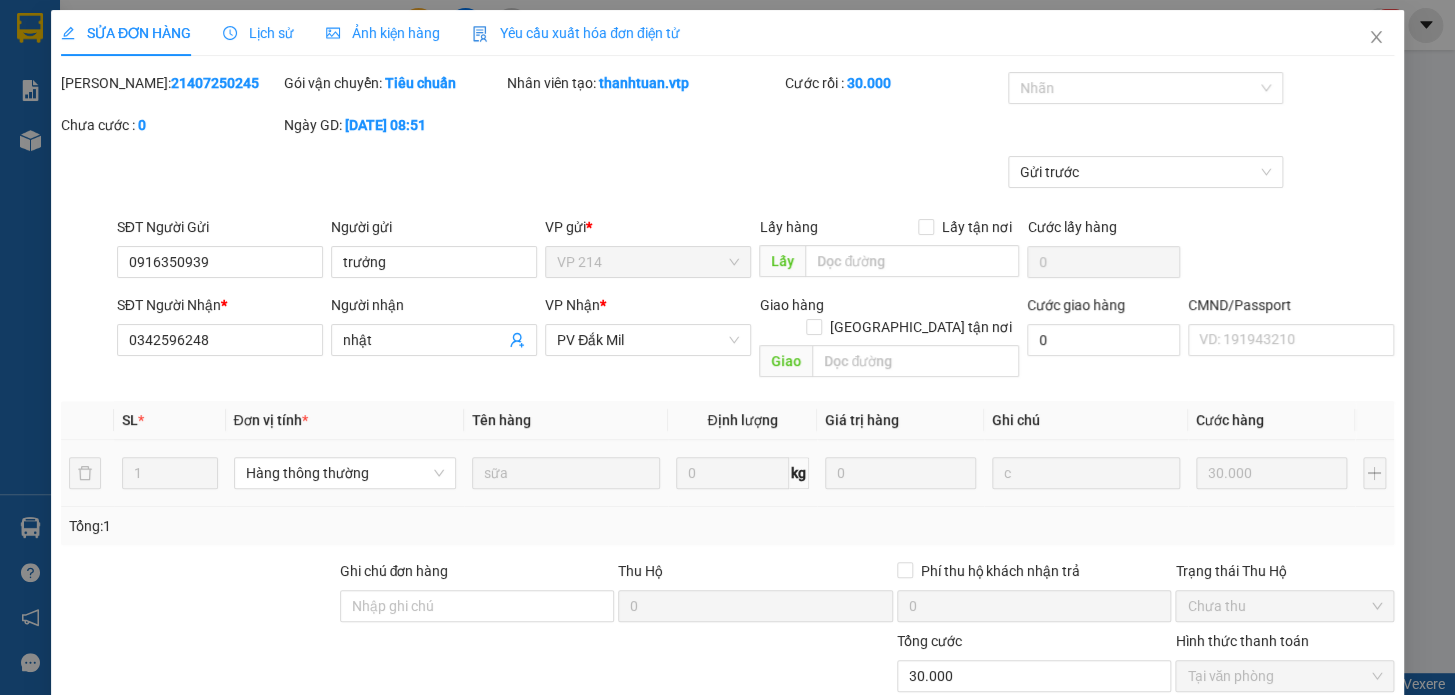 type on "1.500" 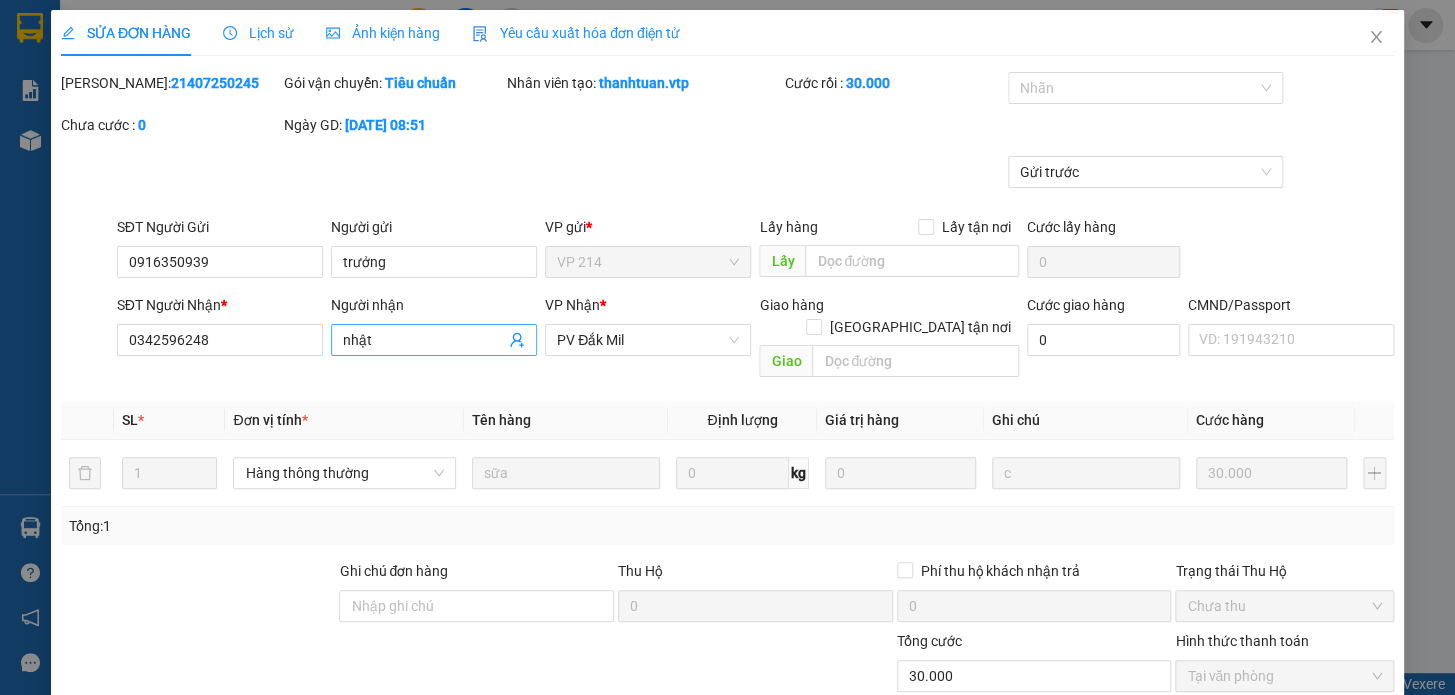 click on "nhật" at bounding box center (424, 340) 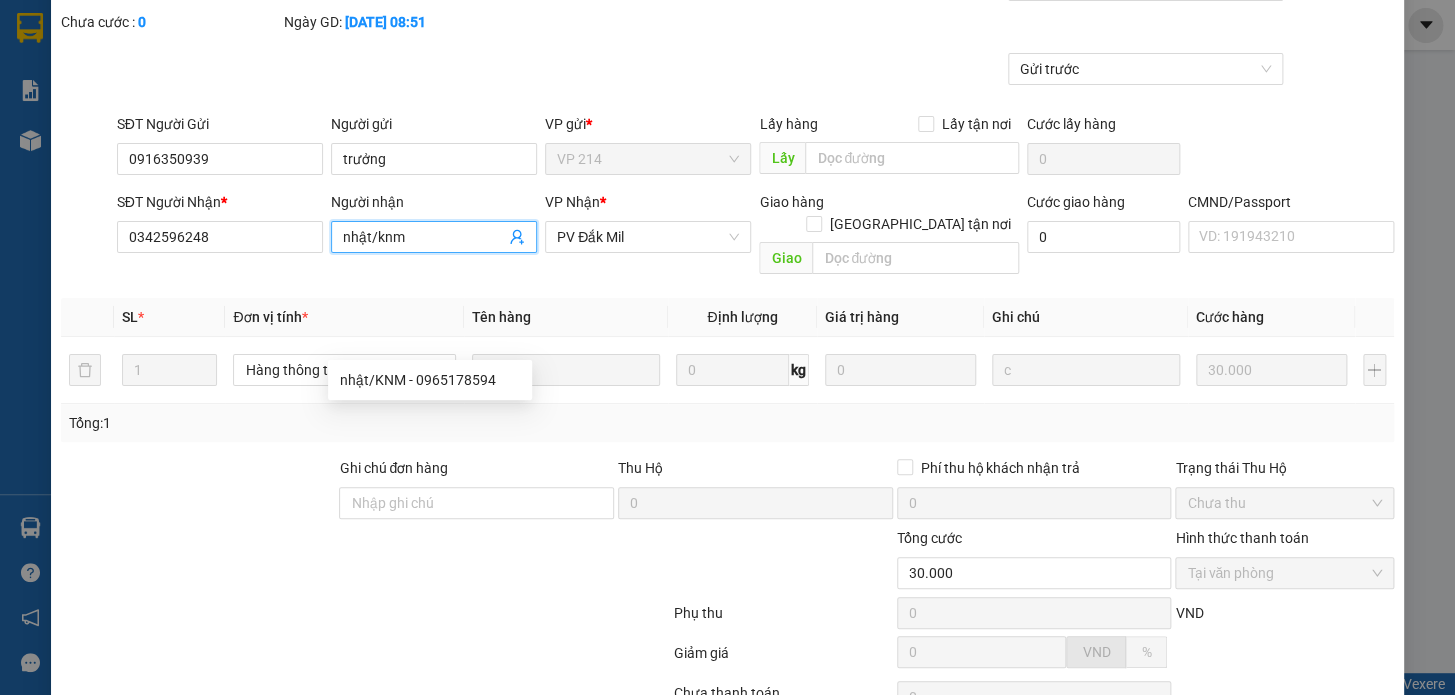 scroll, scrollTop: 250, scrollLeft: 0, axis: vertical 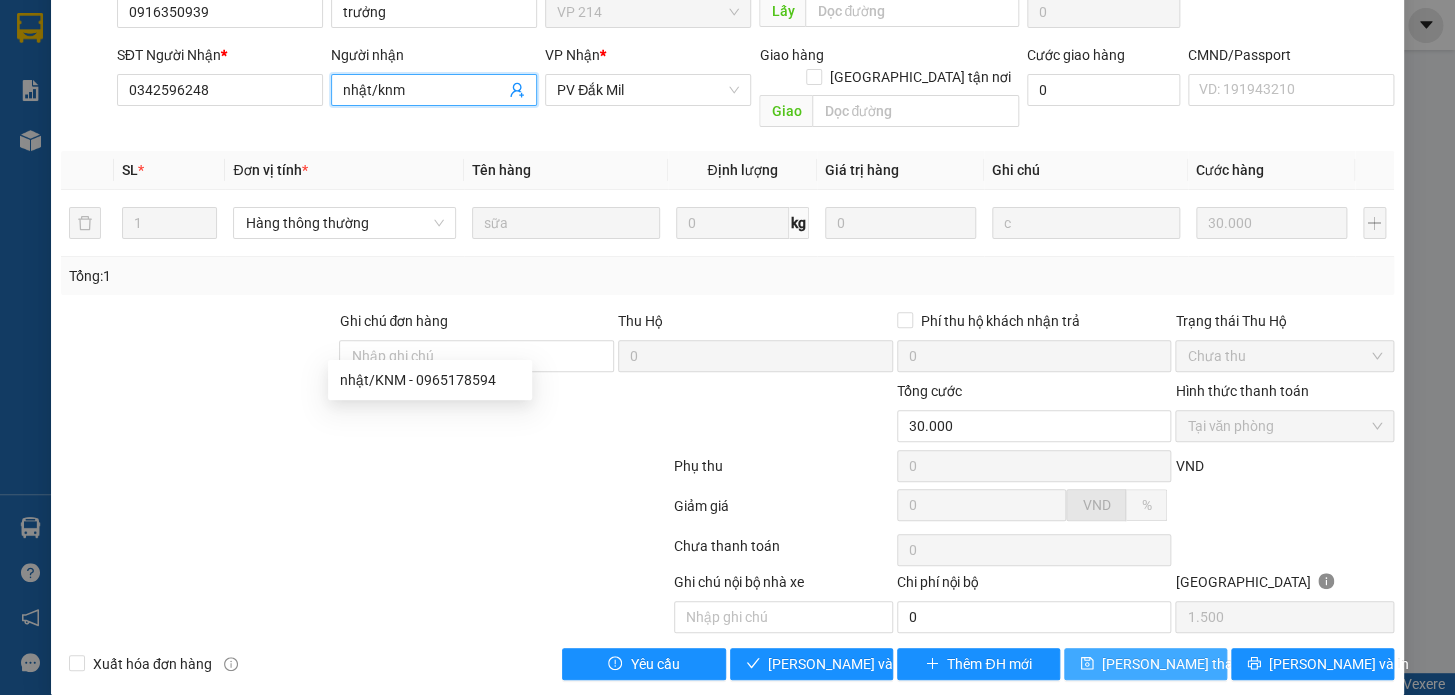 type on "nhật/knm" 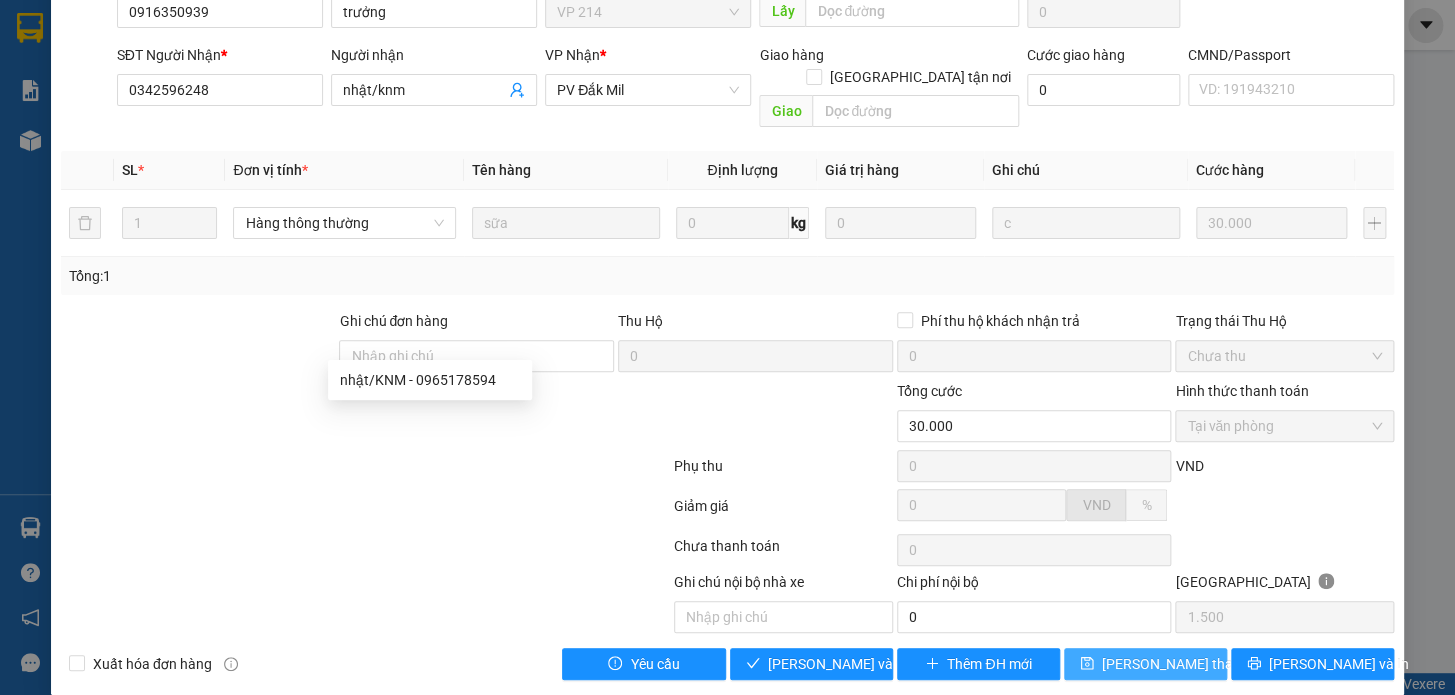 click on "[PERSON_NAME] thay đổi" at bounding box center [1182, 664] 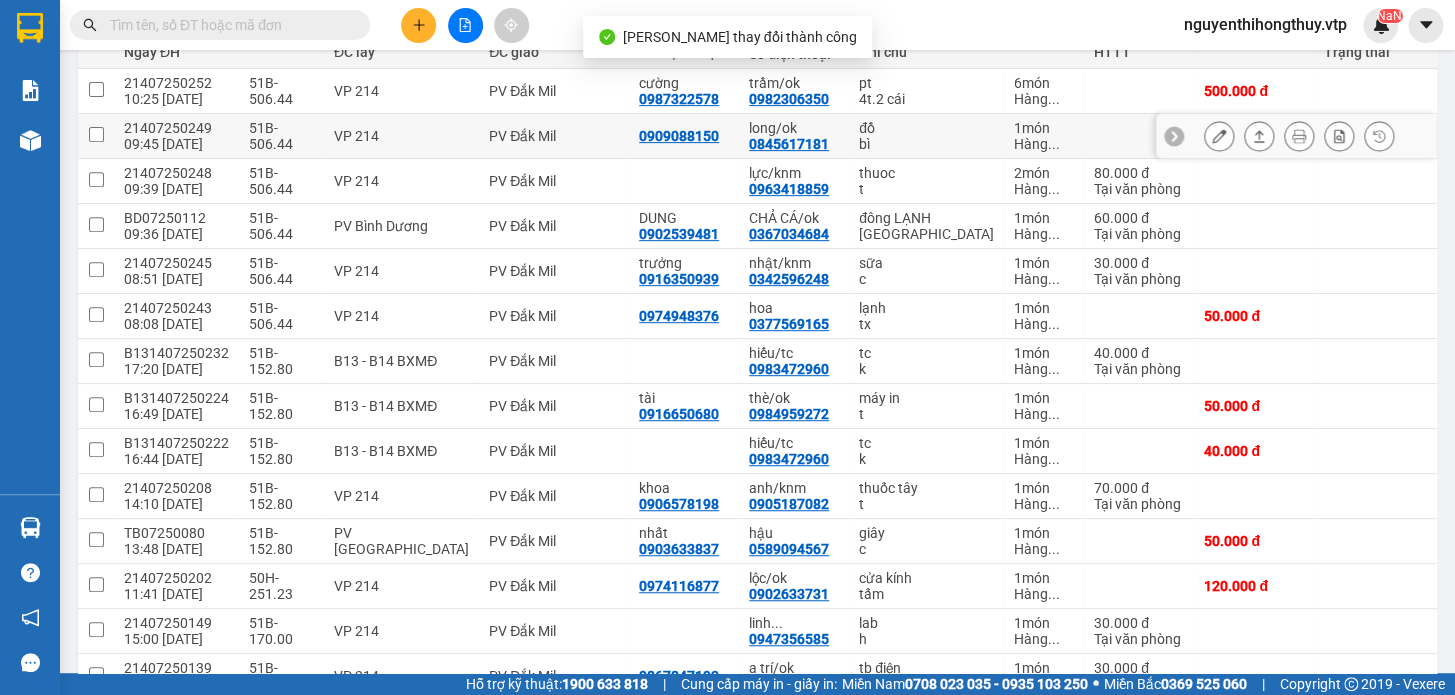 scroll, scrollTop: 272, scrollLeft: 0, axis: vertical 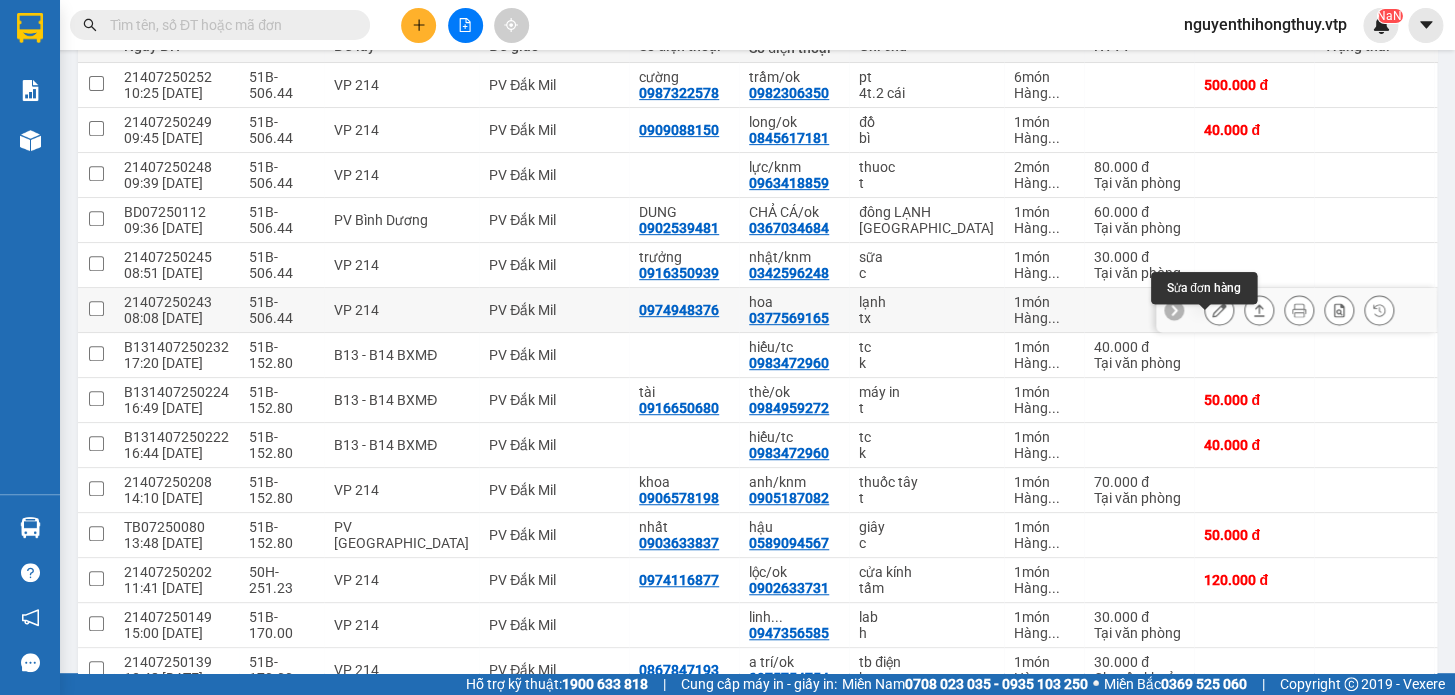 click 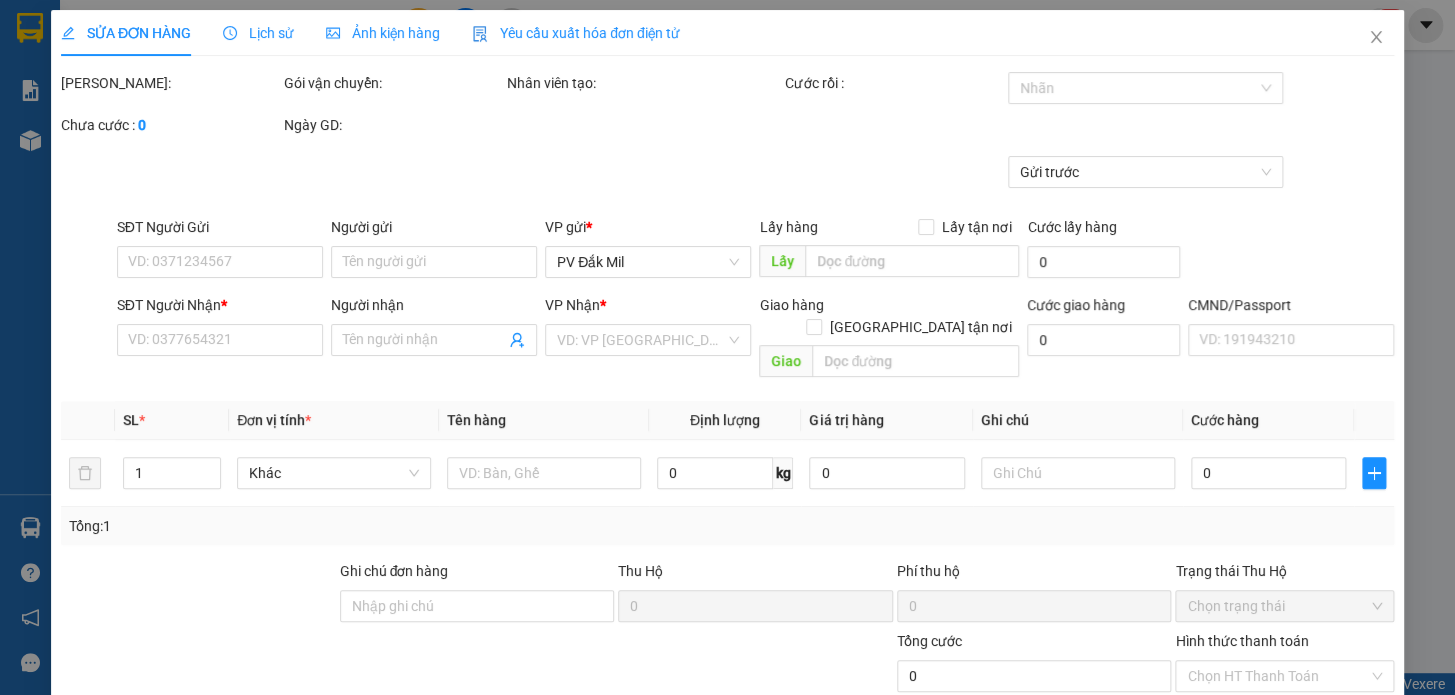 type on "0974948376" 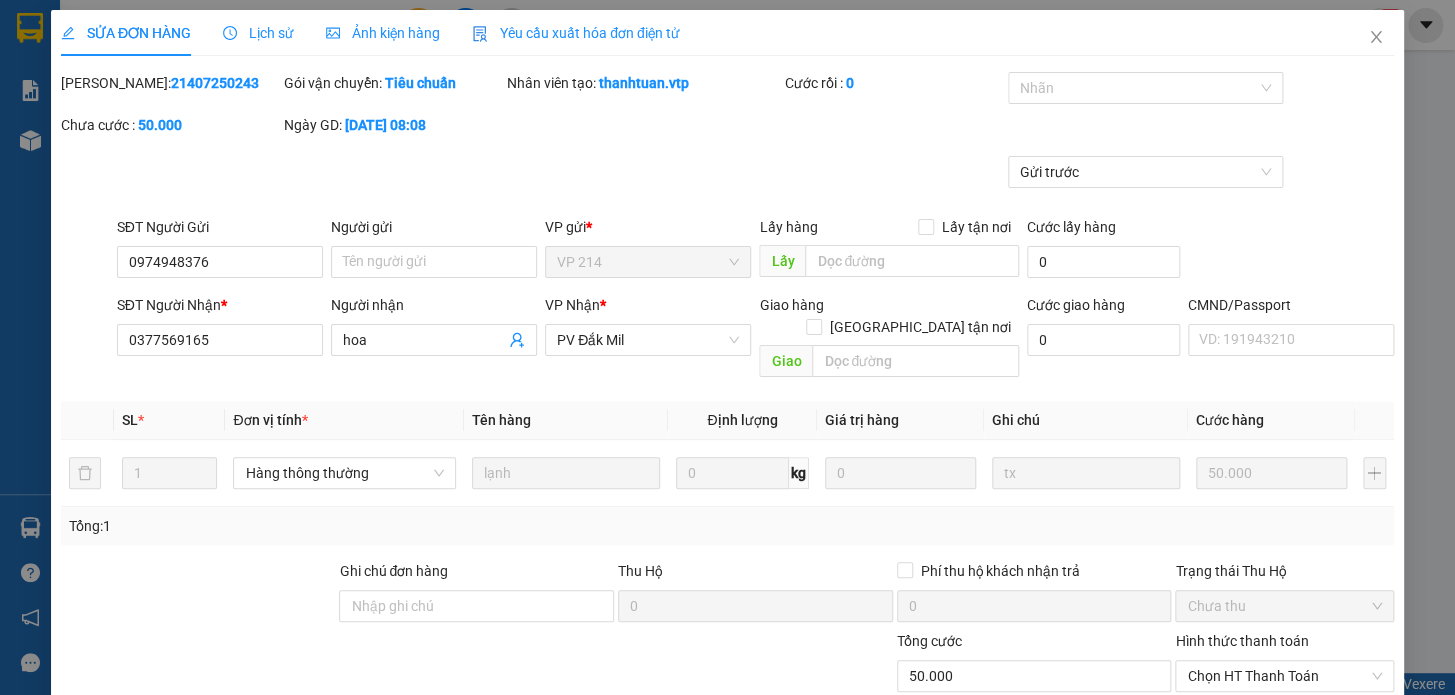 scroll, scrollTop: 0, scrollLeft: 0, axis: both 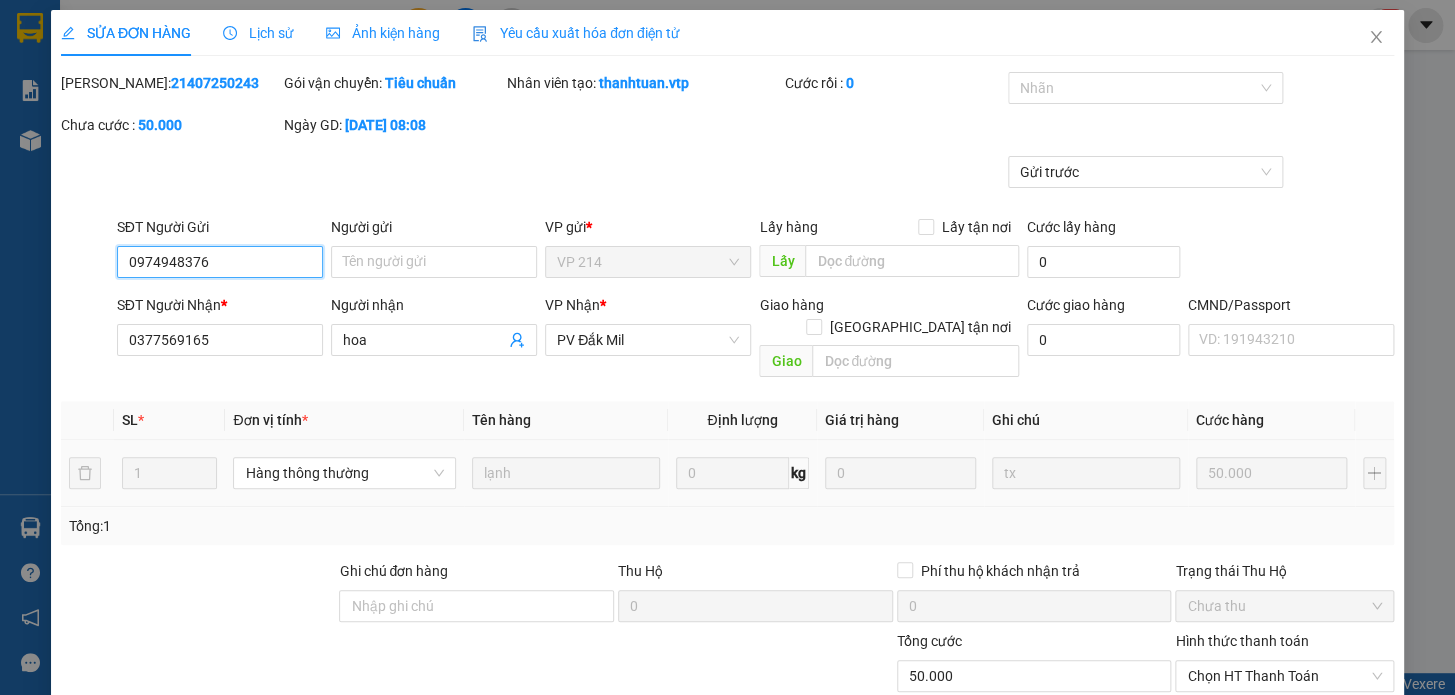 type on "2.500" 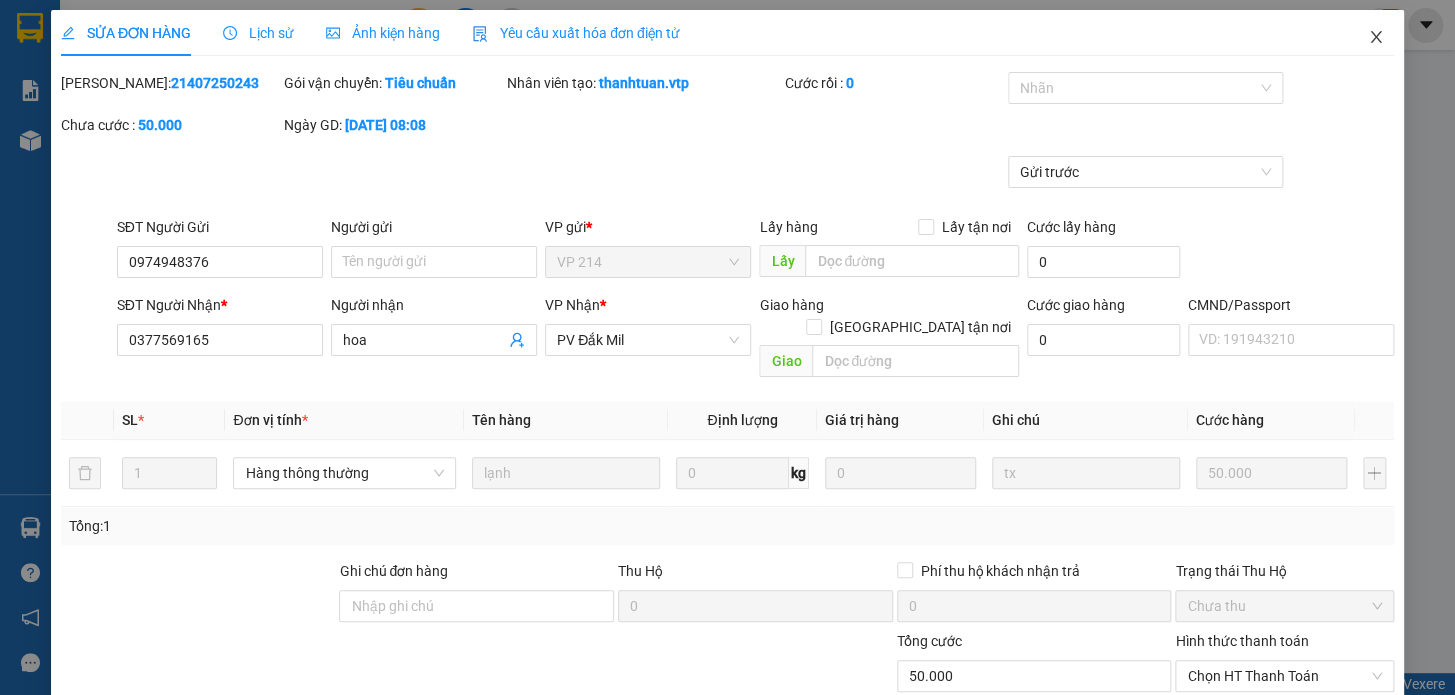 click 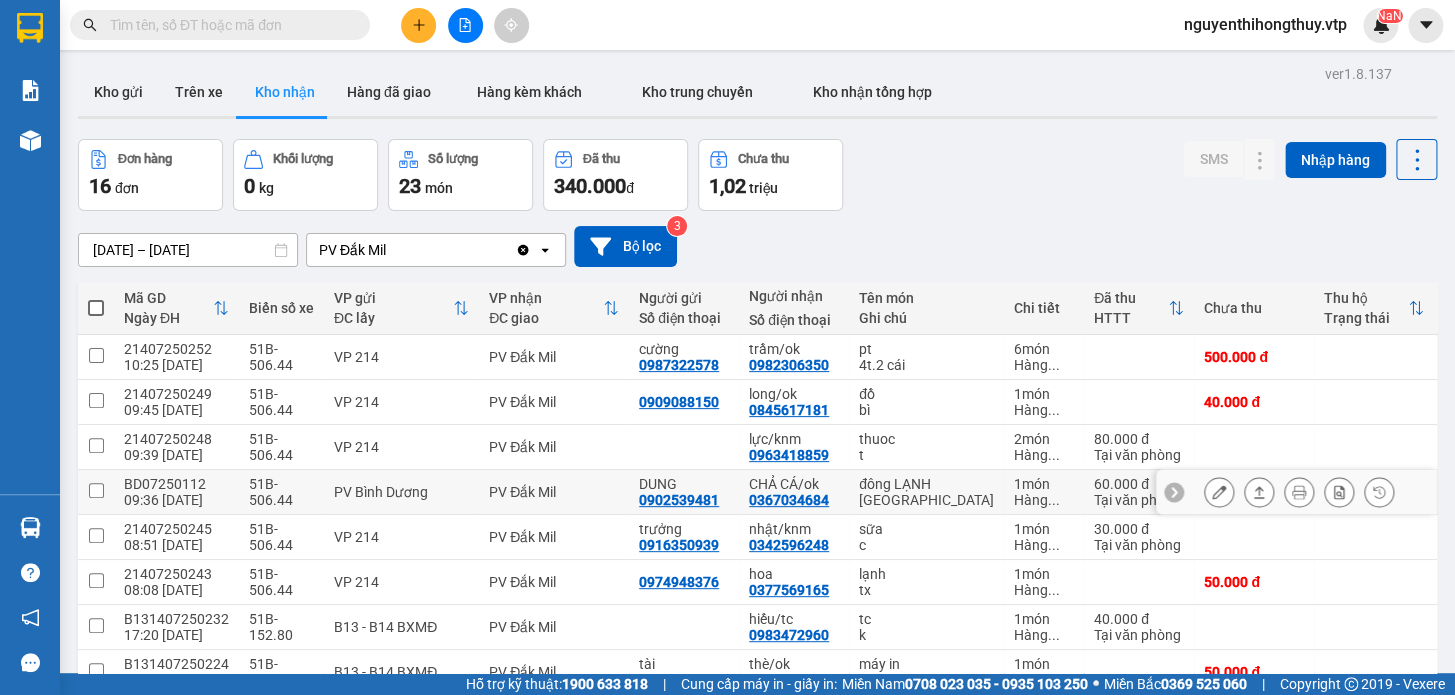scroll, scrollTop: 90, scrollLeft: 0, axis: vertical 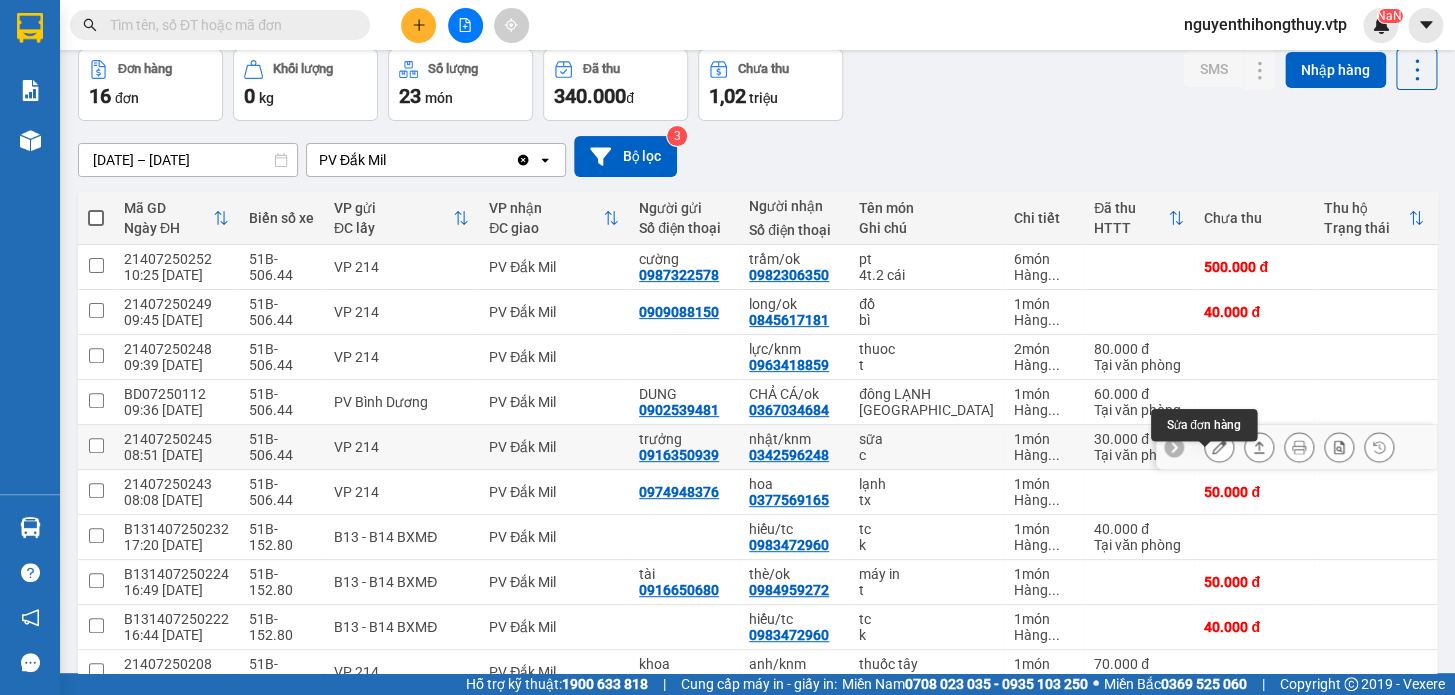 click 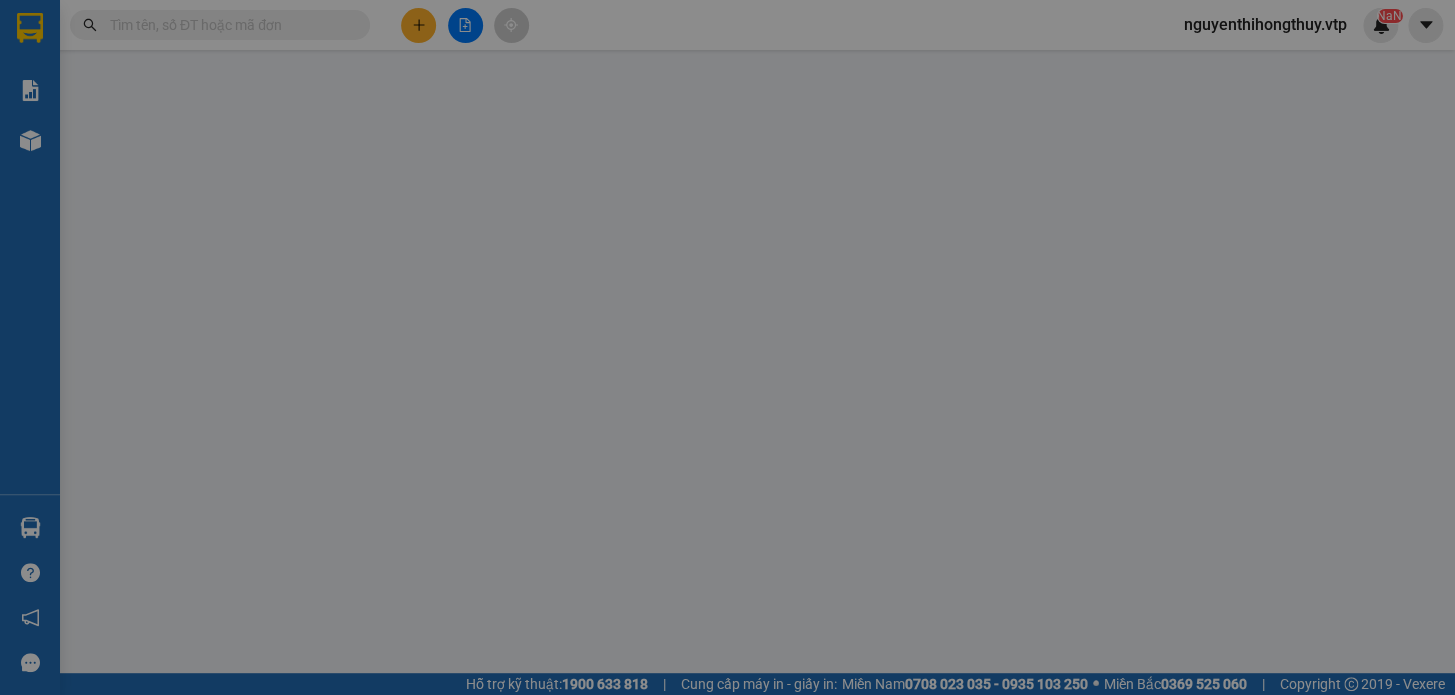 type on "0916350939" 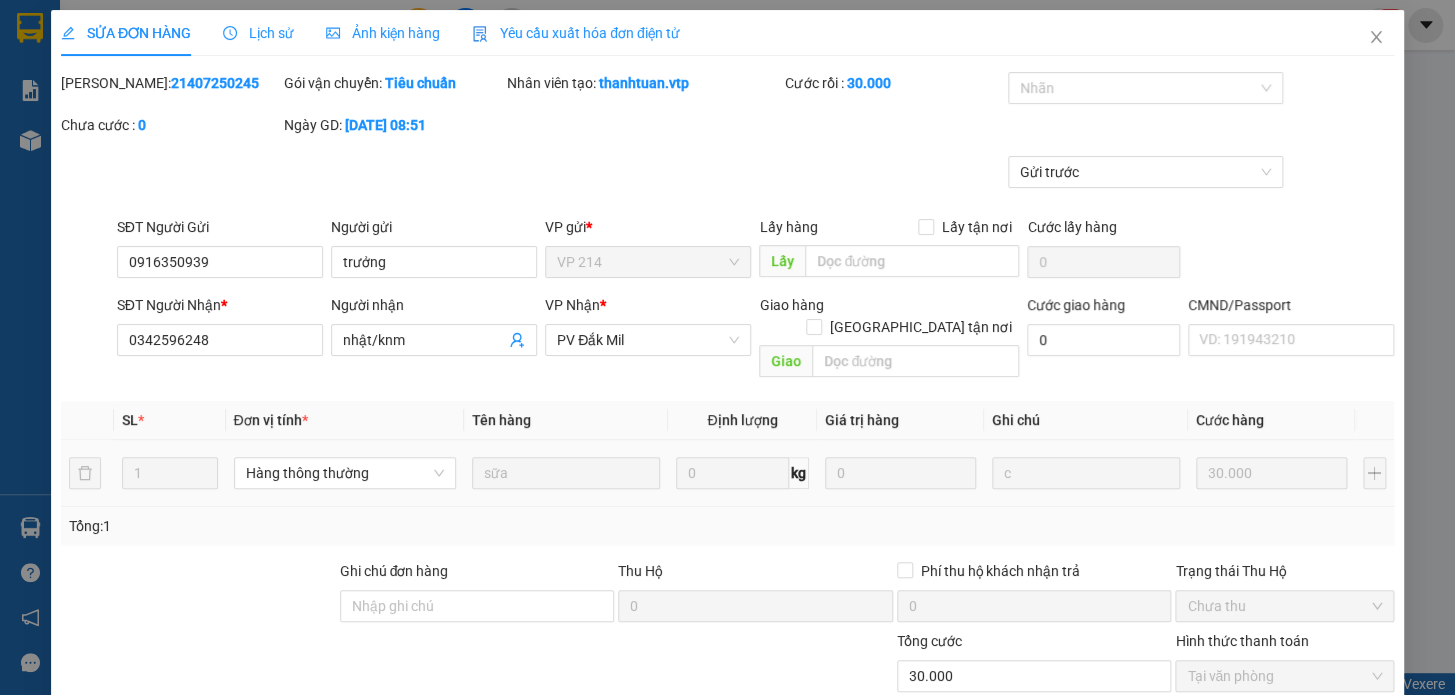 type on "1.500" 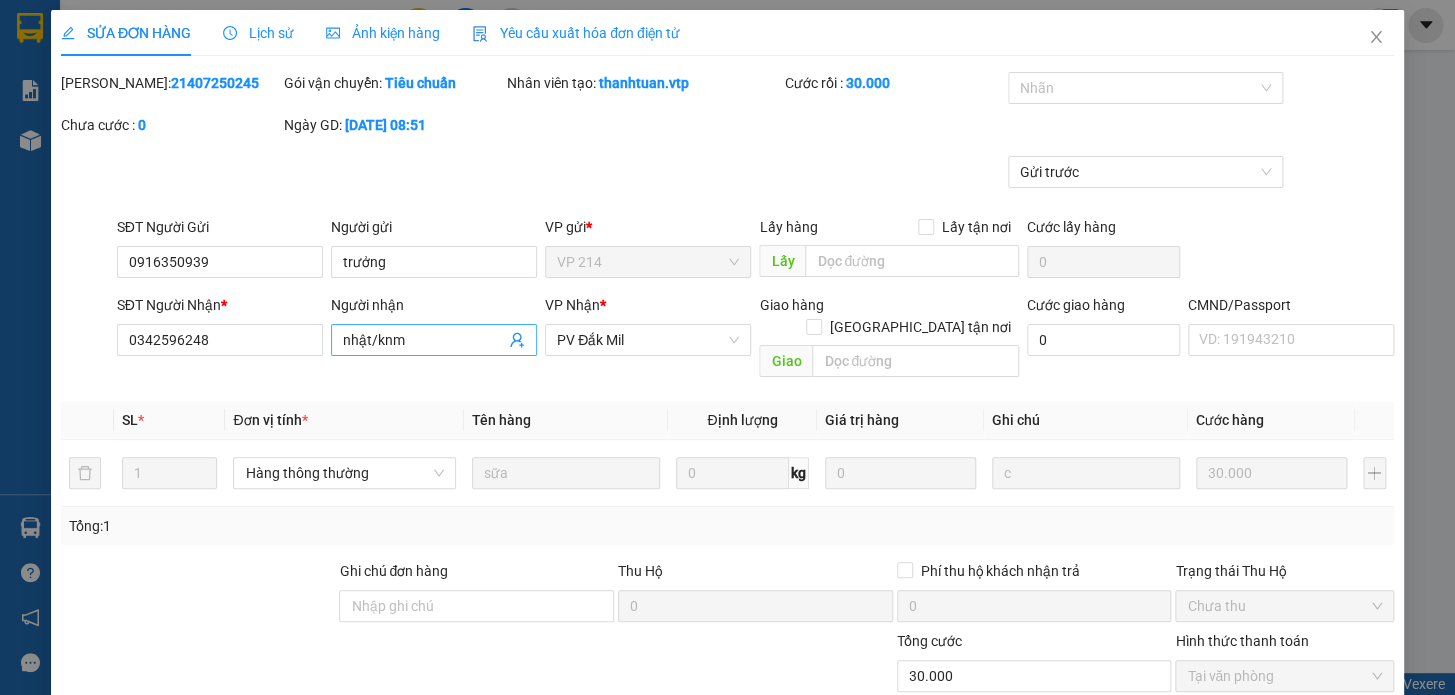 click on "nhật/knm" at bounding box center (424, 340) 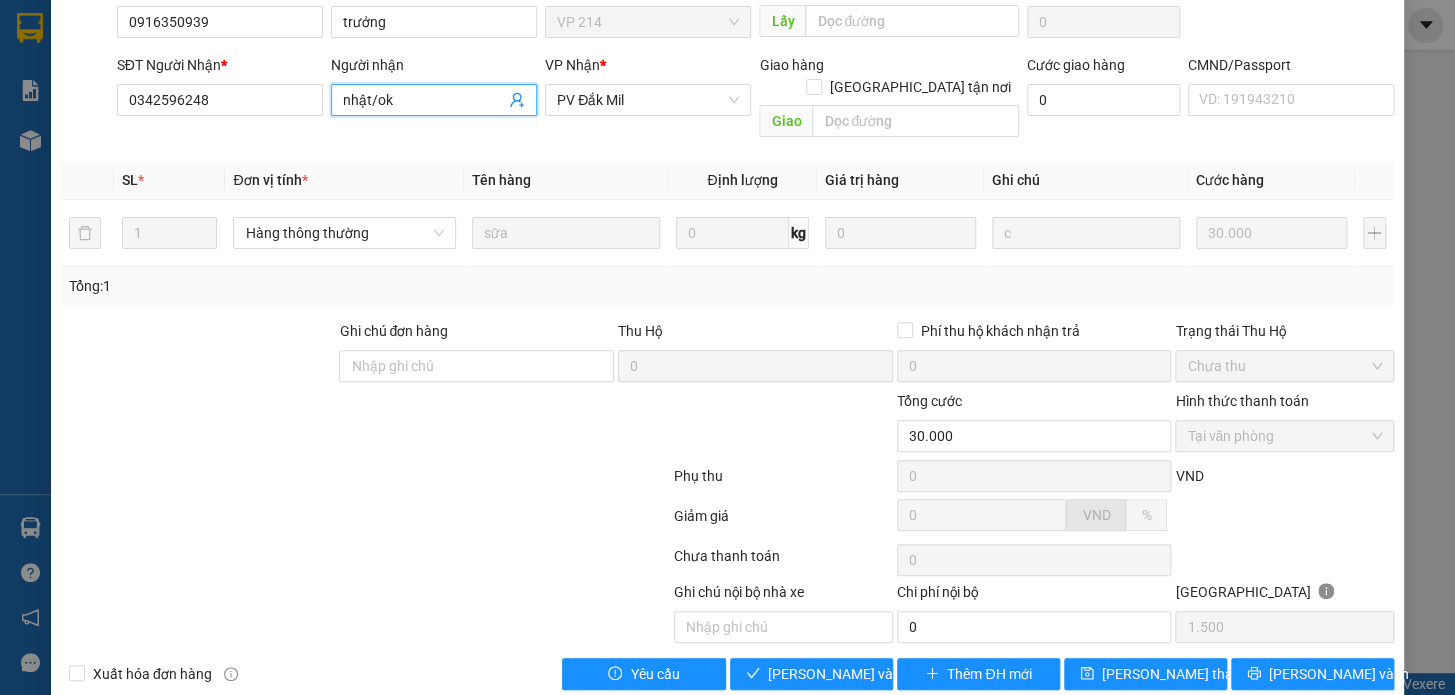 scroll, scrollTop: 250, scrollLeft: 0, axis: vertical 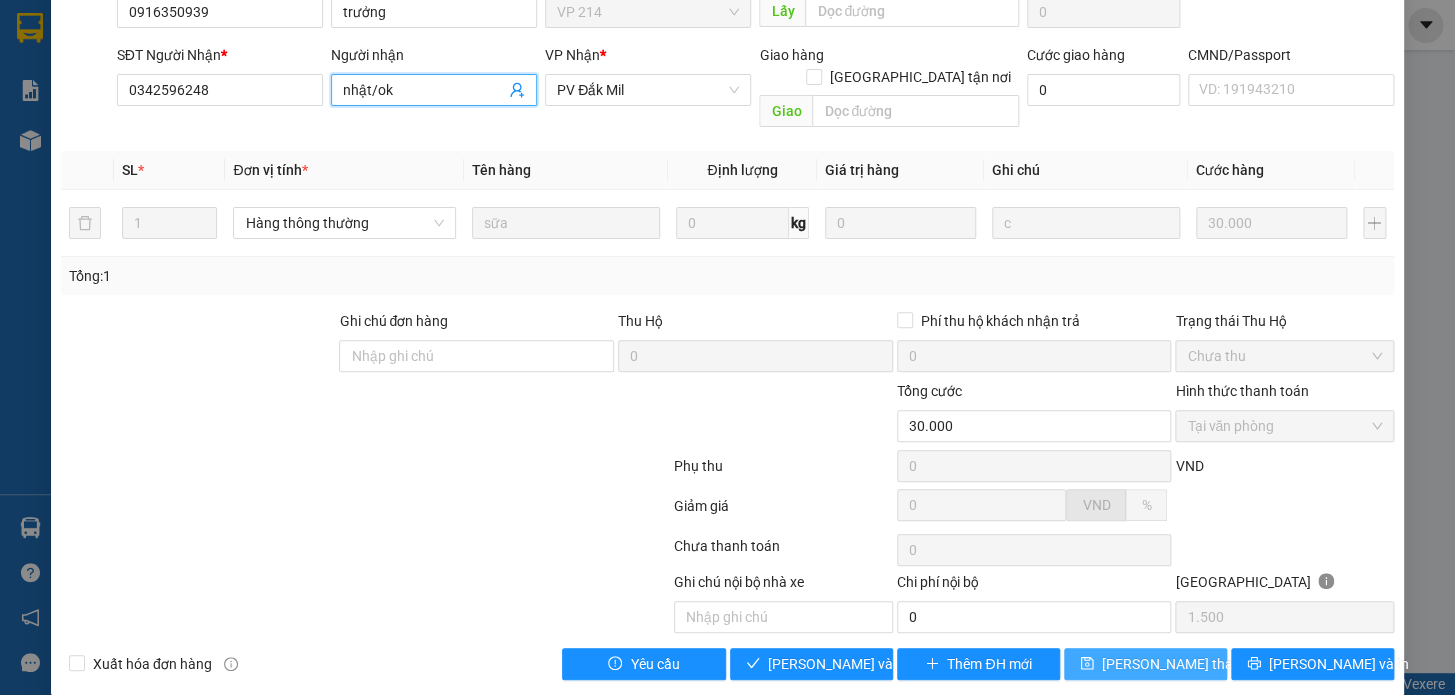 type on "nhật/ok" 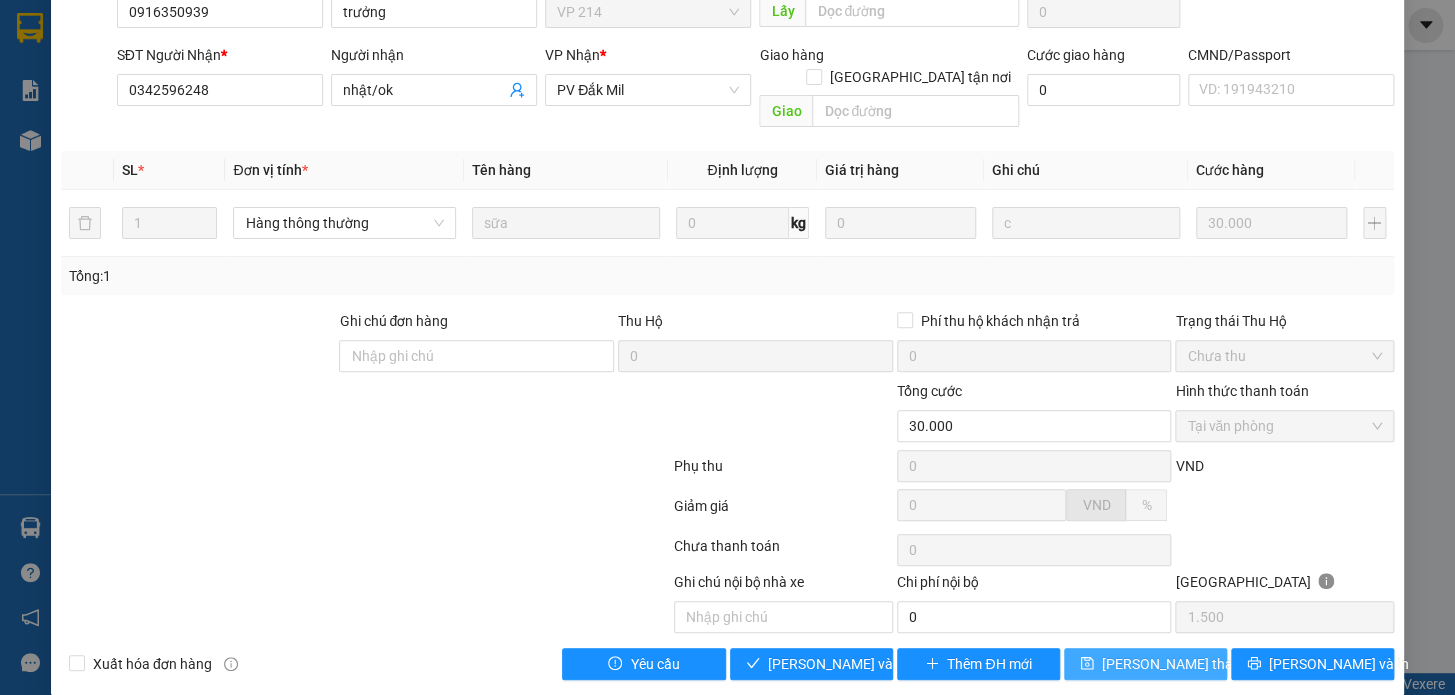 click on "[PERSON_NAME] thay đổi" at bounding box center (1182, 664) 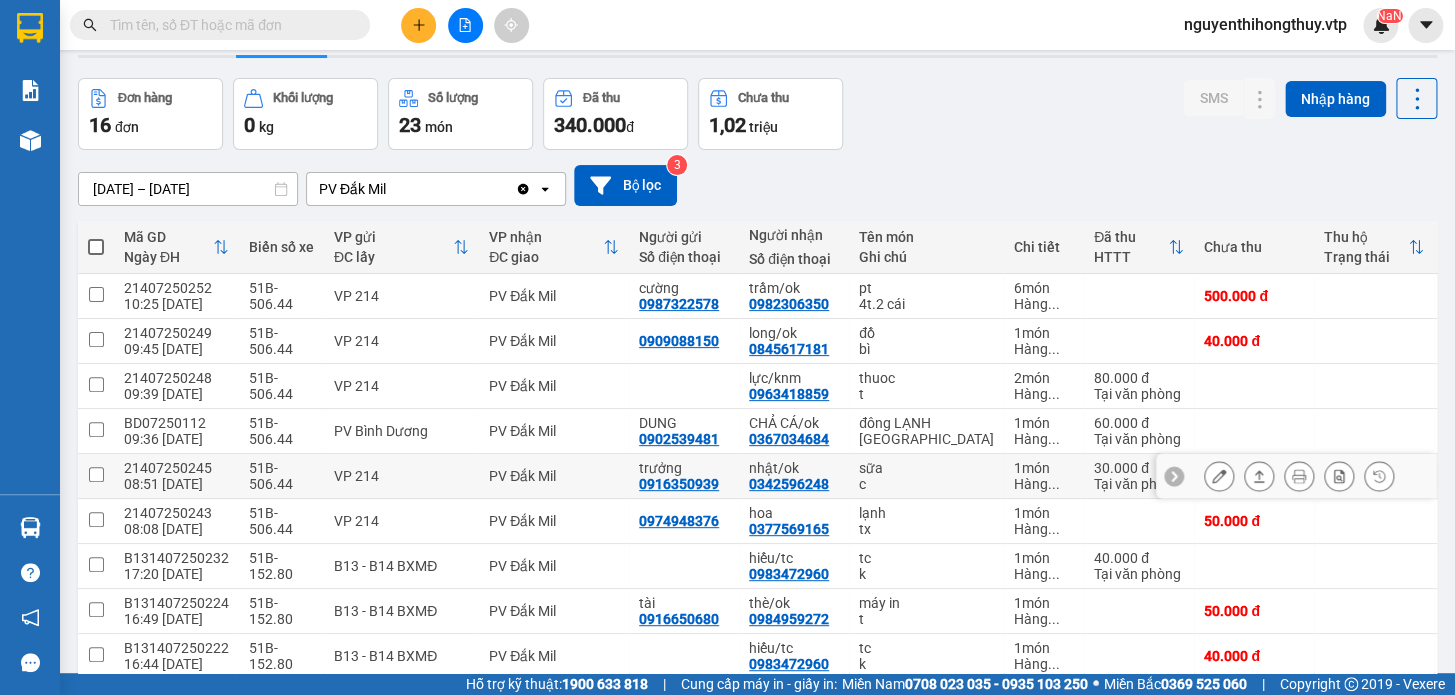 scroll, scrollTop: 90, scrollLeft: 0, axis: vertical 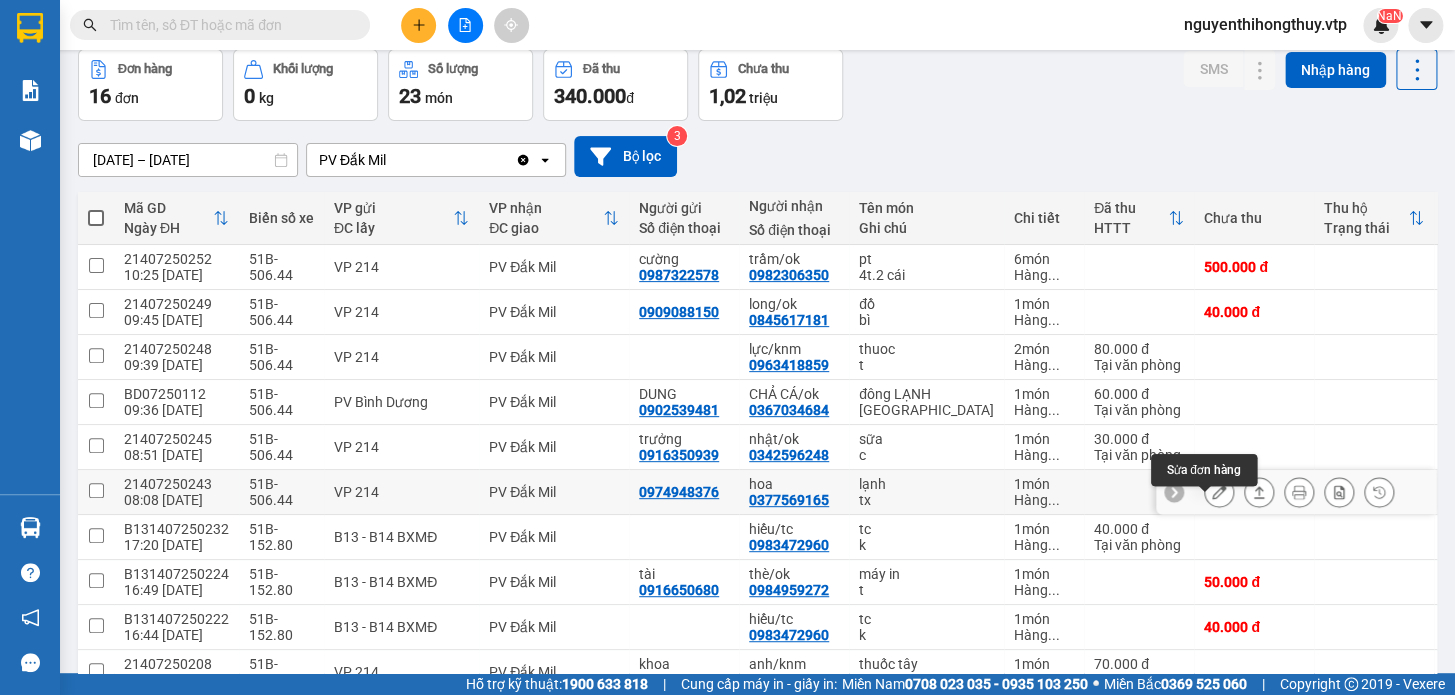 click 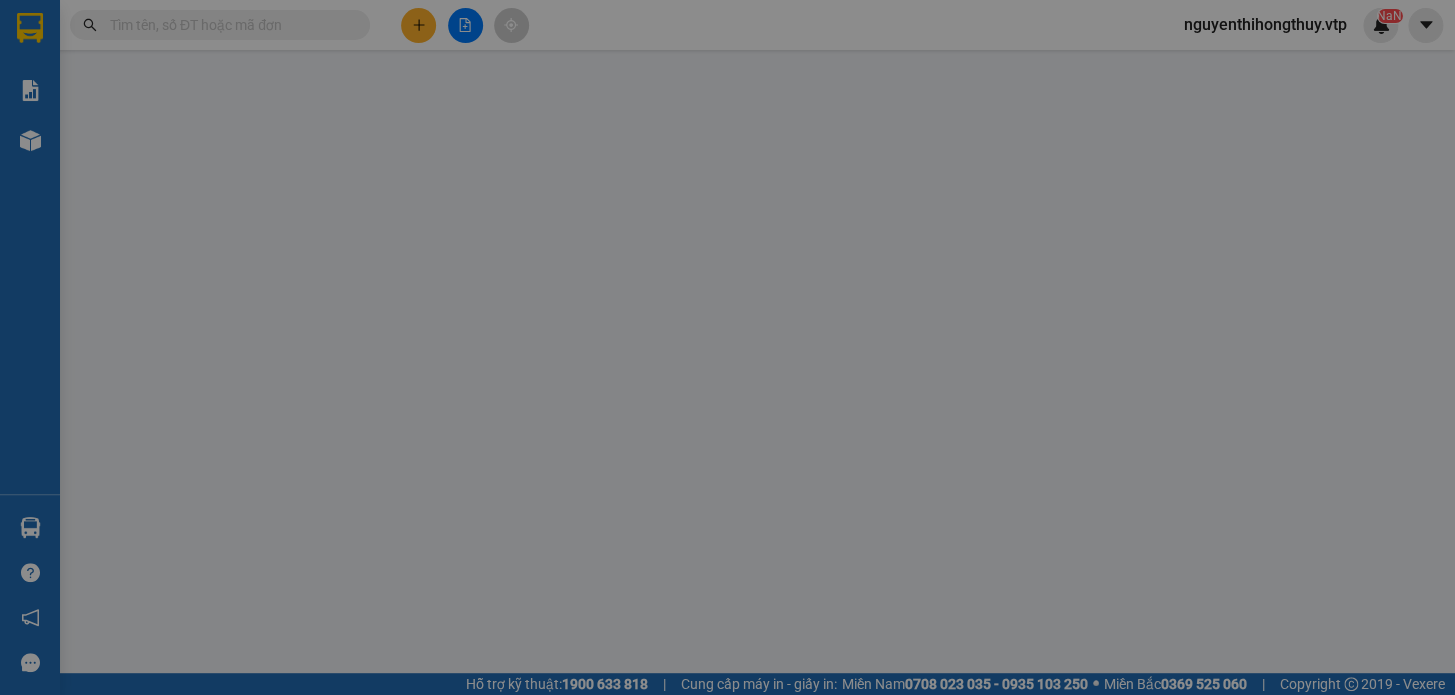 type on "2.500" 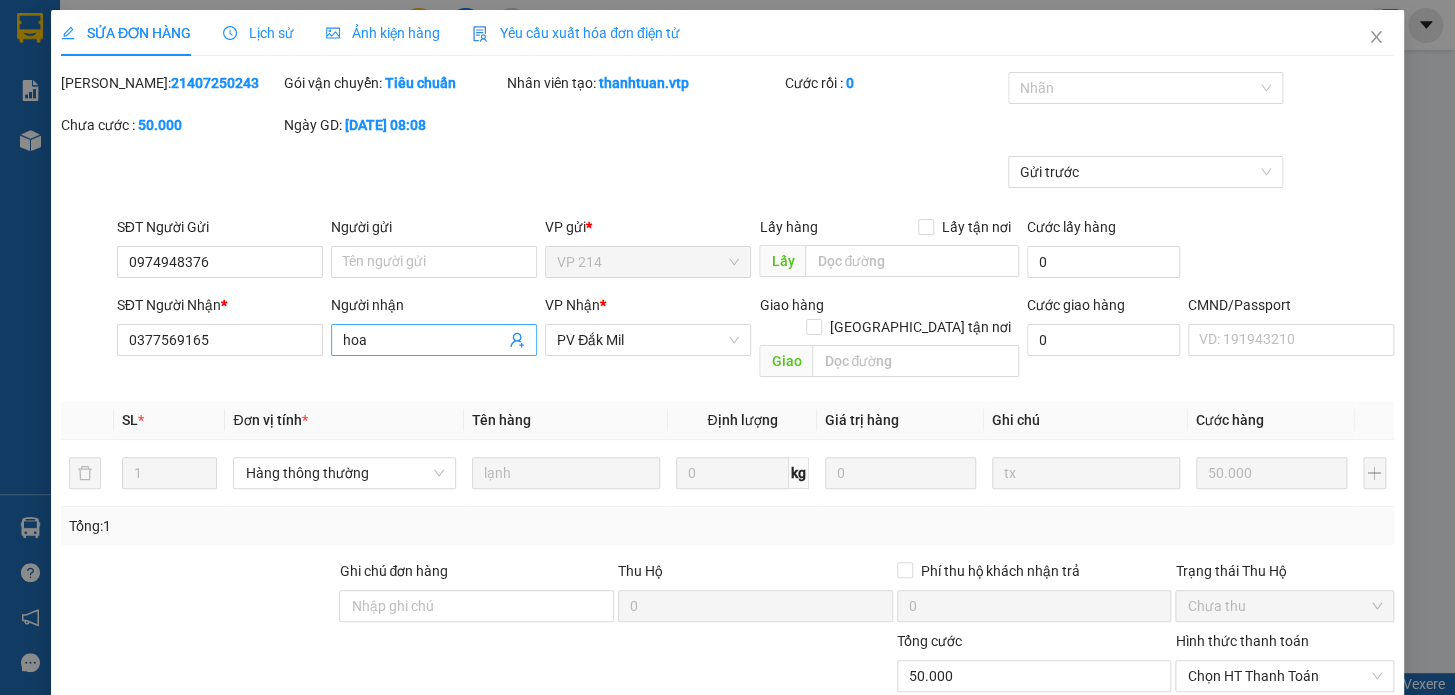 click on "hoa" at bounding box center (424, 340) 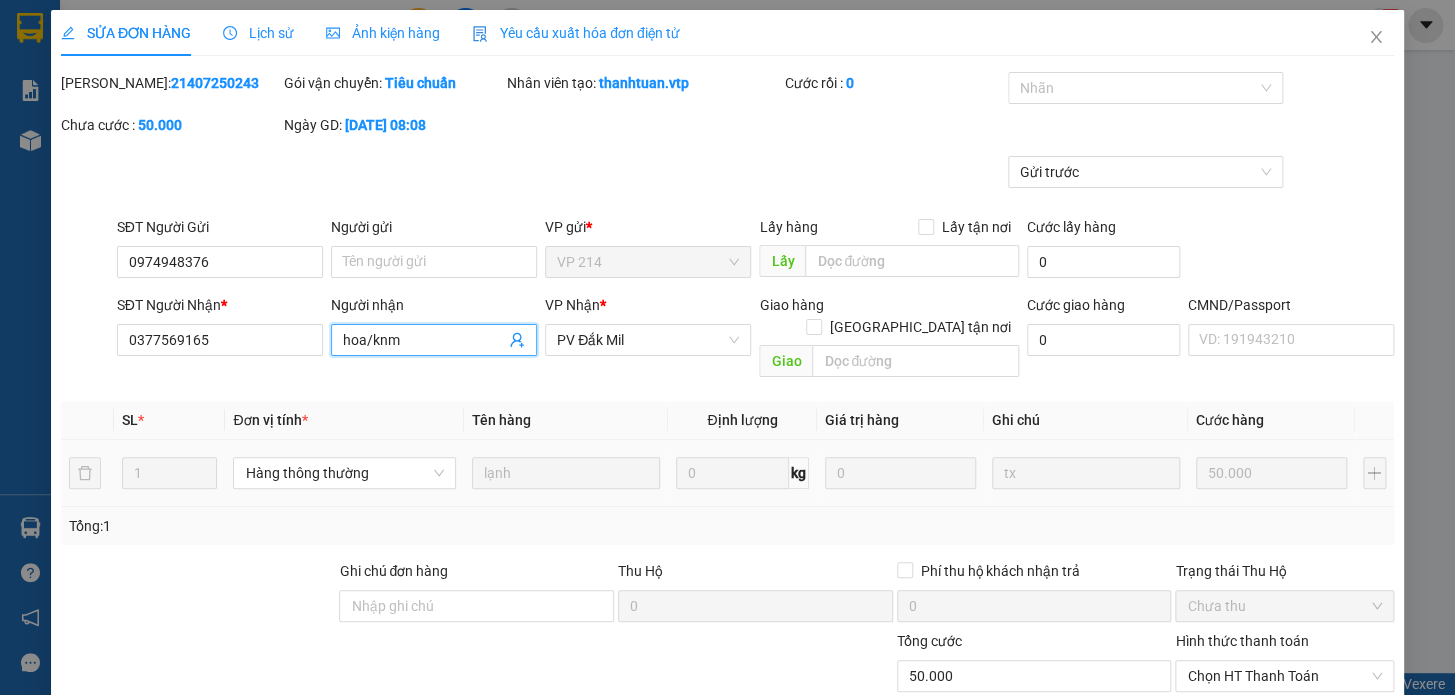 scroll, scrollTop: 250, scrollLeft: 0, axis: vertical 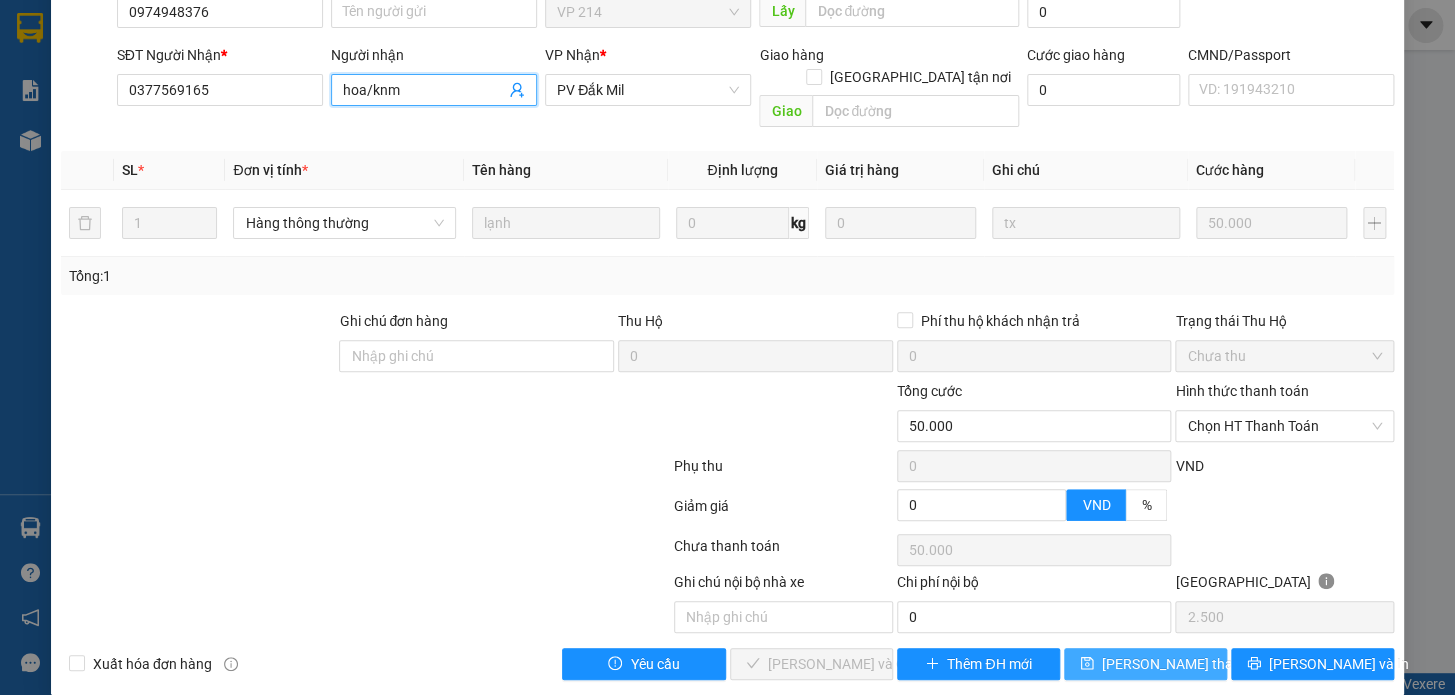 type on "hoa/knm" 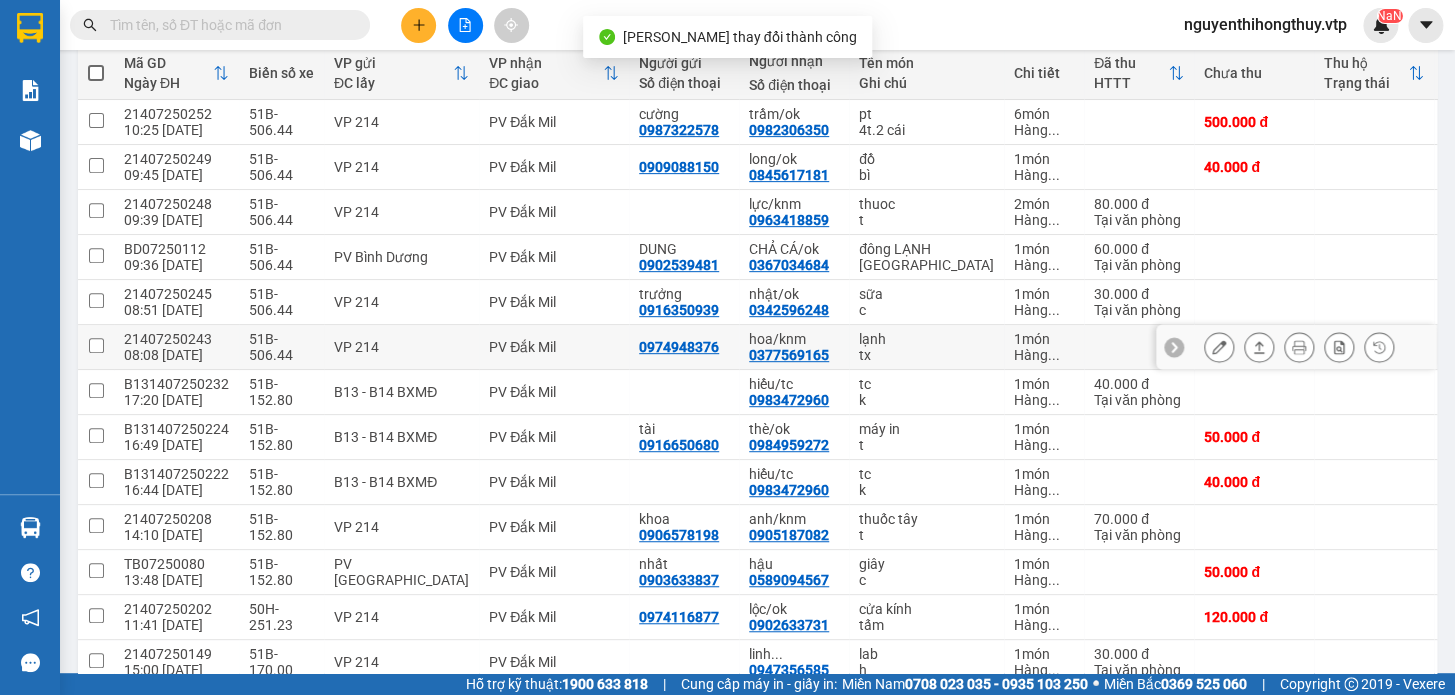 scroll, scrollTop: 272, scrollLeft: 0, axis: vertical 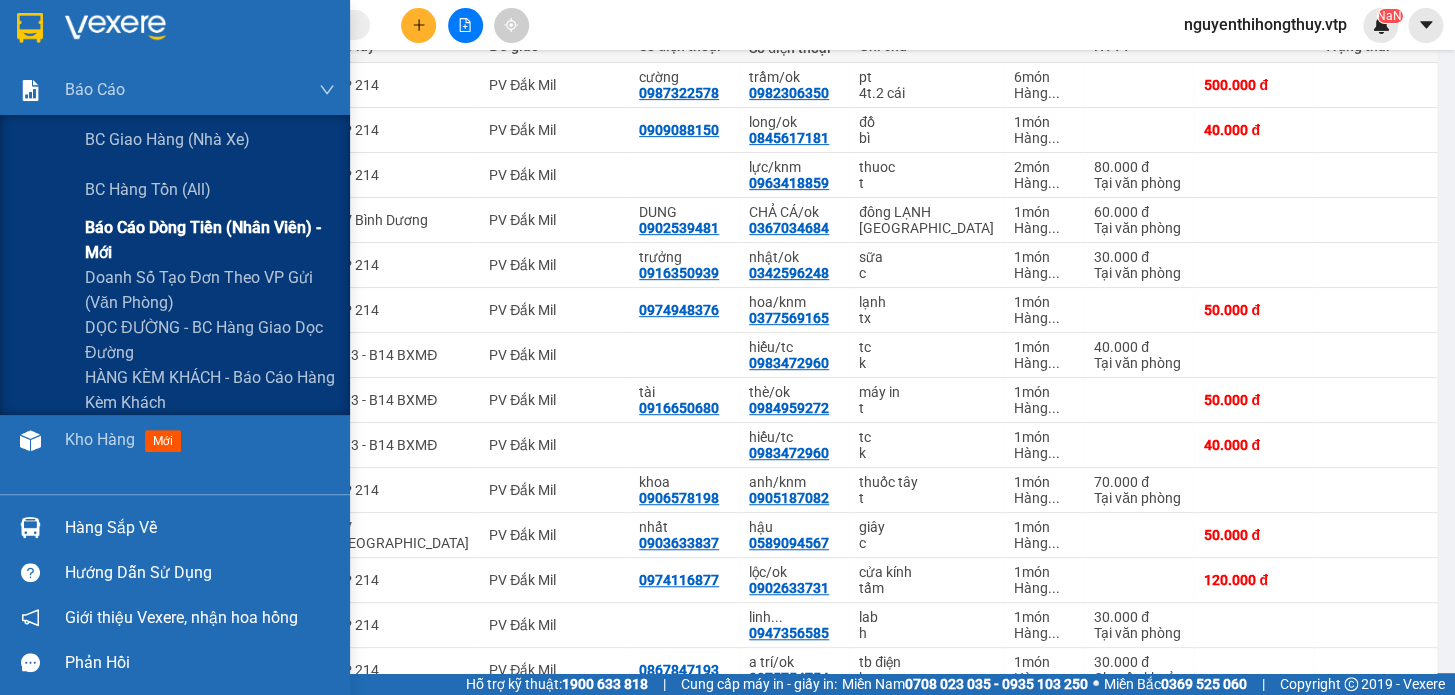 click on "Báo cáo dòng tiền (nhân viên) - mới" at bounding box center (210, 240) 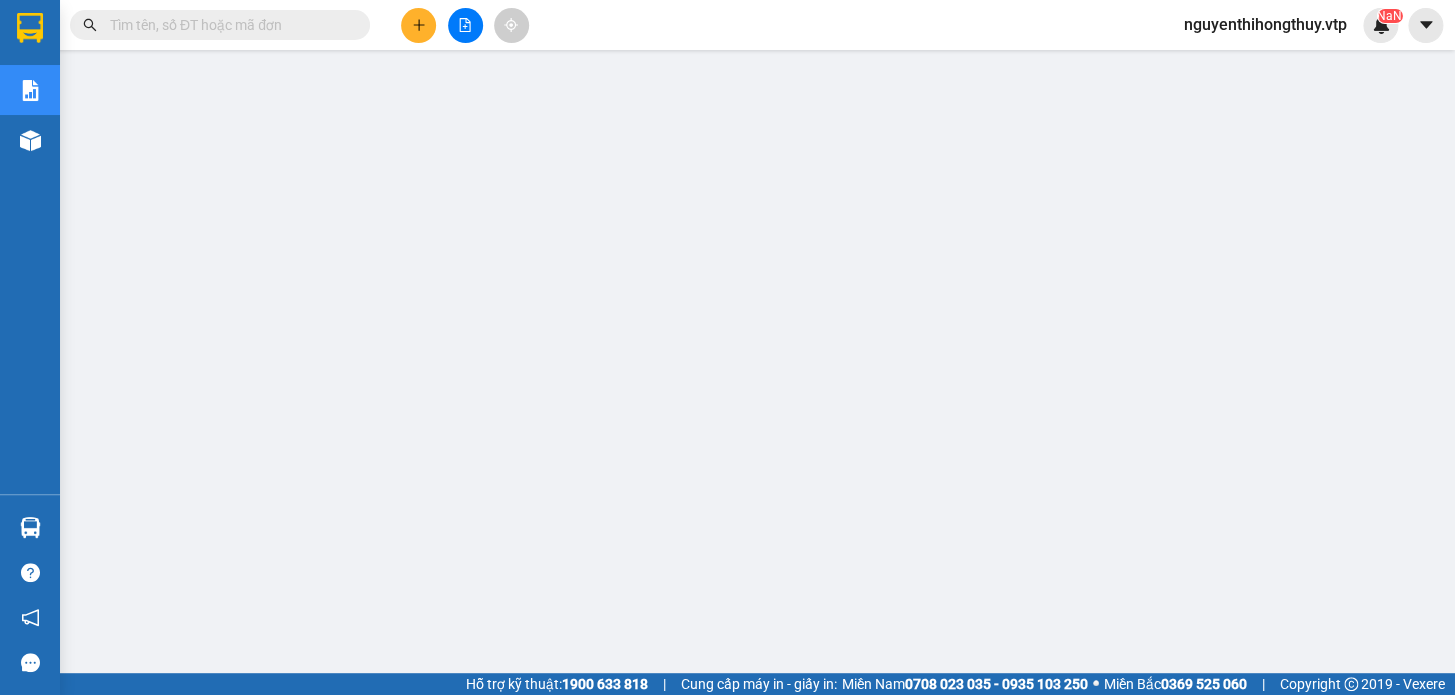 scroll, scrollTop: 0, scrollLeft: 0, axis: both 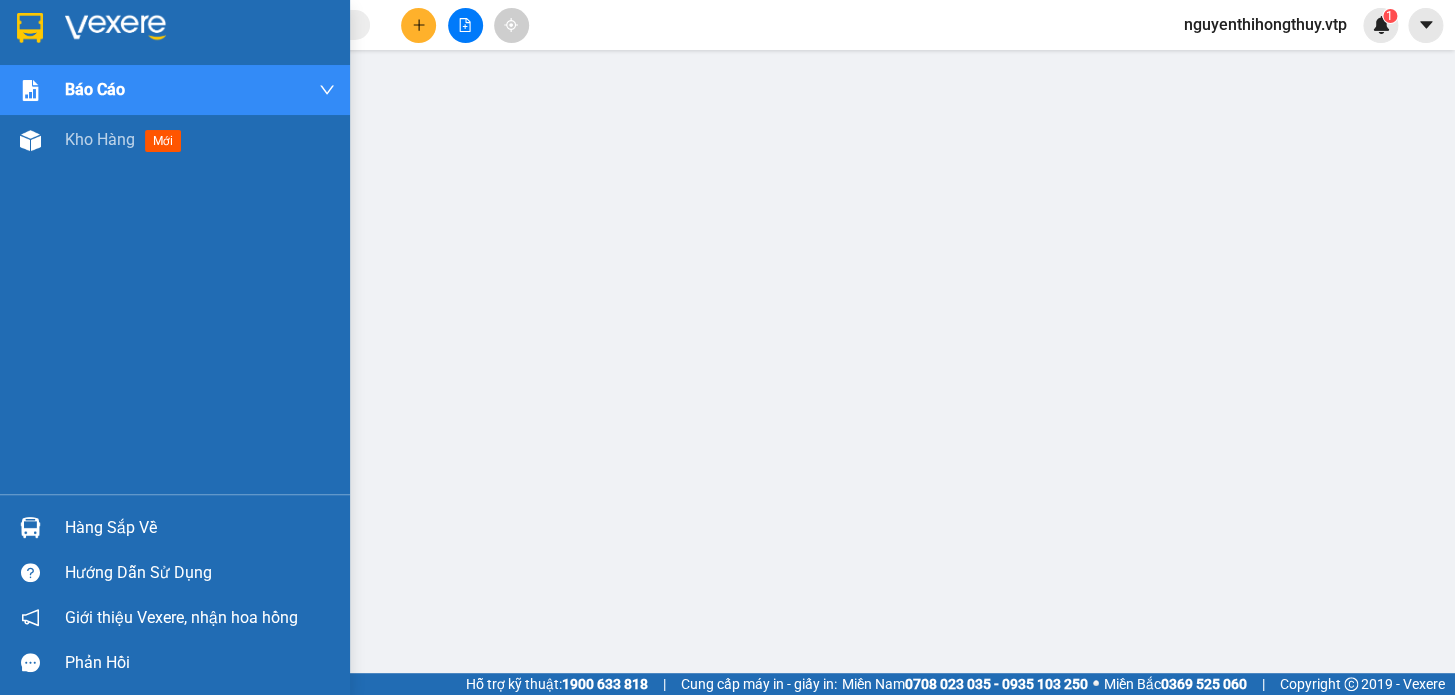 click at bounding box center (30, 28) 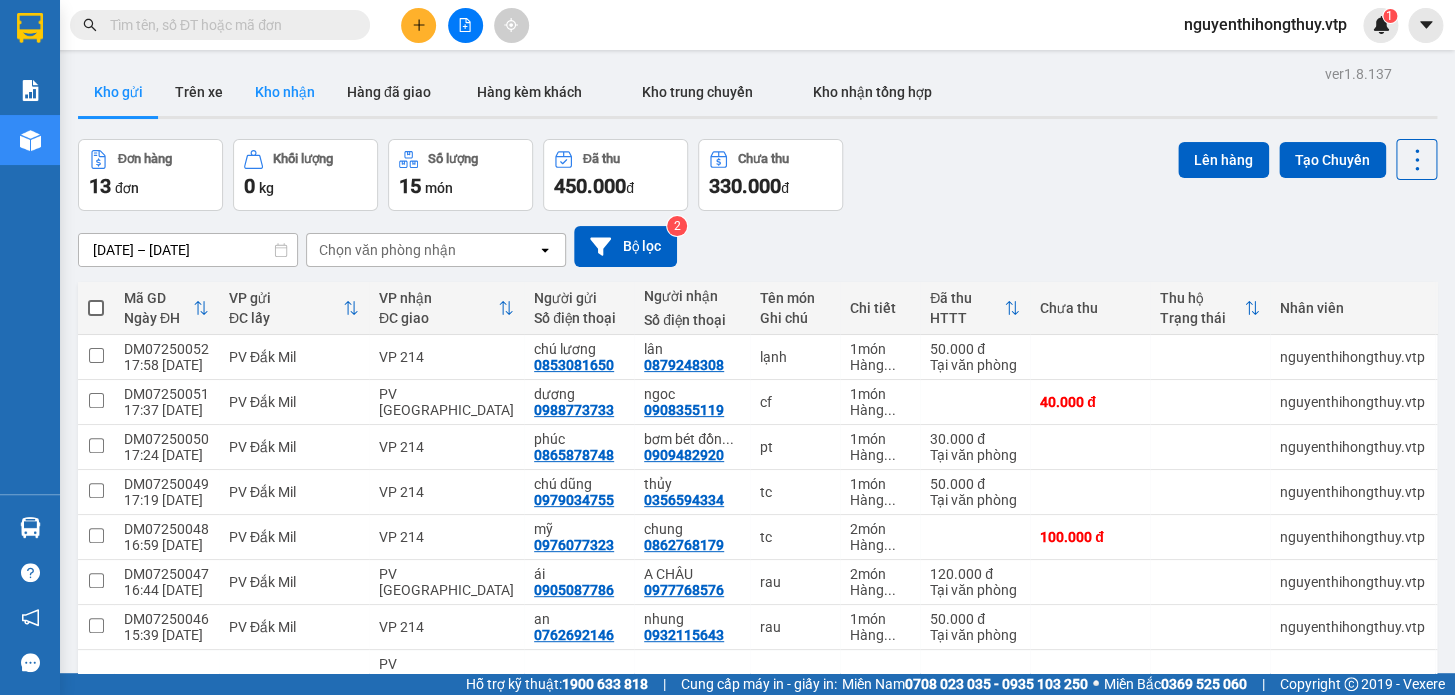 click on "Kho nhận" at bounding box center (285, 92) 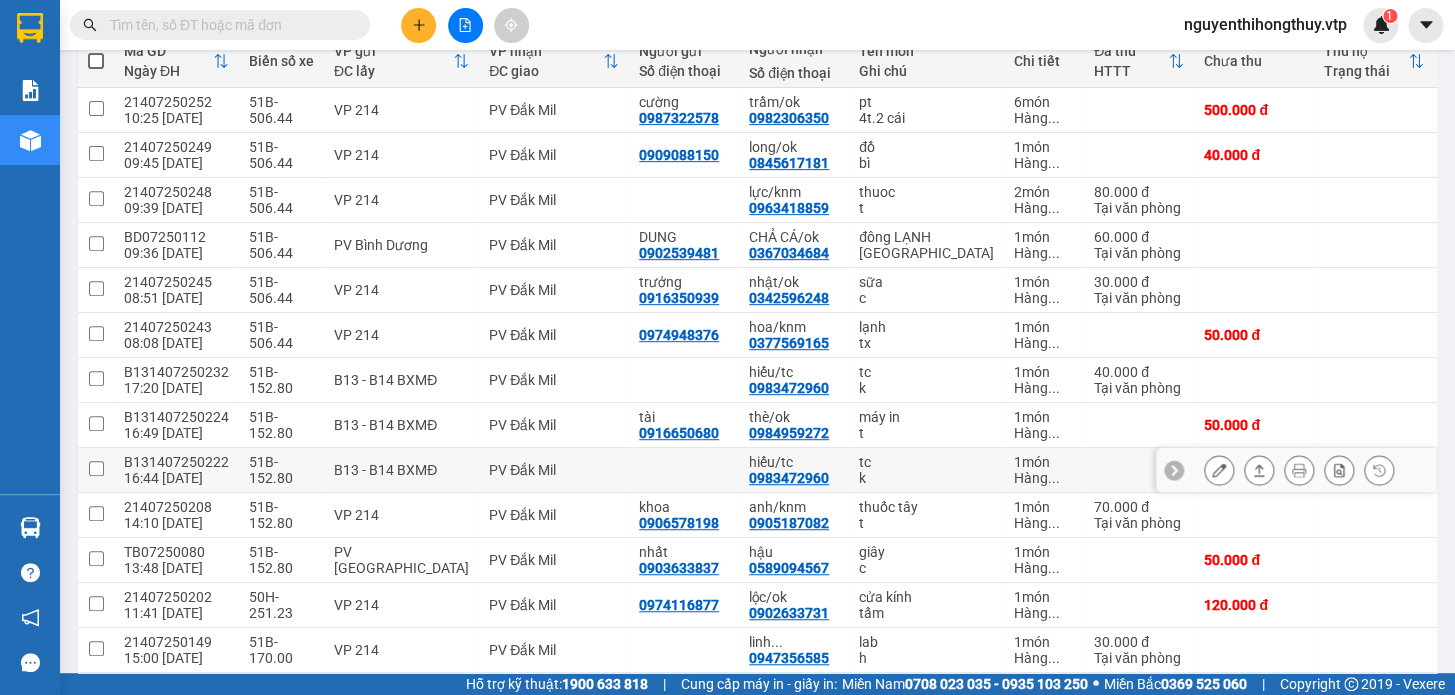 scroll, scrollTop: 272, scrollLeft: 0, axis: vertical 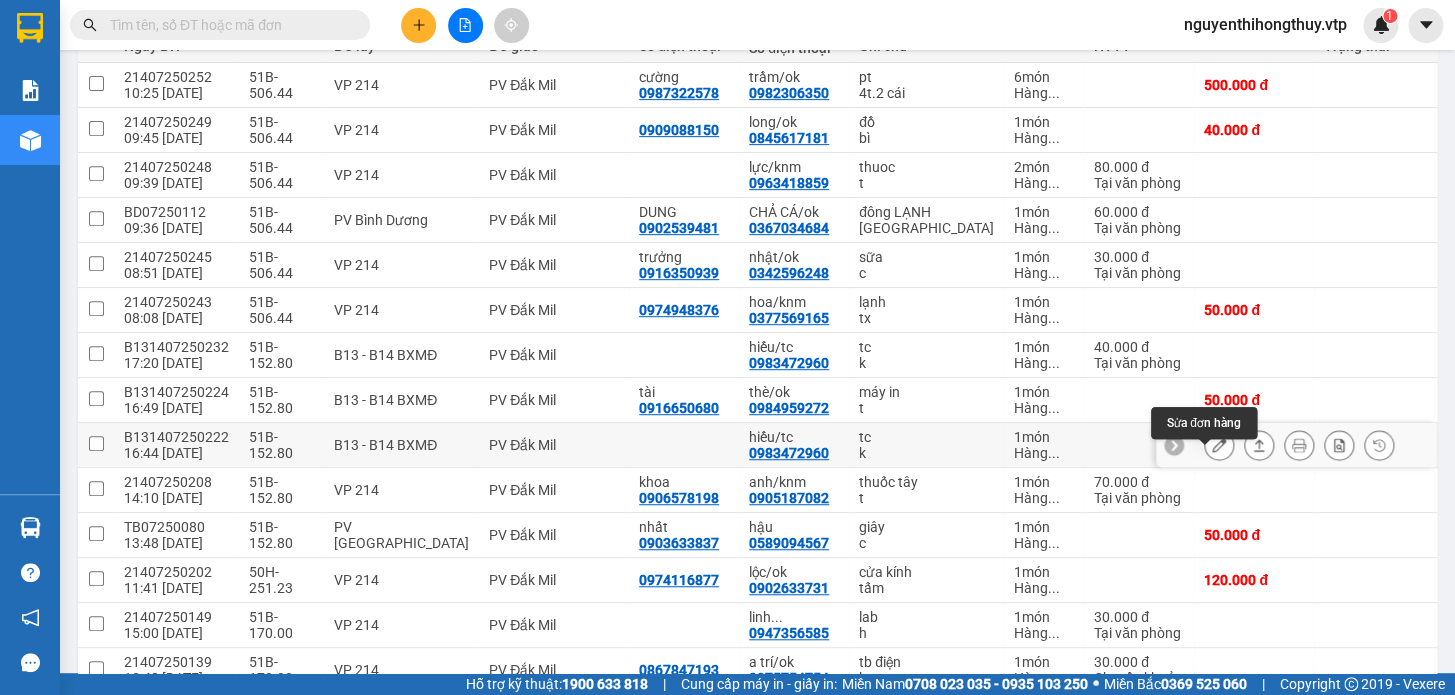 click 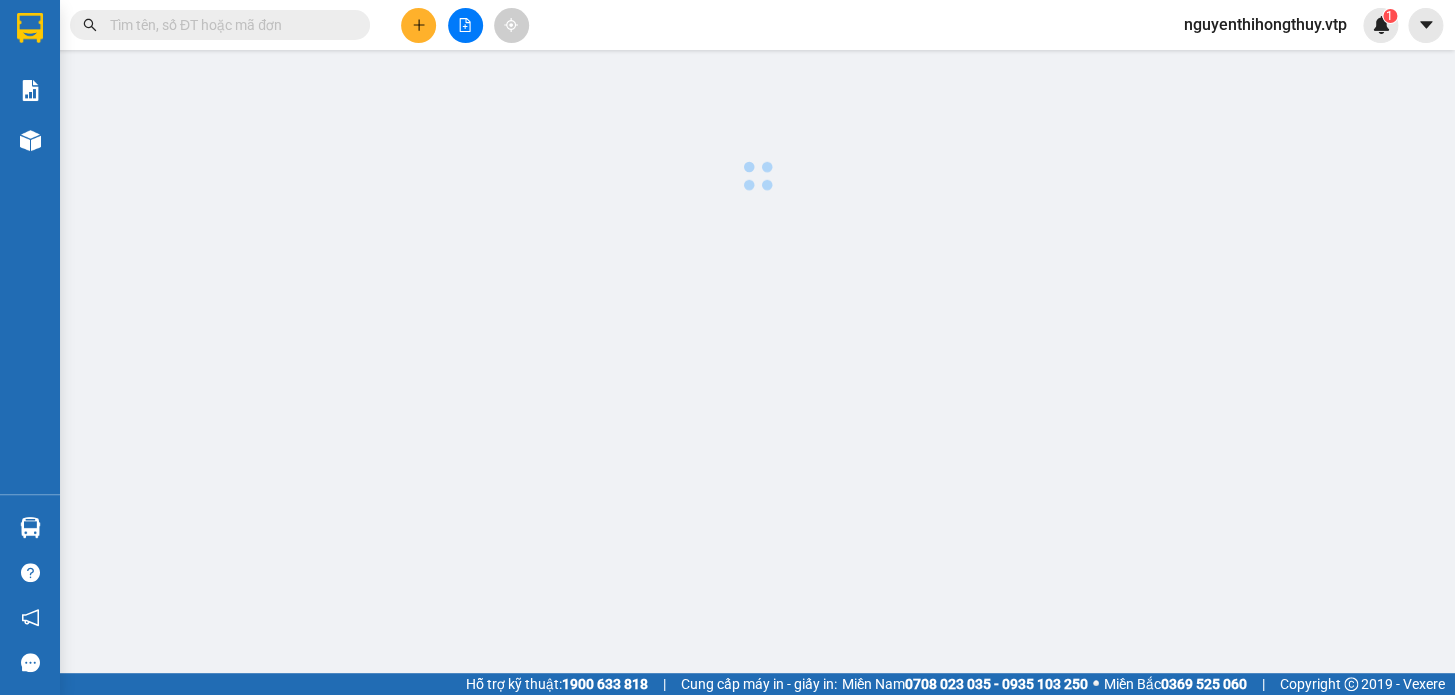 scroll, scrollTop: 0, scrollLeft: 0, axis: both 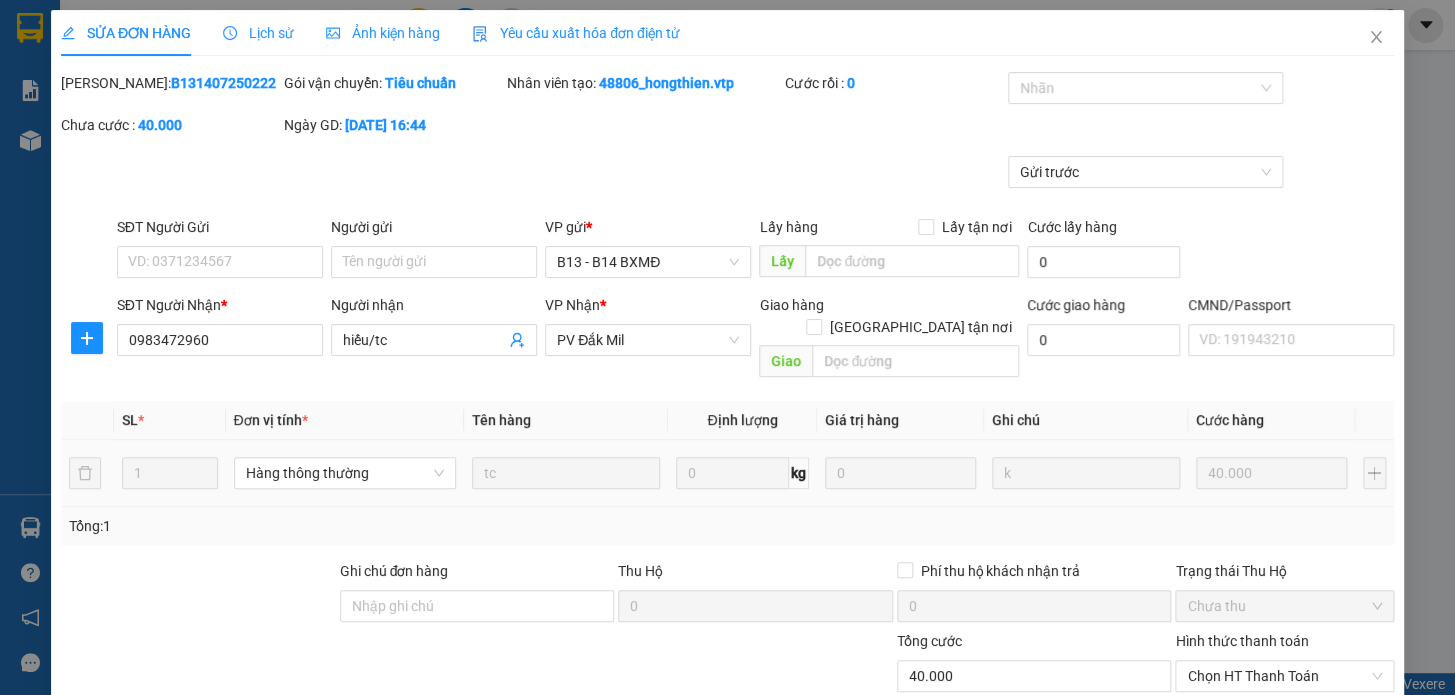type on "2.000" 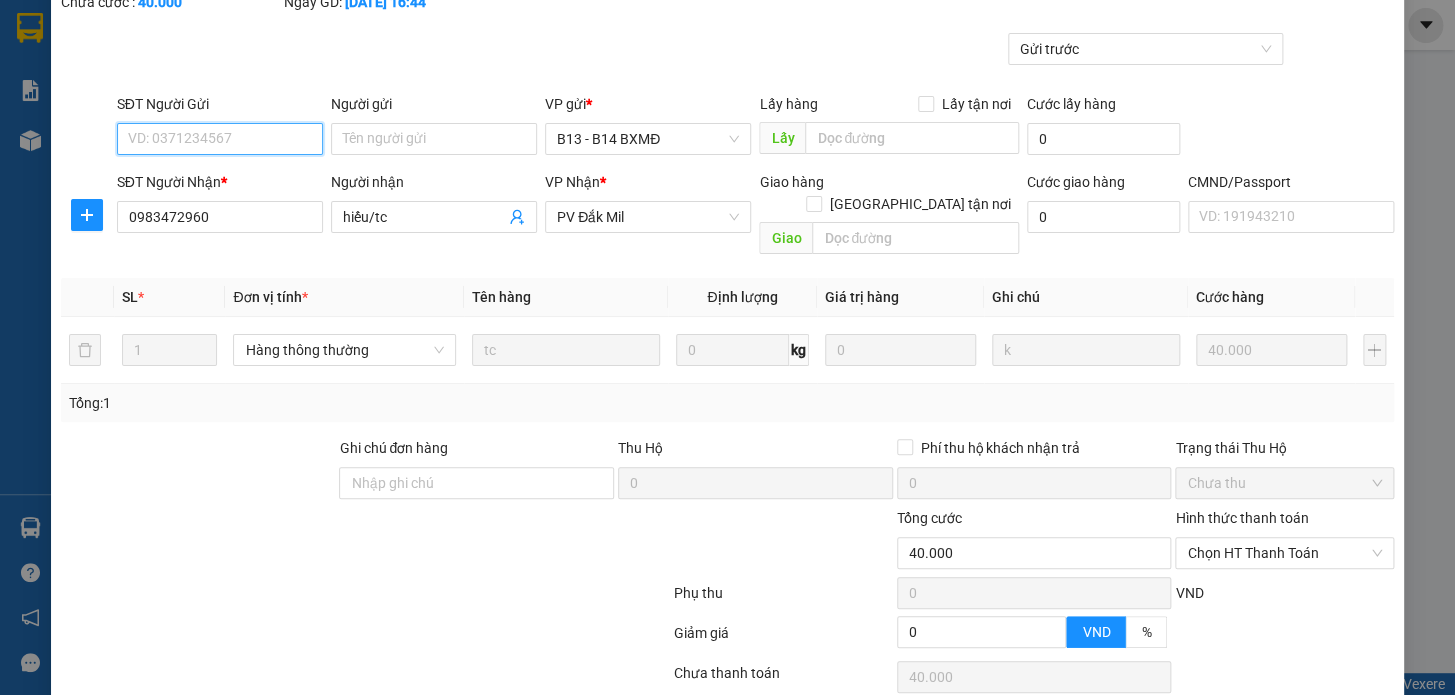 scroll, scrollTop: 0, scrollLeft: 0, axis: both 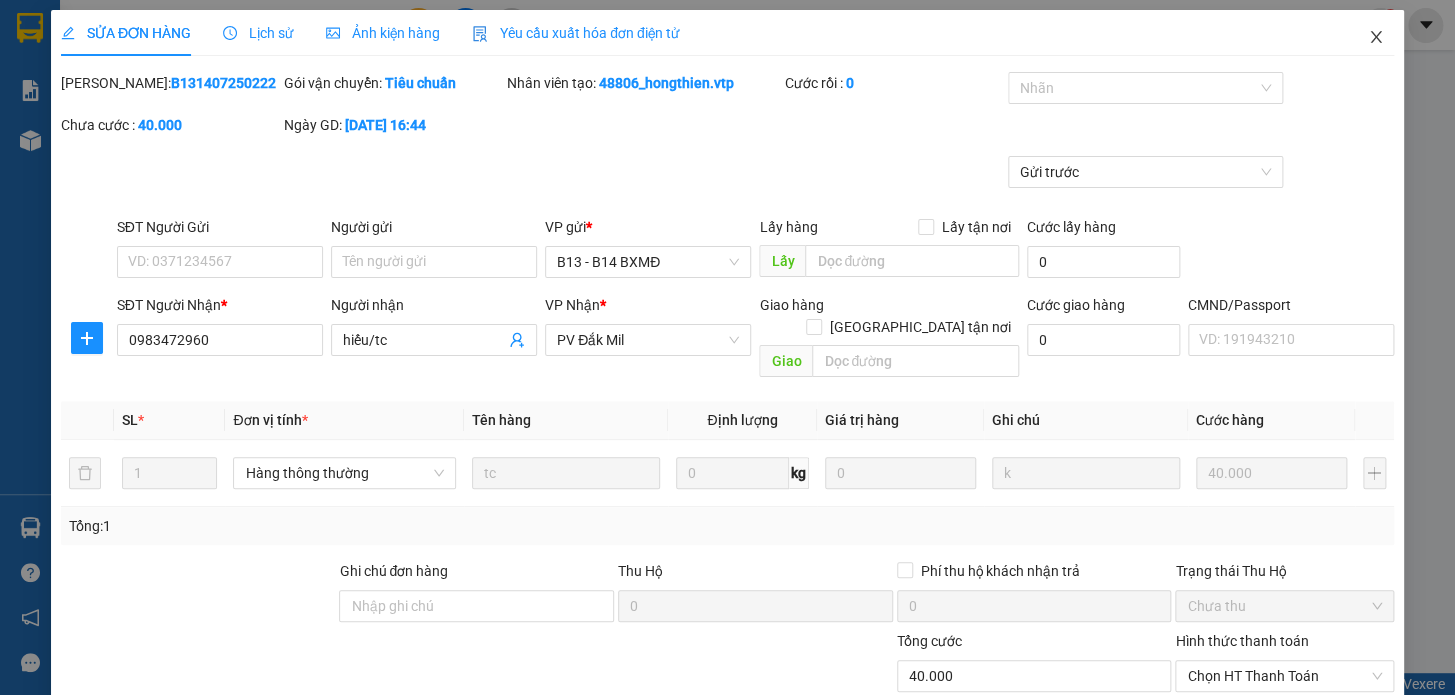 click 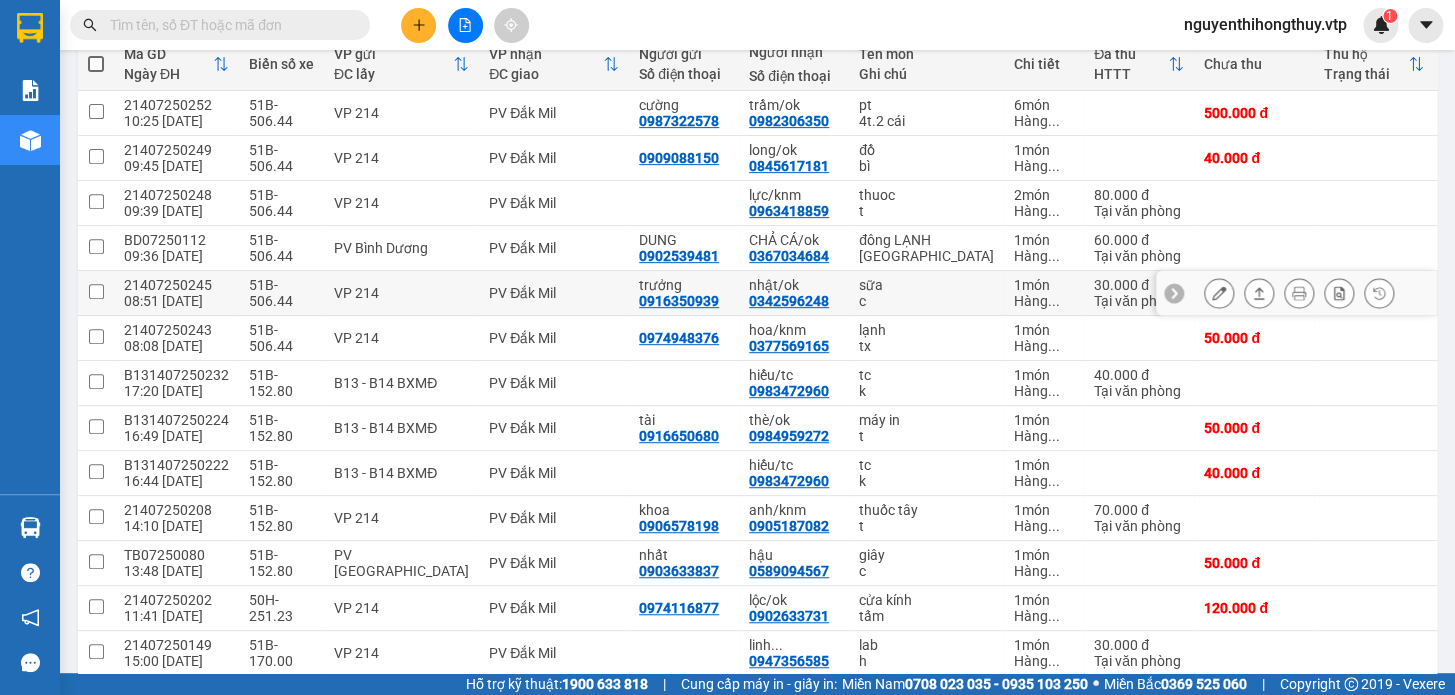 scroll, scrollTop: 272, scrollLeft: 0, axis: vertical 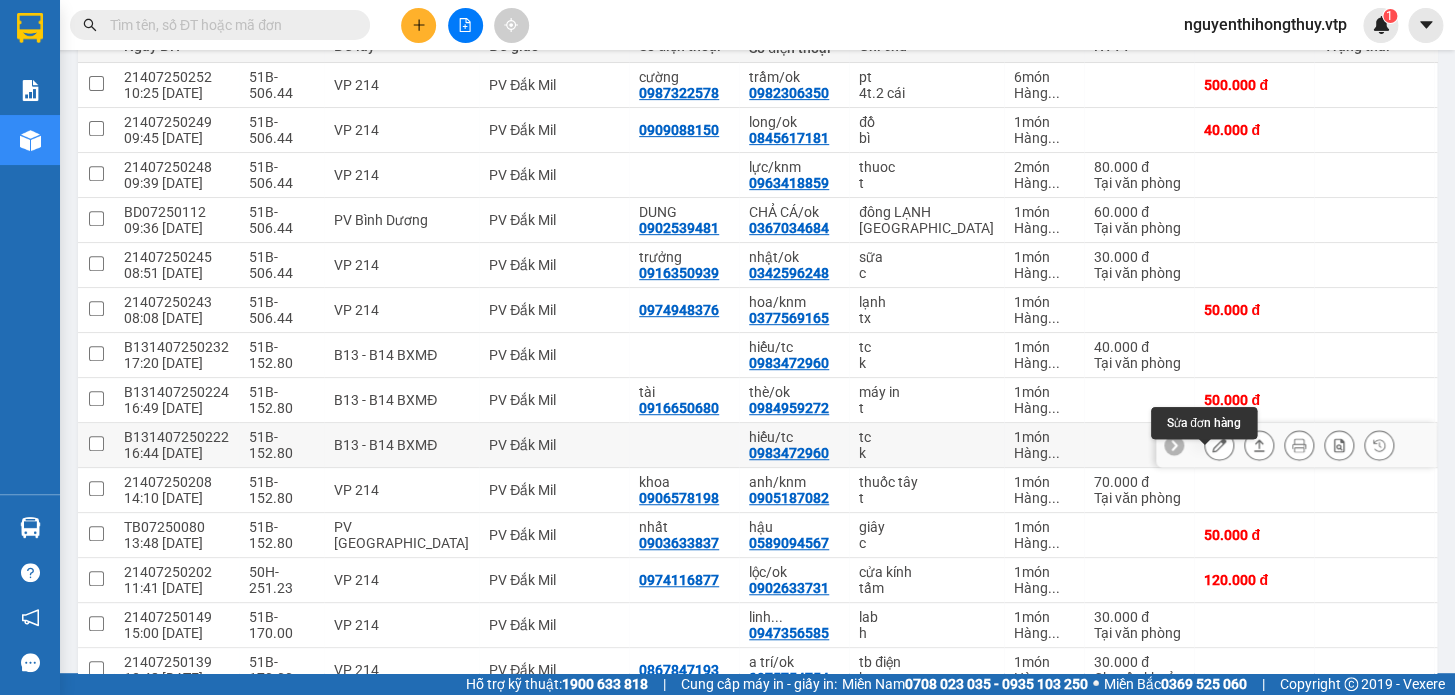 click 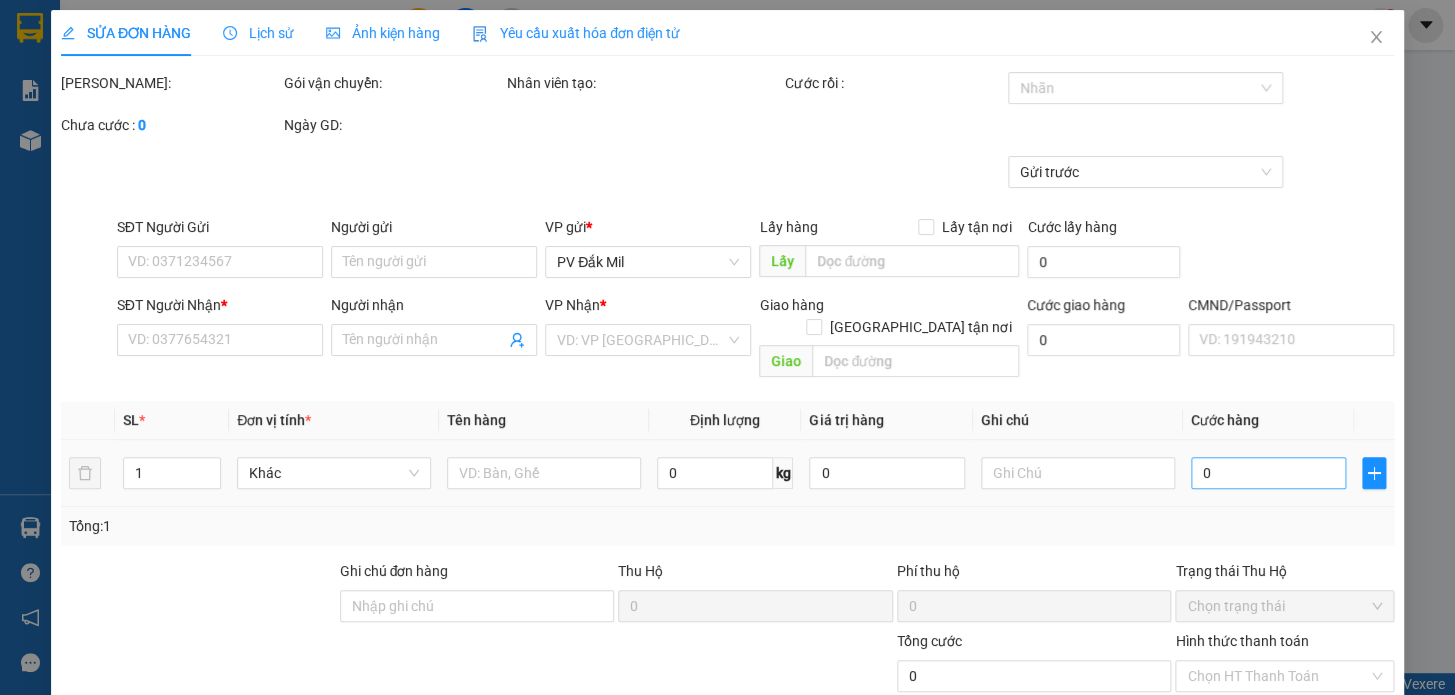 type on "2.000" 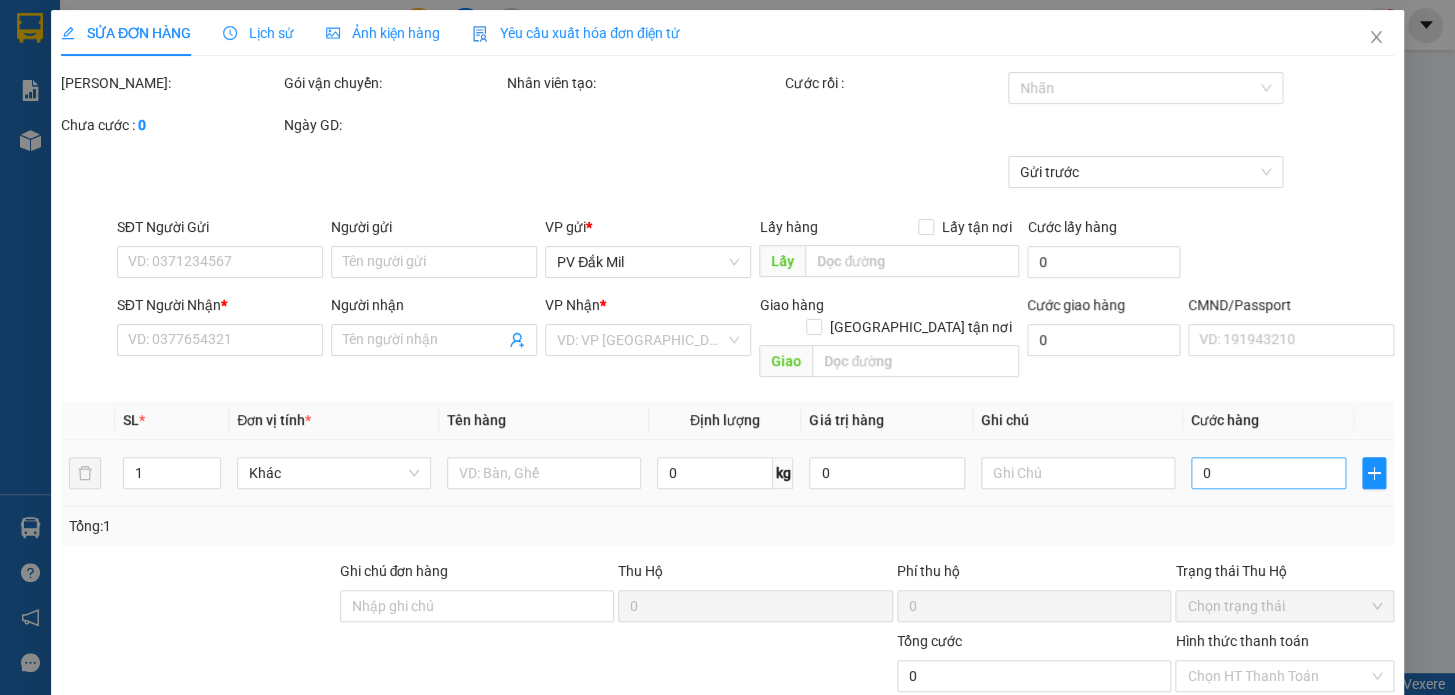 scroll, scrollTop: 0, scrollLeft: 0, axis: both 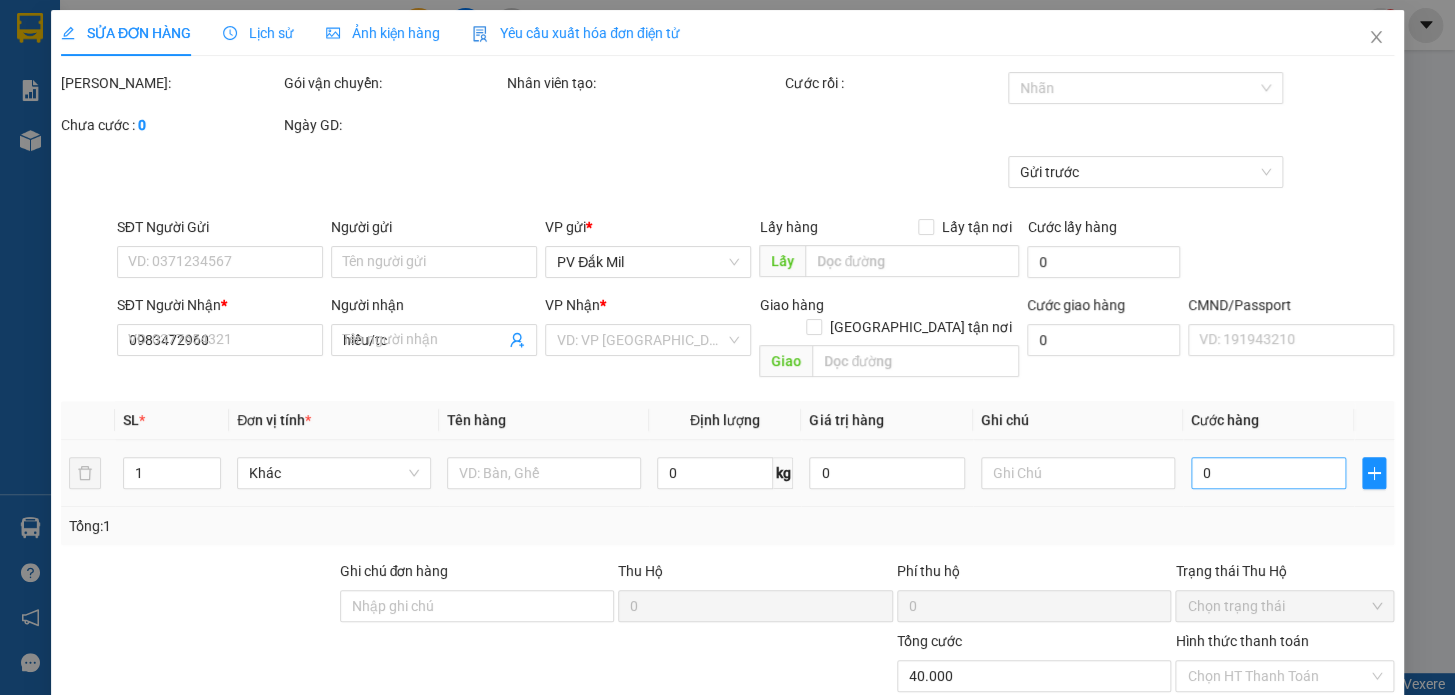 type on "40.000" 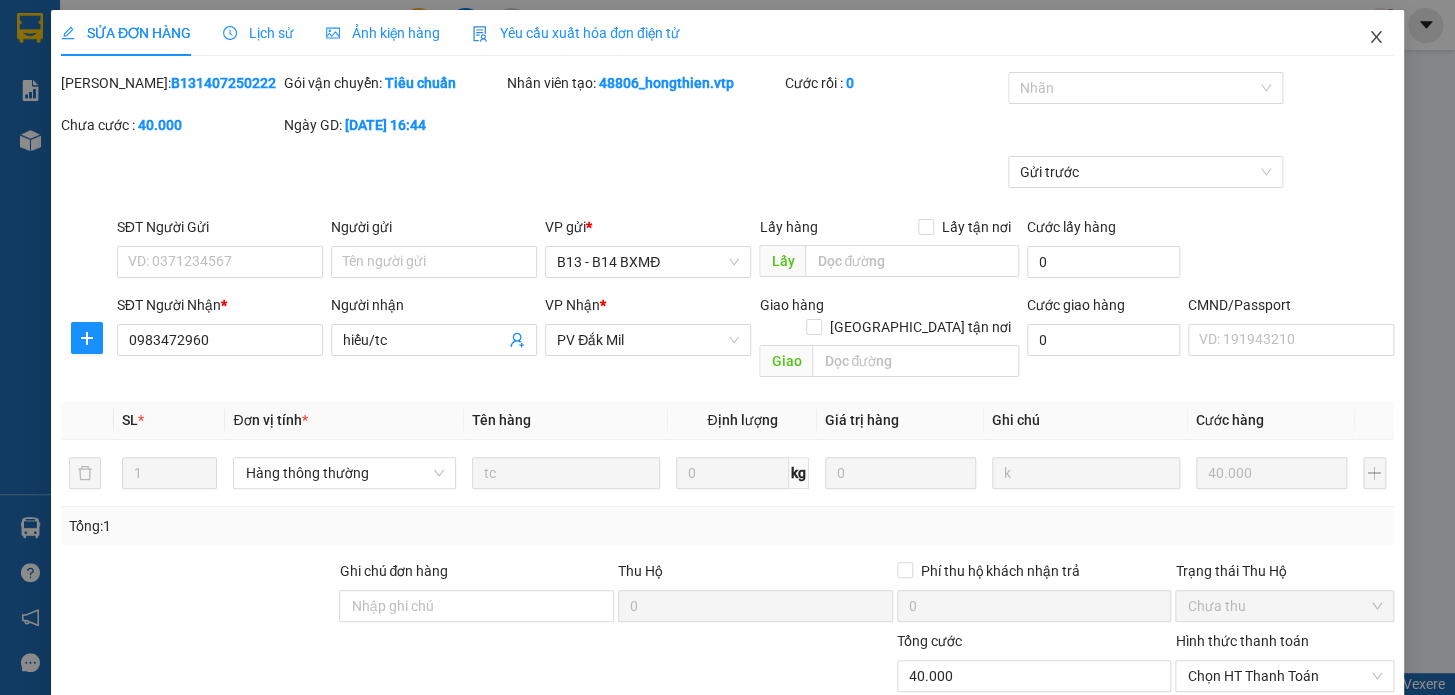 click 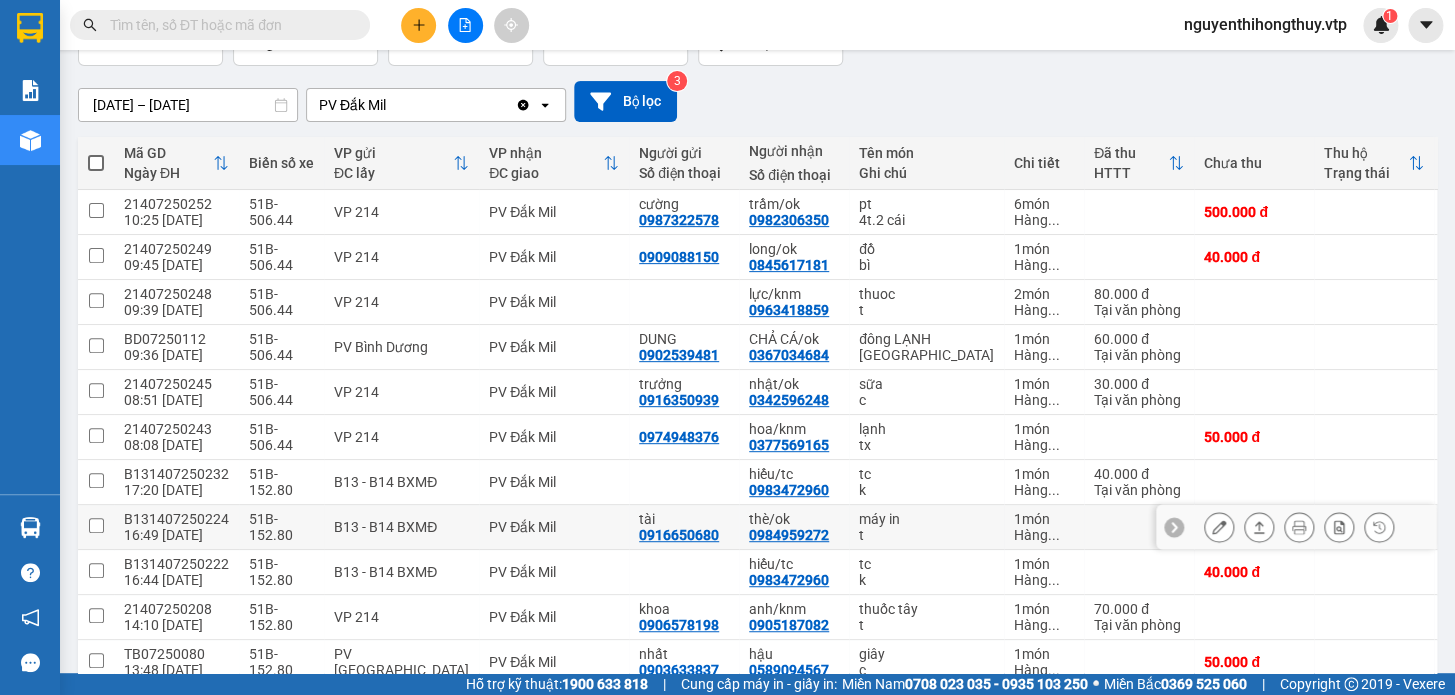 scroll, scrollTop: 272, scrollLeft: 0, axis: vertical 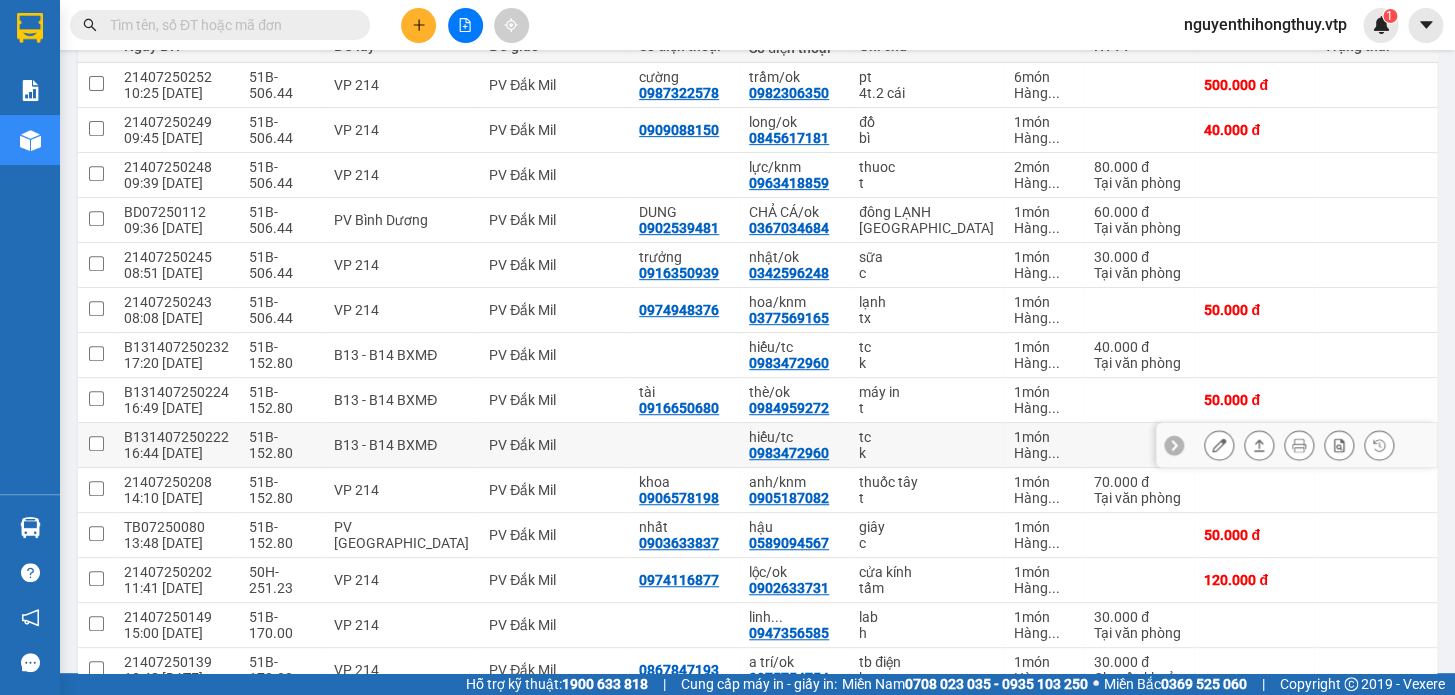 click 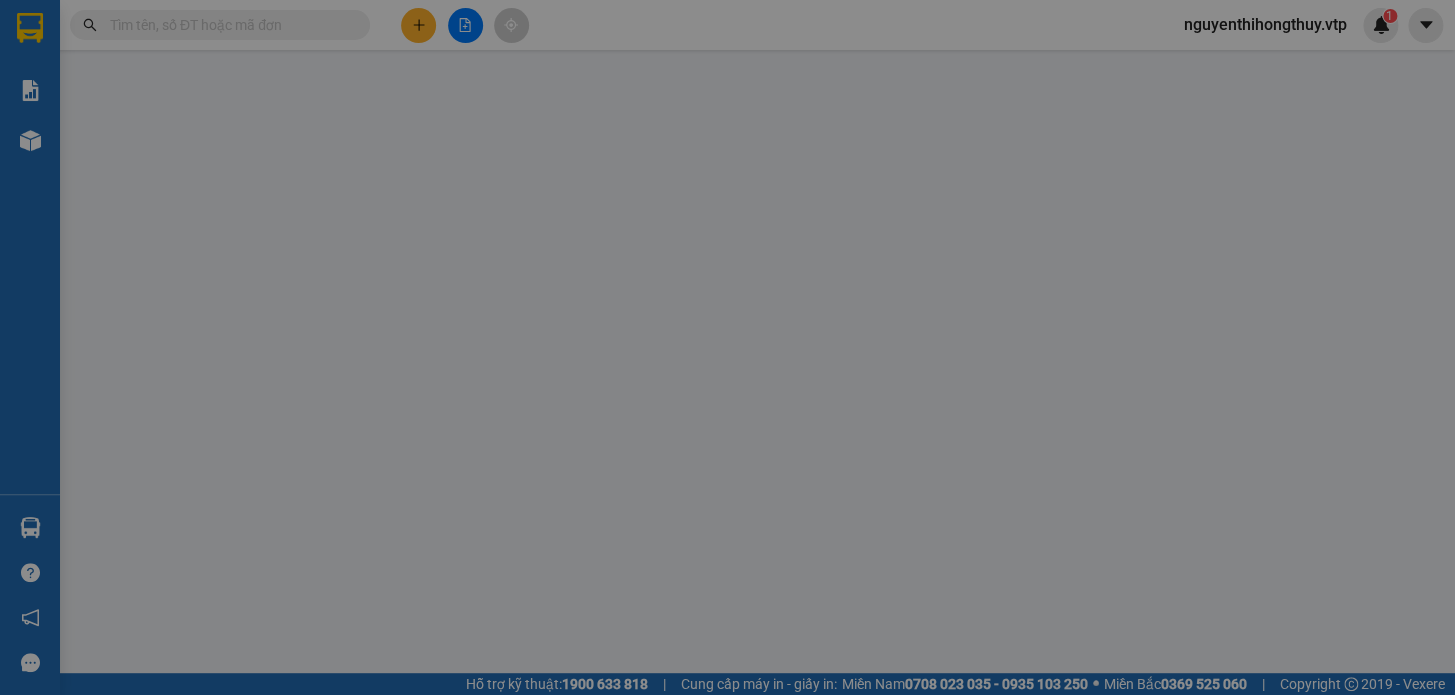 scroll, scrollTop: 0, scrollLeft: 0, axis: both 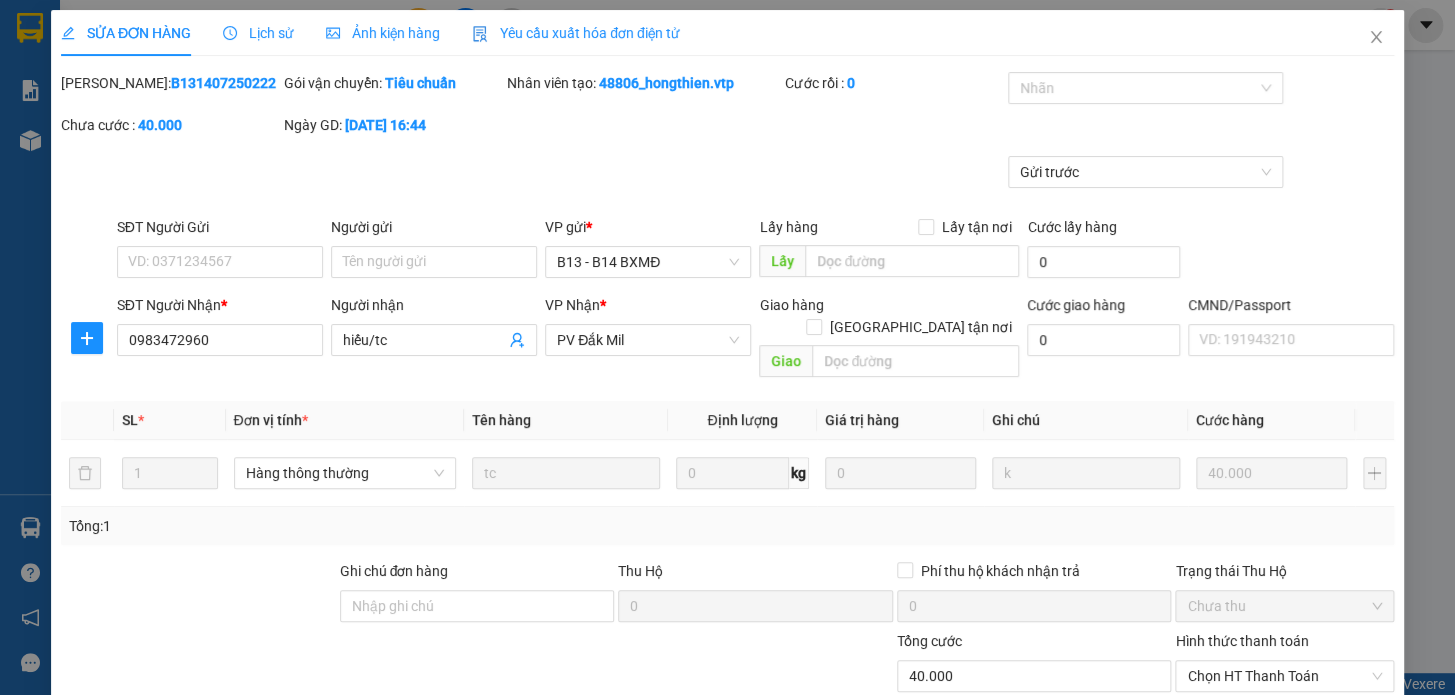 type on "2.000" 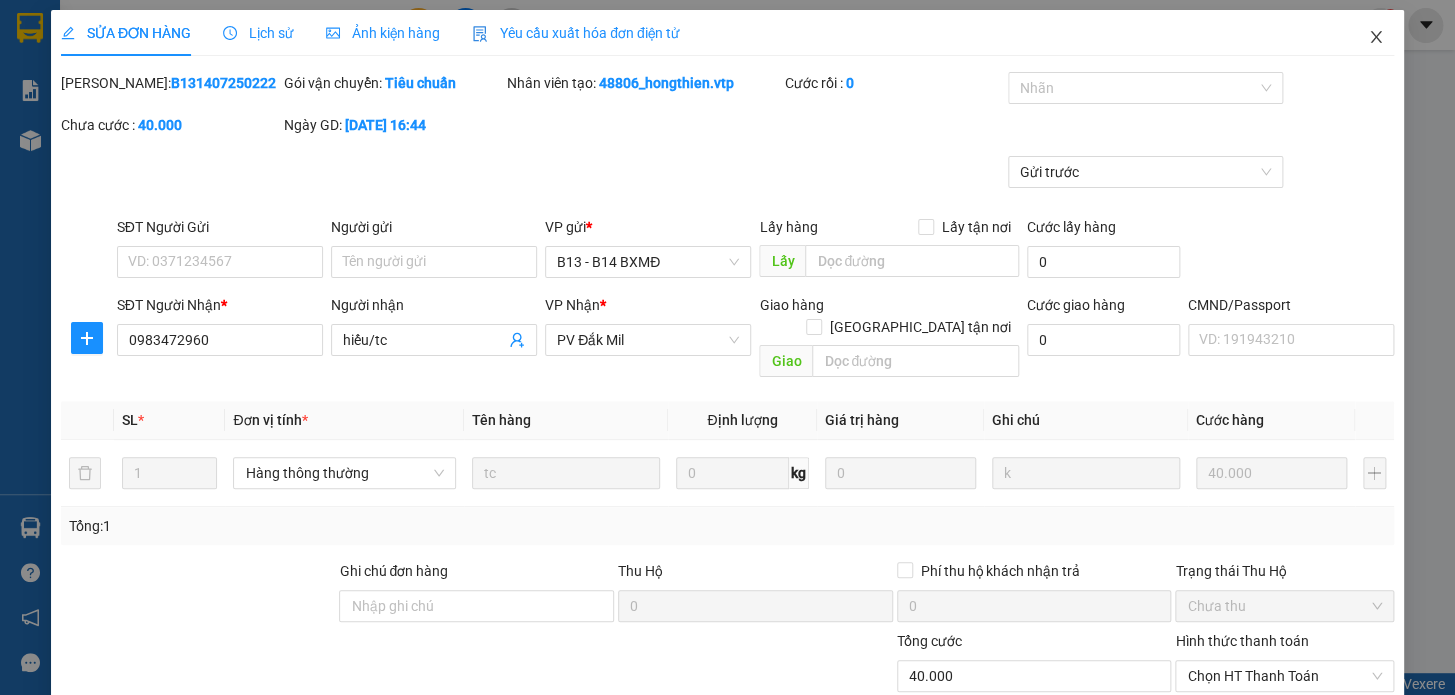 click 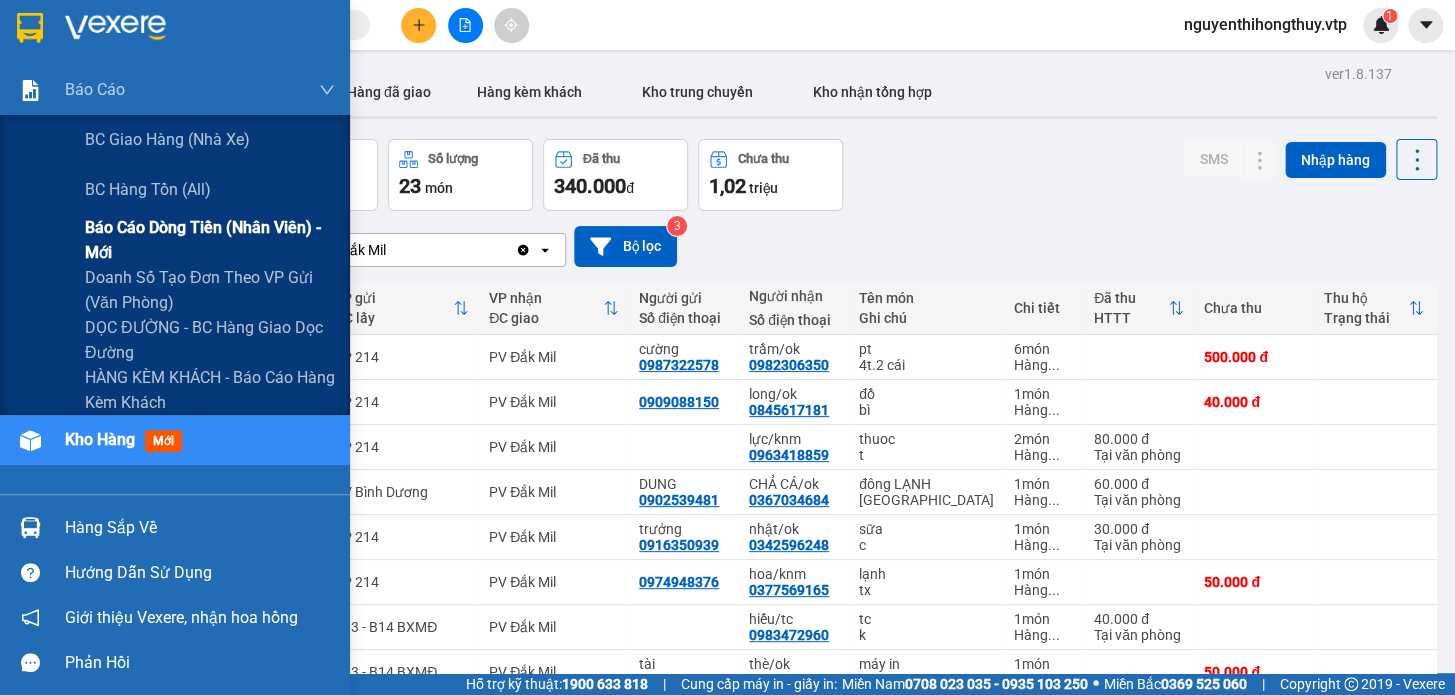 click on "Báo cáo dòng tiền (nhân viên) - mới" at bounding box center (210, 240) 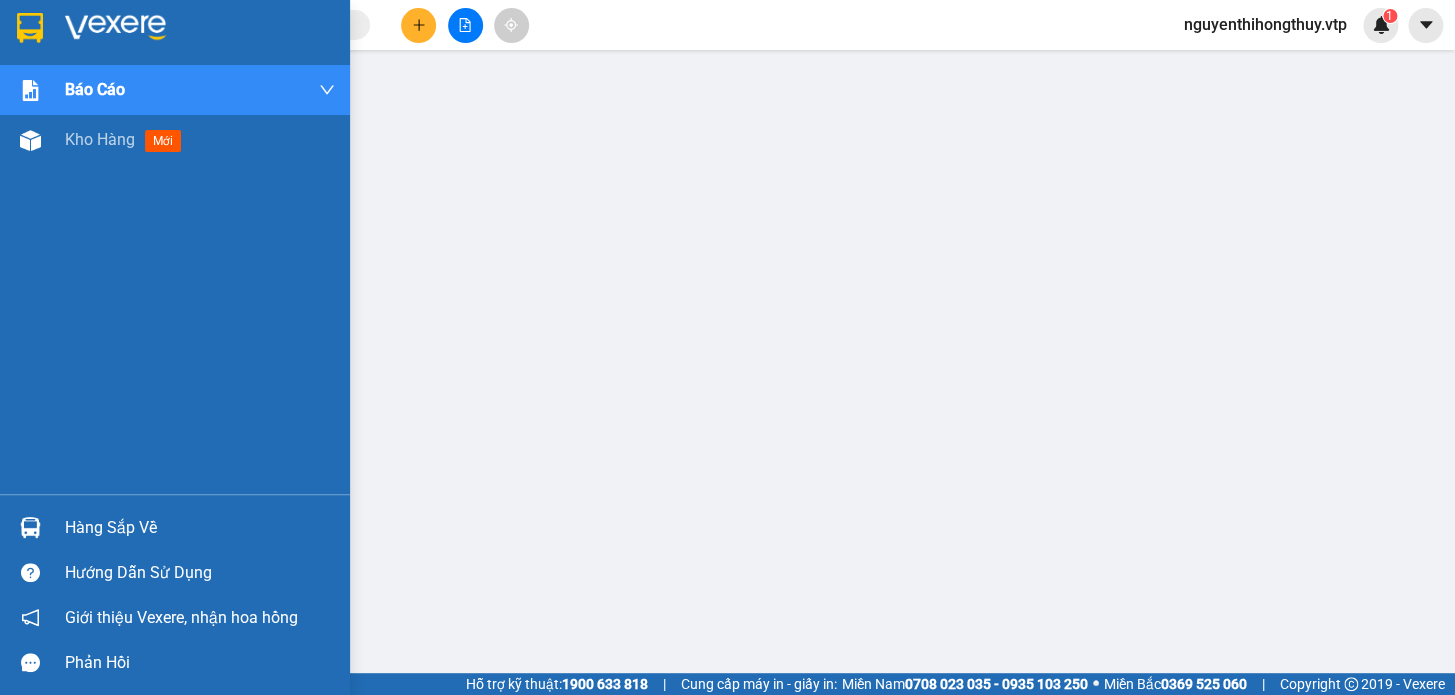 click at bounding box center [30, 28] 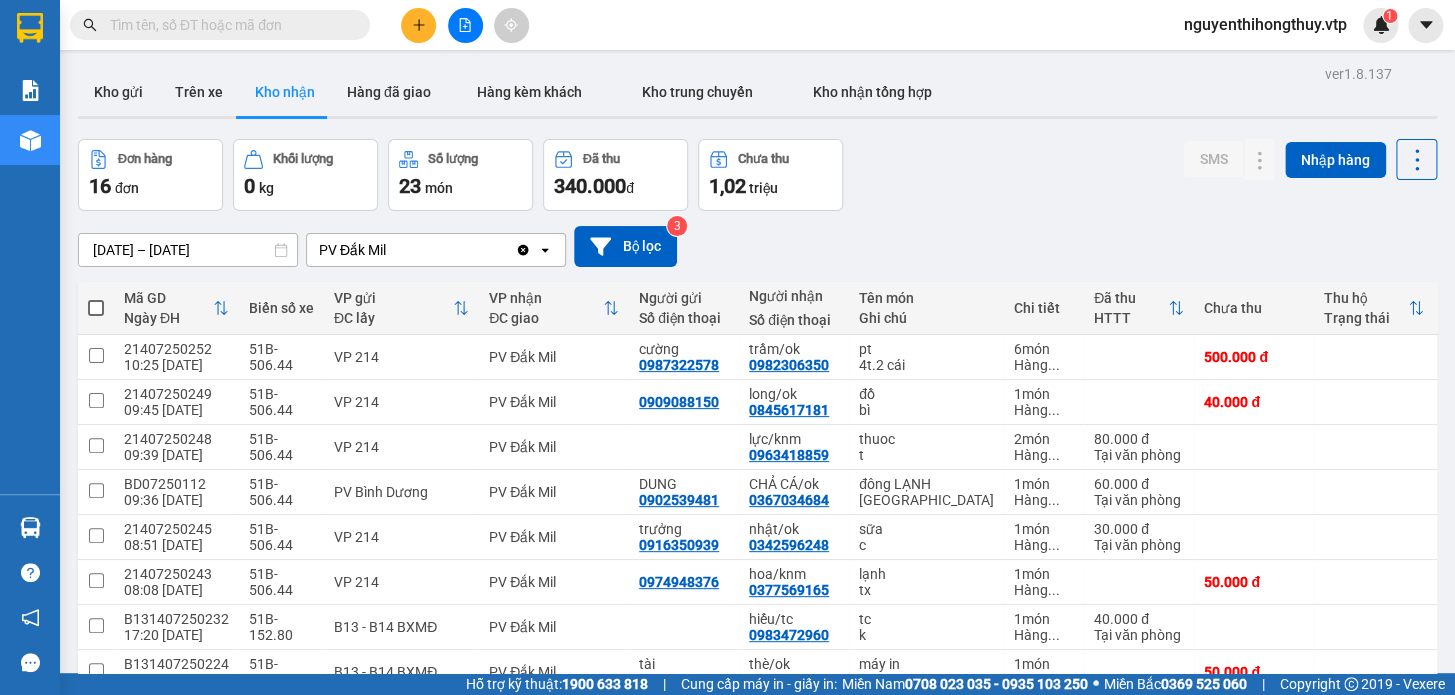 click at bounding box center [228, 25] 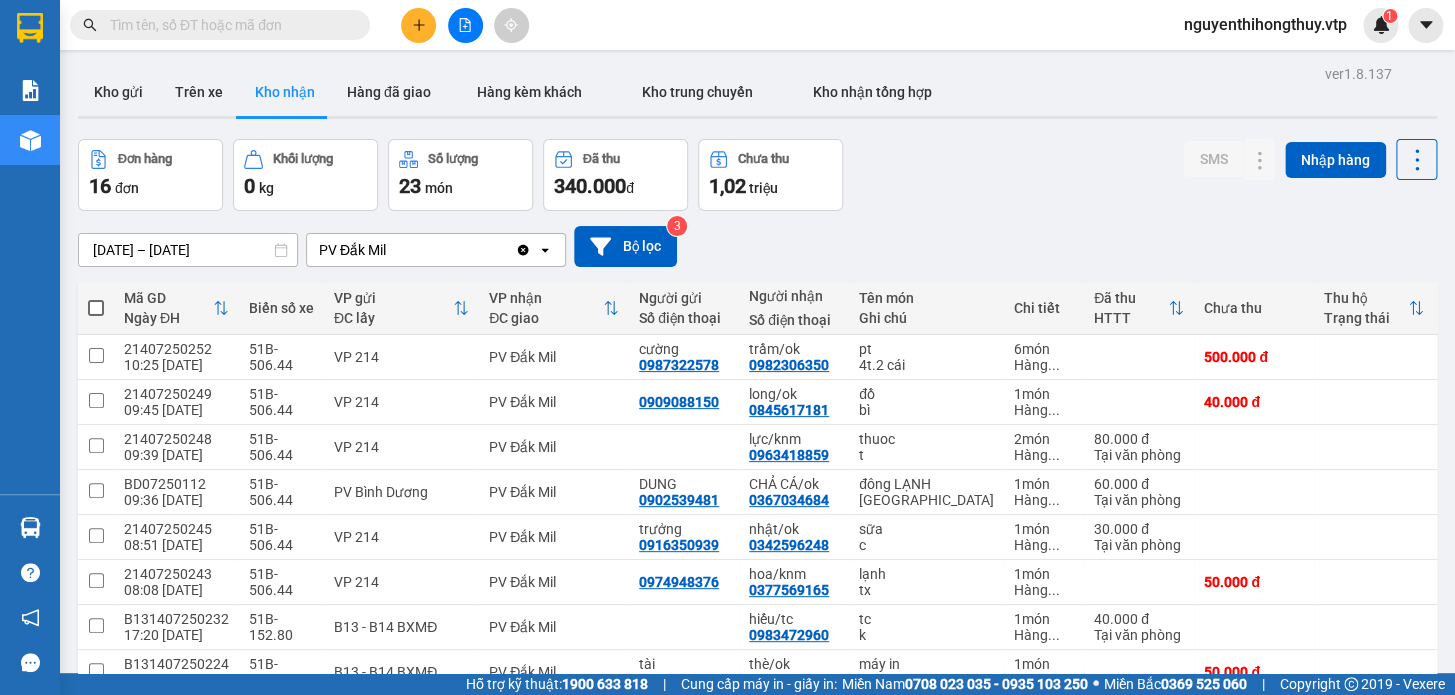 paste on "B131407250232" 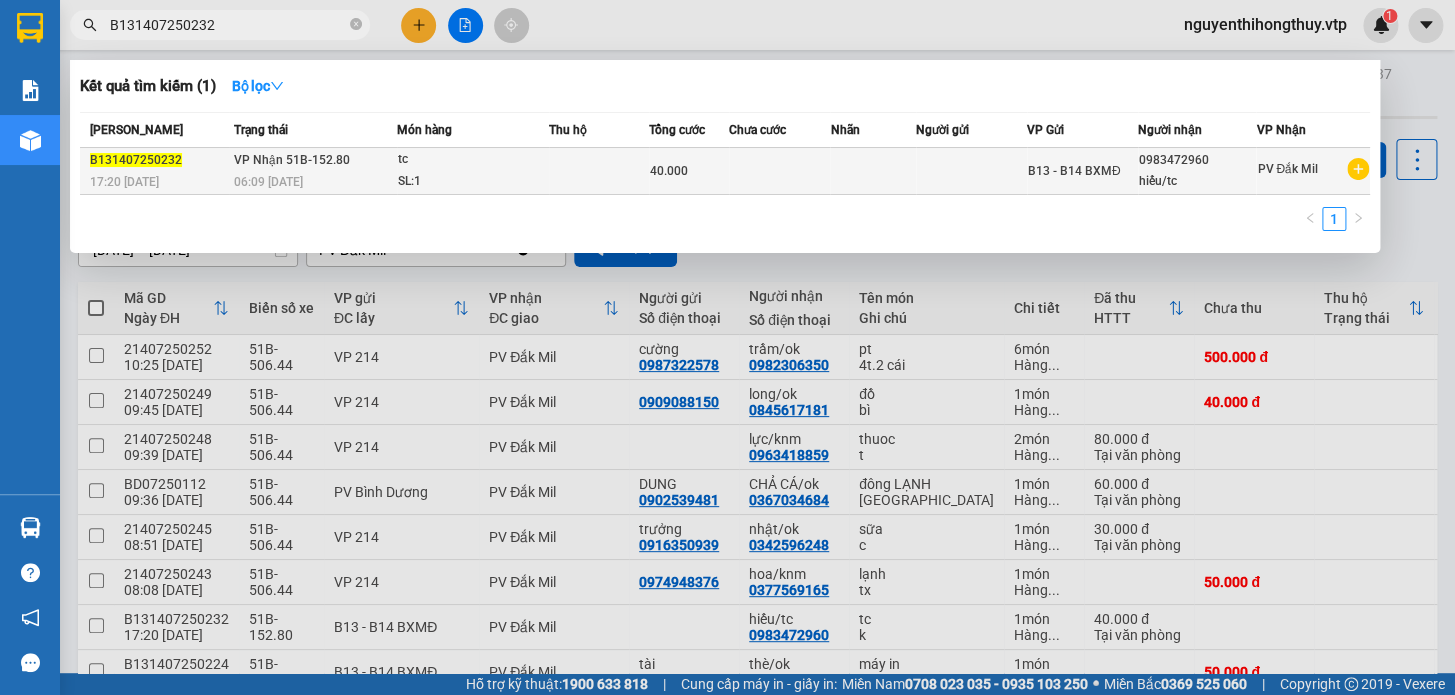 type on "B131407250232" 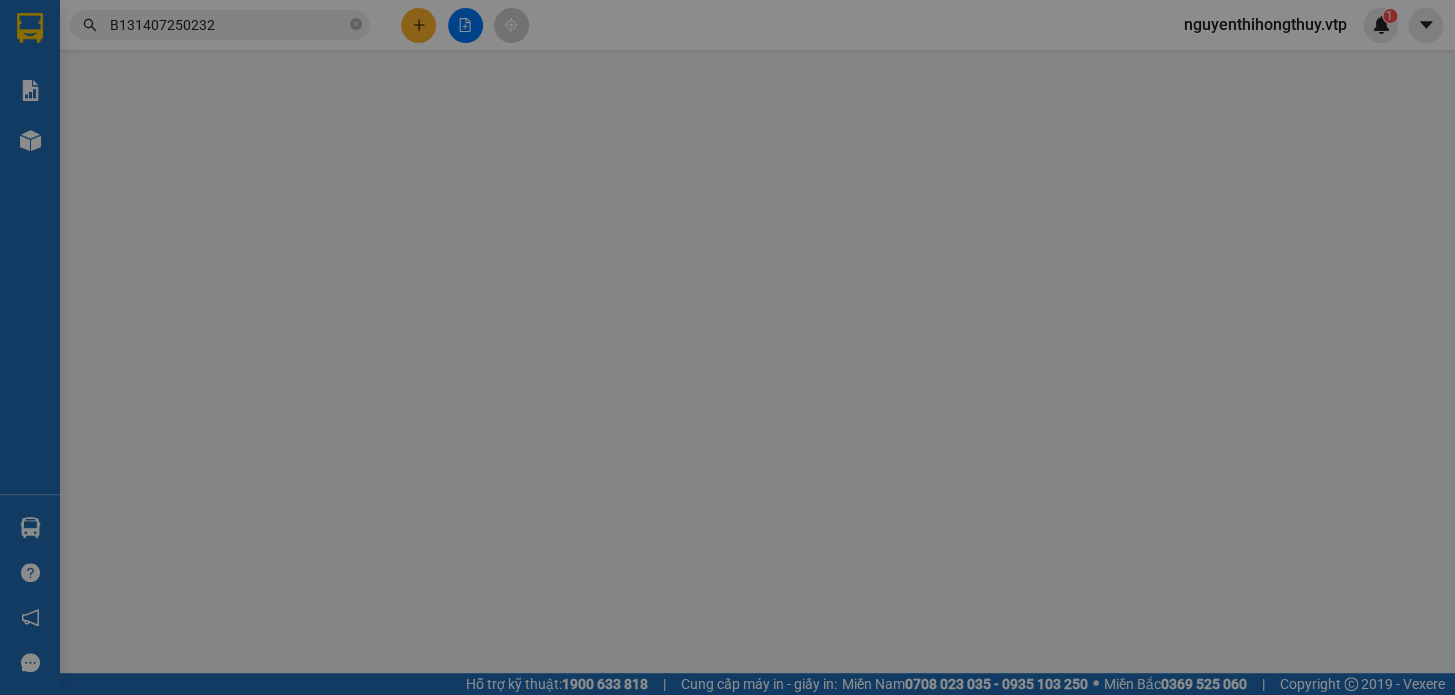 type on "2.000" 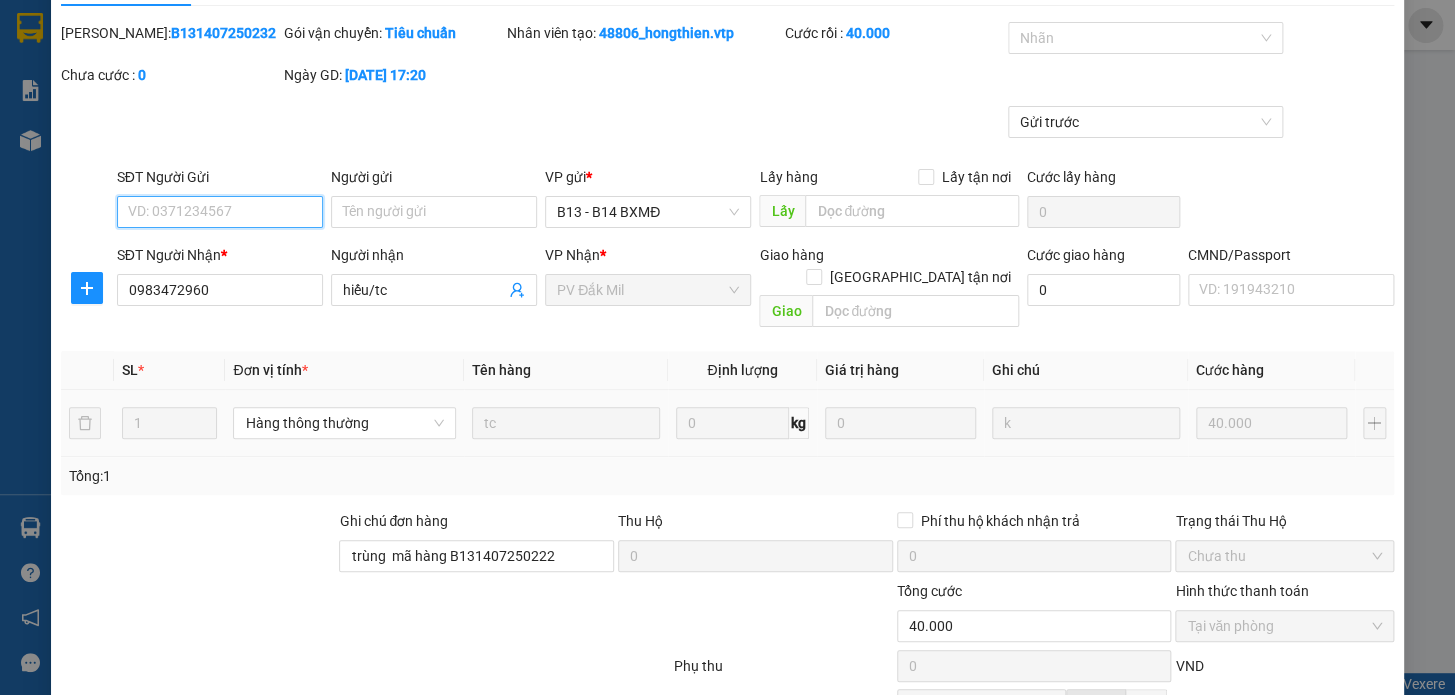 scroll, scrollTop: 0, scrollLeft: 0, axis: both 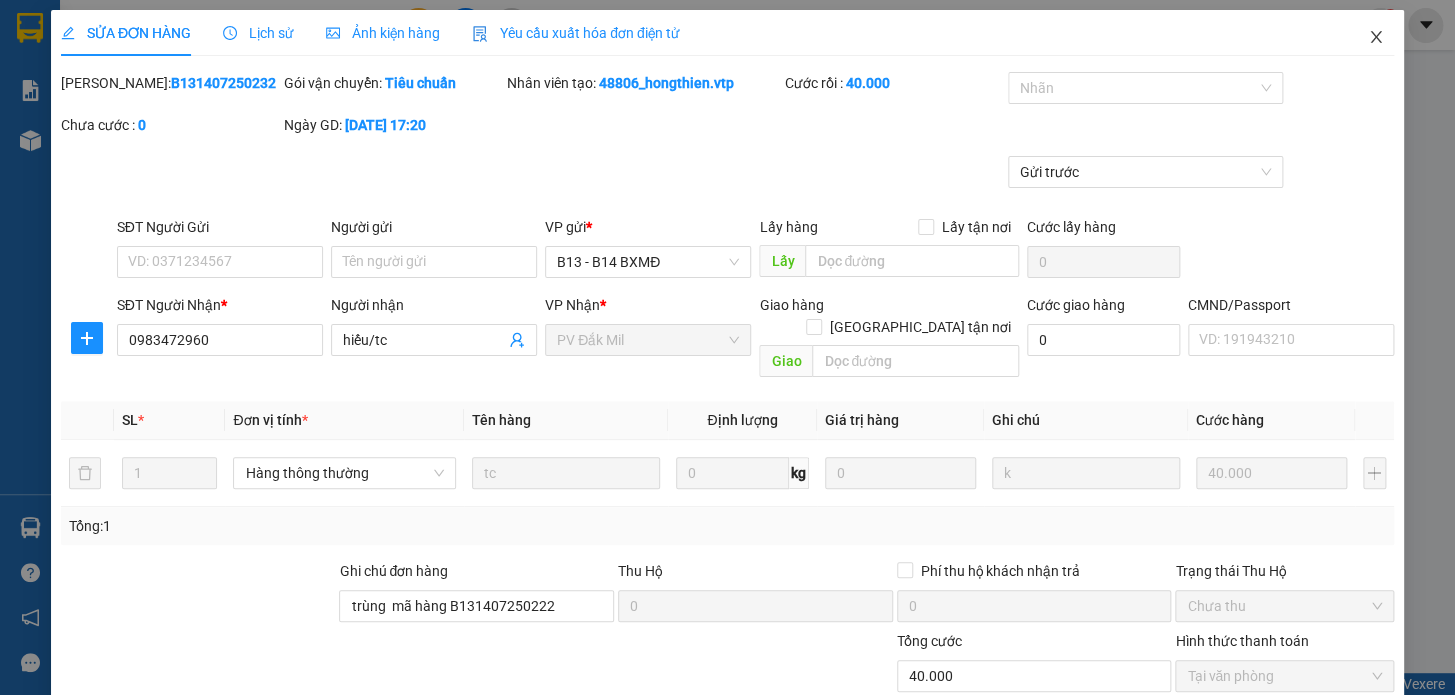 click 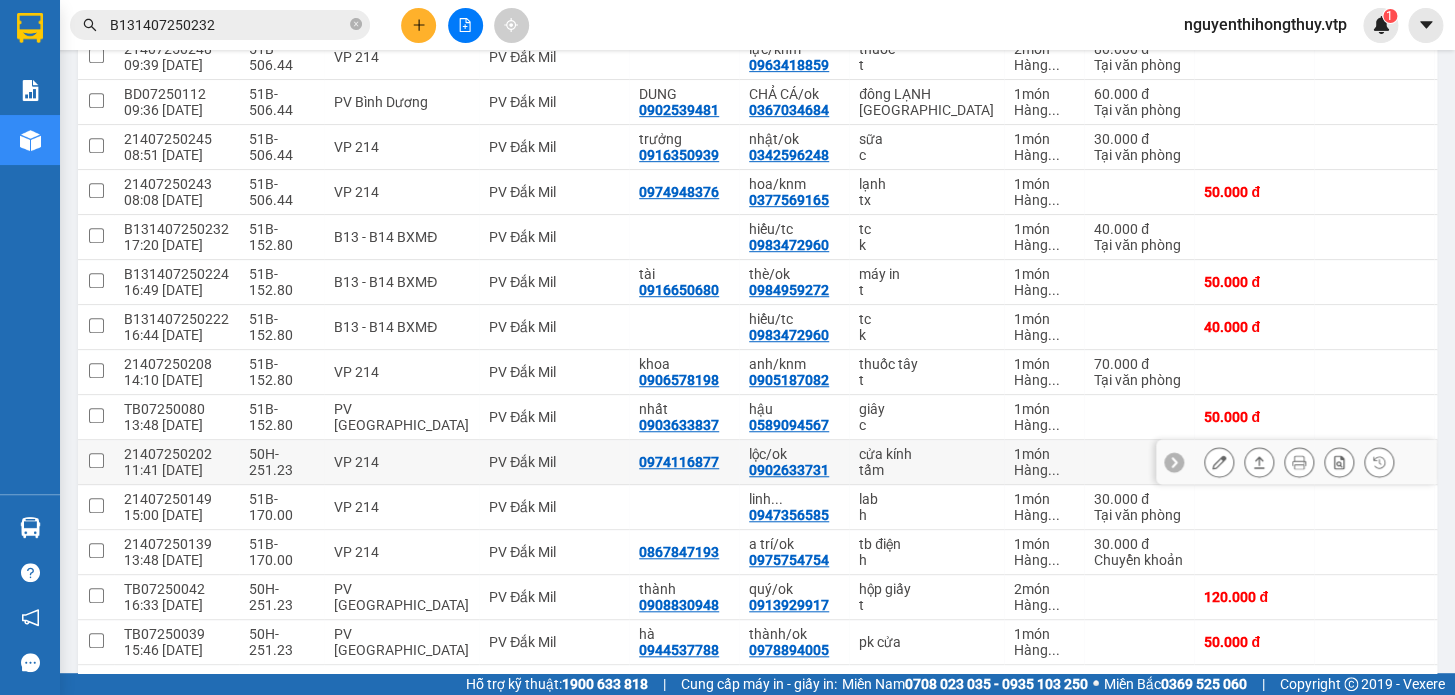 scroll, scrollTop: 484, scrollLeft: 0, axis: vertical 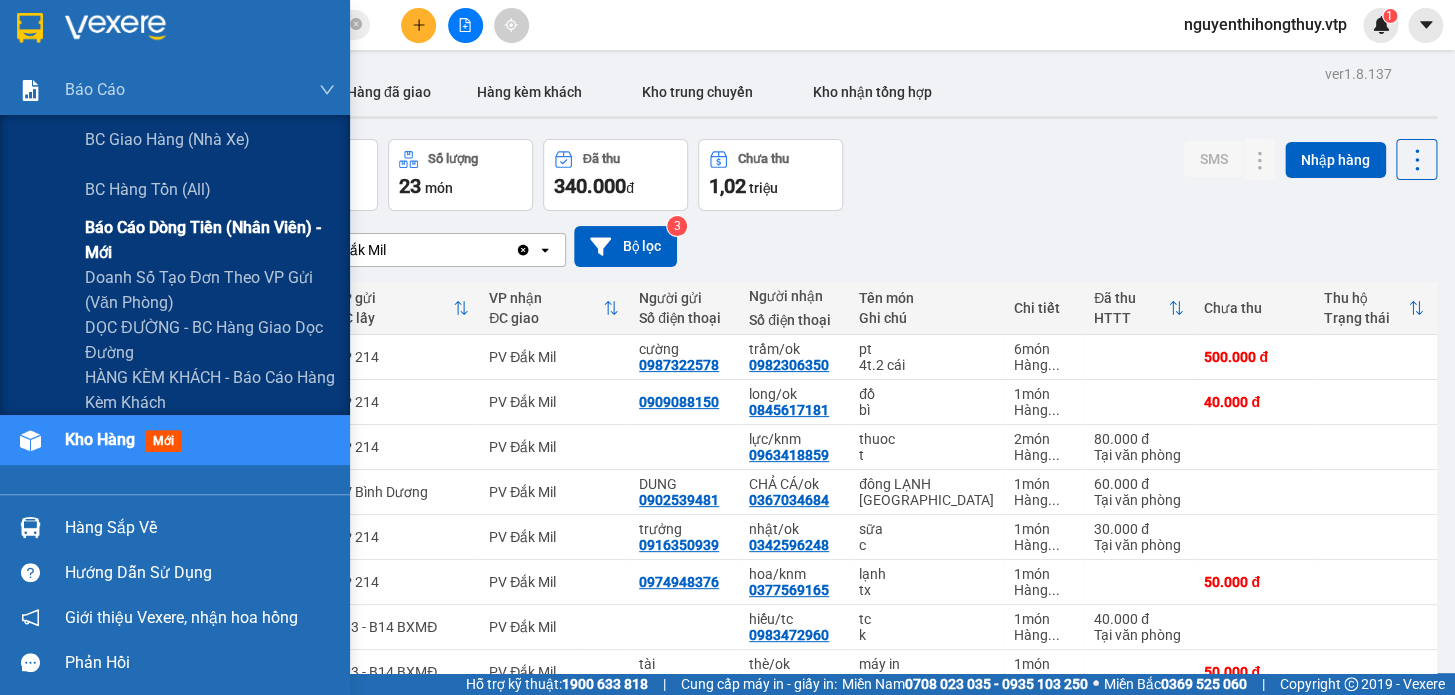 click on "Báo cáo dòng tiền (nhân viên) - mới" at bounding box center (210, 240) 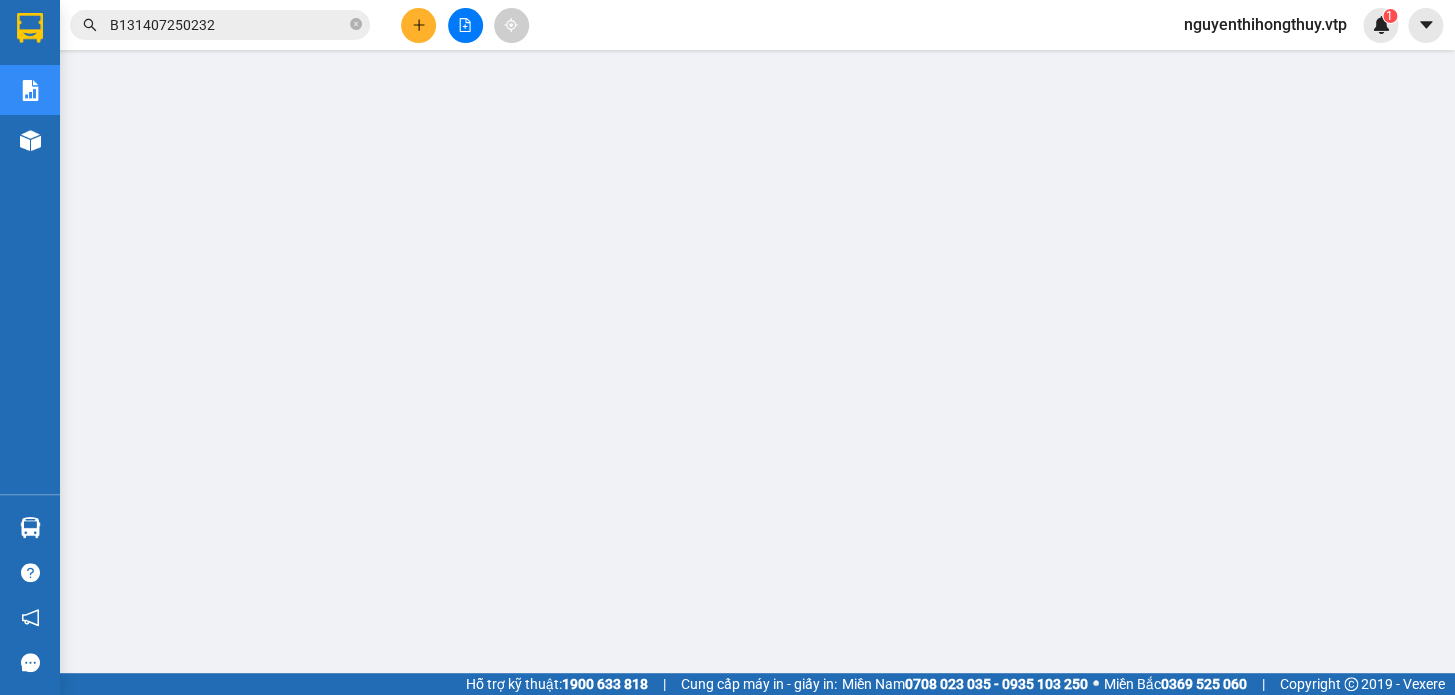 click on "B131407250232" at bounding box center [228, 25] 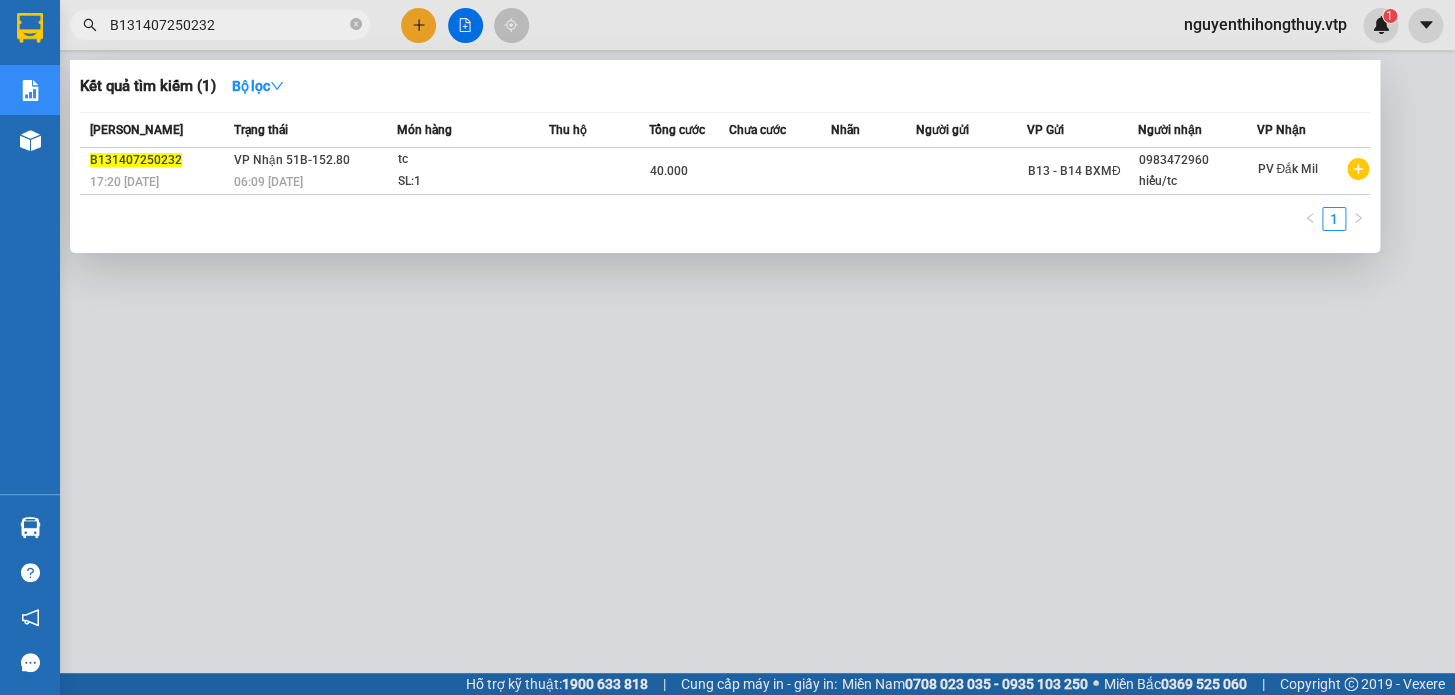 click on "B131407250232" at bounding box center (228, 25) 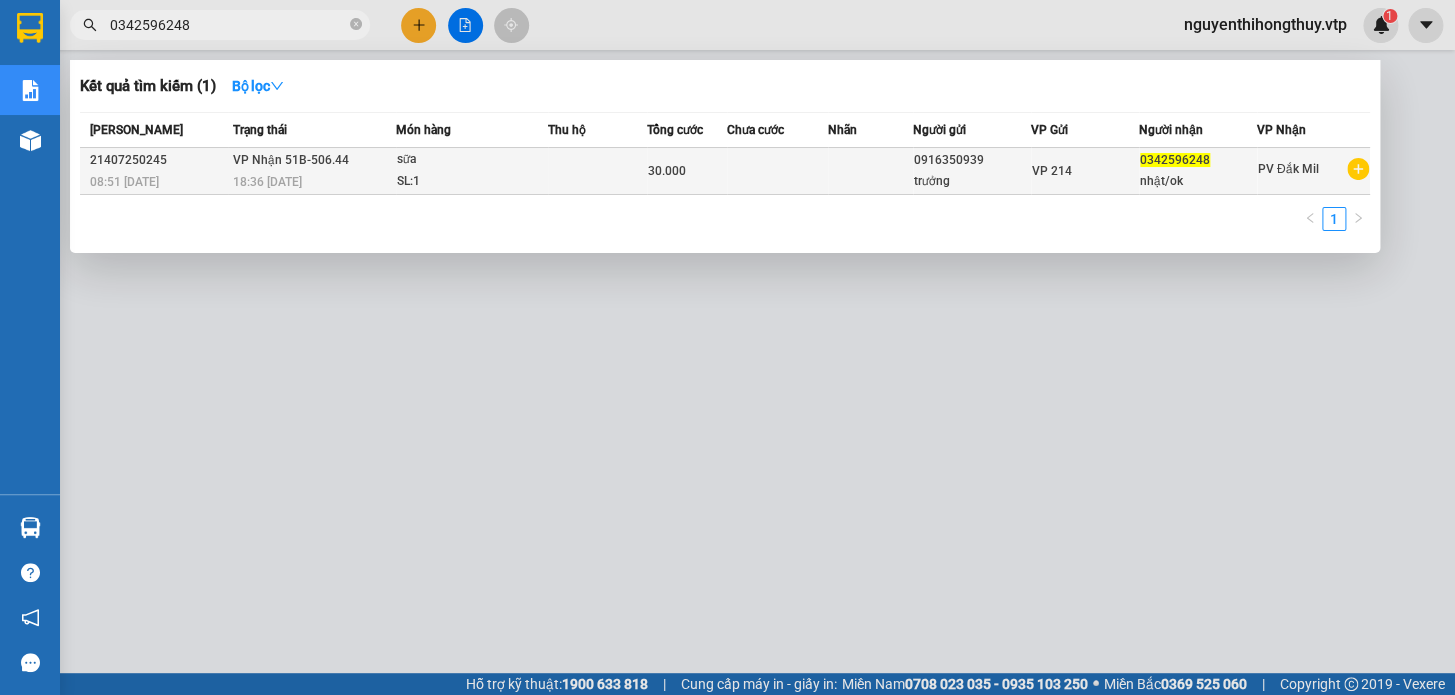 type on "0342596248" 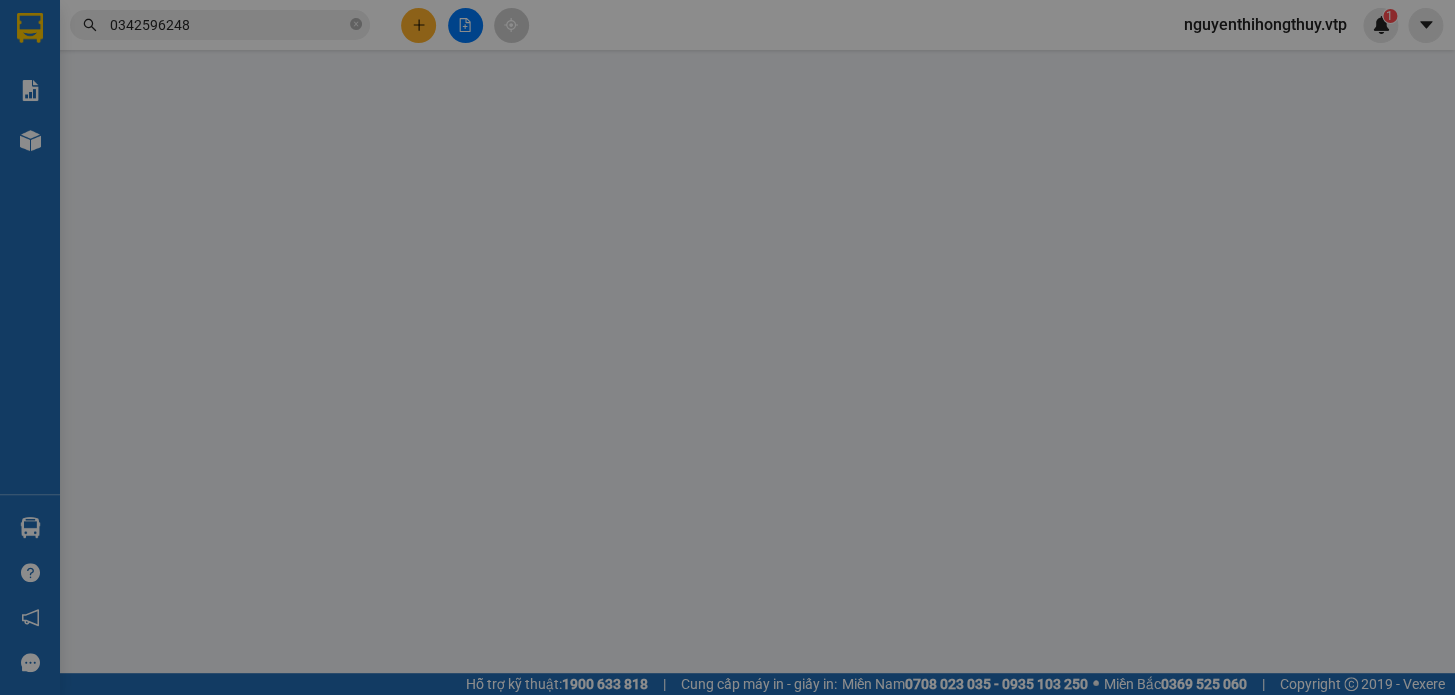 type on "1.500" 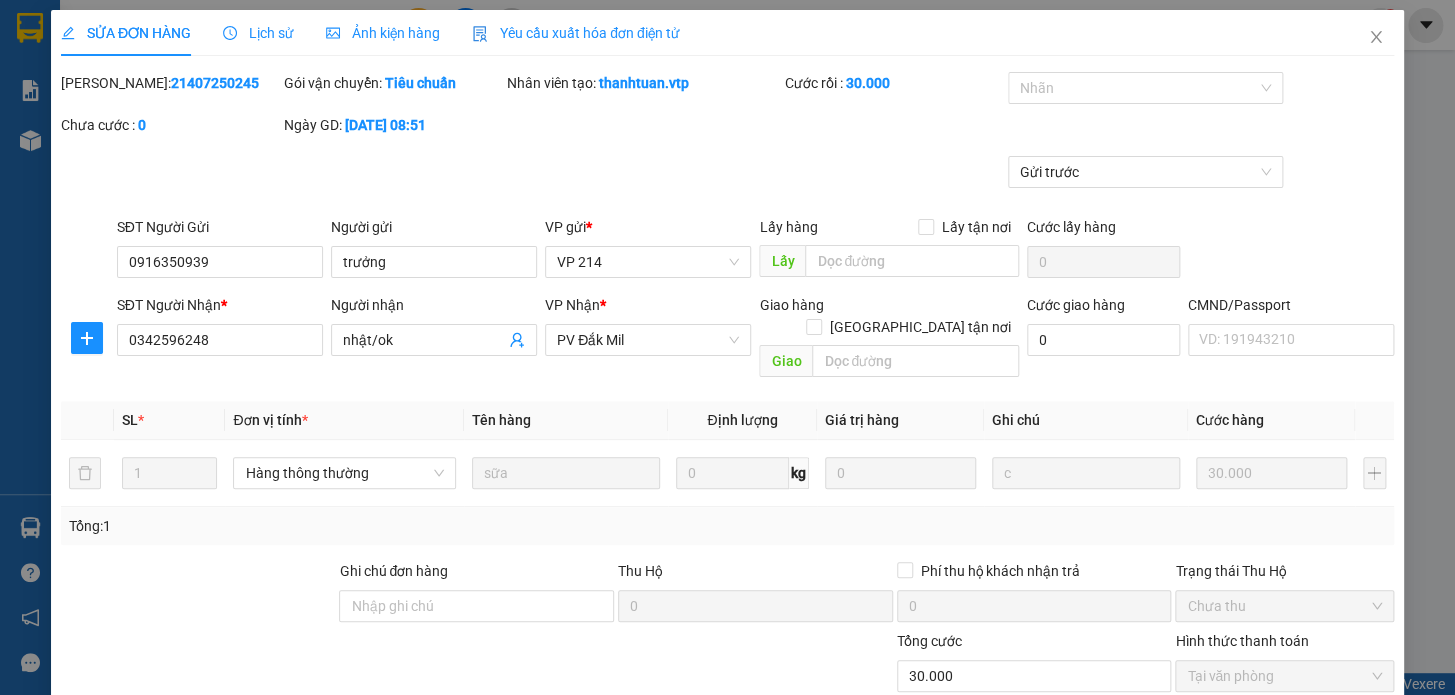 type on "0916350939" 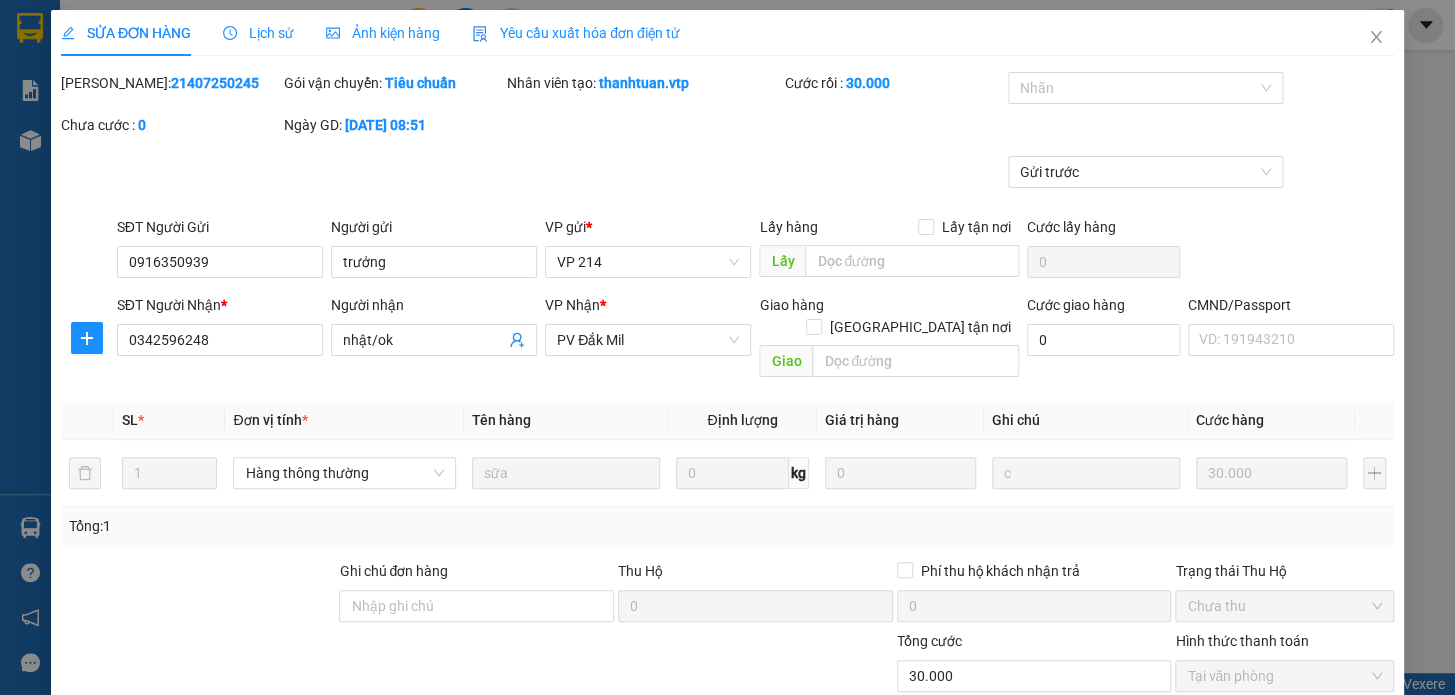 type on "trưởng" 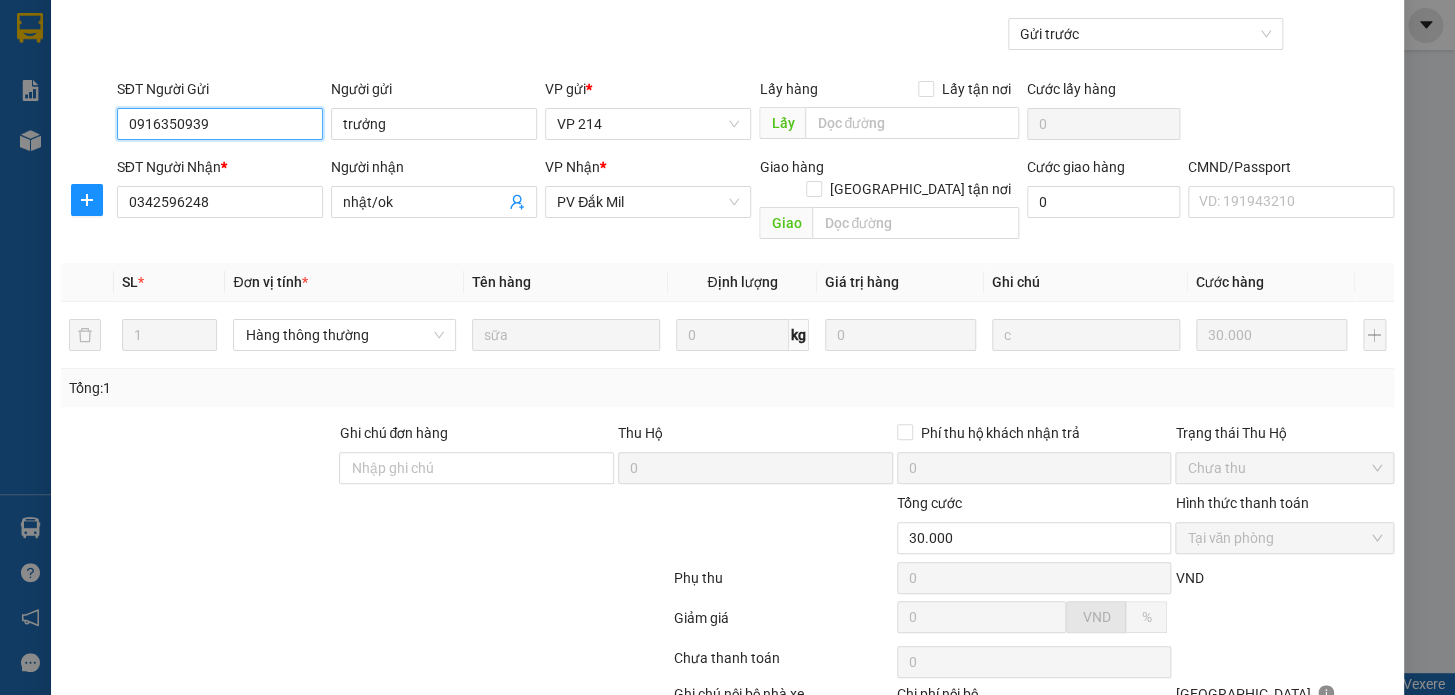 scroll, scrollTop: 250, scrollLeft: 0, axis: vertical 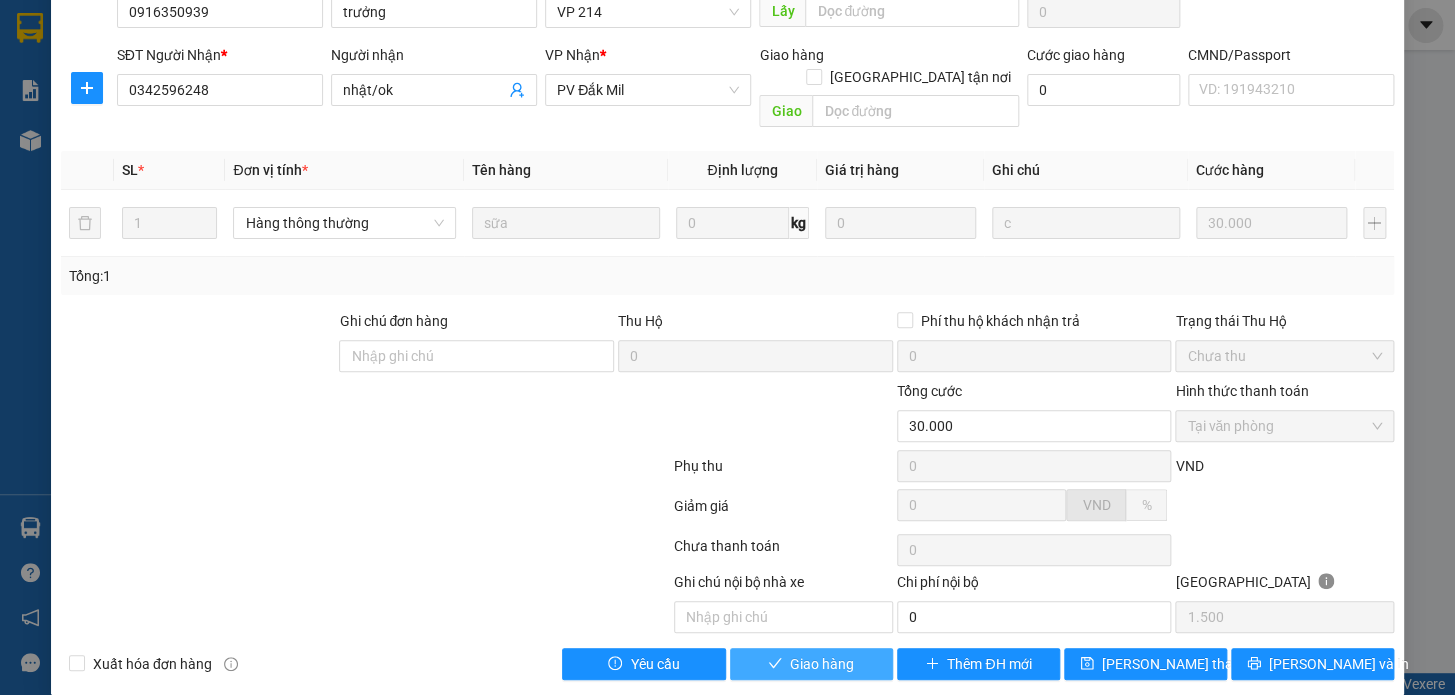 click on "Giao hàng" at bounding box center [822, 664] 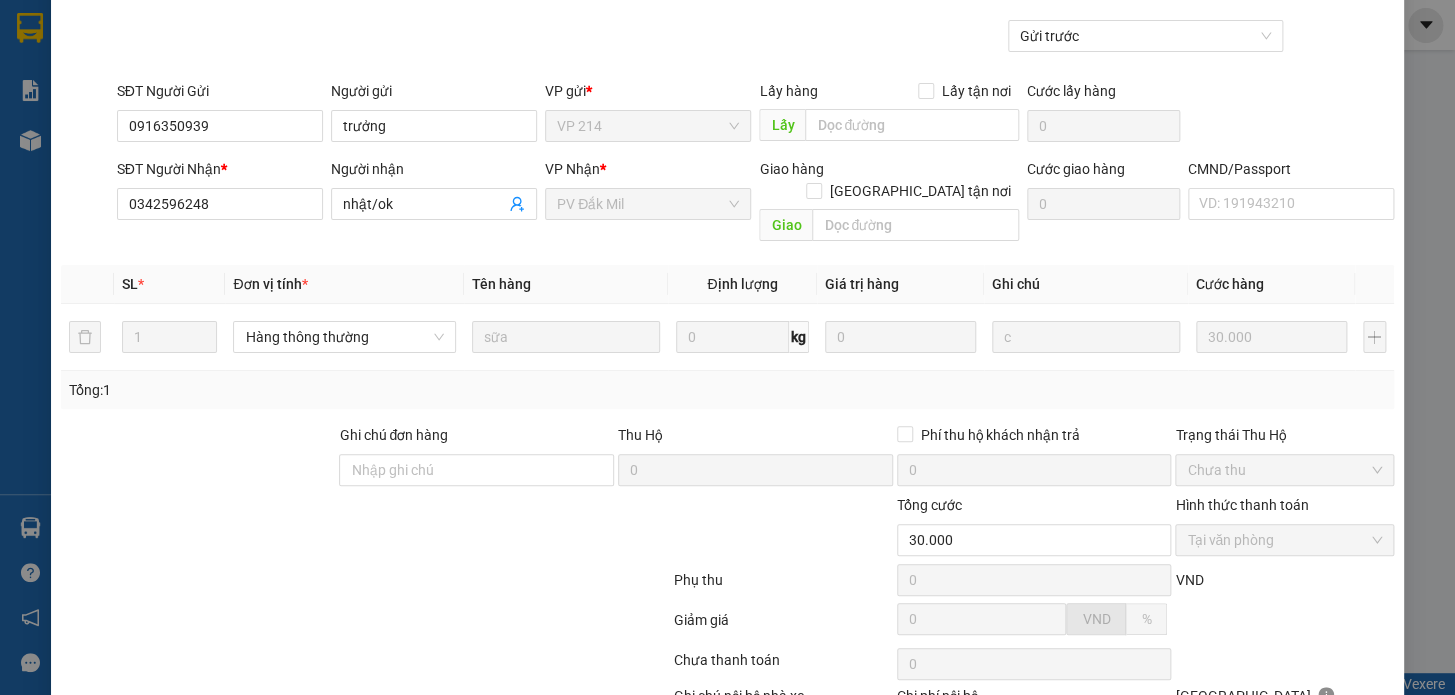 scroll, scrollTop: 0, scrollLeft: 0, axis: both 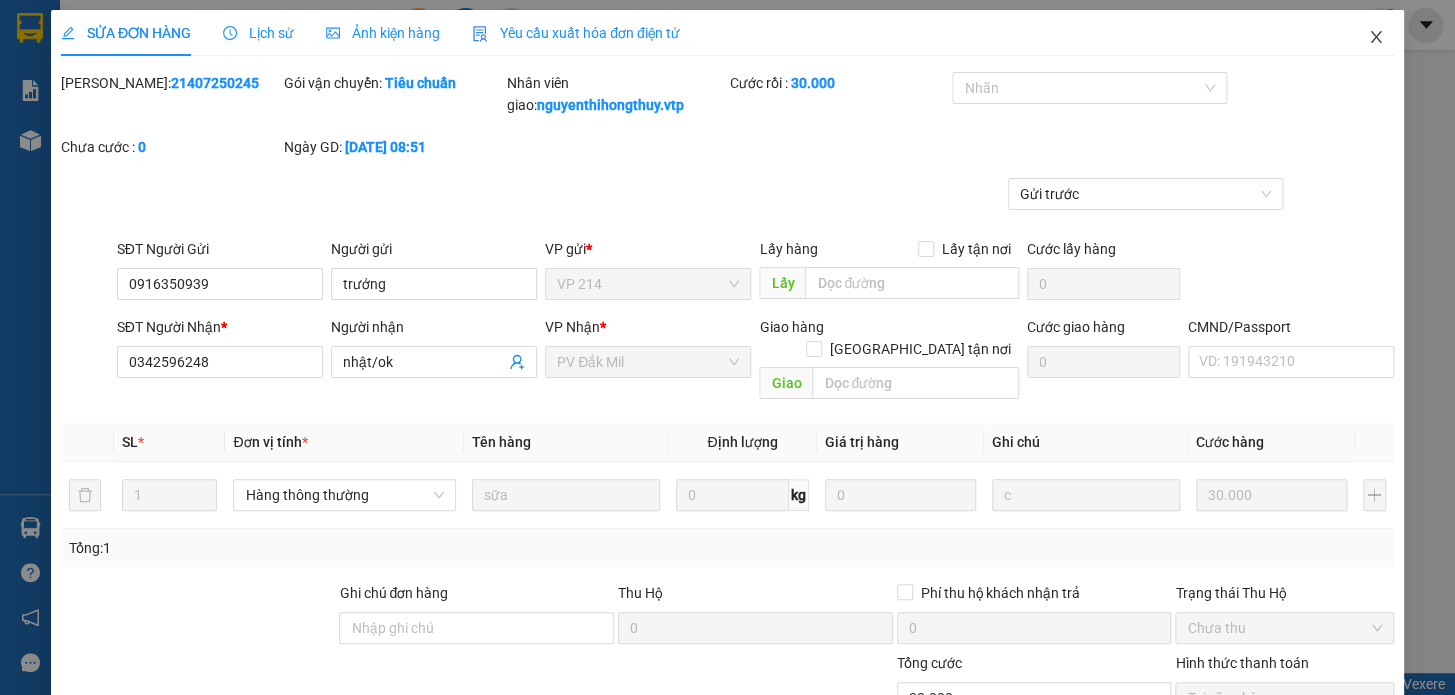click at bounding box center [1376, 38] 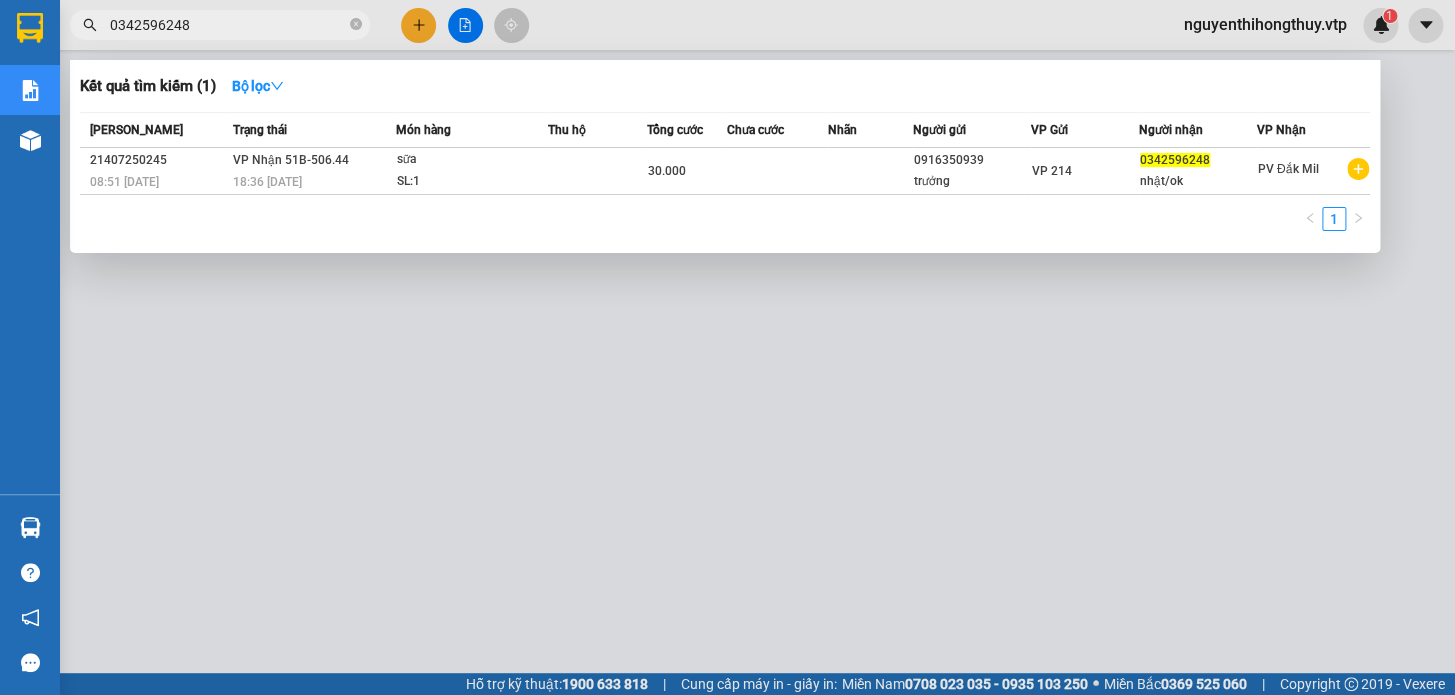click on "0342596248" at bounding box center (228, 25) 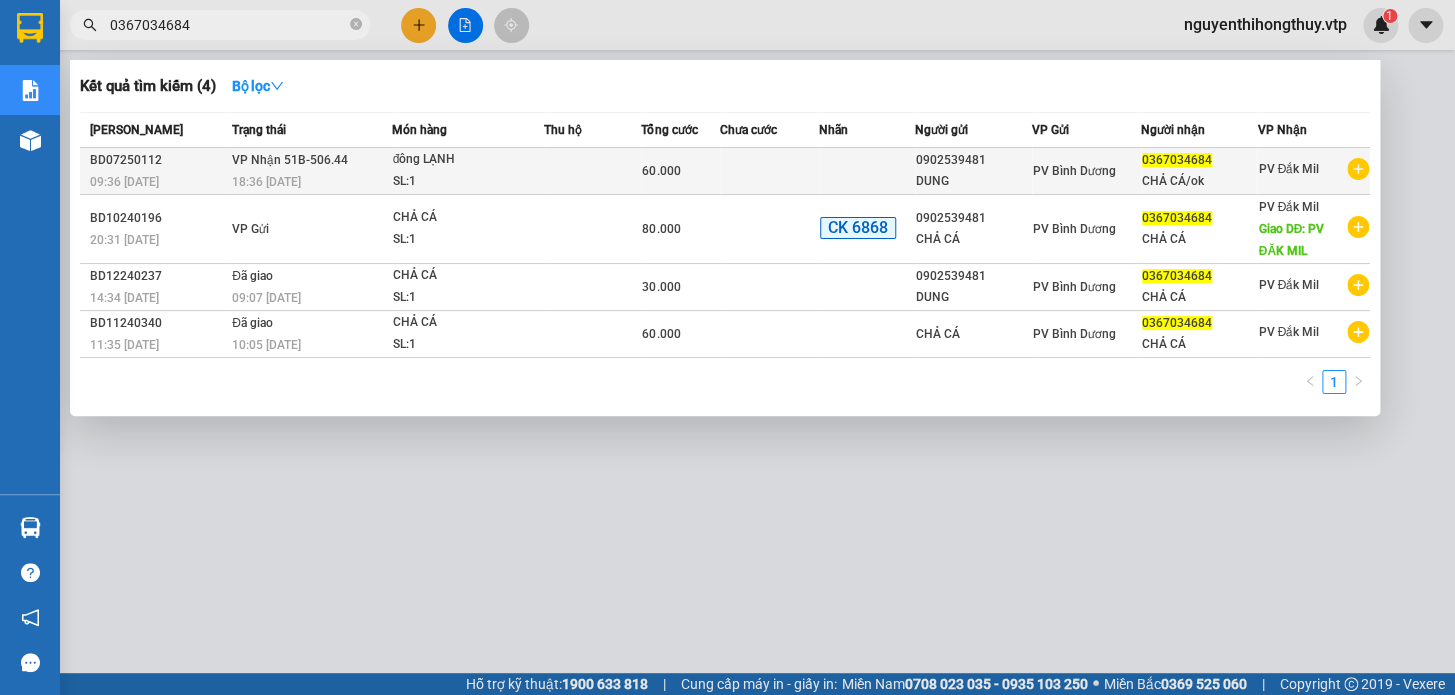 type on "0367034684" 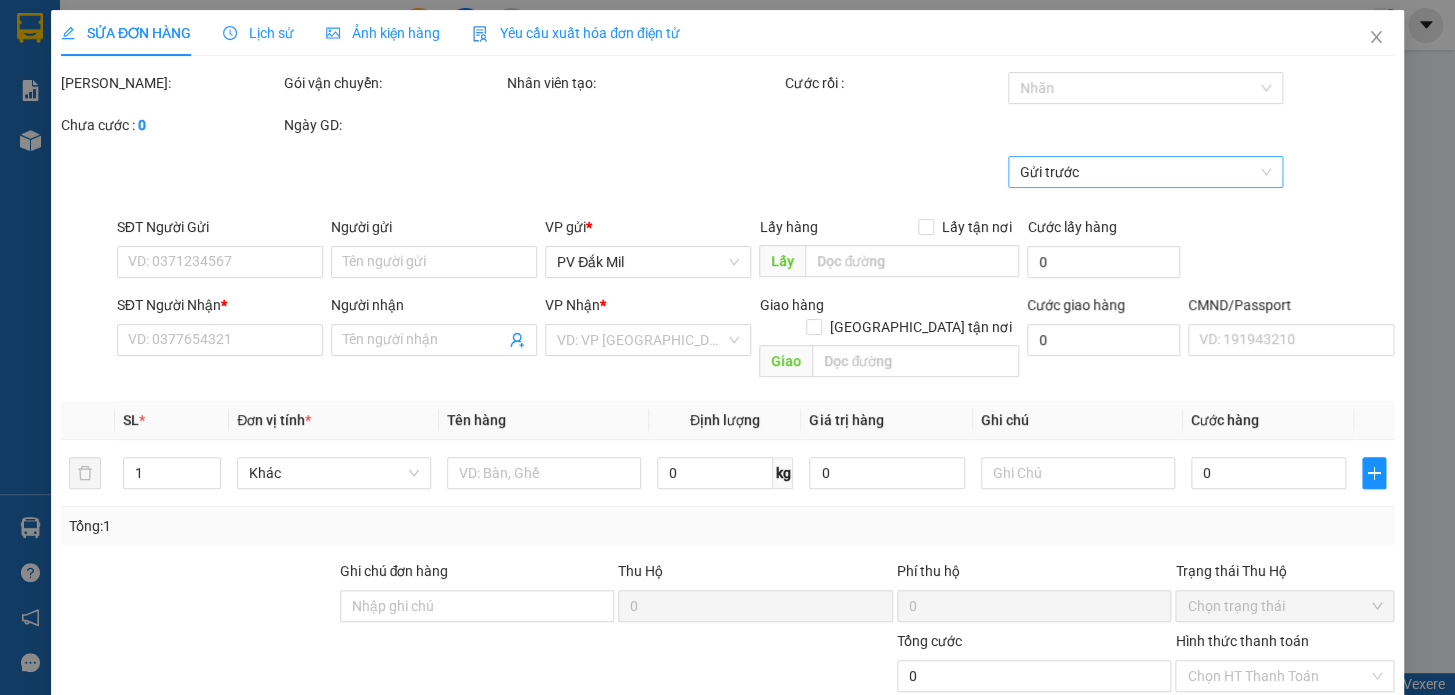 type on "3.000" 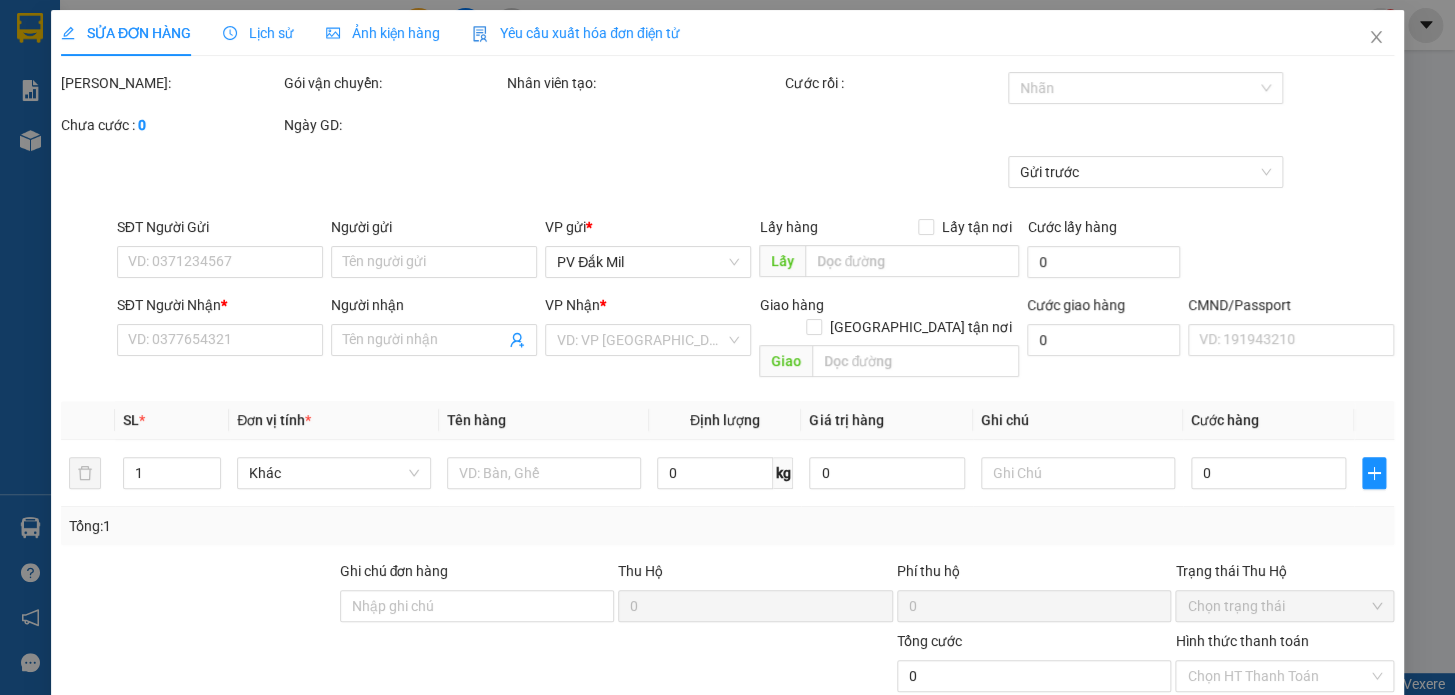 type on "0902539481" 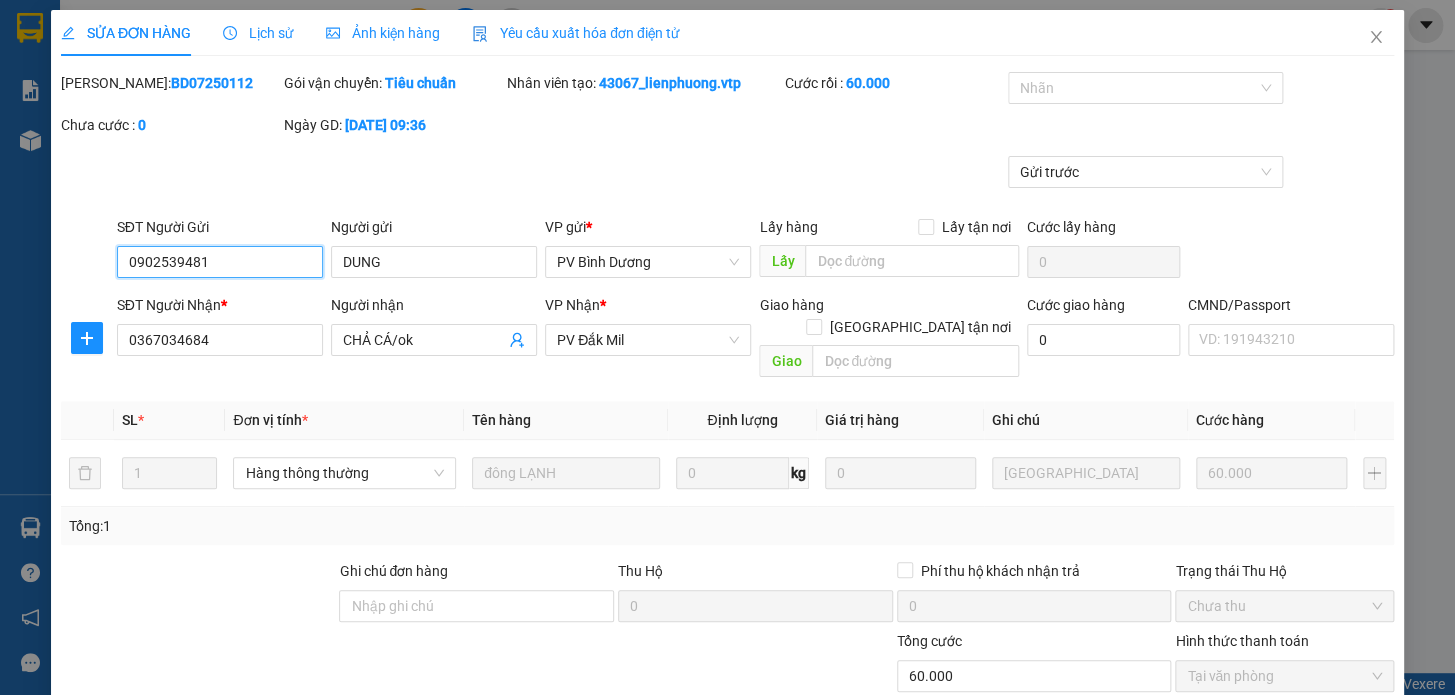 scroll, scrollTop: 250, scrollLeft: 0, axis: vertical 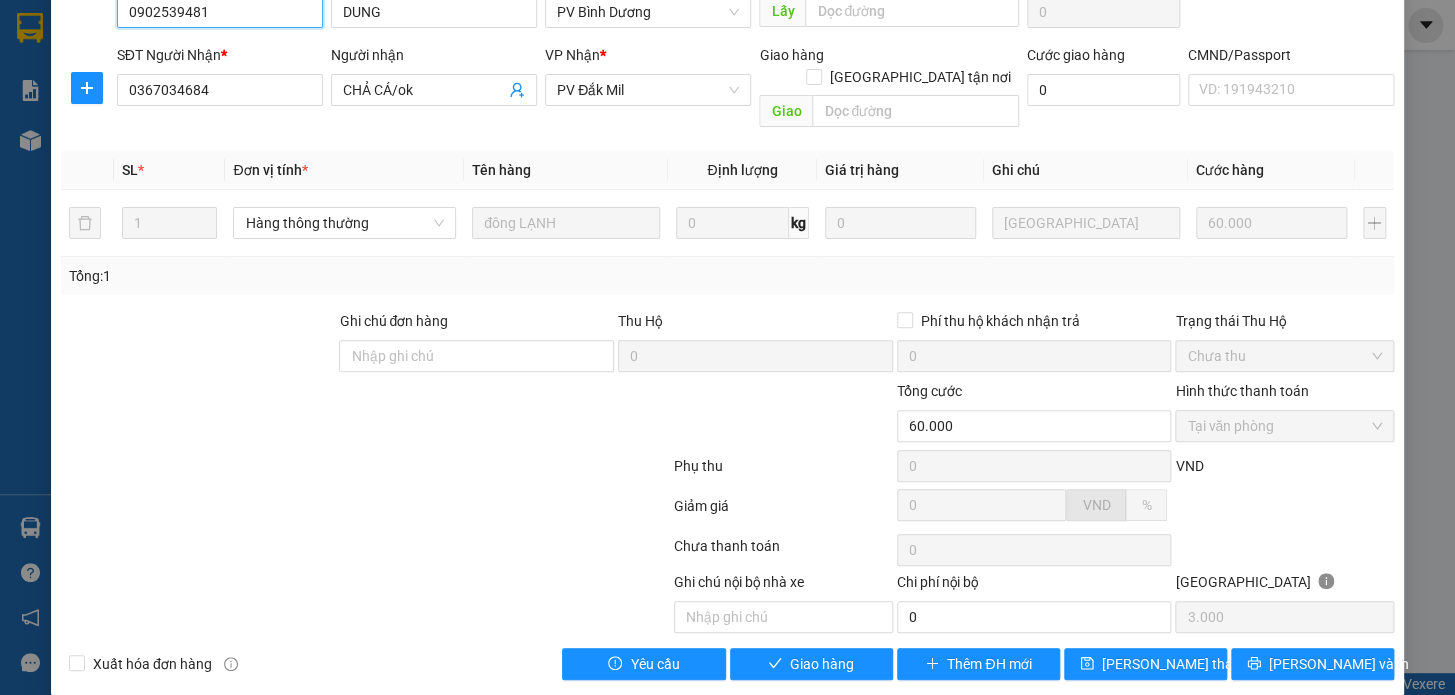 click on "Tại văn phòng" at bounding box center (1284, 426) 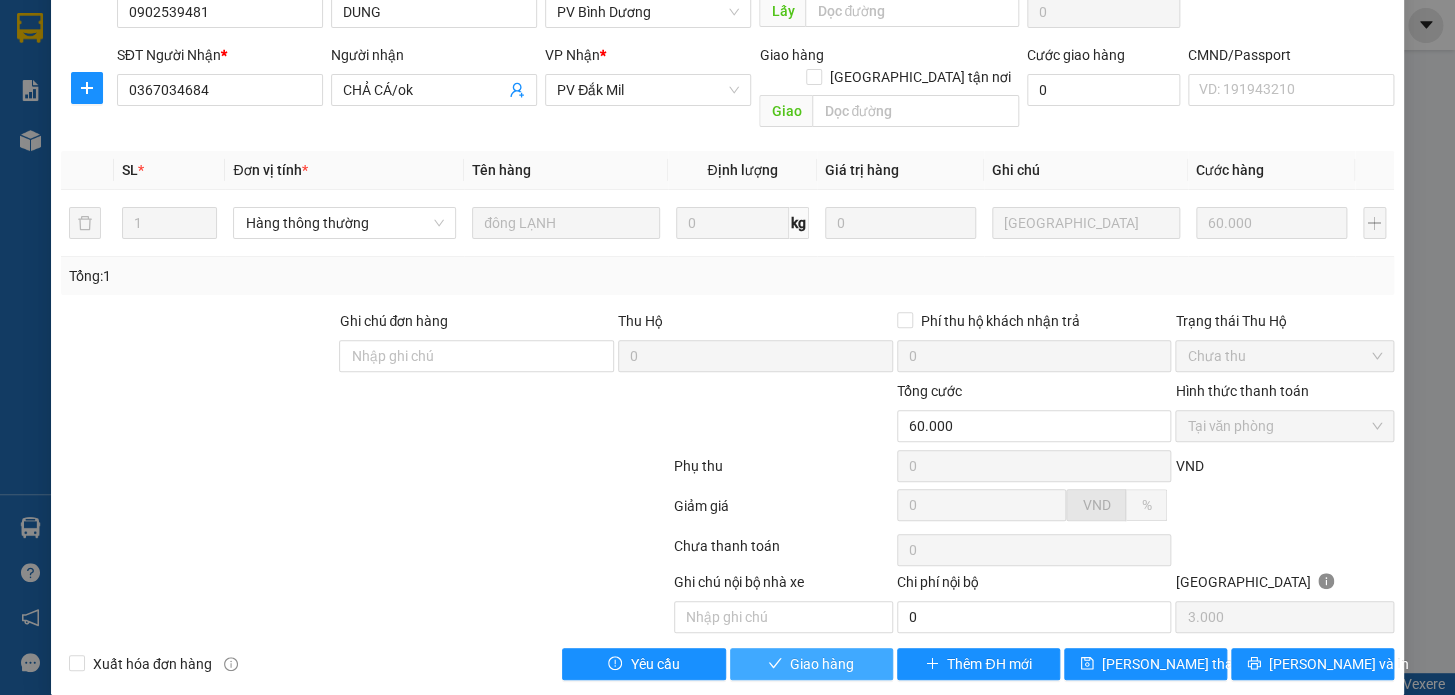 click on "Giao hàng" at bounding box center [822, 664] 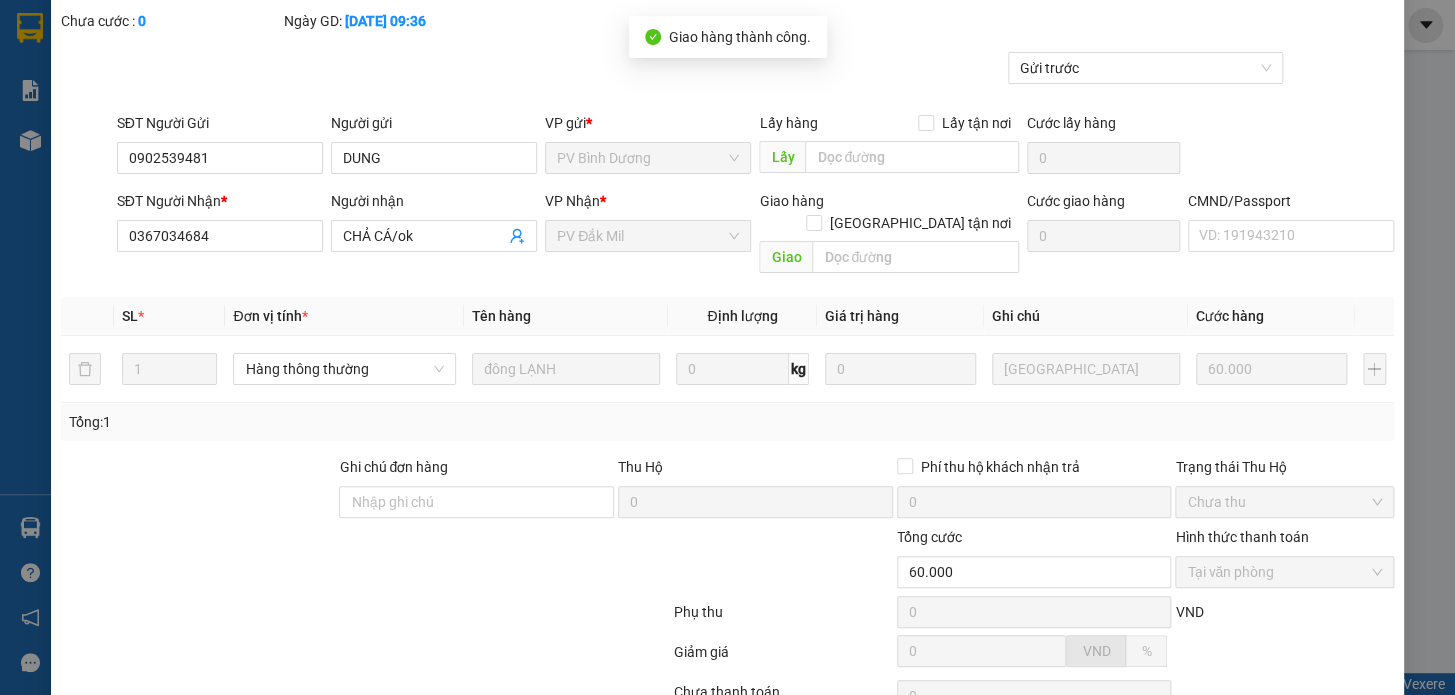 scroll, scrollTop: 0, scrollLeft: 0, axis: both 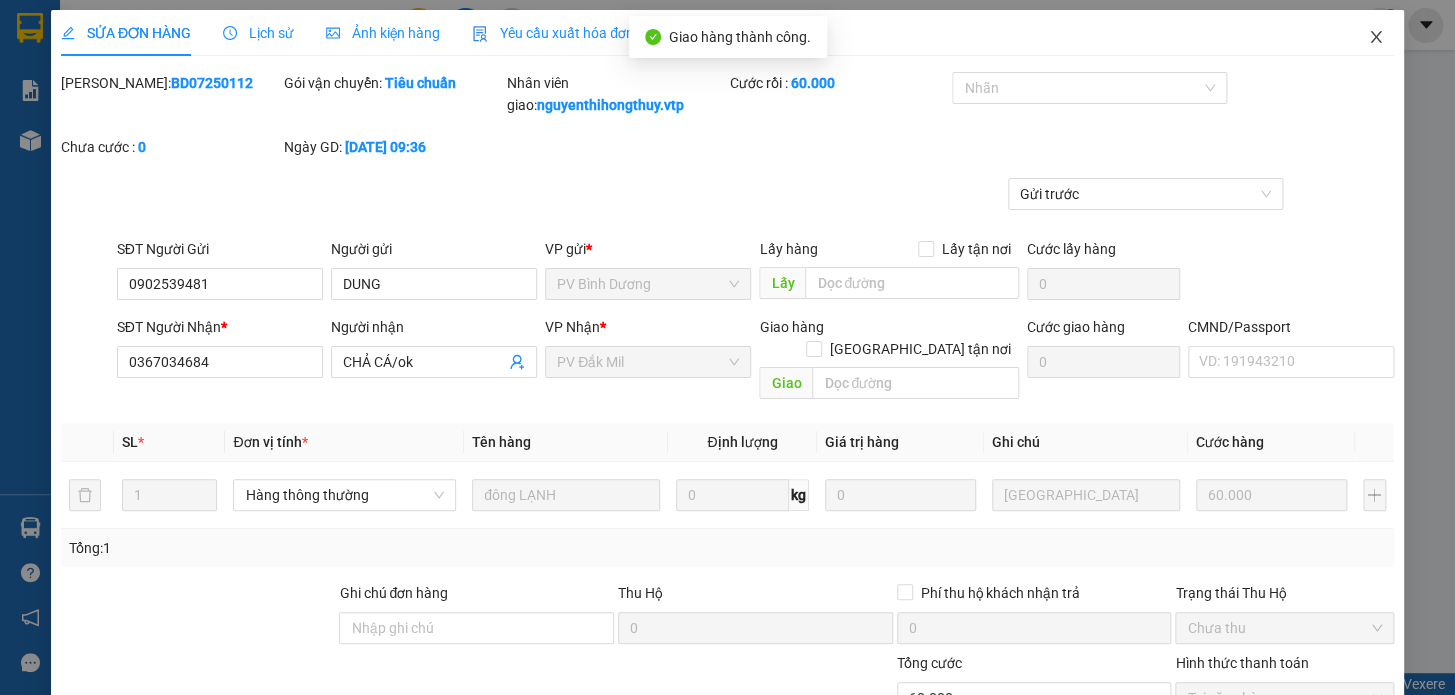 click 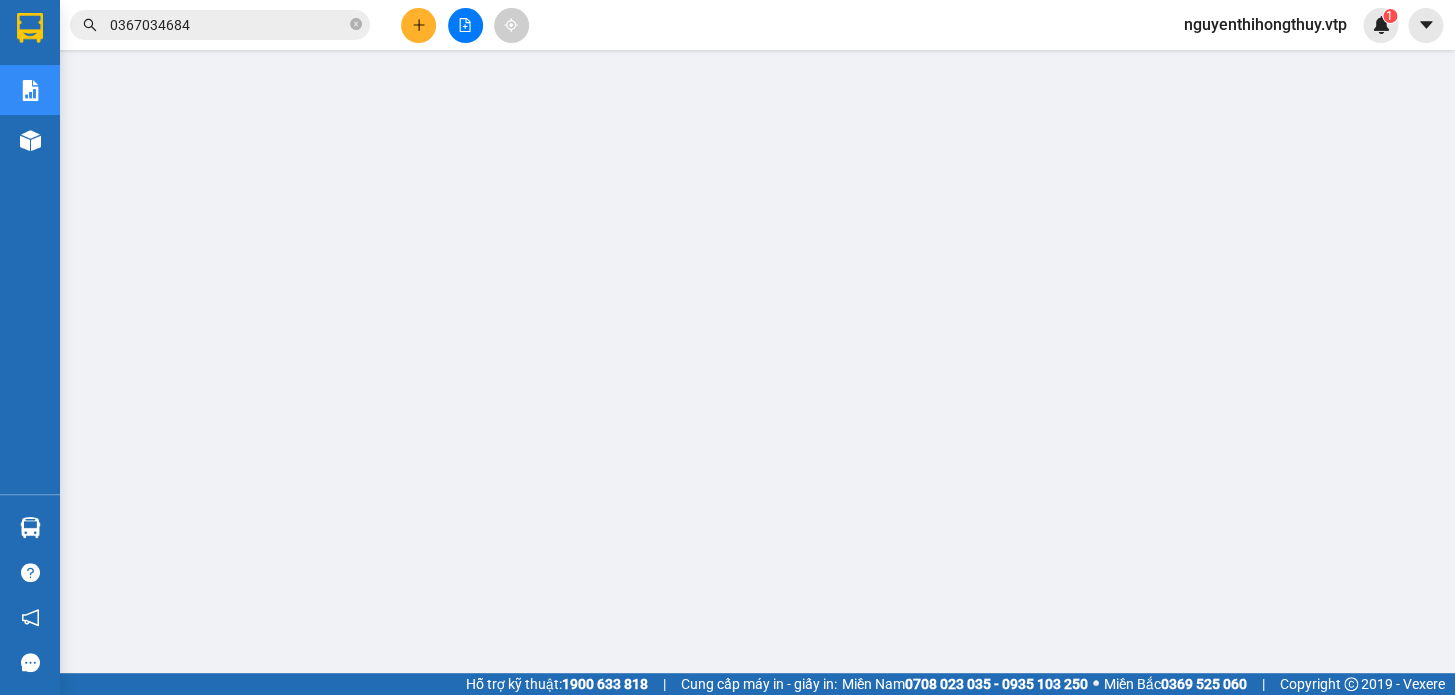 click on "0367034684" at bounding box center (228, 25) 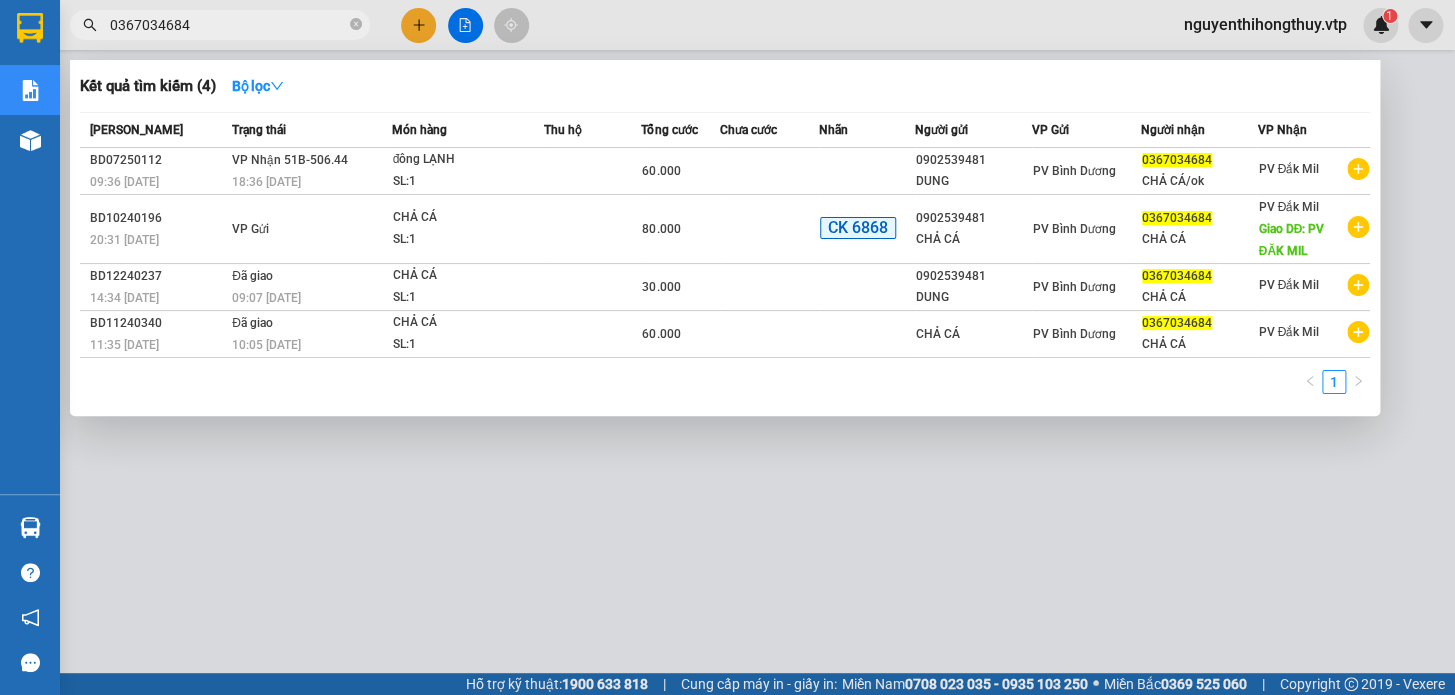 click on "0367034684" at bounding box center [228, 25] 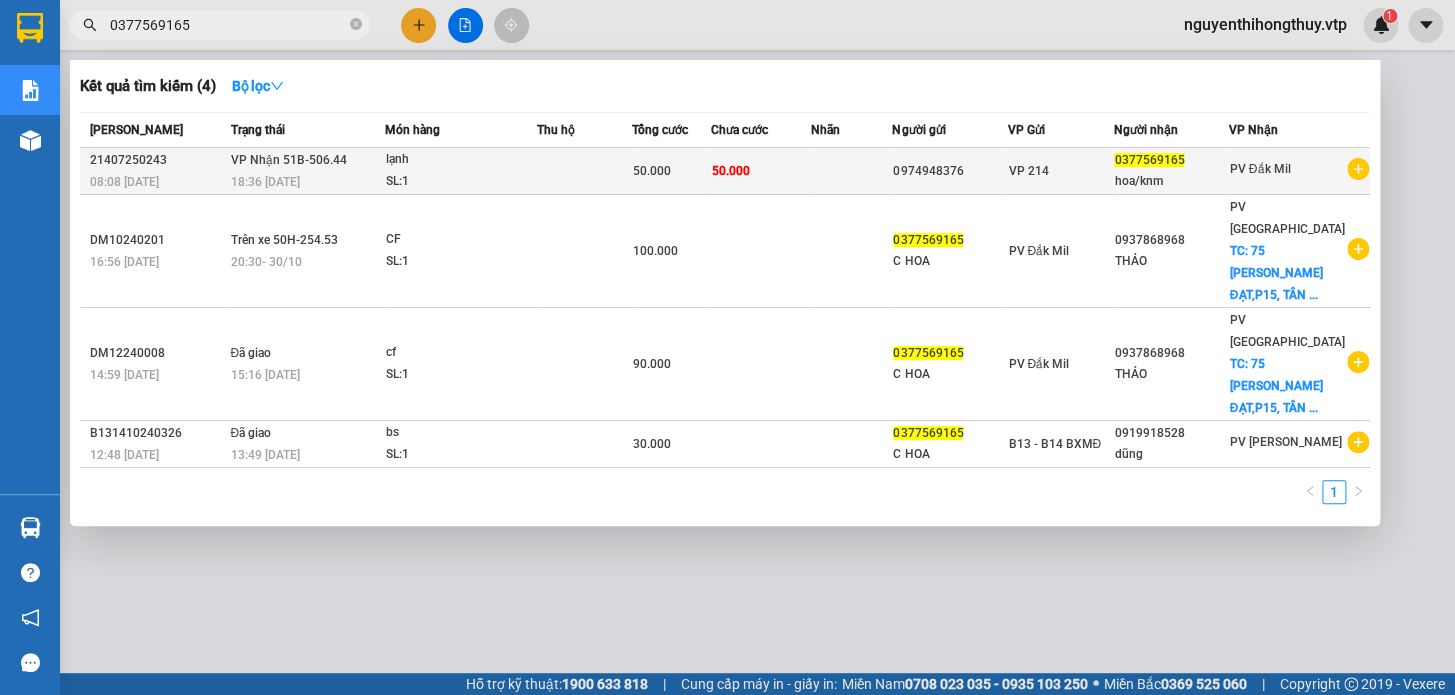 type on "0377569165" 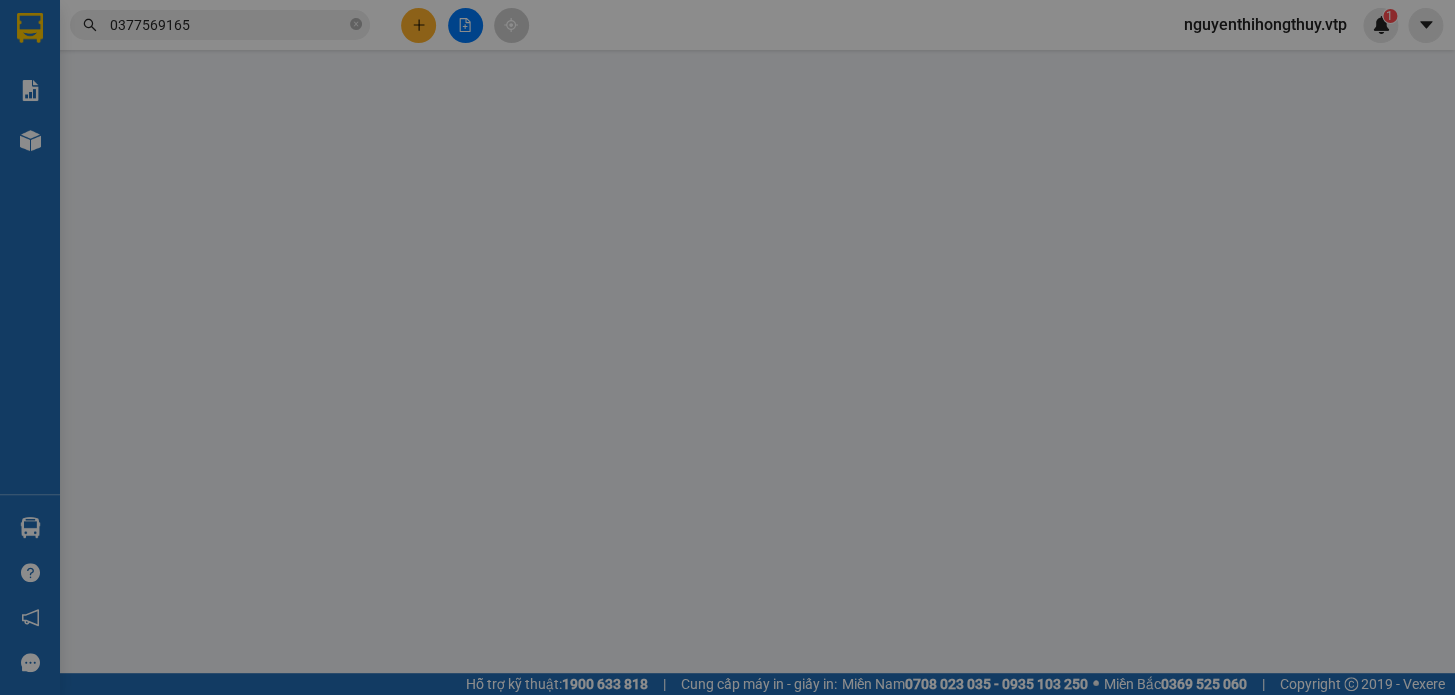 type on "2.500" 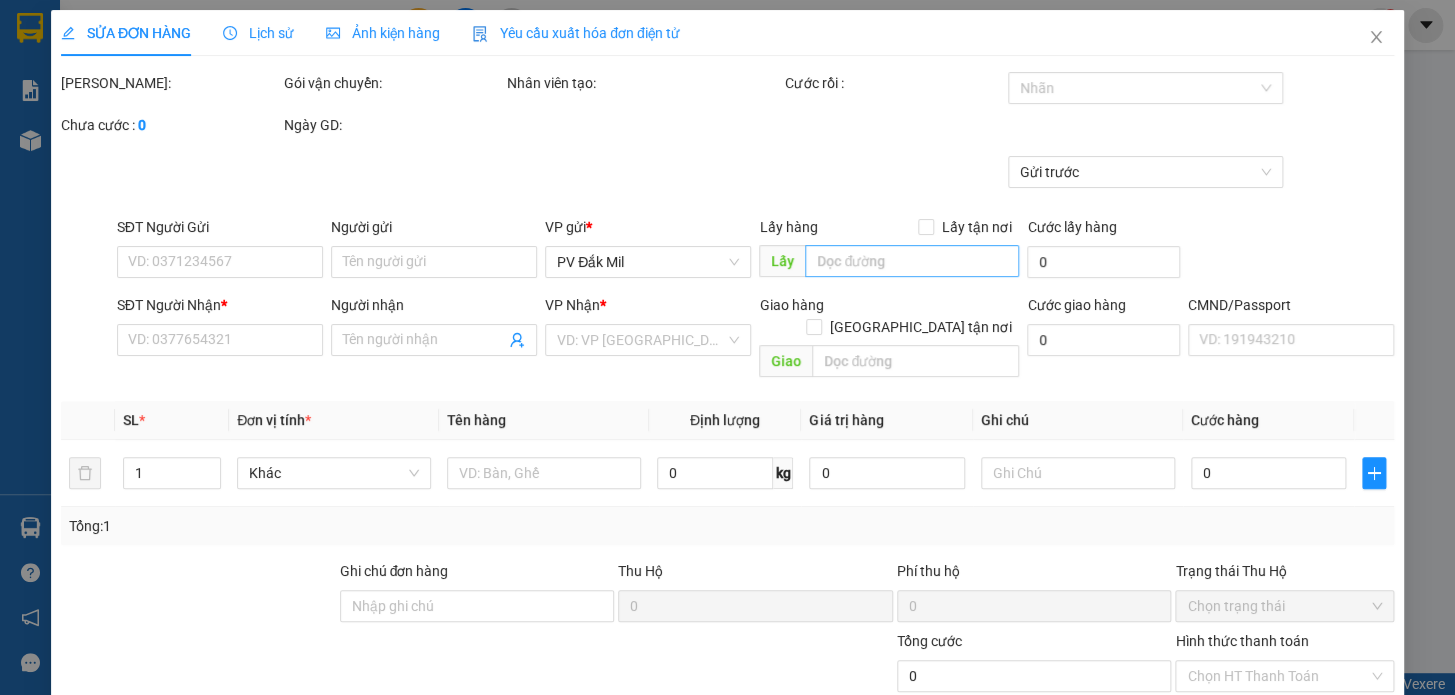 type on "0974948376" 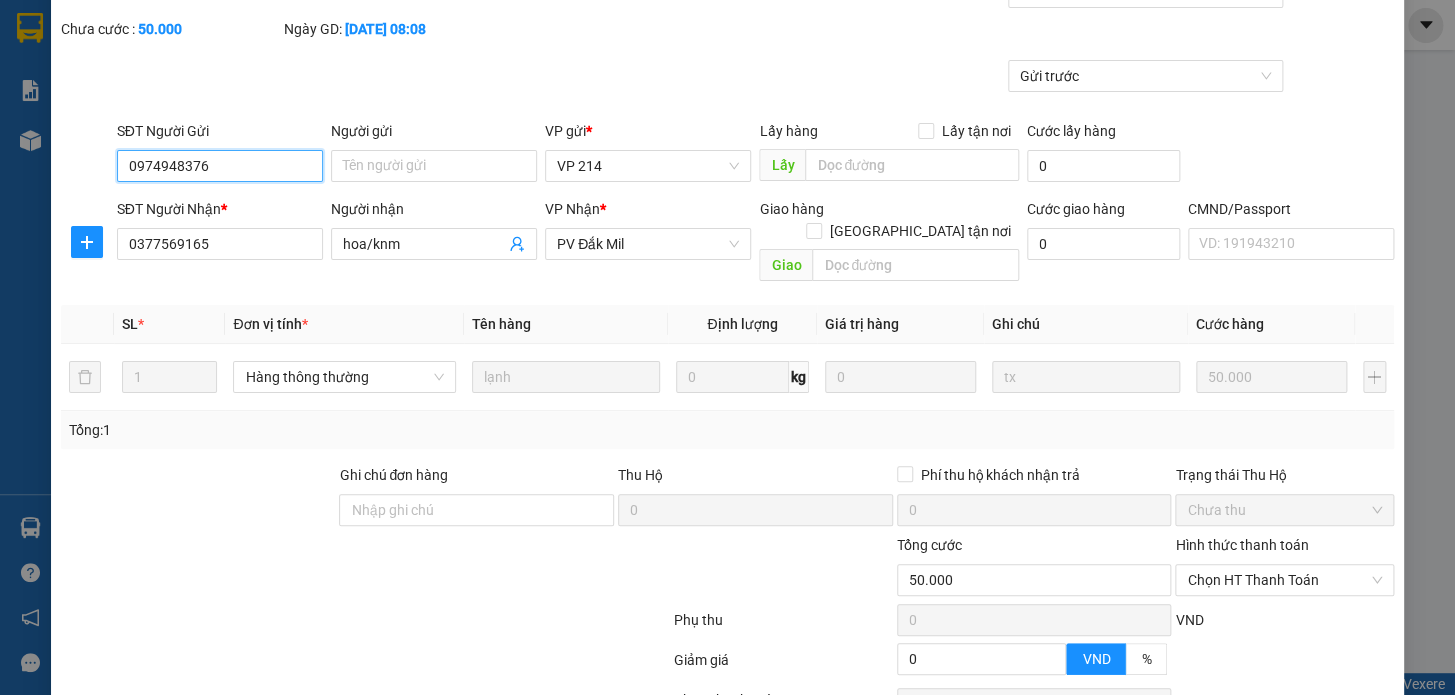 scroll, scrollTop: 250, scrollLeft: 0, axis: vertical 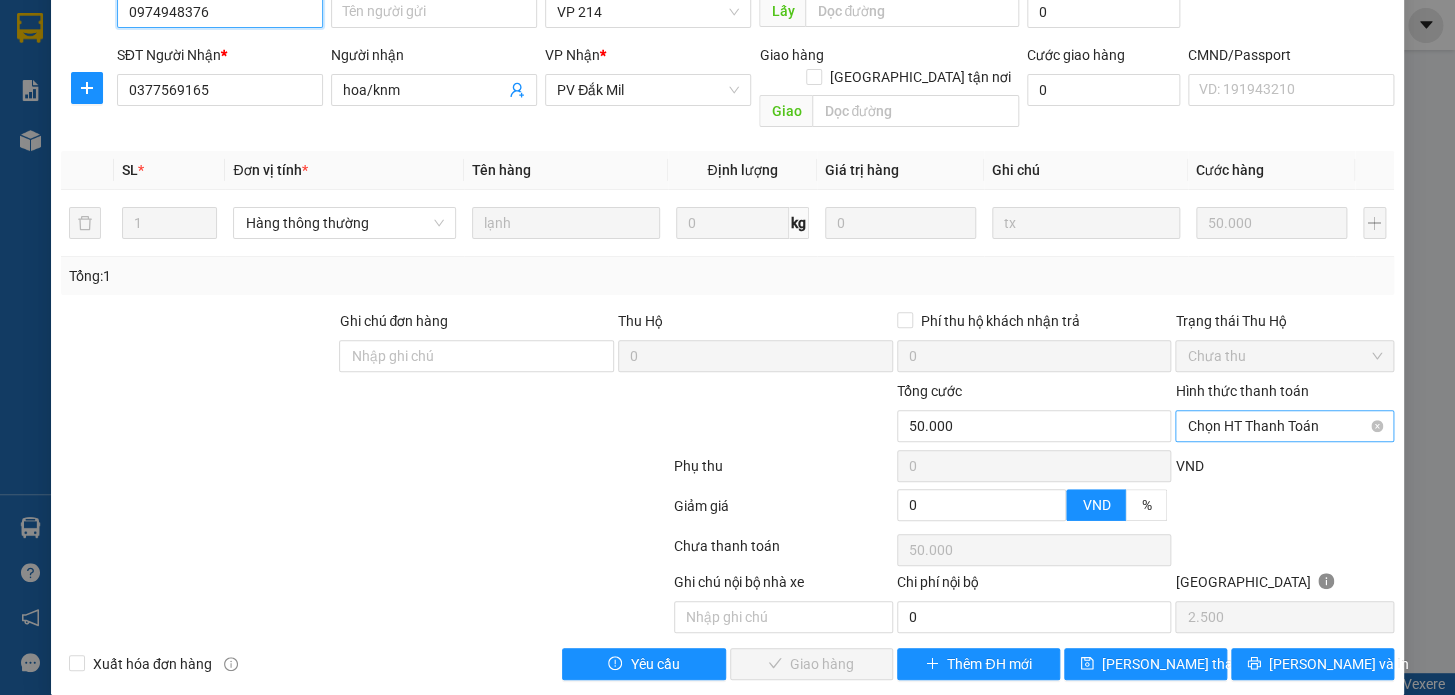 click on "Chọn HT Thanh Toán" at bounding box center (1284, 426) 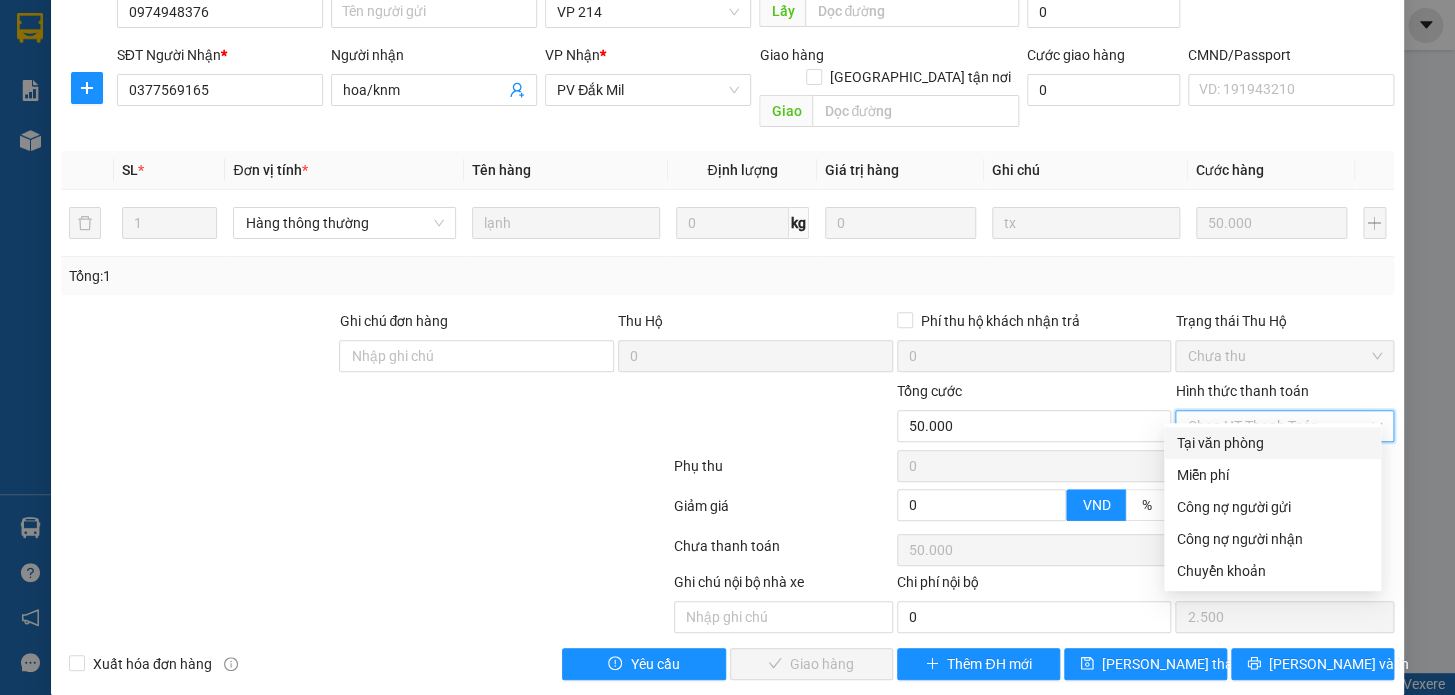 click on "Tại văn phòng" at bounding box center (1272, 443) 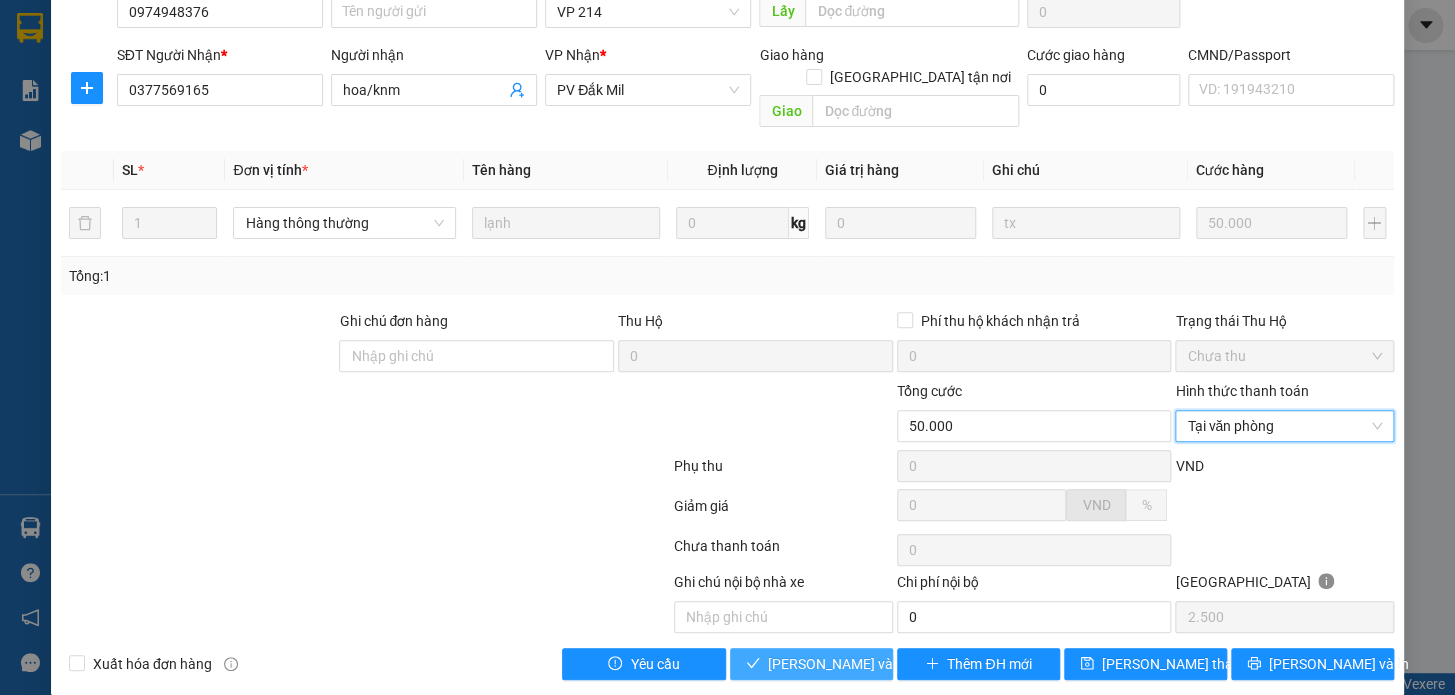 click on "[PERSON_NAME] và Giao hàng" at bounding box center [864, 664] 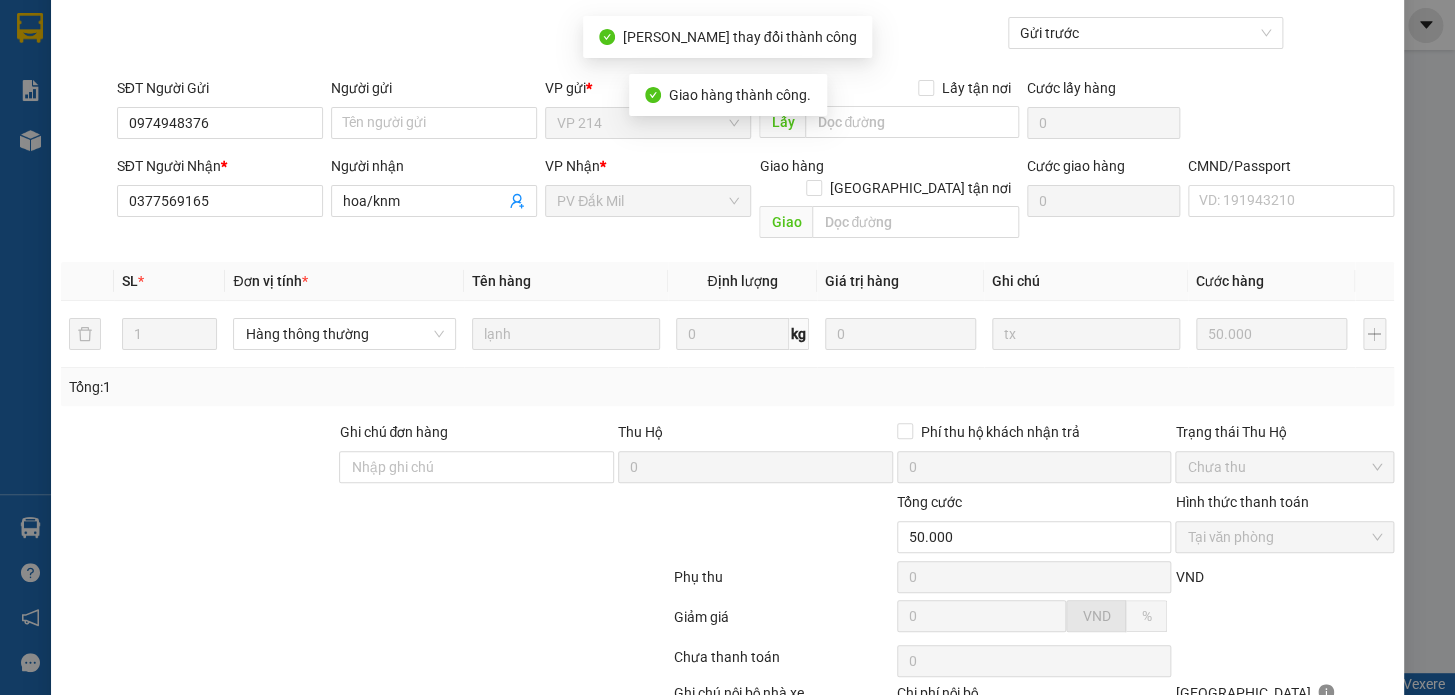 scroll, scrollTop: 0, scrollLeft: 0, axis: both 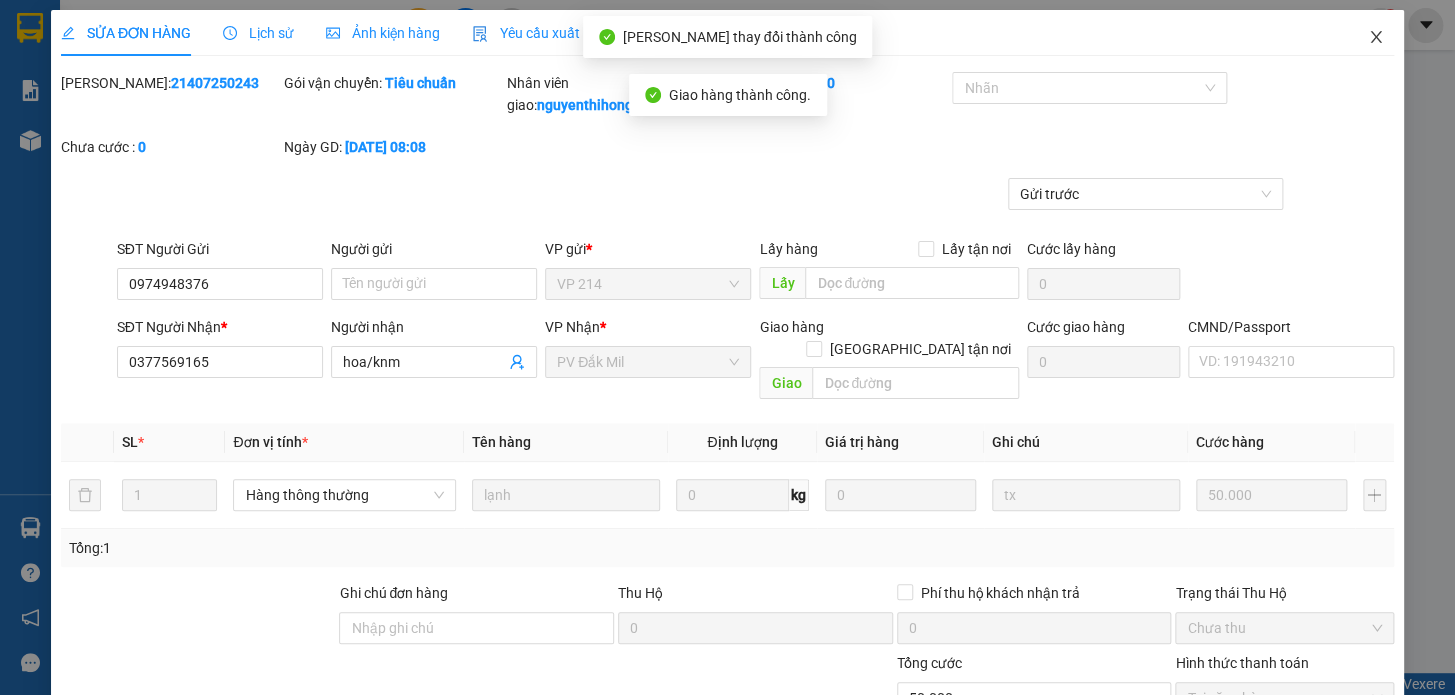 click 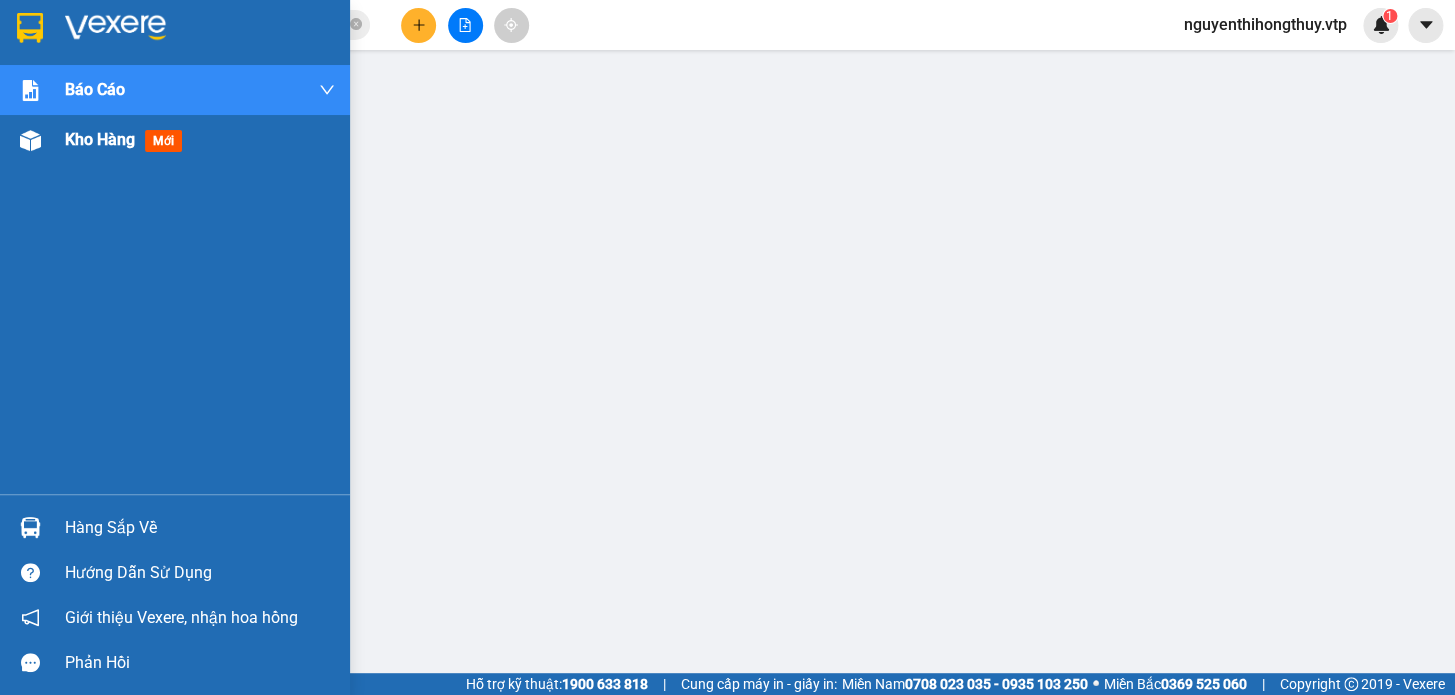 drag, startPoint x: 26, startPoint y: 29, endPoint x: 220, endPoint y: 155, distance: 231.32661 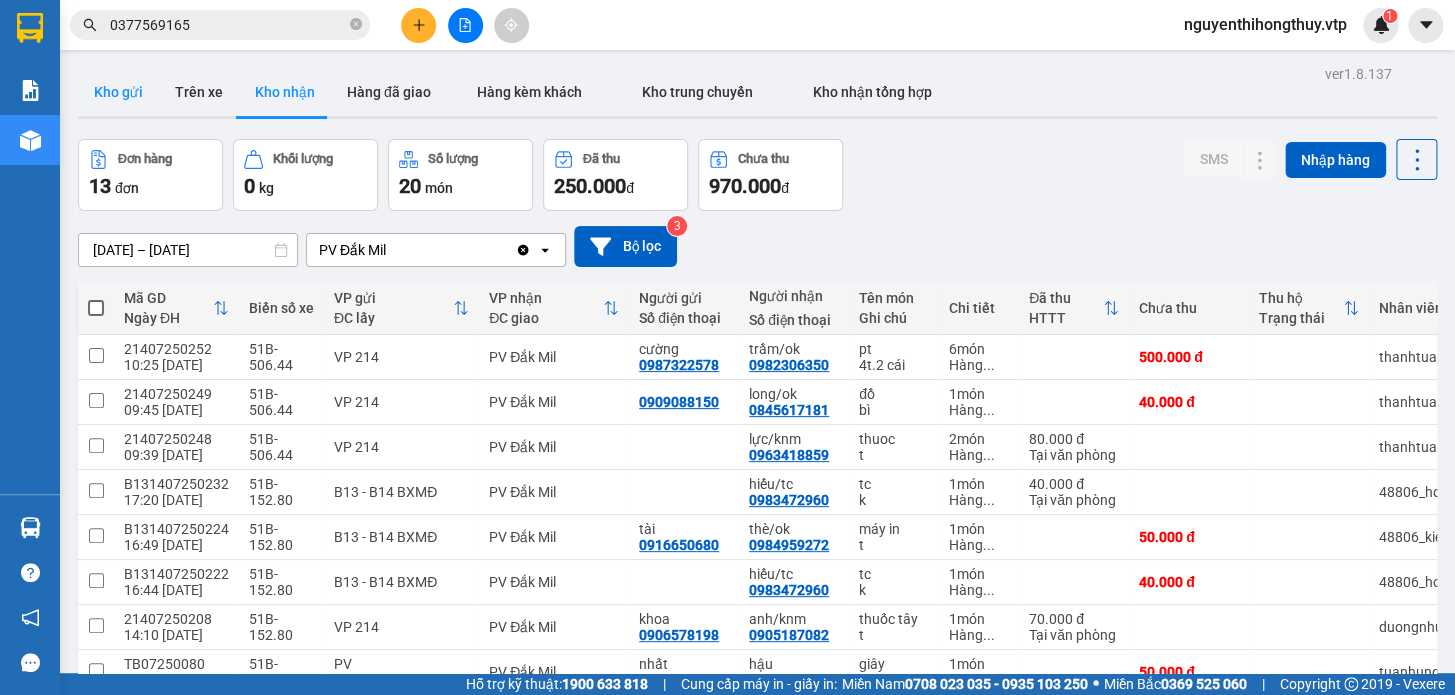 drag, startPoint x: 112, startPoint y: 89, endPoint x: 112, endPoint y: 120, distance: 31 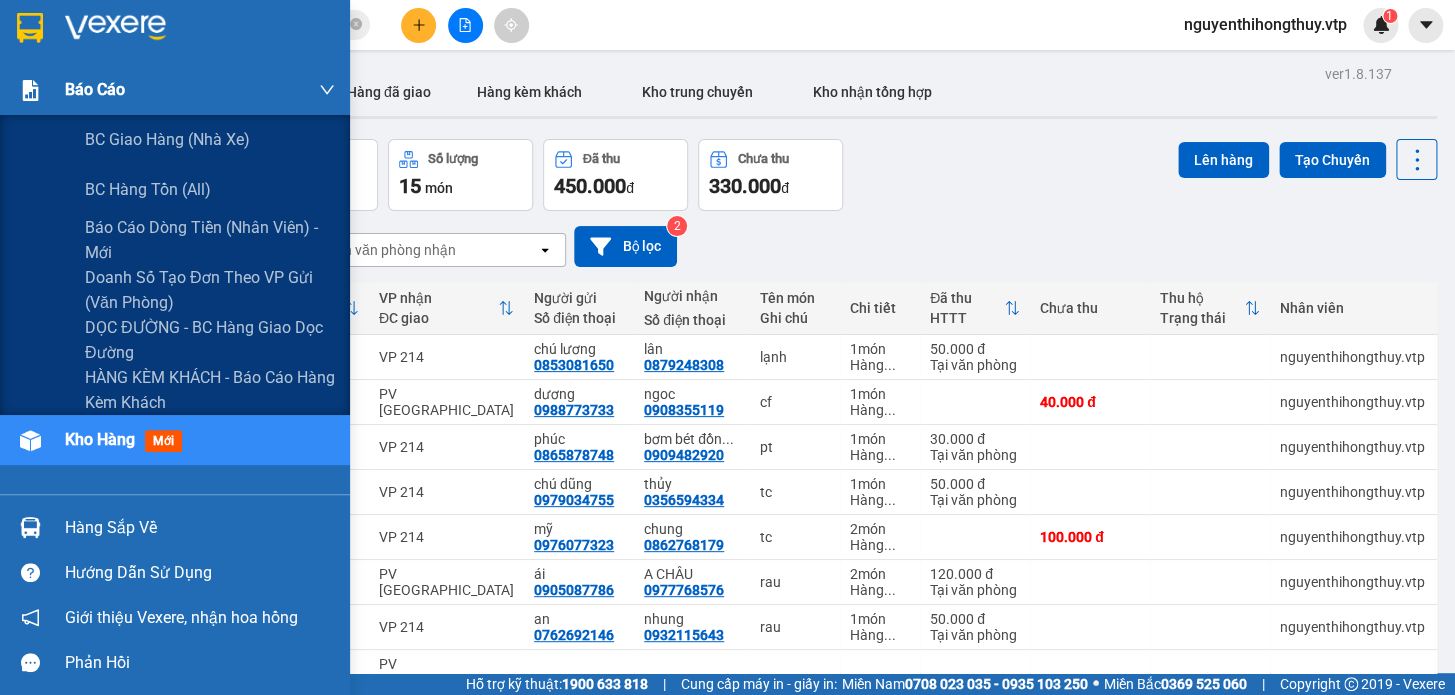 click at bounding box center [30, 90] 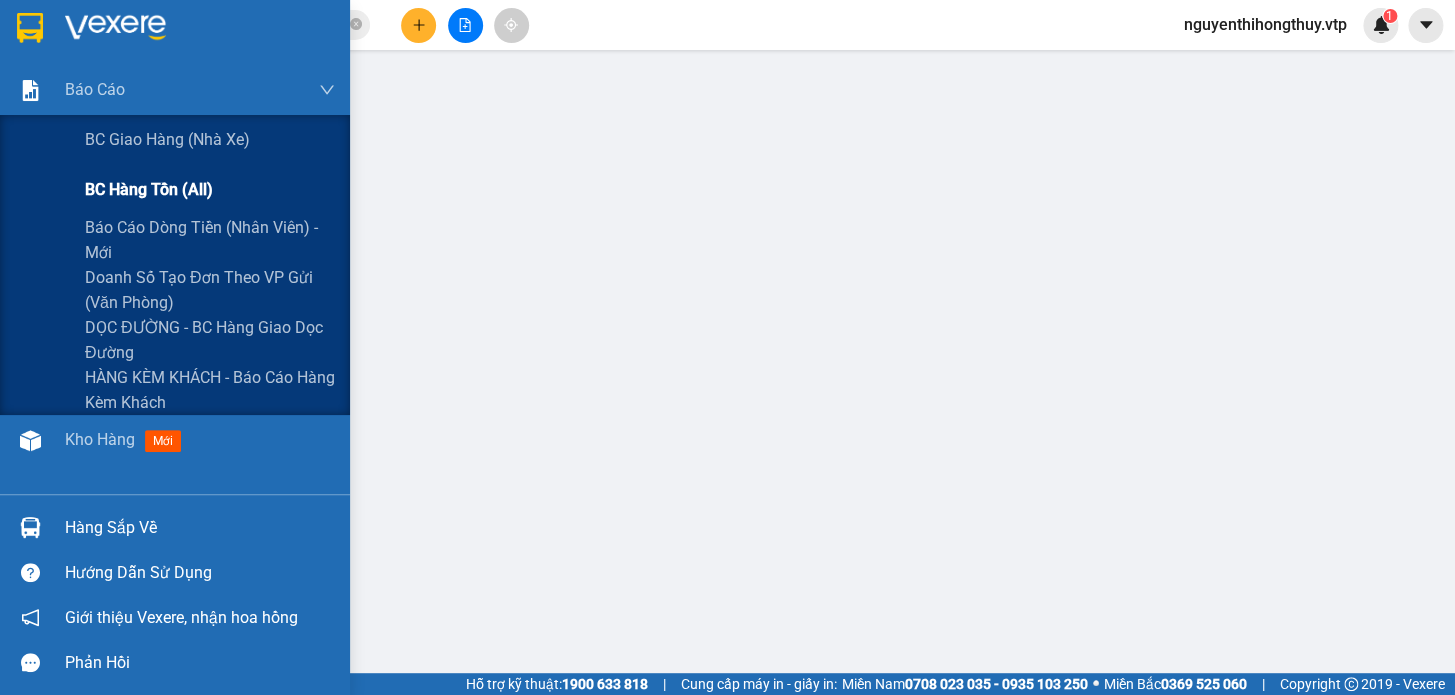 drag, startPoint x: 164, startPoint y: 217, endPoint x: 173, endPoint y: 209, distance: 12.0415945 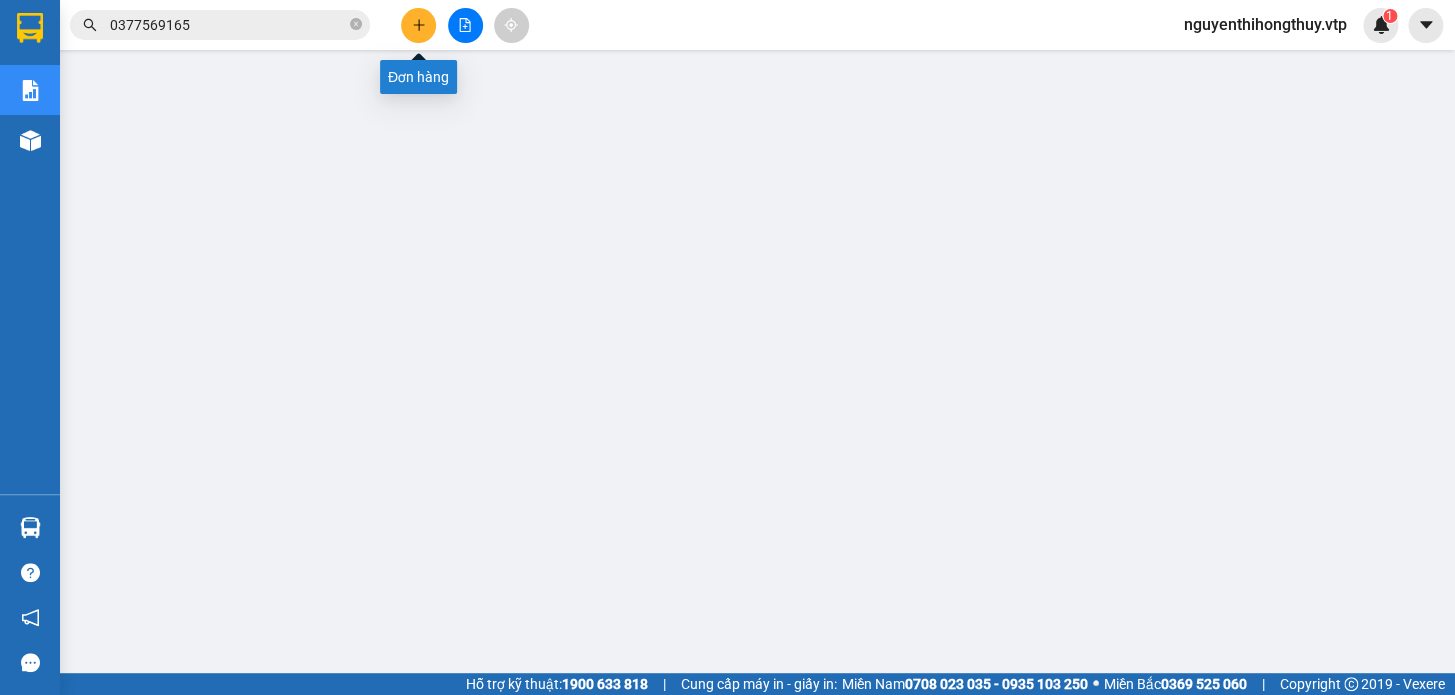 click 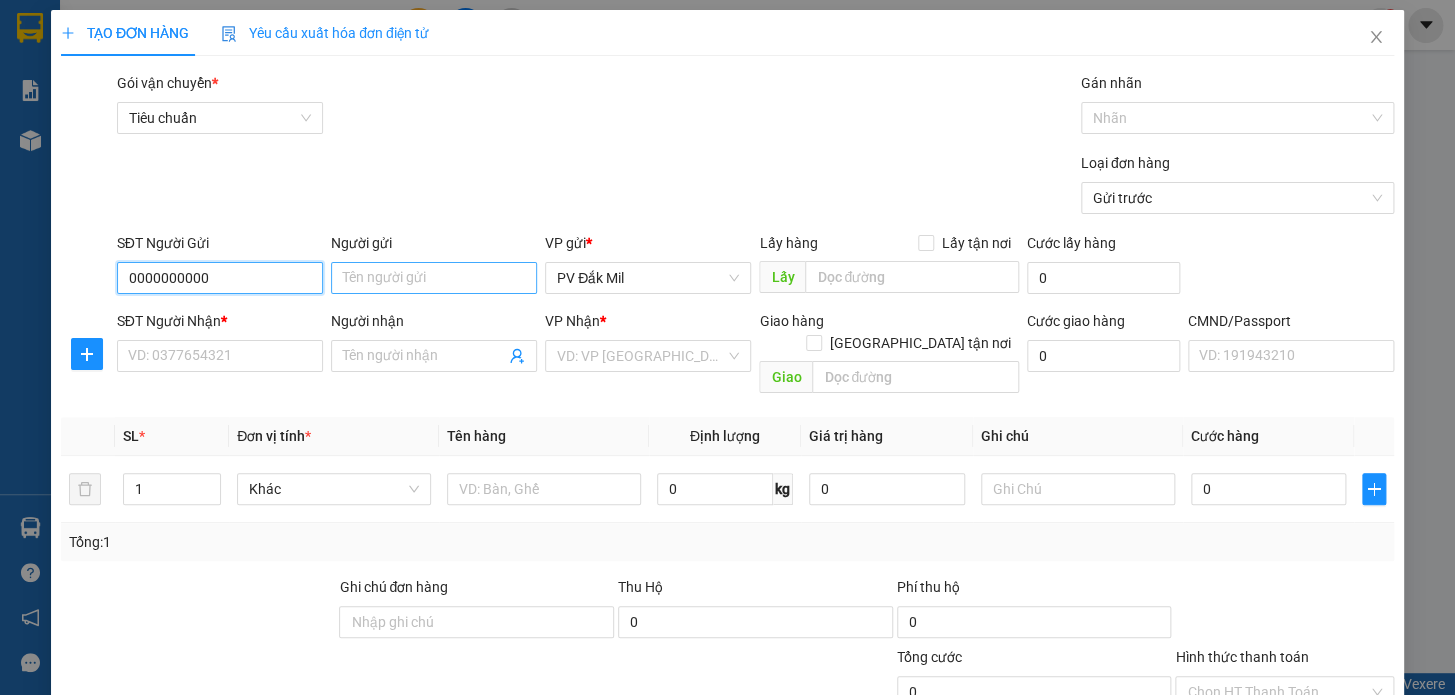 type on "0000000000" 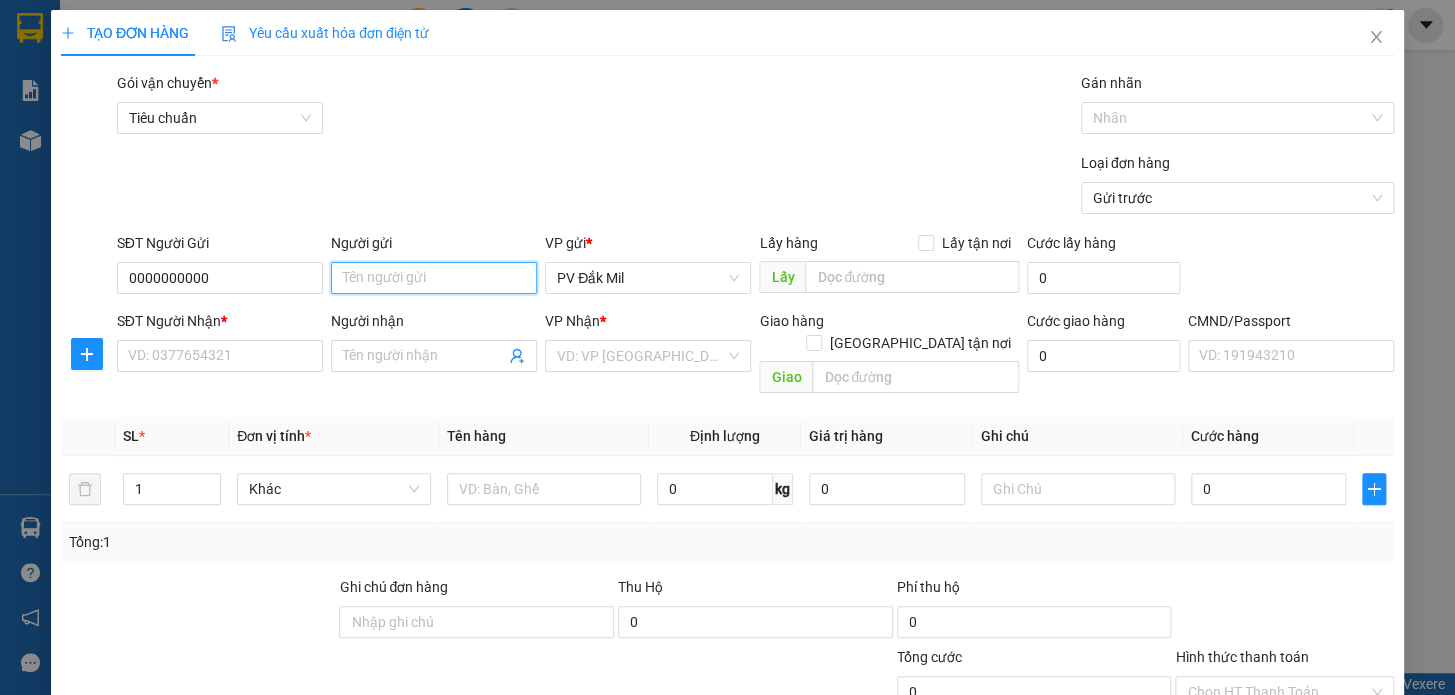 click on "Người gửi" at bounding box center [434, 278] 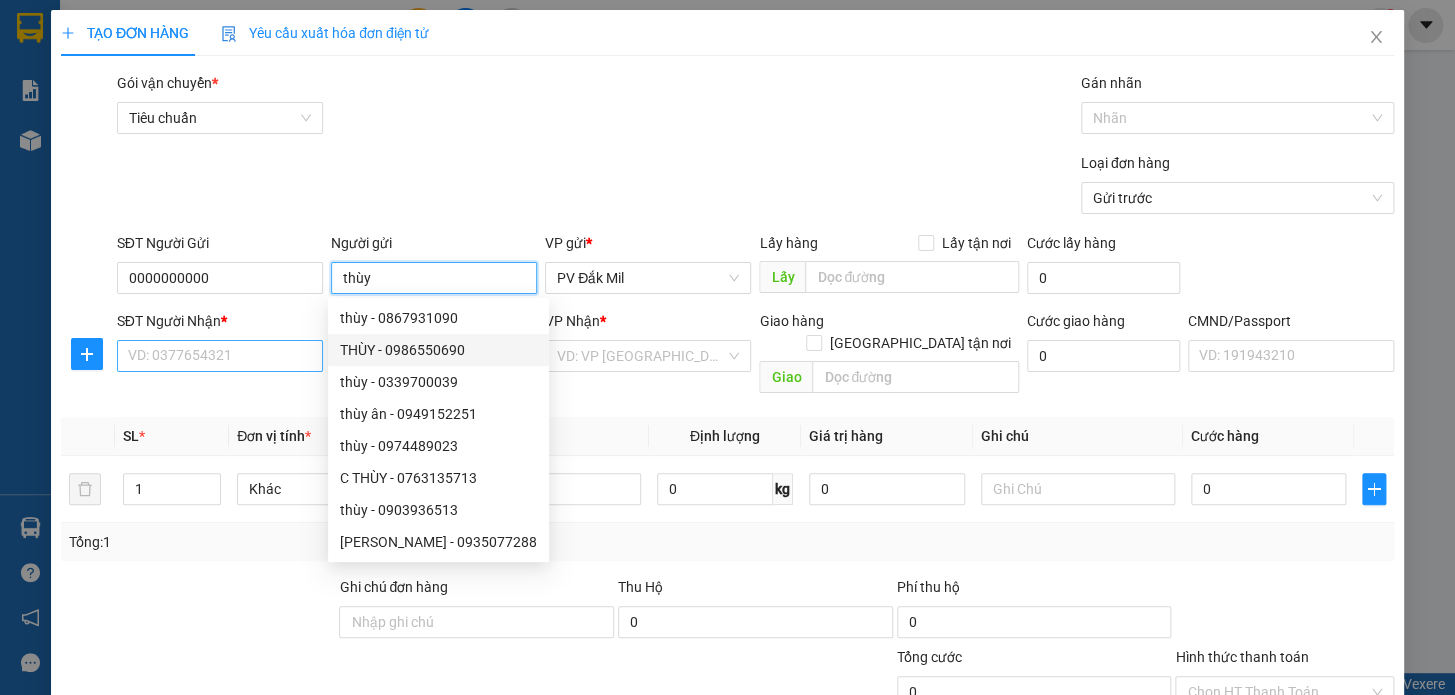 type on "thùy" 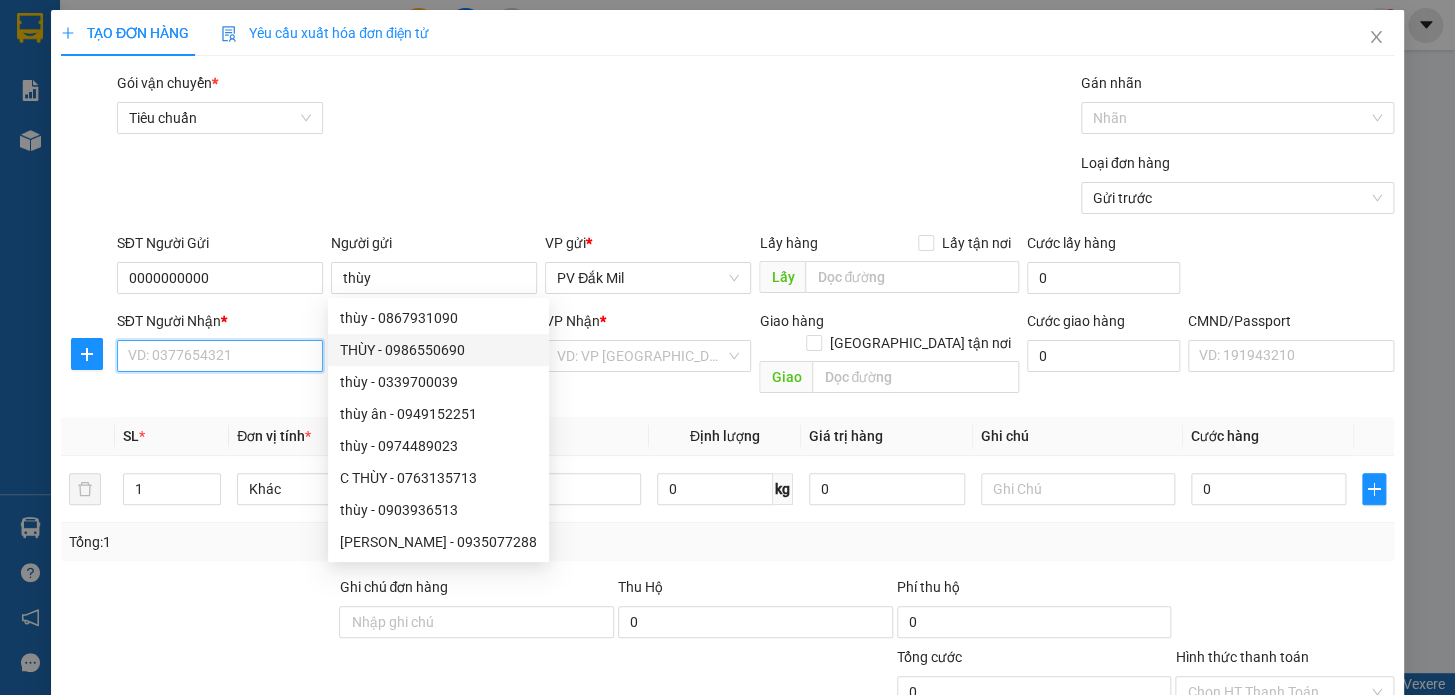 click on "SĐT Người Nhận  *" at bounding box center [220, 356] 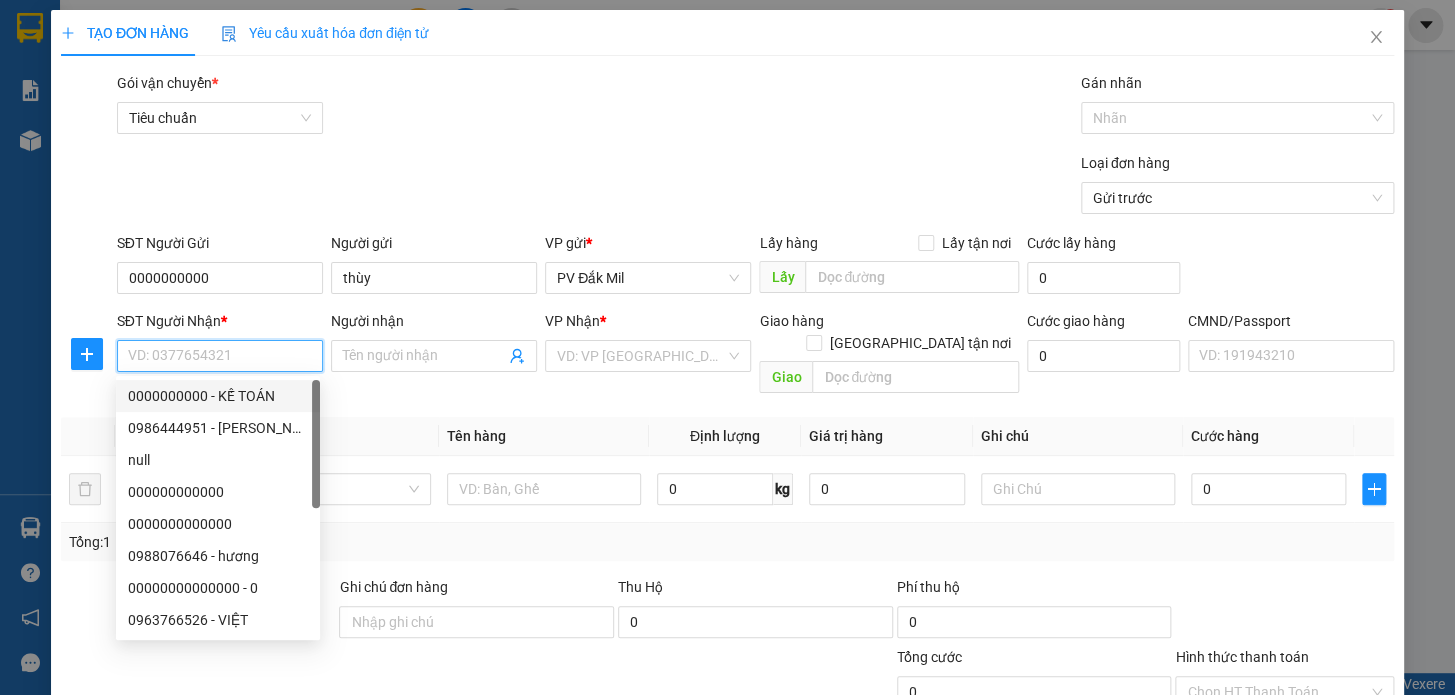 click on "0000000000 - KẾ TOÁN" at bounding box center (218, 396) 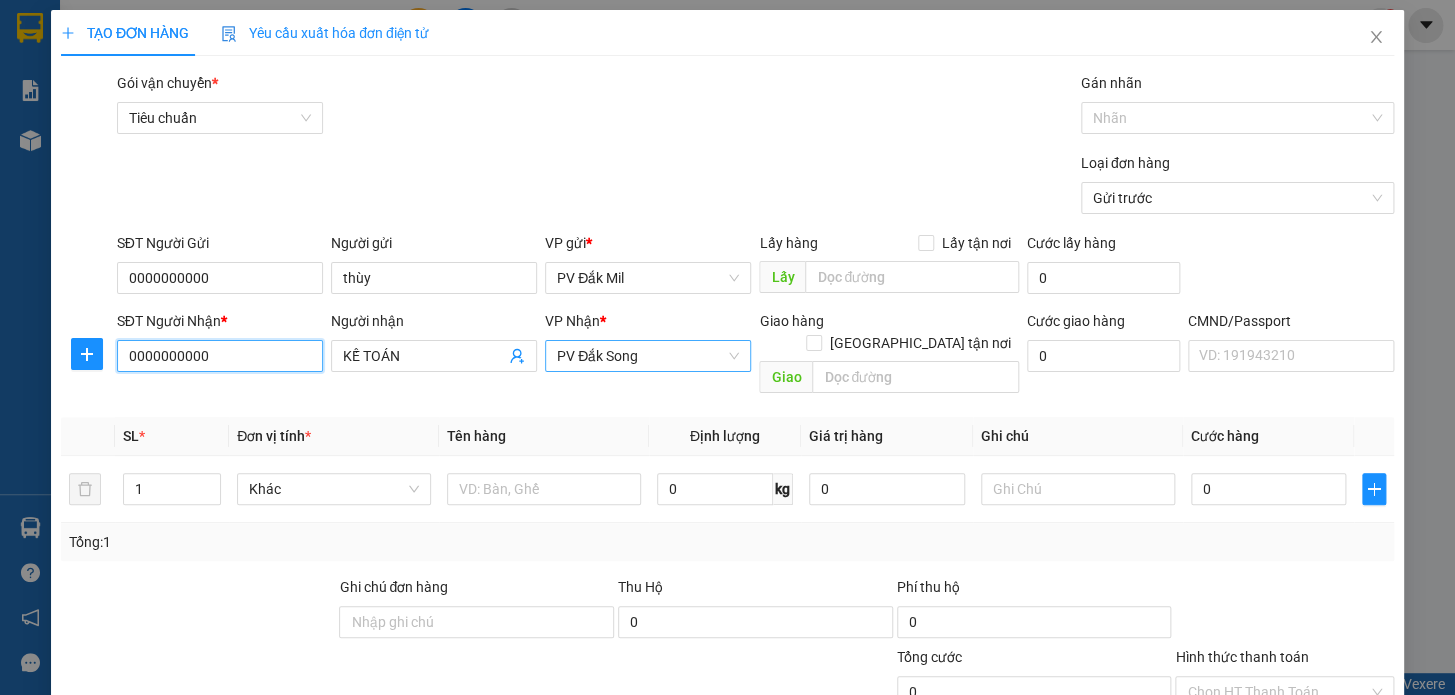 click on "PV Đắk Song" at bounding box center (648, 356) 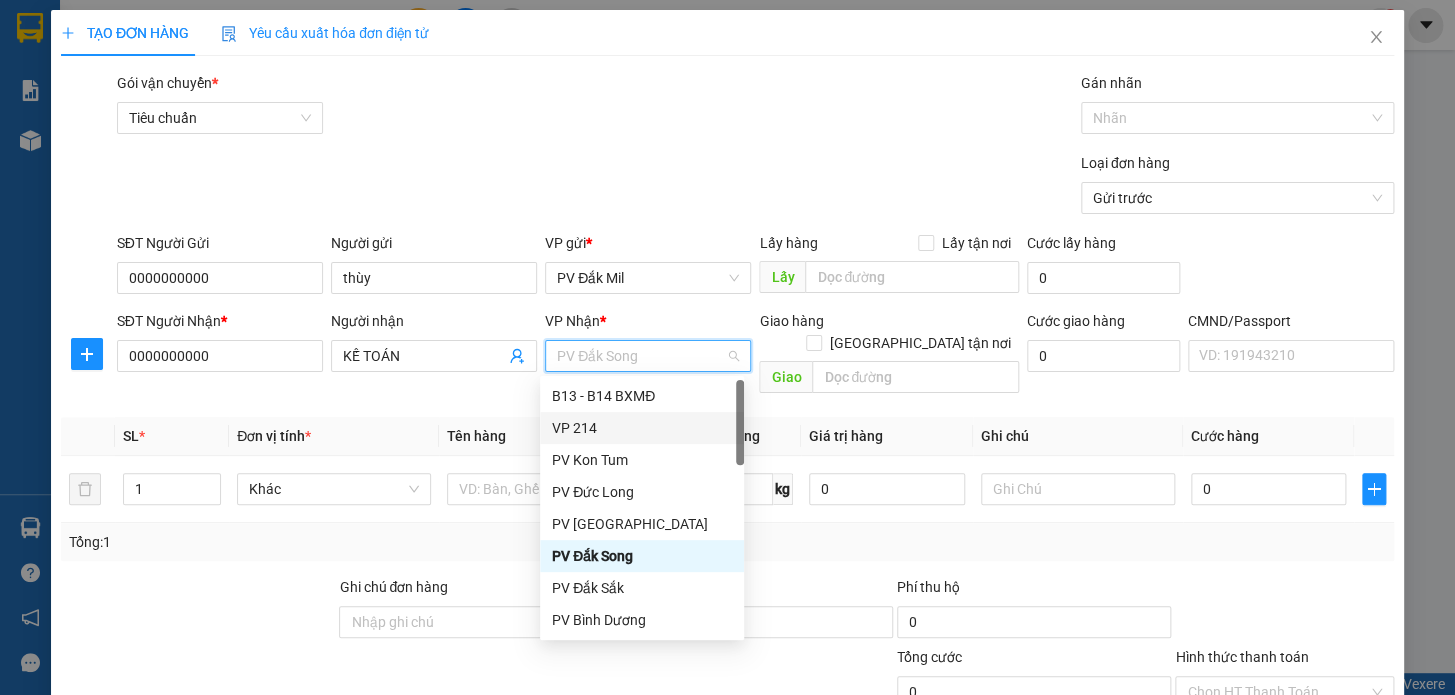 click on "VP 214" at bounding box center [642, 428] 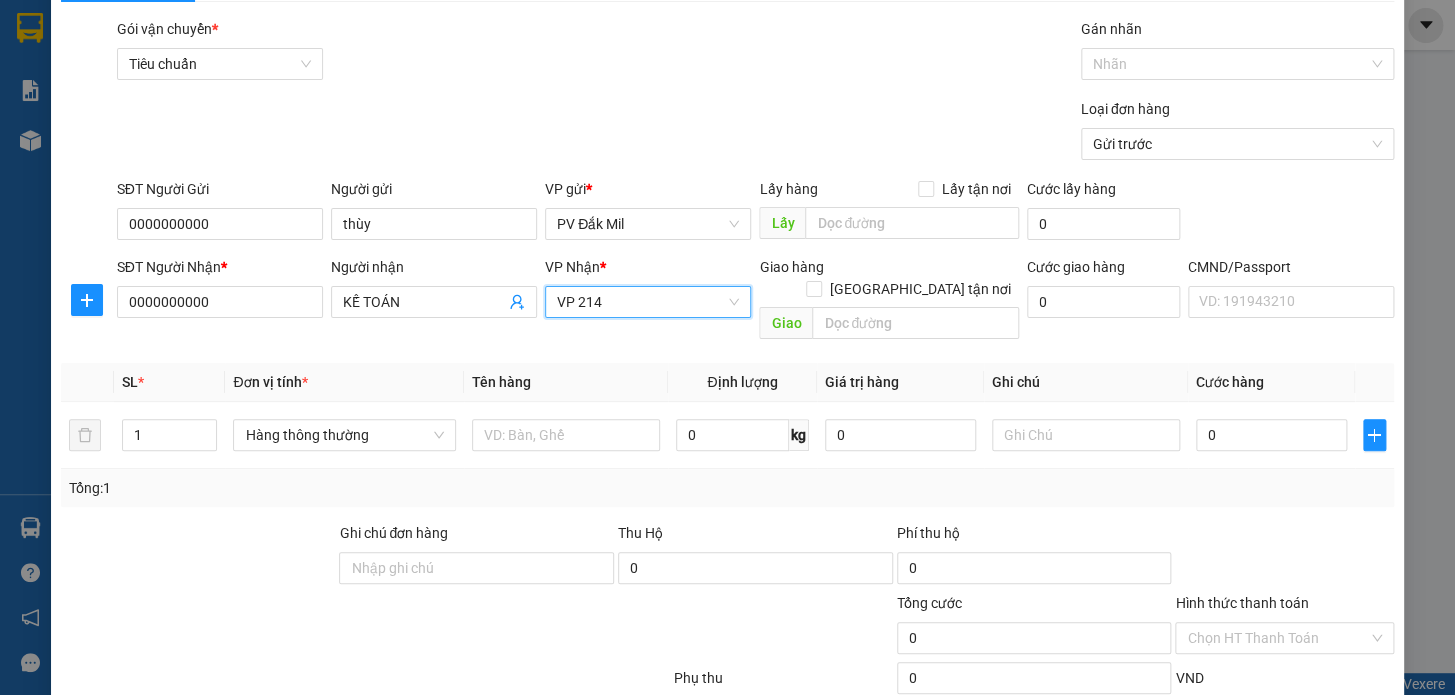 scroll, scrollTop: 265, scrollLeft: 0, axis: vertical 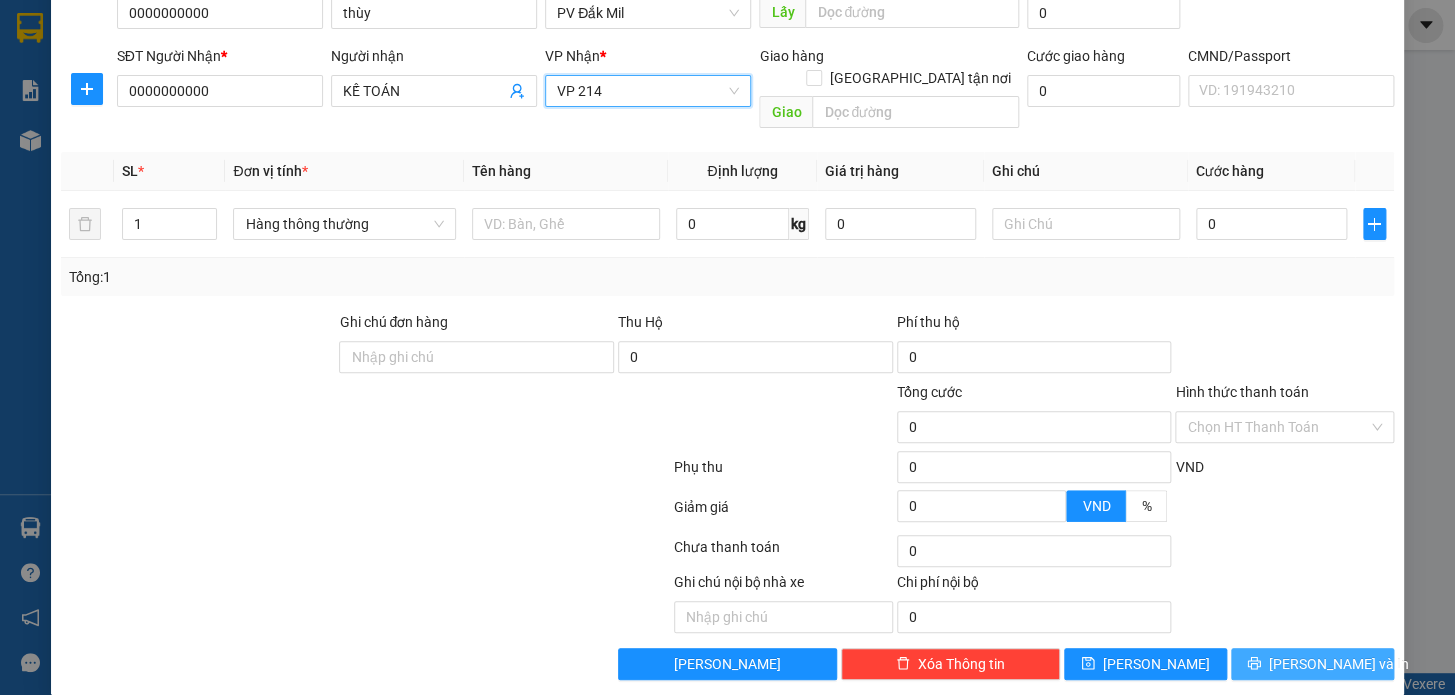 click on "[PERSON_NAME] và In" at bounding box center [1339, 664] 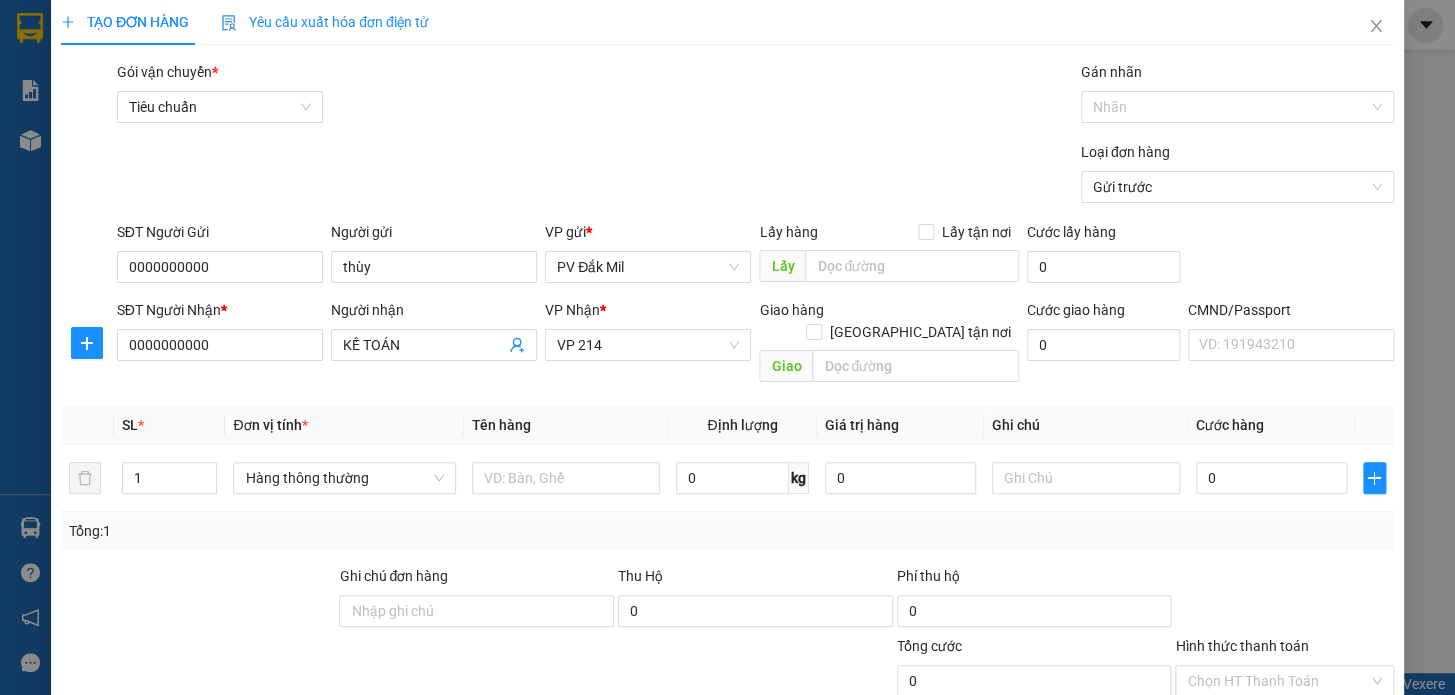 scroll, scrollTop: 0, scrollLeft: 0, axis: both 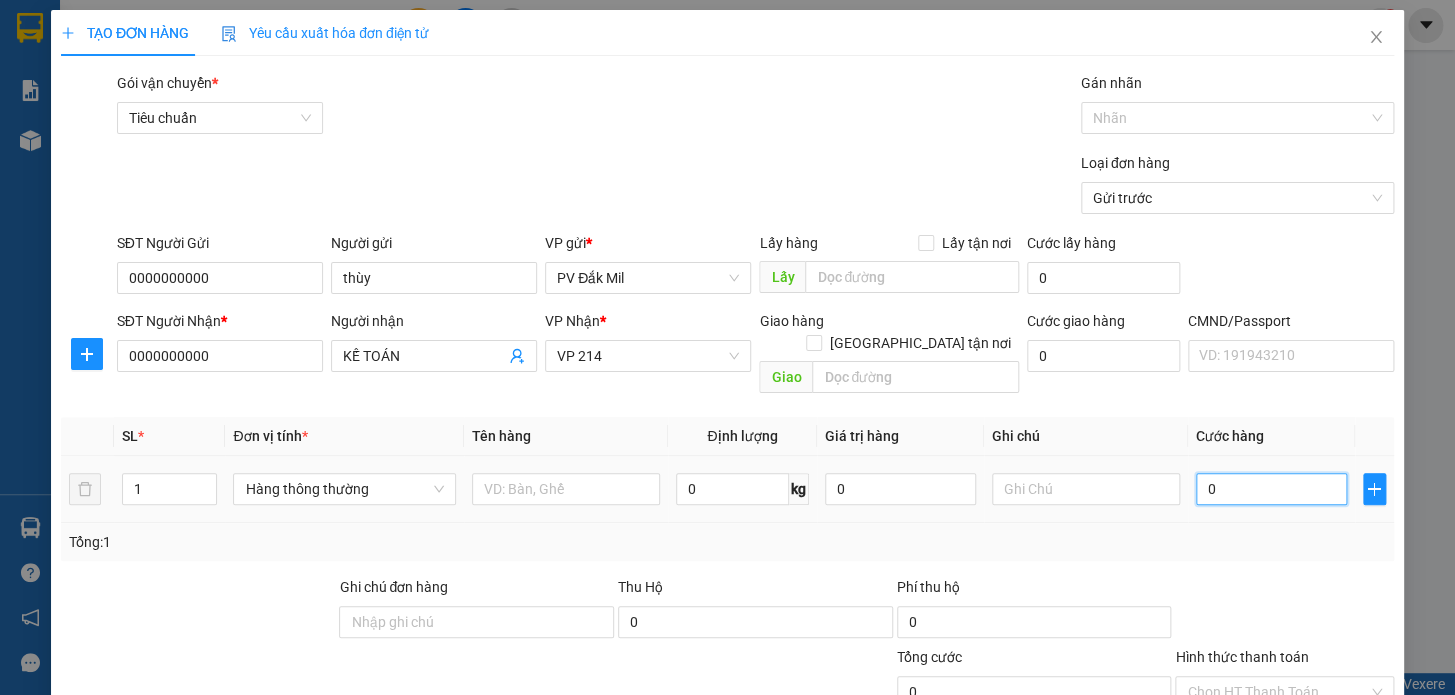 click on "0" at bounding box center [1271, 489] 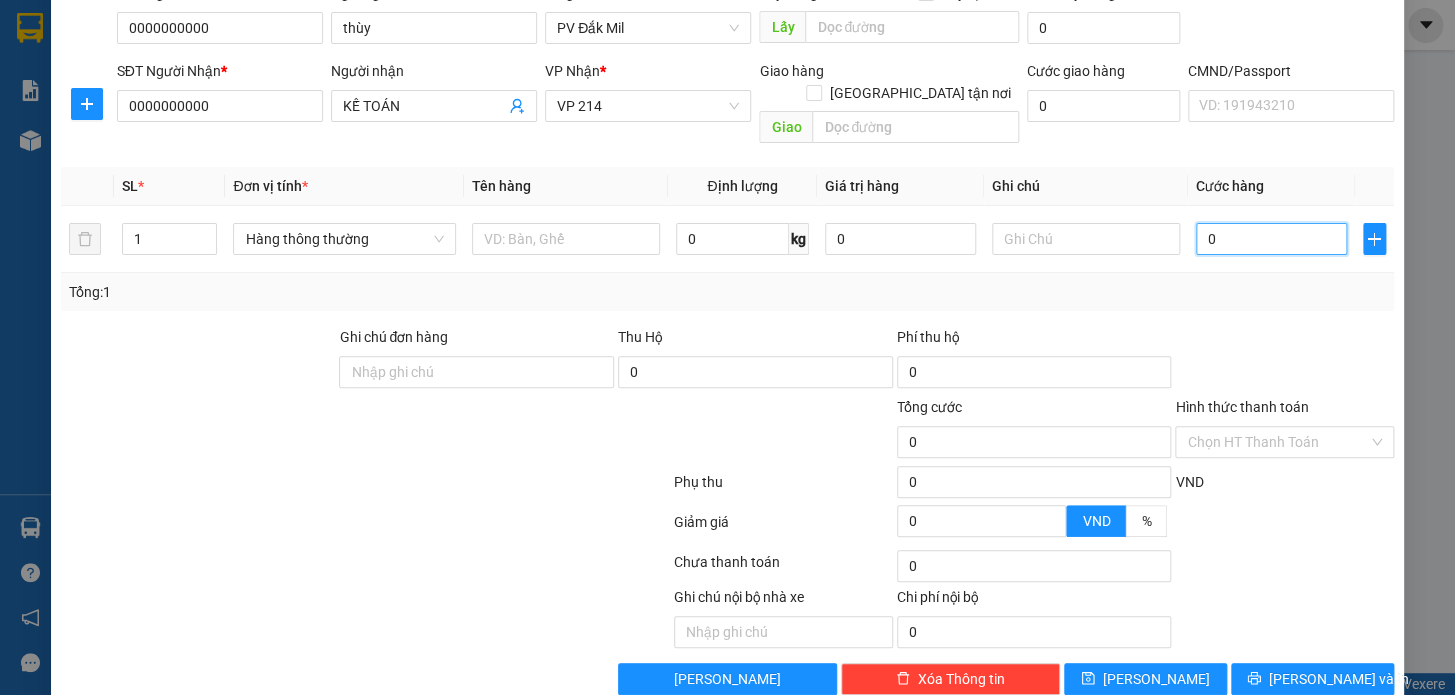 scroll, scrollTop: 265, scrollLeft: 0, axis: vertical 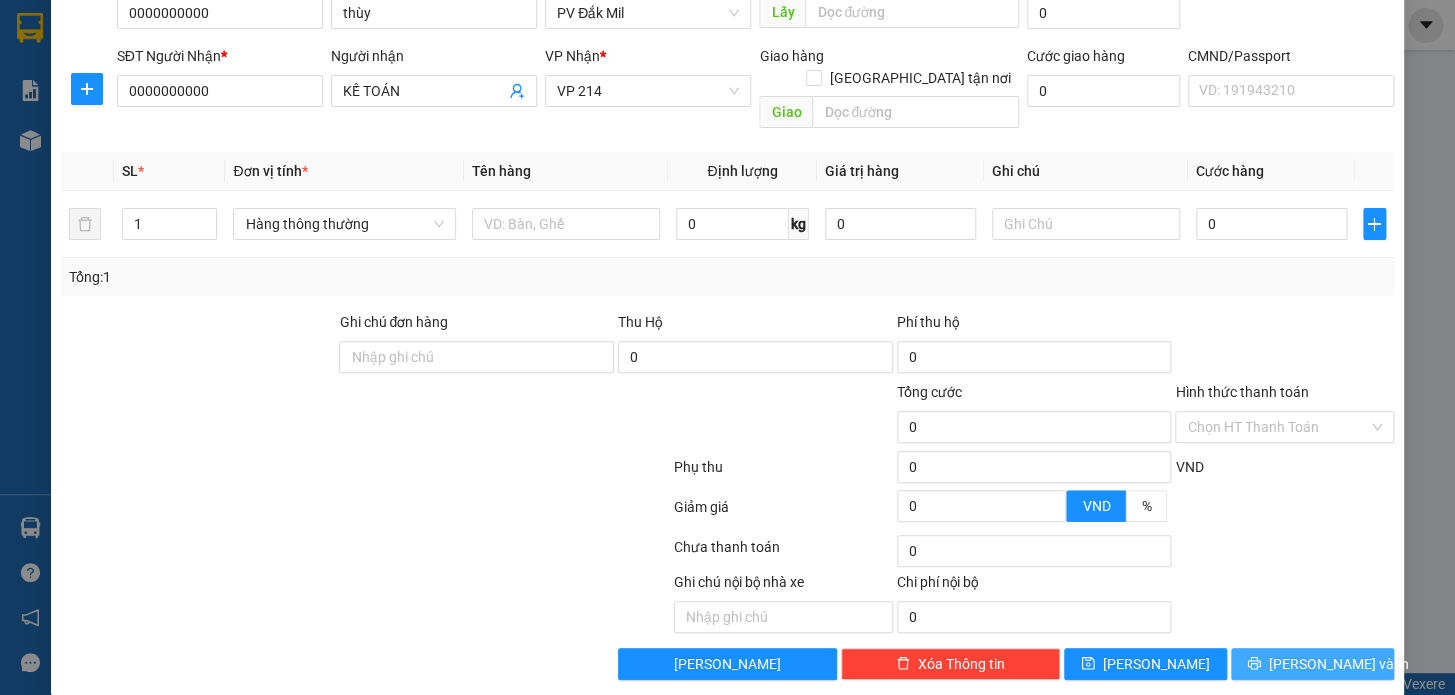 click on "[PERSON_NAME] và In" at bounding box center [1339, 664] 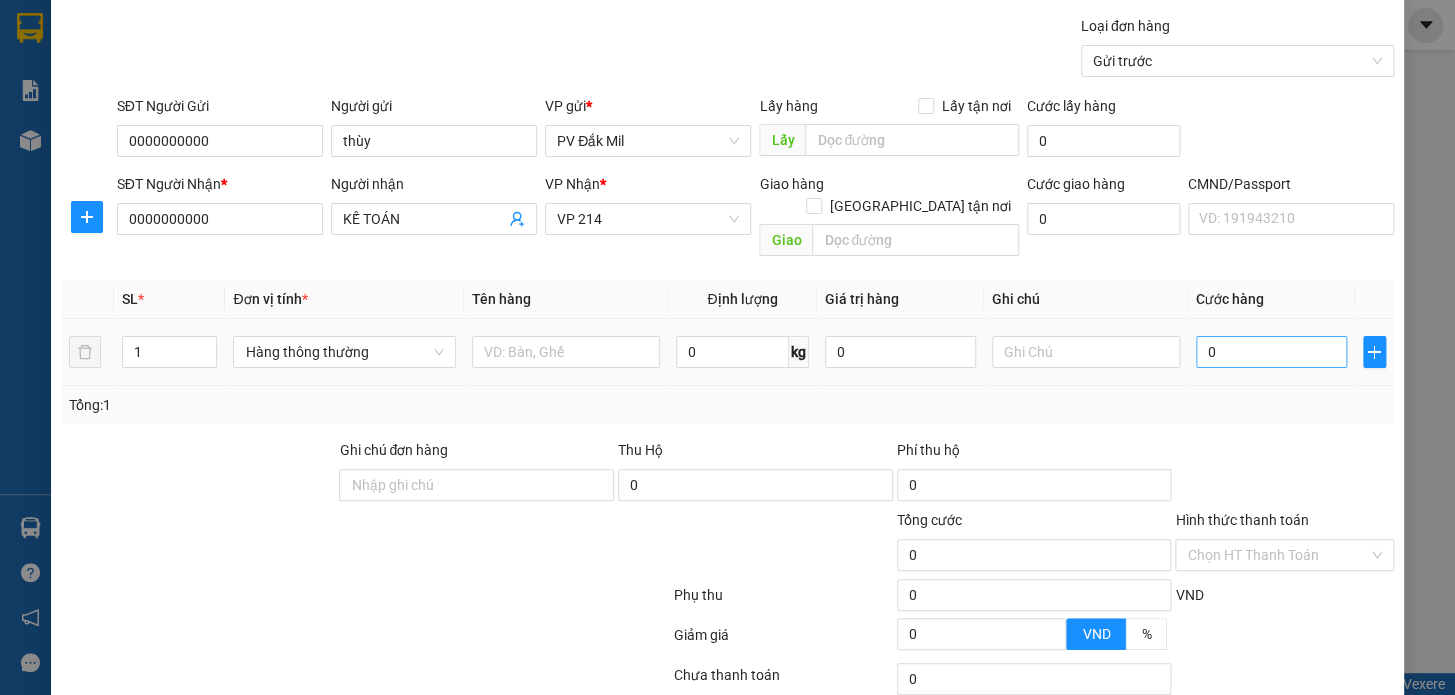 scroll, scrollTop: 0, scrollLeft: 0, axis: both 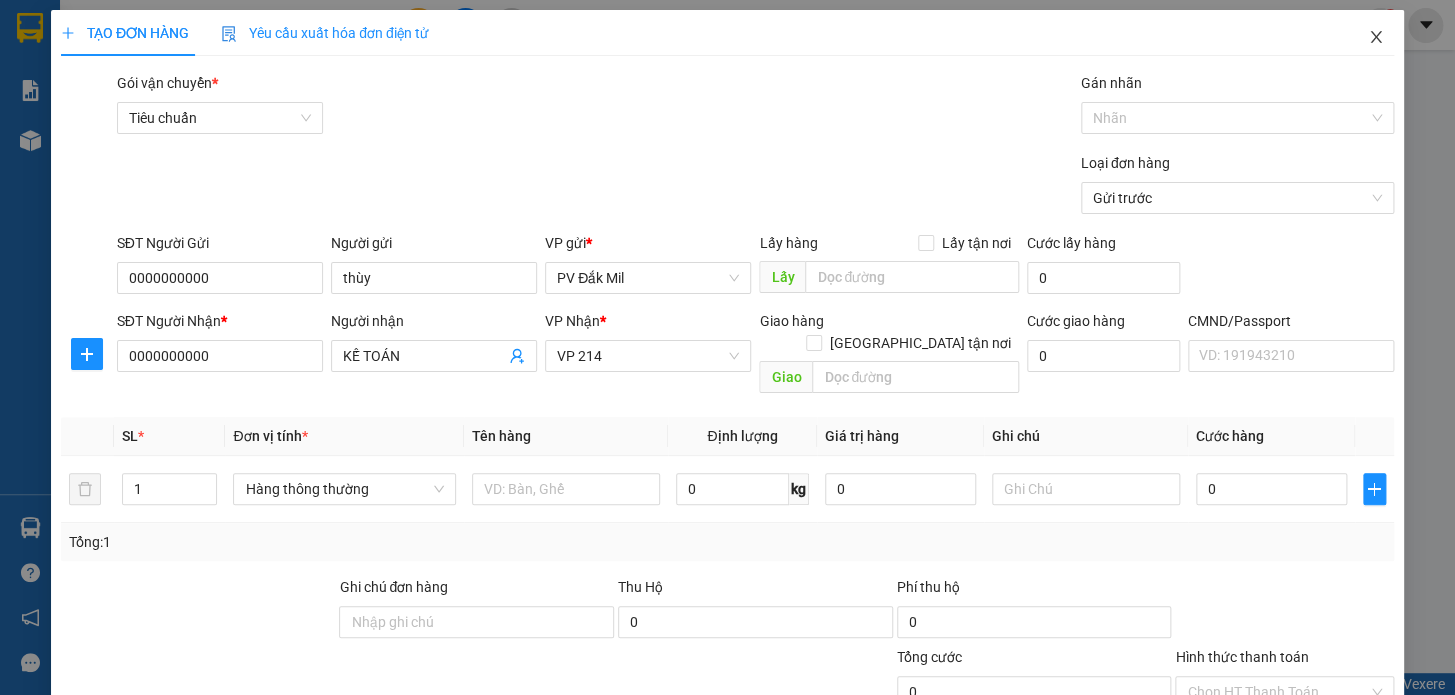 click 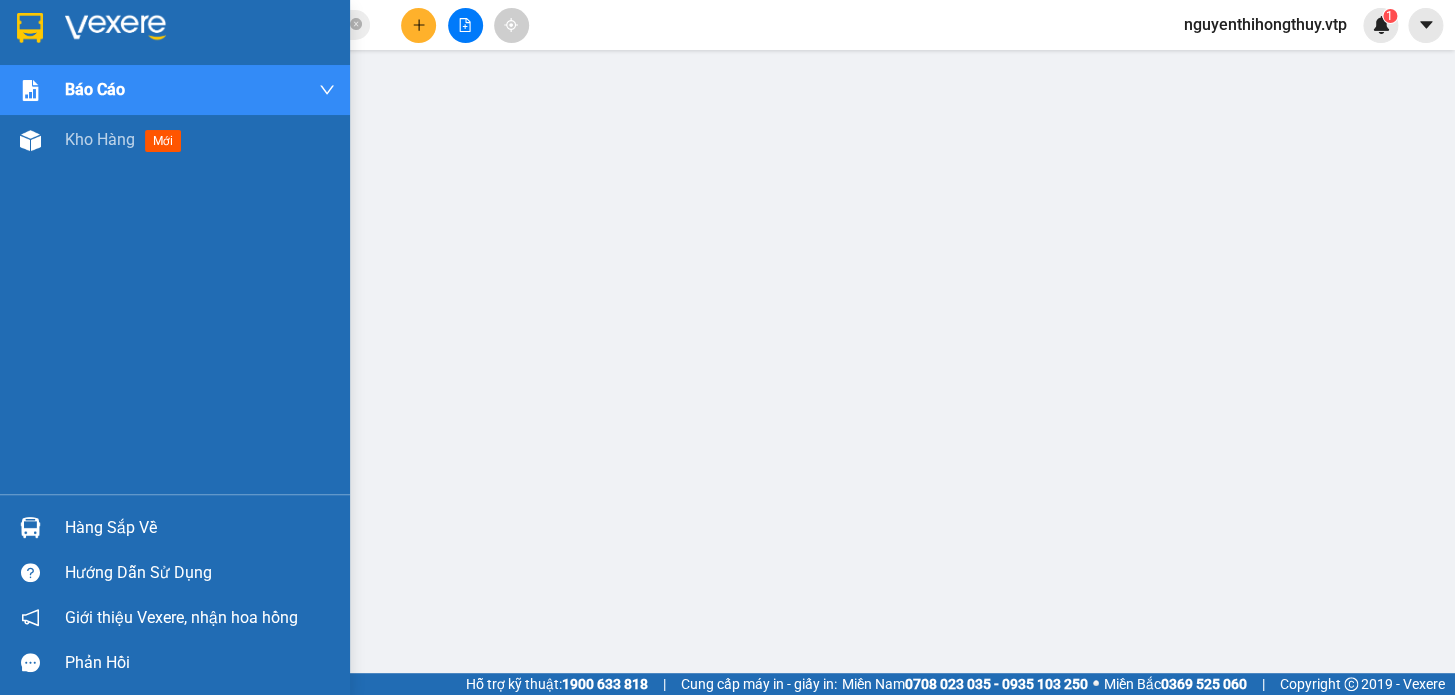click at bounding box center [30, 28] 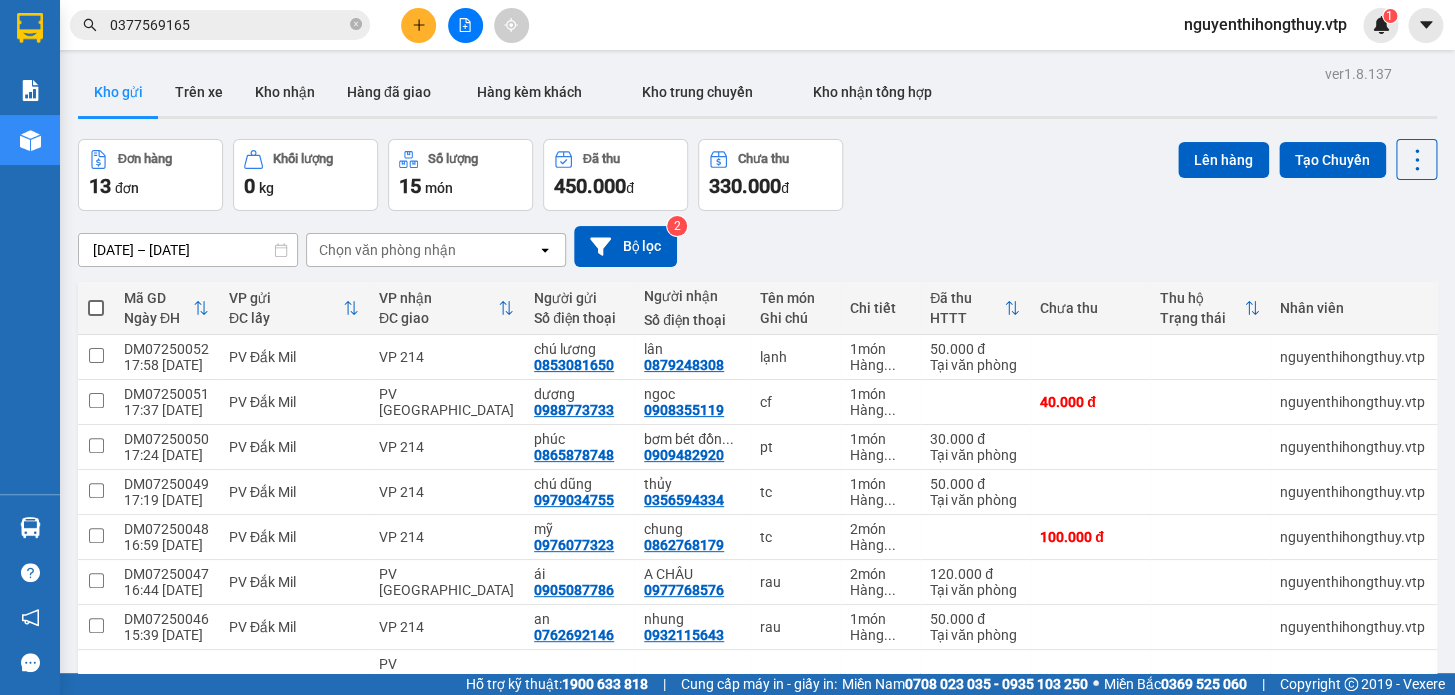 click on "Kho gửi" at bounding box center (118, 92) 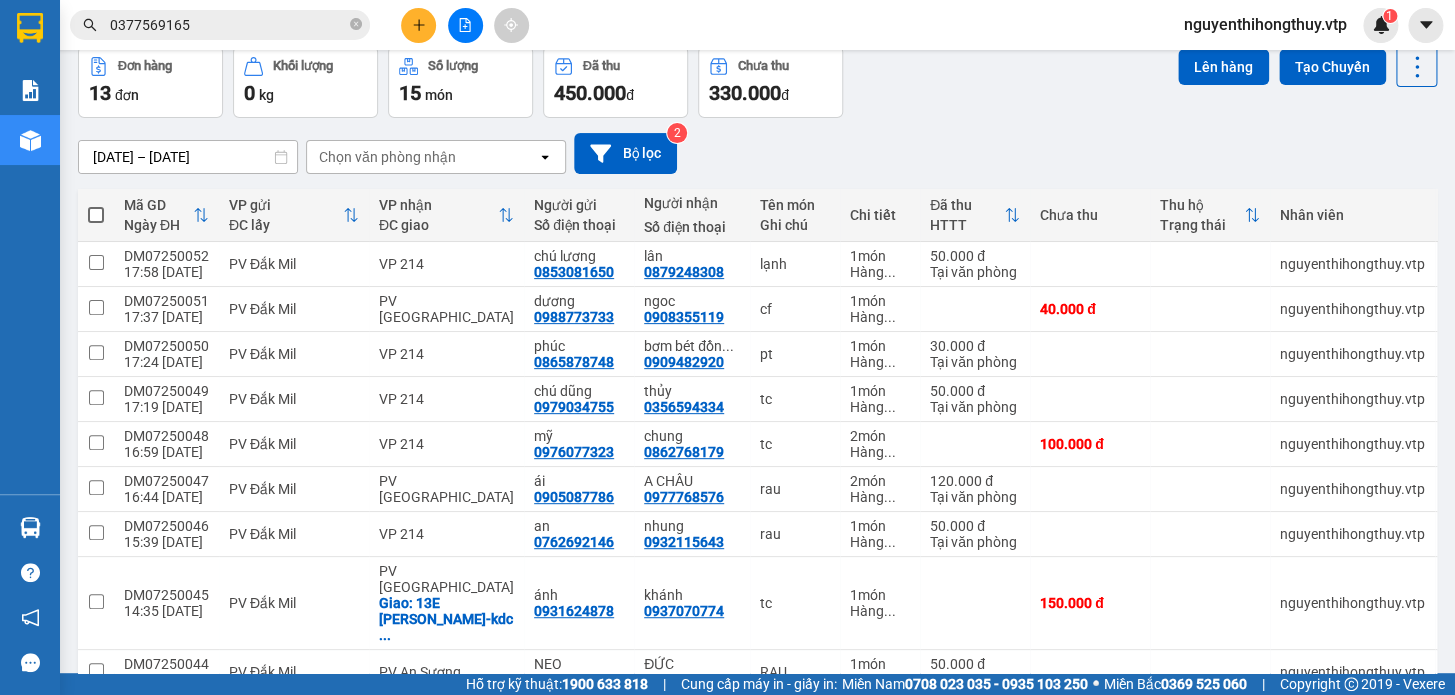 scroll, scrollTop: 18, scrollLeft: 0, axis: vertical 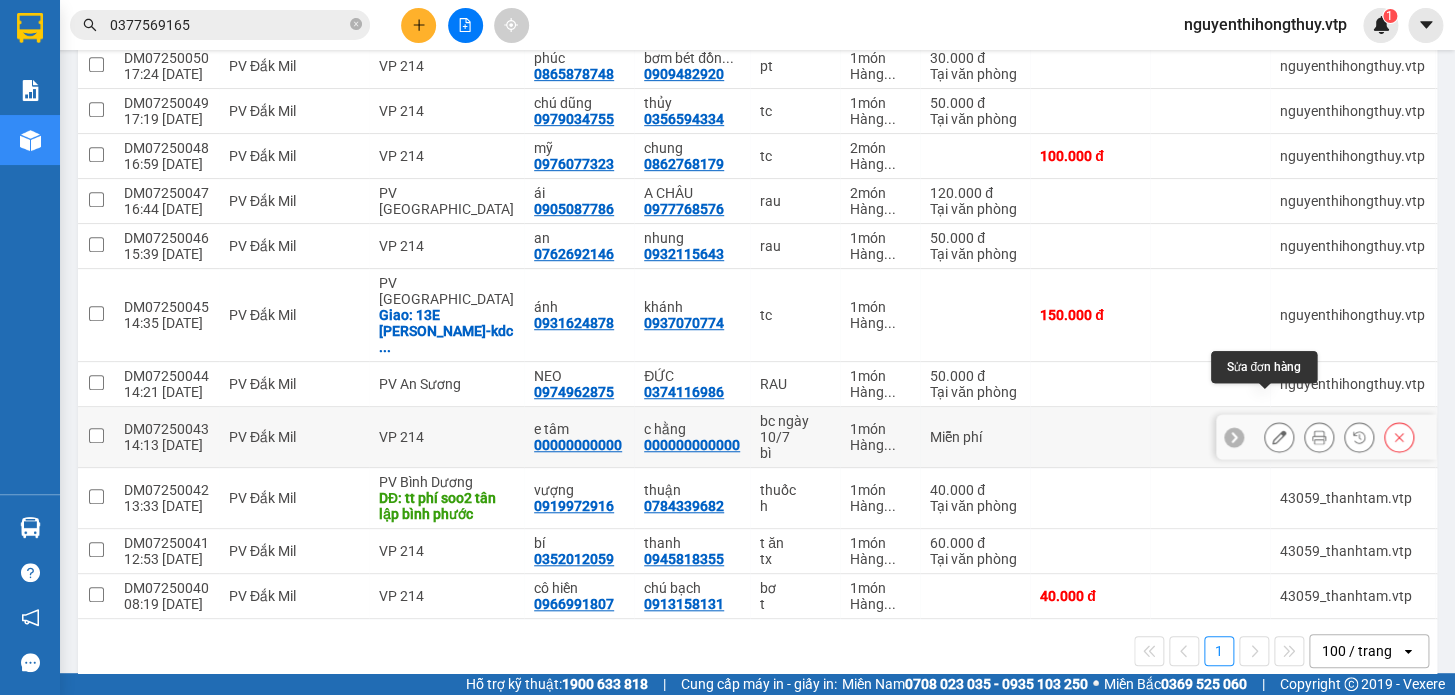 click 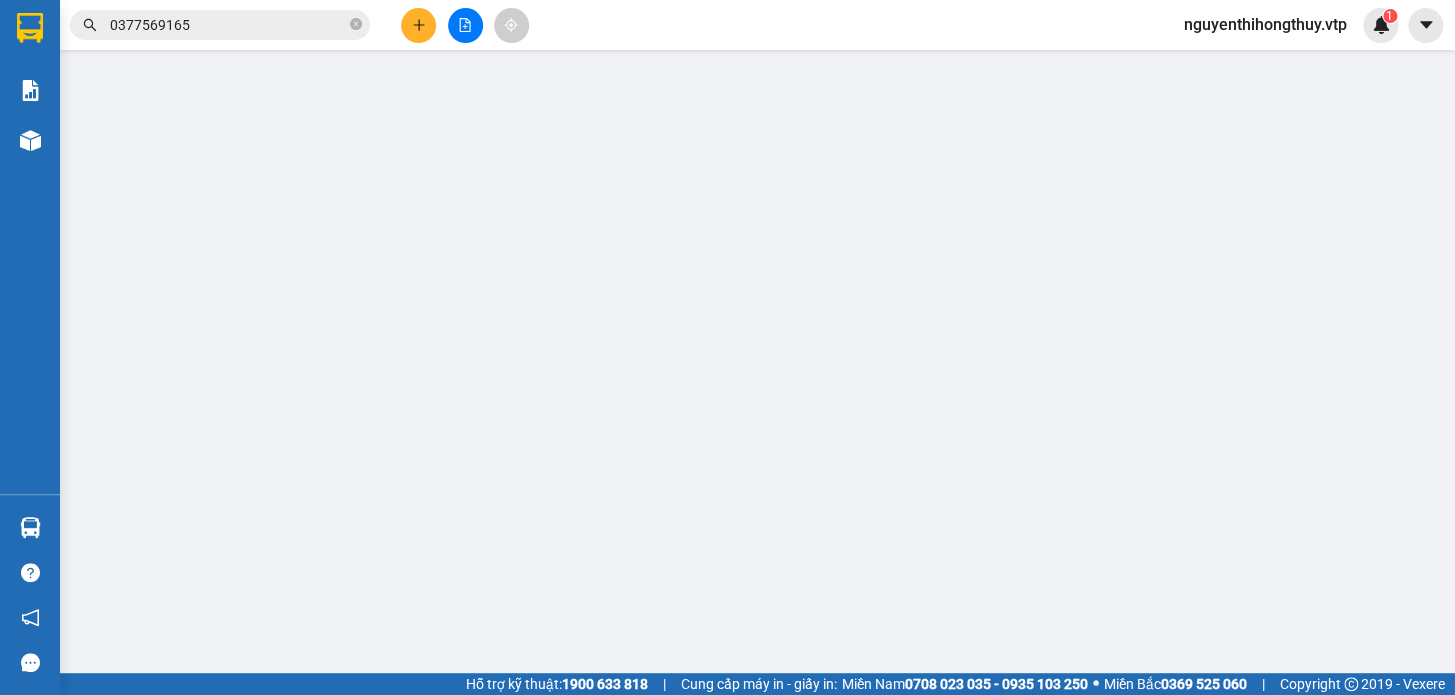 scroll, scrollTop: 0, scrollLeft: 0, axis: both 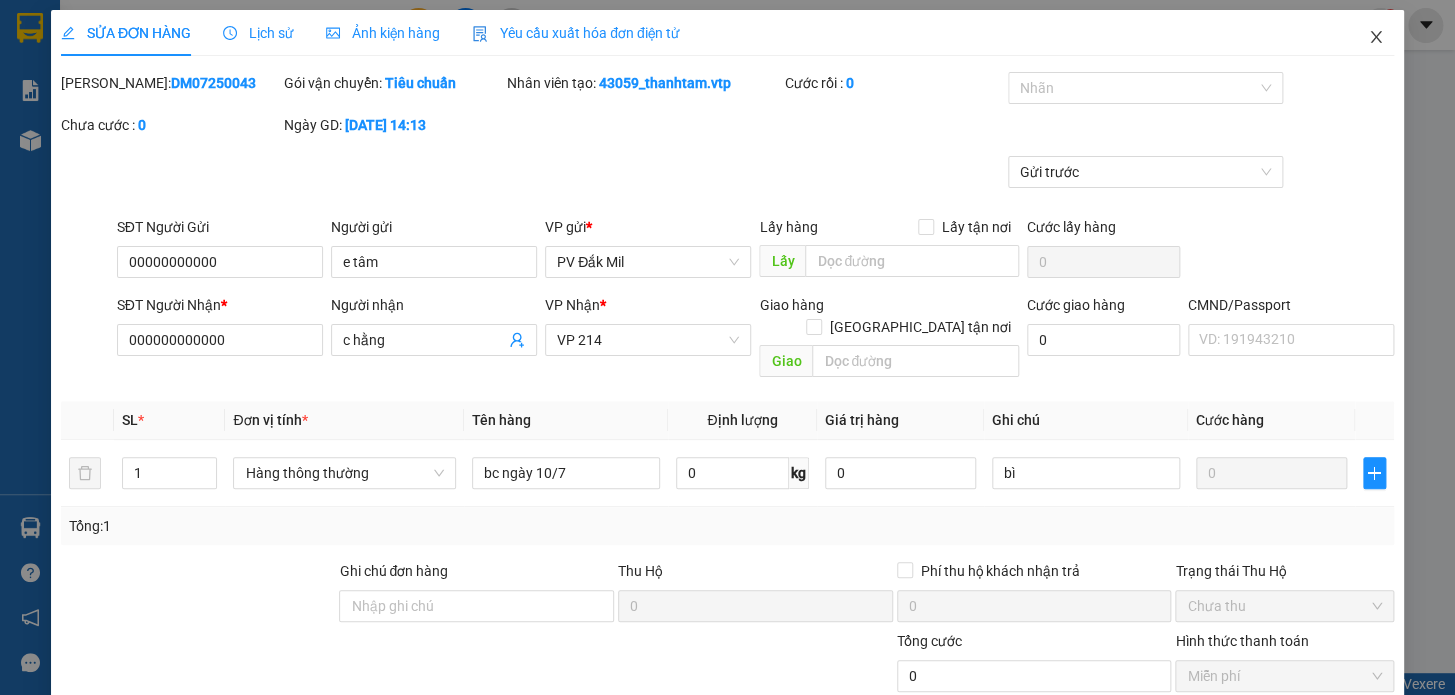 click 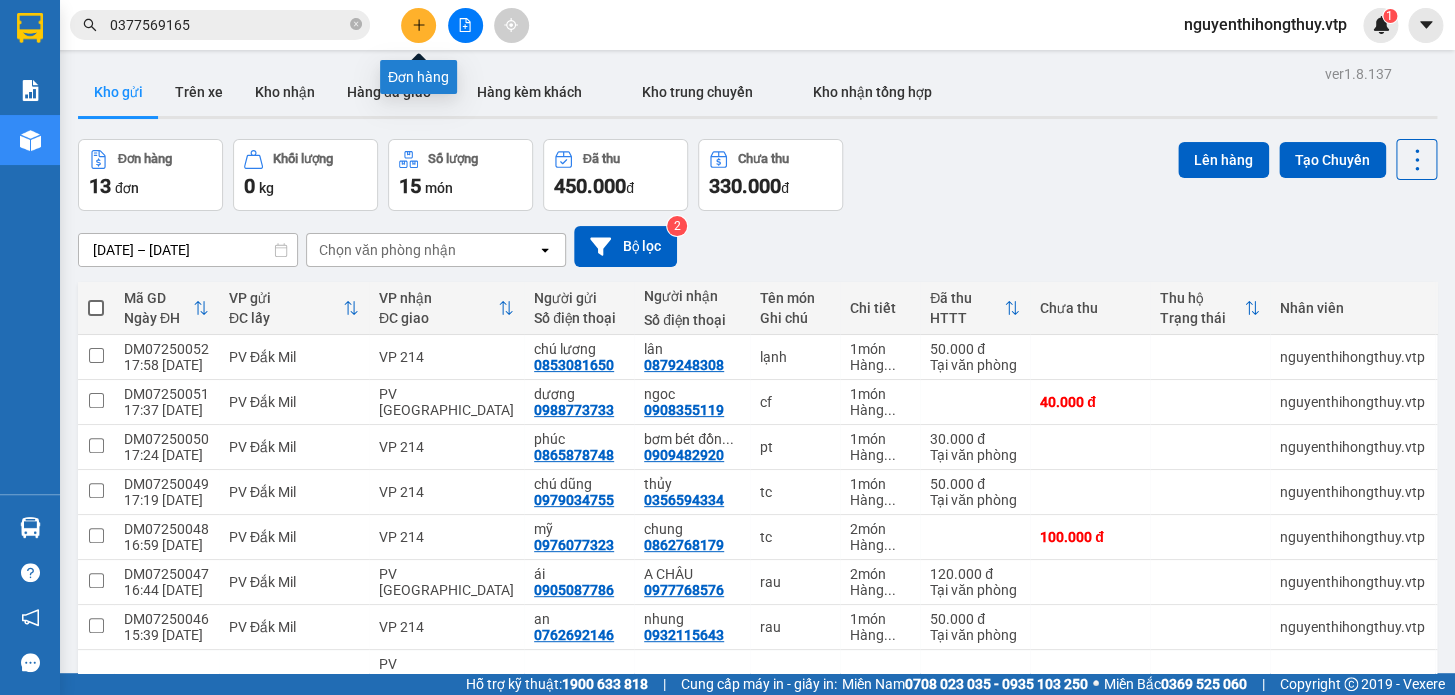click 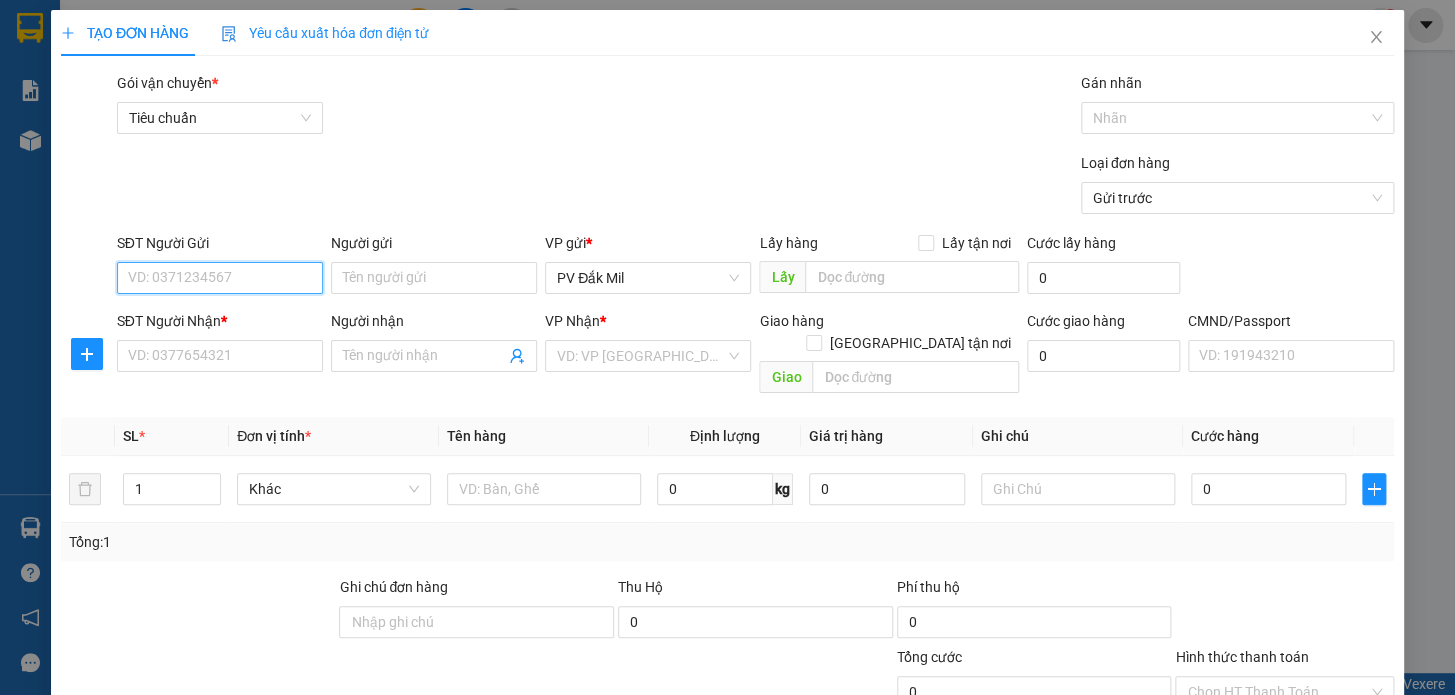 click on "SĐT Người Gửi" at bounding box center (220, 278) 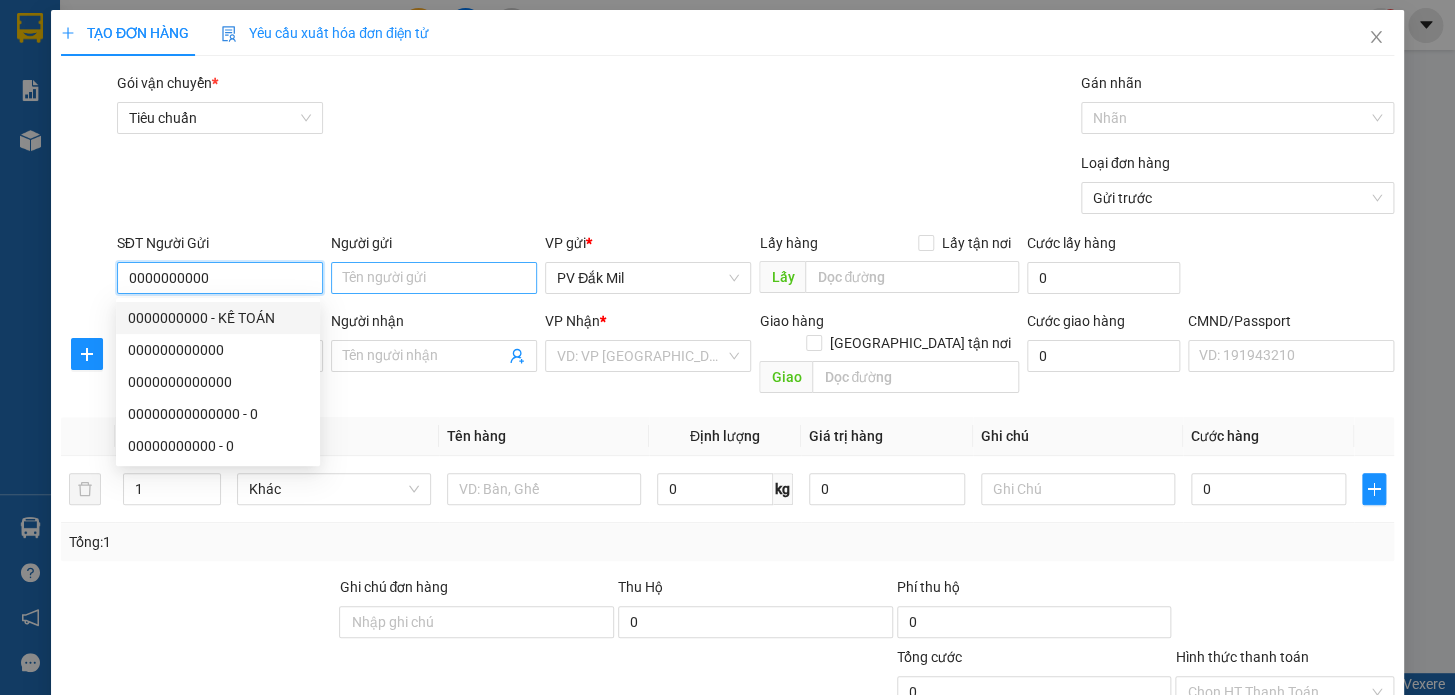 type on "0000000000" 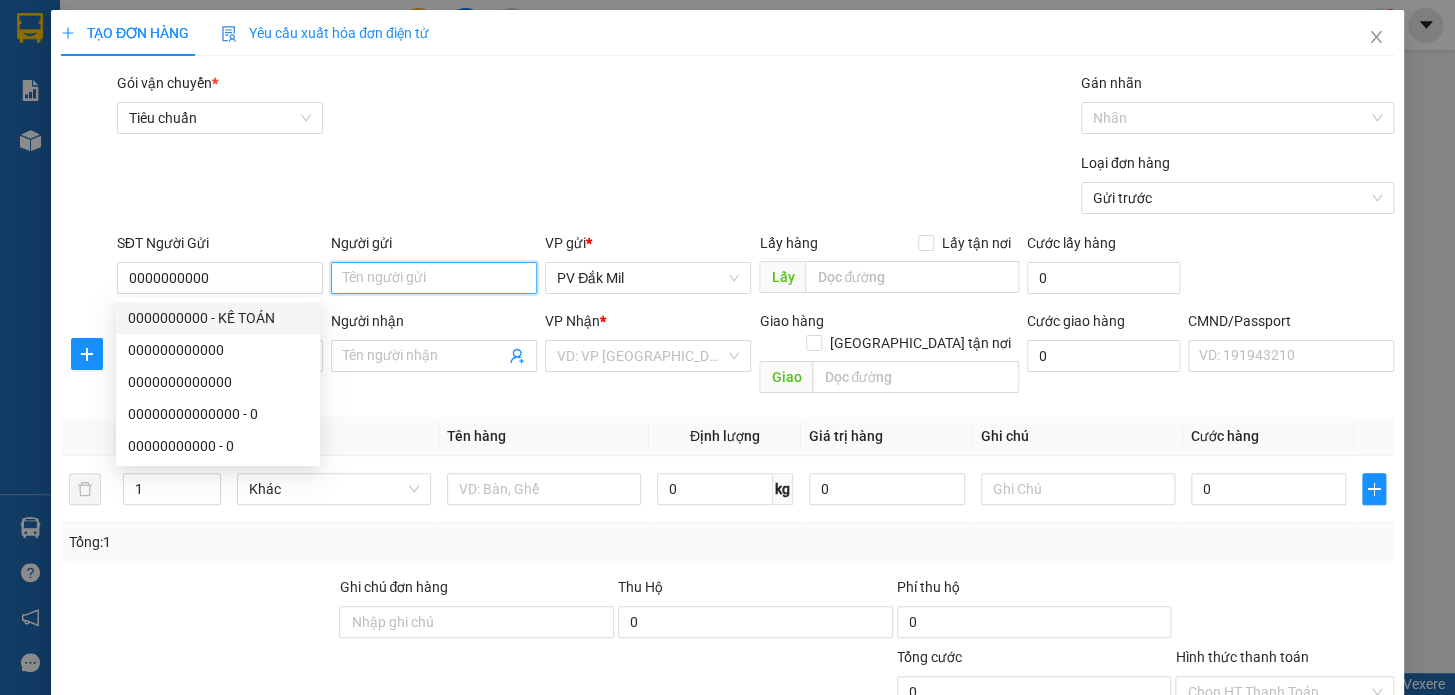 click on "Người gửi" at bounding box center (434, 278) 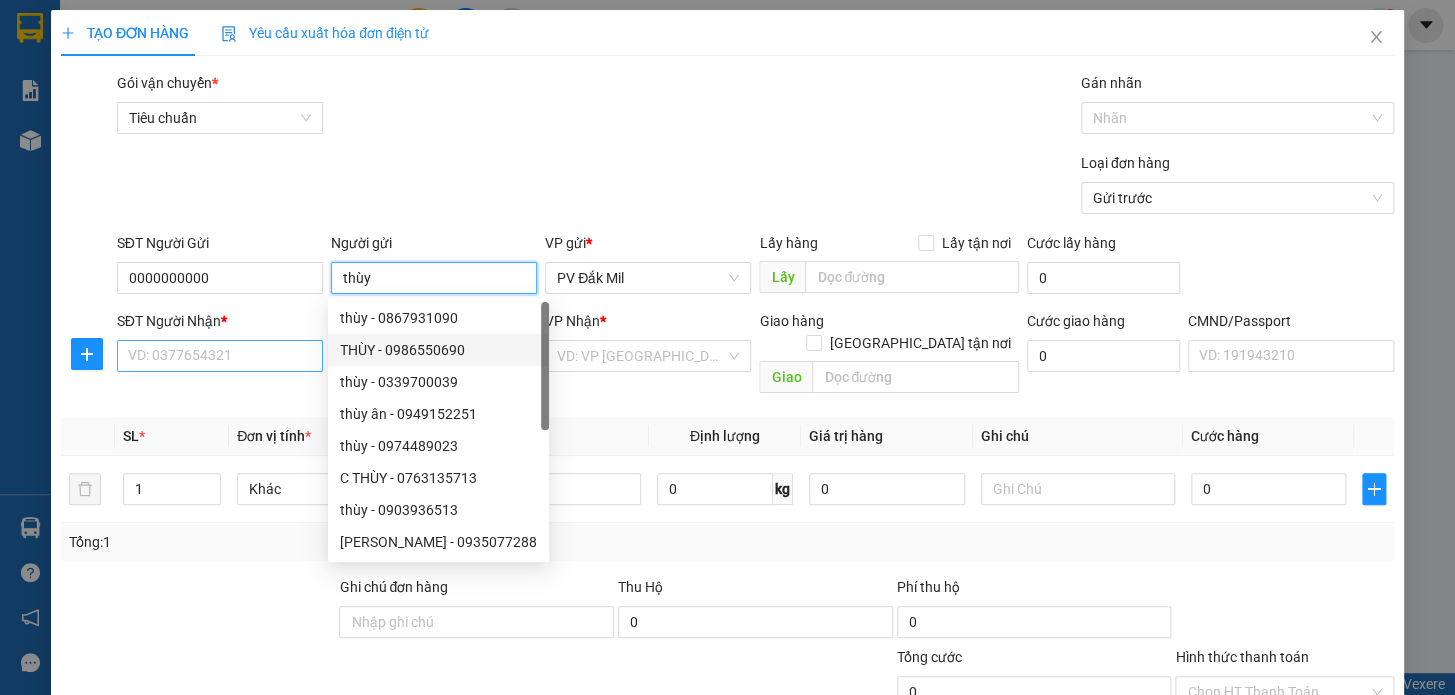 type on "thùy" 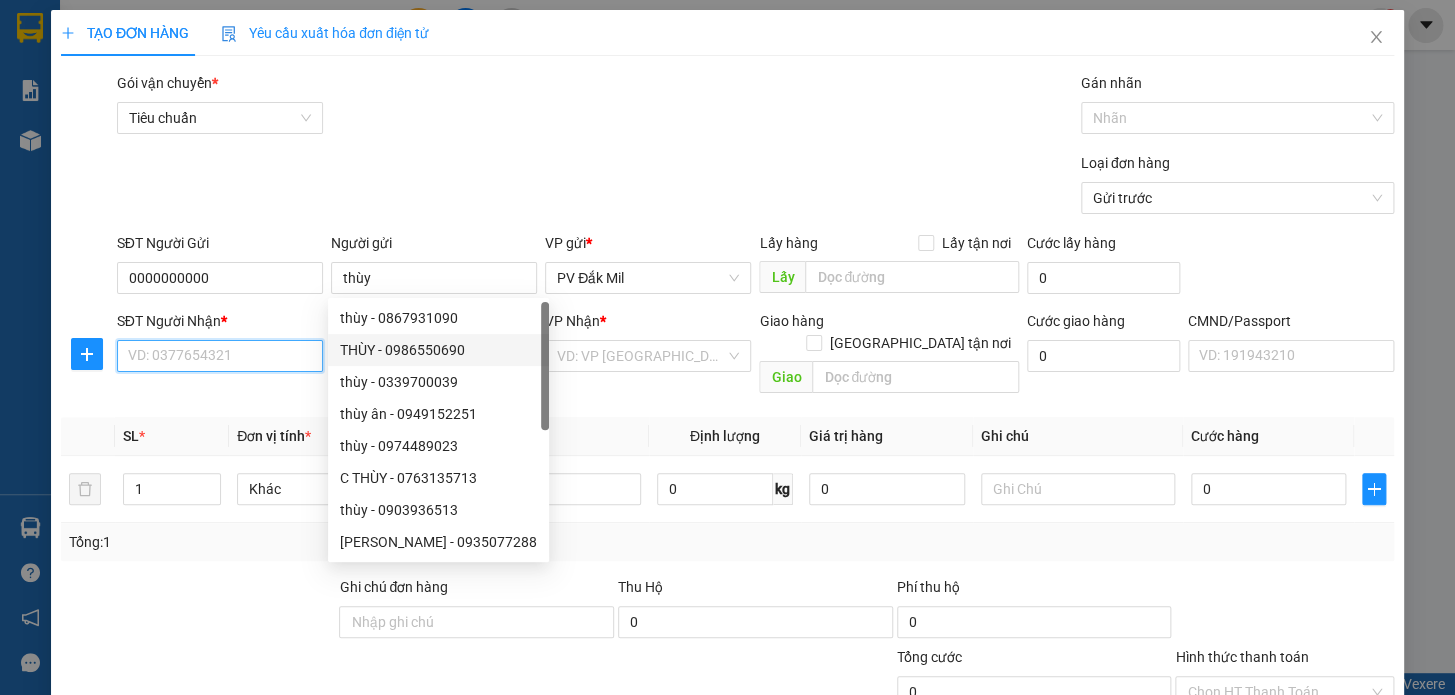 click on "SĐT Người Nhận  *" at bounding box center (220, 356) 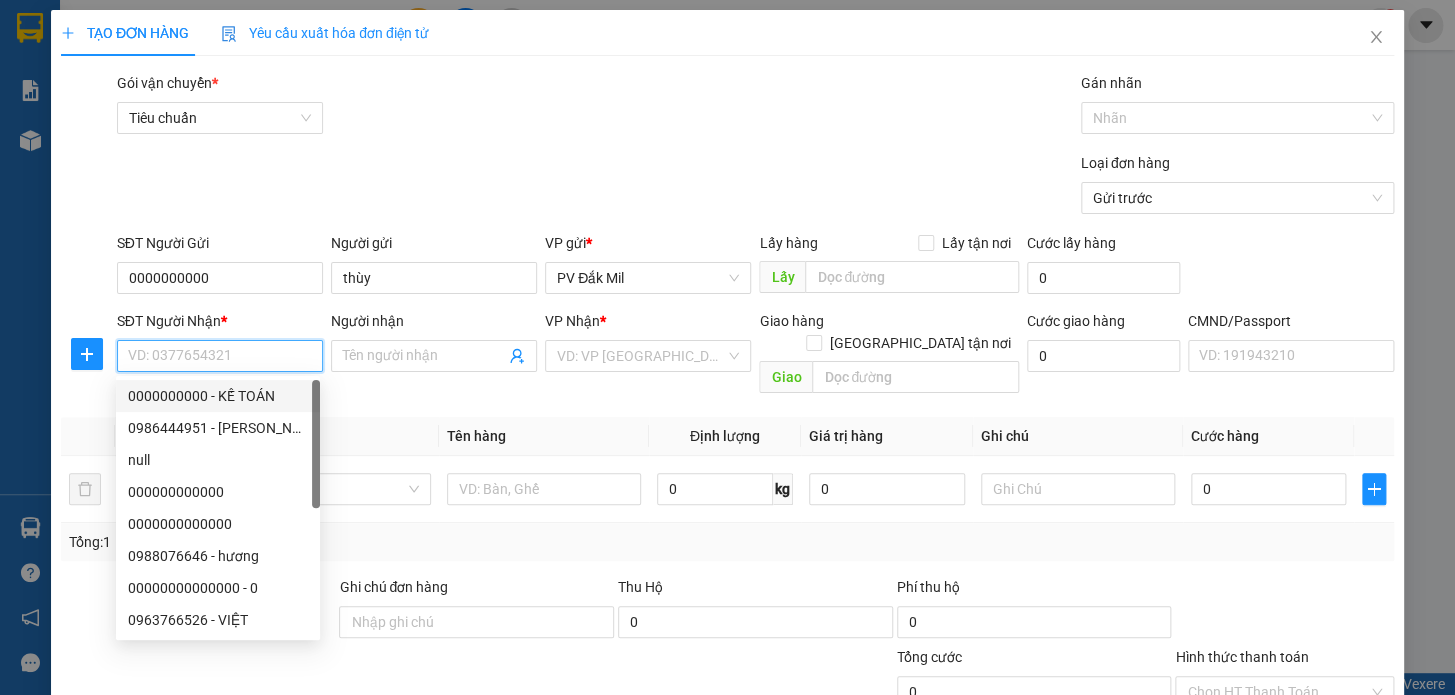 click on "0000000000 - KẾ TOÁN" at bounding box center (218, 396) 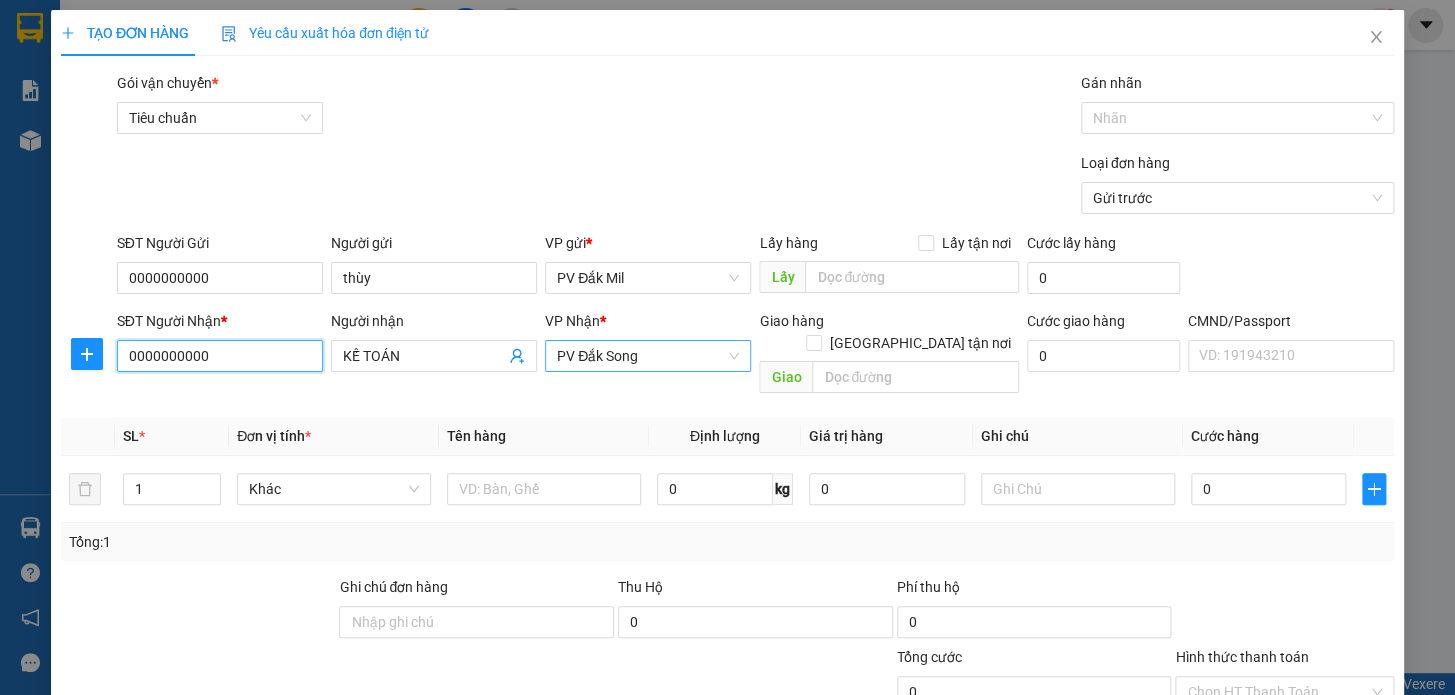 click on "PV Đắk Song" at bounding box center [648, 356] 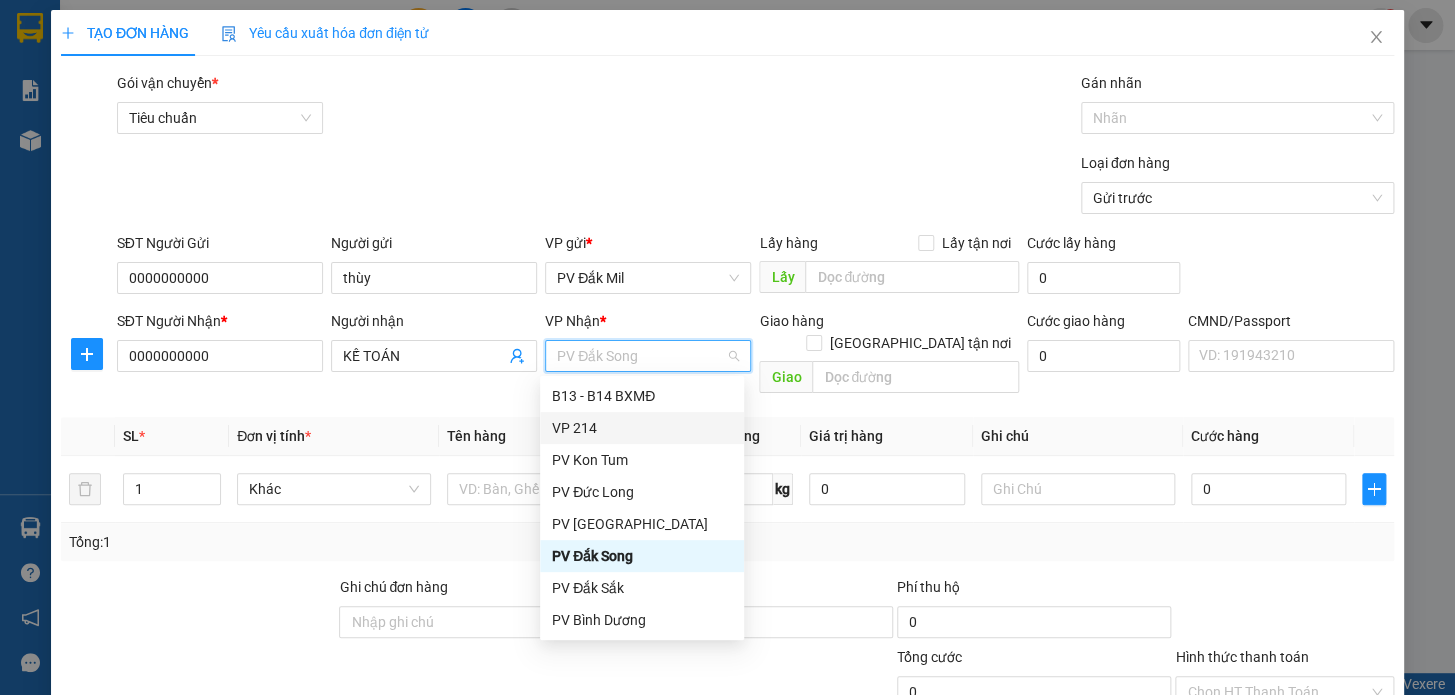 click on "VP 214" at bounding box center [642, 428] 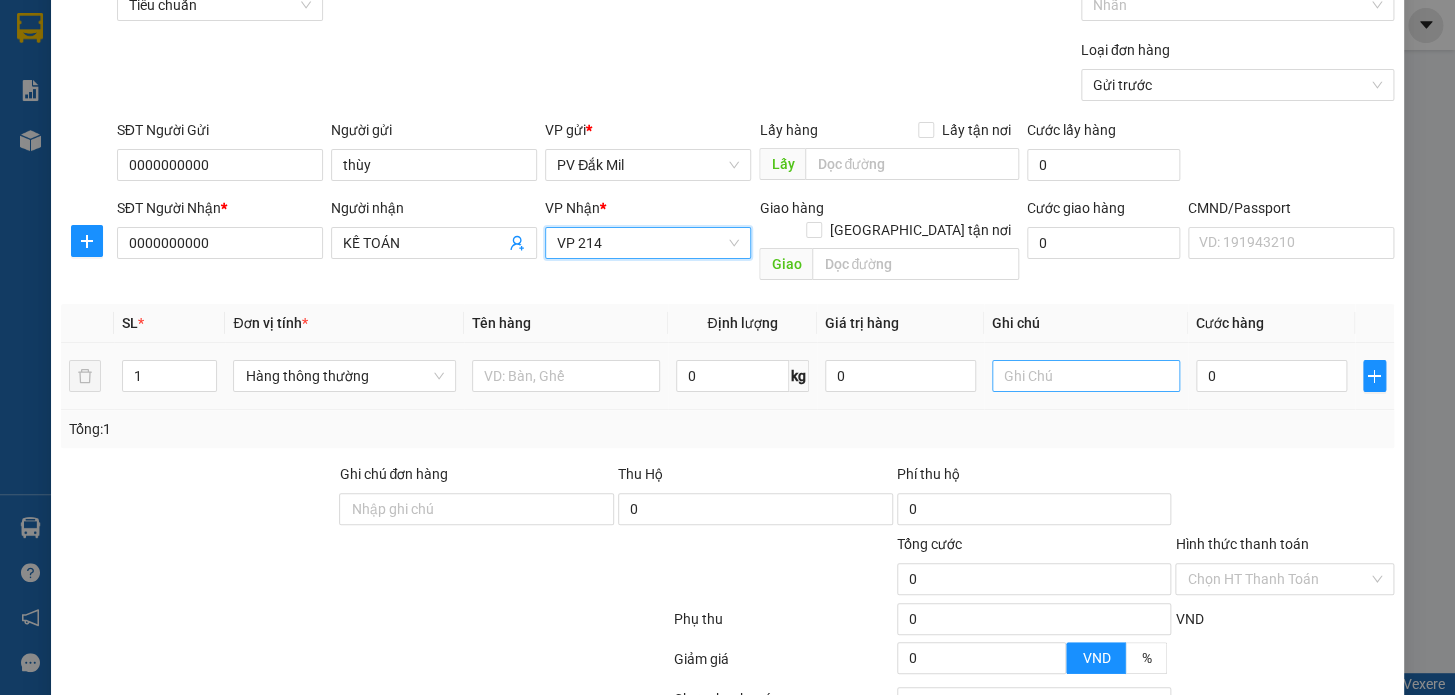 scroll, scrollTop: 265, scrollLeft: 0, axis: vertical 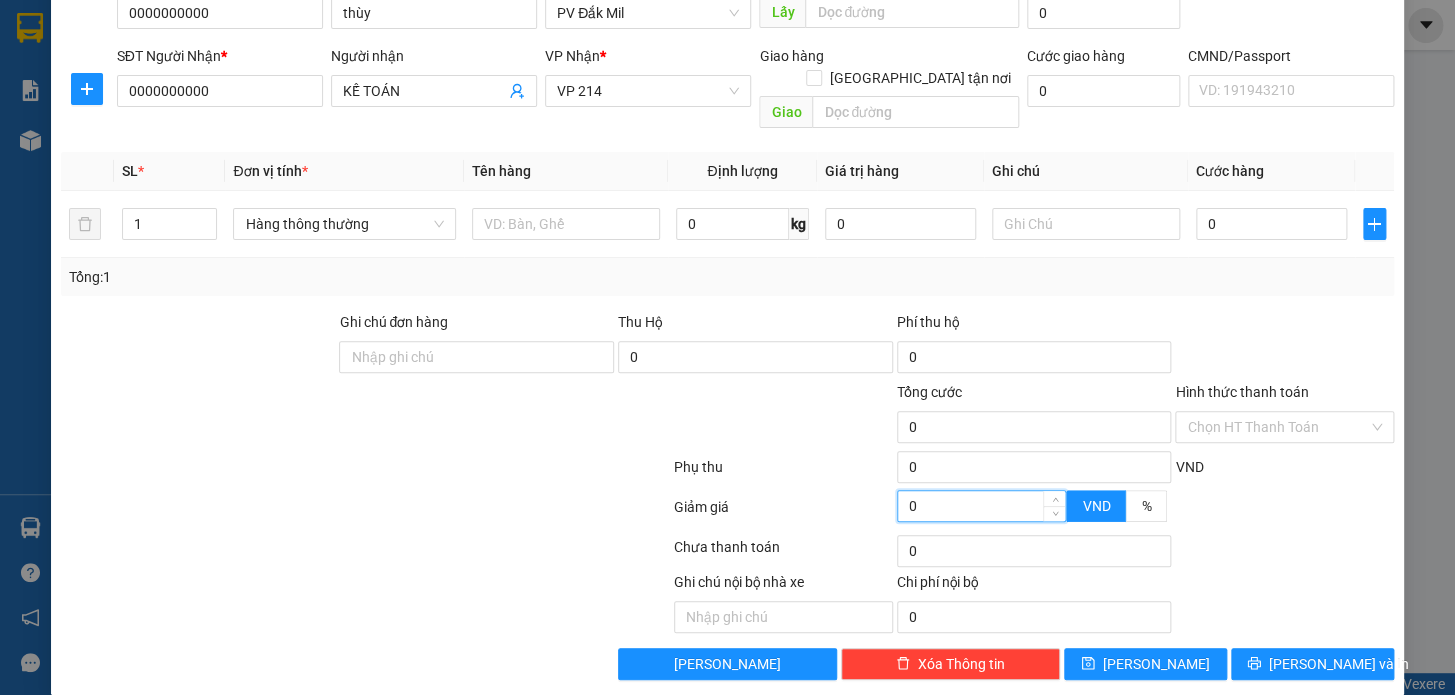 click on "0" at bounding box center (982, 506) 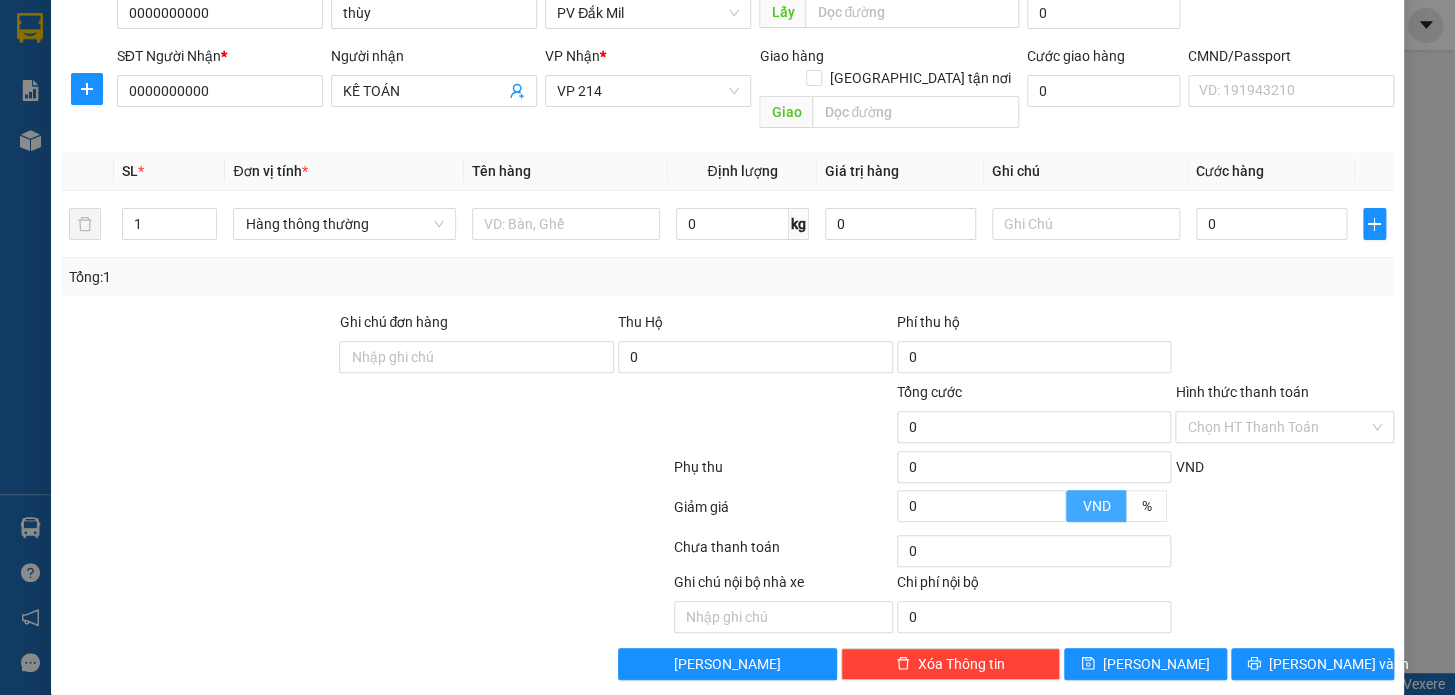 click on "VND" at bounding box center (1096, 506) 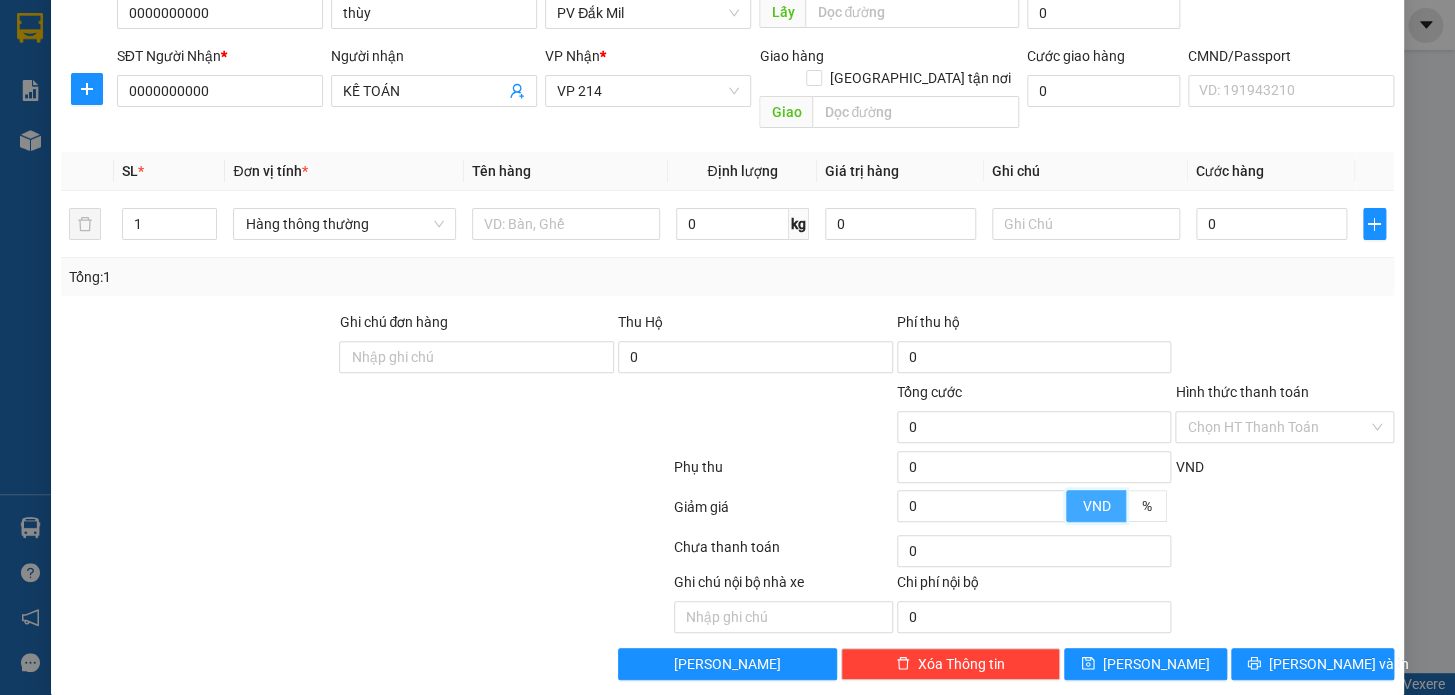 click on "VND" at bounding box center [1067, 511] 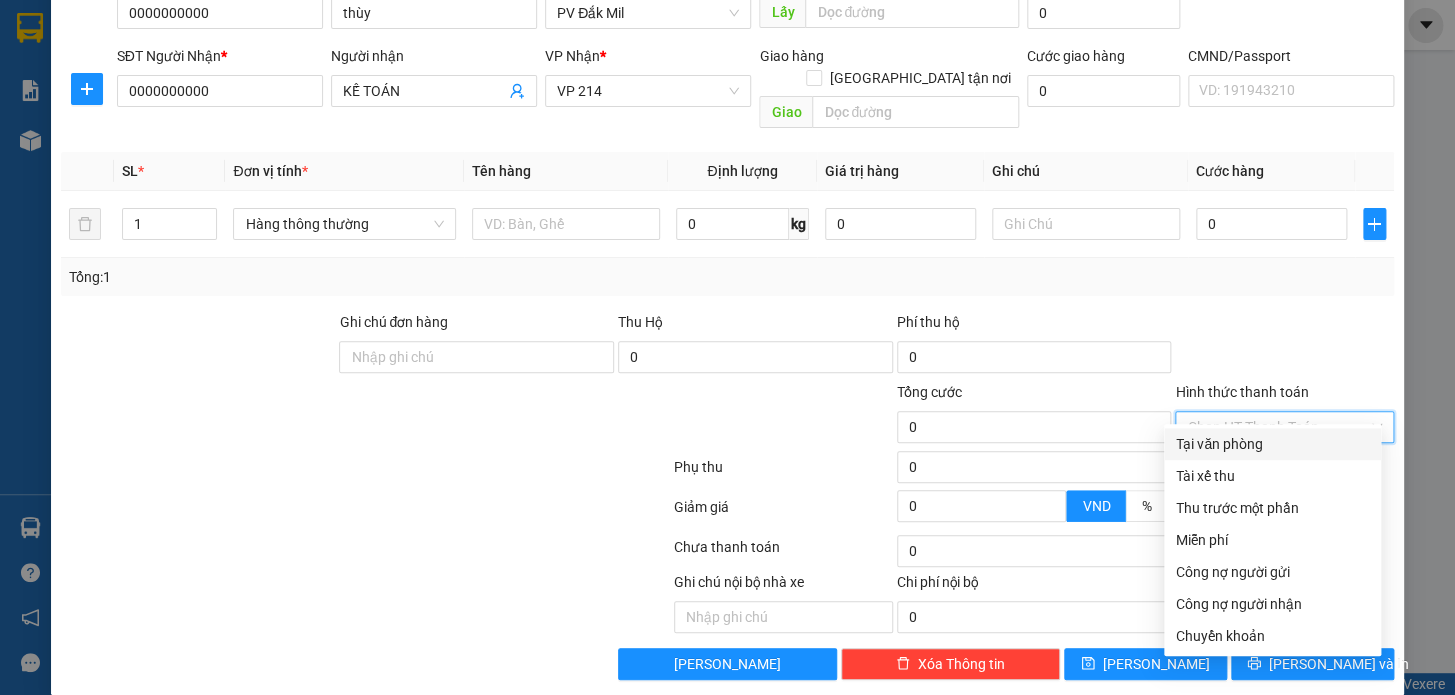 click on "Hình thức thanh toán" at bounding box center [1277, 427] 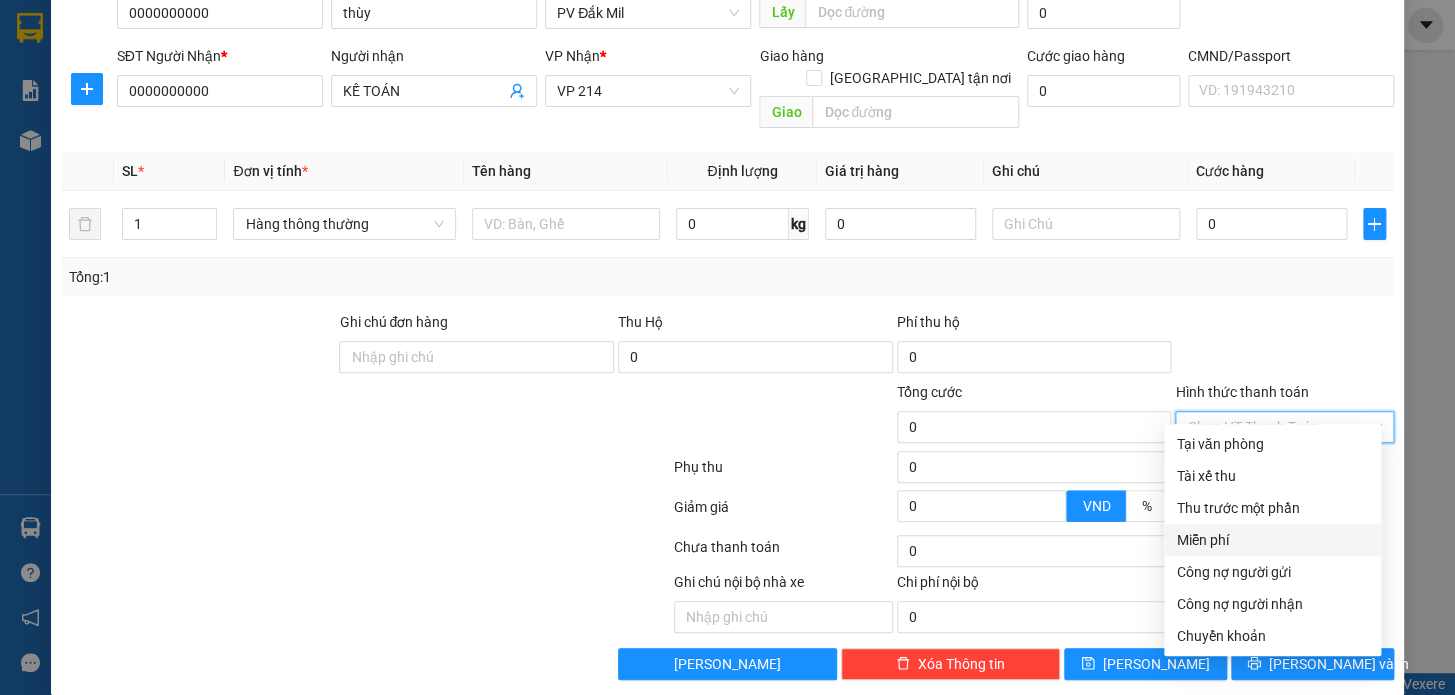 click on "Miễn phí" at bounding box center (1272, 540) 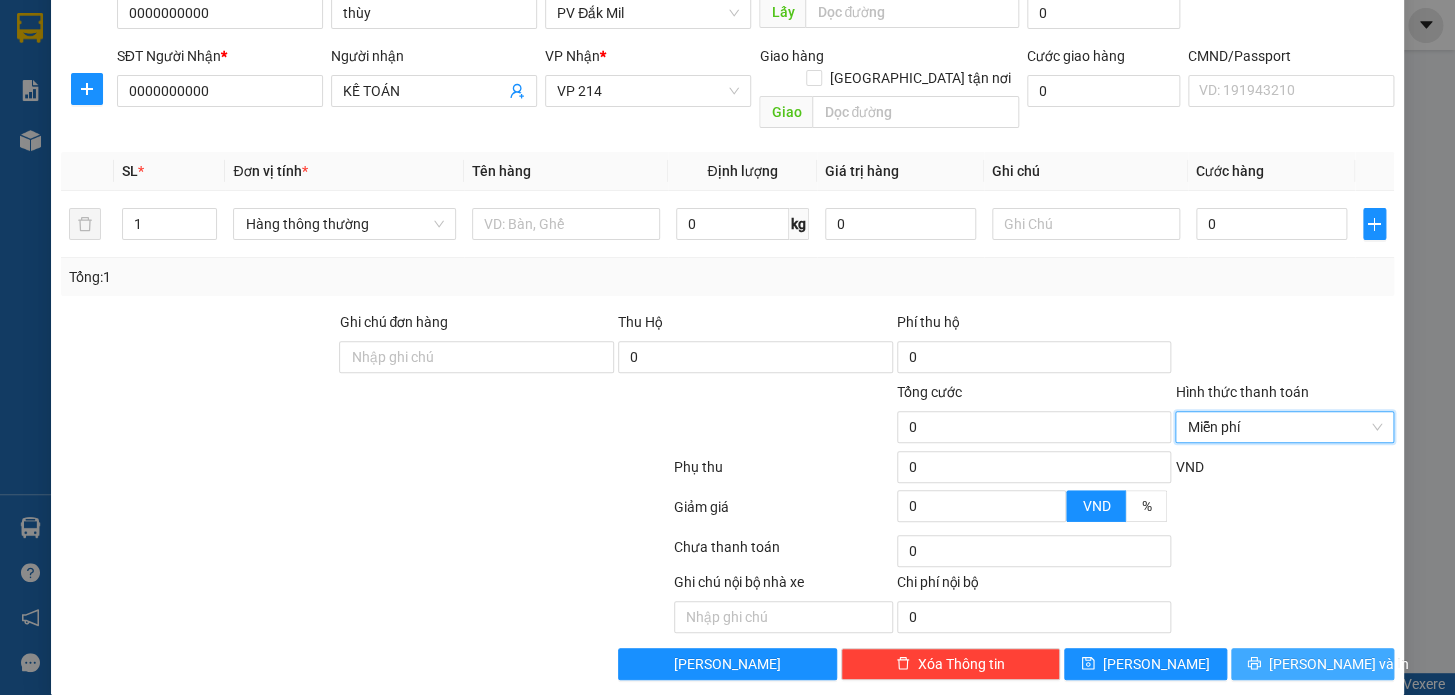 click on "[PERSON_NAME] và In" at bounding box center (1339, 664) 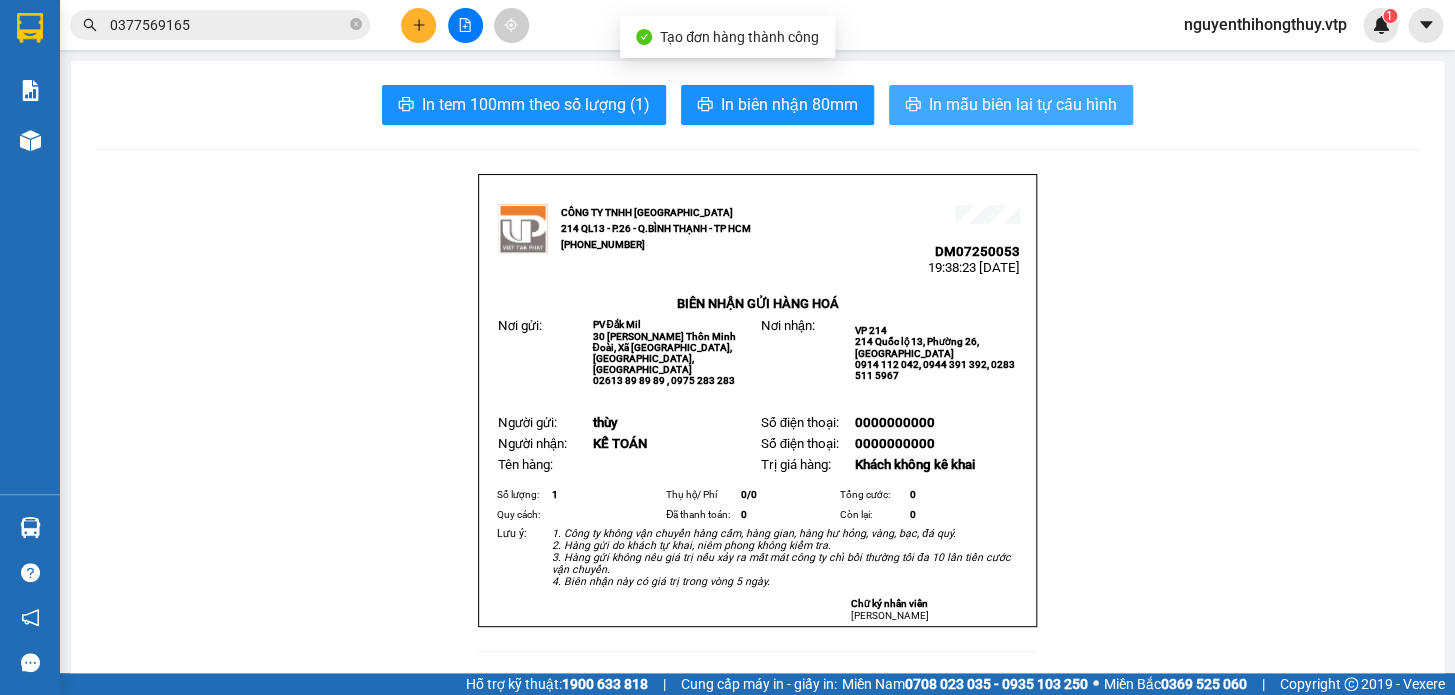 click on "In mẫu biên lai tự cấu hình" at bounding box center [1023, 104] 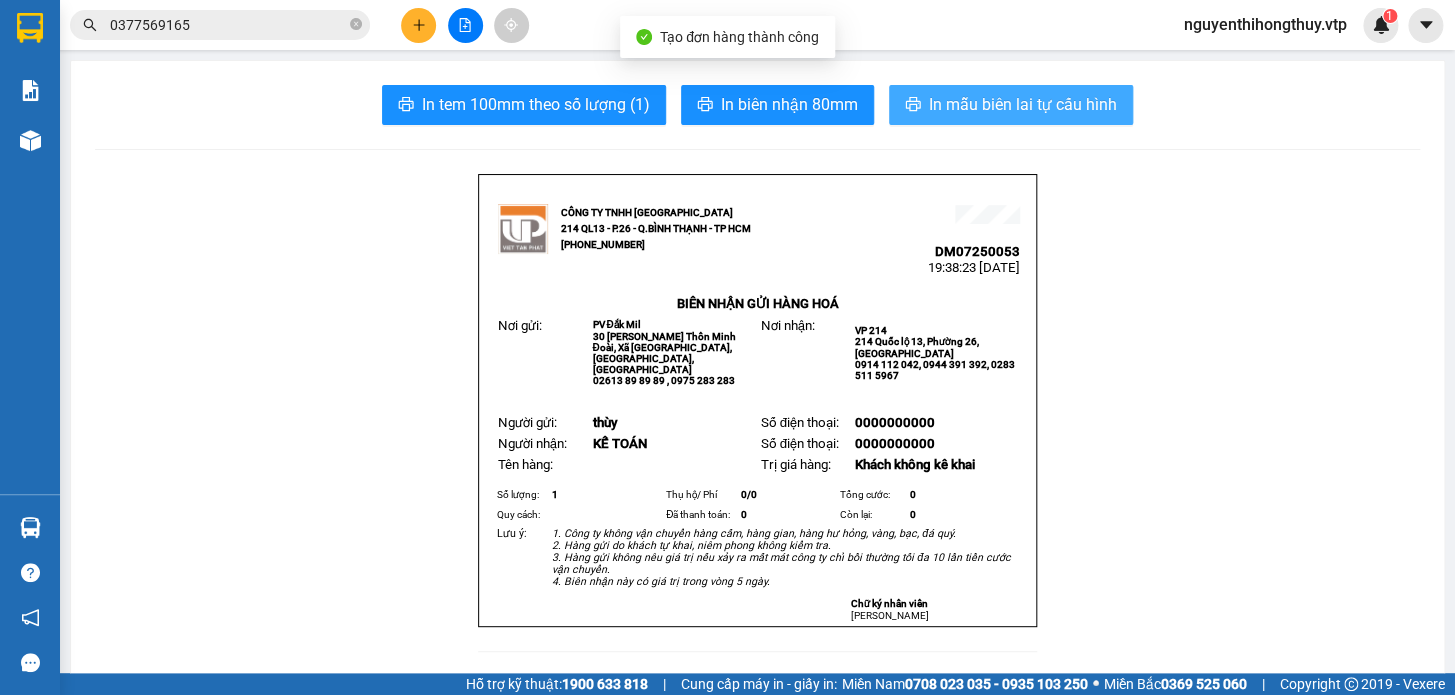 scroll, scrollTop: 0, scrollLeft: 0, axis: both 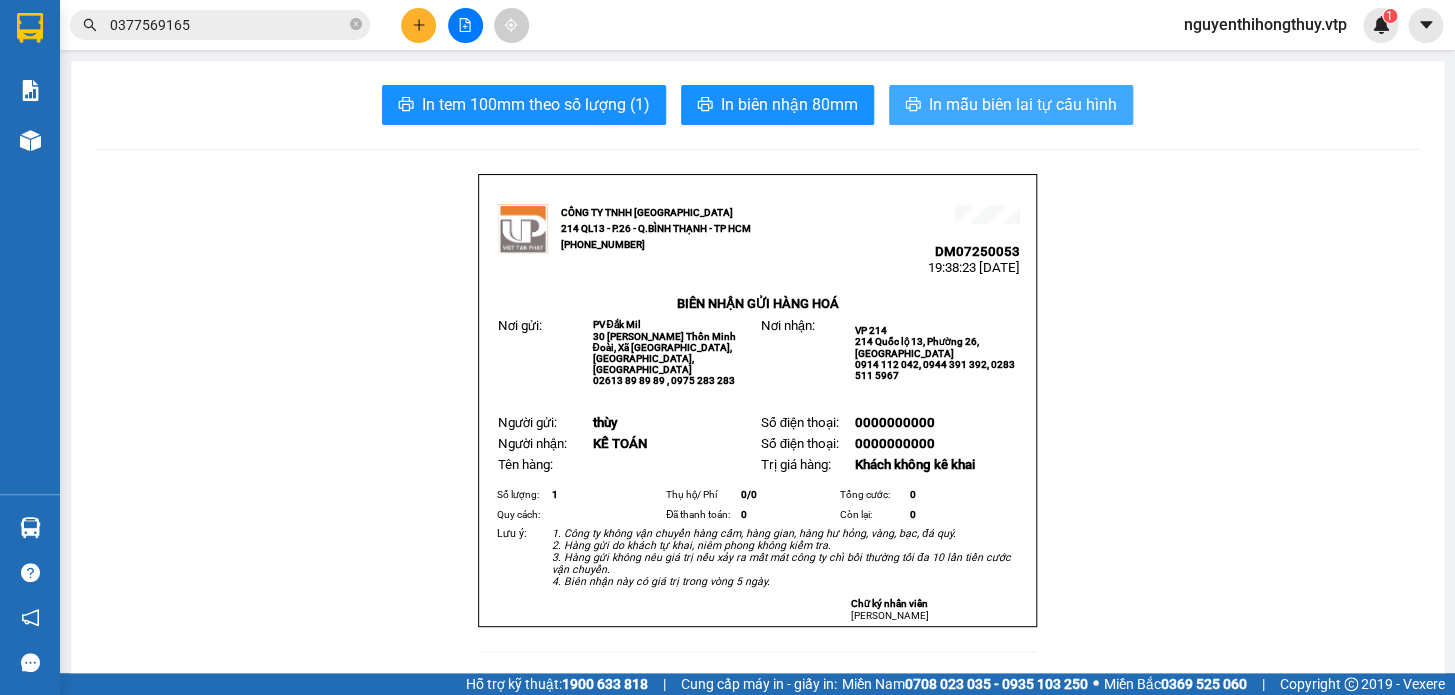 click on "In mẫu biên lai tự cấu hình" at bounding box center [1023, 104] 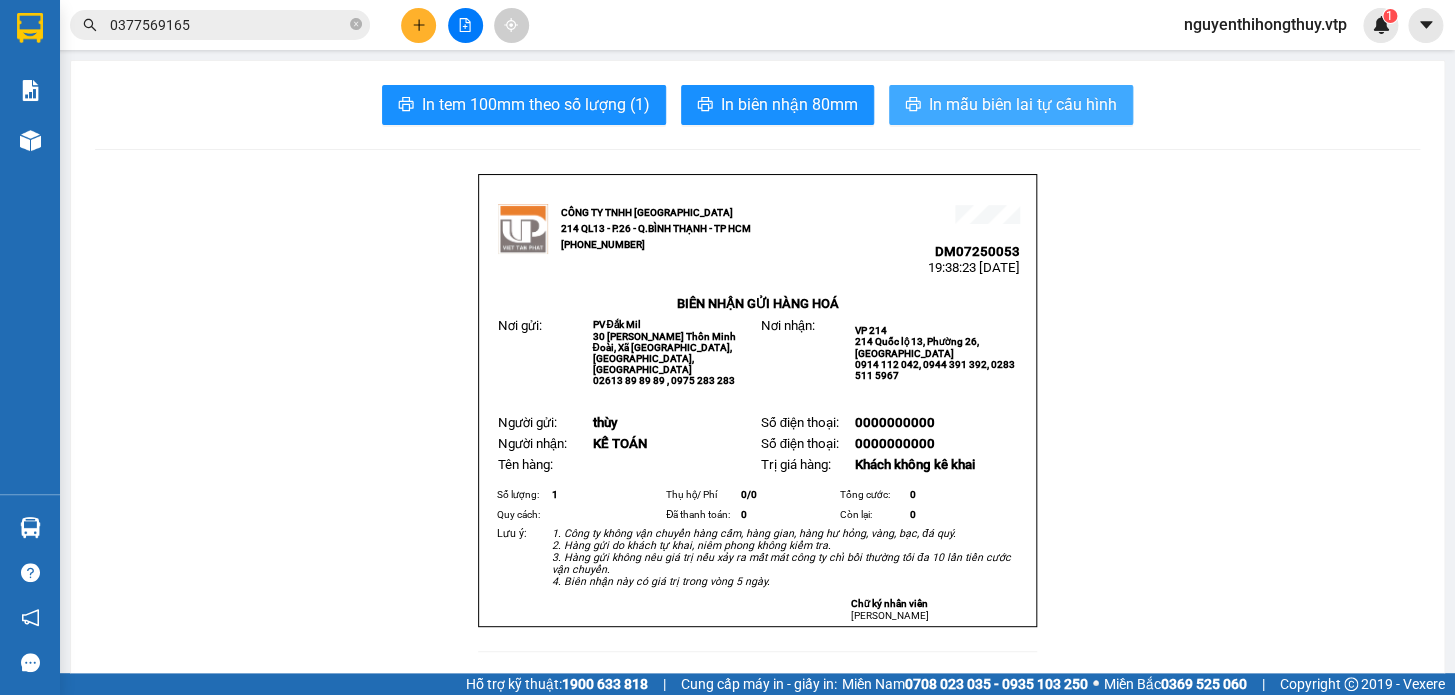 scroll, scrollTop: 0, scrollLeft: 0, axis: both 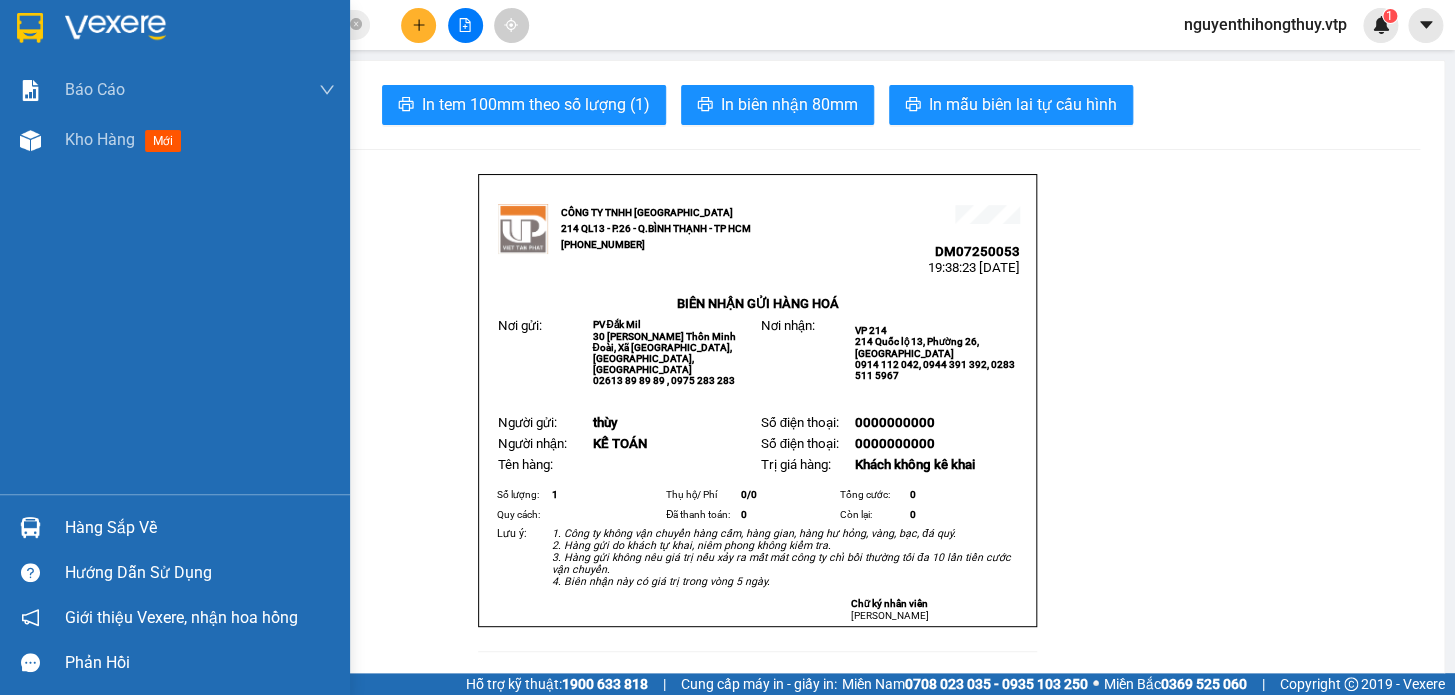 click at bounding box center [30, 28] 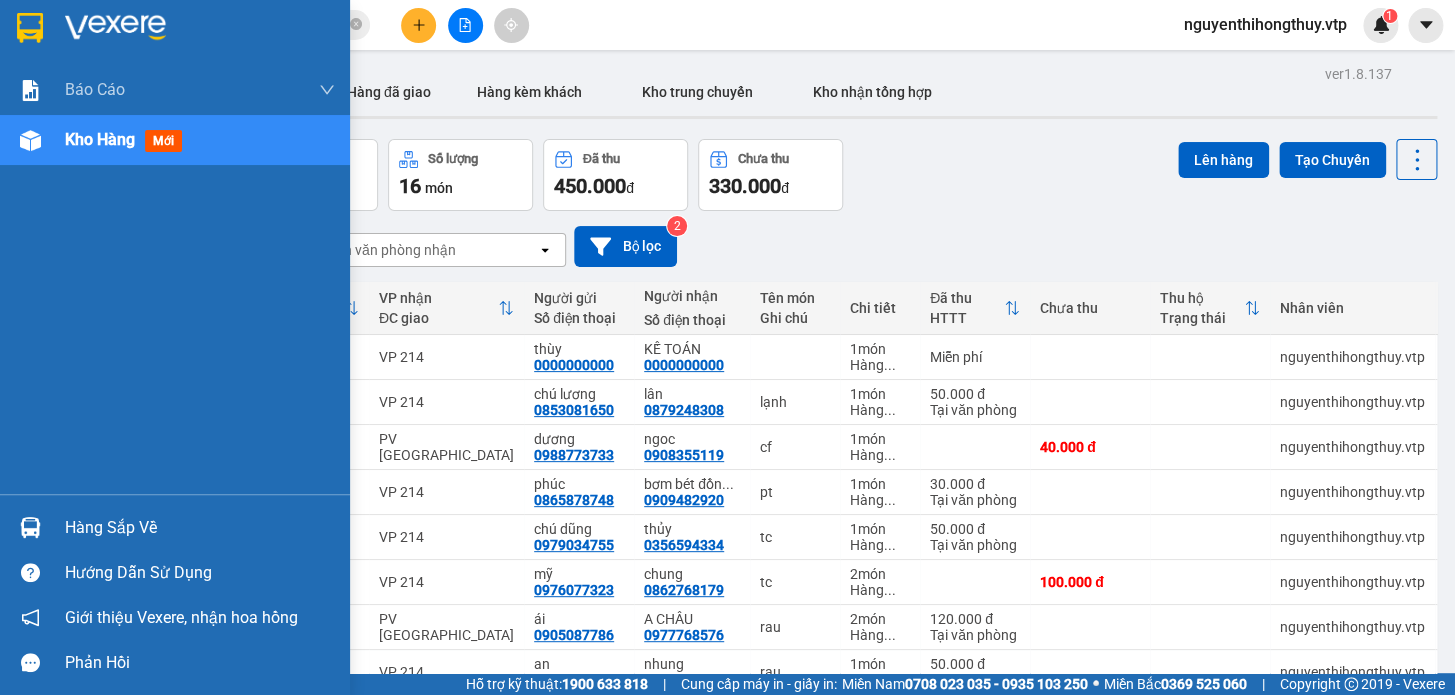 click on "Kho hàng mới" at bounding box center (175, 140) 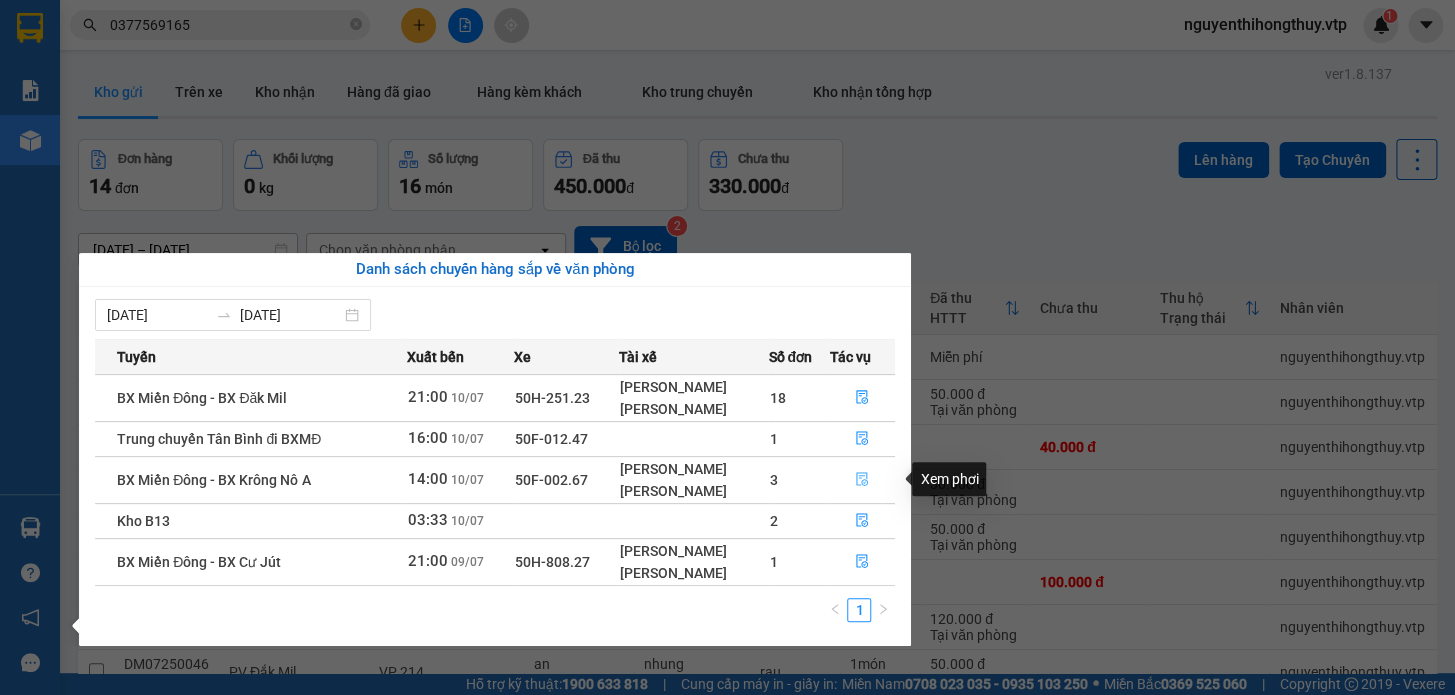 click 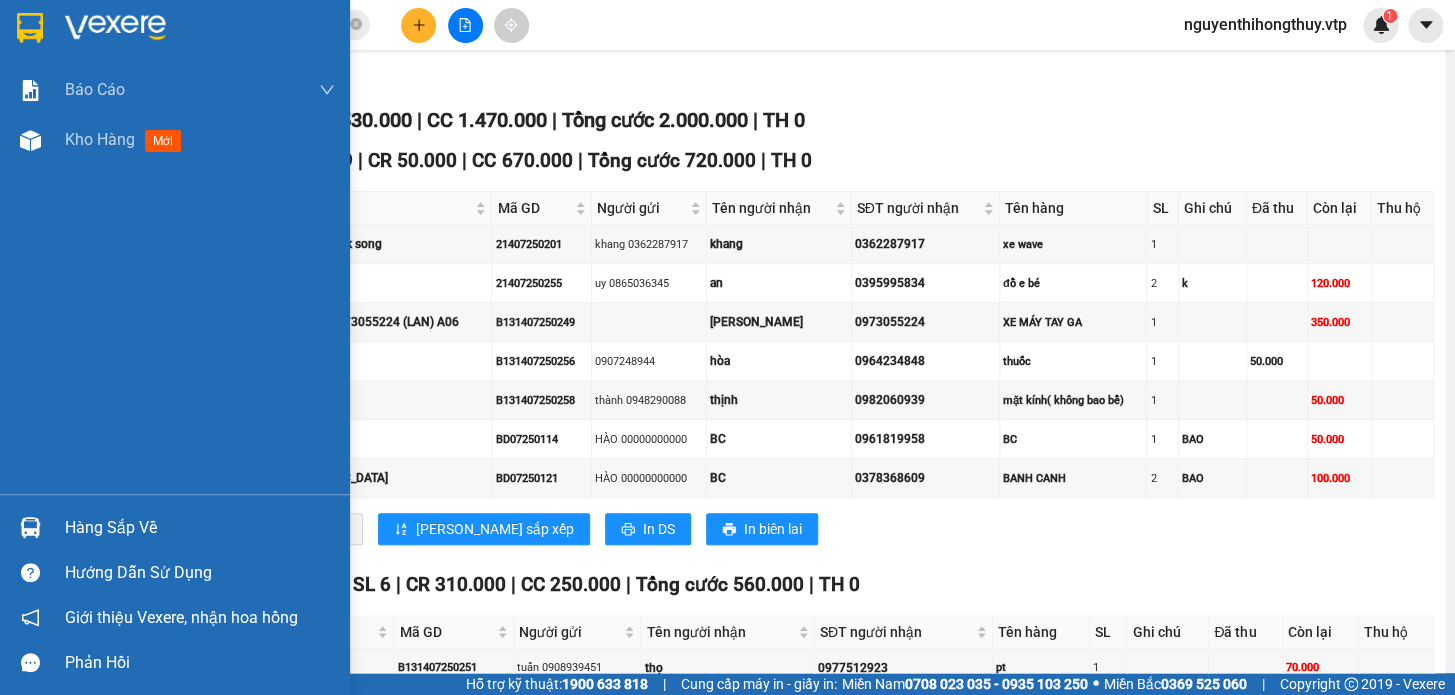 scroll, scrollTop: 90, scrollLeft: 0, axis: vertical 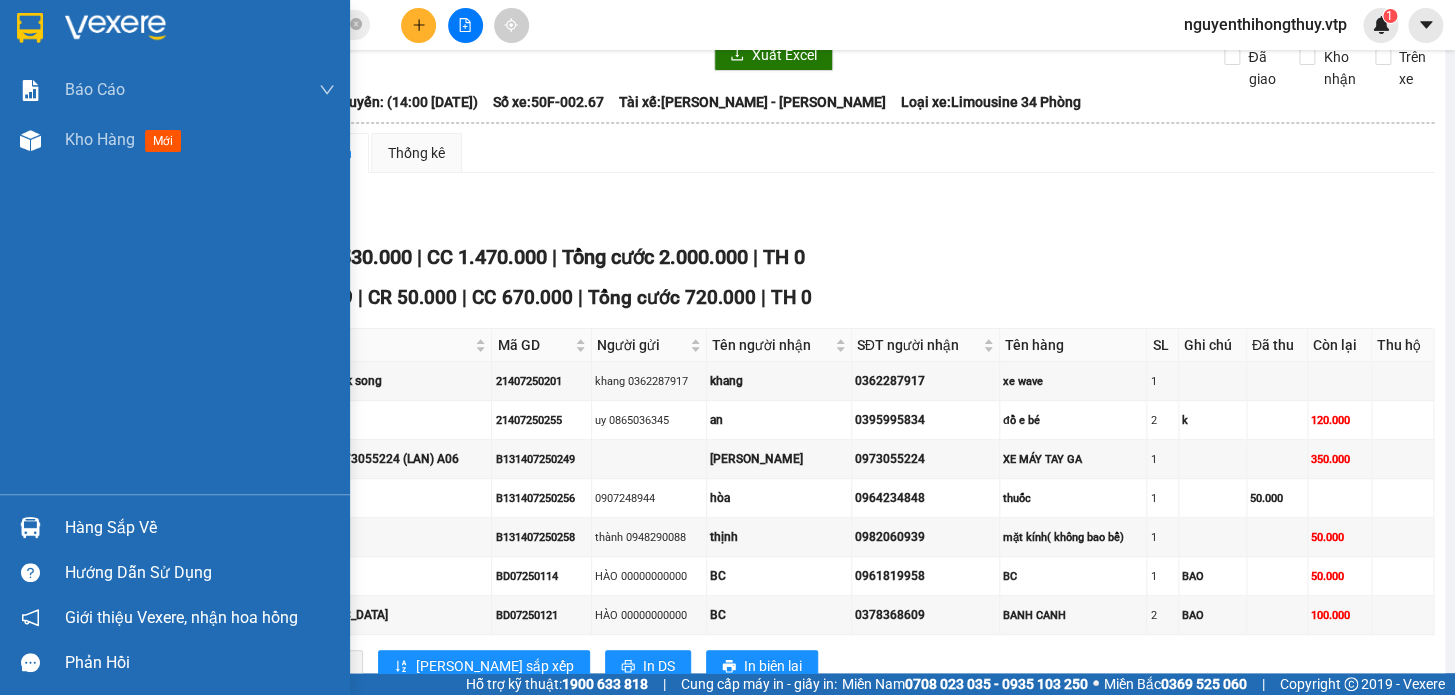 click at bounding box center [175, 32] 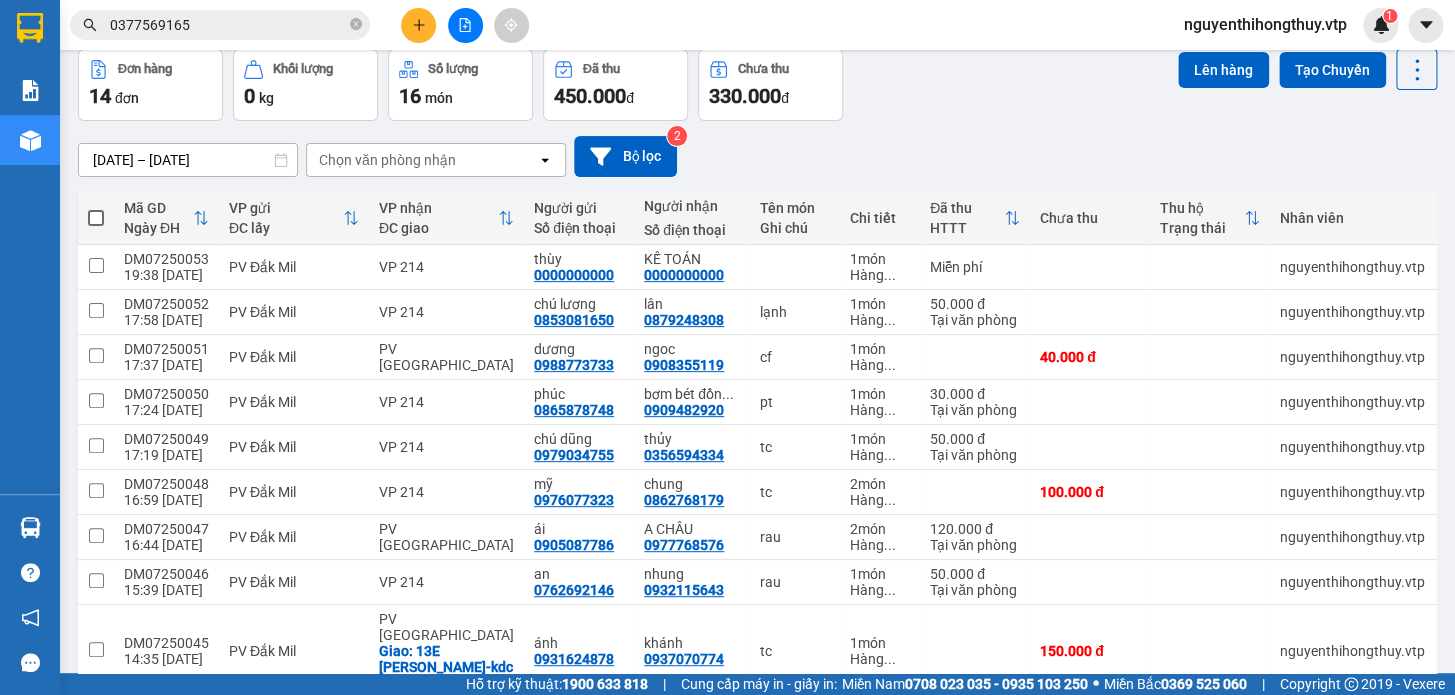 scroll, scrollTop: 0, scrollLeft: 0, axis: both 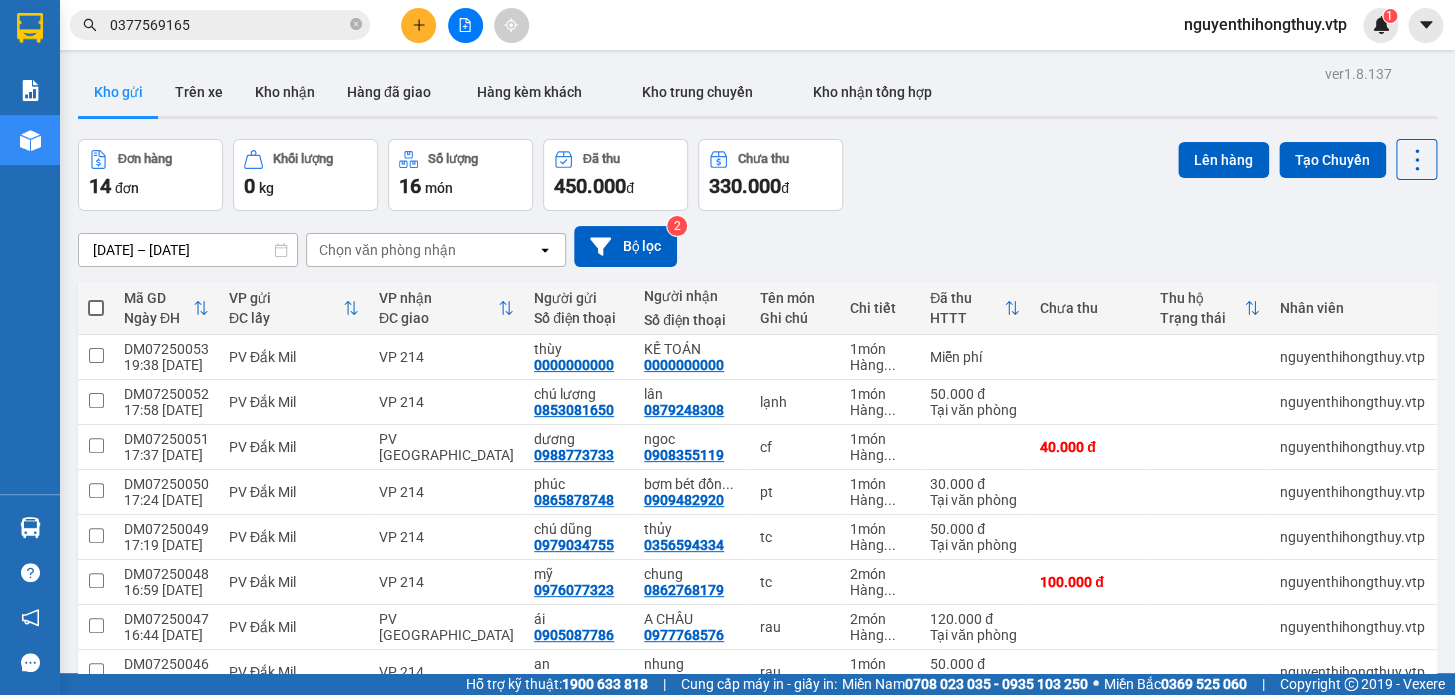 click at bounding box center (96, 308) 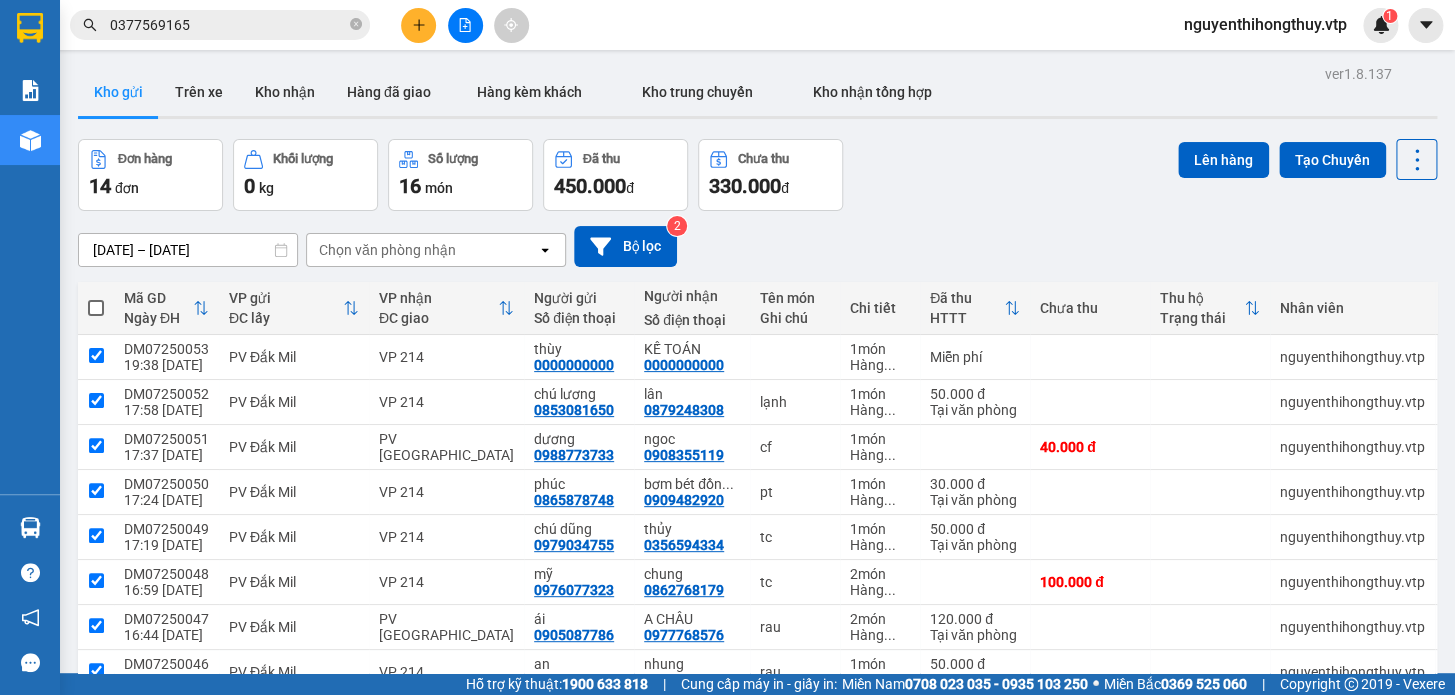 checkbox on "true" 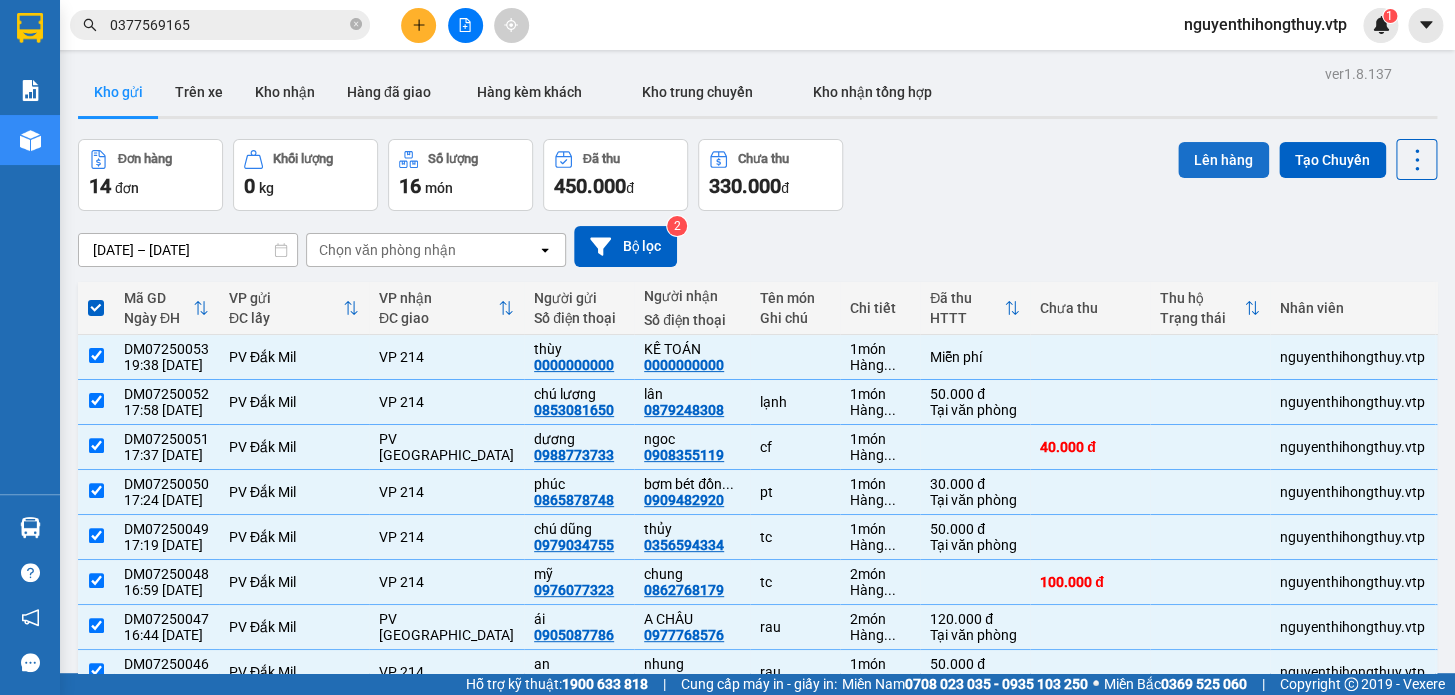 click on "Lên hàng" at bounding box center (1223, 160) 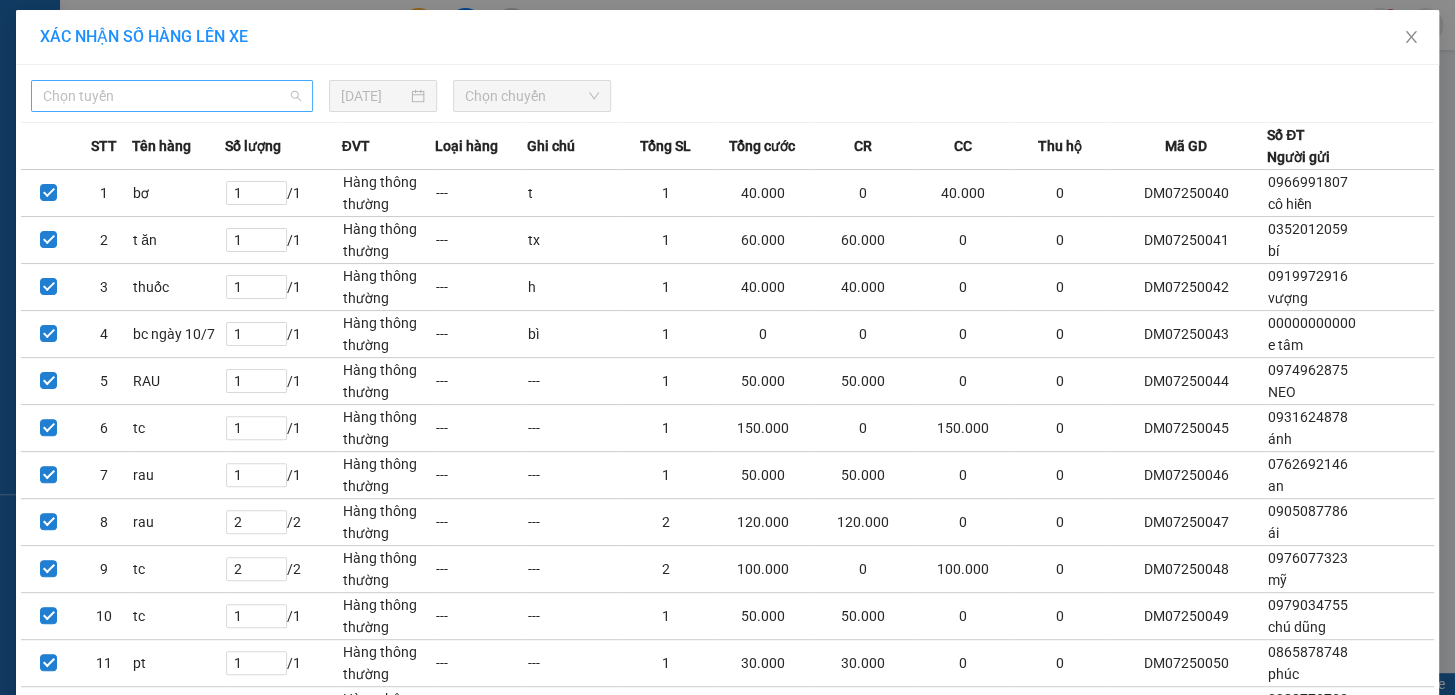 click on "Chọn tuyến" at bounding box center (172, 96) 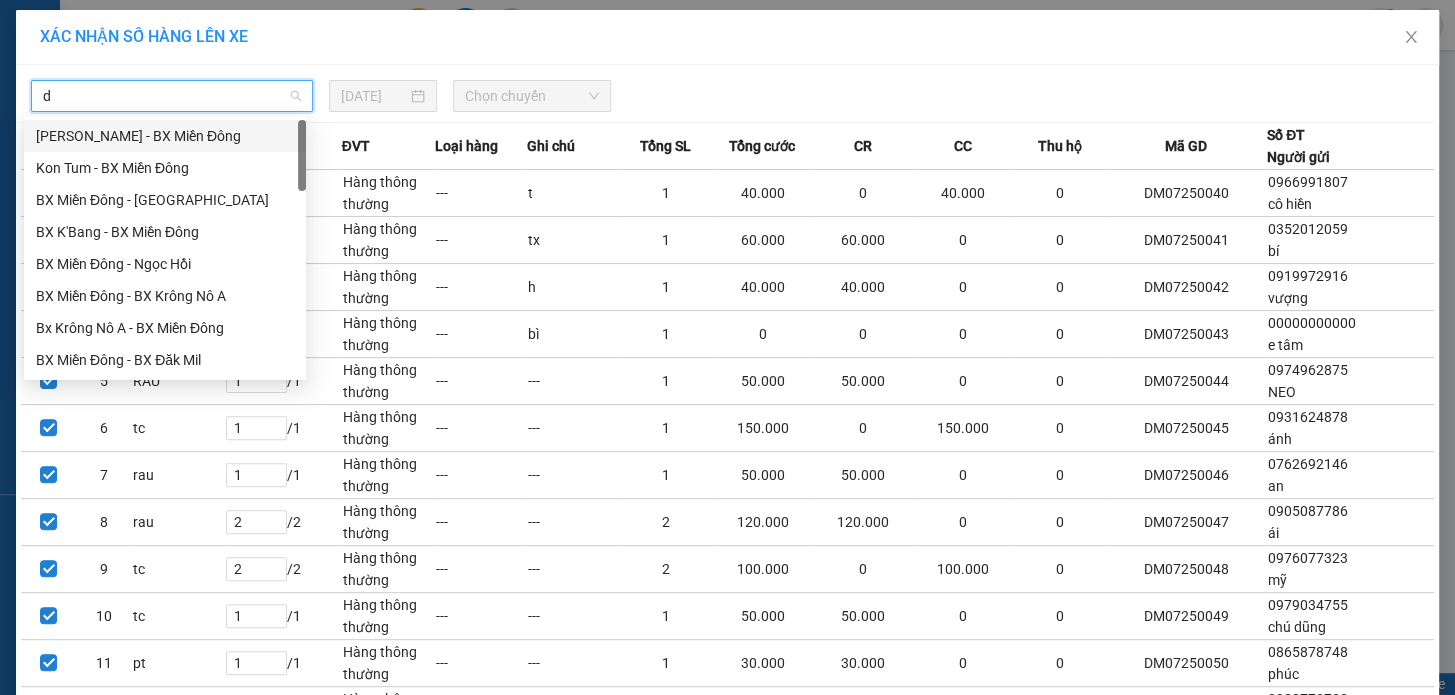 type on "da" 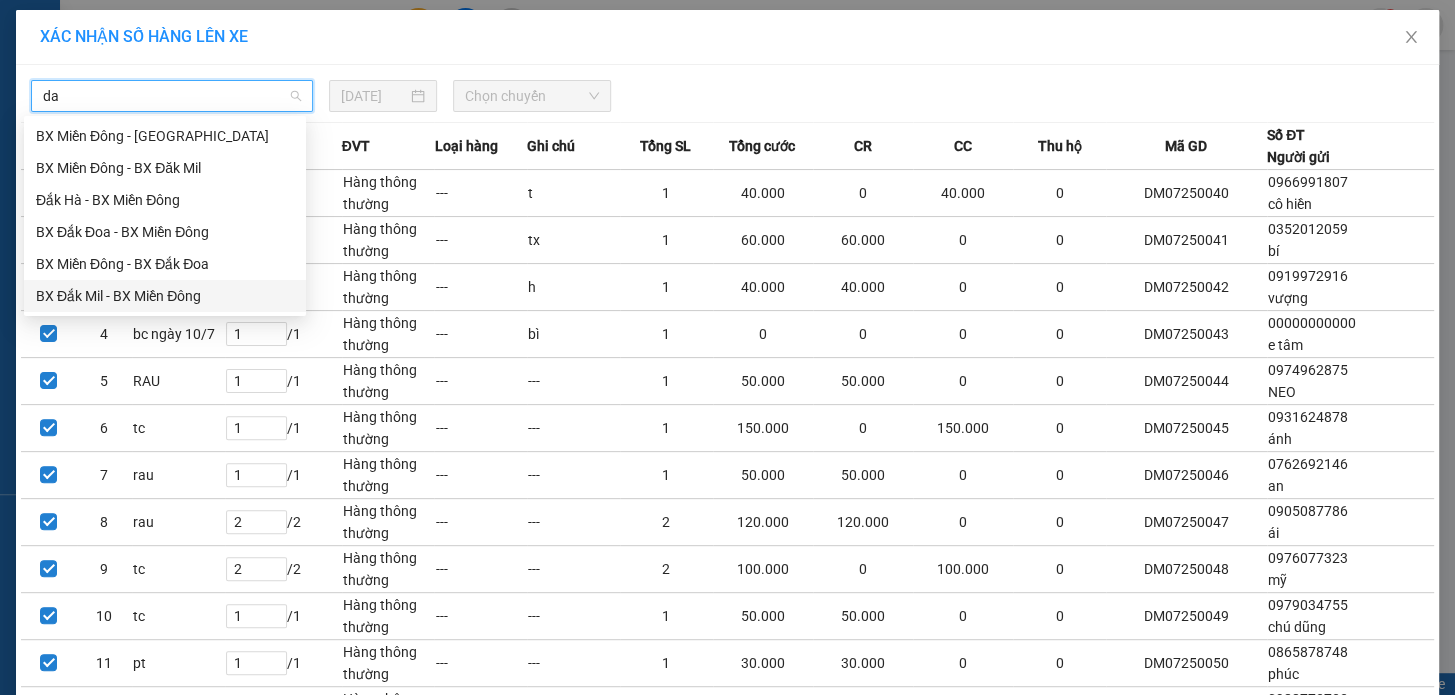 click on "BX Đắk Mil - BX Miền Đông" at bounding box center (165, 296) 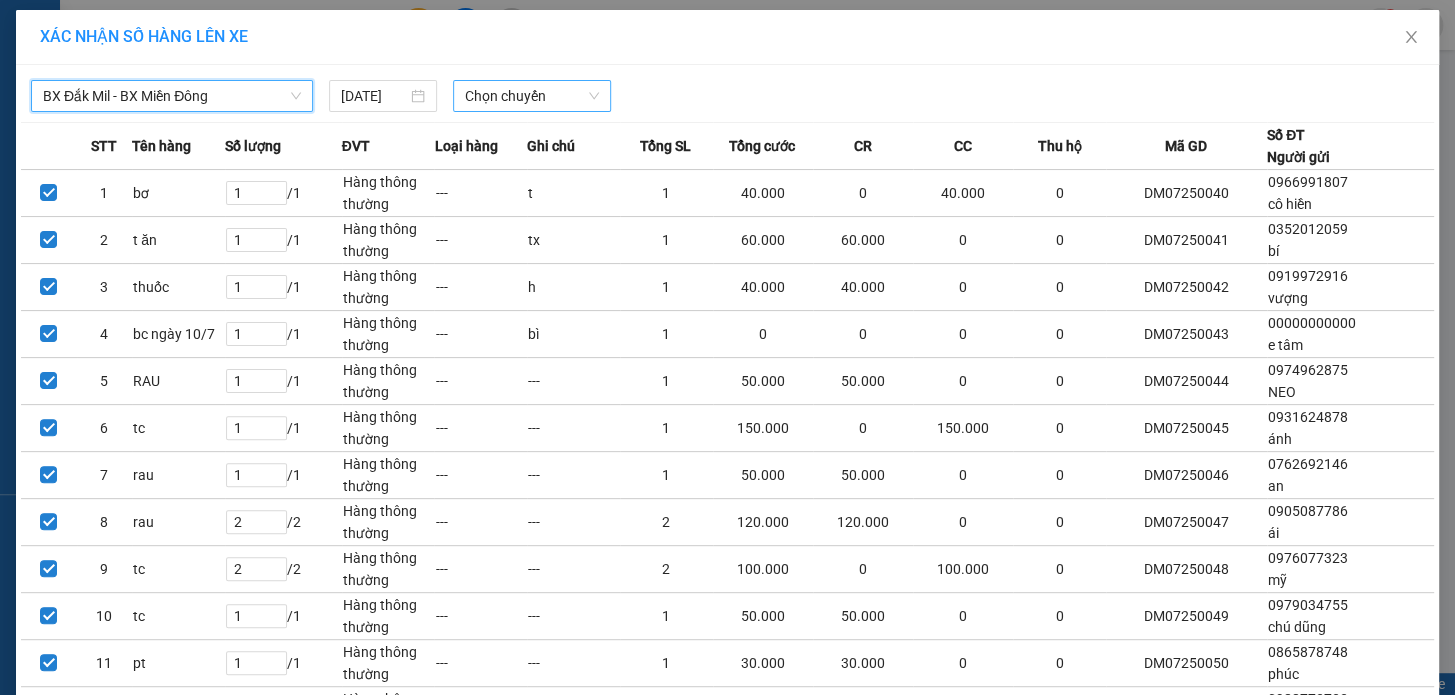 click on "Chọn chuyến" at bounding box center [532, 96] 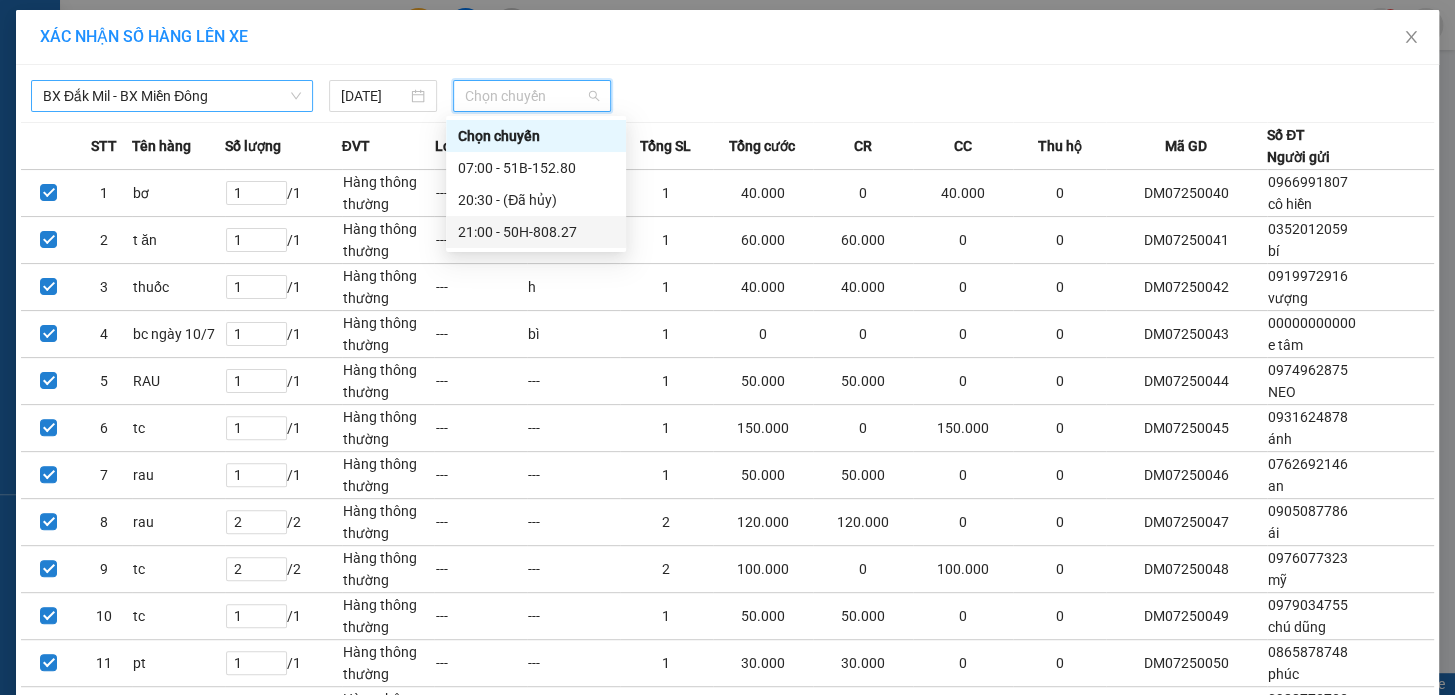 click on "21:00     - 50H-808.27" at bounding box center (536, 232) 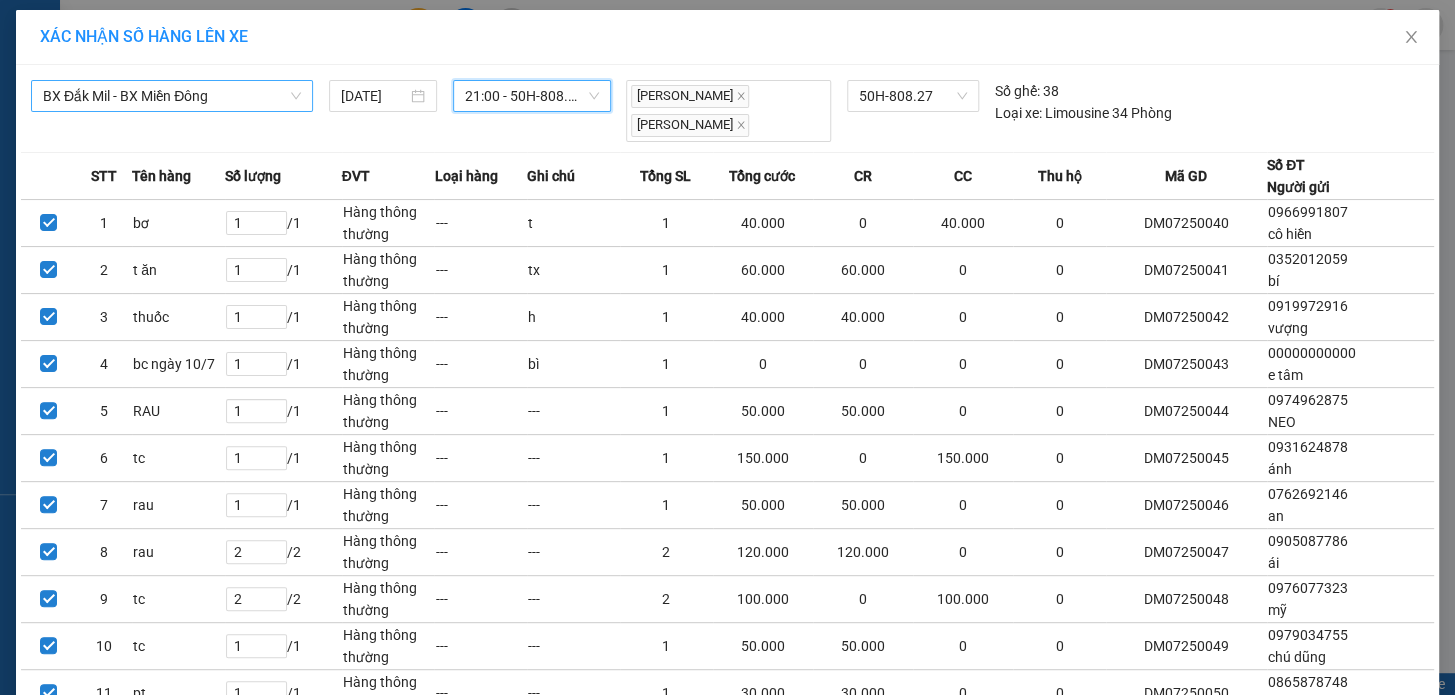 scroll, scrollTop: 296, scrollLeft: 0, axis: vertical 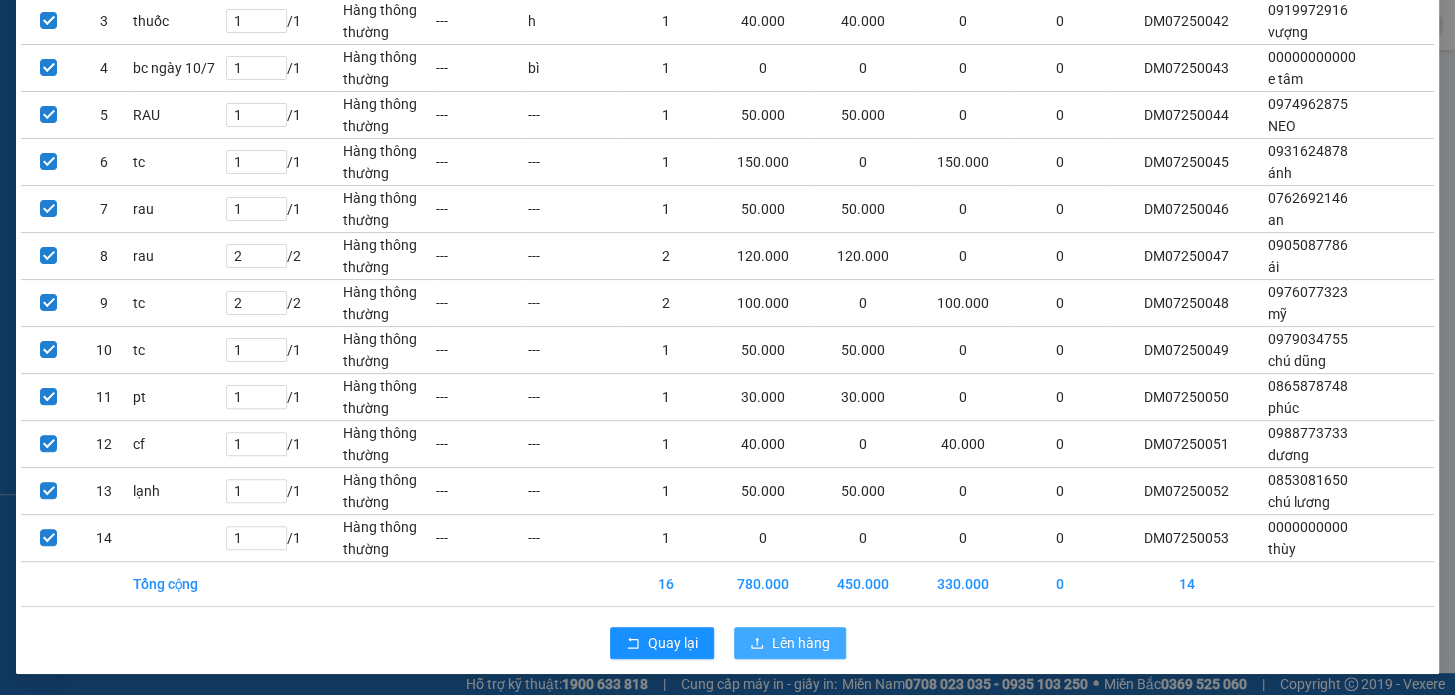 click on "Lên hàng" at bounding box center (801, 643) 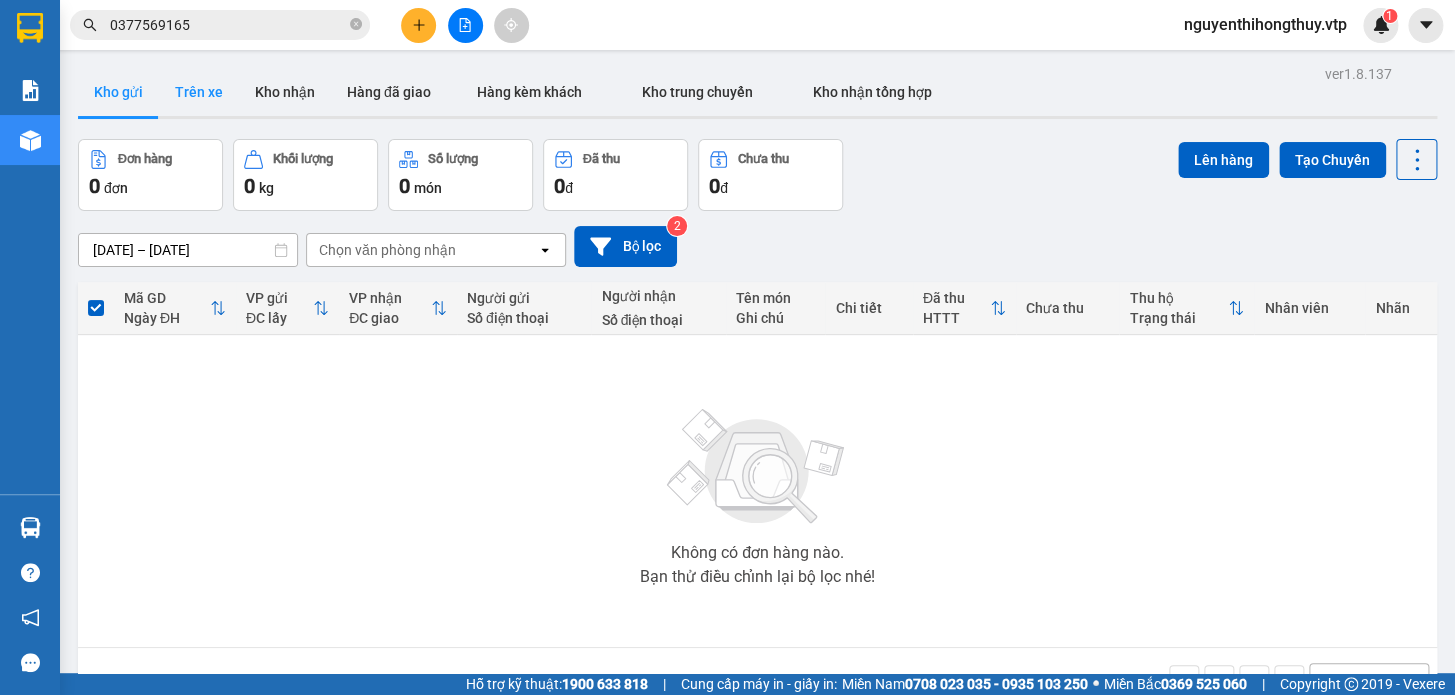 click on "Trên xe" at bounding box center (199, 92) 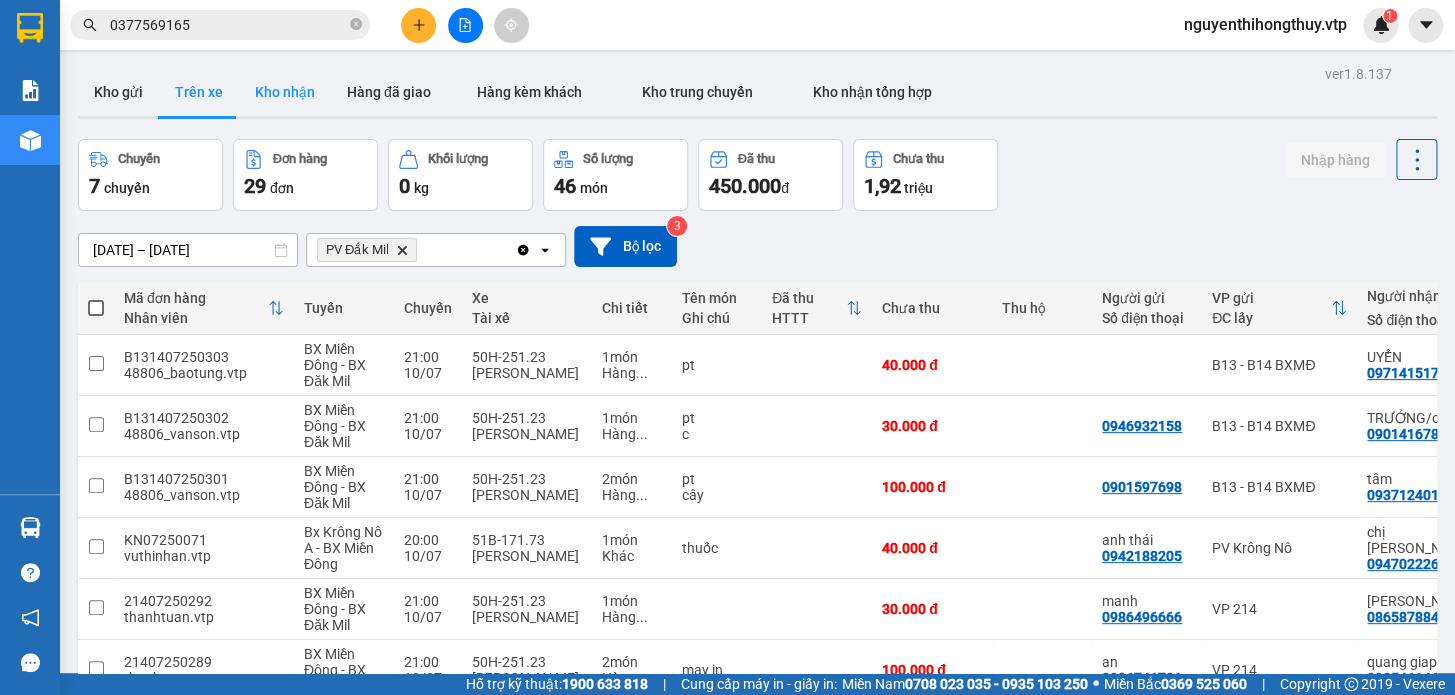 click on "Kho nhận" at bounding box center (285, 92) 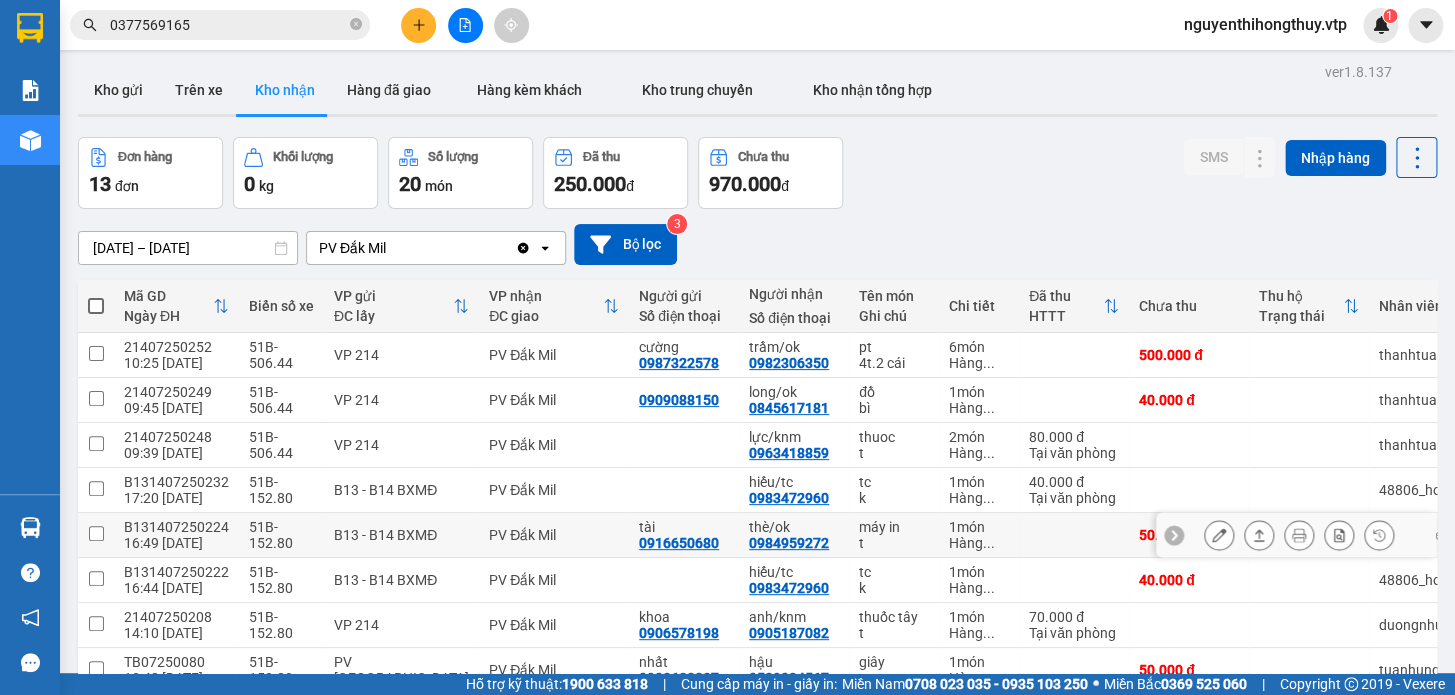 scroll, scrollTop: 0, scrollLeft: 0, axis: both 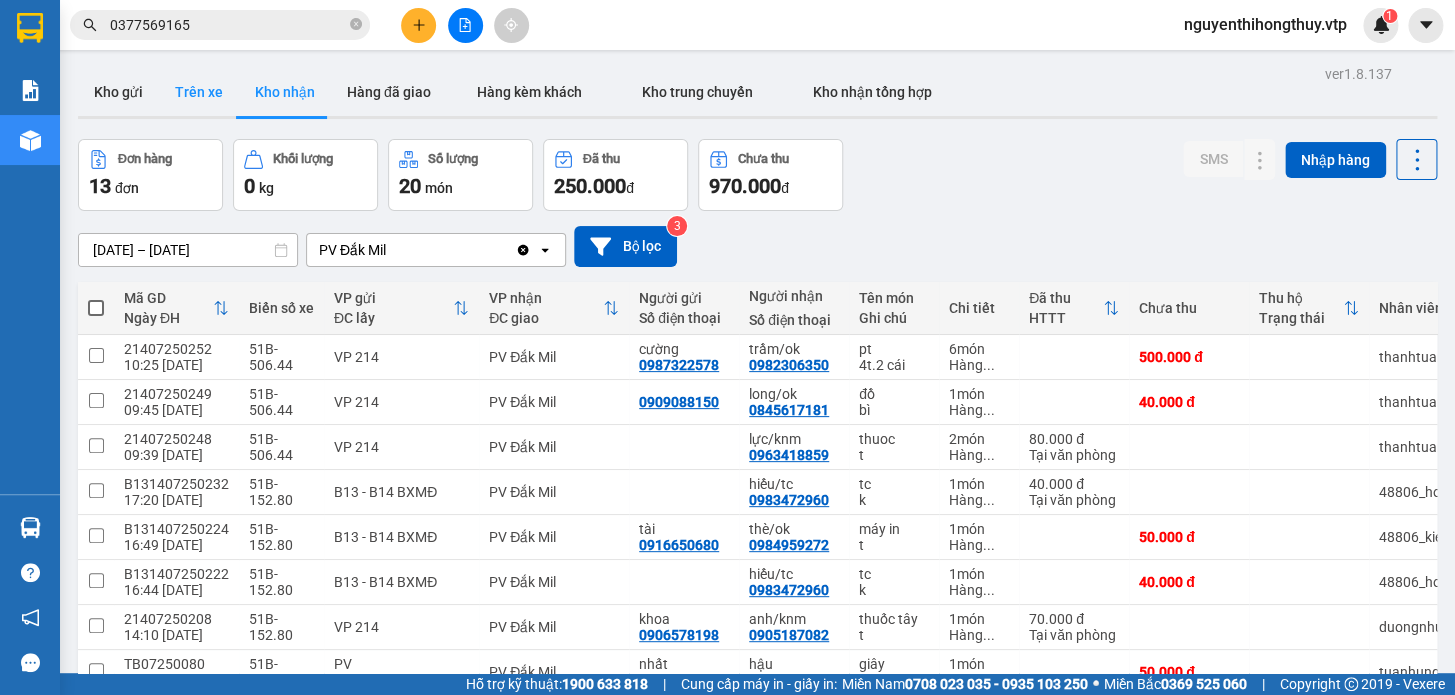 click on "Trên xe" at bounding box center [199, 92] 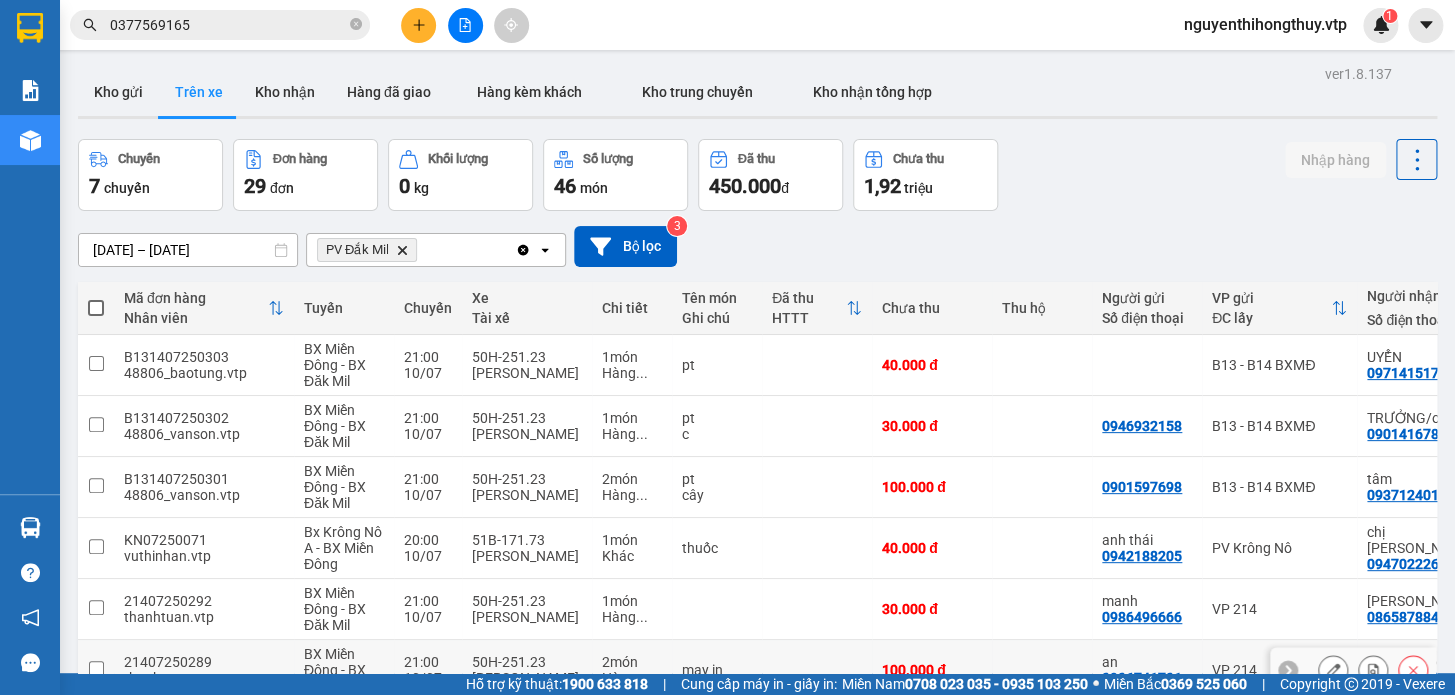 scroll, scrollTop: 0, scrollLeft: 0, axis: both 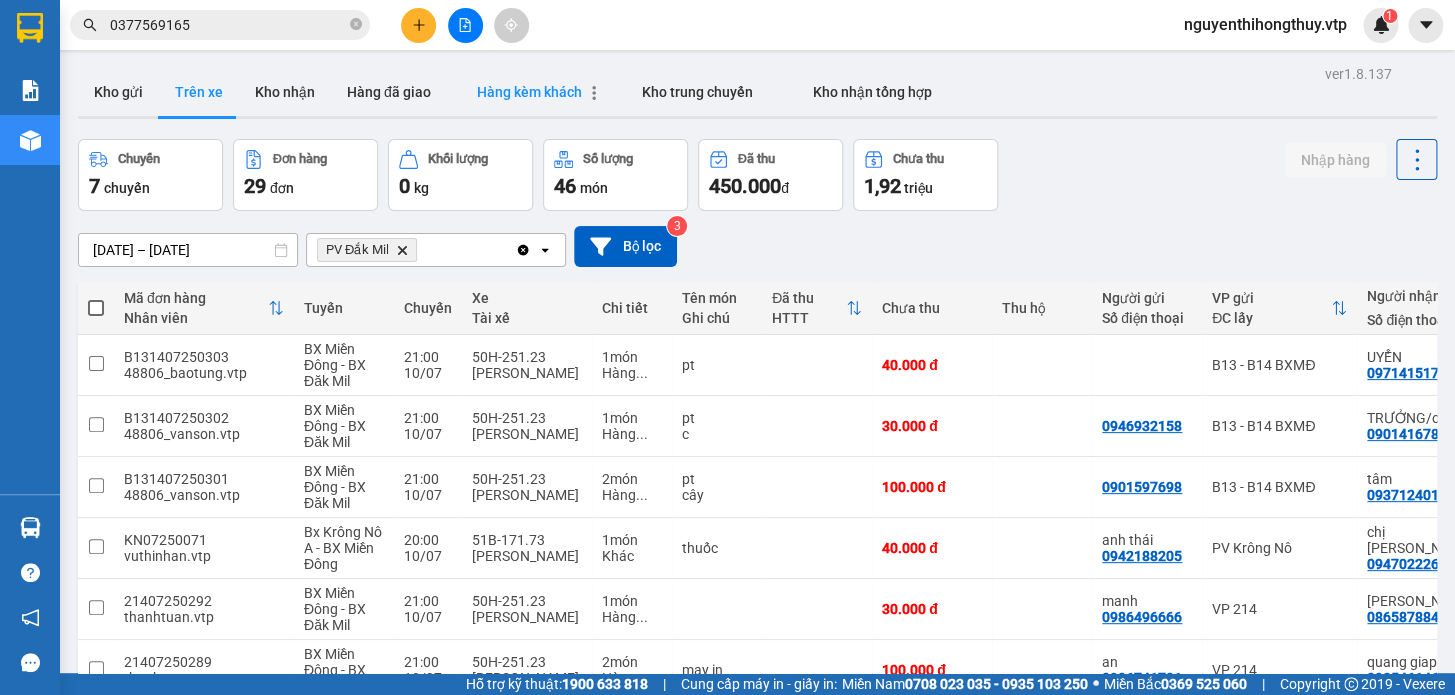 click on "Hàng kèm khách" at bounding box center (529, 92) 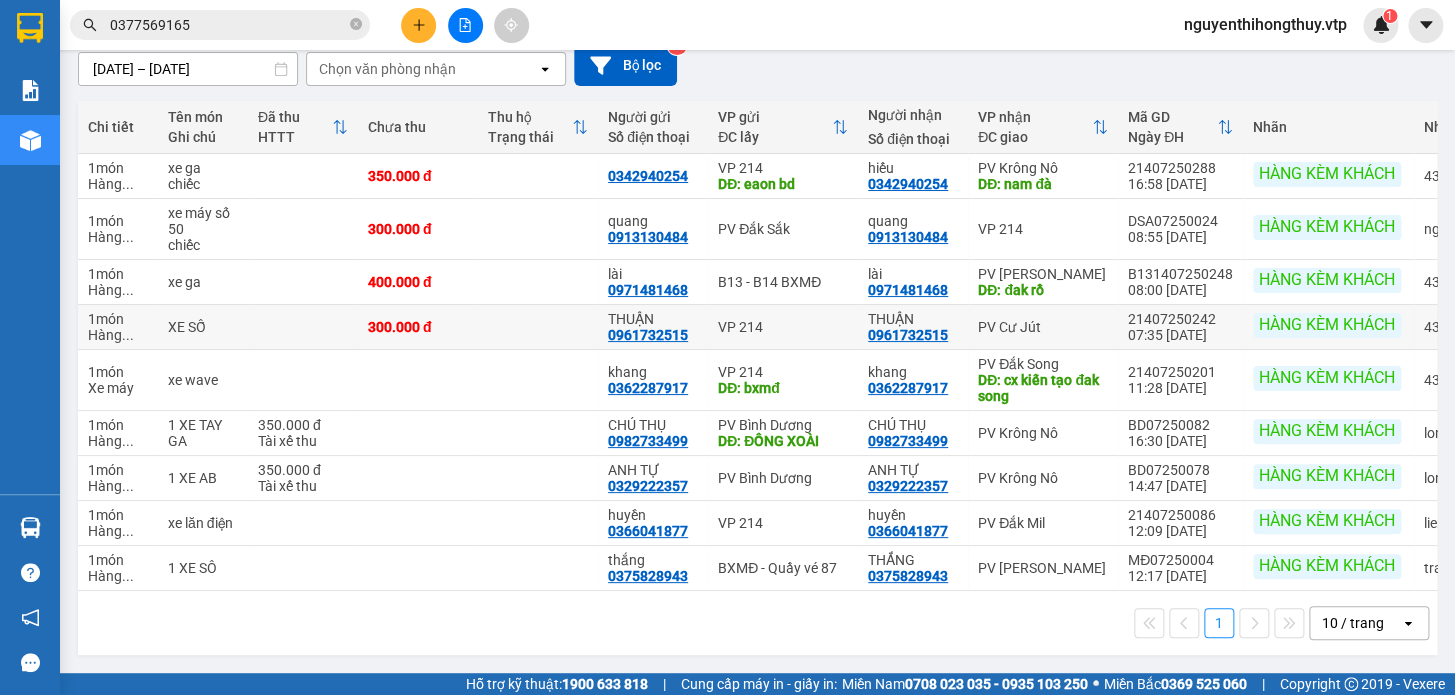 scroll, scrollTop: 0, scrollLeft: 0, axis: both 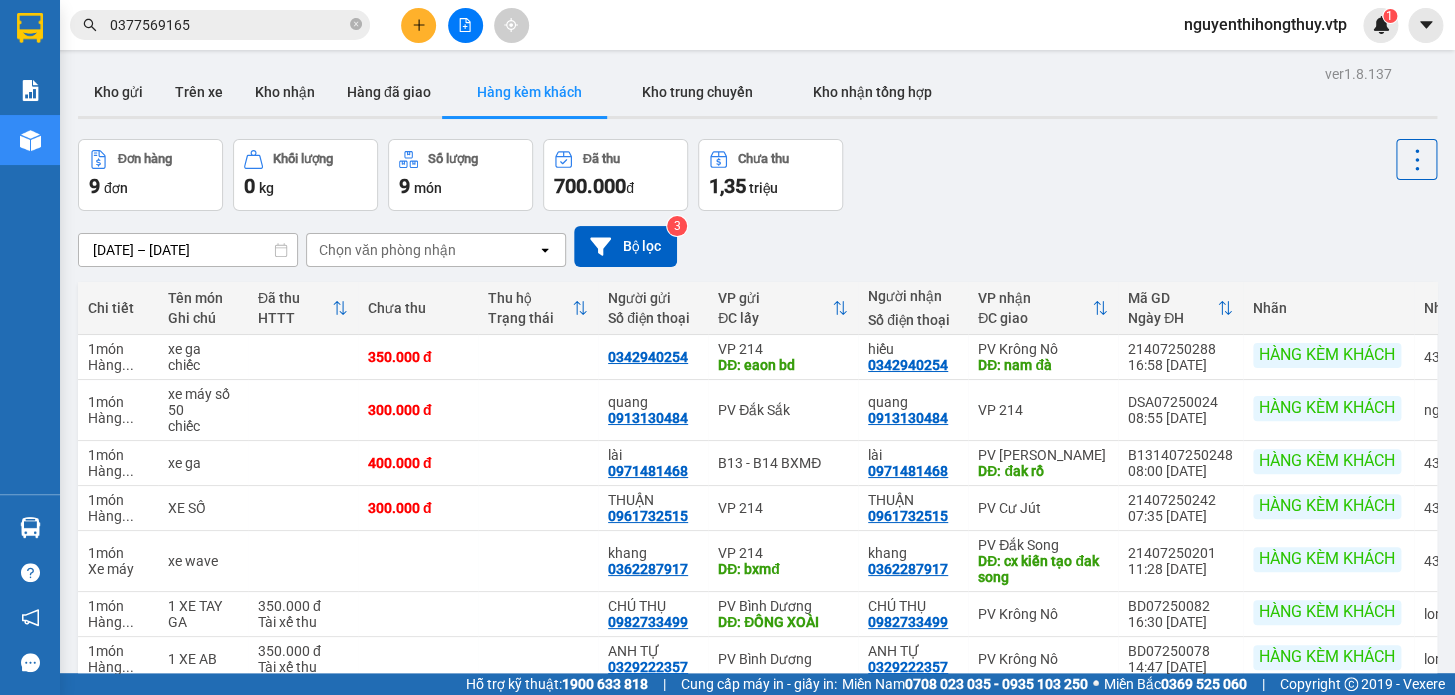 click on "9 đơn" at bounding box center [150, 186] 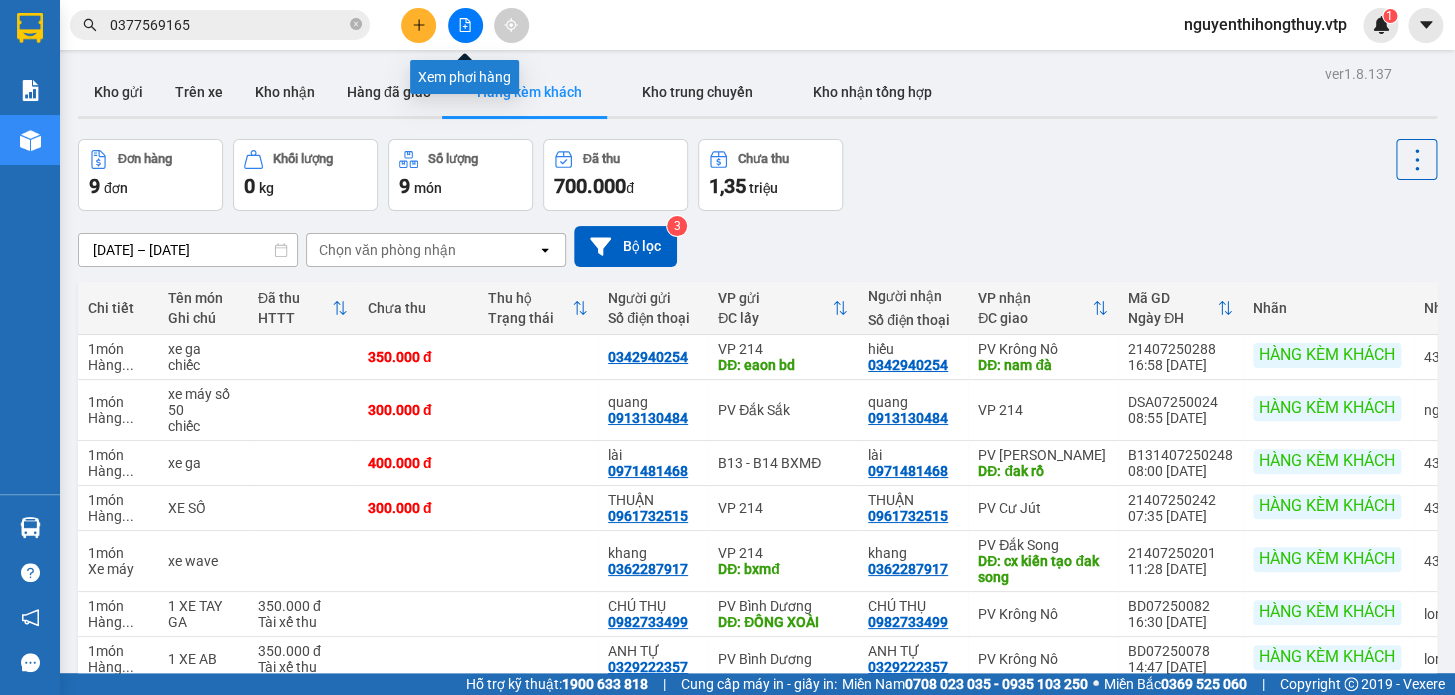 click 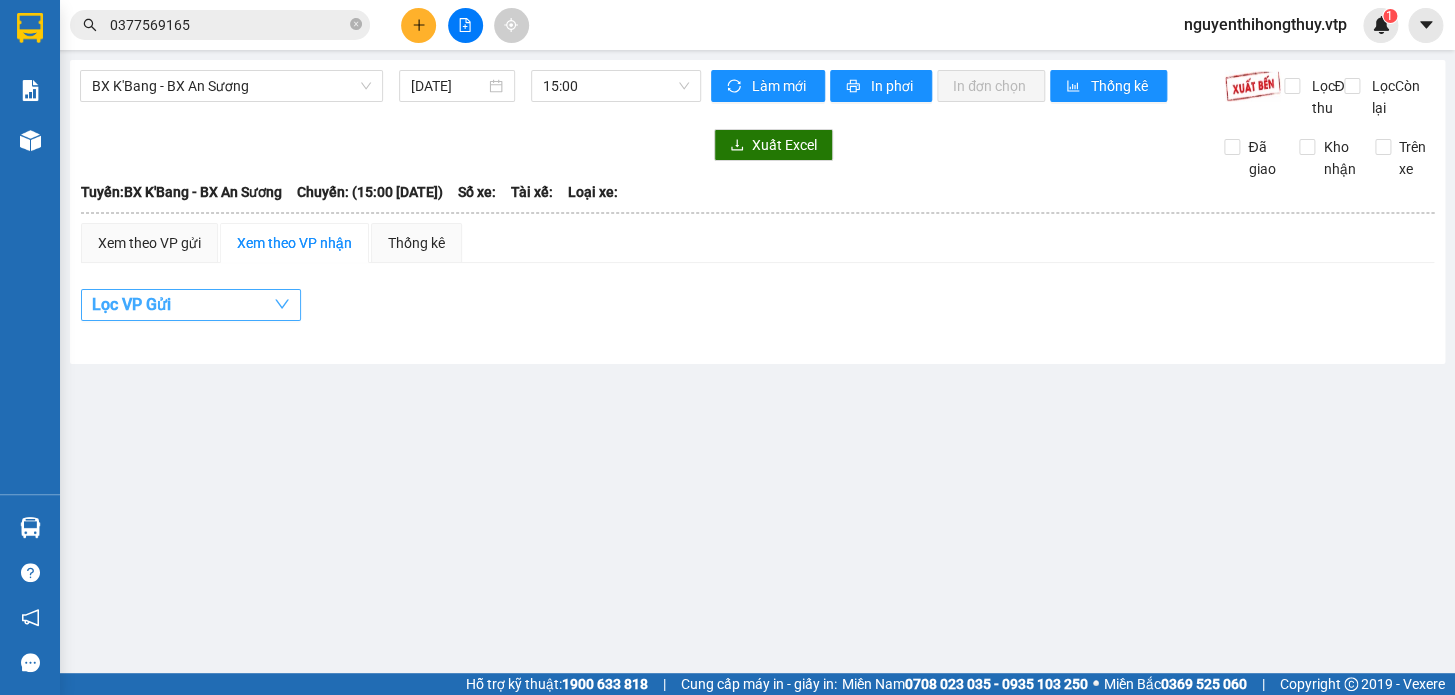 click on "Lọc VP Gửi" at bounding box center (191, 305) 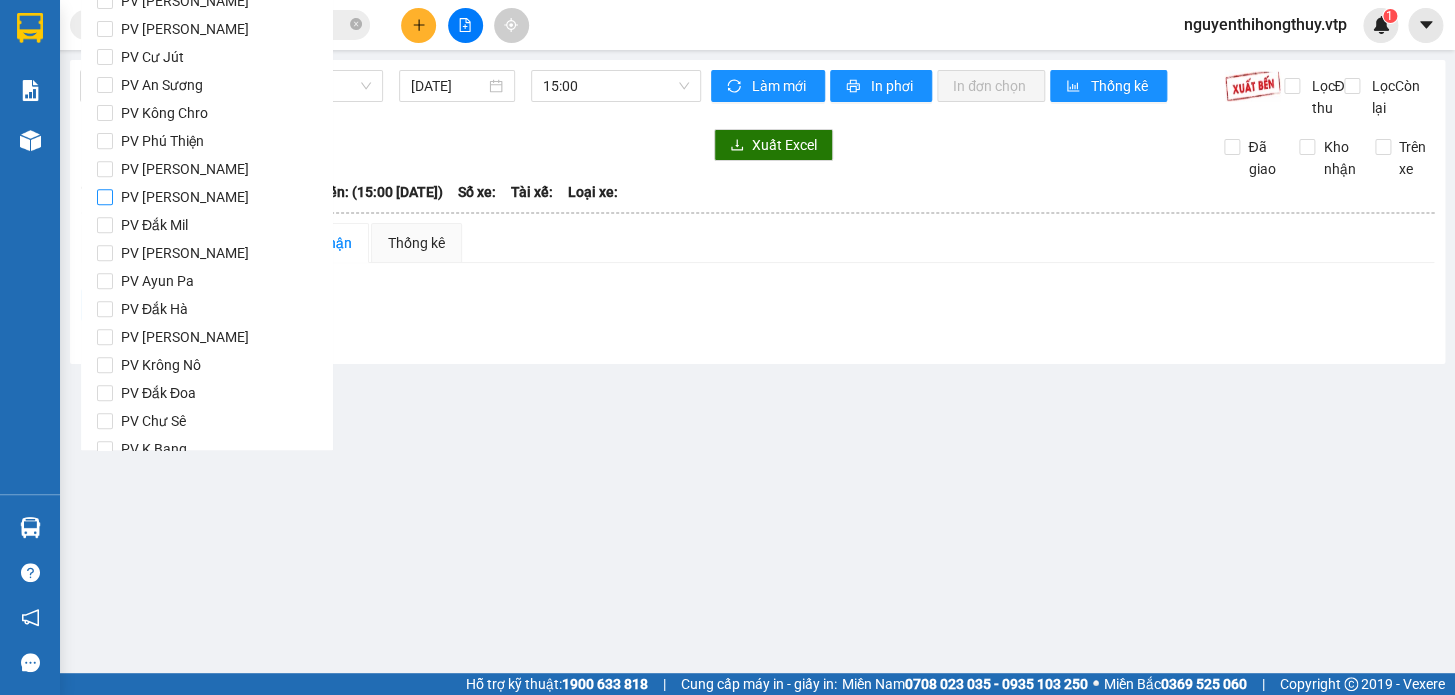 scroll, scrollTop: 272, scrollLeft: 0, axis: vertical 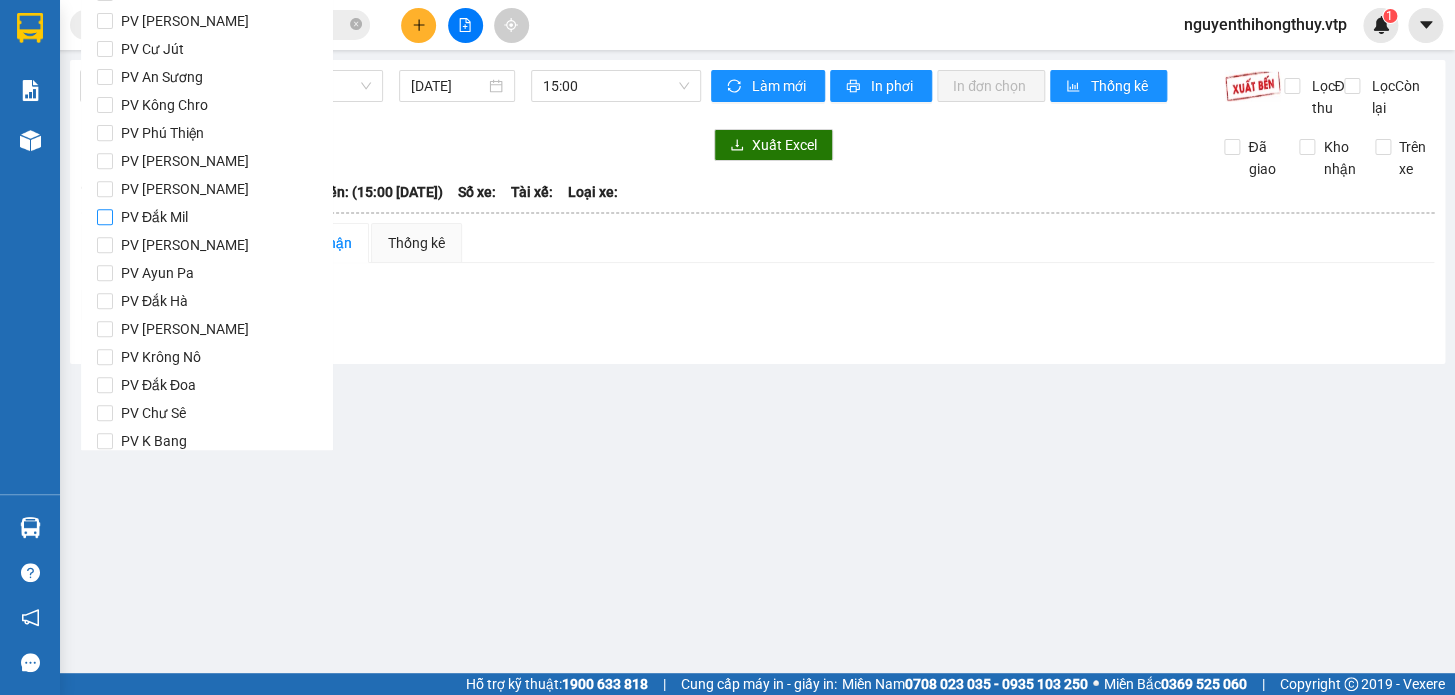 click on "PV Đắk Mil" at bounding box center (154, 217) 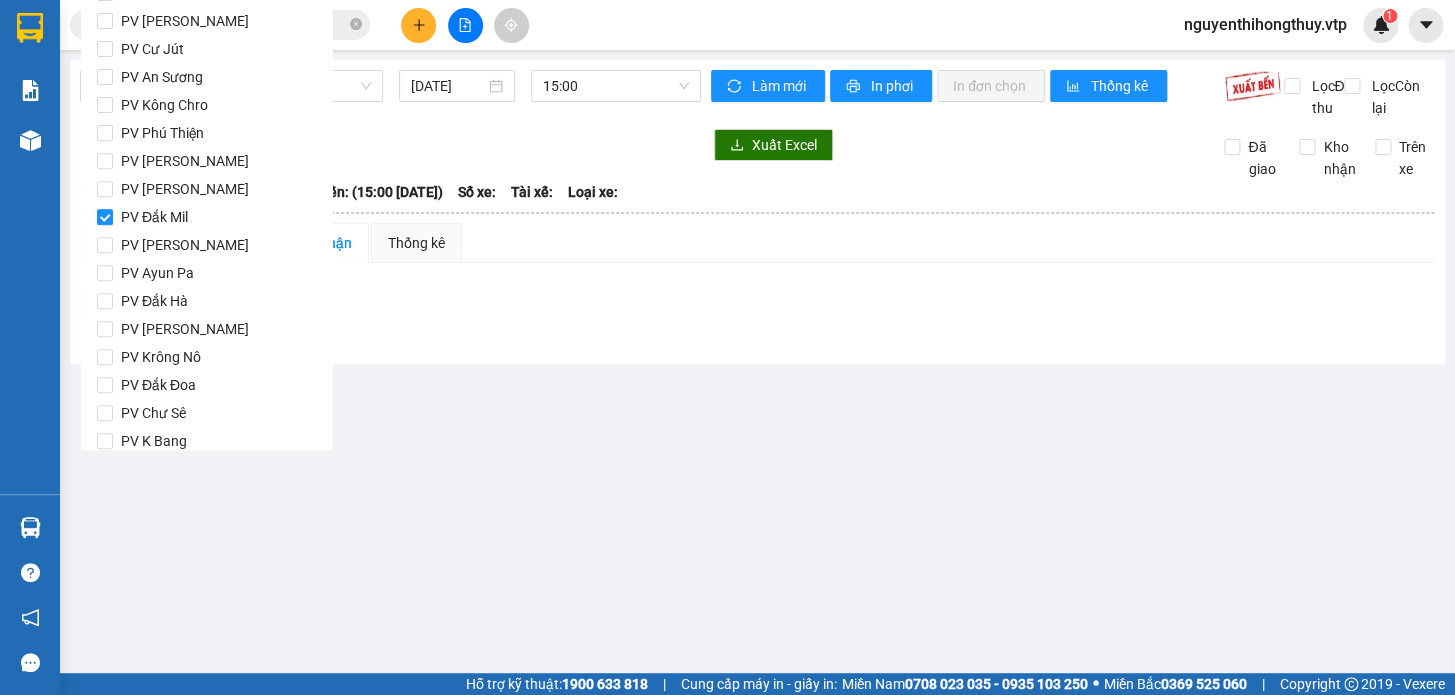 click on "Lọc VP Gửi" at bounding box center [757, 311] 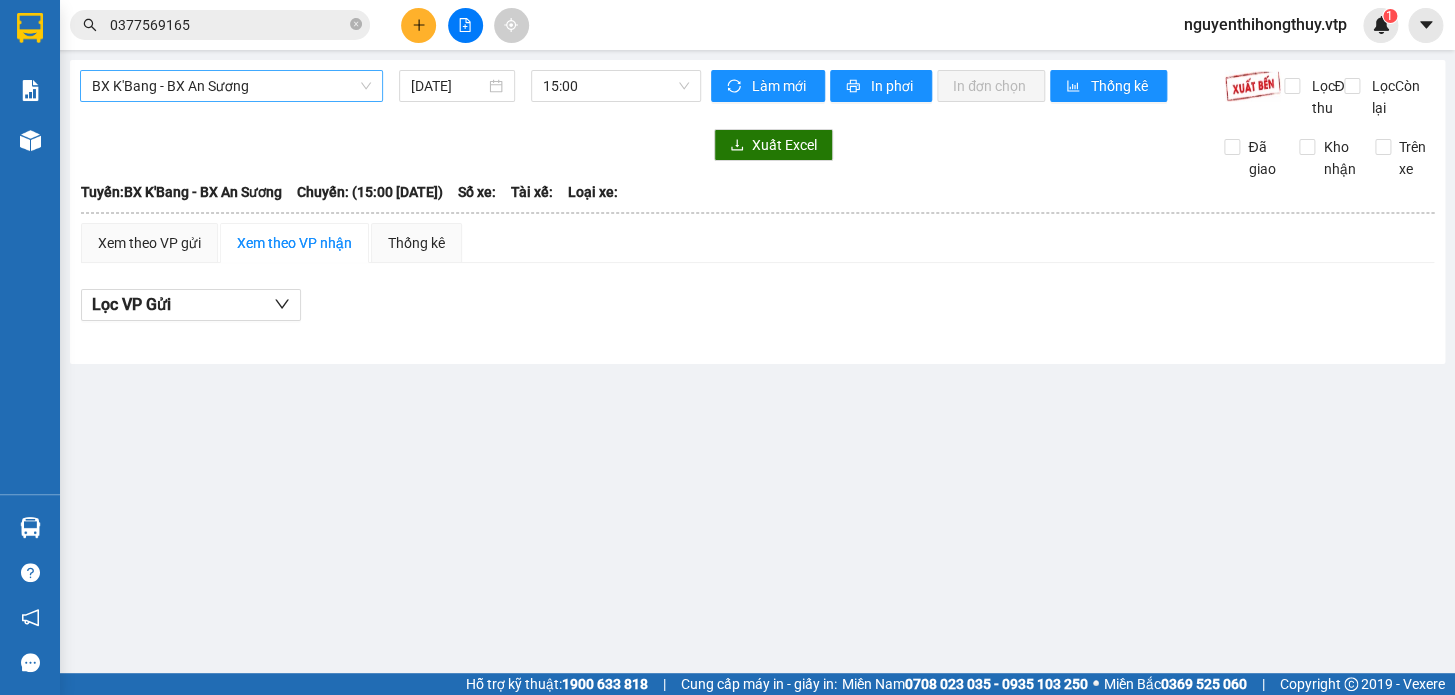 click on "BX K'Bang - BX An Sương" at bounding box center [231, 86] 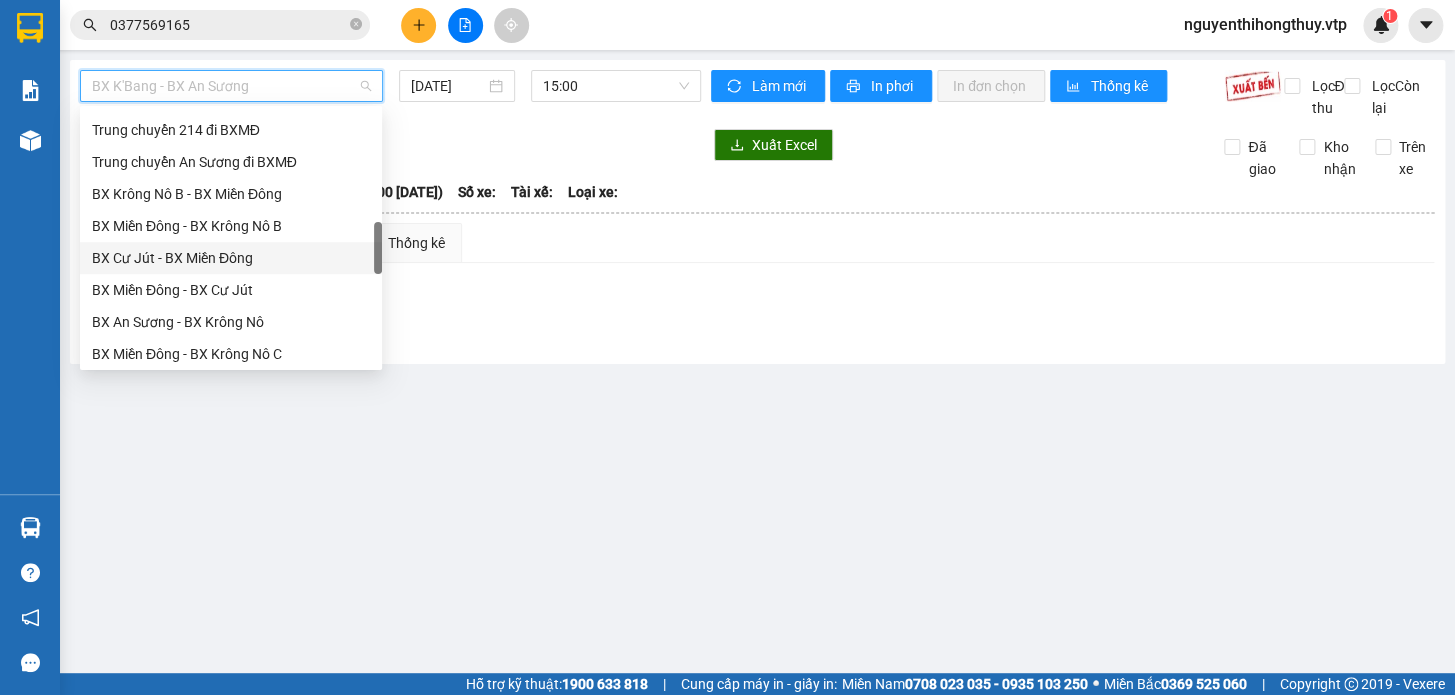 scroll, scrollTop: 818, scrollLeft: 0, axis: vertical 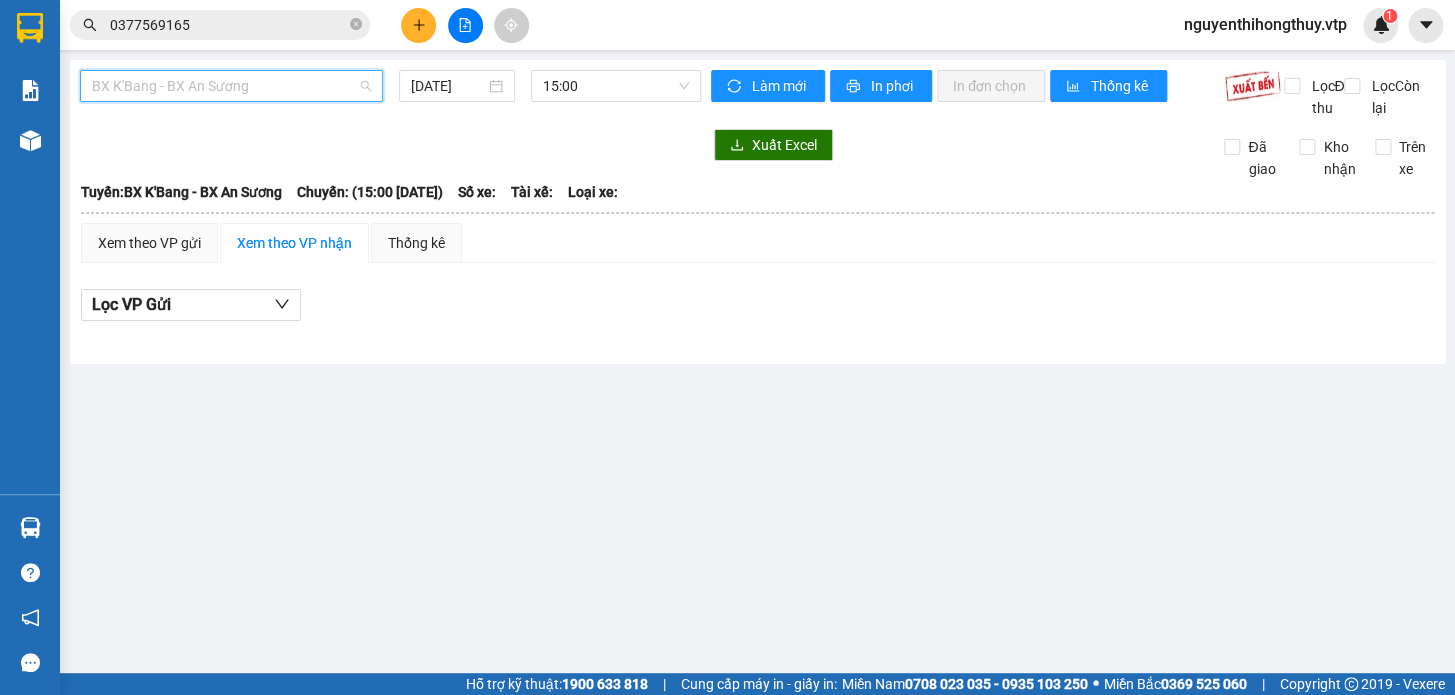 click on "BX K'Bang - BX An Sương" at bounding box center (231, 86) 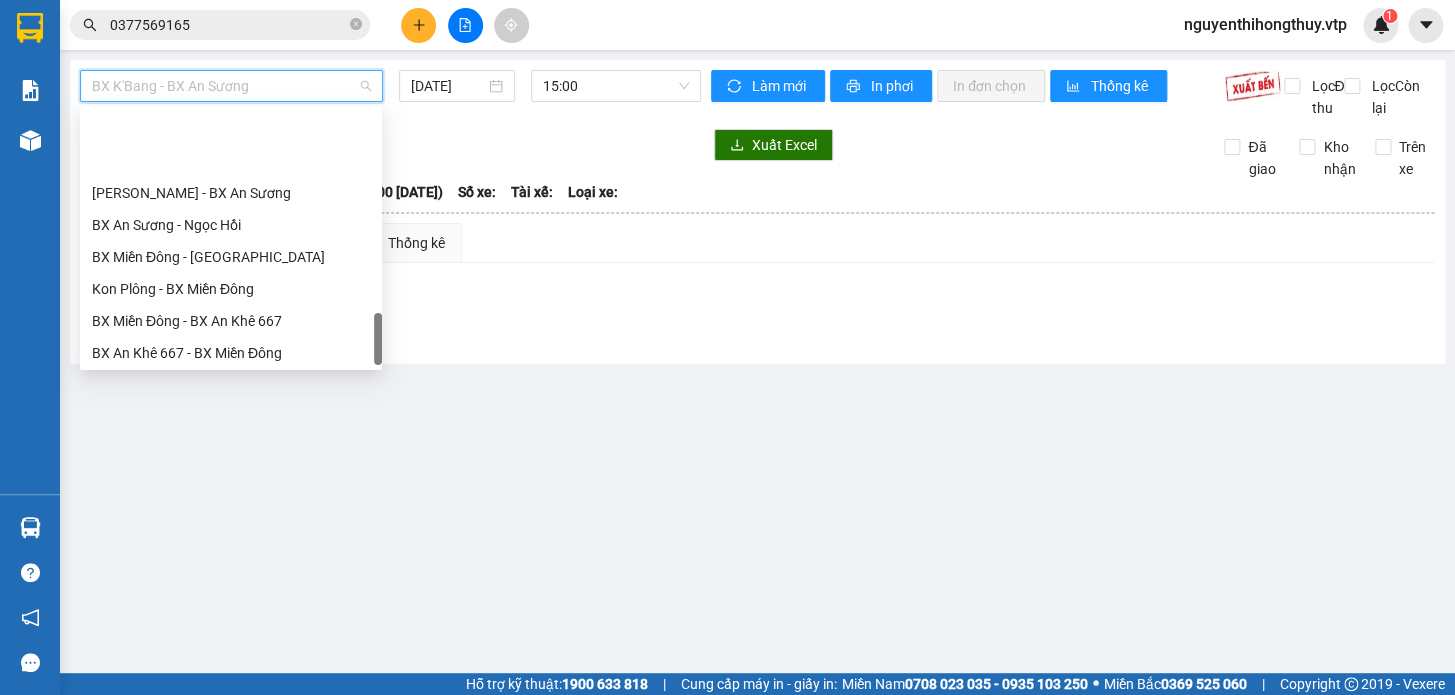 scroll, scrollTop: 1311, scrollLeft: 0, axis: vertical 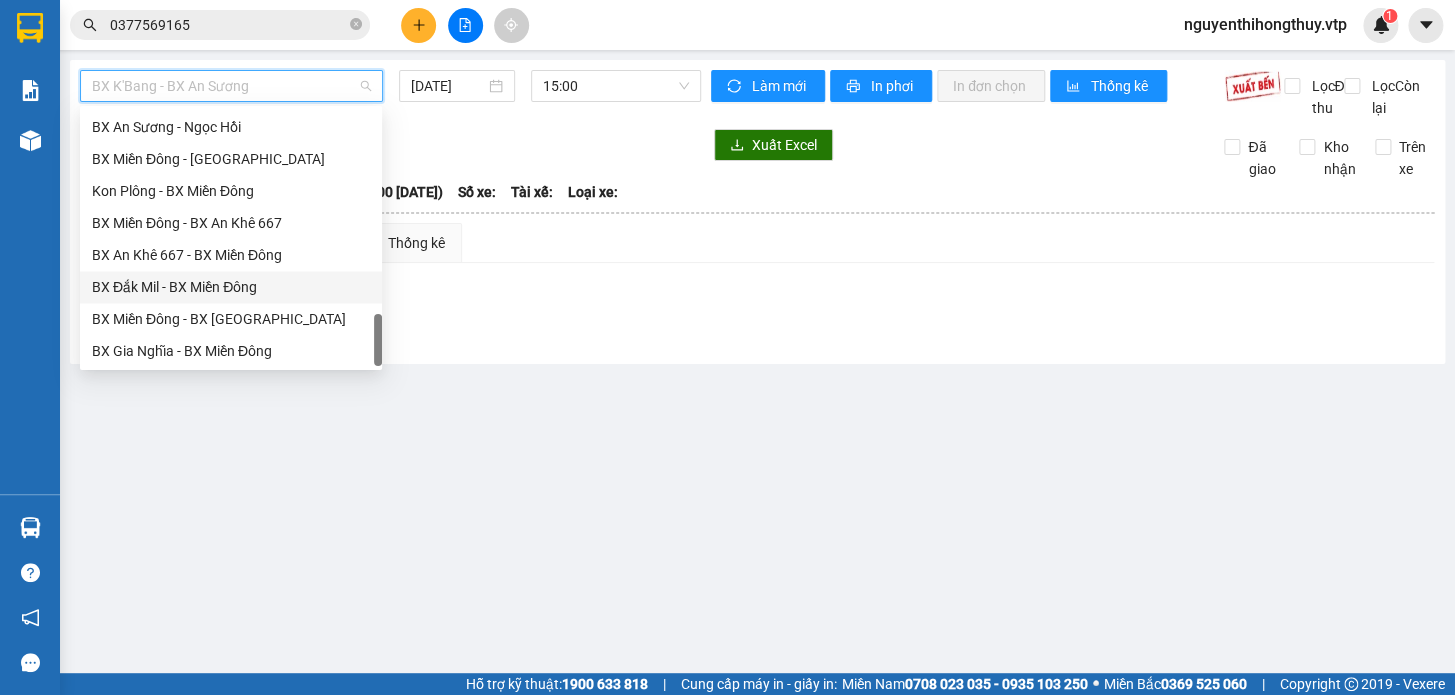 click on "BX Đắk Mil - BX Miền Đông" at bounding box center [231, 287] 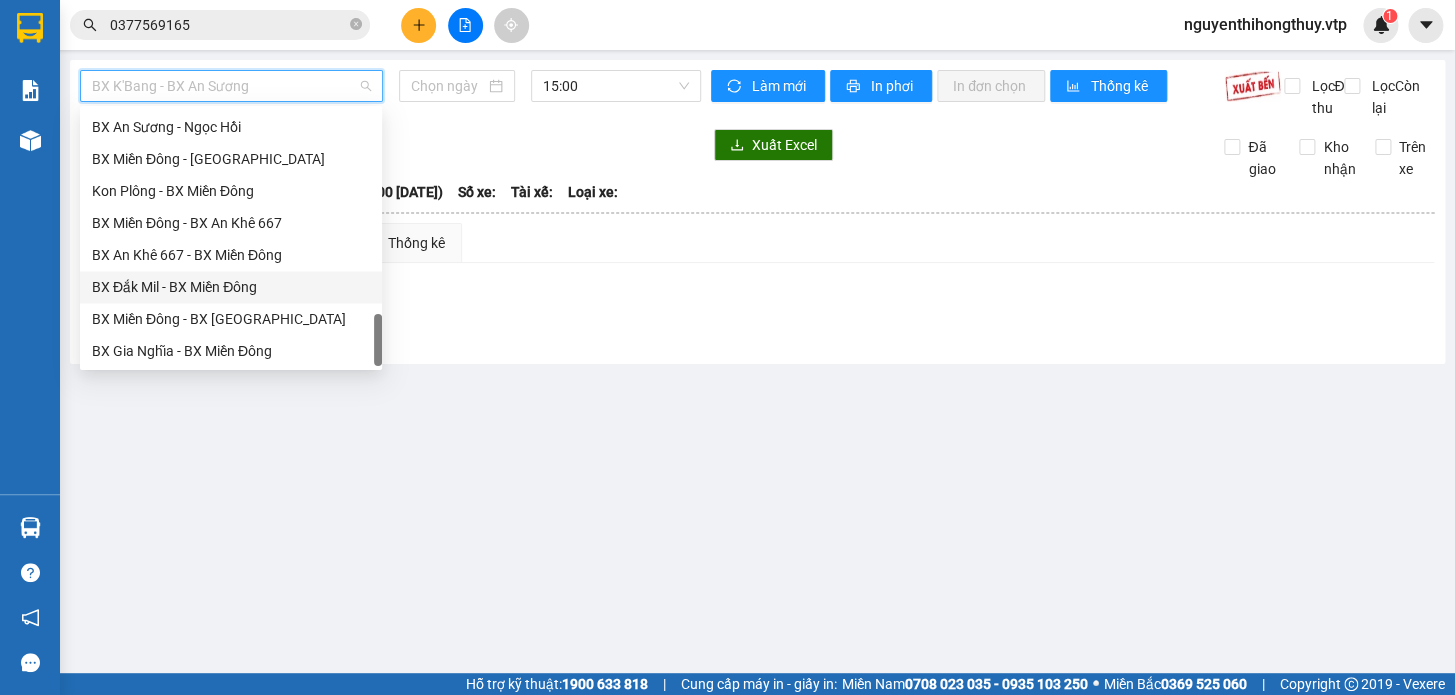 type on "[DATE]" 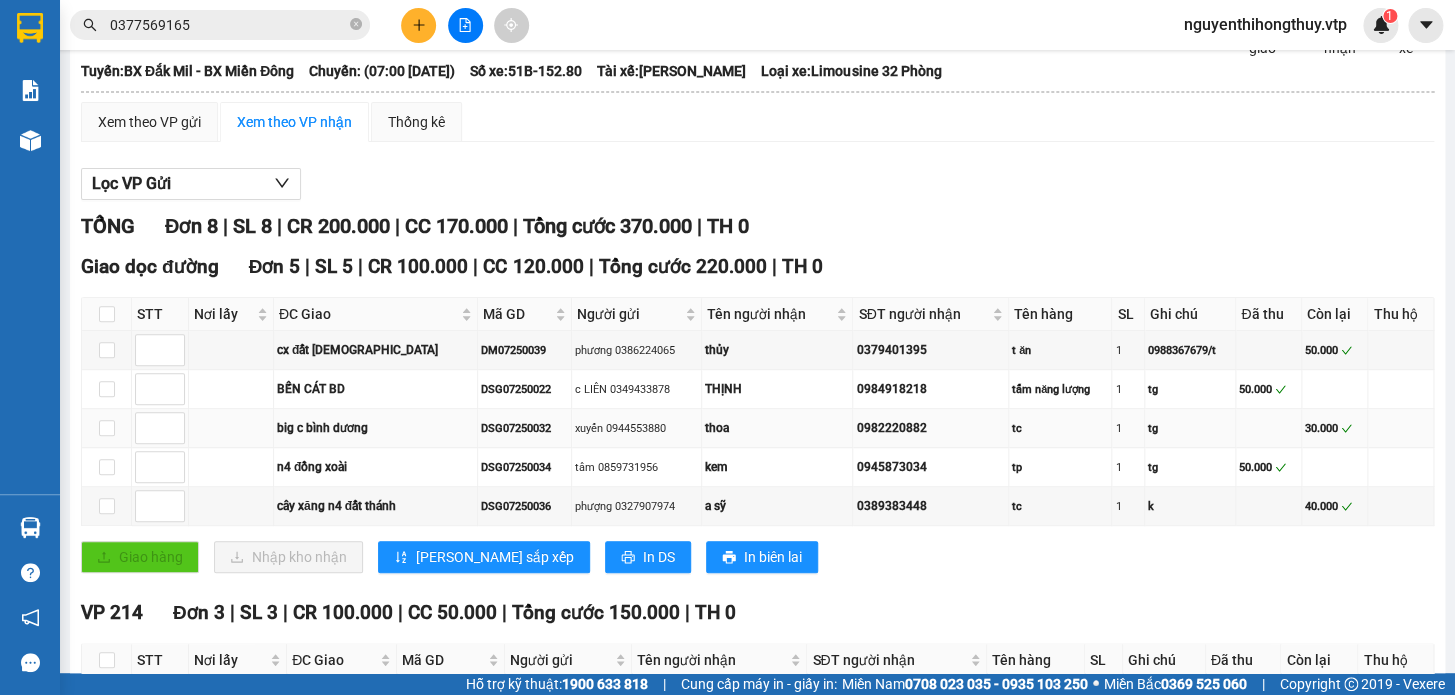 scroll, scrollTop: 0, scrollLeft: 0, axis: both 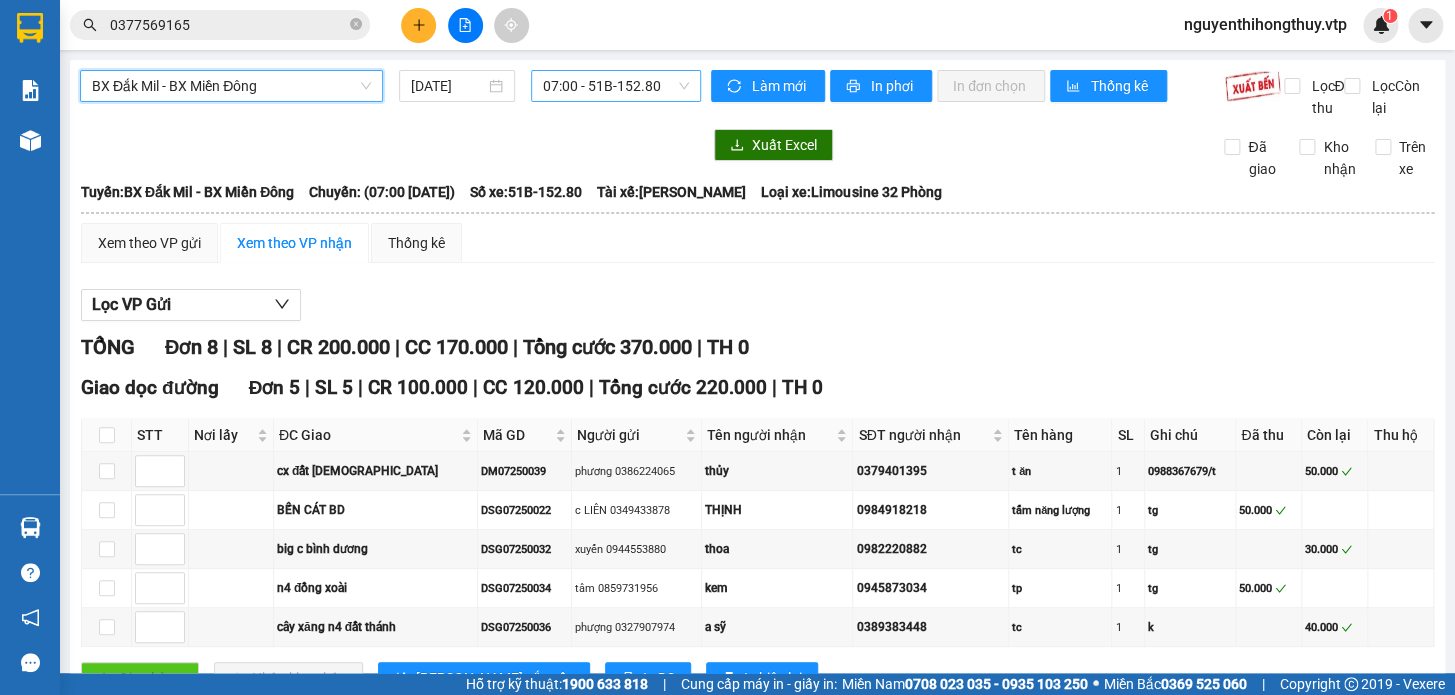 click on "07:00     - 51B-152.80" at bounding box center [616, 86] 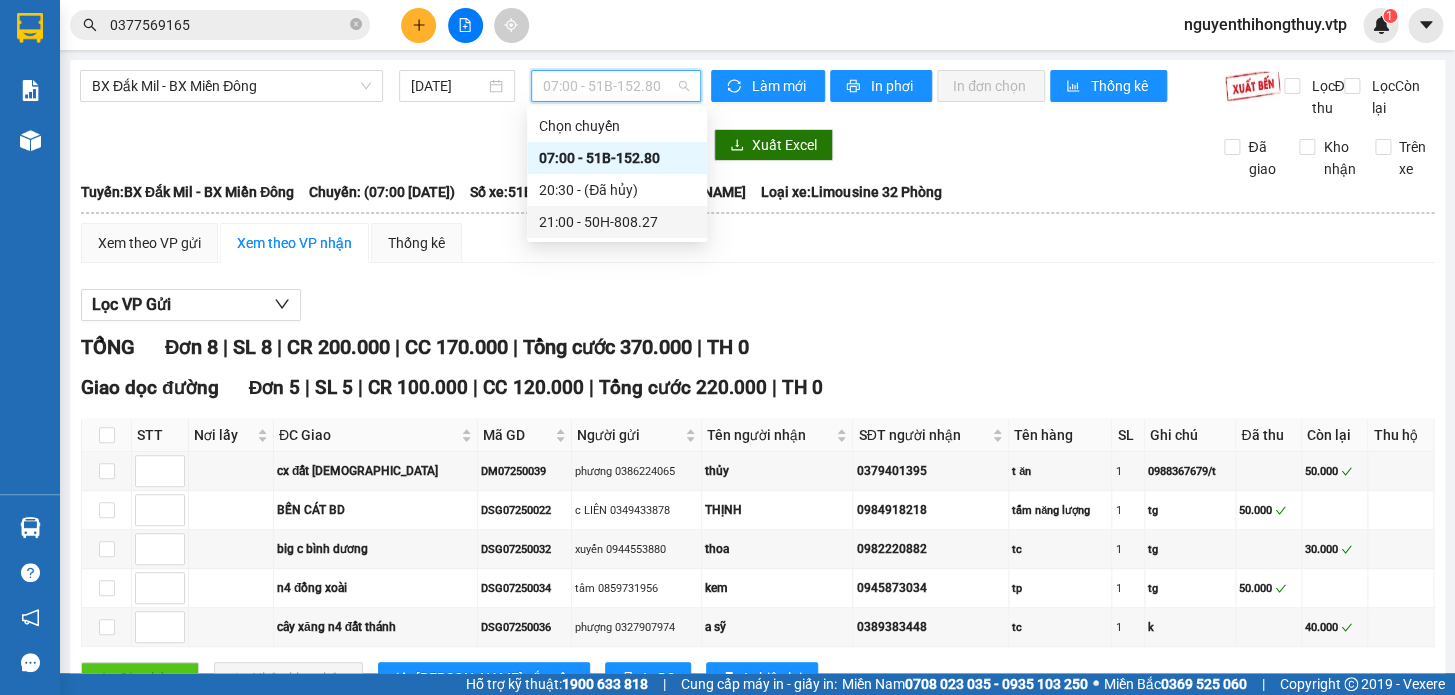 click on "21:00     - 50H-808.27" at bounding box center (617, 222) 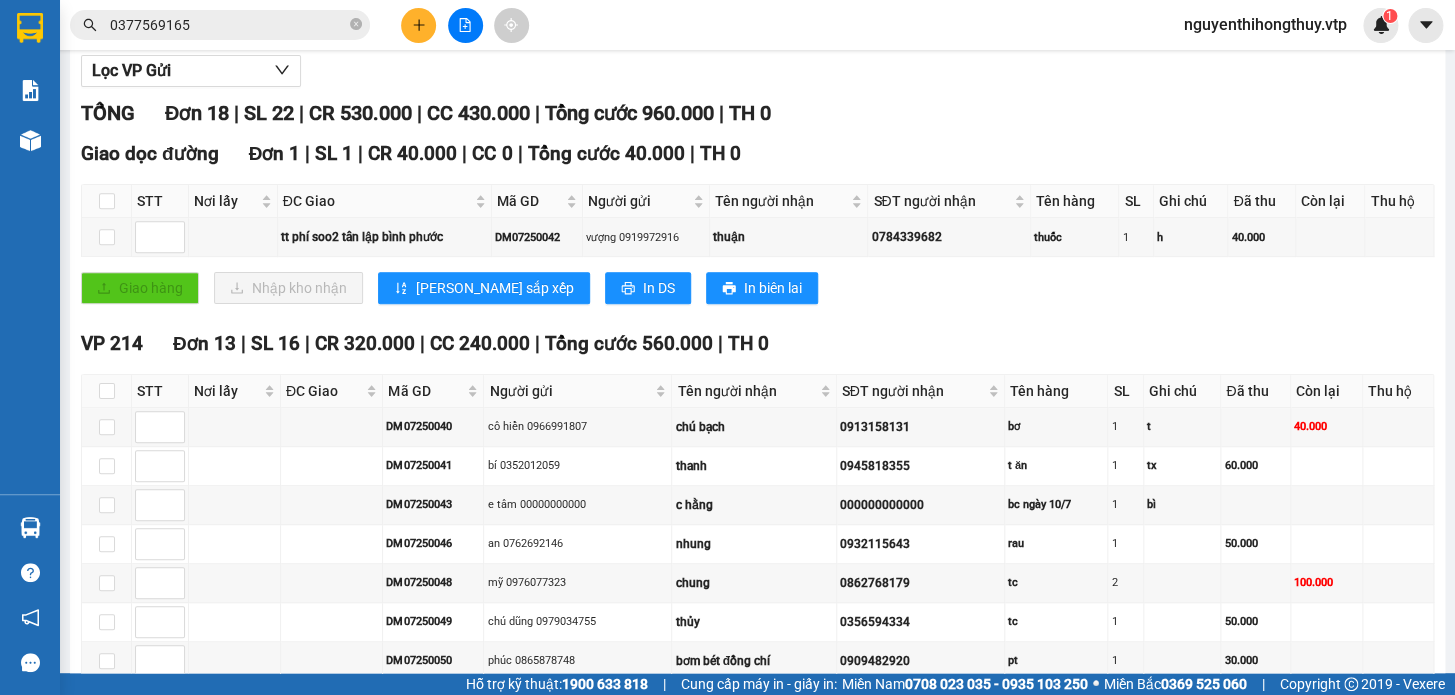 scroll, scrollTop: 233, scrollLeft: 0, axis: vertical 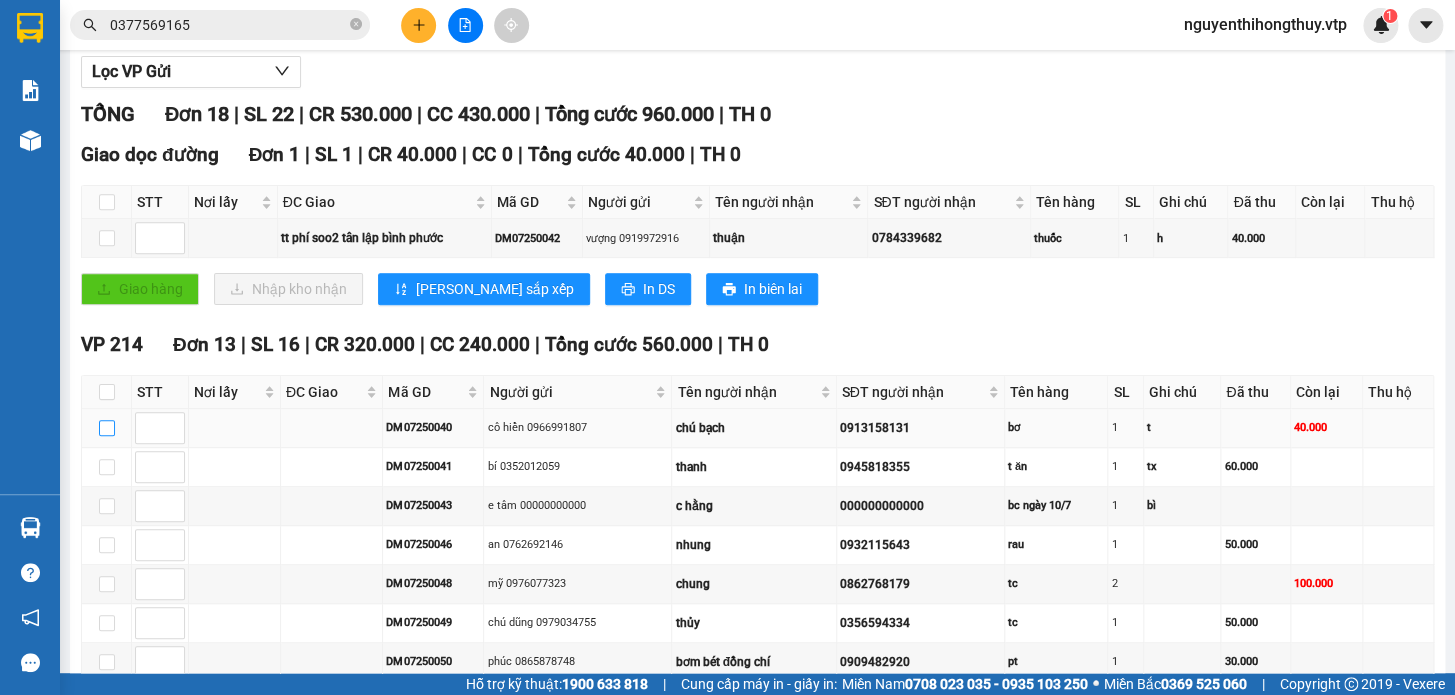 click at bounding box center (107, 428) 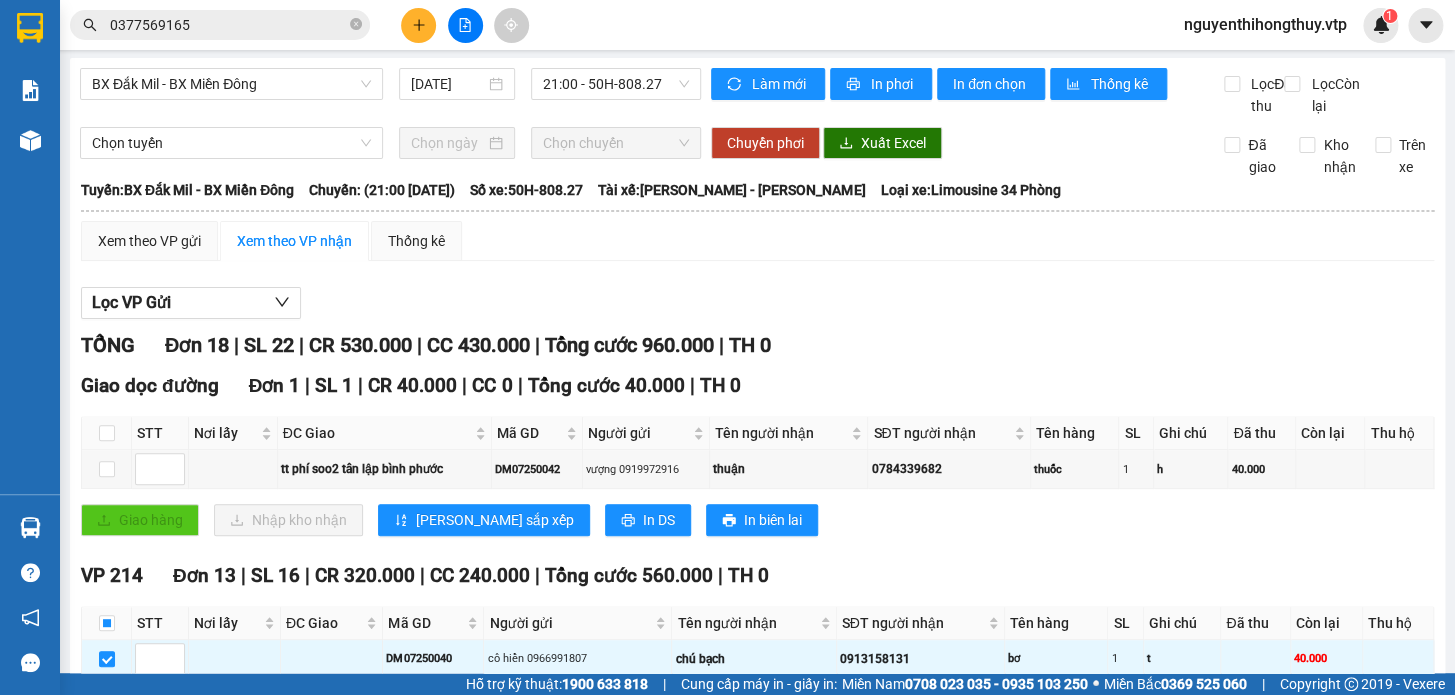 scroll, scrollTop: 0, scrollLeft: 0, axis: both 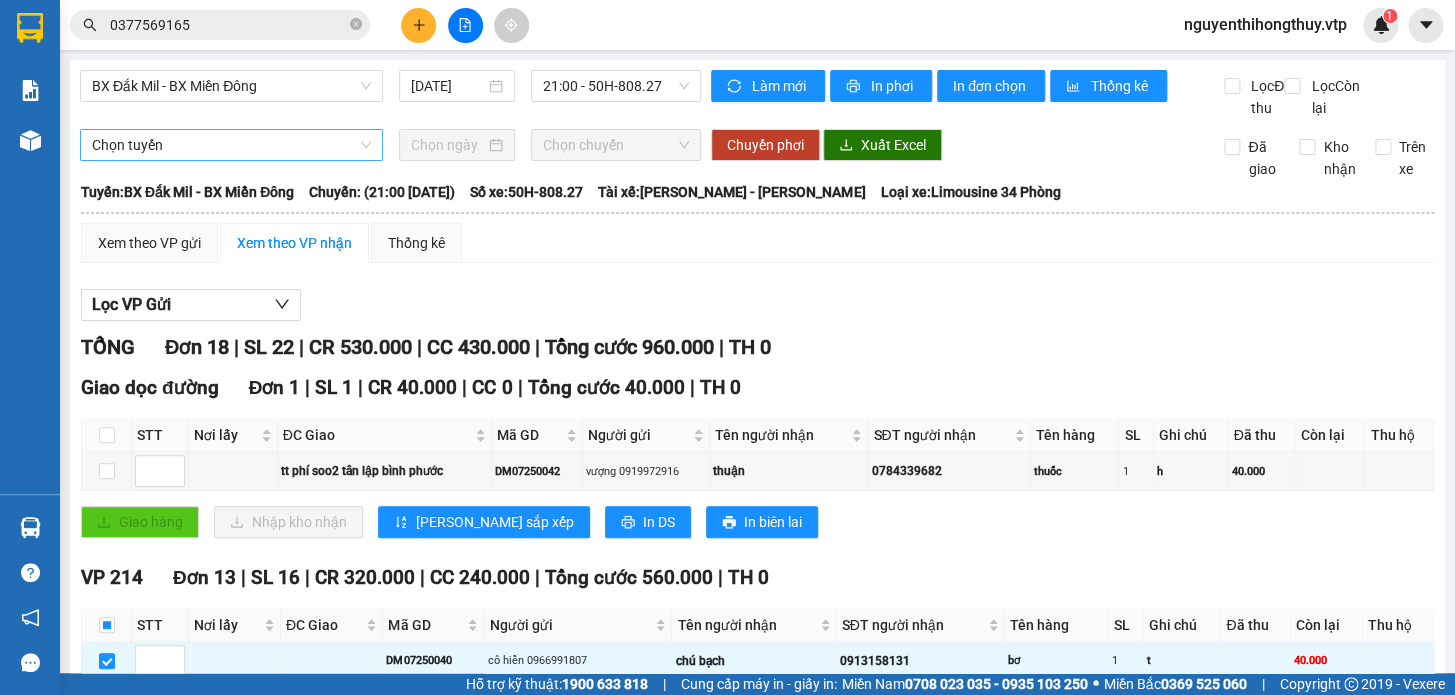 click on "Chọn tuyến" at bounding box center (231, 145) 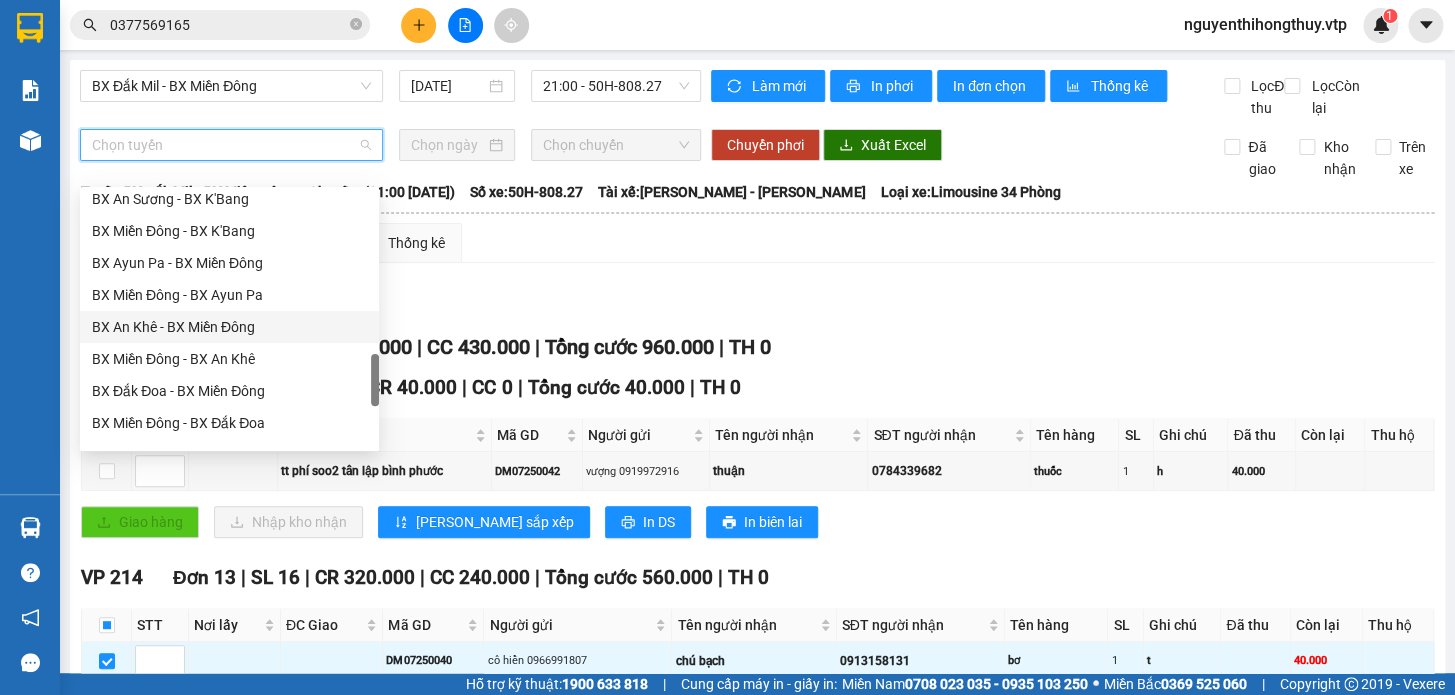 scroll, scrollTop: 1311, scrollLeft: 0, axis: vertical 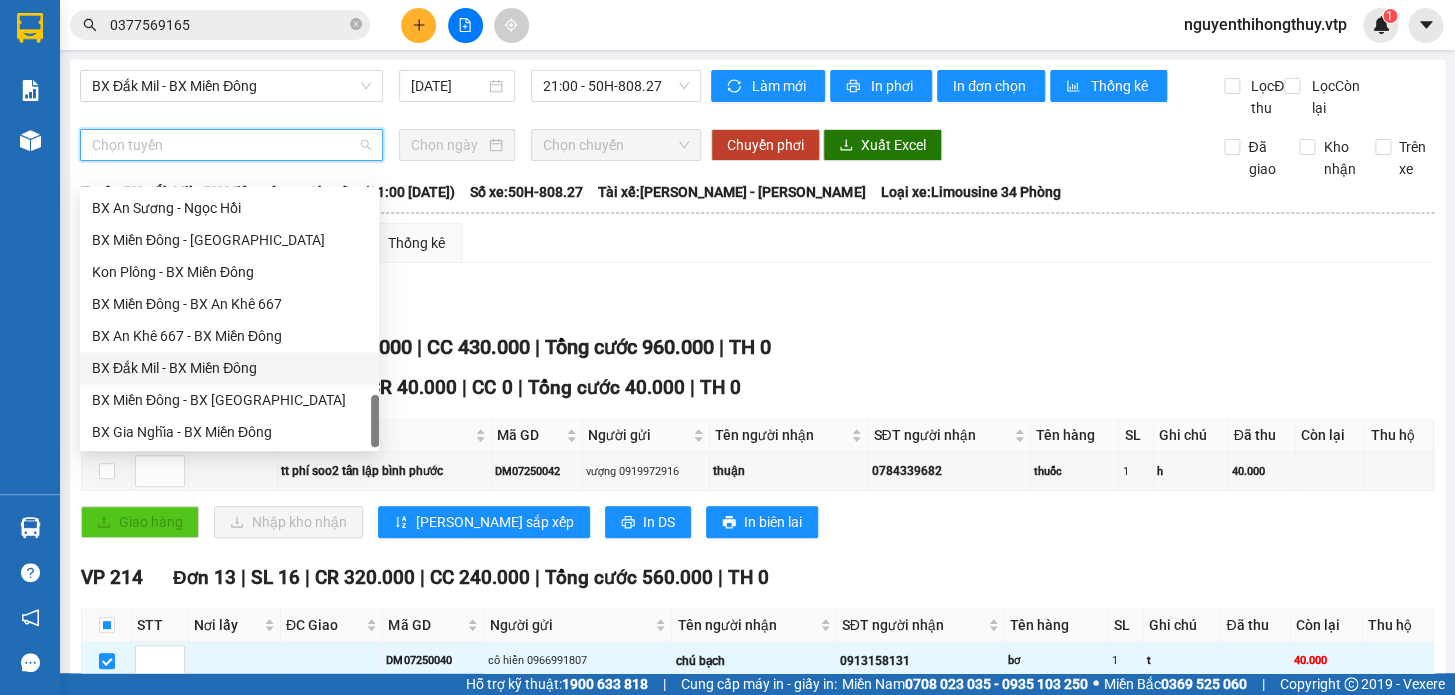 click on "BX Đắk Mil - BX Miền Đông" at bounding box center (229, 368) 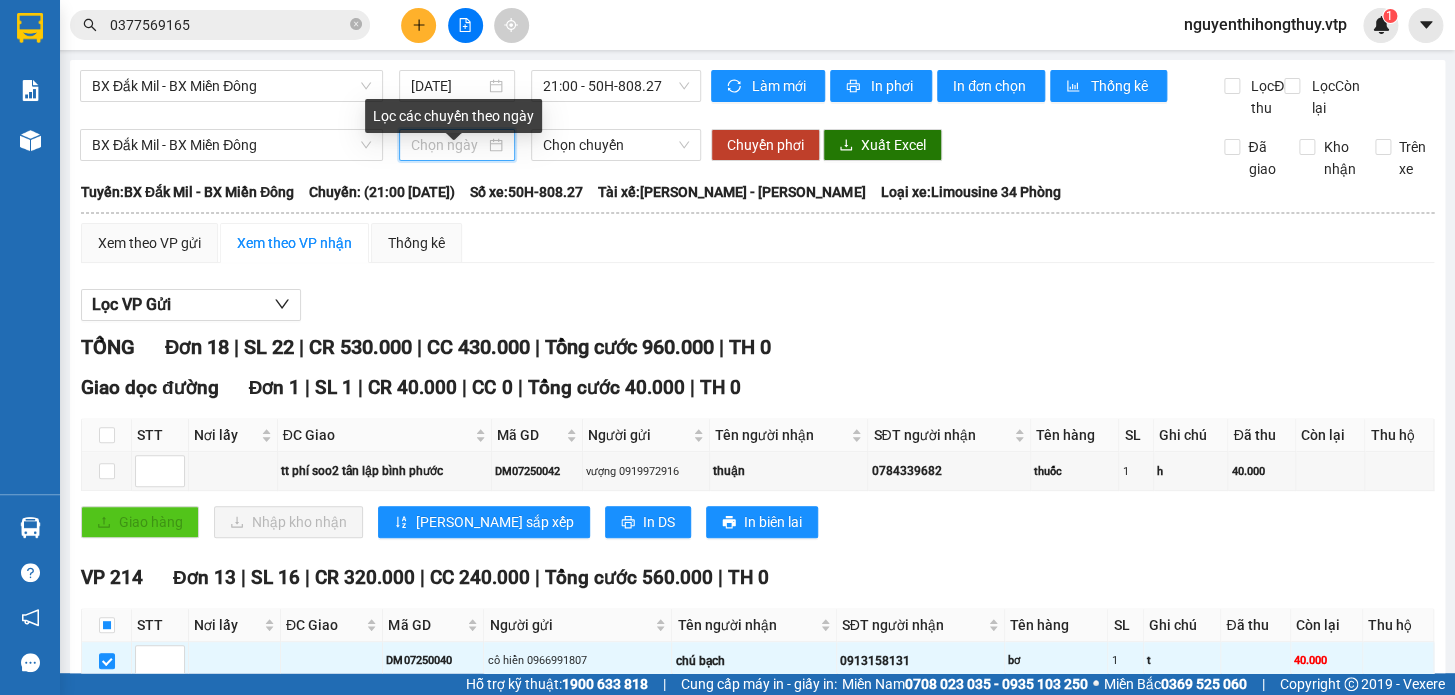 click at bounding box center (448, 145) 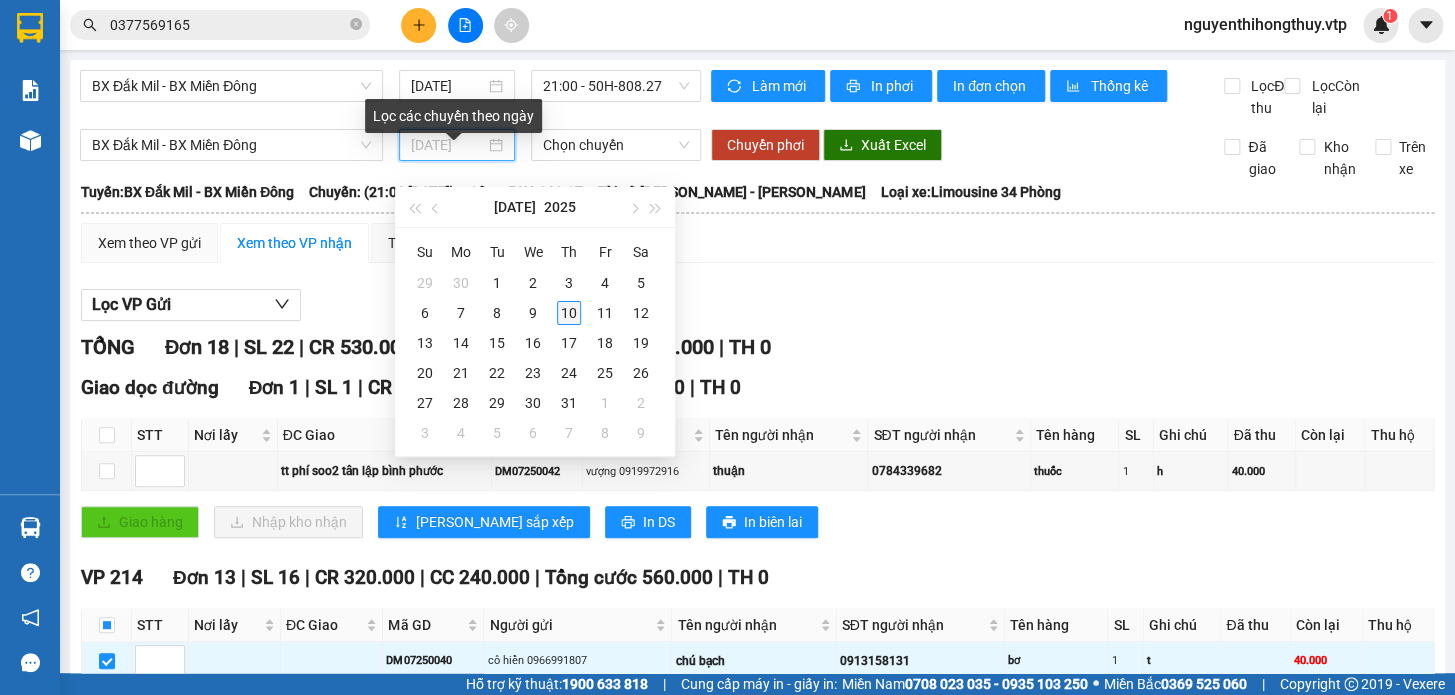 type on "[DATE]" 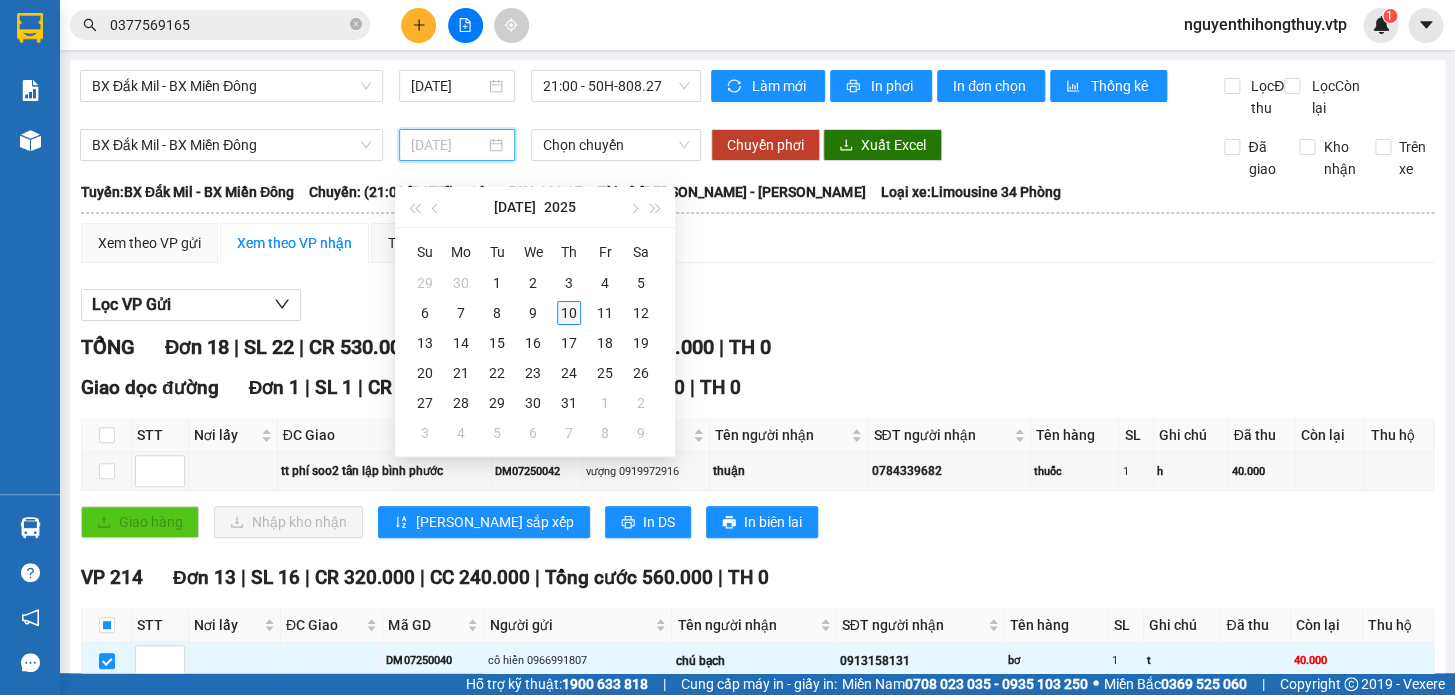 click on "10" at bounding box center [569, 313] 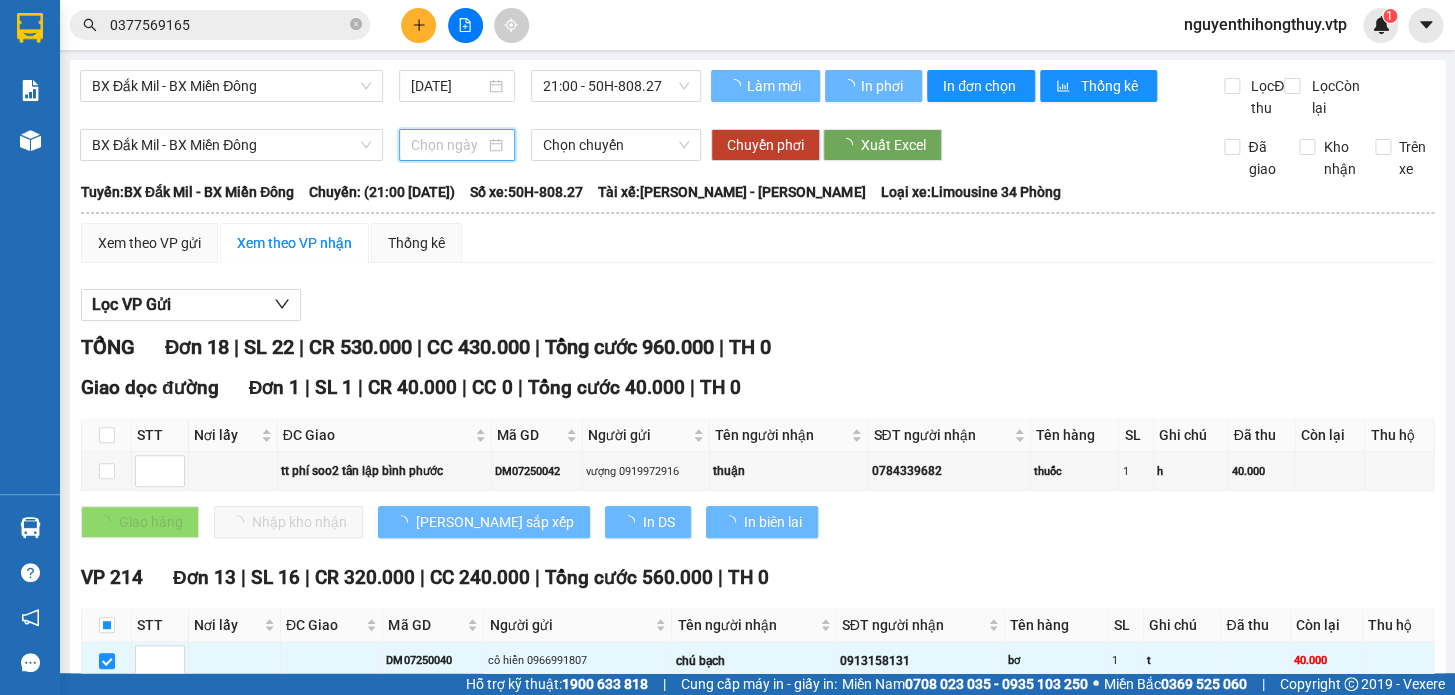 type on "[DATE]" 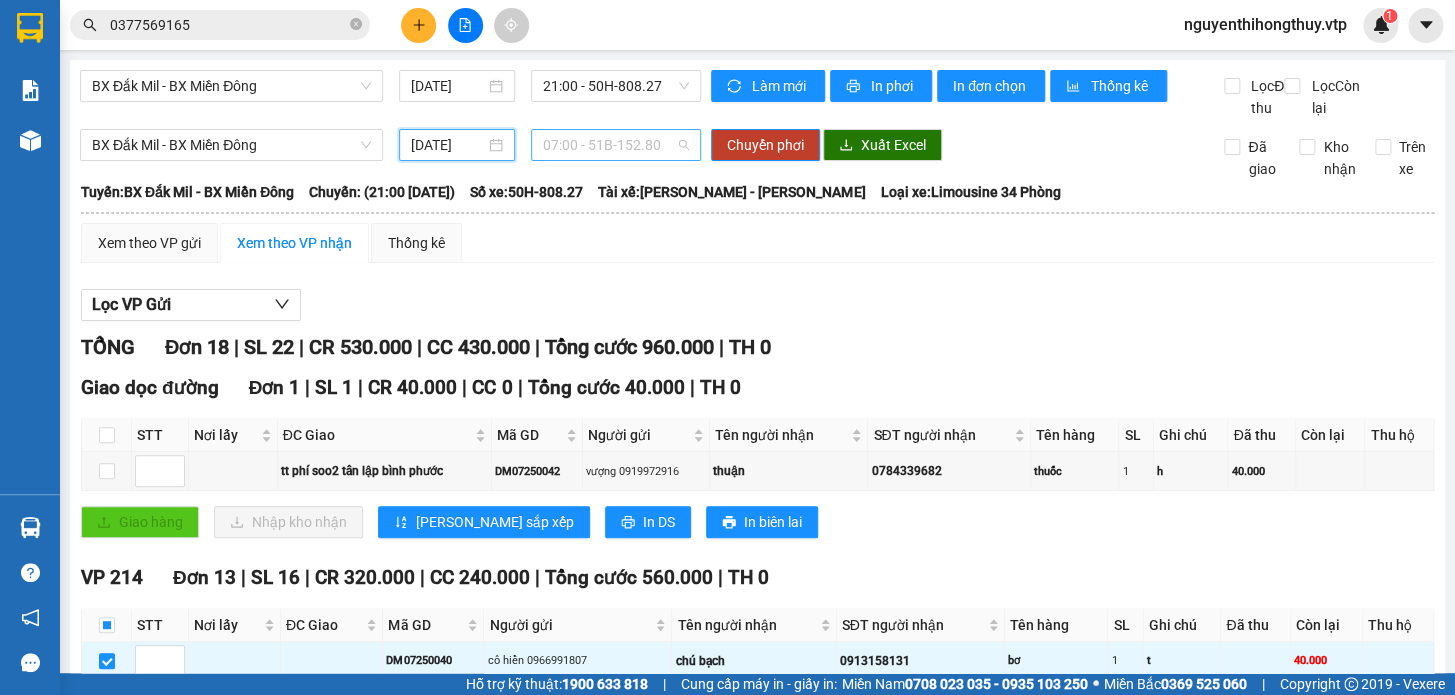 click on "07:00     - 51B-152.80" at bounding box center (616, 145) 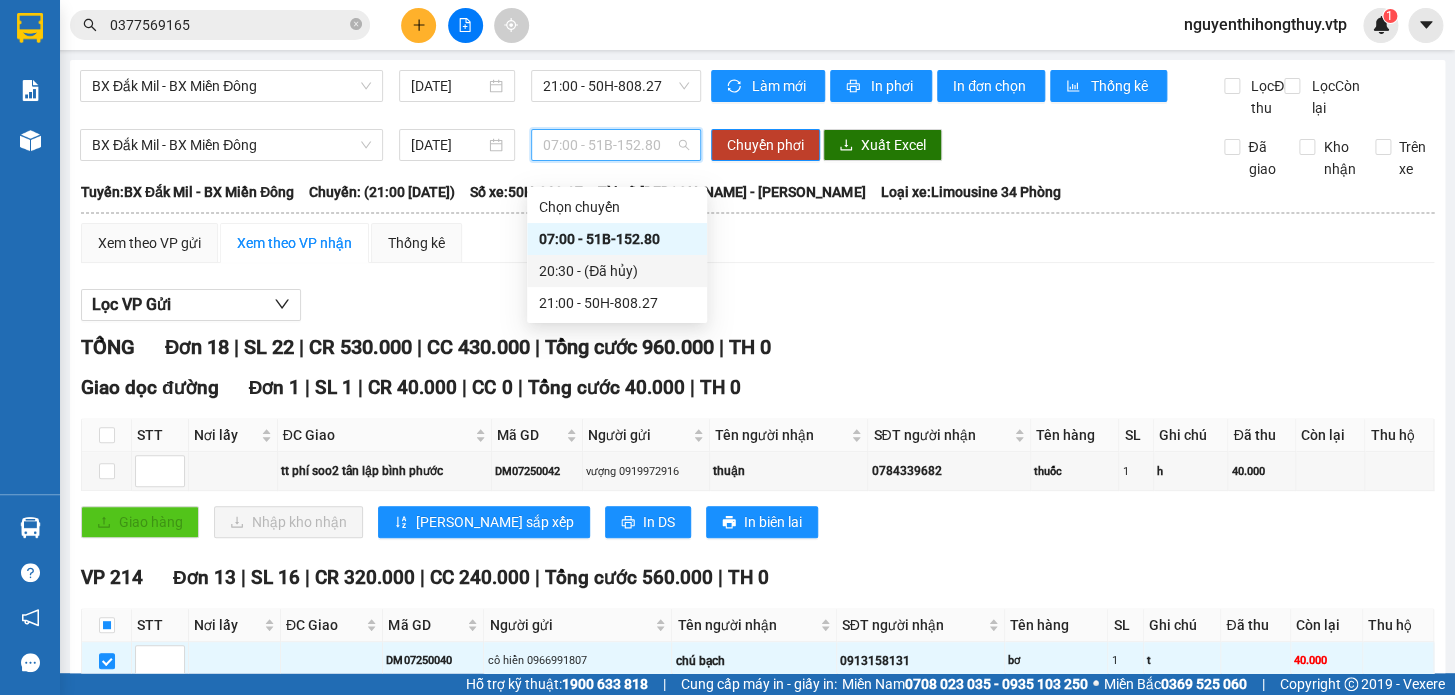 click on "Lọc VP Gửi" at bounding box center (757, 305) 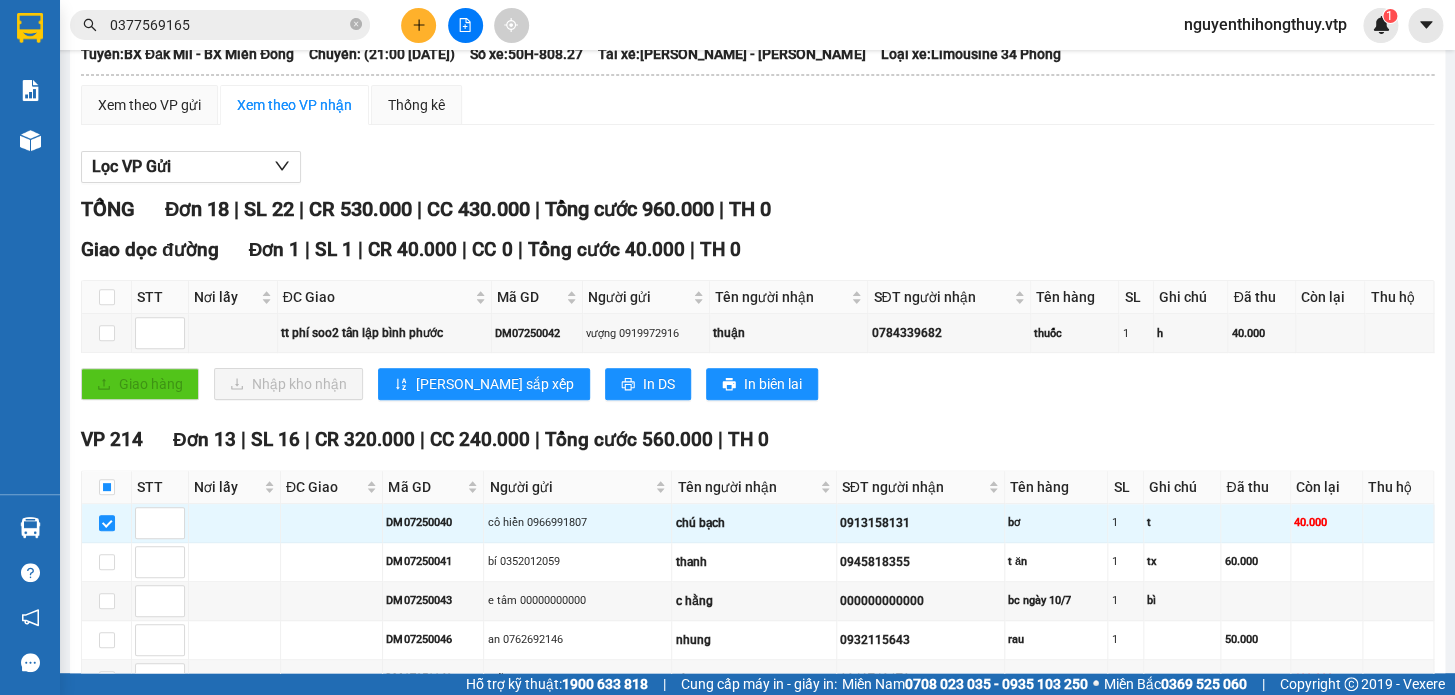scroll, scrollTop: 363, scrollLeft: 0, axis: vertical 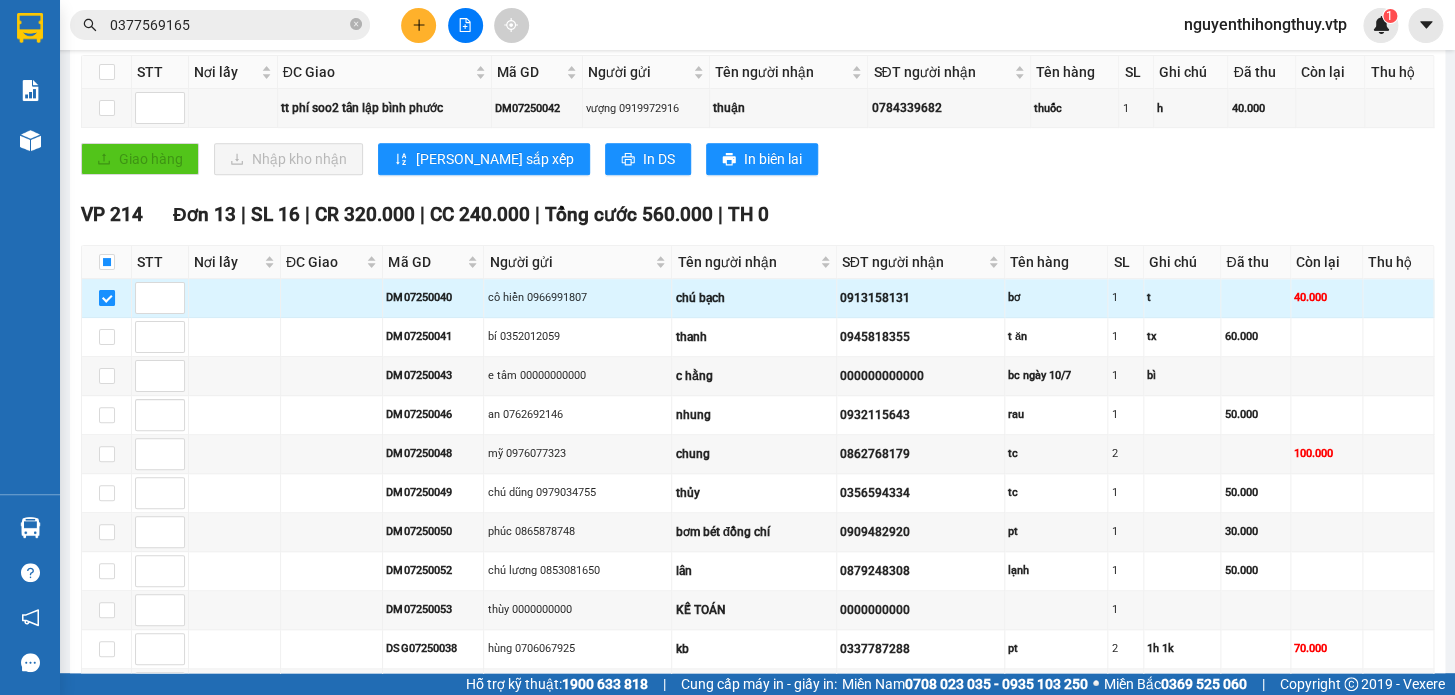 click at bounding box center [107, 298] 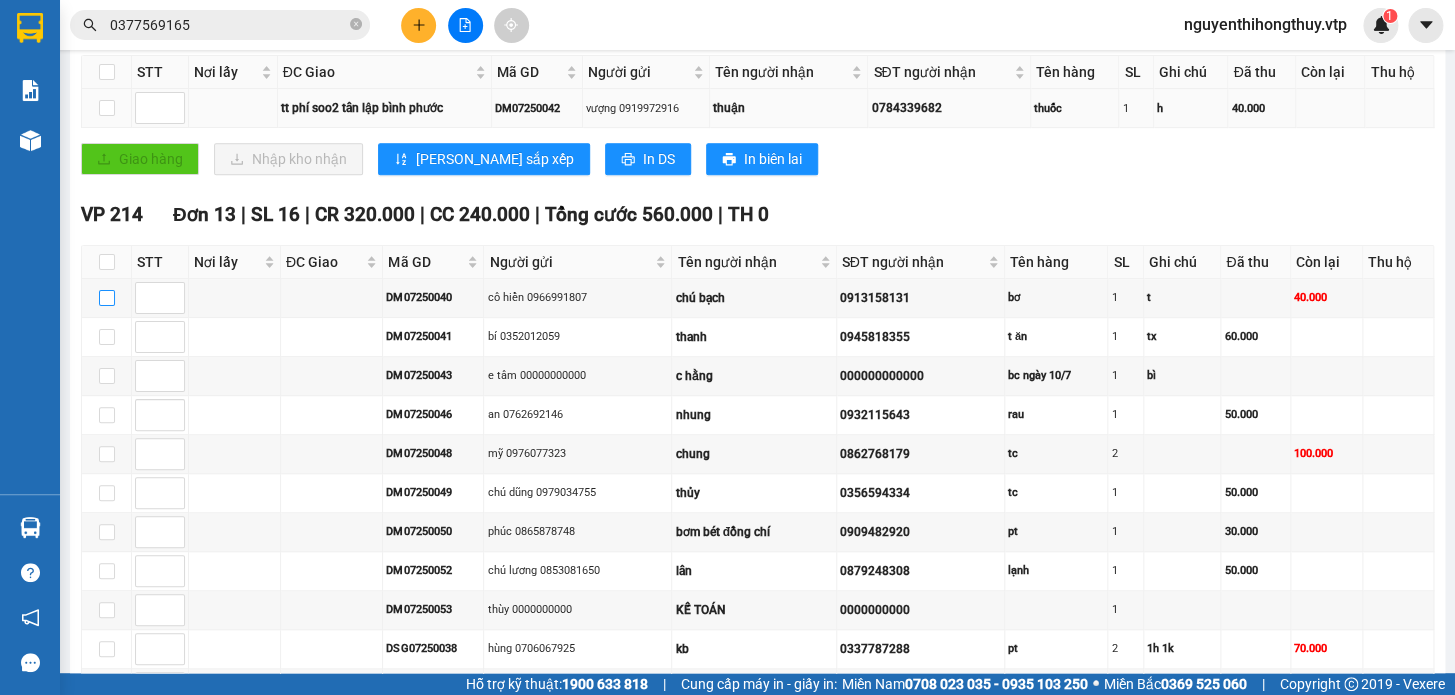 scroll, scrollTop: 181, scrollLeft: 0, axis: vertical 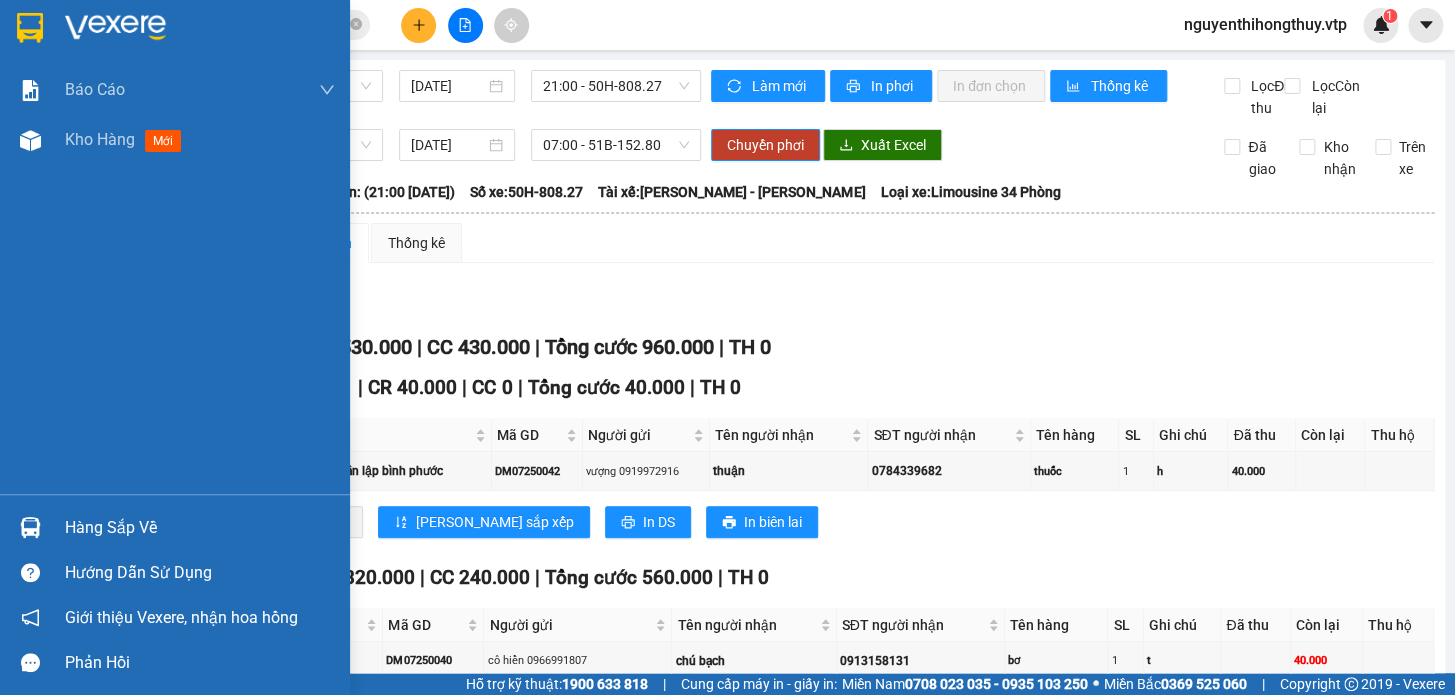 click at bounding box center [30, 28] 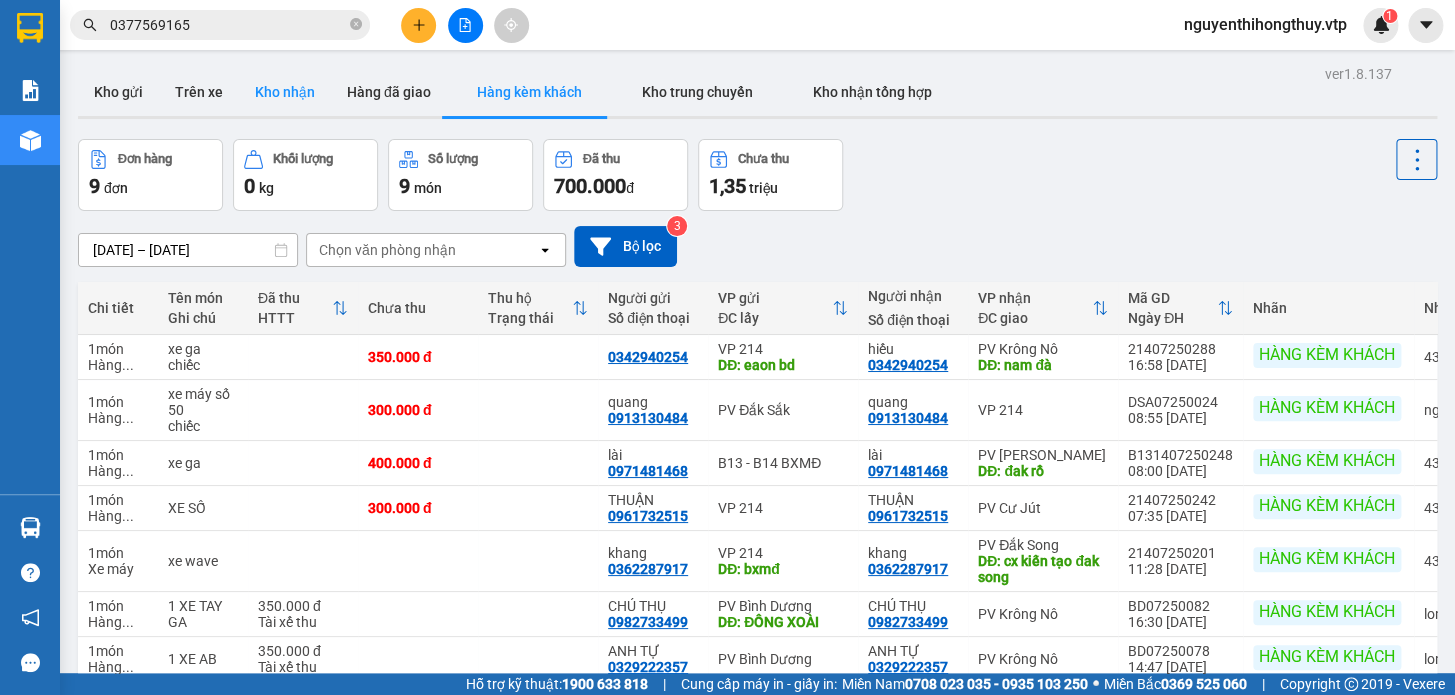 click on "Kho nhận" at bounding box center [285, 92] 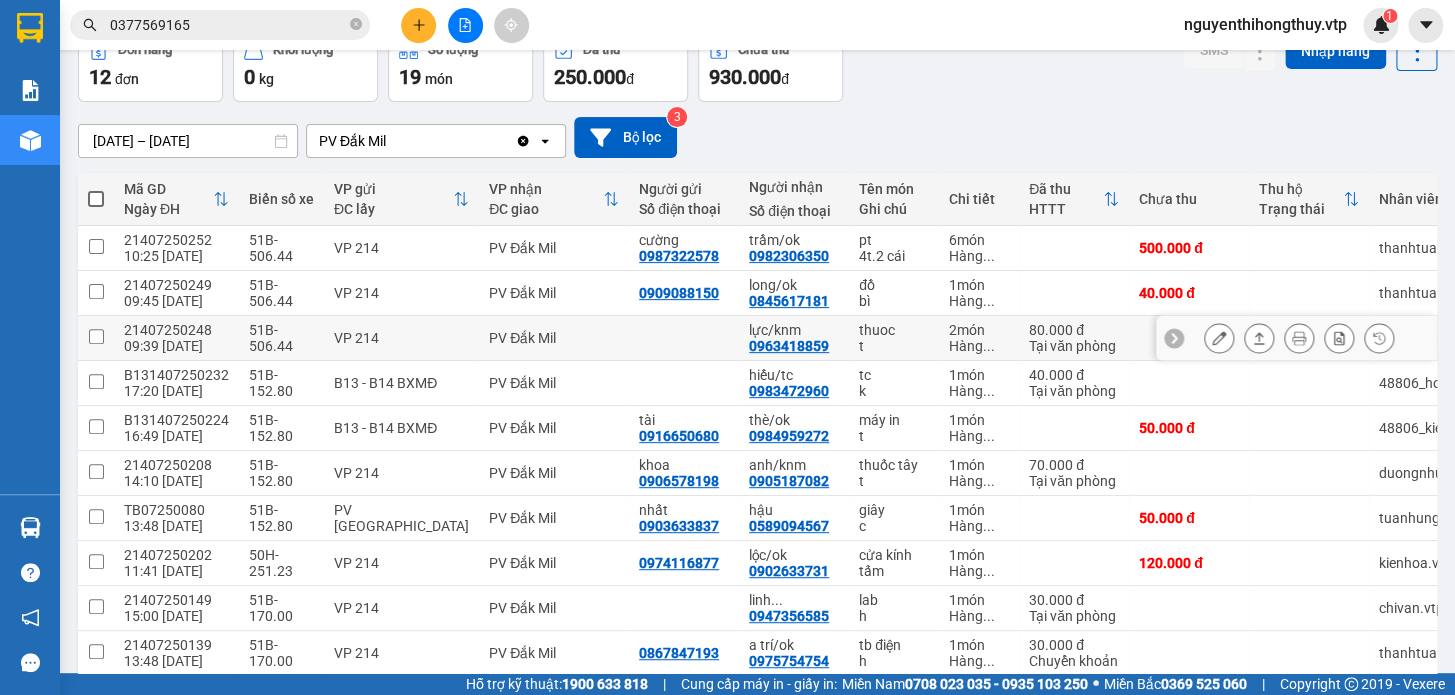 scroll, scrollTop: 0, scrollLeft: 0, axis: both 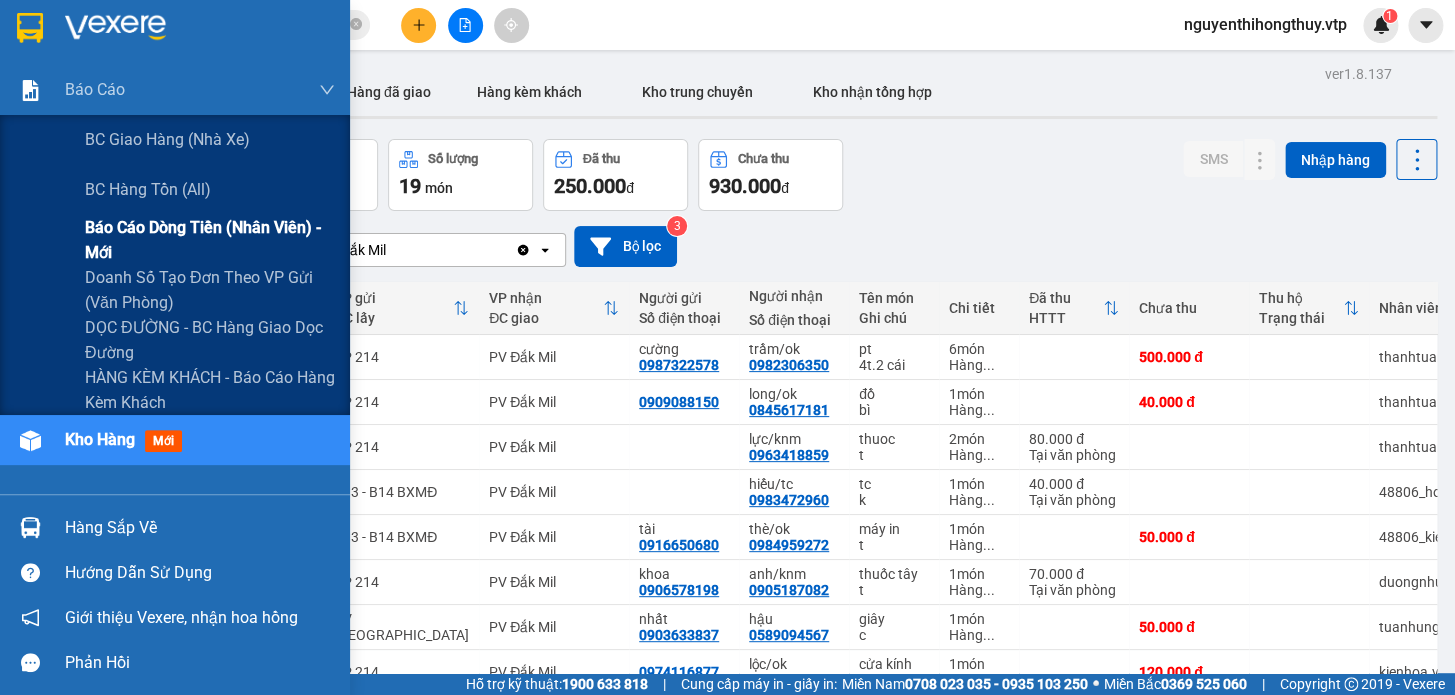 click on "Báo cáo dòng tiền (nhân viên) - mới" at bounding box center [210, 240] 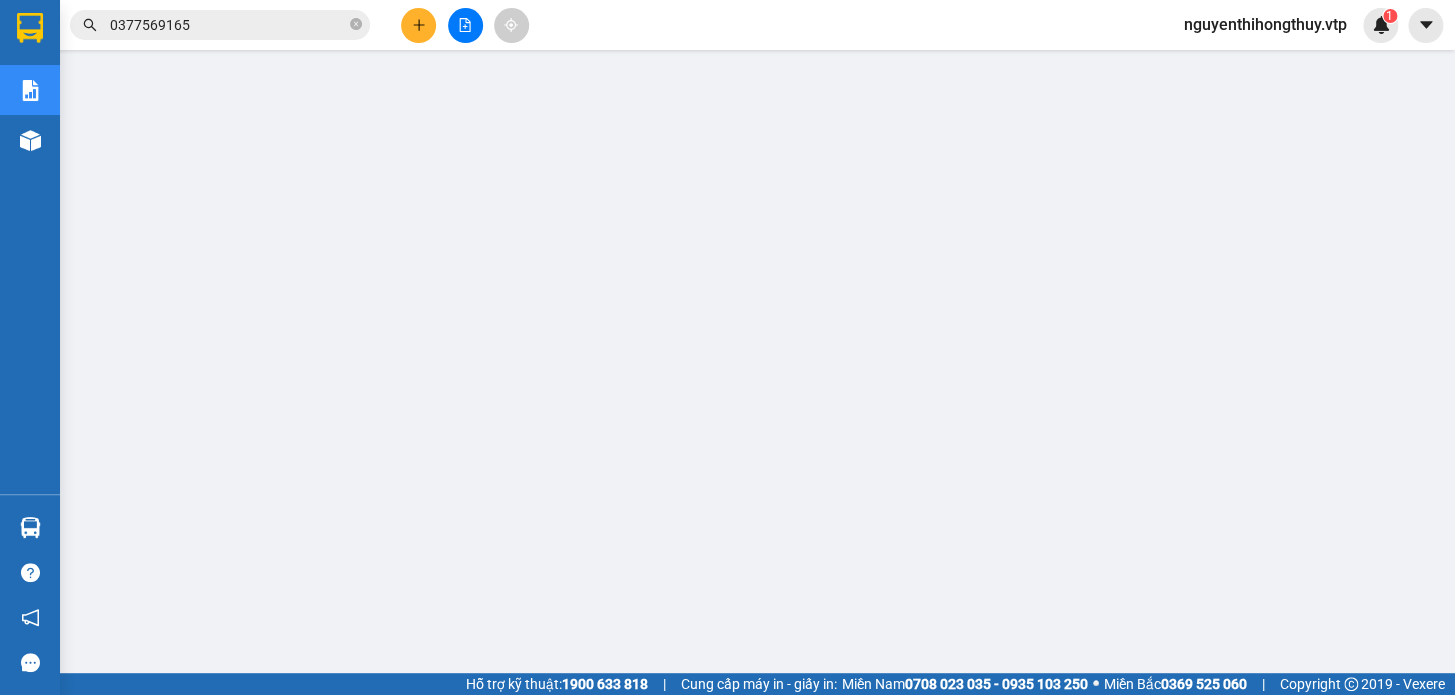 click on "0377569165" at bounding box center (228, 25) 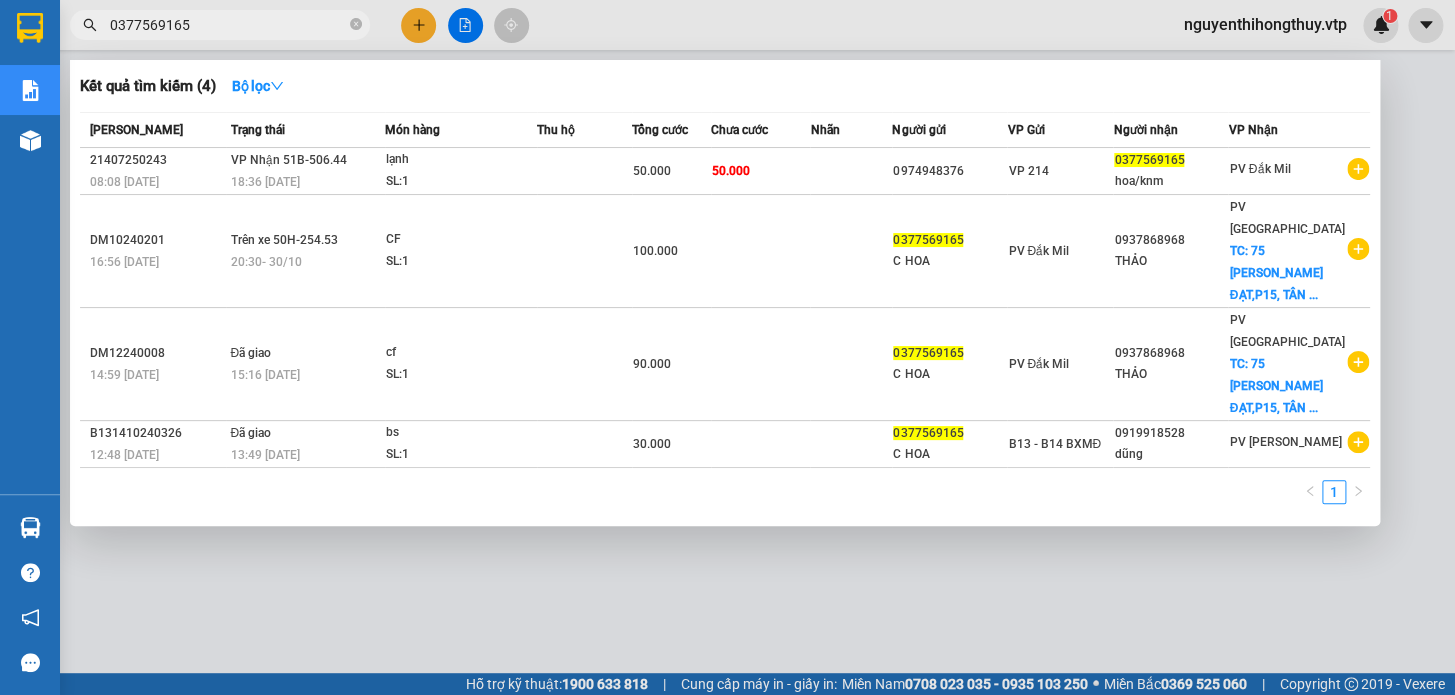 click on "0377569165" at bounding box center (228, 25) 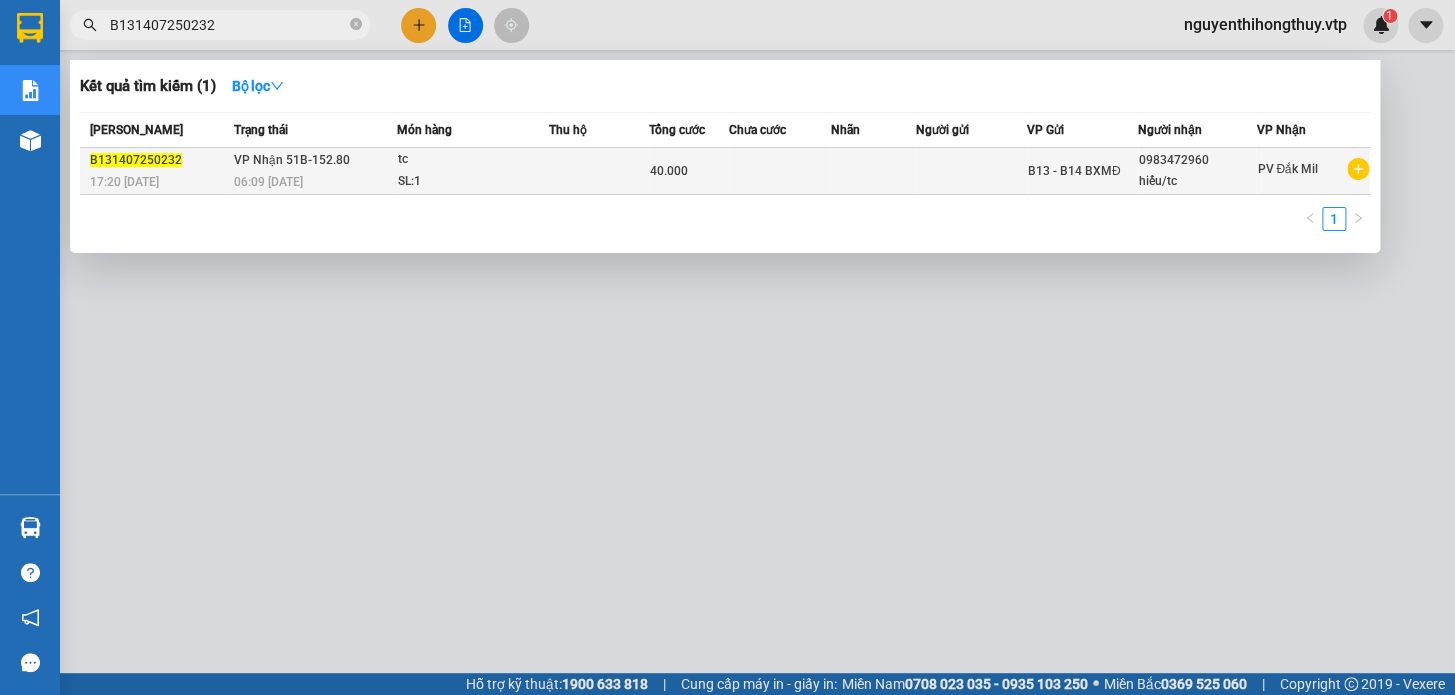type on "B131407250232" 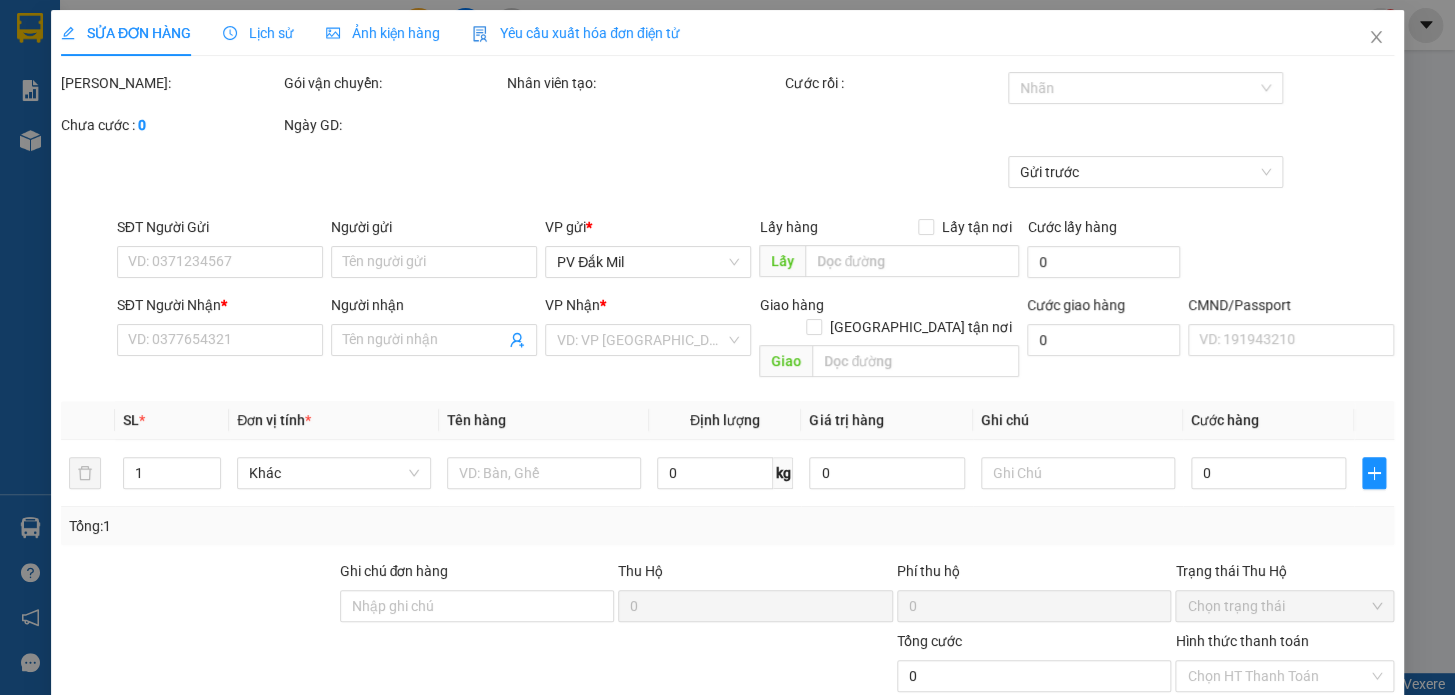 type on "2.000" 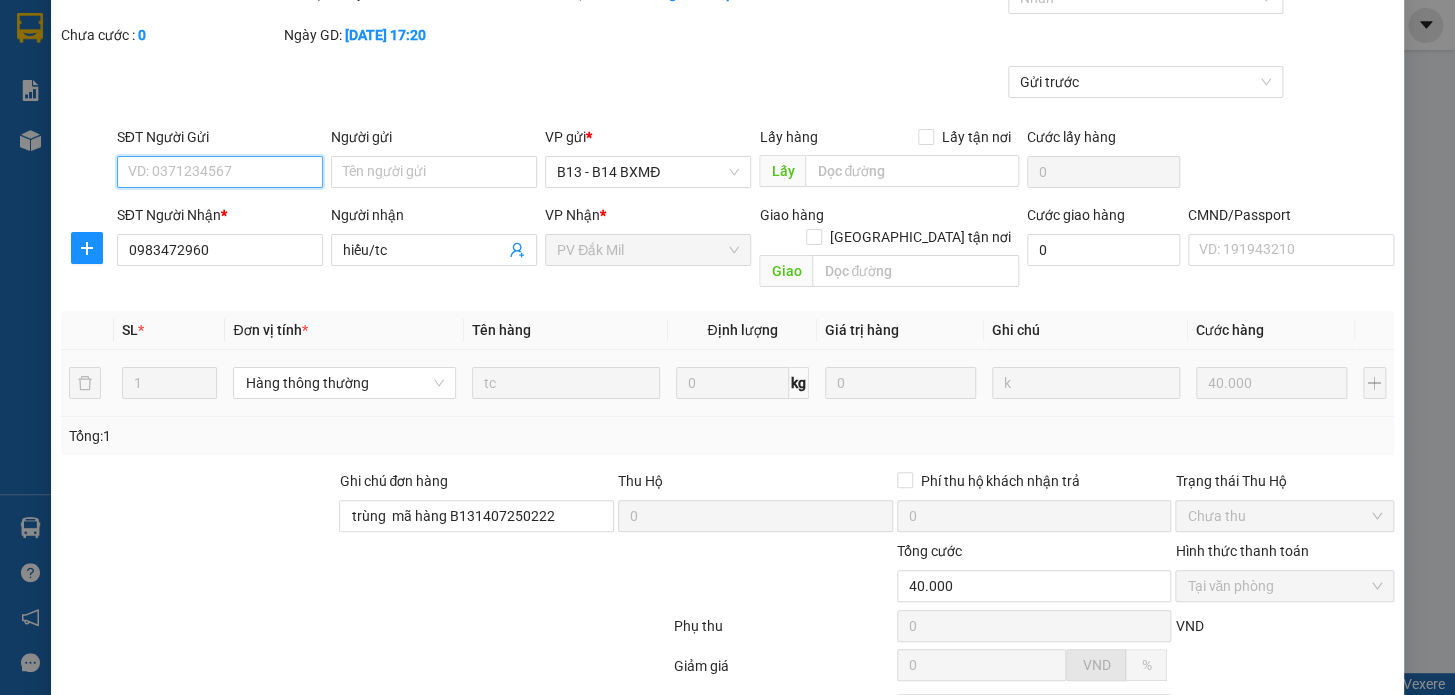 scroll, scrollTop: 0, scrollLeft: 0, axis: both 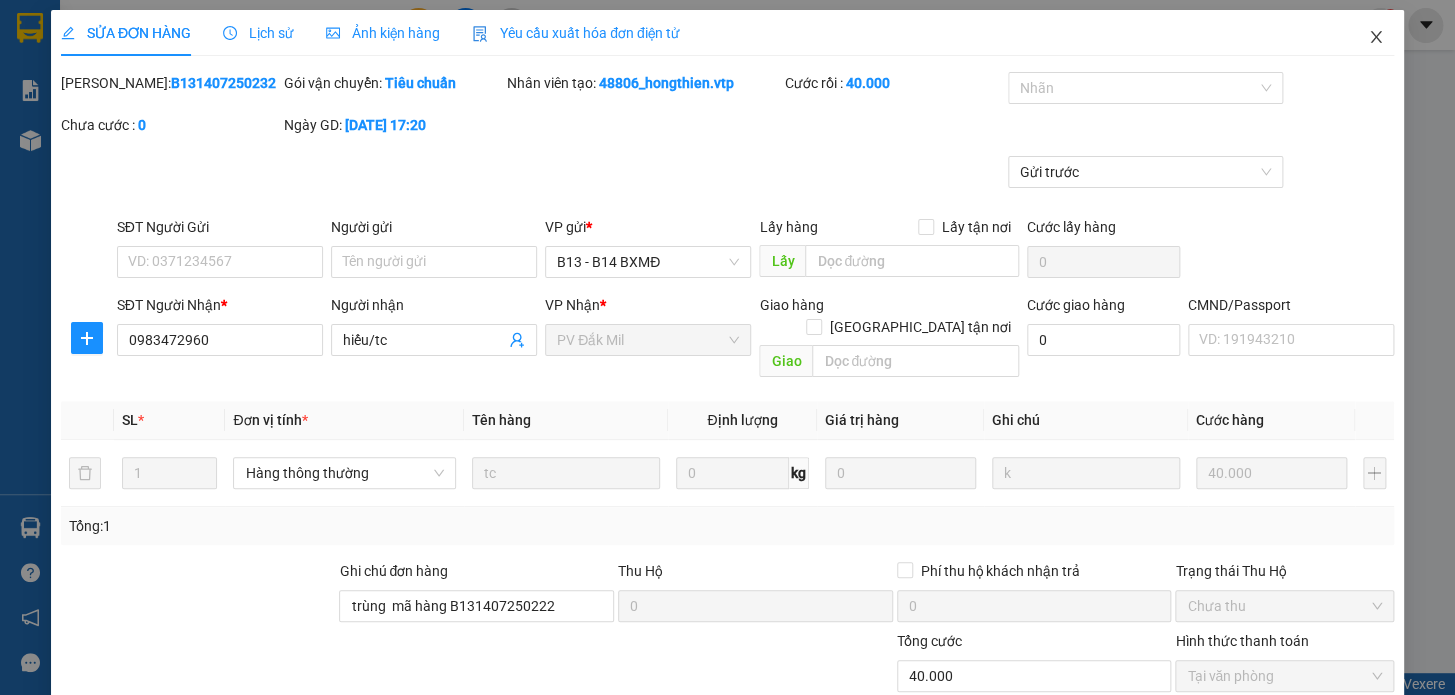 click at bounding box center (1376, 38) 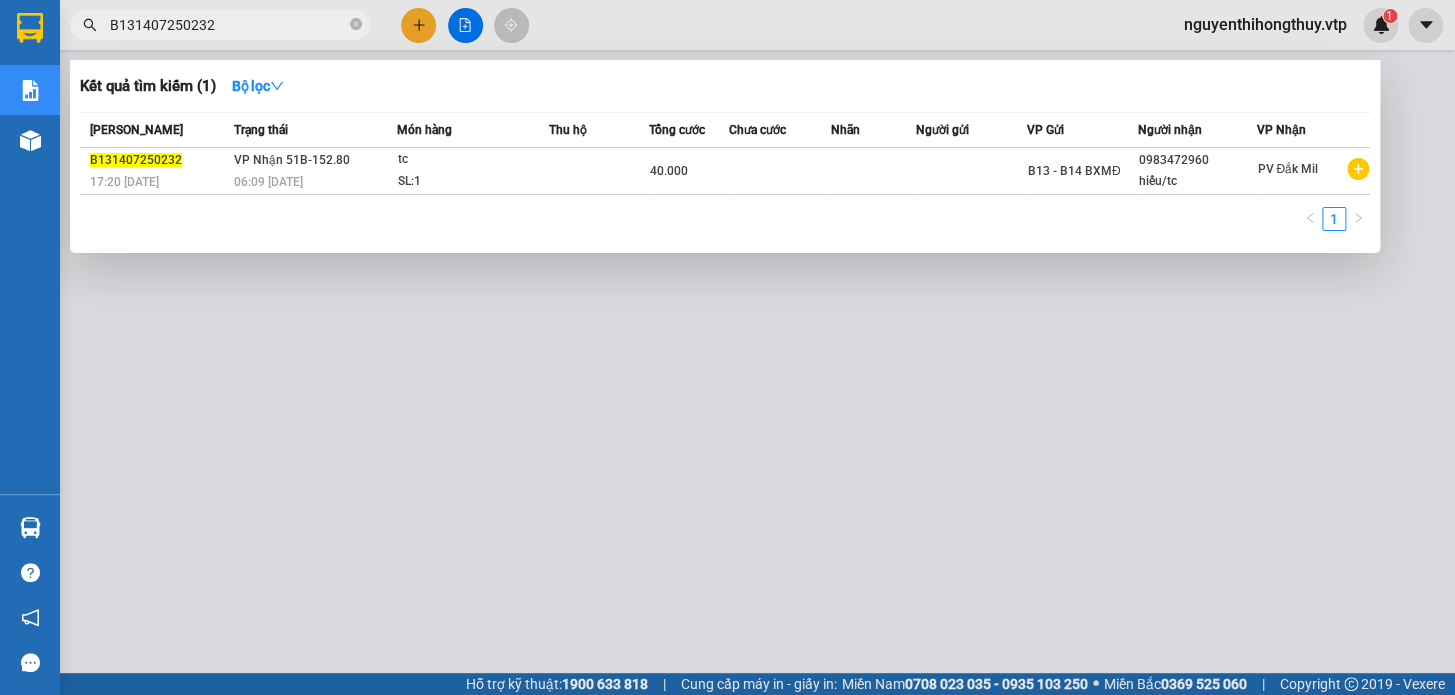 click on "B131407250232" at bounding box center (228, 25) 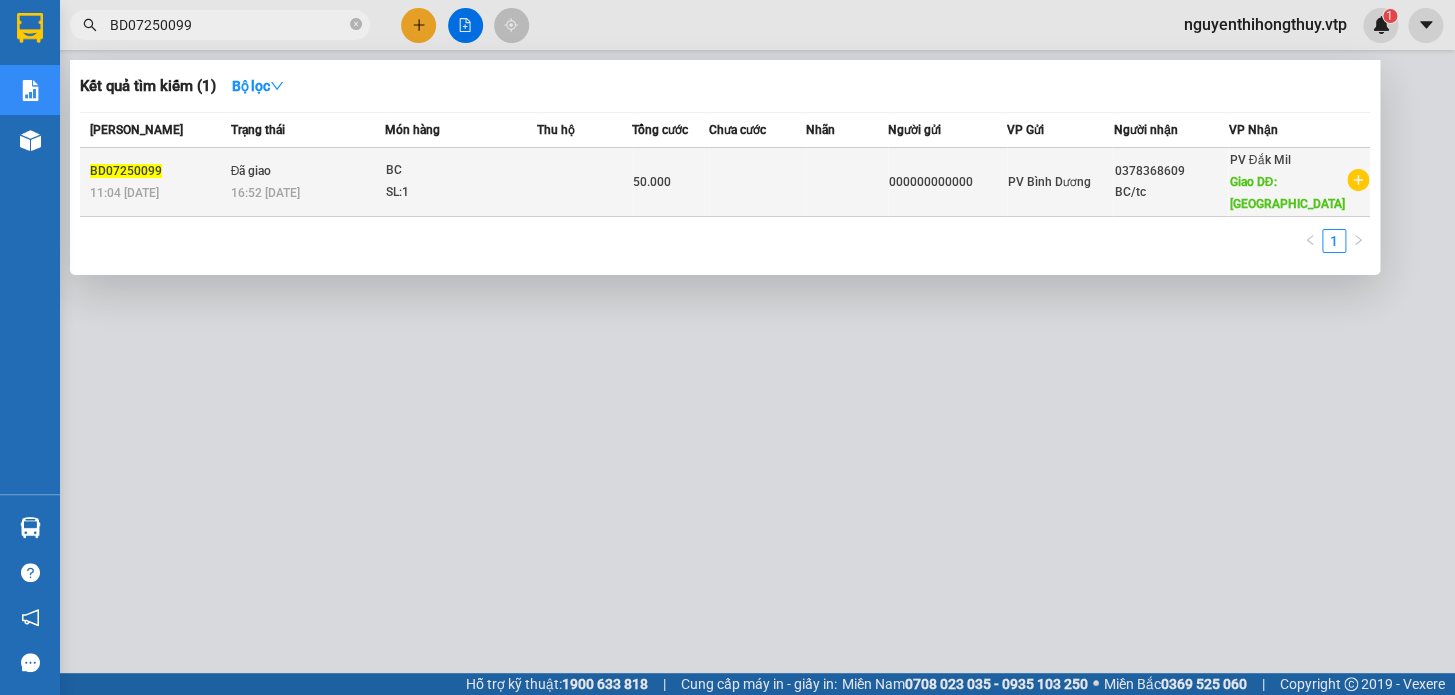 type on "BD07250099" 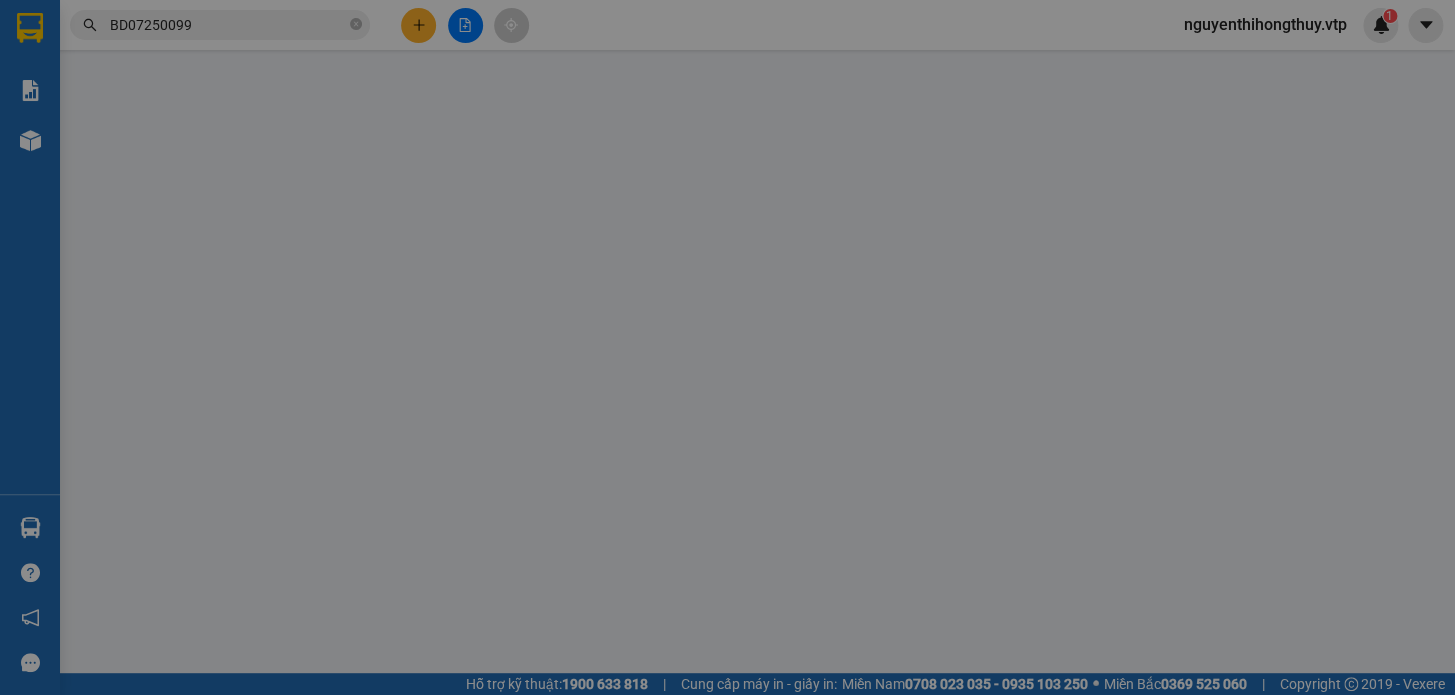 type on "000000000000" 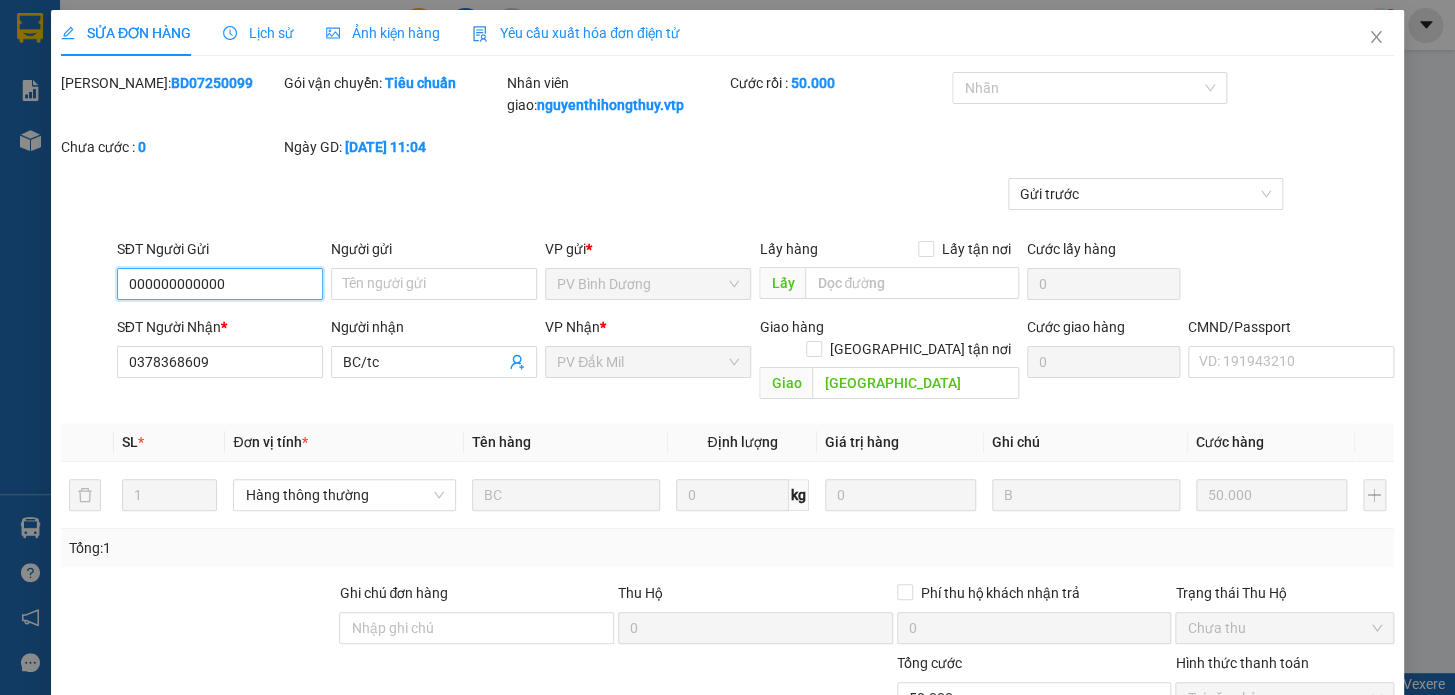 type on "2.500" 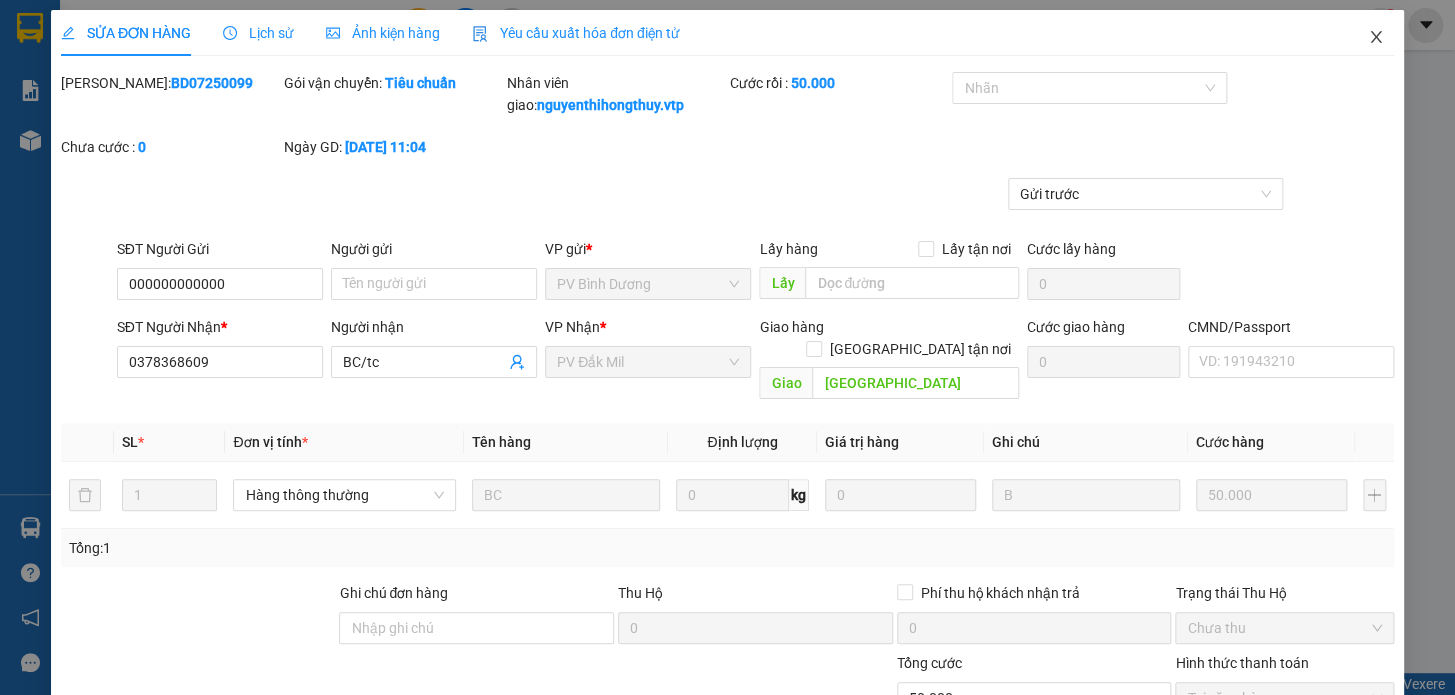 click 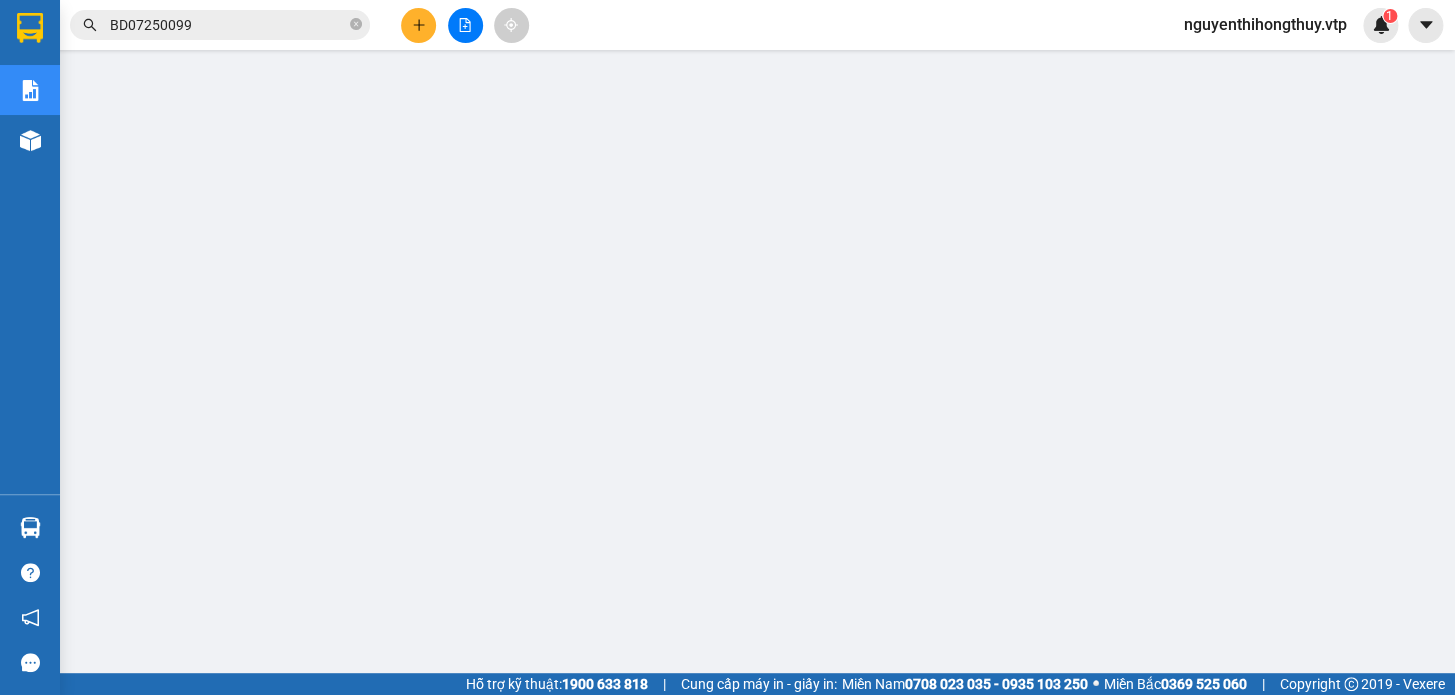 click on "BD07250099" at bounding box center (228, 25) 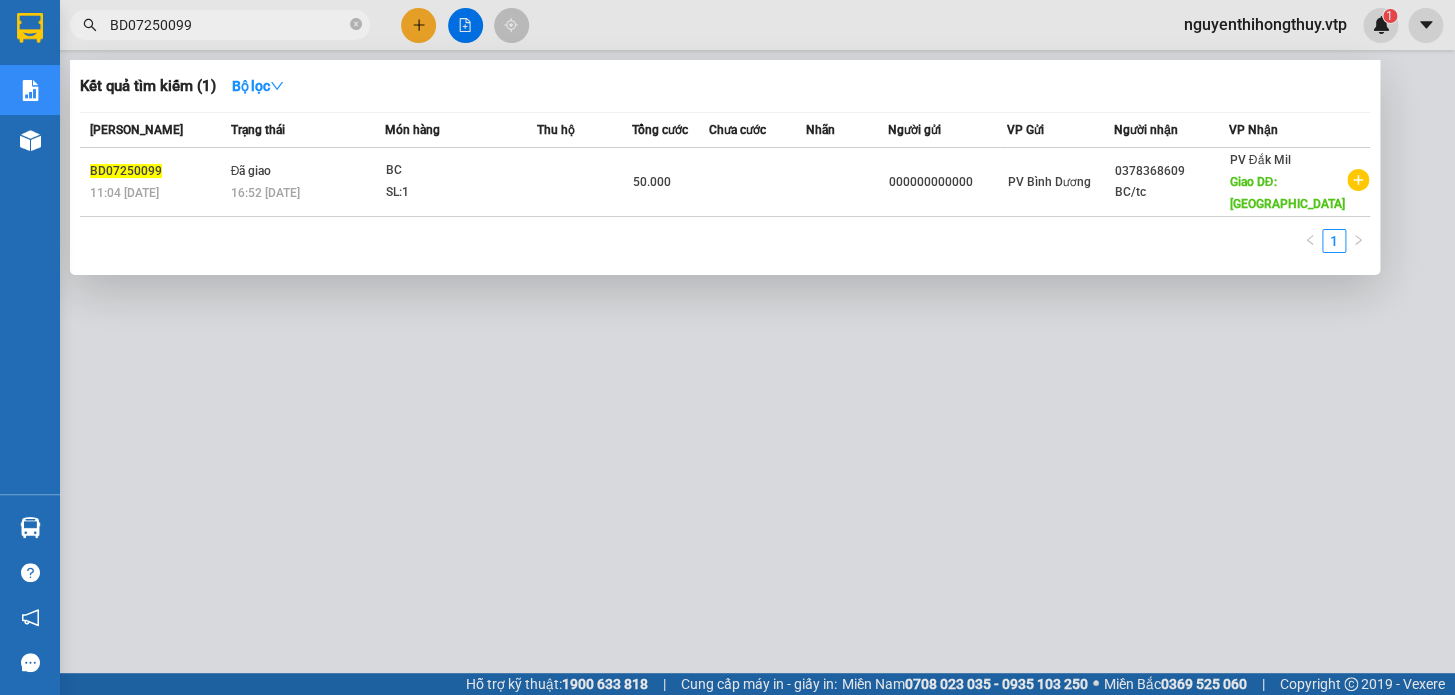 click on "BD07250099" at bounding box center [228, 25] 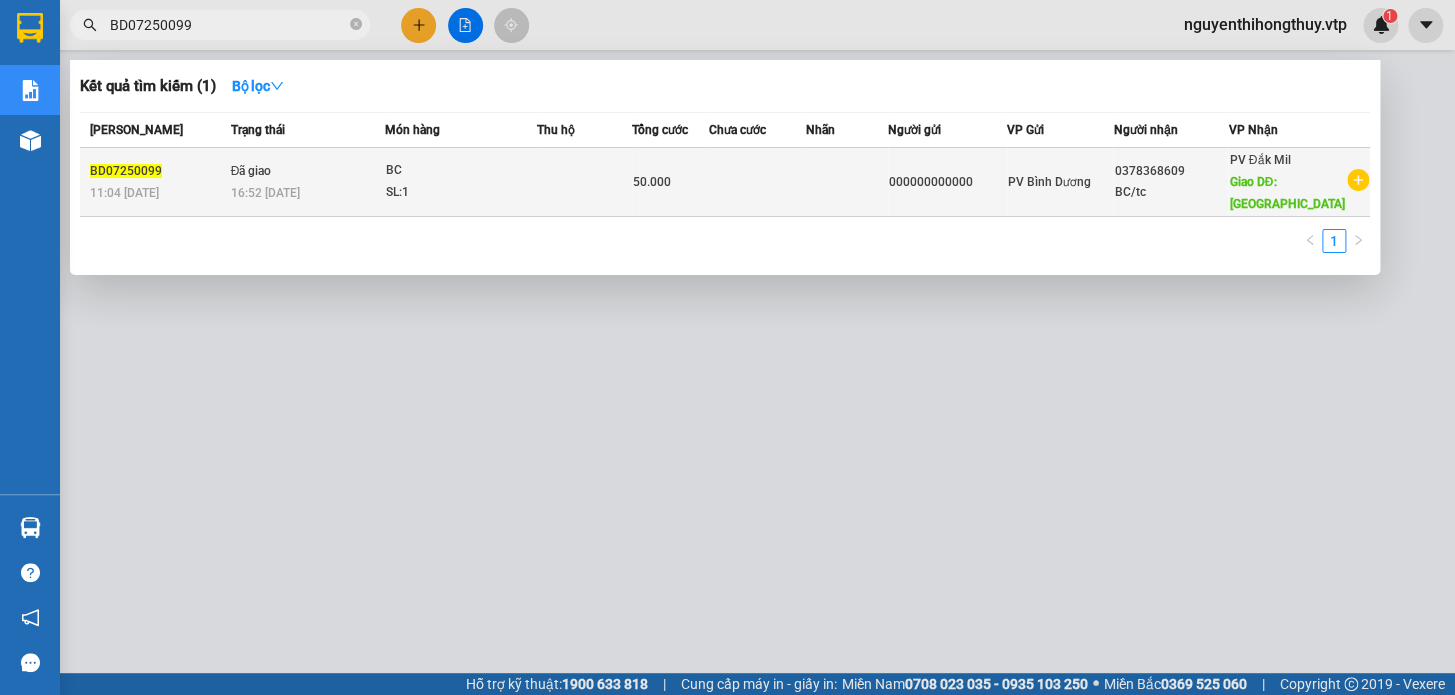 click on "BC" at bounding box center (461, 171) 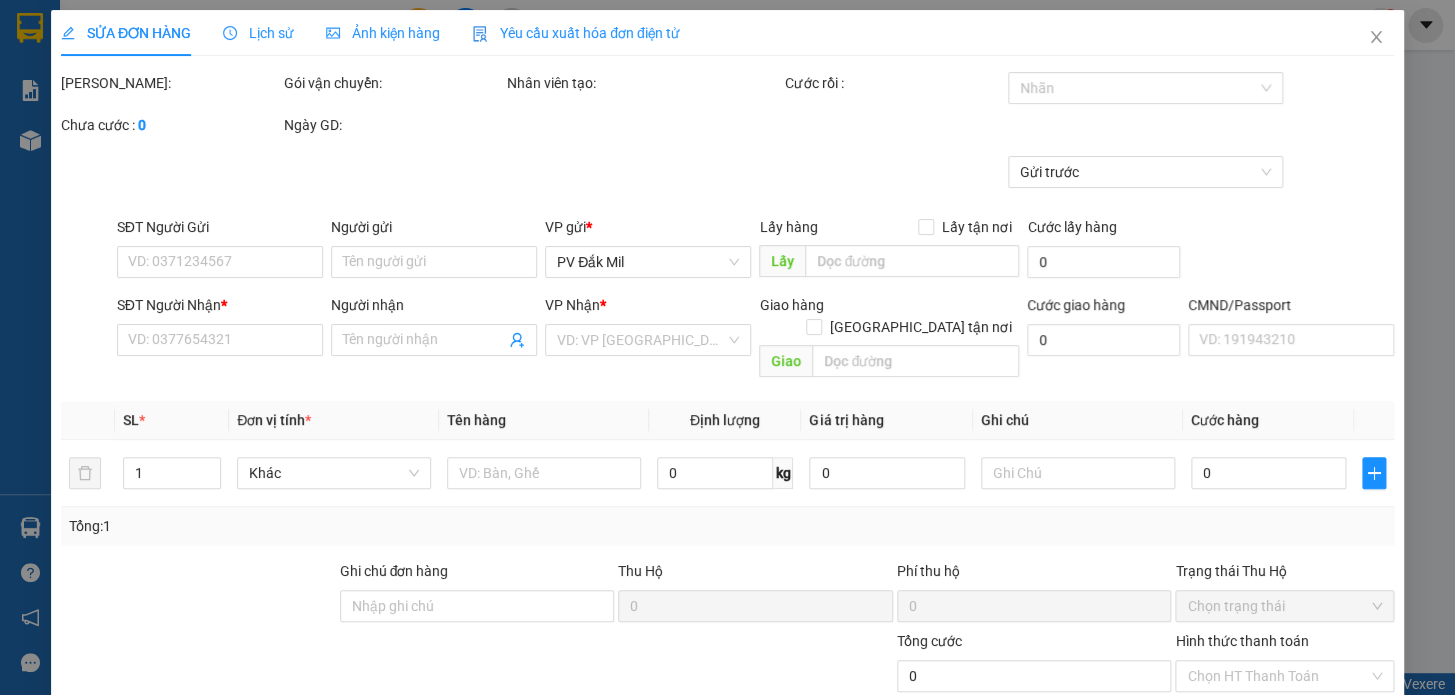 type on "2.500" 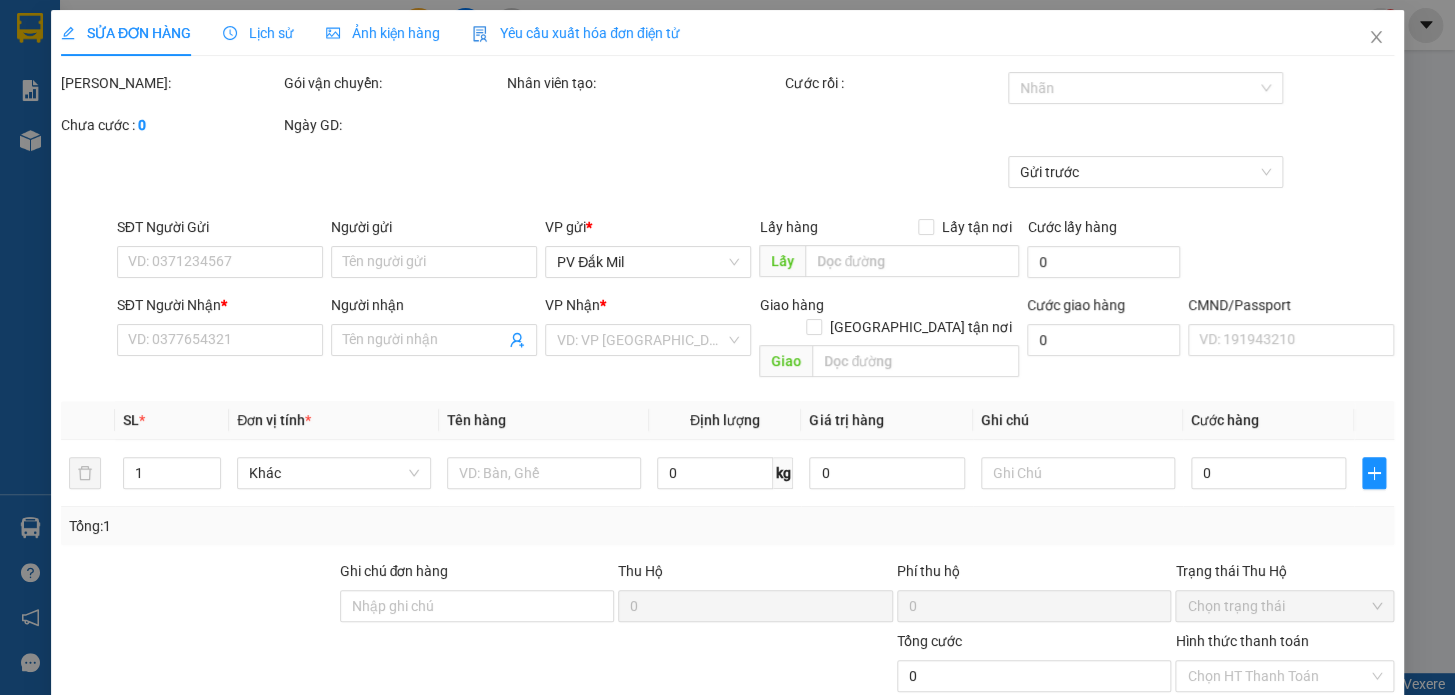 type on "000000000000" 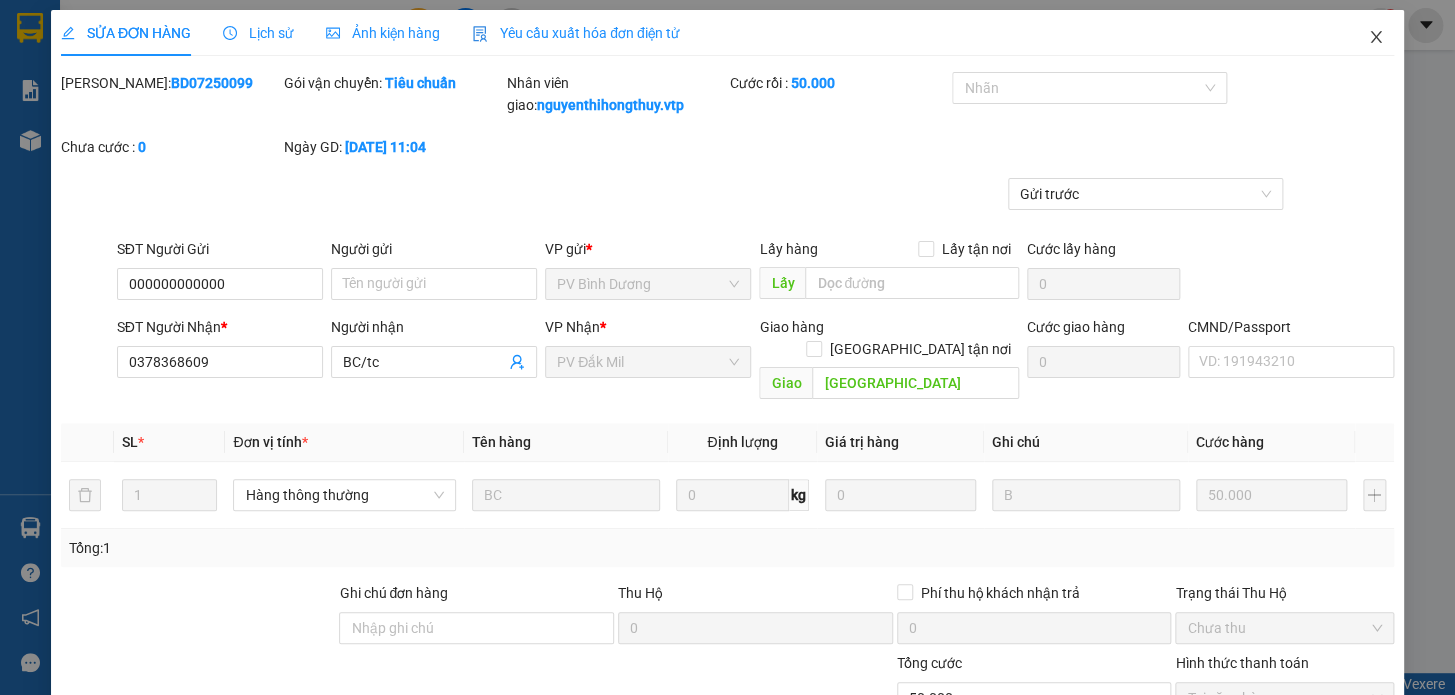 click 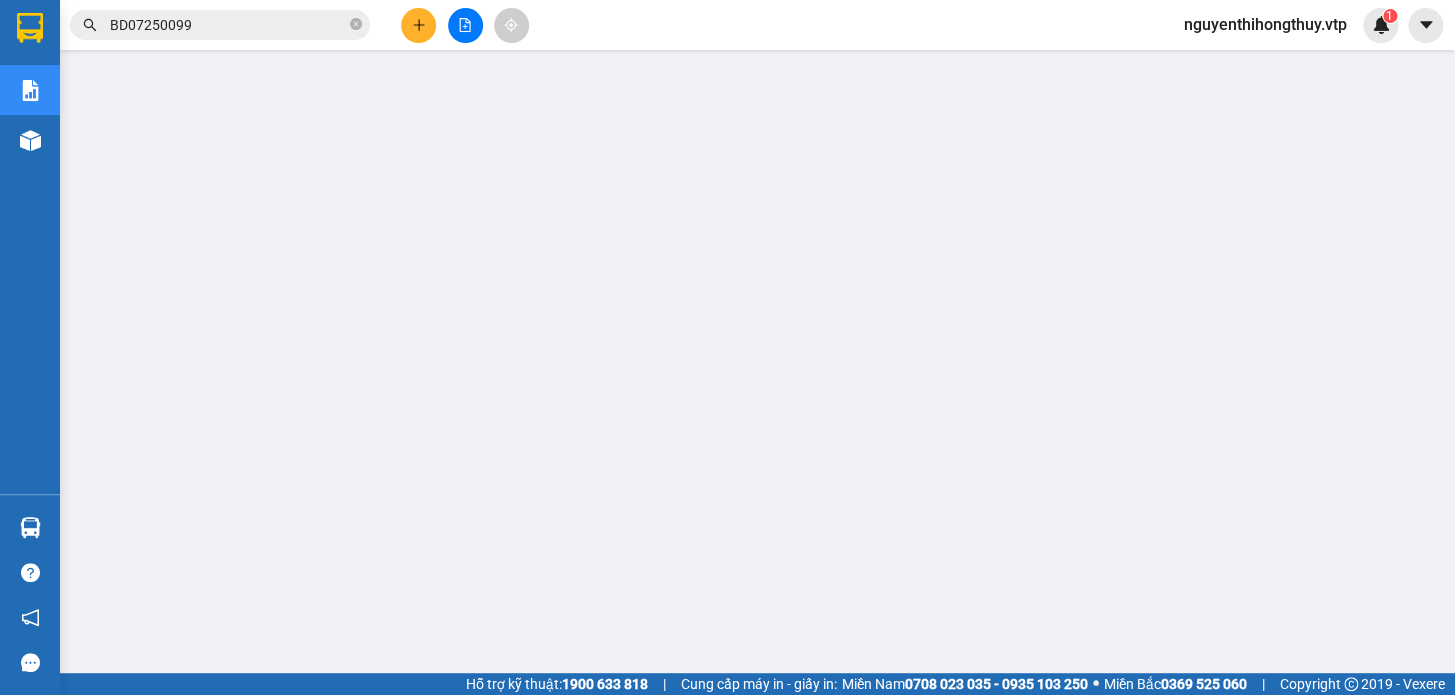 click on "BD07250099" at bounding box center (228, 25) 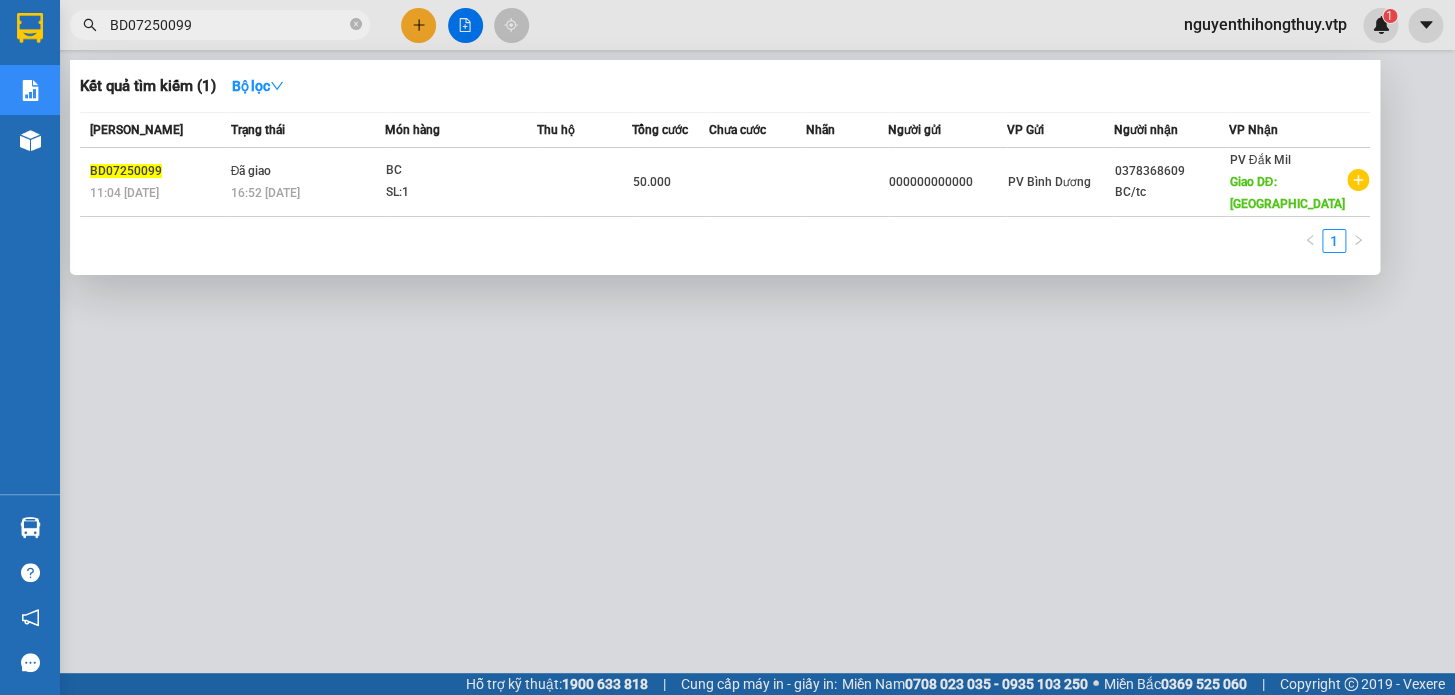 click on "BD07250099" at bounding box center [228, 25] 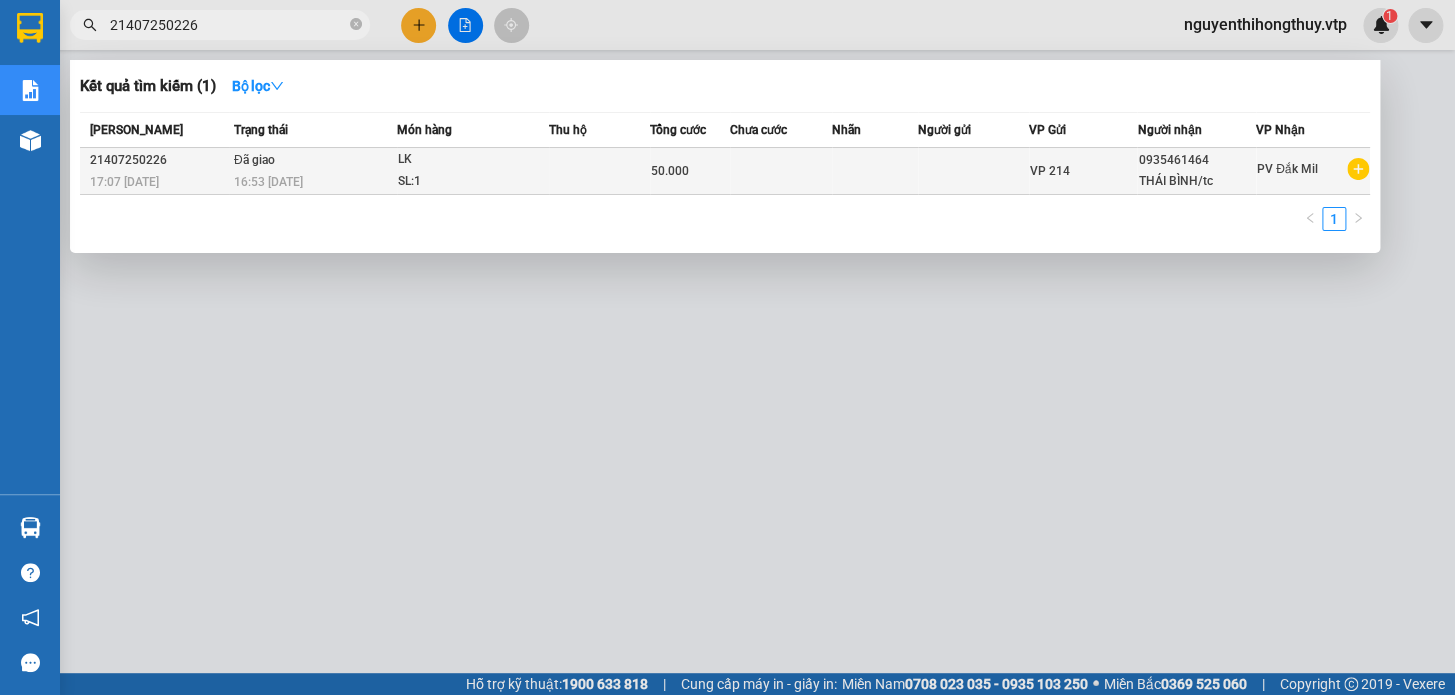 type on "21407250226" 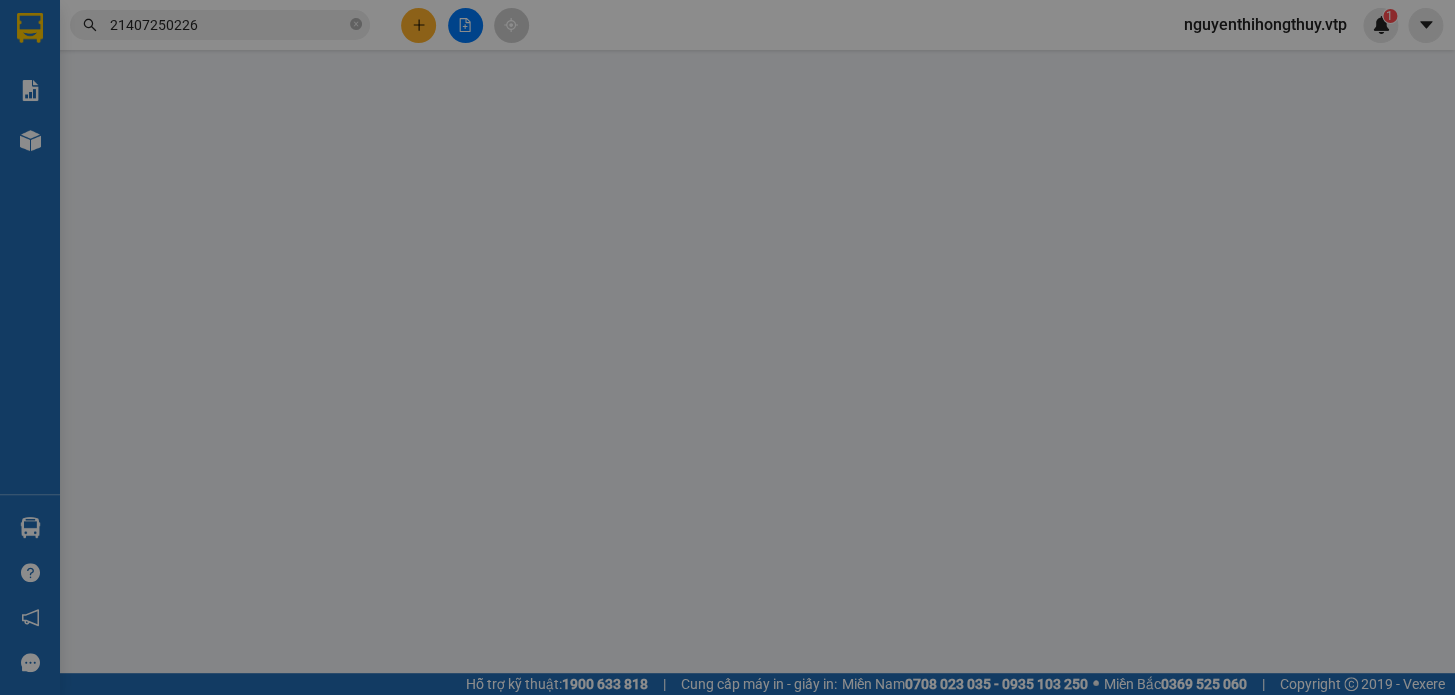 type on "0935461464" 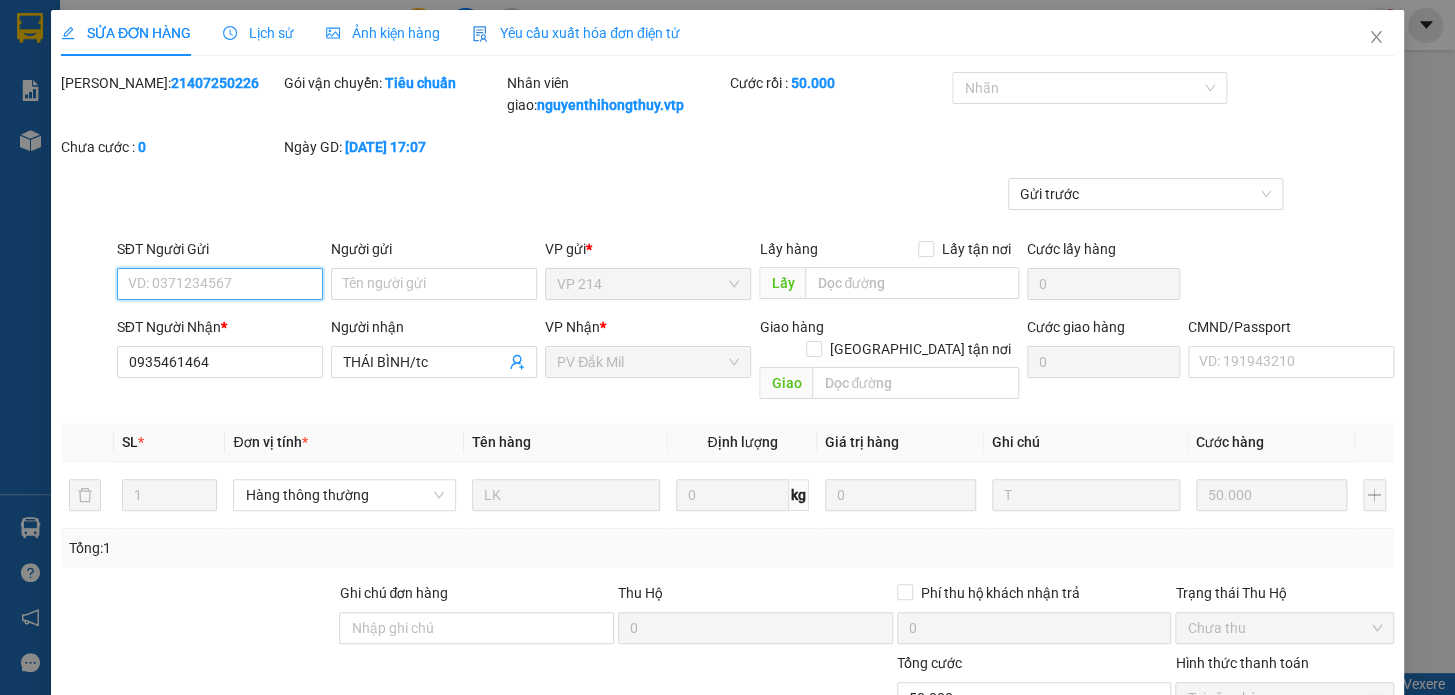 type on "2.500" 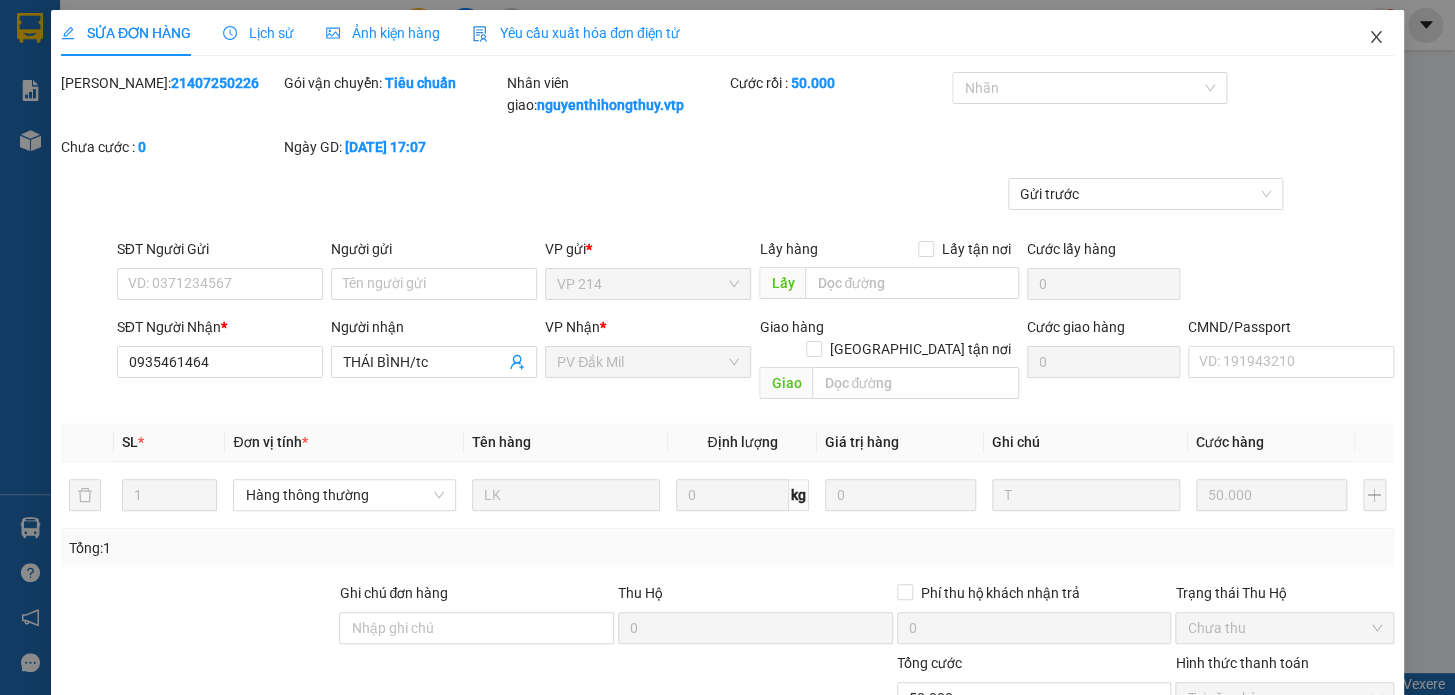 click 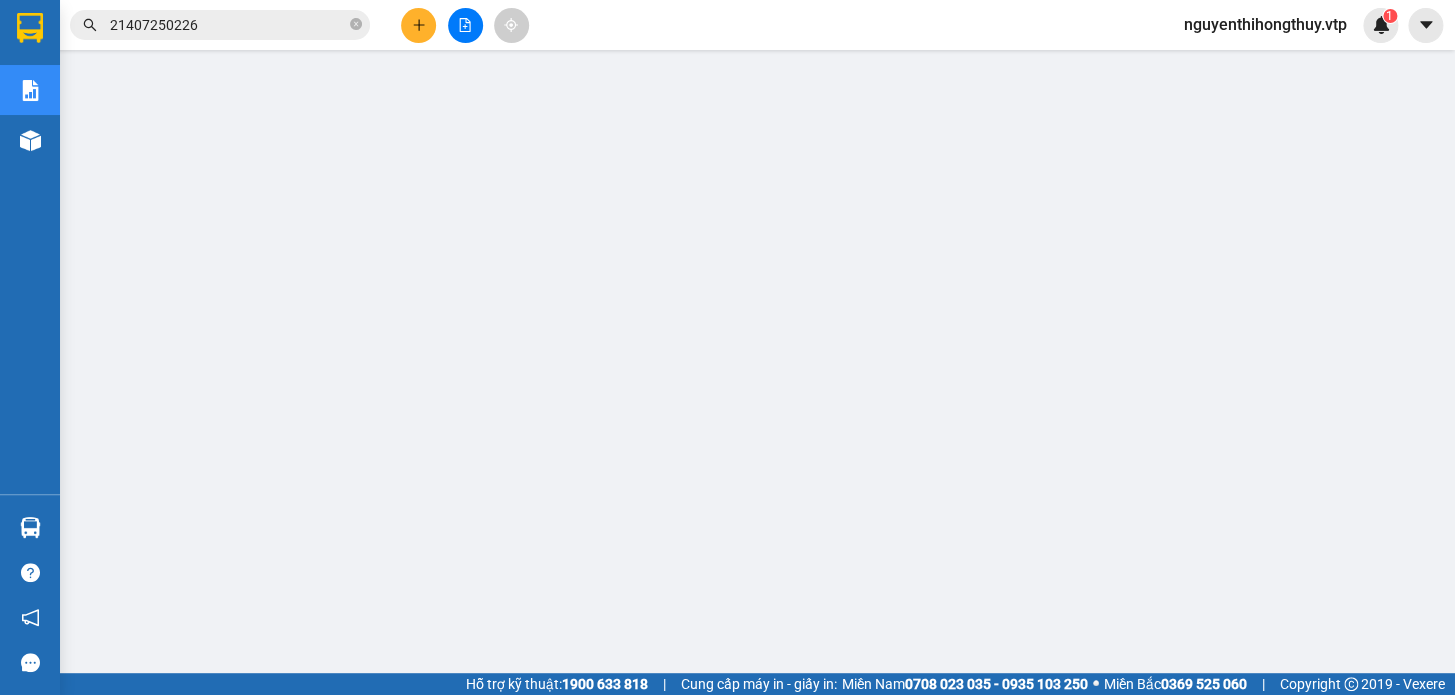click on "21407250226" at bounding box center (228, 25) 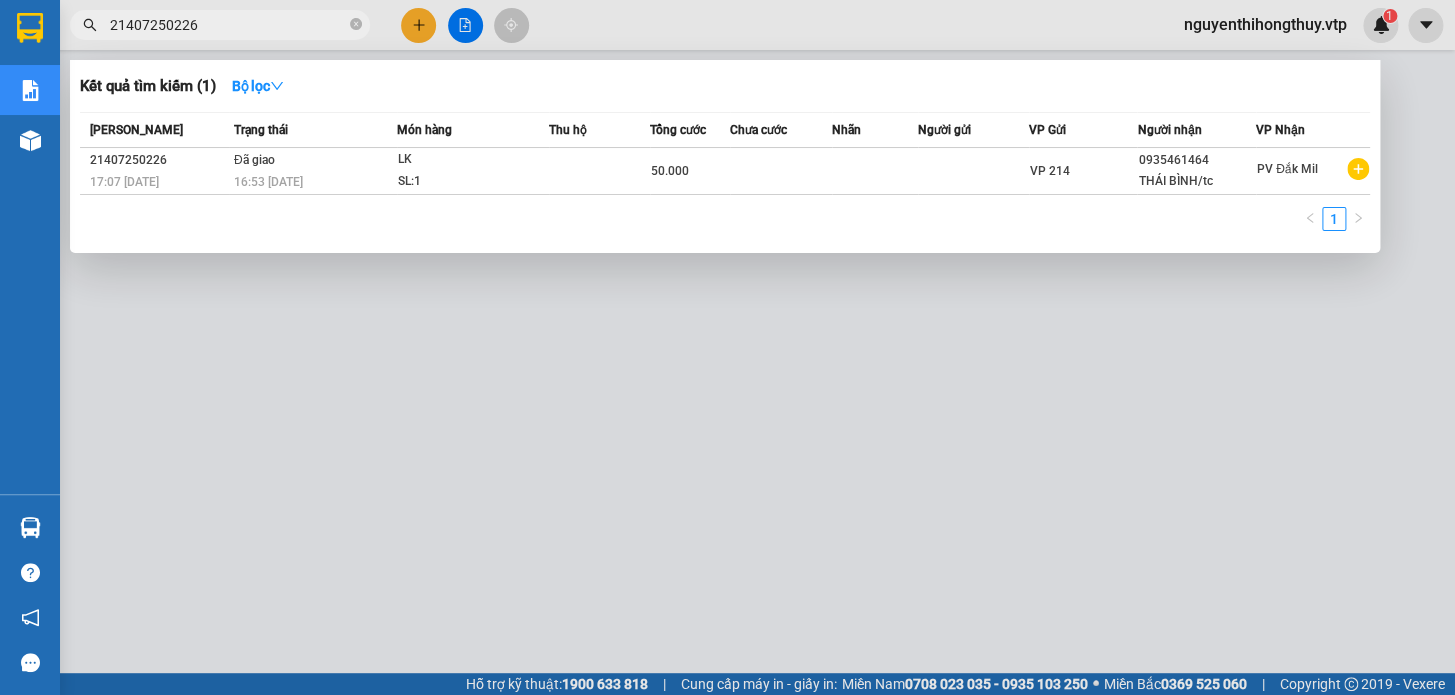 click on "21407250226" at bounding box center (228, 25) 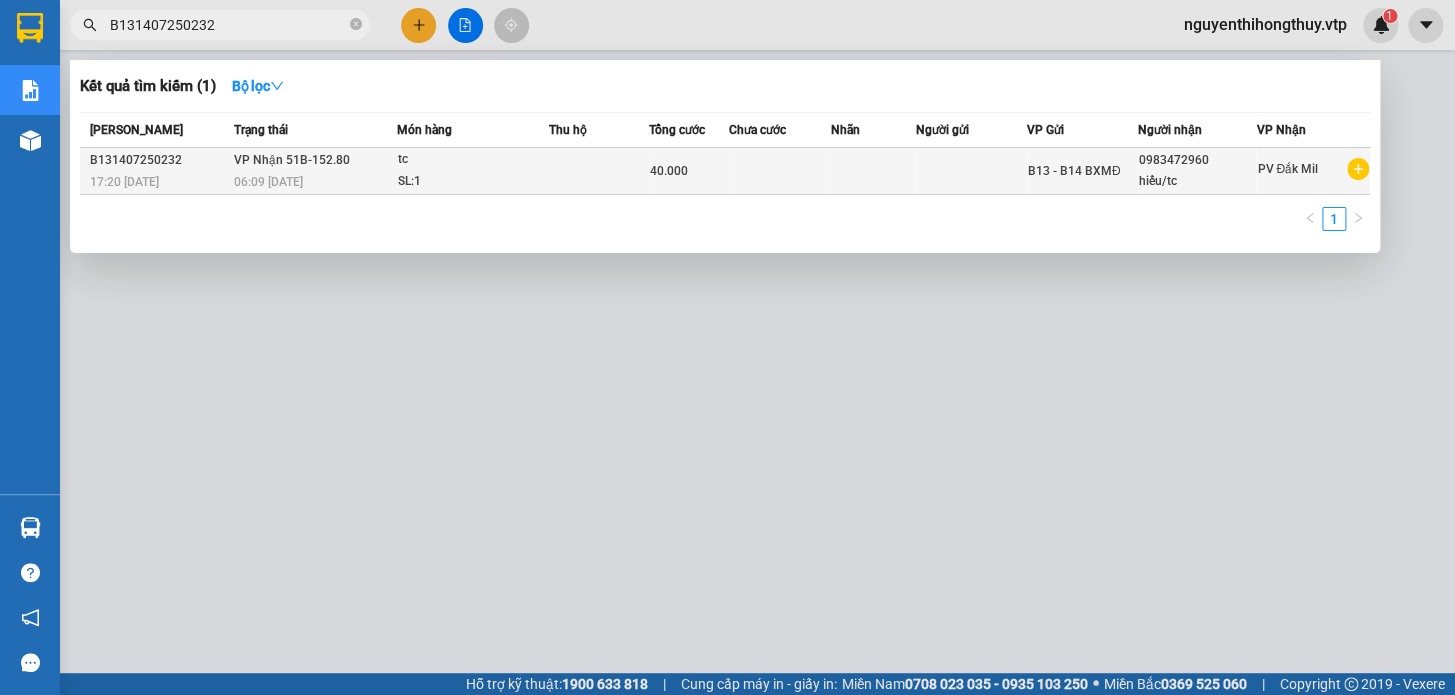 type on "B131407250232" 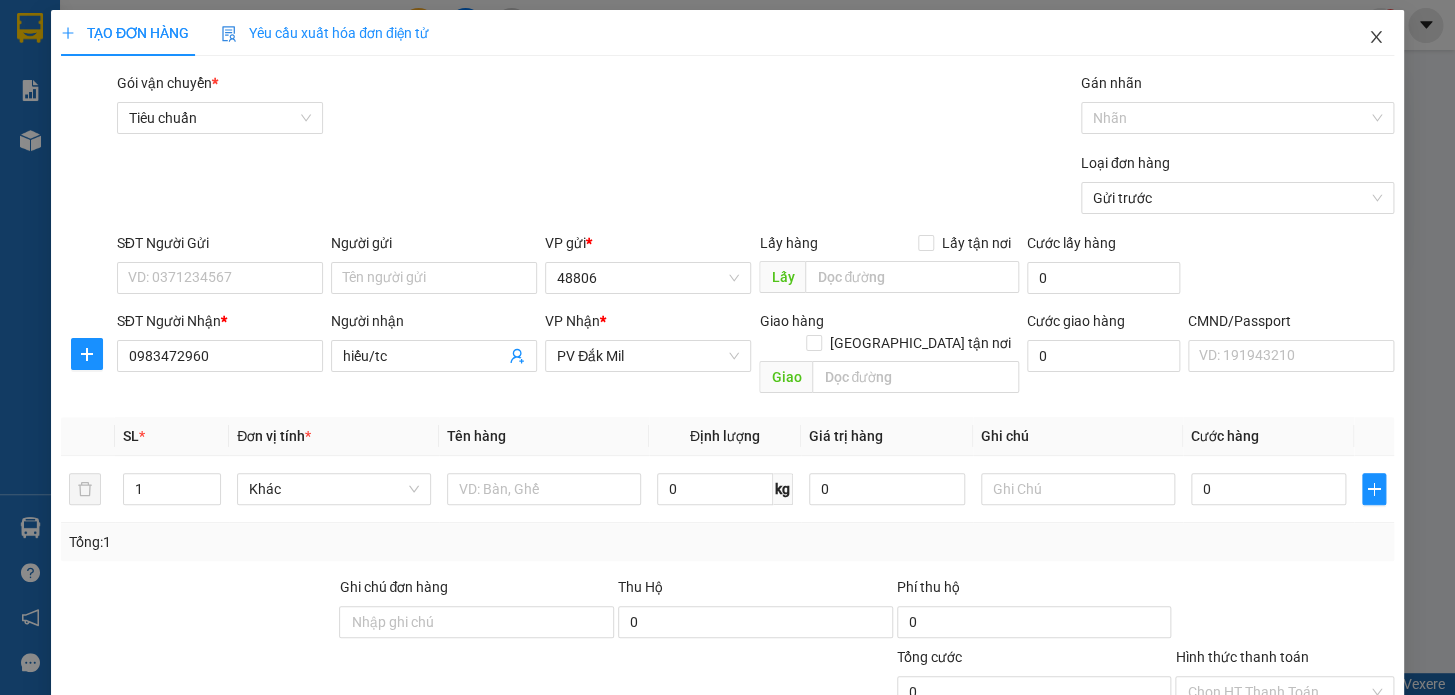 click at bounding box center (1376, 38) 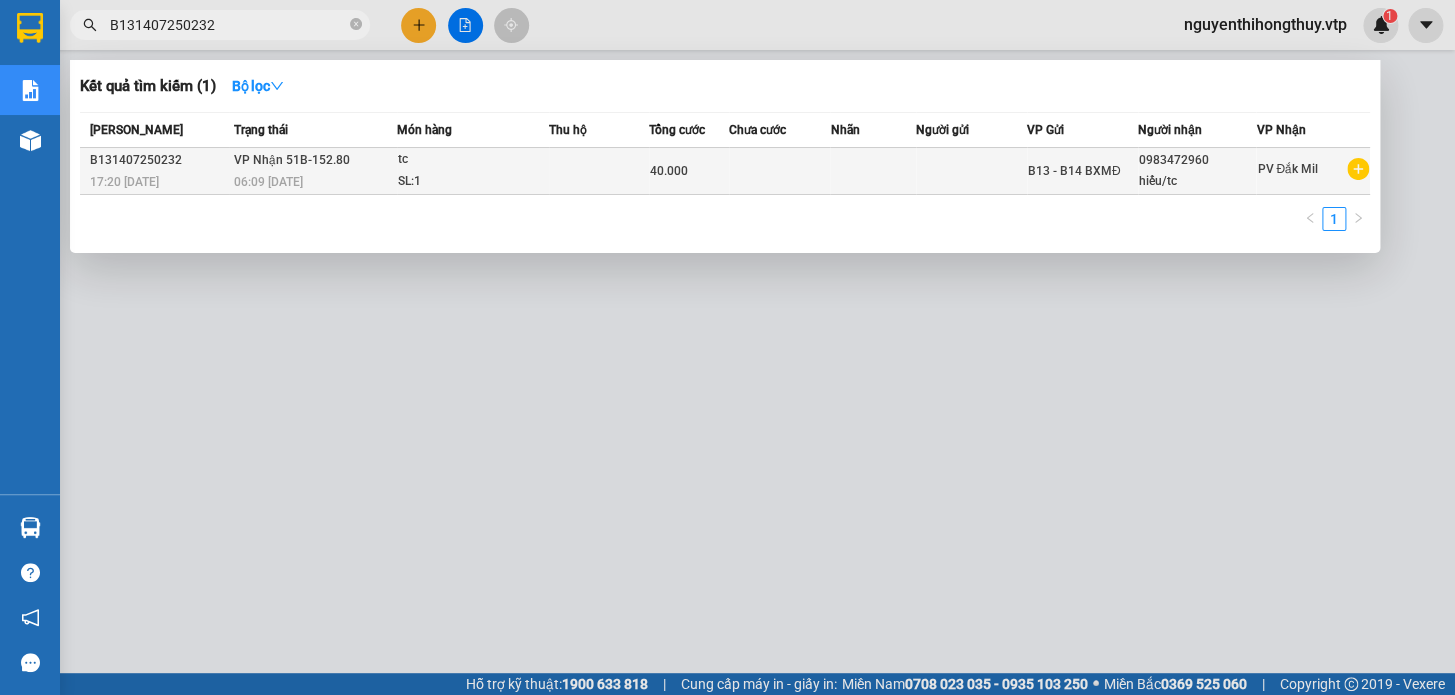 click at bounding box center [780, 171] 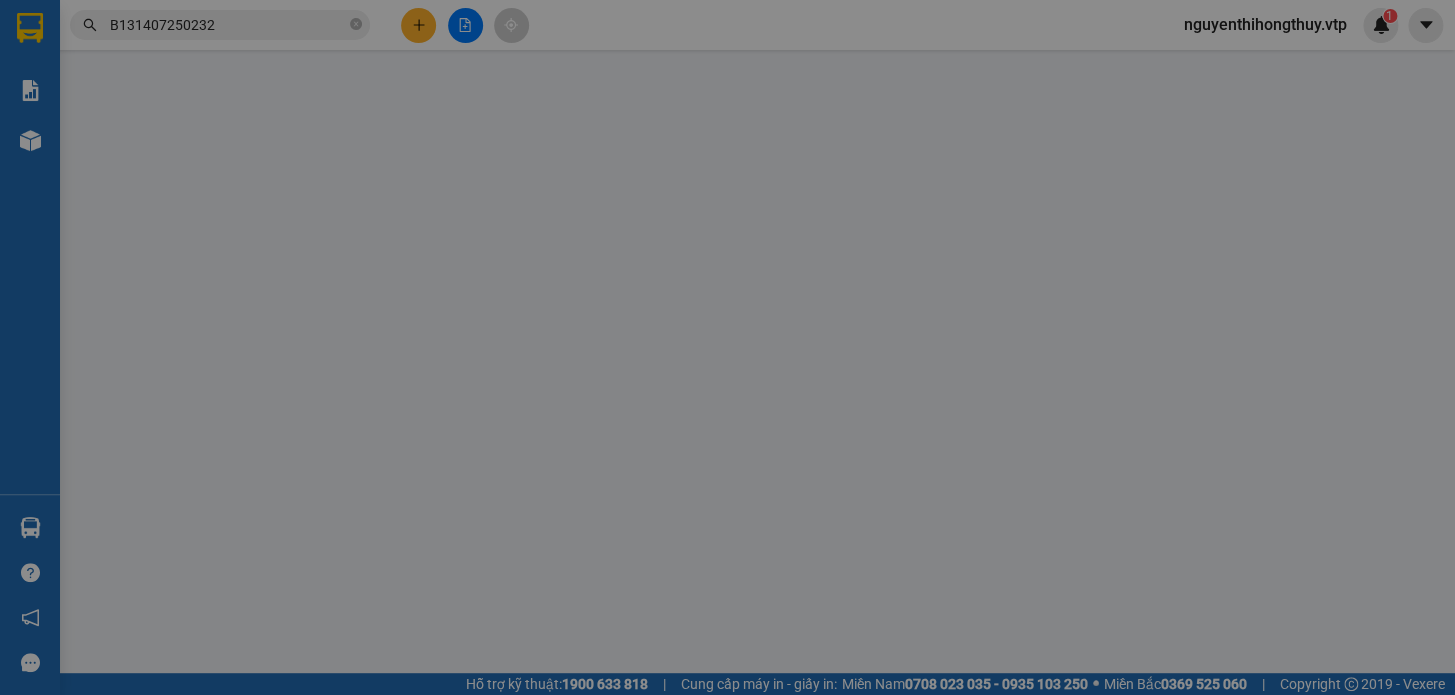 type on "2.000" 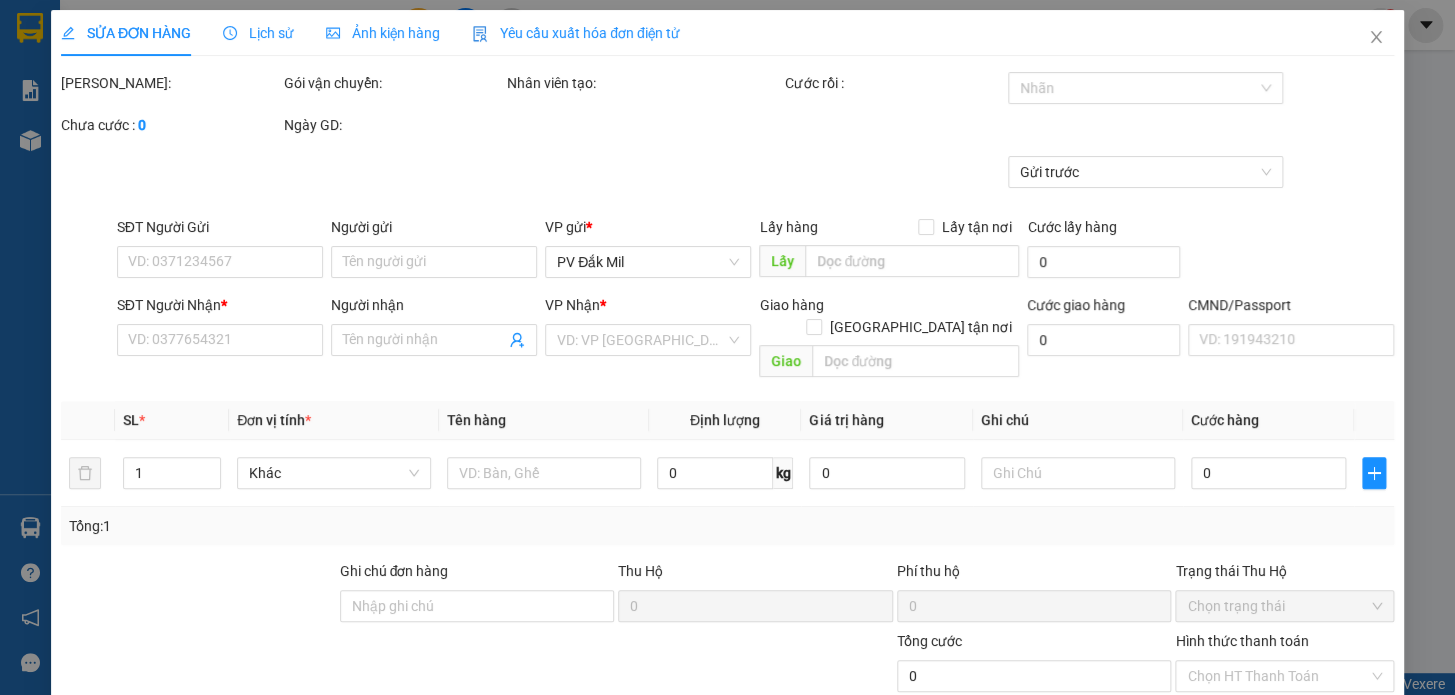 type on "0983472960" 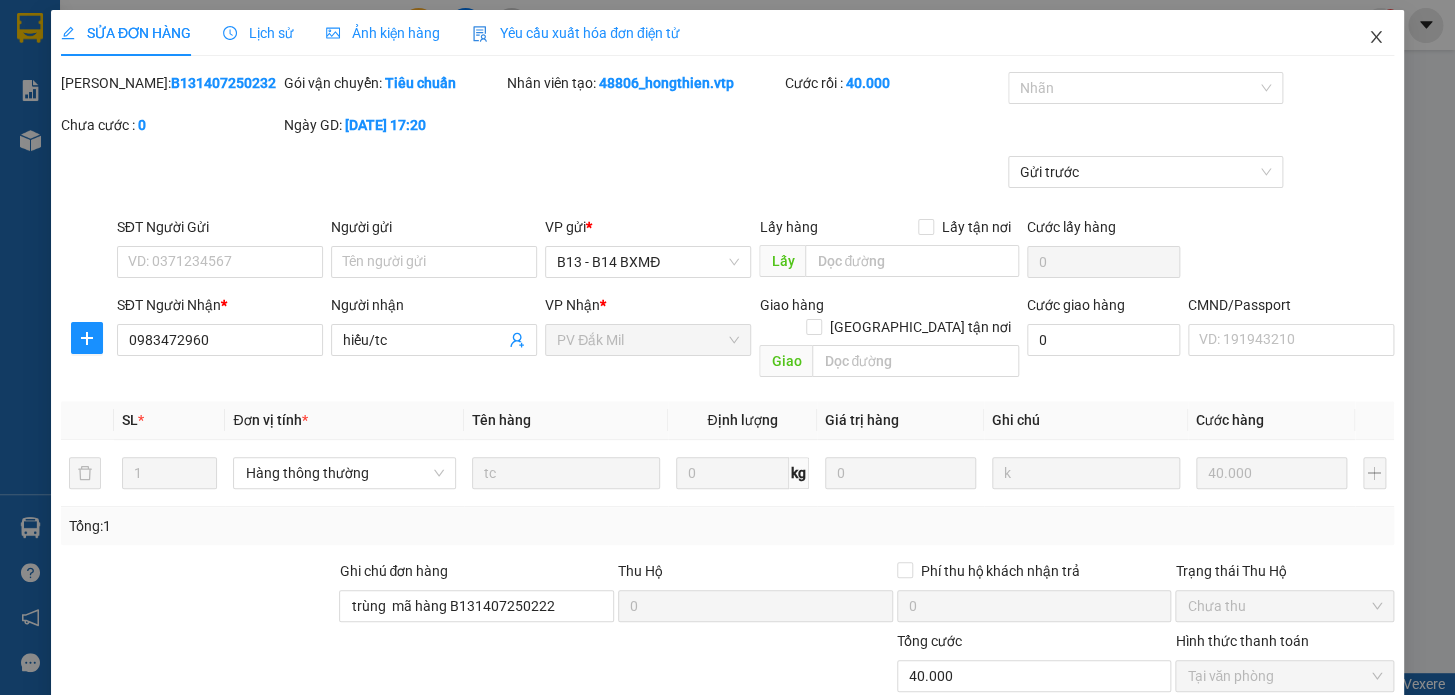 click 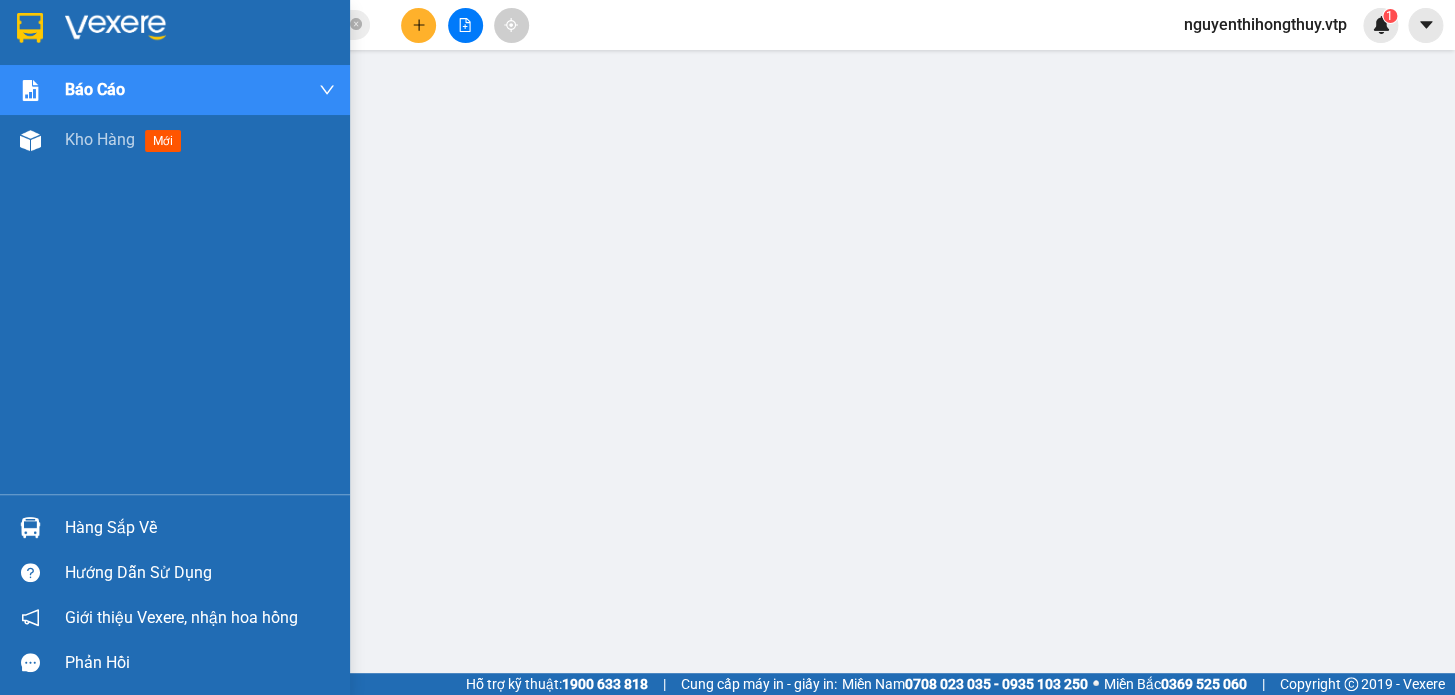 click at bounding box center (30, 28) 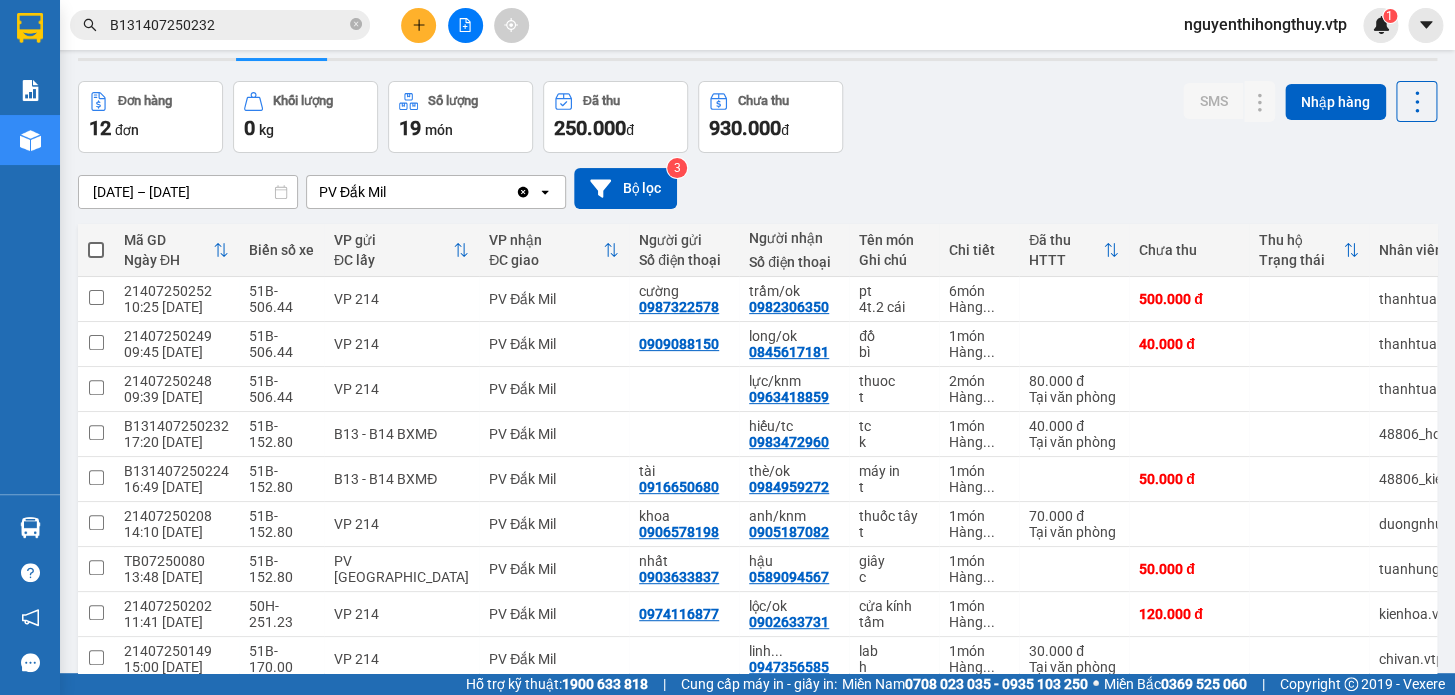 scroll, scrollTop: 90, scrollLeft: 0, axis: vertical 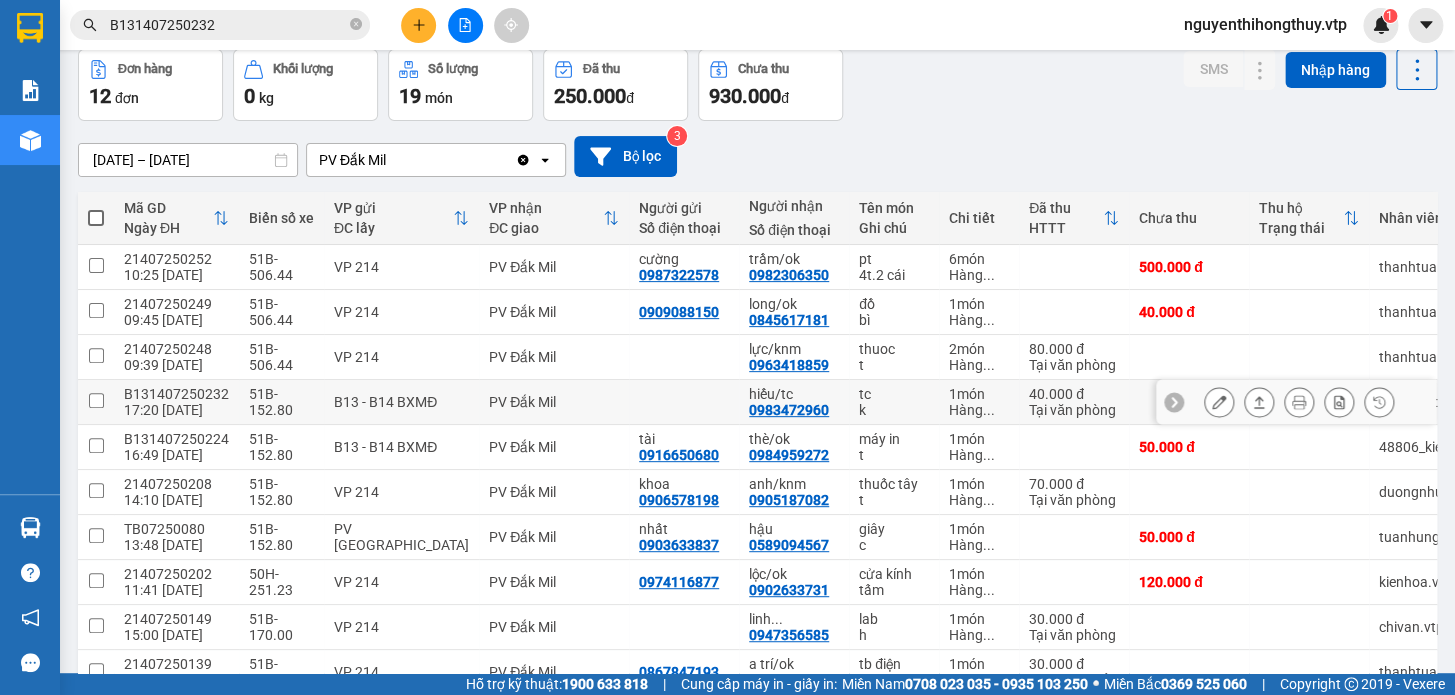 click on "tc" at bounding box center (894, 394) 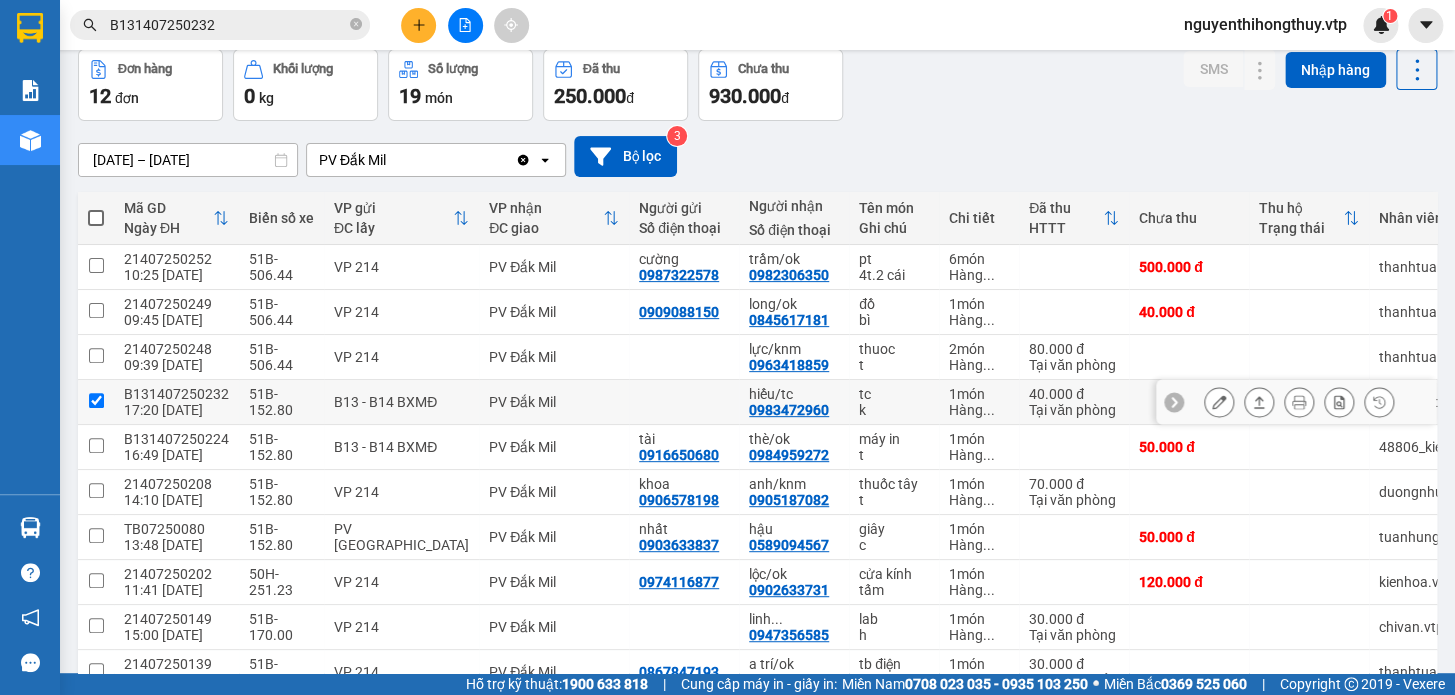 checkbox on "true" 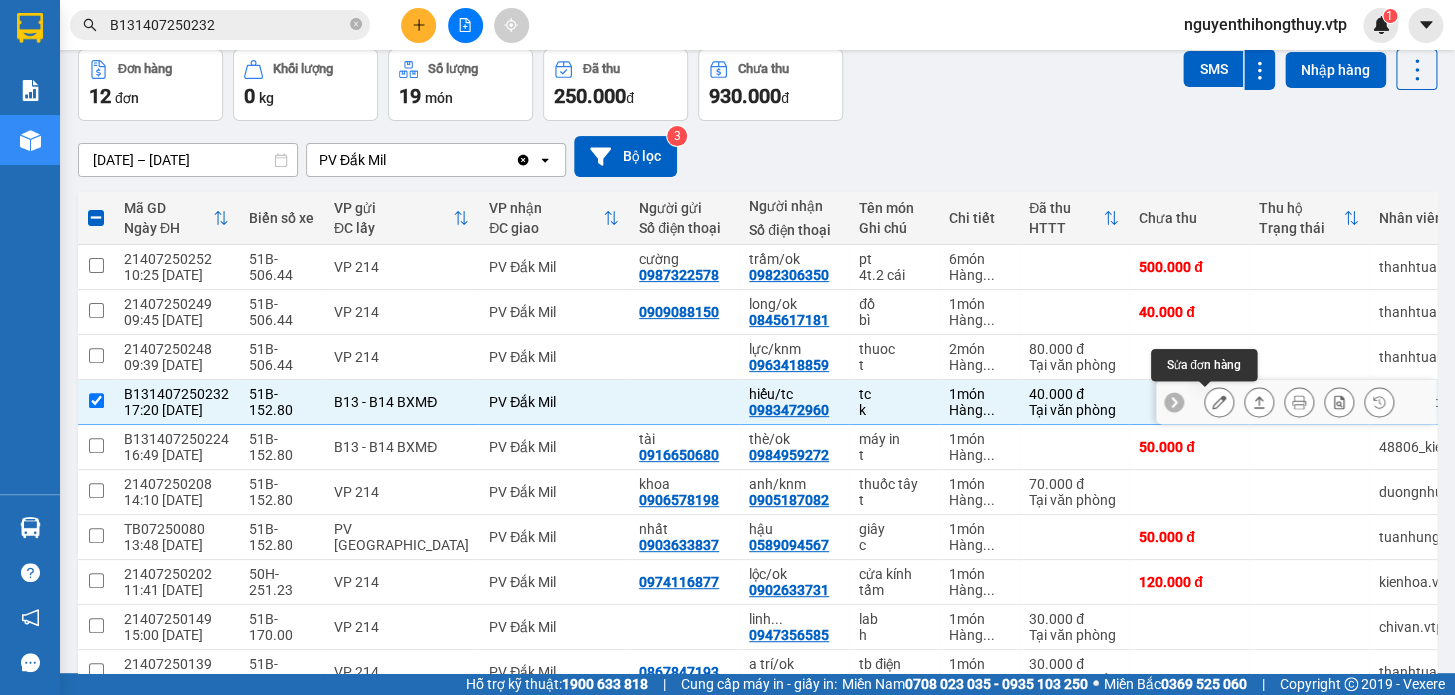 click 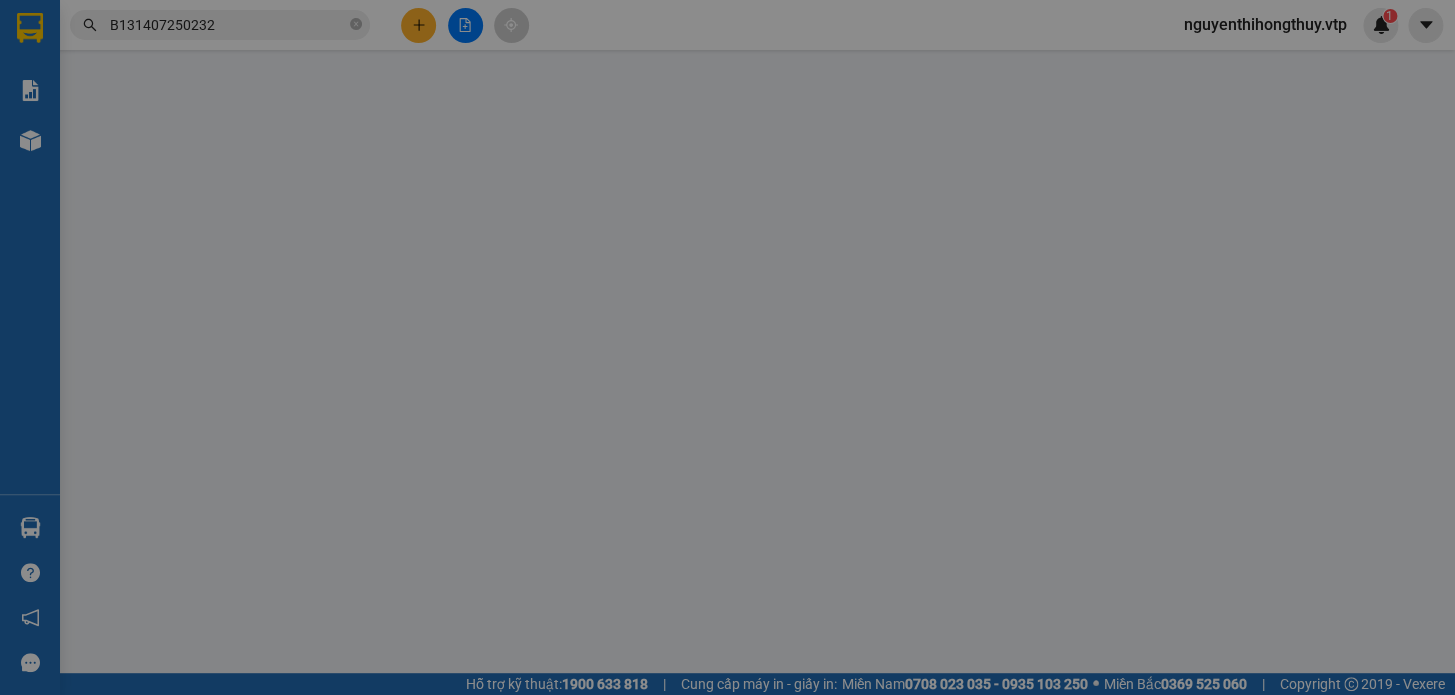 scroll, scrollTop: 0, scrollLeft: 0, axis: both 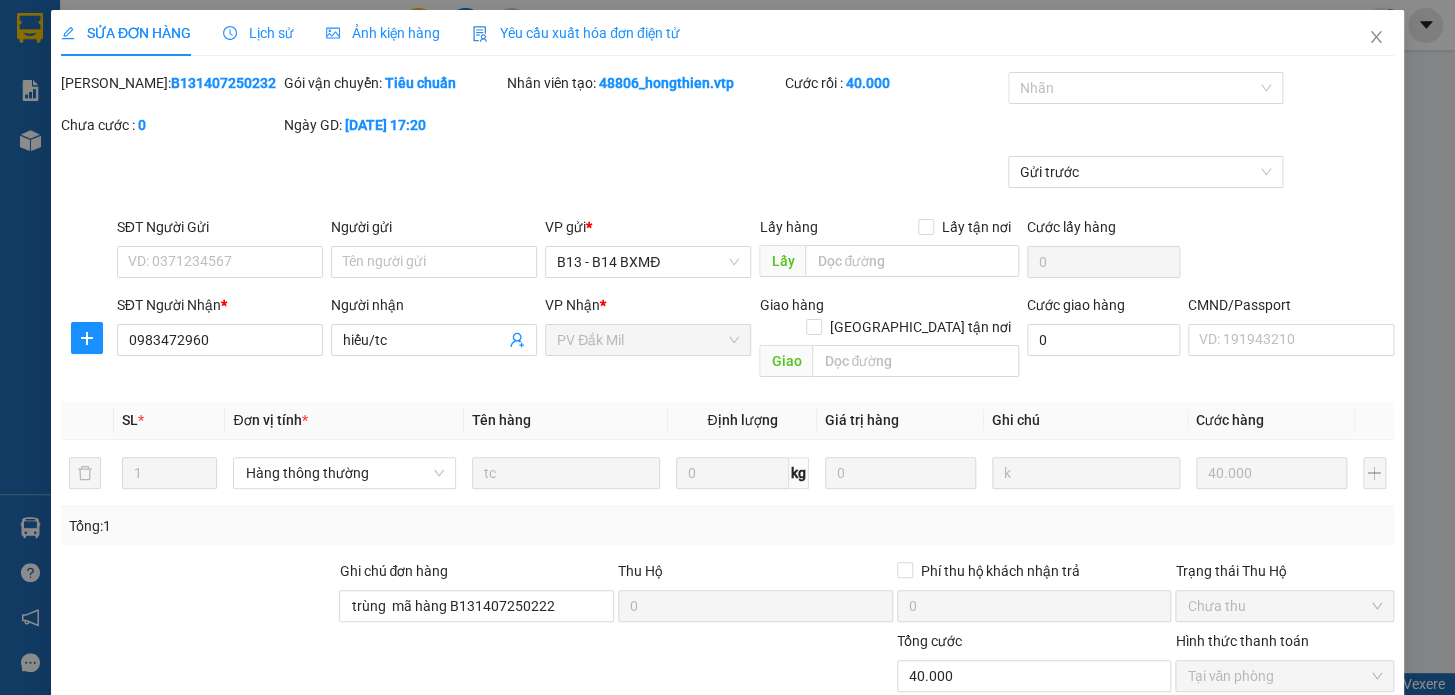 type on "0983472960" 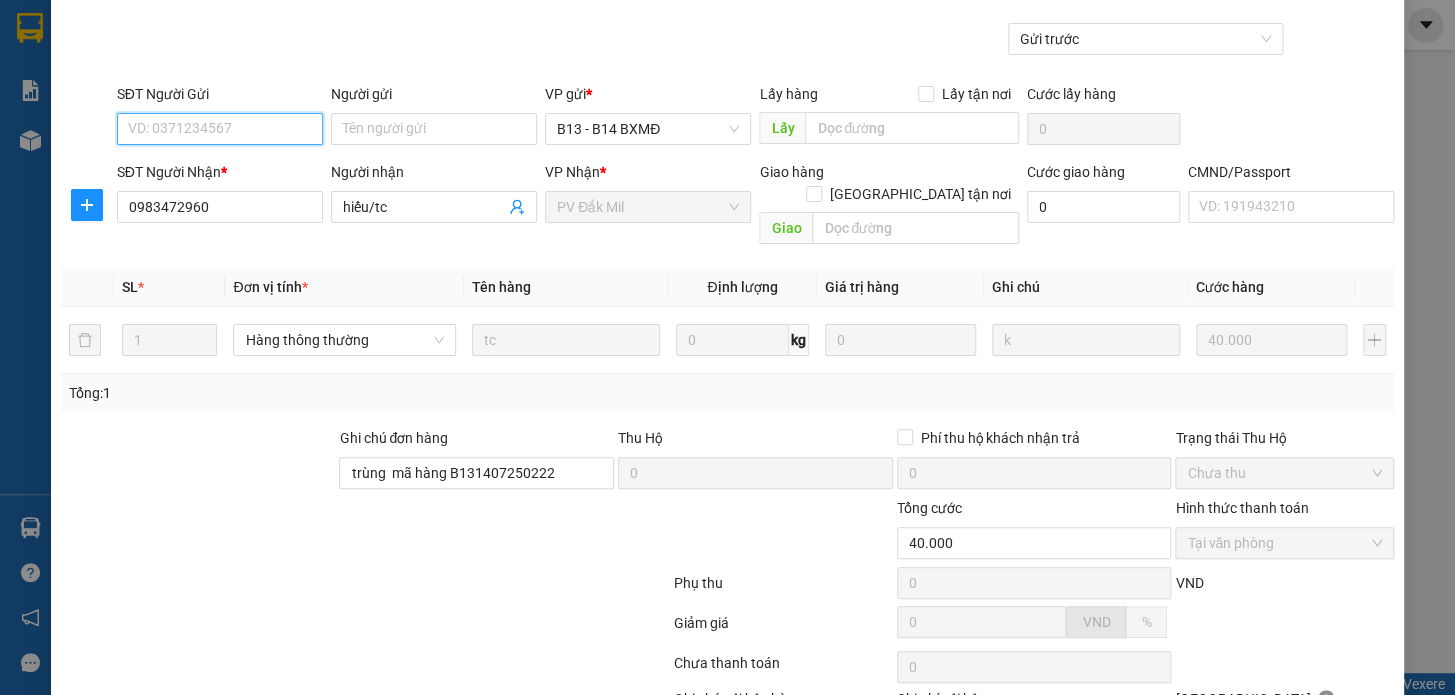 scroll, scrollTop: 0, scrollLeft: 0, axis: both 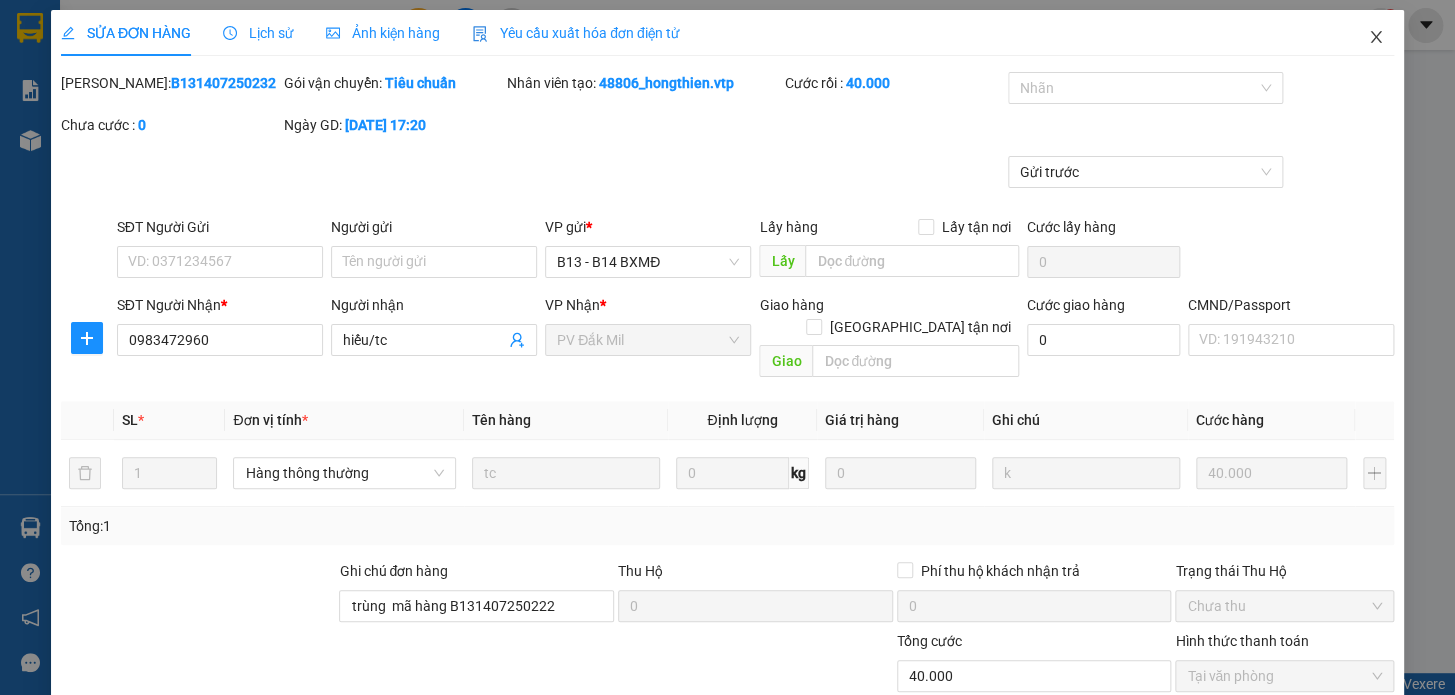 click 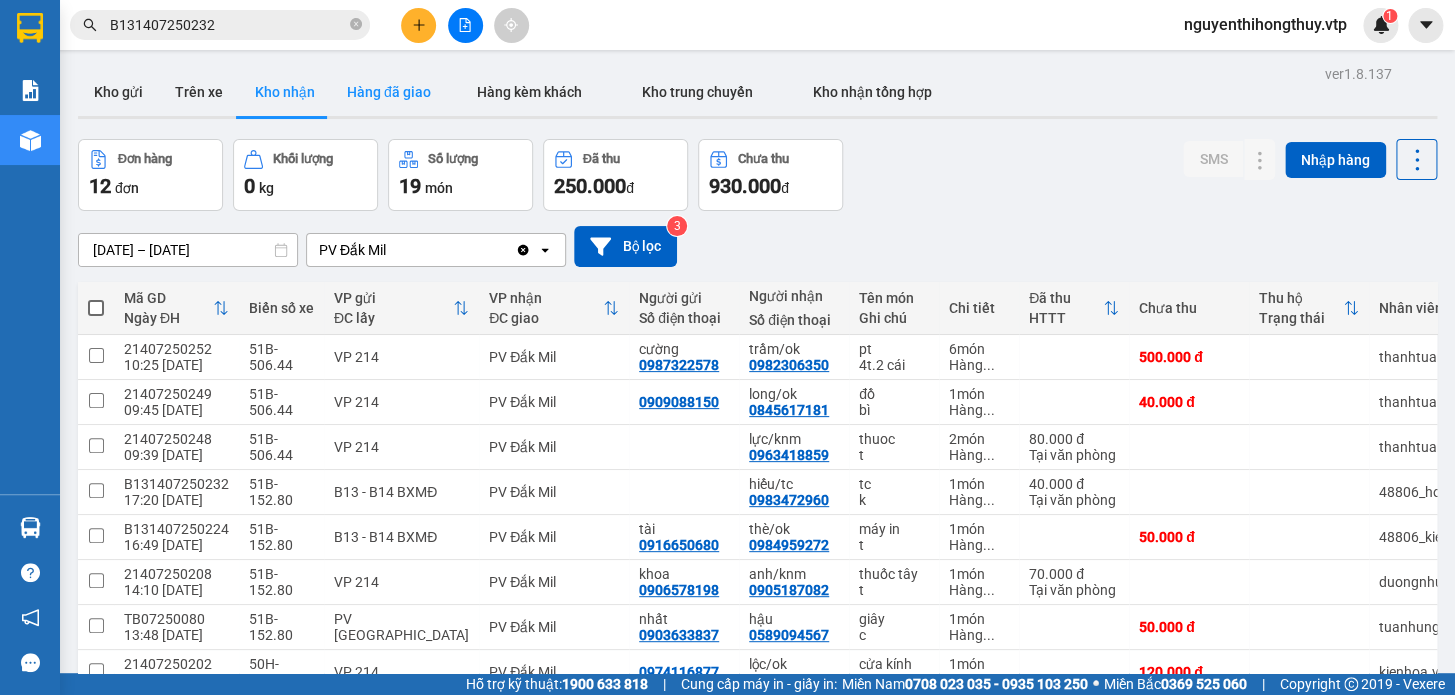 click on "Hàng đã giao" at bounding box center (389, 92) 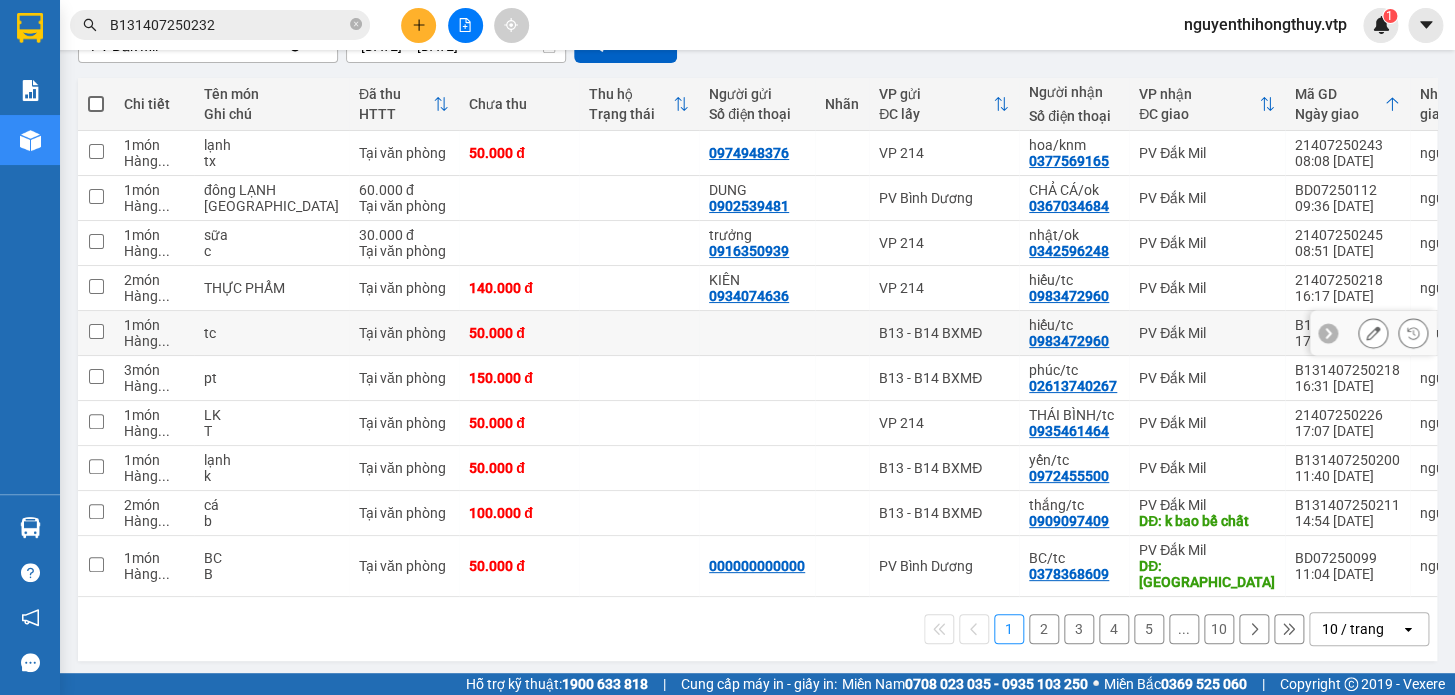 scroll, scrollTop: 215, scrollLeft: 0, axis: vertical 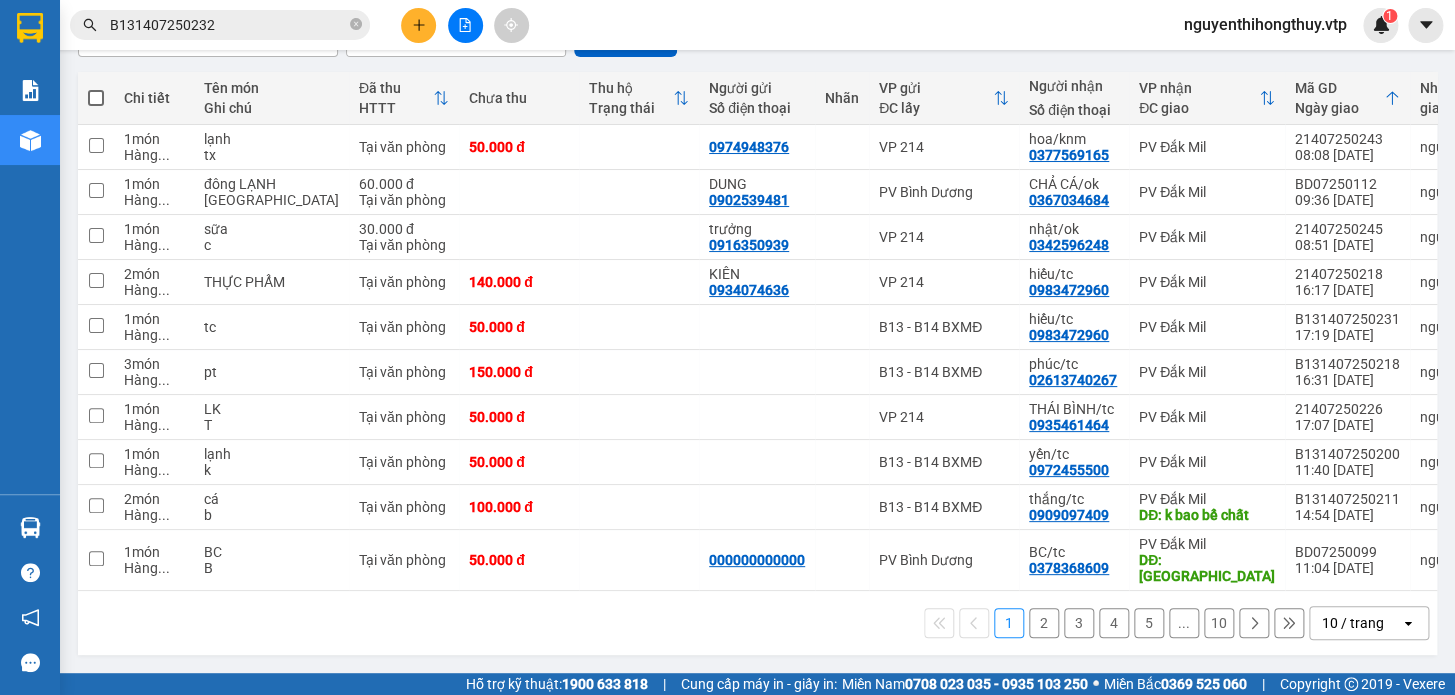 click on "10 / trang" at bounding box center [1355, 623] 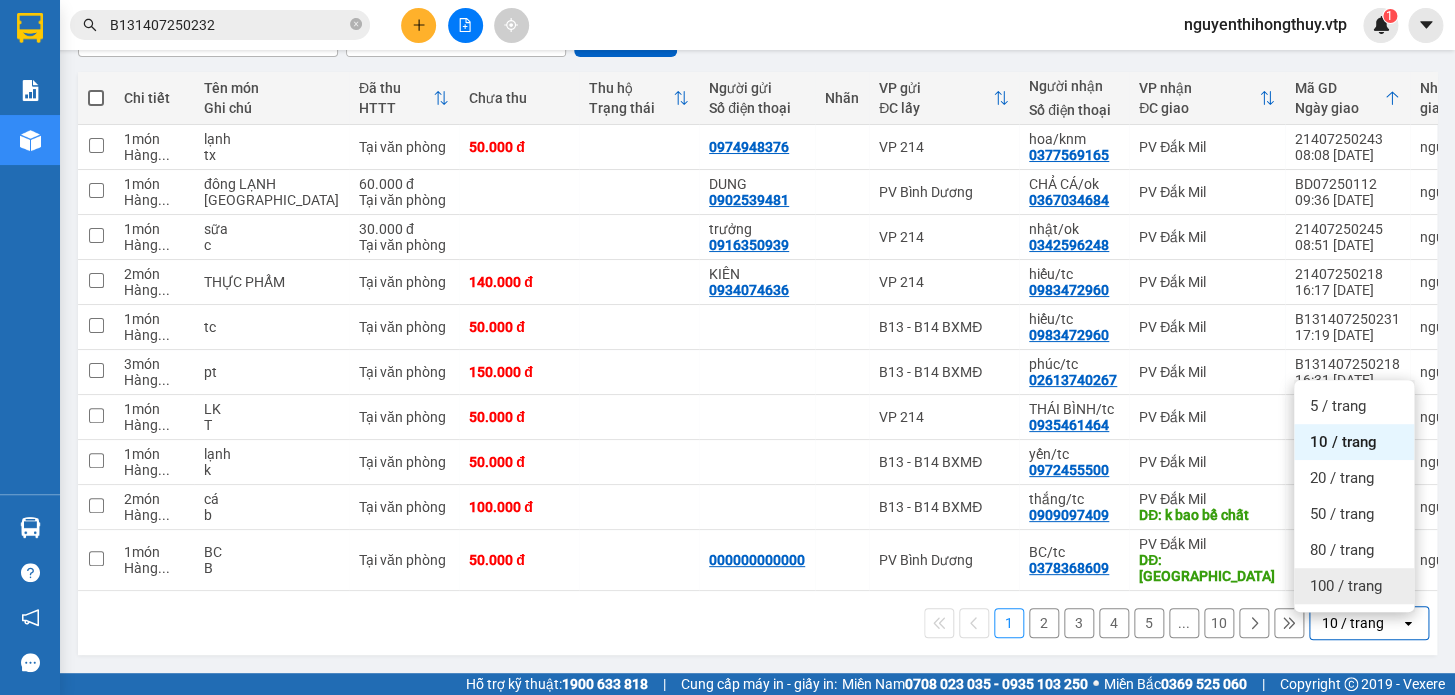 click on "100 / trang" at bounding box center [1346, 586] 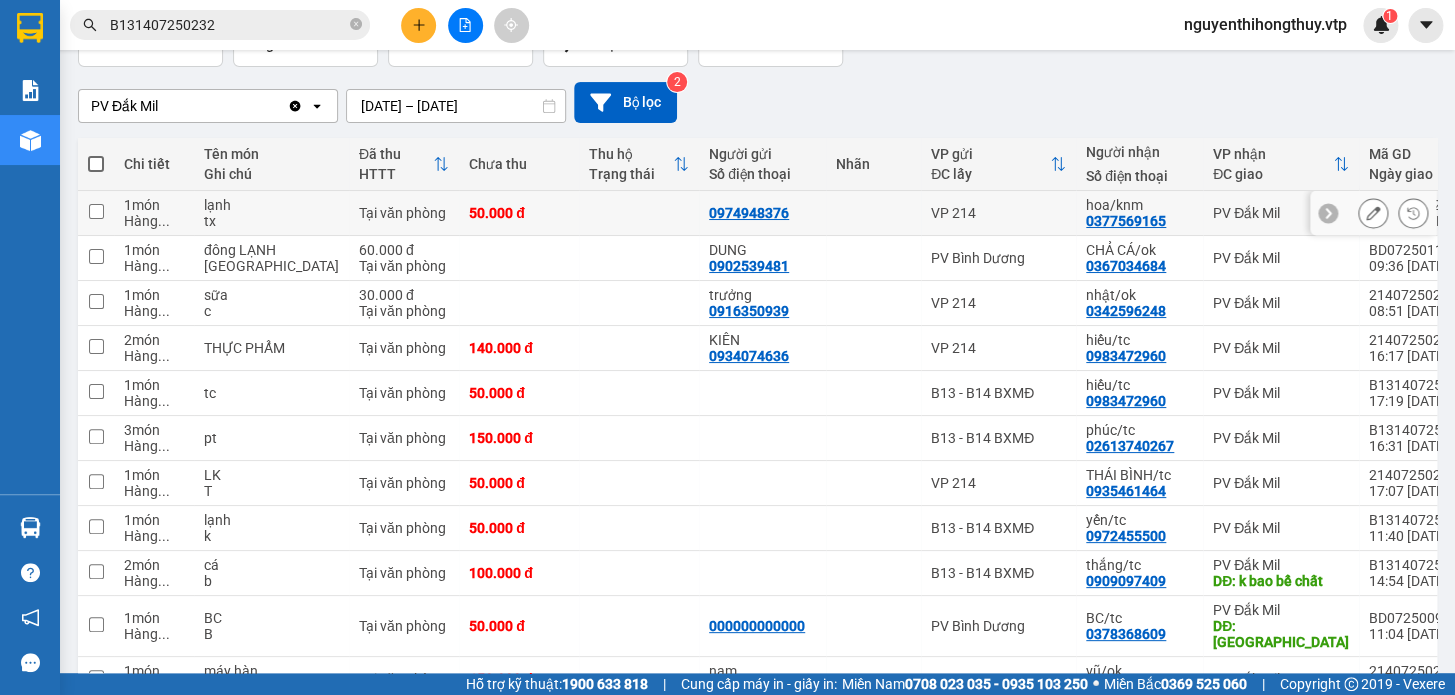 scroll, scrollTop: 0, scrollLeft: 0, axis: both 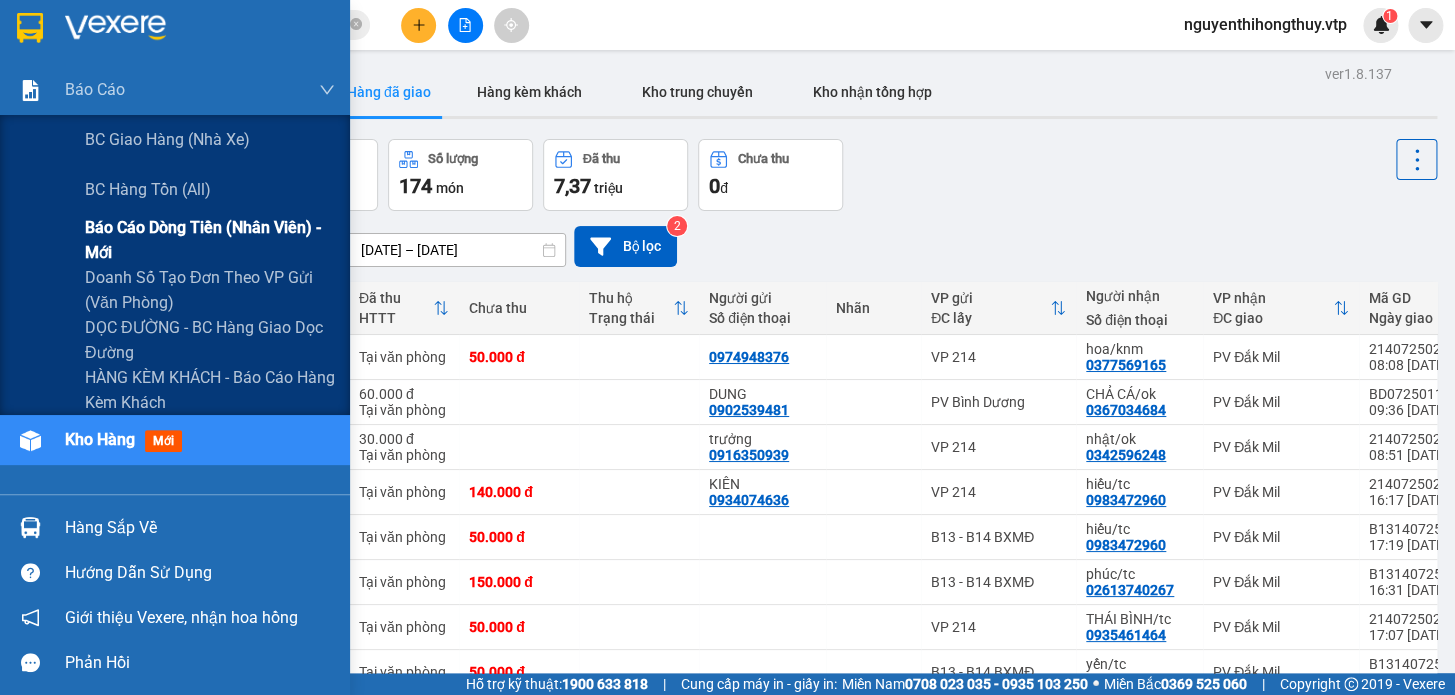 click on "Báo cáo dòng tiền (nhân viên) - mới" at bounding box center (210, 240) 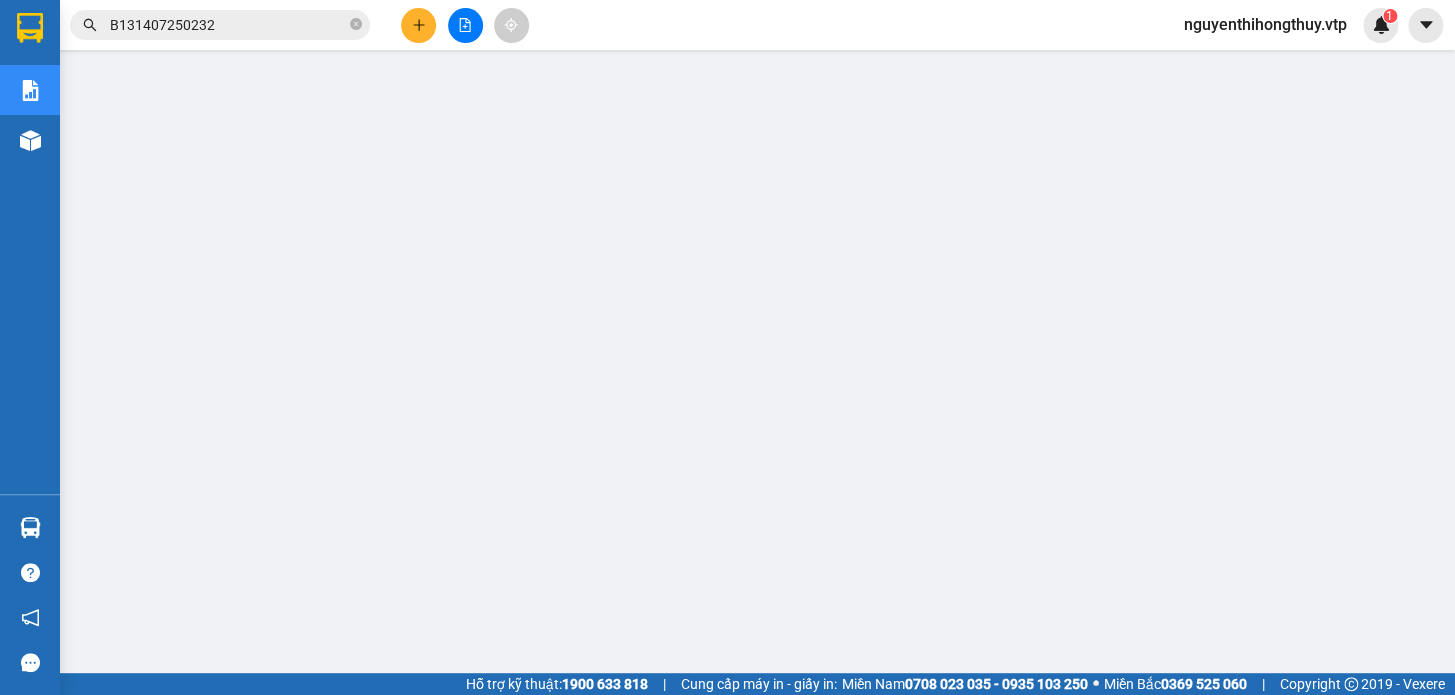 scroll, scrollTop: 23, scrollLeft: 0, axis: vertical 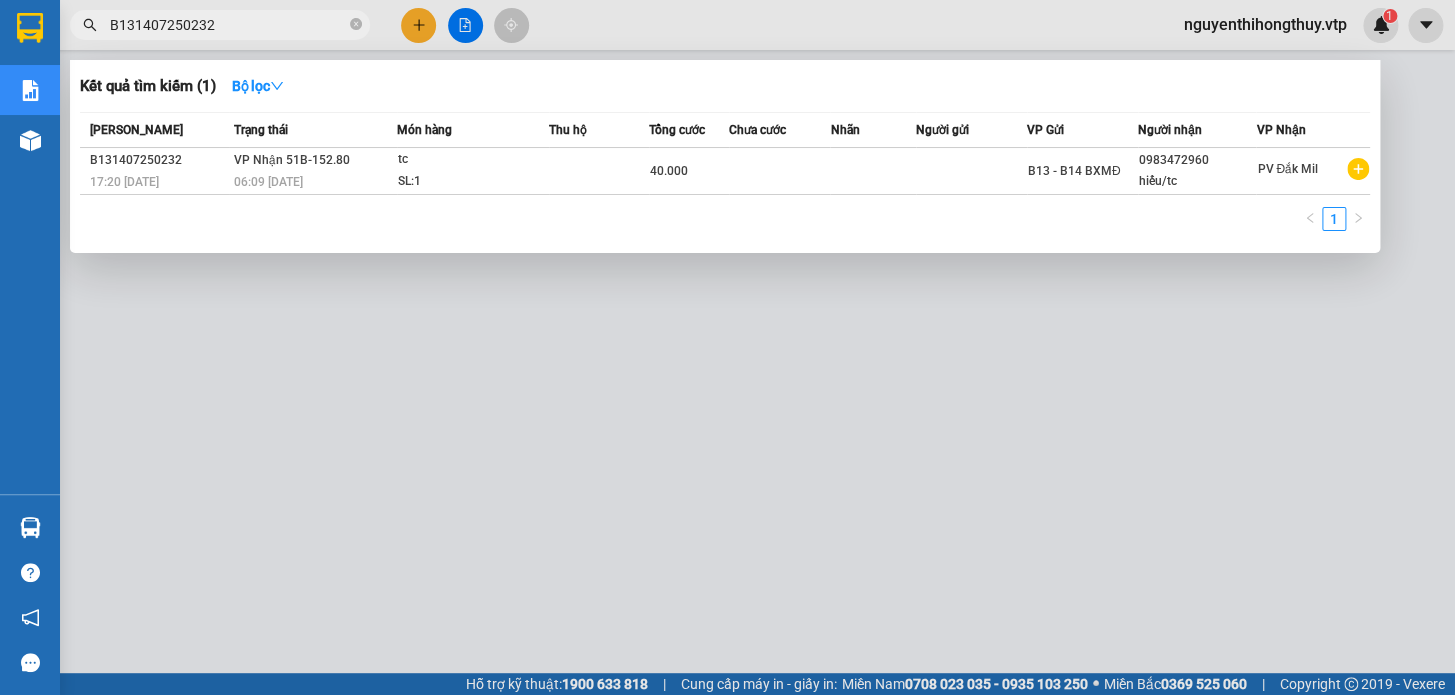 click on "B131407250232" at bounding box center (228, 25) 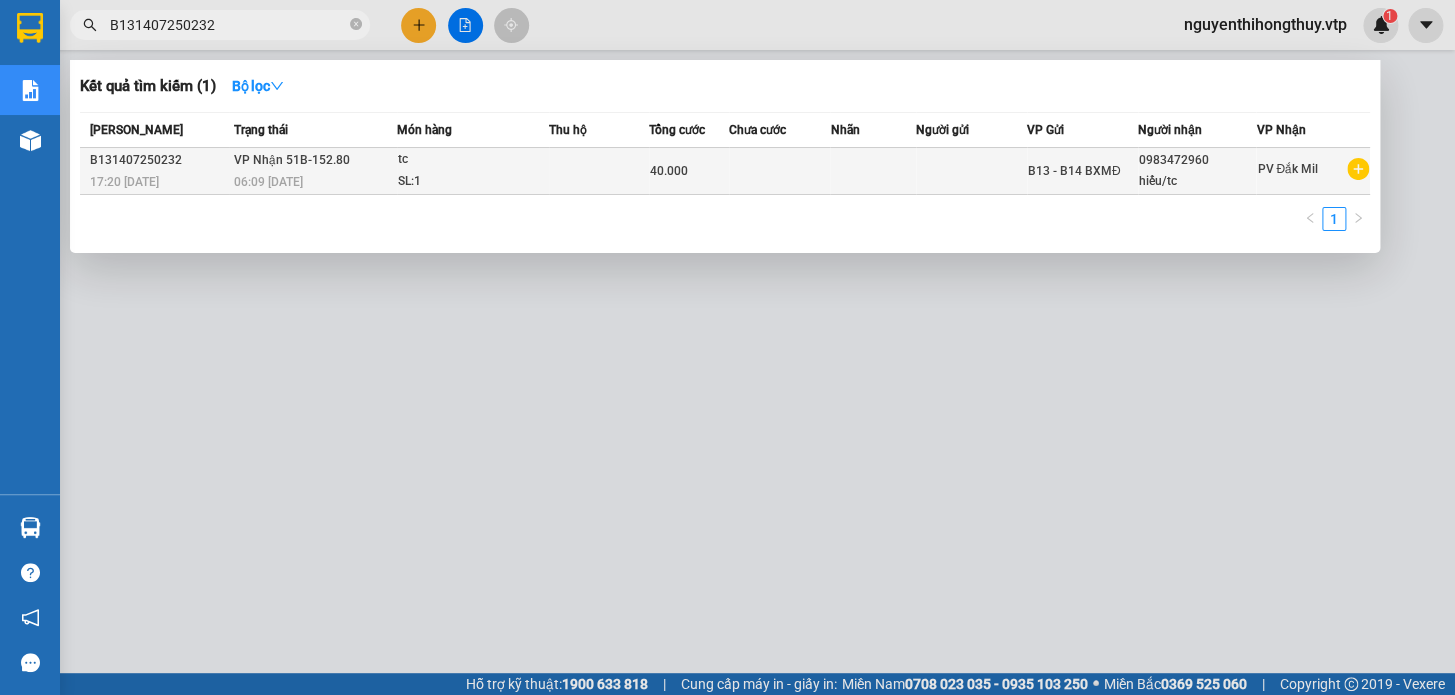 type on "B131407250232" 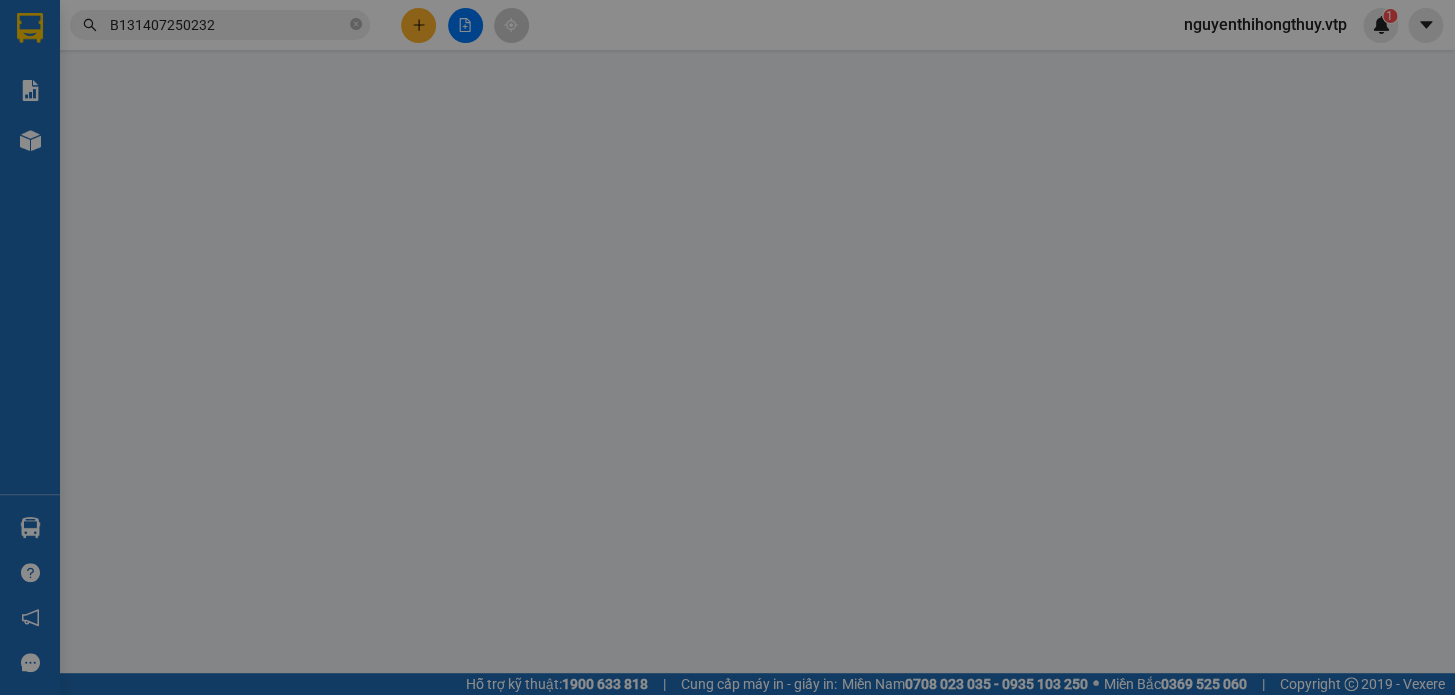 scroll, scrollTop: 0, scrollLeft: 0, axis: both 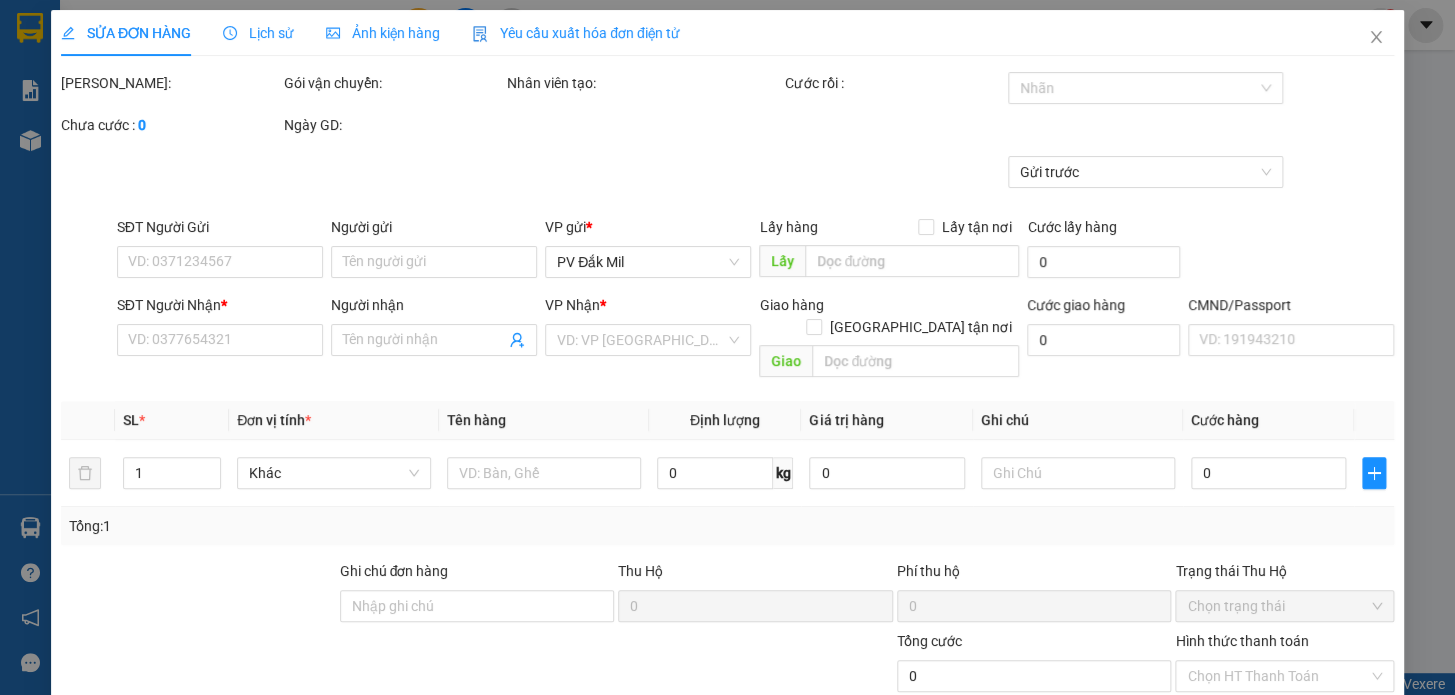 type on "0983472960" 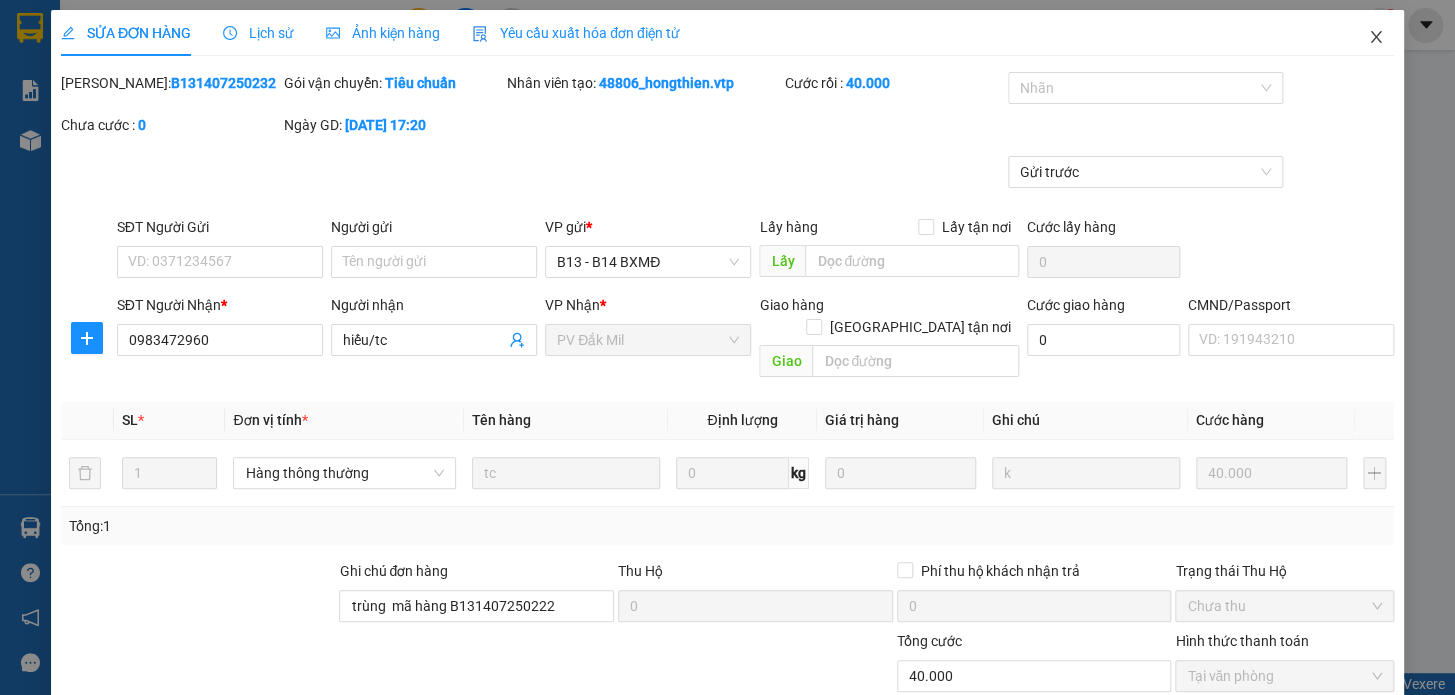 click 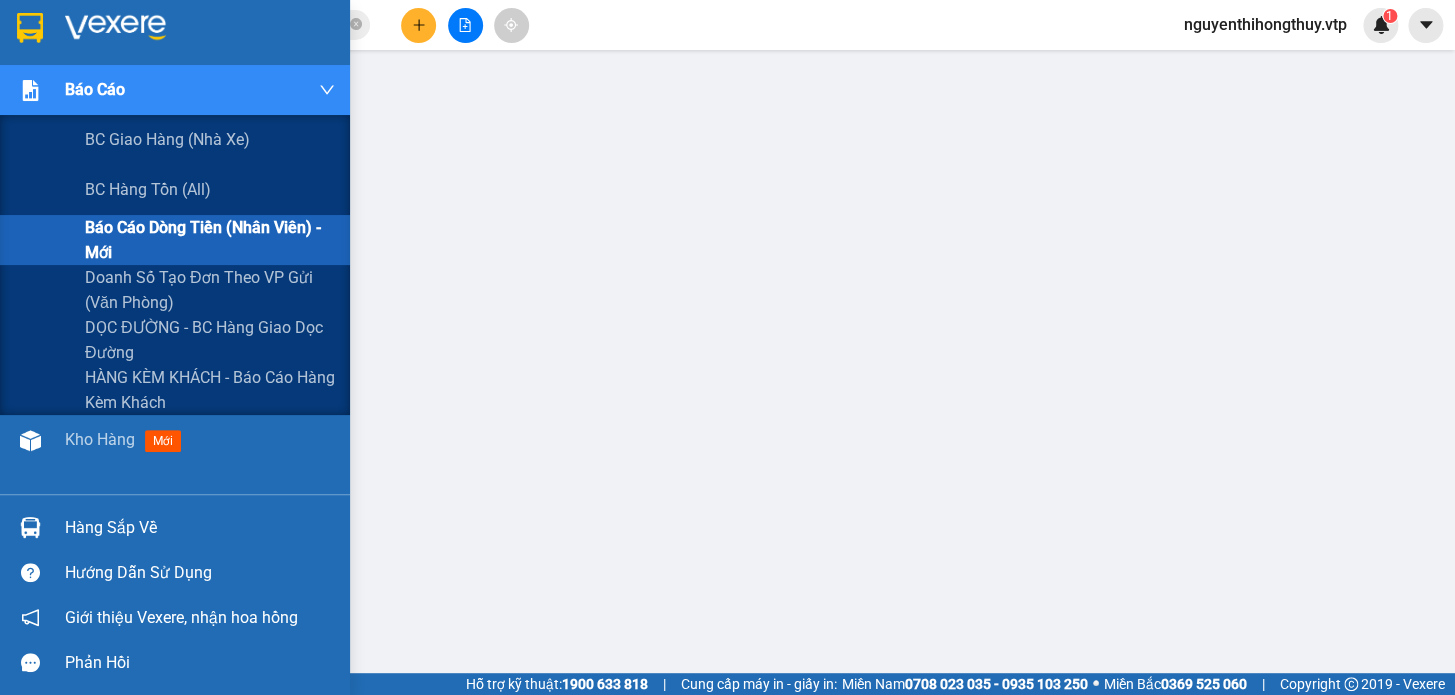 click at bounding box center [30, 90] 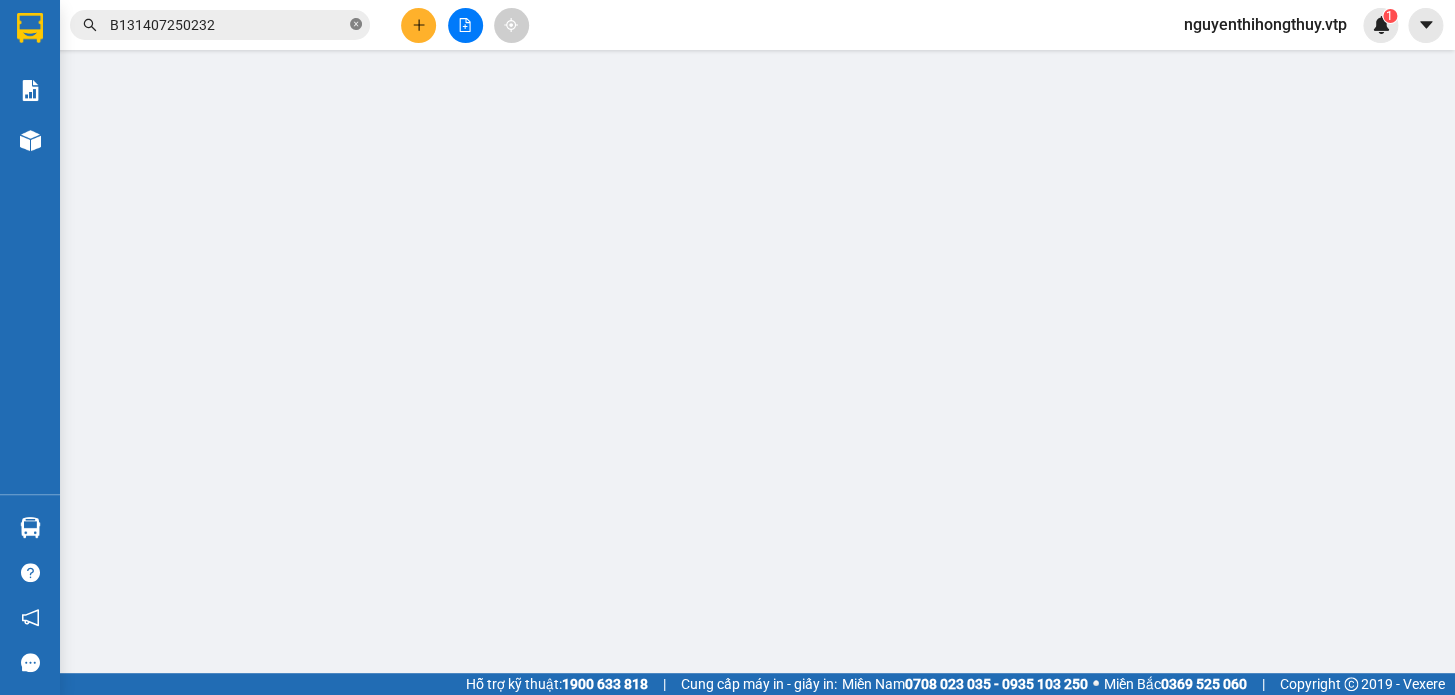click 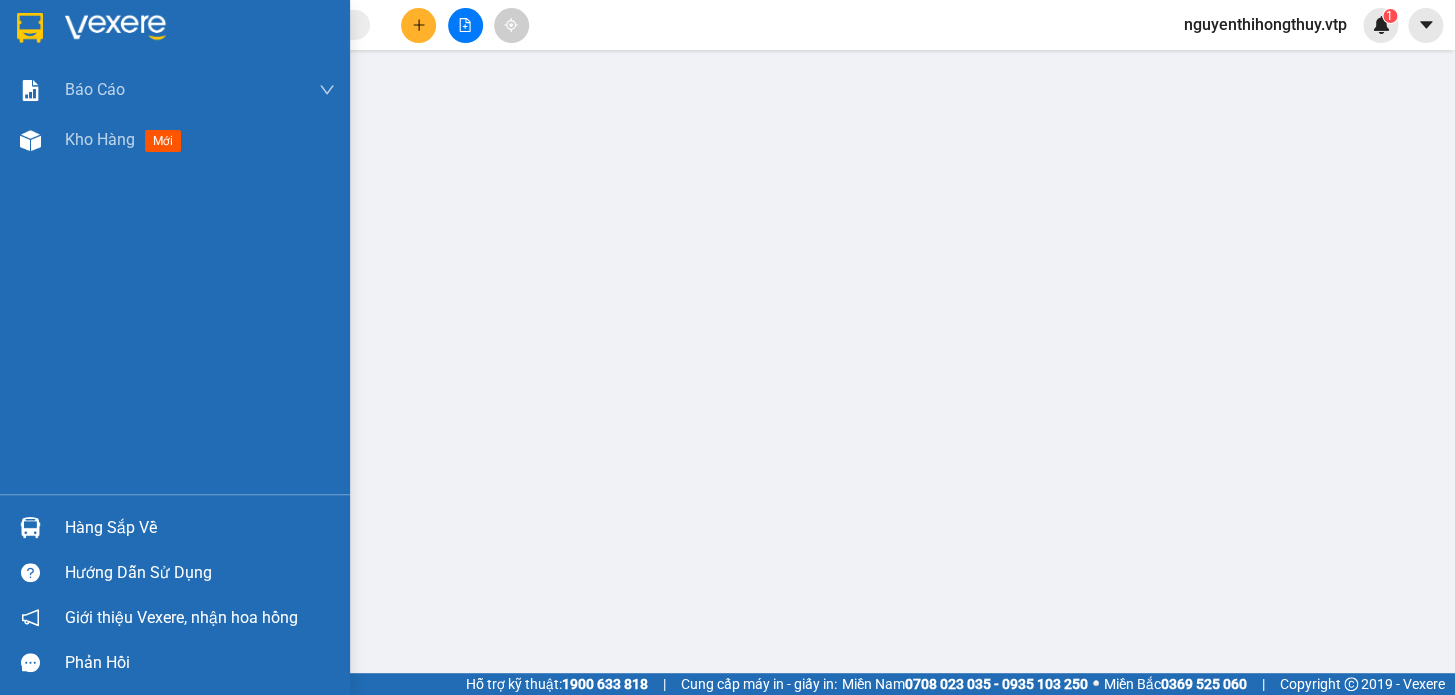 click at bounding box center (30, 28) 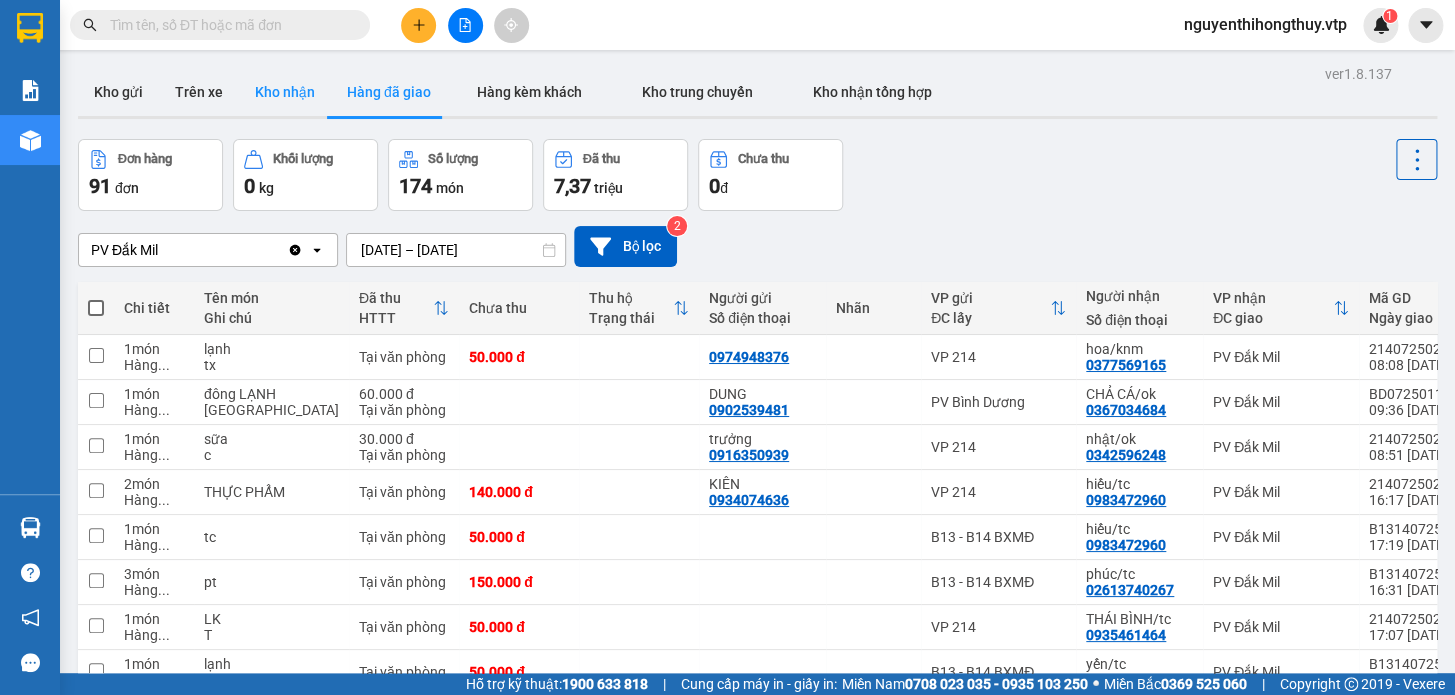 click on "Kho nhận" at bounding box center (285, 92) 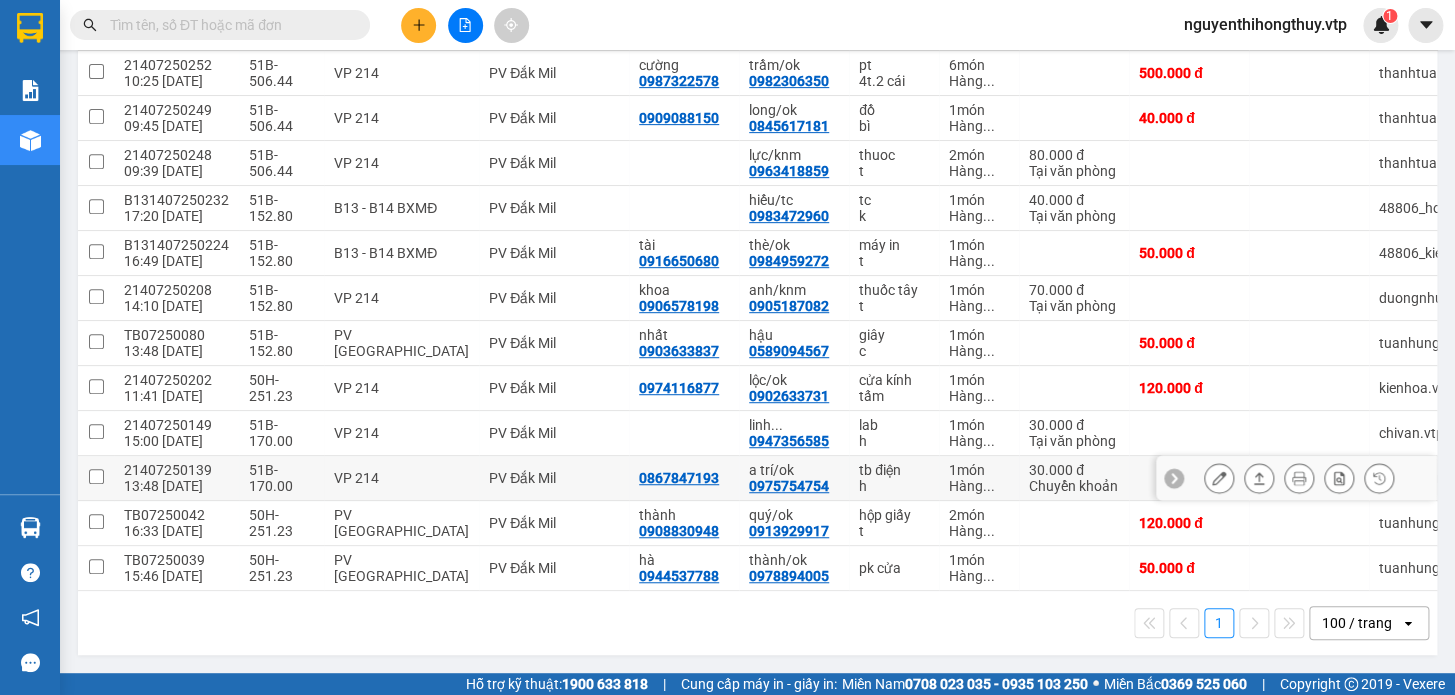 scroll, scrollTop: 289, scrollLeft: 0, axis: vertical 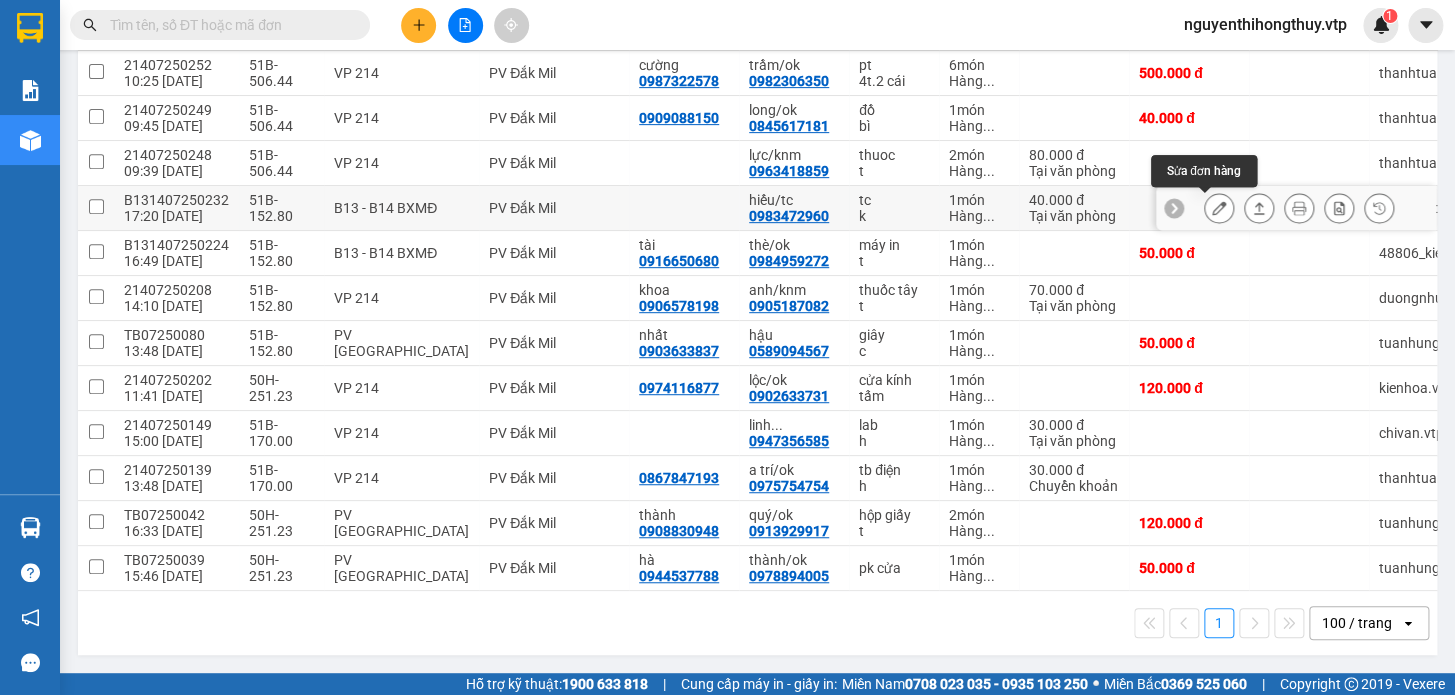 click at bounding box center [1219, 208] 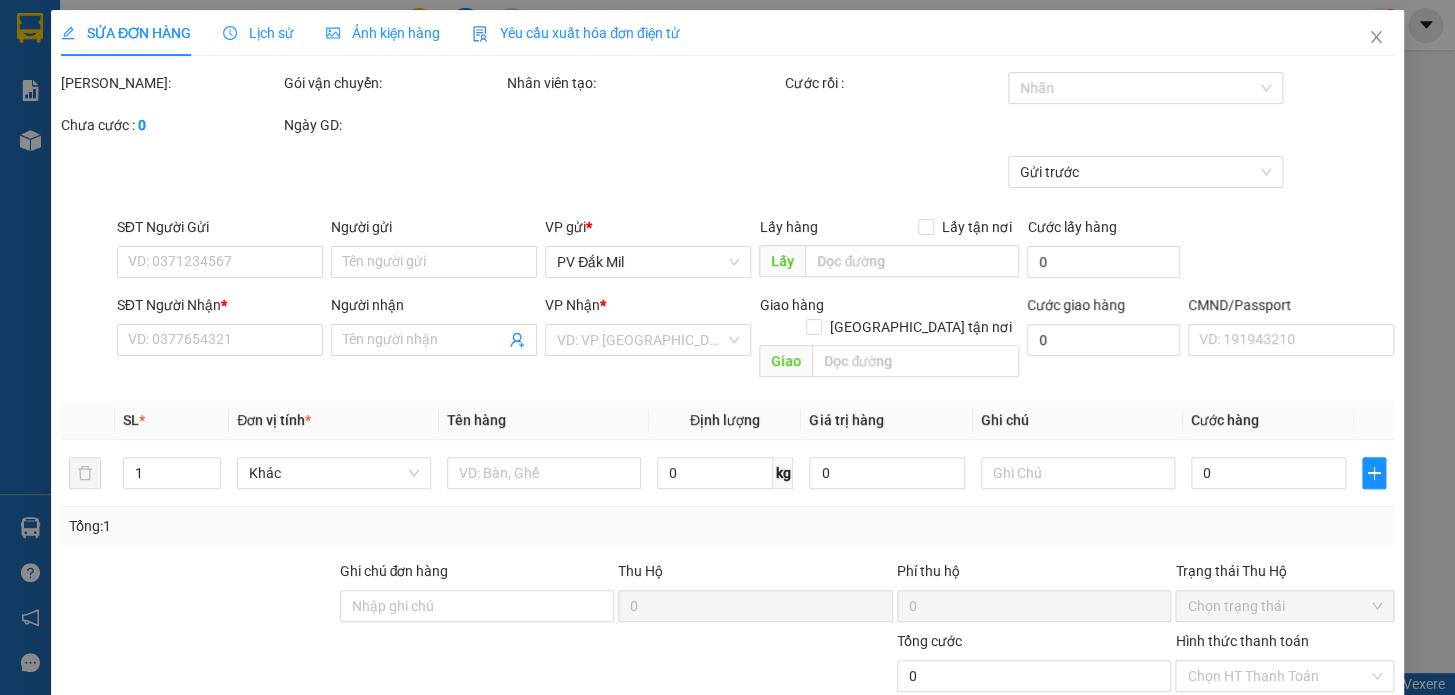 type on "0983472960" 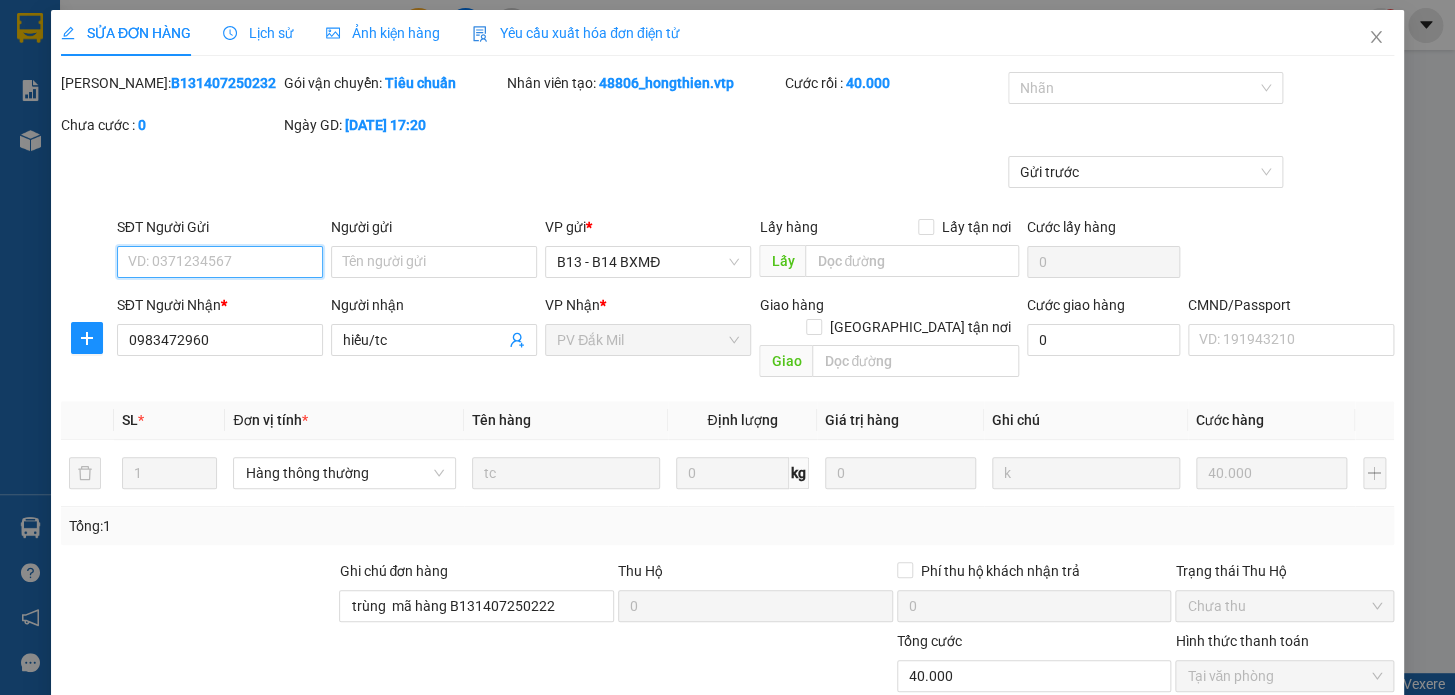 type on "2.000" 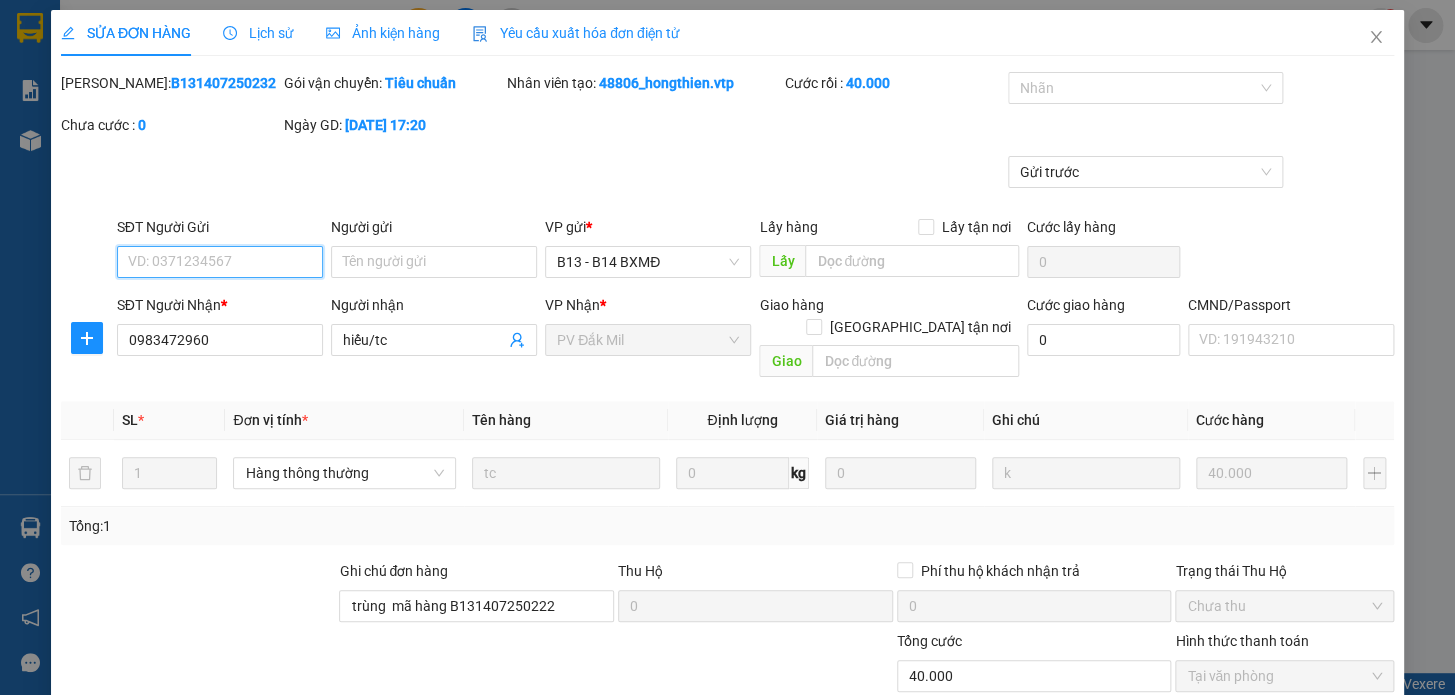 scroll, scrollTop: 250, scrollLeft: 0, axis: vertical 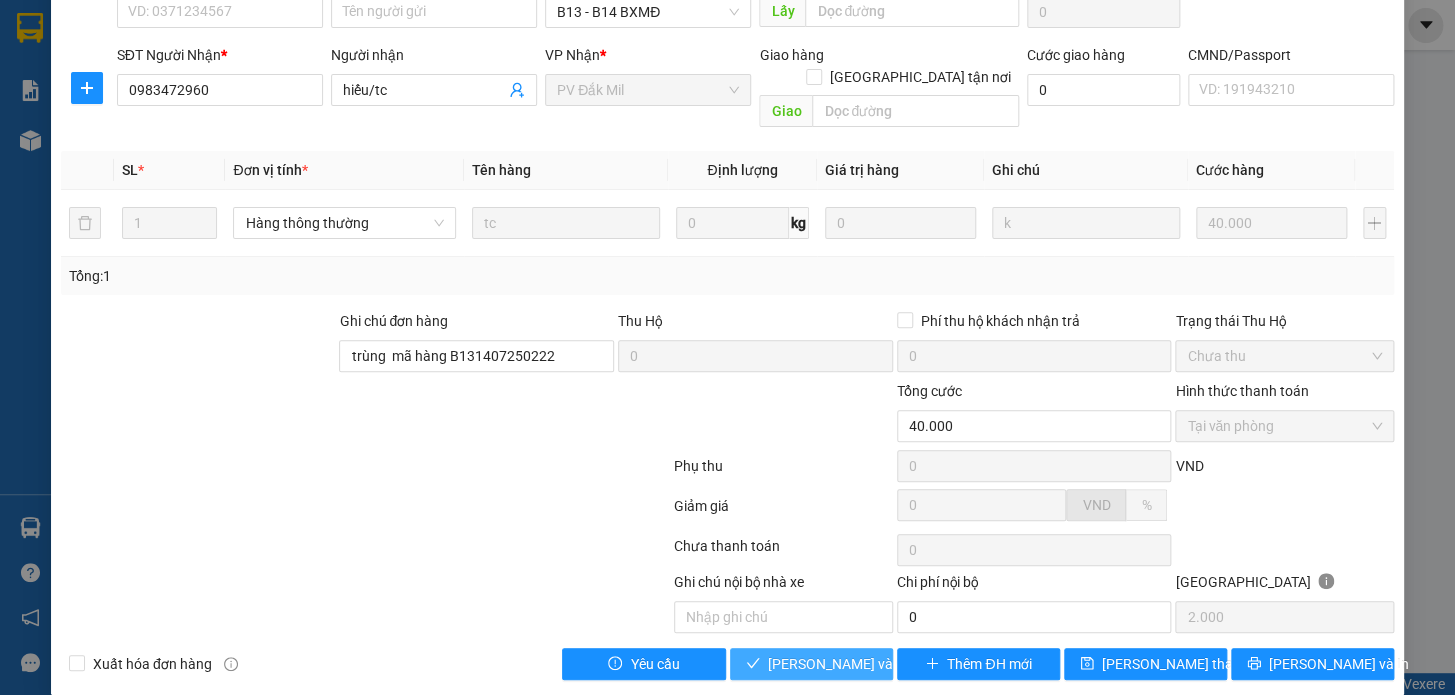 click on "[PERSON_NAME] và Giao hàng" at bounding box center (864, 664) 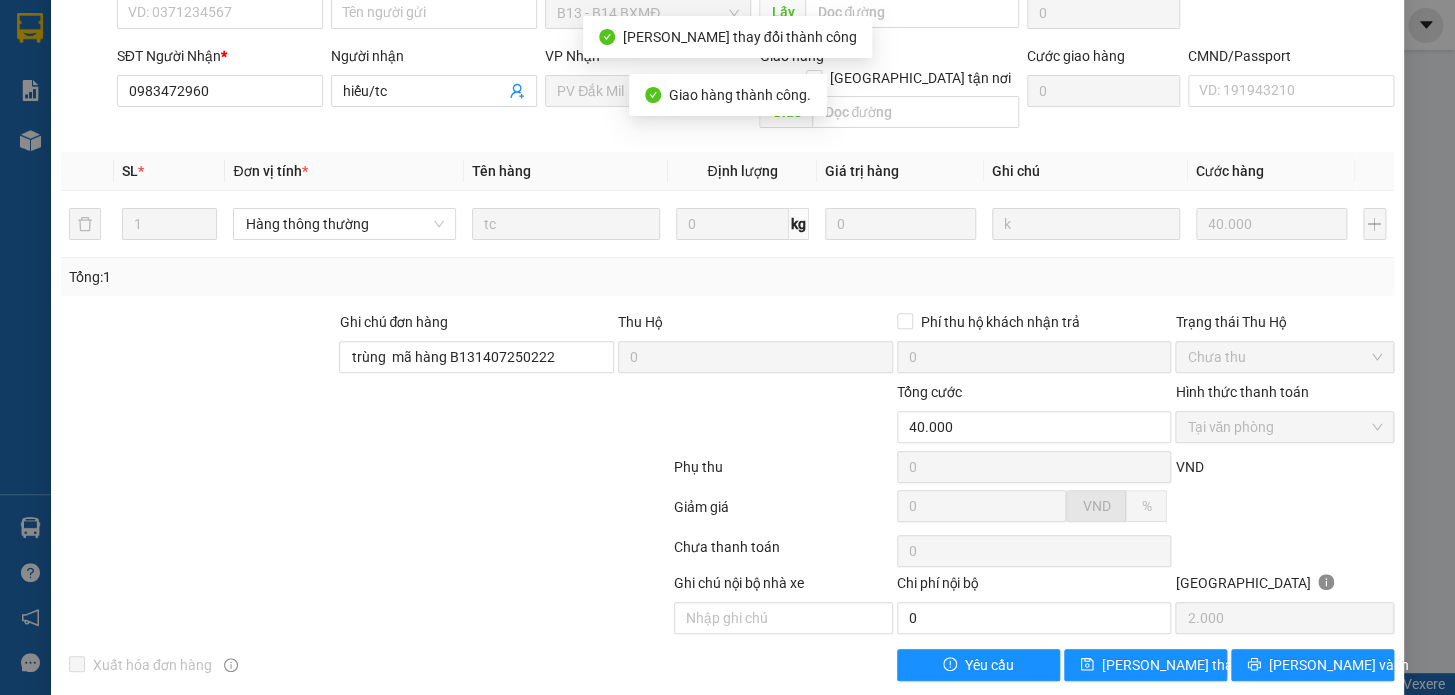scroll, scrollTop: 0, scrollLeft: 0, axis: both 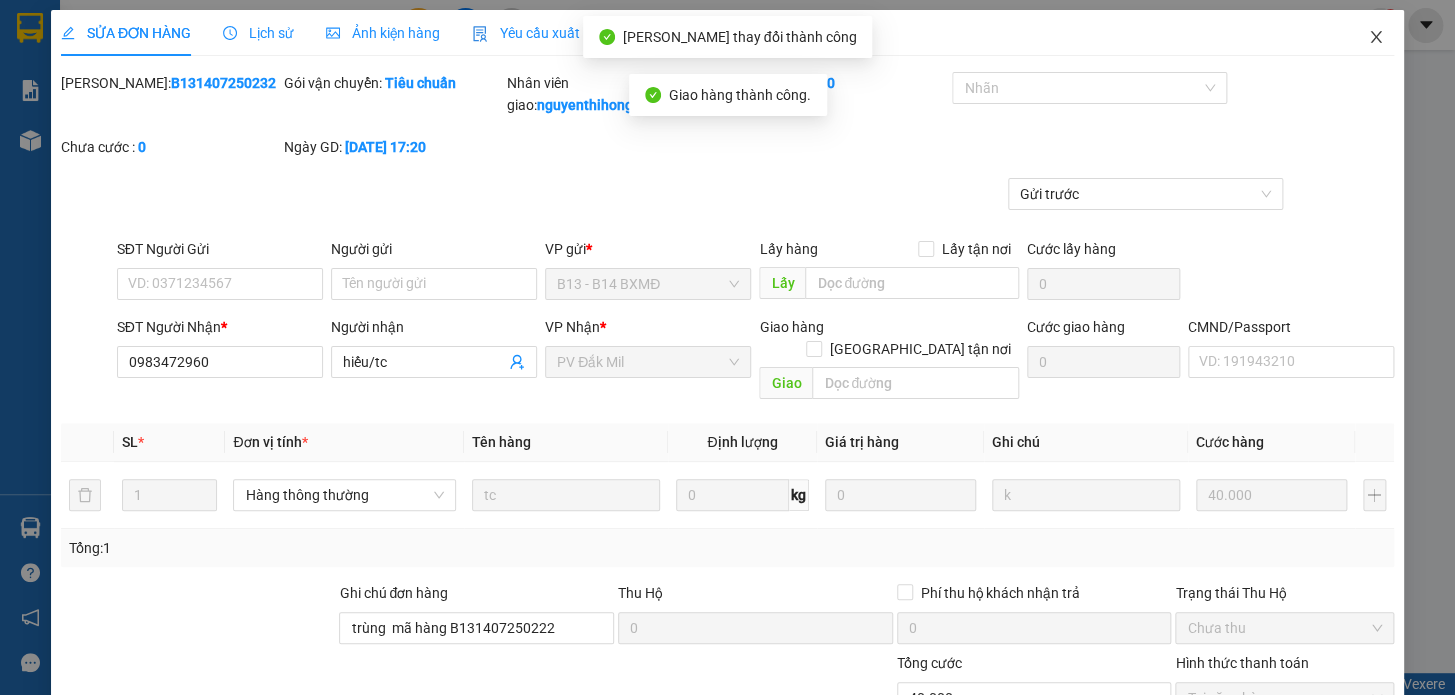 click 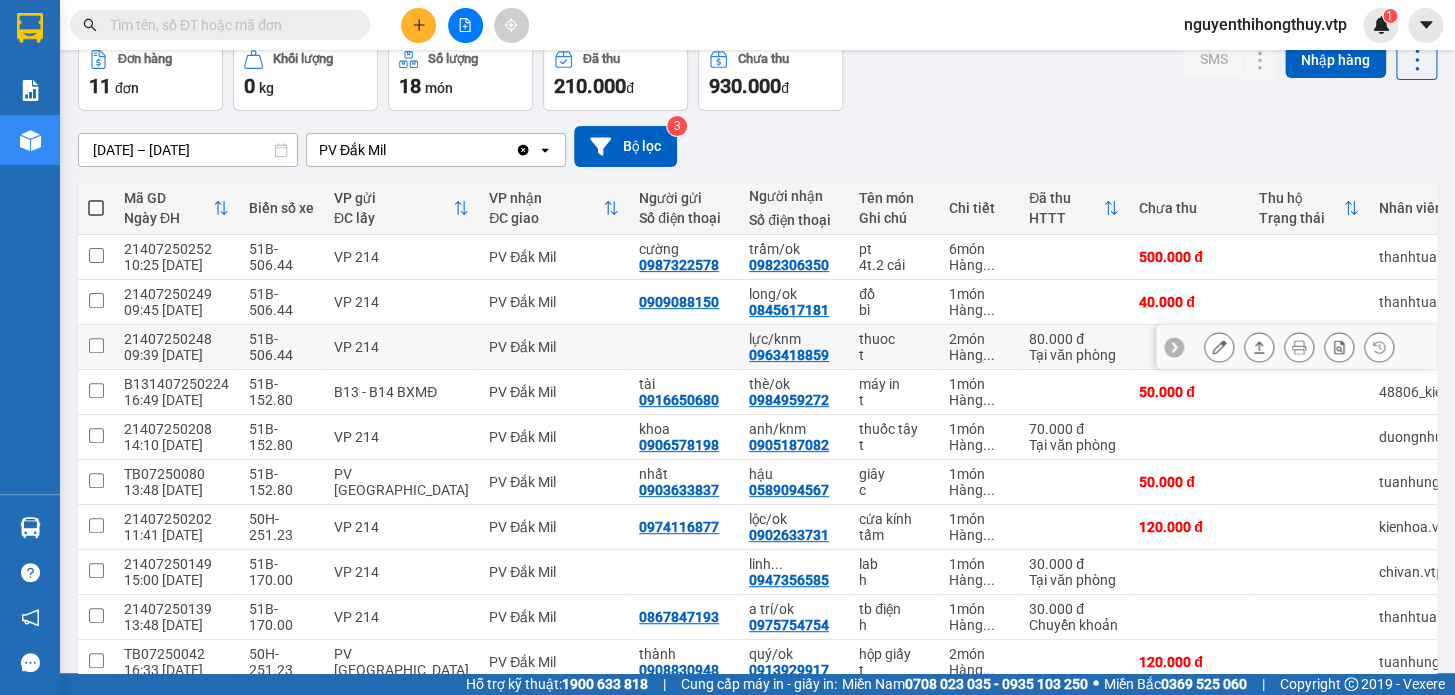 scroll, scrollTop: 0, scrollLeft: 0, axis: both 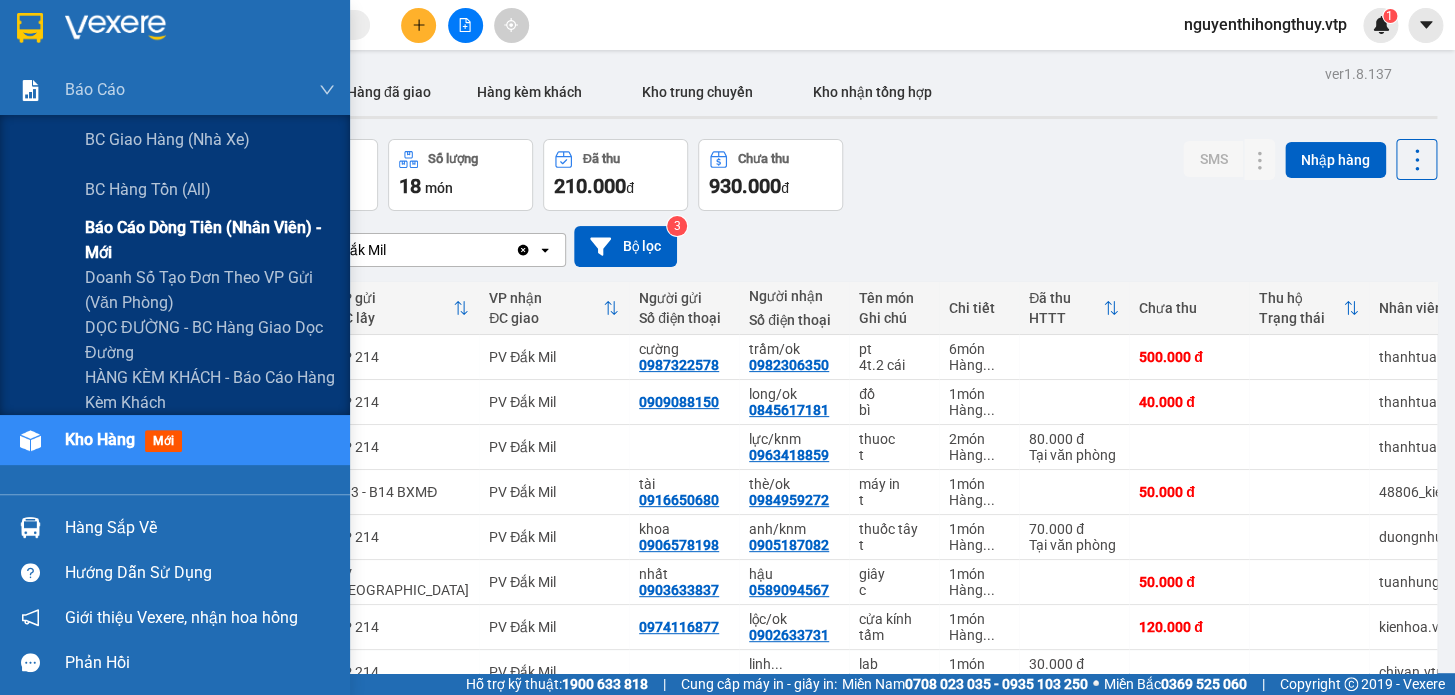 click on "Báo cáo dòng tiền (nhân viên) - mới" at bounding box center [210, 240] 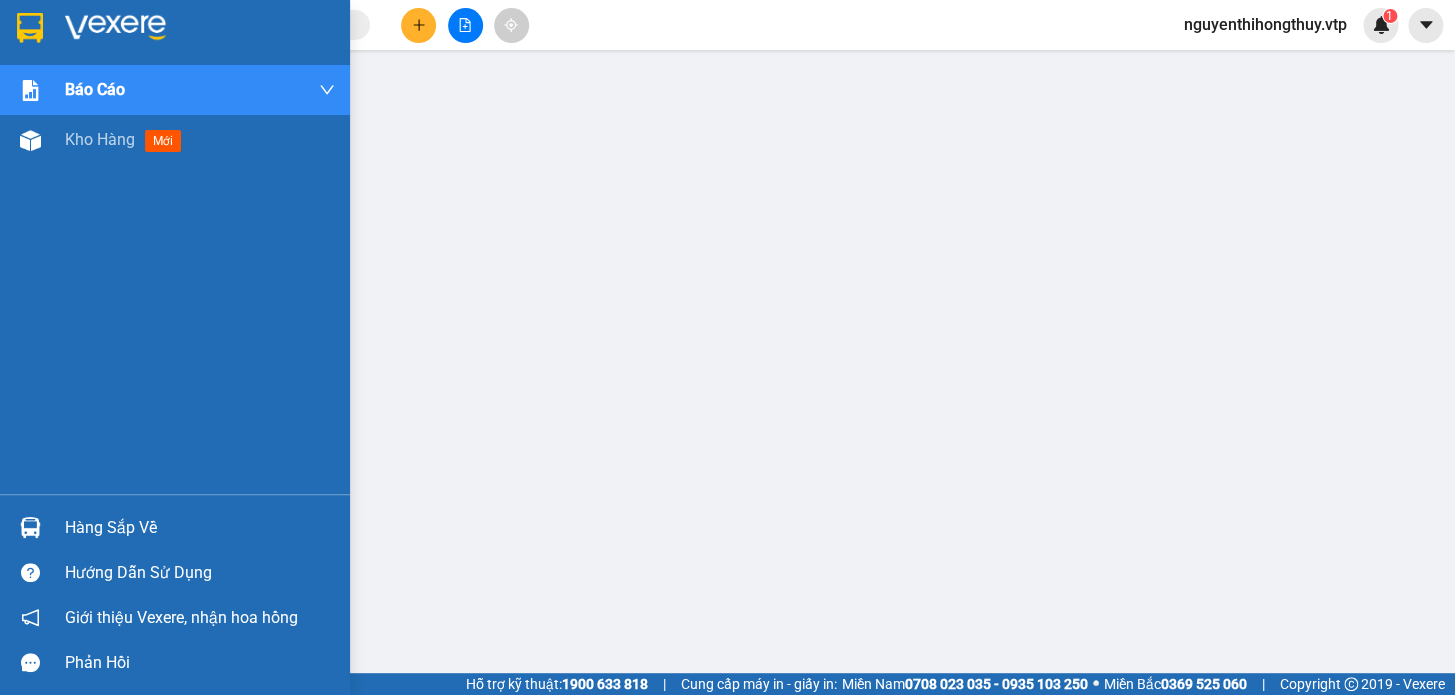 click at bounding box center [30, 28] 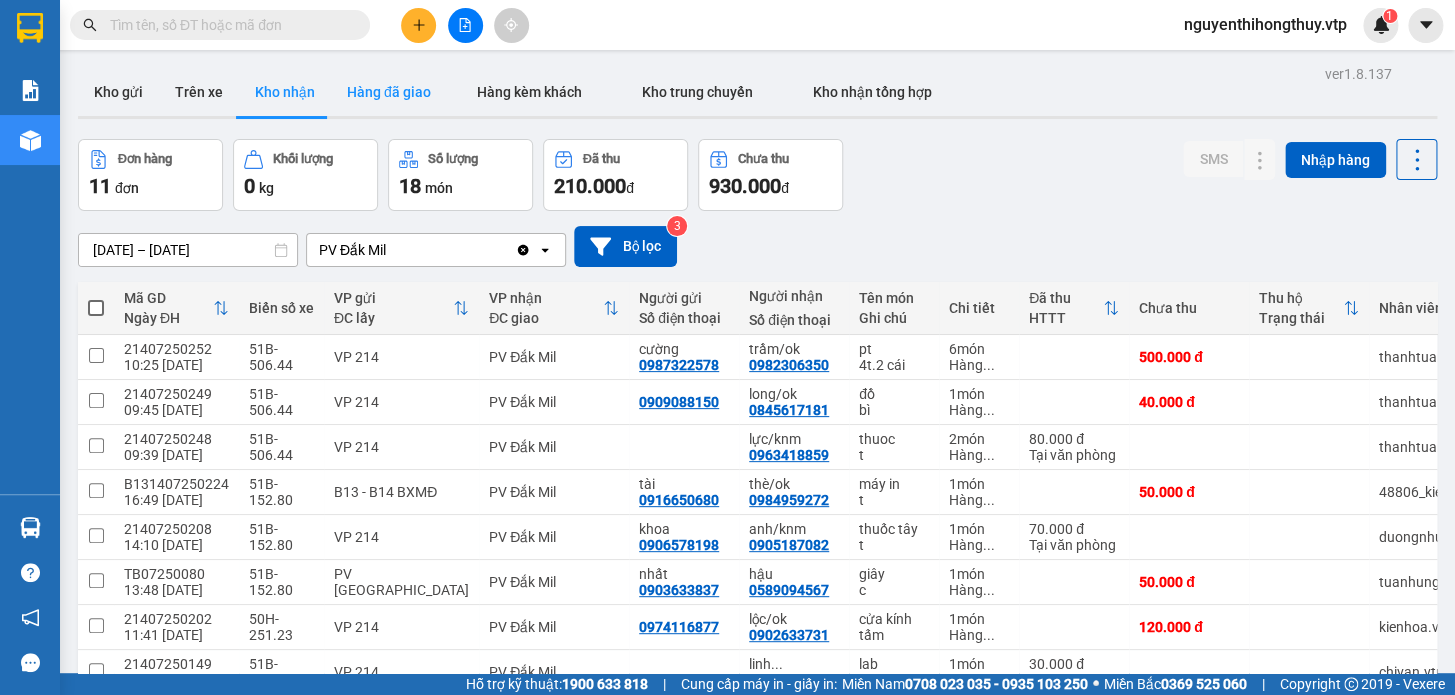 click on "Hàng đã giao" at bounding box center [389, 92] 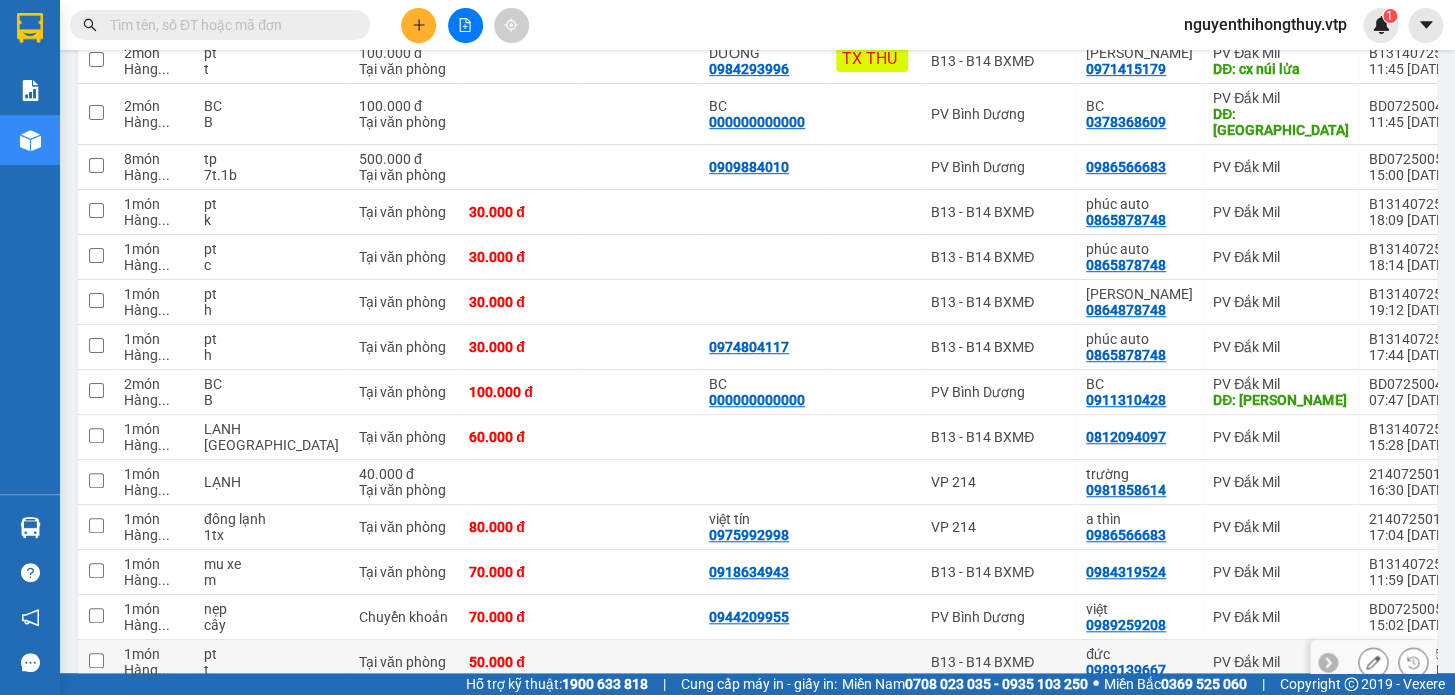 scroll, scrollTop: 3928, scrollLeft: 0, axis: vertical 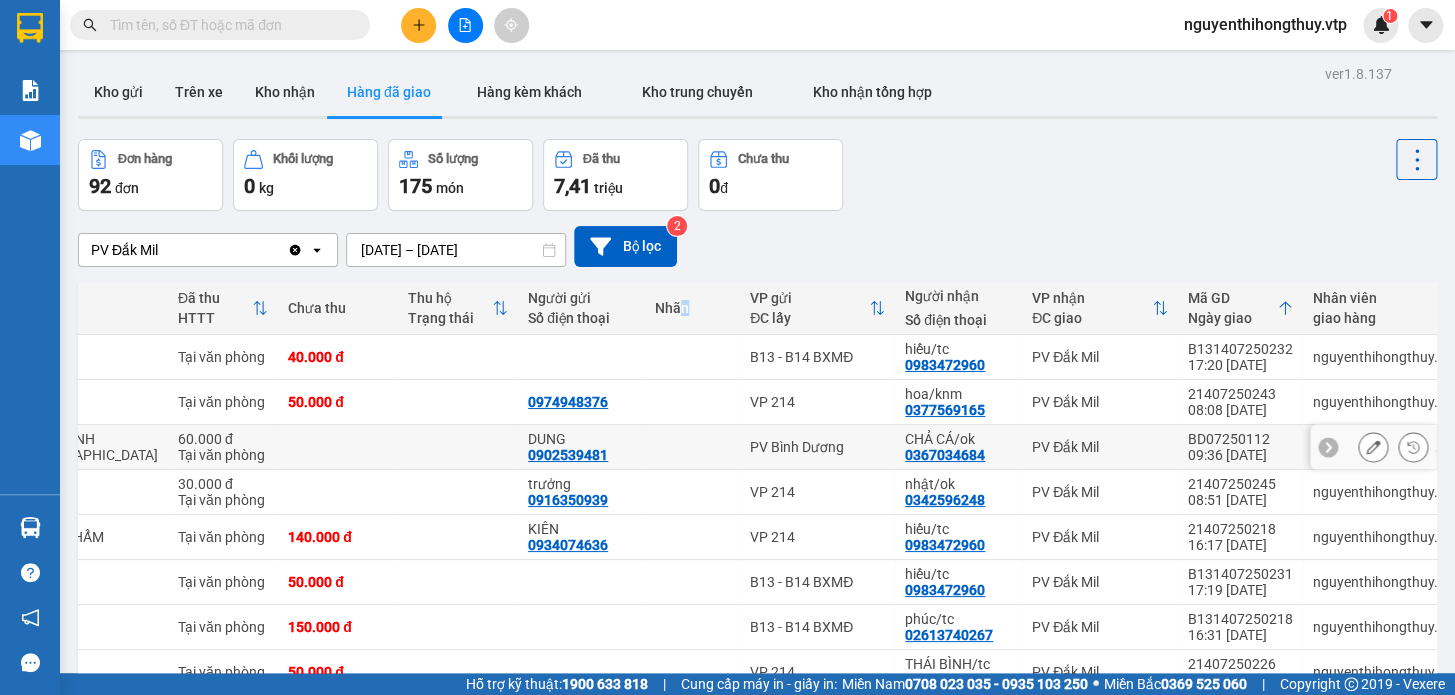 click on "Nhãn" at bounding box center [692, 308] 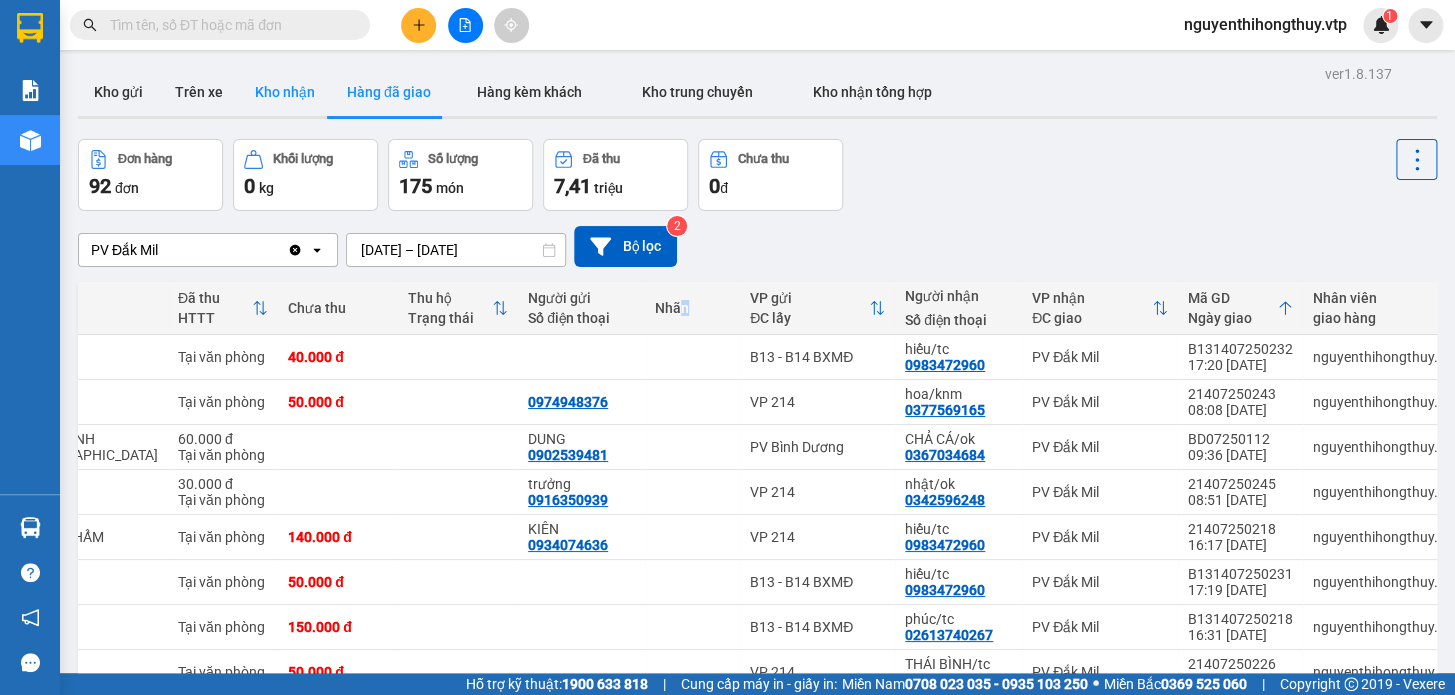 click on "Kho nhận" at bounding box center [285, 92] 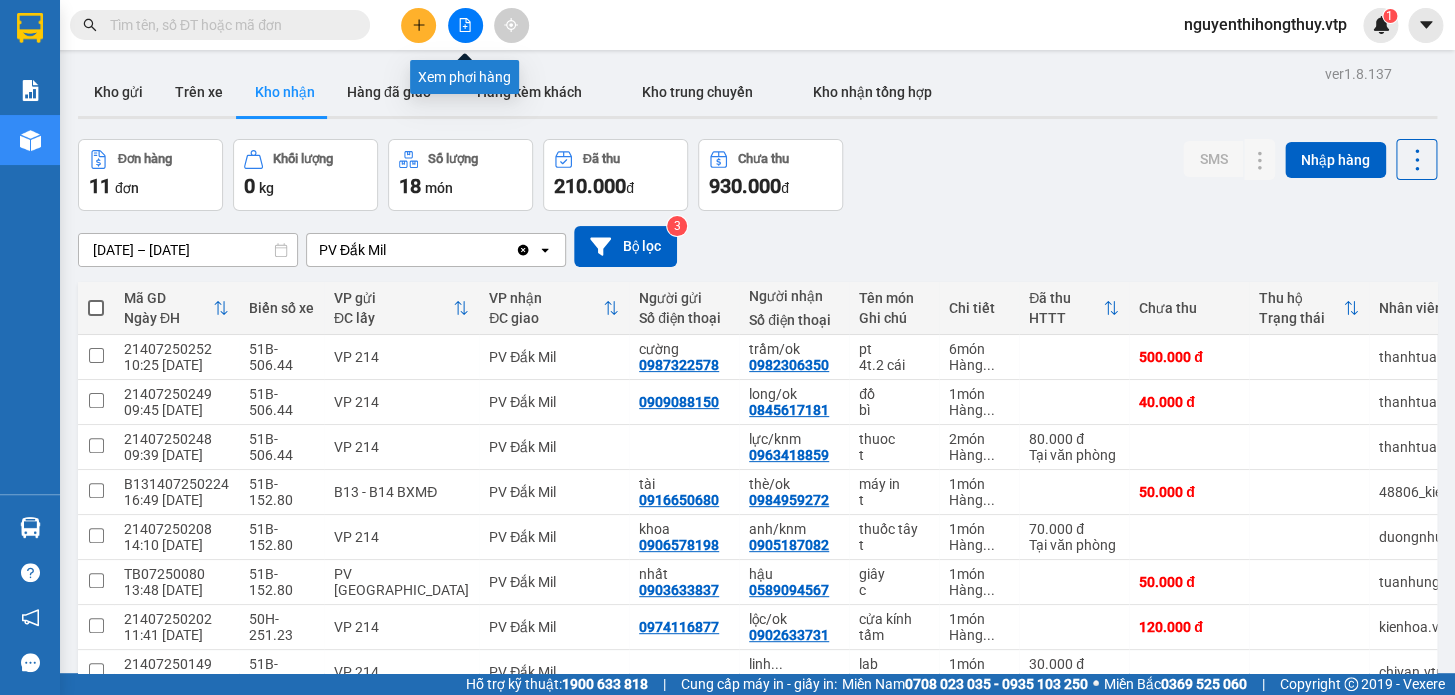 click 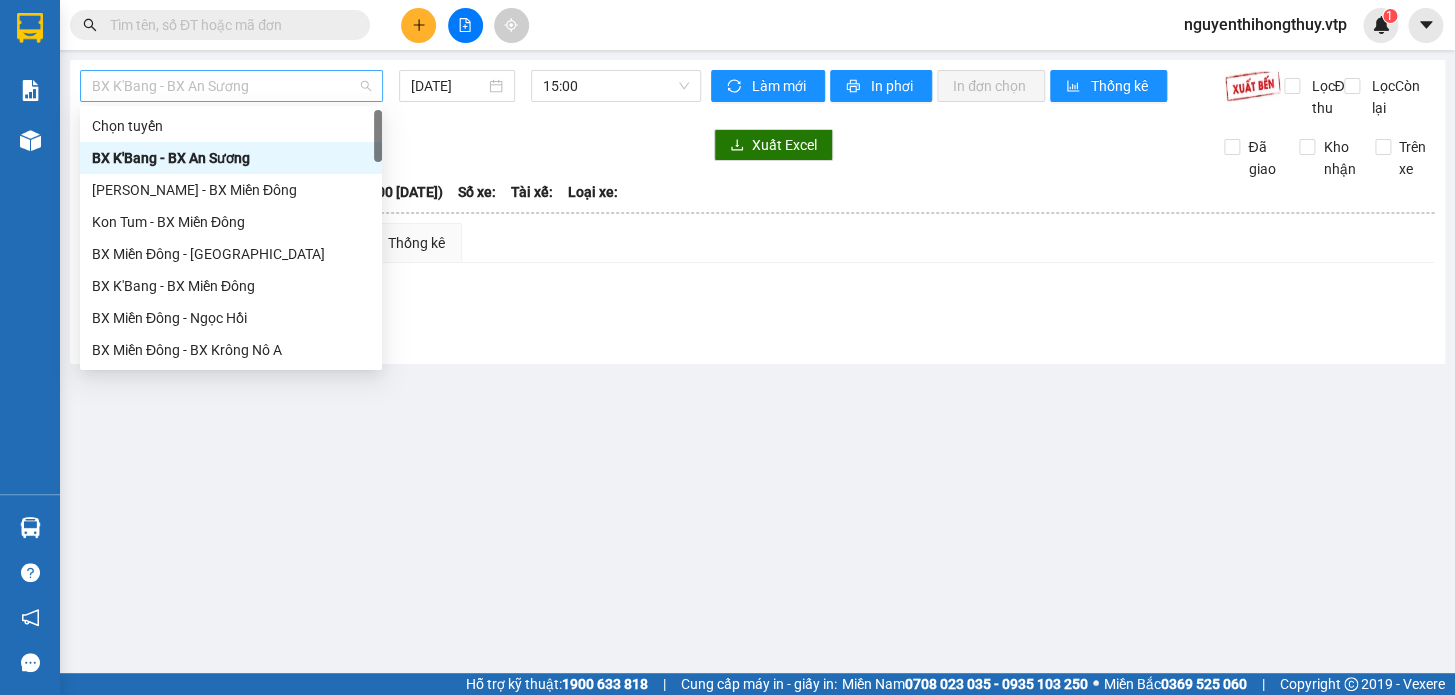 click on "BX K'Bang - BX An Sương" at bounding box center (231, 86) 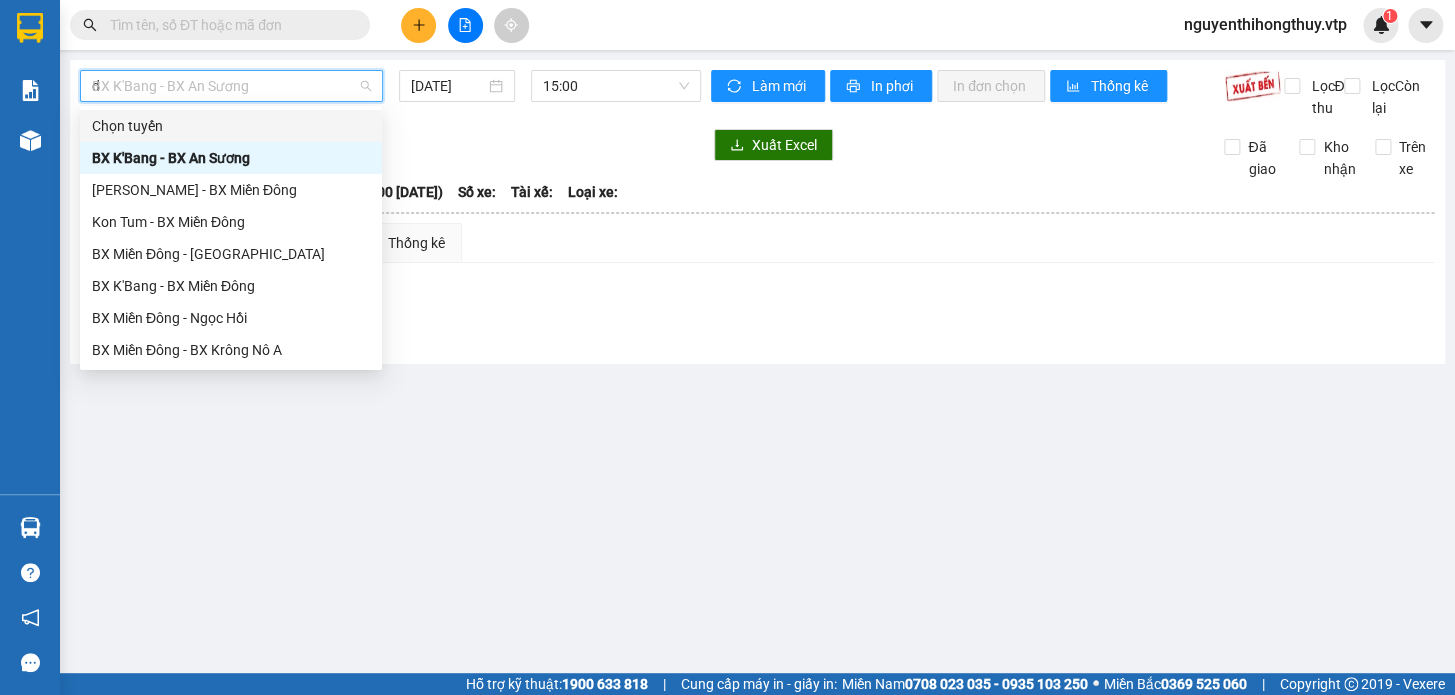 type on "da" 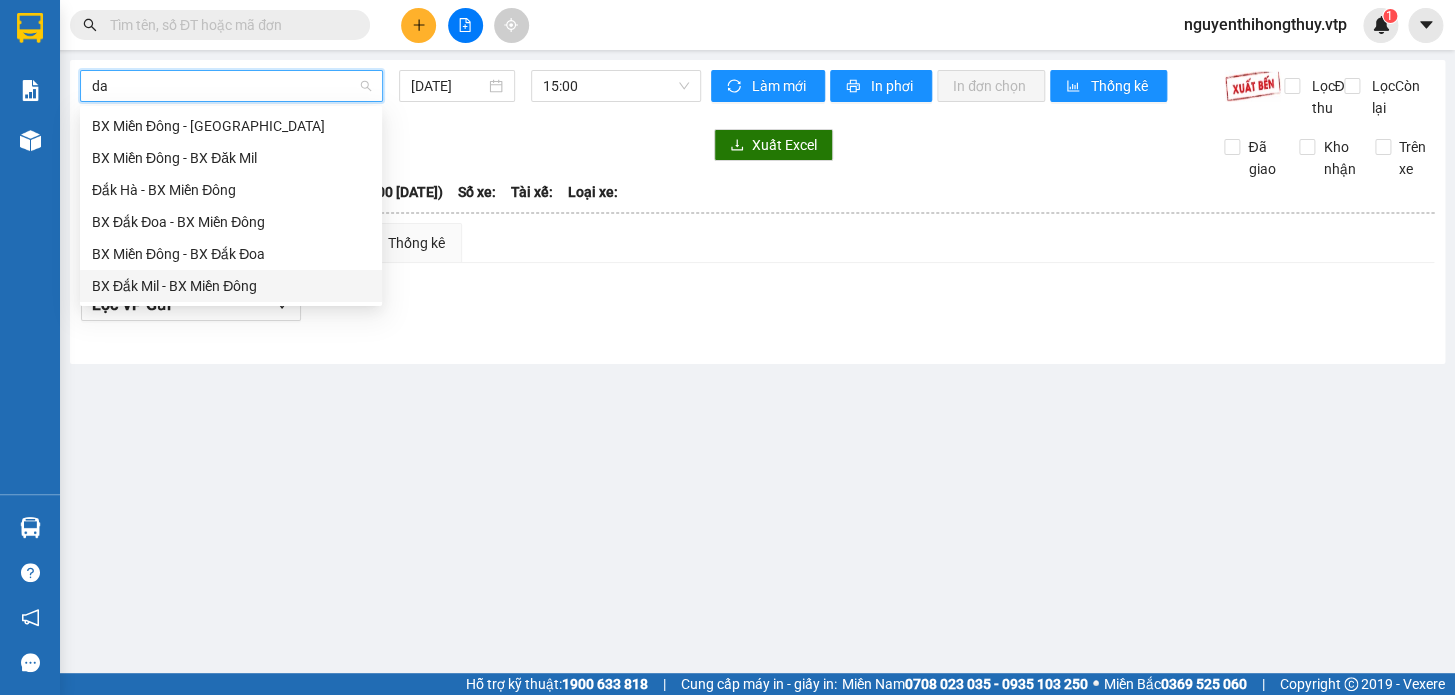 click on "BX Đắk Mil - BX Miền Đông" at bounding box center (231, 286) 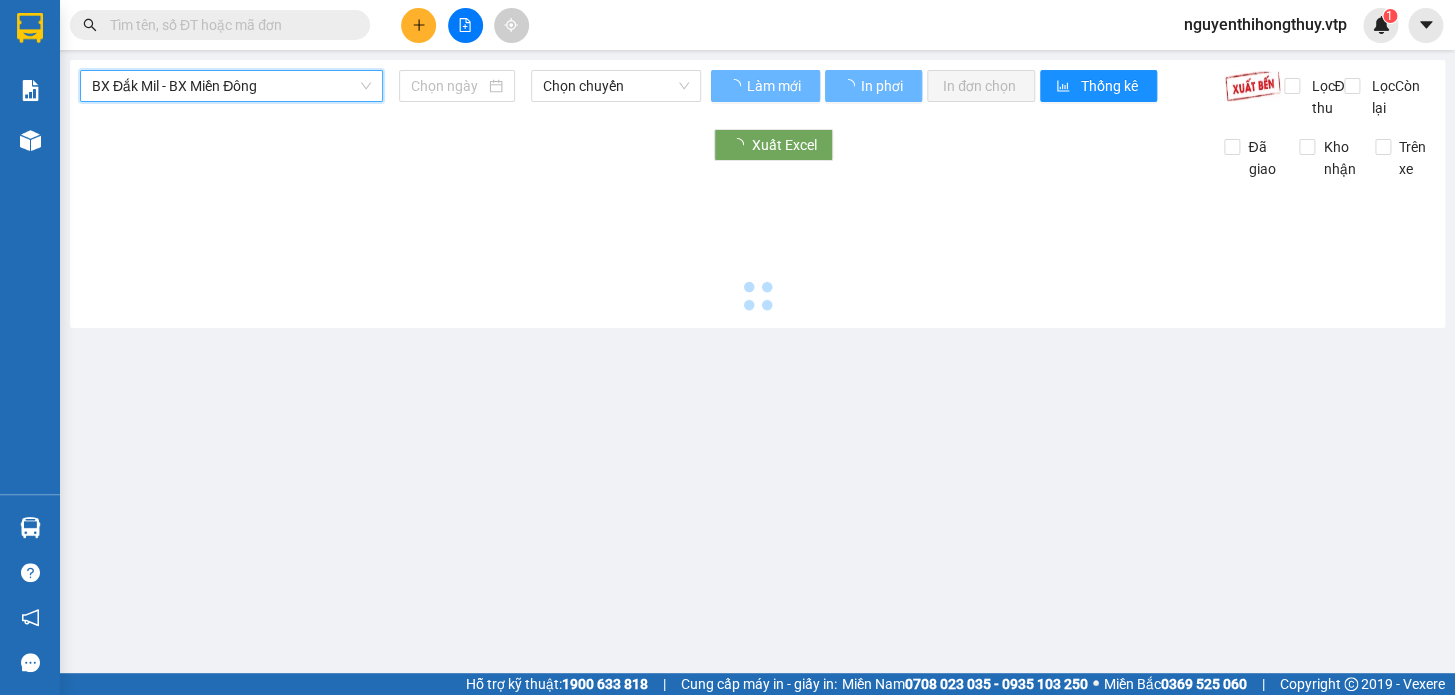 type on "[DATE]" 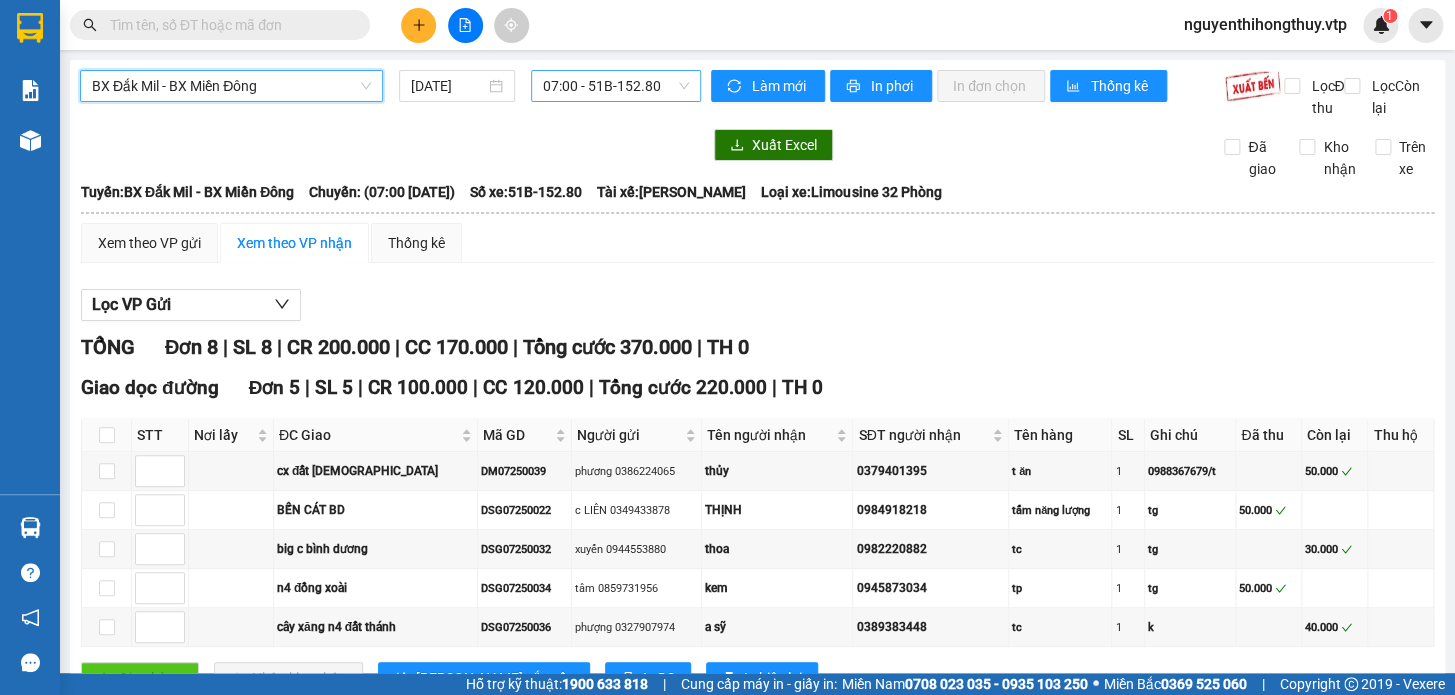 click on "07:00     - 51B-152.80" at bounding box center (616, 86) 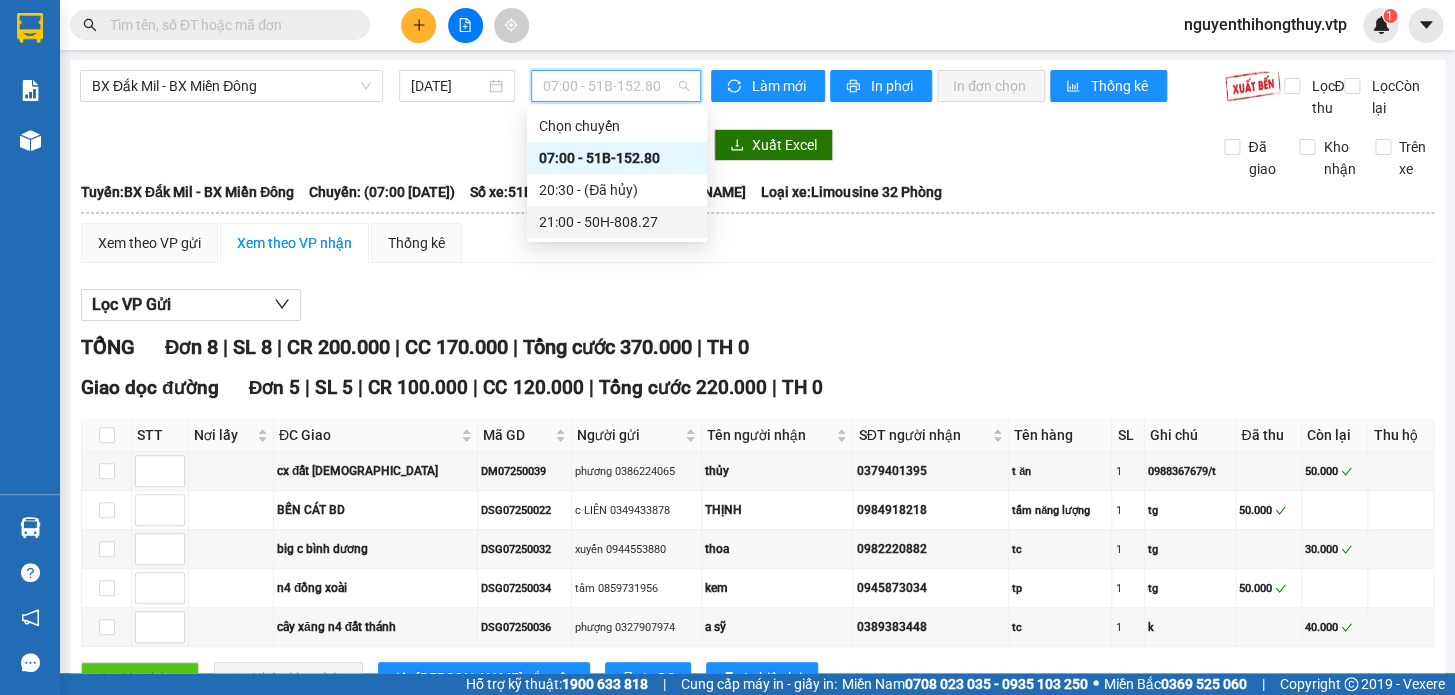 click on "21:00     - 50H-808.27" at bounding box center [617, 222] 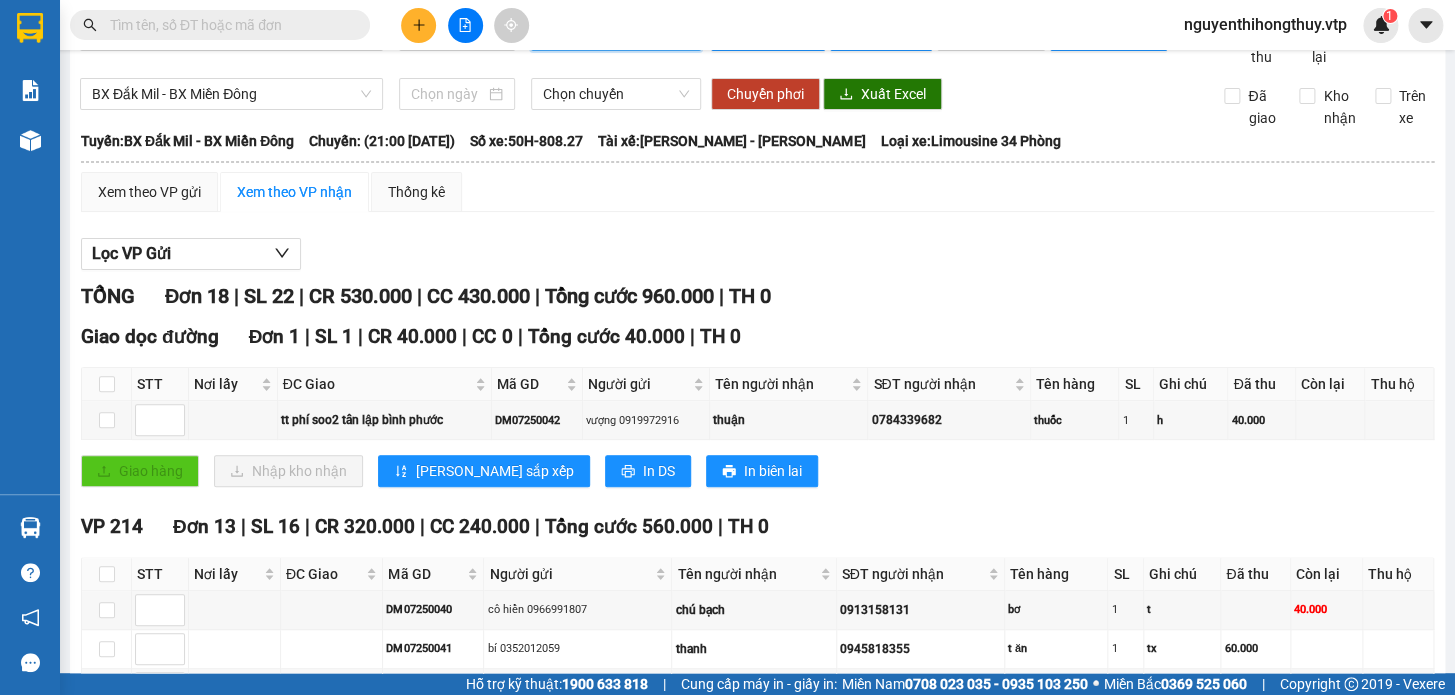 scroll, scrollTop: 0, scrollLeft: 0, axis: both 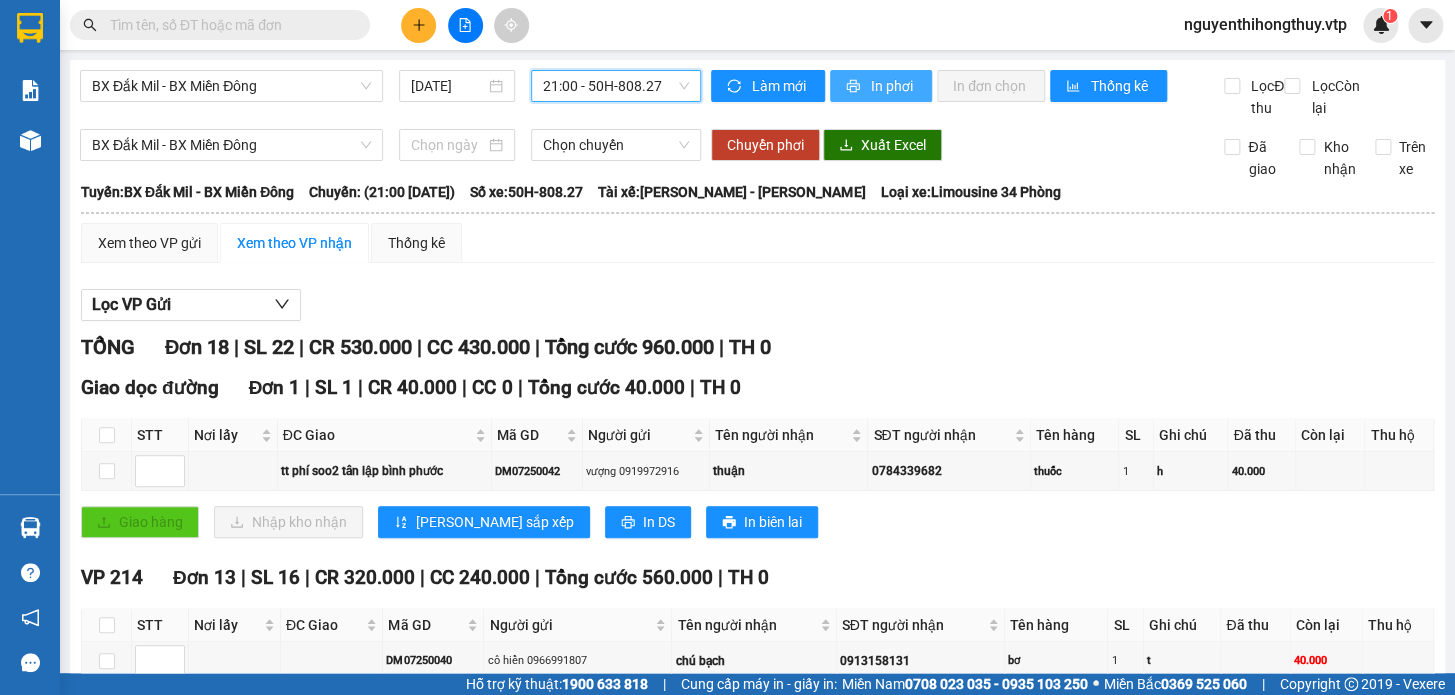 click on "In phơi" at bounding box center (893, 86) 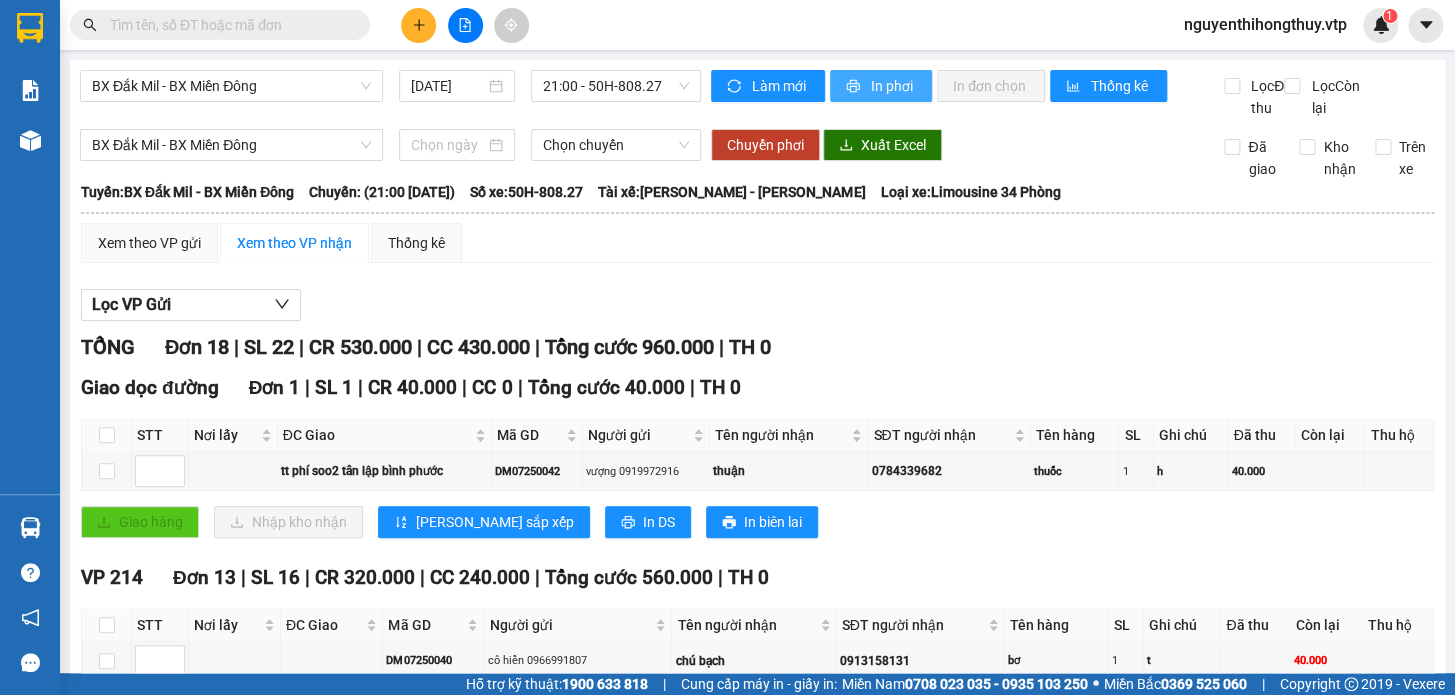 scroll, scrollTop: 0, scrollLeft: 0, axis: both 